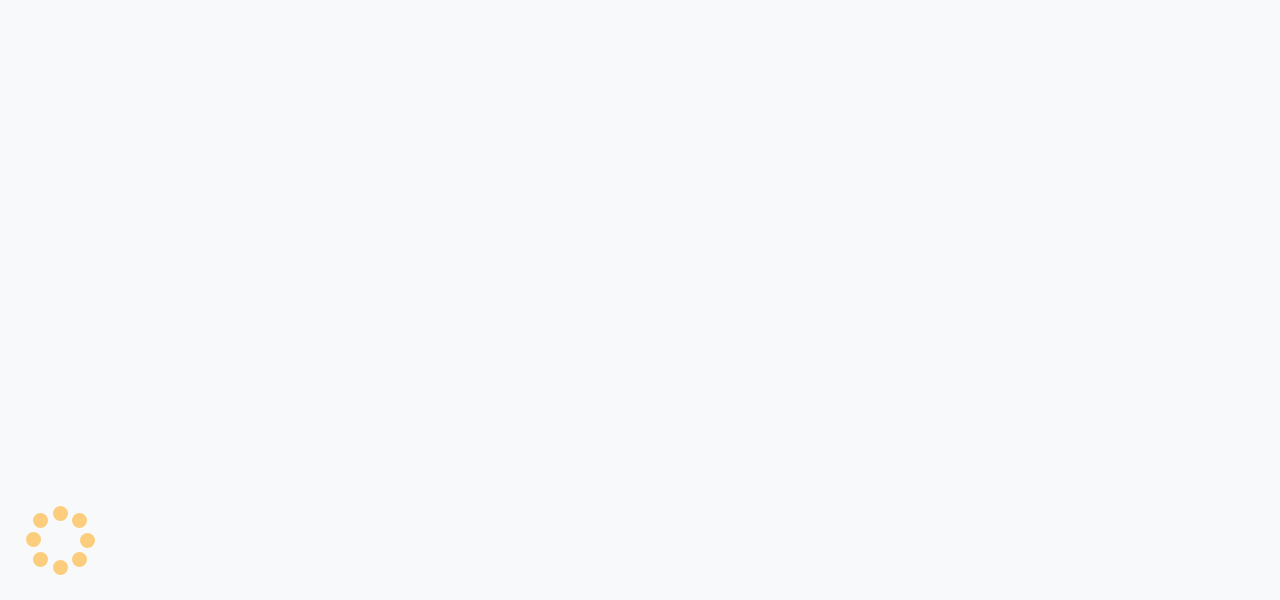 scroll, scrollTop: 0, scrollLeft: 0, axis: both 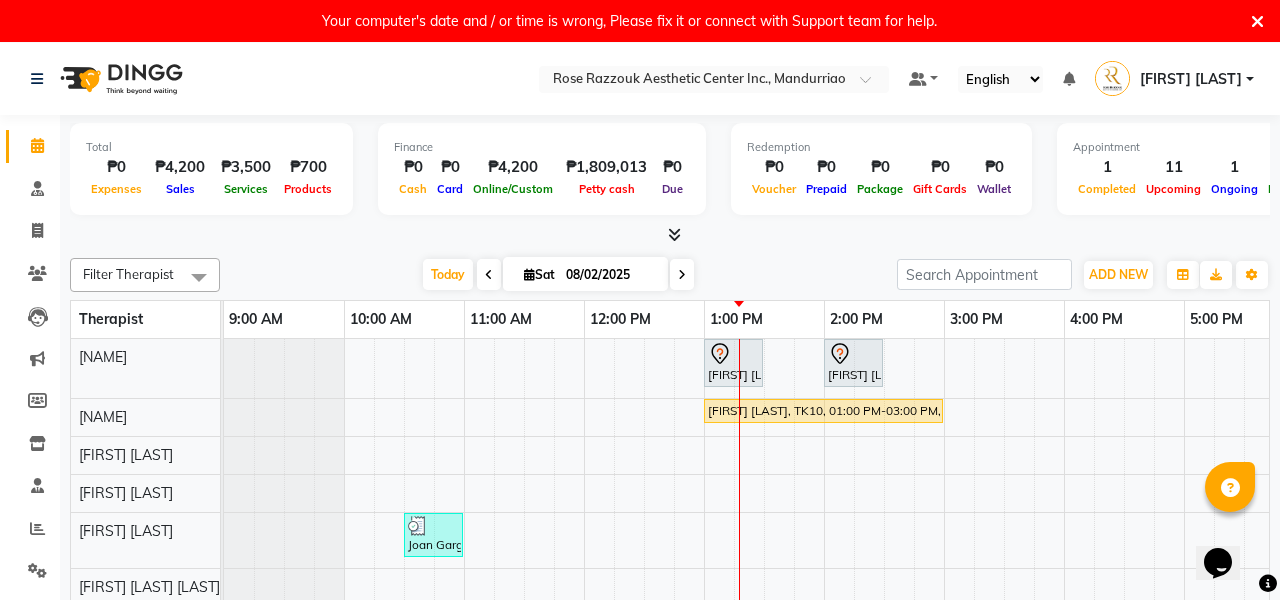 click at bounding box center (1257, 22) 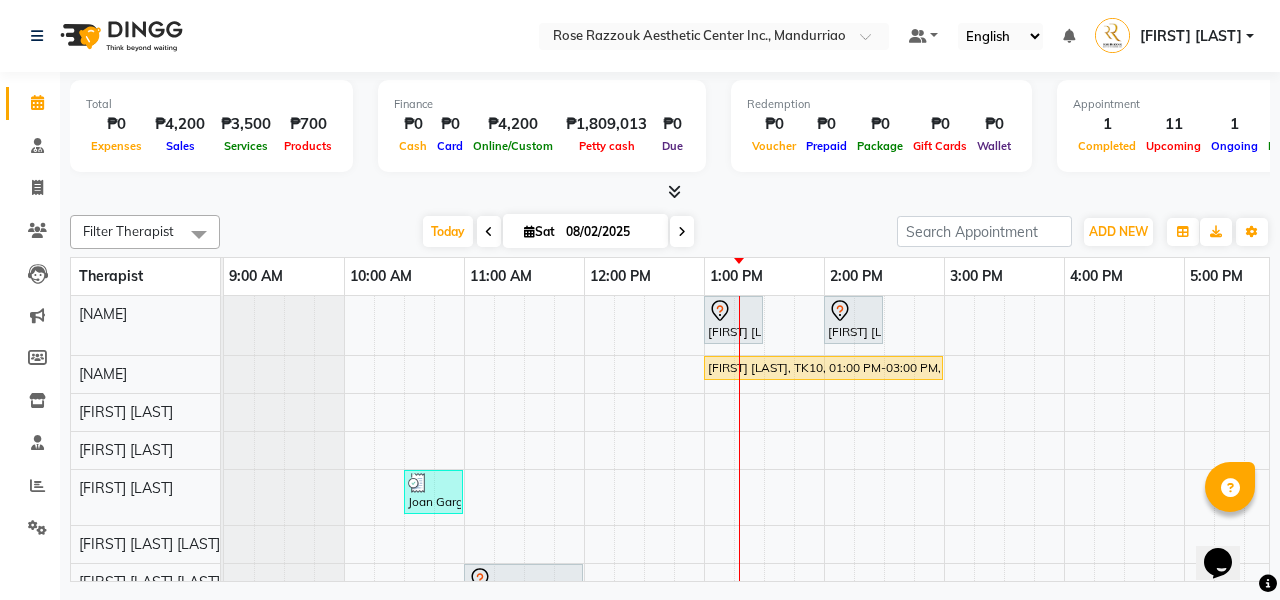 scroll, scrollTop: 105, scrollLeft: 0, axis: vertical 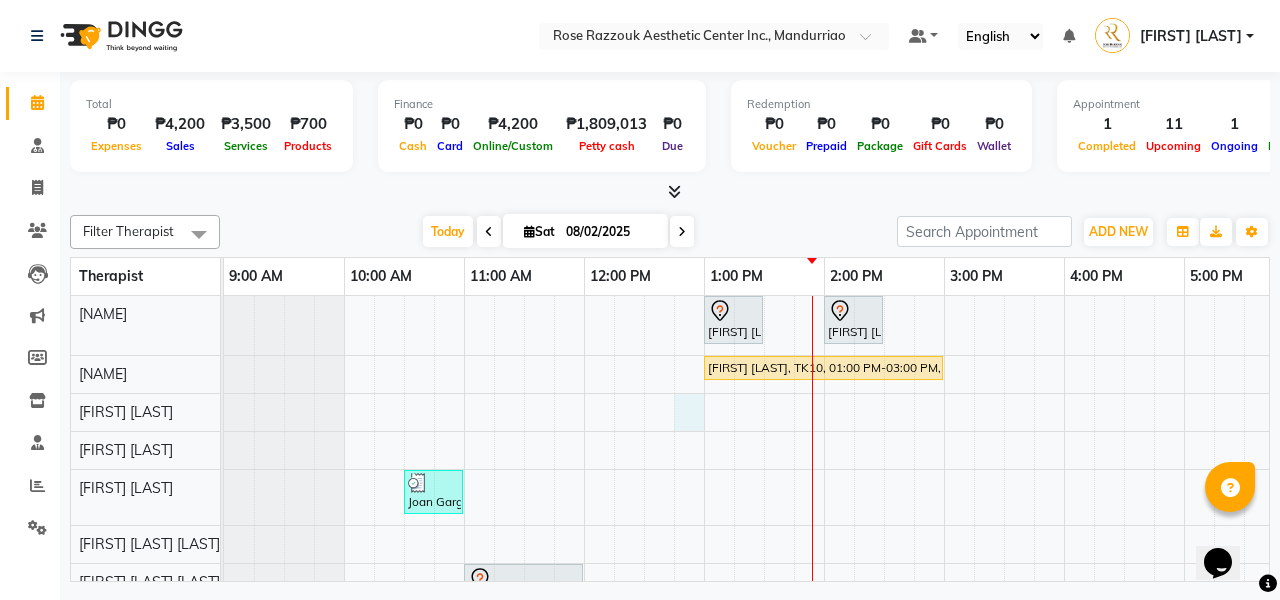 click on "[FIRST] [LAST], TK11, 01:00 PM-01:30 PM, Picosure/Picosecond - Face (Hyperpigmentation & Rejuvenation)             [FIRST] [LAST], TK12, 02:00 PM-02:30 PM, Rose Razzouk Signature Treatments  - Deep Peel For Face    [FIRST] [LAST], TK10, 01:00 PM-03:00 PM, Headspa     [FIRST] [LAST], TK01, 10:30 AM-11:00 AM, Picosure/Picosecond - Face (Hyperpigmentation & Rejuvenation)             [FIRST] [LAST], TK02, 11:00 AM-12:00 PM, Permanent Make Up - Brow Tattoo Touch Up      [FIRST] [LAST], TK03, 03:00 PM-04:30 PM, Platelet Rich Fibrin Matrix - Whole Face Rejuvenation     [FIRST] [LAST], TK06, 03:00 PM-04:30 PM, Platelet Rich Fibrin Matrix - Whole Face Rejuvenation     [FIRST] ([NICKNAME]) [LAST], TK08, 03:00 PM-03:30 PM, Reduced Glutathione + Multivitamins  - Per Session     [FIRST] [LAST], TK05, 03:30 PM-04:00 PM, Reduced Glutathione + Multivitamins  - Per Session             [FIRST] [LAST], TK04, 03:30 PM-04:00 PM, Reduced Glutathione + Multivitamins  - Per Session                 [FIRST] [LAST], TK07, 03:00 PM-05:00 PM, Headspa" at bounding box center [884, 588] 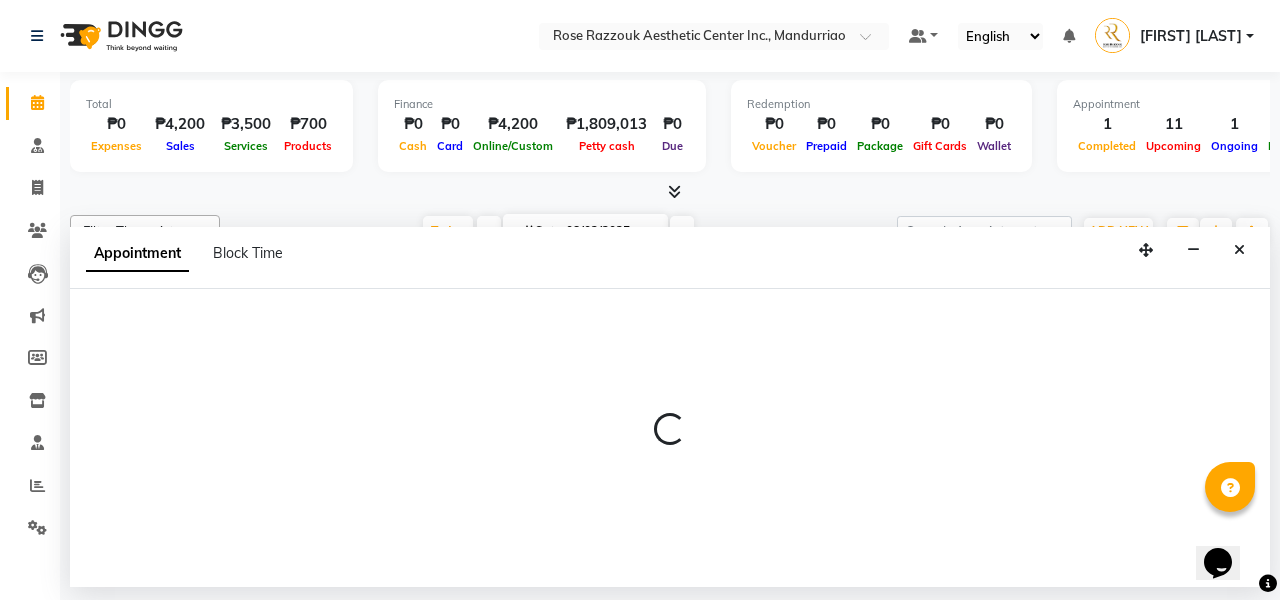 scroll, scrollTop: -3, scrollLeft: 0, axis: vertical 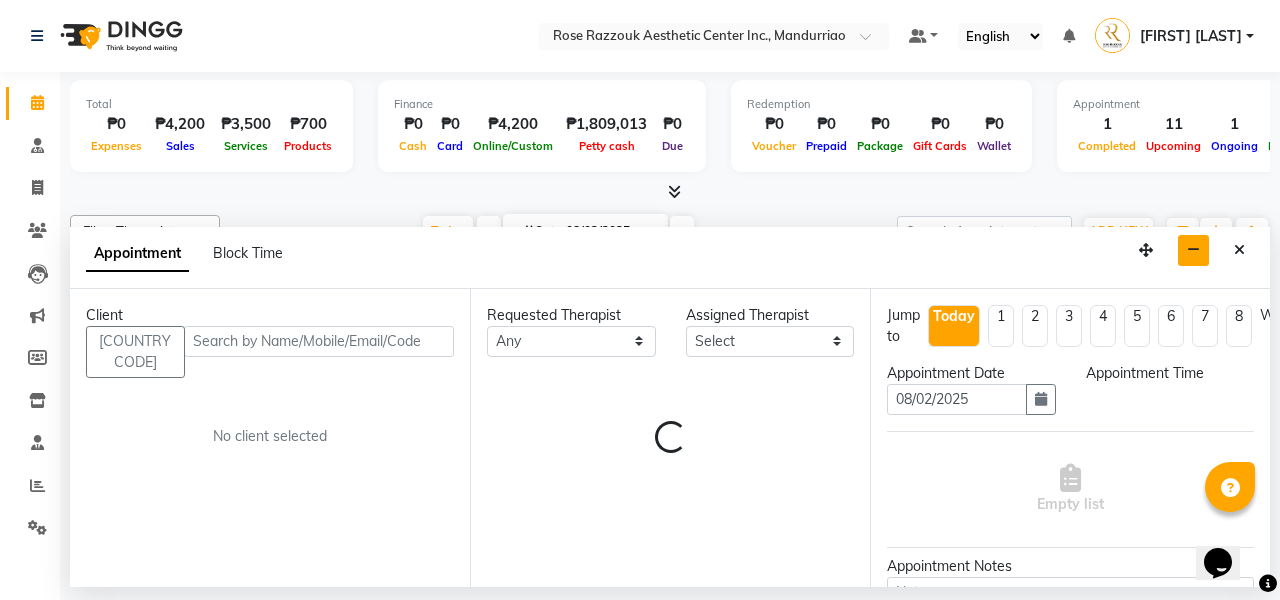 click at bounding box center (1193, 250) 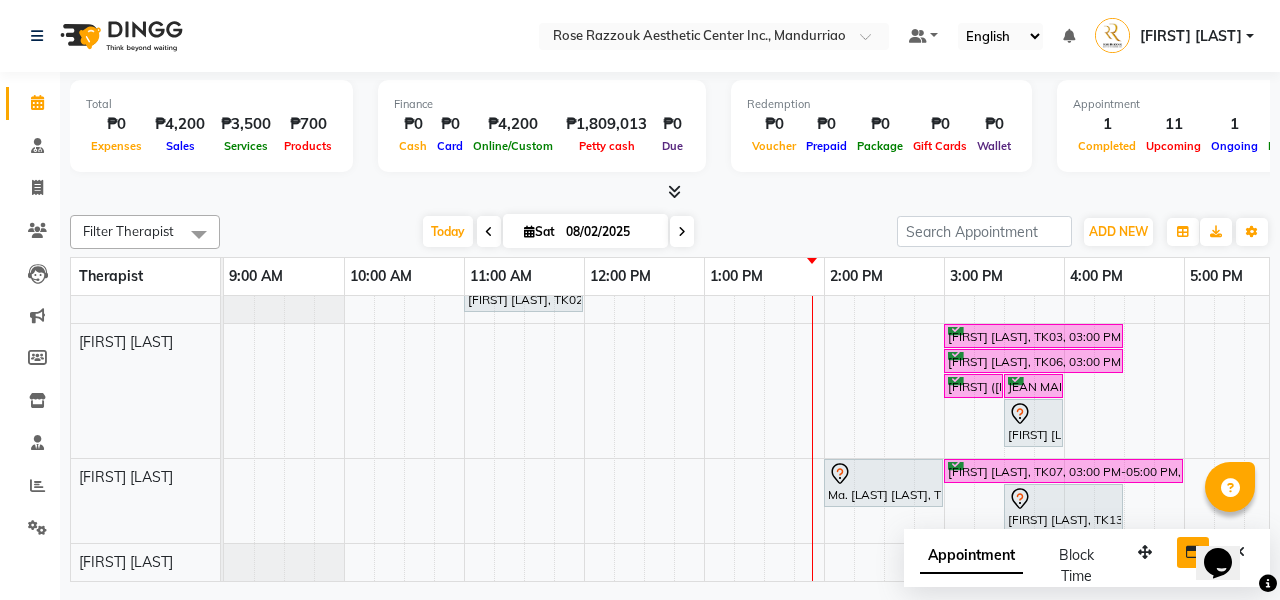 scroll, scrollTop: 268, scrollLeft: 0, axis: vertical 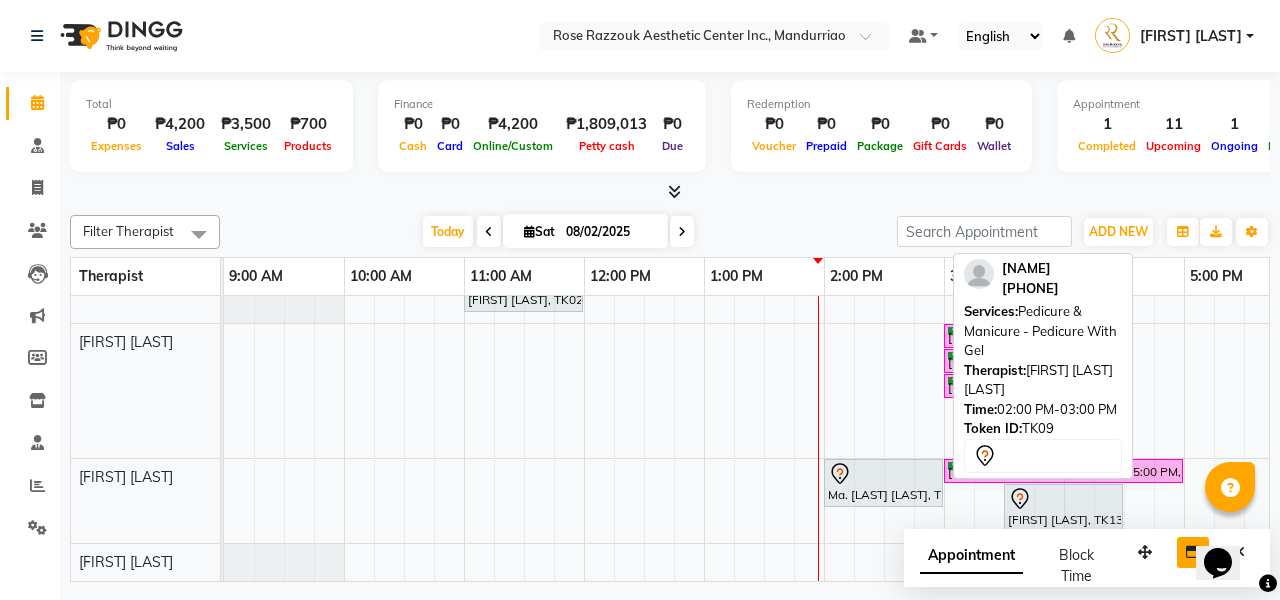click at bounding box center [883, 474] 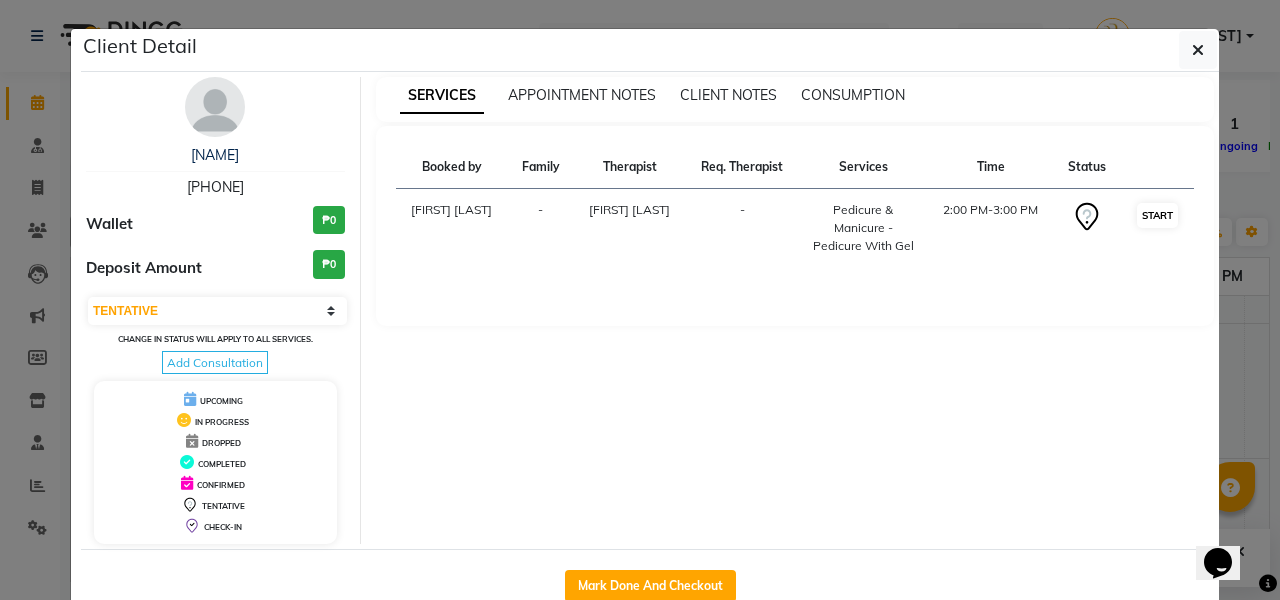 click on "START" at bounding box center (1157, 215) 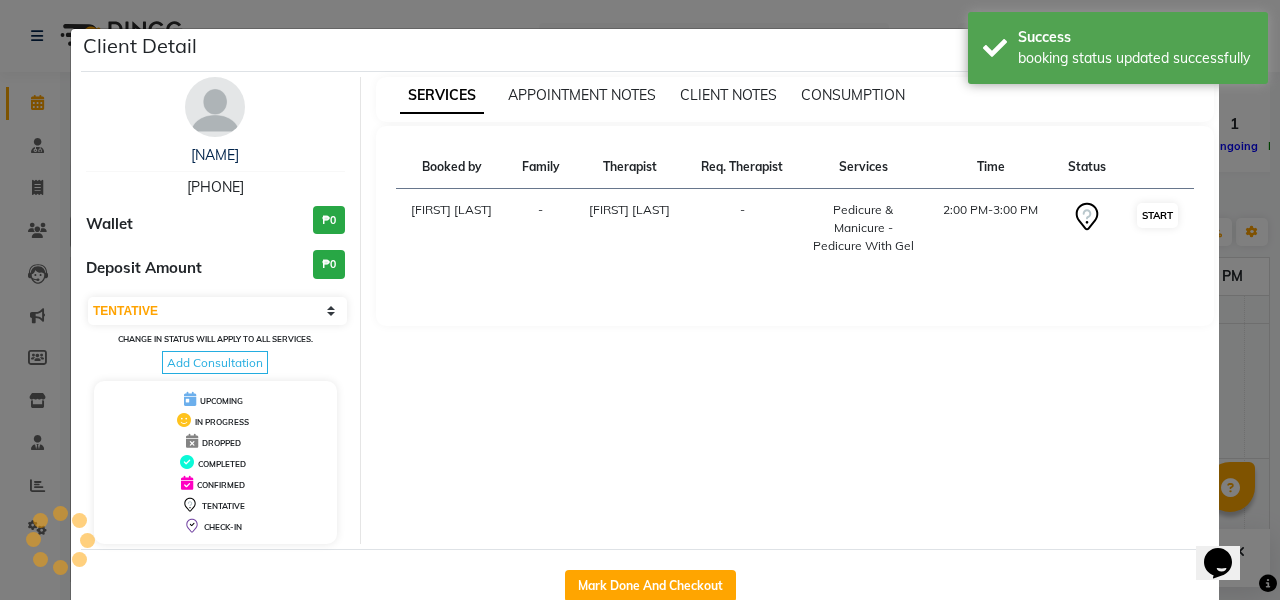select on "1" 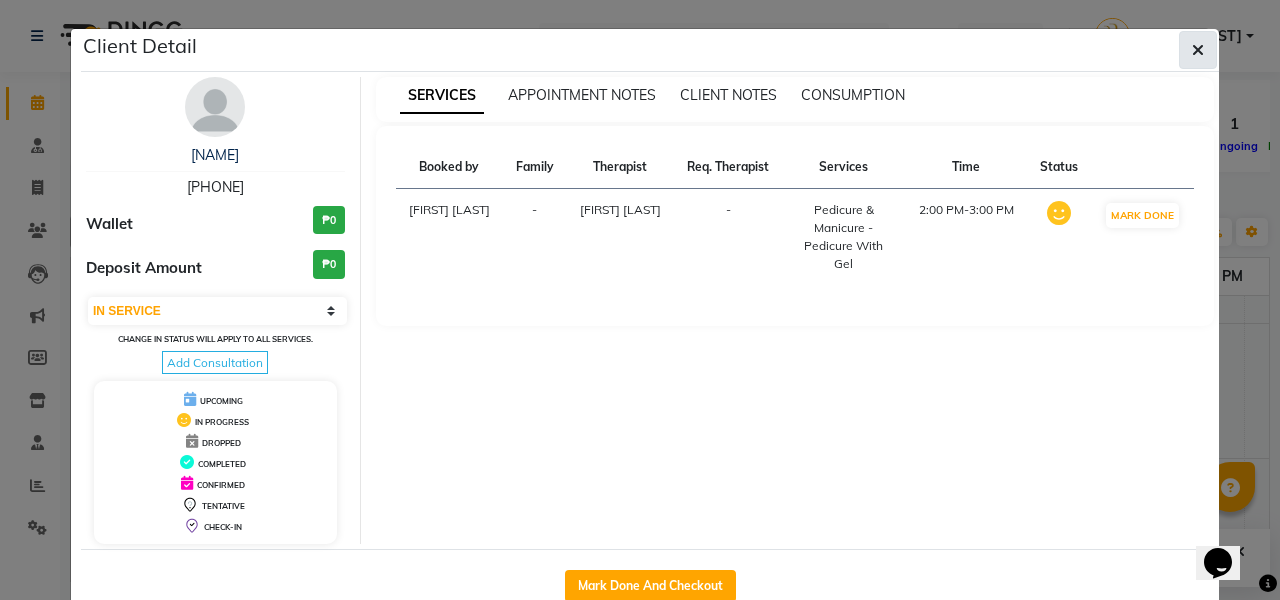 click 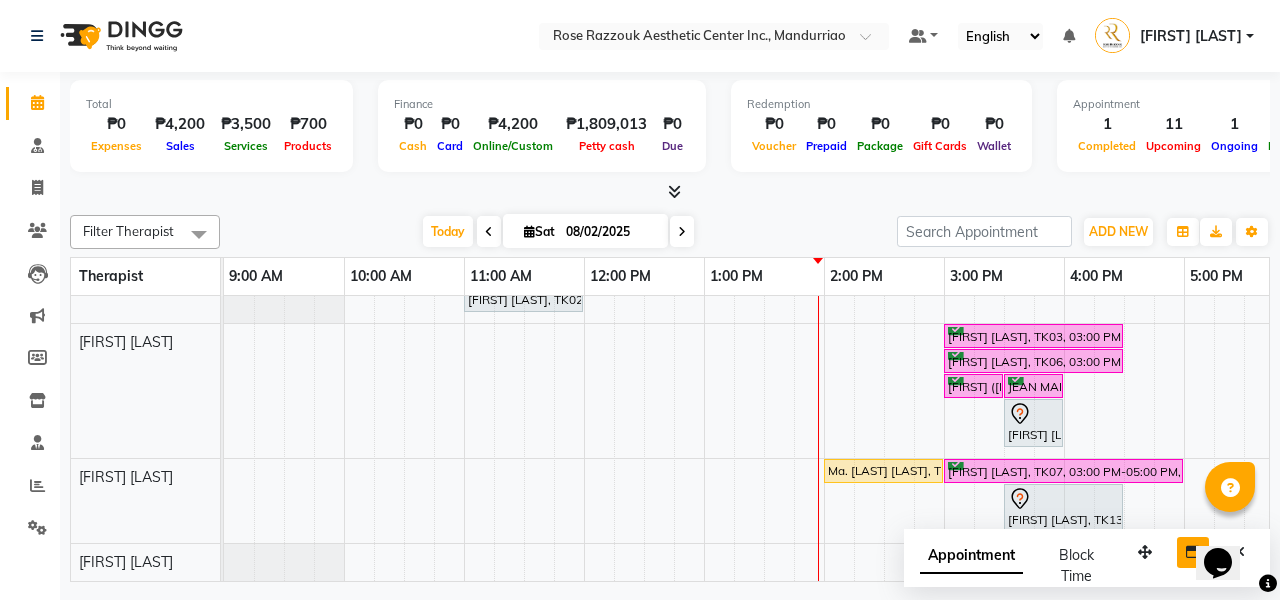 scroll, scrollTop: 0, scrollLeft: 0, axis: both 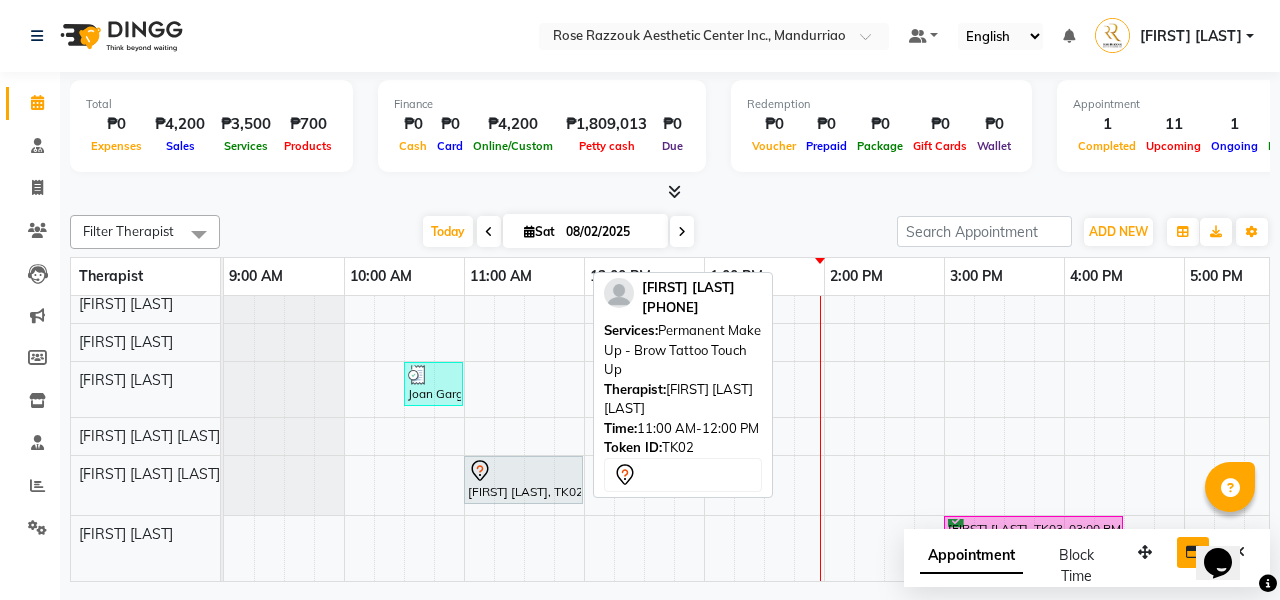 click on "[FIRST] [LAST], TK02, 11:00 AM-12:00 PM, Permanent Make Up - Brow Tattoo Touch Up" at bounding box center (523, 480) 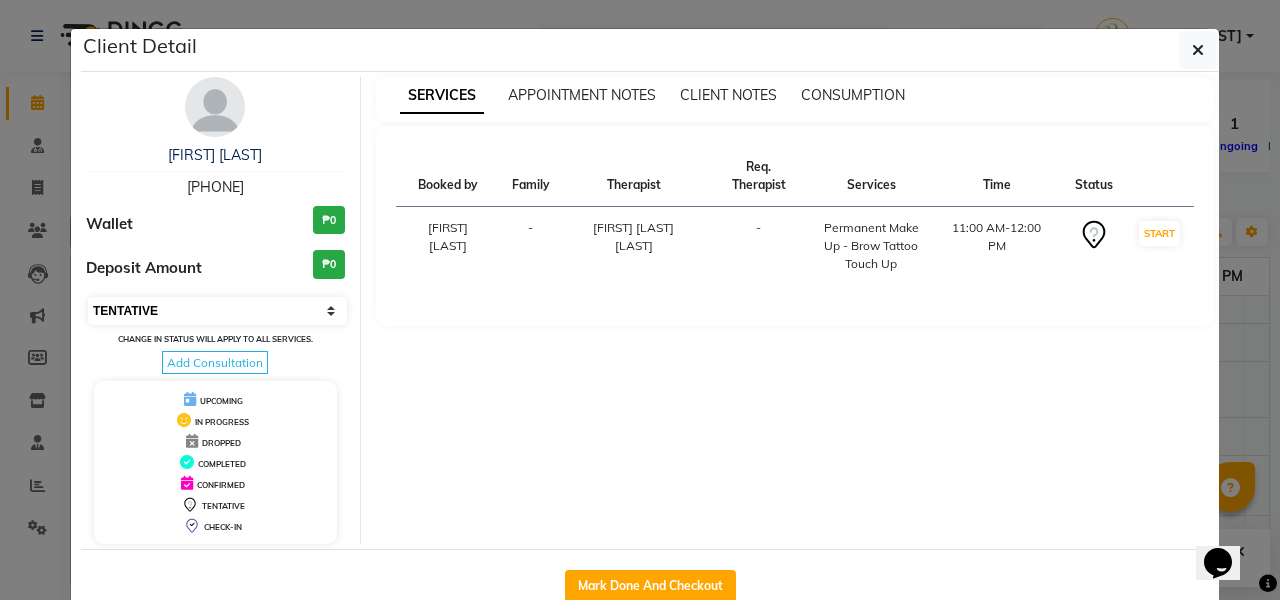 select on "2" 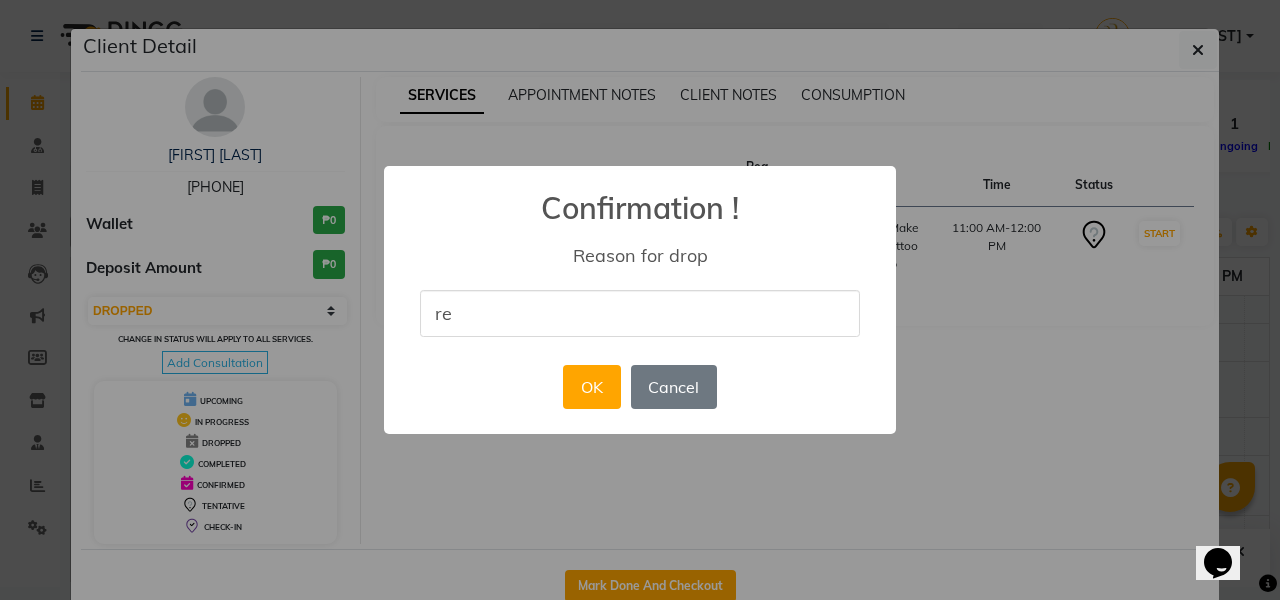type on "r" 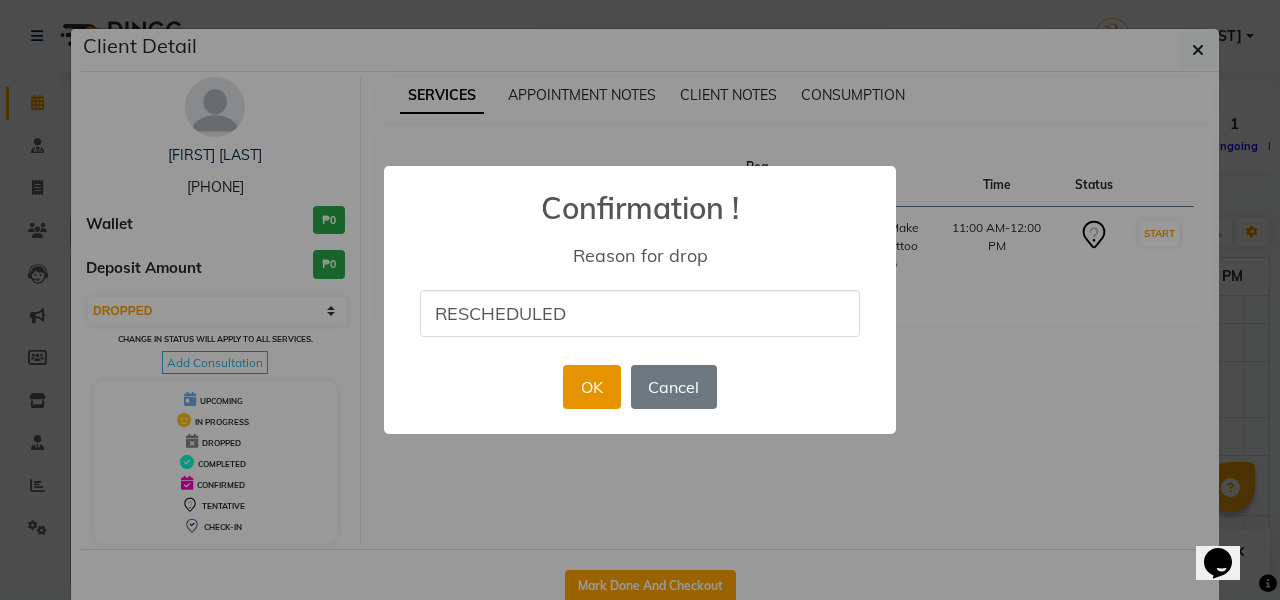 type on "RESCHEDULED" 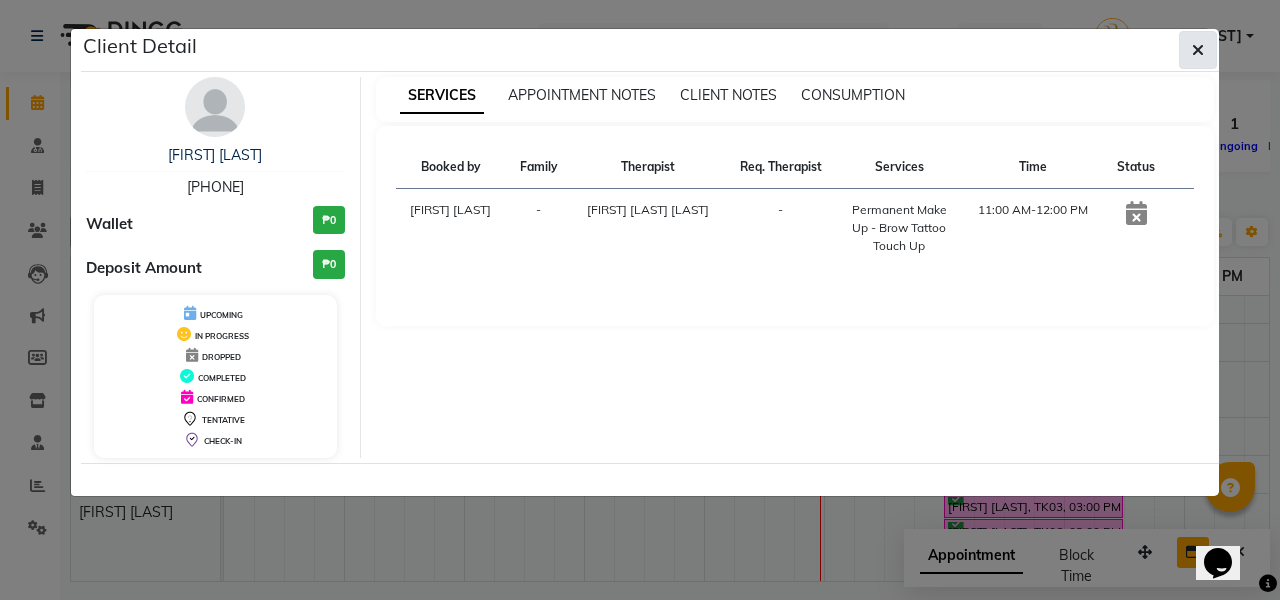 click 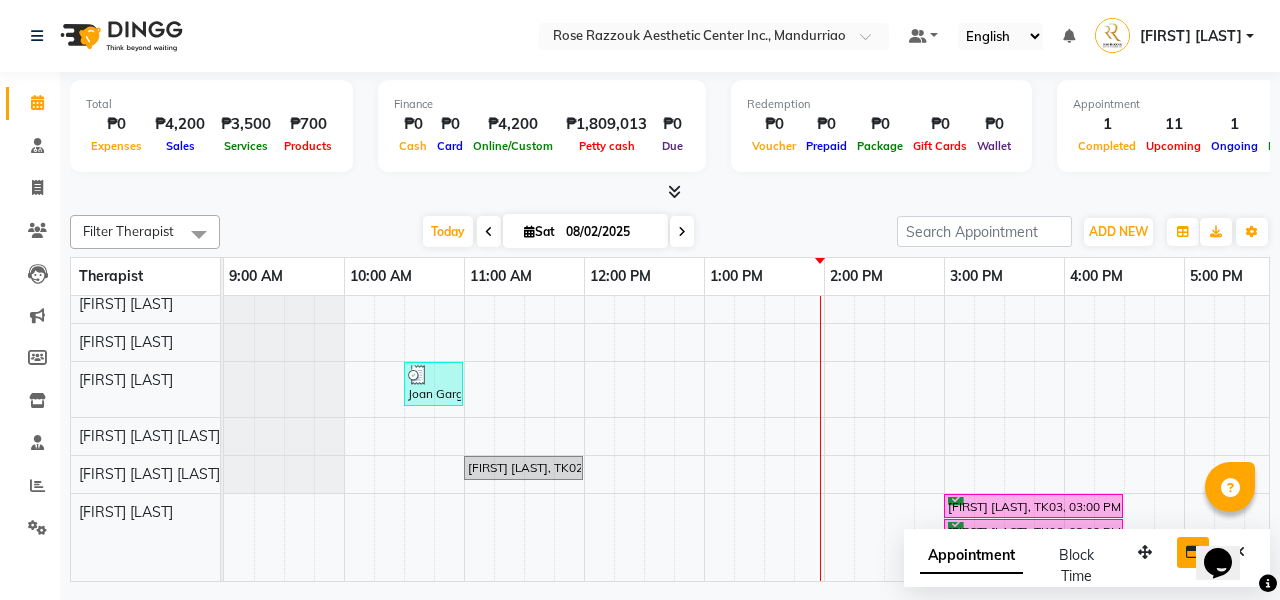 scroll, scrollTop: 211, scrollLeft: 0, axis: vertical 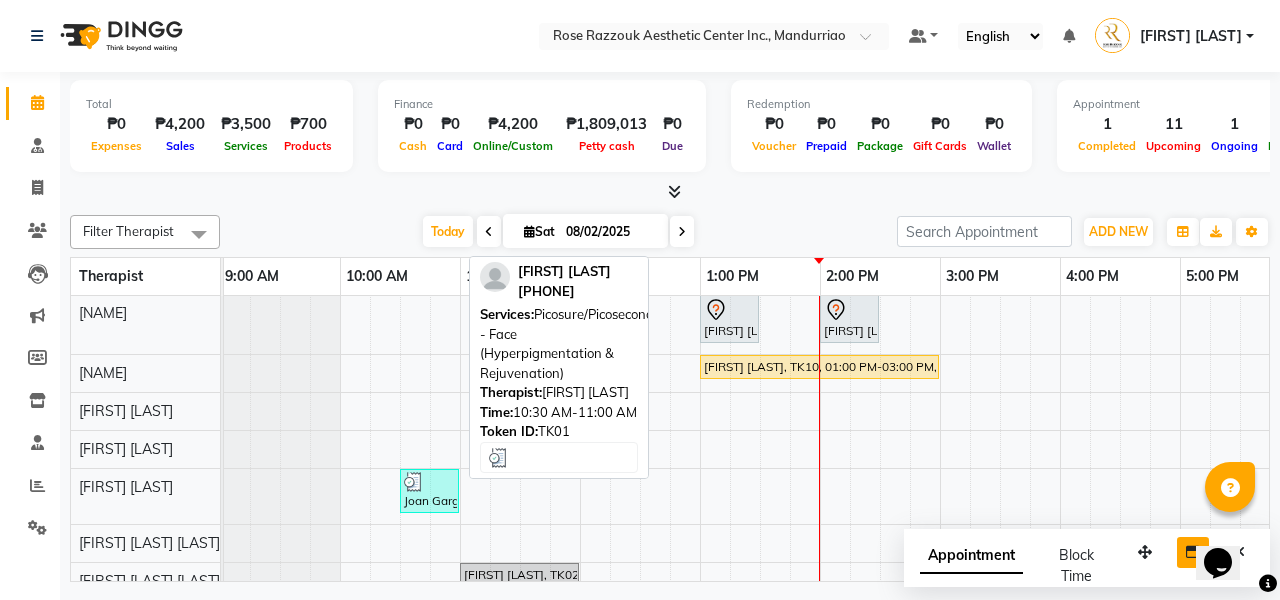 click at bounding box center [429, 482] 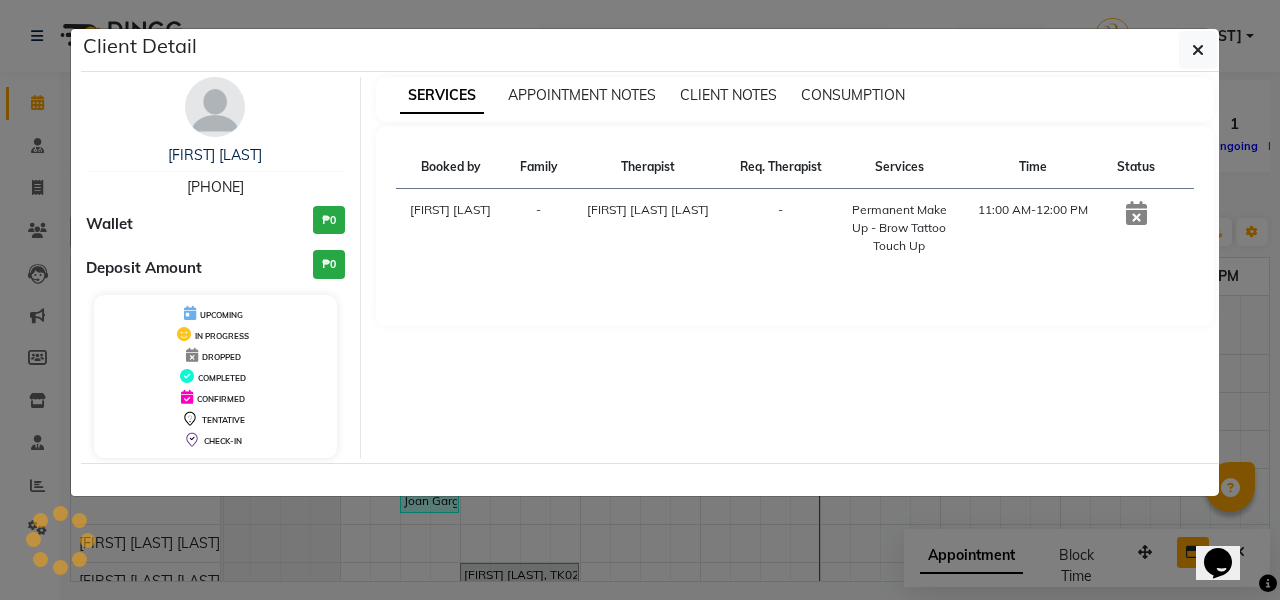 select on "3" 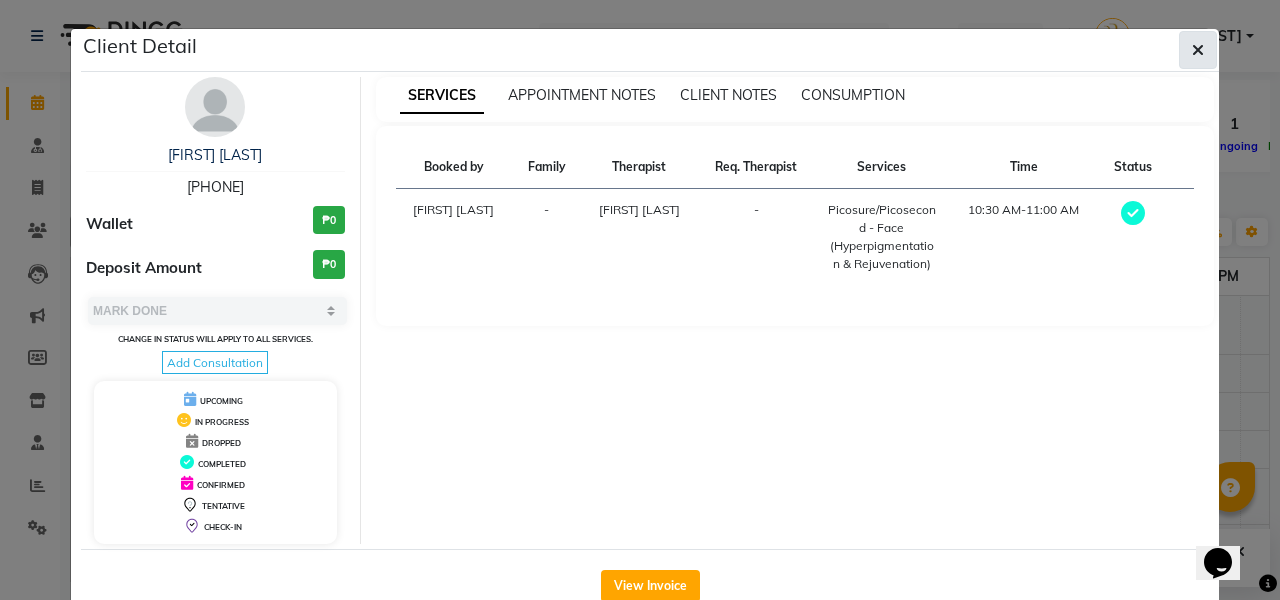 click 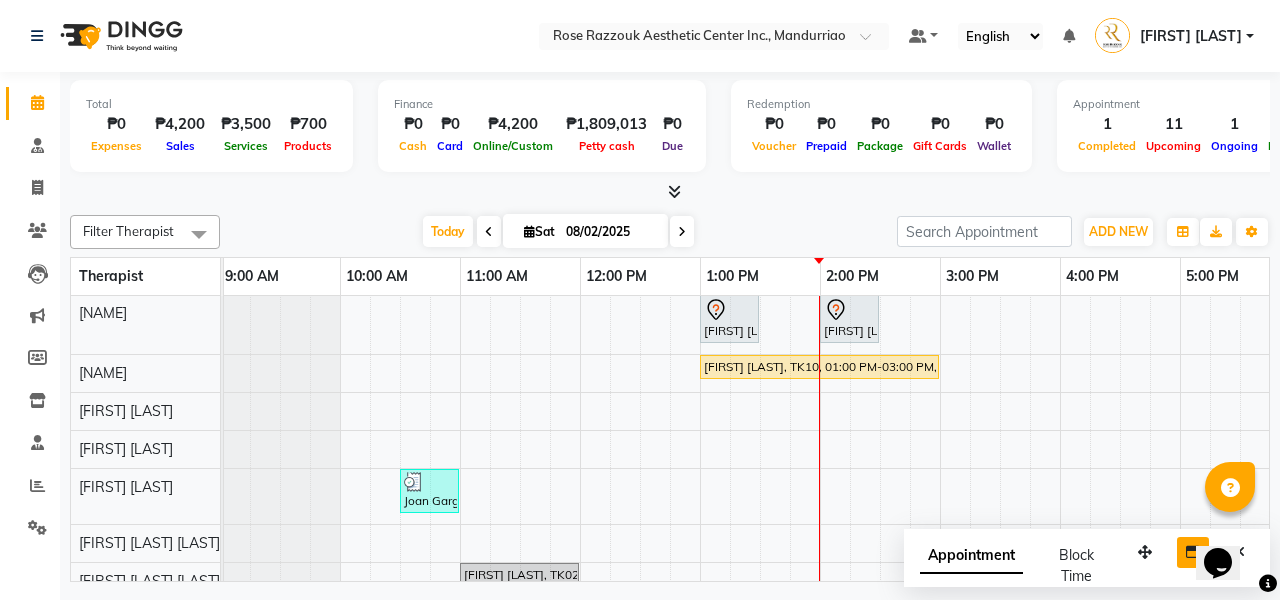 scroll, scrollTop: 0, scrollLeft: 0, axis: both 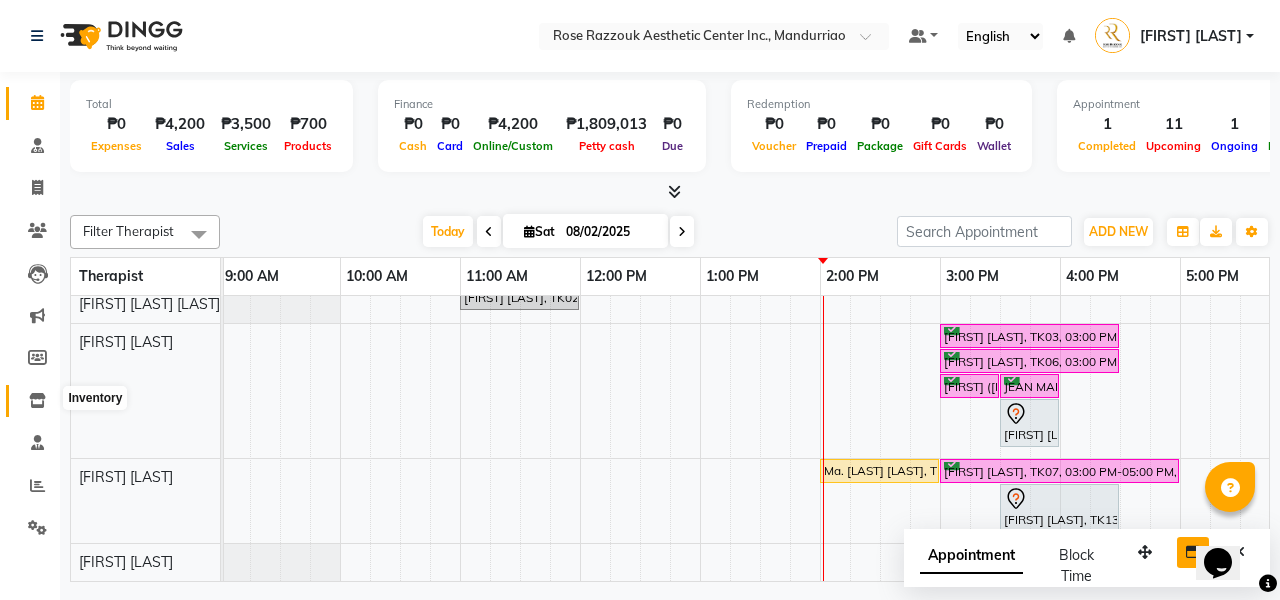 click 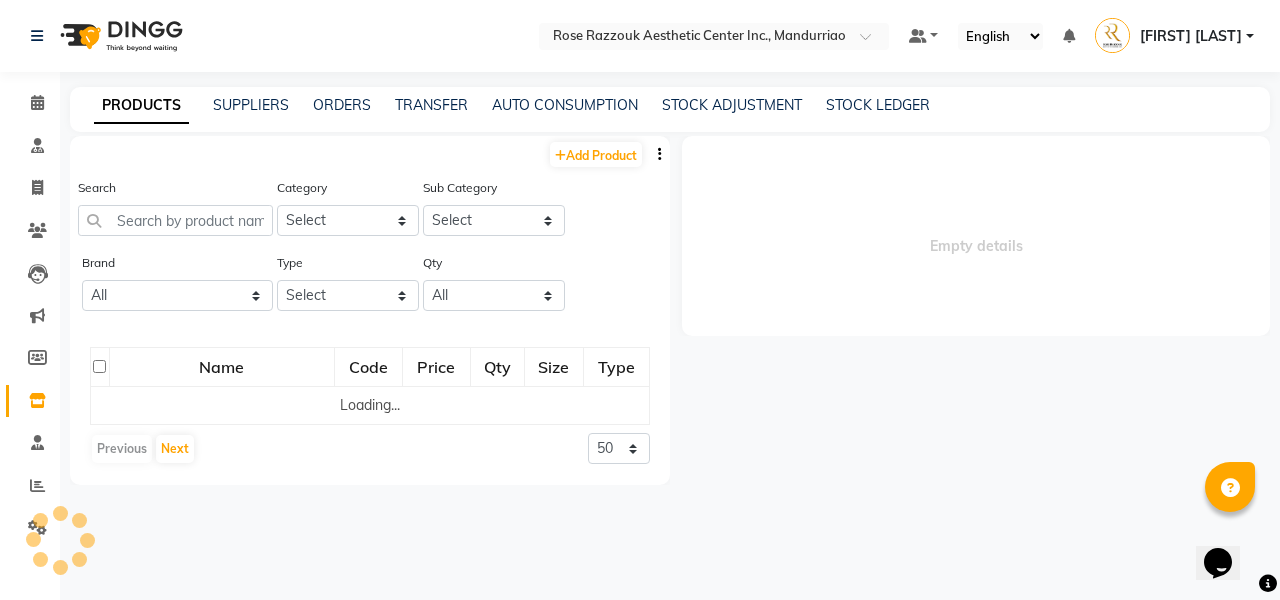select 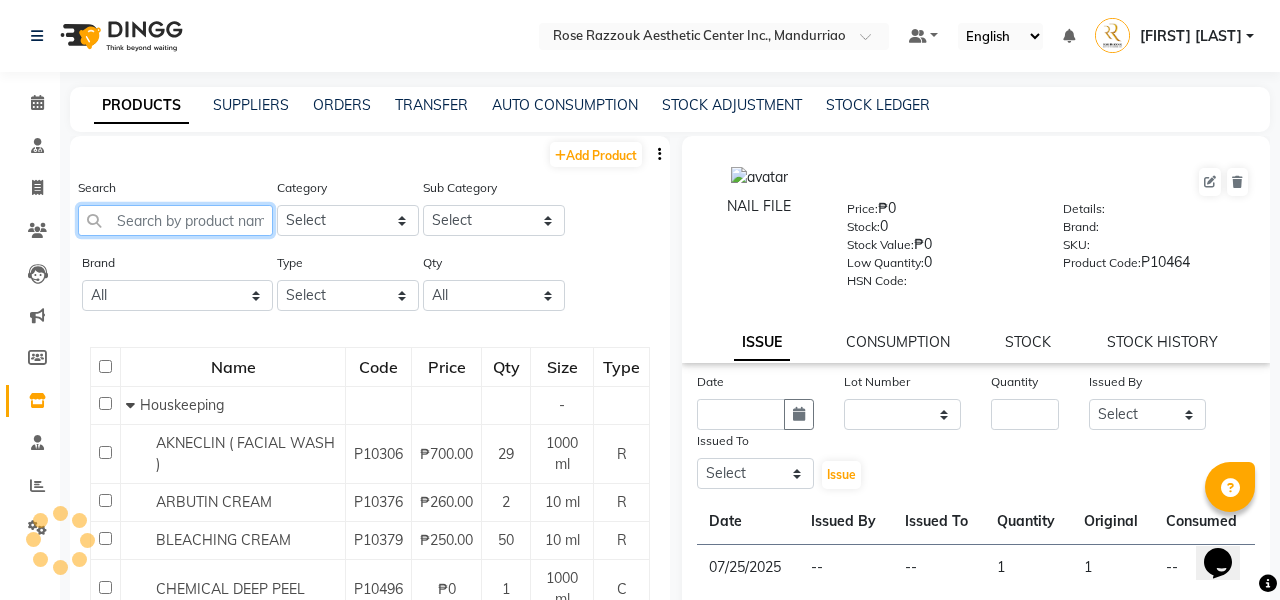 click 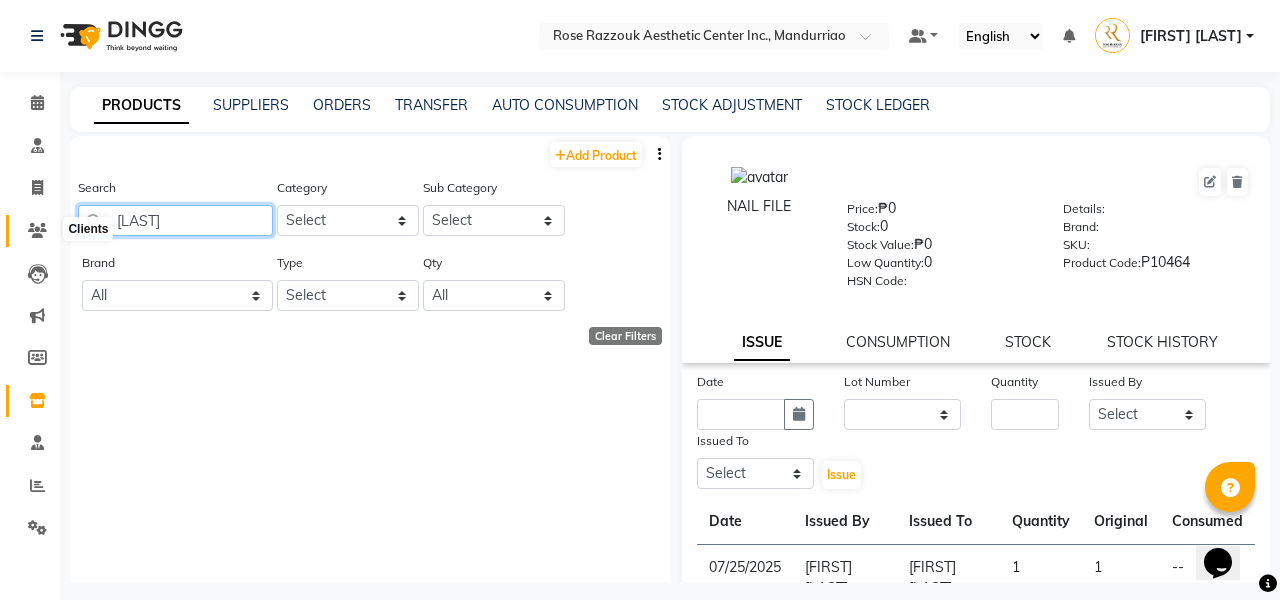 type on "[LAST]" 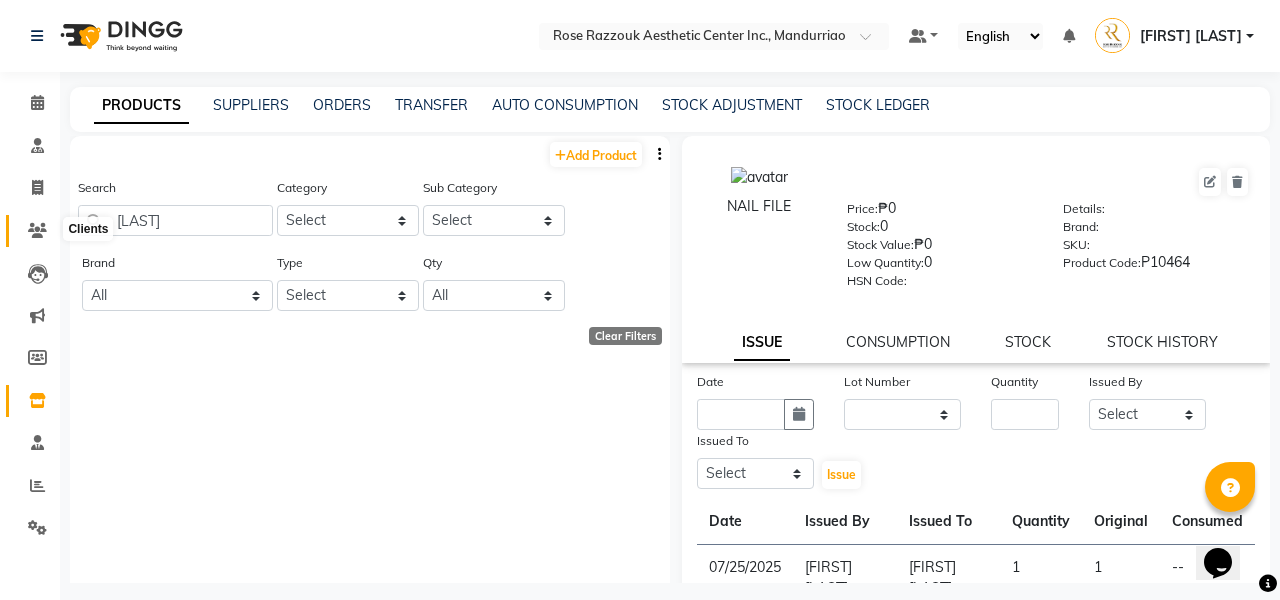 click 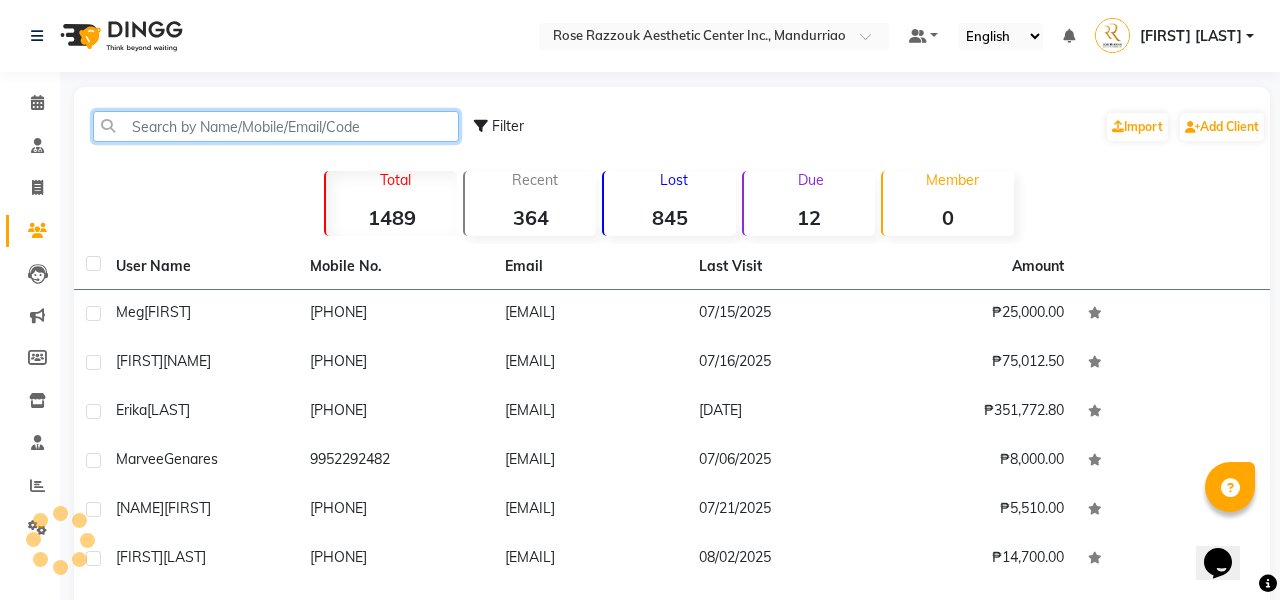 click 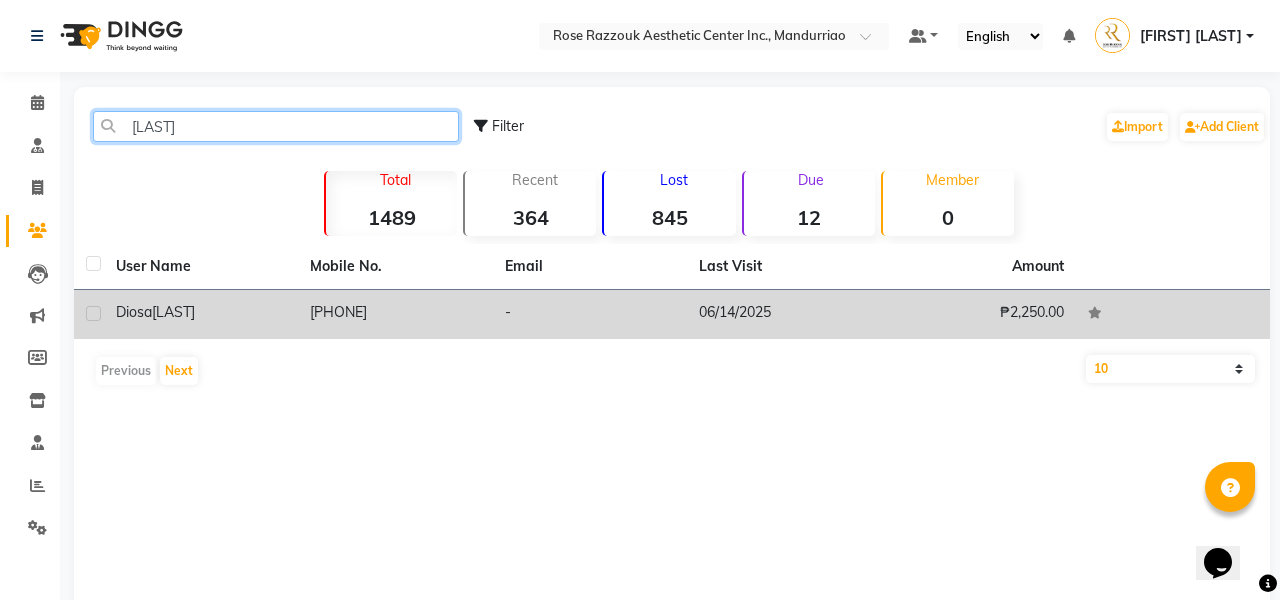 type on "[LAST]" 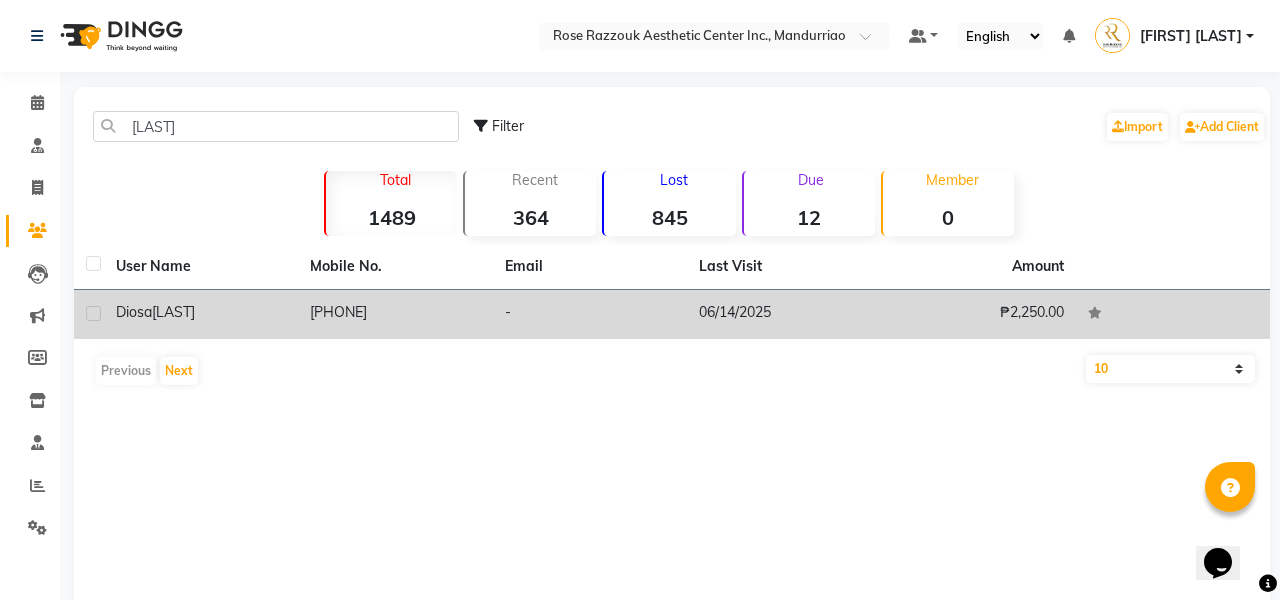 click on "[PHONE]" 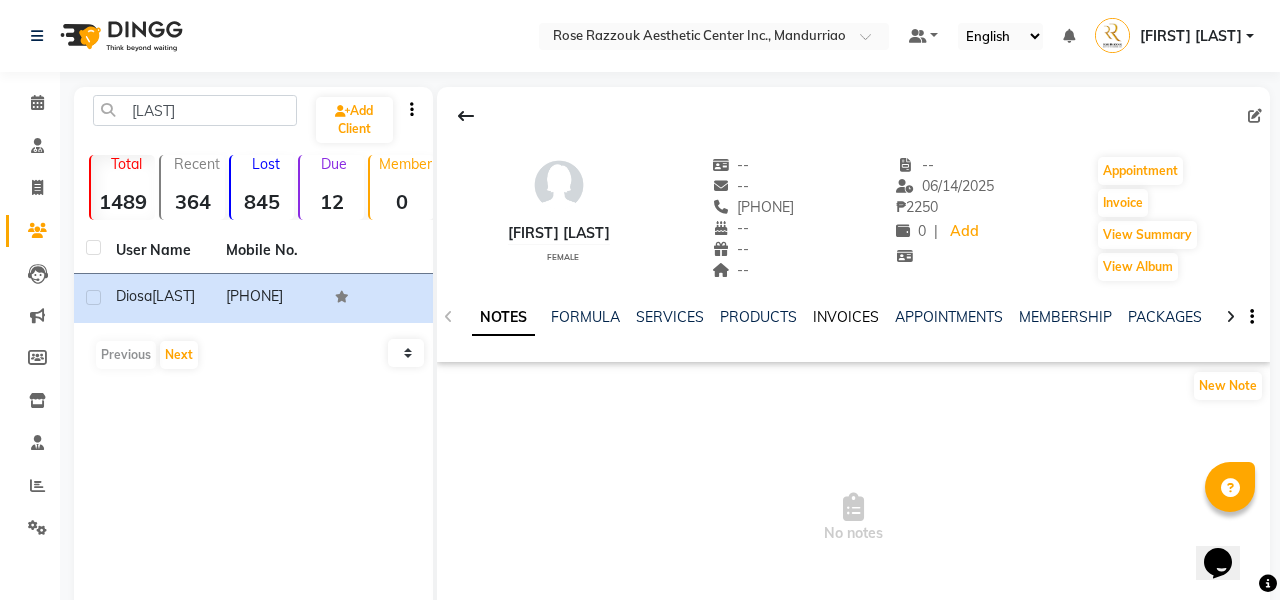 click on "INVOICES" 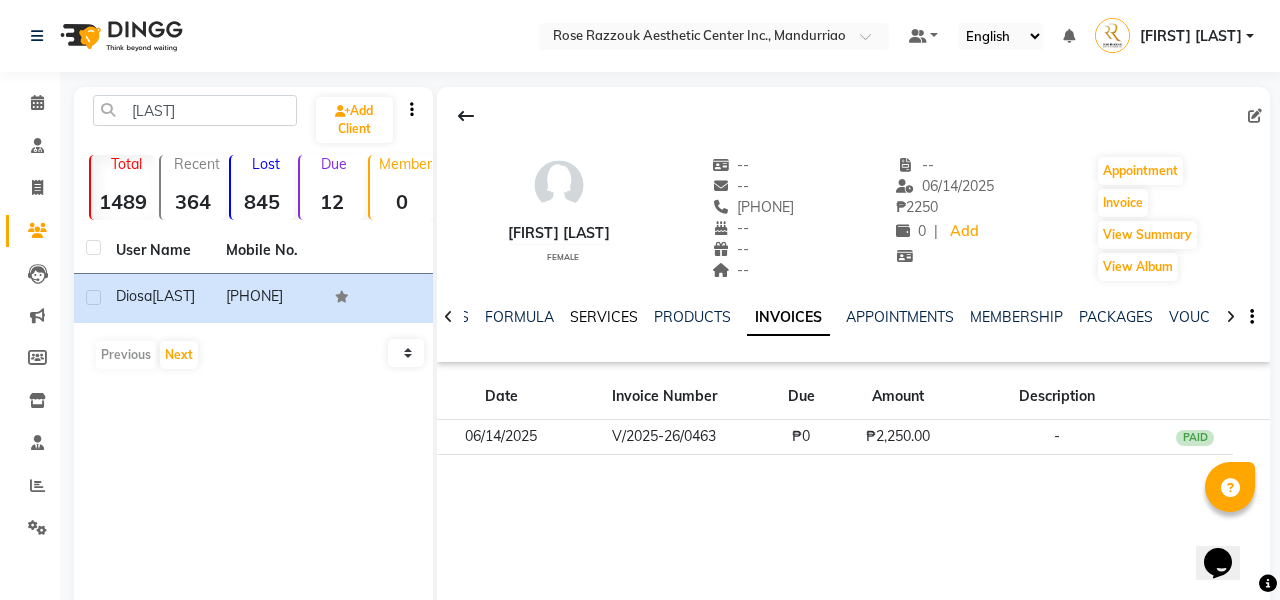 click on "SERVICES" 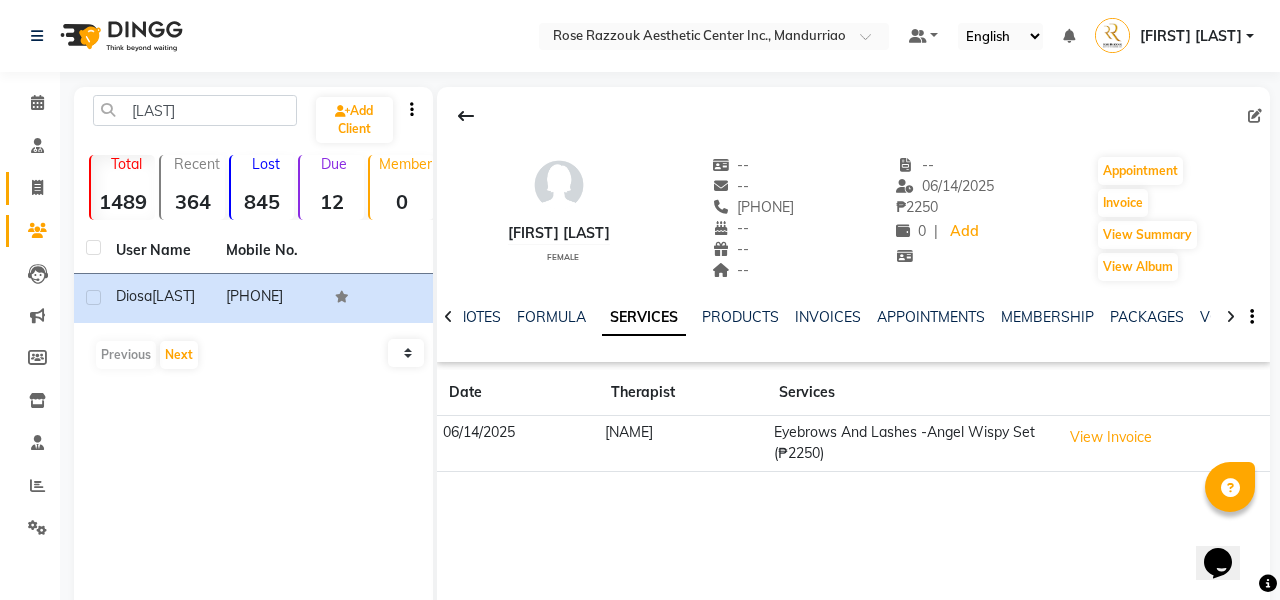 scroll, scrollTop: 0, scrollLeft: 0, axis: both 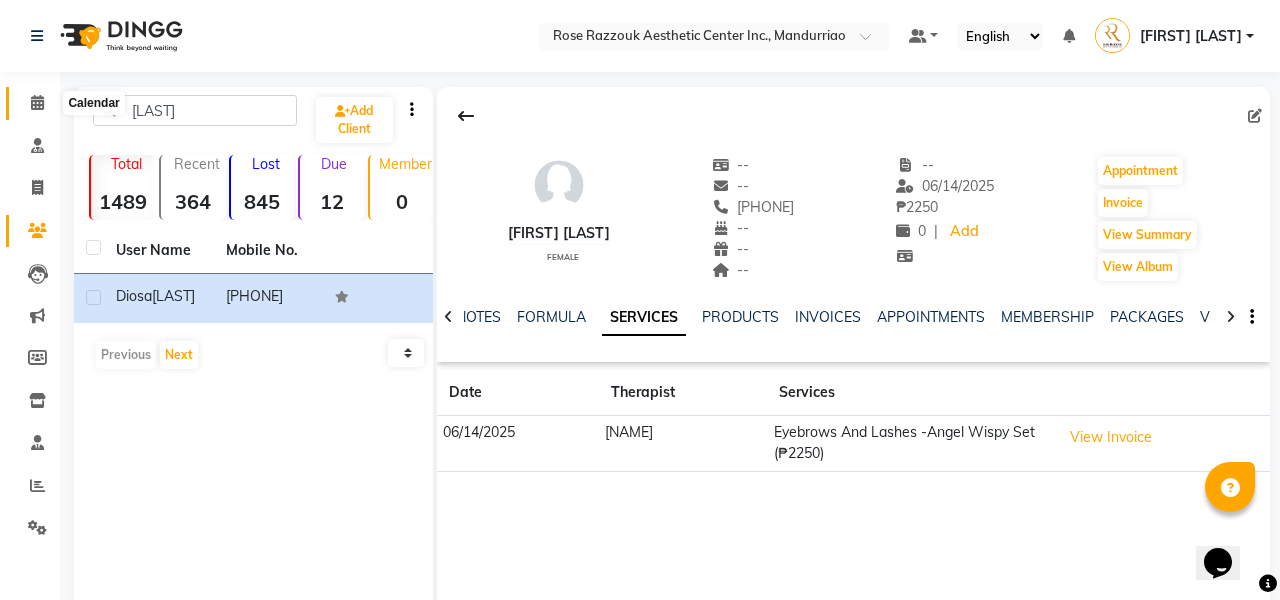 click 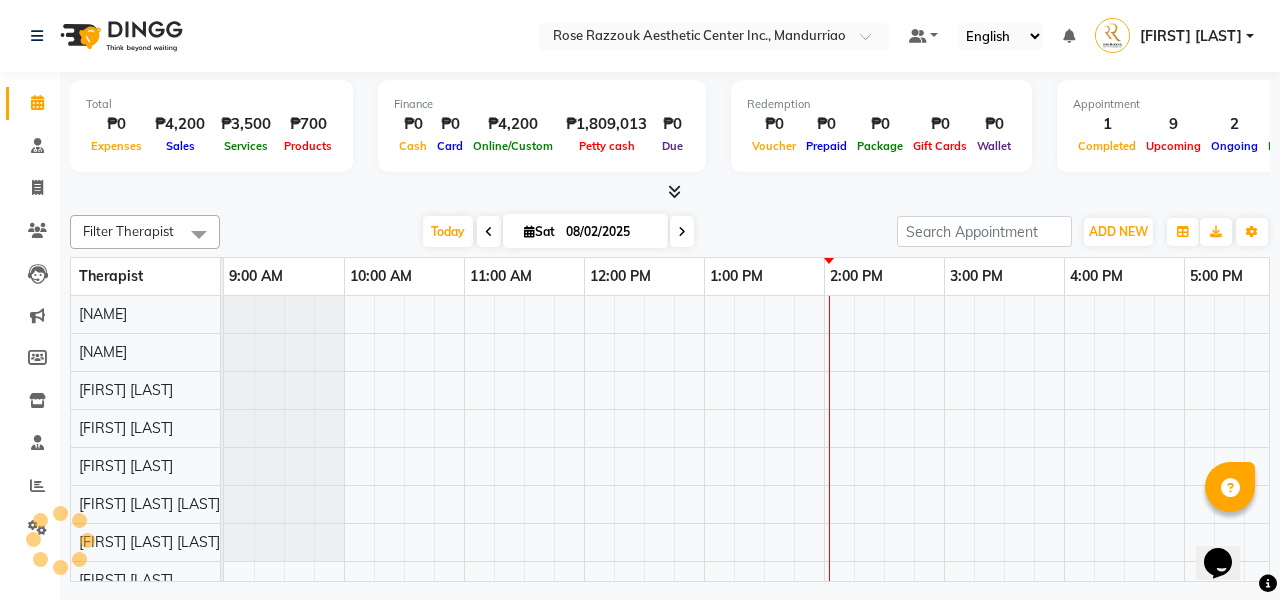 scroll, scrollTop: 0, scrollLeft: 0, axis: both 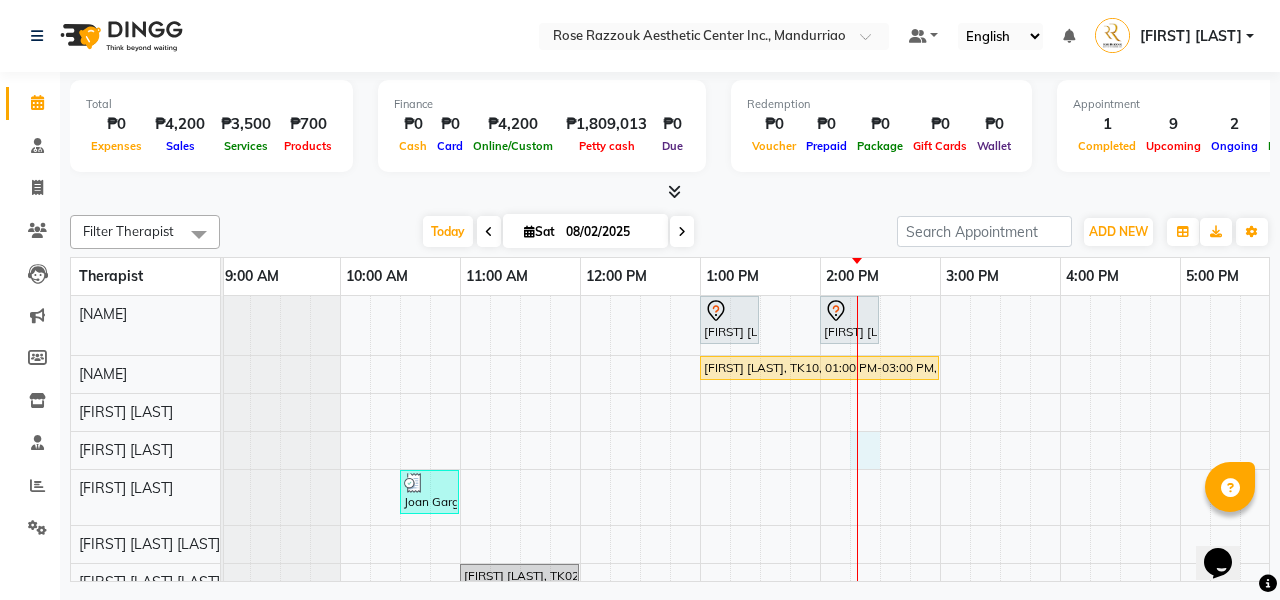 click on "[FIRST] [LAST], TK11, 01:00 PM-01:30 PM, Picosure/Picosecond - Face (Hyperpigmentation & Rejuvenation)             [FIRST] [LAST], TK12, 02:00 PM-02:30 PM, [BRAND] Signature Treatments  - Deep Peel For Face    [FIRST] [LAST], TK10, 01:00 PM-03:00 PM, Headspa     [FIRST] [LAST], TK01, 10:30 AM-11:00 AM, Picosure/Picosecond - Face (Hyperpigmentation & Rejuvenation)    [FIRST] [LAST], TK02, 11:00 AM-12:00 PM, Permanent Make Up - Brow Tattoo Touch Up      [FIRST] [LAST], TK03, 03:00 PM-04:30 PM, Platelet Rich Fibrin Matrix - Whole Face Rejuvenation     [FIRST] [LAST], TK06, 03:00 PM-04:30 PM, Platelet Rich Fibrin Matrix - Whole Face Rejuvenation     [FIRST] [LAST], TK08, 03:00 PM-03:30 PM, Reduced Glutathione + Multivitamins  - Per Session     [FIRST] [LAST], TK05, 03:30 PM-04:00 PM, Reduced Glutathione + Multivitamins  - Per Session             [FIRST] [LAST], TK04, 03:30 PM-04:00 PM, Reduced Glutathione + Multivitamins  - Per Session        [FIRST] [LAST], TK07, 03:00 PM-05:00 PM, Headspa" at bounding box center (880, 577) 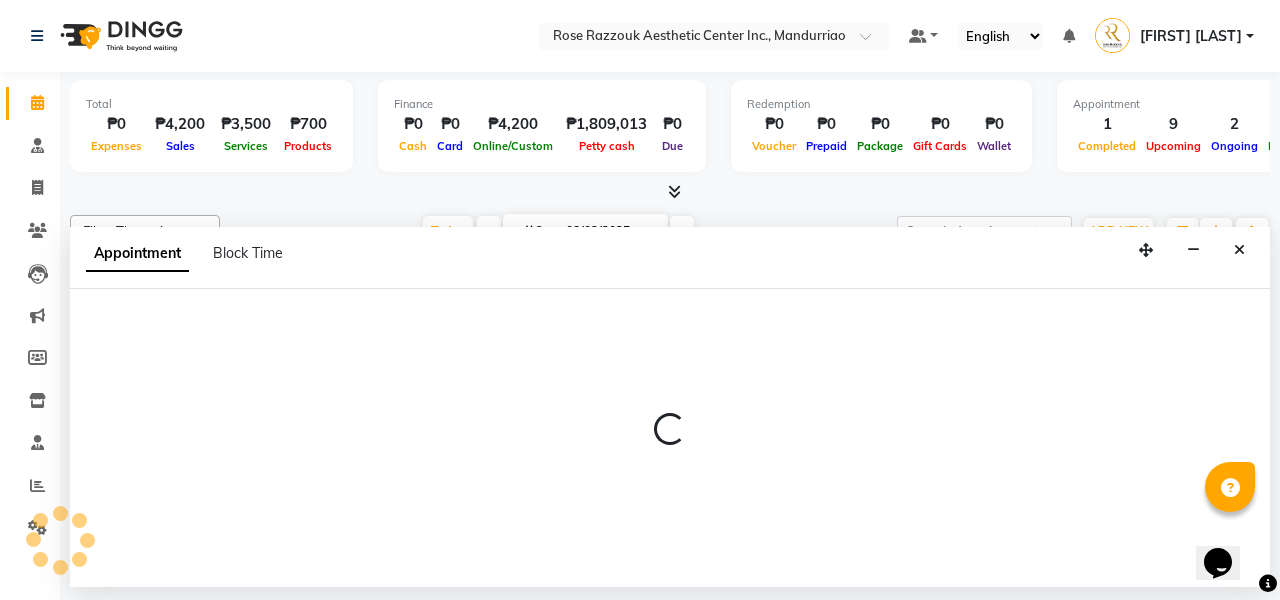 select on "[NUMBER]" 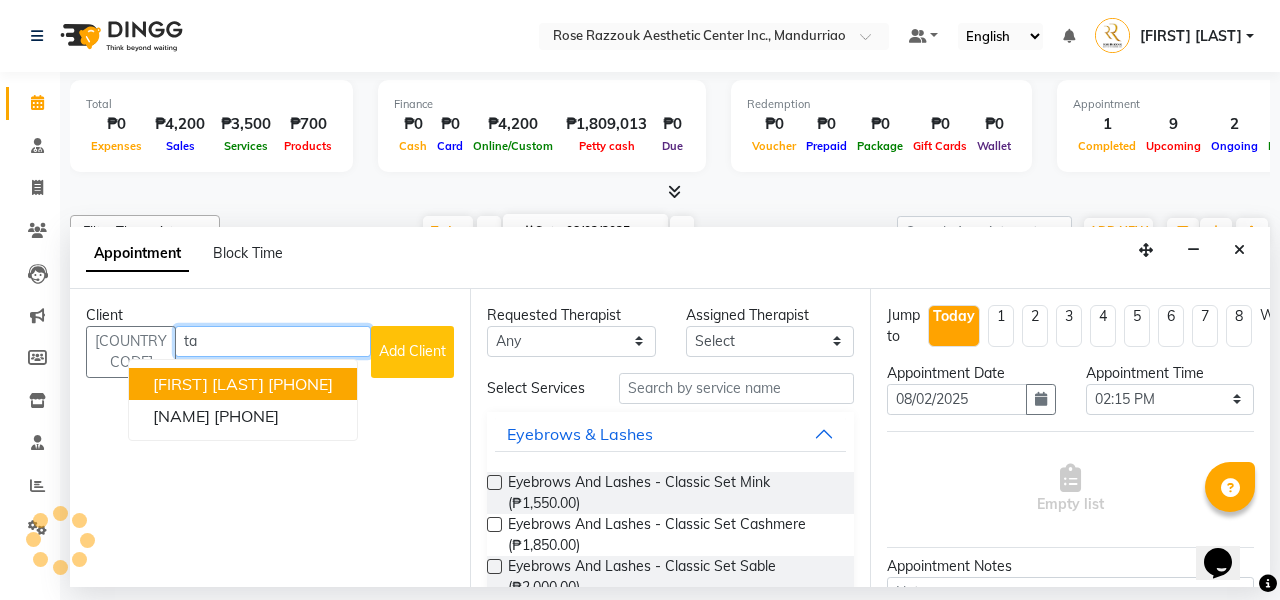 type on "t" 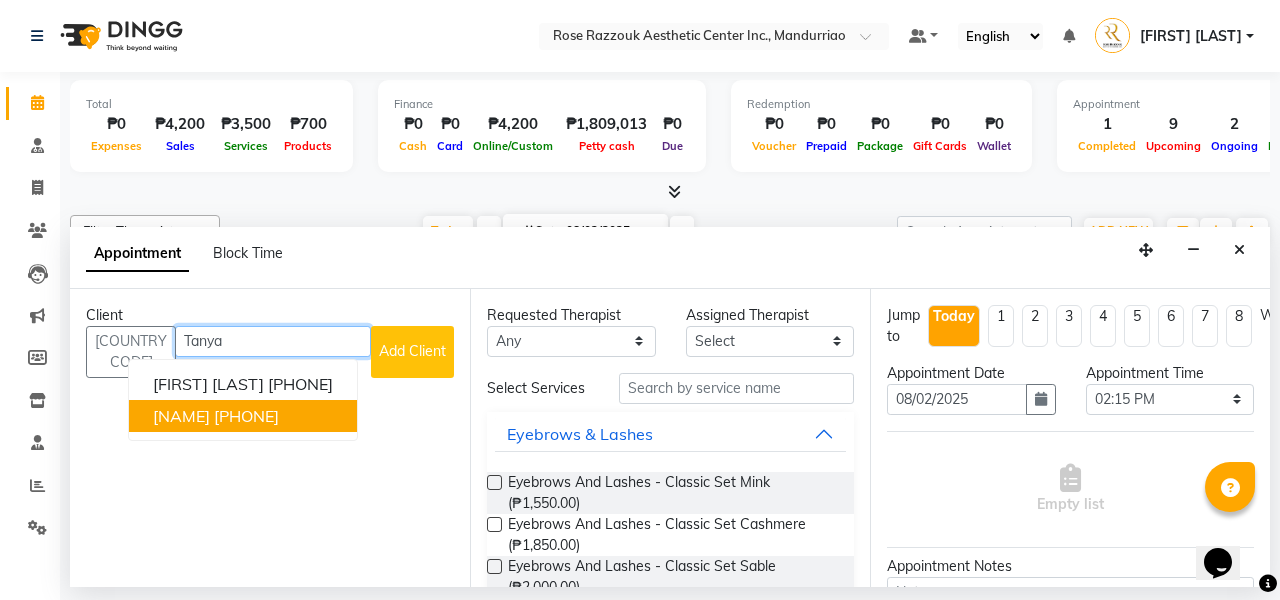 type on "Tanya" 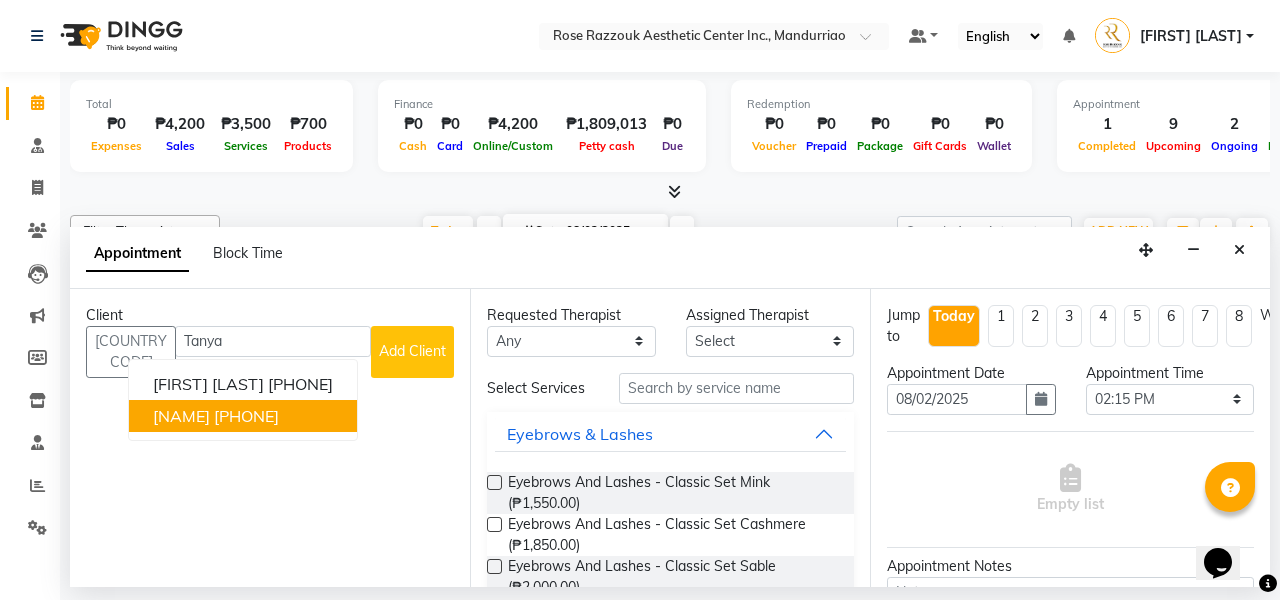 click on "Add Client" at bounding box center [412, 352] 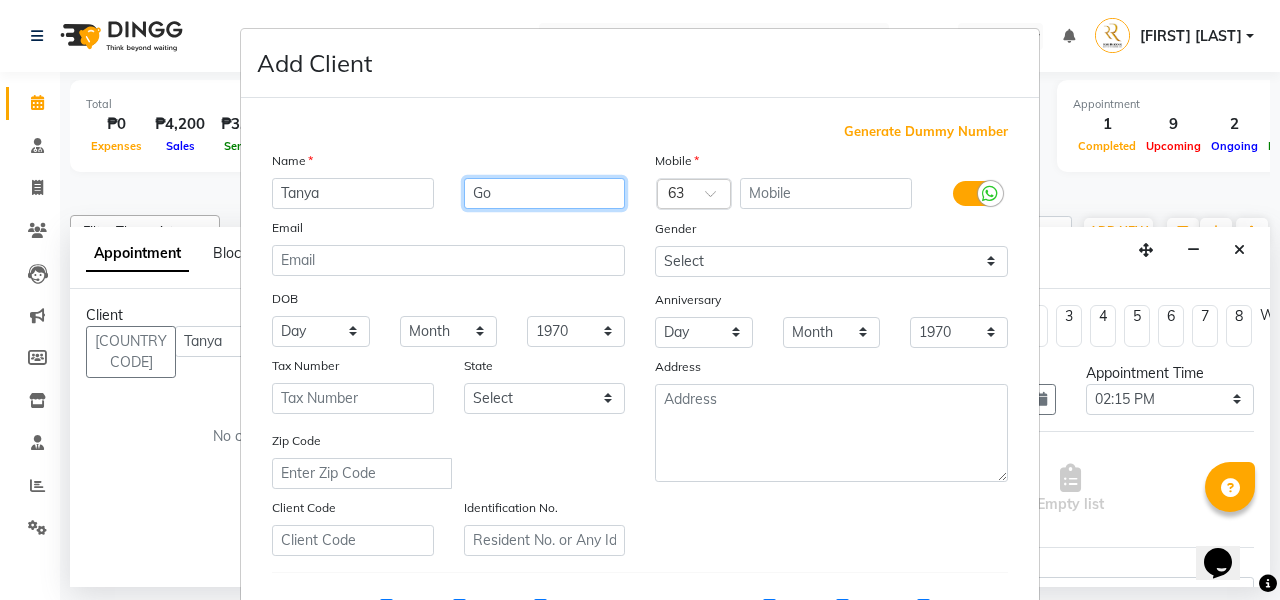 type on "Go" 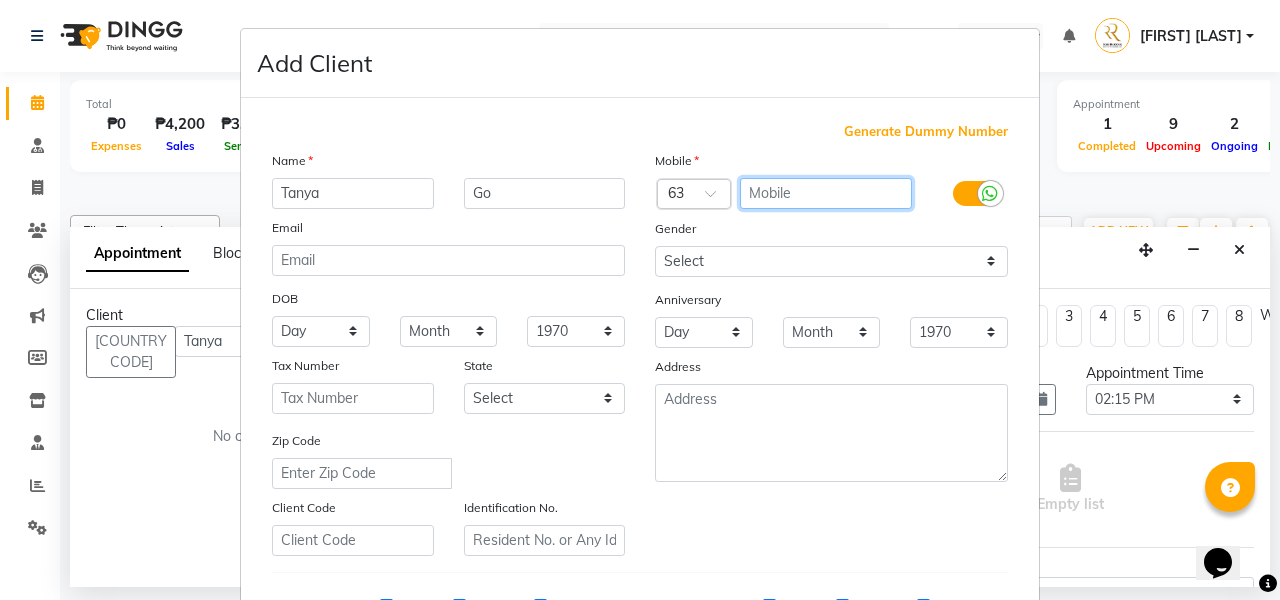 click at bounding box center (826, 193) 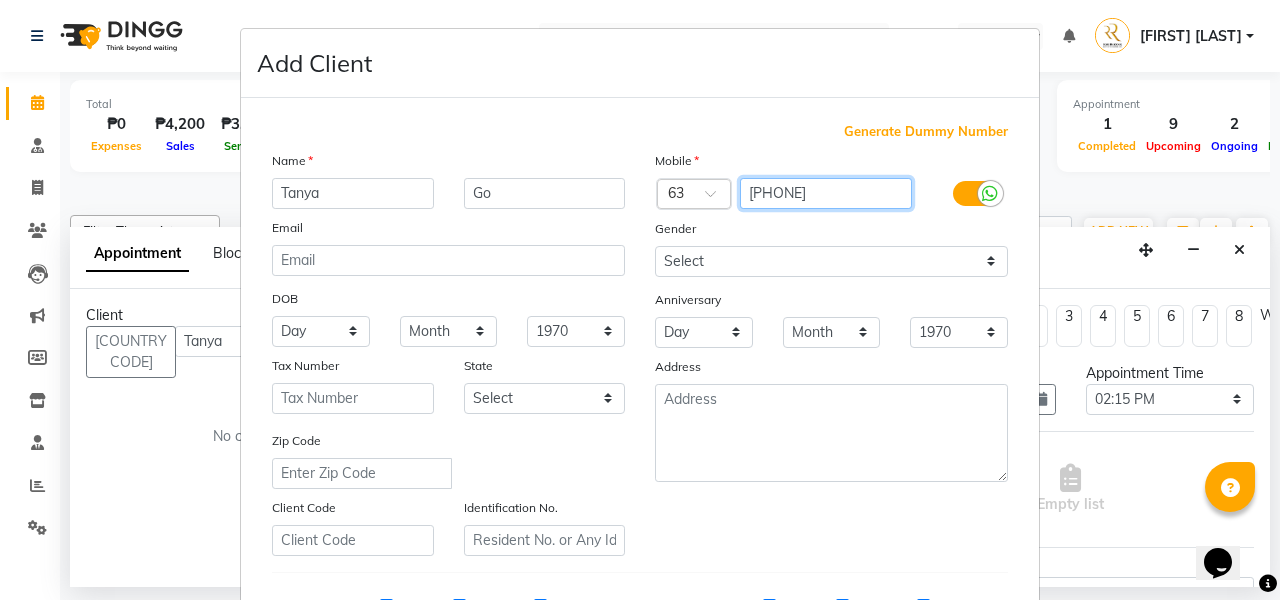 type on "[PHONE]" 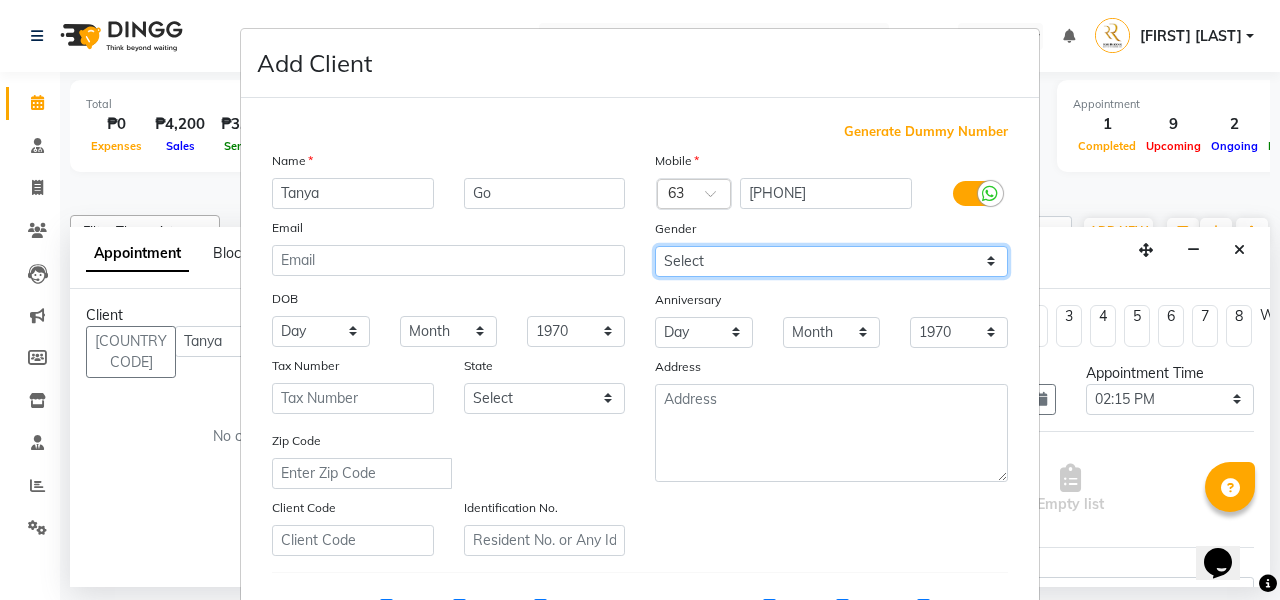 select on "female" 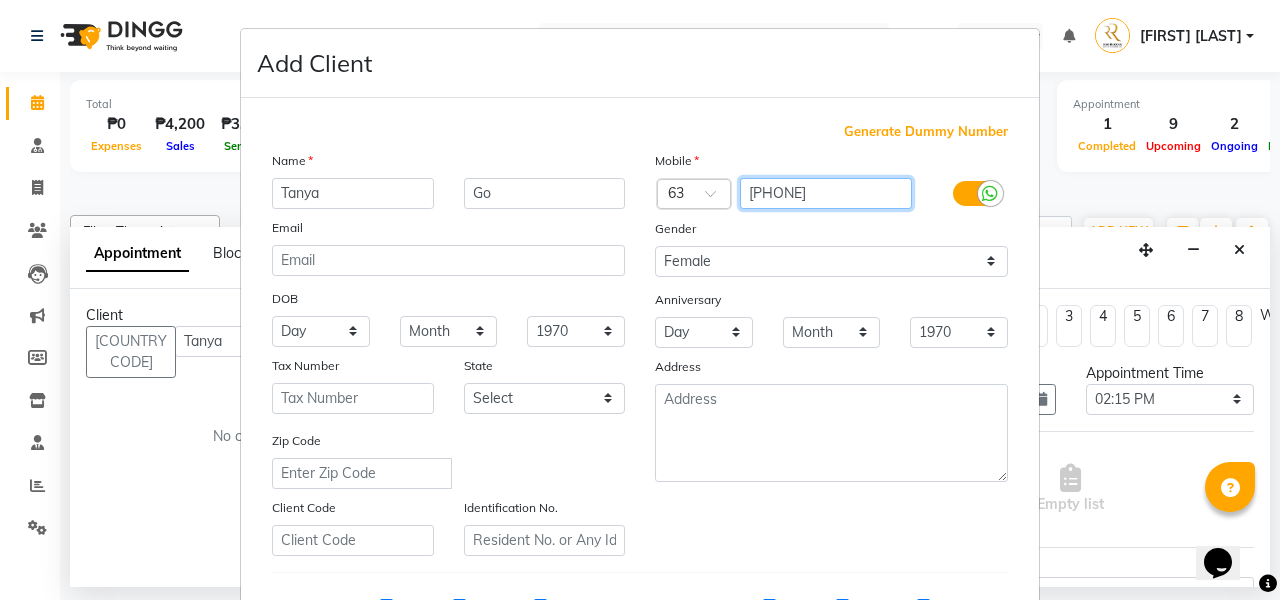 click on "[PHONE]" at bounding box center (826, 193) 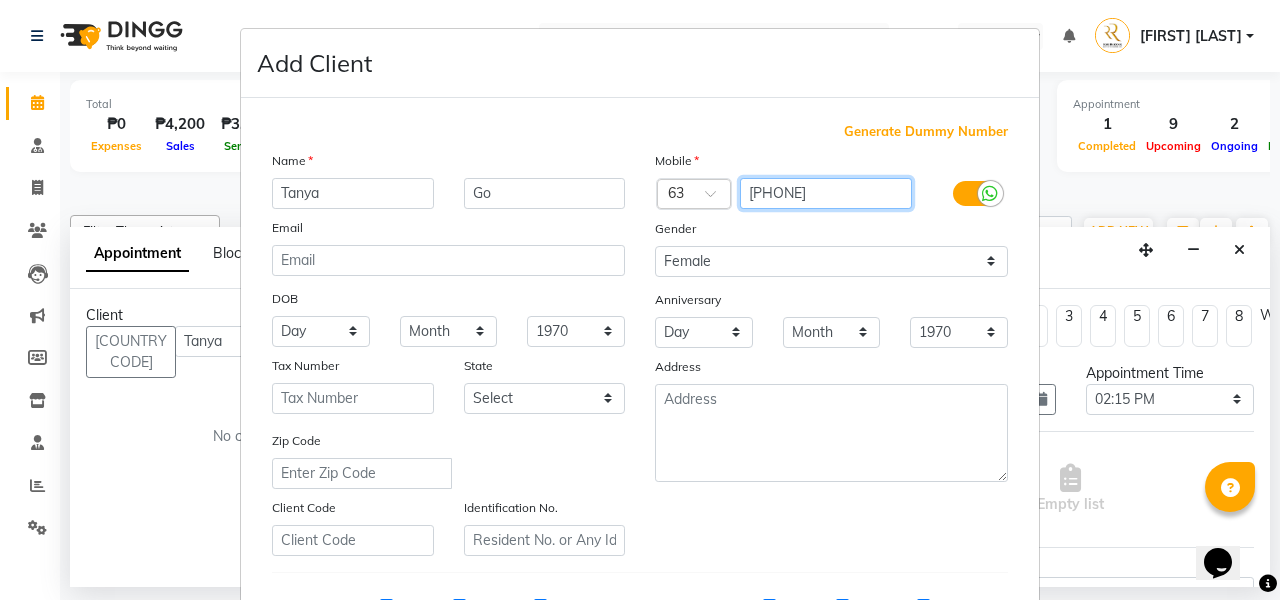click on "[PHONE]" at bounding box center [826, 193] 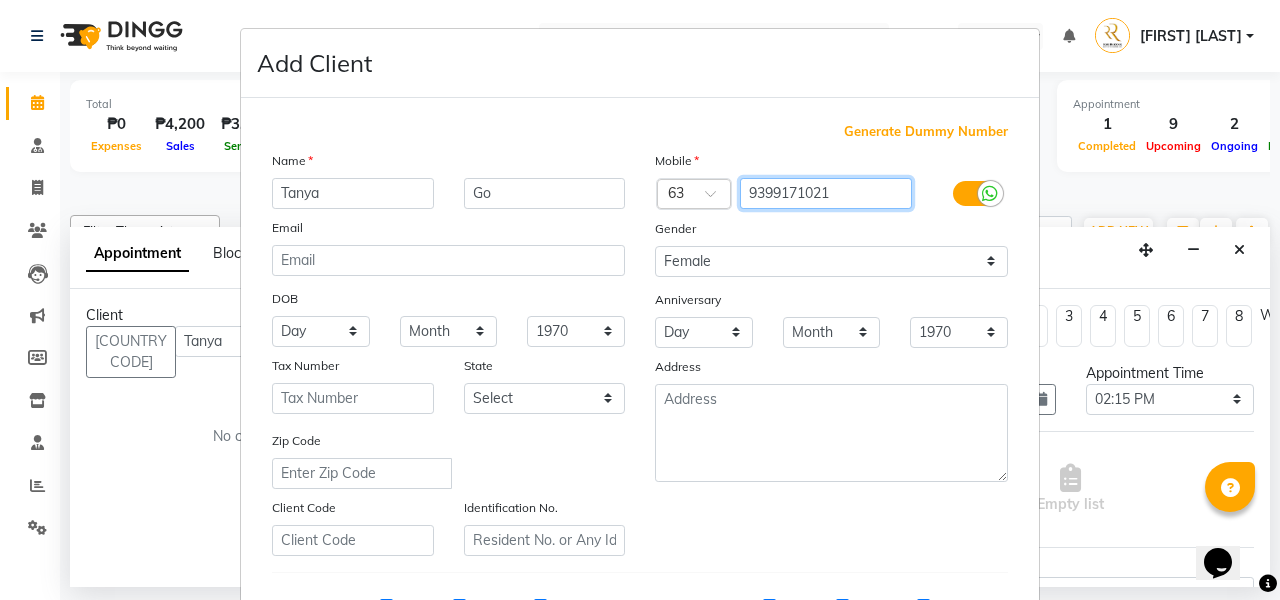 type on "9399171021" 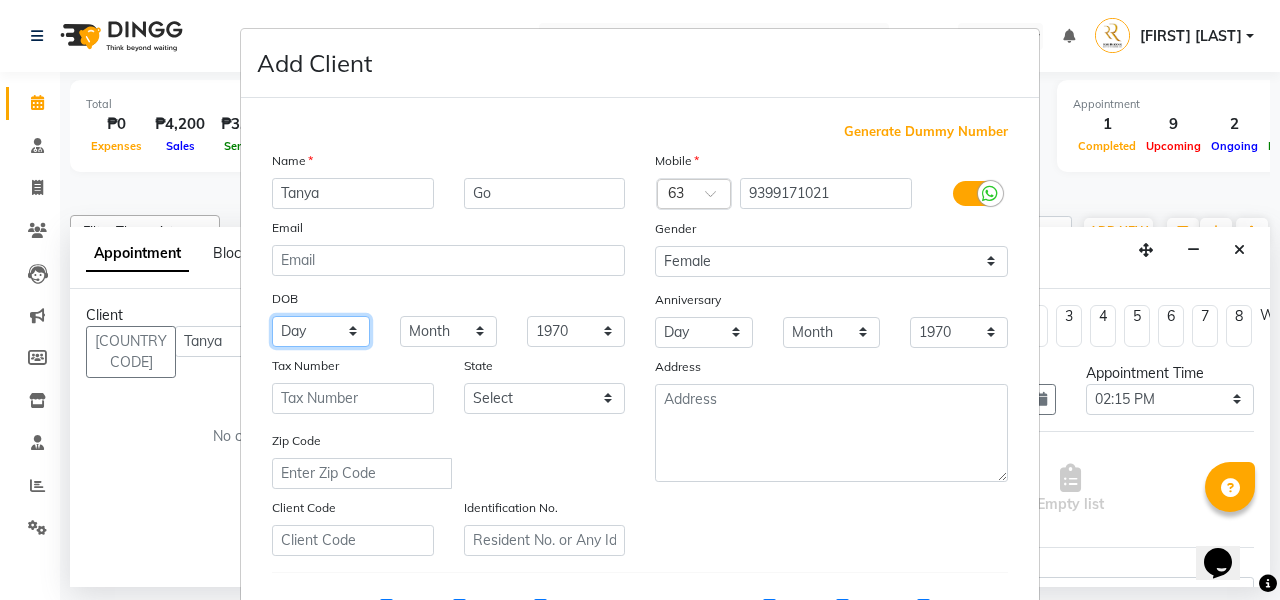select on "13" 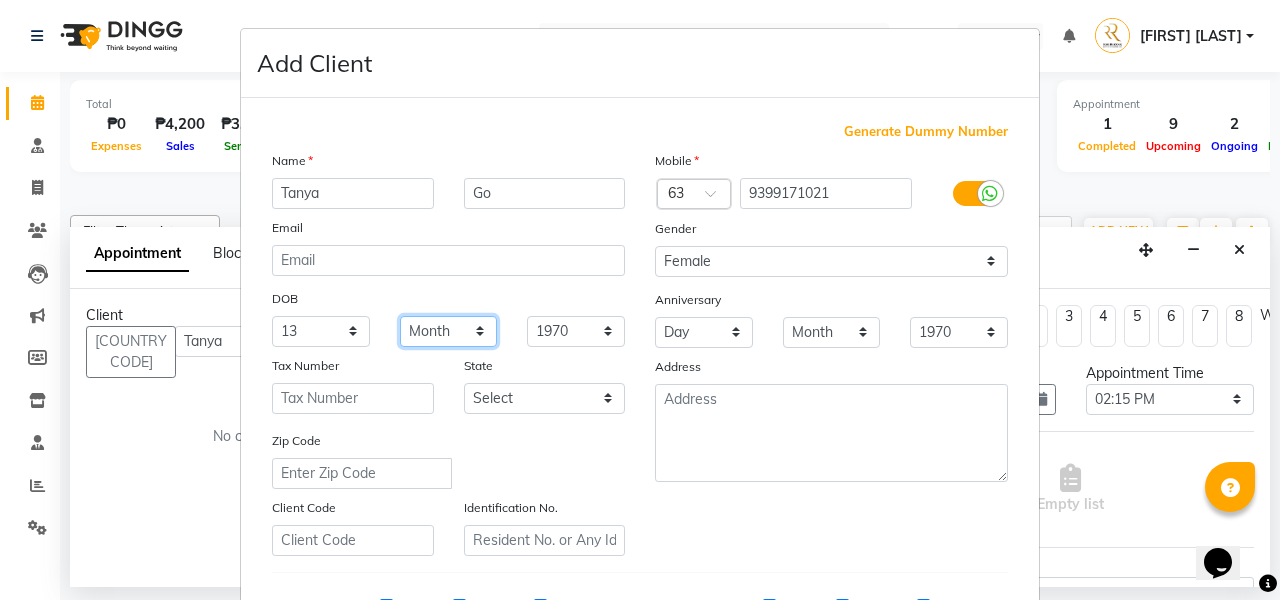 select on "11" 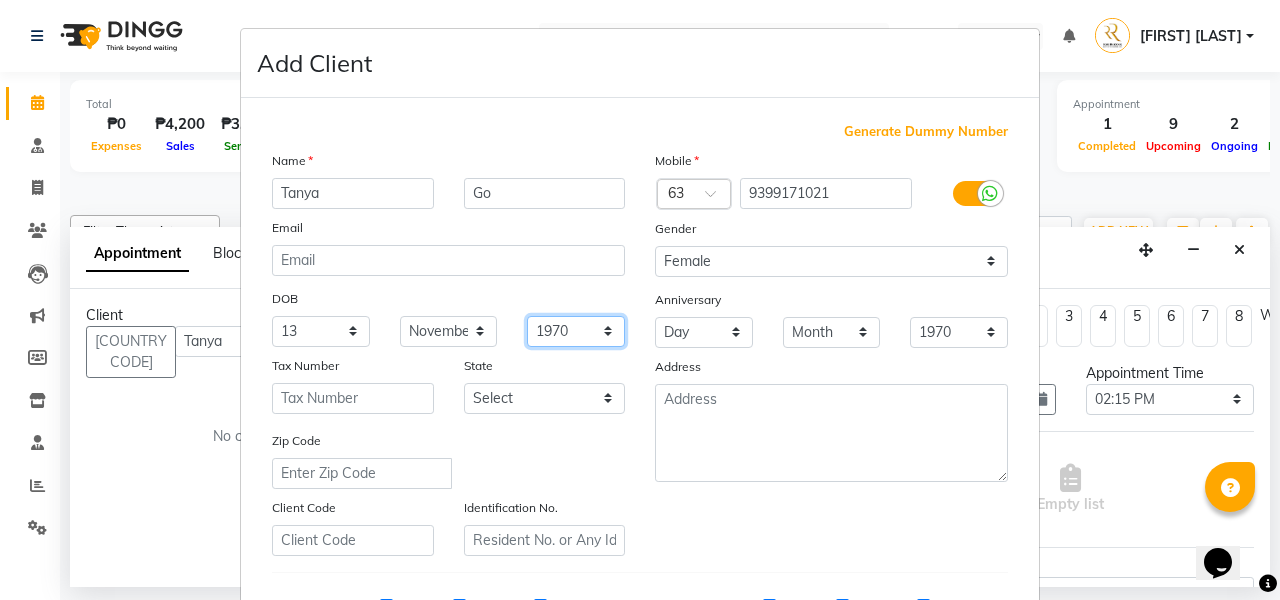 select on "1985" 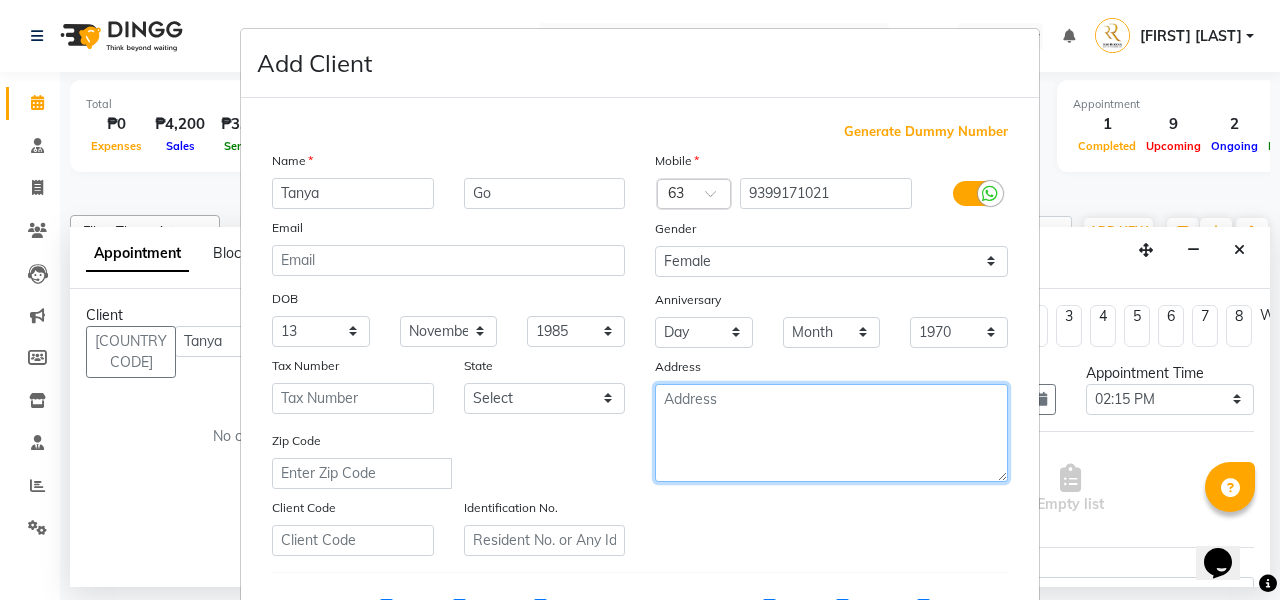 click at bounding box center (831, 433) 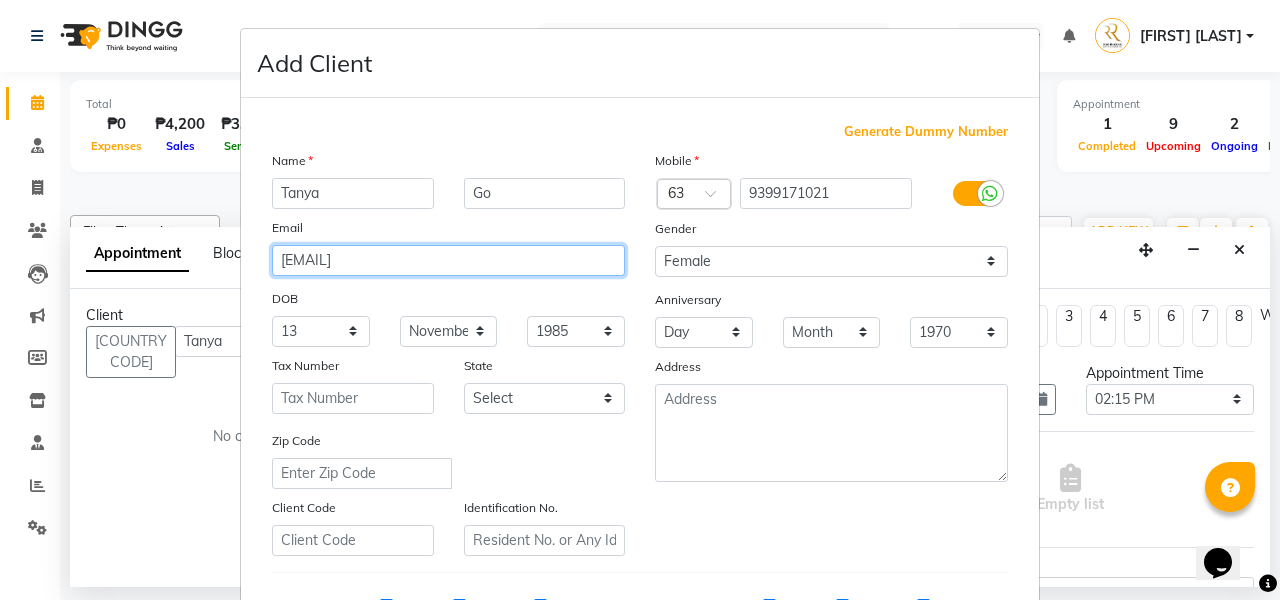 click on "[EMAIL]" at bounding box center [448, 260] 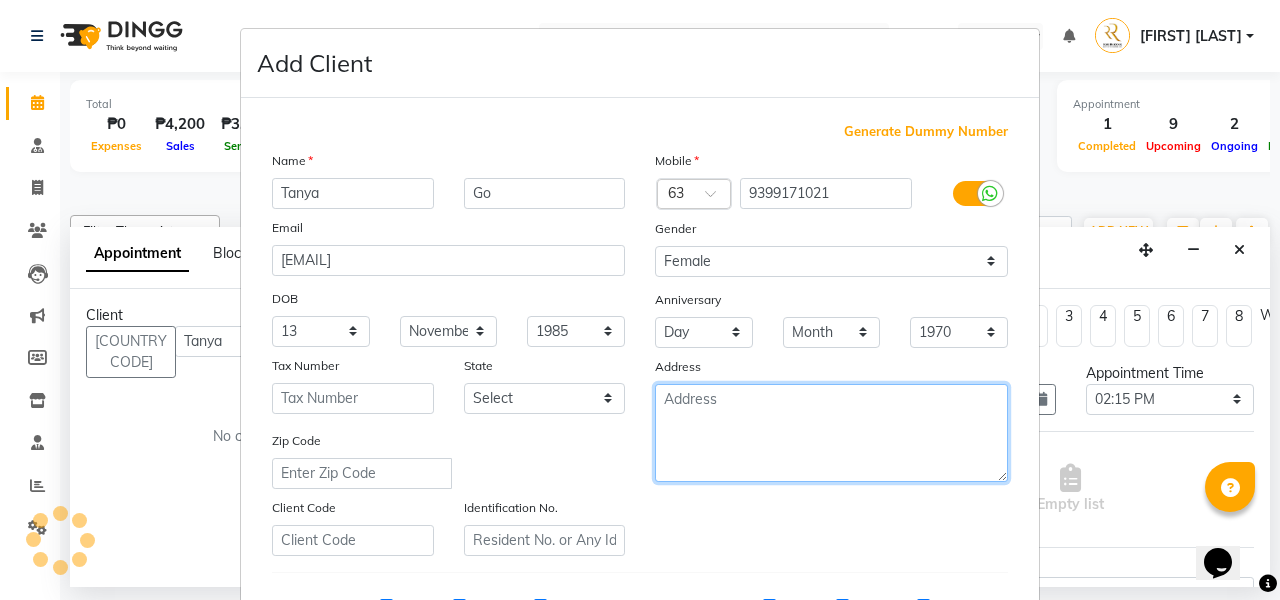 click at bounding box center [831, 433] 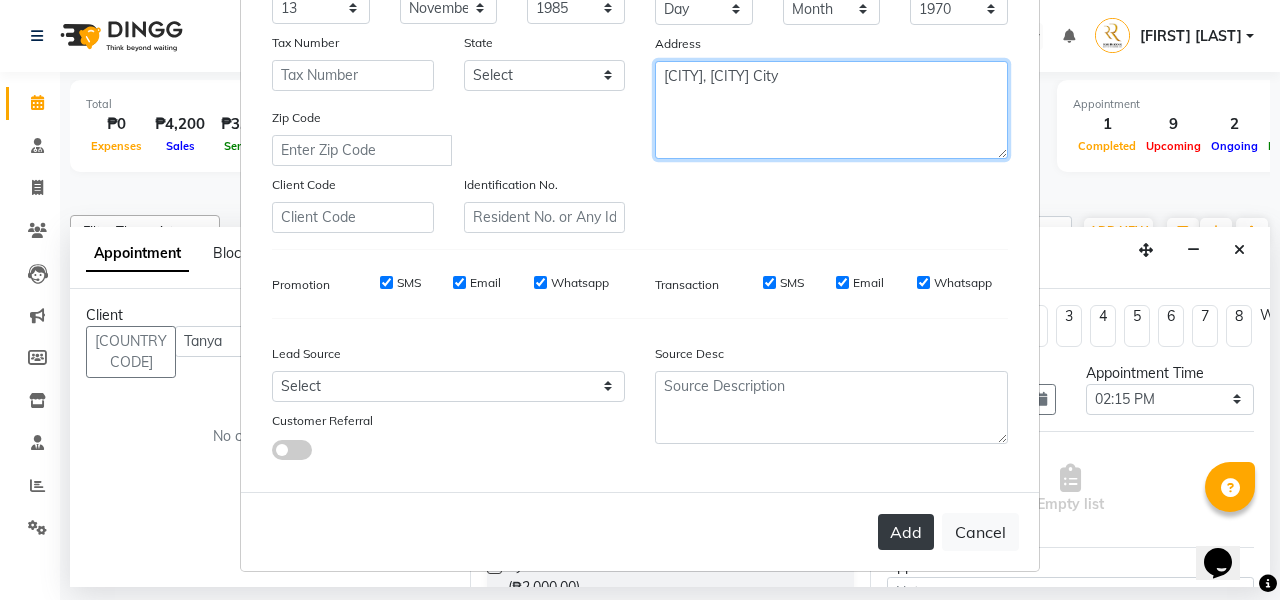 scroll, scrollTop: 322, scrollLeft: 0, axis: vertical 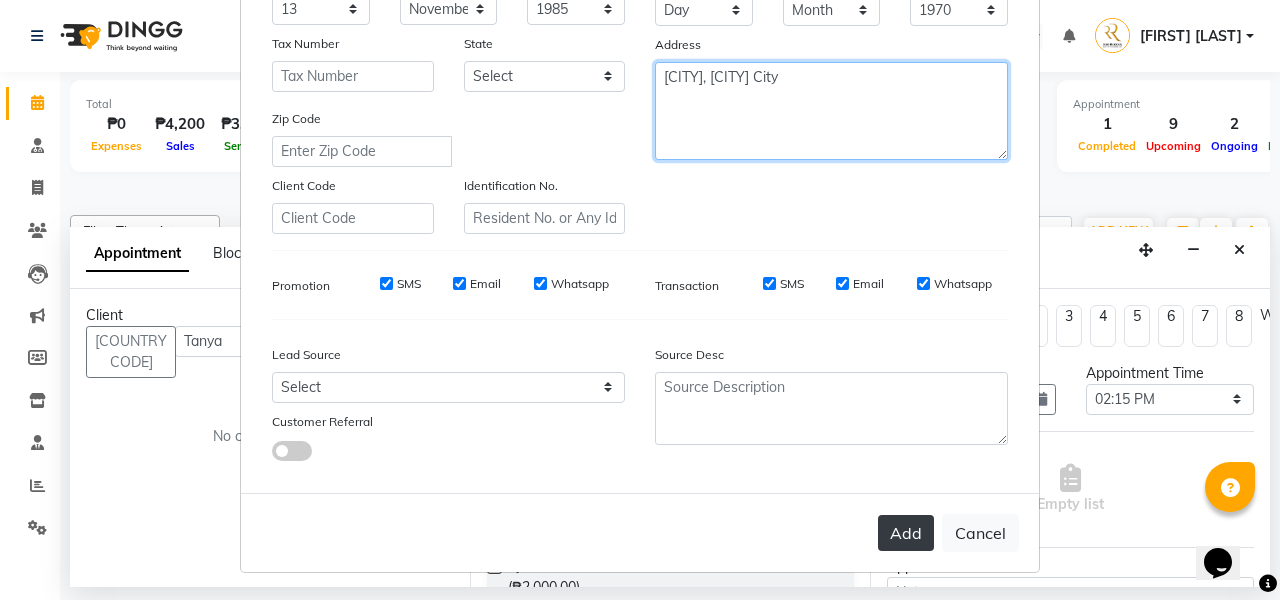 type on "[CITY], [CITY] City" 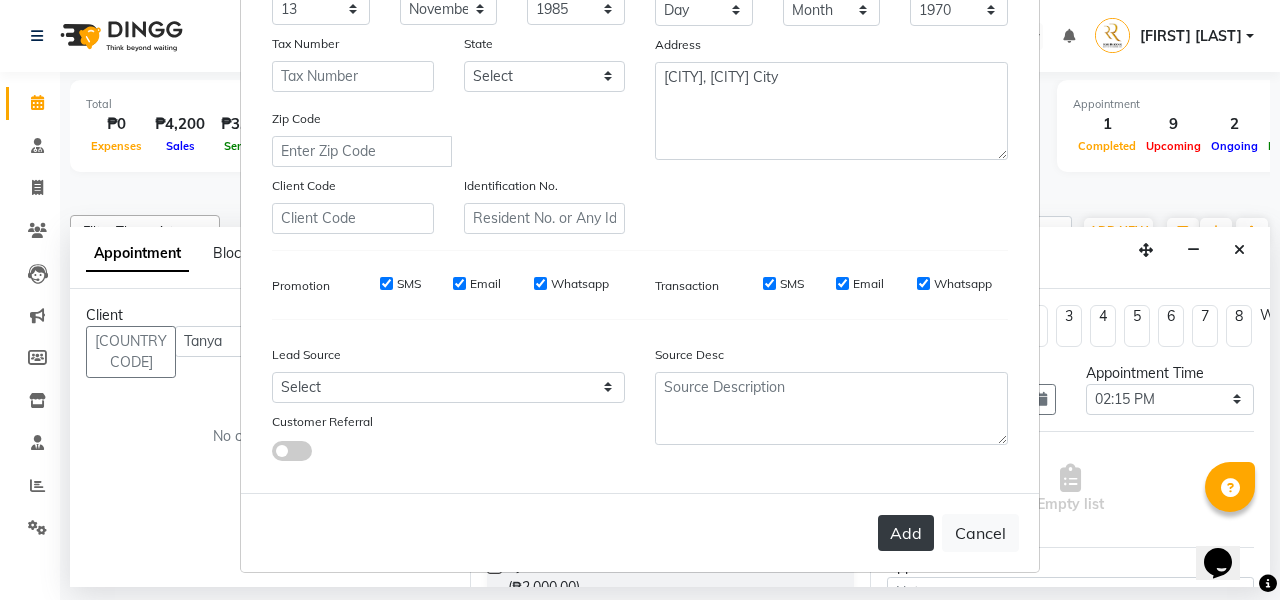 click on "Add" at bounding box center [906, 533] 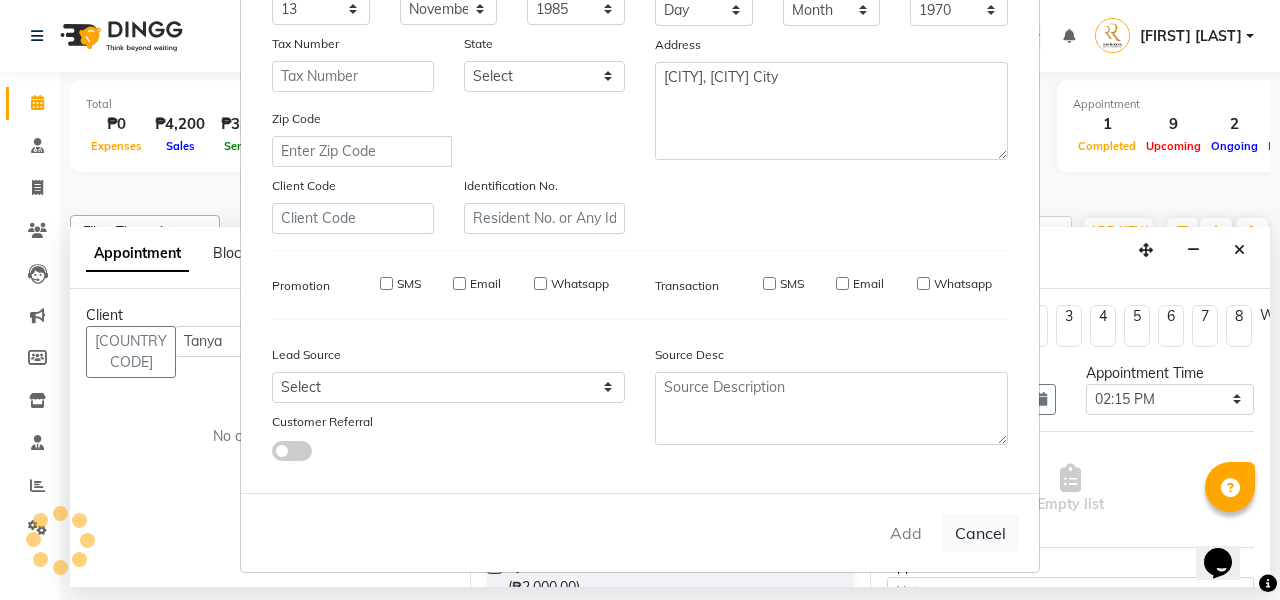 type on "9399171021" 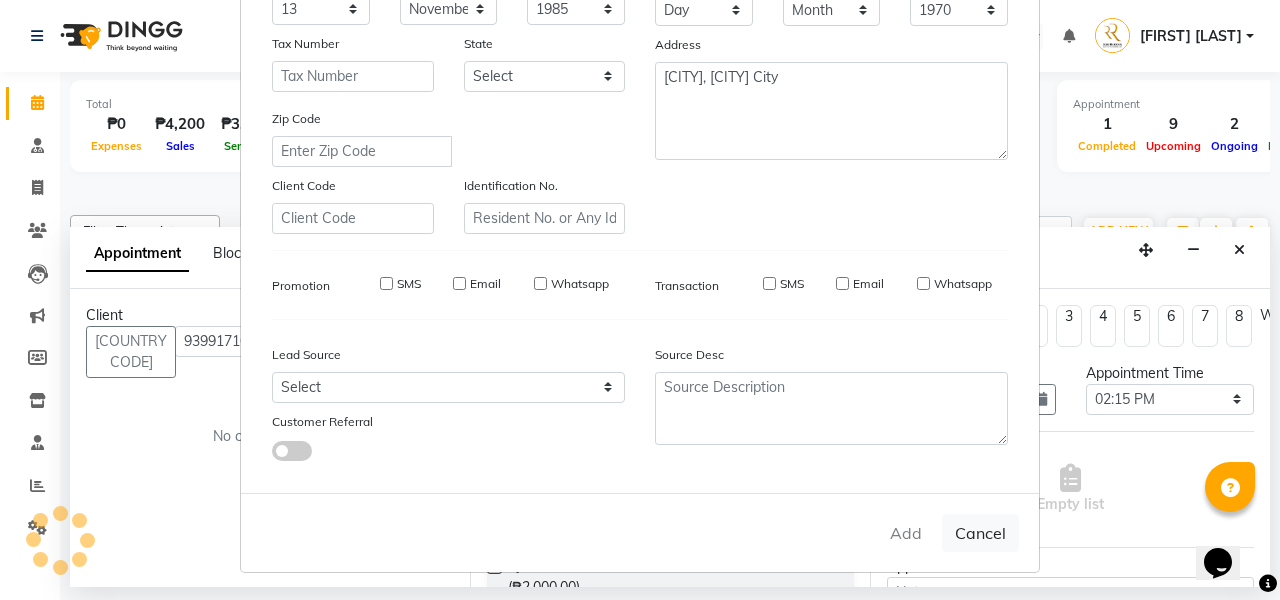 type 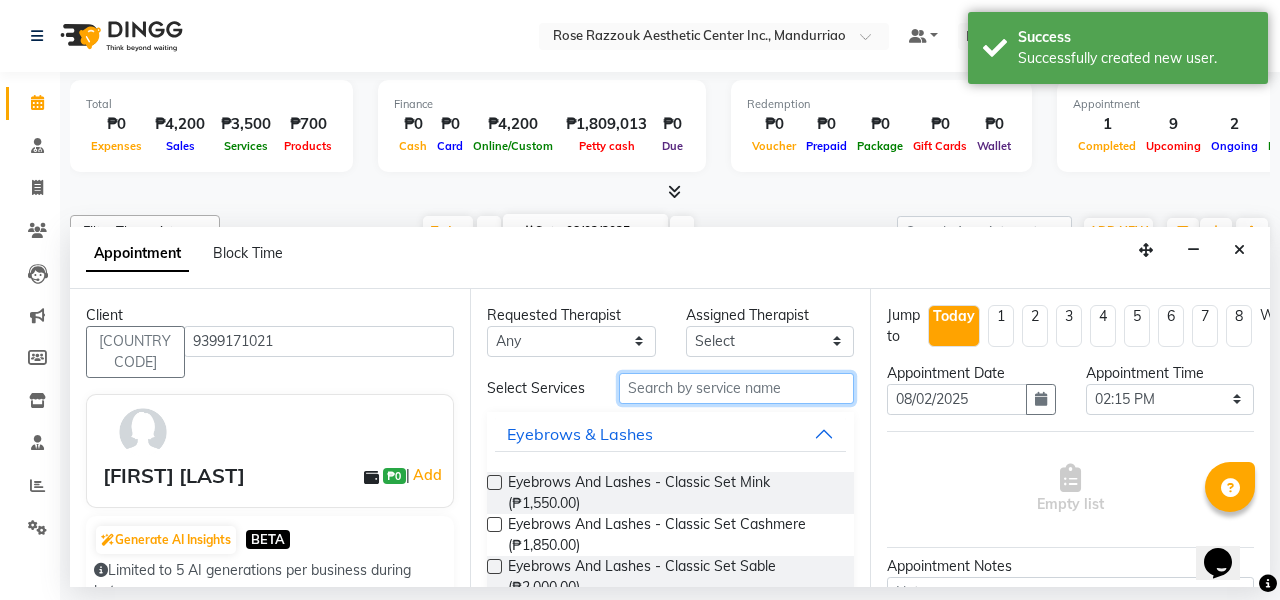click at bounding box center (736, 388) 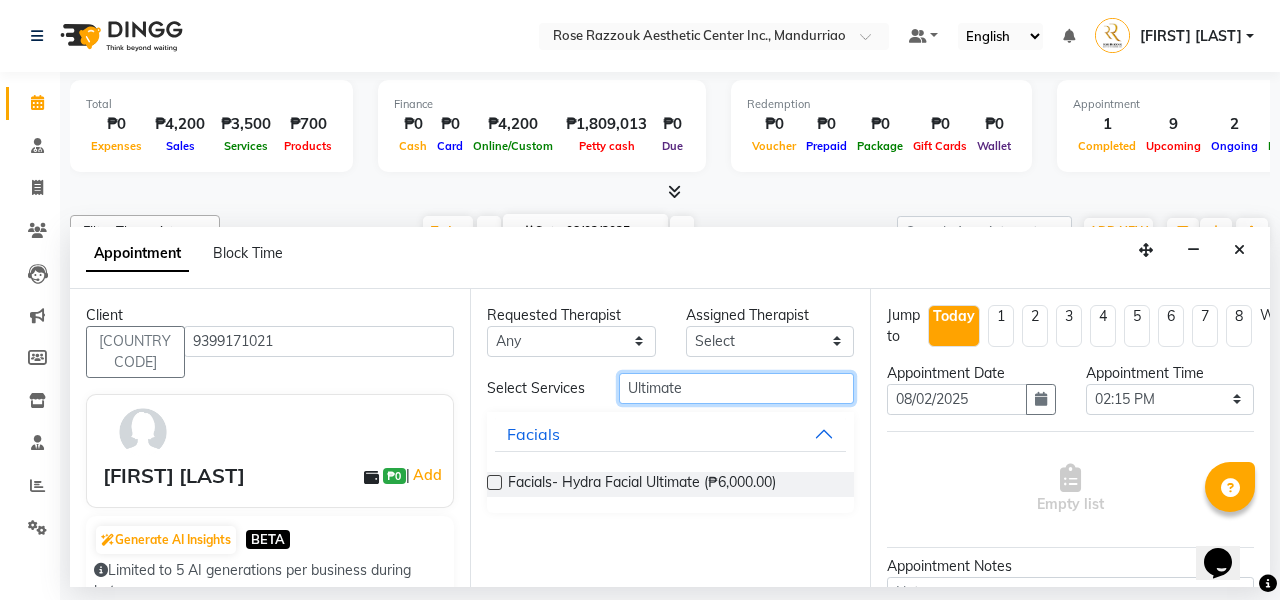 type on "Ultimate" 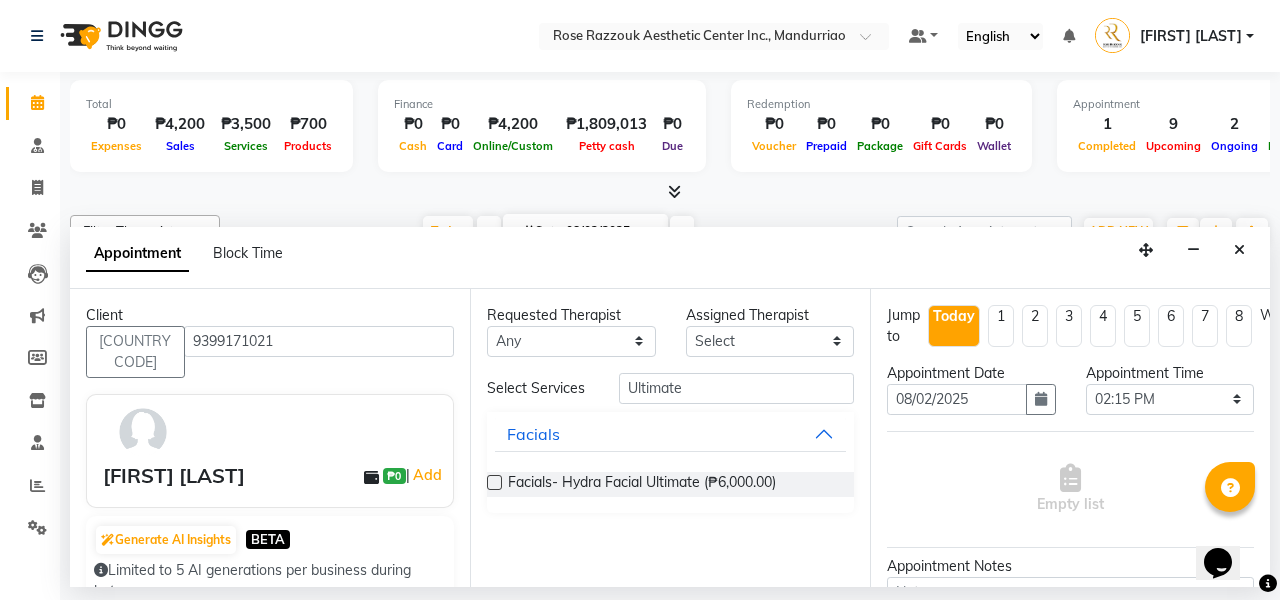 click at bounding box center [494, 482] 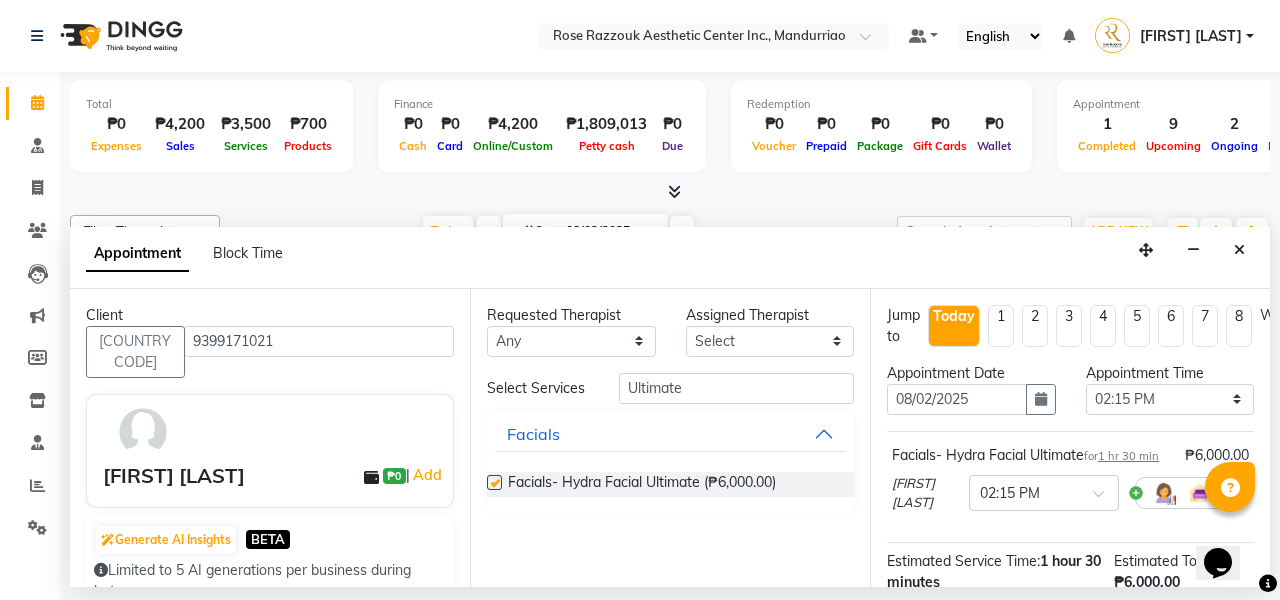 checkbox on "false" 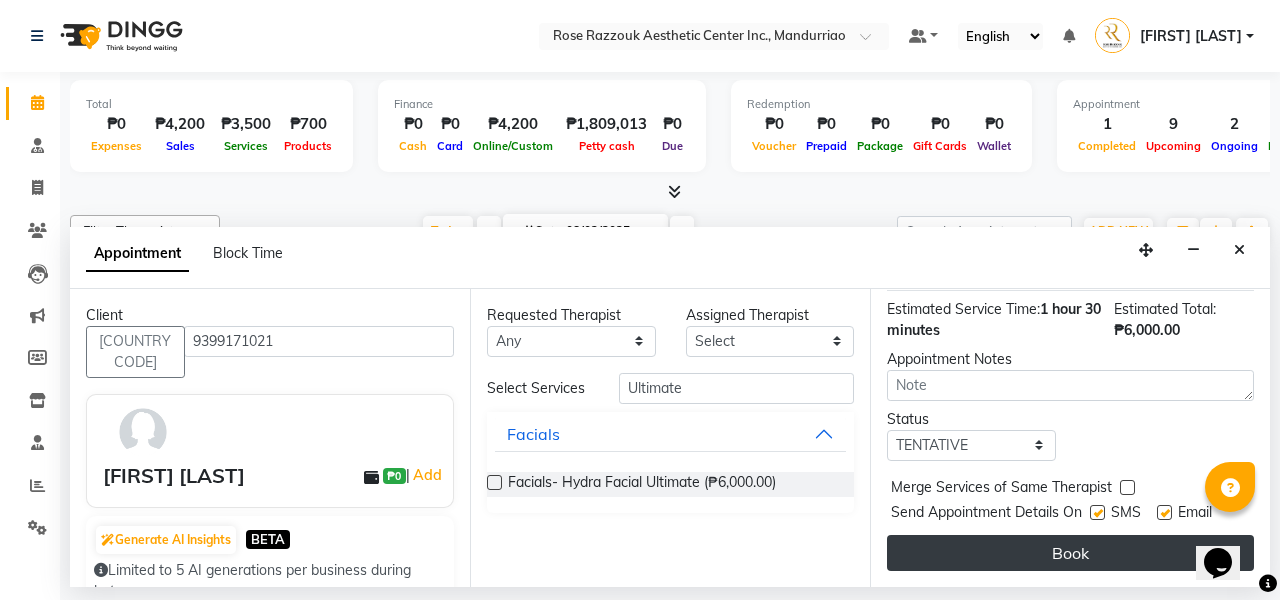 scroll, scrollTop: 251, scrollLeft: 0, axis: vertical 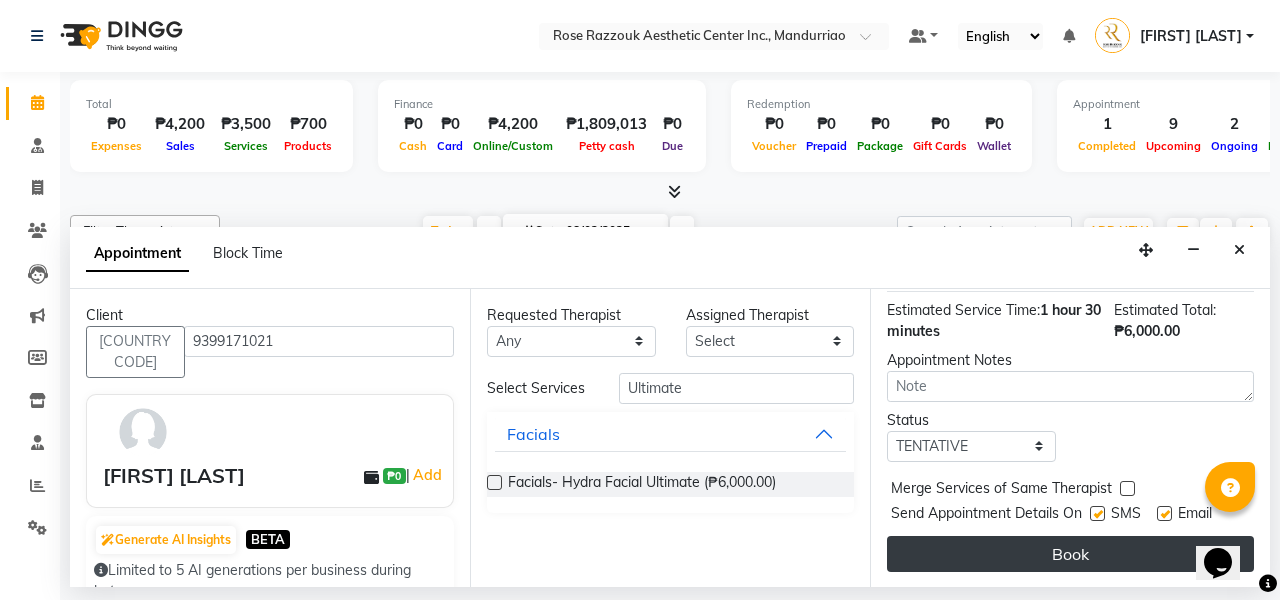 click on "Book" at bounding box center [1070, 554] 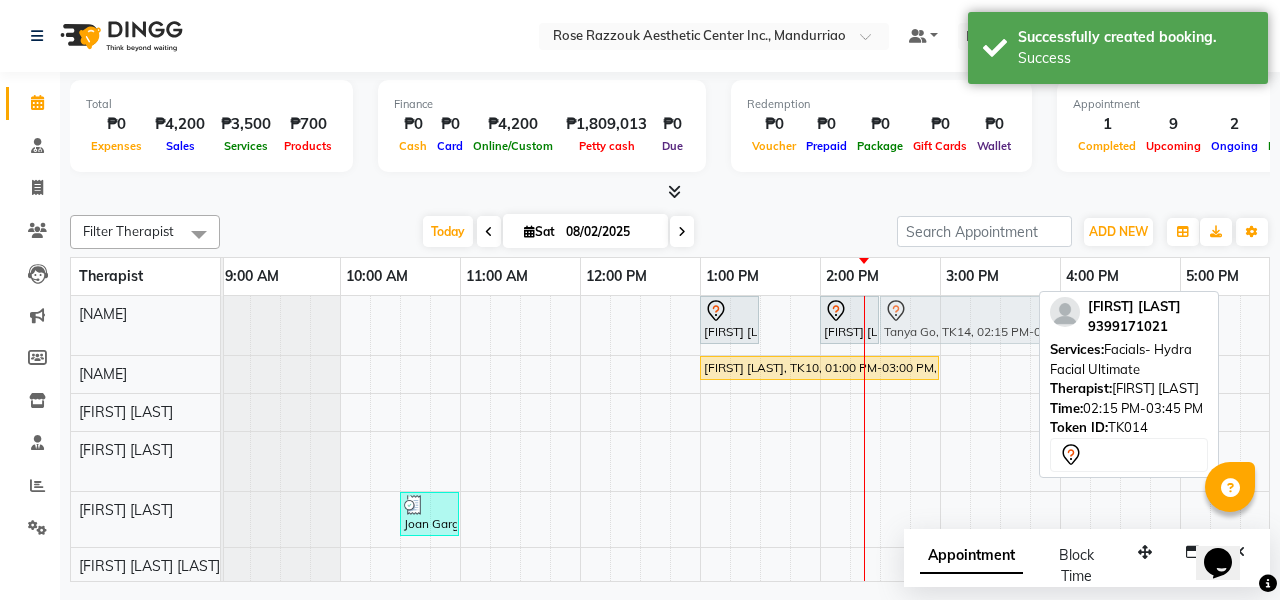 drag, startPoint x: 952, startPoint y: 448, endPoint x: 983, endPoint y: 324, distance: 127.81628 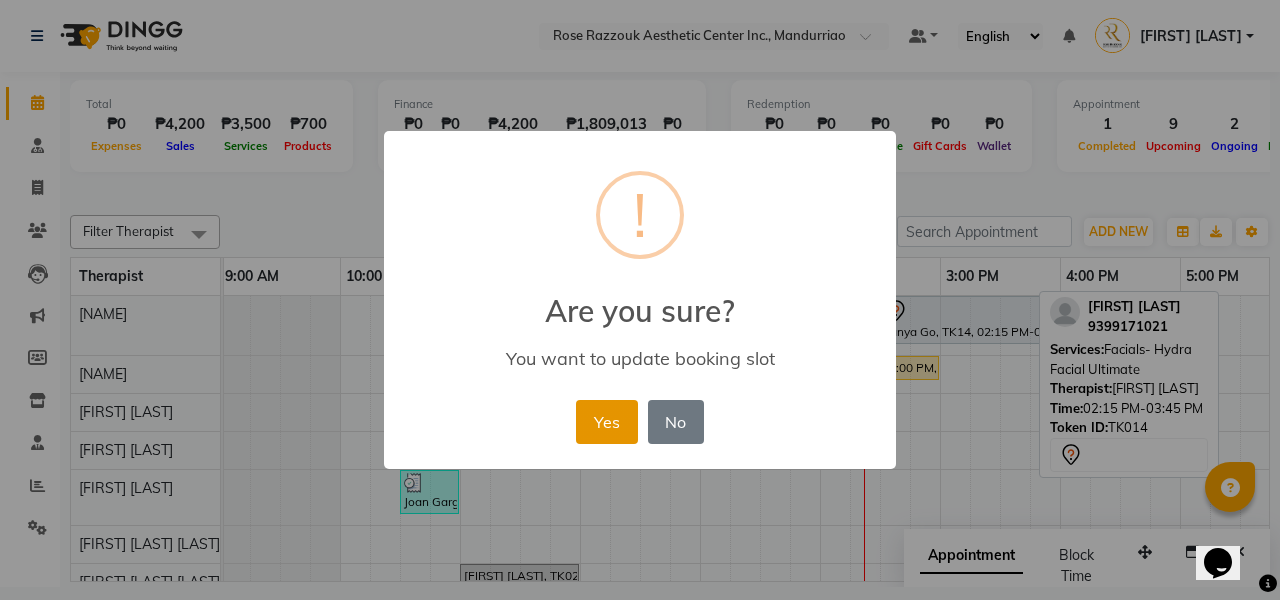 click on "Yes" at bounding box center [606, 422] 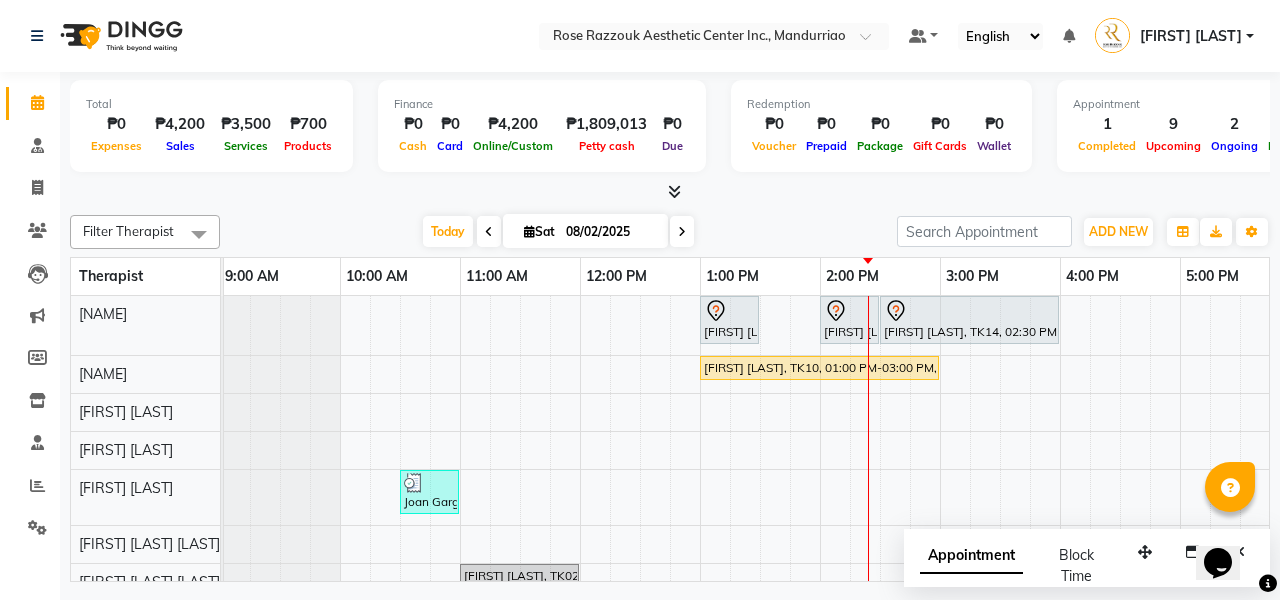 scroll, scrollTop: 78, scrollLeft: 4, axis: both 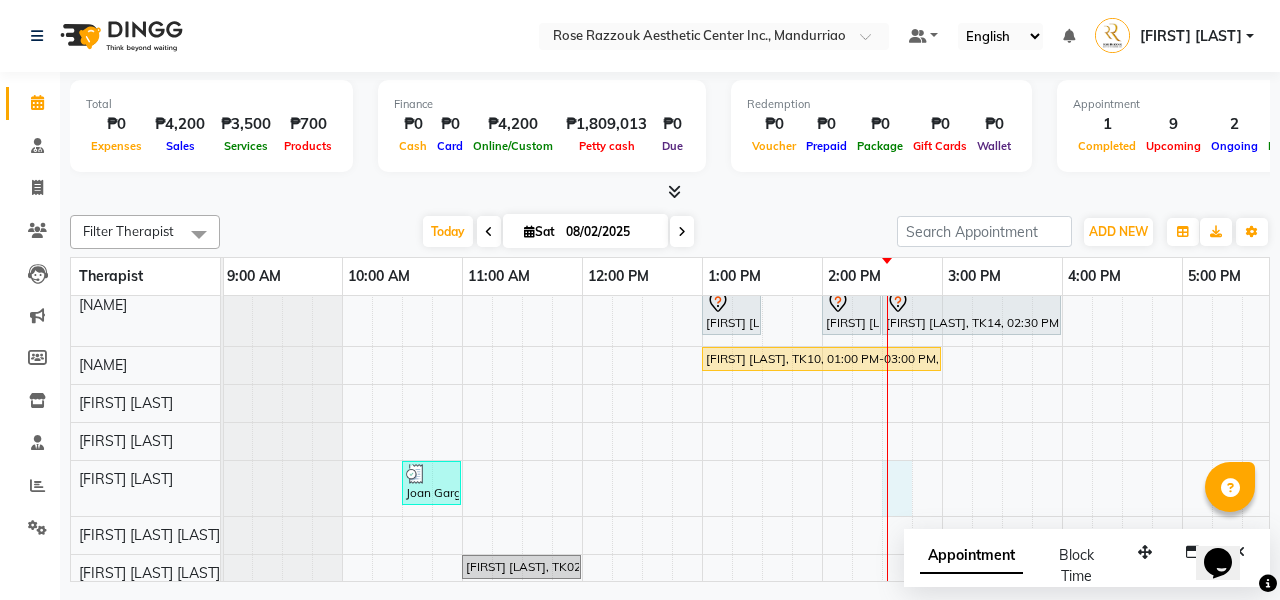 click on "Greta Colon, TK11, 01:00 PM-01:30 PM, Picosure/Picosecond - Face (Hyperpigmentation & Rejuvenation)             Erika Celiz, TK12, 02:00 PM-02:30 PM, Rose Razzouk Signature Treatments  - Deep Peel For Face             Tanya Go, TK14, 02:30 PM-04:00 PM, Facials- Hydra Facial Ultimate    Greta Colon, TK10, 01:00 PM-03:00 PM, Headspa     Meg Galilea, TK02, 11:00 AM-12:00 PM, Permanent Make Up - Brow Tattoo Touch Up      Helen Balume, TK03, 03:00 PM-04:30 PM, Platelet Rich Fibrin Matrix - Whole Face Rejuvenation     Kathleen Deng, TK06, 03:00 PM-04:30 PM, Platelet Rich Fibrin Matrix - Whole Face Rejuvenation     Marie (Bambi) Tupas, TK08, 03:00 PM-03:30 PM, Reduced Glutathione + Multivitamins  - Per Session     JEAN MARANON, TK05, 03:30 PM-04:00 PM, Reduced Glutathione + Multivitamins  - Per Session                    Diana Lim, TK07, 03:00 PM-05:00 PM, Headspa" at bounding box center [882, 568] 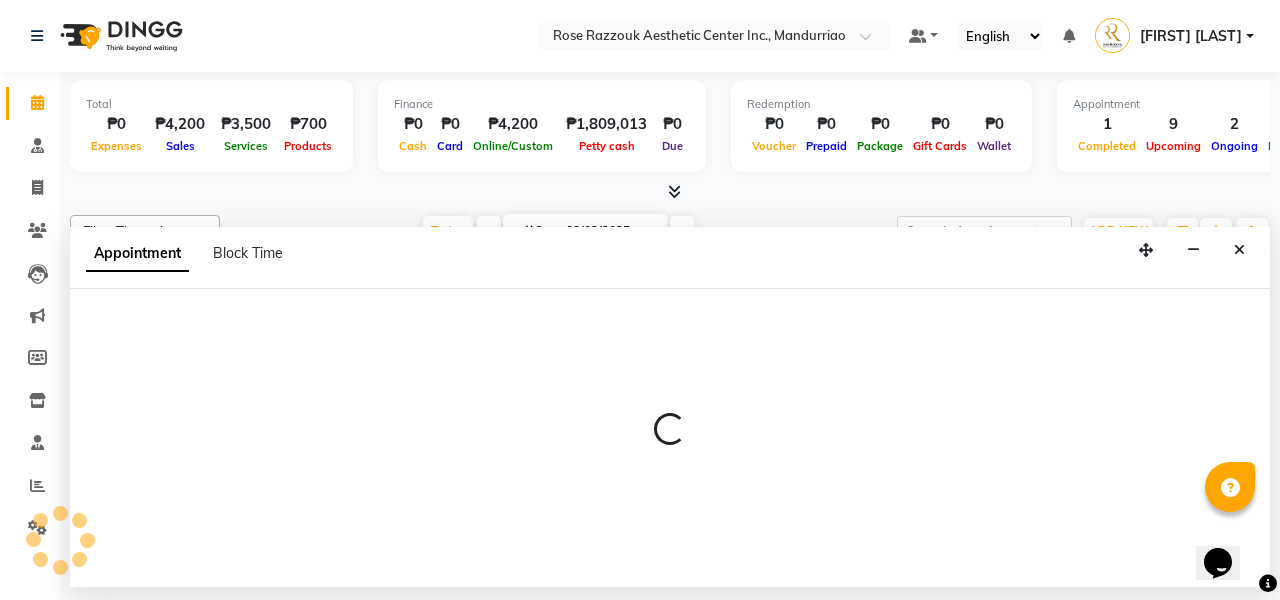 select on "46411" 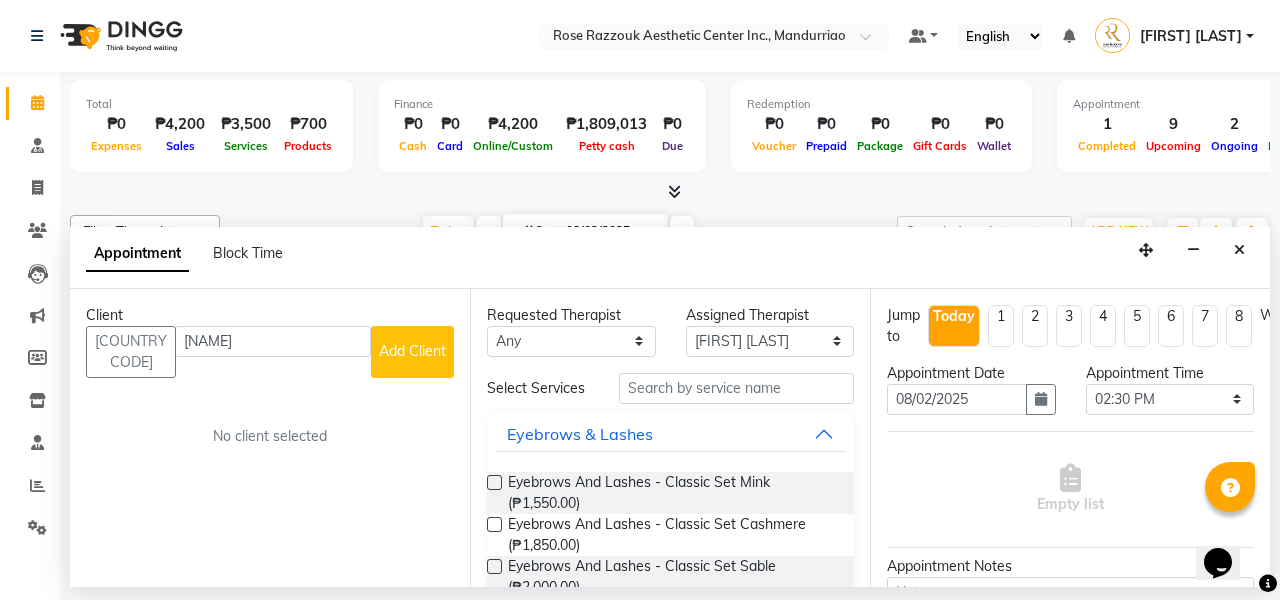 type on "[NAME]" 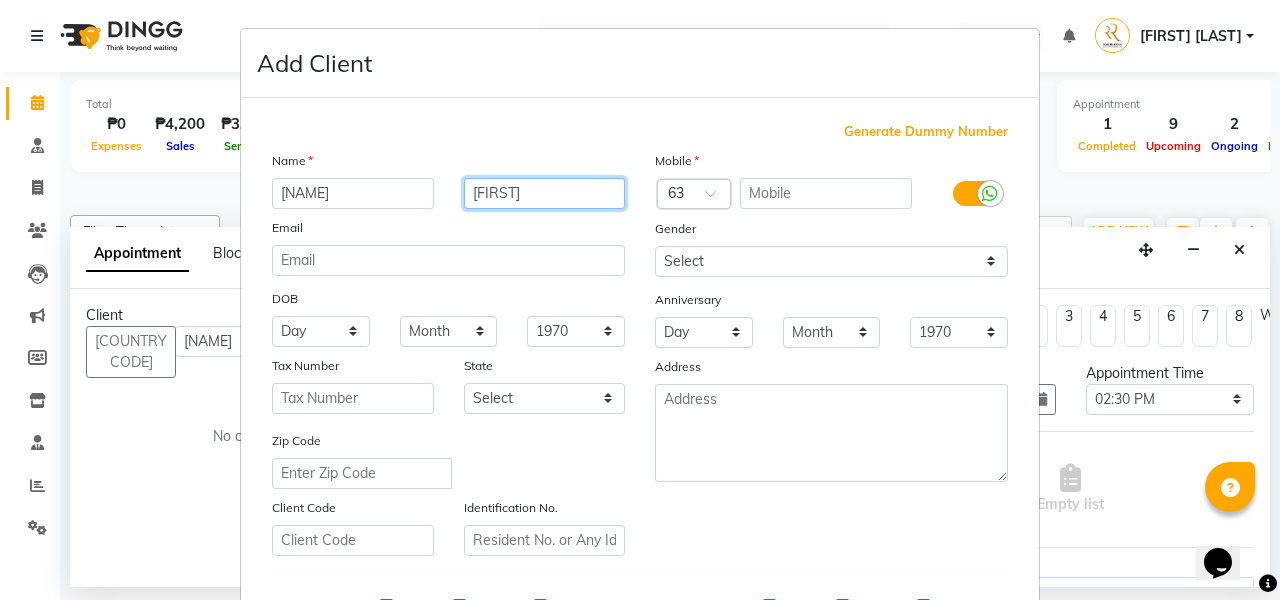 click on "[FIRST]" at bounding box center [545, 193] 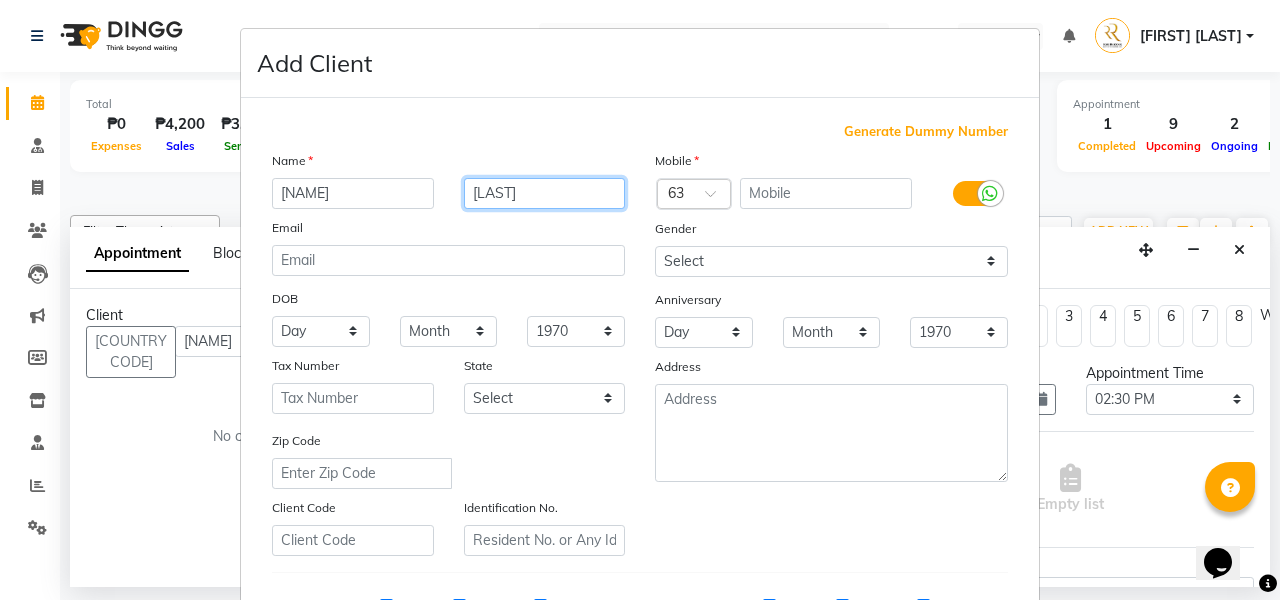 type on "[LAST]" 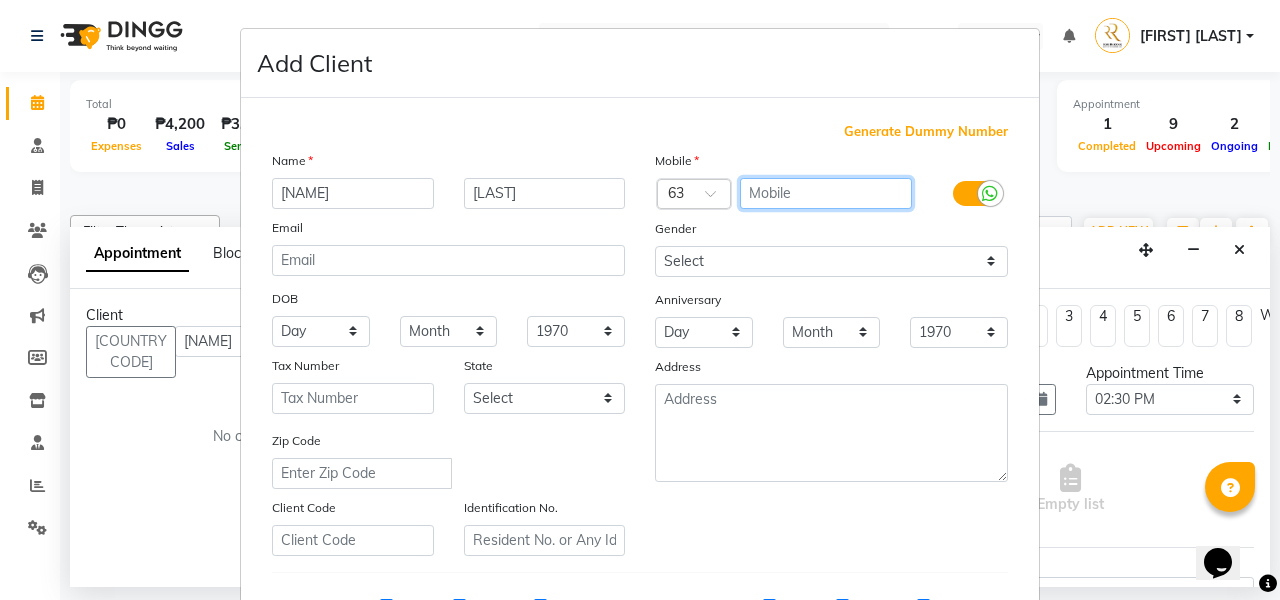 click at bounding box center [826, 193] 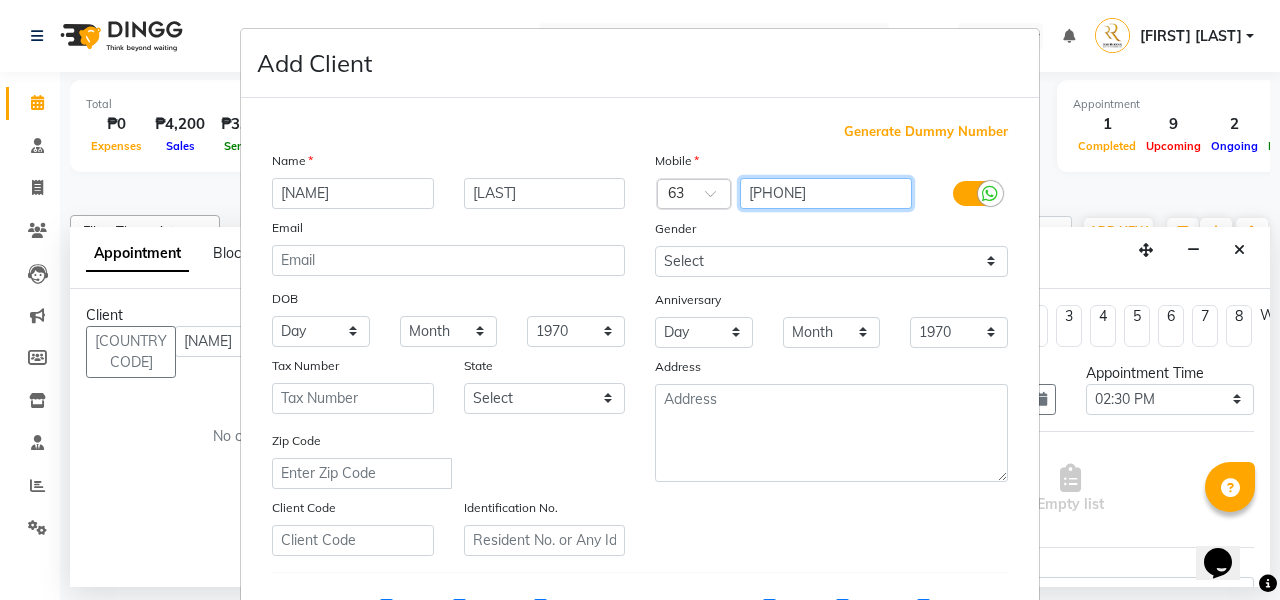 type on "[PHONE]" 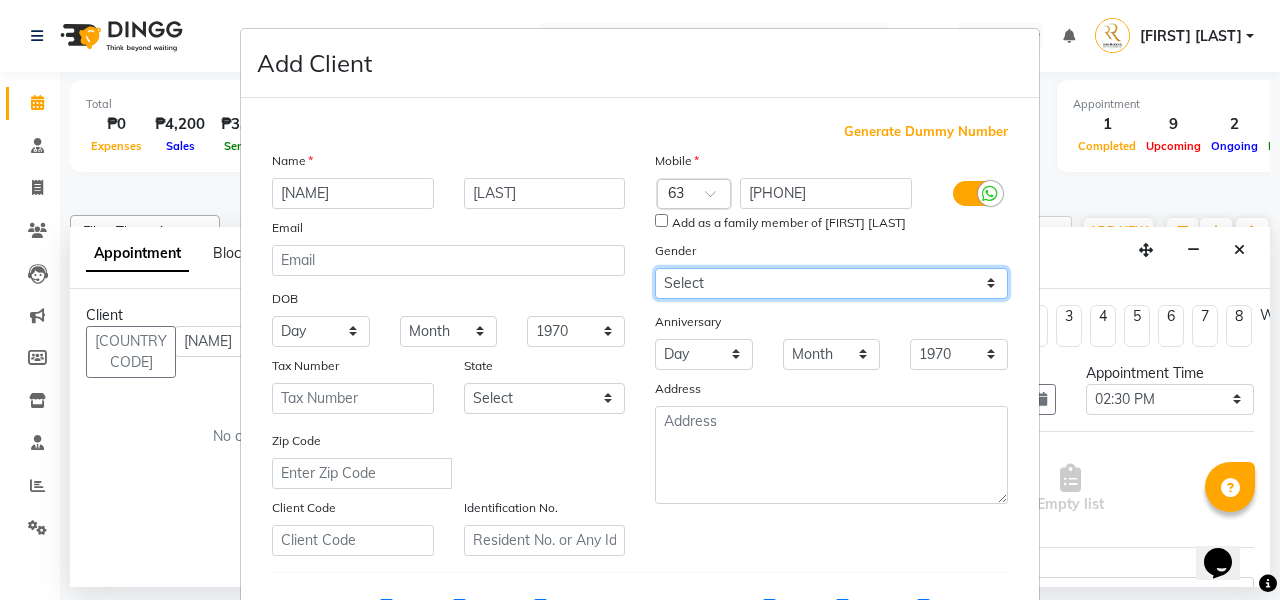 select on "female" 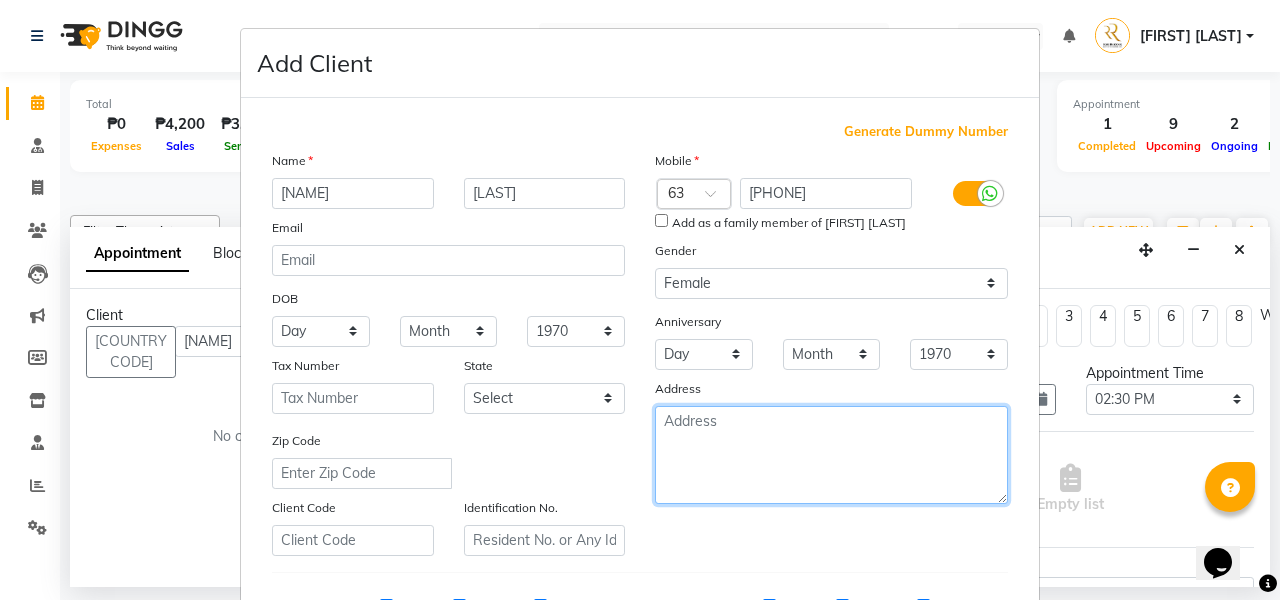 click at bounding box center (831, 455) 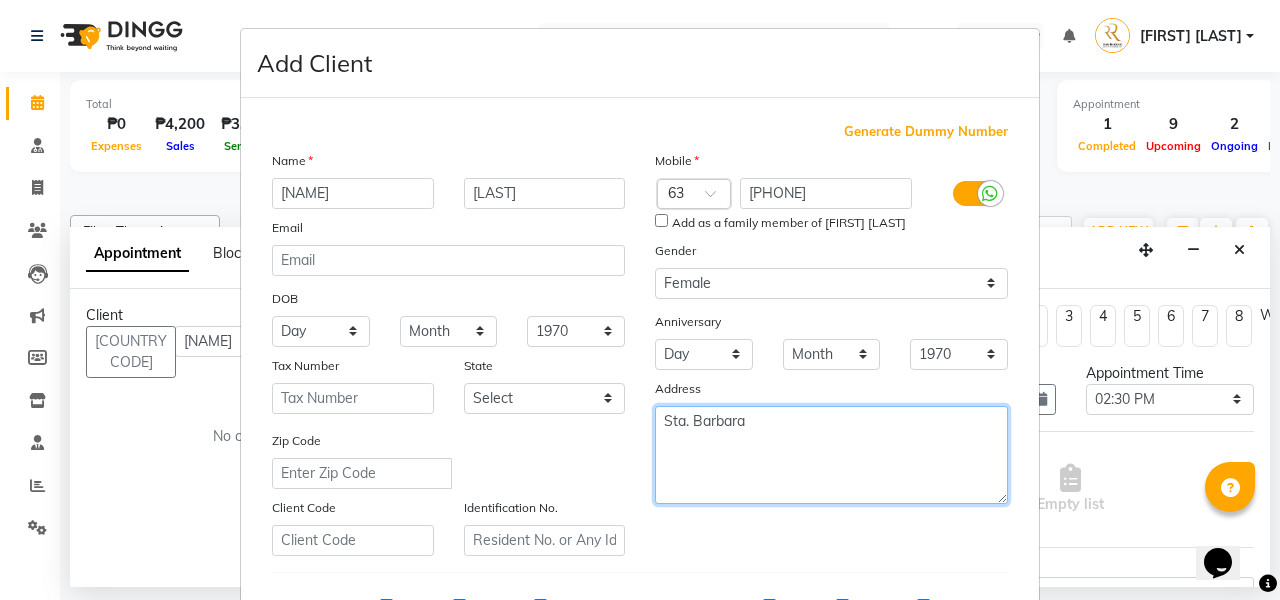 type on "Sta. Barbara" 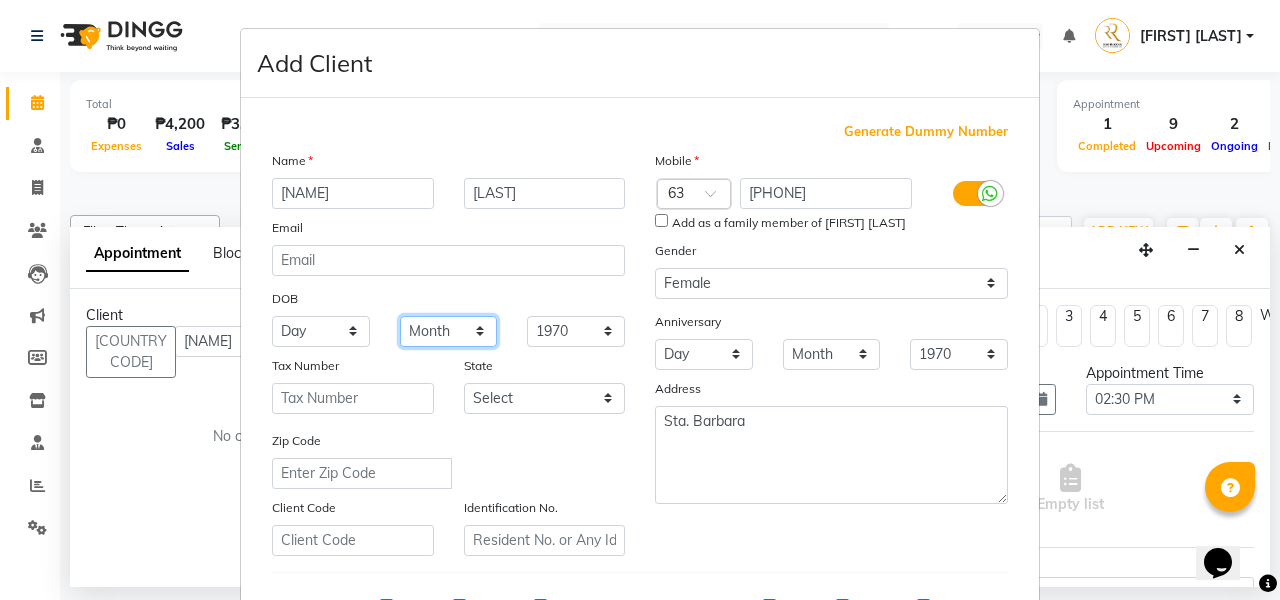 select on "02" 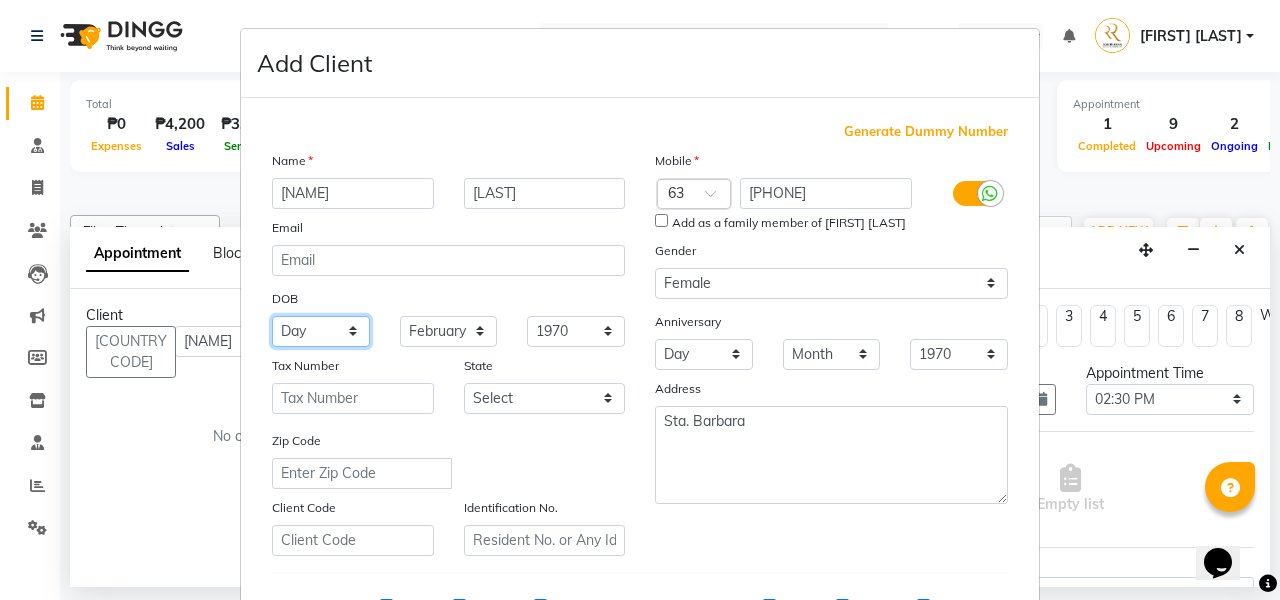 select on "13" 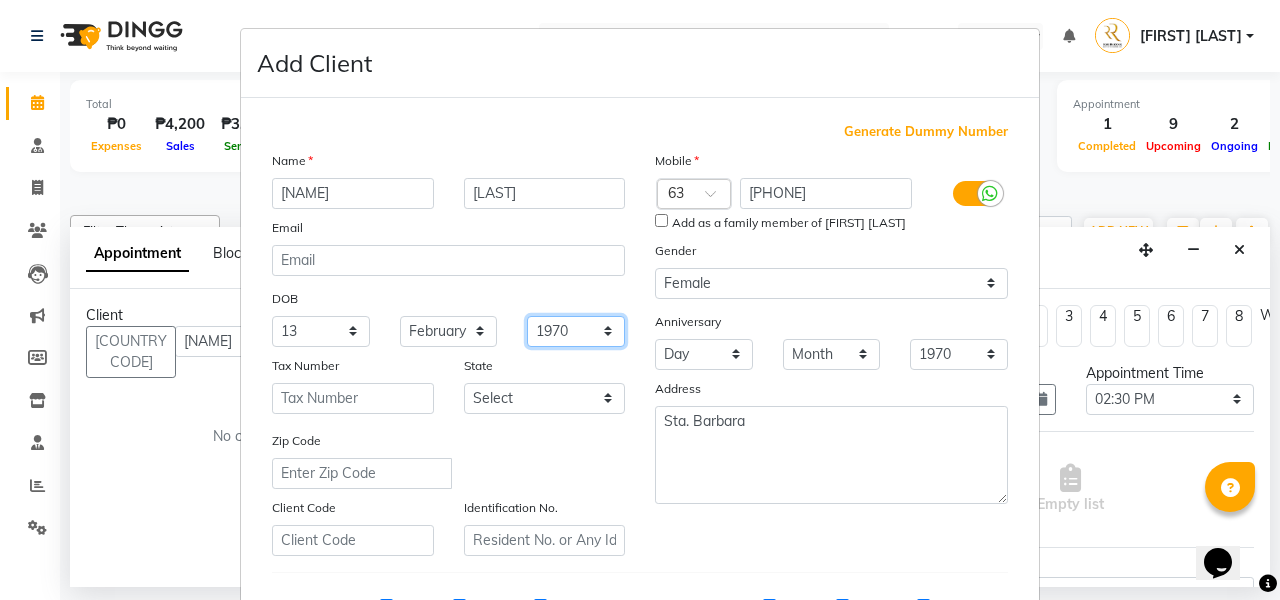select on "1977" 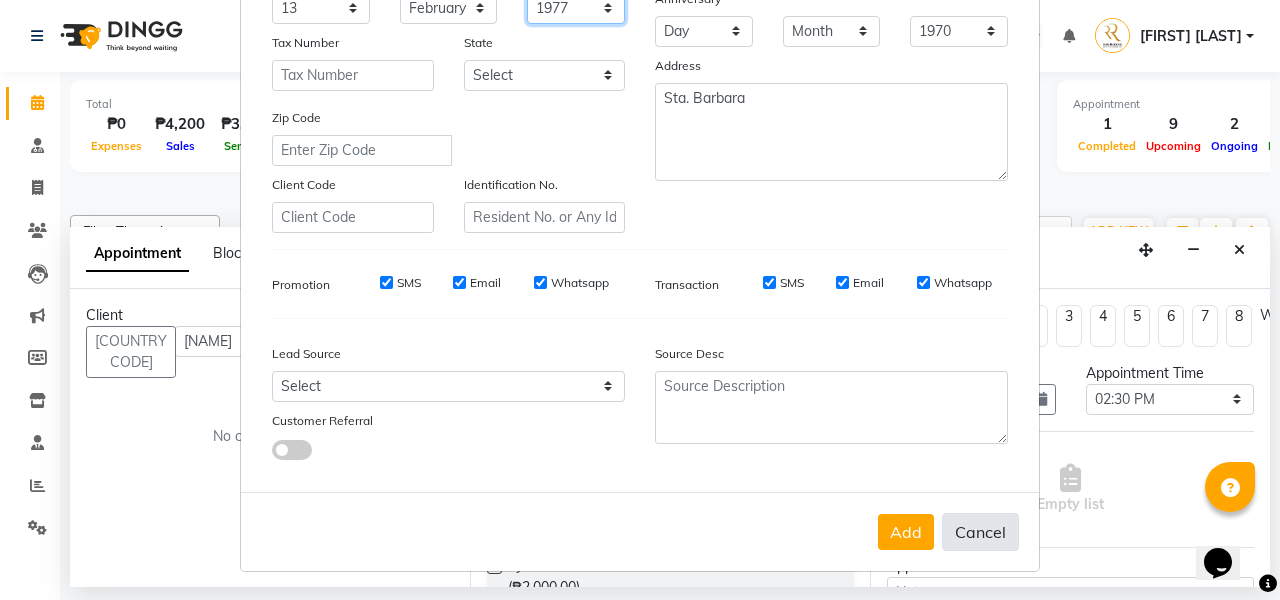 scroll, scrollTop: 322, scrollLeft: 0, axis: vertical 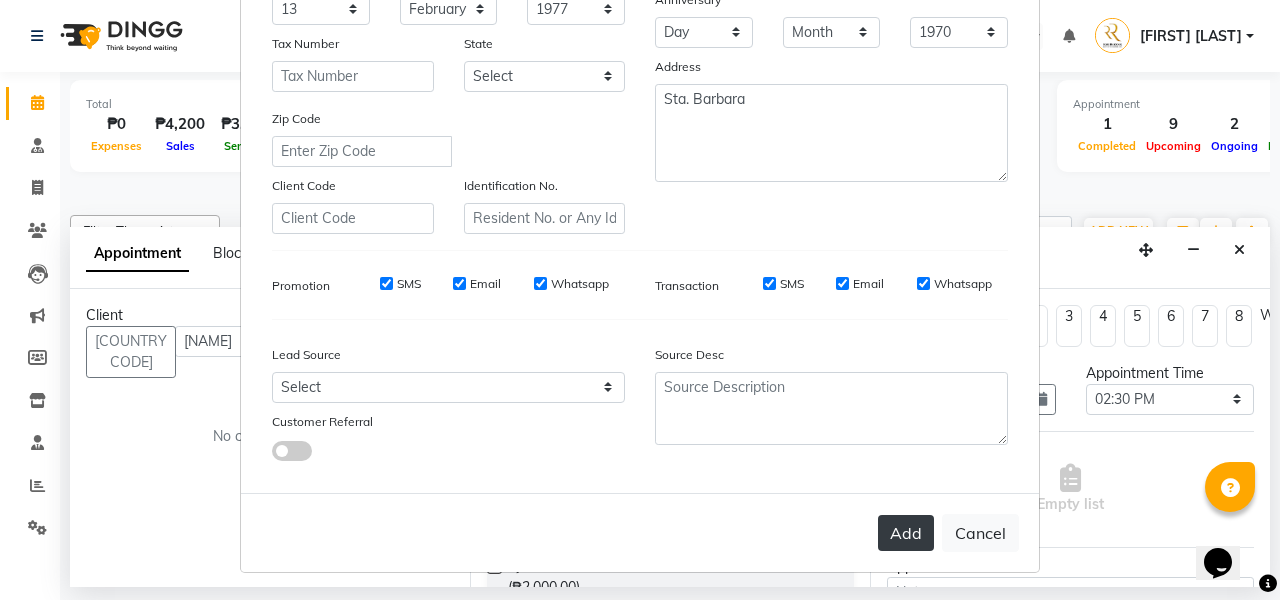 click on "Add" at bounding box center [906, 533] 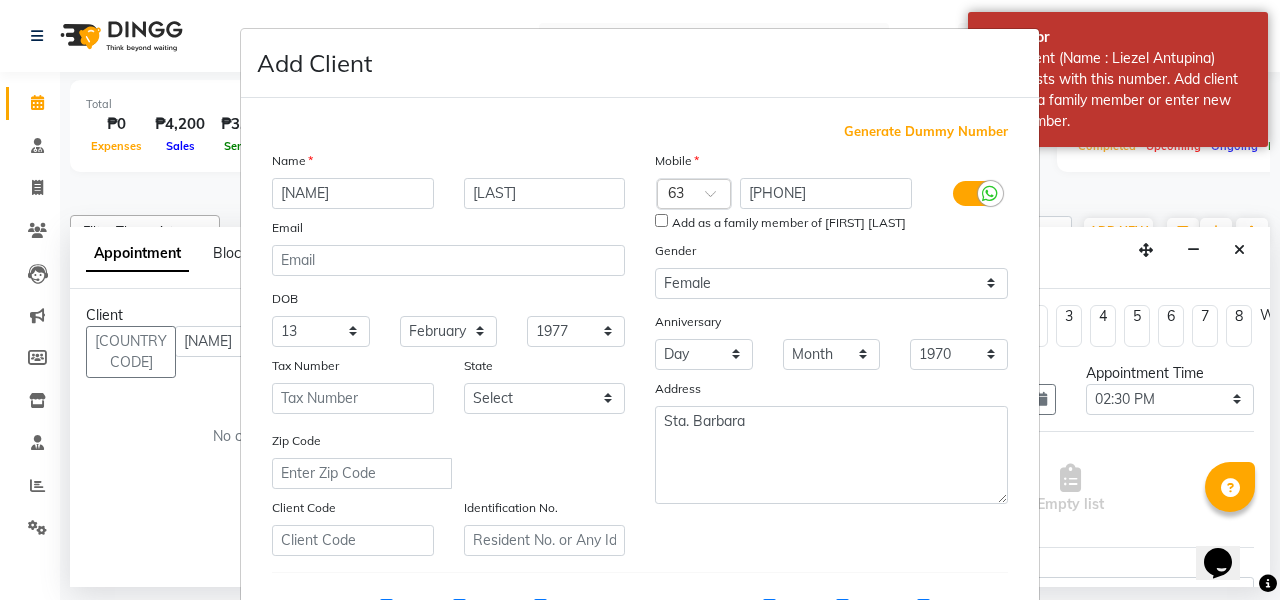 scroll, scrollTop: 0, scrollLeft: 0, axis: both 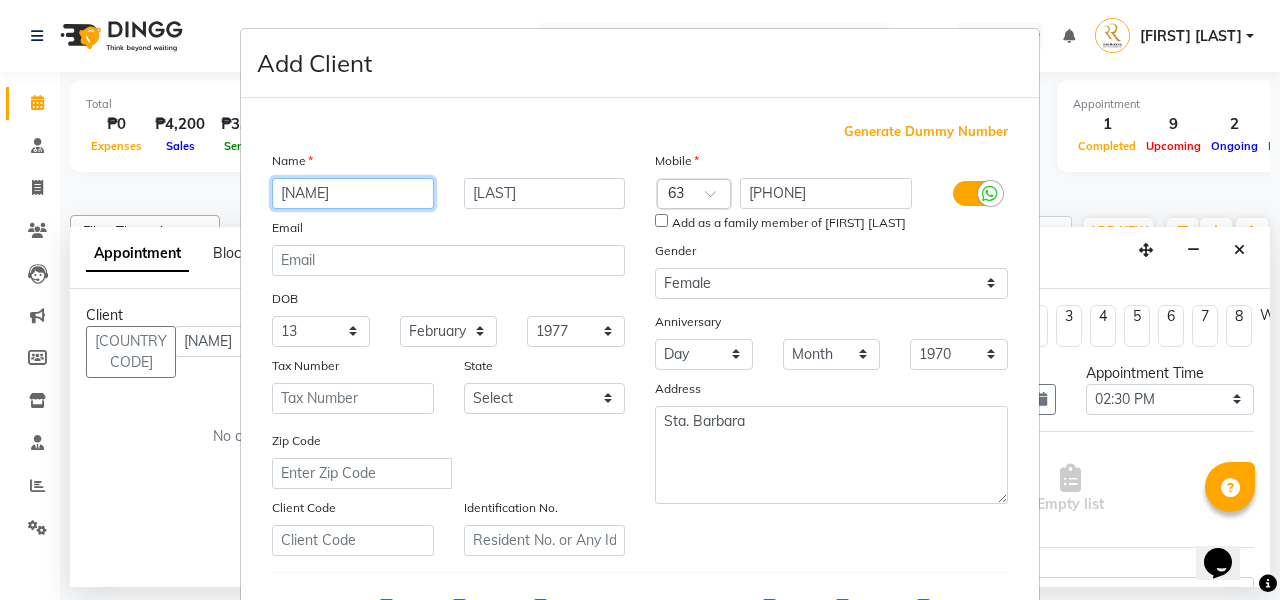 drag, startPoint x: 381, startPoint y: 197, endPoint x: 260, endPoint y: 199, distance: 121.016525 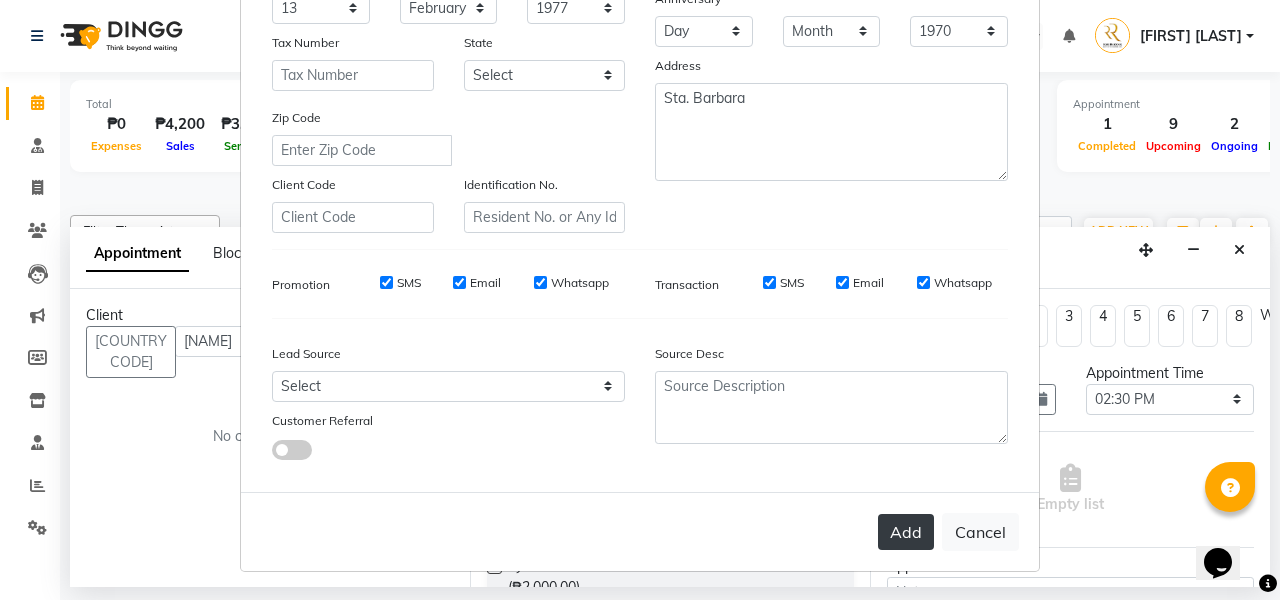 scroll, scrollTop: 322, scrollLeft: 0, axis: vertical 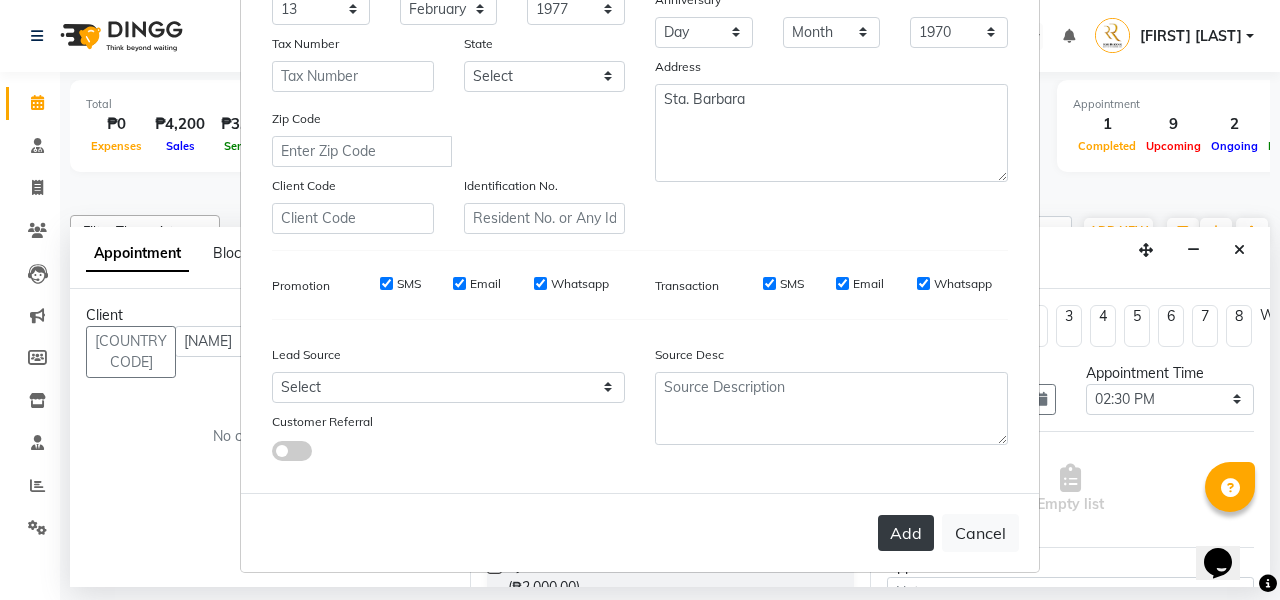 type on "Liezel" 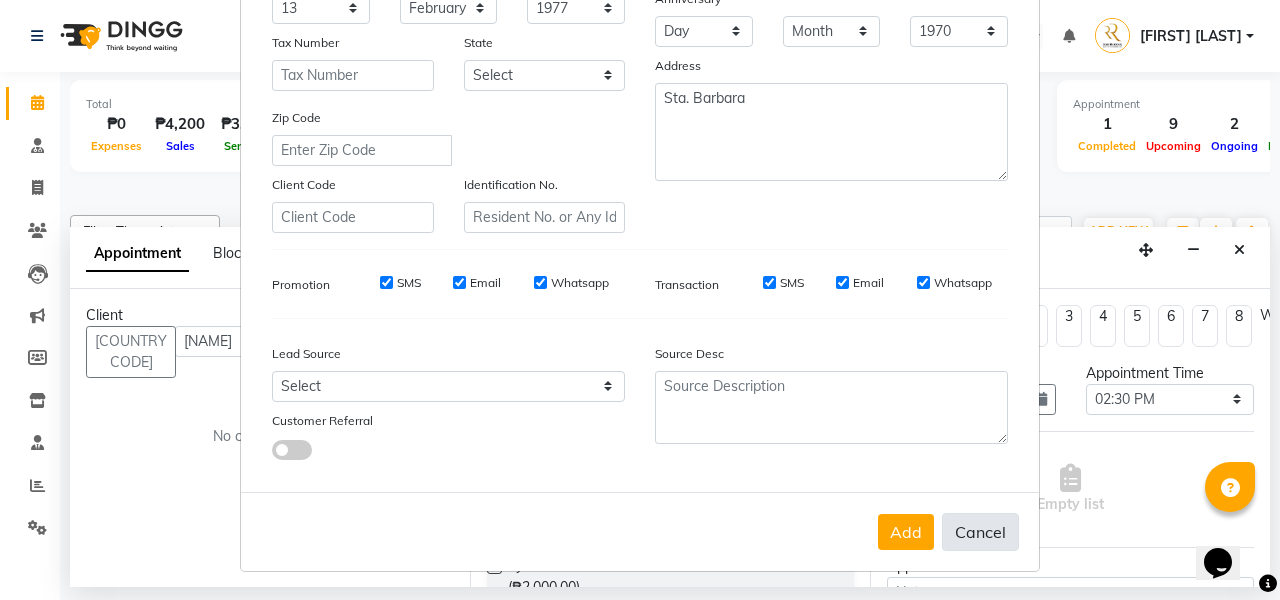 scroll, scrollTop: 322, scrollLeft: 0, axis: vertical 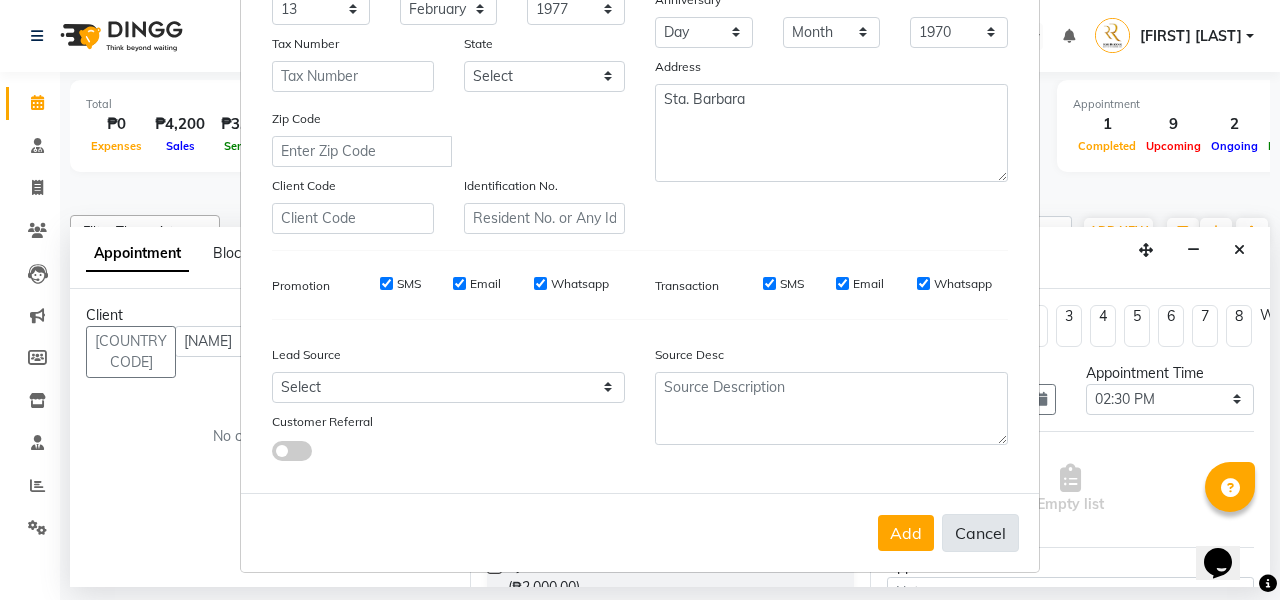 click on "Cancel" at bounding box center [980, 533] 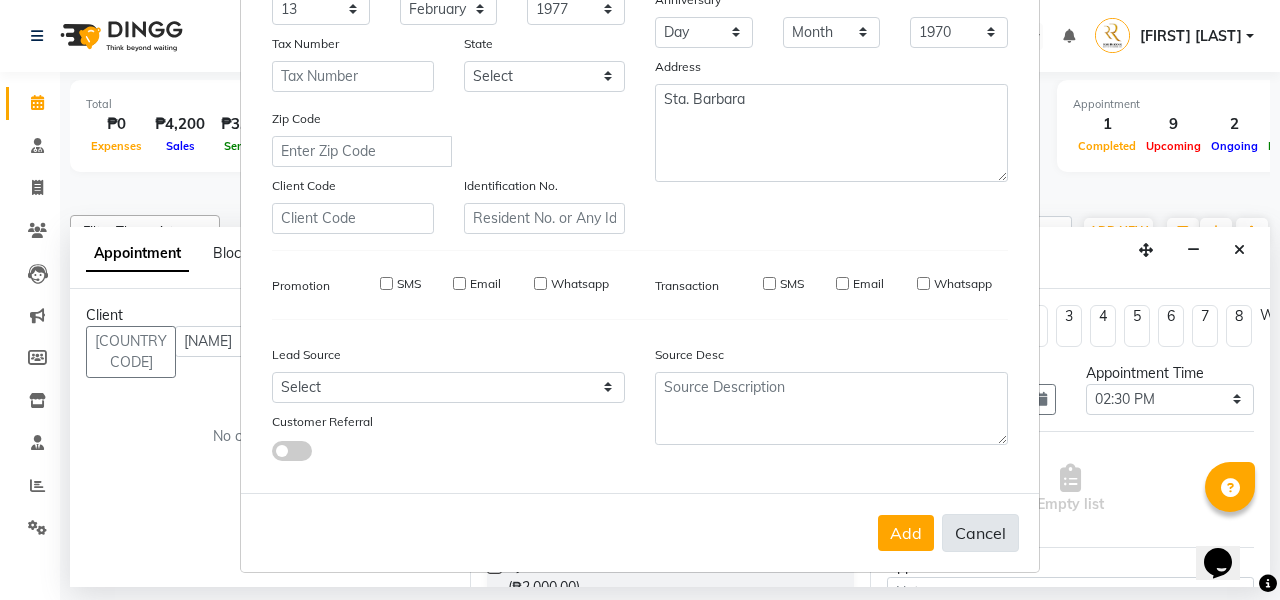 type 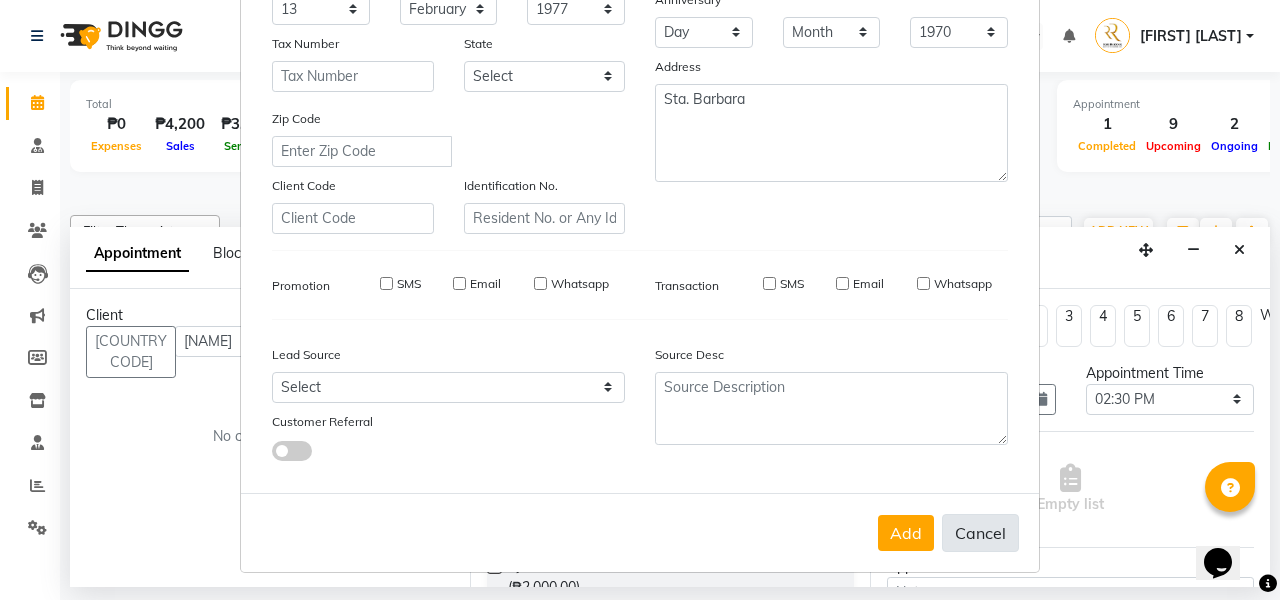 type 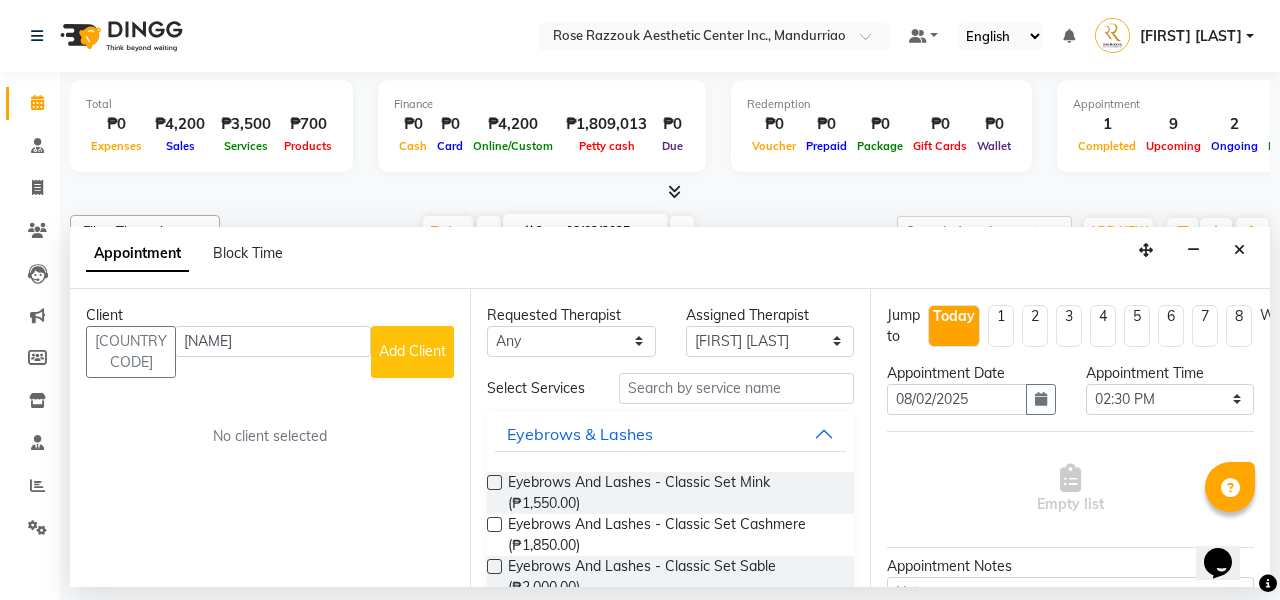 click on "Calendar" 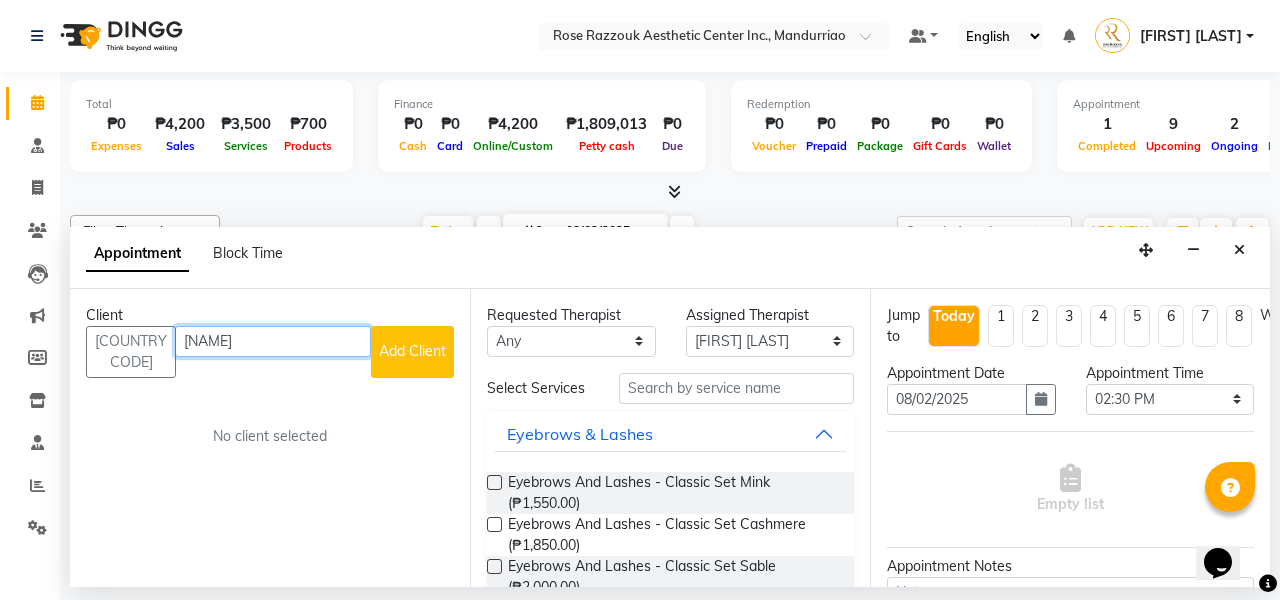 drag, startPoint x: 259, startPoint y: 341, endPoint x: 167, endPoint y: 339, distance: 92.021736 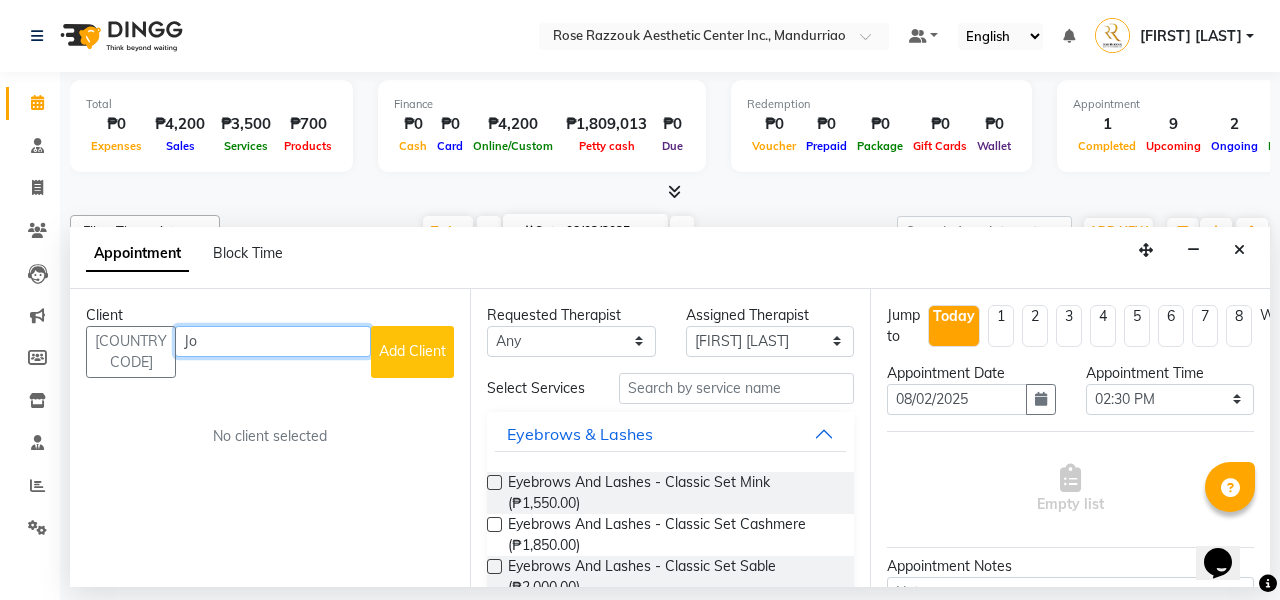 type on "J" 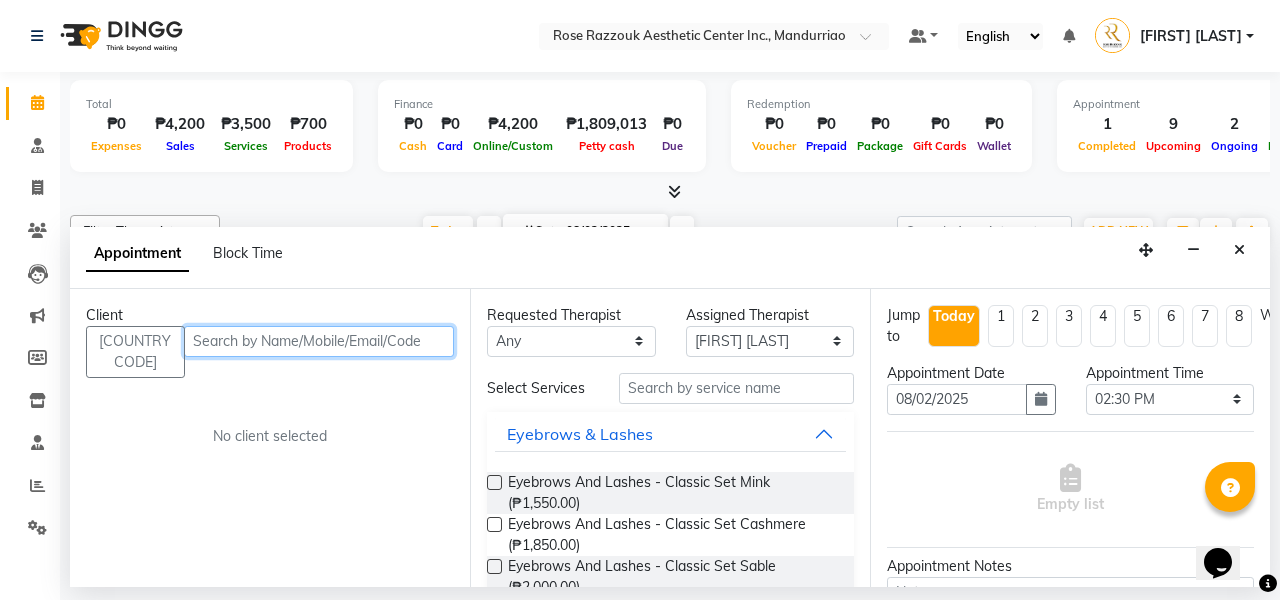 type on "k" 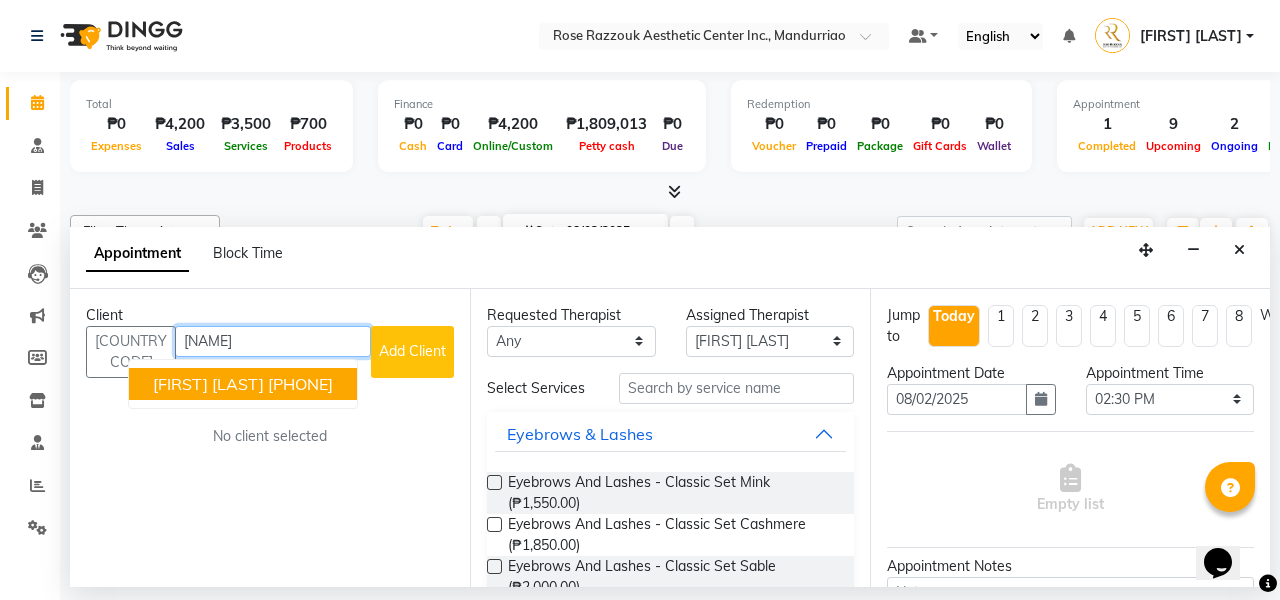 click on "[FIRST] [LAST]" at bounding box center (208, 384) 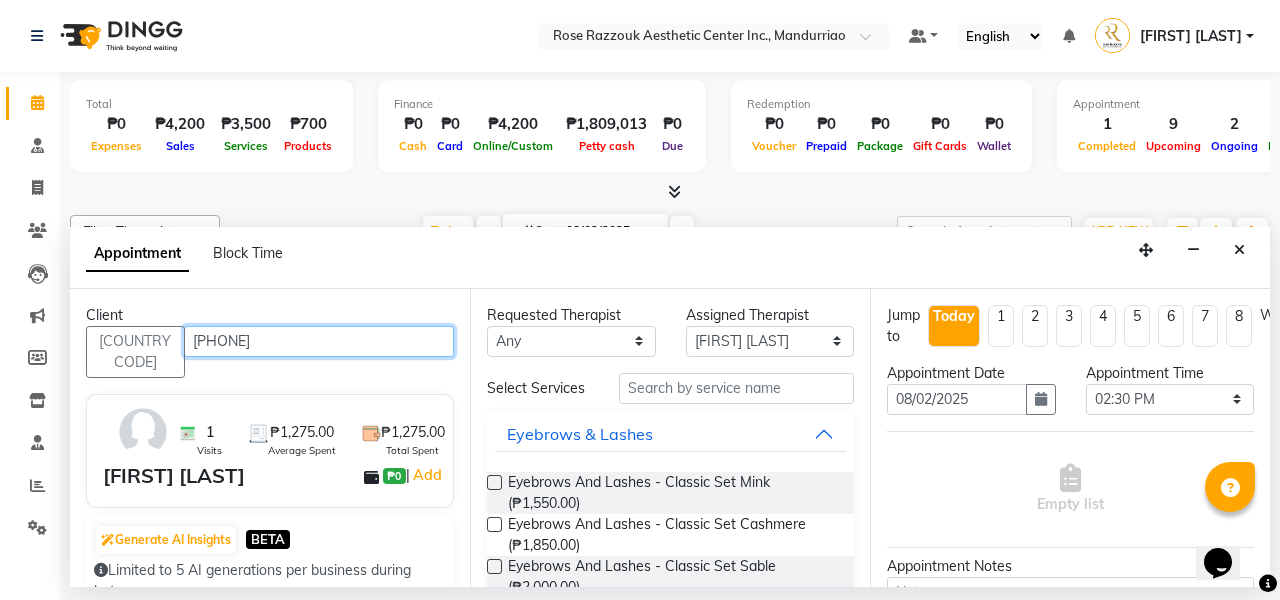 scroll, scrollTop: -1, scrollLeft: 0, axis: vertical 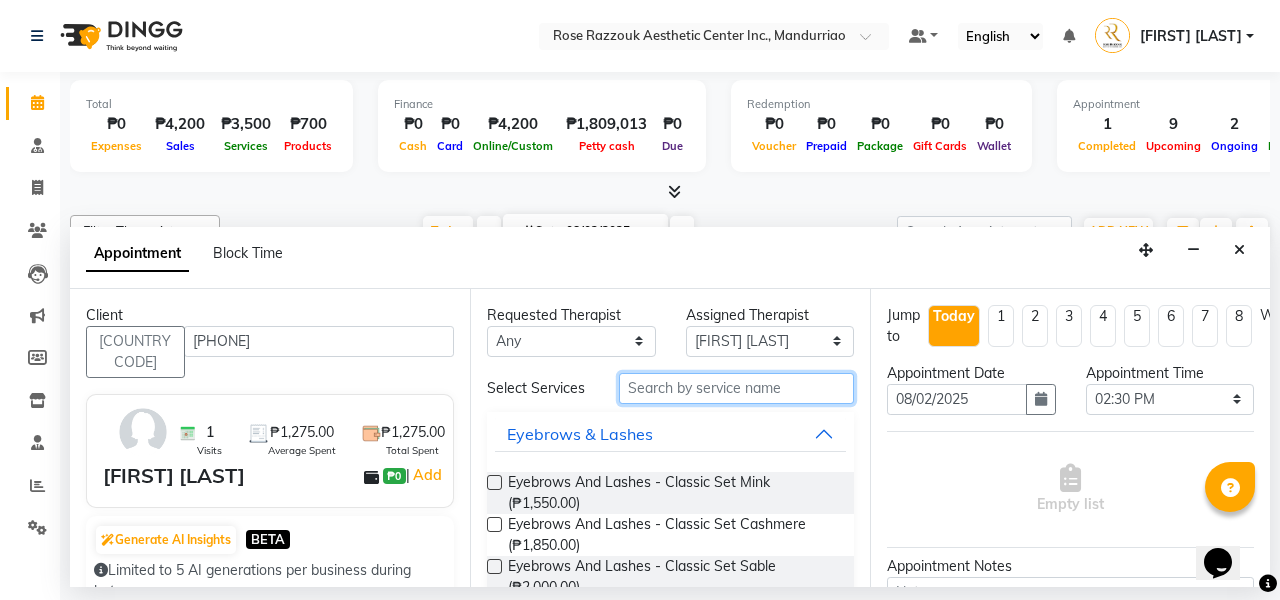 click at bounding box center (736, 388) 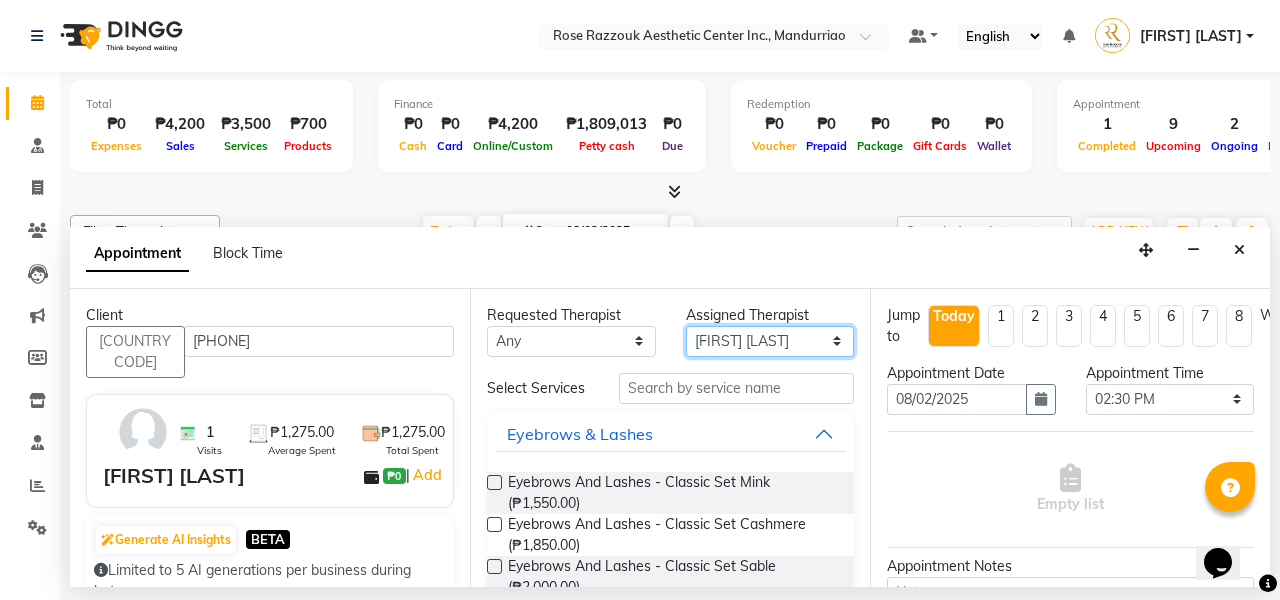 select on "46412" 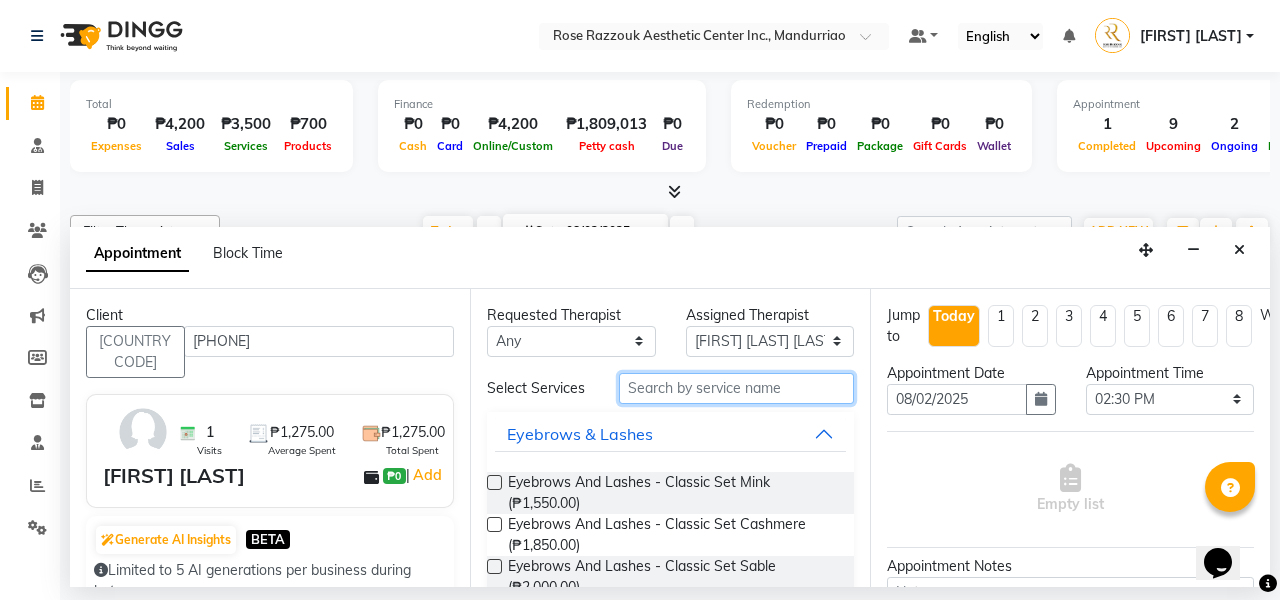 click at bounding box center [736, 388] 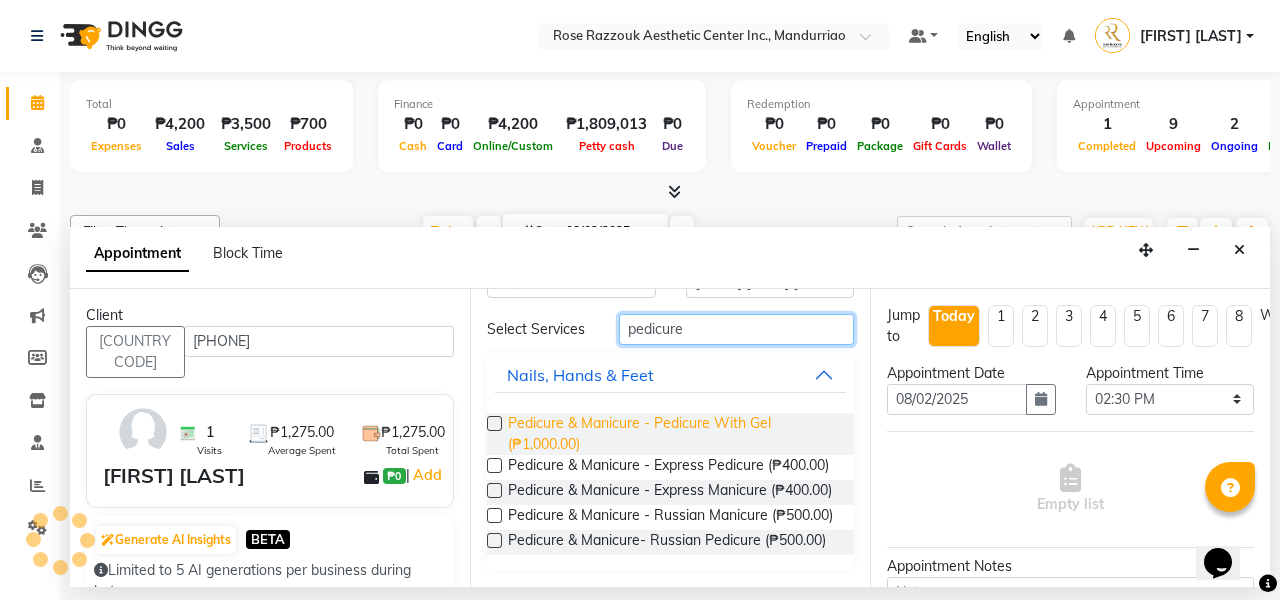 scroll, scrollTop: 59, scrollLeft: 0, axis: vertical 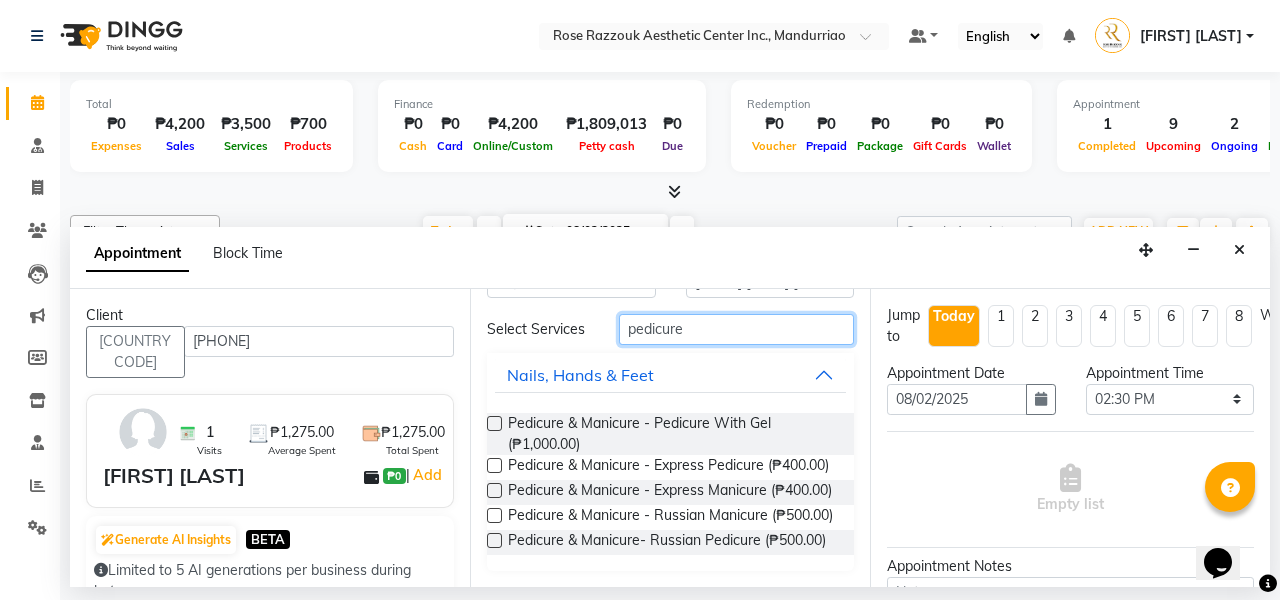type on "pedicure" 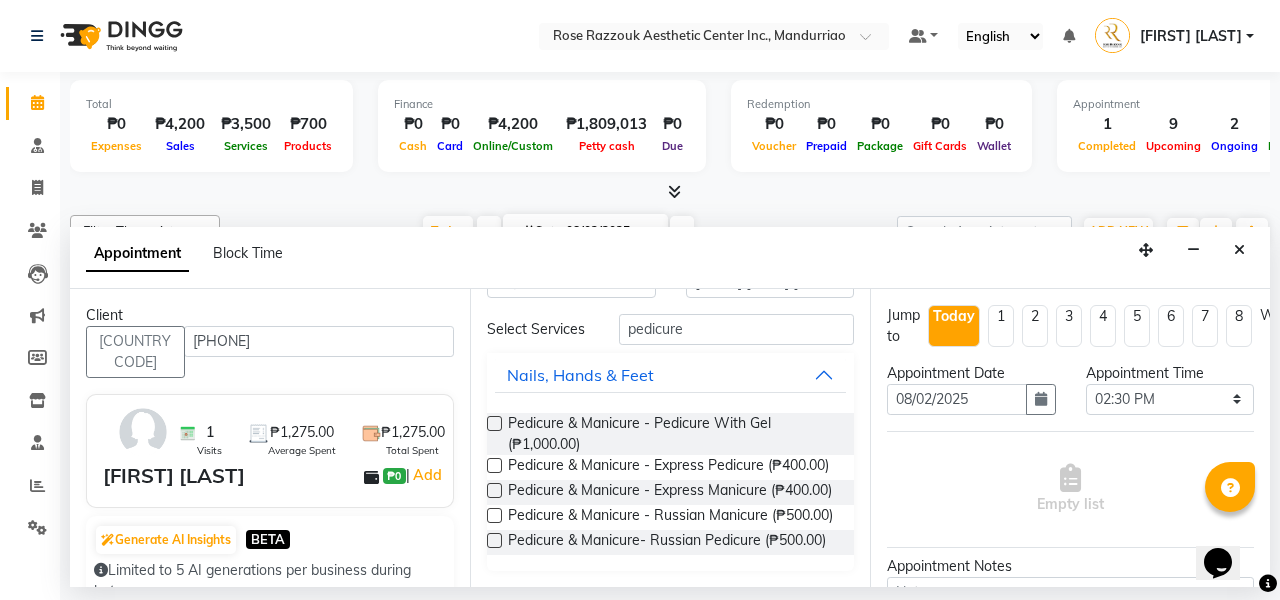 click at bounding box center (494, 540) 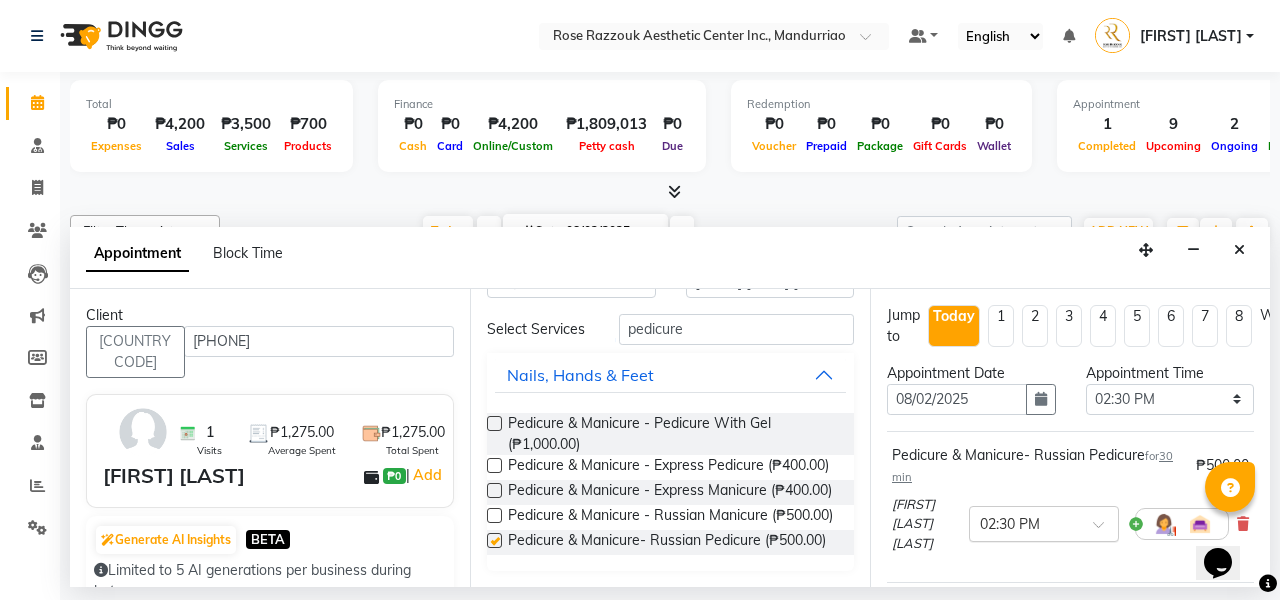 checkbox on "false" 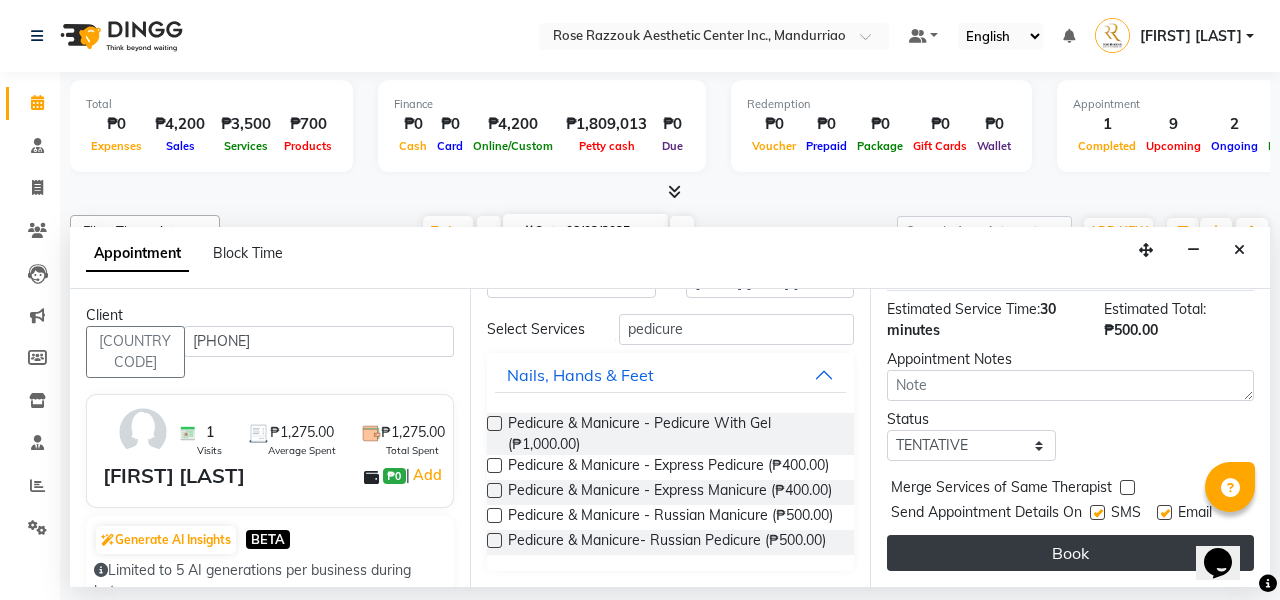 scroll, scrollTop: 291, scrollLeft: 0, axis: vertical 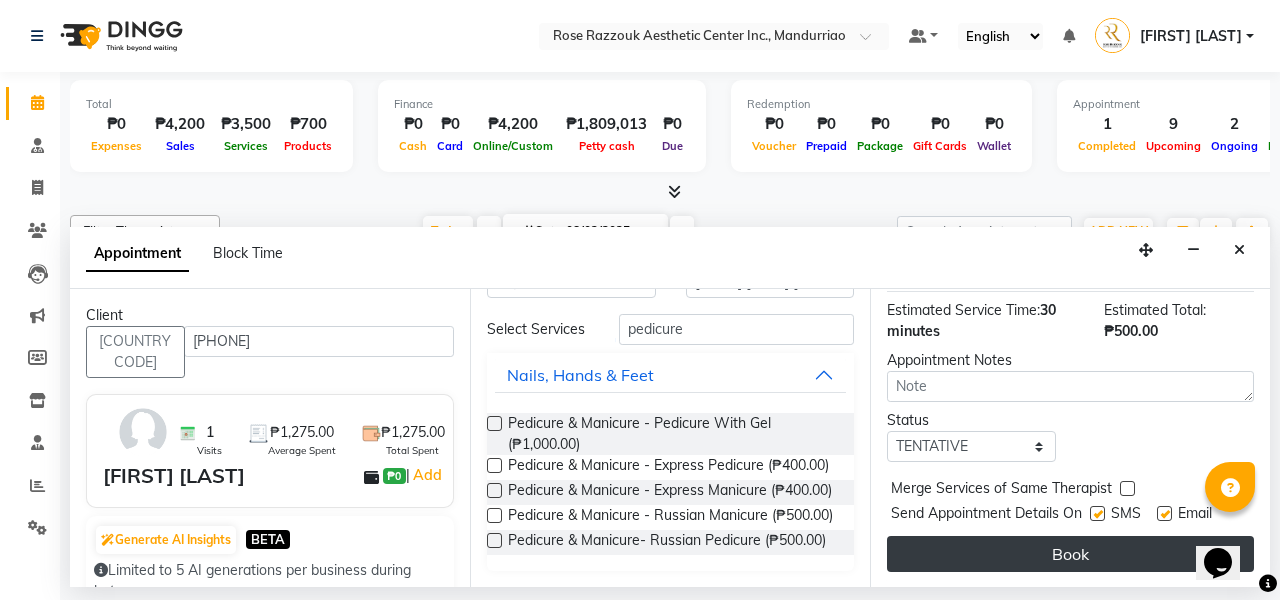 click on "Book" at bounding box center (1070, 554) 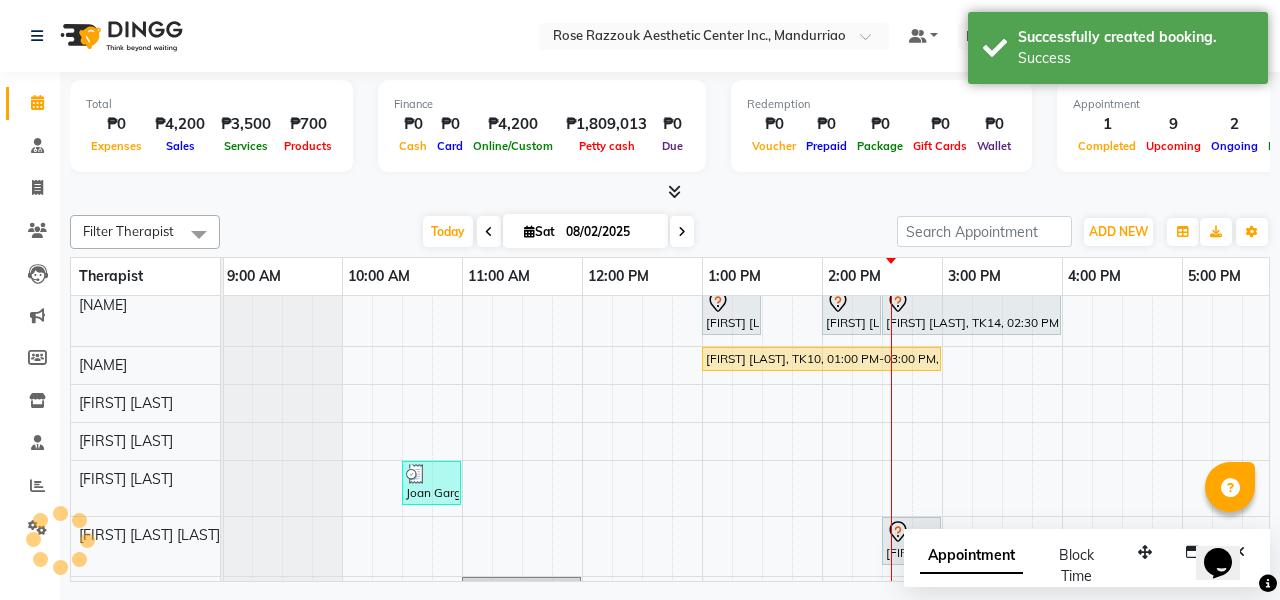 scroll, scrollTop: 63, scrollLeft: 2, axis: both 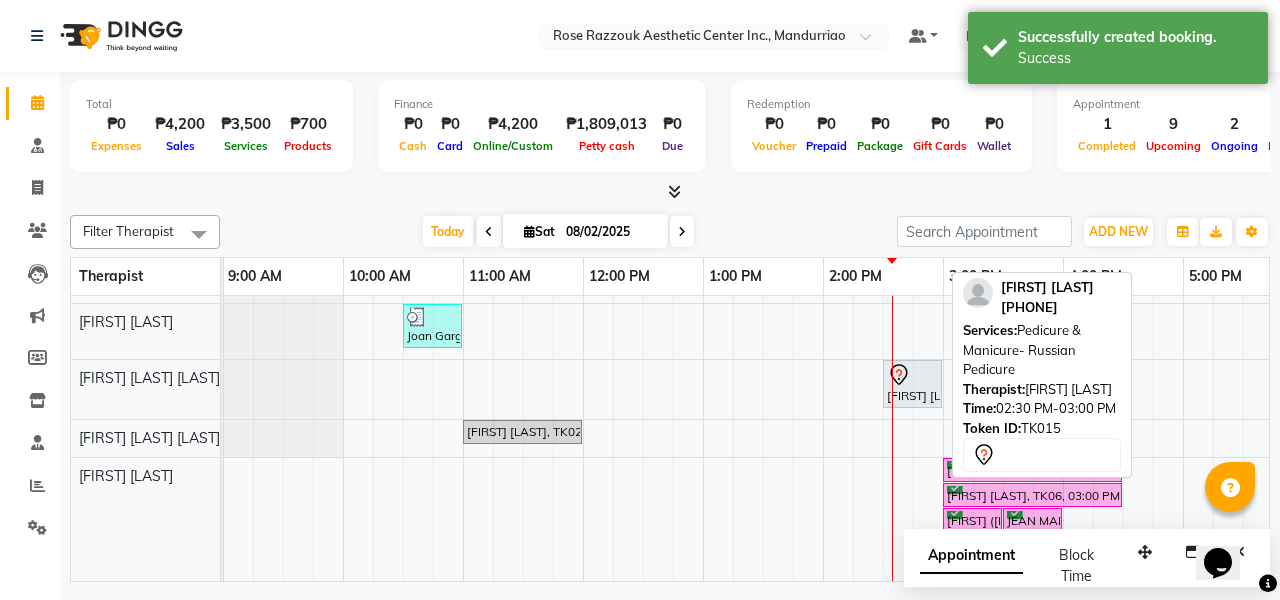 click 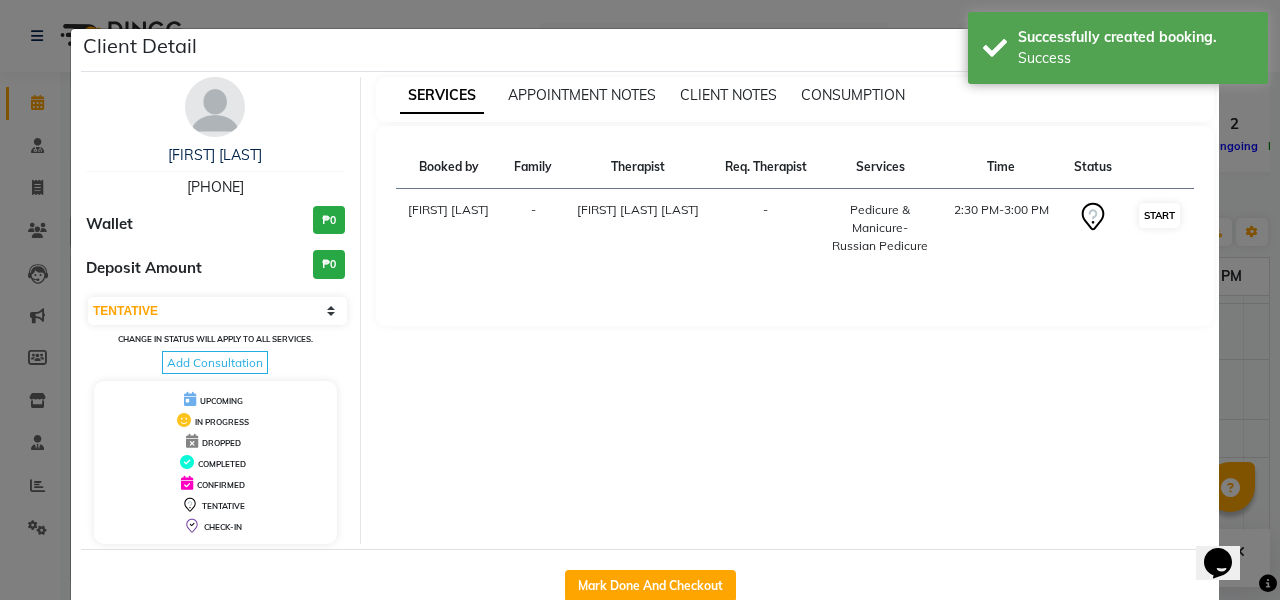 click on "START" at bounding box center (1159, 215) 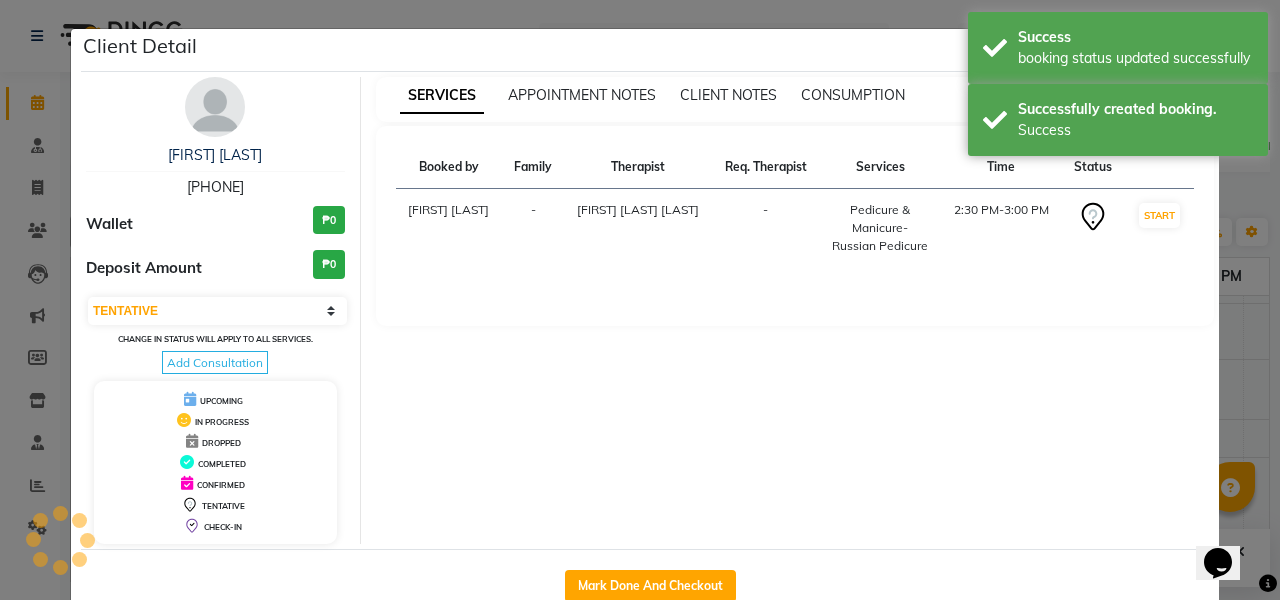 select on "1" 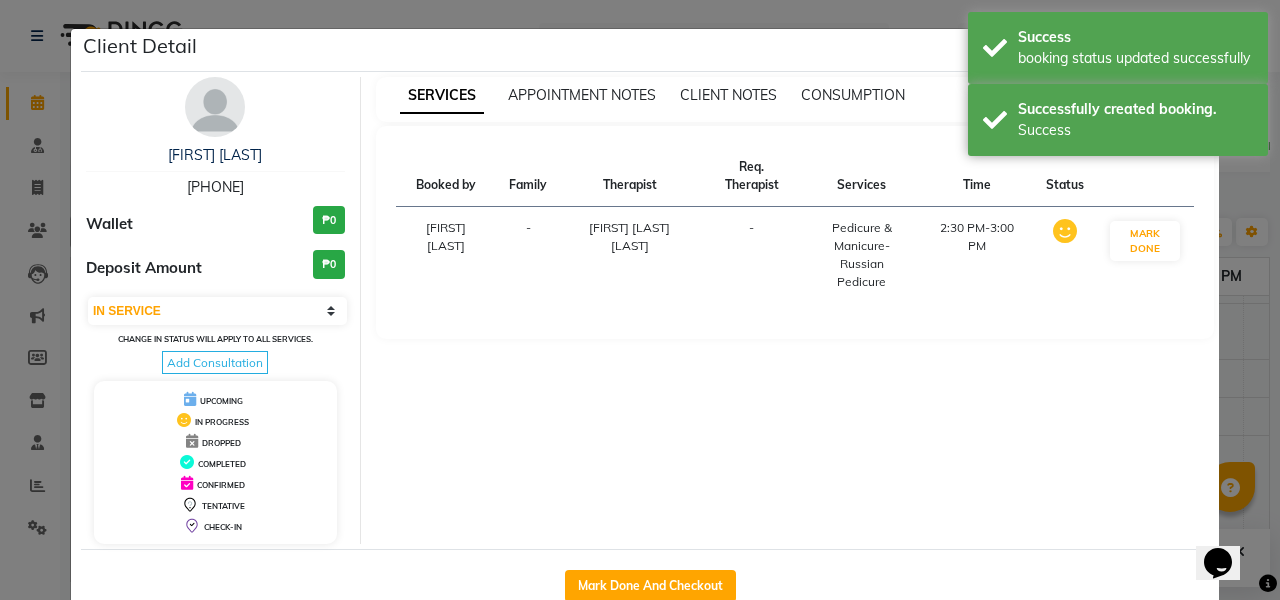 click on "Client Detail [FIRST] [LAST] [PHONE] Wallet ₱0 Deposit Amount ₱0 Select IN SERVICE CONFIRMED TENTATIVE CHECK IN MARK DONE DROPPED UPCOMING Change in status will apply to all services. Add Consultation UPCOMING IN PROGRESS DROPPED COMPLETED CONFIRMED TENTATIVE CHECK-IN SERVICES APPOINTMENT NOTES CLIENT NOTES CONSUMPTION Booked by Family Therapist Req. Therapist Services Time Status MABELL DELA PENA - PRINCESS KATE ALARIN - Pedicure & Manicure- Russian Pedicure 2:30 PM-3:00 PM MARK DONE Mark Done And Checkout" 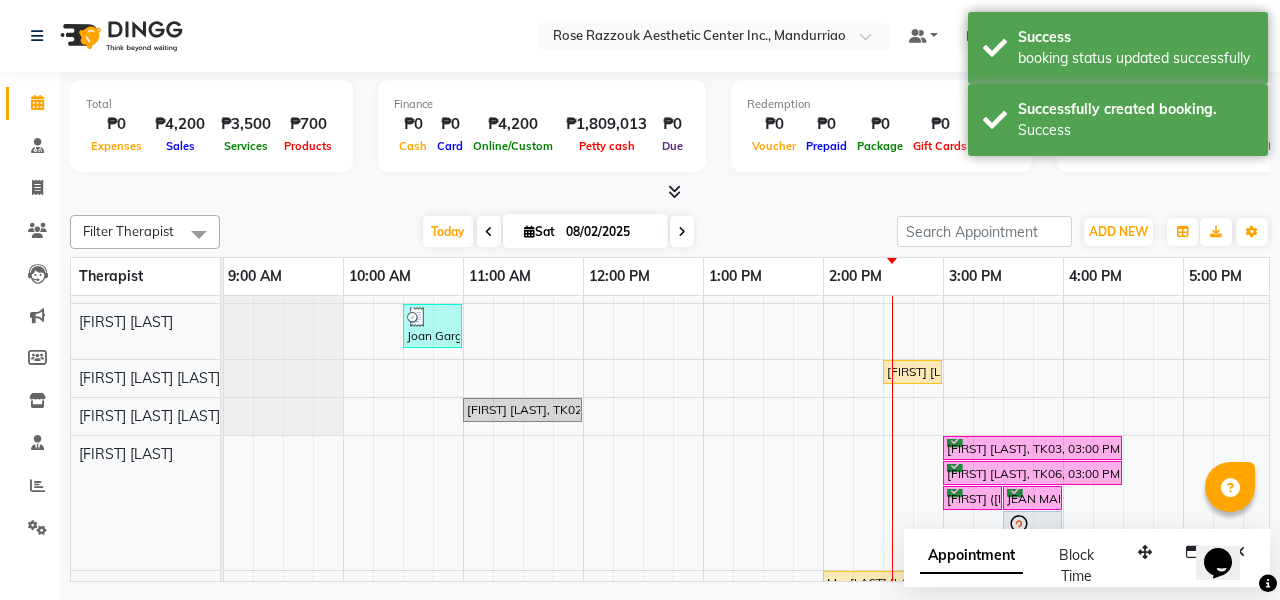 scroll, scrollTop: 154, scrollLeft: 1, axis: both 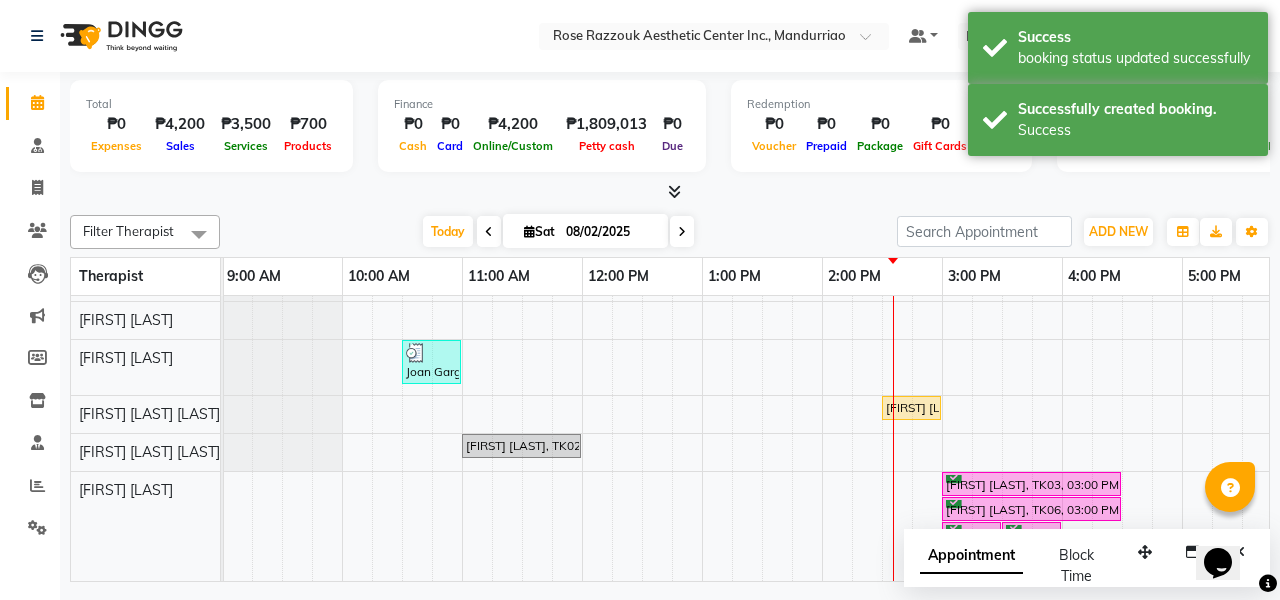 click on "Greta Colon, TK11, 01:00 PM-01:30 PM, Picosure/Picosecond - Face (Hyperpigmentation & Rejuvenation)             Erika Celiz, TK12, 02:00 PM-02:30 PM, Rose Razzouk Signature Treatments  - Deep Peel For Face             Tanya Go, TK14, 02:30 PM-04:00 PM, Facials- Hydra Facial Ultimate    Greta Colon, TK10, 01:00 PM-03:00 PM, Headspa     Joan Gargantos, TK01, 10:30 AM-11:00 AM, Picosure/Picosecond - Face (Hyperpigmentation & Rejuvenation)    Liezel Antupina, TK15, 02:30 PM-03:00 PM, Pedicure & Manicure- Russian Pedicure    Meg Galilea, TK02, 11:00 AM-12:00 PM, Permanent Make Up - Brow Tattoo Touch Up      Helen Balume, TK03, 03:00 PM-04:30 PM, Platelet Rich Fibrin Matrix - Whole Face Rejuvenation     Kathleen Deng, TK06, 03:00 PM-04:30 PM, Platelet Rich Fibrin Matrix - Whole Face Rejuvenation     Marie (Bambi) Tupas, TK08, 03:00 PM-03:30 PM, Reduced Glutathione + Multivitamins  - Per Session     JEAN MARANON, TK05, 03:30 PM-04:00 PM, Reduced Glutathione + Multivitamins  - Per Session" at bounding box center (882, 447) 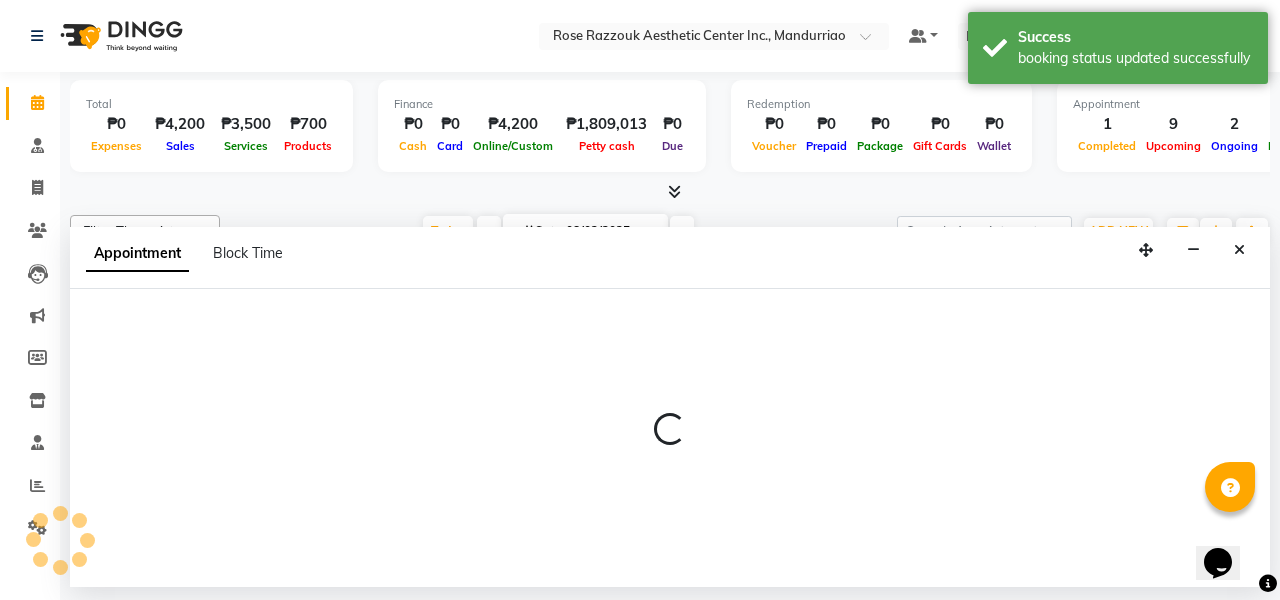 select on "46411" 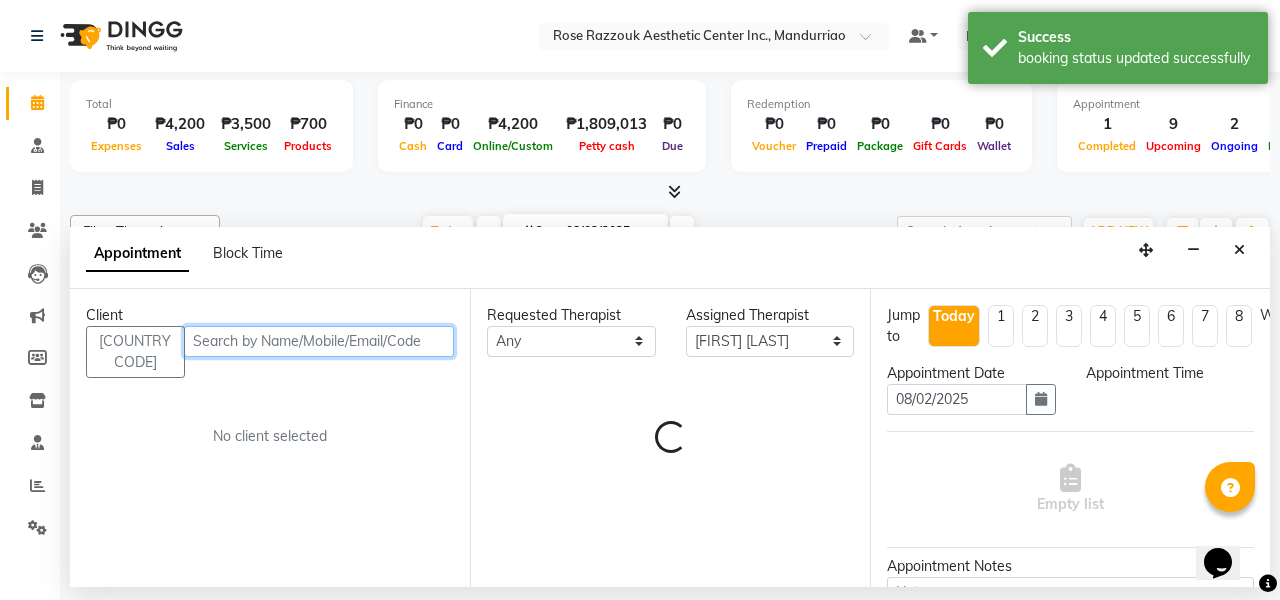 select on "870" 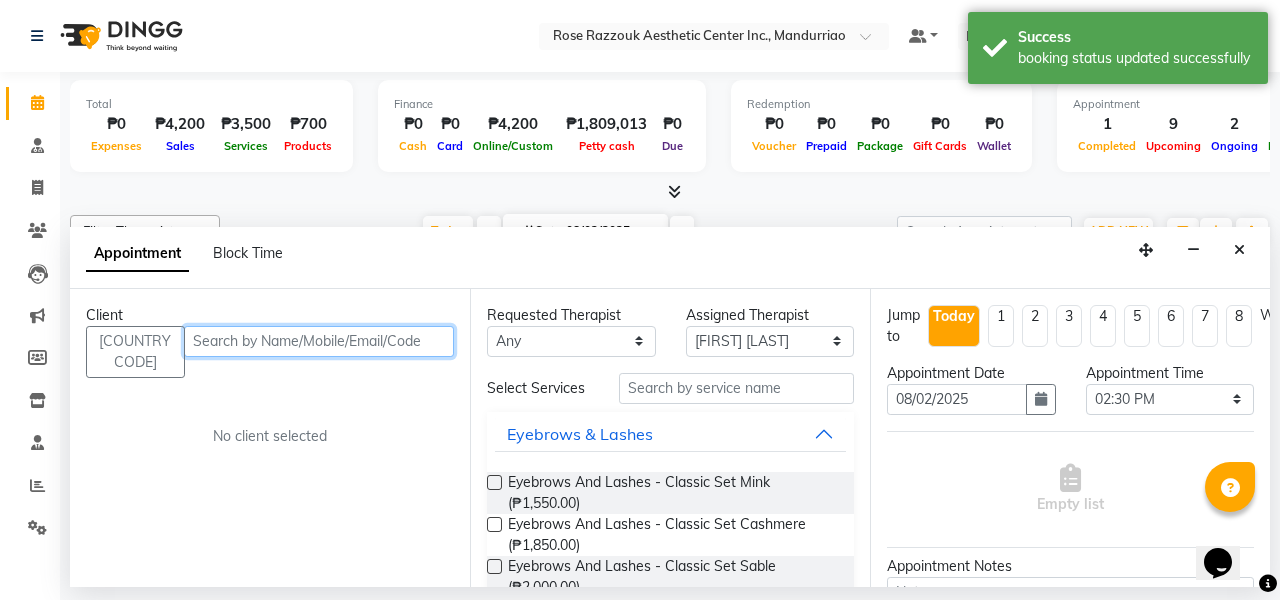 click at bounding box center [319, 341] 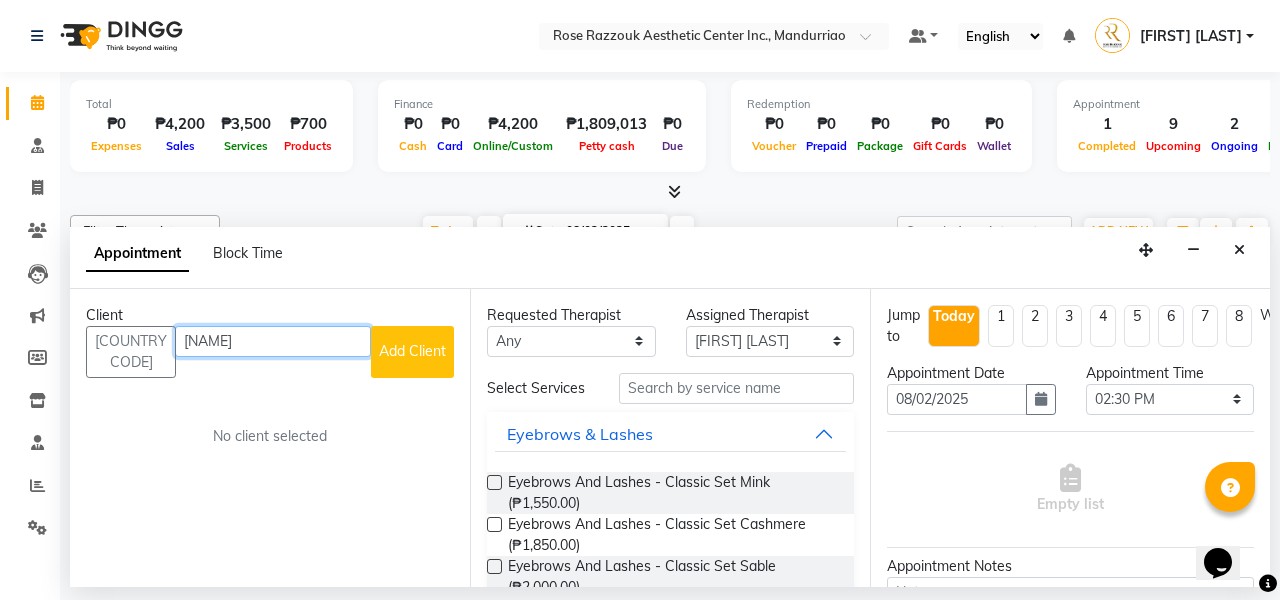 type on "[NAME]" 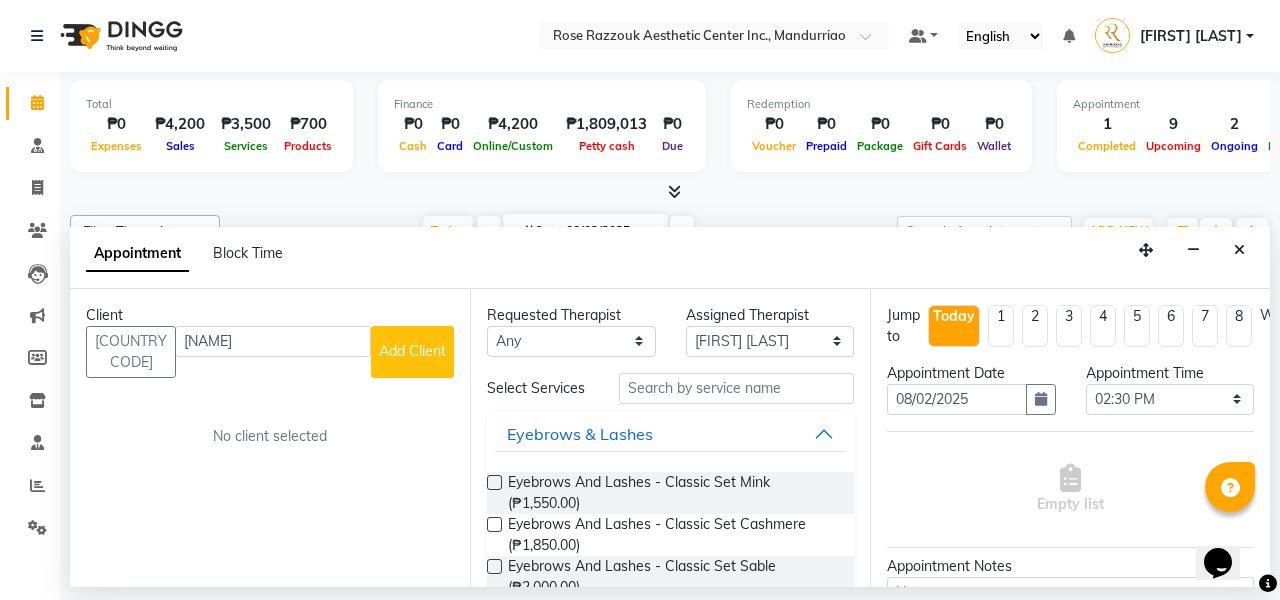 click on "Add Client" at bounding box center [412, 351] 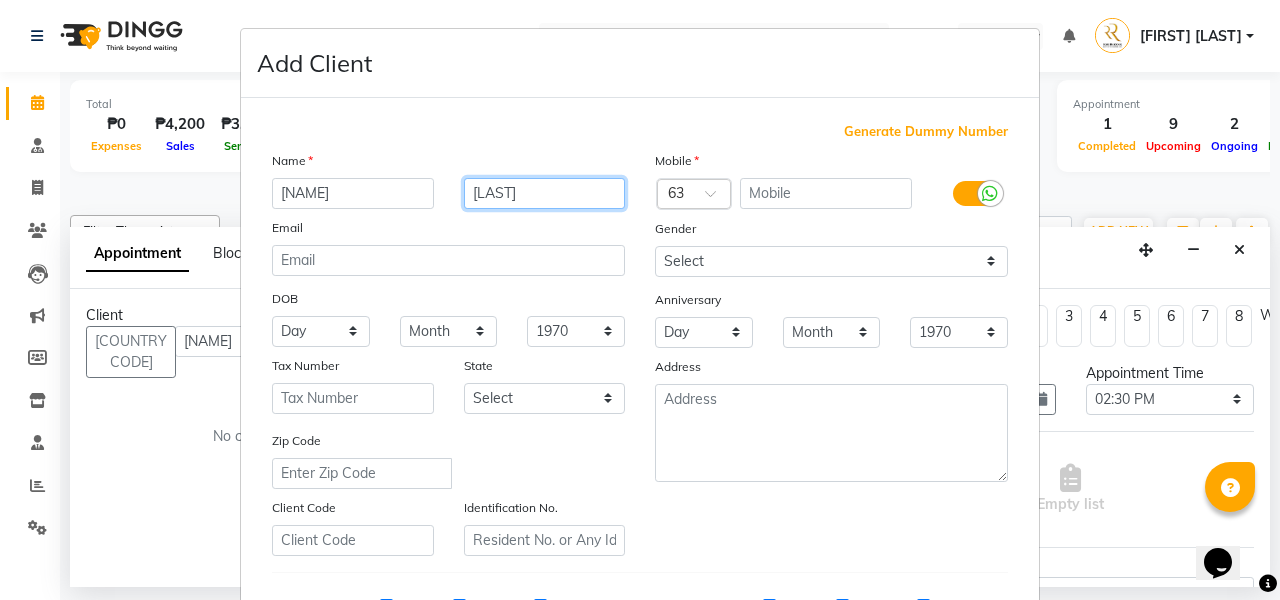 type on "[LAST]" 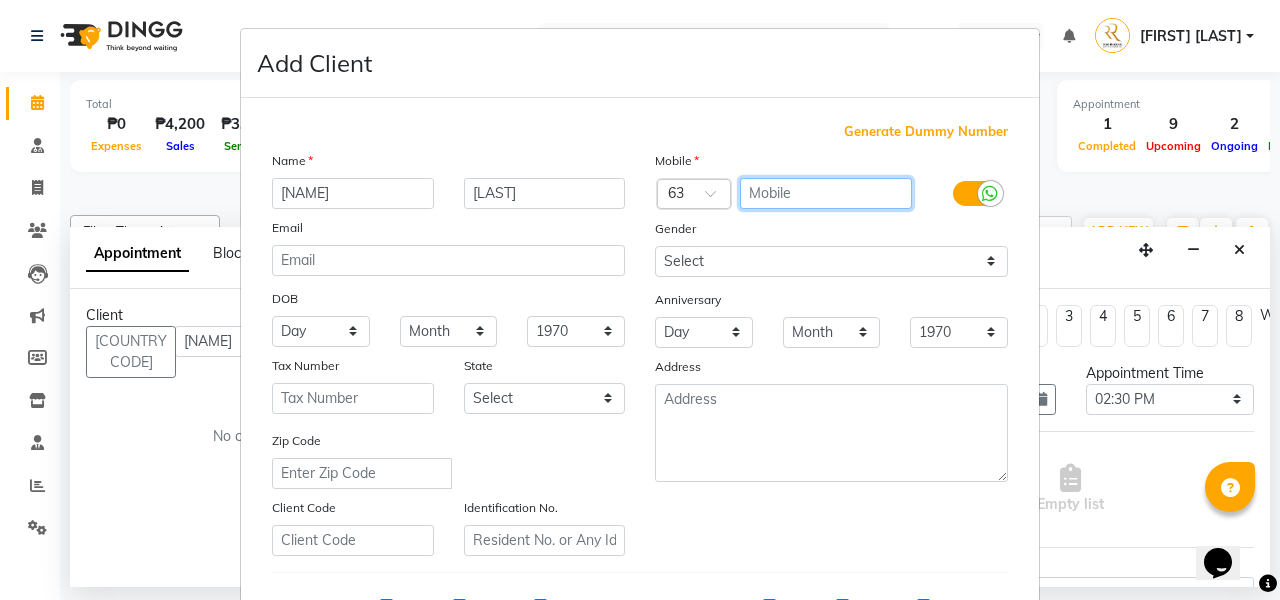 click at bounding box center [826, 193] 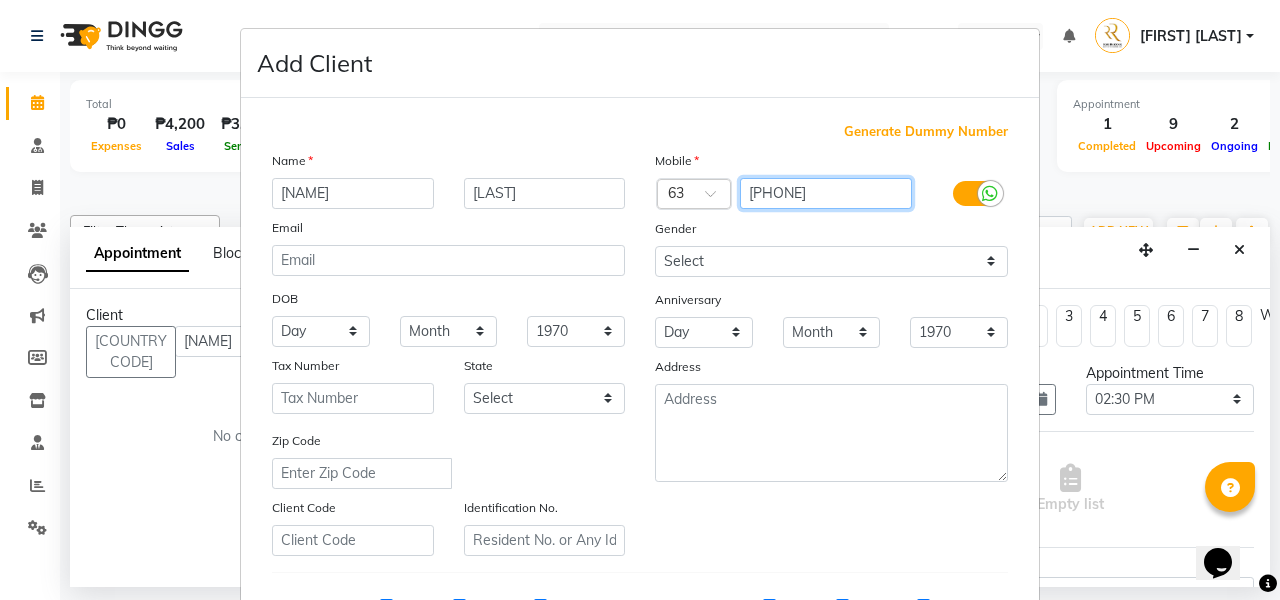 type on "[PHONE]" 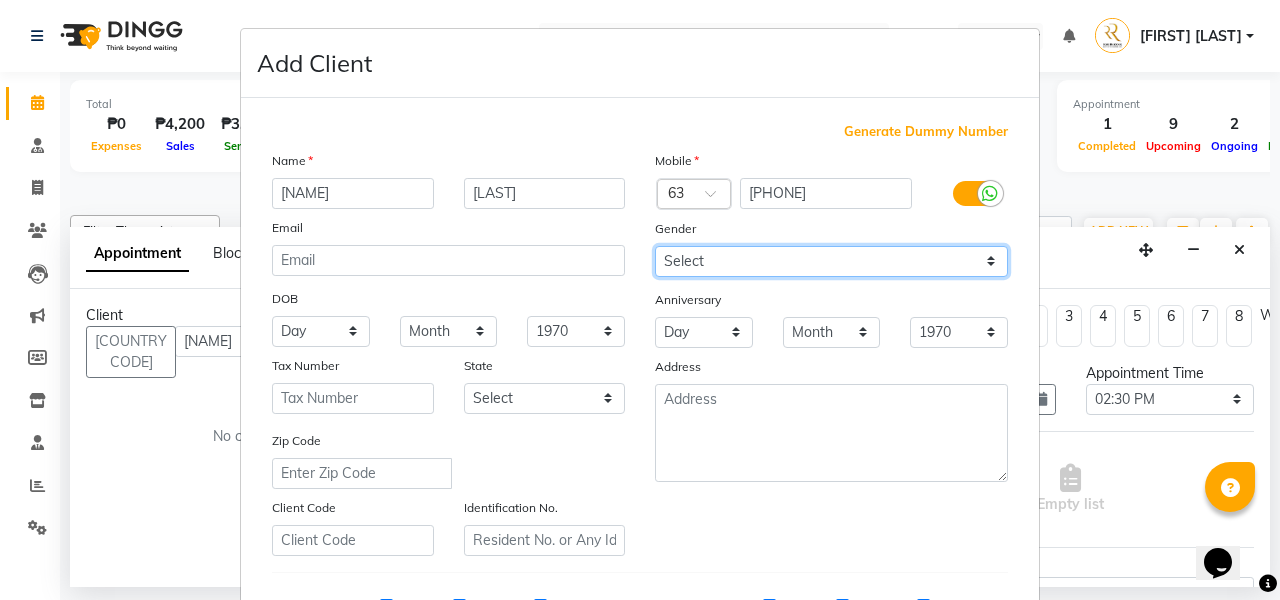 select on "female" 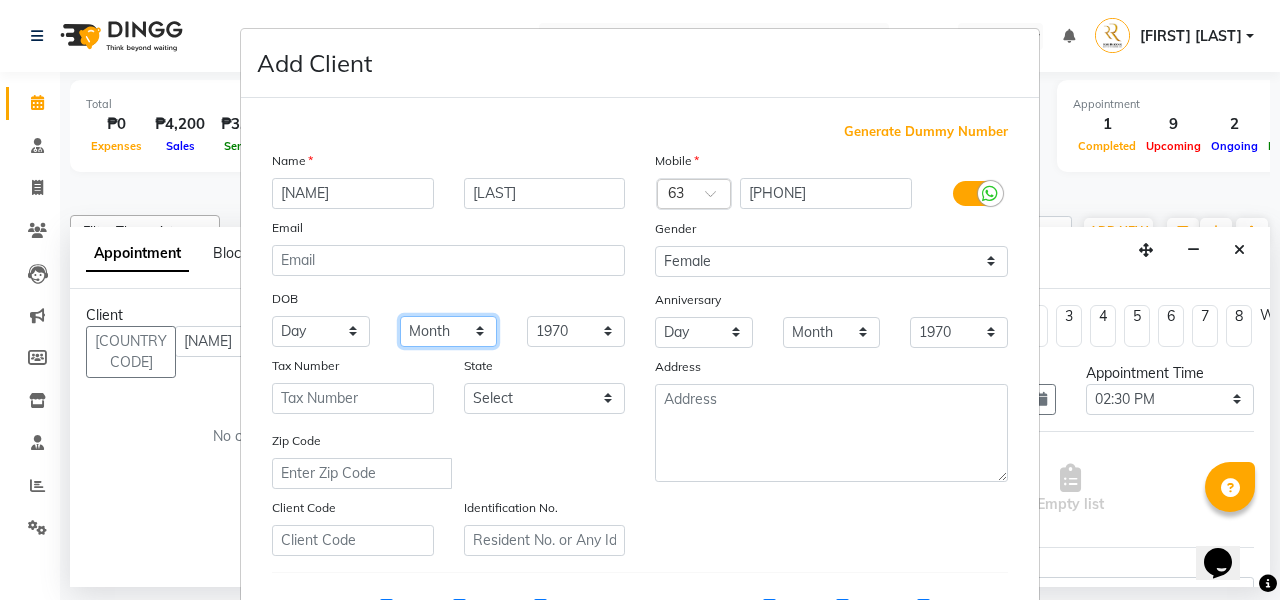 select on "01" 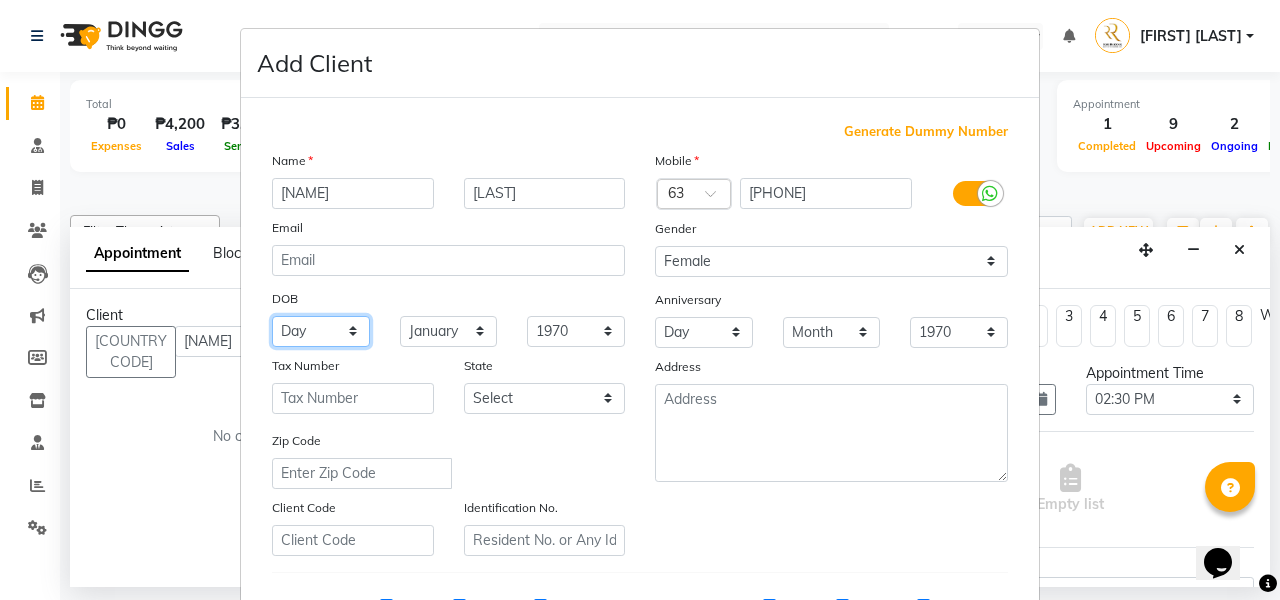 select on "20" 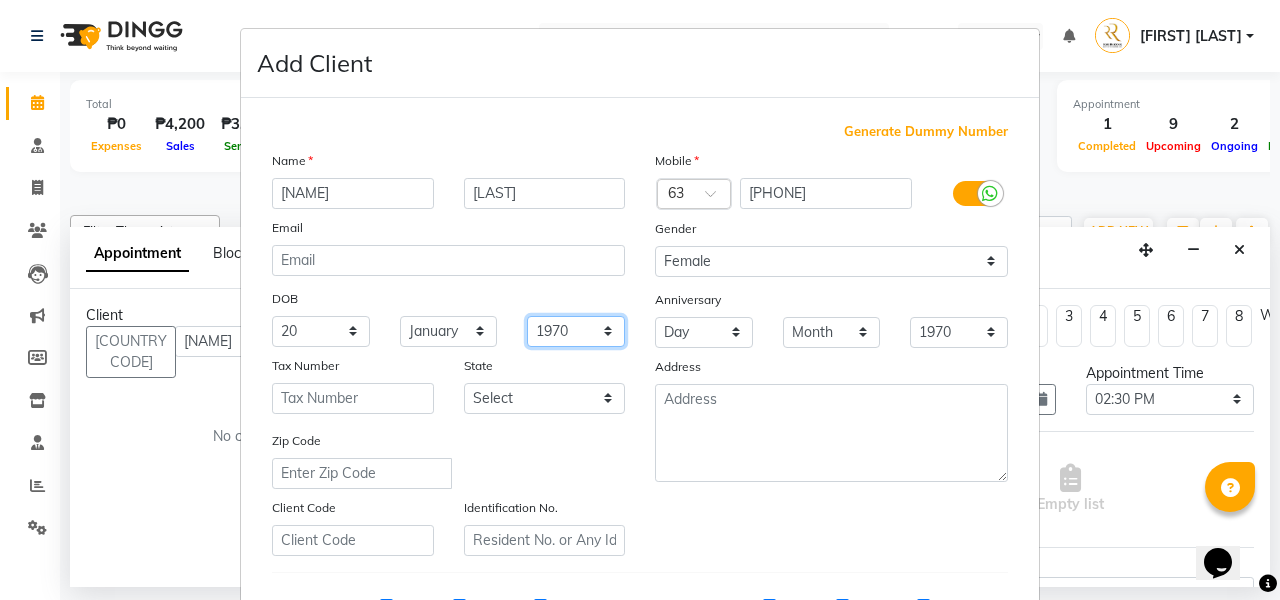 select on "2000" 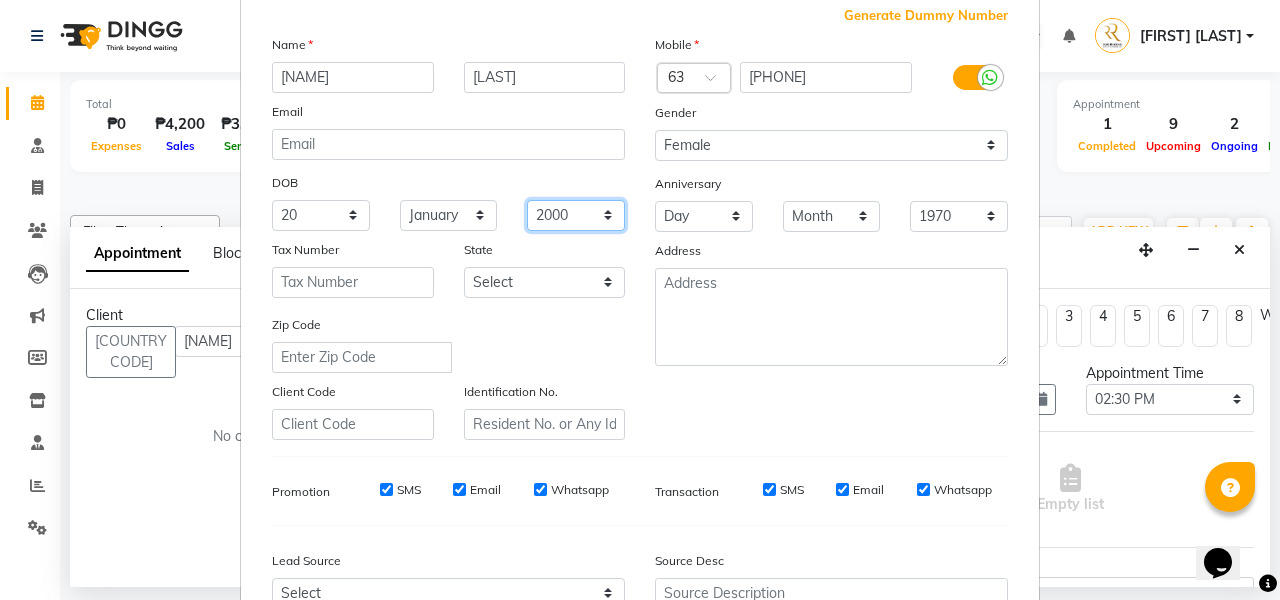 scroll, scrollTop: 123, scrollLeft: 0, axis: vertical 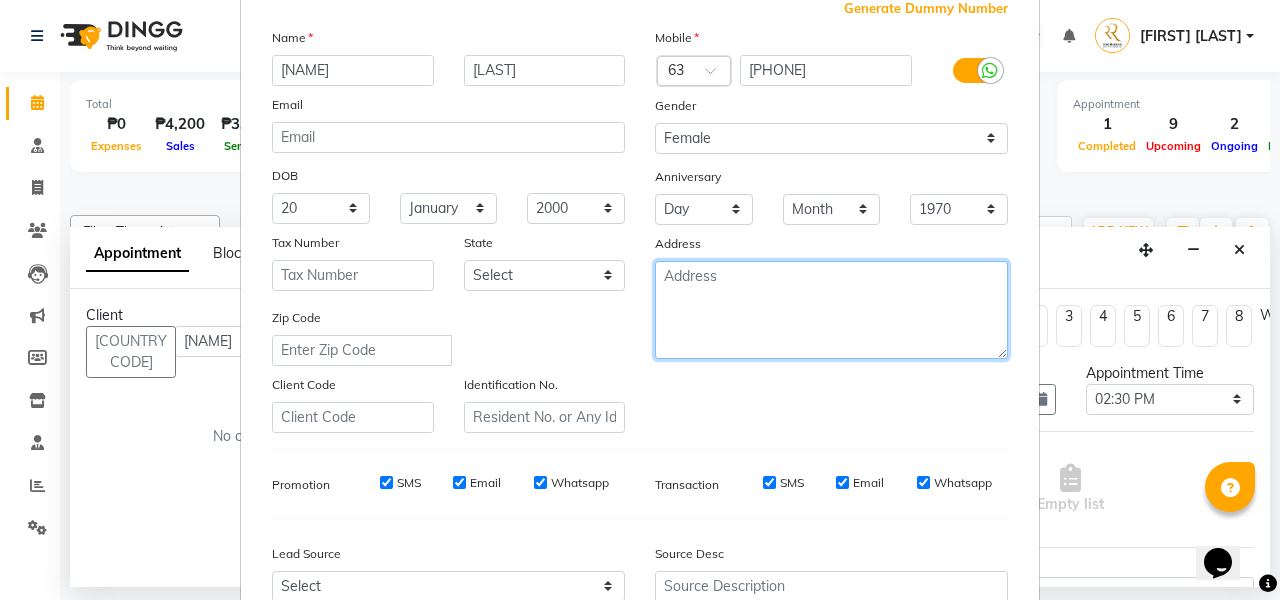 click at bounding box center (831, 310) 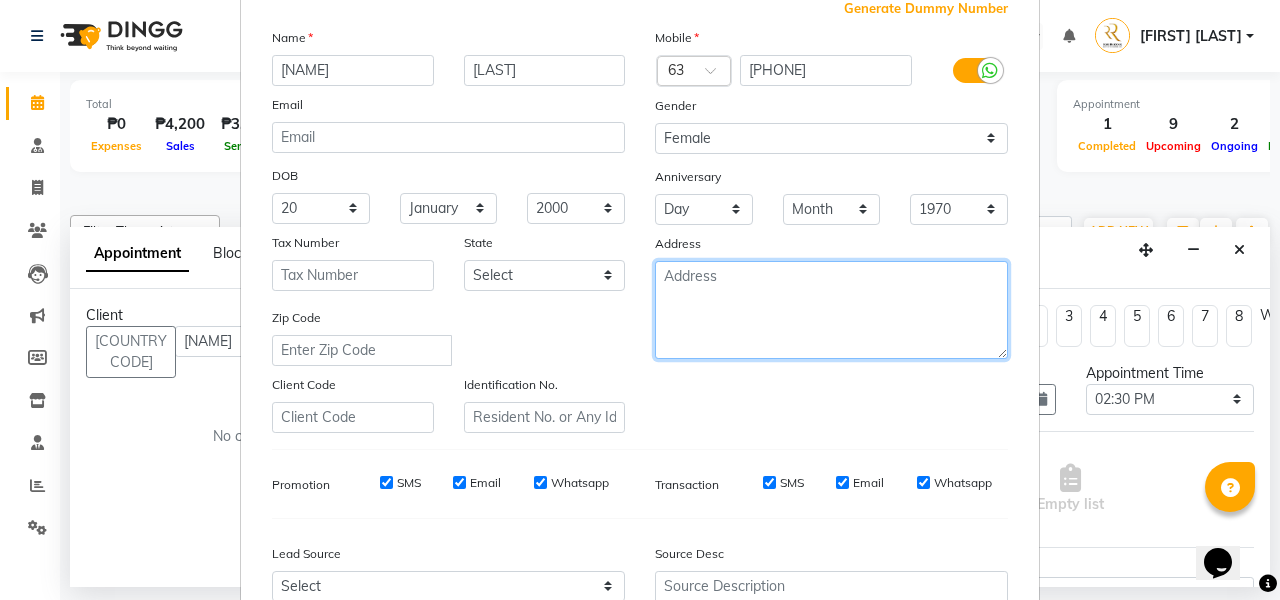 scroll, scrollTop: 27, scrollLeft: 0, axis: vertical 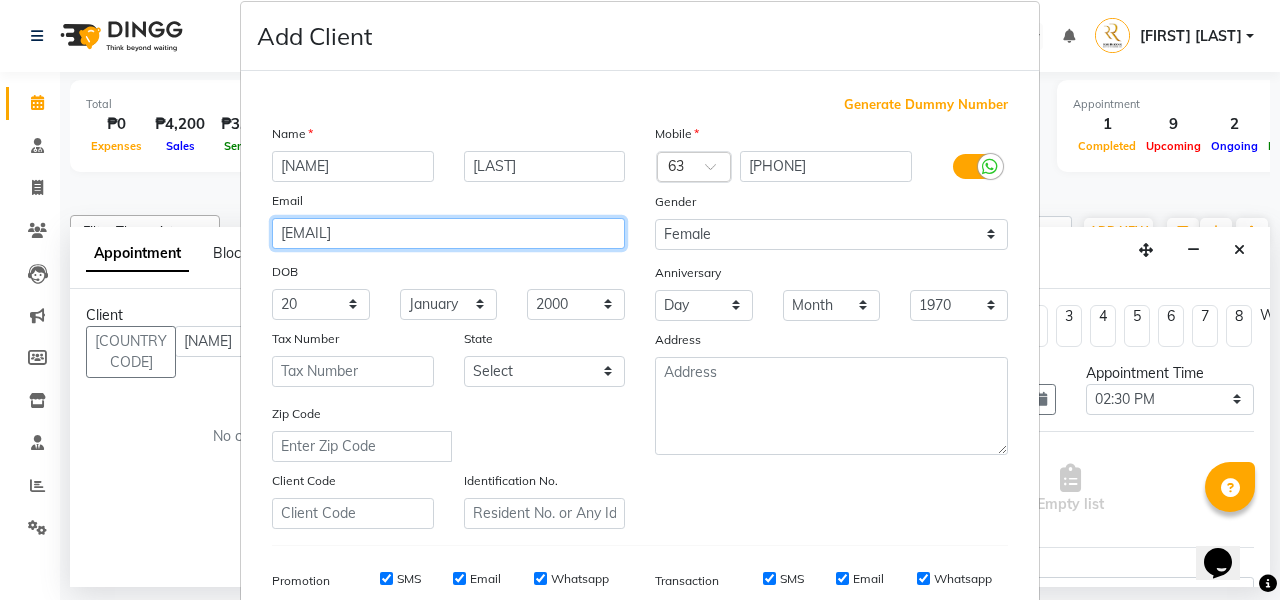 type on "[EMAIL]" 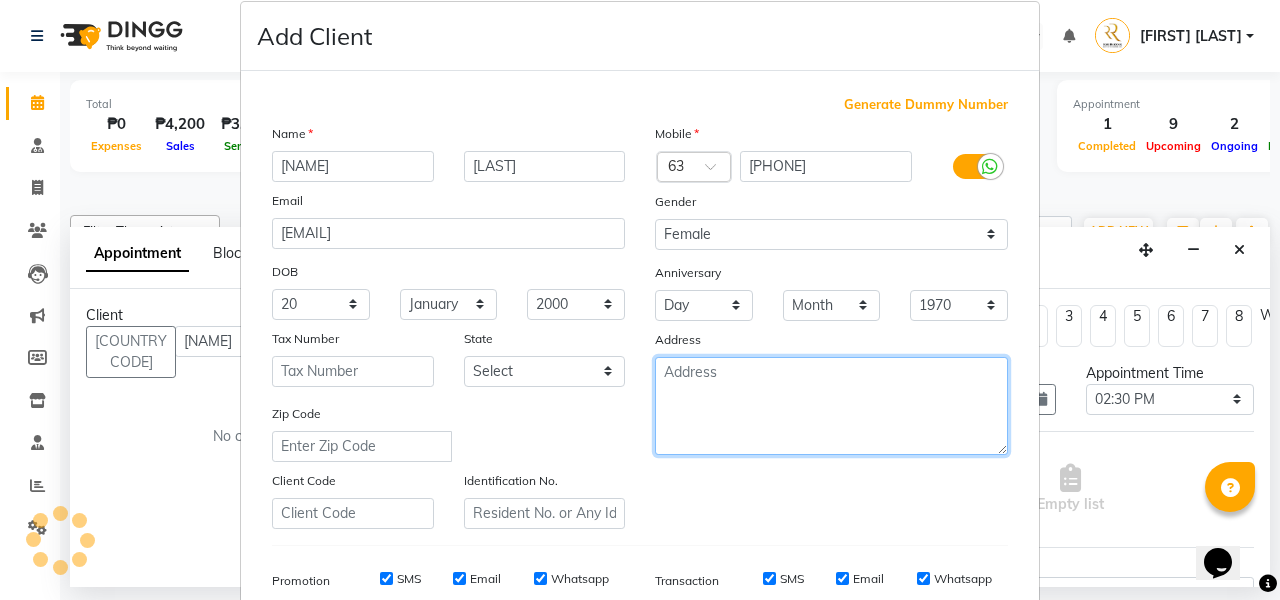 click at bounding box center (831, 406) 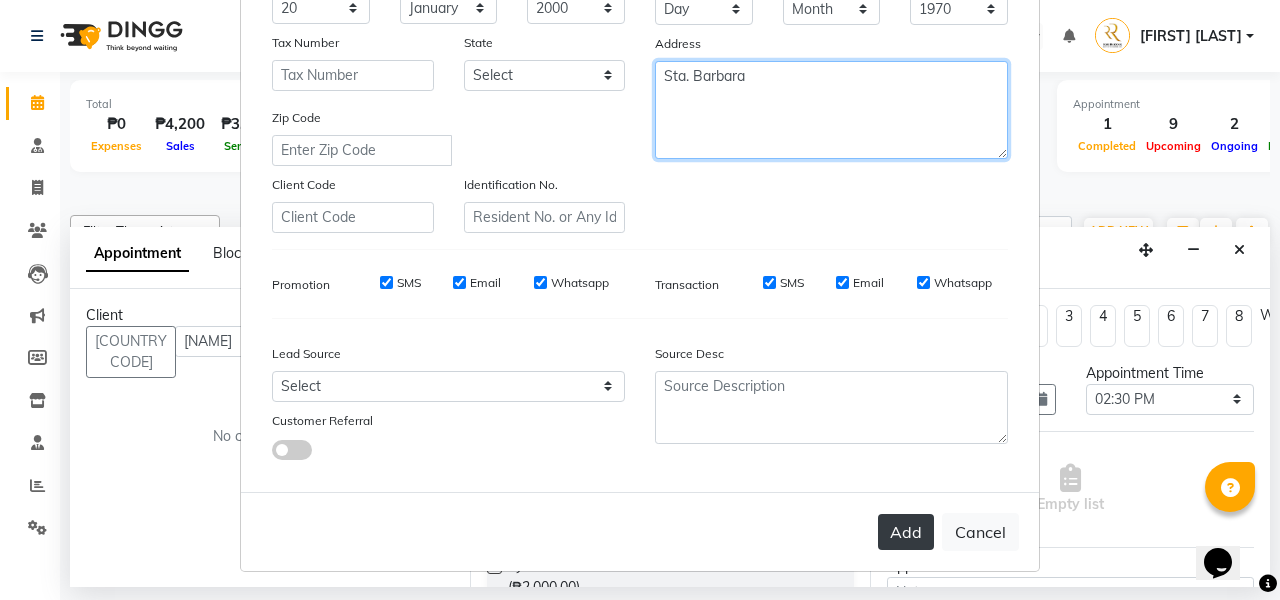 scroll, scrollTop: 322, scrollLeft: 0, axis: vertical 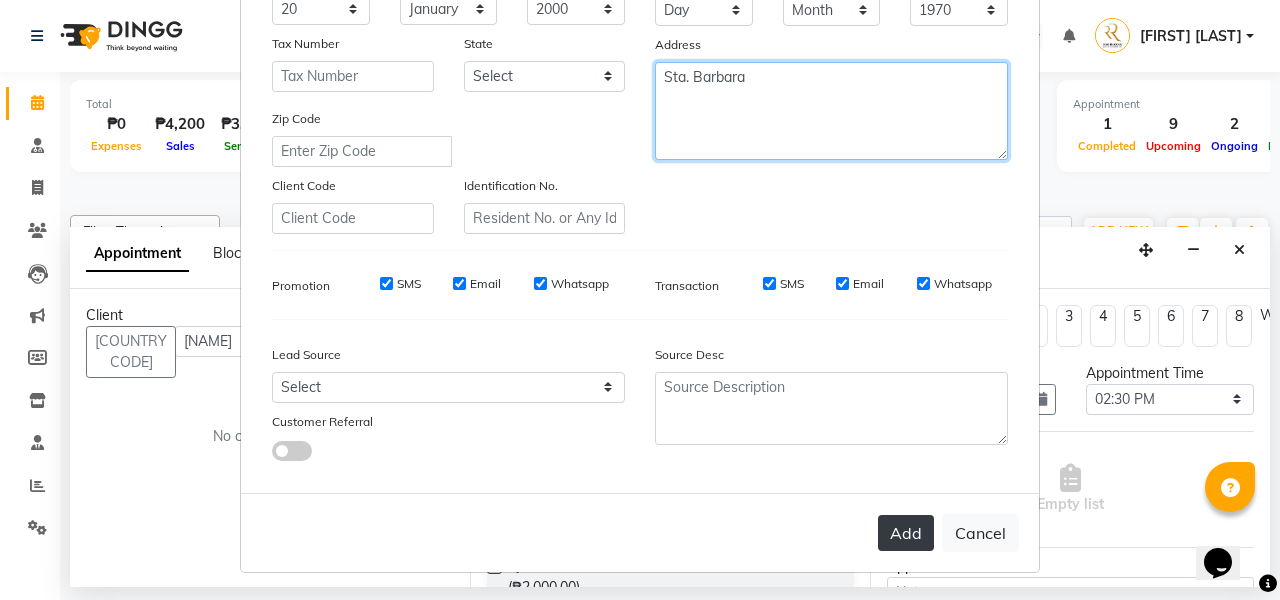 type on "Sta. Barbara" 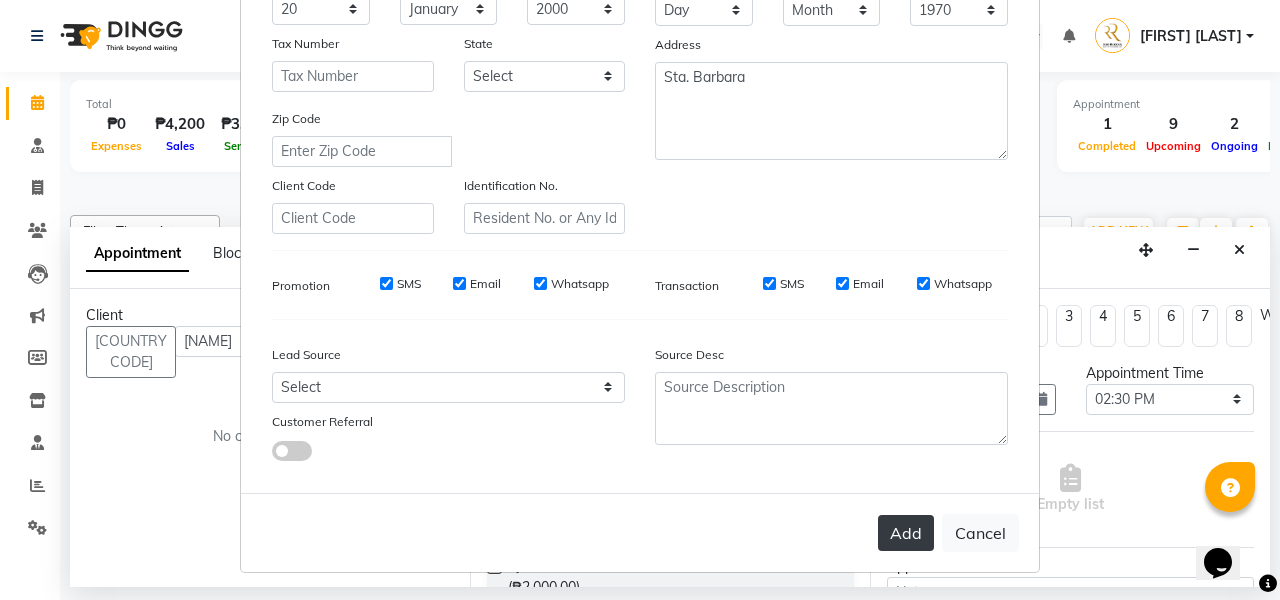 click on "Add" at bounding box center (906, 533) 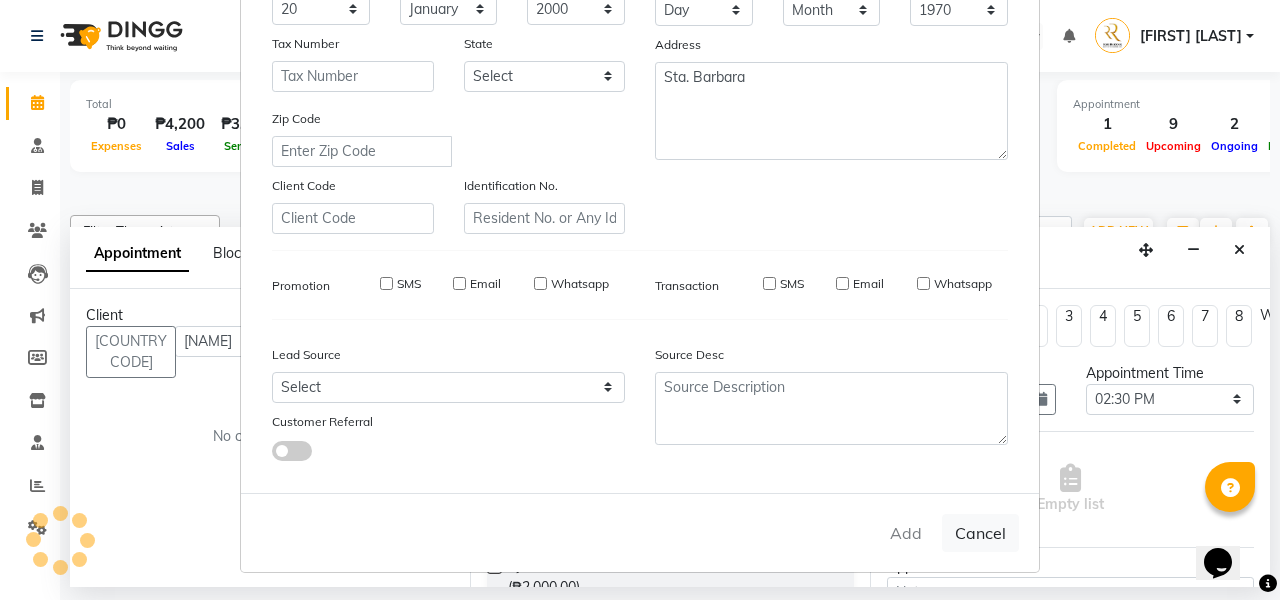 type on "[PHONE]" 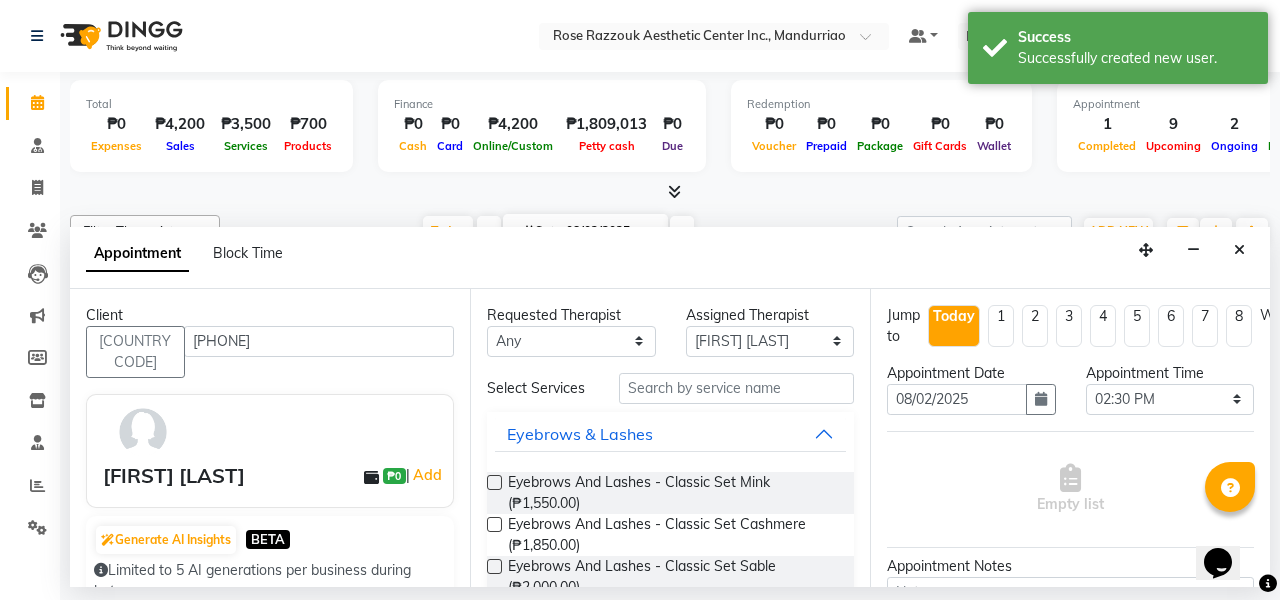 scroll, scrollTop: 0, scrollLeft: 0, axis: both 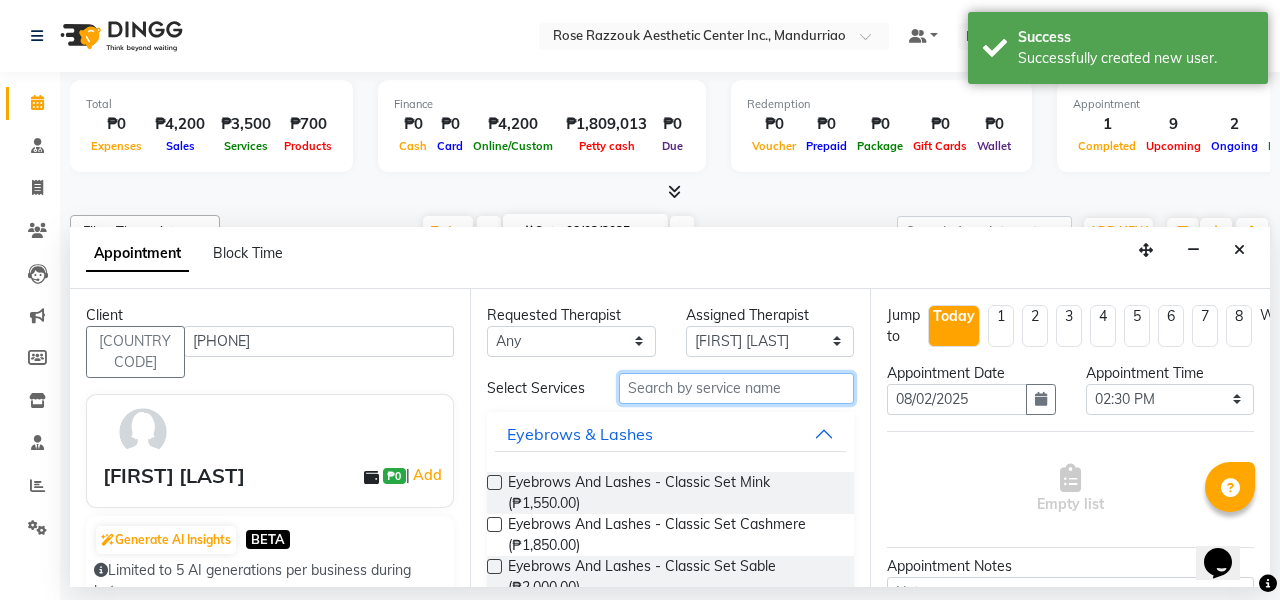 click at bounding box center (736, 388) 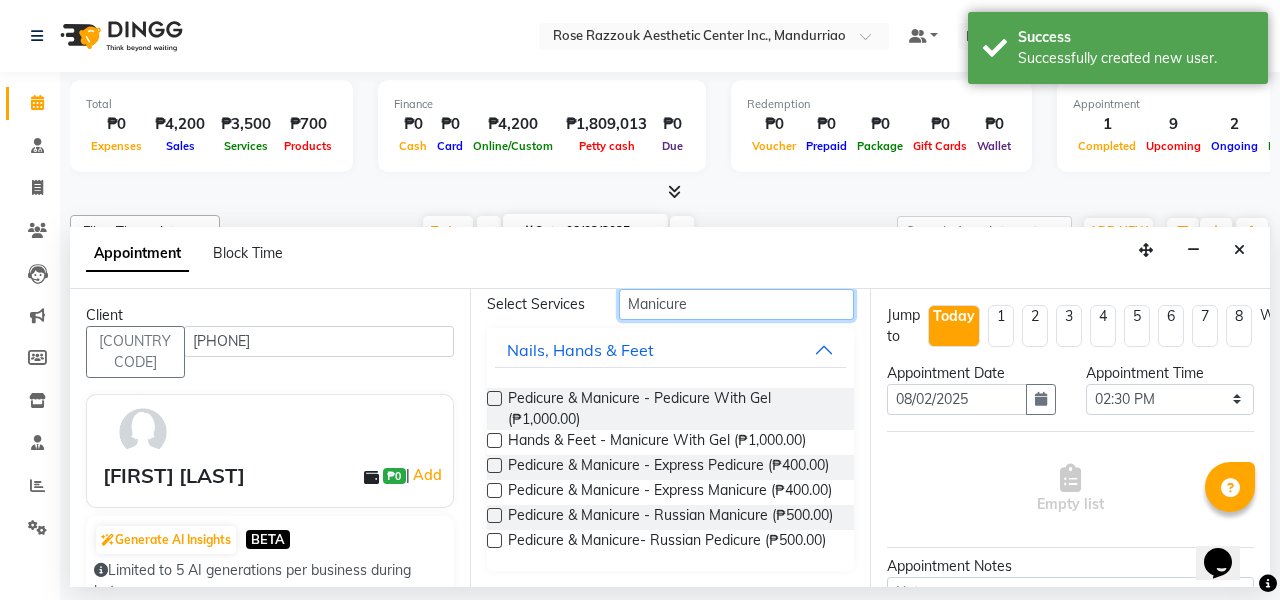 scroll, scrollTop: 84, scrollLeft: 0, axis: vertical 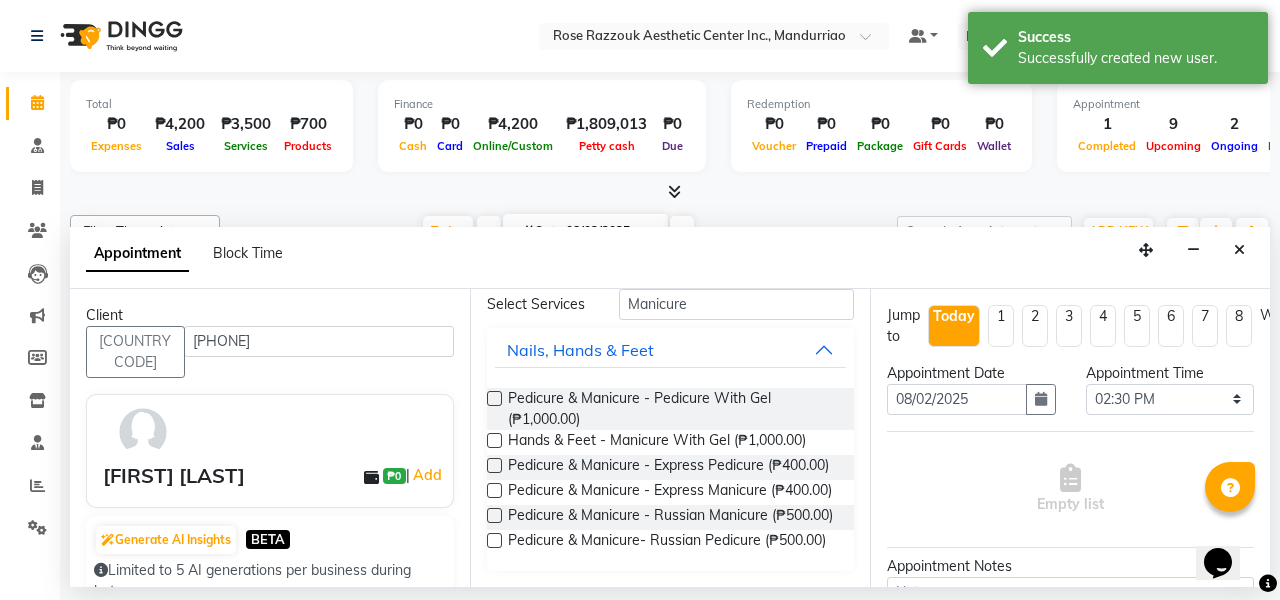 click at bounding box center [494, 515] 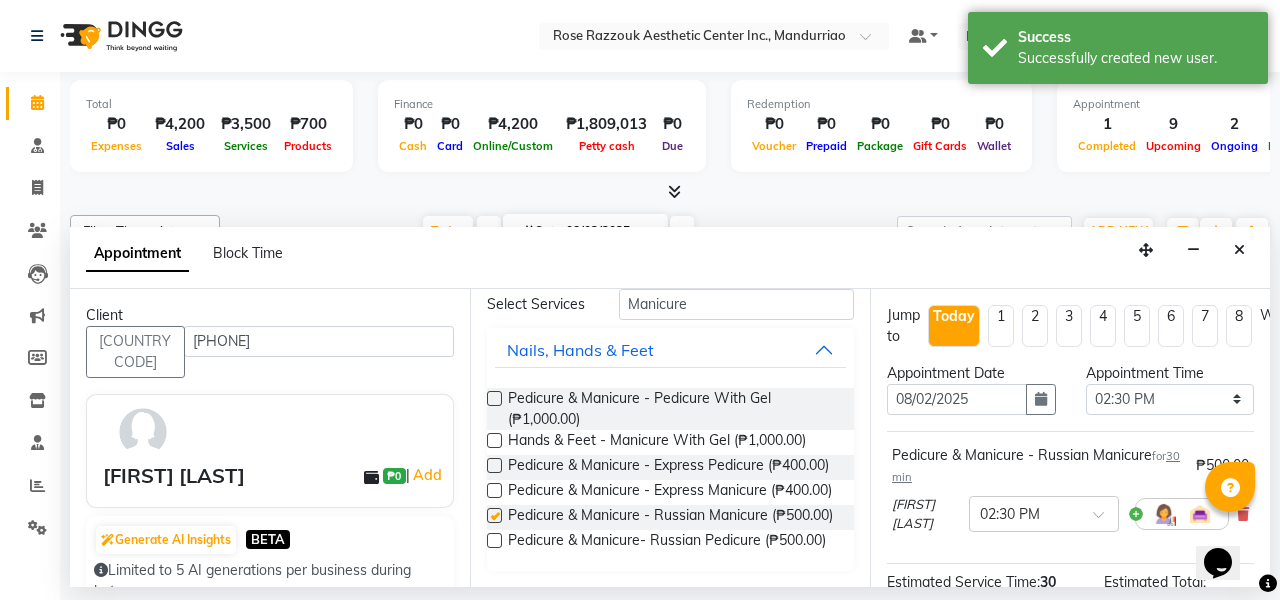 checkbox on "false" 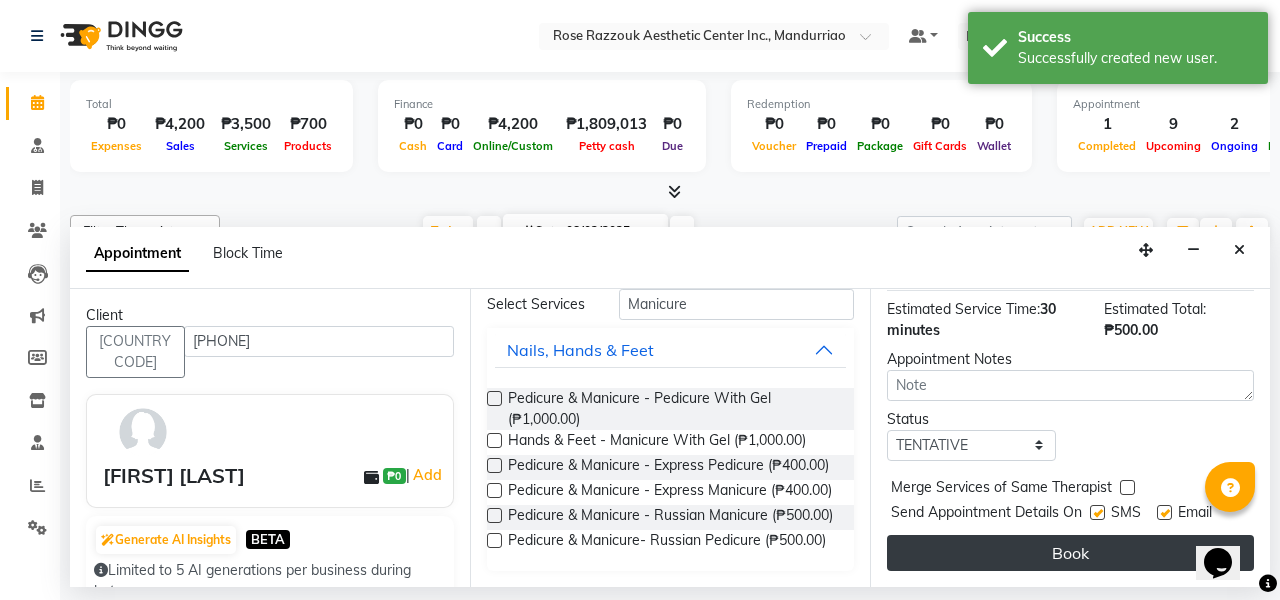 scroll, scrollTop: 272, scrollLeft: 0, axis: vertical 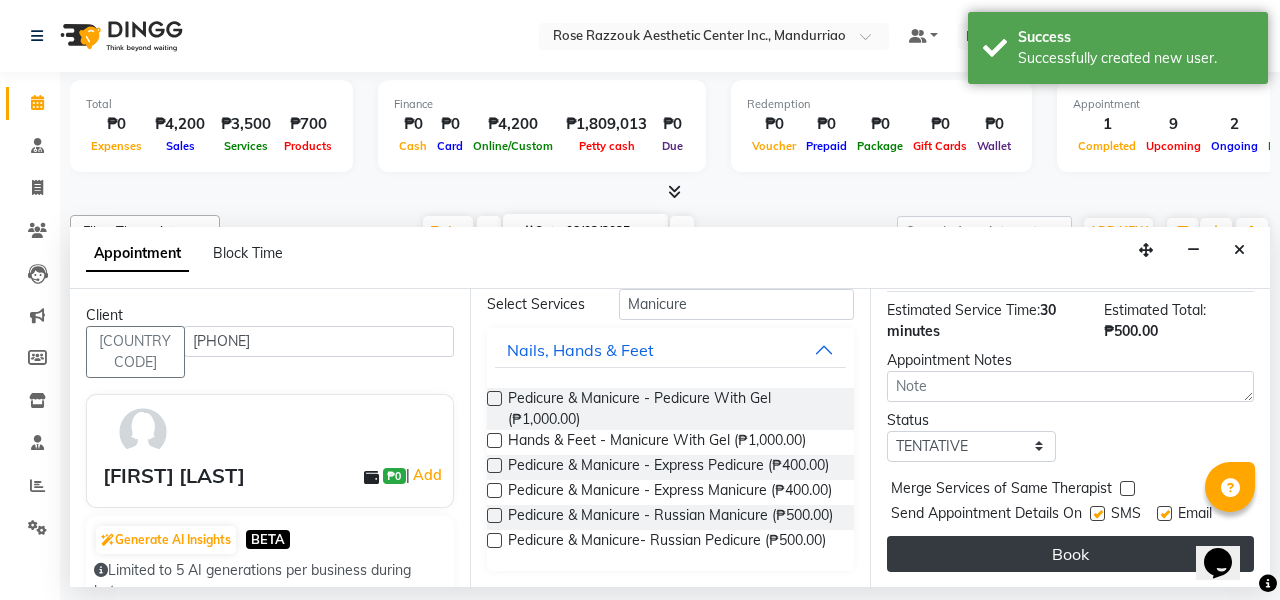 click on "Book" at bounding box center (1070, 554) 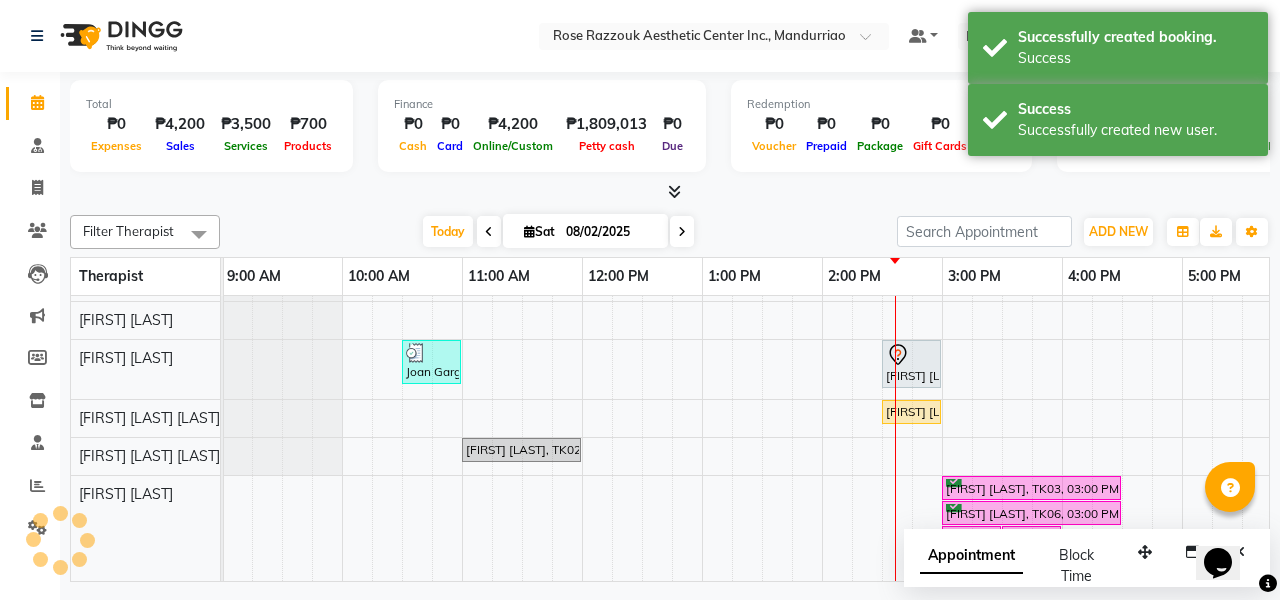 scroll, scrollTop: 212, scrollLeft: 2, axis: both 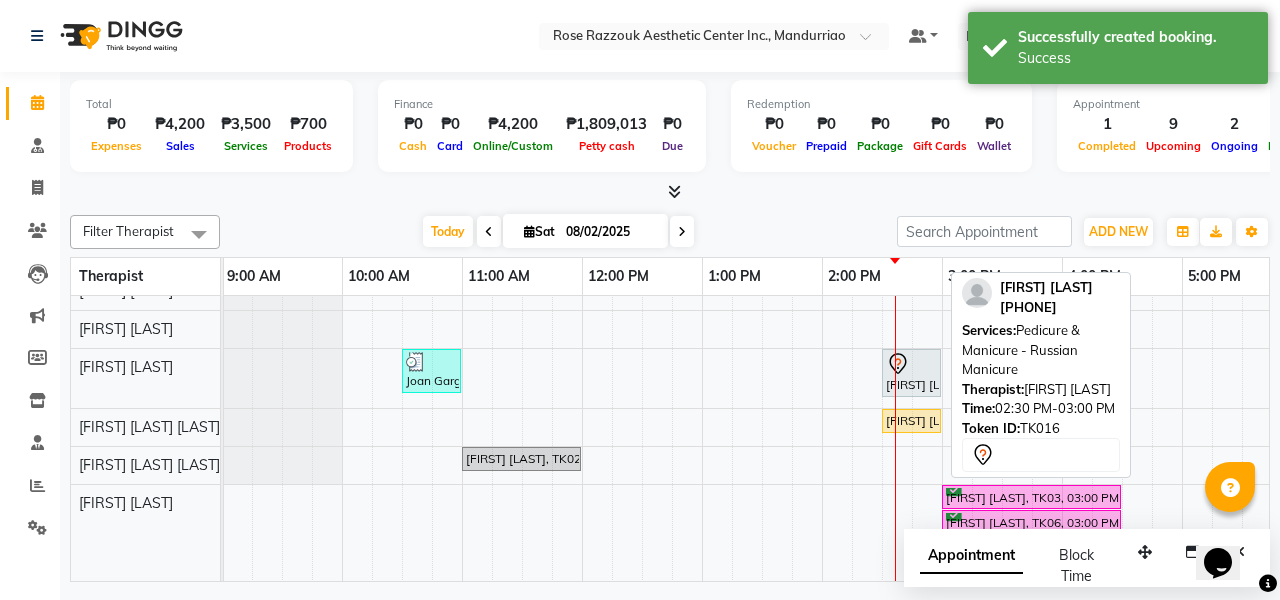 click at bounding box center [911, 364] 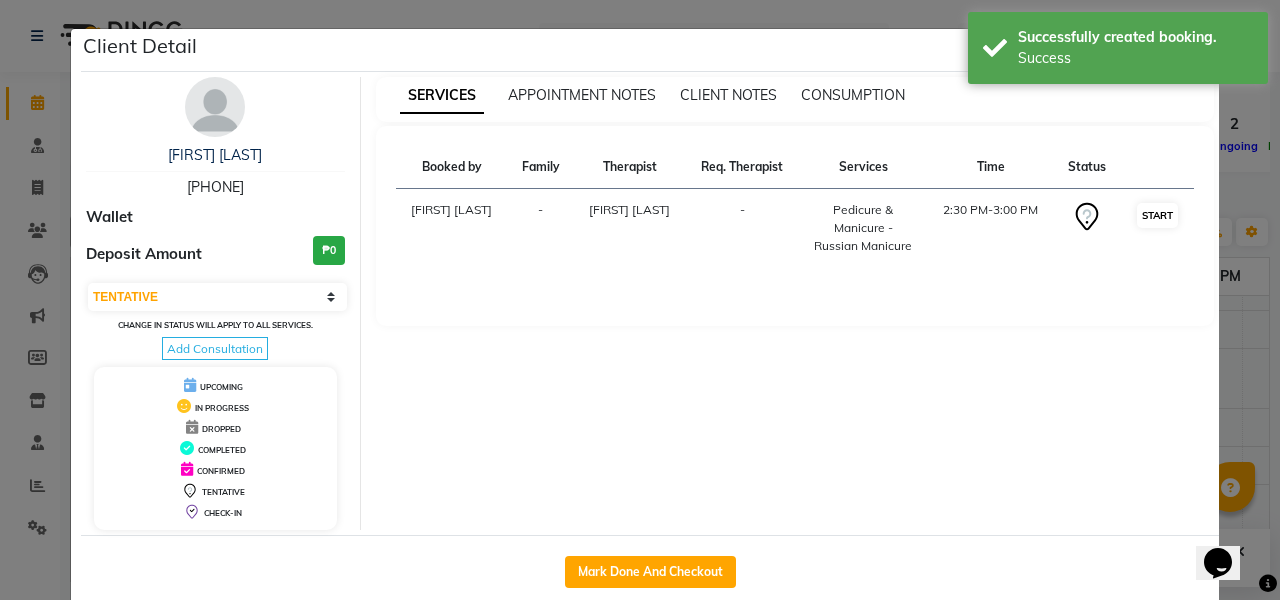 click on "START" at bounding box center (1157, 215) 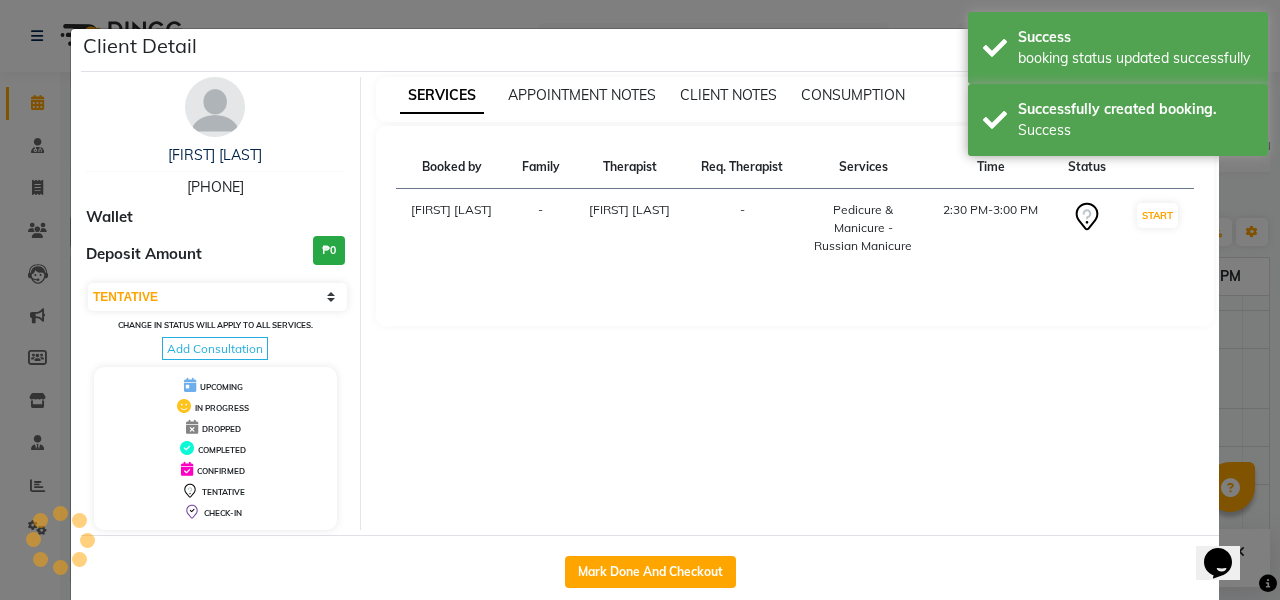 select on "1" 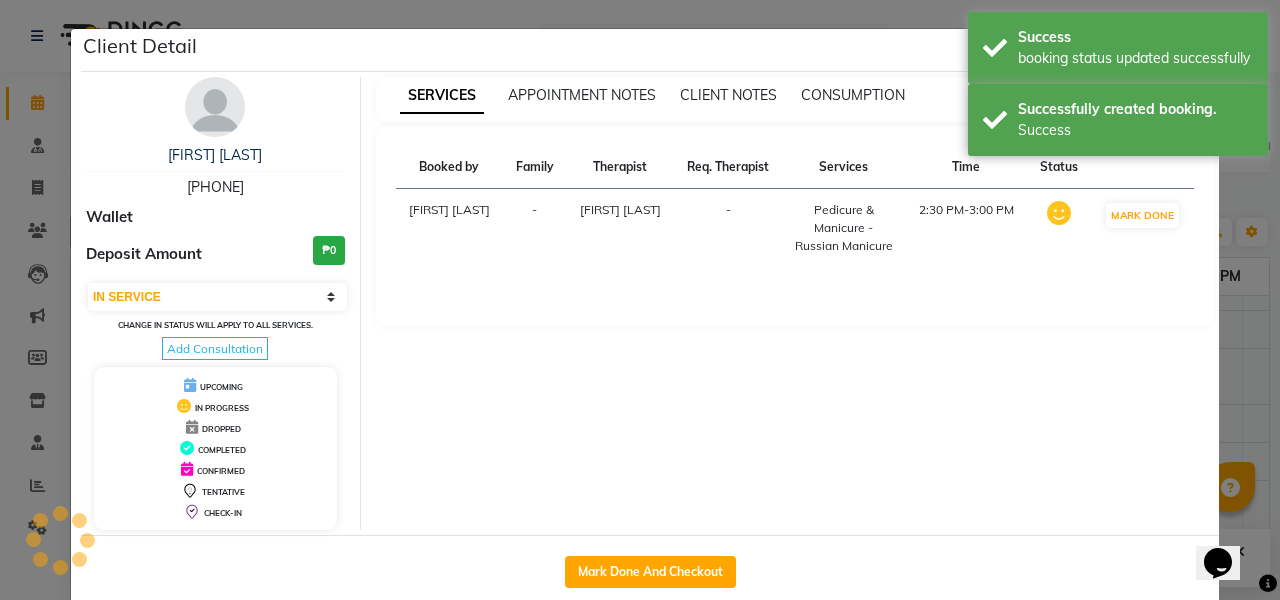 click on "Client Detail  [FIRST] [LAST]   [PHONE] Wallet Deposit Amount  ₱0  Select IN SERVICE CONFIRMED TENTATIVE CHECK IN MARK DONE DROPPED UPCOMING Change in status will apply to all services. Add Consultation UPCOMING IN PROGRESS DROPPED COMPLETED CONFIRMED TENTATIVE CHECK-IN SERVICES APPOINTMENT NOTES CLIENT NOTES CONSUMPTION Booked by Family Therapist Req. Therapist Services Time Status  [FIRST] [LAST]  - [FIRST] [LAST]  -  Pedicure & Manicure  - Russian Manicure   2:30 PM-3:00 PM   MARK DONE   Mark Done And Checkout" 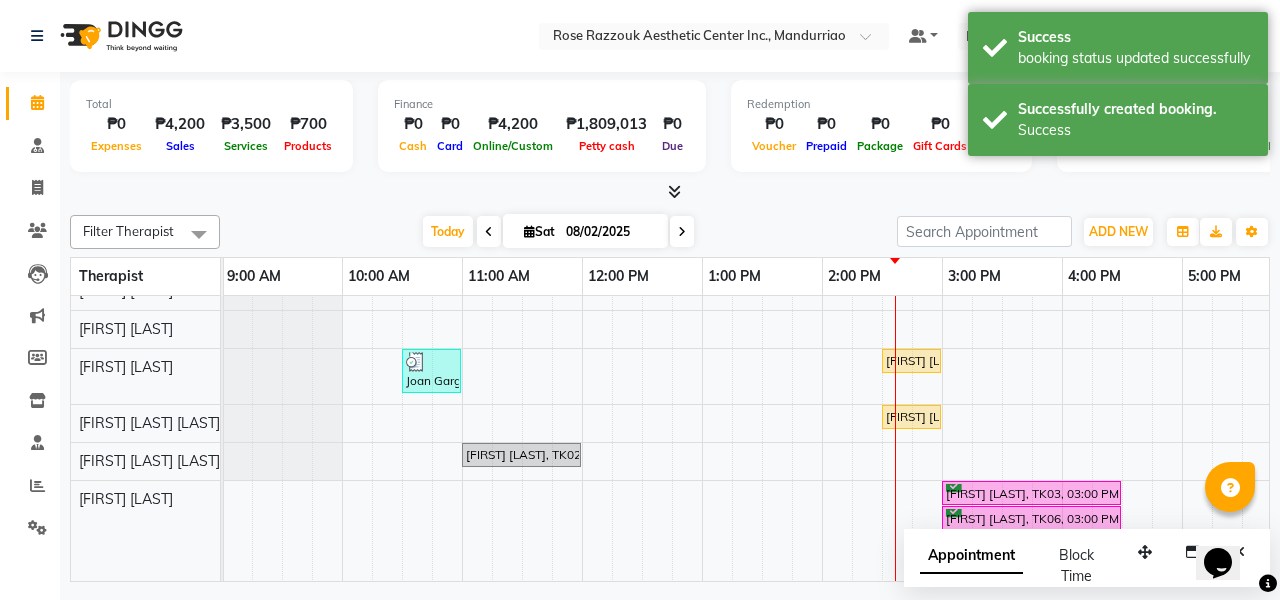 scroll, scrollTop: -12, scrollLeft: 2, axis: both 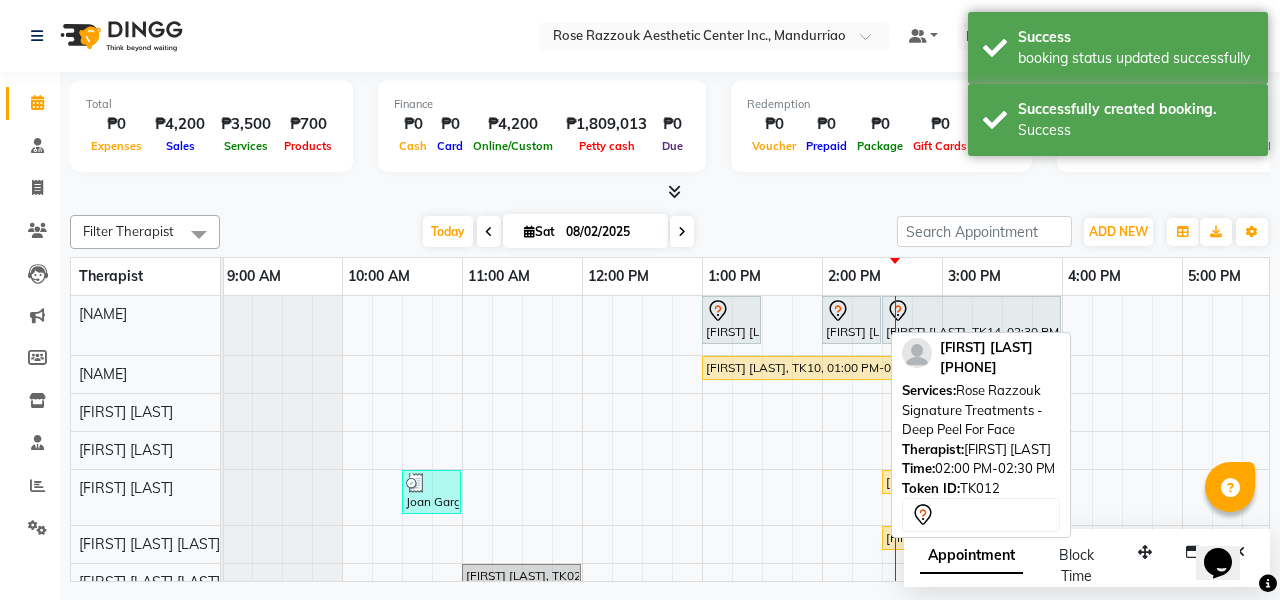 click on "[FIRST] [LAST], TK12, 02:00 PM-02:30 PM, [BRAND] Signature Treatments  - Deep Peel For Face" at bounding box center (851, 320) 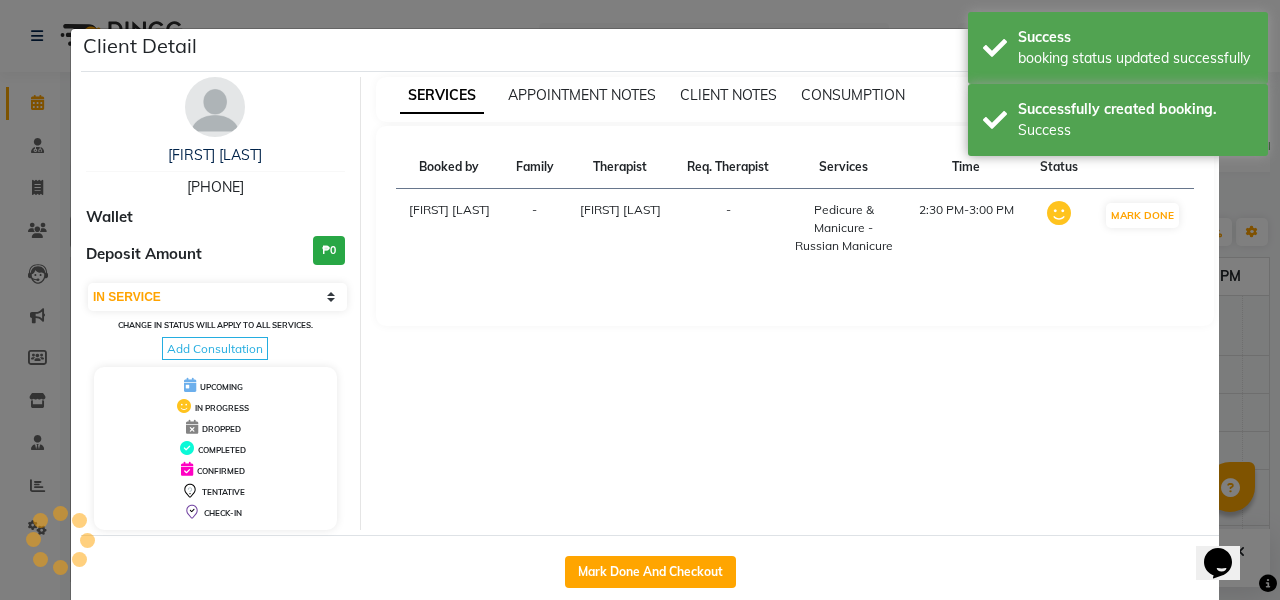 select on "7" 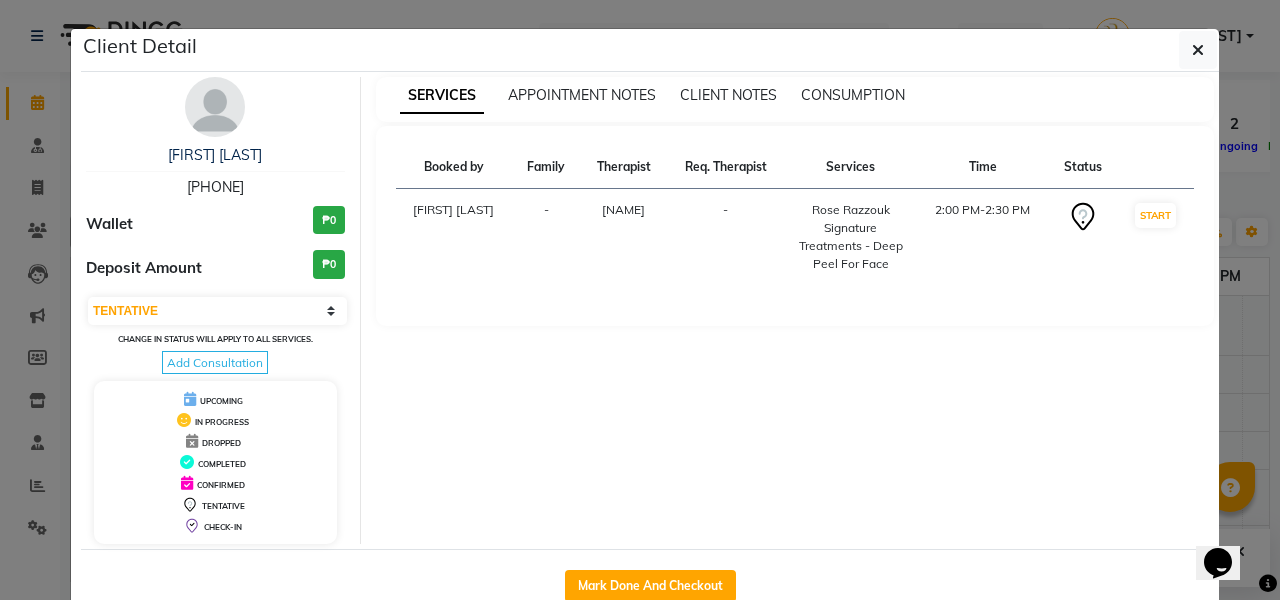 click on "Client Detail [FIRST] [LAST] [PHONE] Wallet ₱0 Deposit Amount ₱0 Select IN SERVICE CONFIRMED TENTATIVE CHECK IN MARK DONE DROPPED UPCOMING Change in status will apply to all services. Add Consultation UPCOMING IN PROGRESS DROPPED COMPLETED CONFIRMED TENTATIVE CHECK-IN SERVICES APPOINTMENT NOTES CLIENT NOTES CONSUMPTION Booked by Family Therapist Req. Therapist Services Time Status MABELL DELA PENA - [LAST] [LAST] - Rose Razzouk Signature Treatments - Deep Peel For Face 2:00 PM-2:30 PM START Mark Done And Checkout" 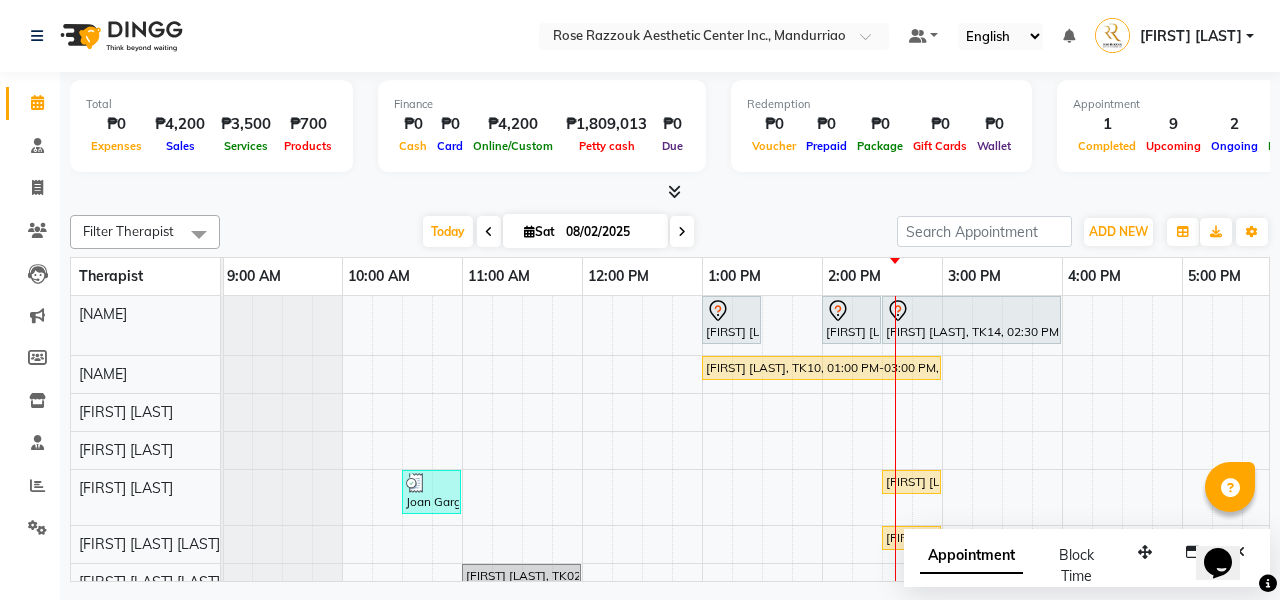 scroll, scrollTop: 17, scrollLeft: 2, axis: both 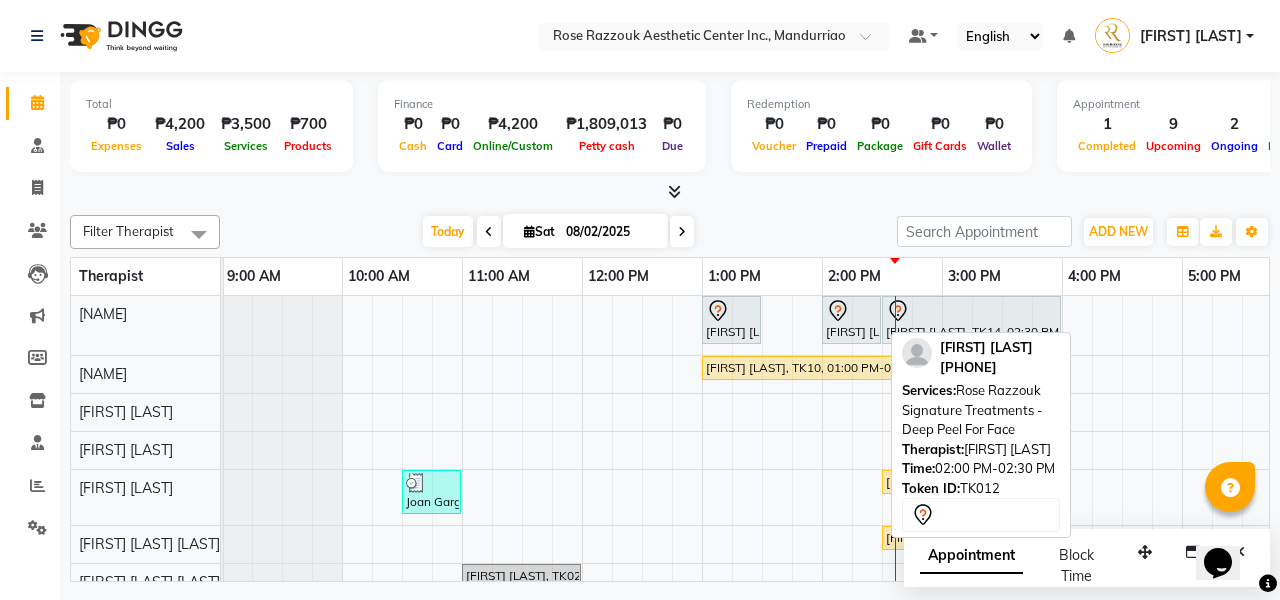 click on "[FIRST] [LAST], TK12, 02:00 PM-02:30 PM, [BRAND] Signature Treatments  - Deep Peel For Face" at bounding box center [851, 320] 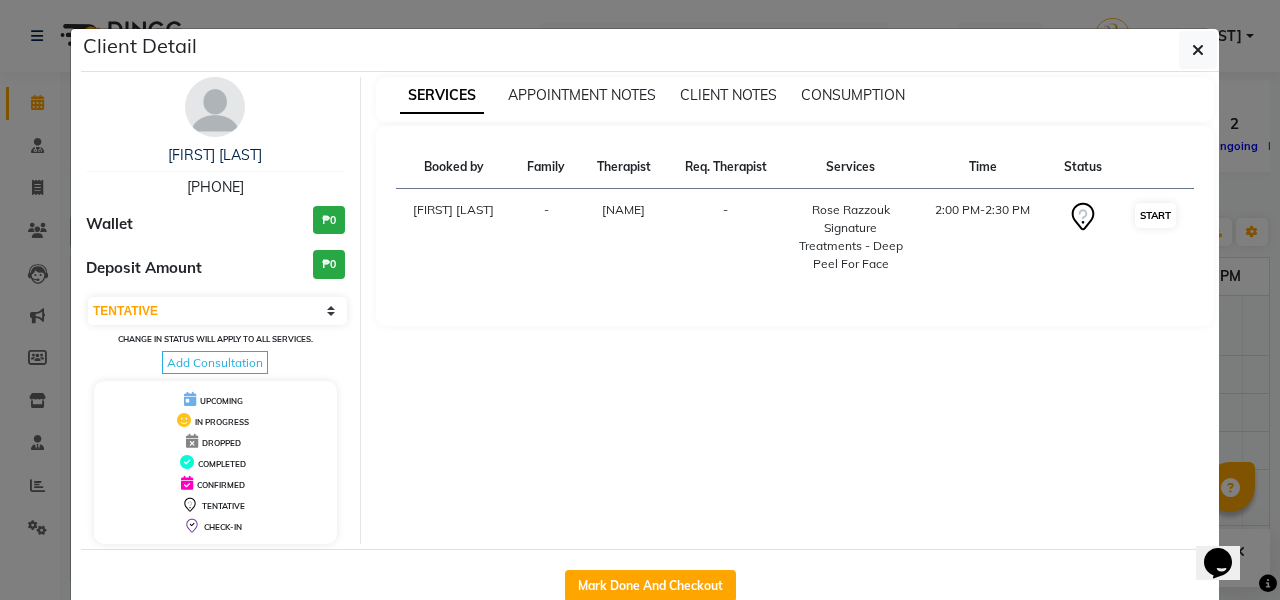 click on "START" at bounding box center [1155, 215] 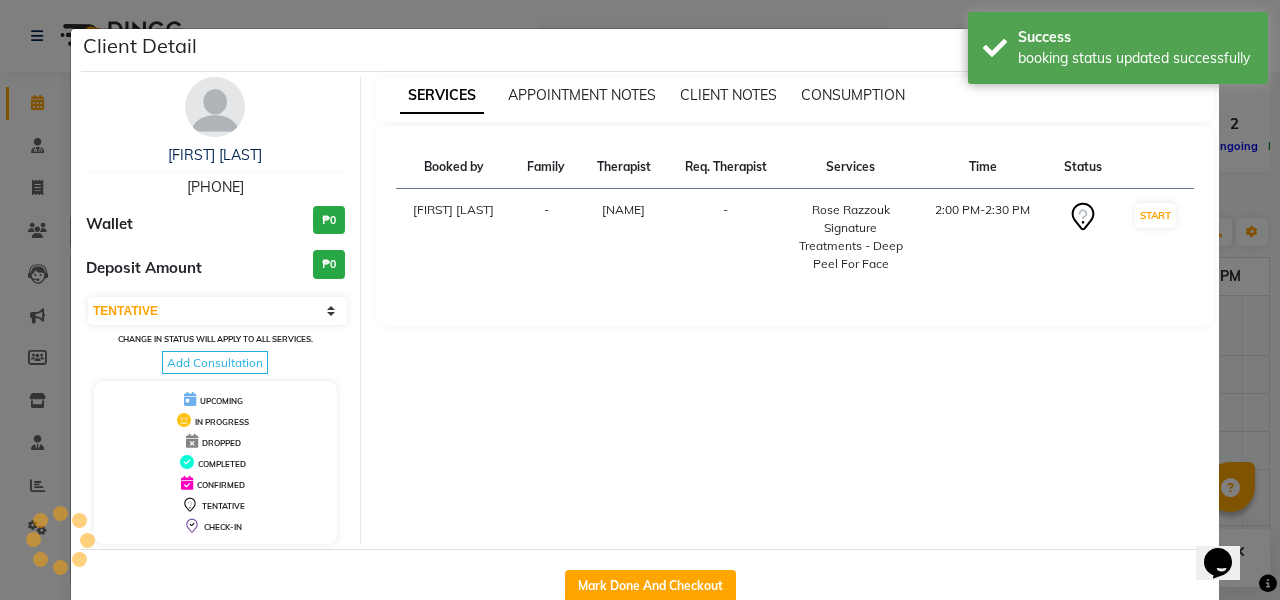 select on "1" 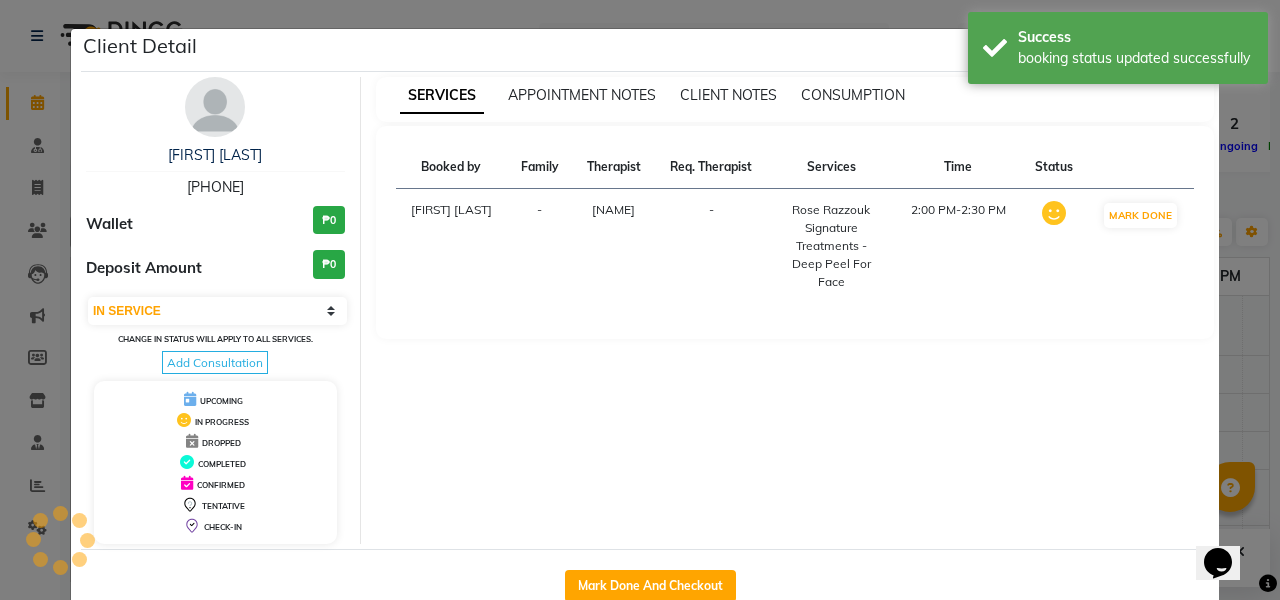 click on "Client Detail  Erika Celiz   [PHONE] Wallet ₱0 Deposit Amount  ₱0  Select IN SERVICE CONFIRMED TENTATIVE CHECK IN MARK DONE DROPPED UPCOMING Change in status will apply to all services. Add Consultation UPCOMING IN PROGRESS DROPPED COMPLETED CONFIRMED TENTATIVE CHECK-IN SERVICES APPOINTMENT NOTES CLIENT NOTES CONSUMPTION Booked by Family Therapist Req. Therapist Services Time Status  MABELL DELA PENA  - NELIA MONES  -  Rose Razzouk Signature Treatments  - Deep Peel For Face   2:00 PM-2:30 PM   MARK DONE   Mark Done And Checkout" 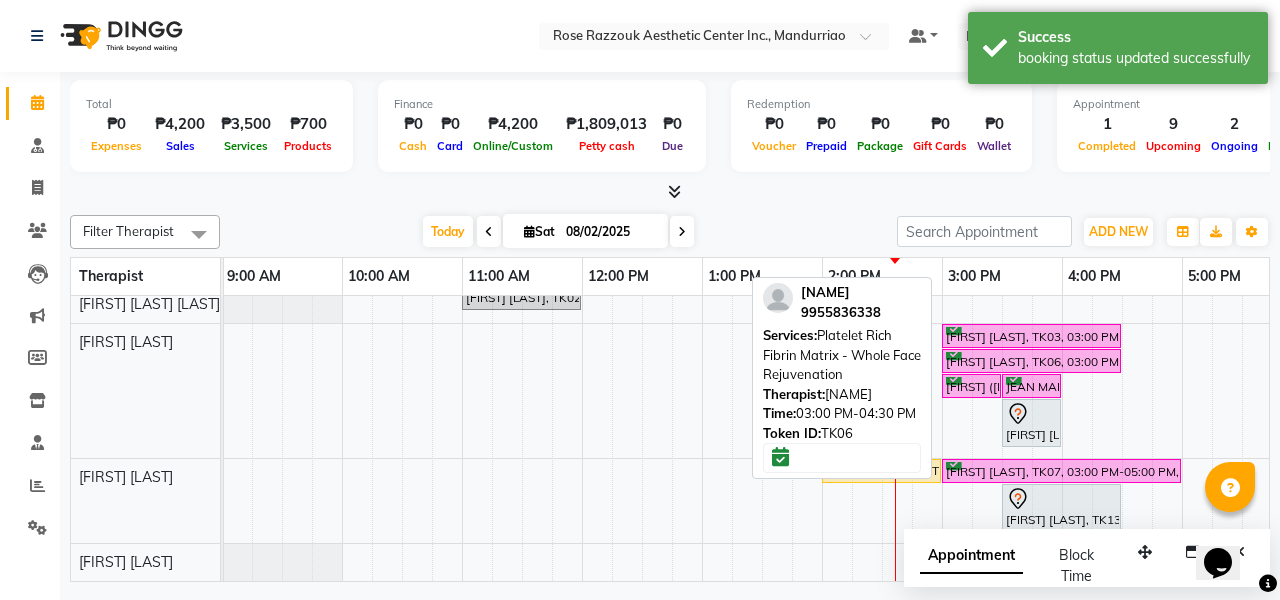 click on "[FIRST] [LAST], TK06, 03:00 PM-04:30 PM, Platelet Rich Fibrin Matrix - Whole Face Rejuvenation" at bounding box center [1031, 361] 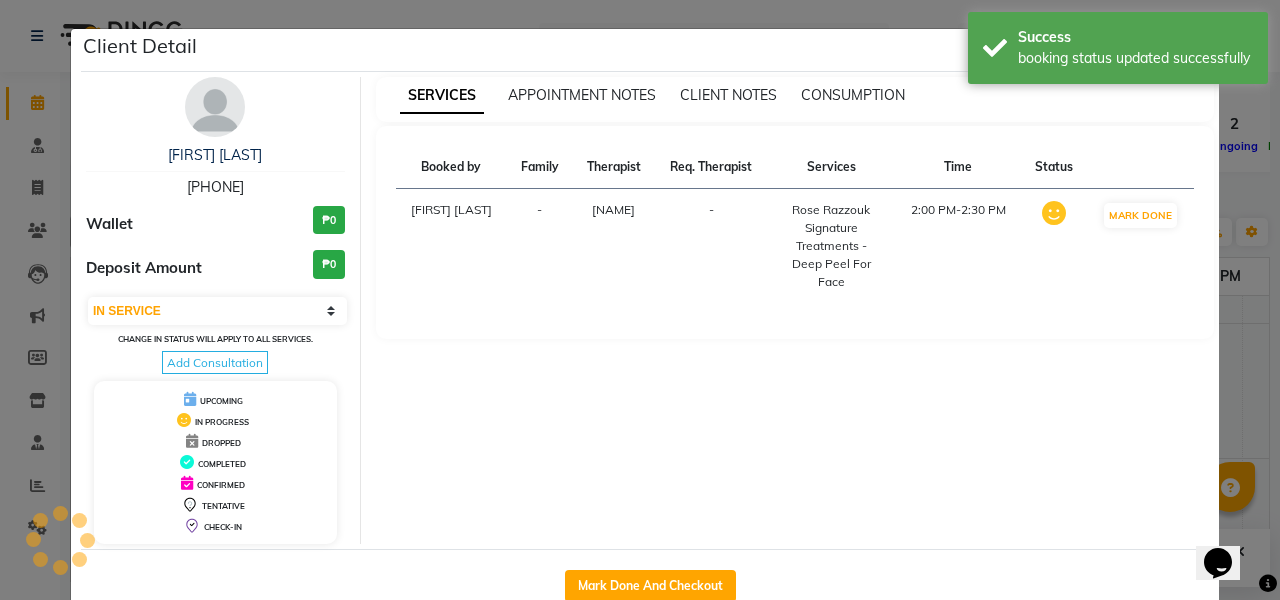 select on "6" 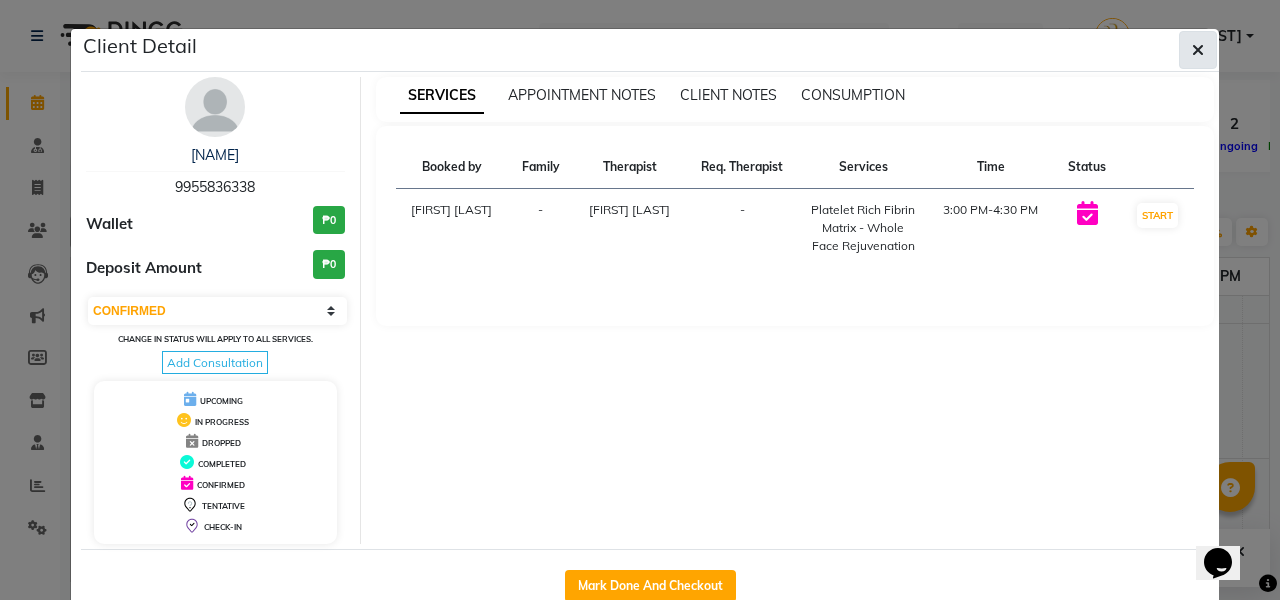 click 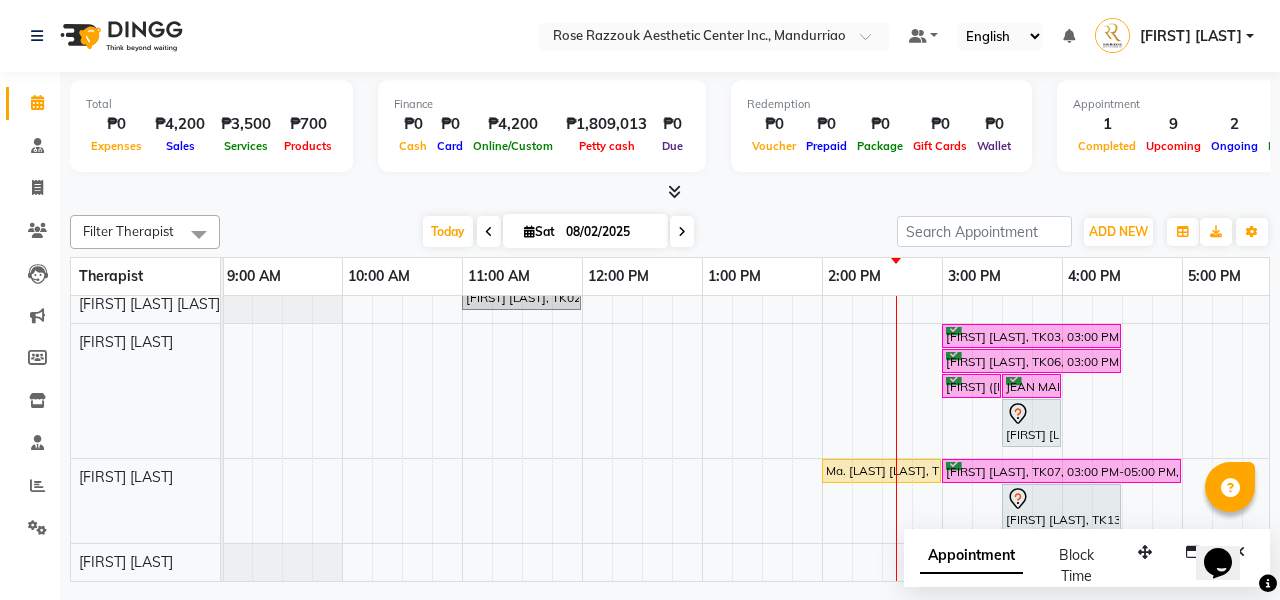 click on "[FIRST] [LAST], TK11, 01:00 PM-01:30 PM, Picosure/Picosecond - Face (Hyperpigmentation & Rejuvenation)    [FIRST] [LAST], TK12, 02:00 PM-02:30 PM, [BRAND] Signature Treatments  - Deep Peel For Face             [FIRST] [LAST], TK14, 02:30 PM-04:00 PM, Facials- Hydra Facial Ultimate    [FIRST] [LAST], TK10, 01:00 PM-03:00 PM, Headspa     [FIRST] [LAST], TK01, 10:30 AM-11:00 AM, Picosure/Picosecond - Face (Hyperpigmentation & Rejuvenation)    [FIRST] [LAST], TK16, 02:30 PM-03:00 PM, Pedicure & Manicure  - Russian Manicure    [FIRST] [LAST], TK15, 02:30 PM-03:00 PM, Pedicure & Manicure- Russian Pedicure    [FIRST] [LAST], TK02, 11:00 AM-12:00 PM, Permanent Make Up - Brow Tattoo Touch Up      [FIRST] [LAST], TK03, 03:00 PM-04:30 PM, Platelet Rich Fibrin Matrix - Whole Face Rejuvenation     [FIRST] [LAST], TK06, 03:00 PM-04:30 PM, Platelet Rich Fibrin Matrix - Whole Face Rejuvenation     [FIRST] [LAST], TK08, 03:00 PM-03:30 PM, Reduced Glutathione + Multivitamins  - Per Session" at bounding box center [882, 299] 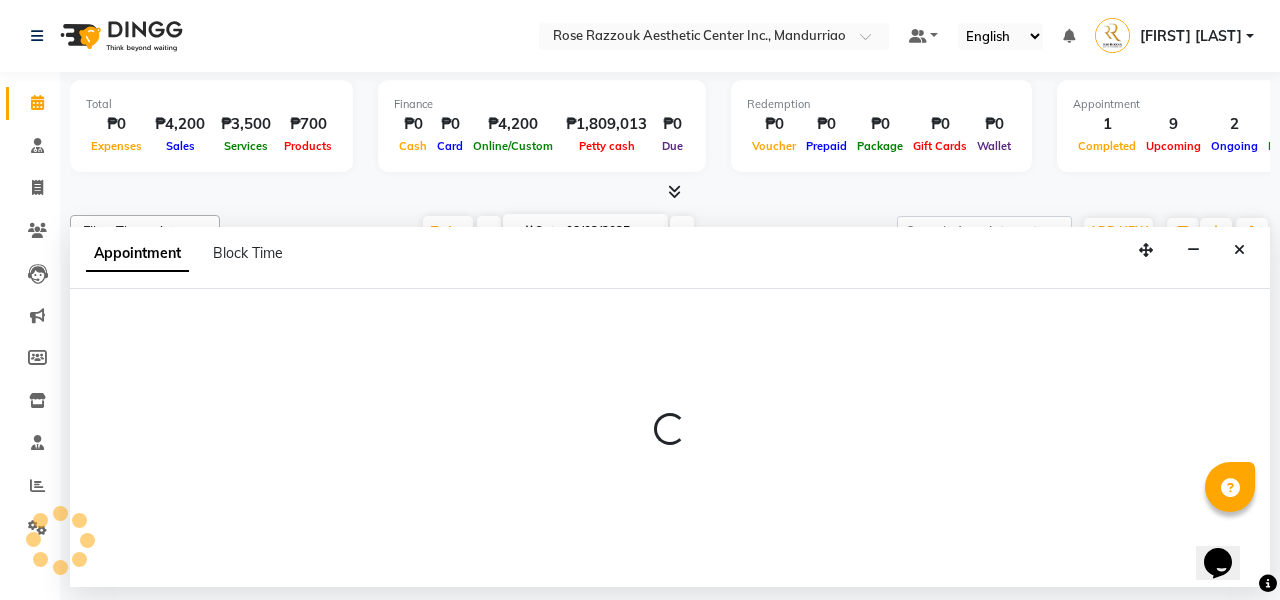select on "46433" 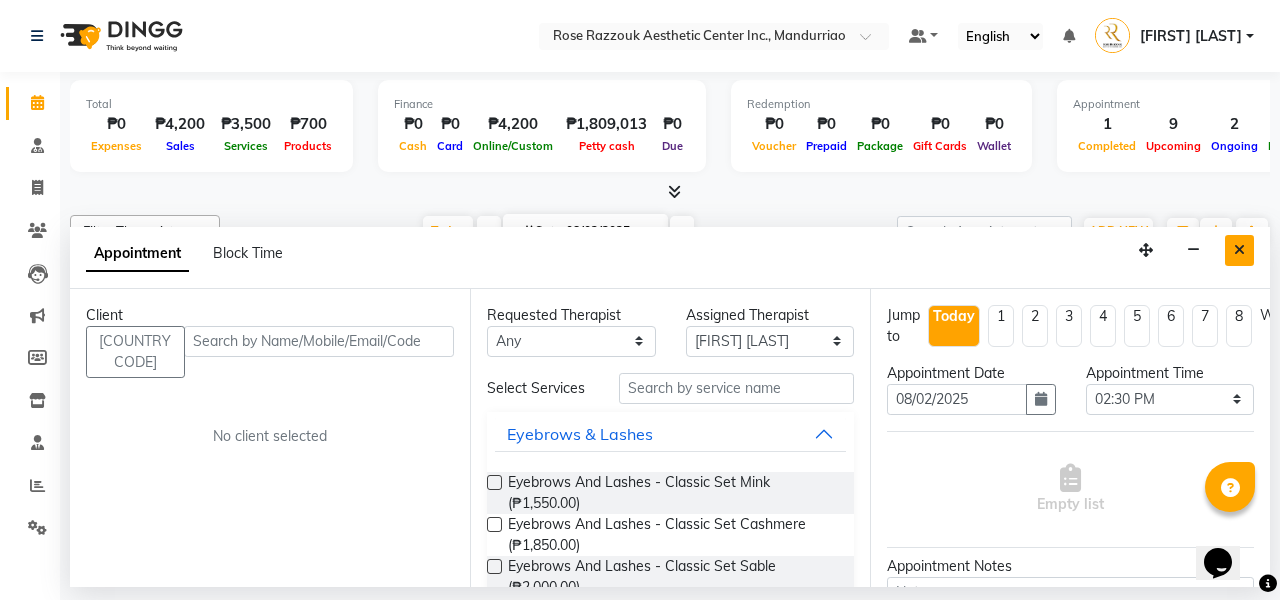 click at bounding box center (1239, 250) 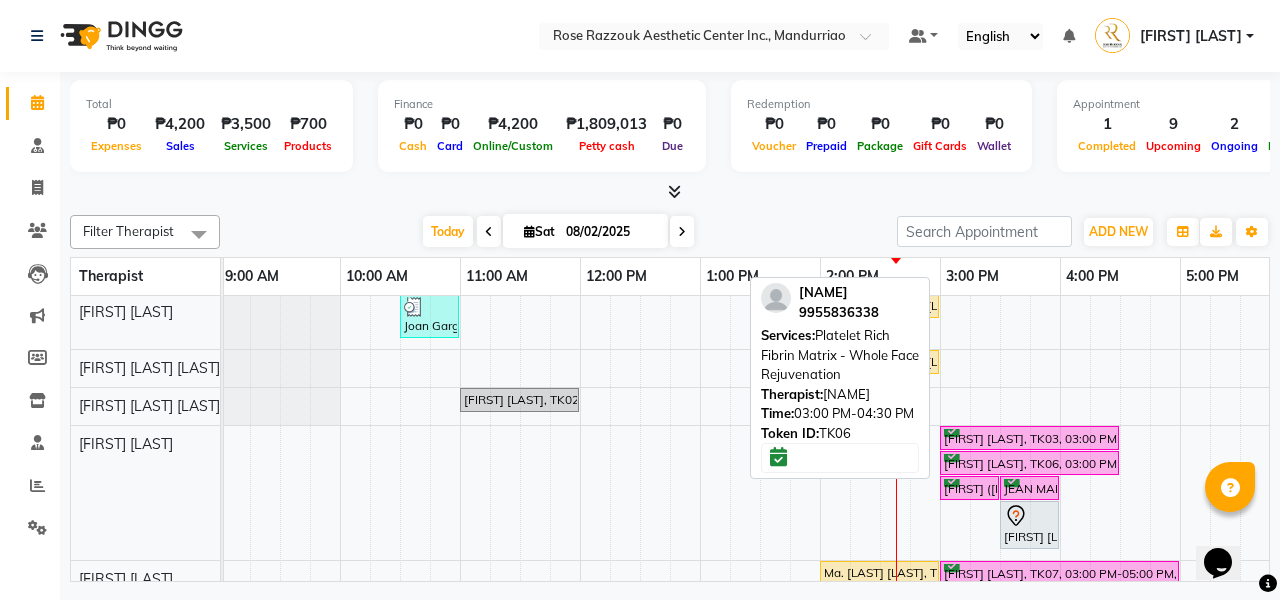 click on "[FIRST] [LAST], TK06, 03:00 PM-04:30 PM, Platelet Rich Fibrin Matrix - Whole Face Rejuvenation" at bounding box center [1029, 463] 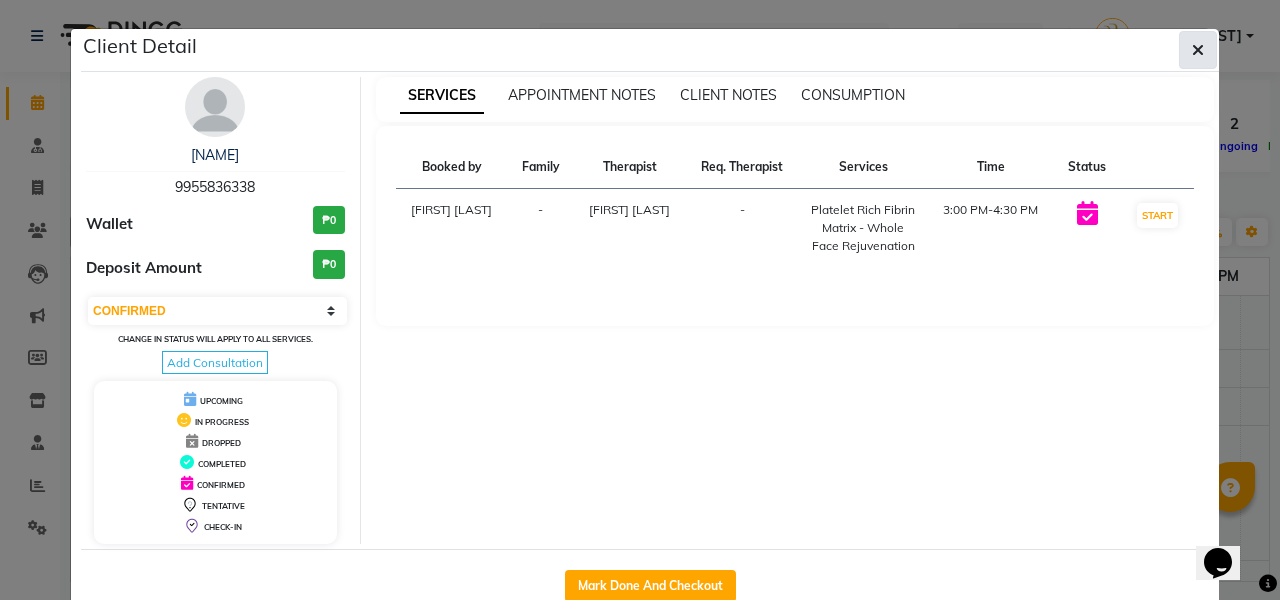click 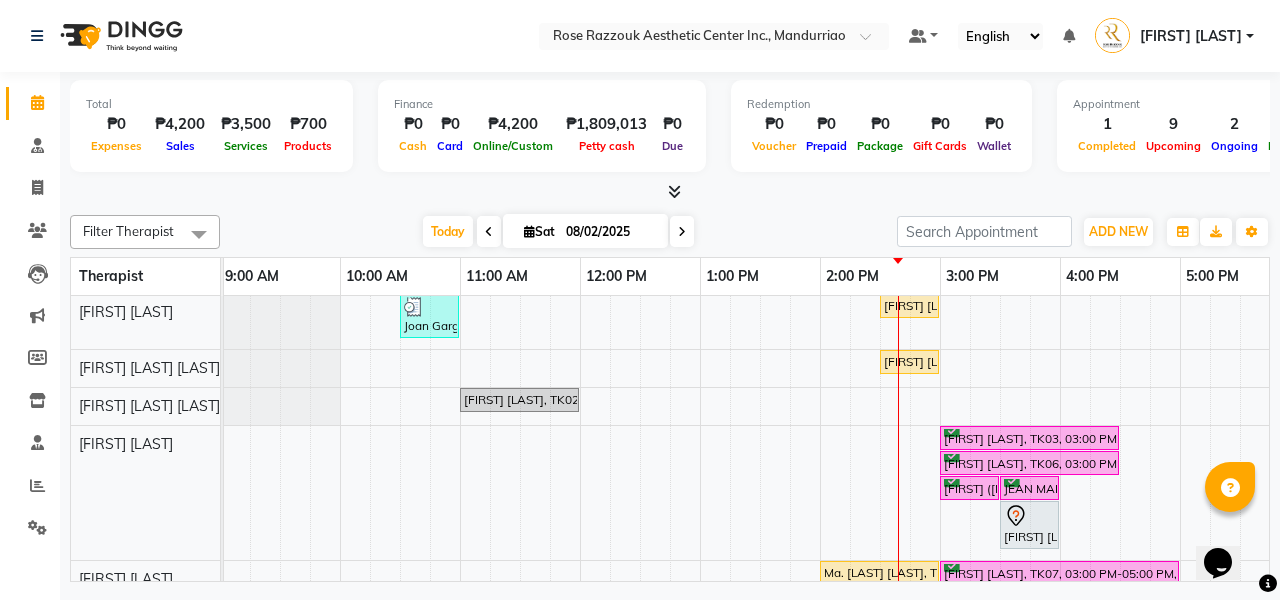 scroll, scrollTop: 0, scrollLeft: 4, axis: horizontal 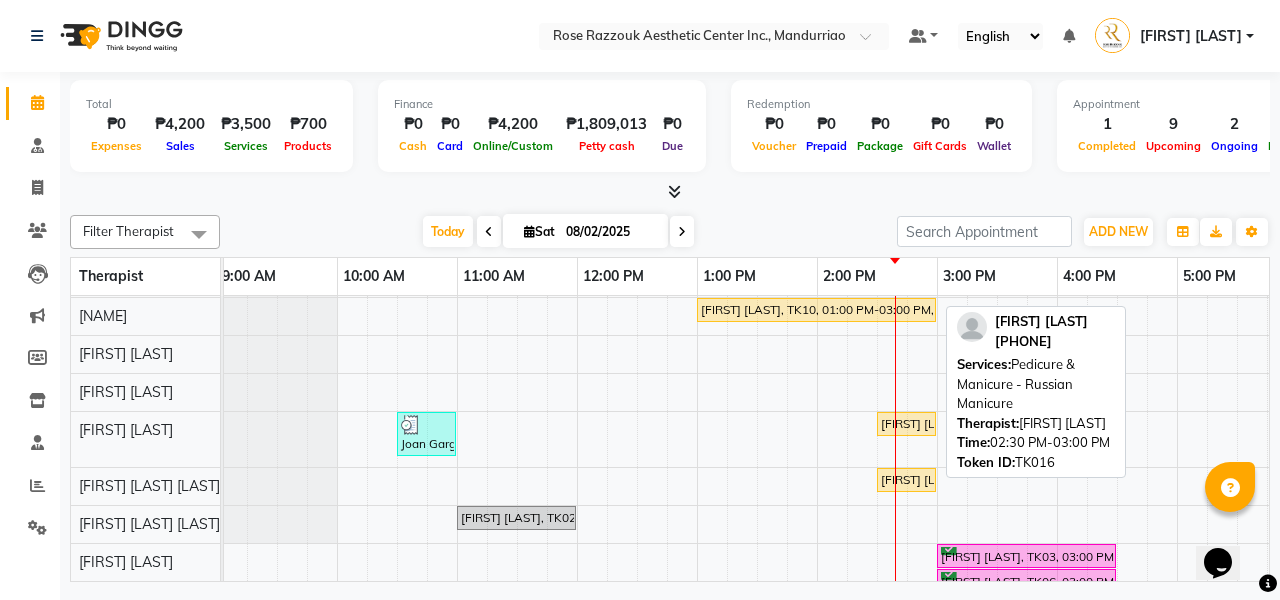 click on "[FIRST] [LAST], TK16, 02:30 PM-03:00 PM, Pedicure & Manicure  - Russian Manicure" at bounding box center (906, 424) 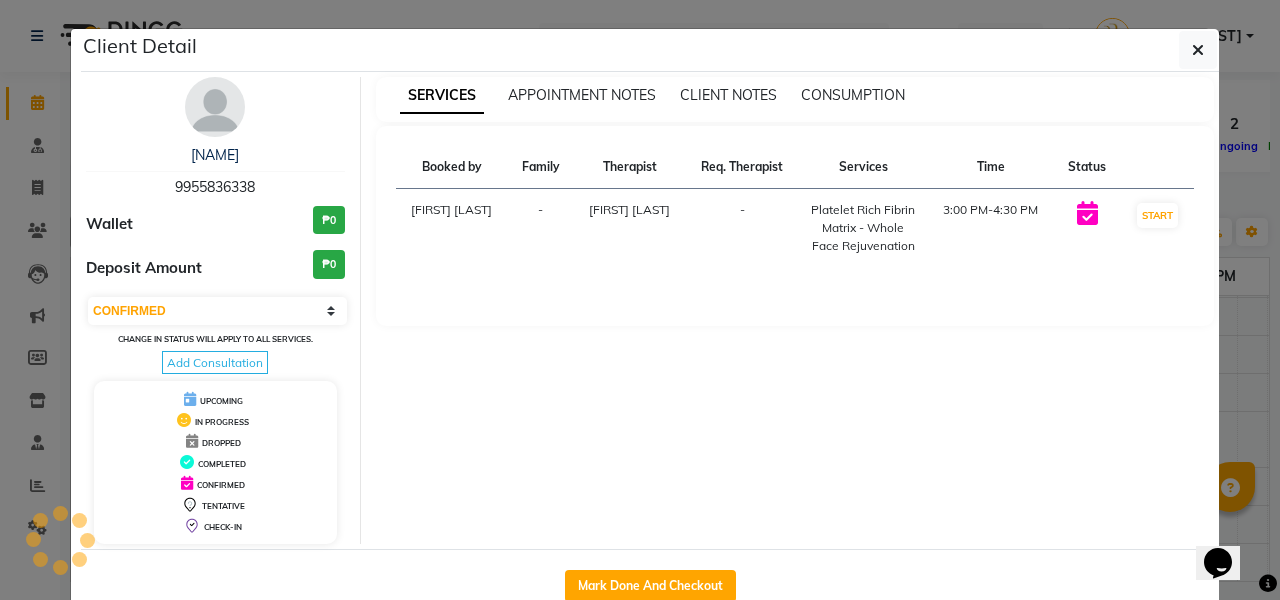 select on "1" 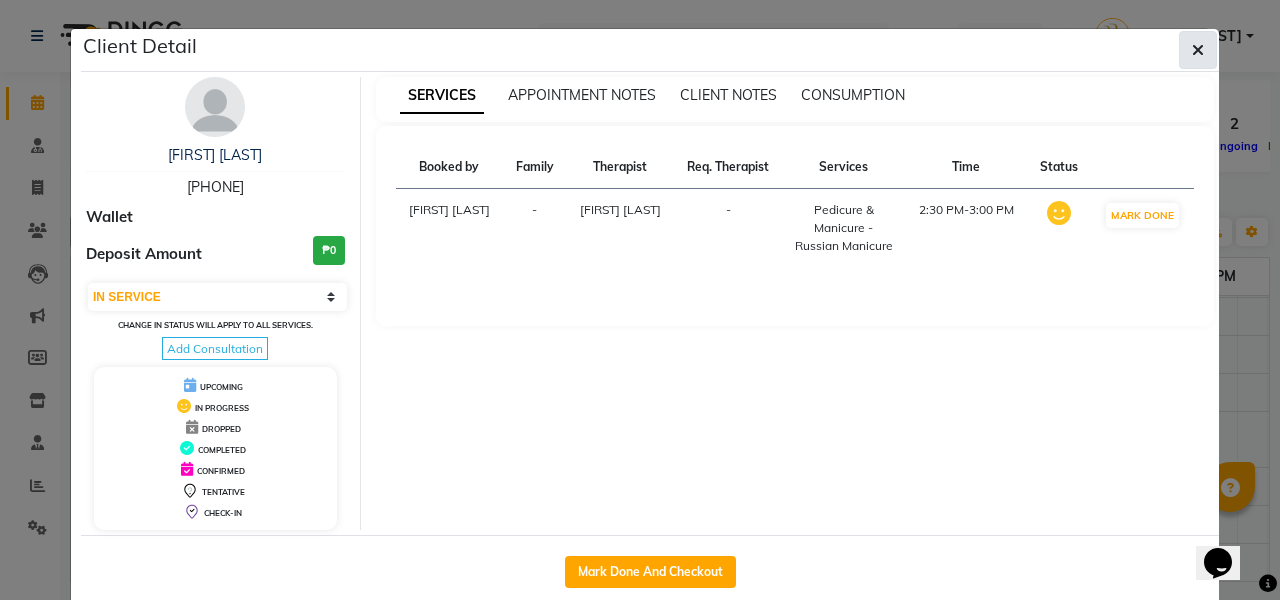 click 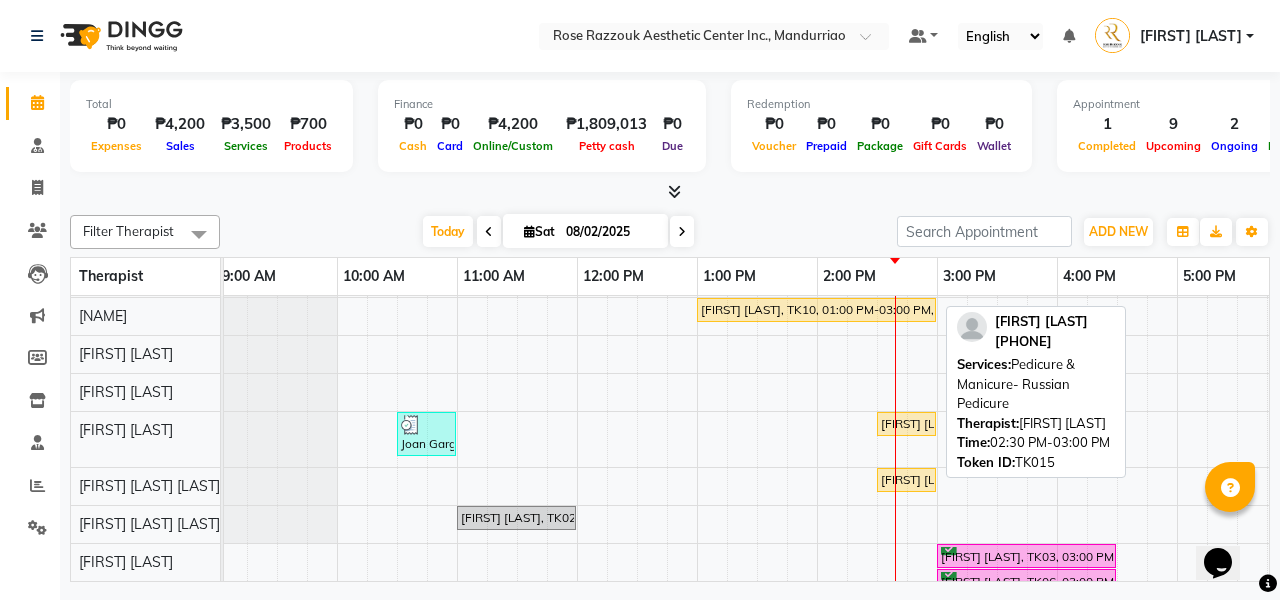 click on "[FIRST] [LAST], TK15, 02:30 PM-03:00 PM, Pedicure & Manicure- Russian Pedicure" at bounding box center [906, 480] 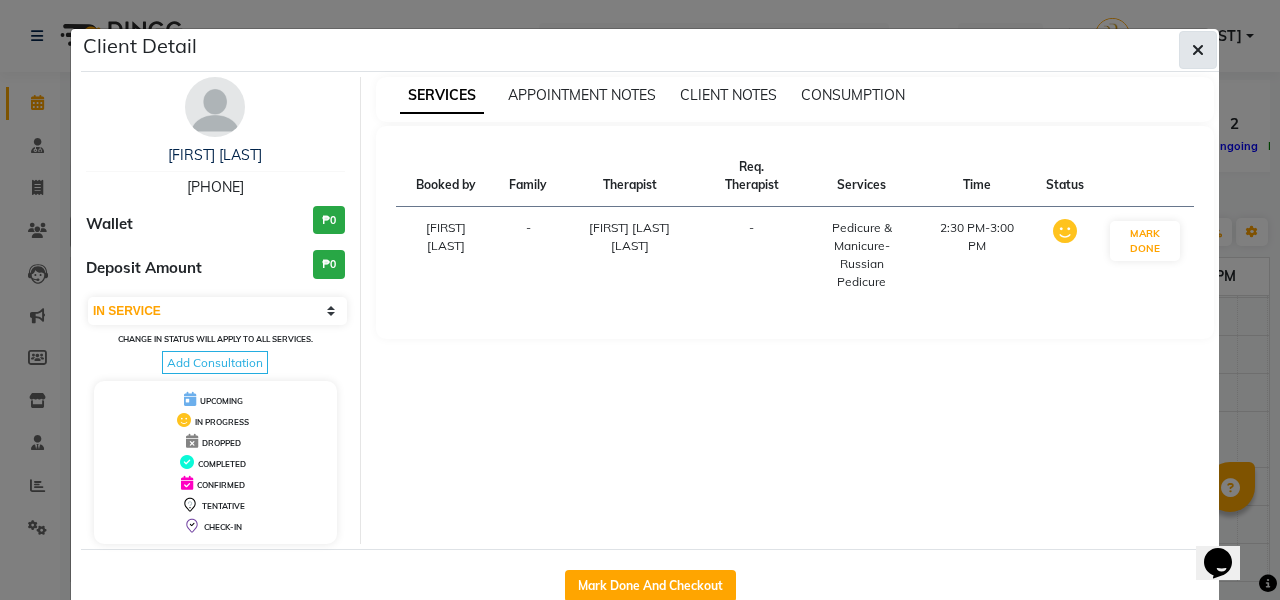 click 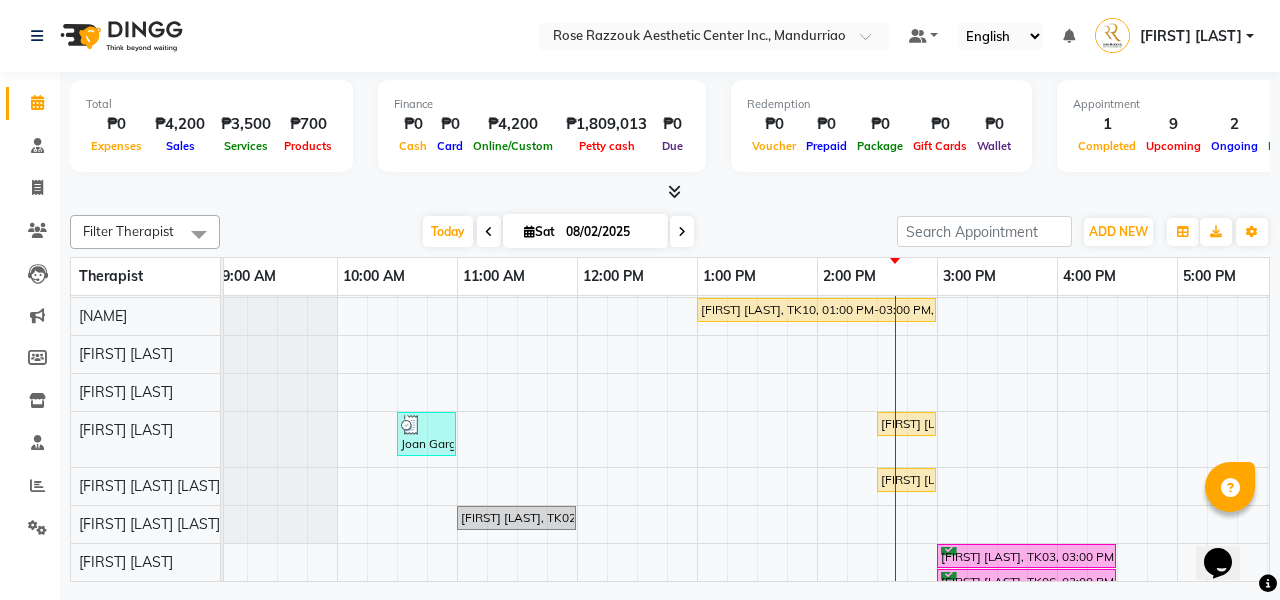 scroll, scrollTop: 163, scrollLeft: 7, axis: both 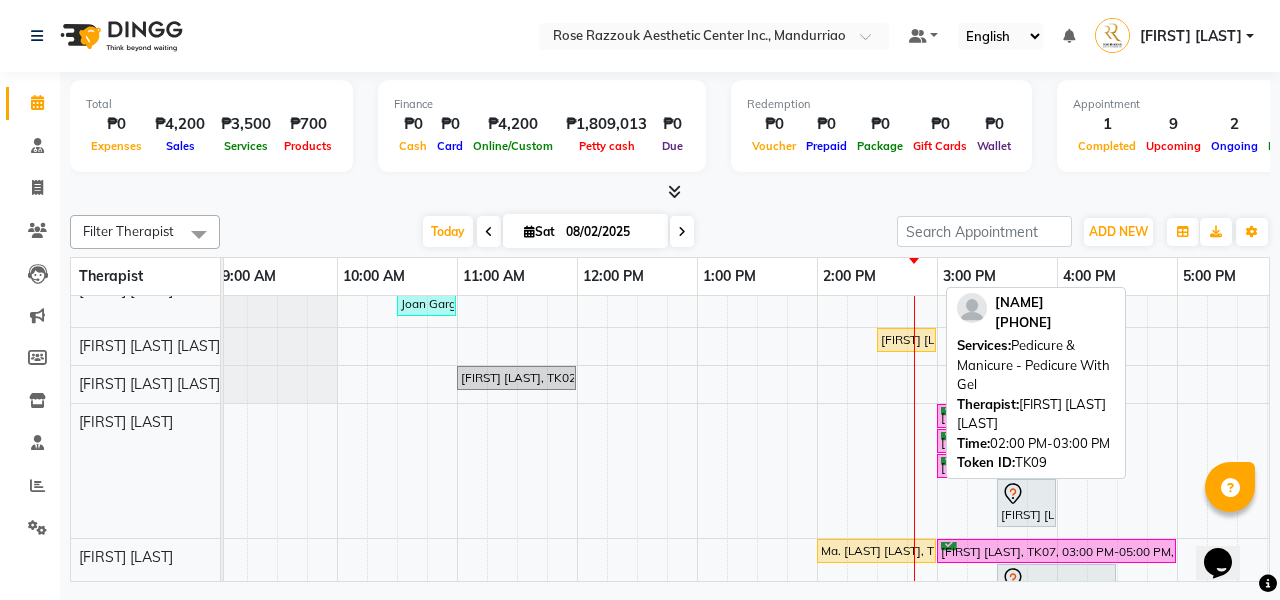 click on "Ma. [LAST] [LAST], TK09, 02:00 PM-03:00 PM, Pedicure & Manicure - Pedicure With Gel" at bounding box center [876, 551] 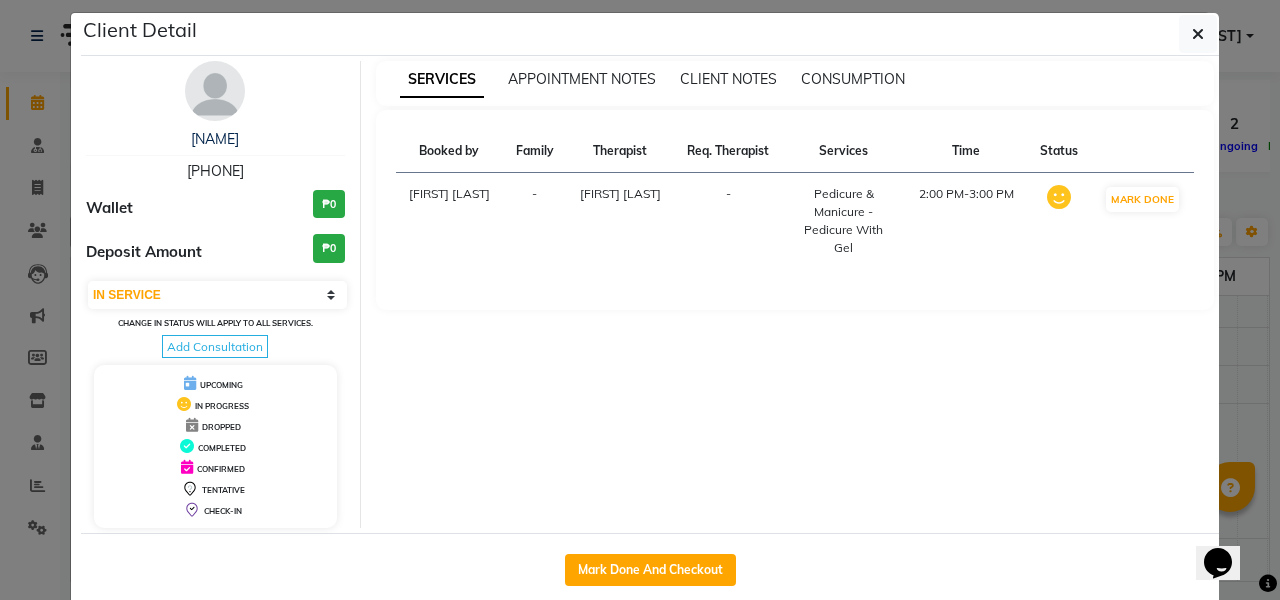scroll, scrollTop: 5, scrollLeft: 0, axis: vertical 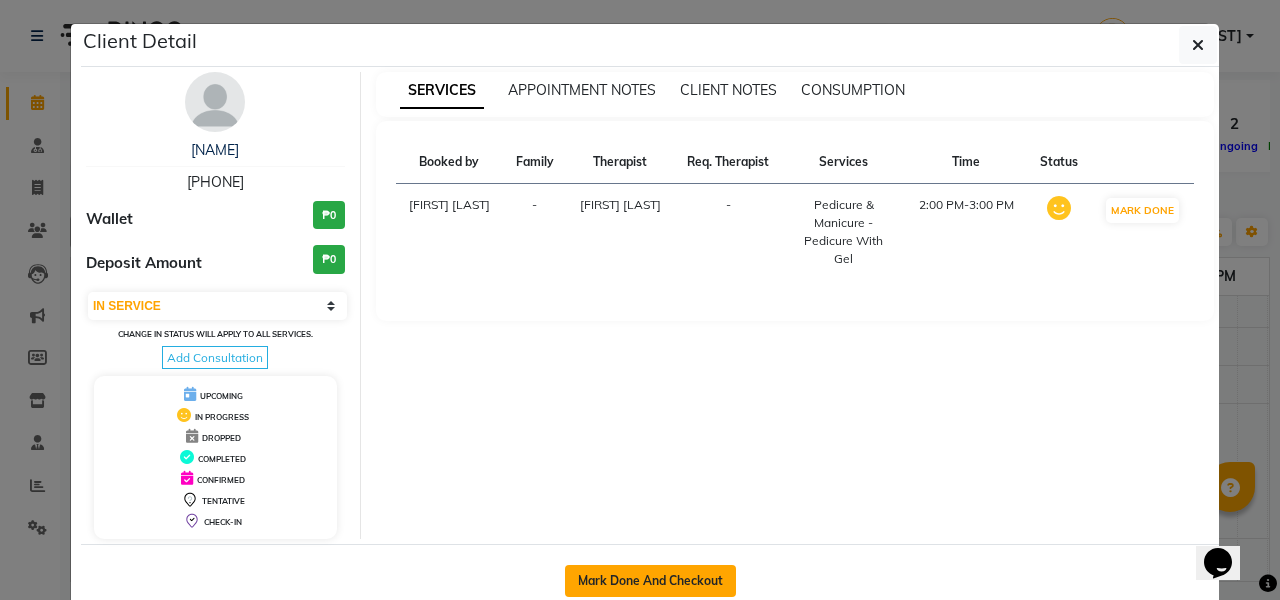 click on "Mark Done And Checkout" 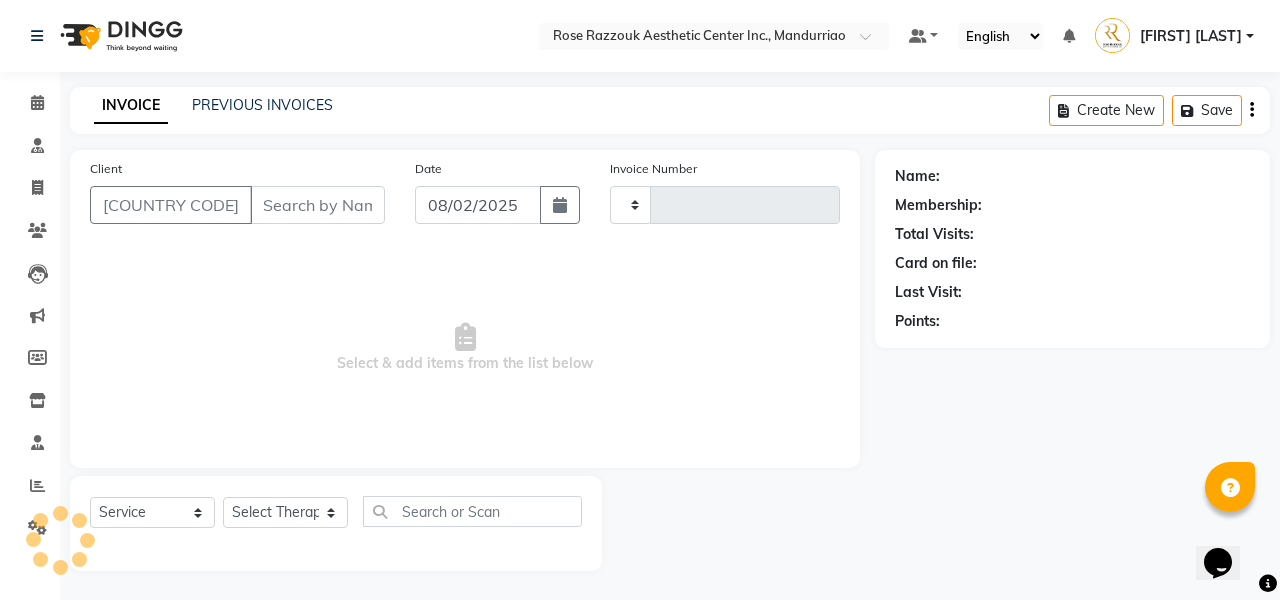 type on "0755" 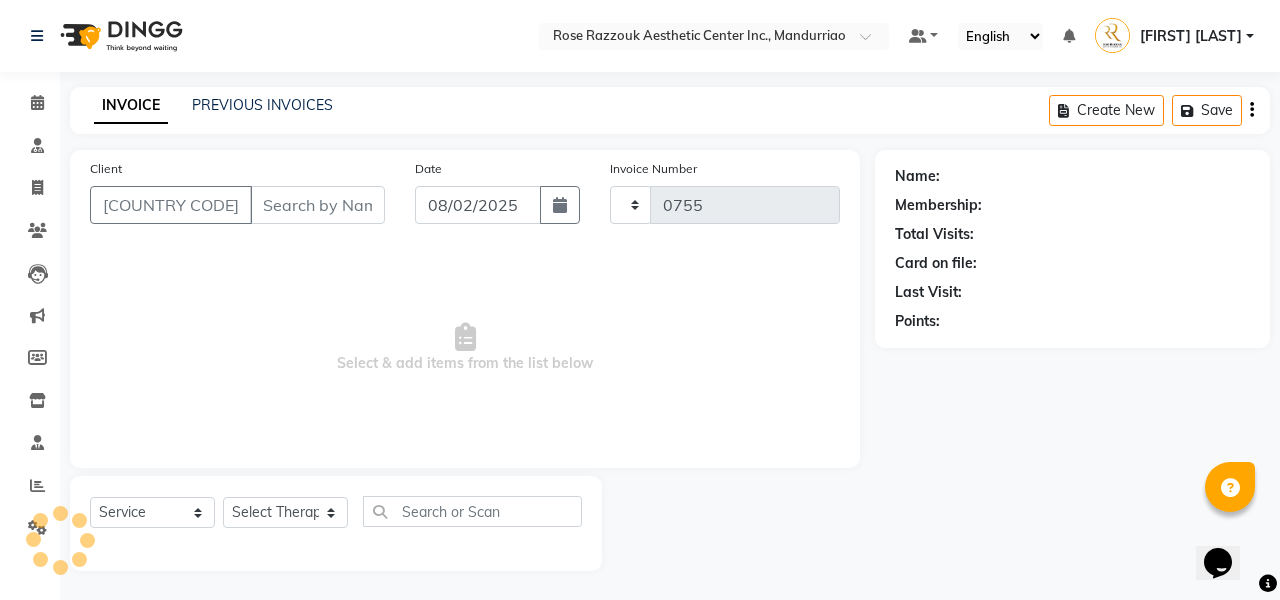 select on "6259" 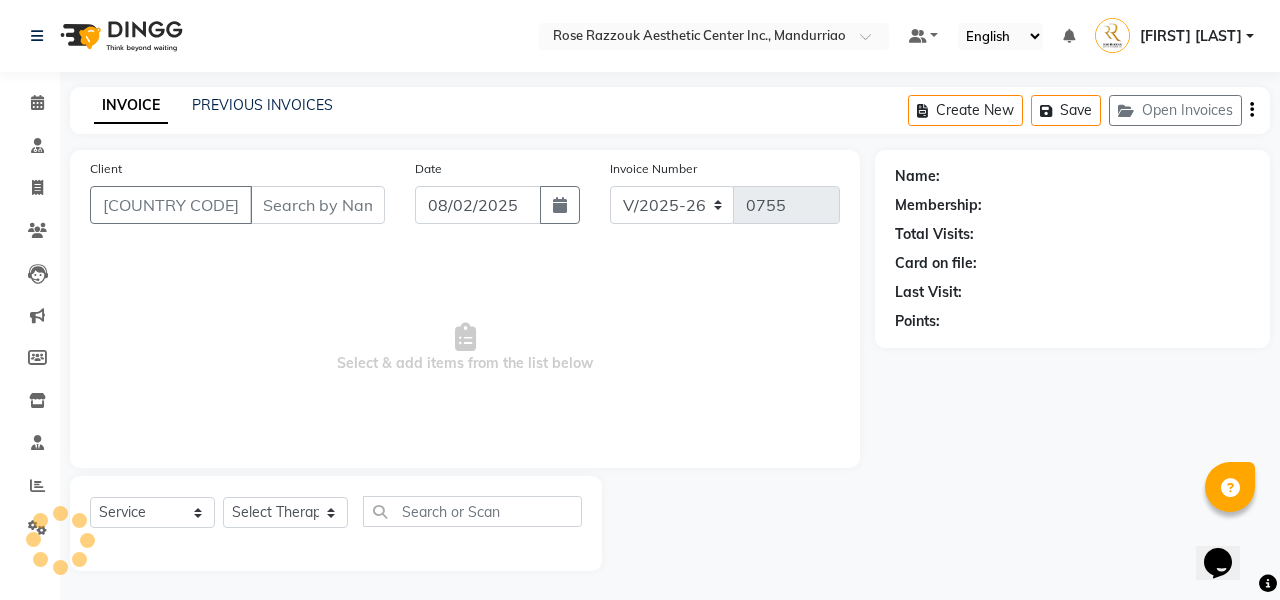 click on "INVOICE PREVIOUS INVOICES Create New   Save   Open Invoices  Client +63 Date [DATE] Invoice Number V/2025 V/2025-26 0755  Select & add items from the list below  Select  Service  Product  Membership  Package Voucher Prepaid Gift Card  Select Therapist Name: Membership: Total Visits: Card on file: Last Visit:  Points:" 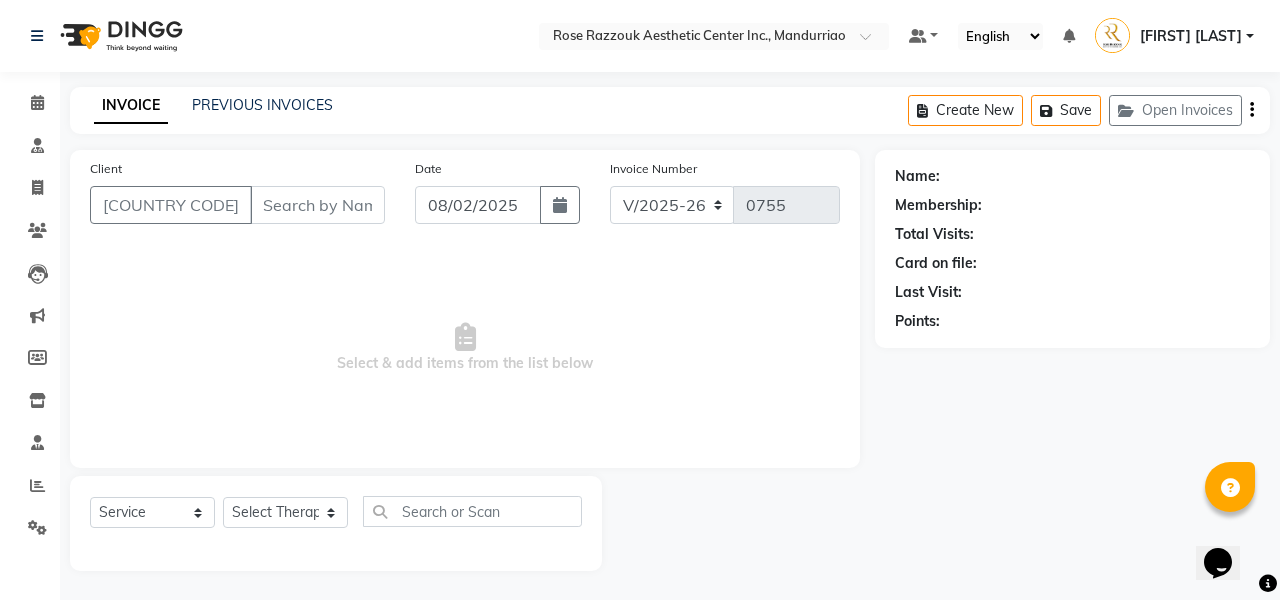 type on "[PHONE]" 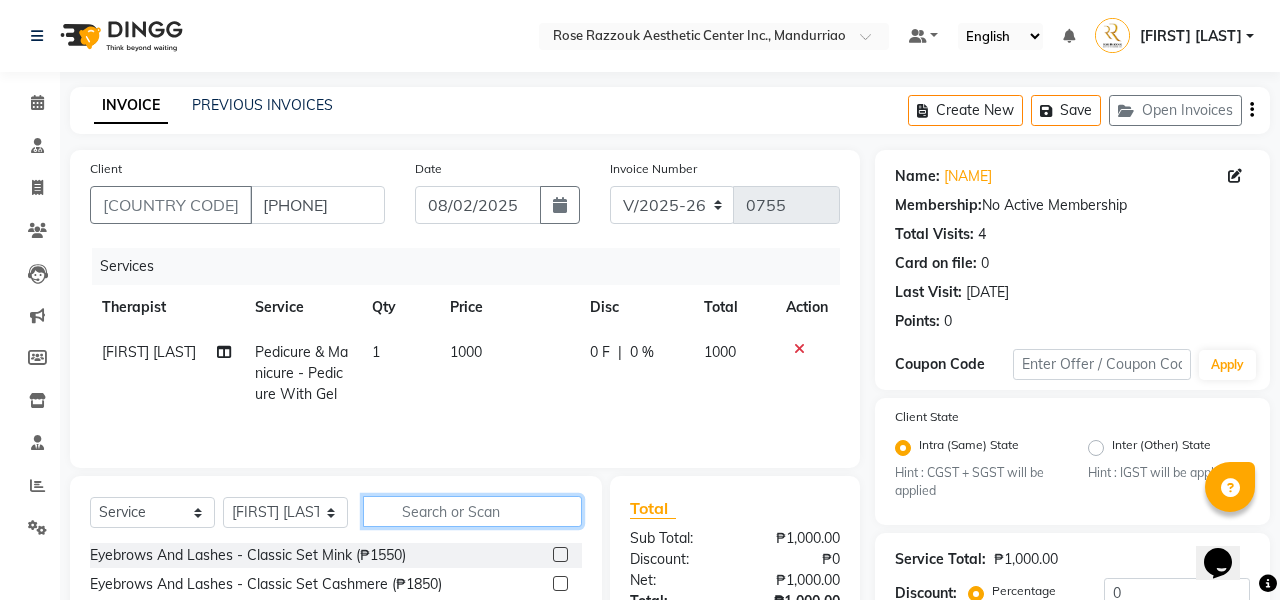 click 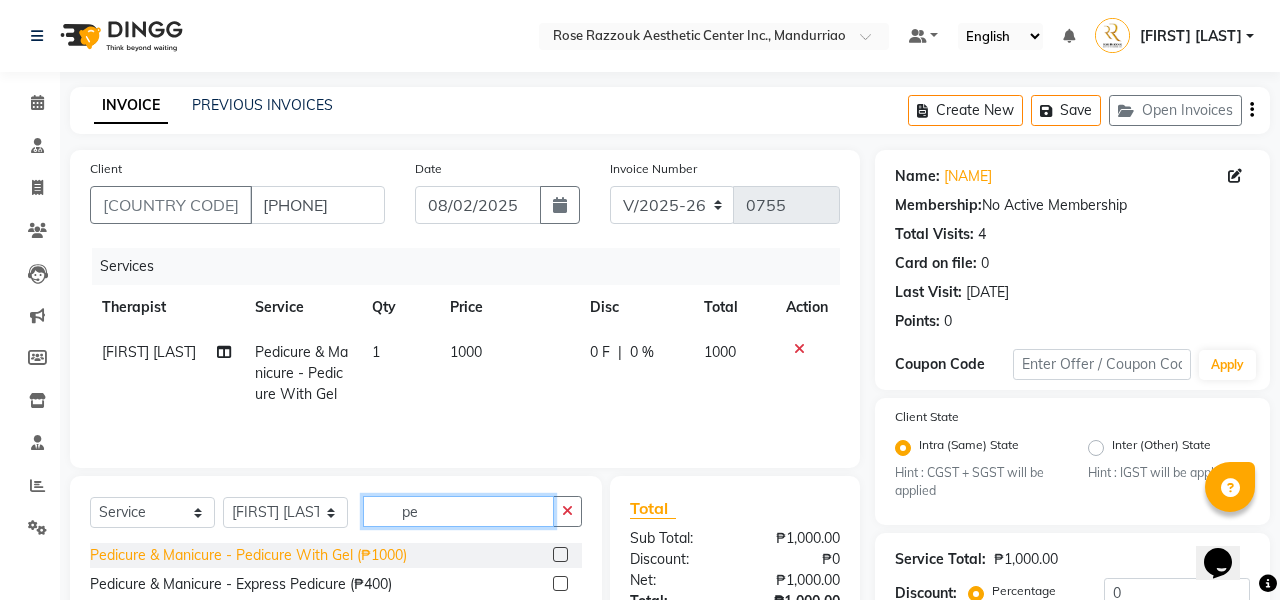type on "p" 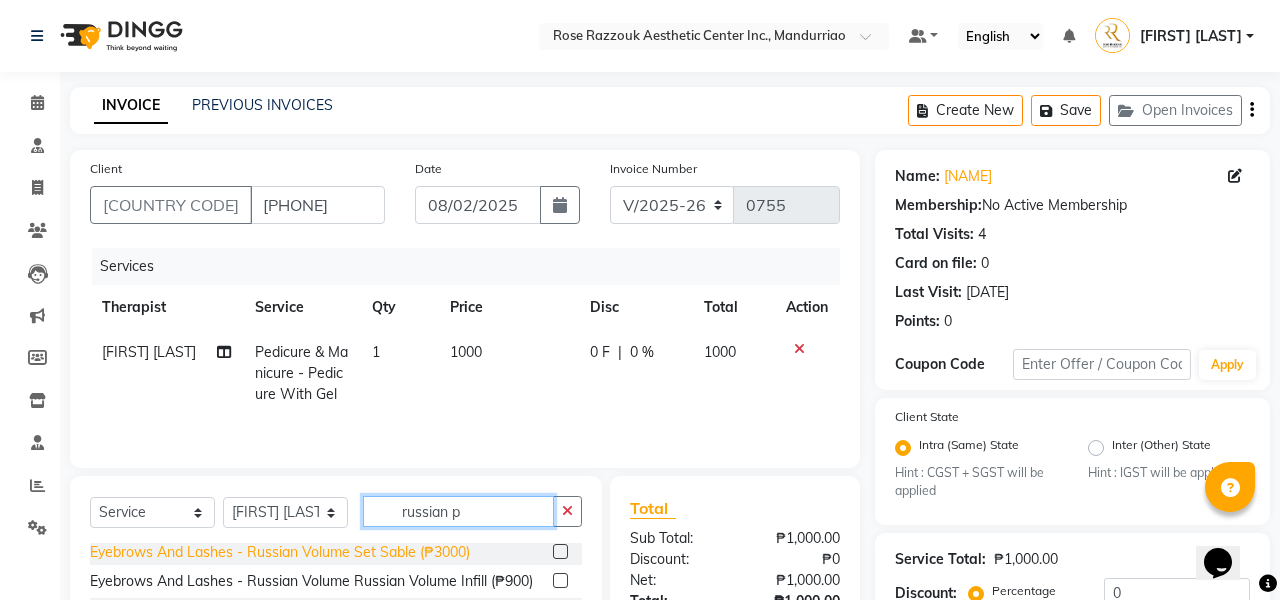 scroll, scrollTop: 0, scrollLeft: 0, axis: both 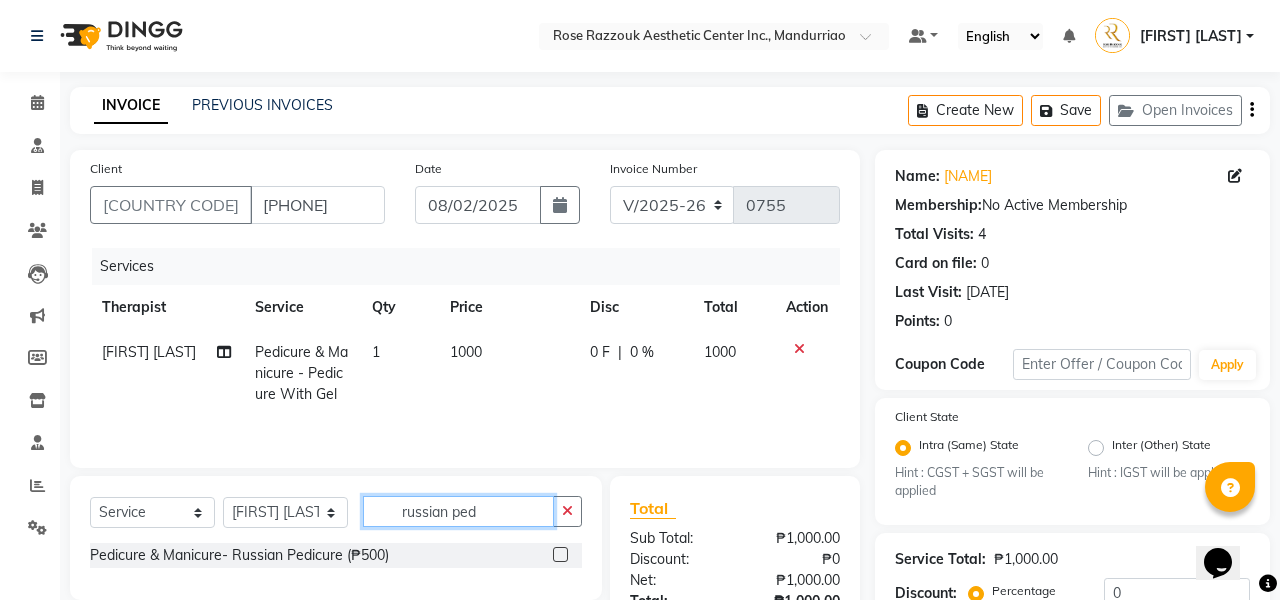 type on "russian per" 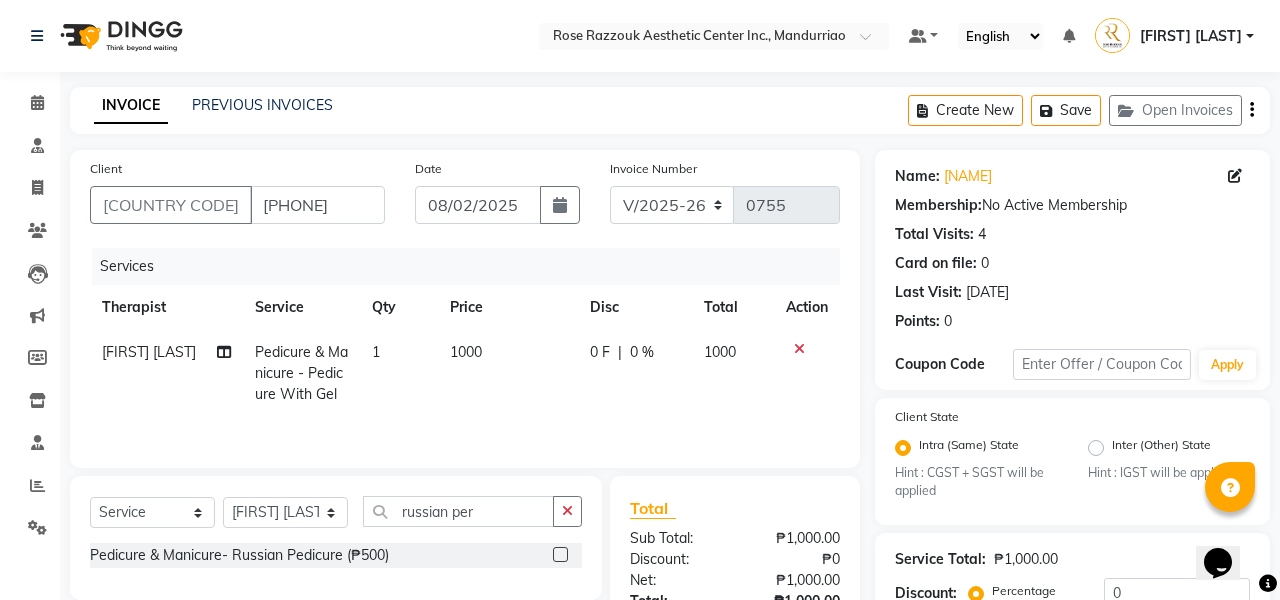drag, startPoint x: 540, startPoint y: 594, endPoint x: 566, endPoint y: 556, distance: 46.043457 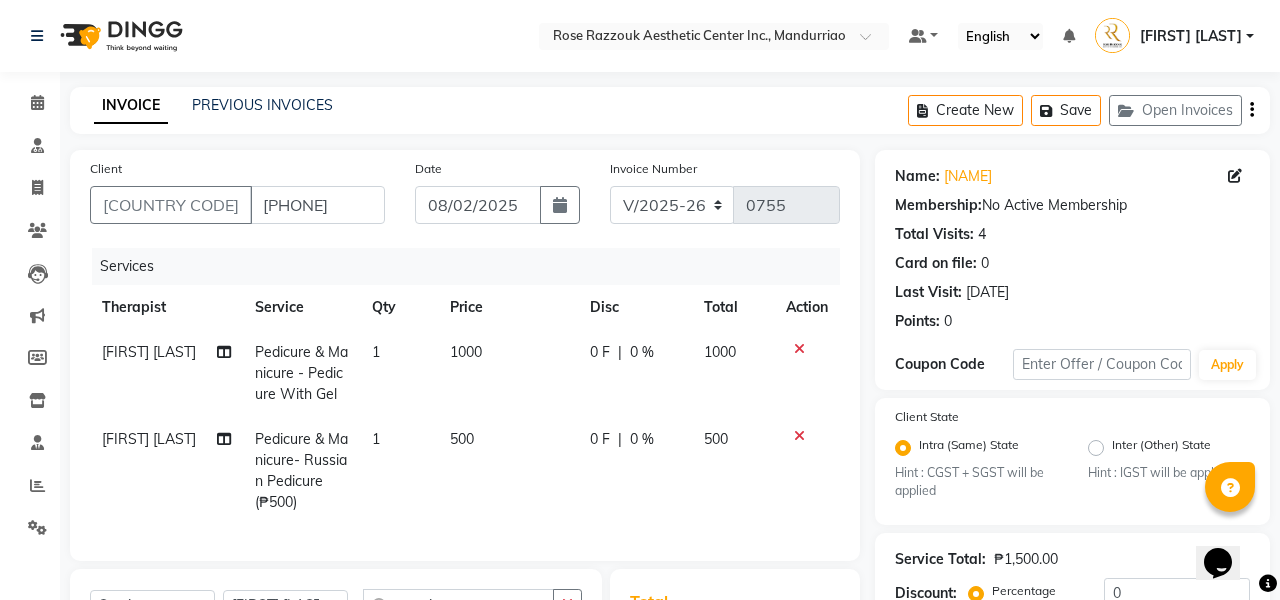 checkbox on "false" 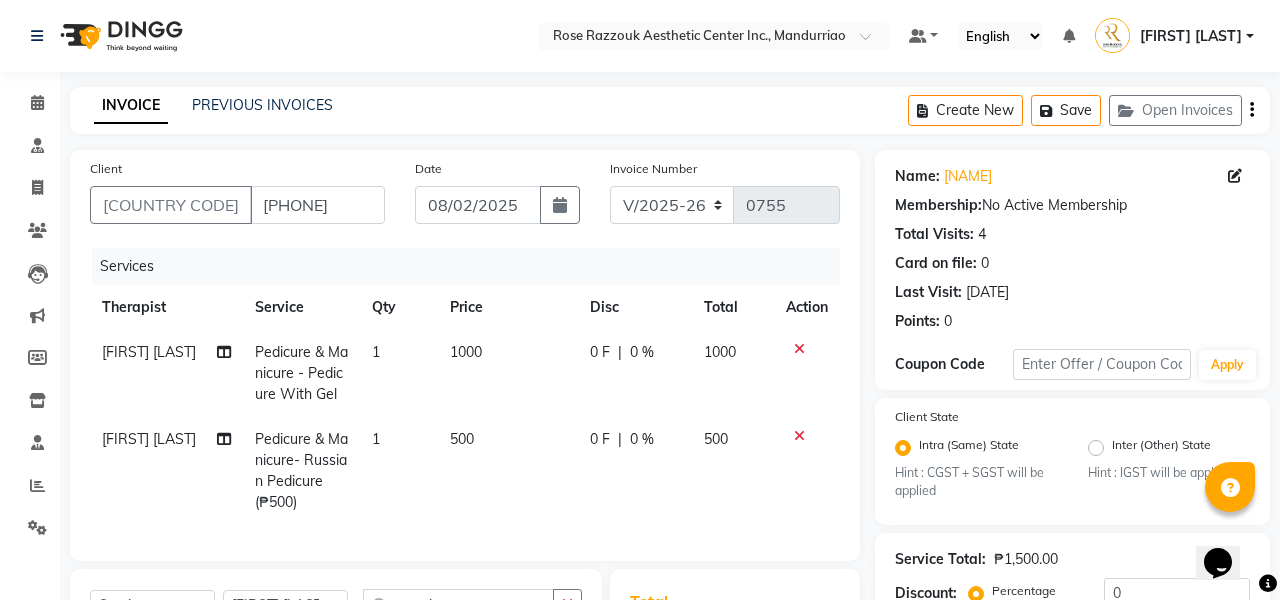 click 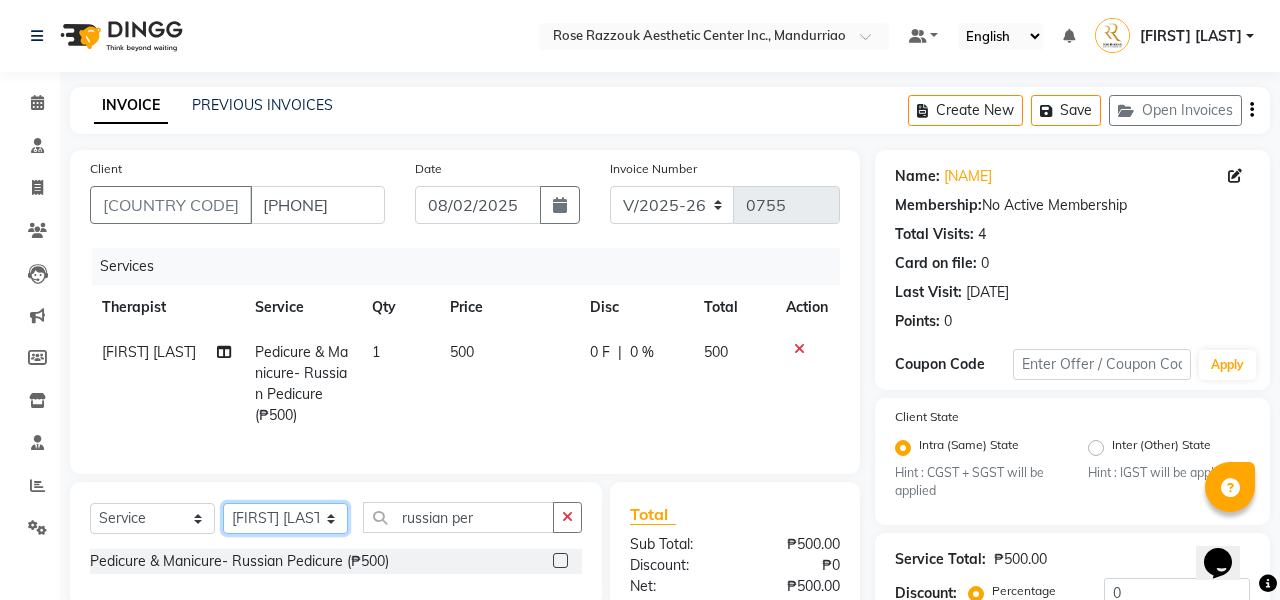 select on "69743" 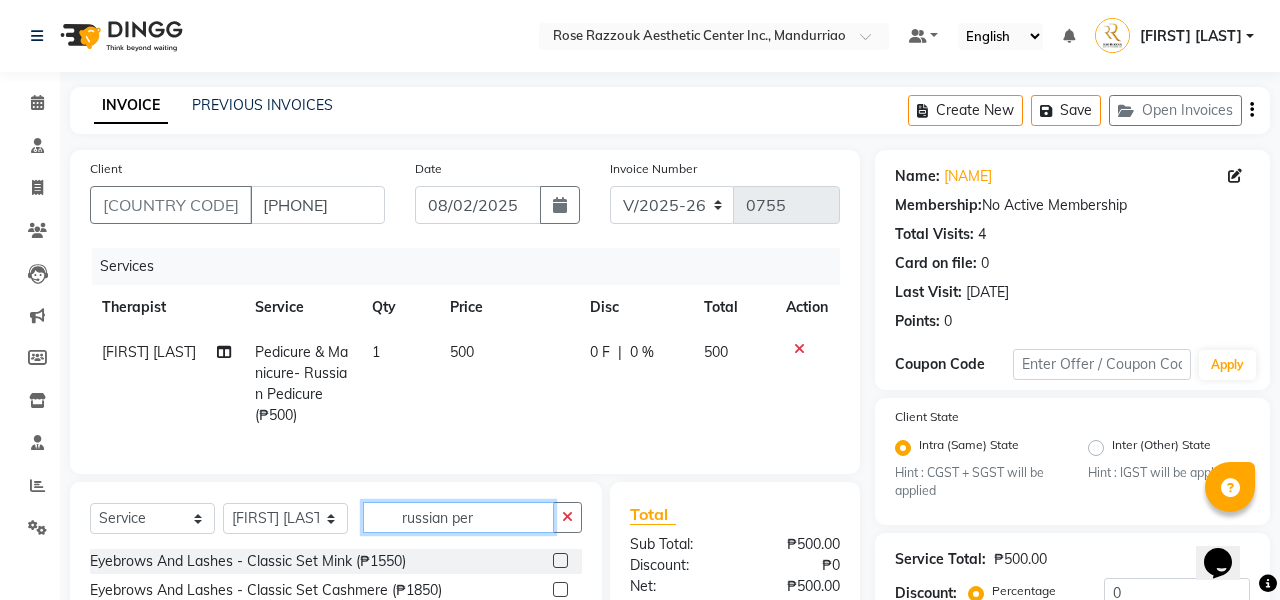 click on "russian per" 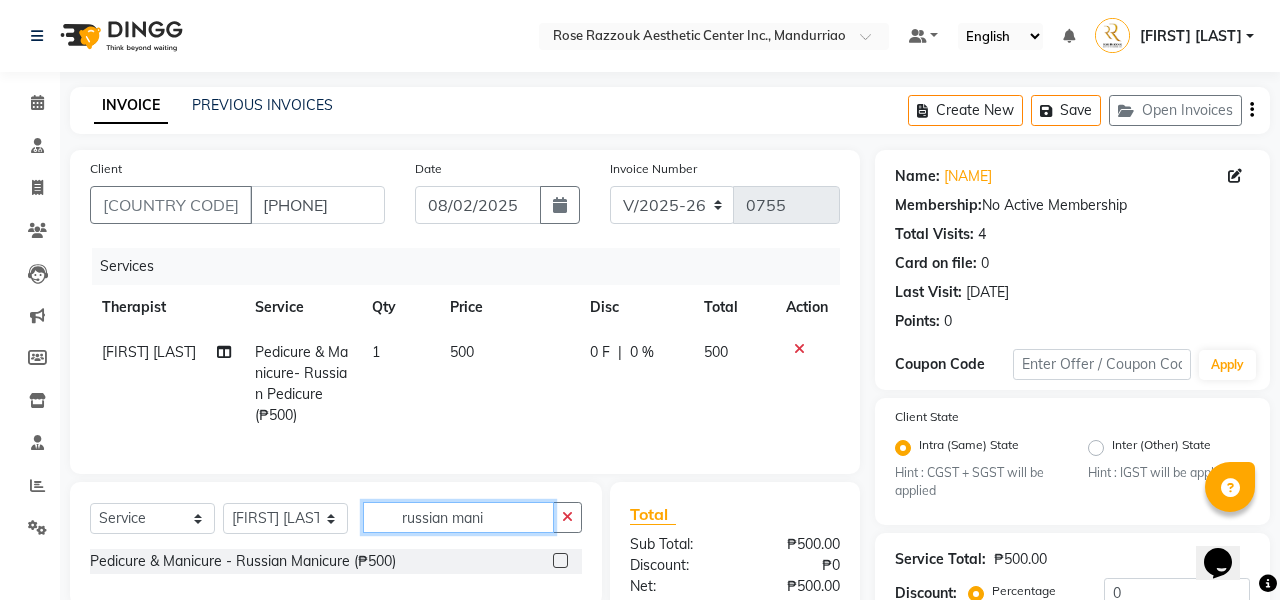 type on "Russian Mani" 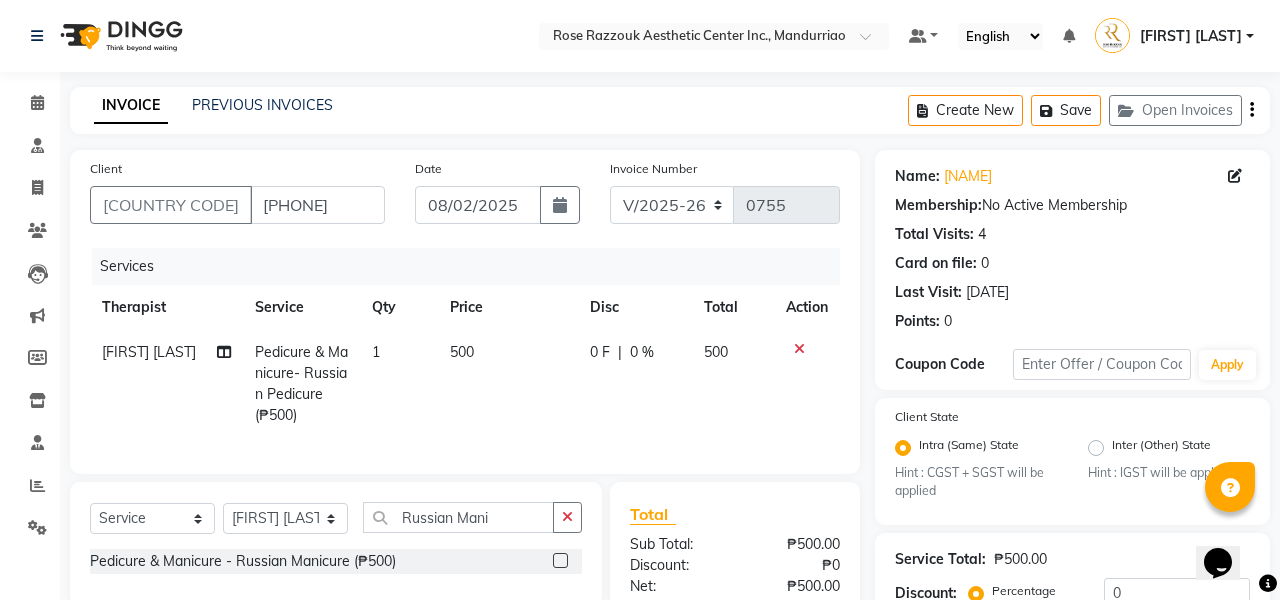drag, startPoint x: 510, startPoint y: 520, endPoint x: 560, endPoint y: 559, distance: 63.411354 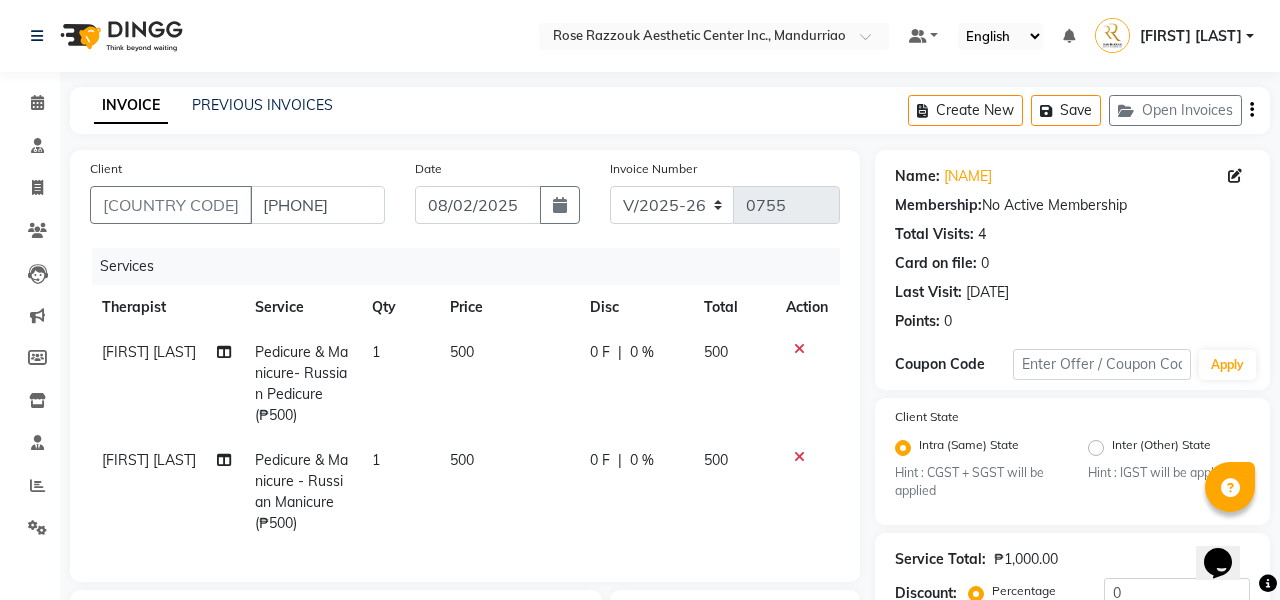 checkbox on "false" 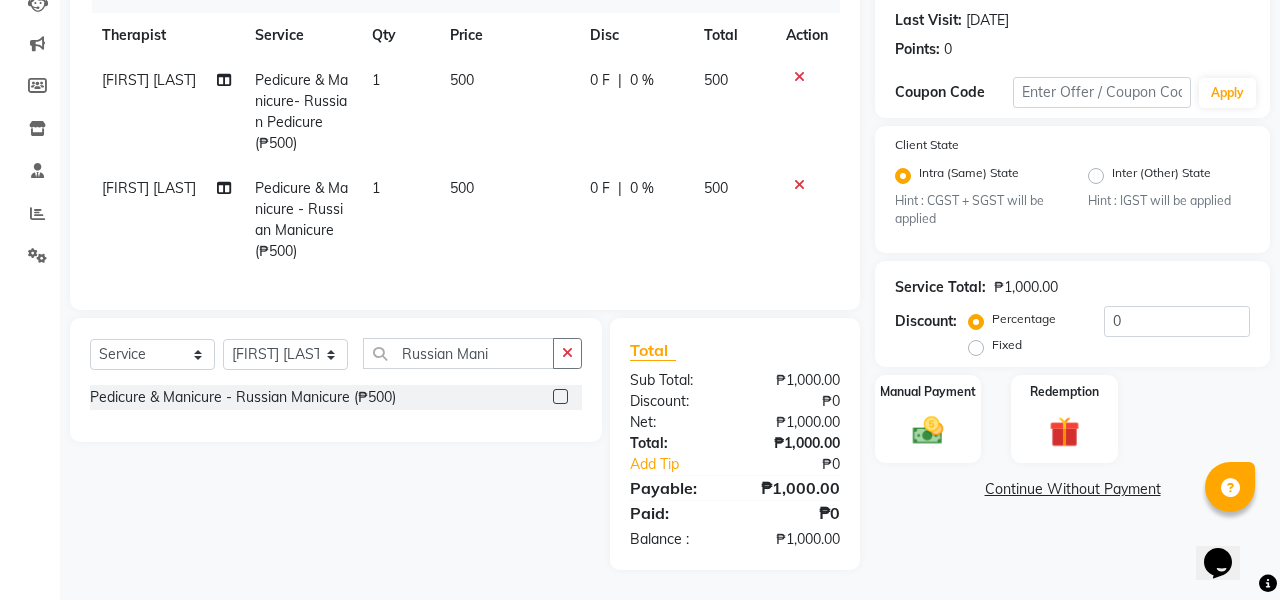 scroll, scrollTop: 272, scrollLeft: 0, axis: vertical 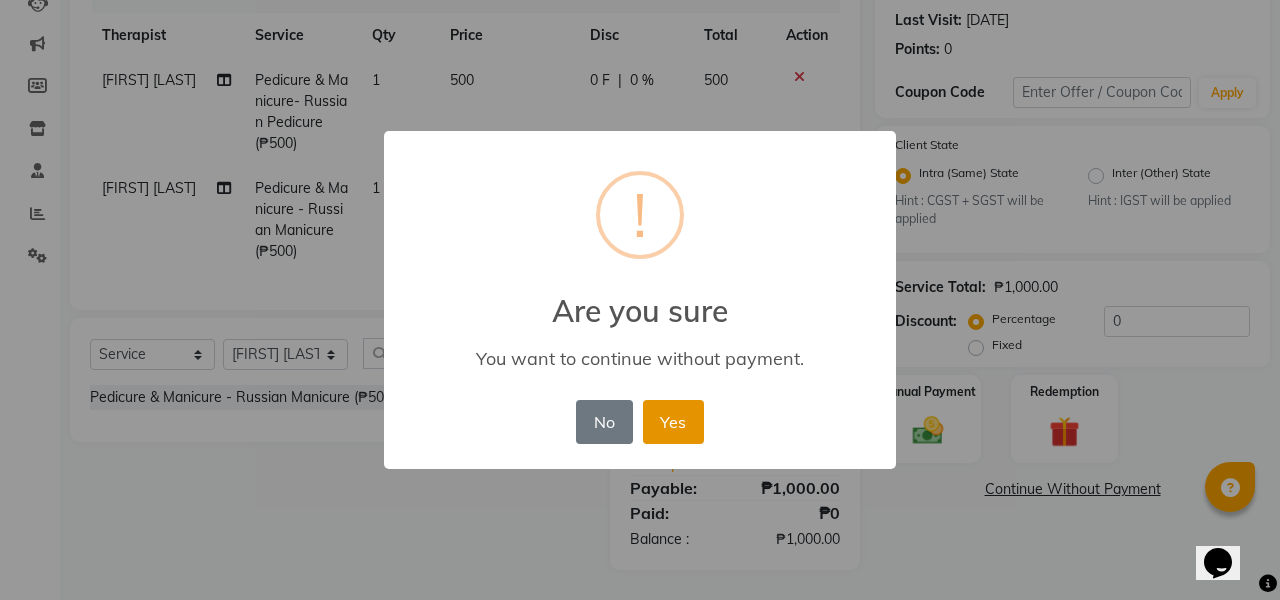 click on "Yes" at bounding box center (673, 422) 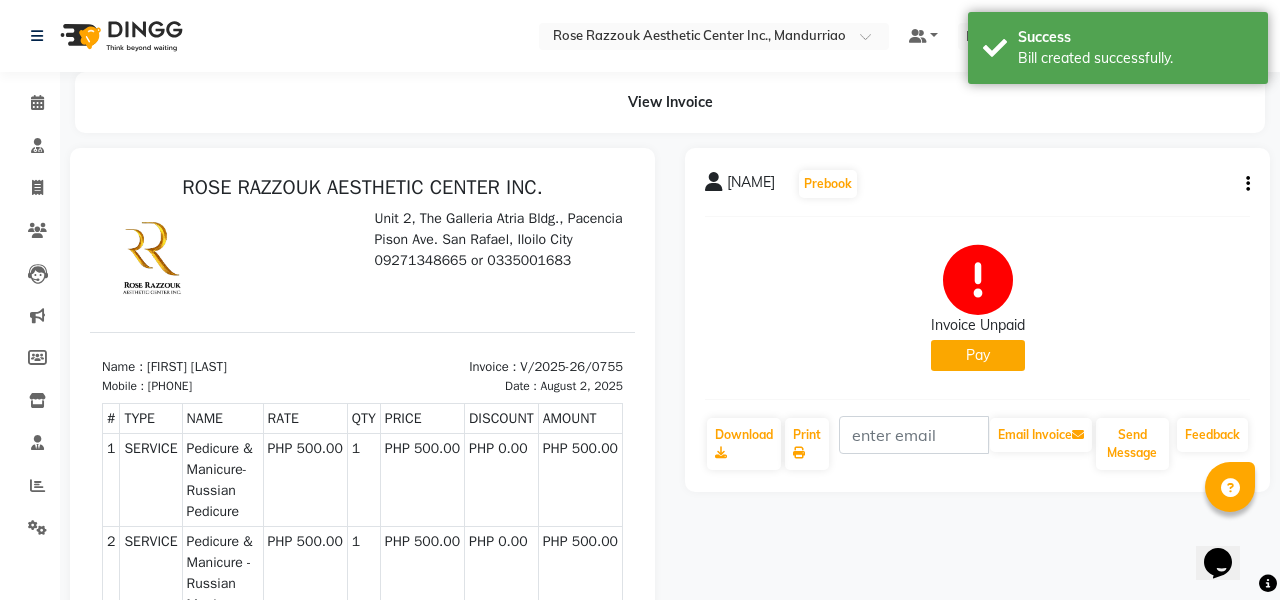 scroll, scrollTop: 0, scrollLeft: 0, axis: both 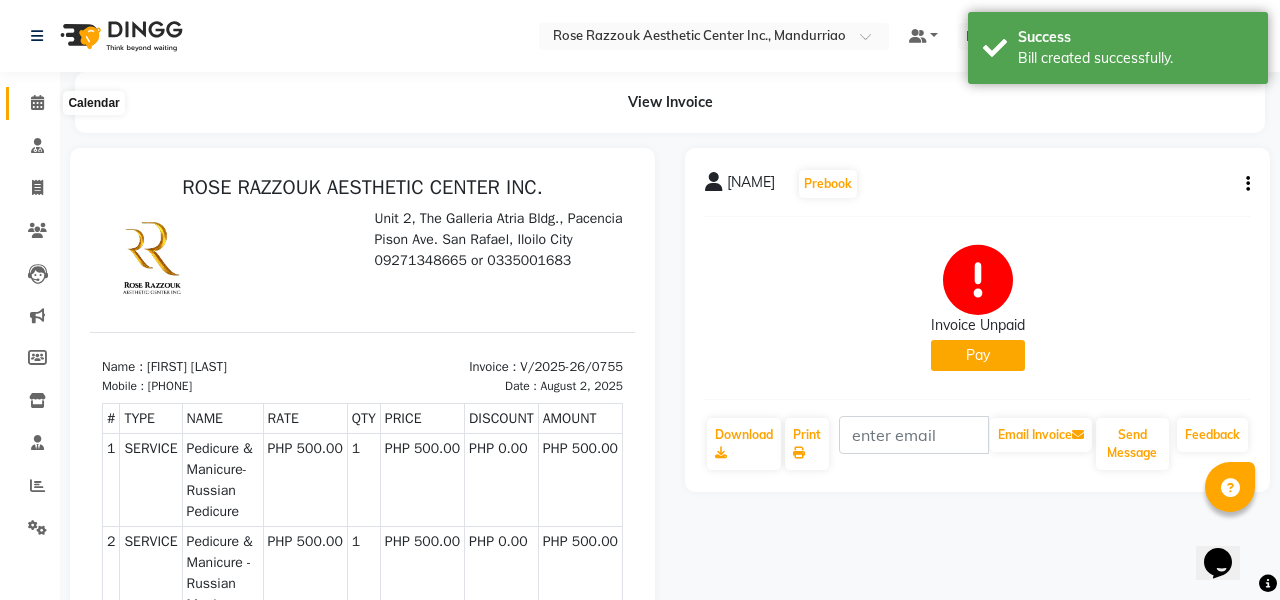 click 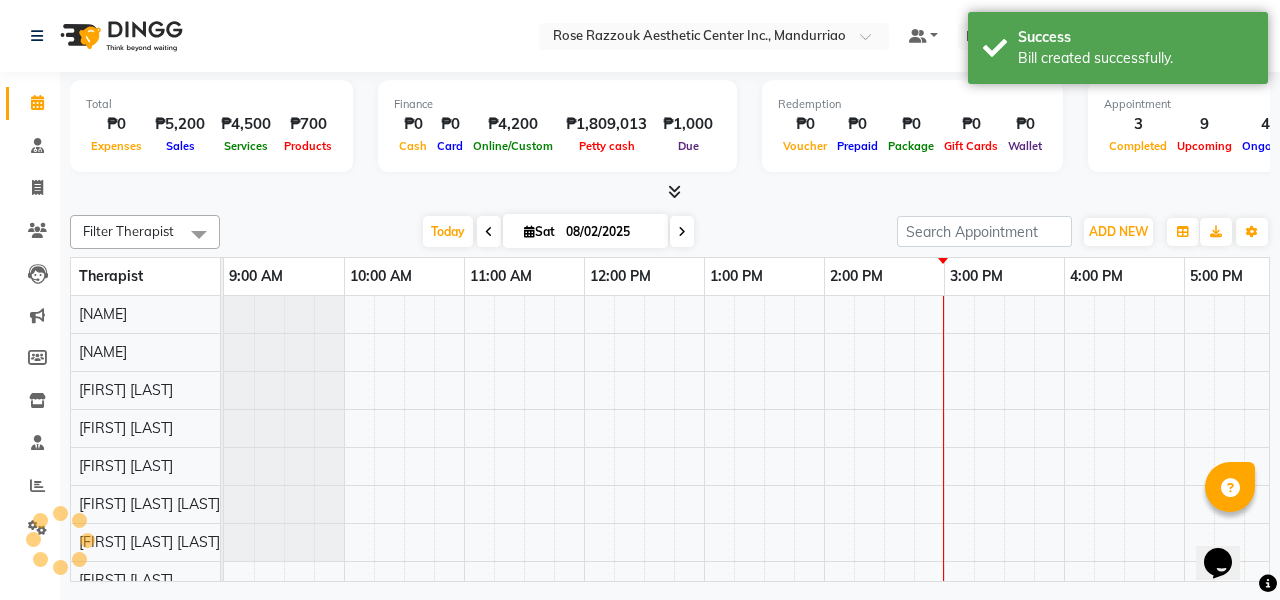 scroll, scrollTop: 0, scrollLeft: 0, axis: both 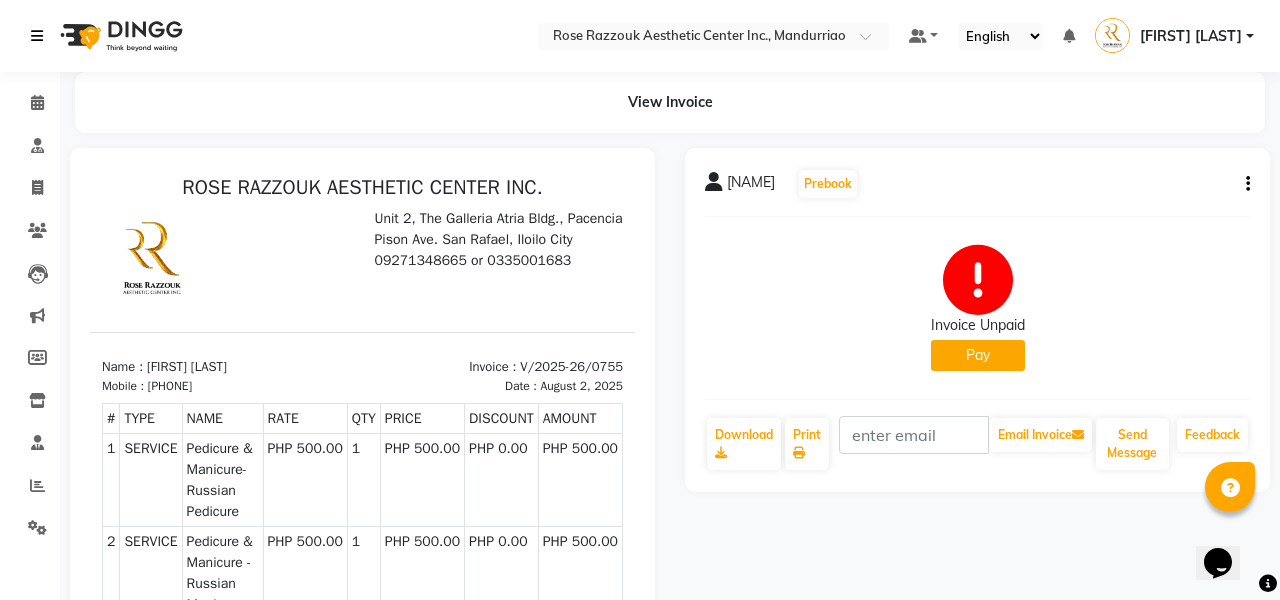 click at bounding box center (37, 36) 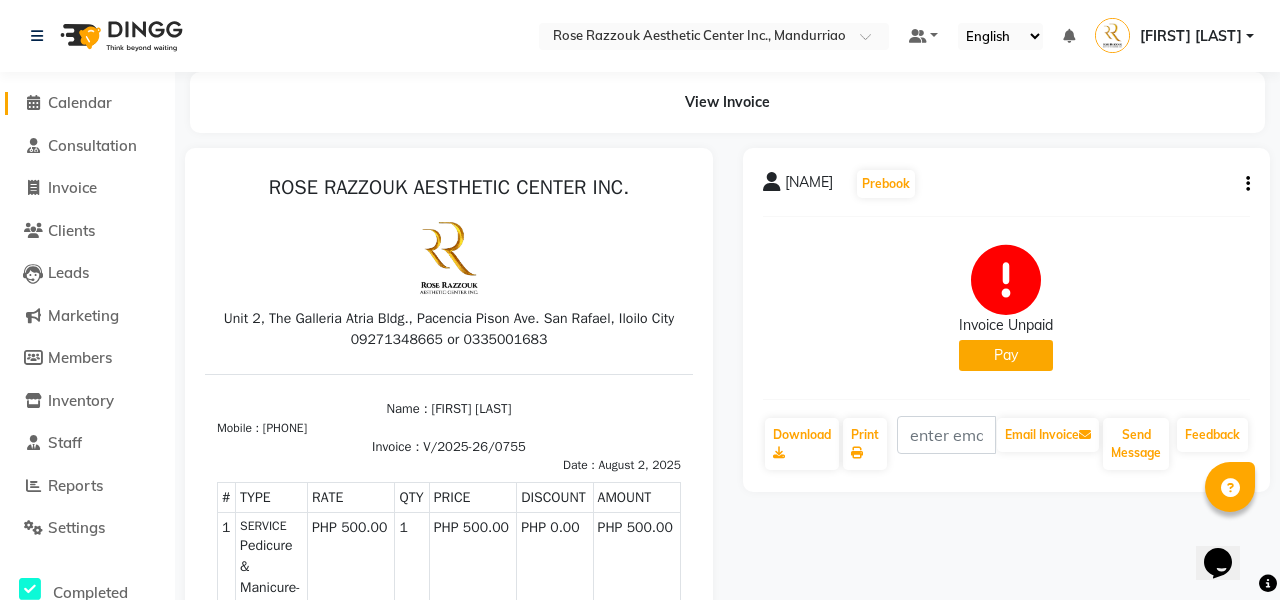 click 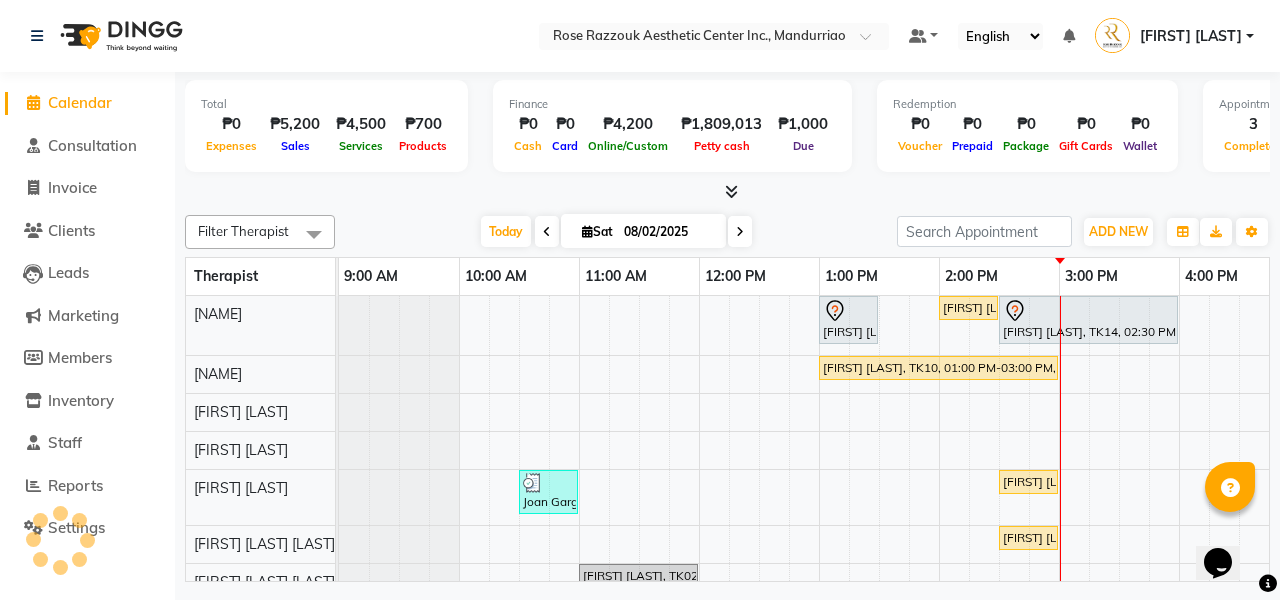 scroll, scrollTop: 0, scrollLeft: 0, axis: both 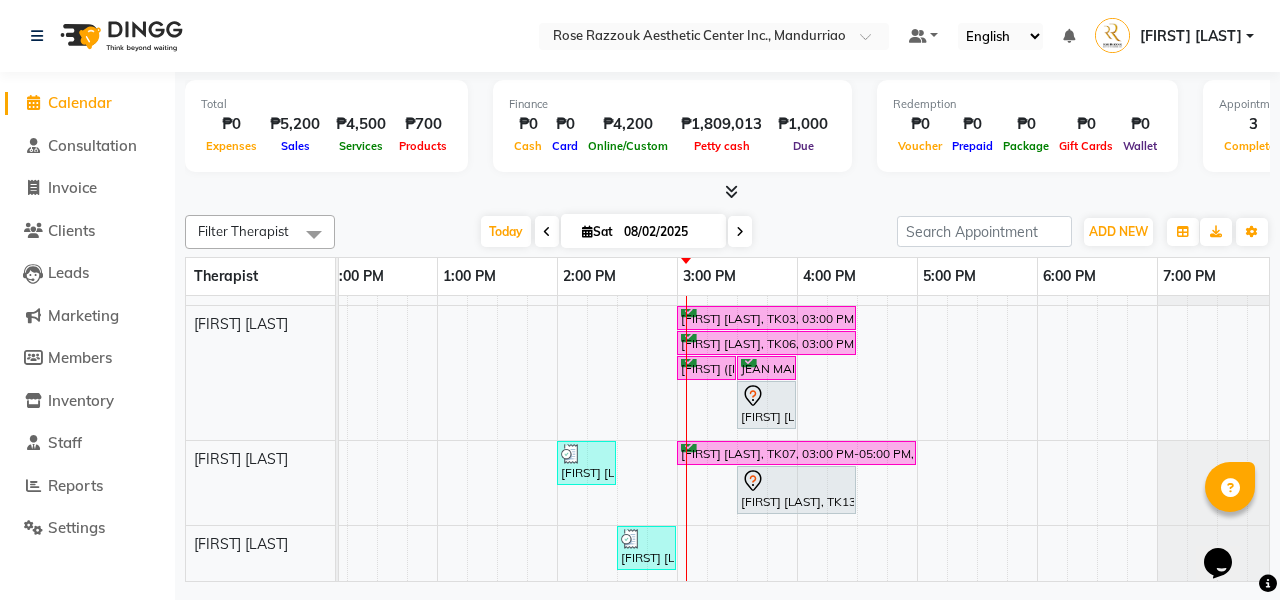 drag, startPoint x: 592, startPoint y: 453, endPoint x: 588, endPoint y: 409, distance: 44.181442 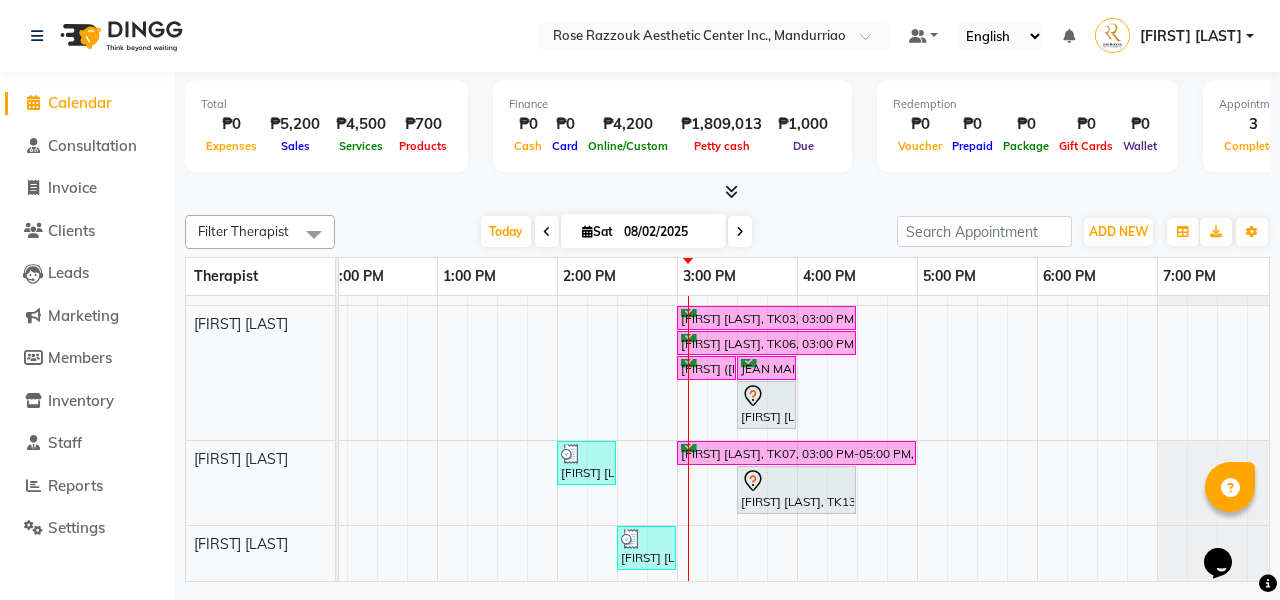 scroll, scrollTop: 296, scrollLeft: 317, axis: both 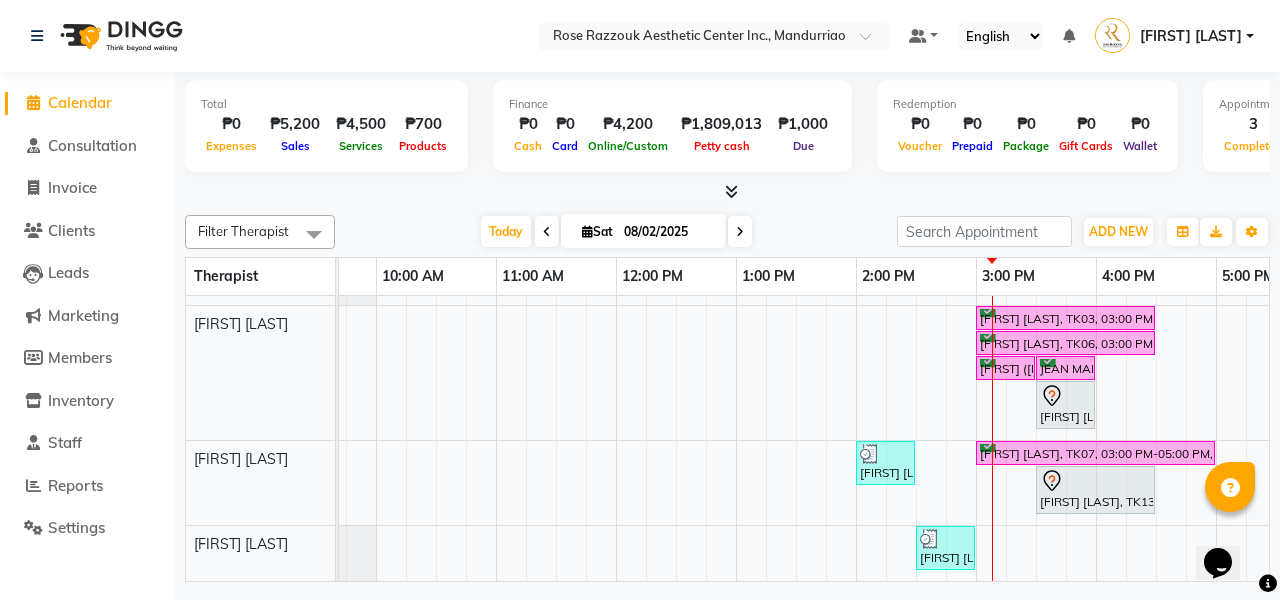 click at bounding box center [547, 231] 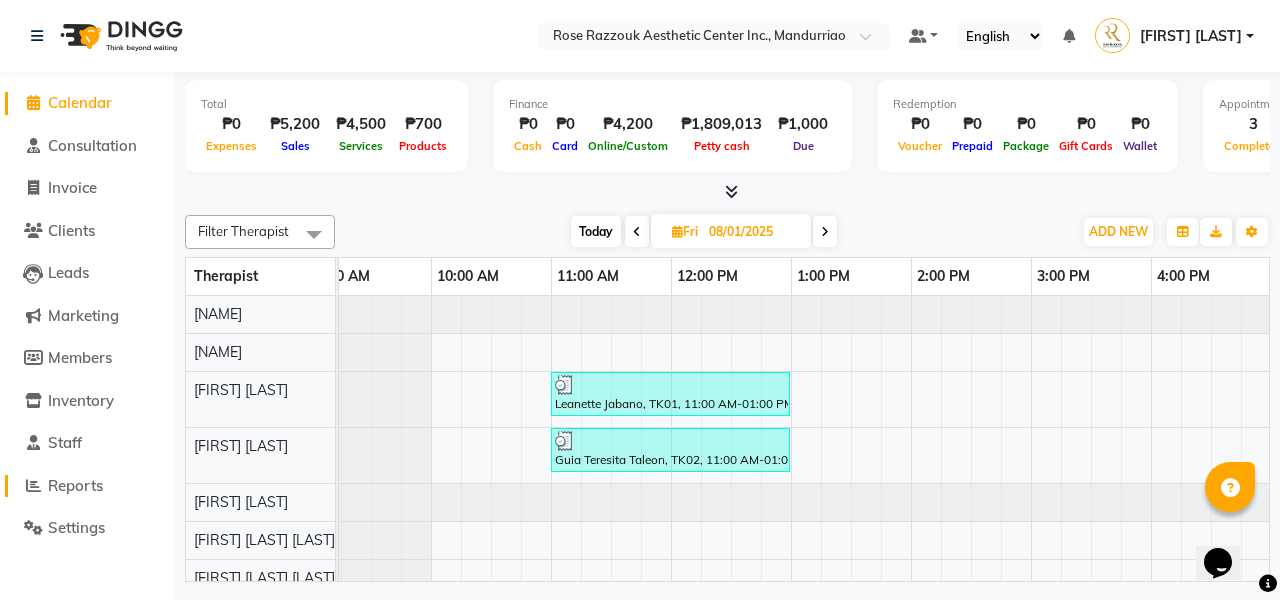 click on "Reports" 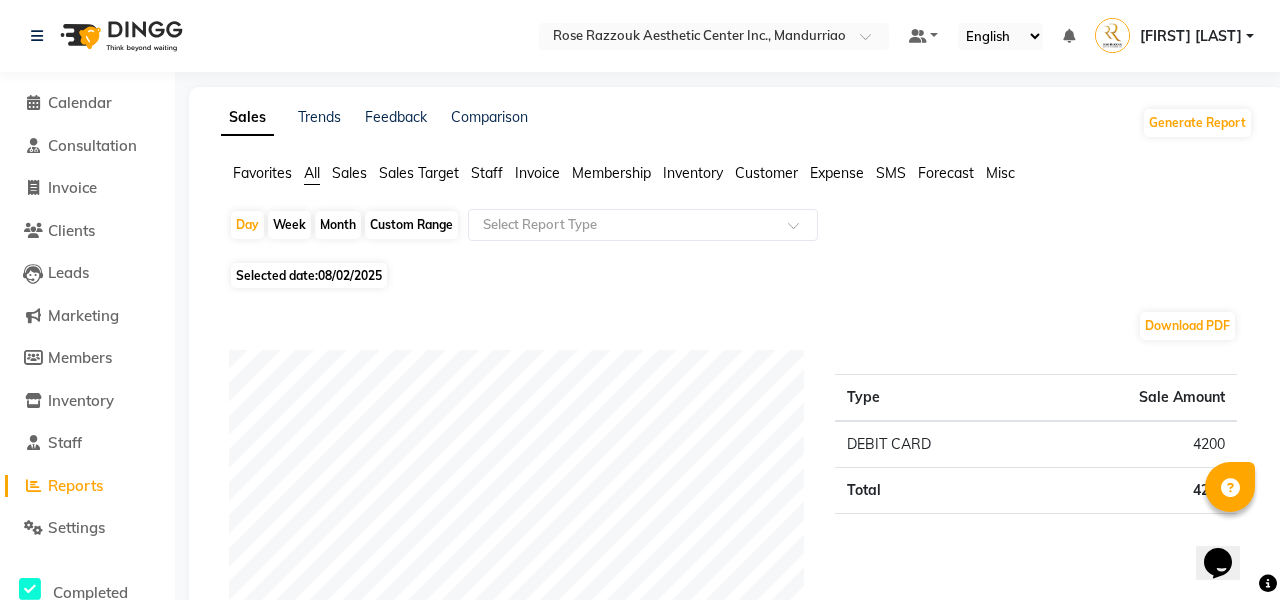 scroll, scrollTop: 0, scrollLeft: 0, axis: both 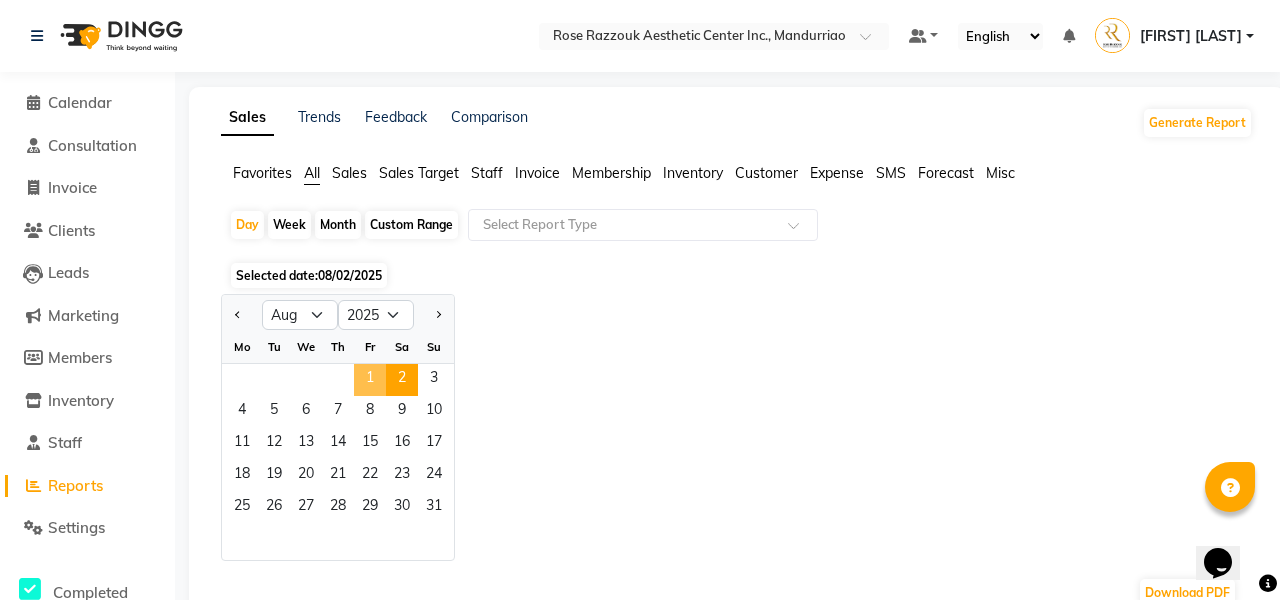 click on "1" 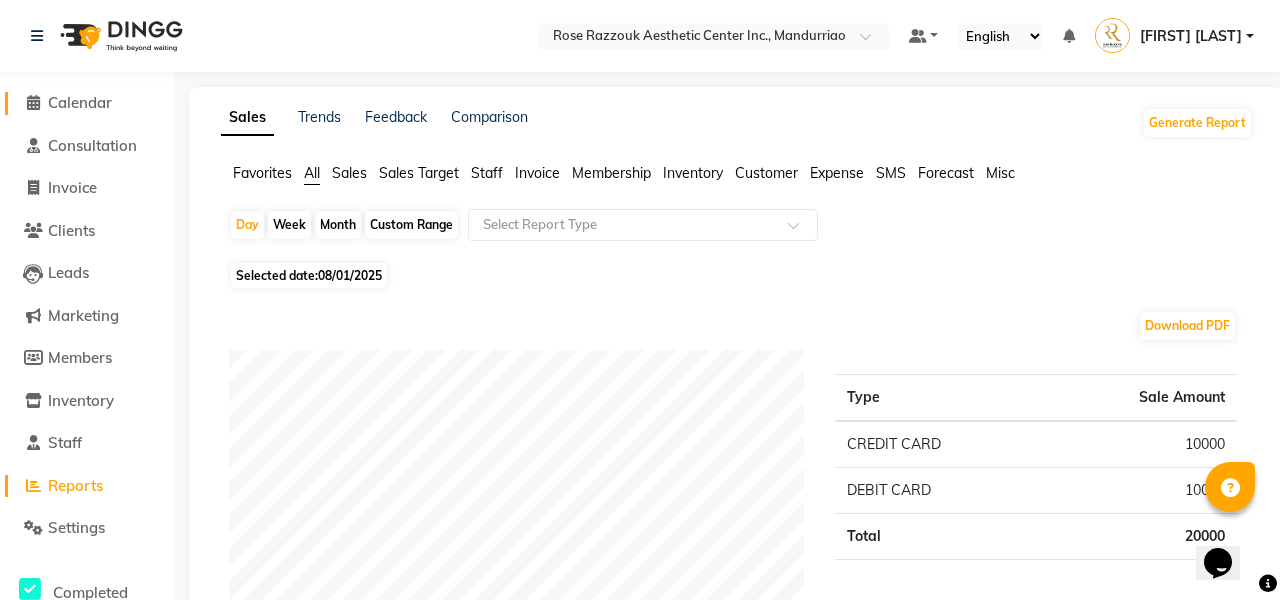 scroll, scrollTop: 0, scrollLeft: 0, axis: both 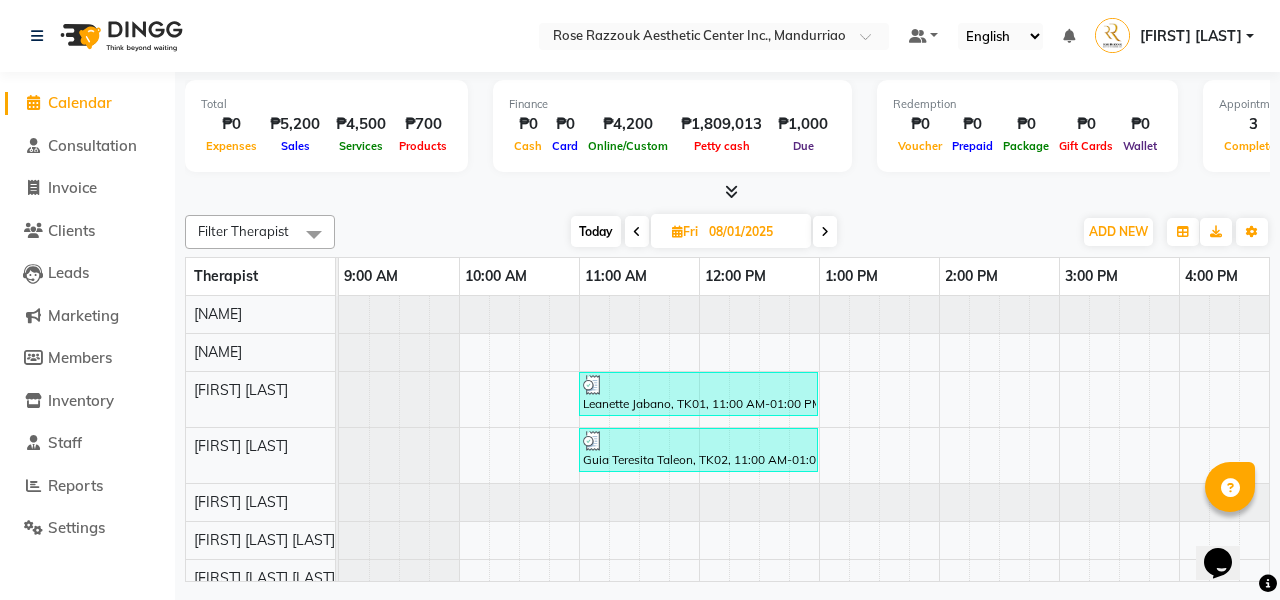click on "Today" at bounding box center [596, 231] 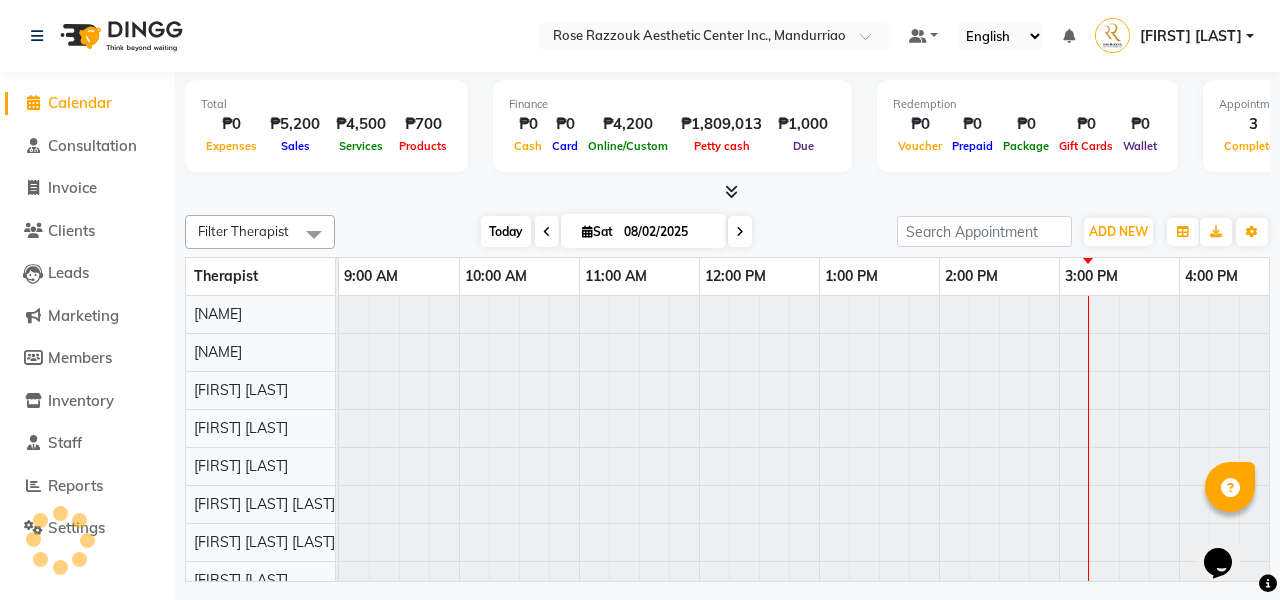 scroll, scrollTop: 0, scrollLeft: 390, axis: horizontal 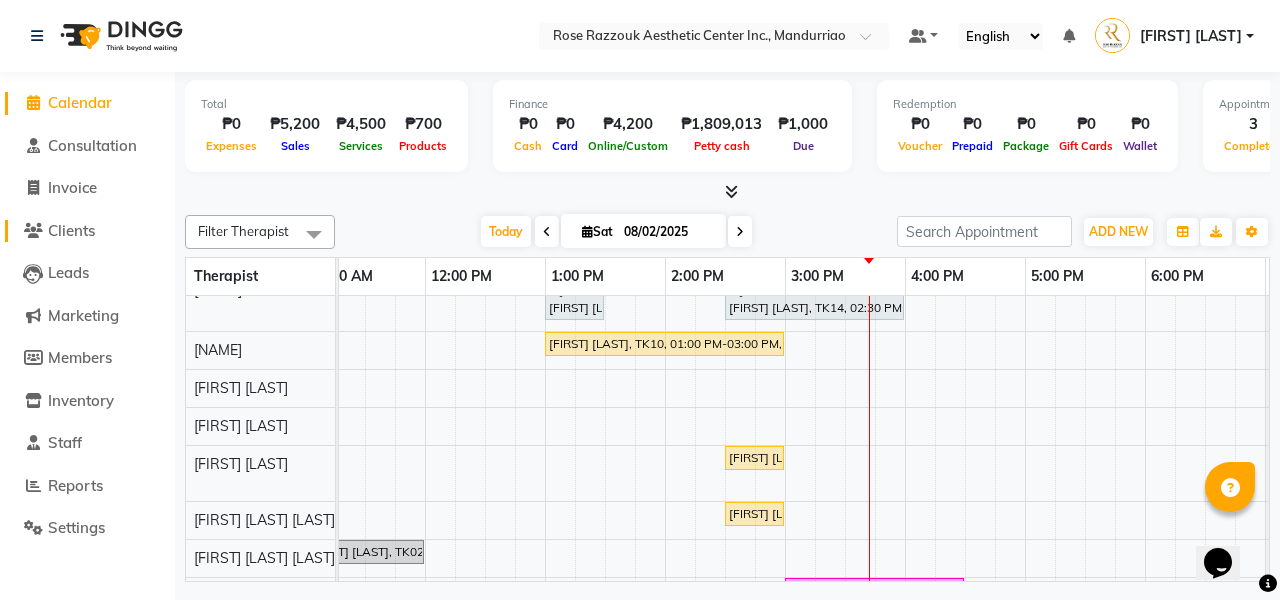 click on "Clients" 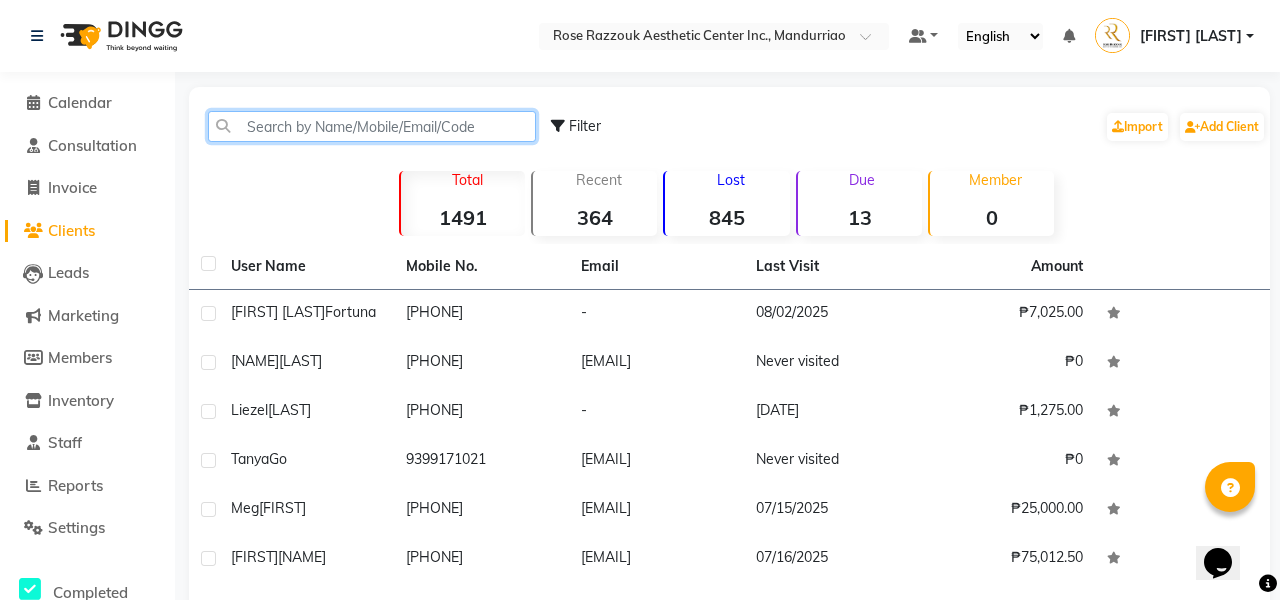 click 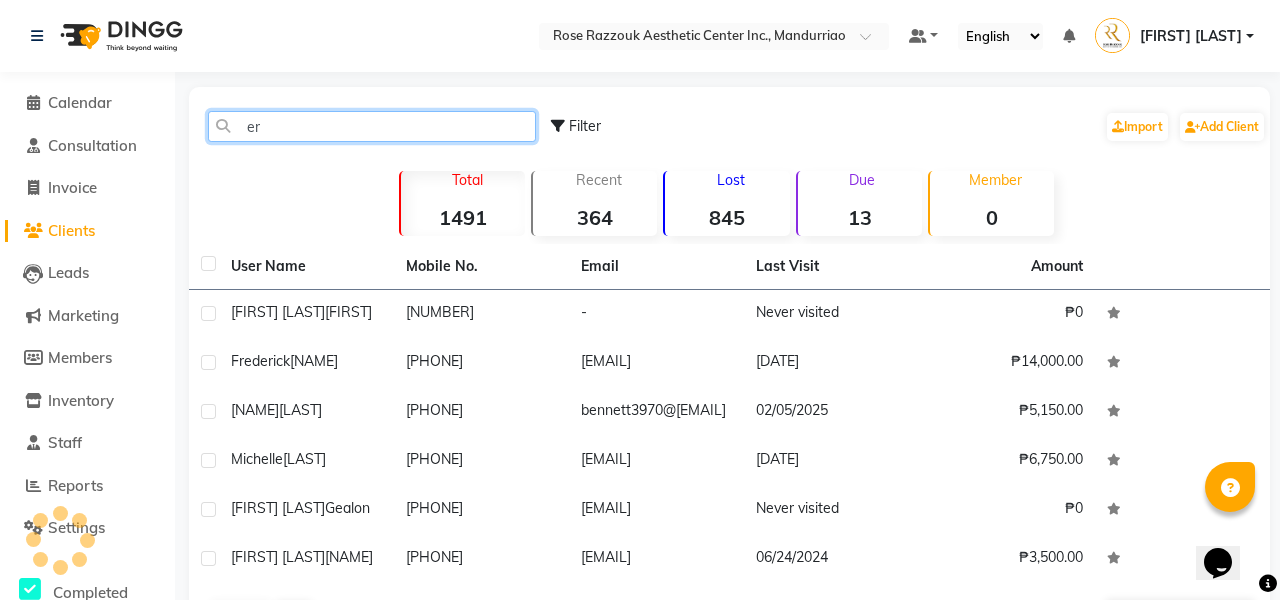 type on "e" 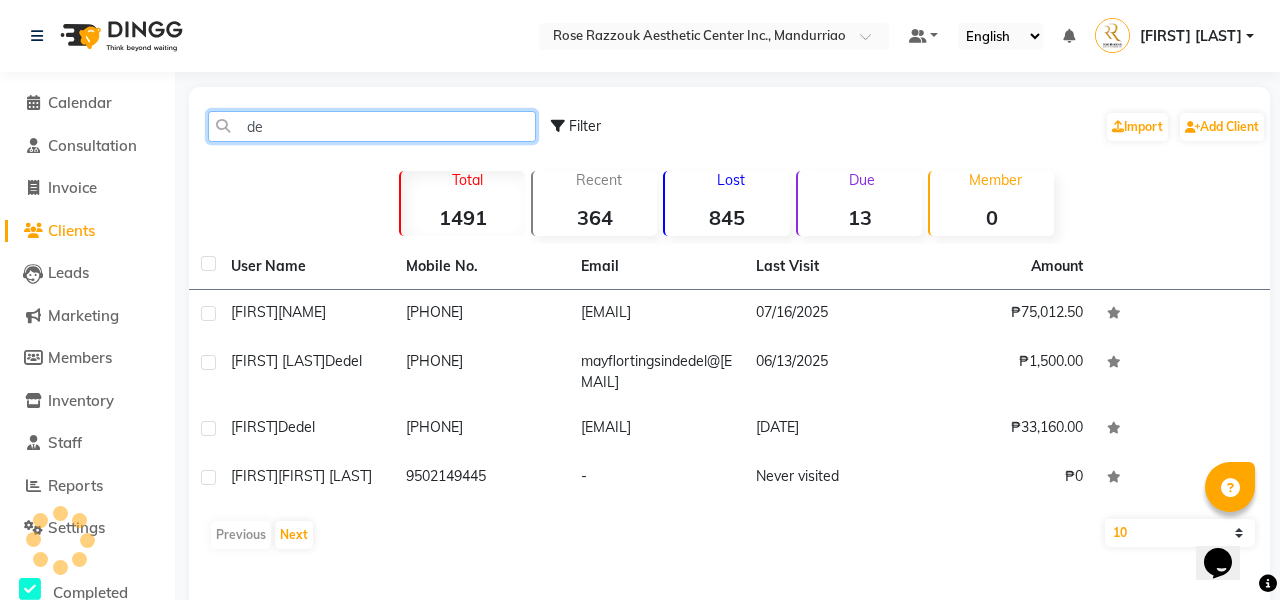 type on "d" 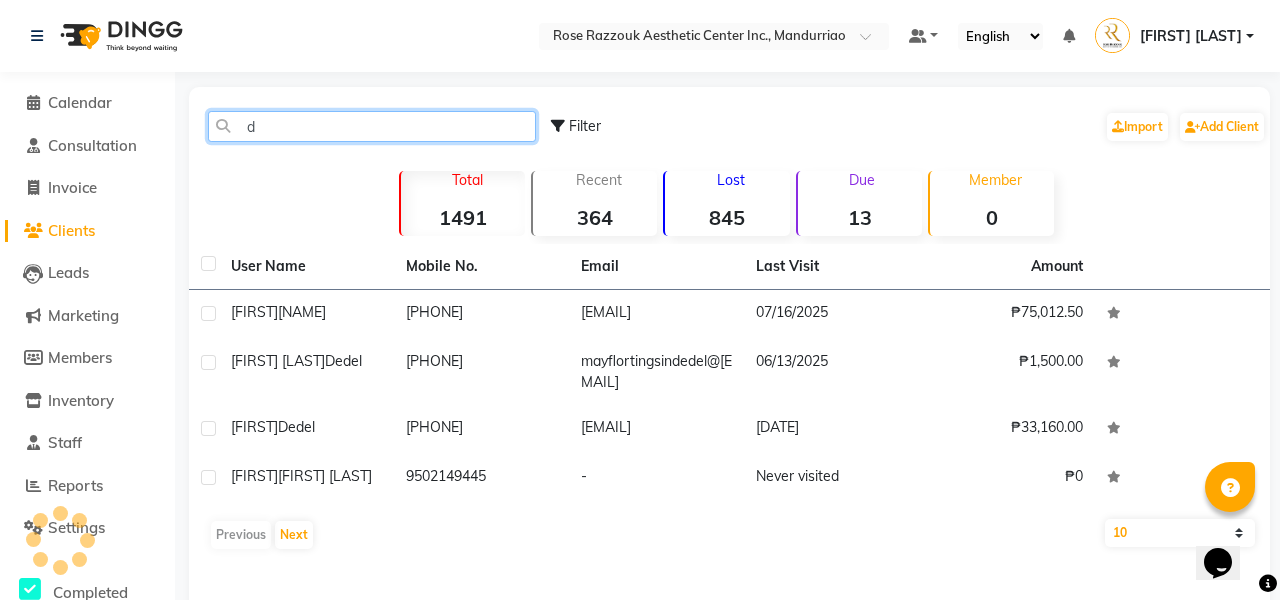 type 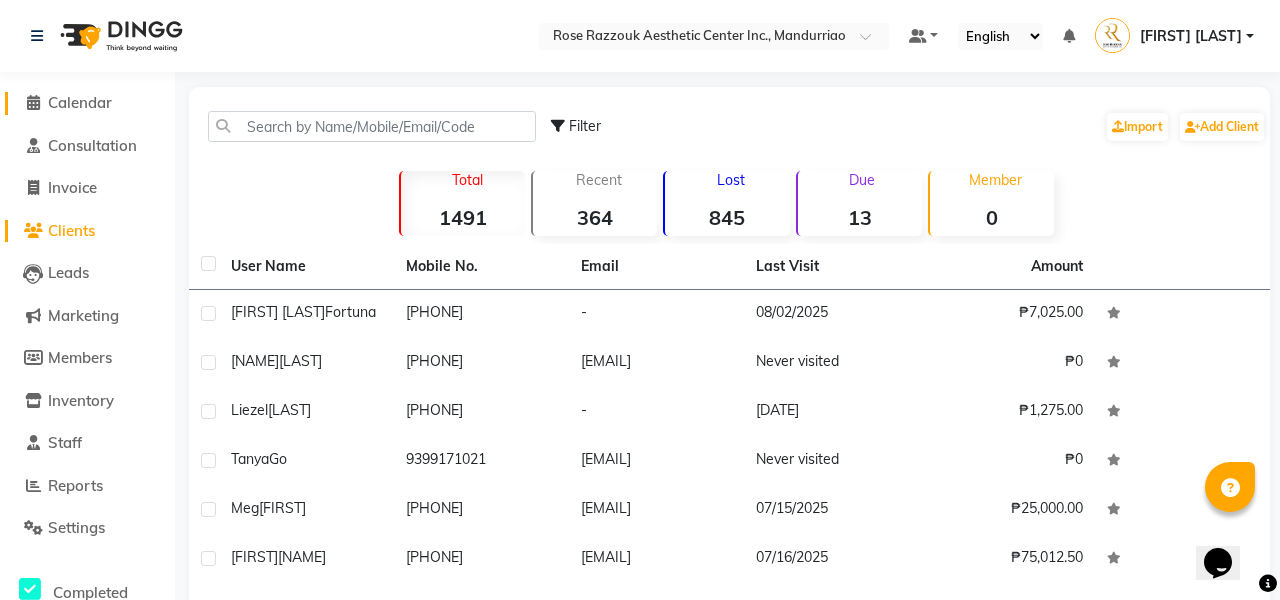 click on "Calendar" 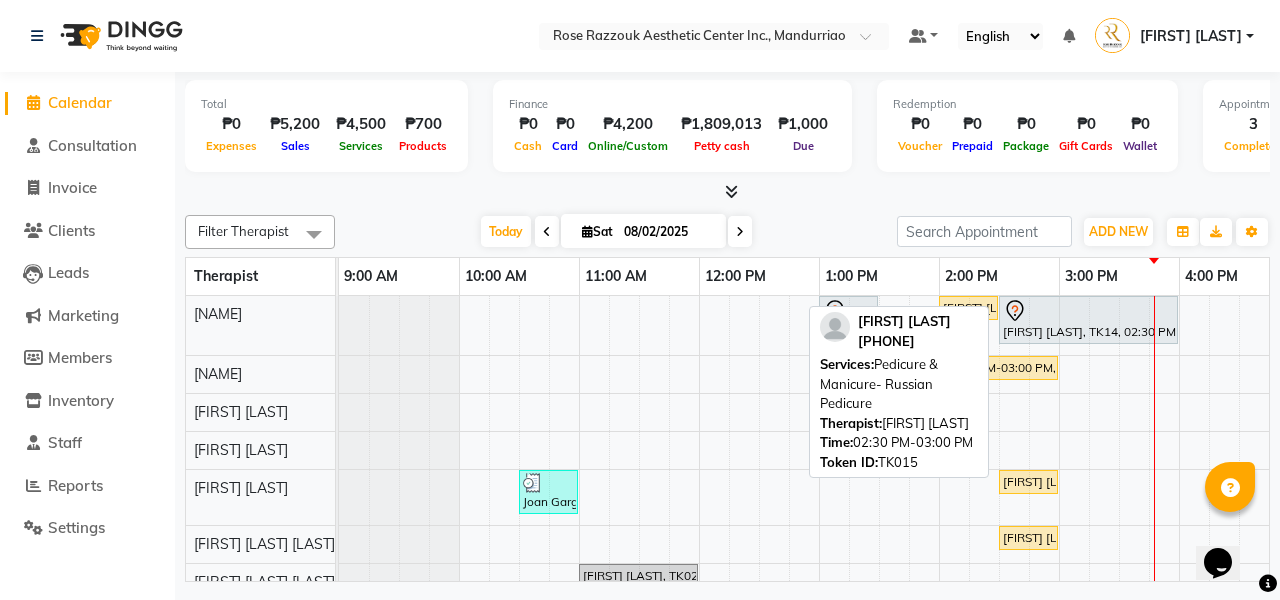 scroll, scrollTop: 297, scrollLeft: 0, axis: vertical 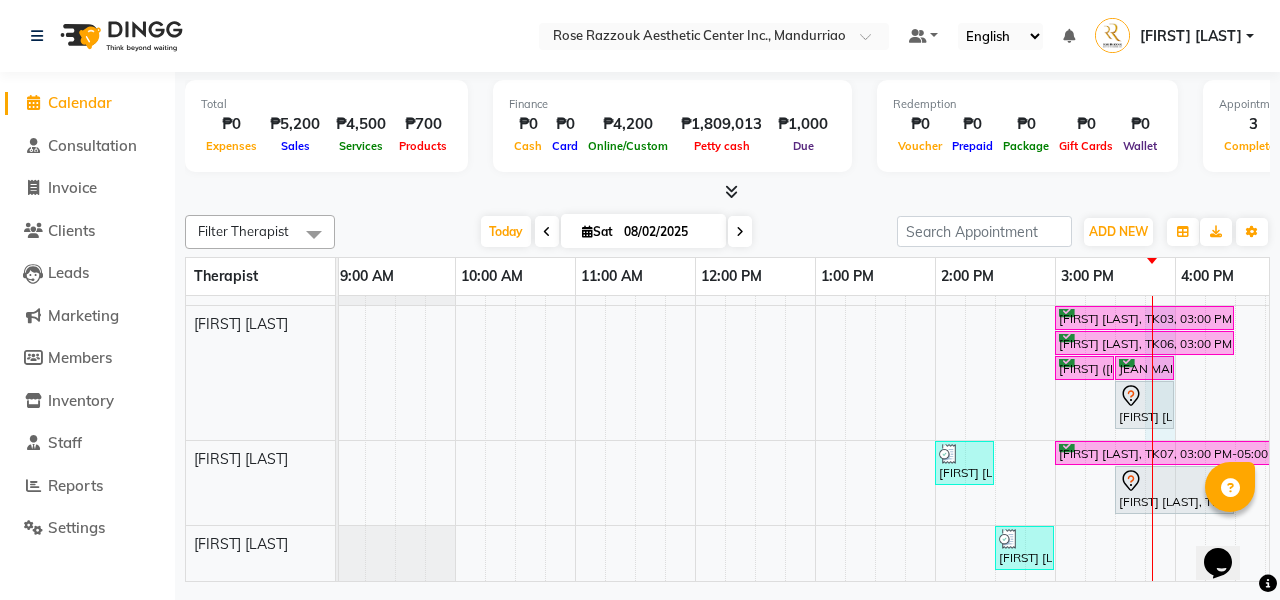 click on "[FIRST] [LAST], TK11, 01:00 PM-01:30 PM, Picosure/Picosecond - Face (Hyperpigmentation & Rejuvenation)    [FIRST] [LAST], TK12, 02:00 PM-02:30 PM, [BRAND] Signature Treatments  - Deep Peel For Face             [FIRST] [LAST], TK14, 02:30 PM-04:00 PM, Facials- Hydra Facial Ultimate    [FIRST] [LAST], TK10, 01:00 PM-03:00 PM, Headspa     [FIRST] [LAST], TK01, 10:30 AM-11:00 AM, Picosure/Picosecond - Face (Hyperpigmentation & Rejuvenation)    [FIRST] [LAST], TK16, 02:30 PM-03:00 PM, Pedicure & Manicure  - Russian Manicure    [FIRST] [LAST], TK15, 02:30 PM-03:00 PM, Pedicure & Manicure- Russian Pedicure    [FIRST] [LAST], TK02, 11:00 AM-12:00 PM, Permanent Make Up - Brow Tattoo Touch Up      [FIRST] [LAST], TK03, 03:00 PM-04:30 PM, Platelet Rich Fibrin Matrix - Whole Face Rejuvenation     [FIRST] [LAST], TK06, 03:00 PM-04:30 PM, Platelet Rich Fibrin Matrix - Whole Face Rejuvenation     [FIRST] [LAST], TK08, 03:00 PM-03:30 PM, Reduced Glutathione + Multivitamins  - Per Session" at bounding box center (995, 290) 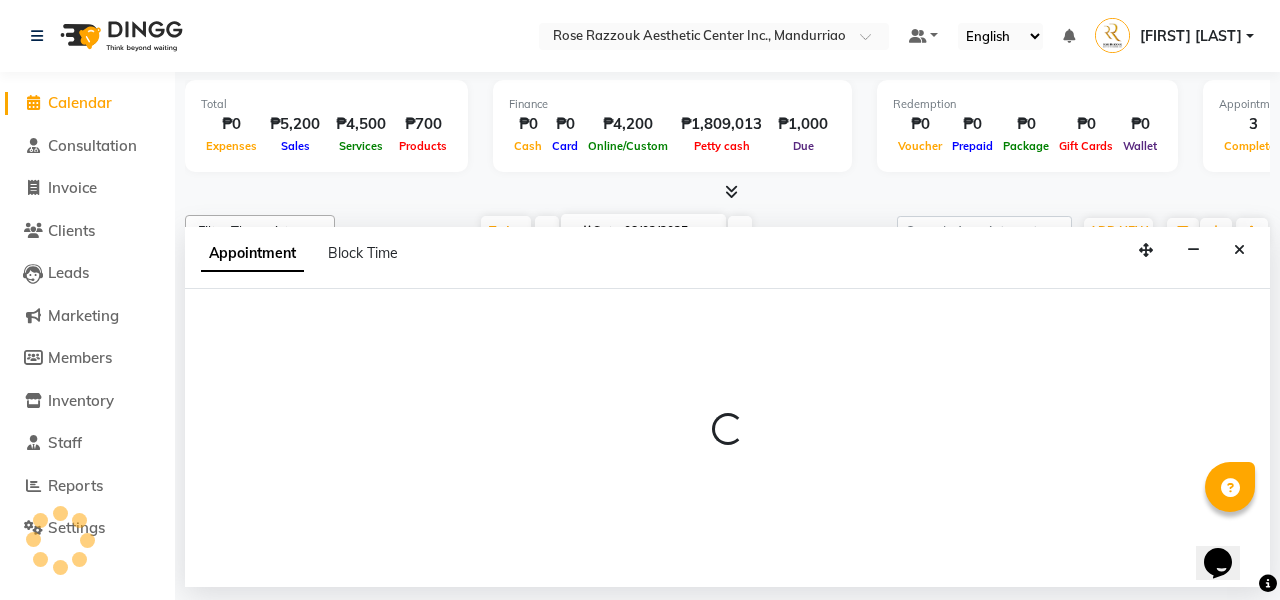 select on "46433" 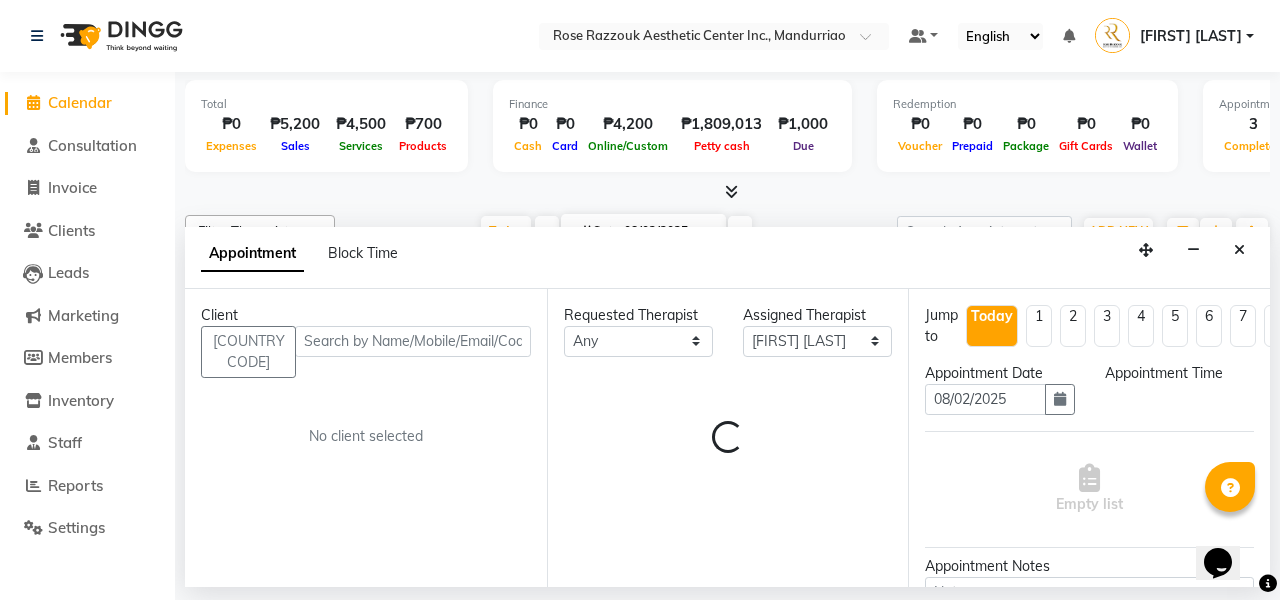 click on "Requested Therapist Any [FIRST] [LAST] [FIRST] [LAST] [FIRST] [LAST] [FIRST] [LAST] [FIRST] [LAST] [FIRST] [LAST] [FIRST] [LAST] [FIRST] [LAST] [FIRST] [LAST] [FIRST] [LAST] Assigned Therapist Select [FIRST] [LAST] [FIRST] [LAST] [FIRST] [LAST] [FIRST] [LAST] [FIRST] [LAST] [FIRST] [LAST] [FIRST] [LAST] [FIRST] [LAST] [FIRST] [LAST] [FIRST] [LAST] Loading..." at bounding box center (728, 438) 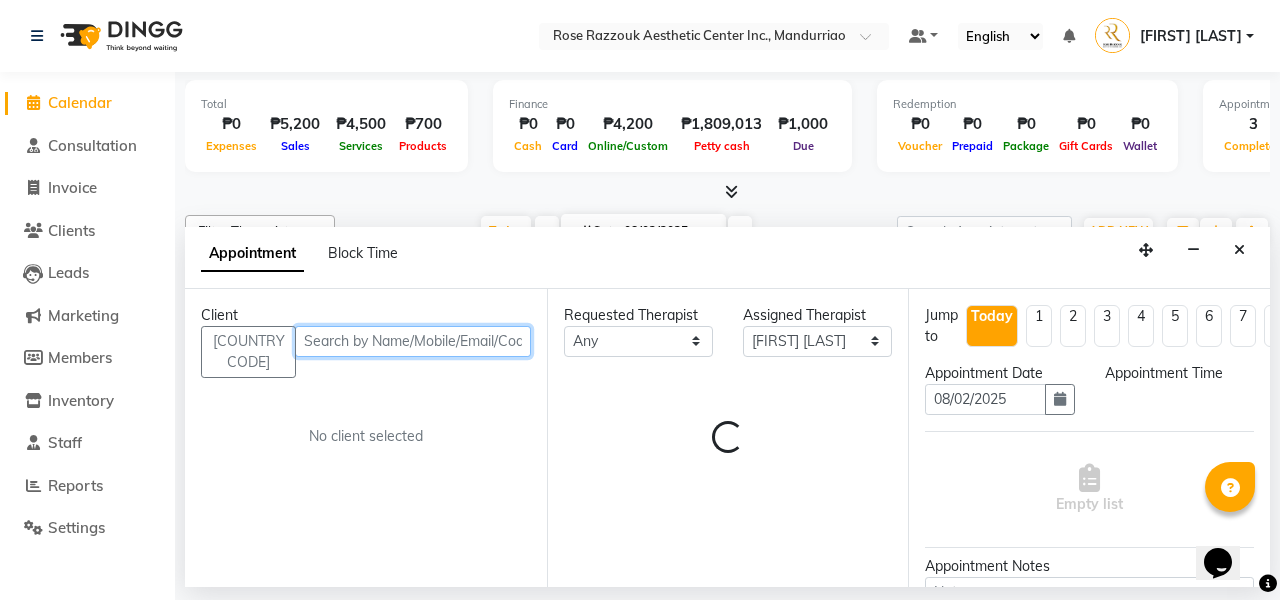 select on "945" 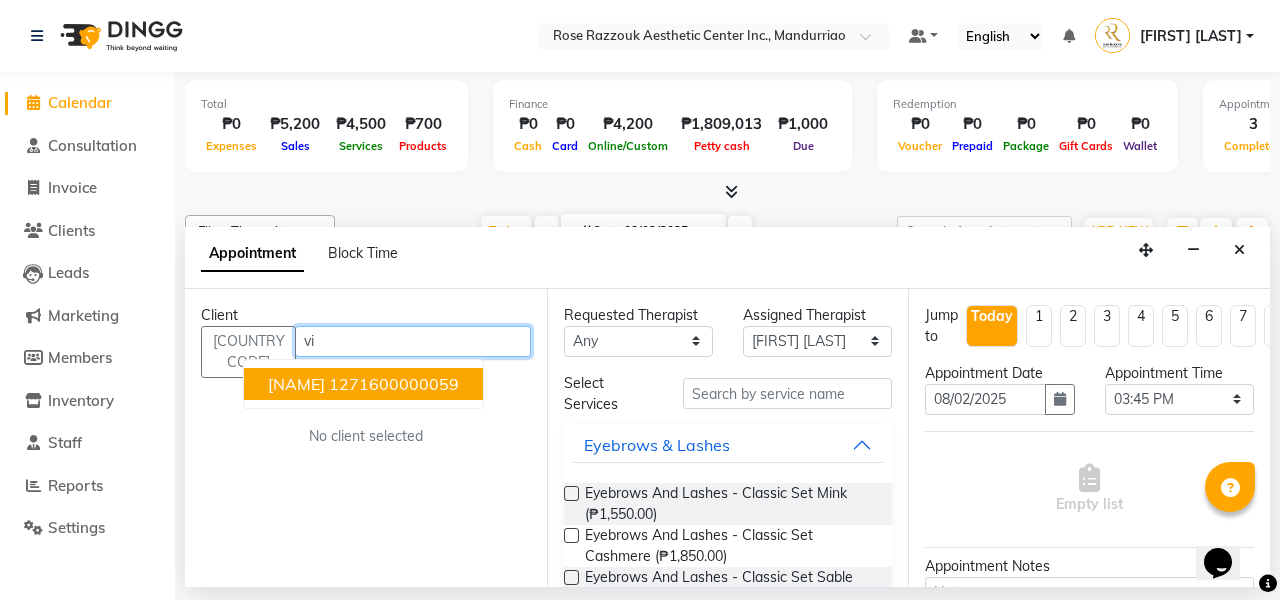type on "v" 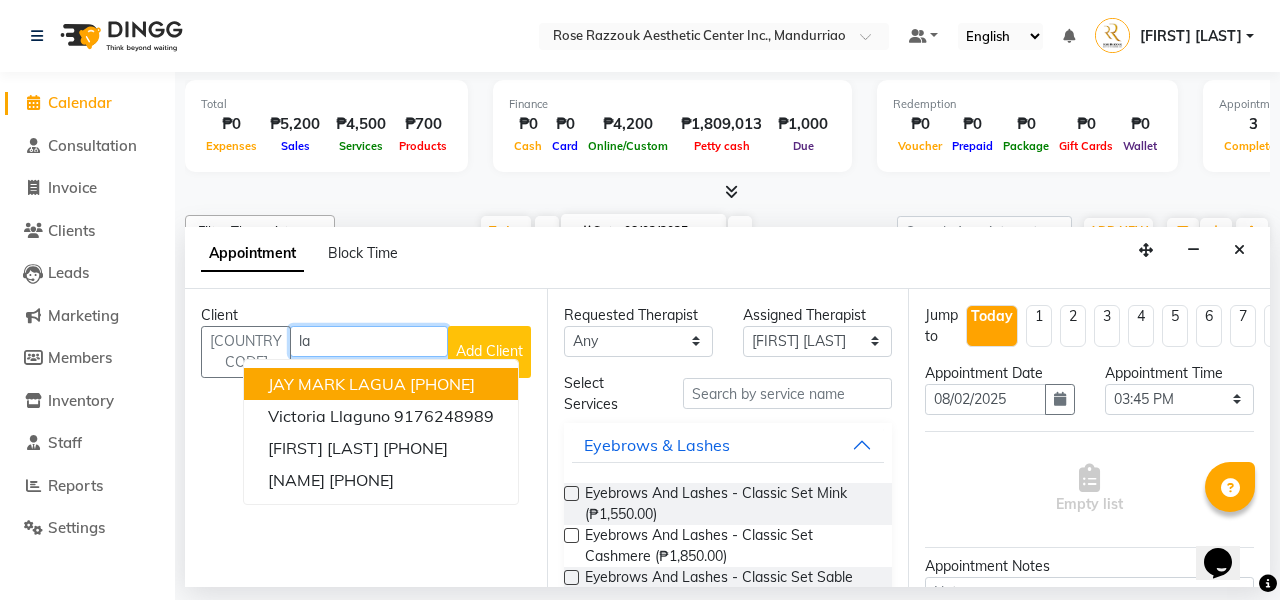 type on "l" 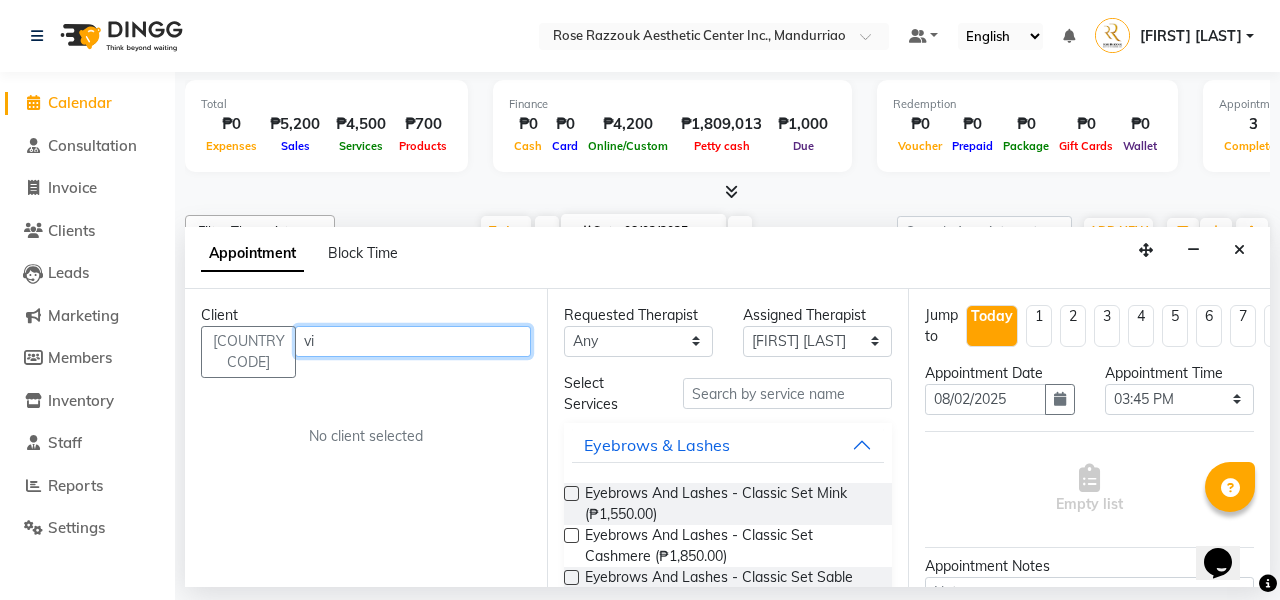type on "v" 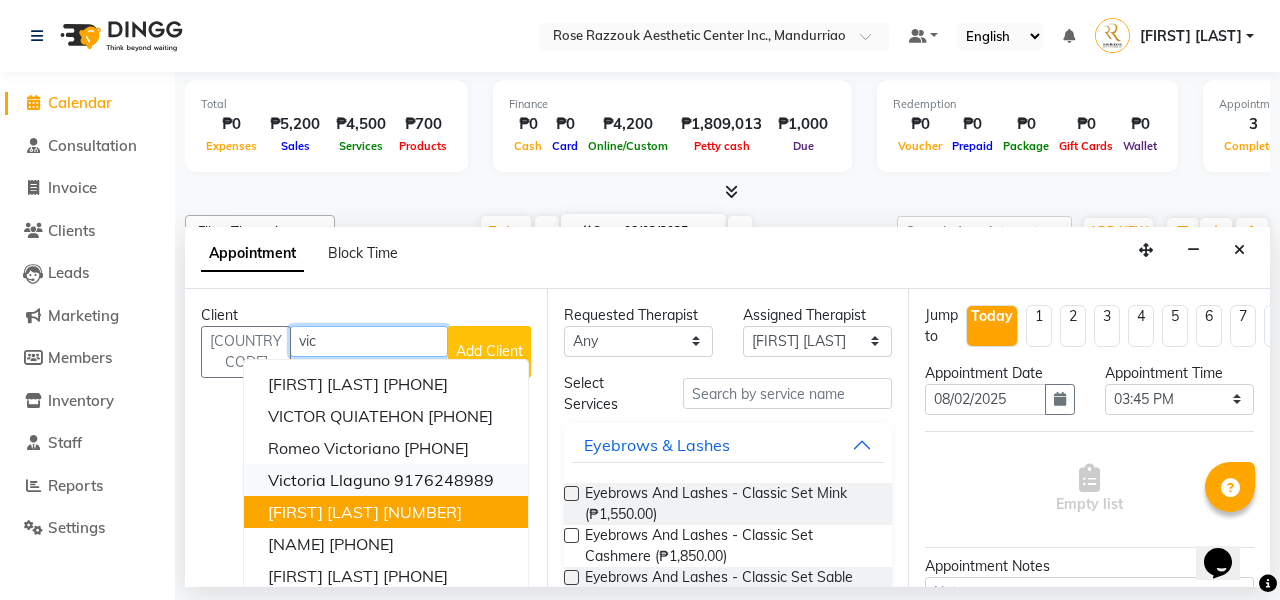 scroll, scrollTop: 0, scrollLeft: 0, axis: both 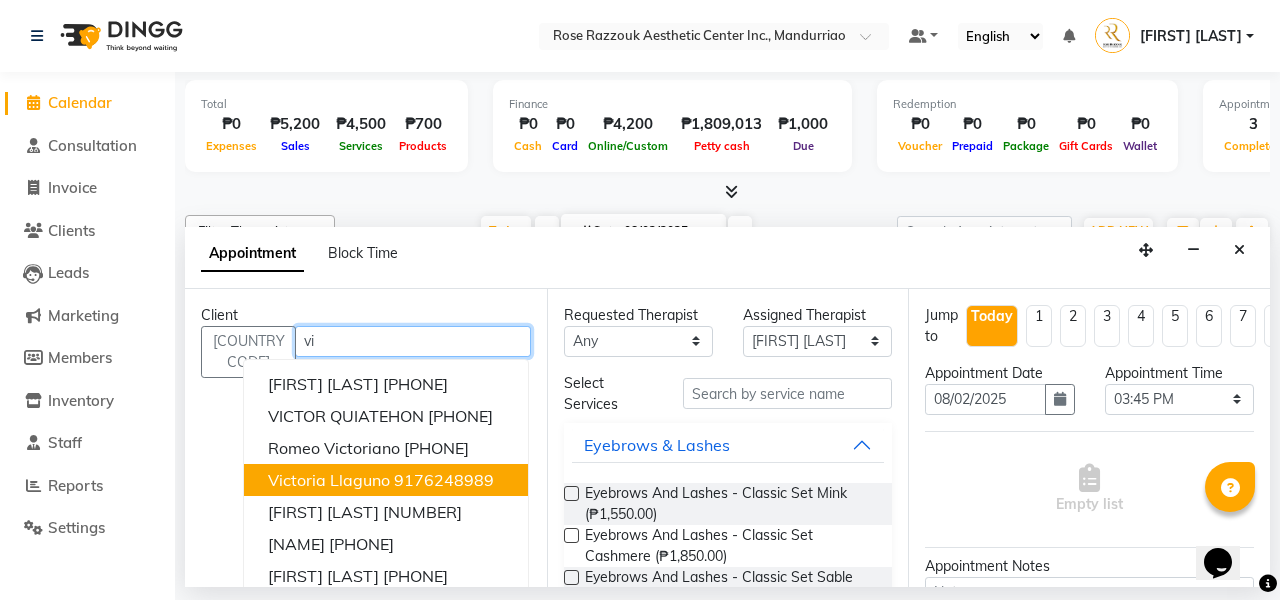 type on "v" 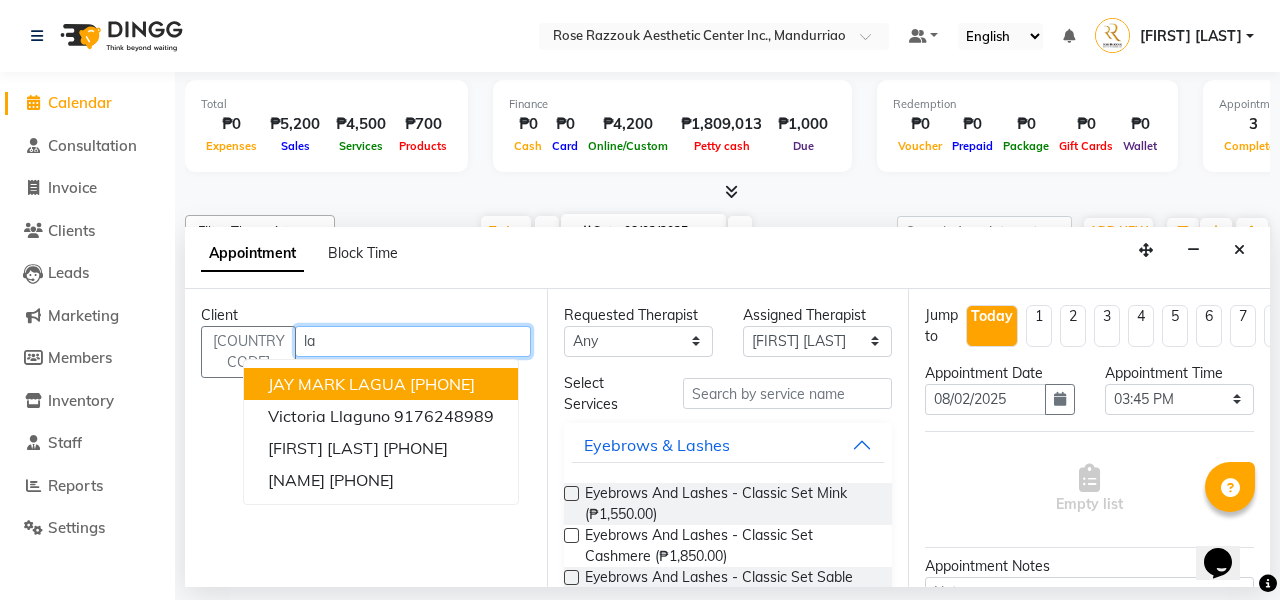 type on "l" 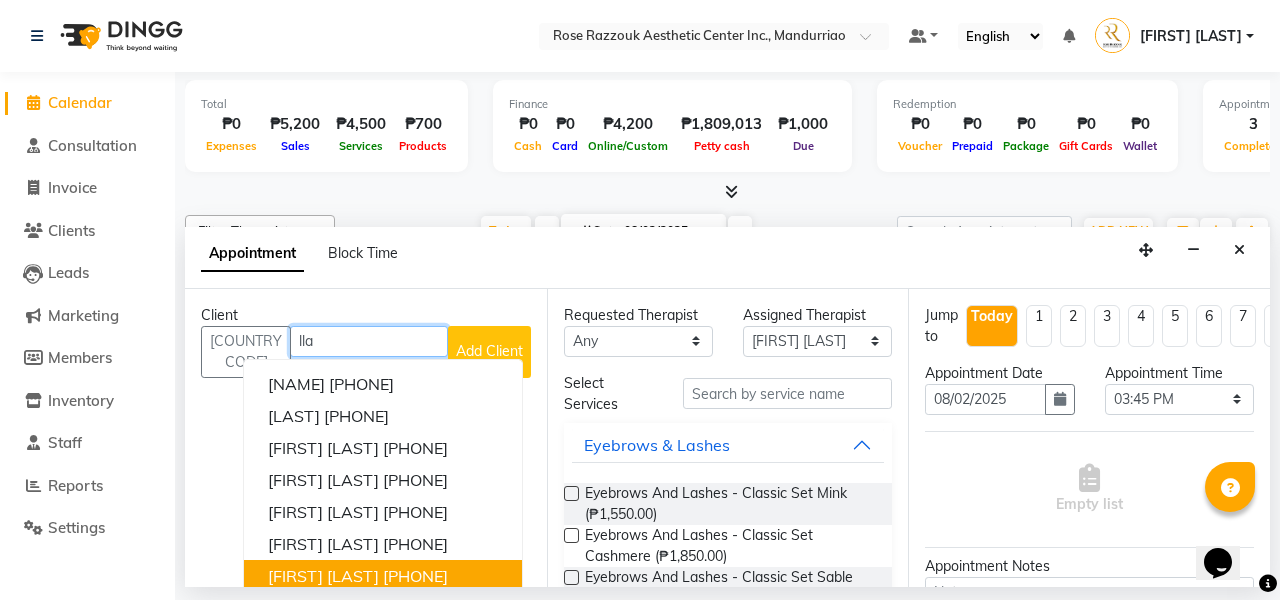 scroll, scrollTop: 0, scrollLeft: 0, axis: both 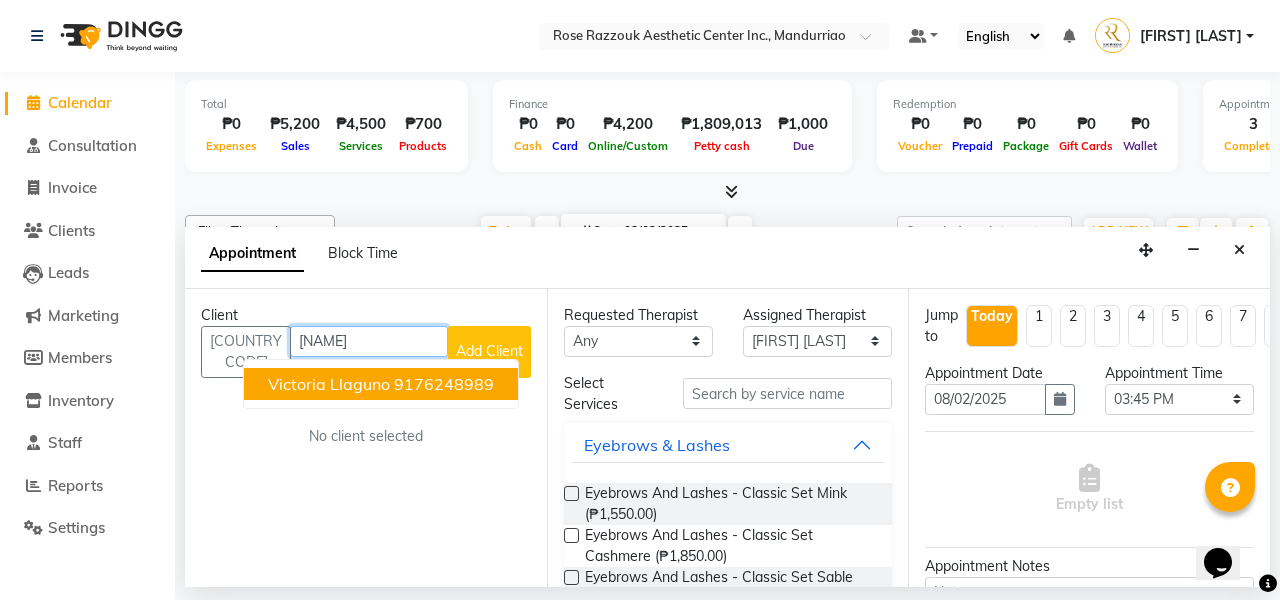 click on "Victoria Llaguno" at bounding box center (329, 384) 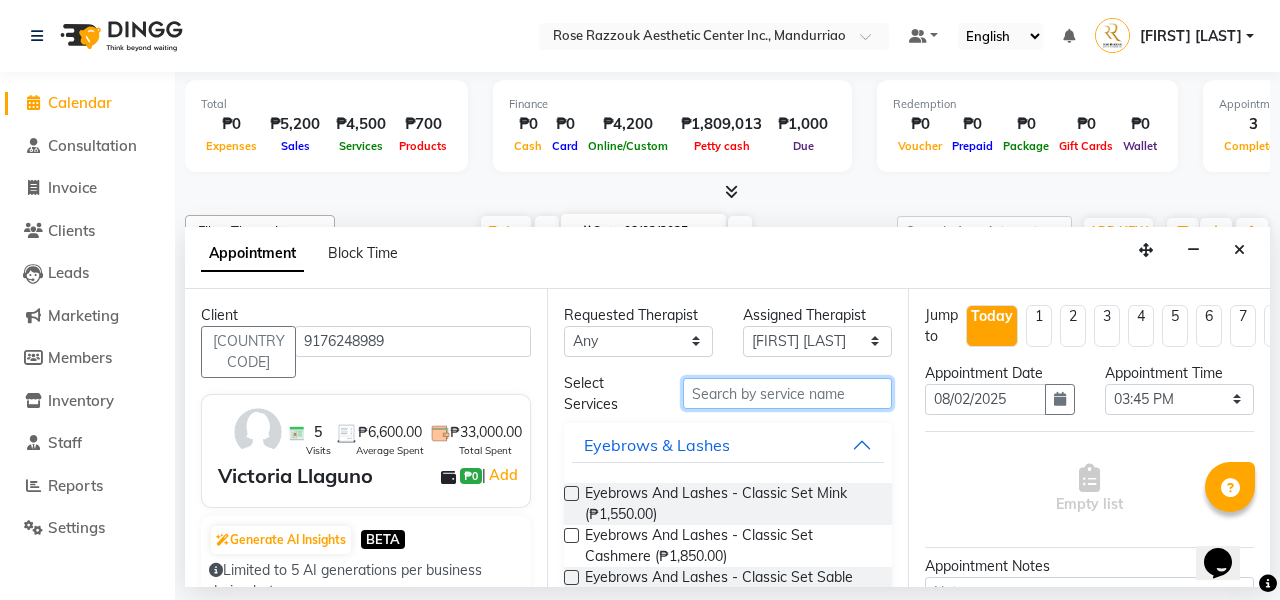 click at bounding box center [787, 393] 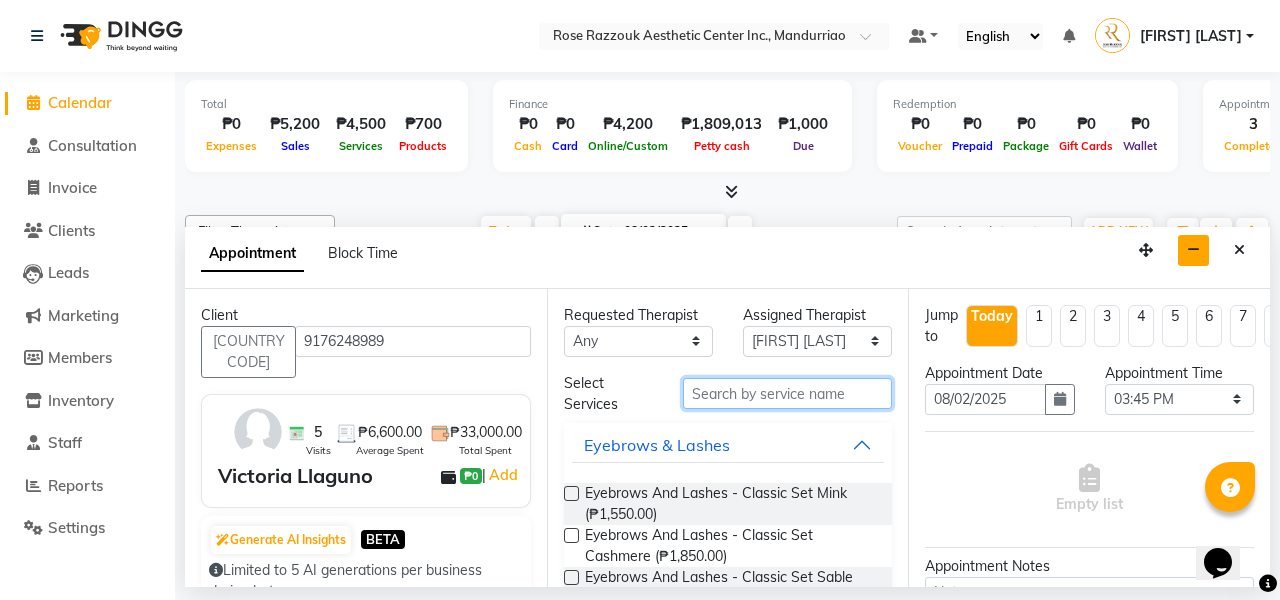 scroll, scrollTop: 0, scrollLeft: 0, axis: both 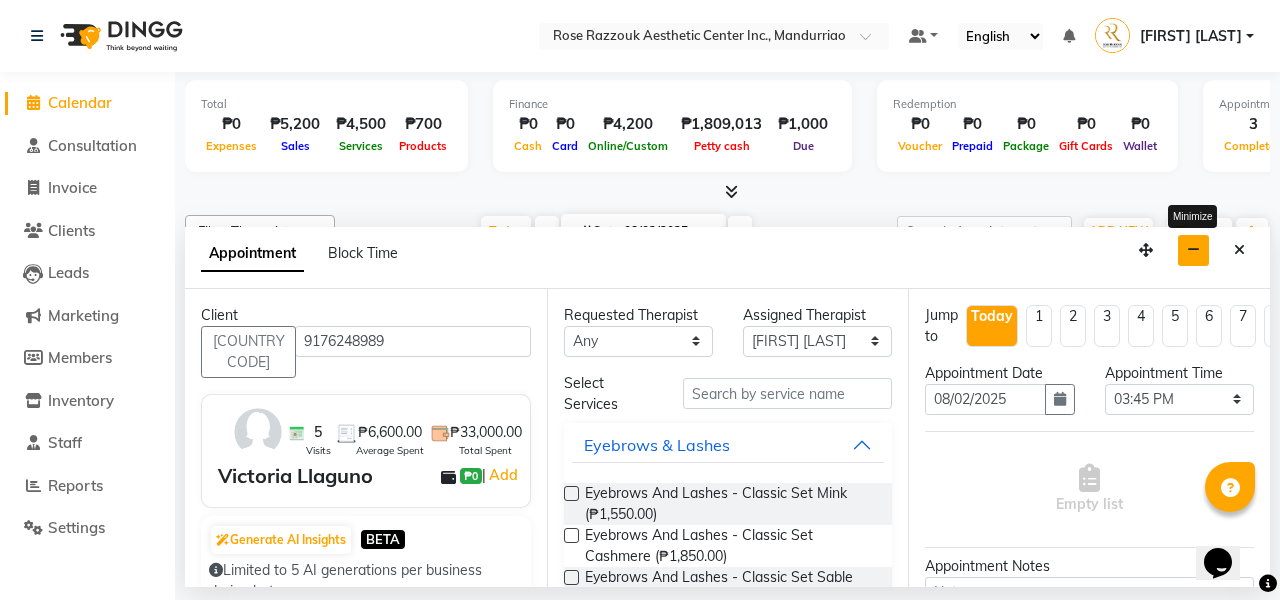 click at bounding box center (1193, 250) 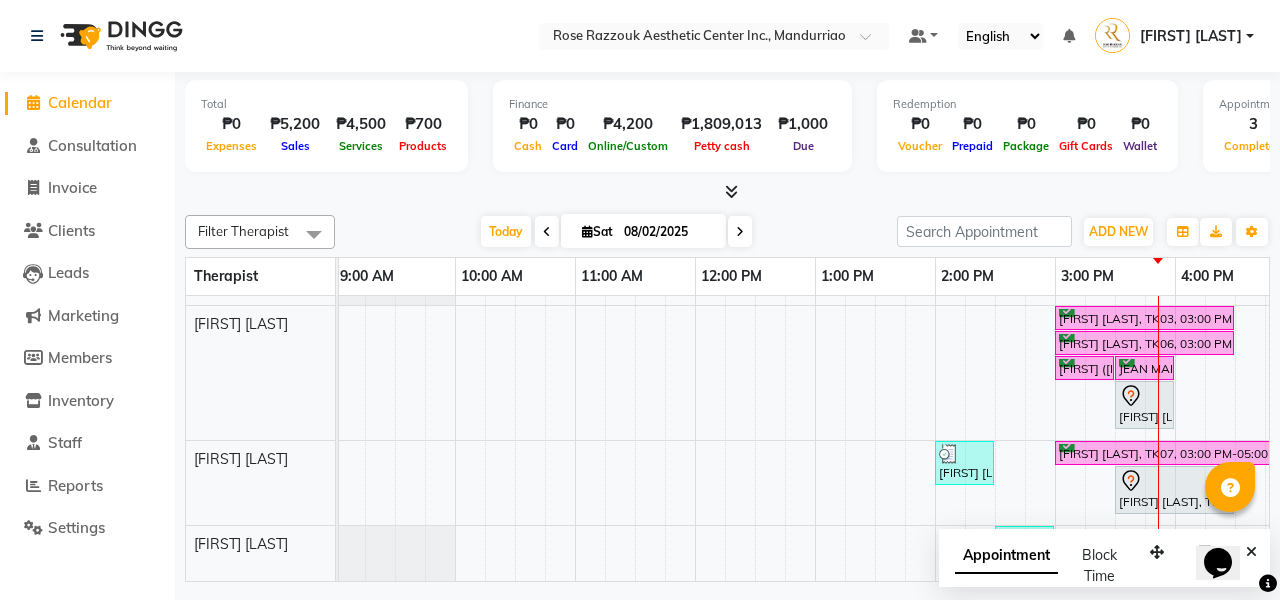 scroll, scrollTop: 0, scrollLeft: 0, axis: both 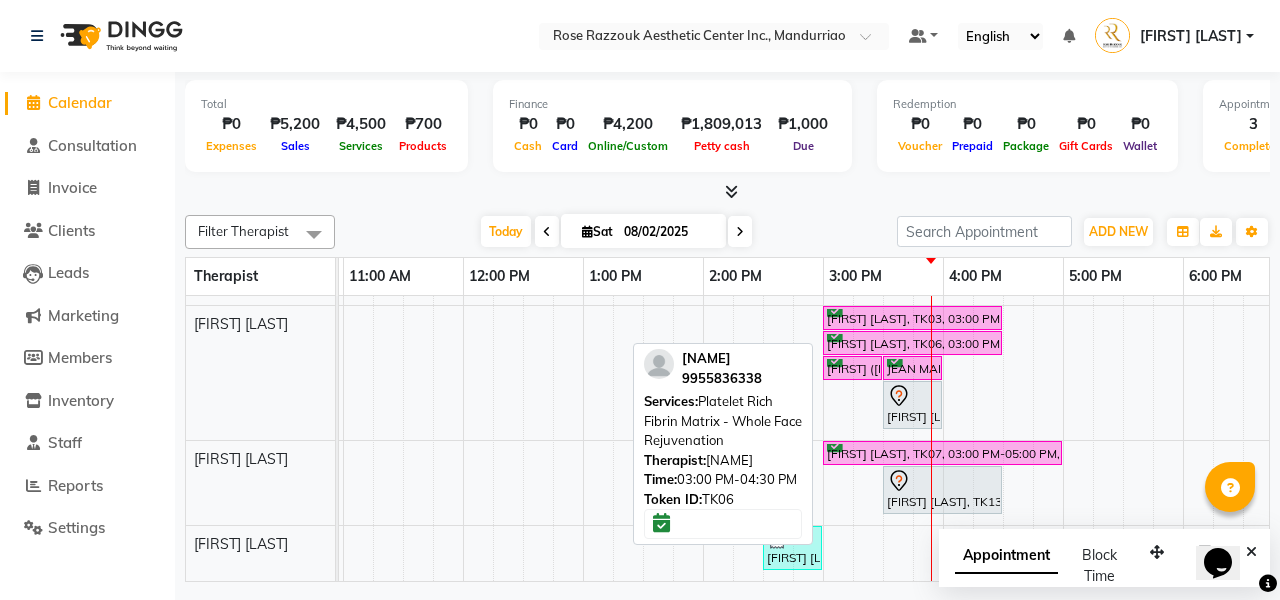 click on "[FIRST] [LAST], TK06, 03:00 PM-04:30 PM, Platelet Rich Fibrin Matrix - Whole Face Rejuvenation" at bounding box center (912, 343) 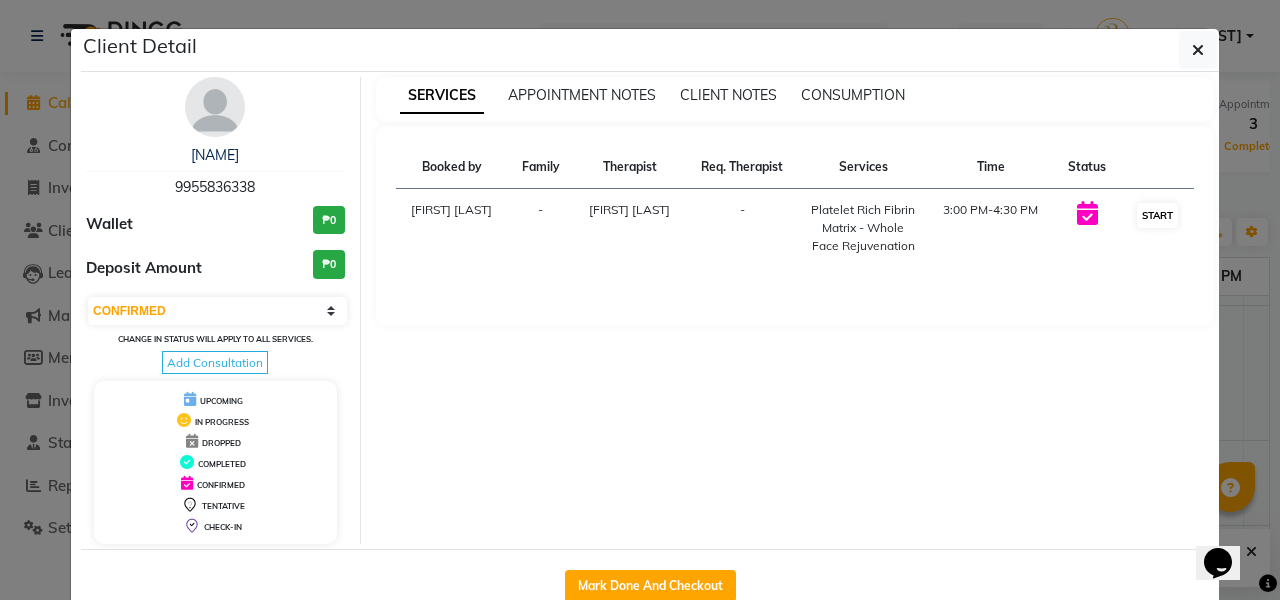 click on "START" at bounding box center [1157, 215] 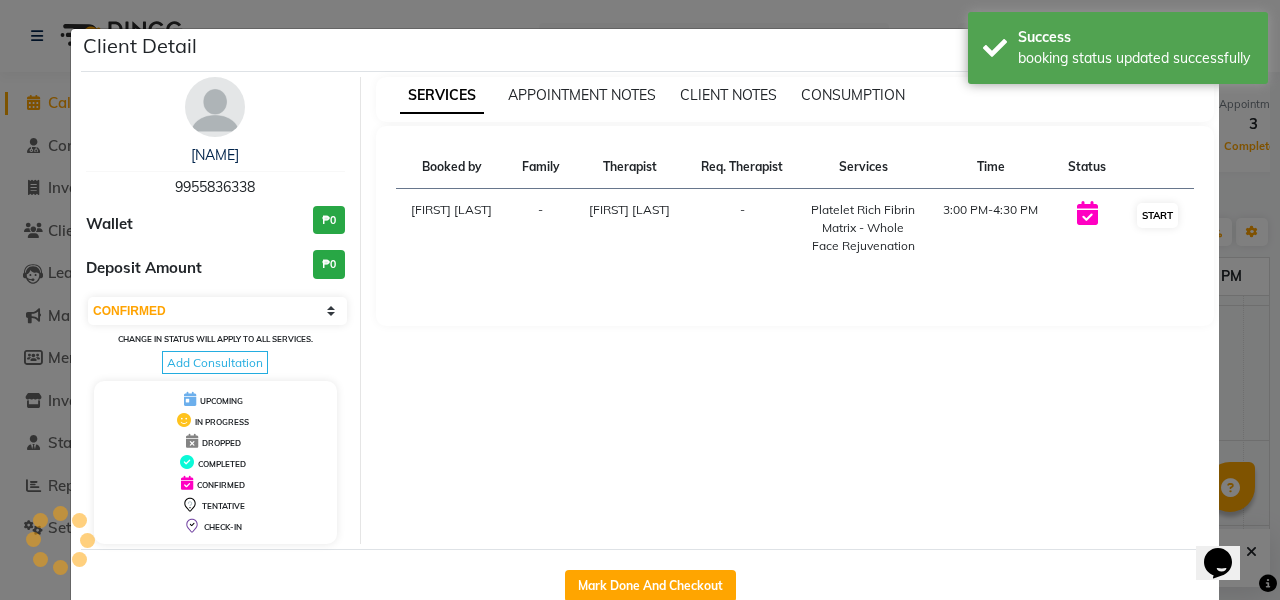 select on "1" 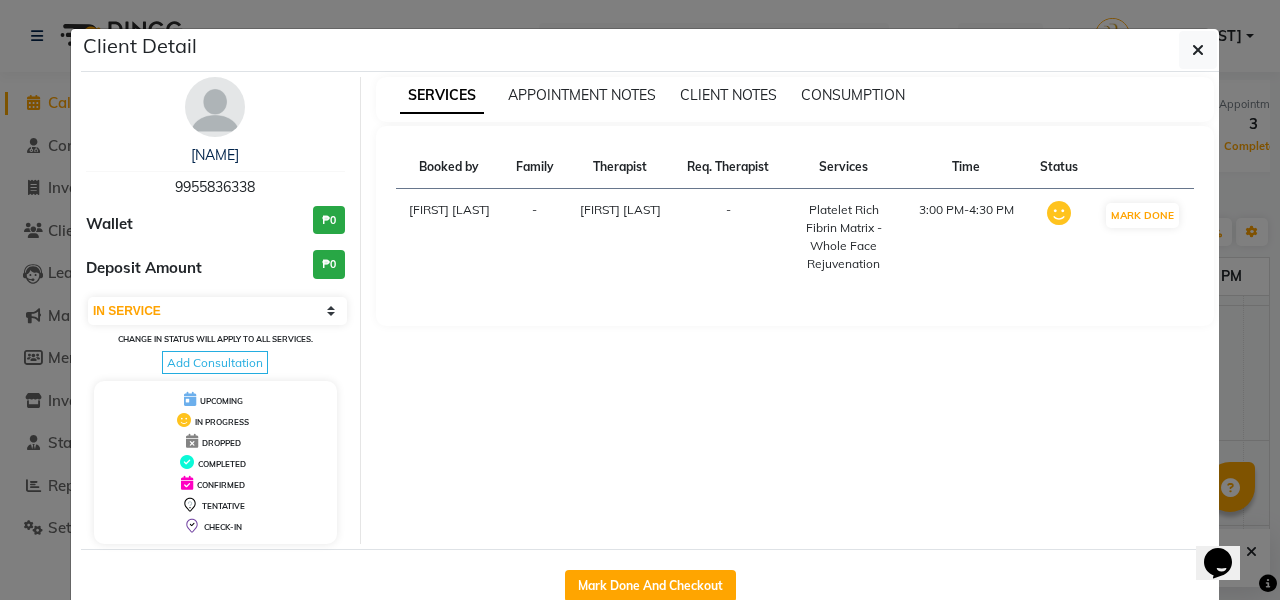 click on "SERVICES APPOINTMENT NOTES CLIENT NOTES CONSUMPTION Booked by Family Therapist Req. Therapist Services Time Status  [FIRST] [LAST]  - [FIRST] [LAST]  -  Platelet Rich Fibrin Matrix - Whole Face Rejuvenation   3:00 PM-4:30 PM   MARK DONE" at bounding box center [795, 310] 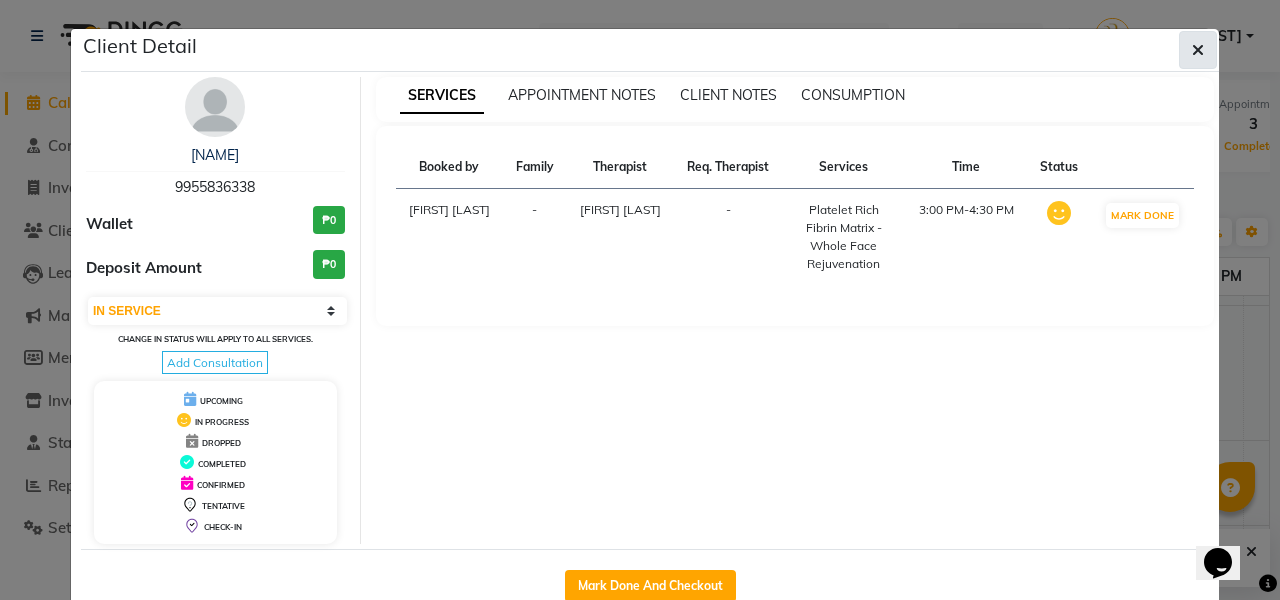 click 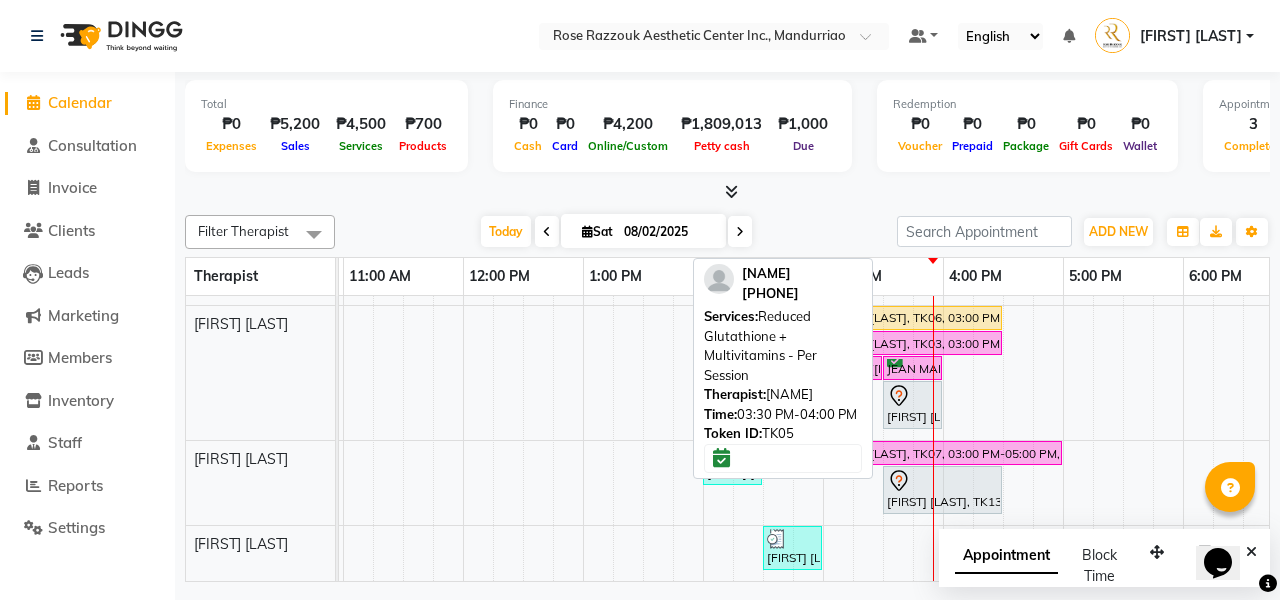 click on "JEAN MARANON, TK05, 03:30 PM-04:00 PM, Reduced Glutathione + Multivitamins  - Per Session" at bounding box center [912, 368] 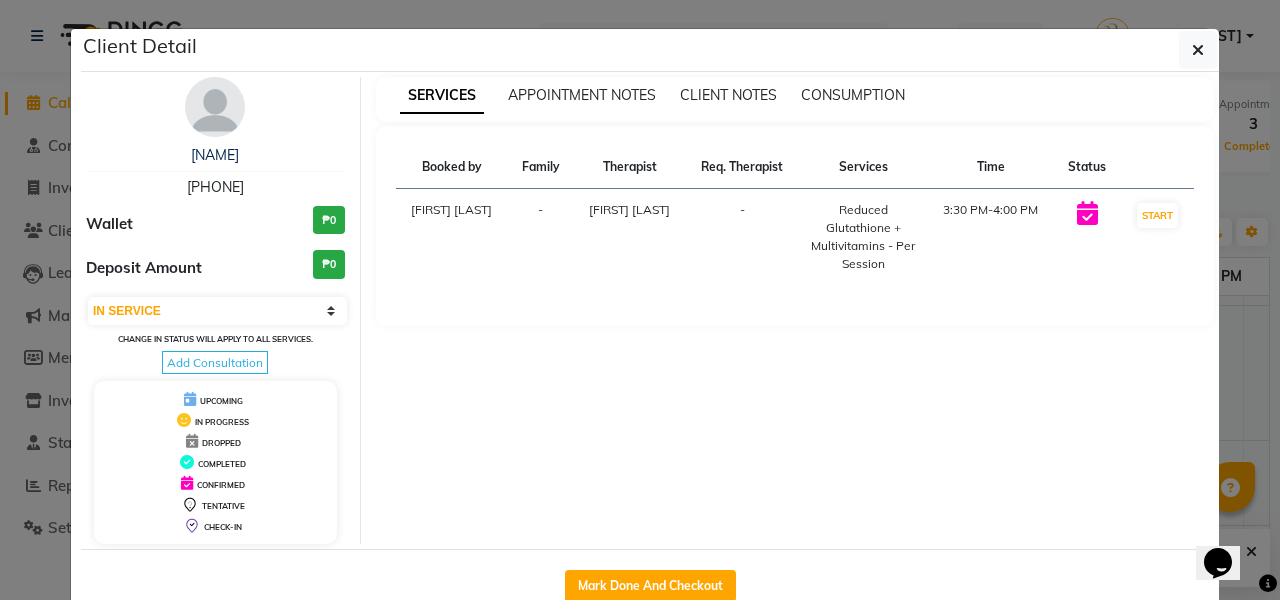 select on "6" 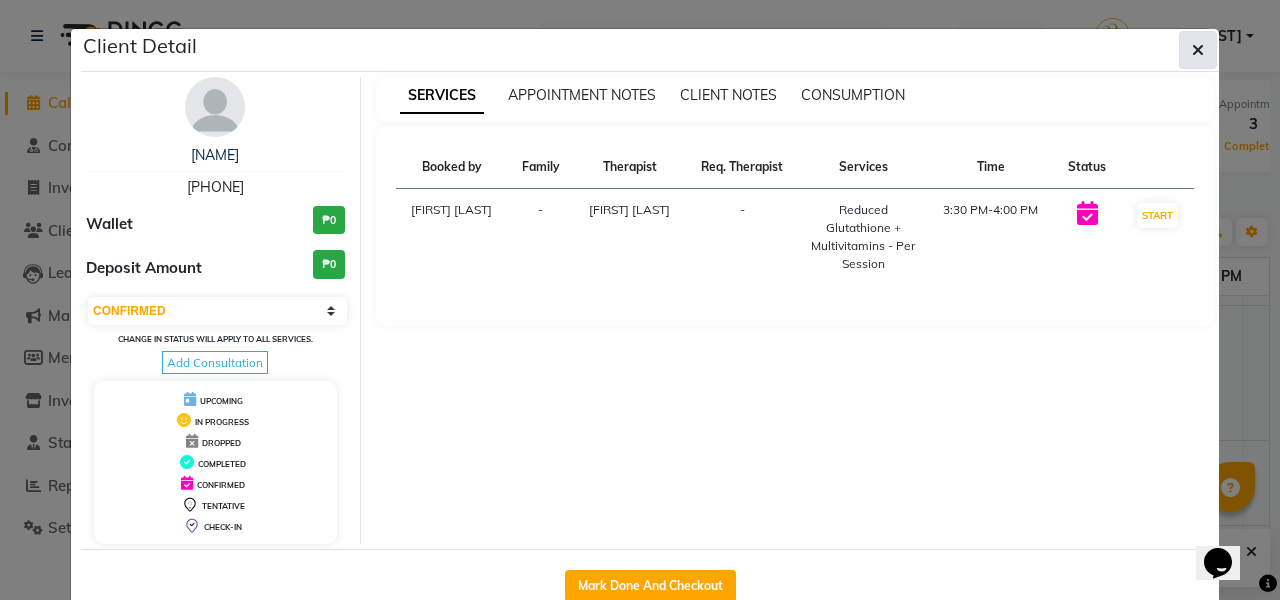 click 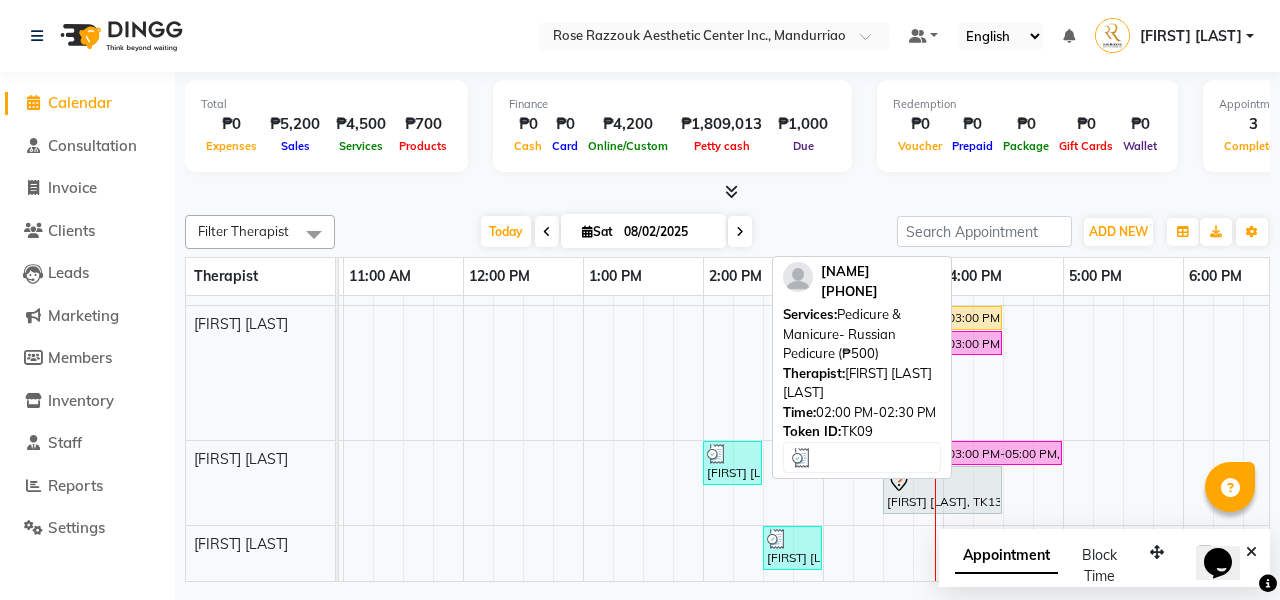 scroll, scrollTop: 0, scrollLeft: 0, axis: both 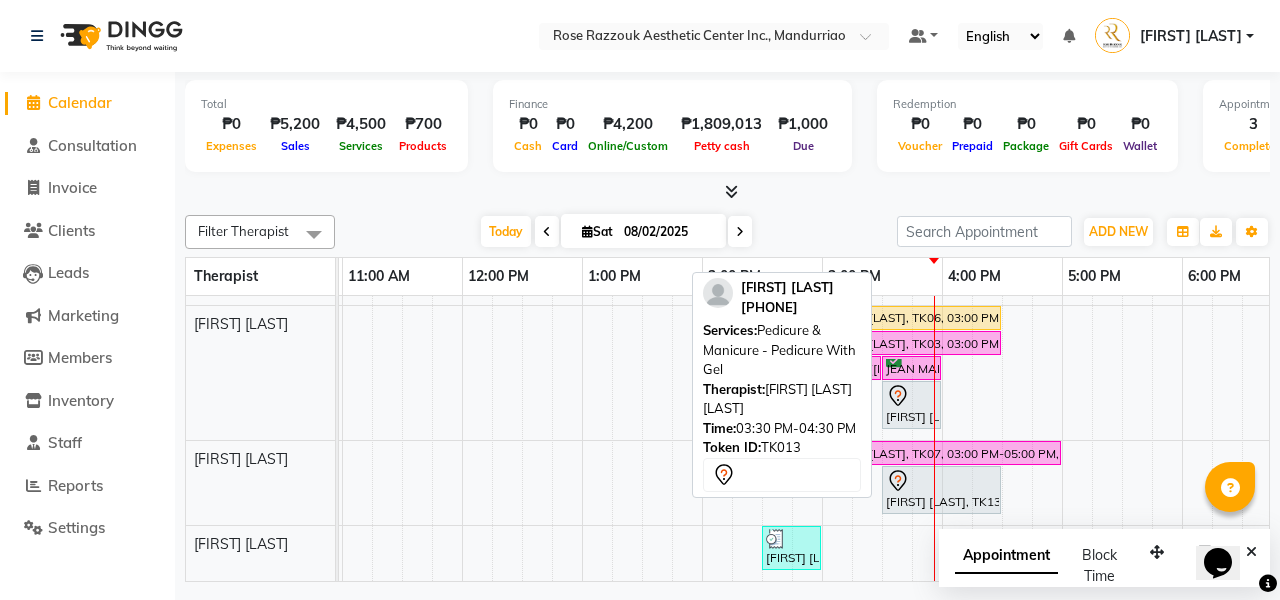 click at bounding box center (941, 481) 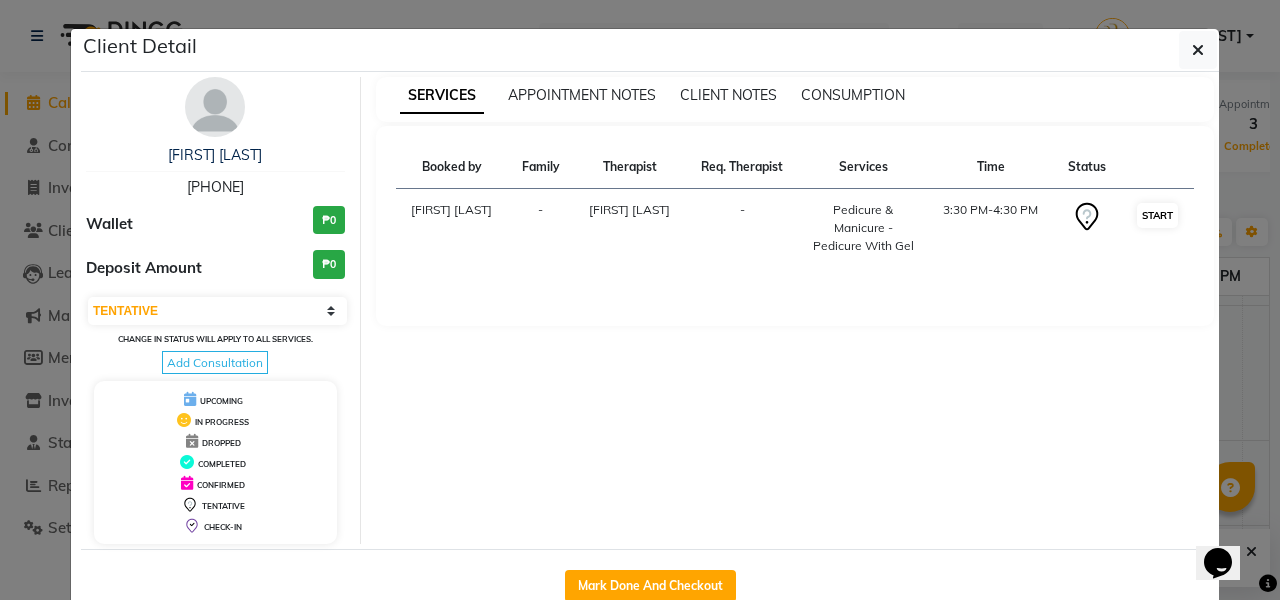 click on "START" at bounding box center [1157, 215] 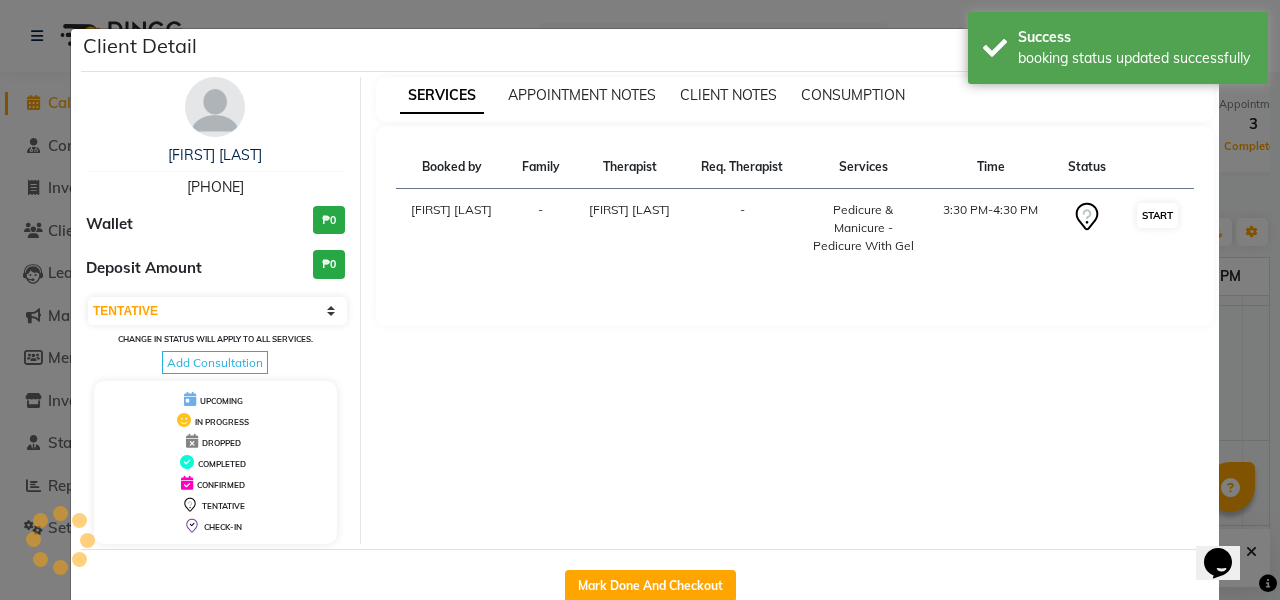 select on "1" 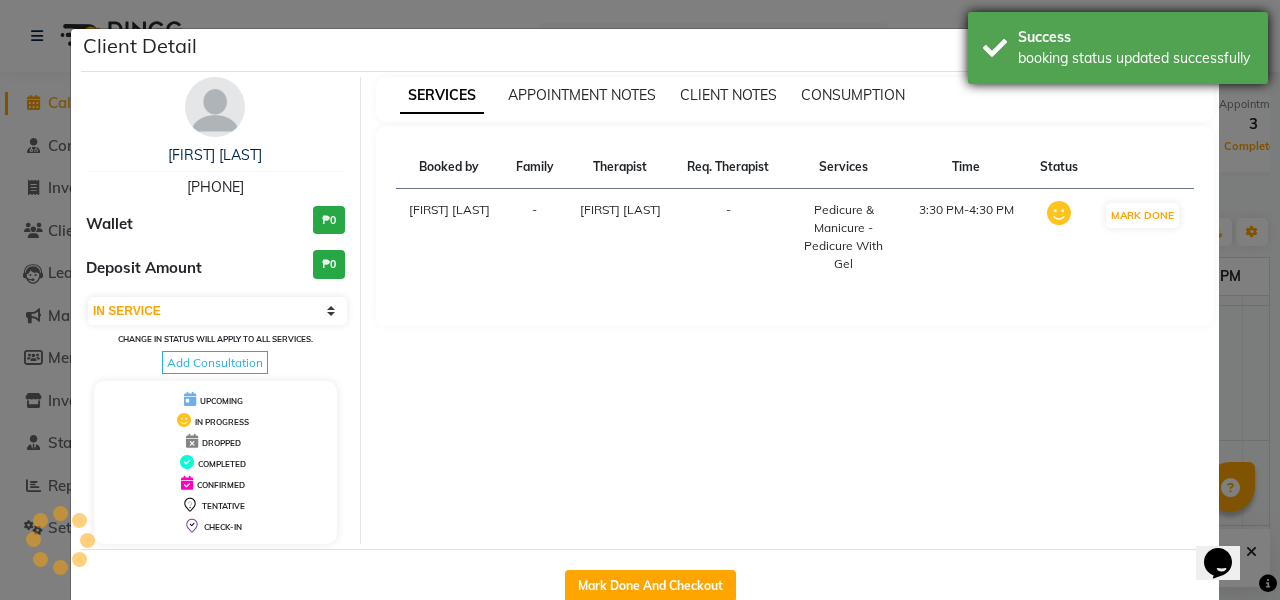 scroll, scrollTop: 272, scrollLeft: 0, axis: vertical 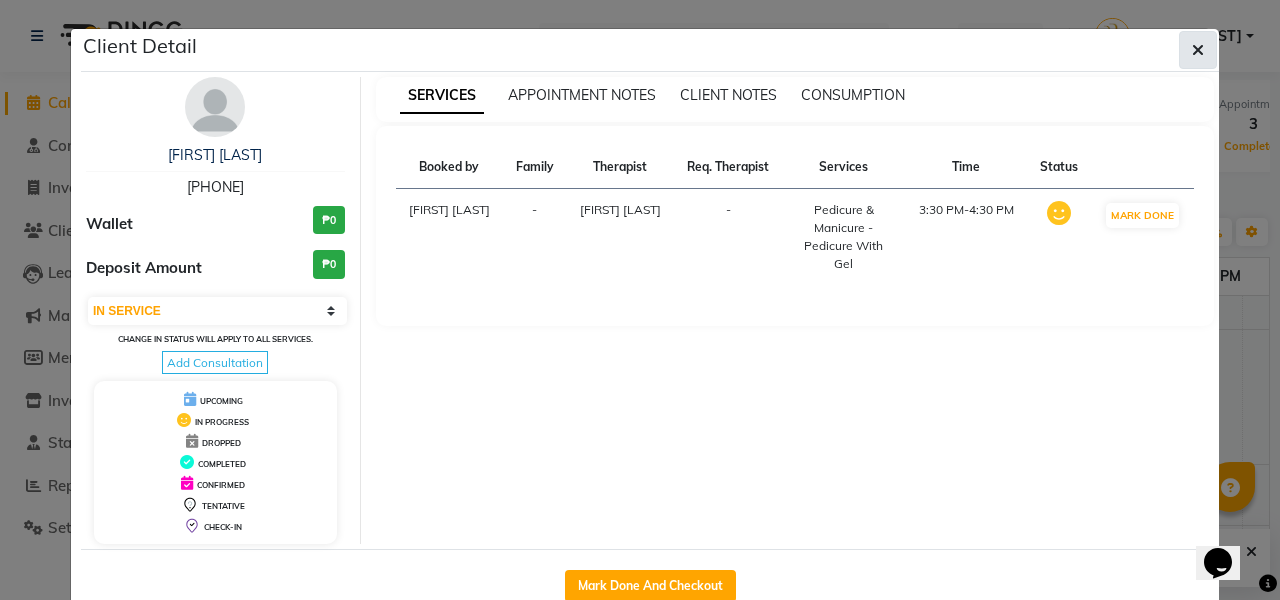 click 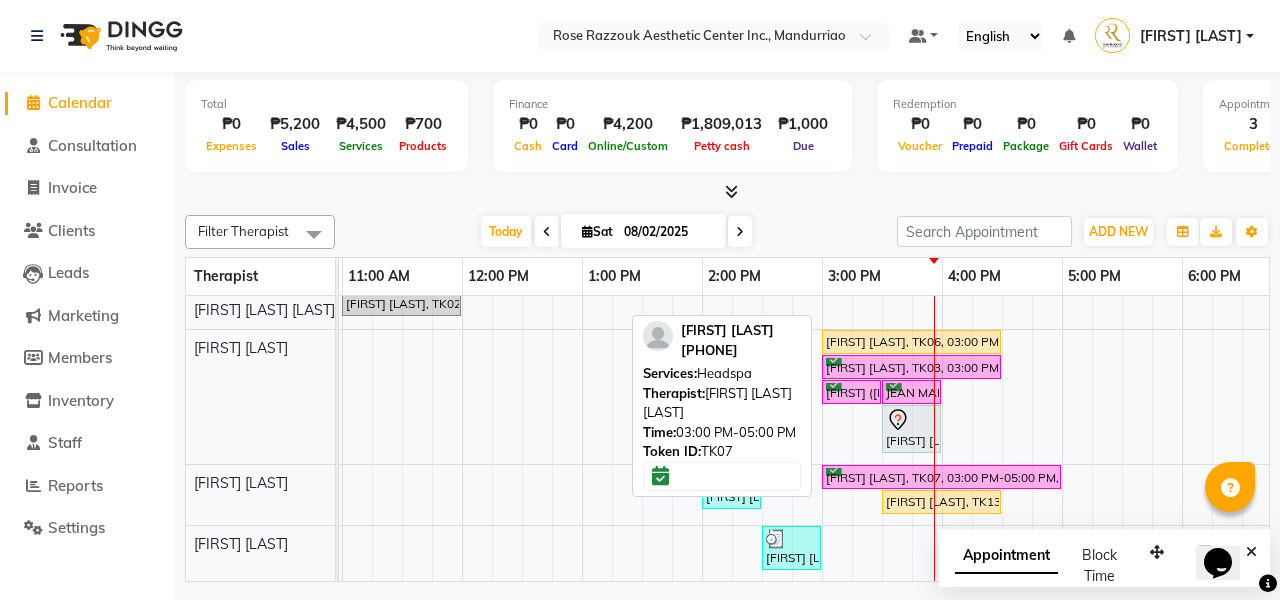 scroll, scrollTop: 0, scrollLeft: 0, axis: both 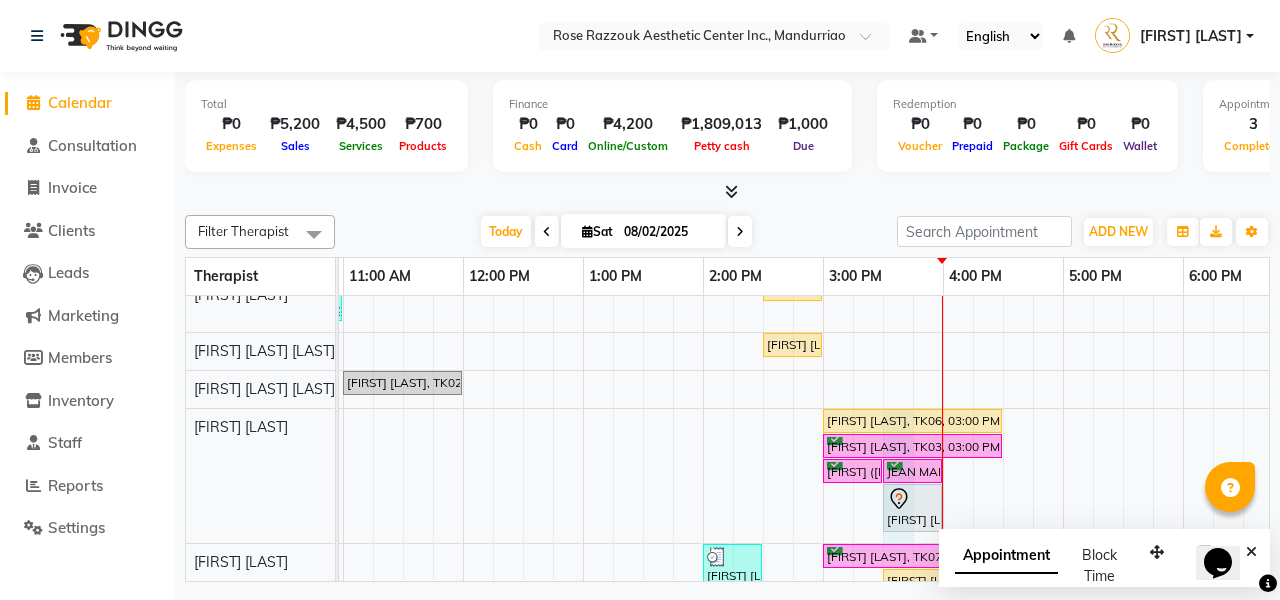 click on "[FIRST] [LAST], TK11, 01:00 PM-01:30 PM, Picosure/Picosecond - Face (Hyperpigmentation & Rejuvenation) [FIRST] [LAST], TK12, 02:00 PM-02:30 PM, Rose Razzouk Signature Treatments - Deep Peel For Face Tanya Go, TK14, 02:30 PM-04:00 PM, Facials- Hydra Facial Ultimate Greta Colon, TK10, 01:00 PM-03:00 PM, Headspa Joan Gargantos, TK01, 10:30 AM-11:00 AM, Picosure/Picosecond - Face (Hyperpigmentation & Rejuvenation) Joanna Grace Antupina, TK16, 02:30 PM-03:00 PM, Pedicure & Manicure - Russian Manicure Liezel Antupina, TK15, 02:30 PM-03:00 PM, Pedicure & Manicure- Russian Pedicure Meg Galilea, TK02, 11:00 AM-12:00 PM, Permanent Make Up - Brow Tattoo Touch Up Kathleen Deng, TK06, 03:00 PM-04:30 PM, Platelet Rich Fibrin Matrix - Whole Face Rejuvenation Helen Balume, TK03, 03:00 PM-04:30 PM, Platelet Rich Fibrin Matrix - Whole Face Rejuvenation Marie (Bambi) Tupas, TK08, 03:00 PM-03:30 PM, Reduced Glutathione + Multivitamins - Per Session" at bounding box center (763, 381) 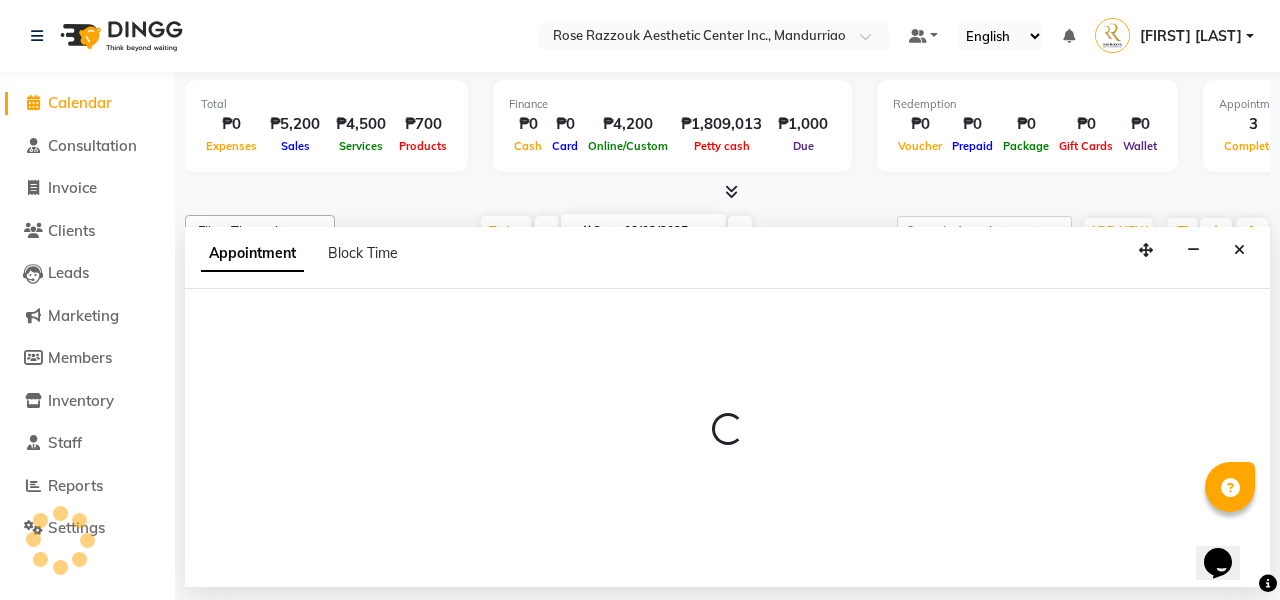 select on "46433" 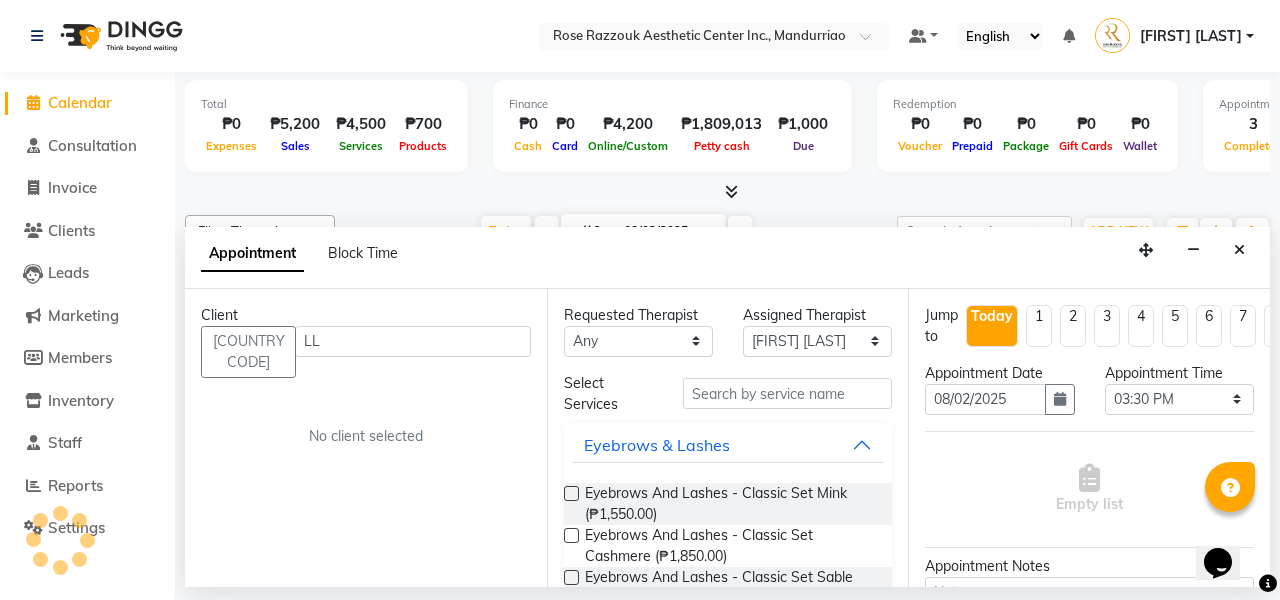 type on "L" 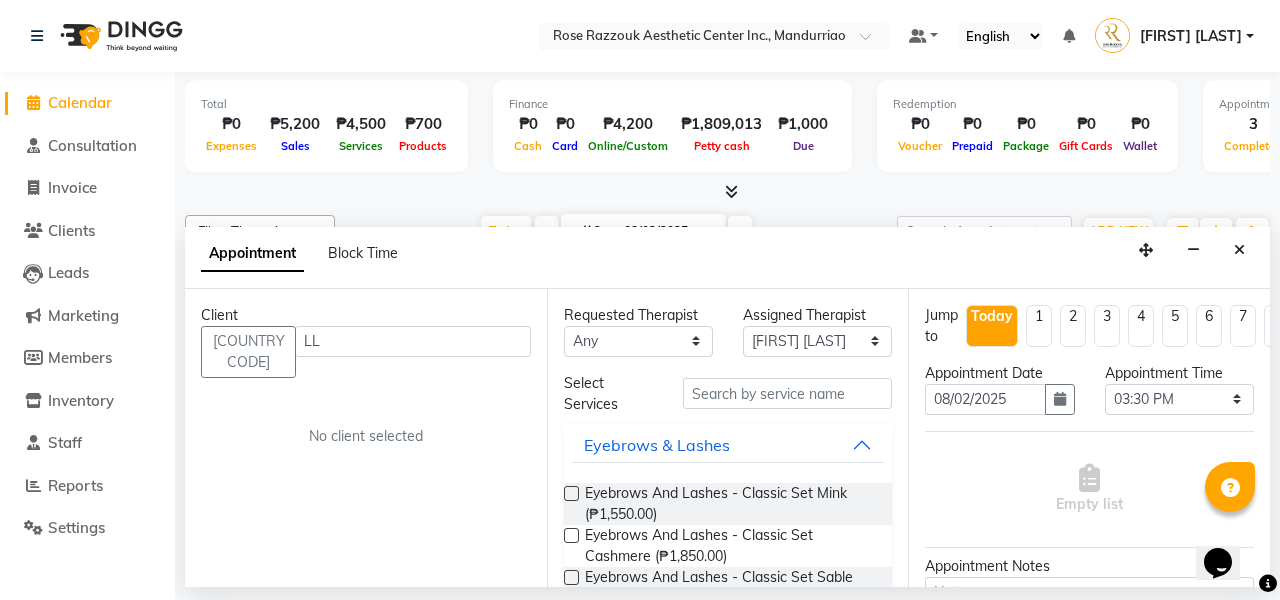 type on "L" 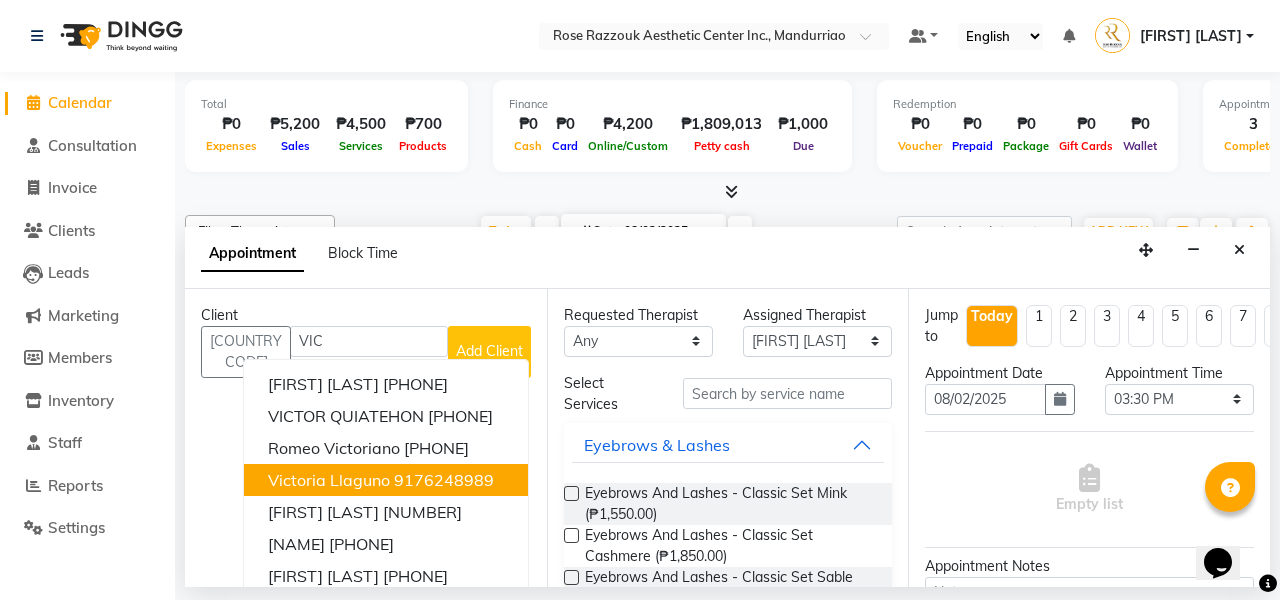 click on "Victoria Llaguno" at bounding box center (329, 480) 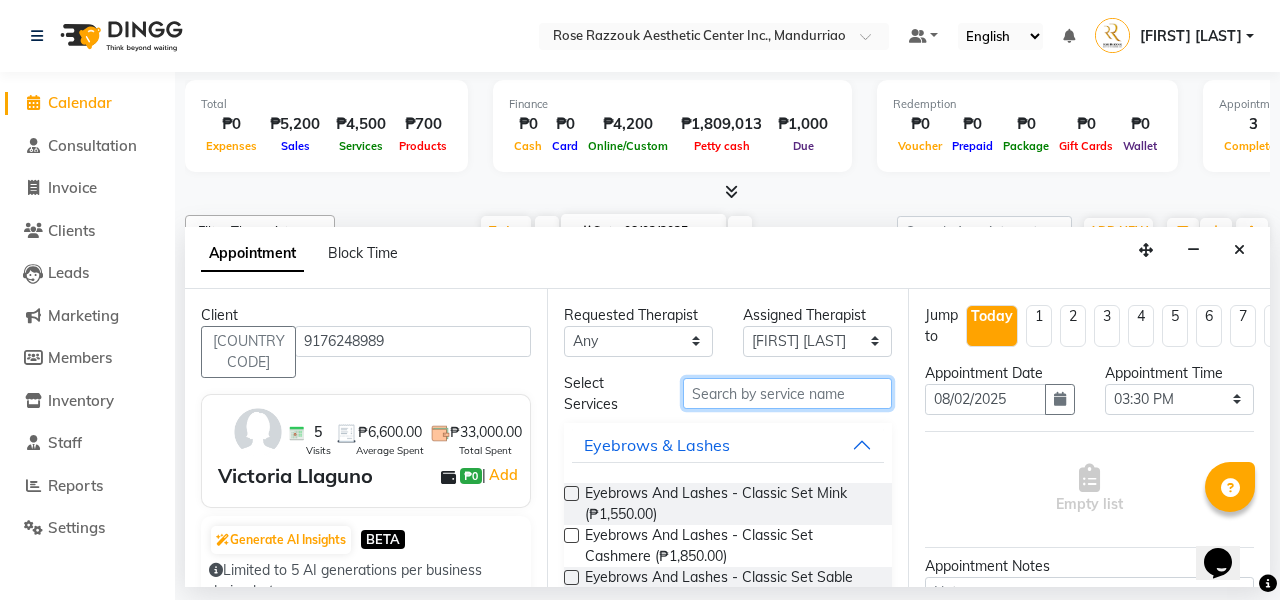 click at bounding box center (787, 393) 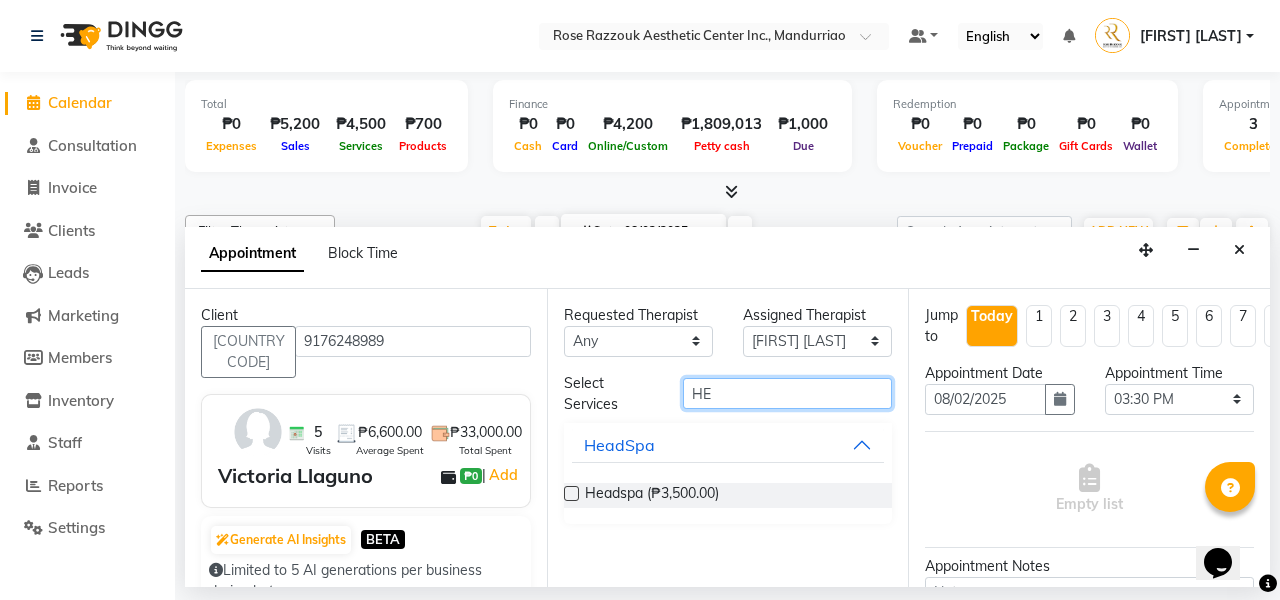 type on "H" 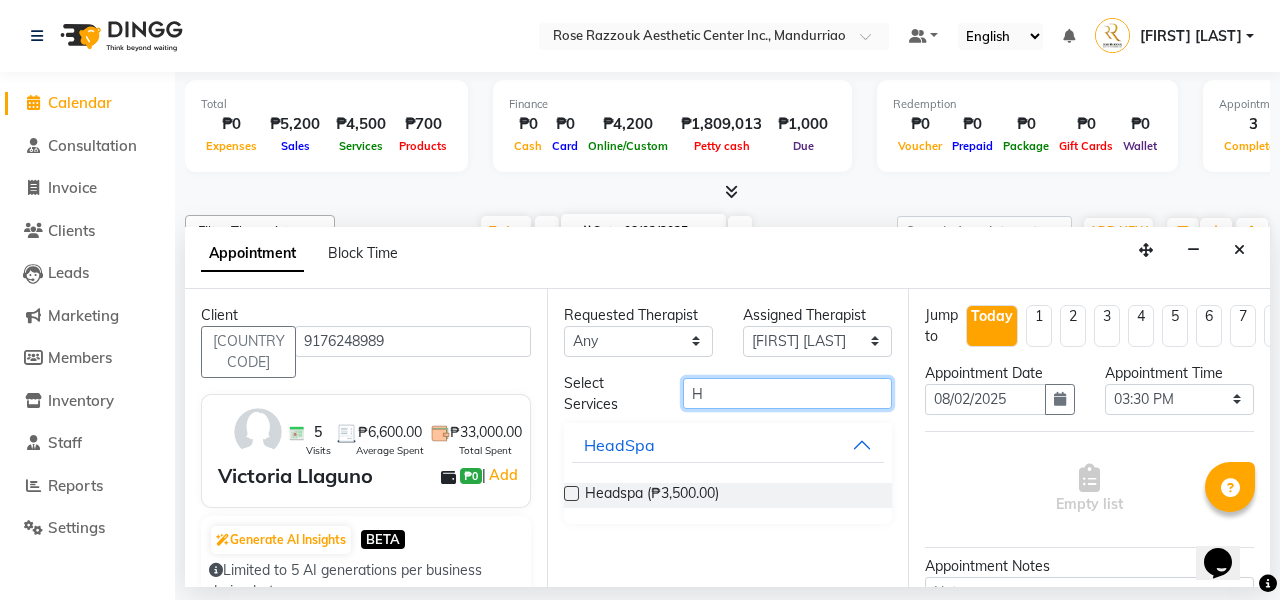 type 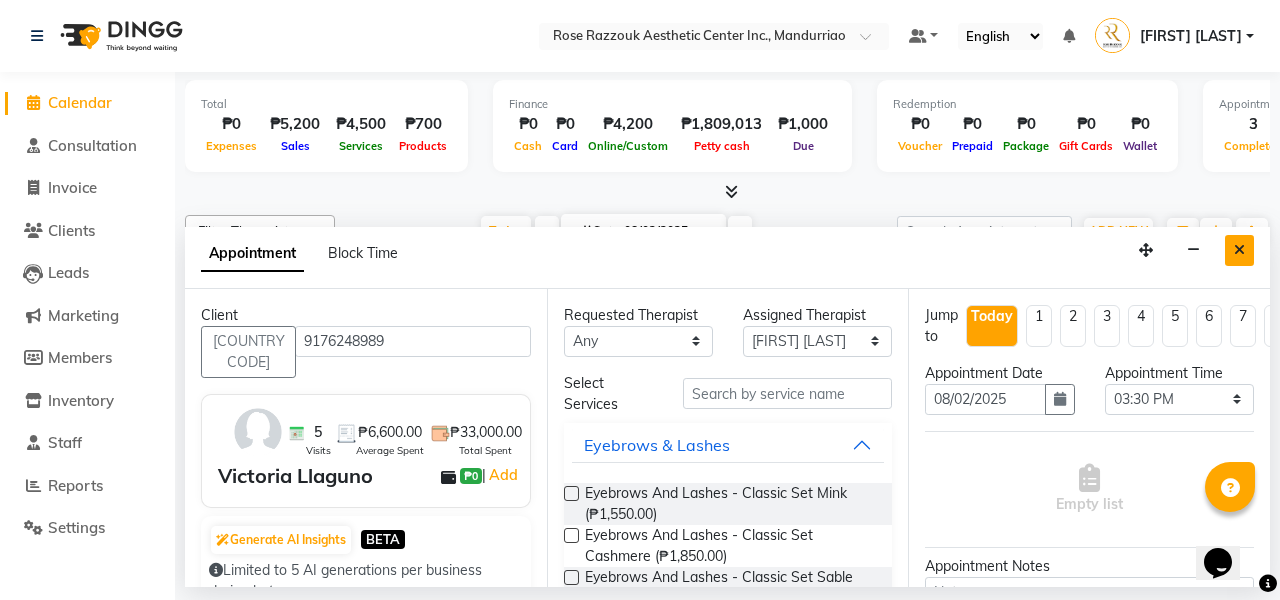 click at bounding box center [1239, 250] 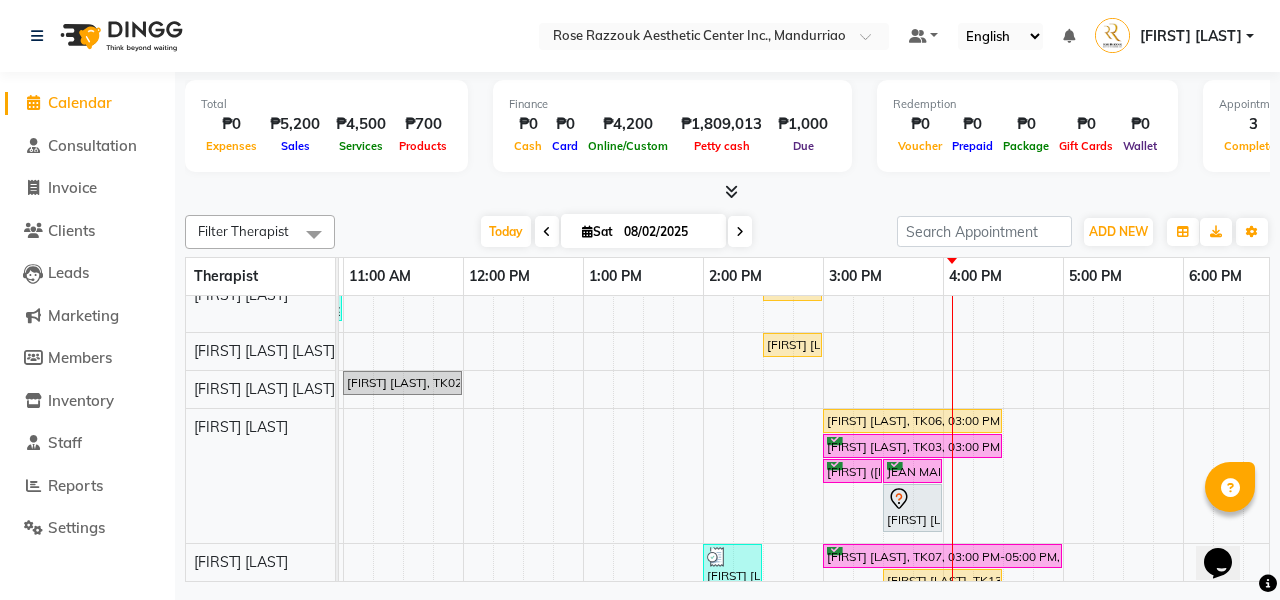 scroll, scrollTop: 122, scrollLeft: 236, axis: both 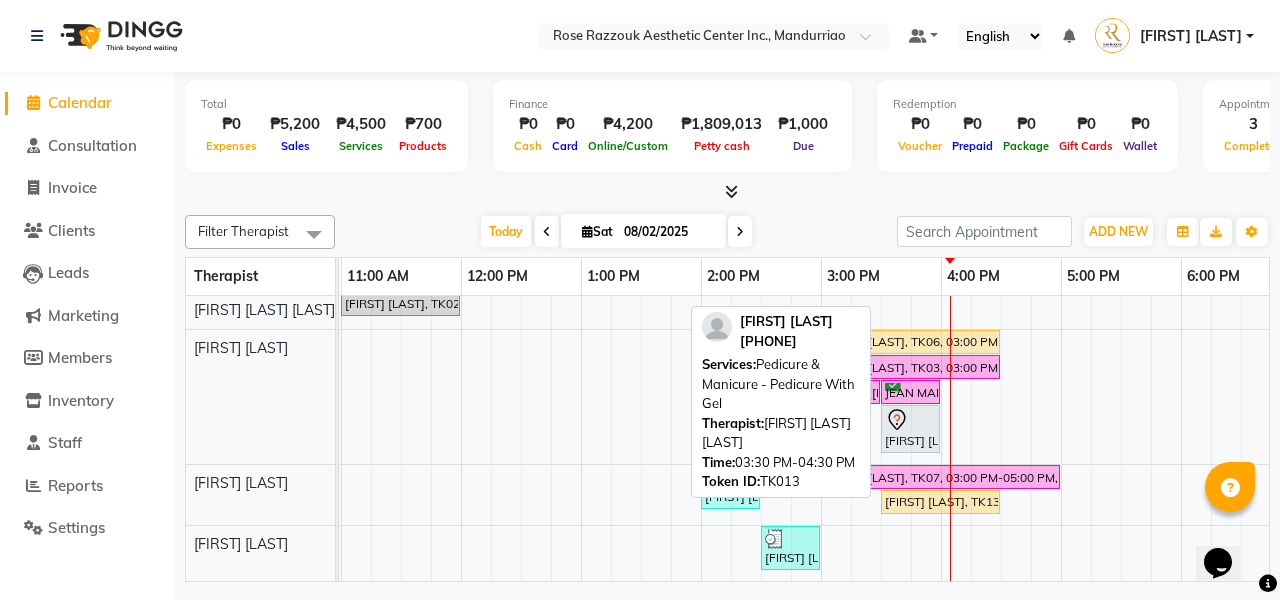 click on "[FIRST] [LAST], TK13, 03:30 PM-04:30 PM, Pedicure & Manicure  - Pedicure With Gel" at bounding box center (940, 502) 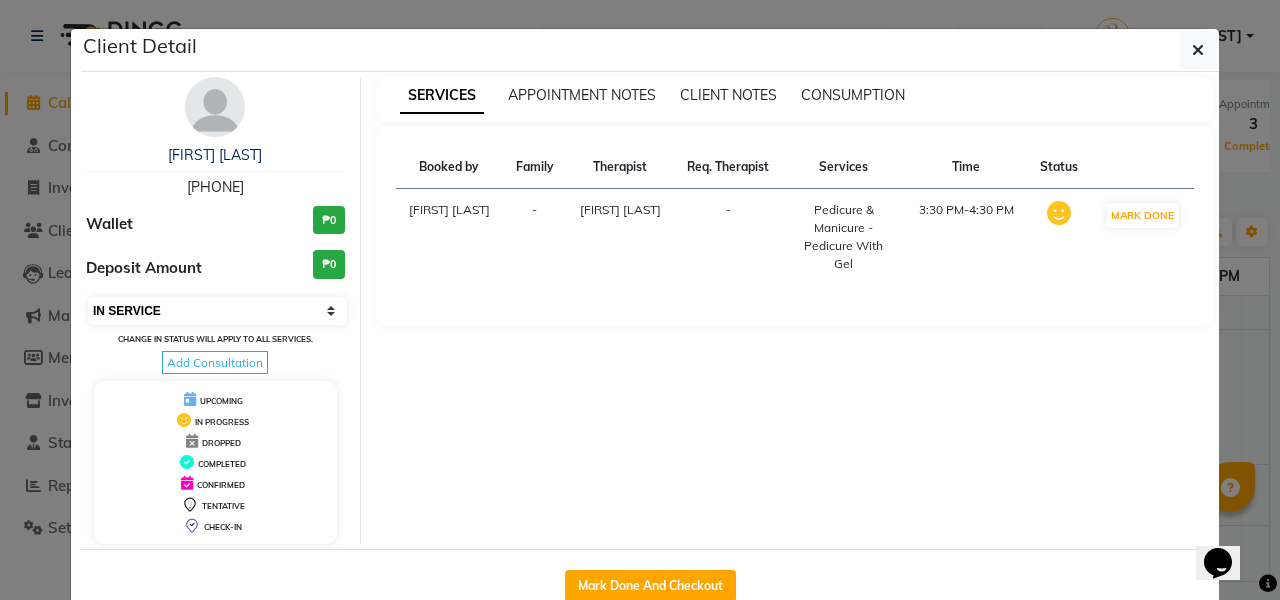 select on "7" 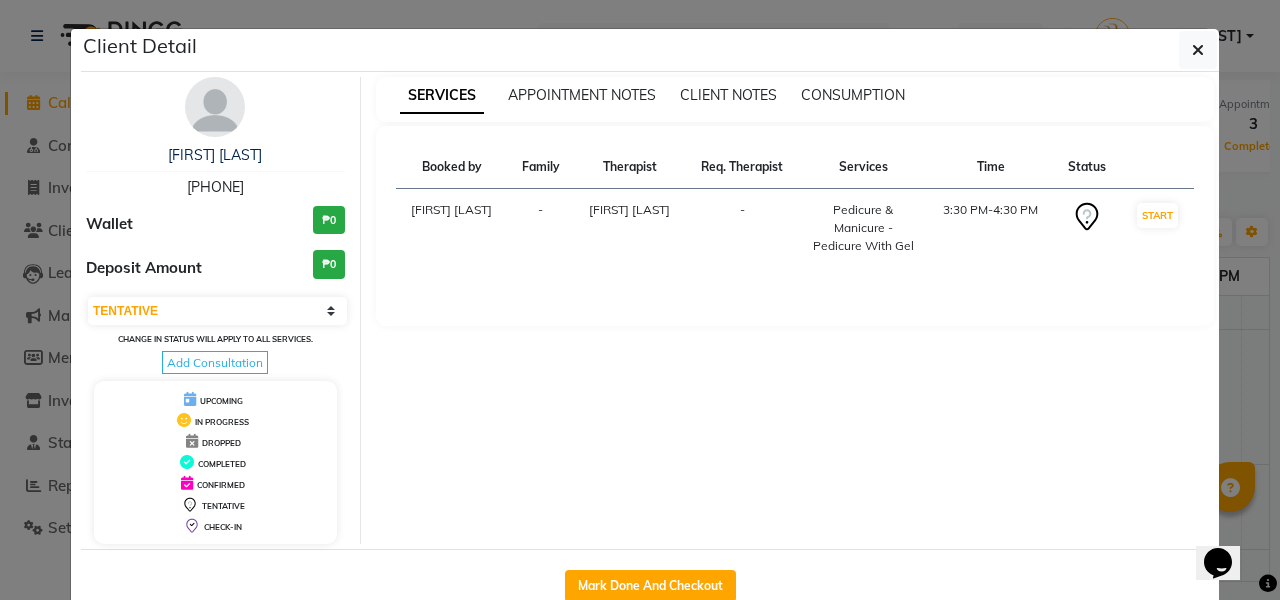 click on "SERVICES APPOINTMENT NOTES CLIENT NOTES CONSUMPTION Booked by Family Therapist Req. Therapist Services Time Status  MABELL DELA PENA  - LIEZL GAROTE OPOLENCIA -  Pedicure & Manicure  - Pedicure With Gel   3:30 PM-4:30 PM   START" at bounding box center [795, 310] 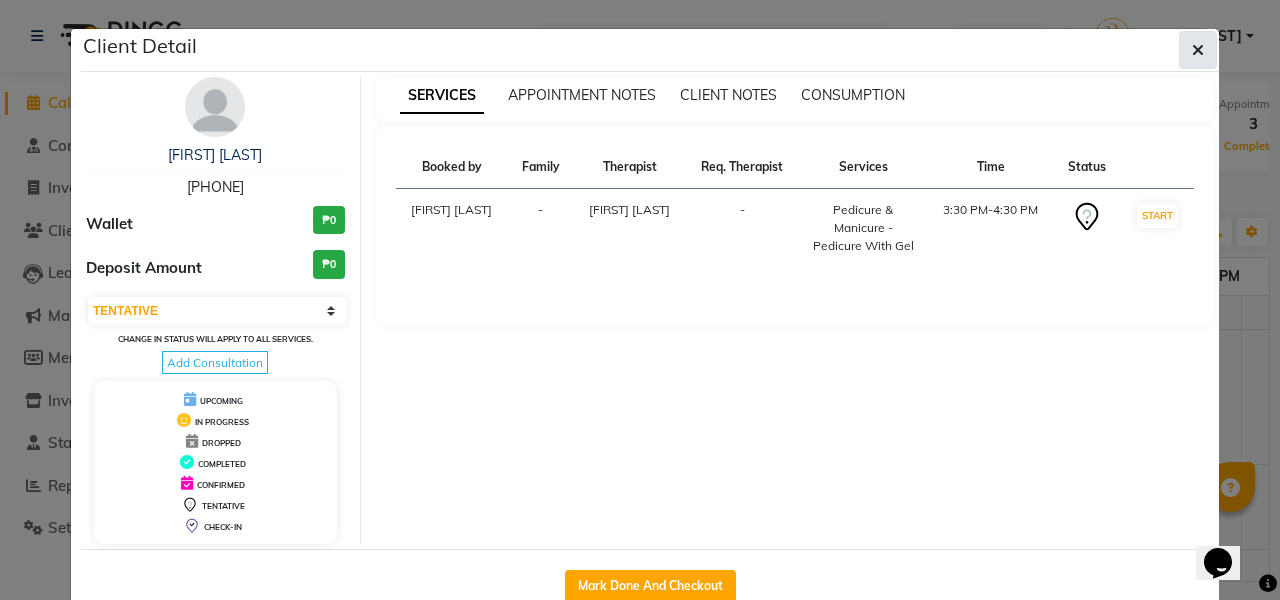 click 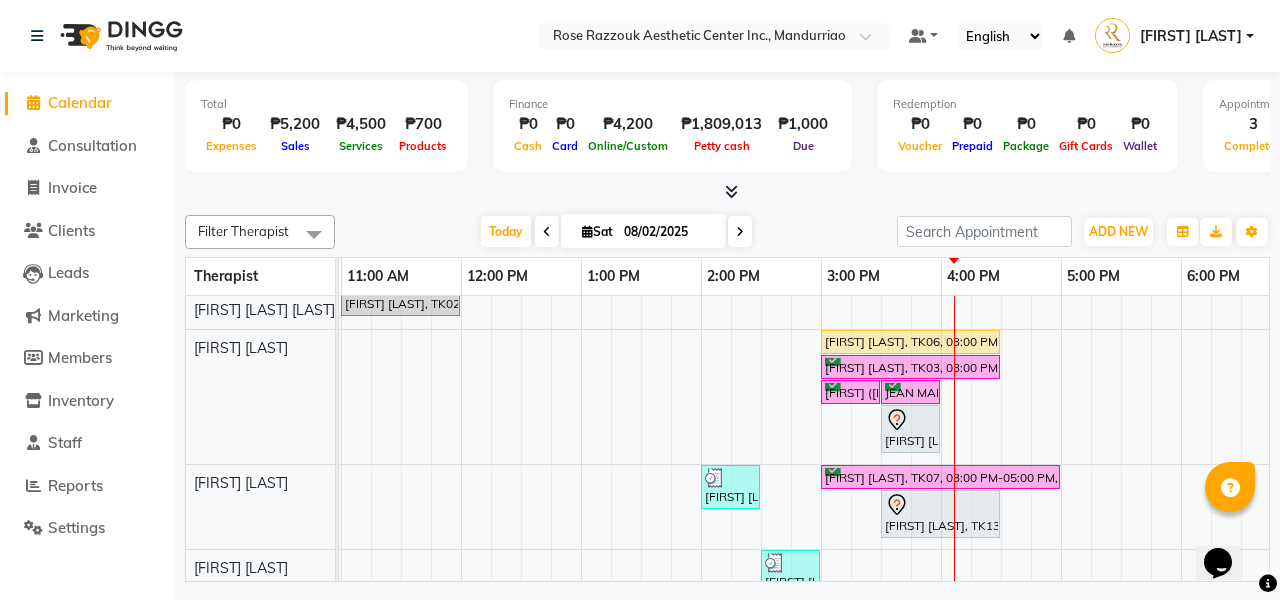 scroll, scrollTop: 304, scrollLeft: 238, axis: both 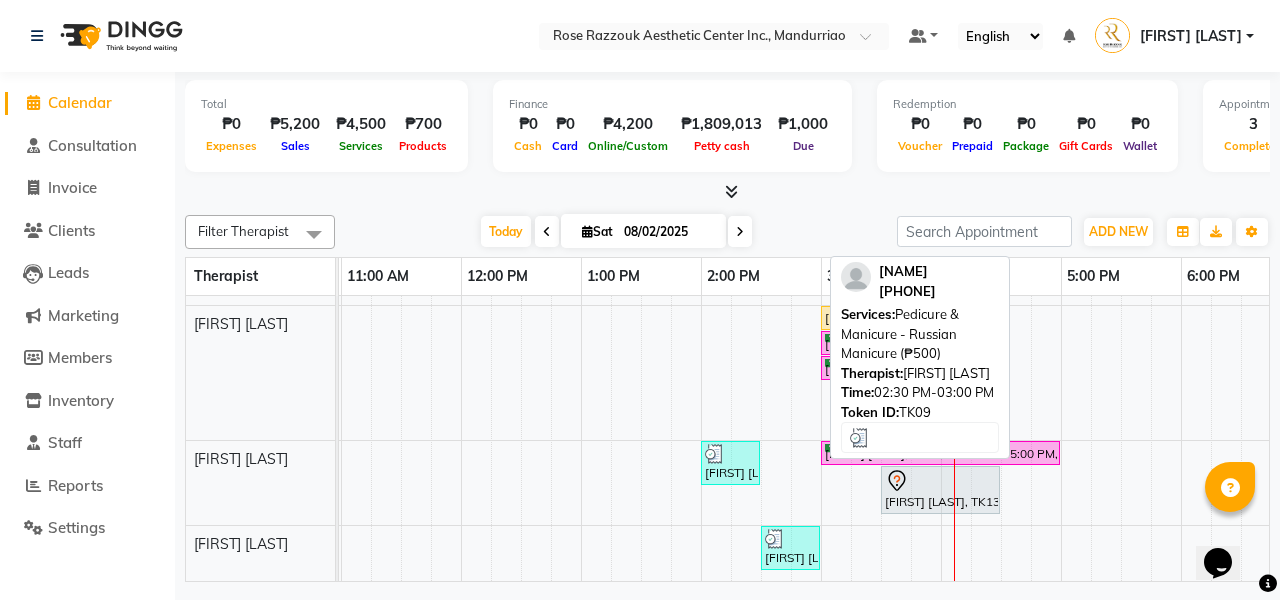 click at bounding box center (790, 539) 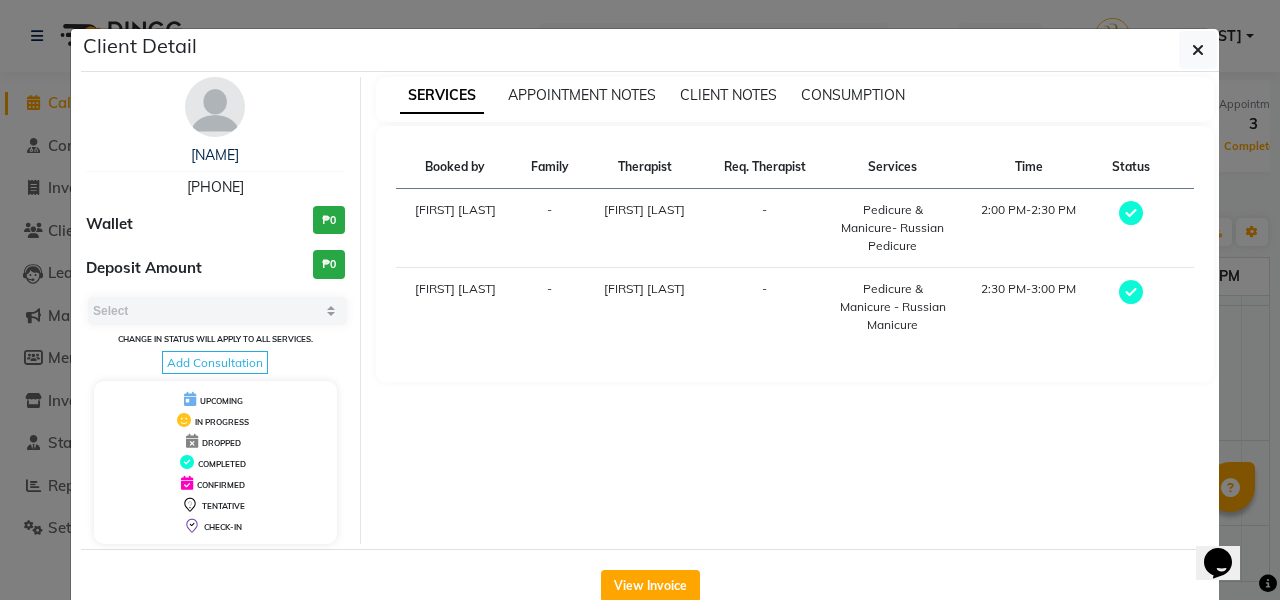 select on "3" 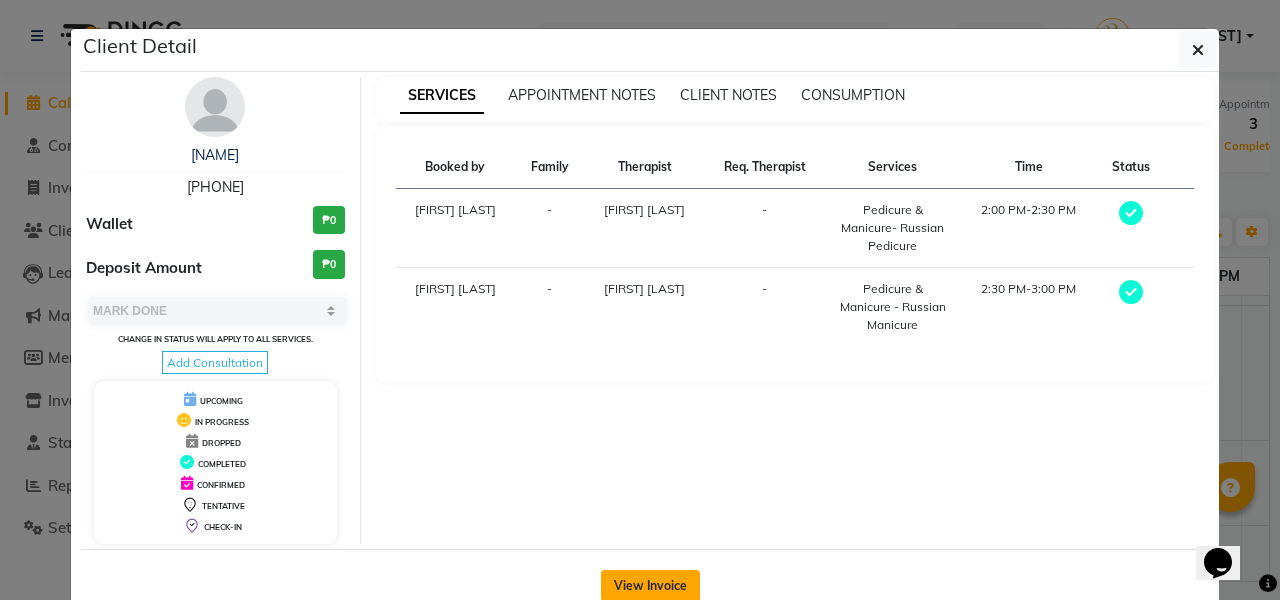 click on "View Invoice" 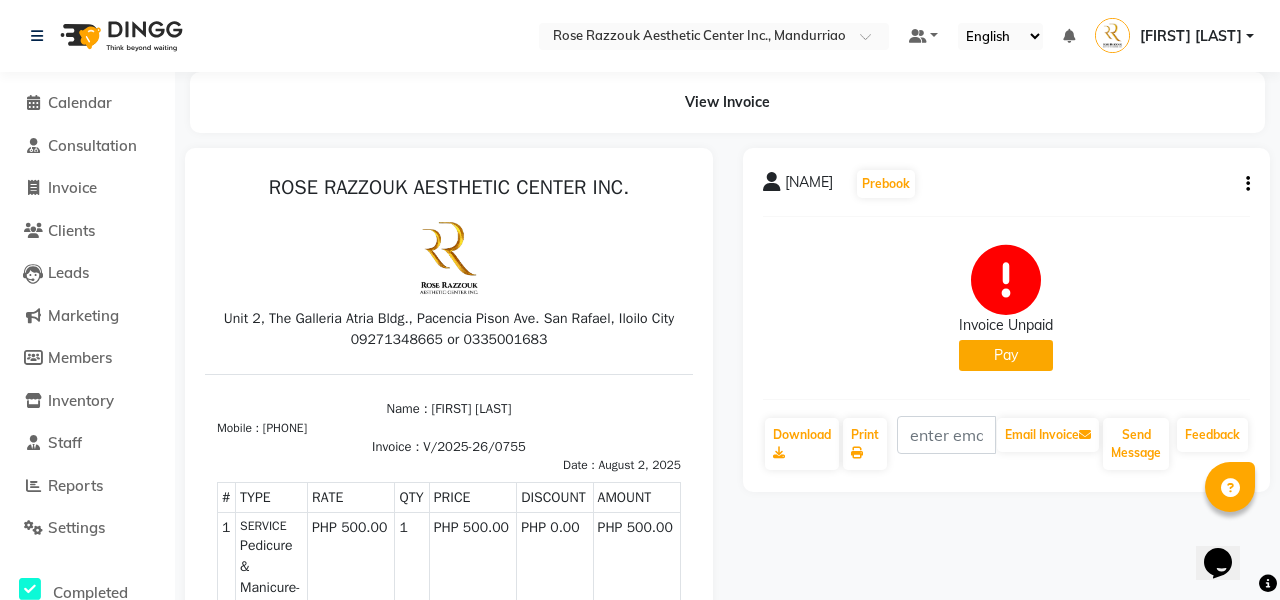 scroll, scrollTop: 0, scrollLeft: 0, axis: both 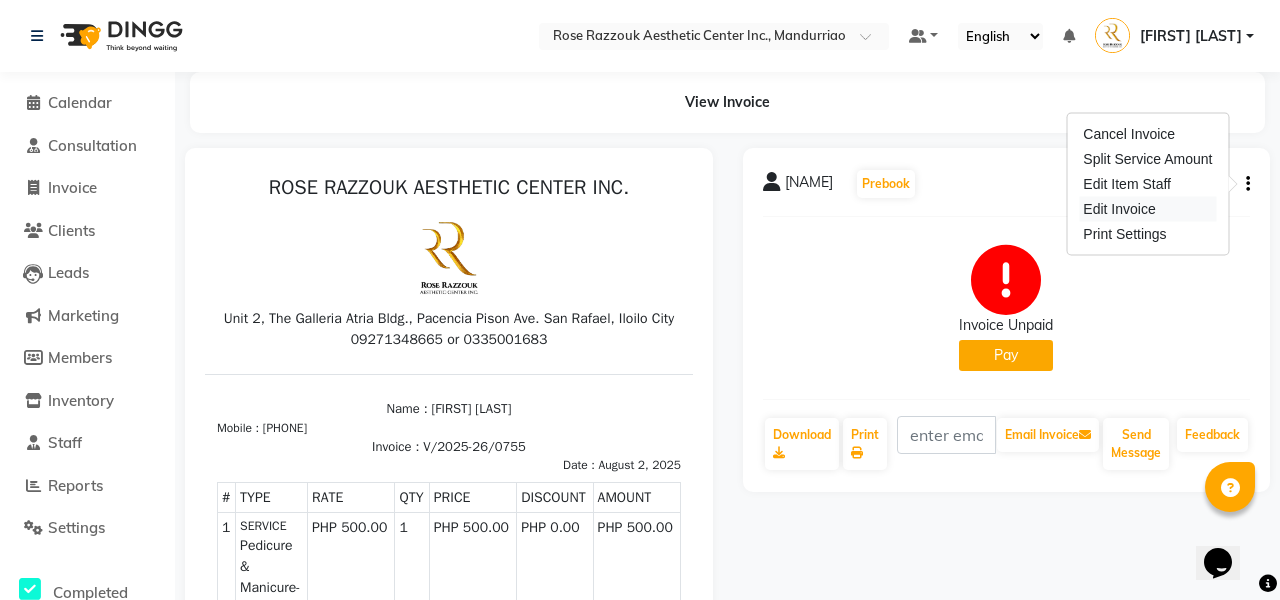 click on "Edit Invoice" at bounding box center [1147, 209] 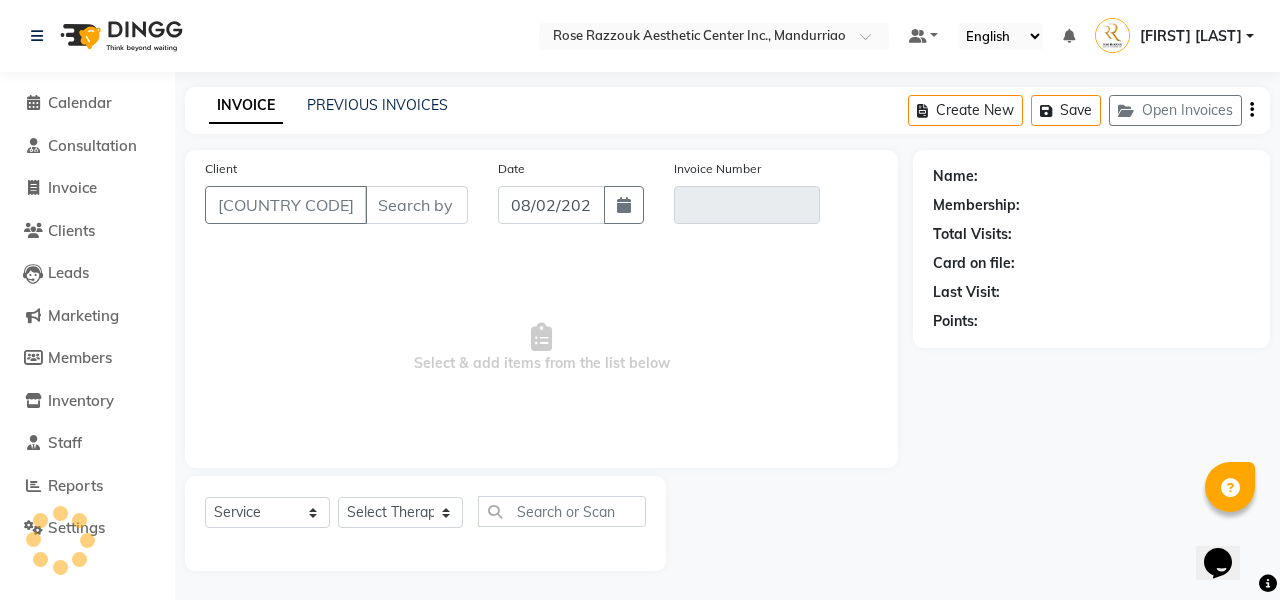 type on "[PHONE]" 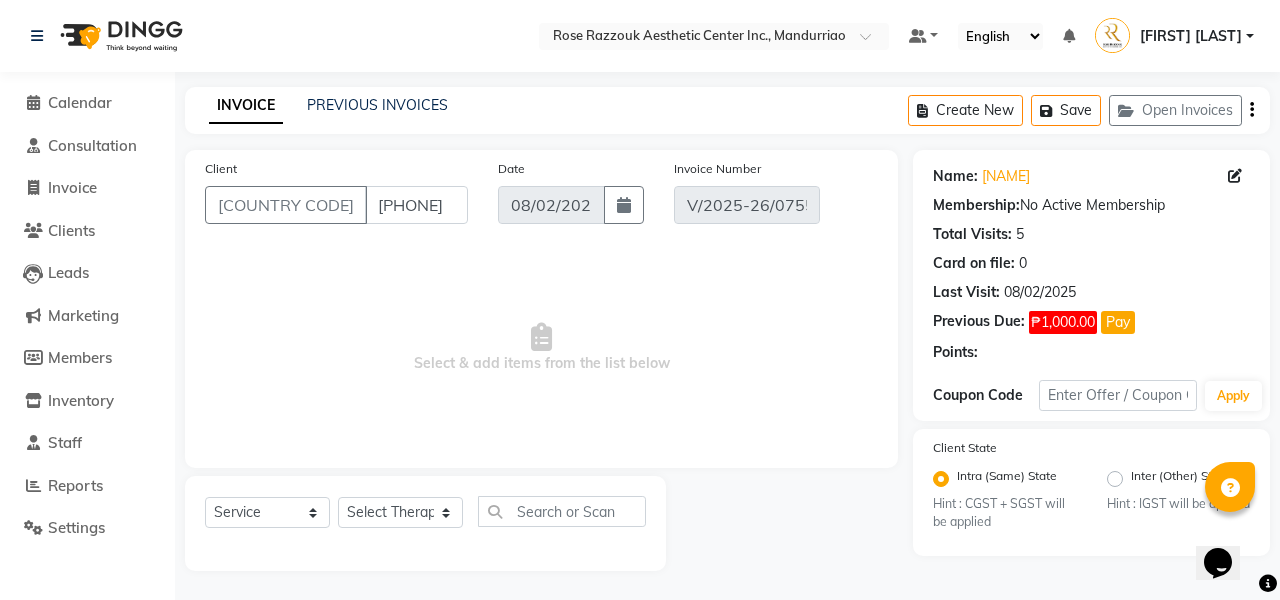 select on "select" 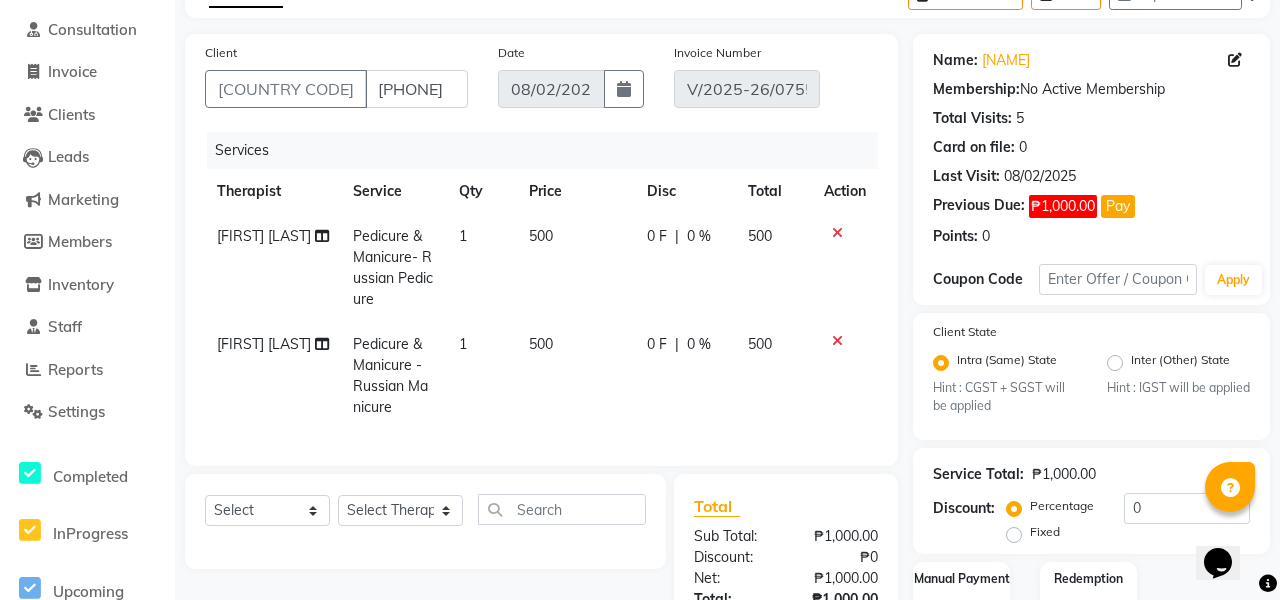 scroll, scrollTop: 119, scrollLeft: 0, axis: vertical 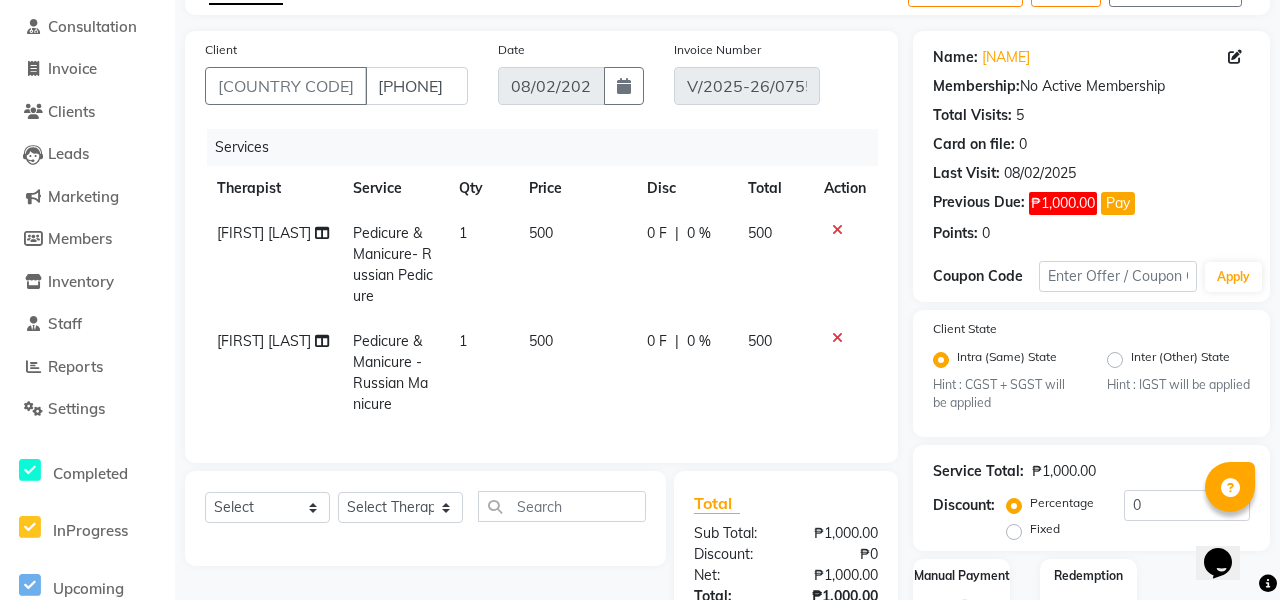 click on "Pedicure & Manicure  - Russian Manicure" 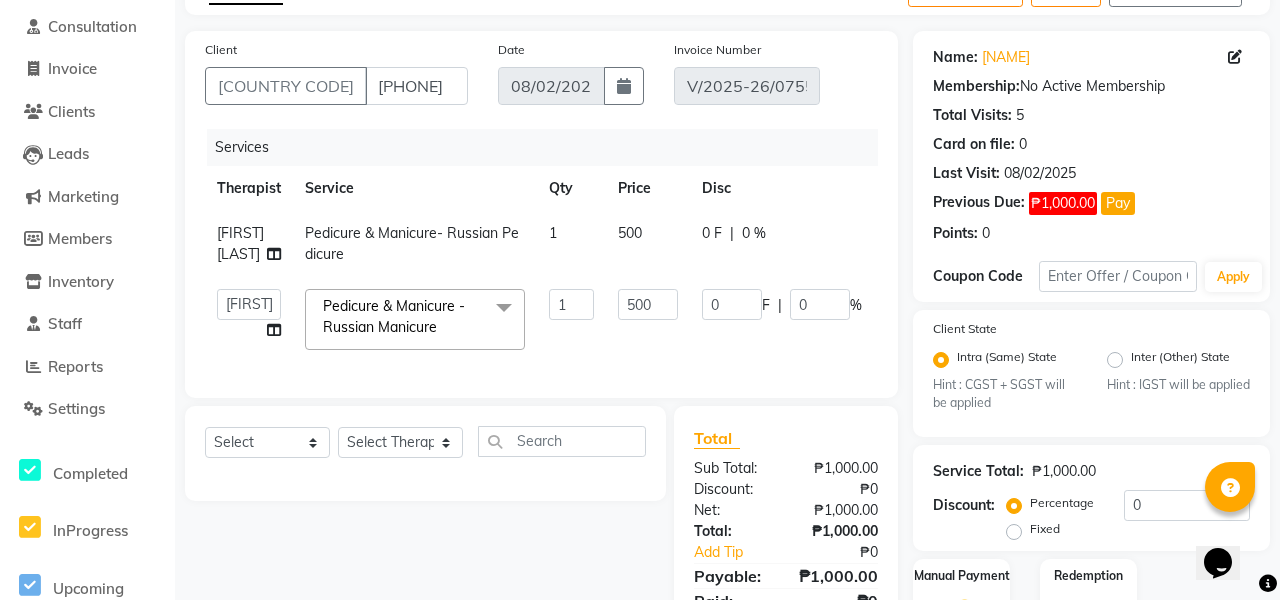 click 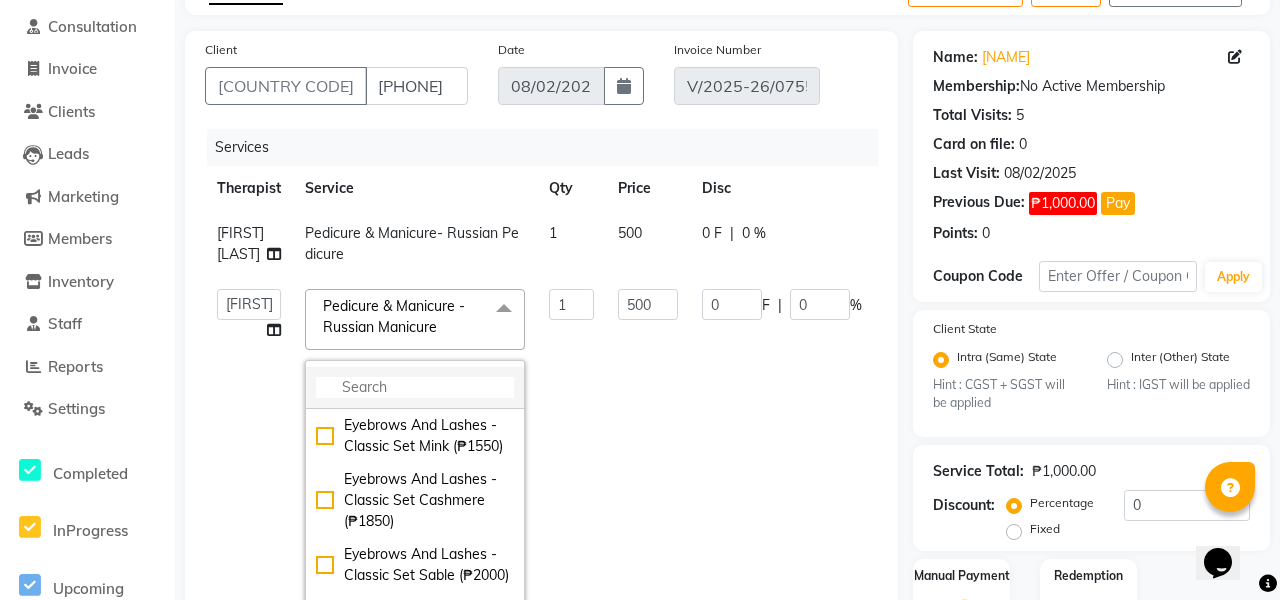 click 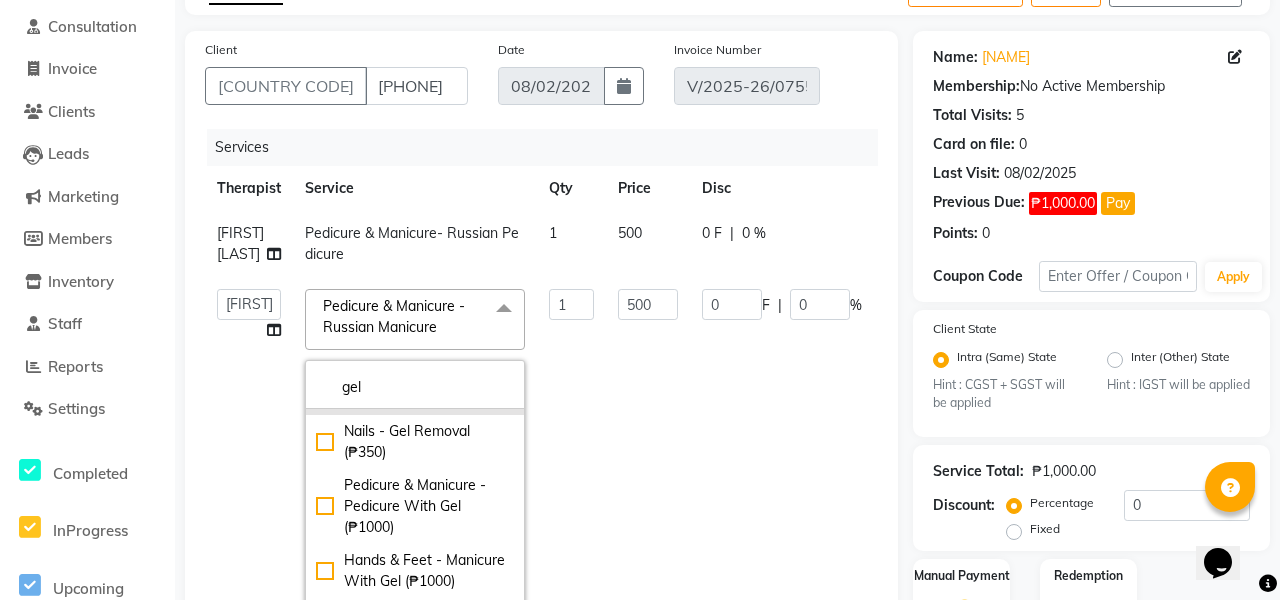 scroll, scrollTop: 104, scrollLeft: 0, axis: vertical 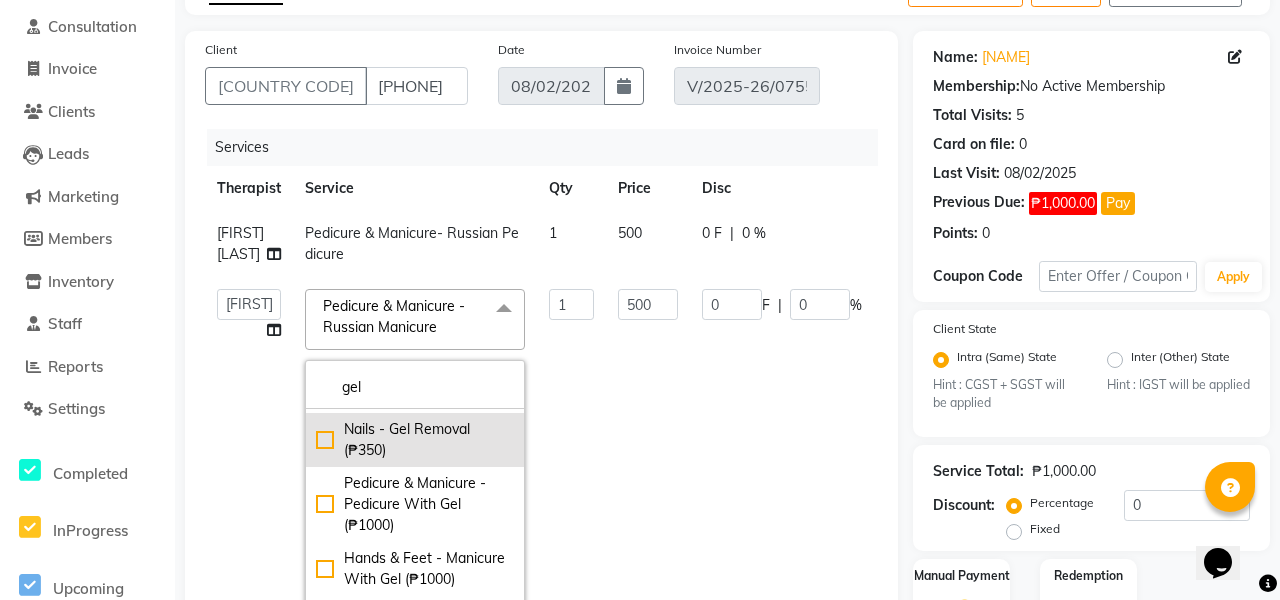 type on "gel" 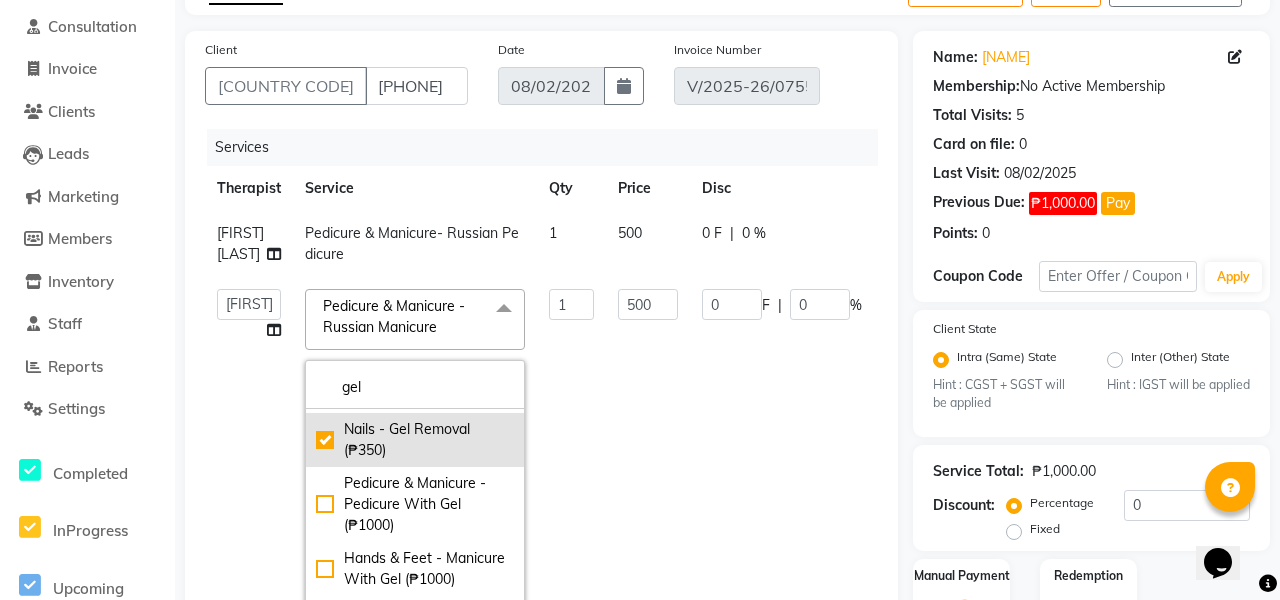 checkbox on "true" 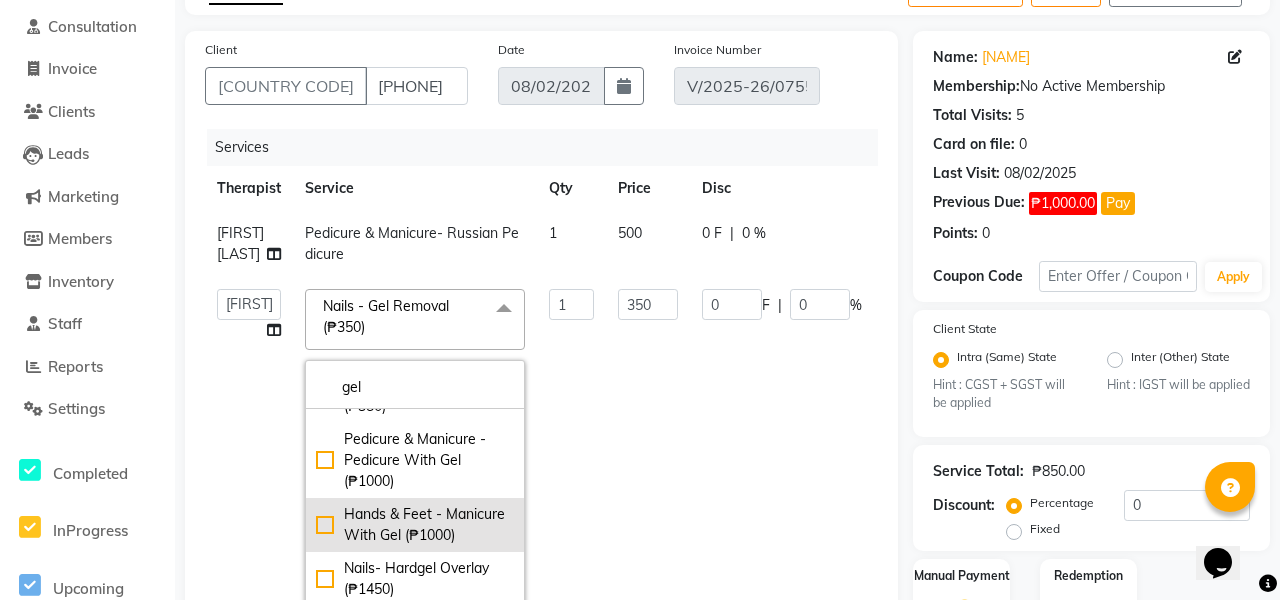 scroll, scrollTop: 148, scrollLeft: 0, axis: vertical 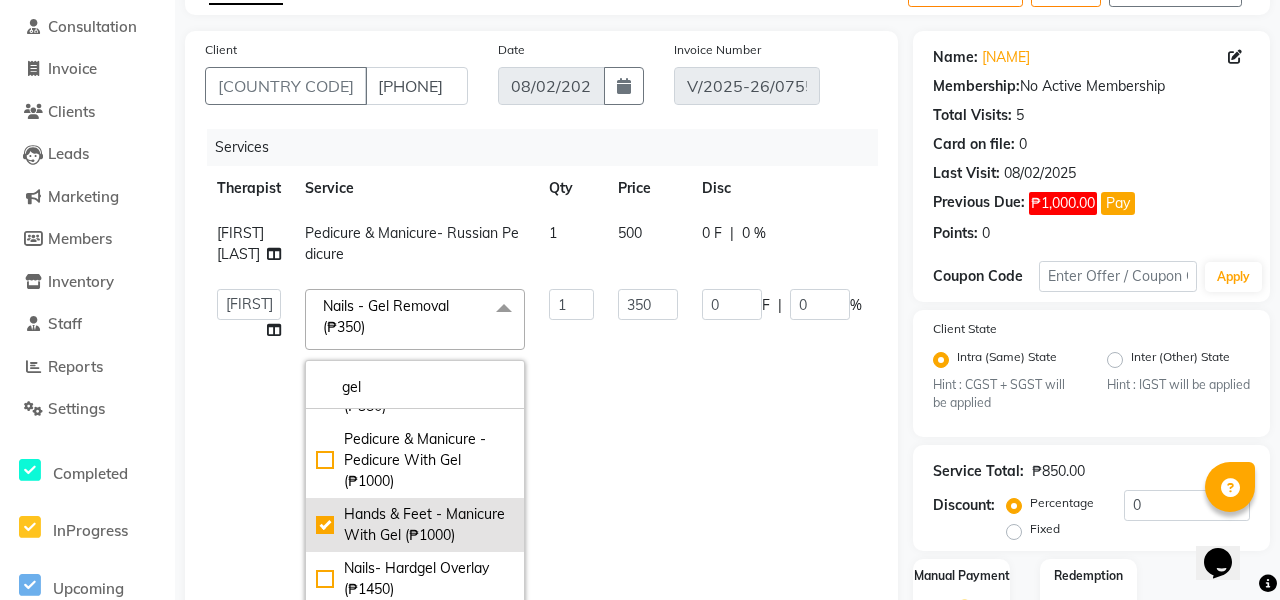 checkbox on "false" 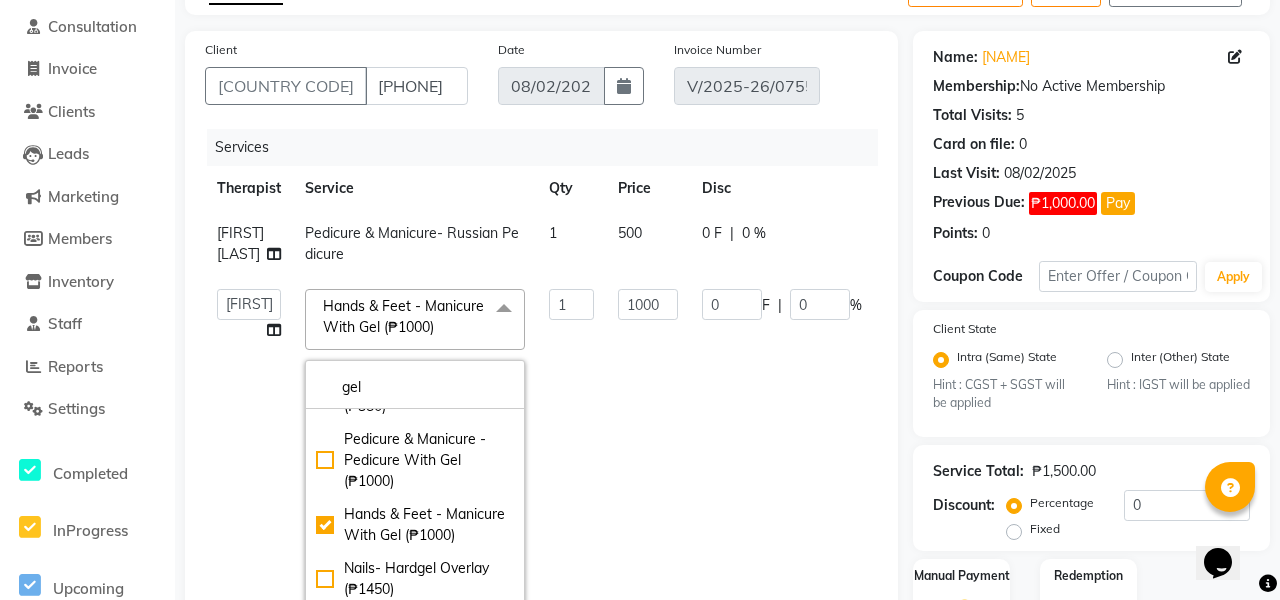 click on "1000" 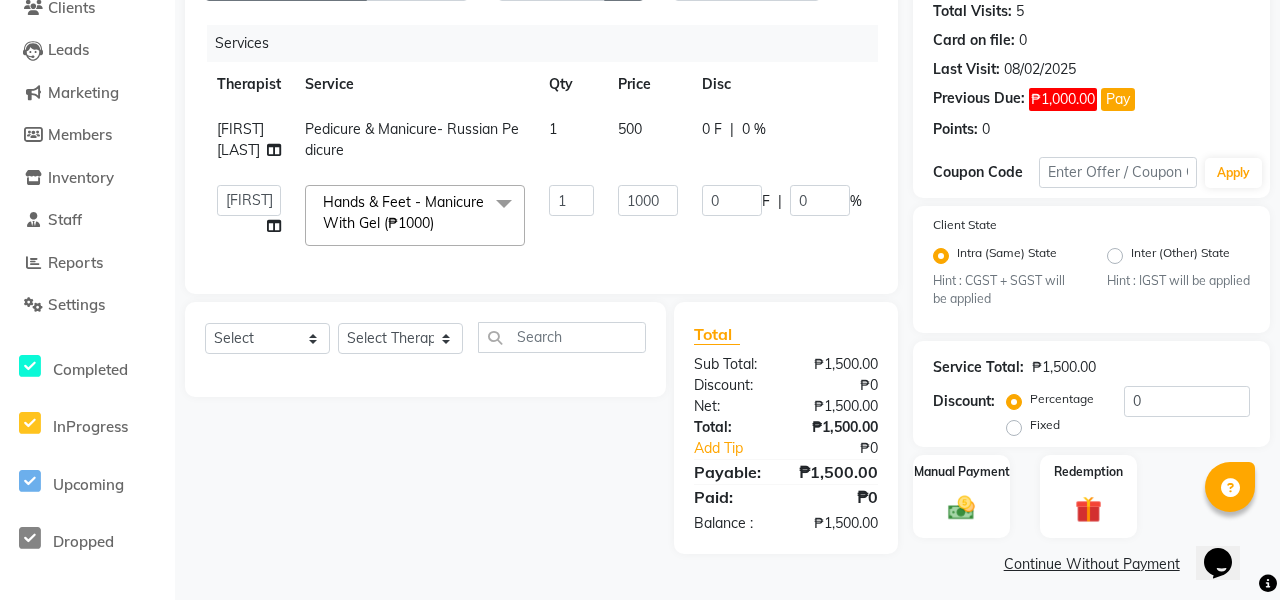 scroll, scrollTop: 224, scrollLeft: 0, axis: vertical 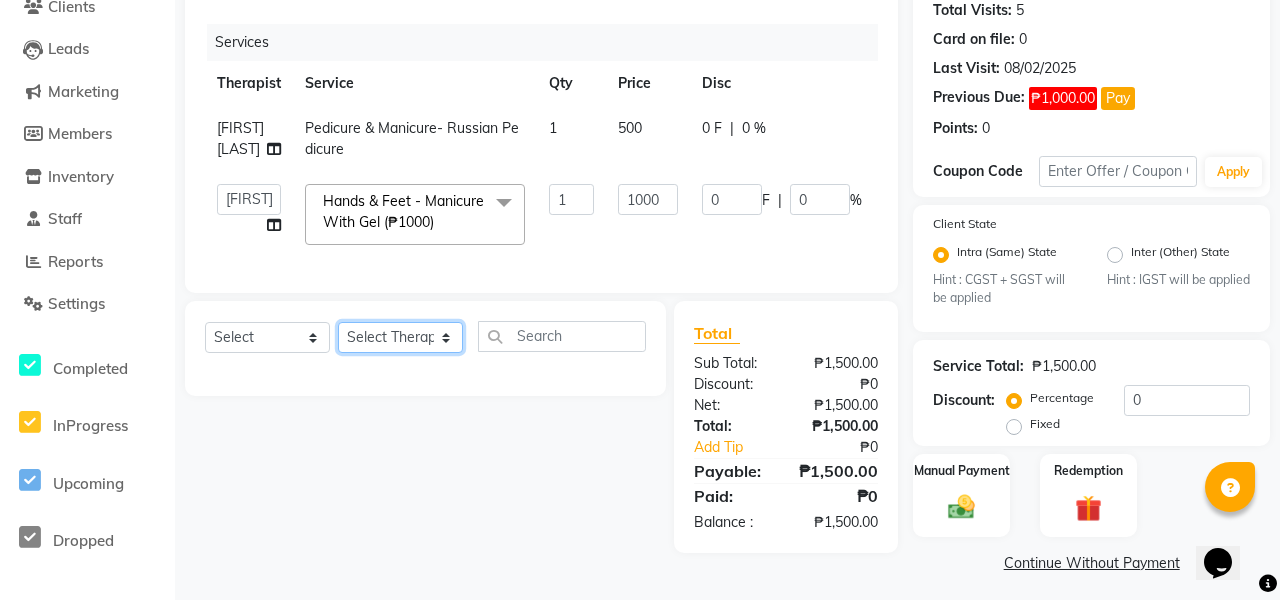 select on "69743" 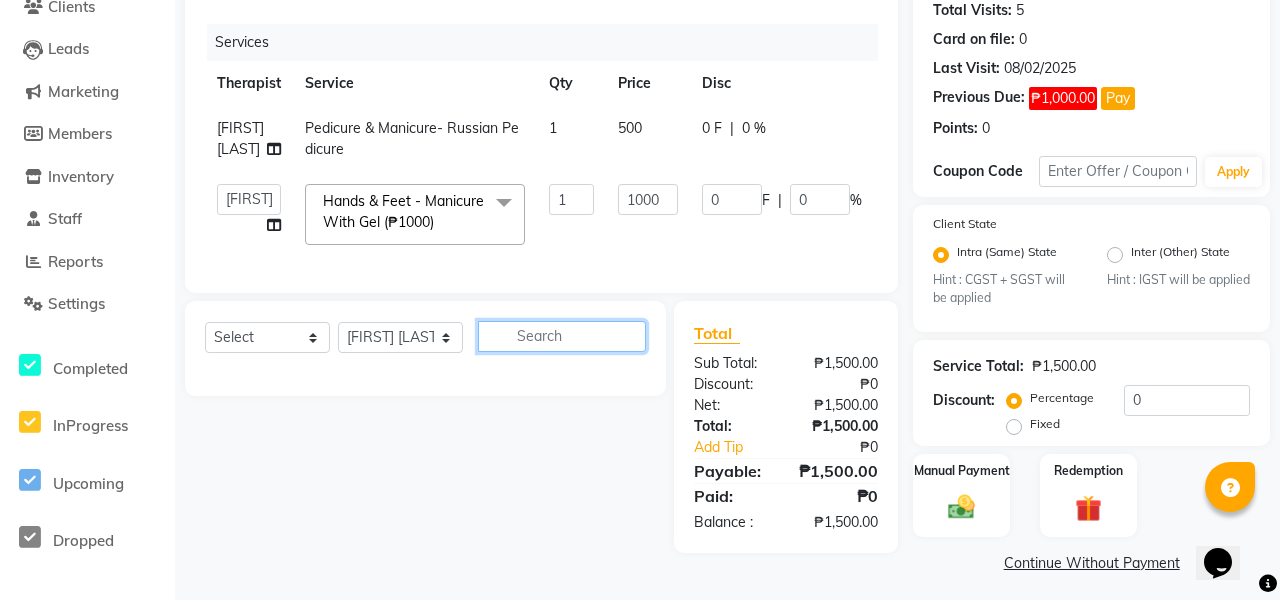 click 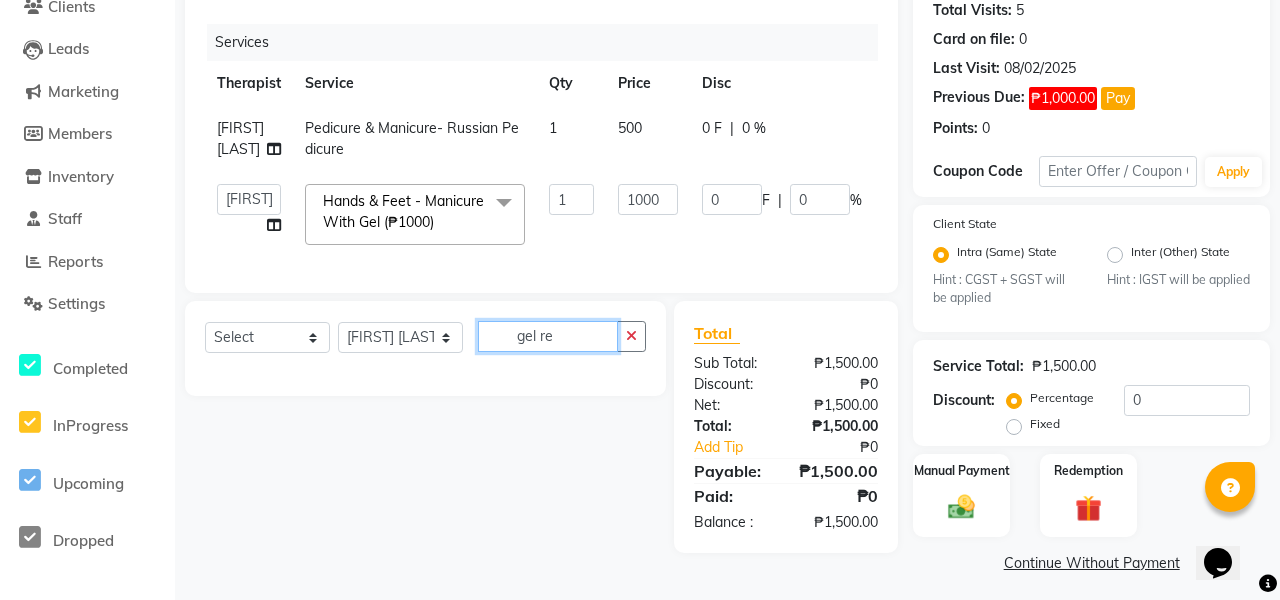 type on "gel re" 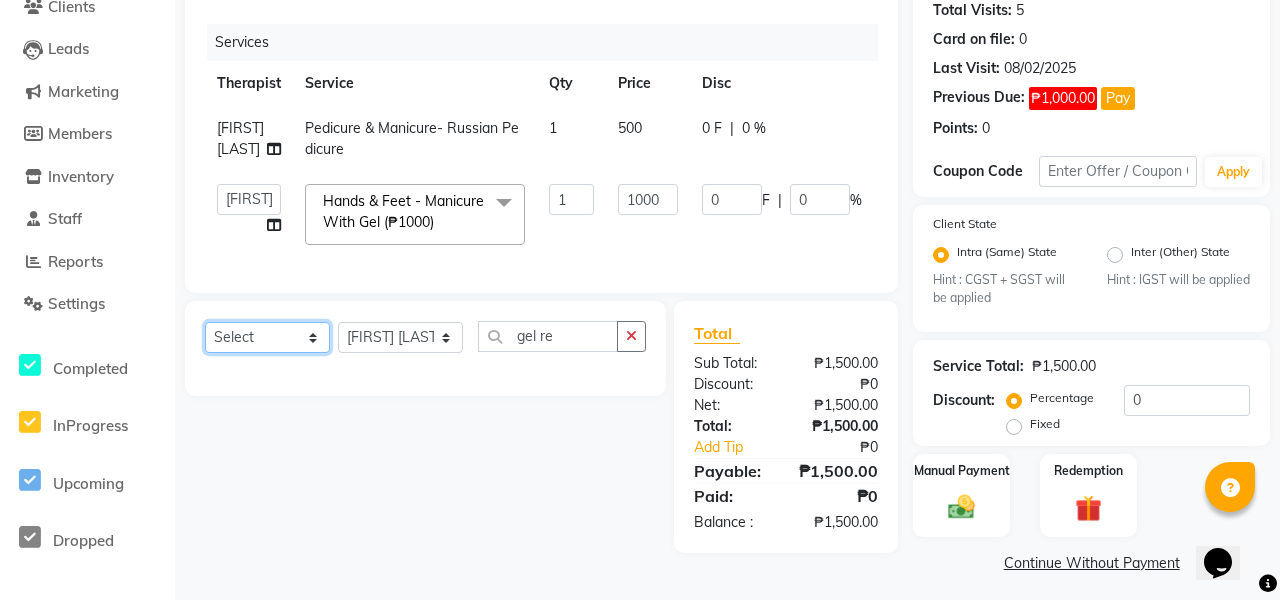 select on "service" 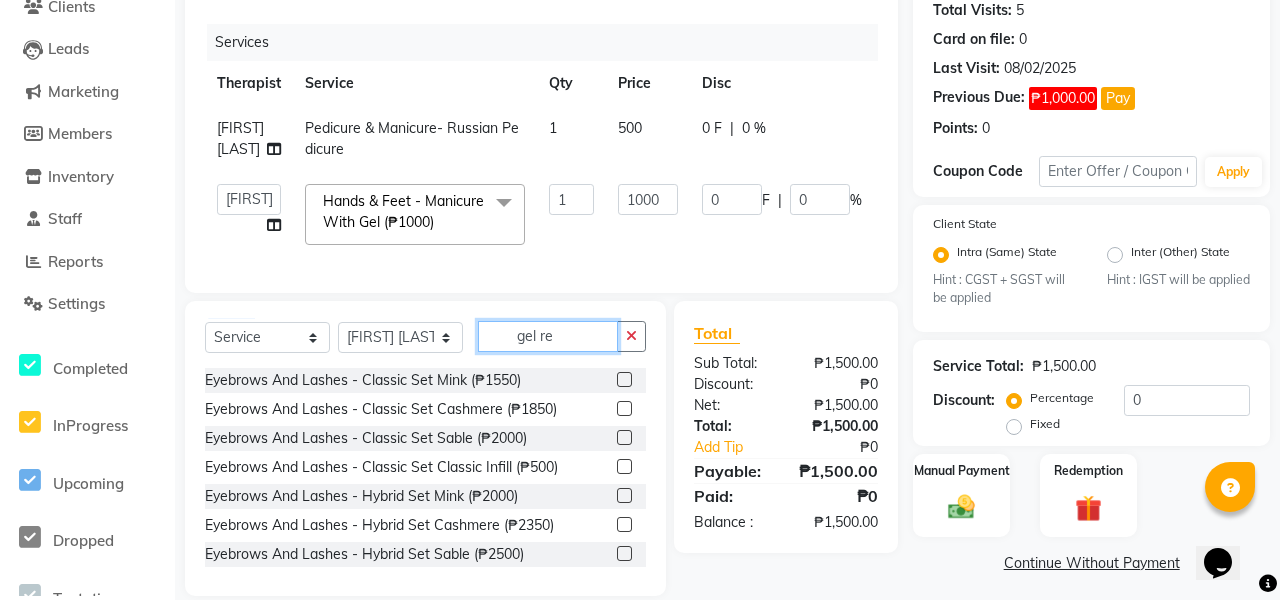 click on "gel re" 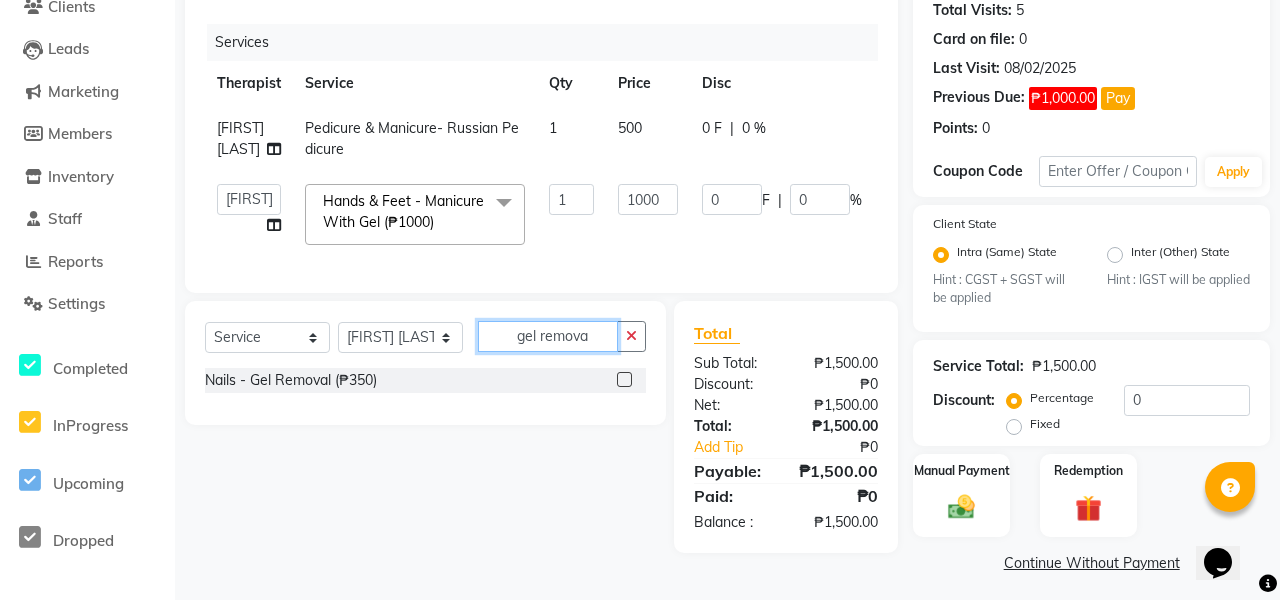 type on "gel removal" 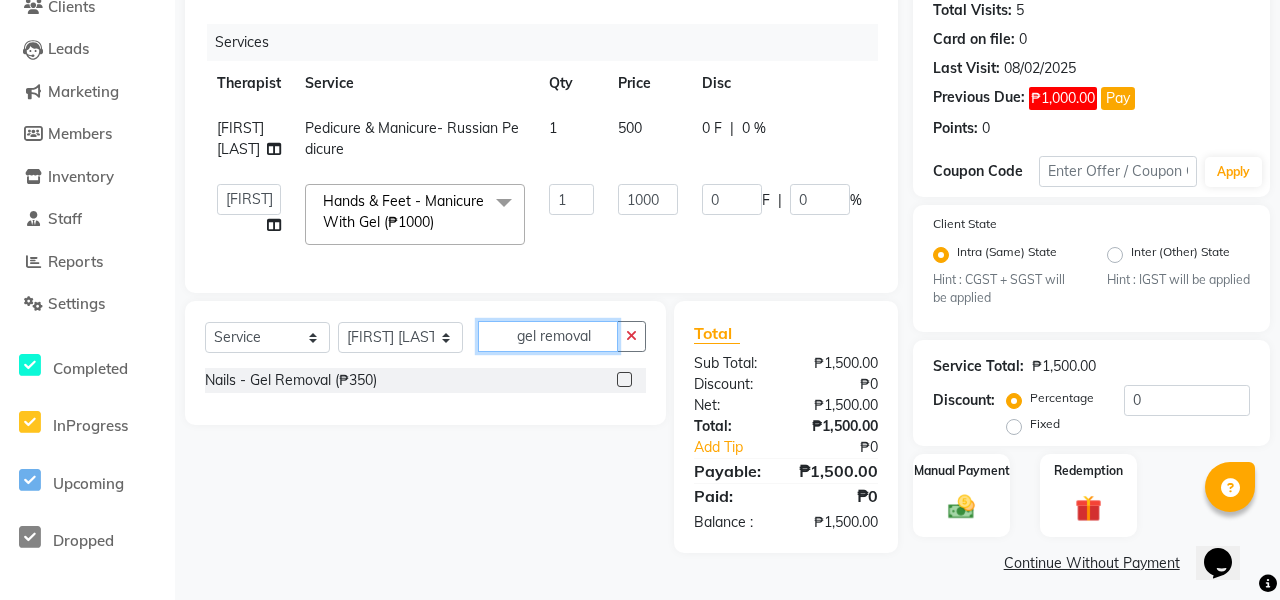 click 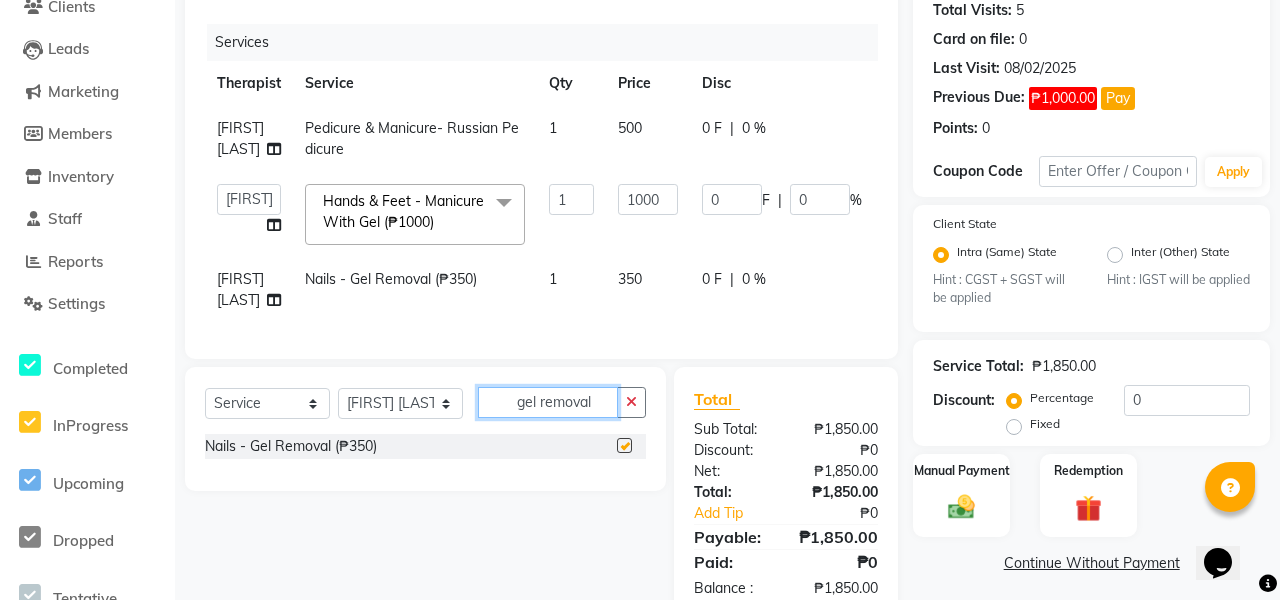 checkbox on "false" 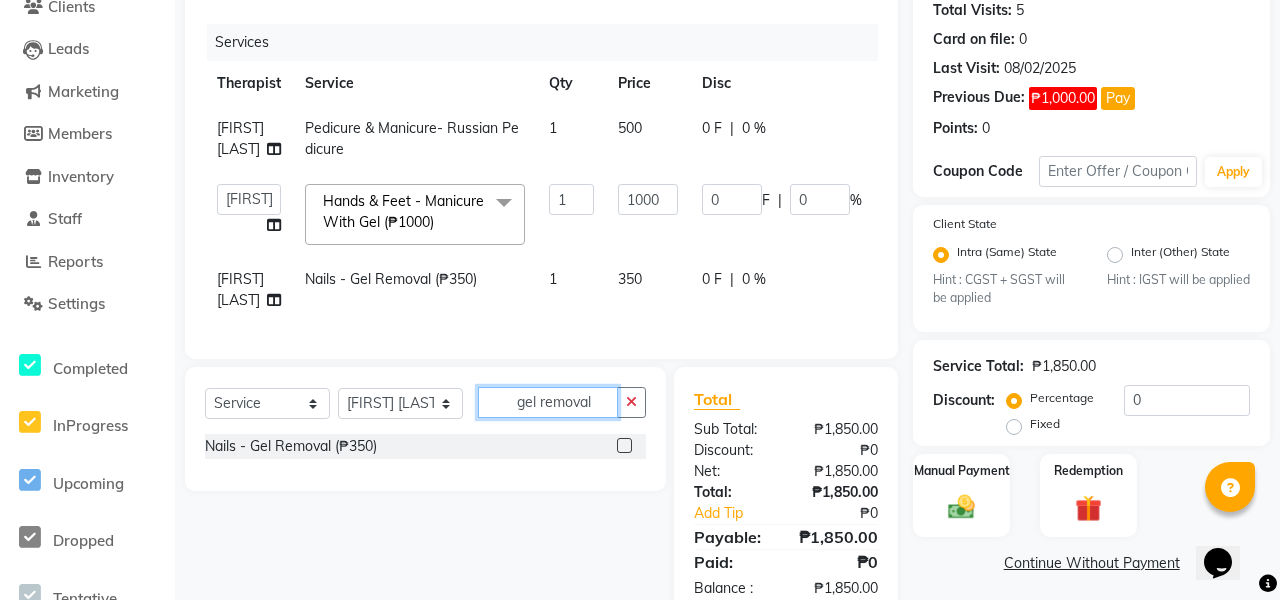 type on "gel removal" 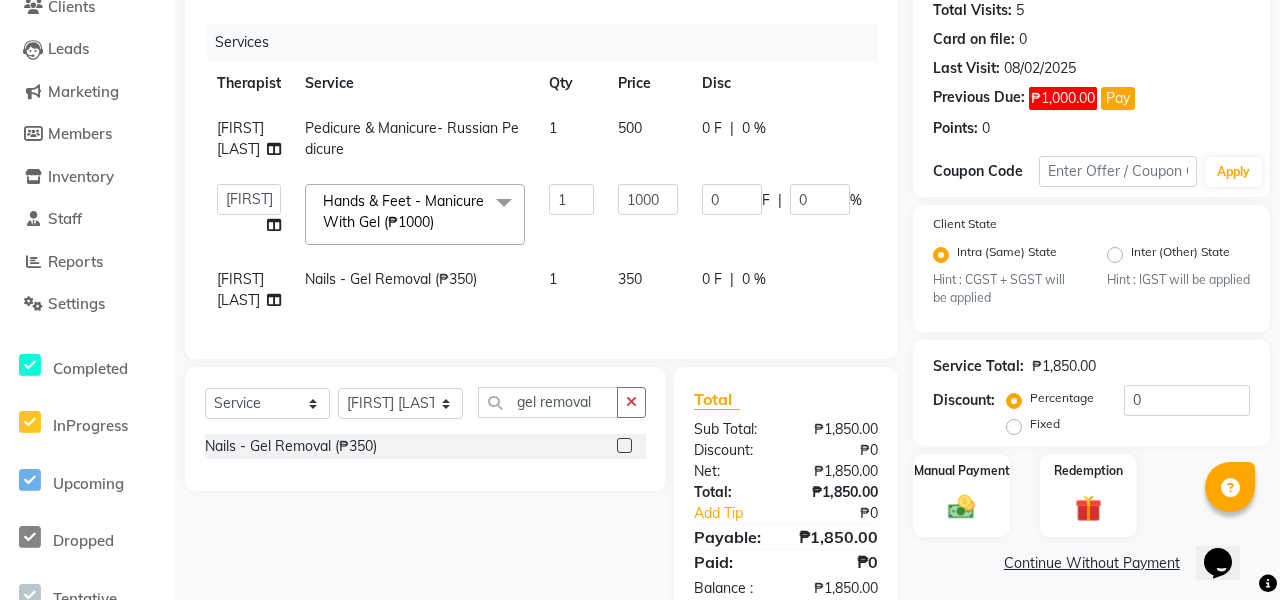 click on "Nails - Gel Removal (₱350)" 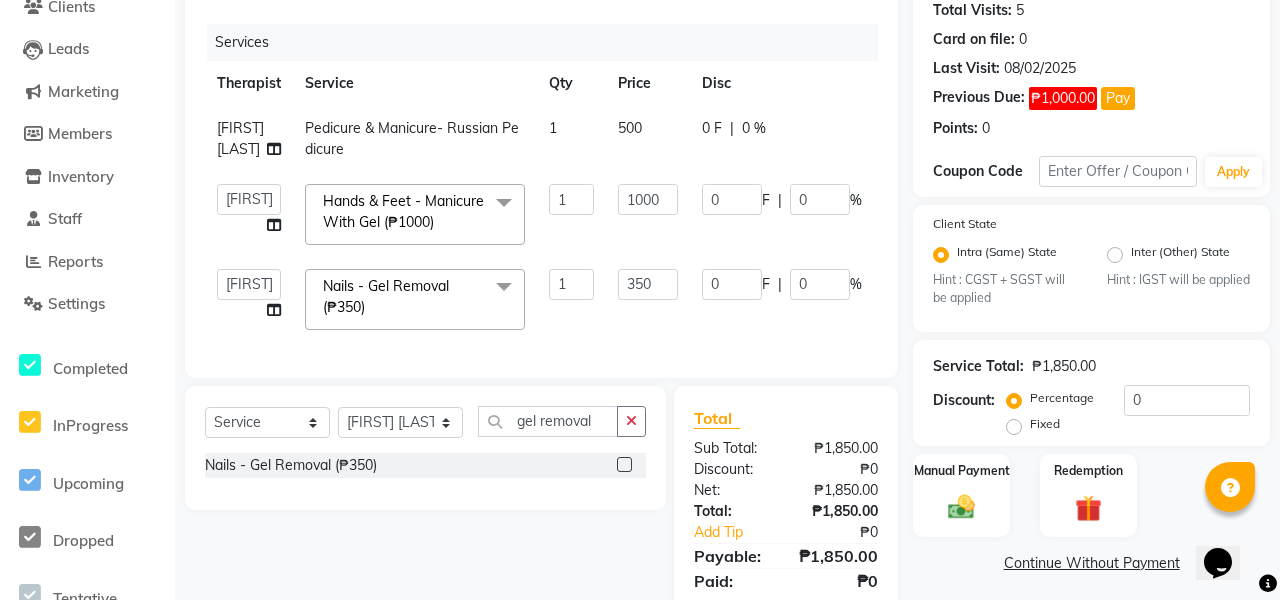 click on "Client +63 [PHONE] Date 08/02/2025 Invoice Number V/2025-26/0755 Services Therapist Service Qty Price Disc Total Action LIEZL GAROTE OPOLENCIA Pedicure & Manicure- Russian Pedicure 1 500 0 F | 0 % 500  [NAME]   [NAME]   [NAME]   [NAME]   [NAME]   [NAME]   [NAME]    [NAME]   [NAME]   [NAME]    [NAME]   [NAME]    [NAME]    [NAME] [NAME]   [NAME]  Hands & Feet  - Manicure With Gel (₱1000)  x Eyebrows And Lashes - Classic Set Mink (₱1550) Eyebrows And Lashes - Classic Set Cashmere (₱1850) Eyebrows And Lashes - Classic Set Sable (₱2000) Eyebrows And Lashes - Classic Set Classic Infill (₱500) Eyebrows And Lashes - Hybrid Set Mink (₱2000) Eyebrows And Lashes - Hybrid Set Cashmere (₱2350) Eyebrows And Lashes - Hybrid Set Sable (₱2500) Eyebrows And Lashes - Hybrid Set Hybrid Infill (₱700) Brows Threading (₱200) 1 1000 0 F" 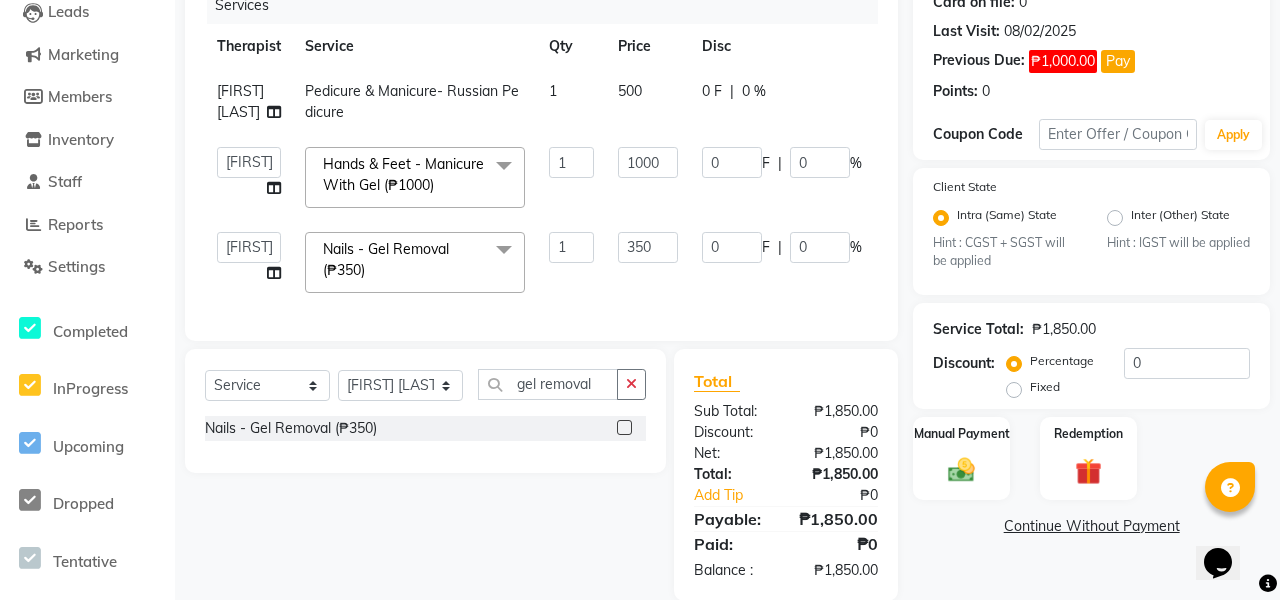 scroll, scrollTop: 270, scrollLeft: 0, axis: vertical 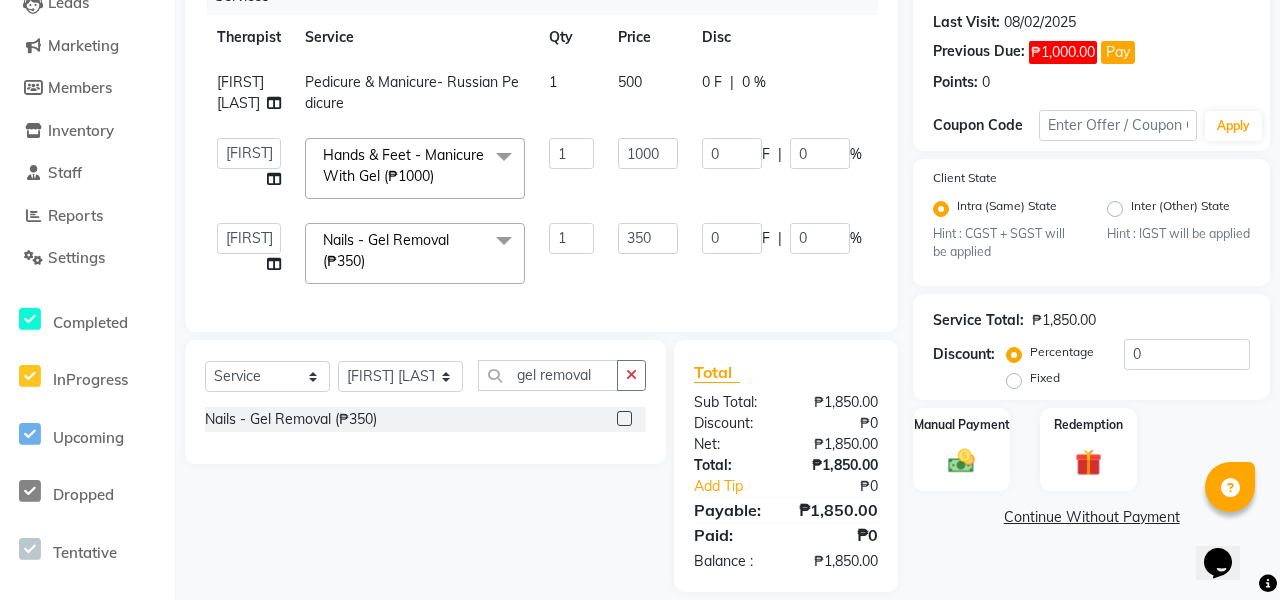 click on "Client +63 [PHONE] Date 08/02/2025 Invoice Number V/2025-26/0755 Services Therapist Service Qty Price Disc Total Action LIEZL GAROTE OPOLENCIA Pedicure & Manicure- Russian Pedicure 1 500 0 F | 0 % 500  [NAME]   [NAME]   [NAME]   [NAME]   [NAME]   [NAME]   [NAME]    [NAME]   [NAME]   [NAME]    [NAME]   [NAME]    [NAME]    [NAME] [NAME]   [NAME]  Hands & Feet  - Manicure With Gel (₱1000)  x Eyebrows And Lashes - Classic Set Mink (₱1550) Eyebrows And Lashes - Classic Set Cashmere (₱1850) Eyebrows And Lashes - Classic Set Sable (₱2000) Eyebrows And Lashes - Classic Set Classic Infill (₱500) Eyebrows And Lashes - Hybrid Set Mink (₱2000) Eyebrows And Lashes - Hybrid Set Cashmere (₱2350) Eyebrows And Lashes - Hybrid Set Sable (₱2500) Eyebrows And Lashes - Hybrid Set Hybrid Infill (₱700) Brows Threading (₱200) 1 1000 0 F" 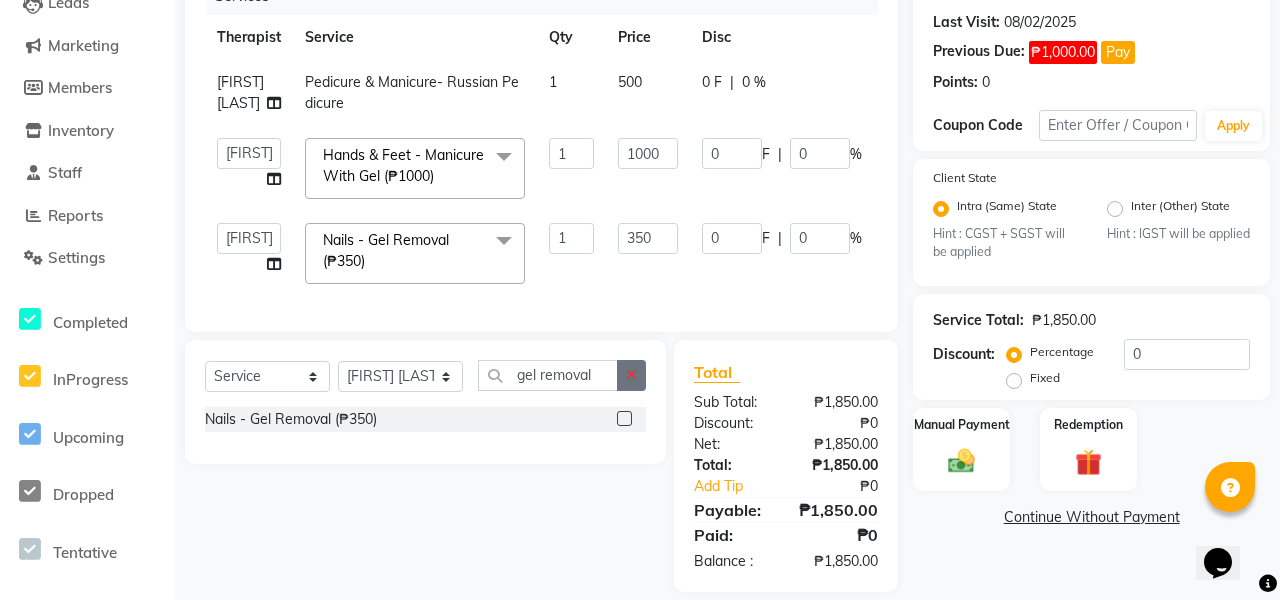click 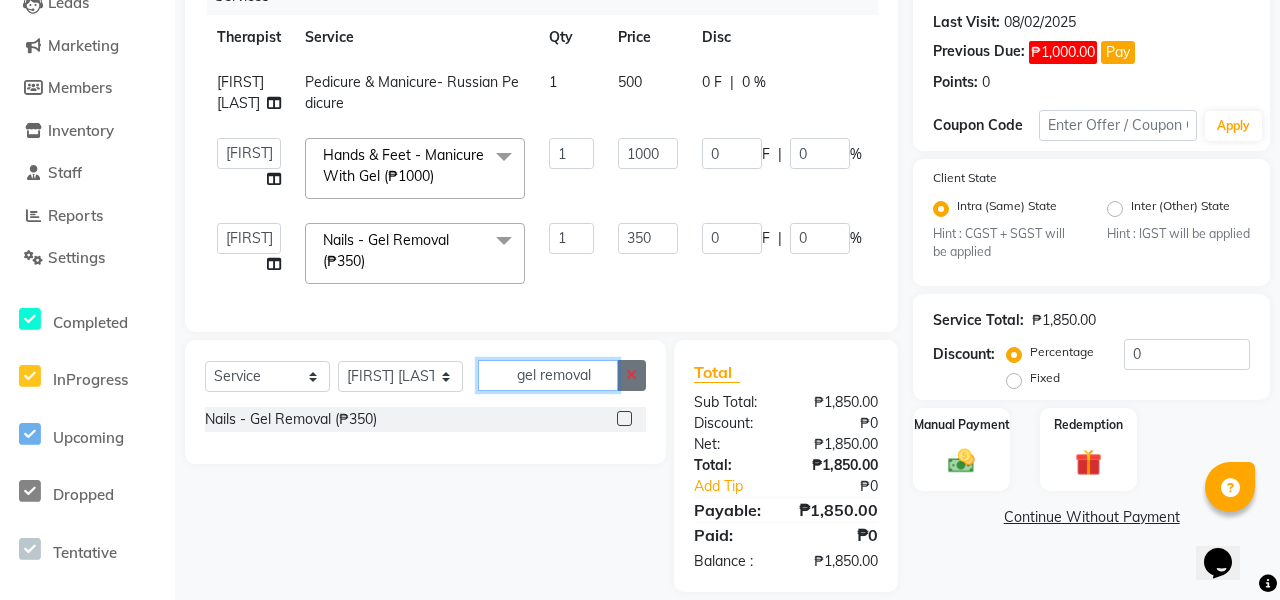 type 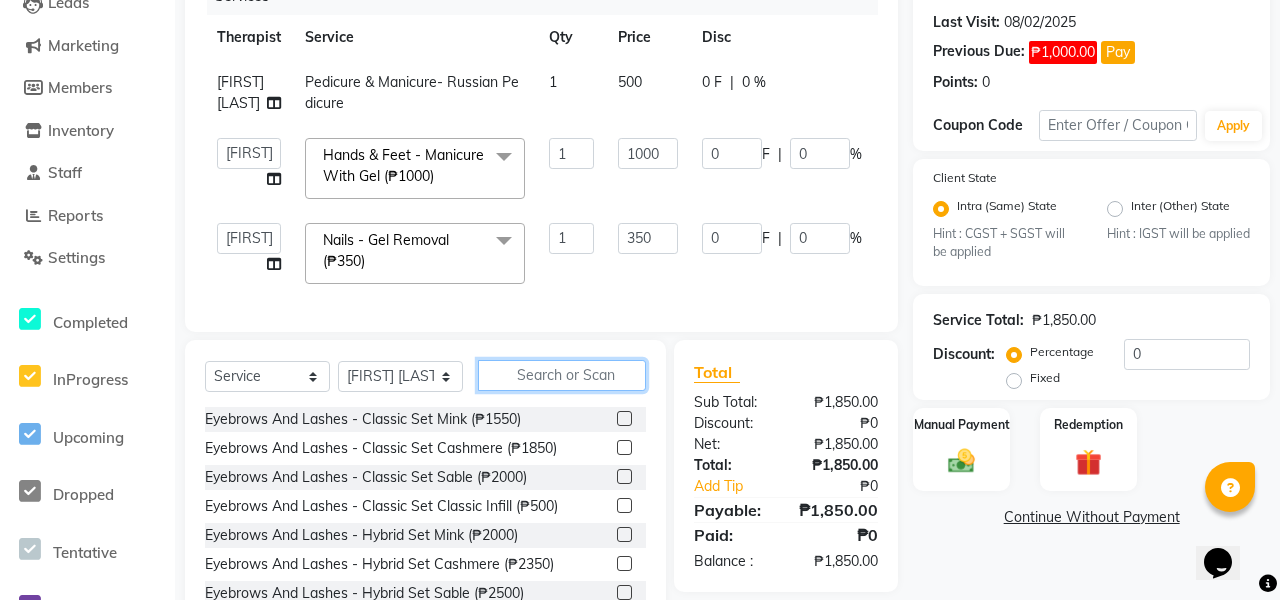 scroll, scrollTop: 0, scrollLeft: 0, axis: both 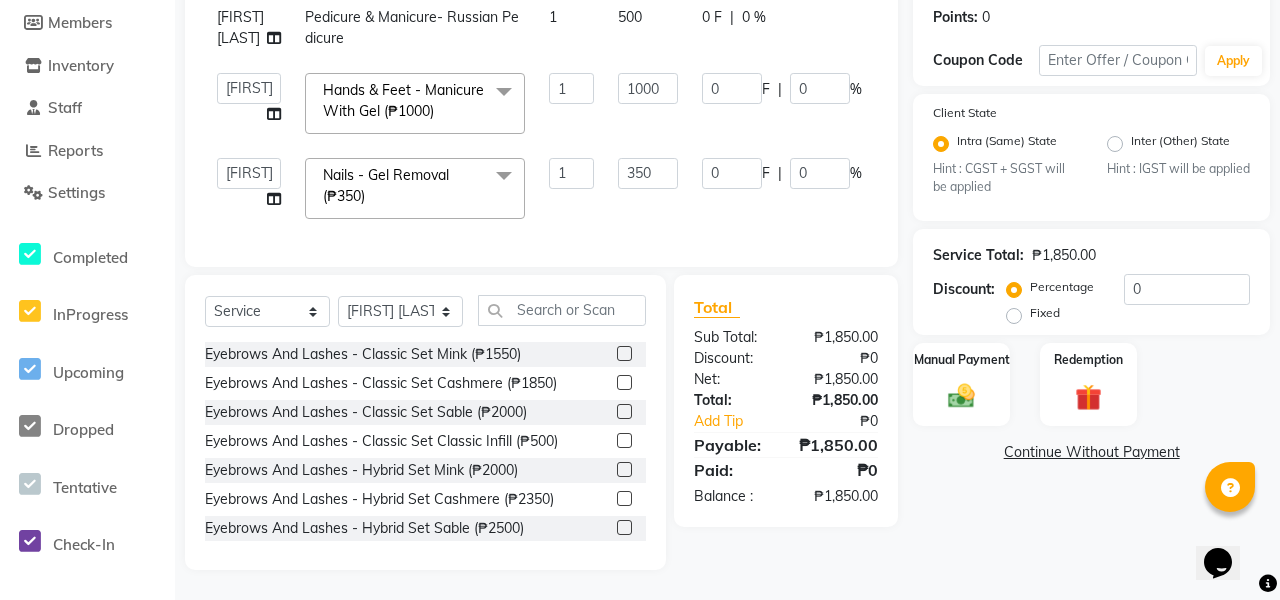 click on "Continue Without Payment" 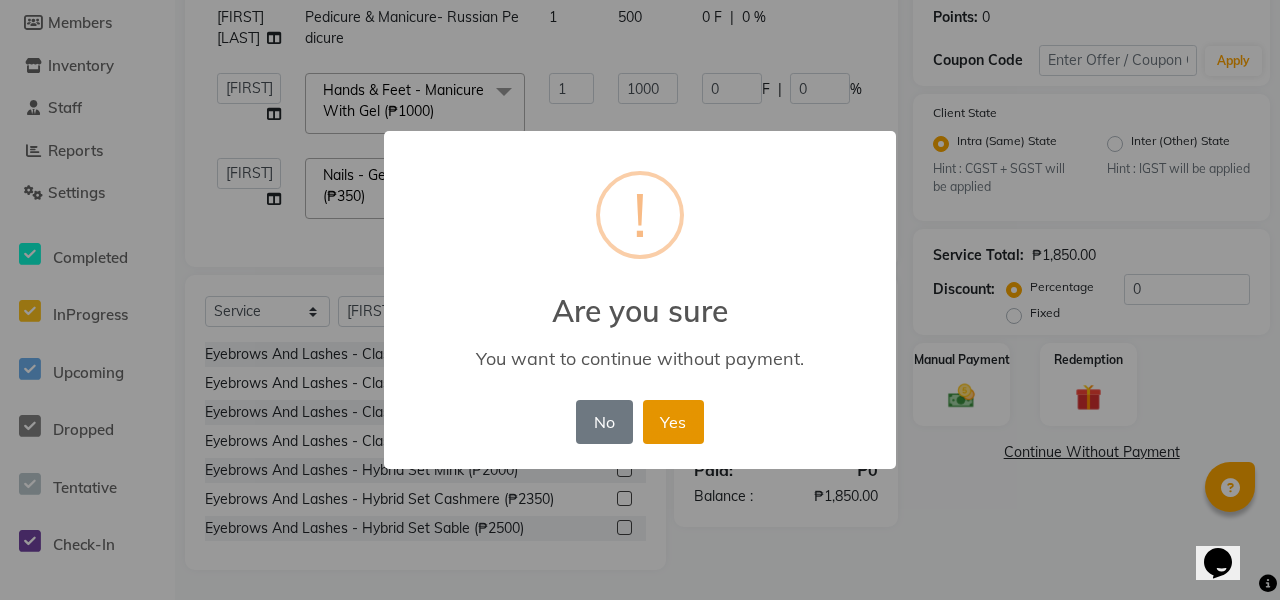 click on "Yes" at bounding box center [673, 422] 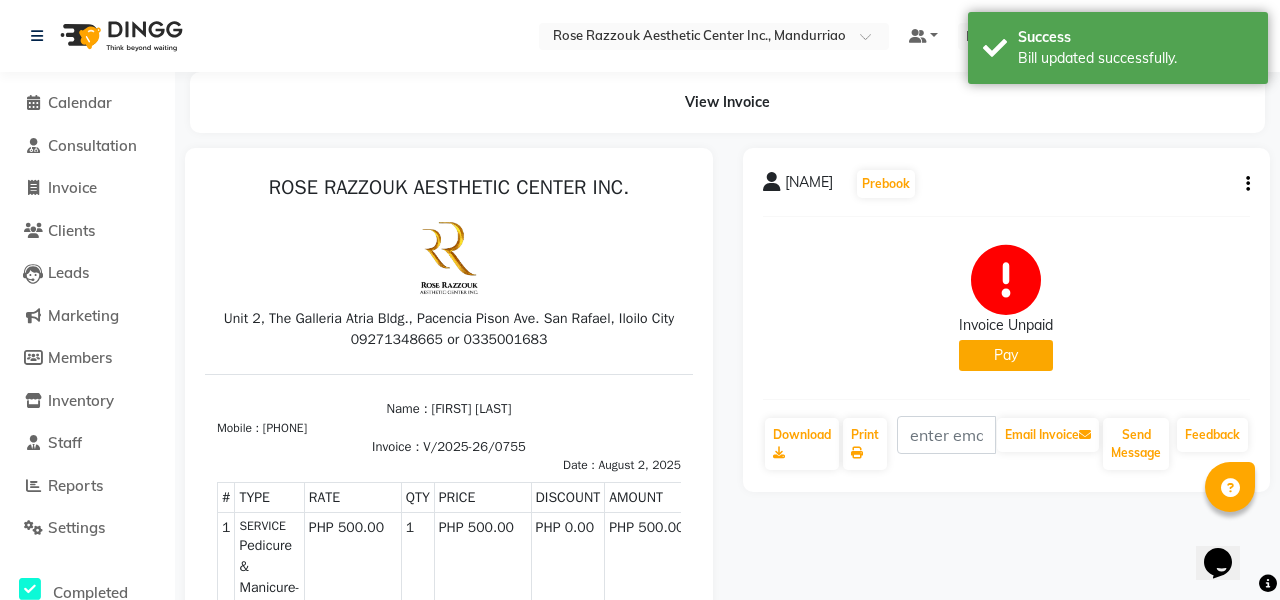 scroll, scrollTop: 0, scrollLeft: 0, axis: both 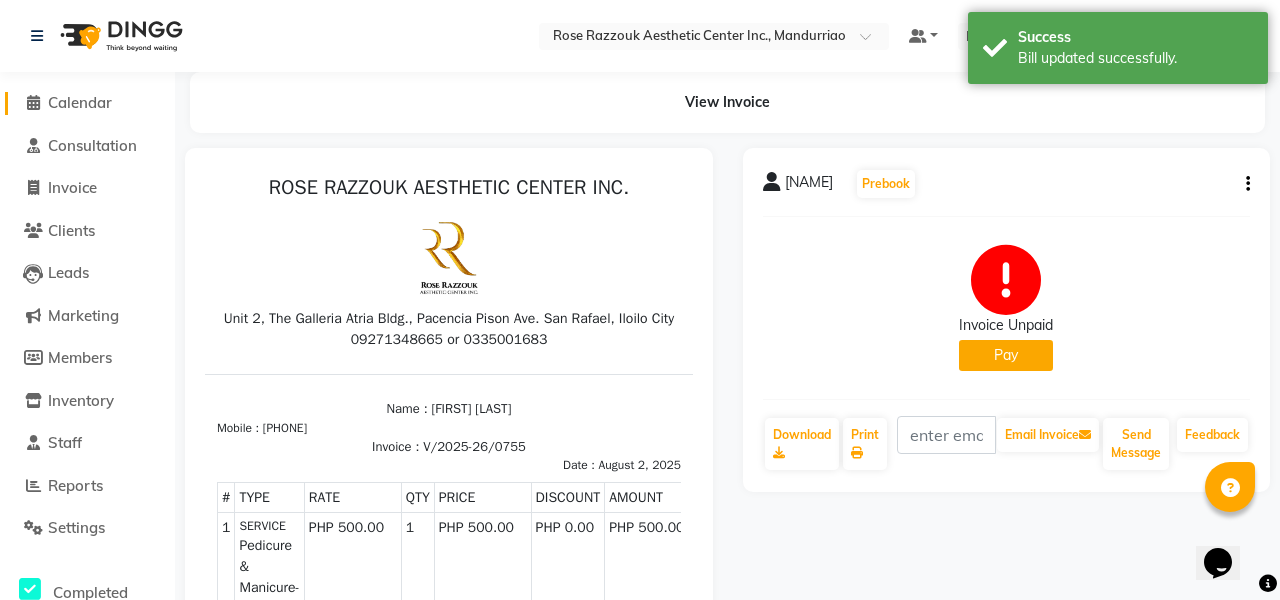 click 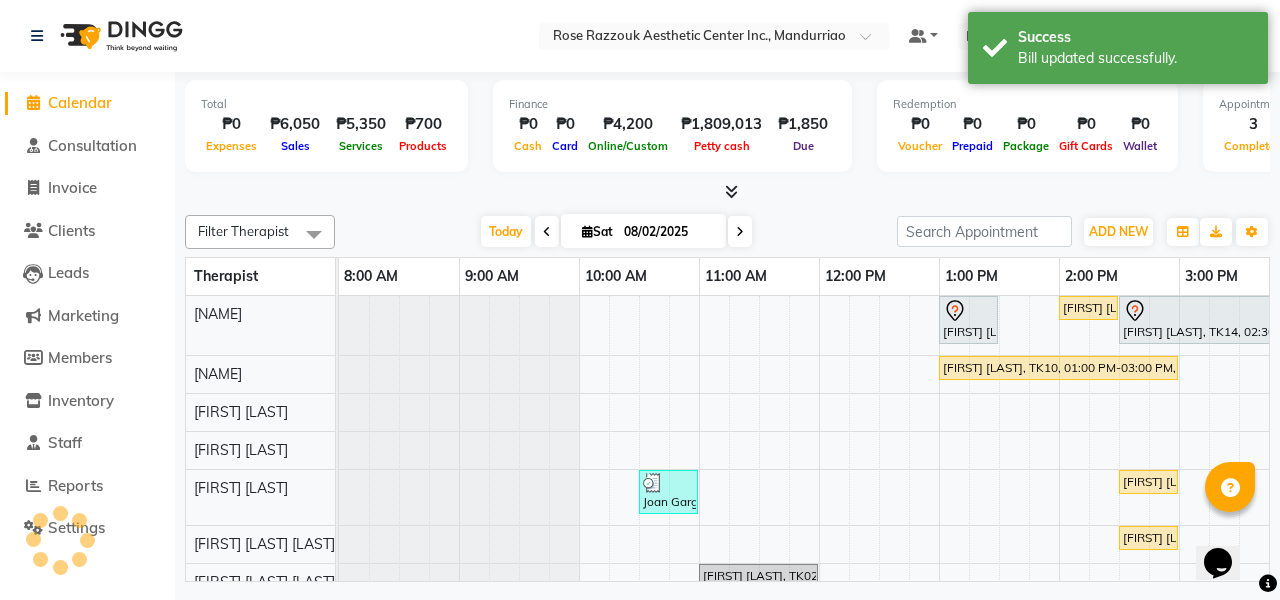 scroll, scrollTop: 0, scrollLeft: 0, axis: both 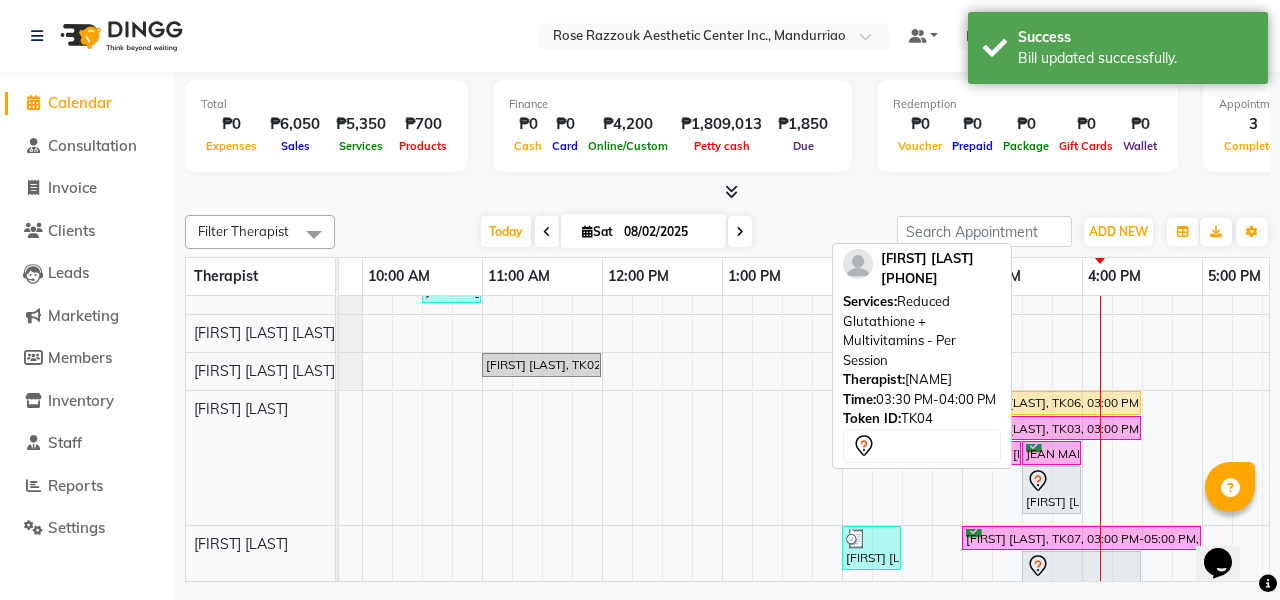 click on "[FIRST] [LAST], TK04, 03:30 PM-04:00 PM, Reduced Glutathione + Multivitamins  - Per Session" at bounding box center (1051, 490) 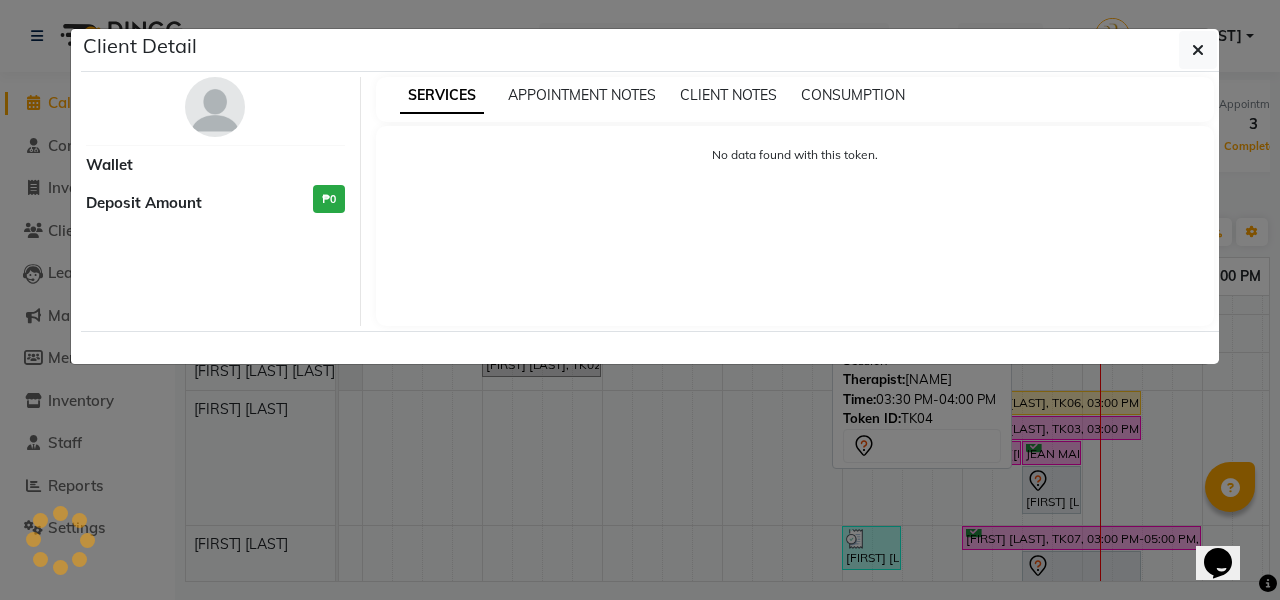 select on "7" 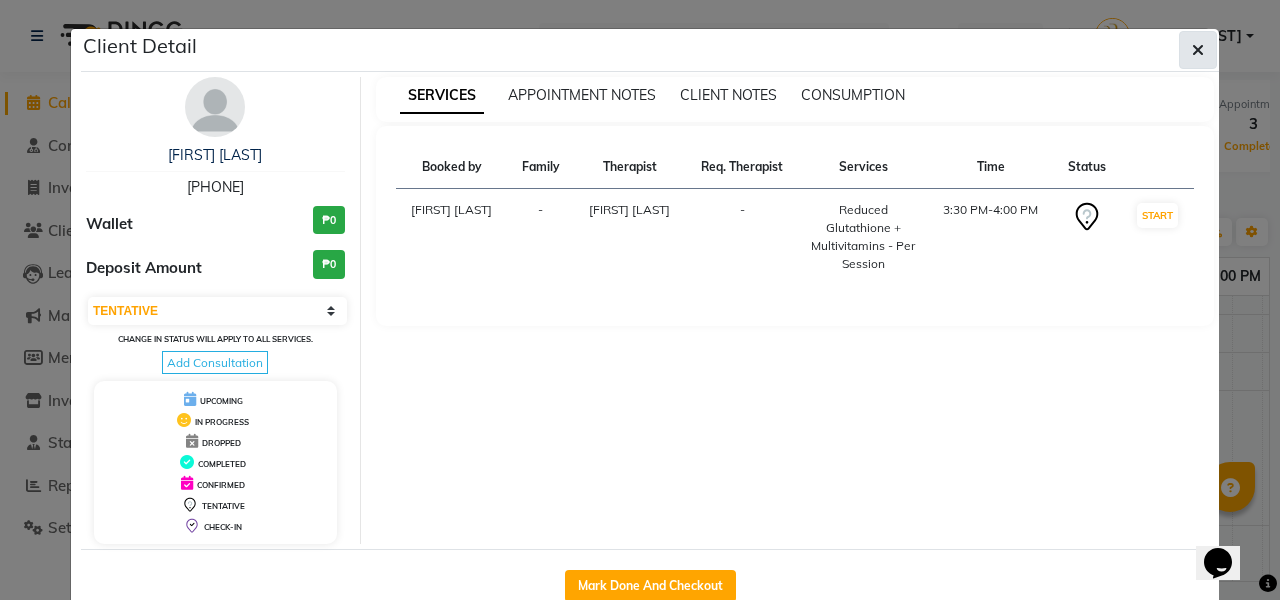 click 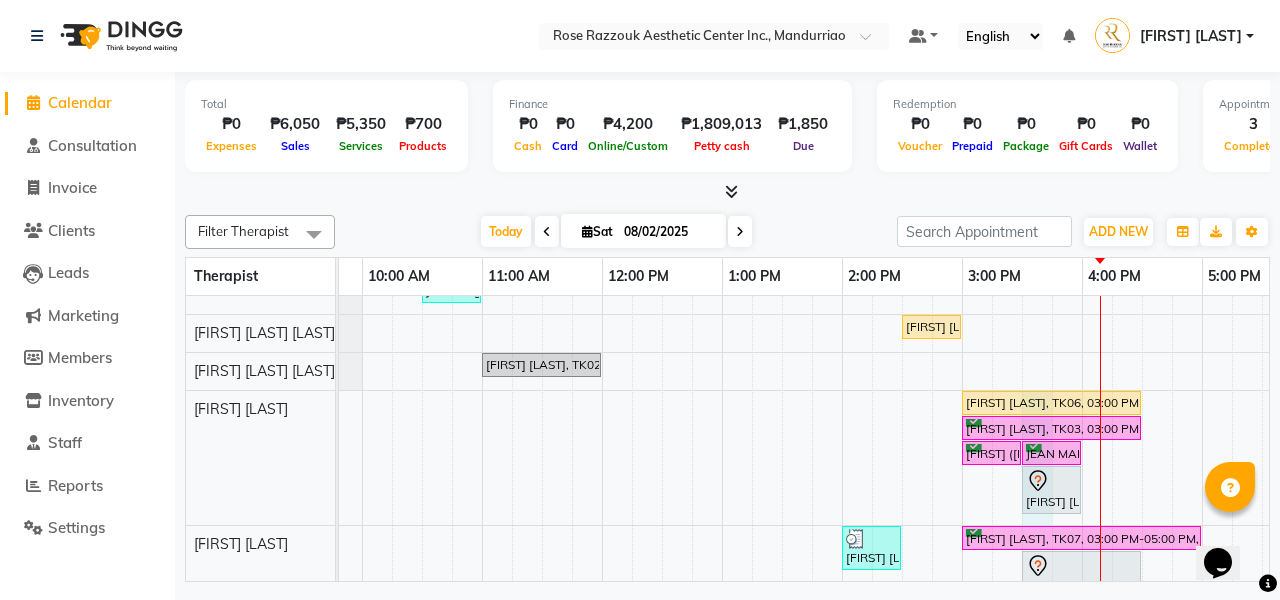 click on "[FIRST] [LAST], TK11, 01:00 PM-01:30 PM, Picosure/Picosecond - Face (Hyperpigmentation & Rejuvenation) [FIRST] [LAST], TK12, 02:00 PM-02:30 PM, Rose Razzouk Signature Treatments - Deep Peel For Face Tanya Go, TK14, 02:30 PM-04:00 PM, Facials- Hydra Facial Ultimate Greta Colon, TK10, 01:00 PM-03:00 PM, Headspa Joan Gargantos, TK01, 10:30 AM-11:00 AM, Picosure/Picosecond - Face (Hyperpigmentation & Rejuvenation) Joanna Grace Antupina, TK16, 02:30 PM-03:00 PM, Pedicure & Manicure - Russian Manicure Liezel Antupina, TK15, 02:30 PM-03:00 PM, Pedicure & Manicure- Russian Pedicure Meg Galilea, TK02, 11:00 AM-12:00 PM, Permanent Make Up - Brow Tattoo Touch Up Kathleen Deng, TK06, 03:00 PM-04:30 PM, Platelet Rich Fibrin Matrix - Whole Face Rejuvenation Helen Balume, TK03, 03:00 PM-04:30 PM, Platelet Rich Fibrin Matrix - Whole Face Rejuvenation Marie (Bambi) Tupas, TK08, 03:00 PM-03:30 PM, Reduced Glutathione + Multivitamins - Per Session" at bounding box center [902, 398] 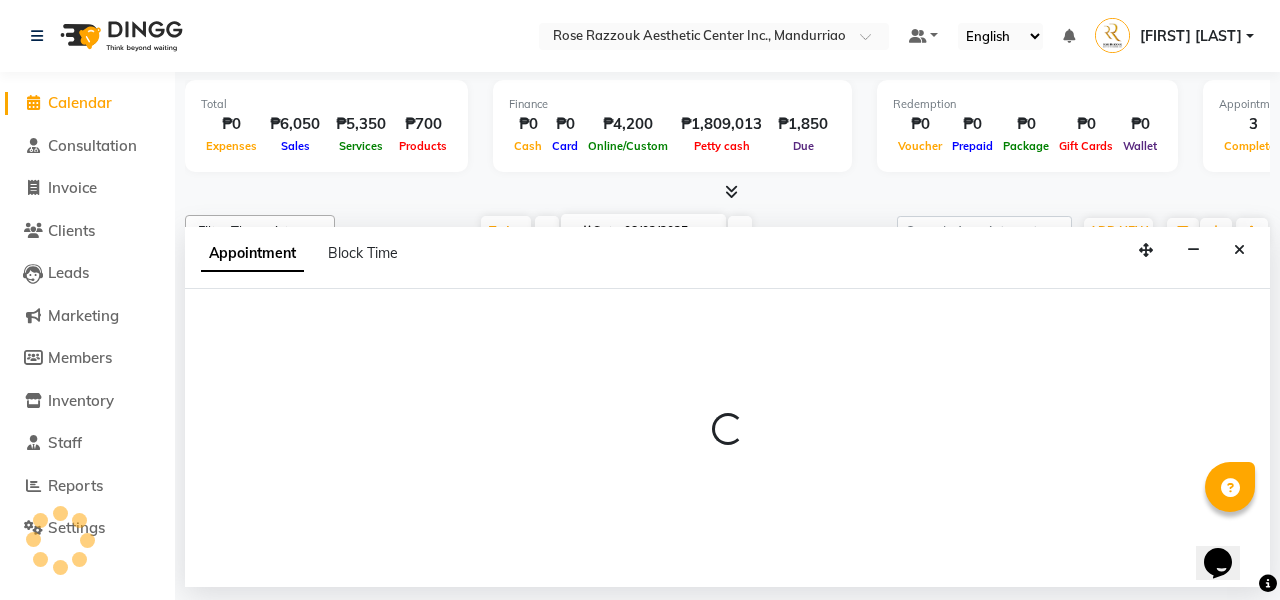 select on "46433" 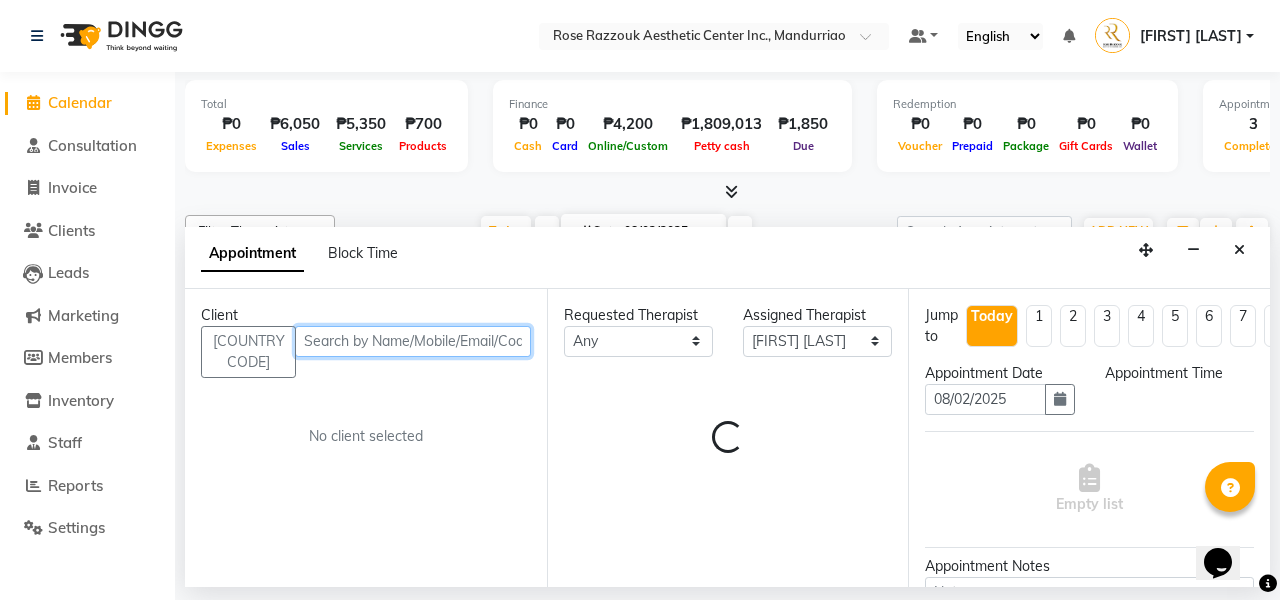 select on "930" 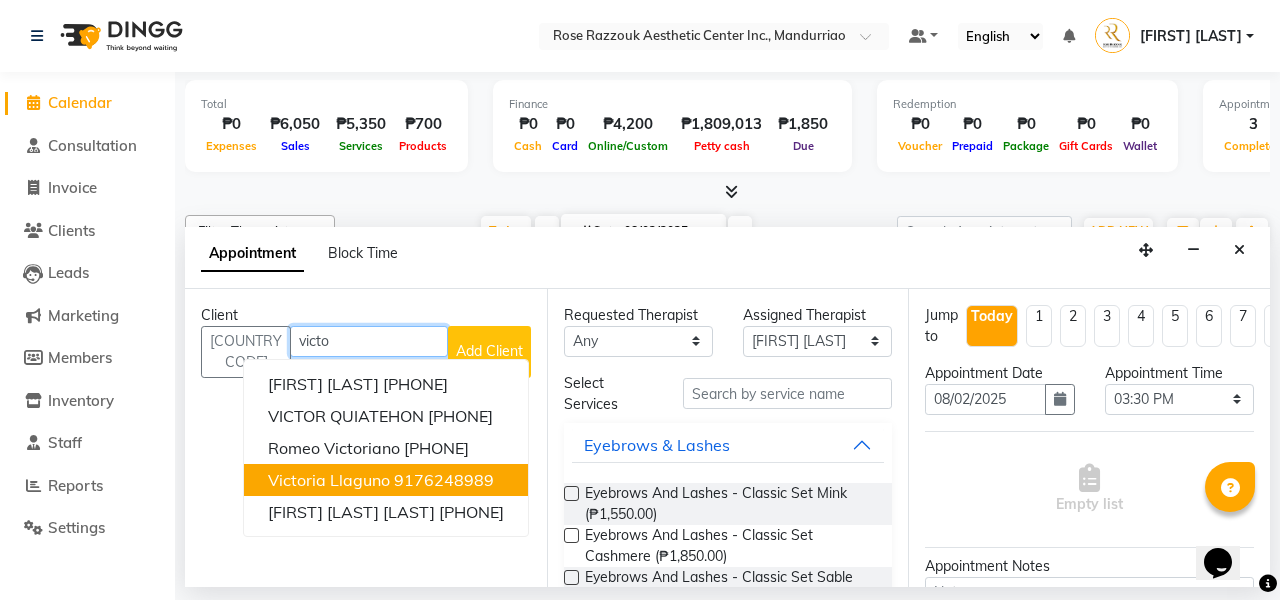 click on "Victoria Llaguno" at bounding box center (329, 480) 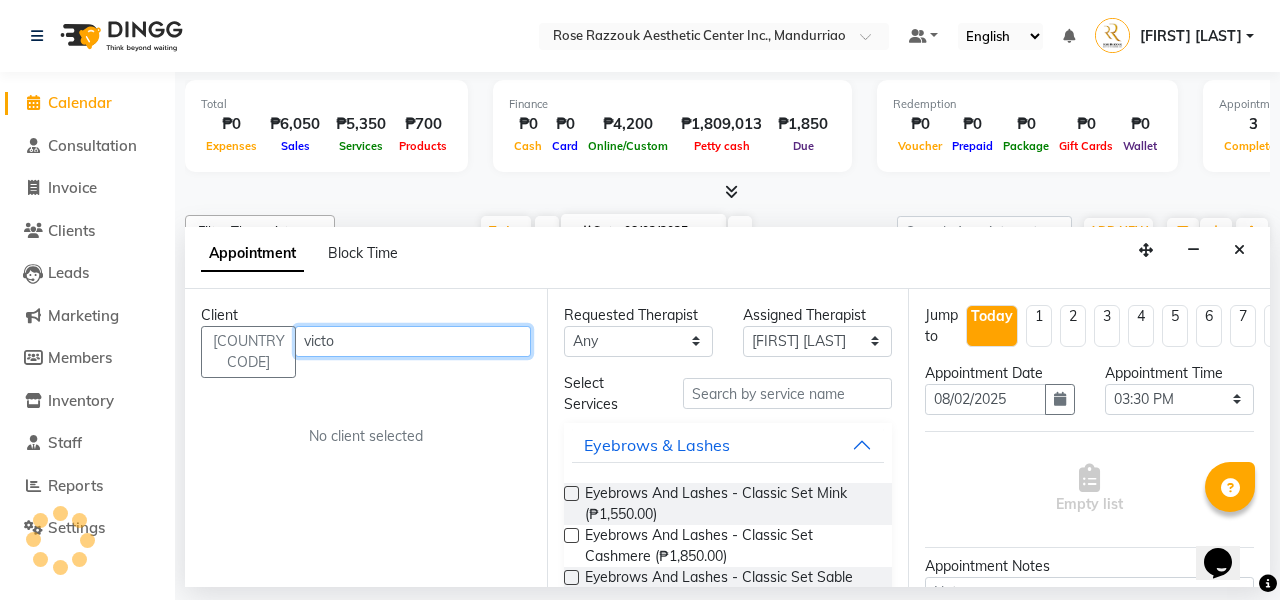 type on "9176248989" 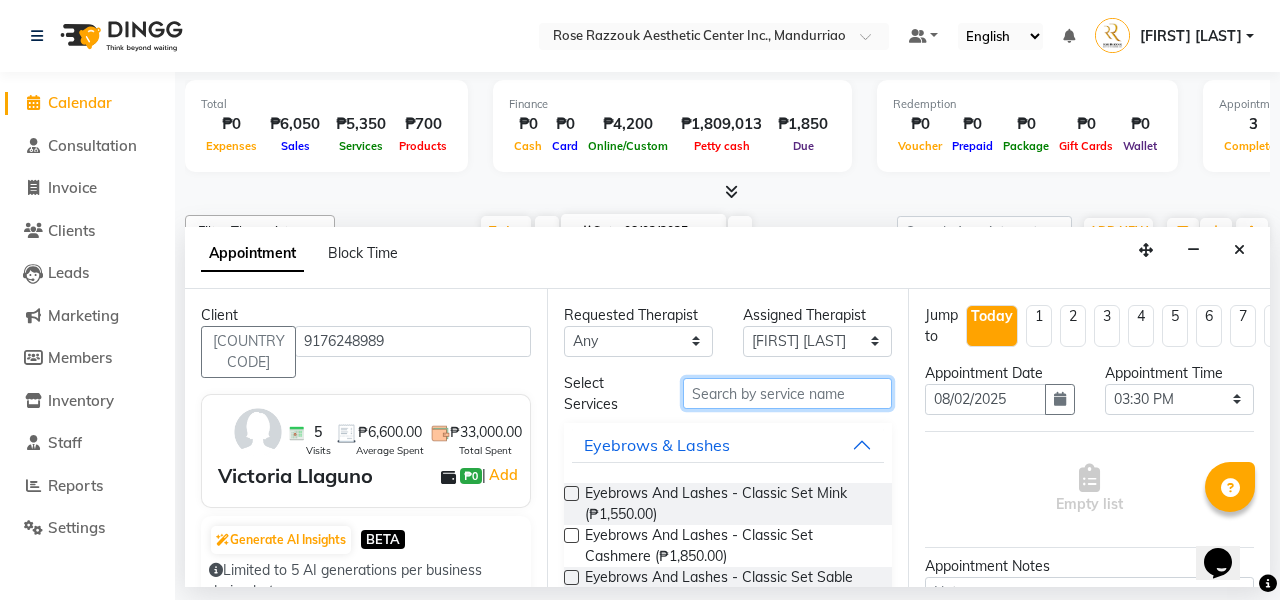 click at bounding box center (787, 393) 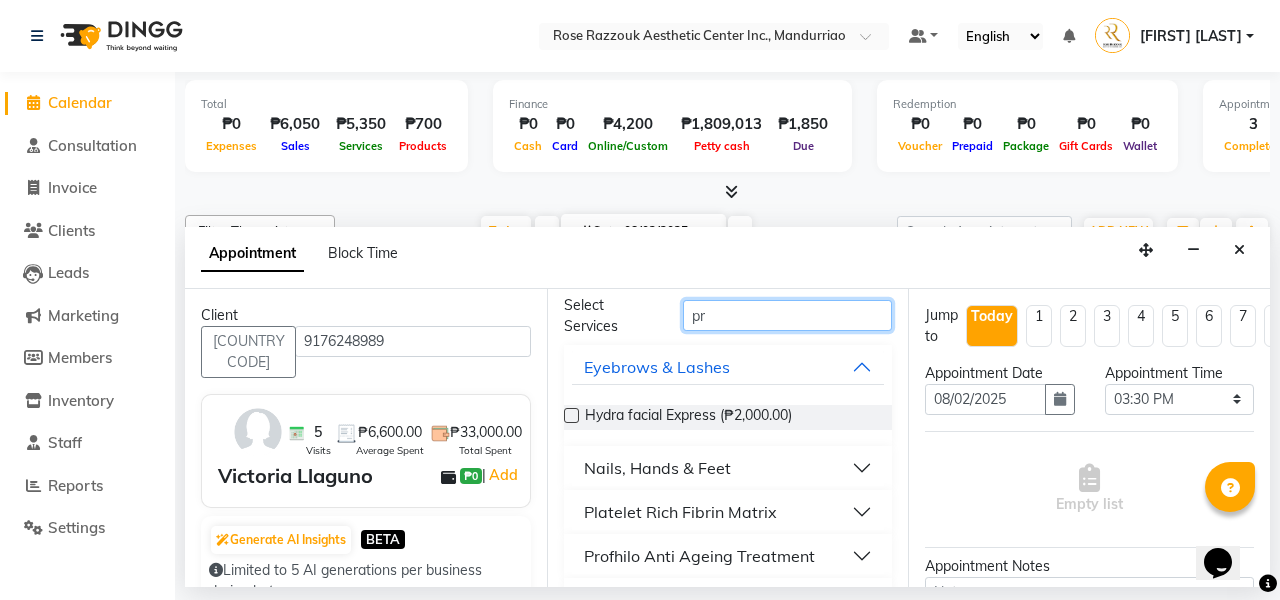 scroll, scrollTop: 83, scrollLeft: 0, axis: vertical 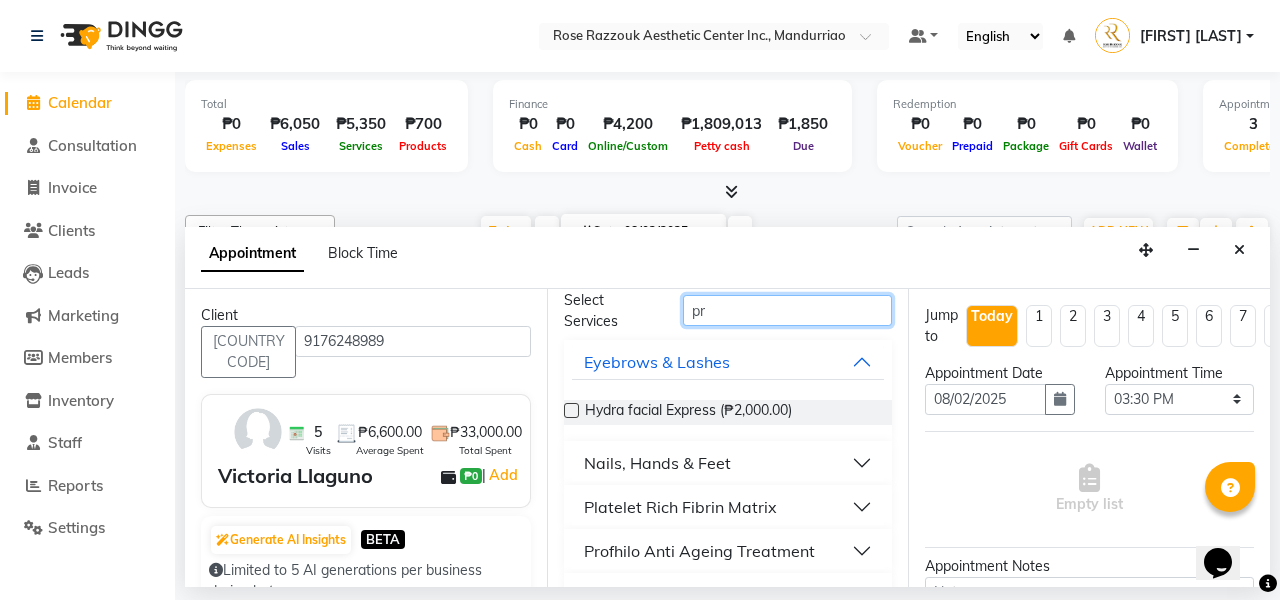 type on "pr" 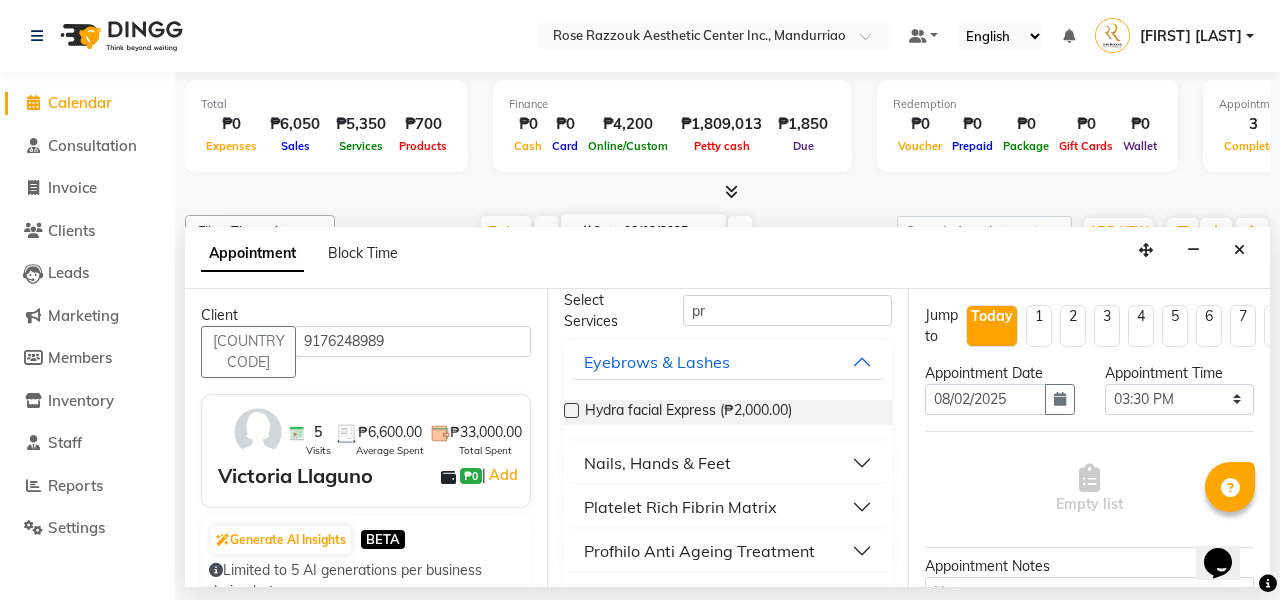click on "Platelet Rich Fibrin Matrix" at bounding box center (728, 507) 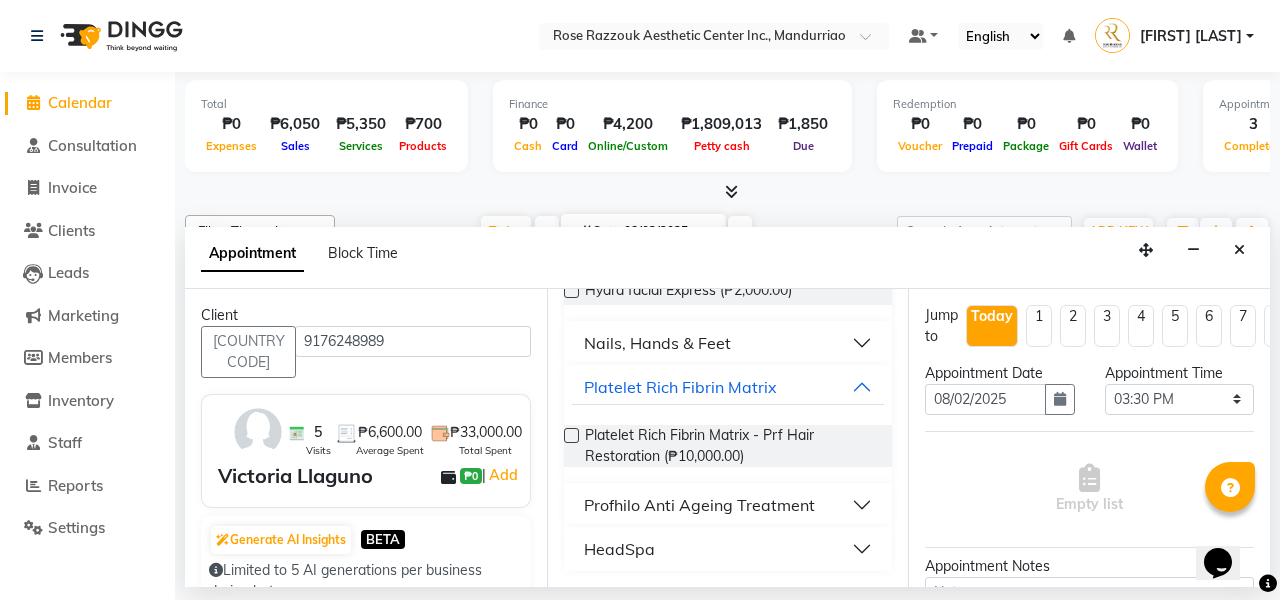 scroll, scrollTop: 203, scrollLeft: 0, axis: vertical 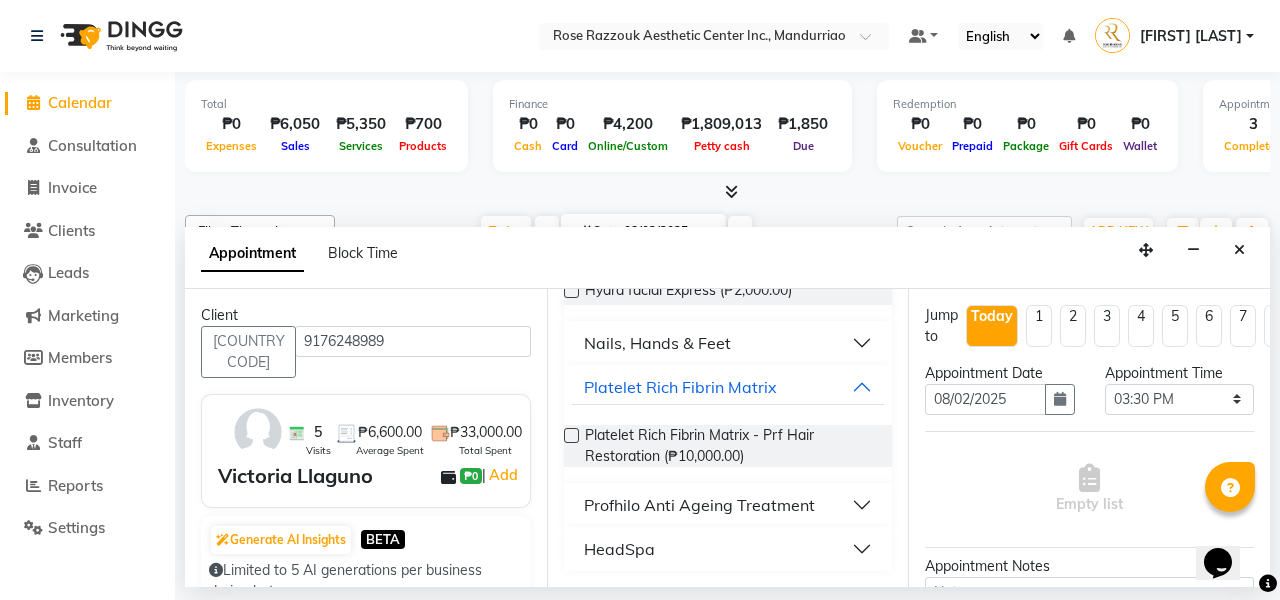 click on "Profhilo Anti Ageing Treatment" at bounding box center (728, 505) 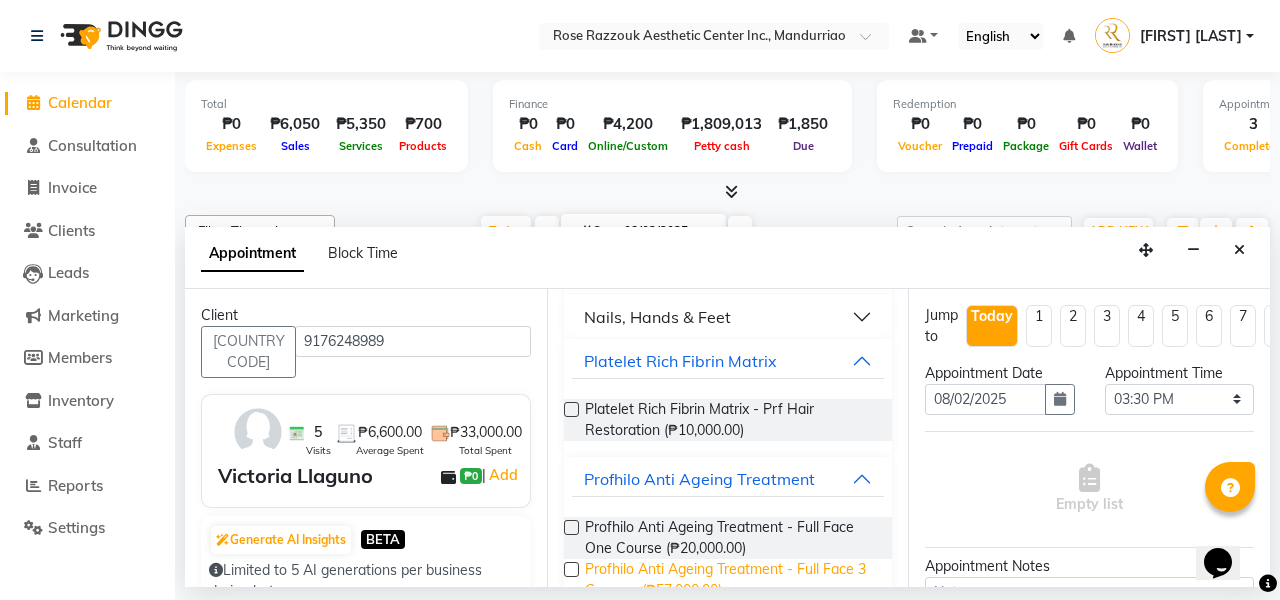 scroll, scrollTop: 222, scrollLeft: 0, axis: vertical 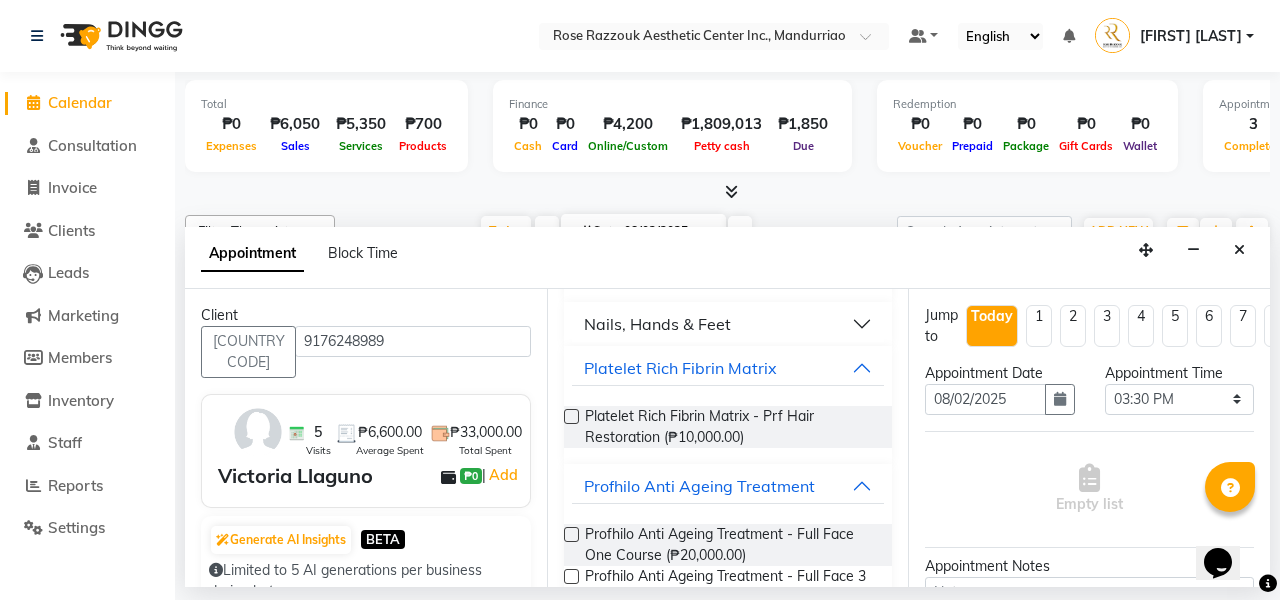 click on "Profhilo Anti Ageing Treatment" at bounding box center (728, 486) 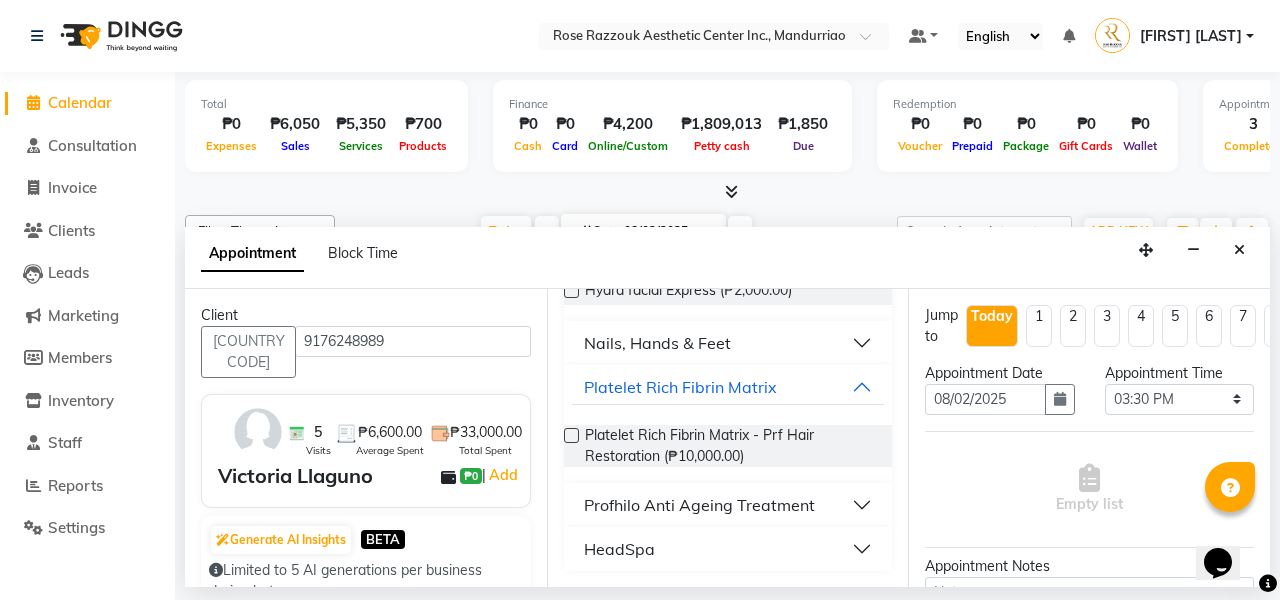 scroll, scrollTop: 203, scrollLeft: 0, axis: vertical 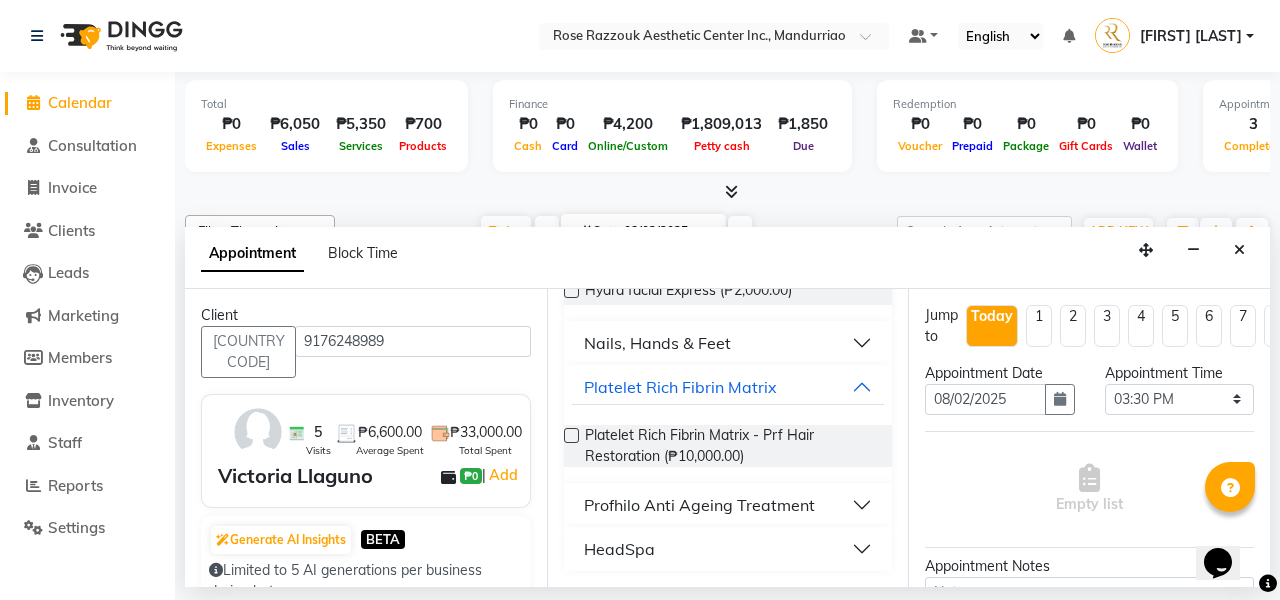 click on "Calendar" 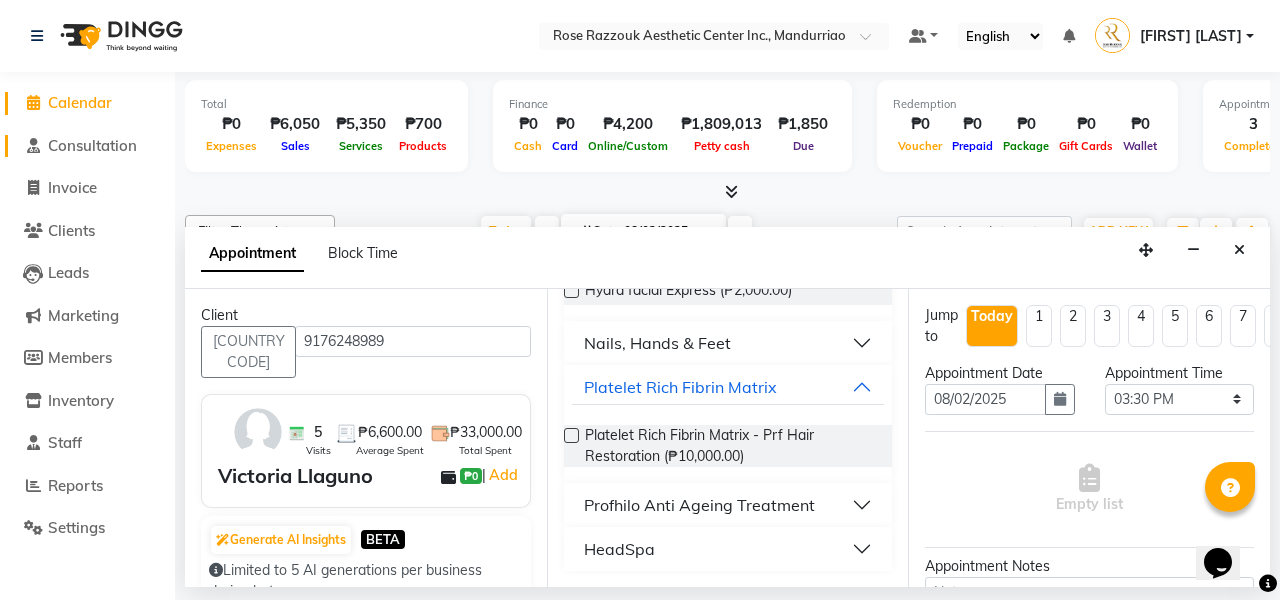 click on "Consultation" 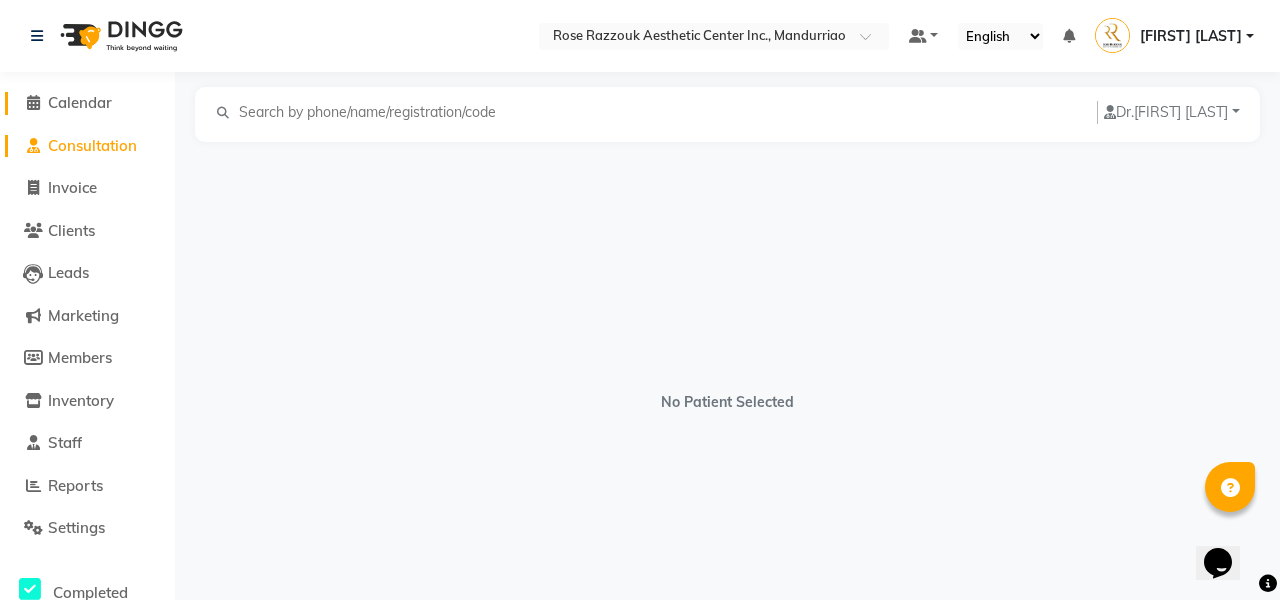 click on "Calendar" 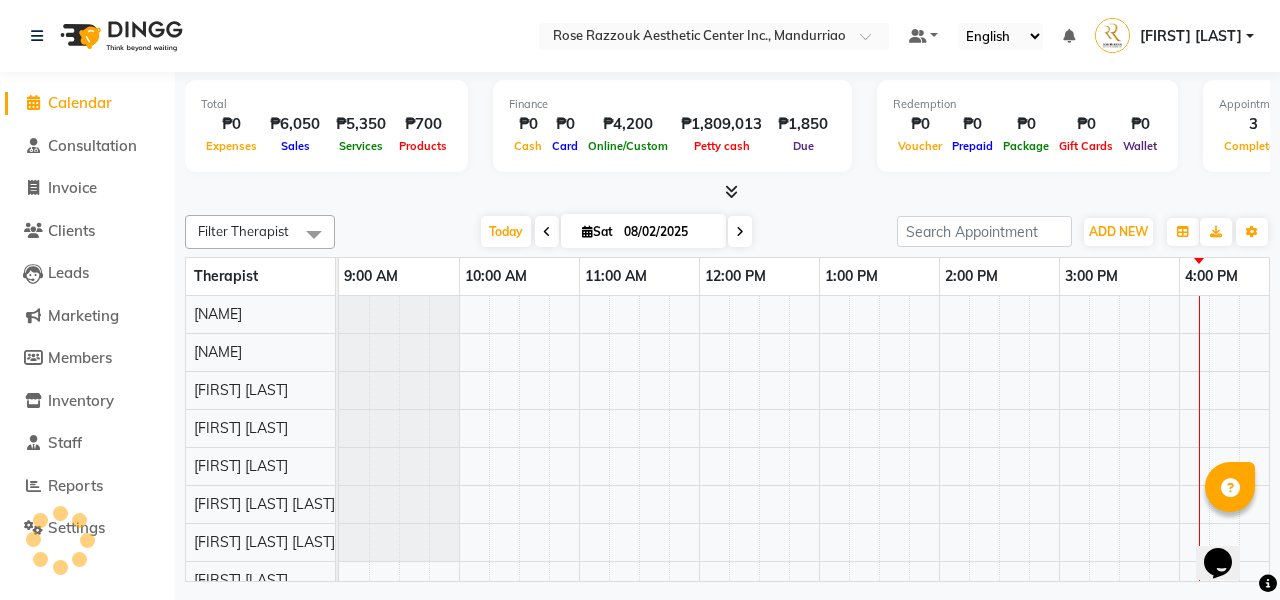 scroll, scrollTop: 0, scrollLeft: 0, axis: both 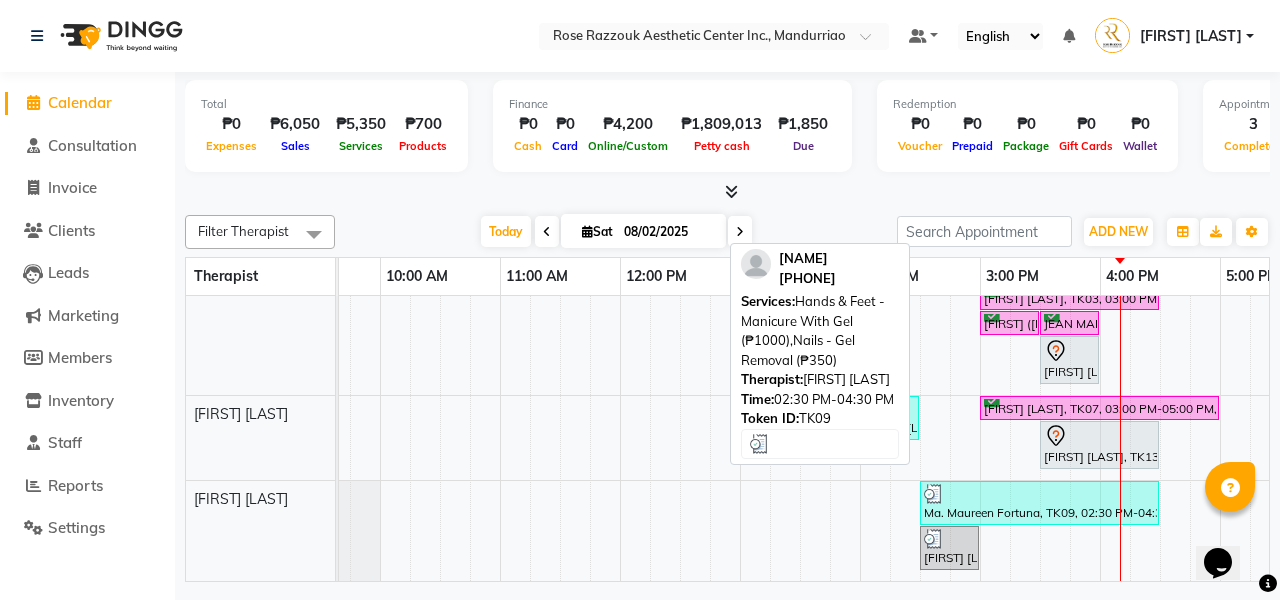 click on "Ma. Maureen Fortuna, TK09, 02:30 PM-04:30 PM, Hands & Feet  - Manicure With Gel (₱1000),Nails - Gel Removal (₱350)" at bounding box center (1039, 503) 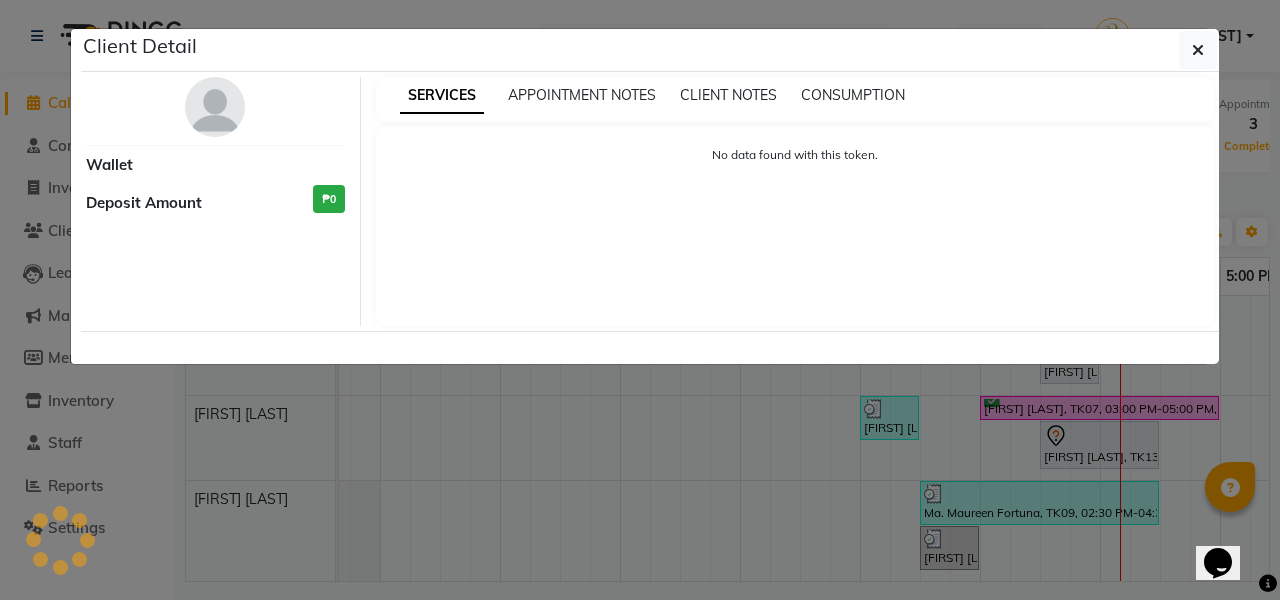 select on "3" 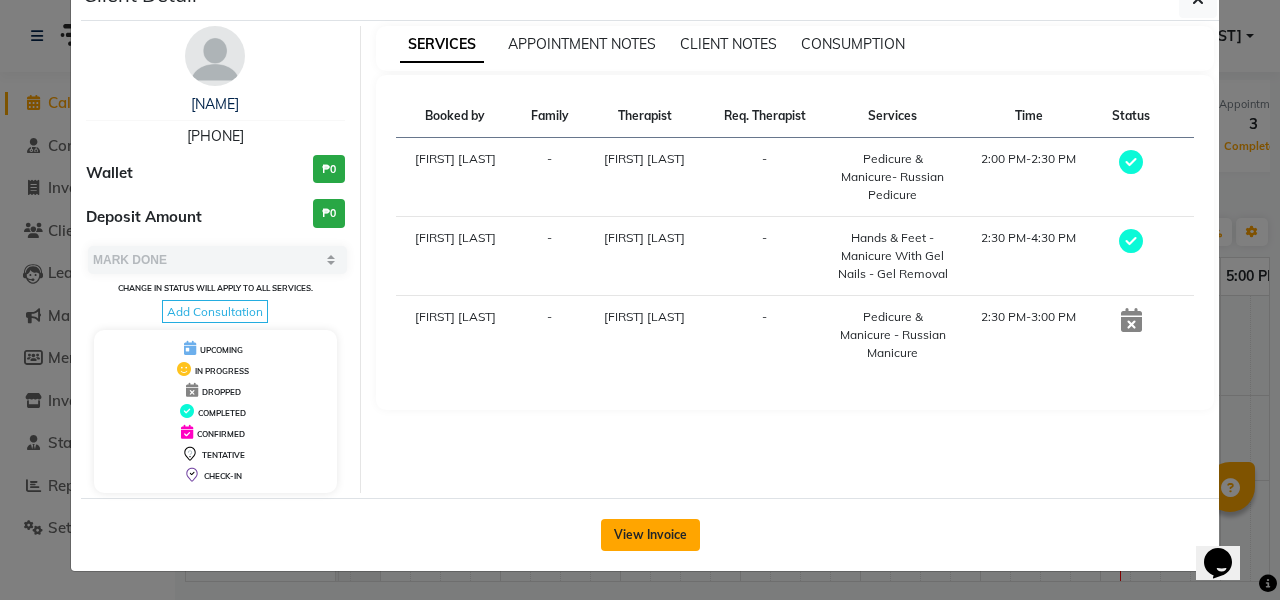 click on "View Invoice" 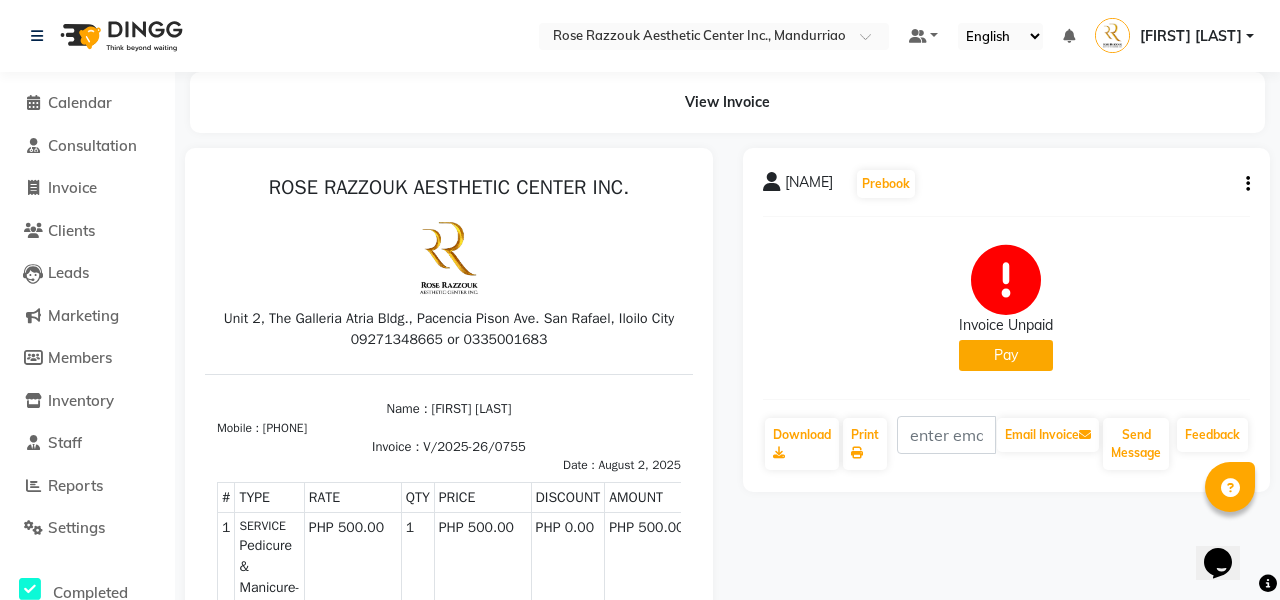 click 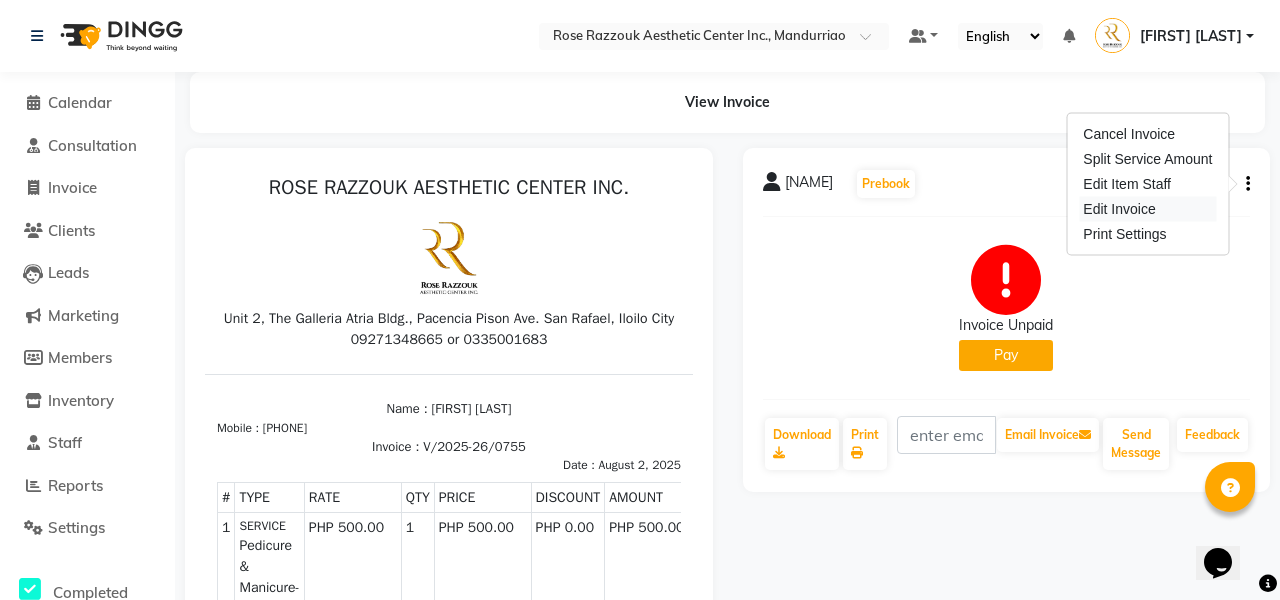 click on "Edit Invoice" at bounding box center [1147, 209] 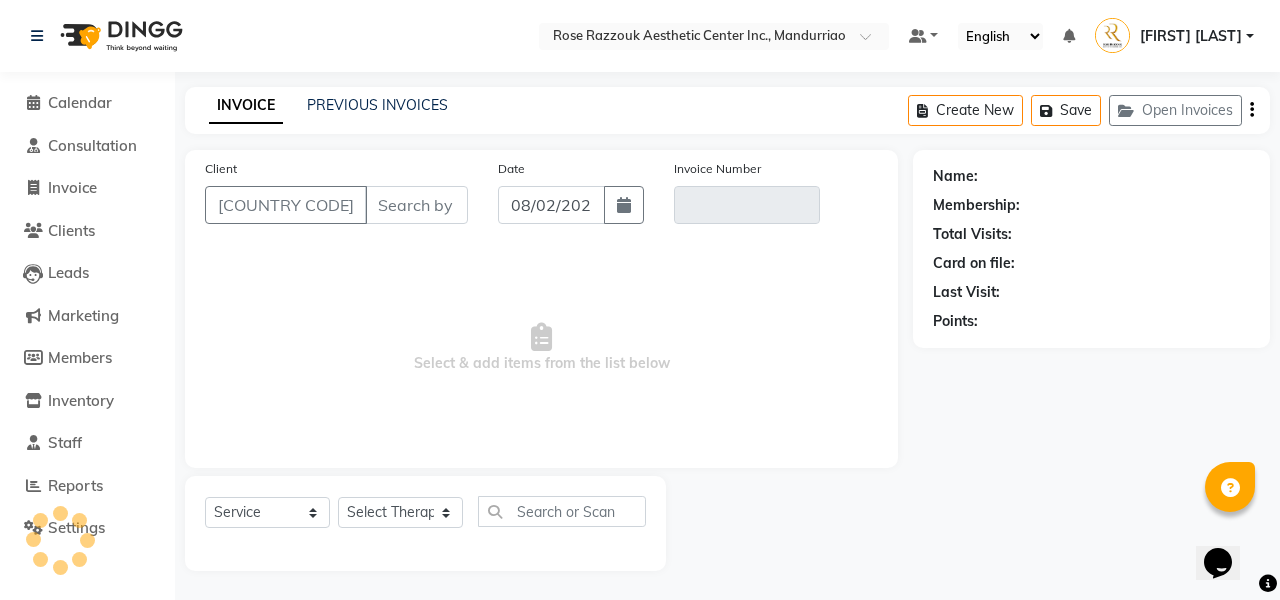 type on "[PHONE]" 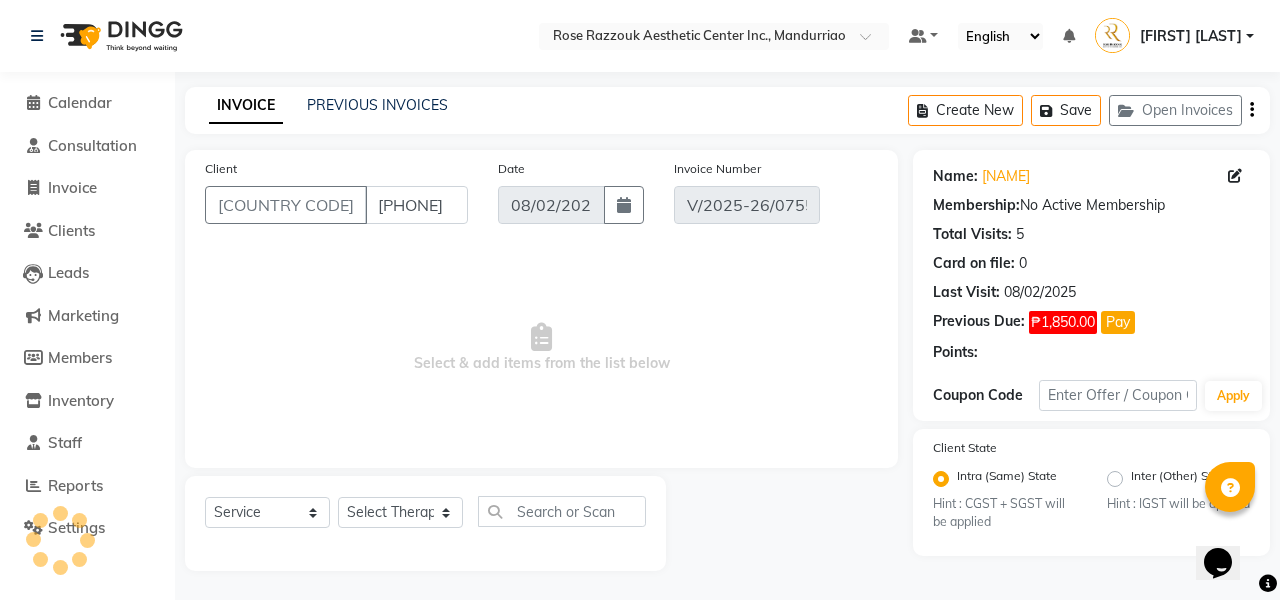 select on "select" 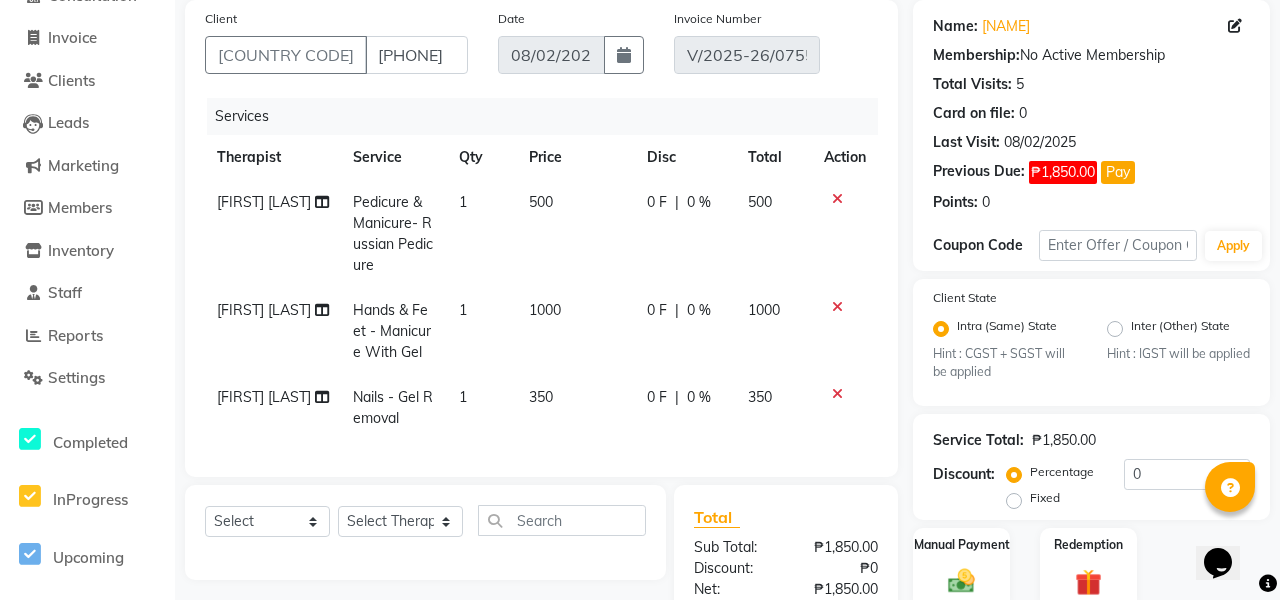 scroll, scrollTop: 151, scrollLeft: 1, axis: both 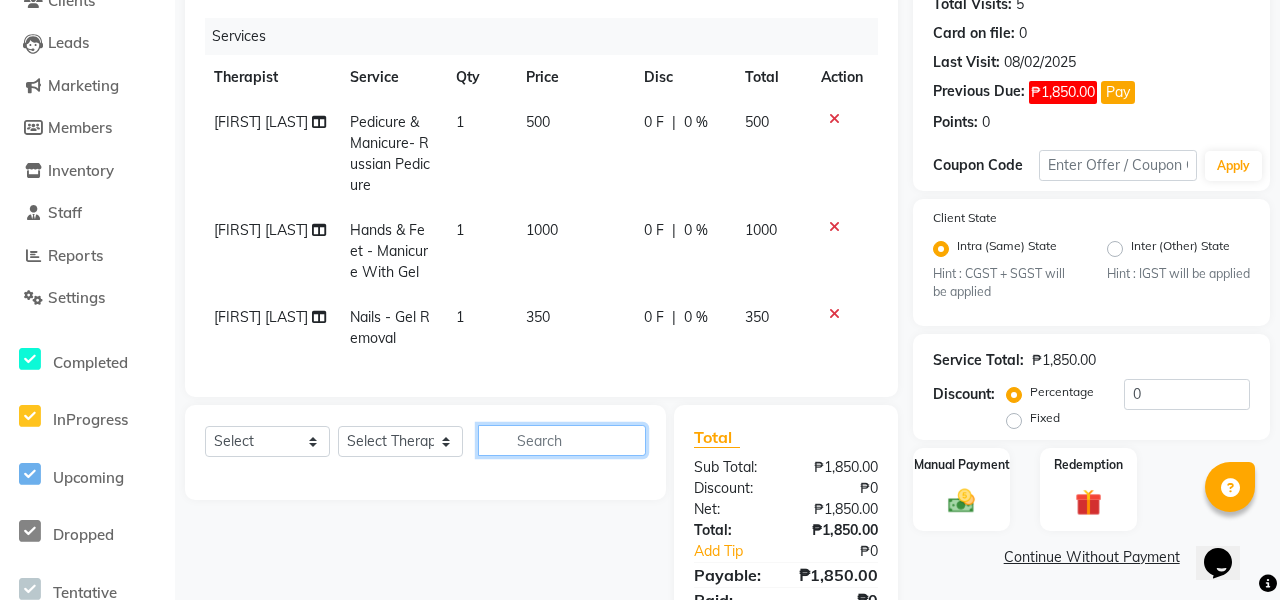 click 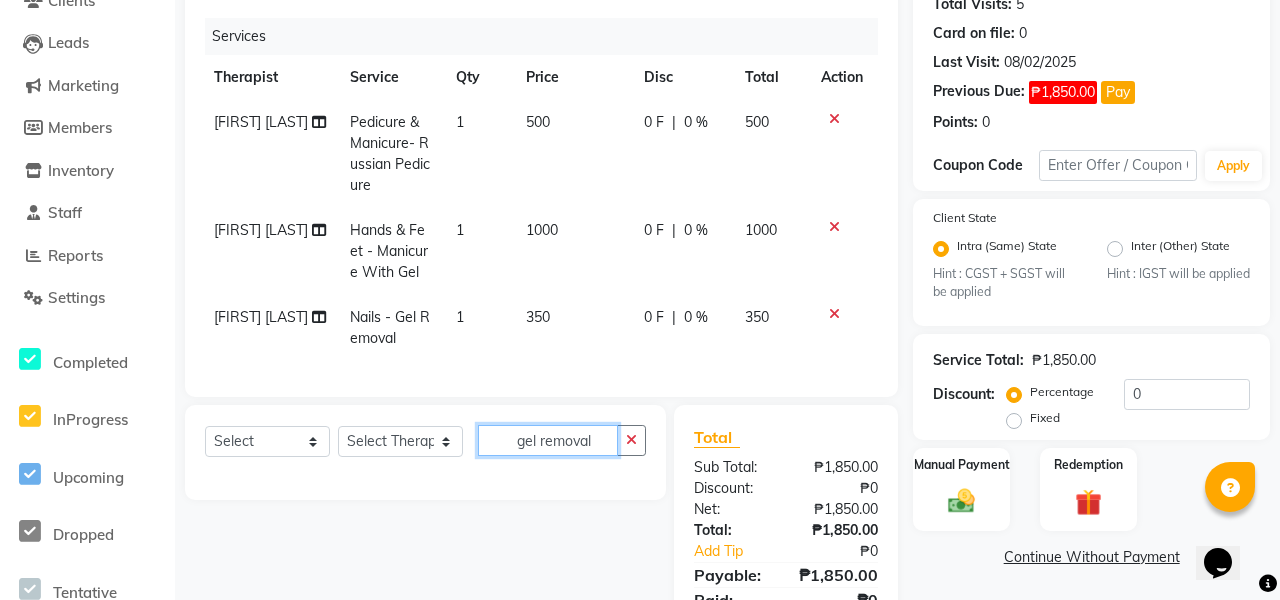 scroll, scrollTop: 293, scrollLeft: 0, axis: vertical 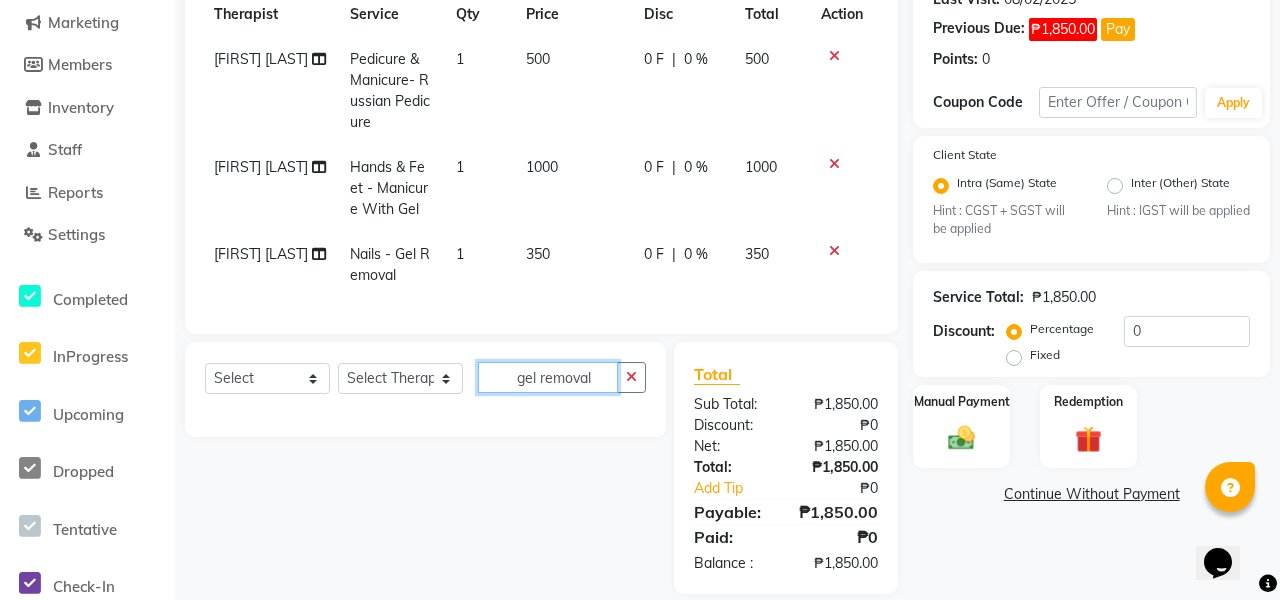 type on "gel removal" 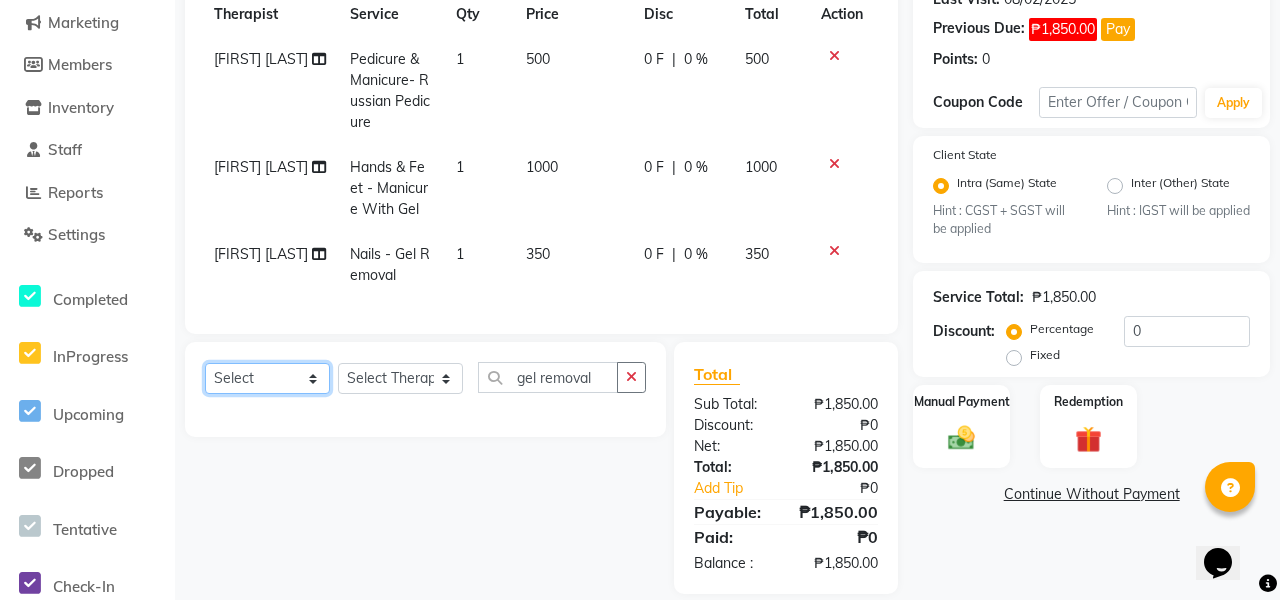 select on "service" 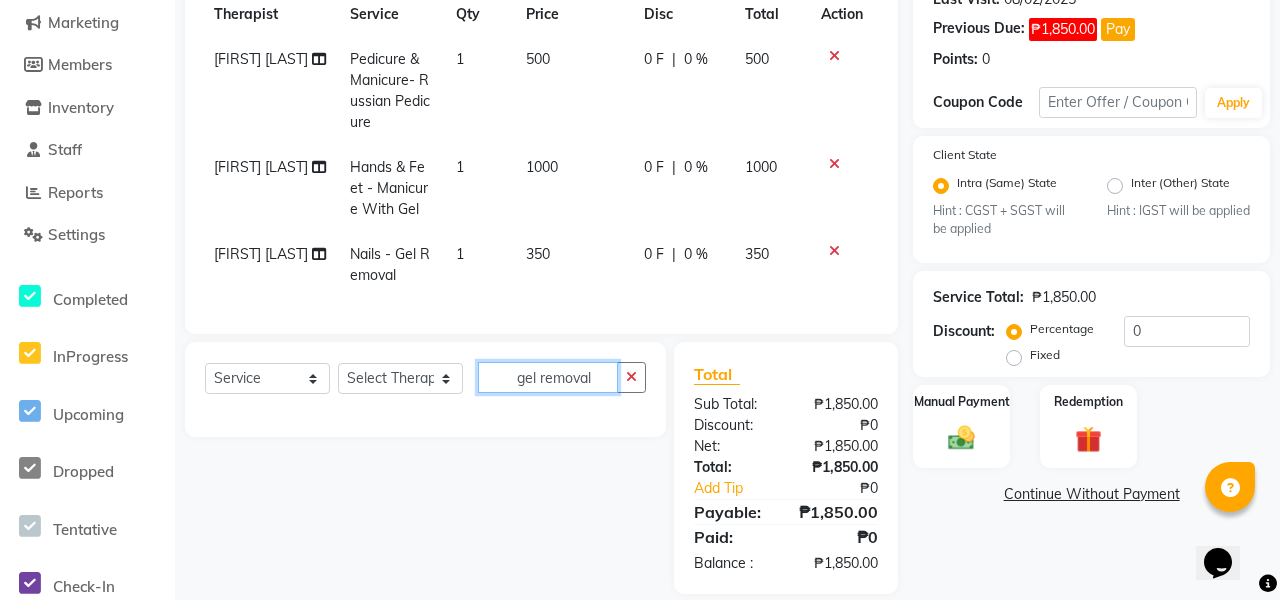 click on "gel removal" 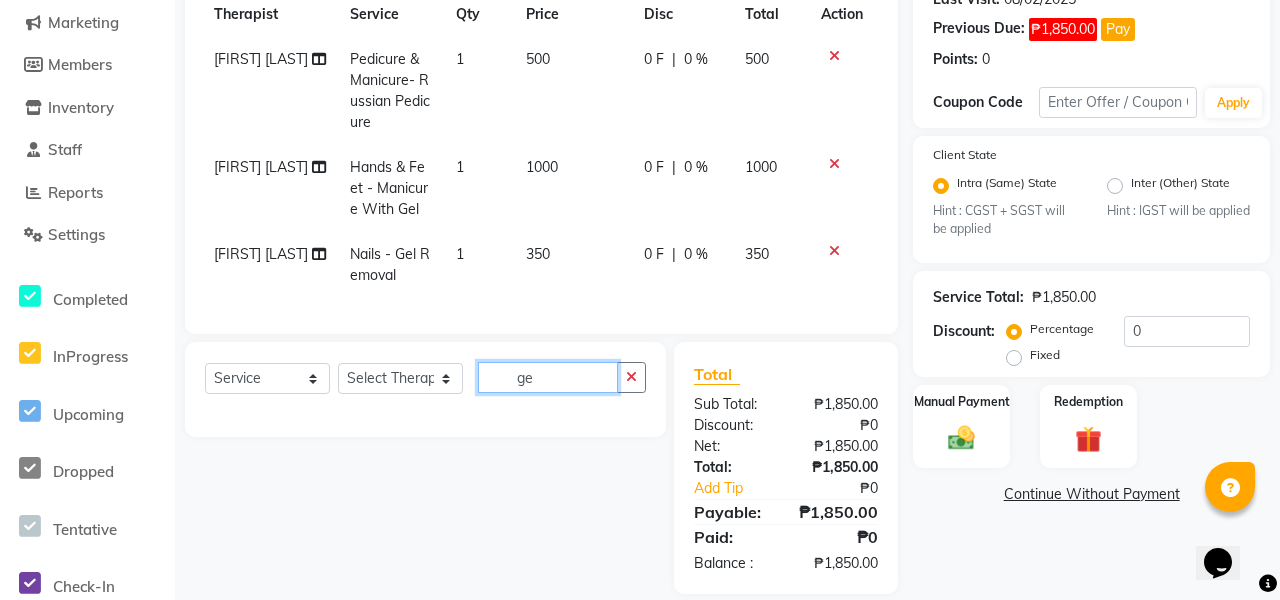 type on "g" 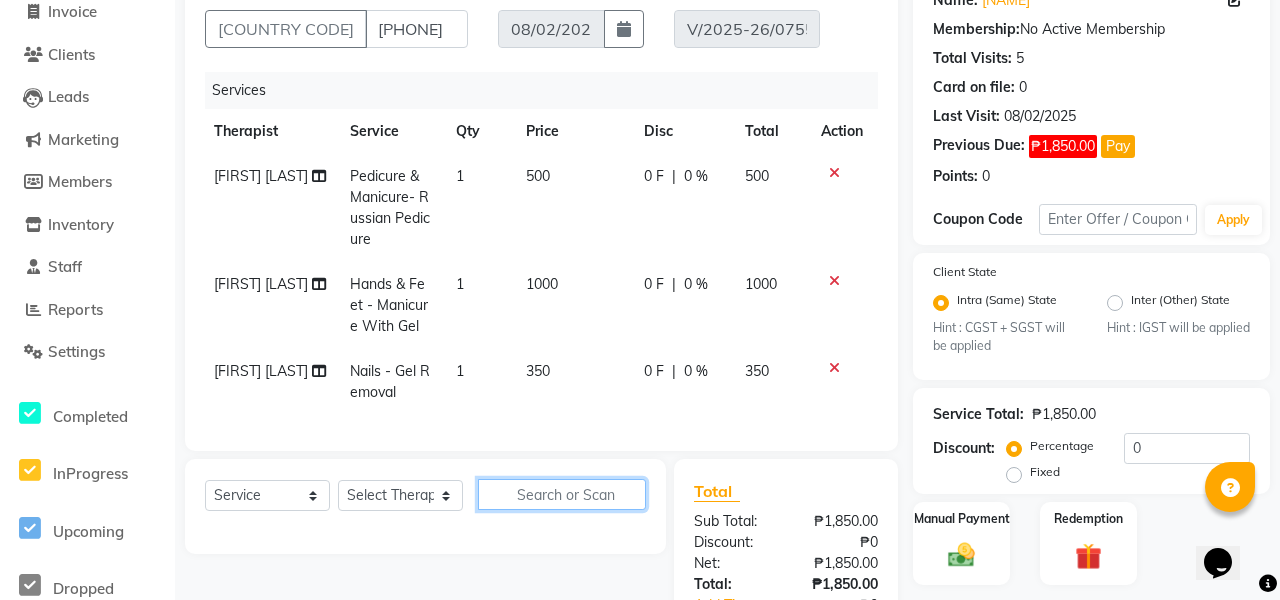 scroll, scrollTop: 155, scrollLeft: 0, axis: vertical 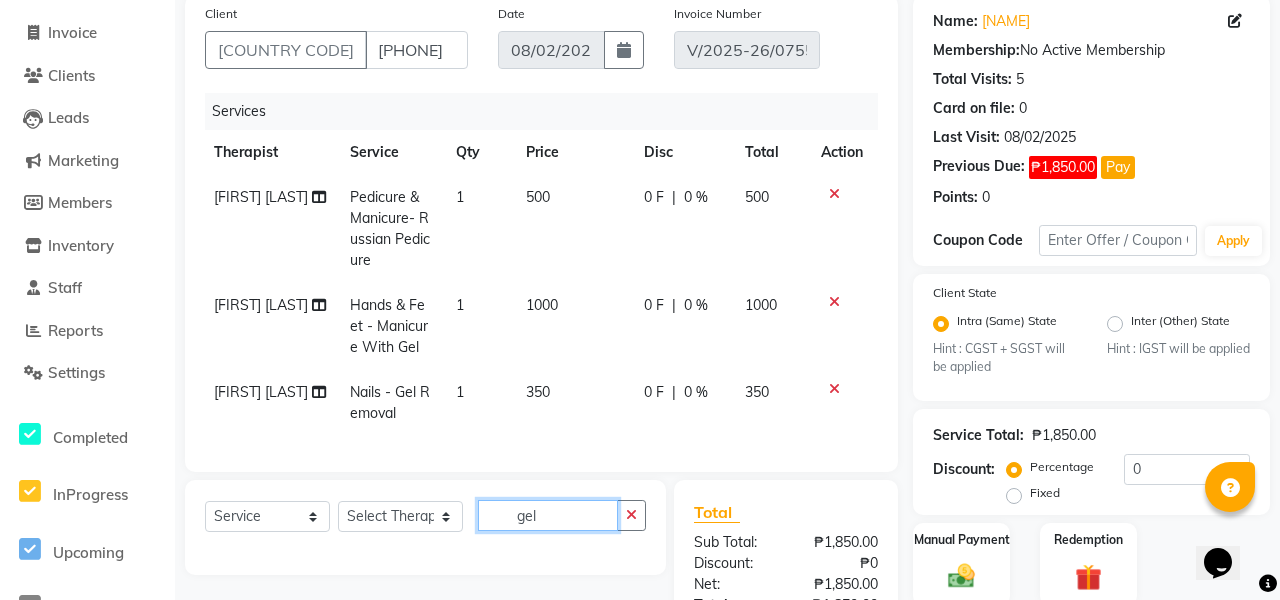 type on "gel" 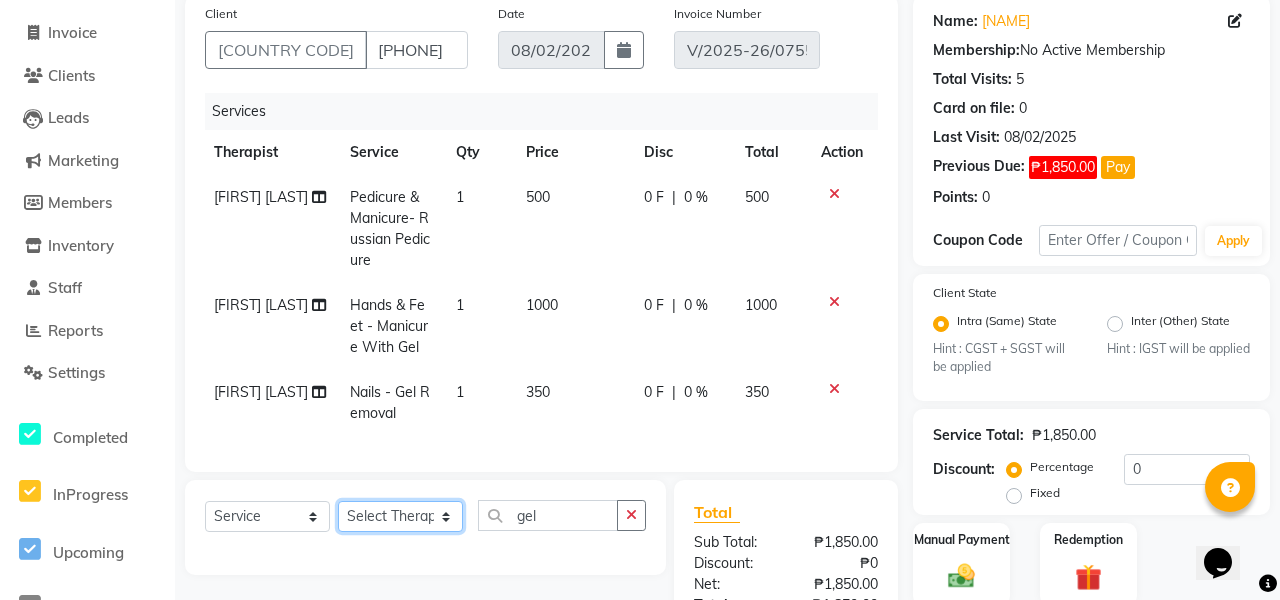 select on "69743" 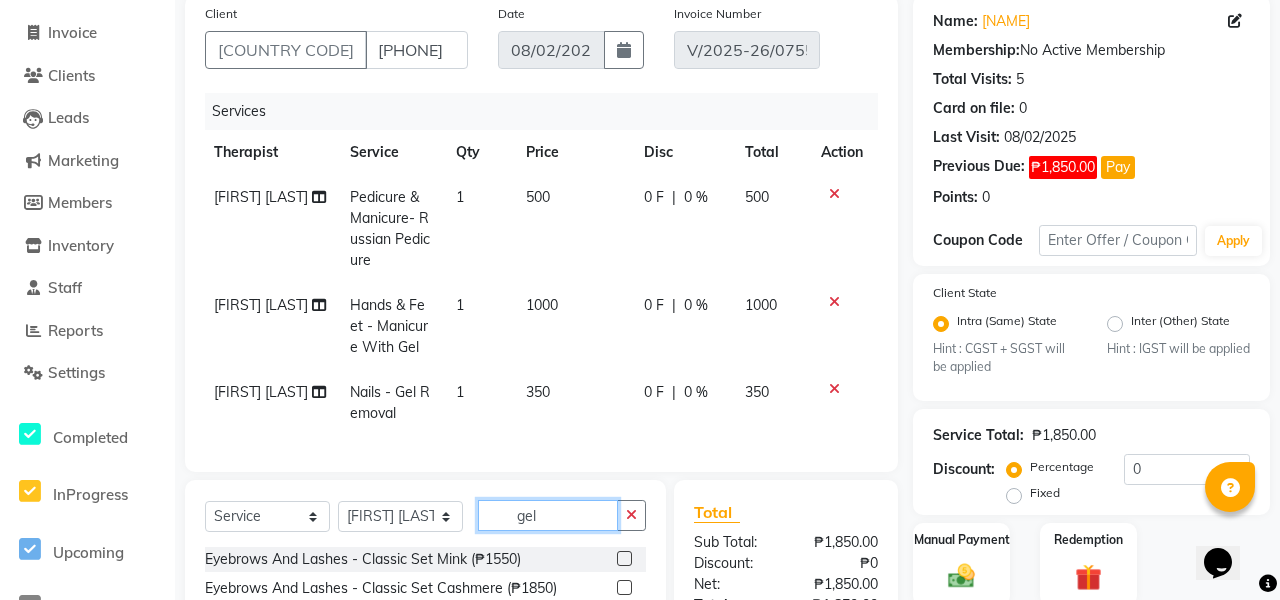 click on "gel" 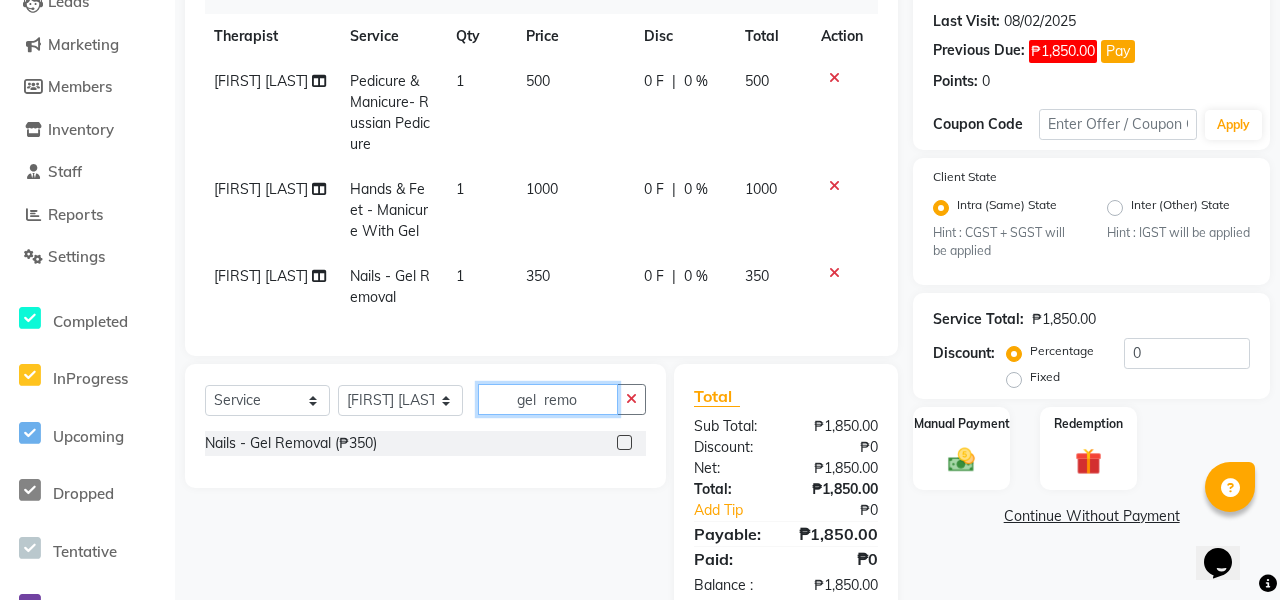 scroll, scrollTop: 276, scrollLeft: 0, axis: vertical 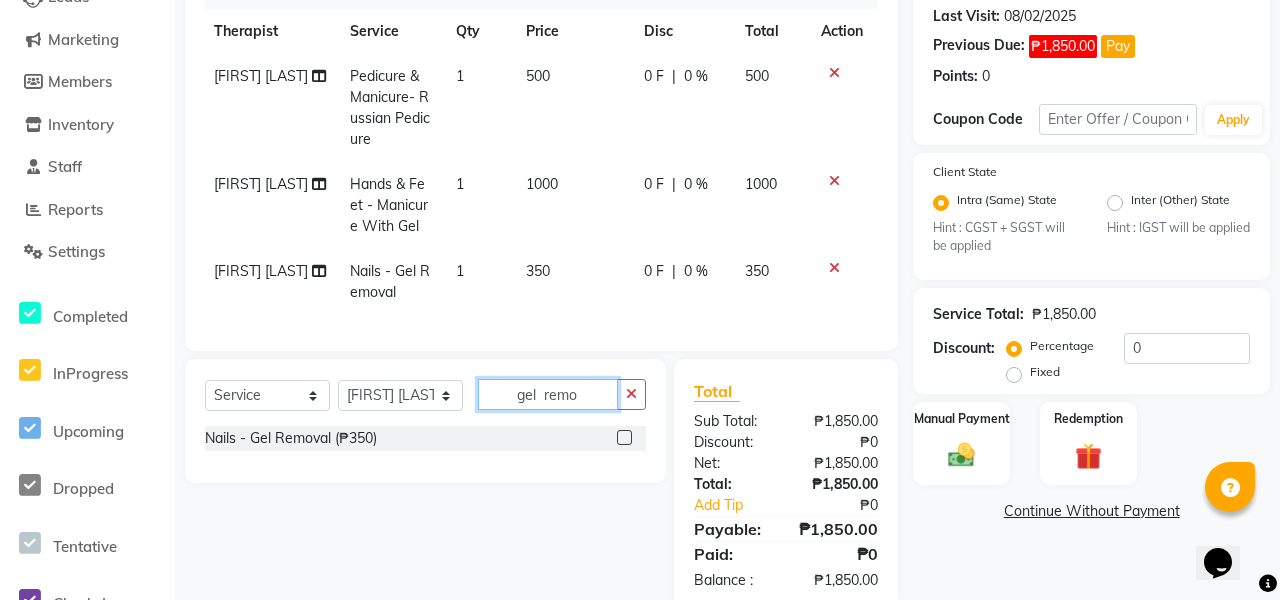 click on "gel  remo" 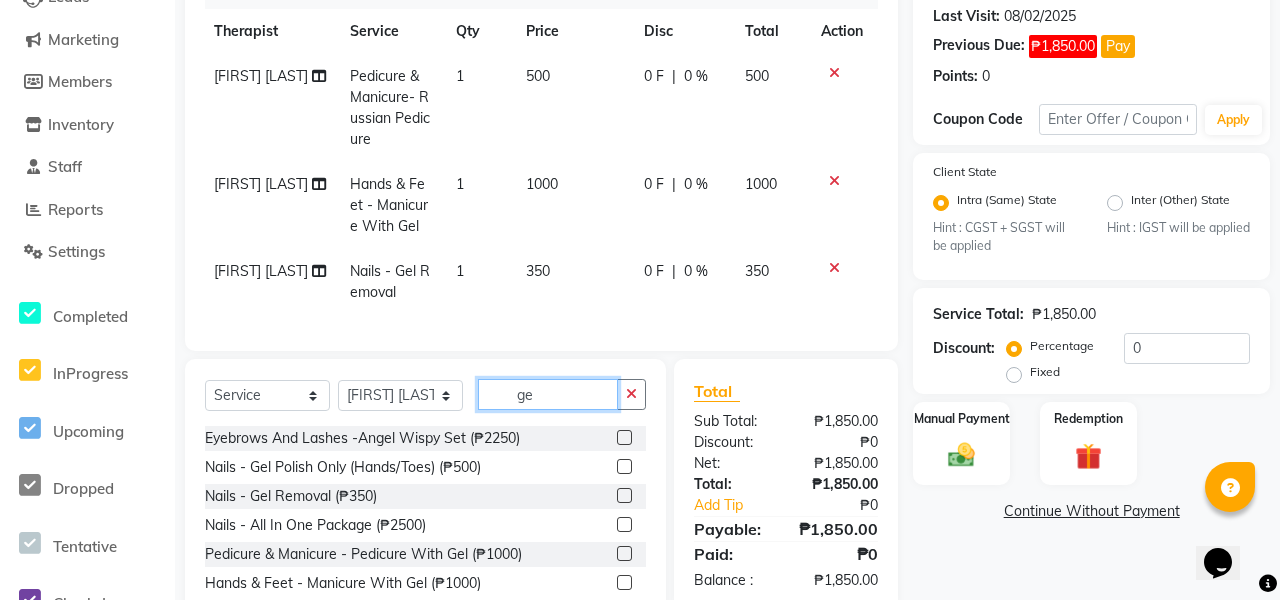type on "g" 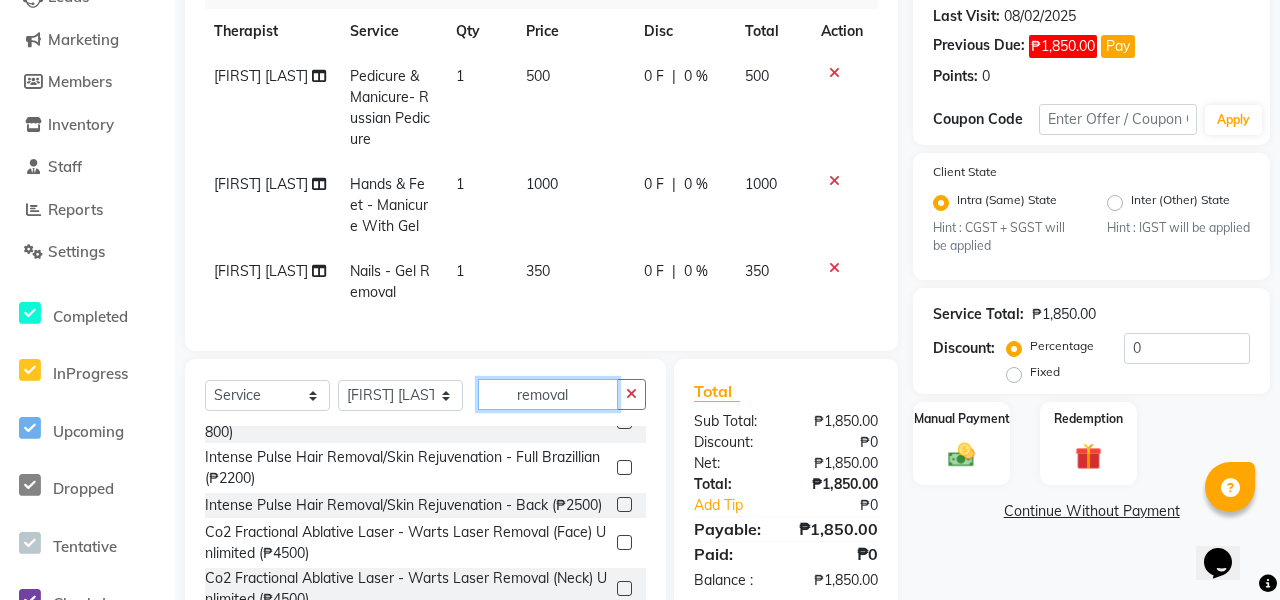 scroll, scrollTop: 1041, scrollLeft: 0, axis: vertical 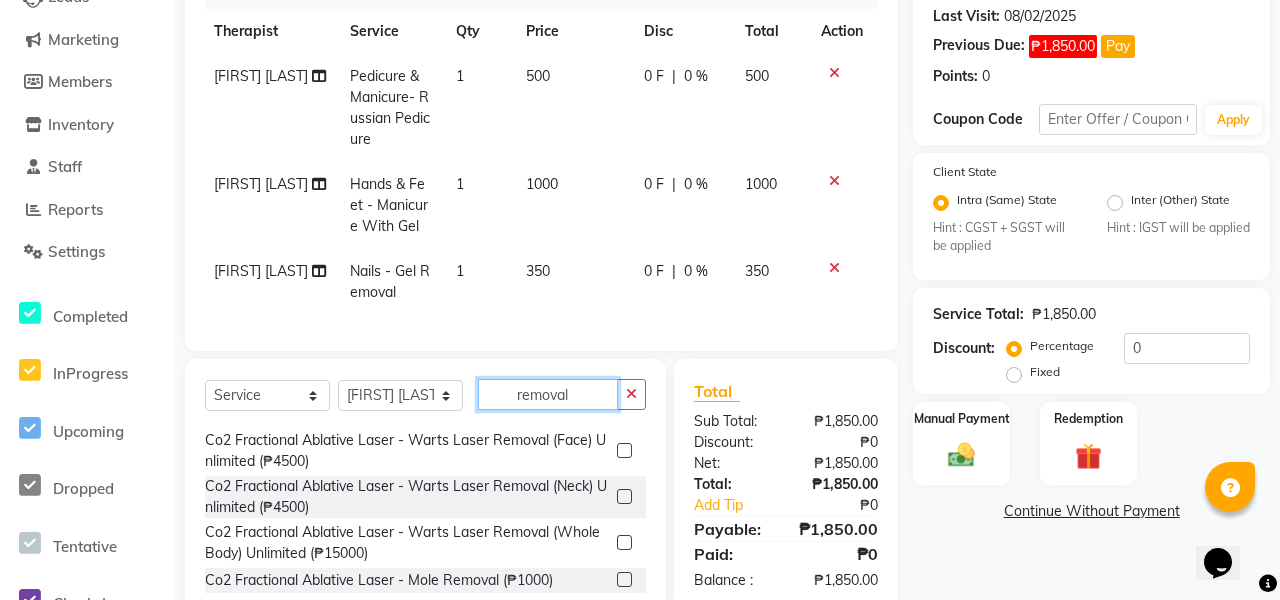 click on "removal" 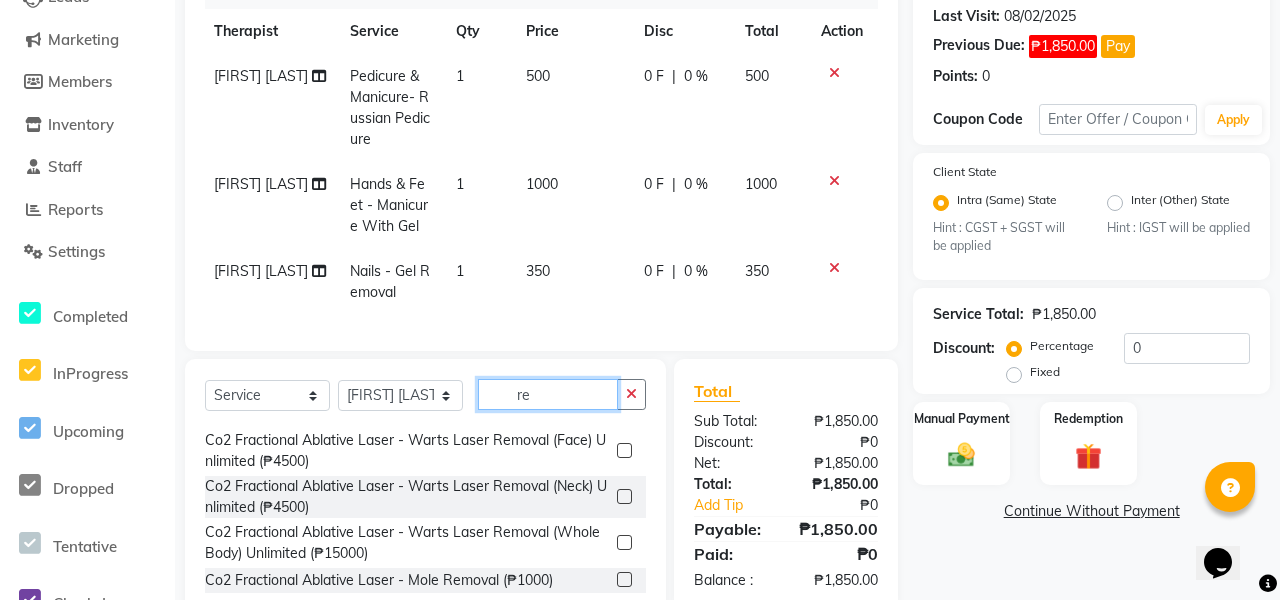 type on "r" 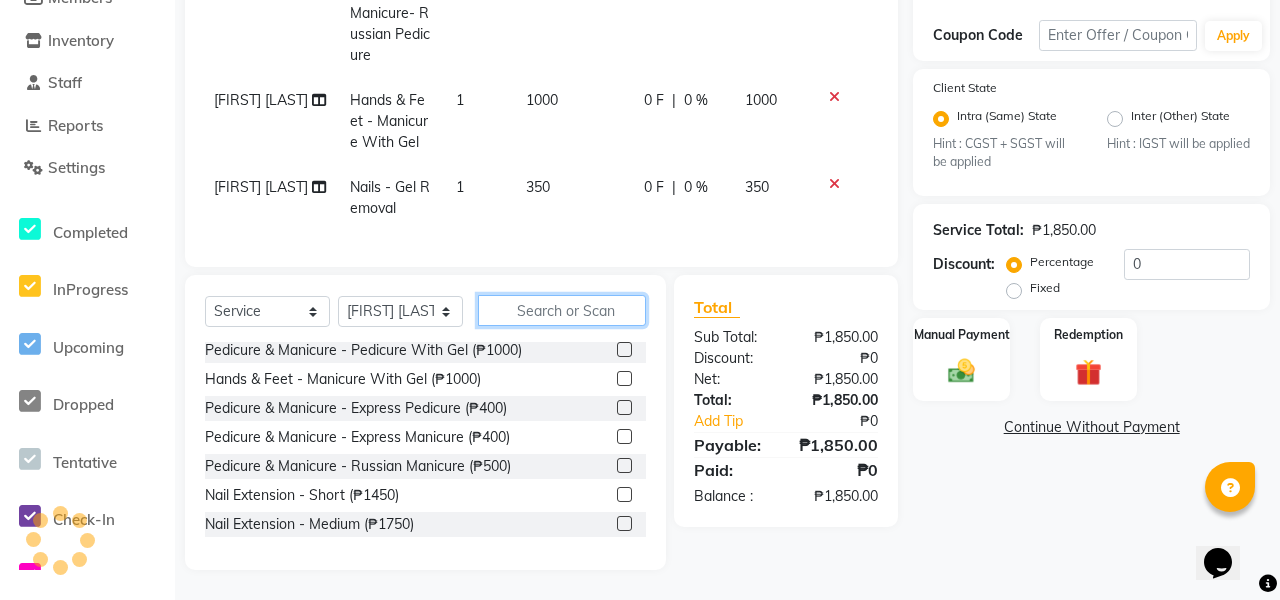 scroll, scrollTop: 360, scrollLeft: 0, axis: vertical 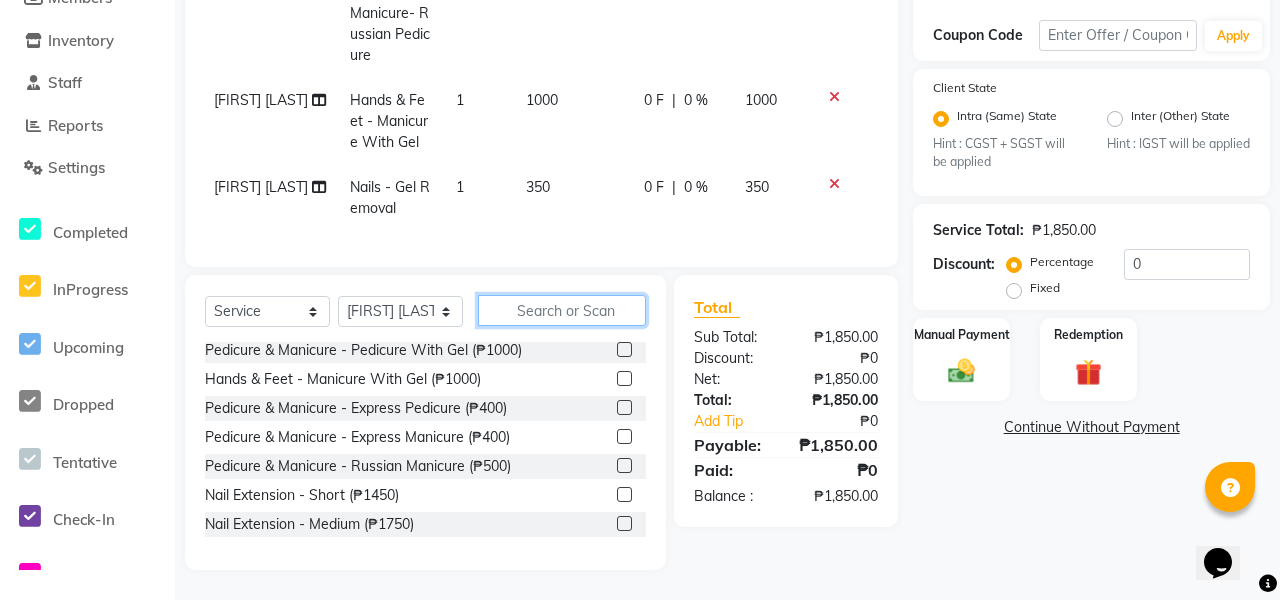 type 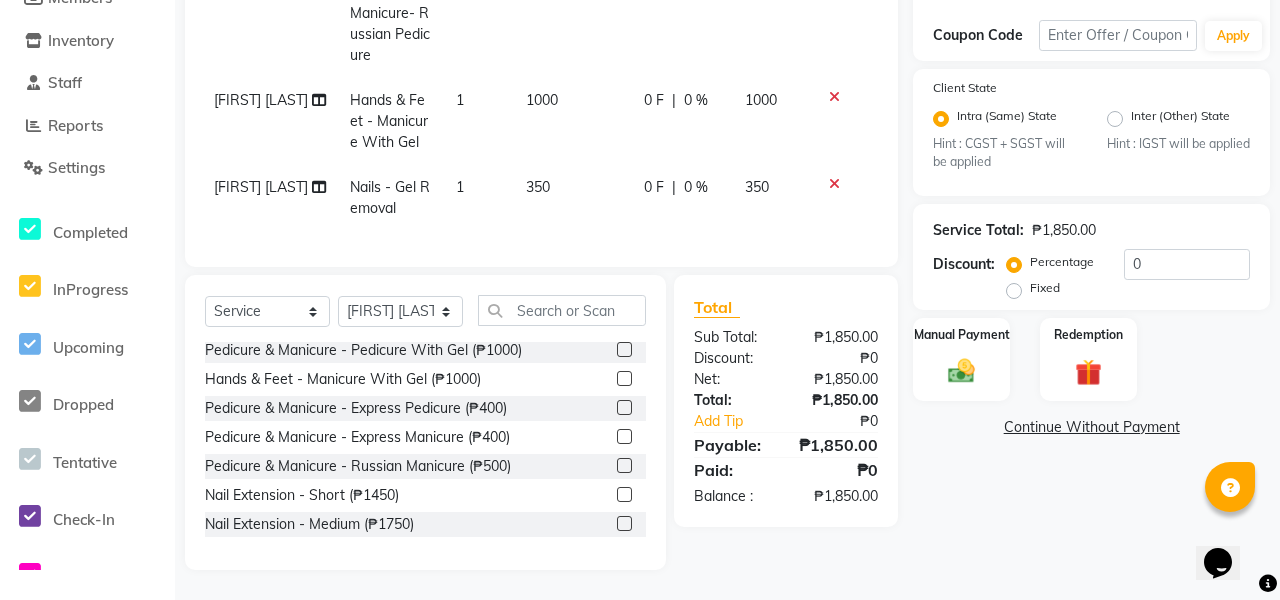 click on "Continue Without Payment" 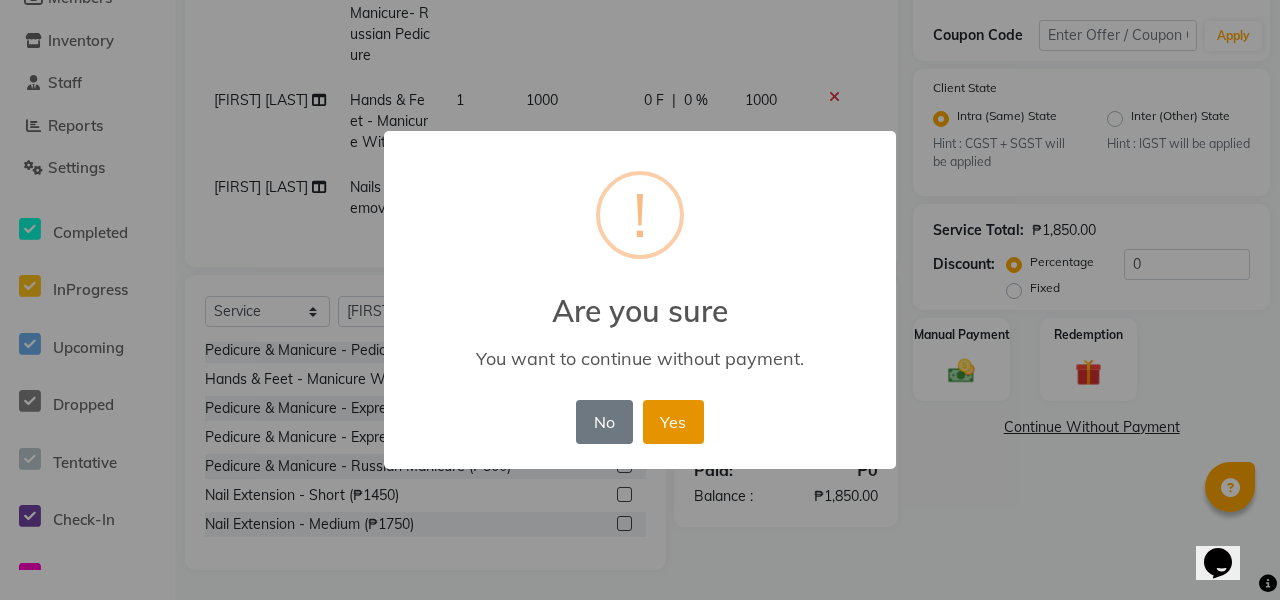 click on "Yes" at bounding box center (673, 422) 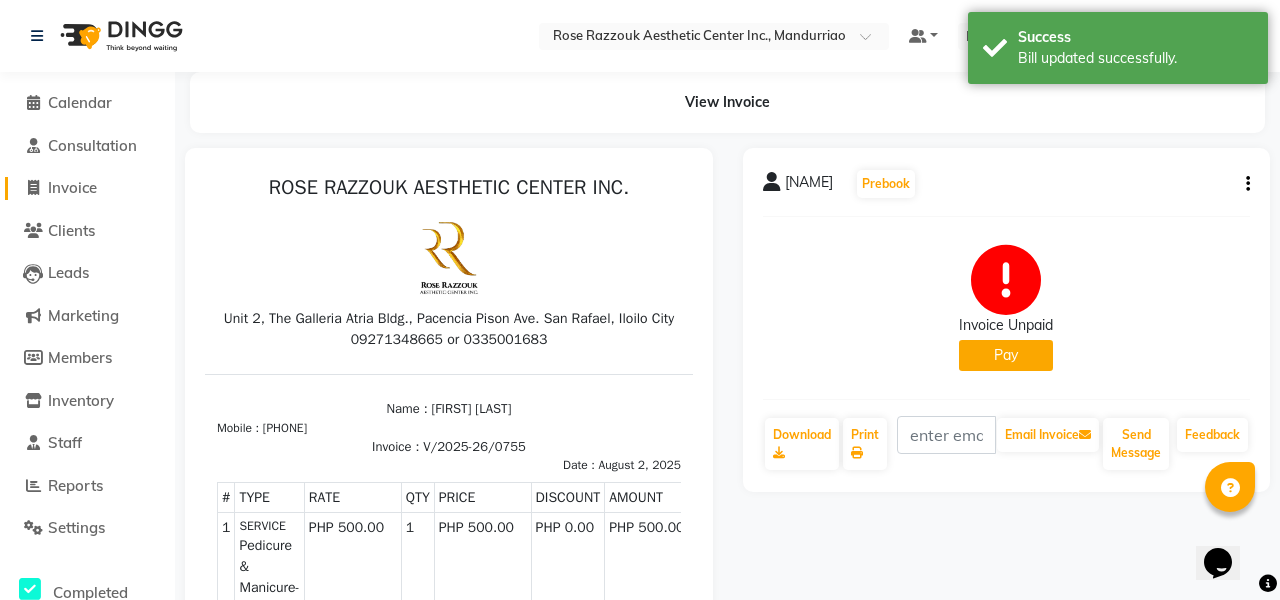 scroll, scrollTop: 0, scrollLeft: 0, axis: both 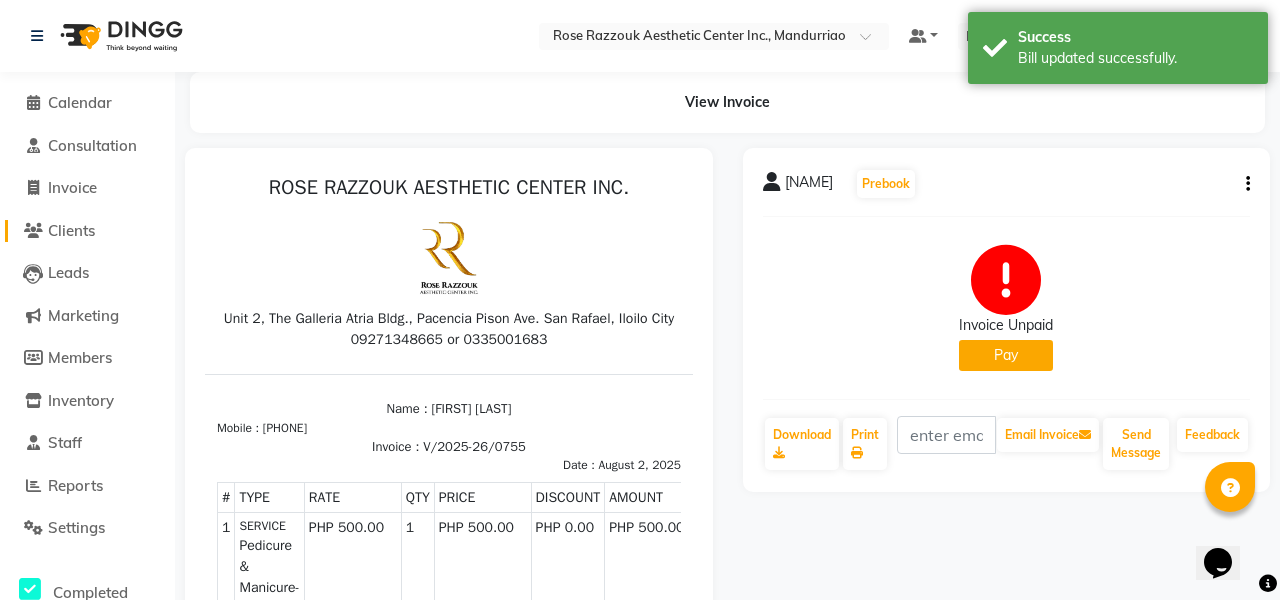 click on "Clients" 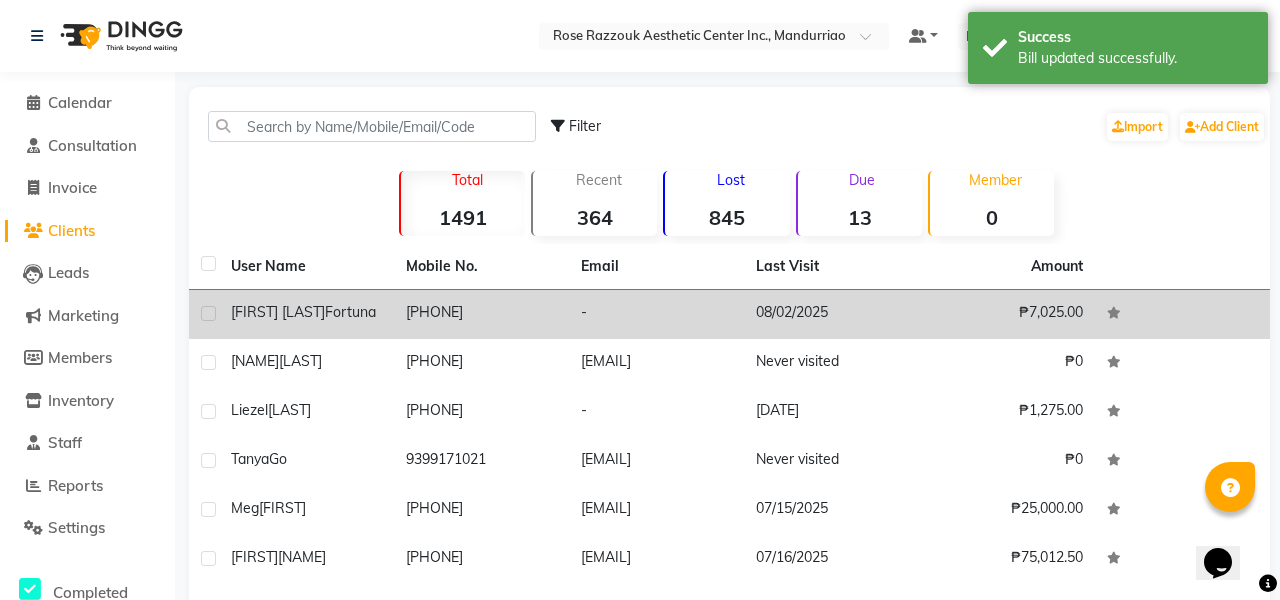 click on "[FIRST] [LAST]" 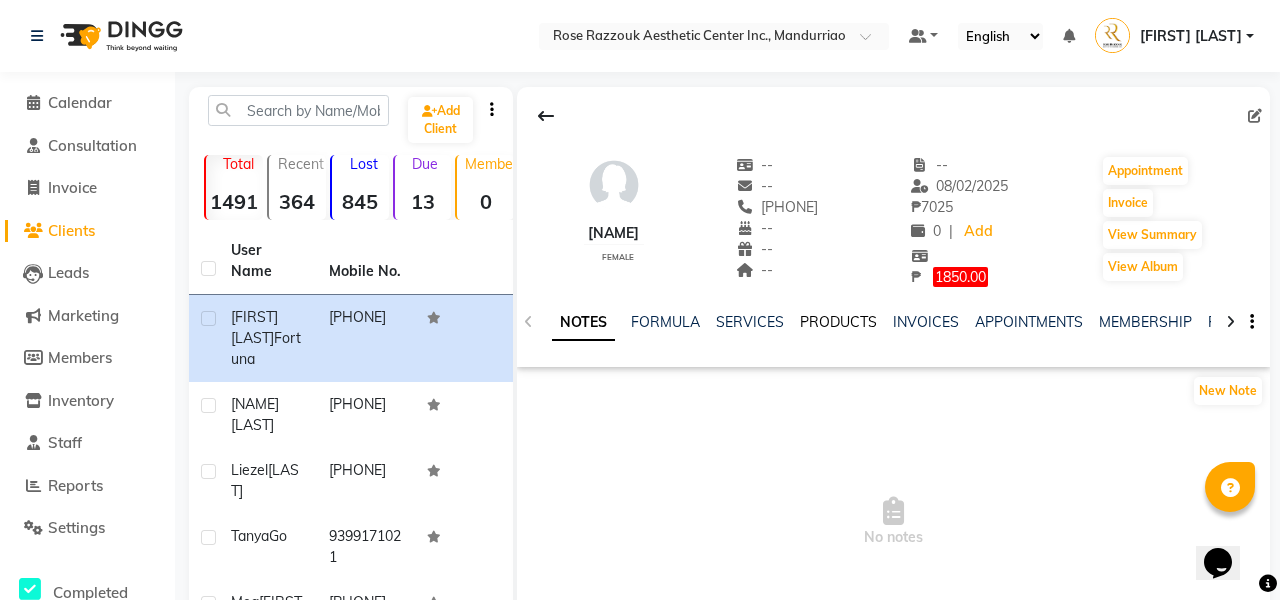click on "PRODUCTS" 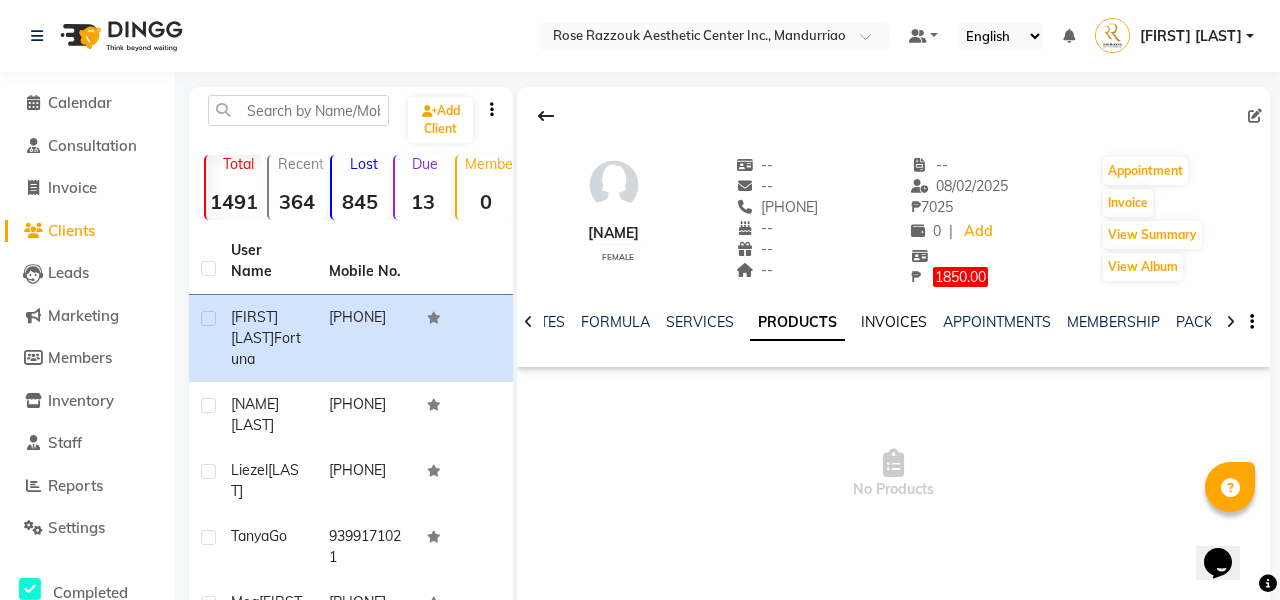 click on "INVOICES" 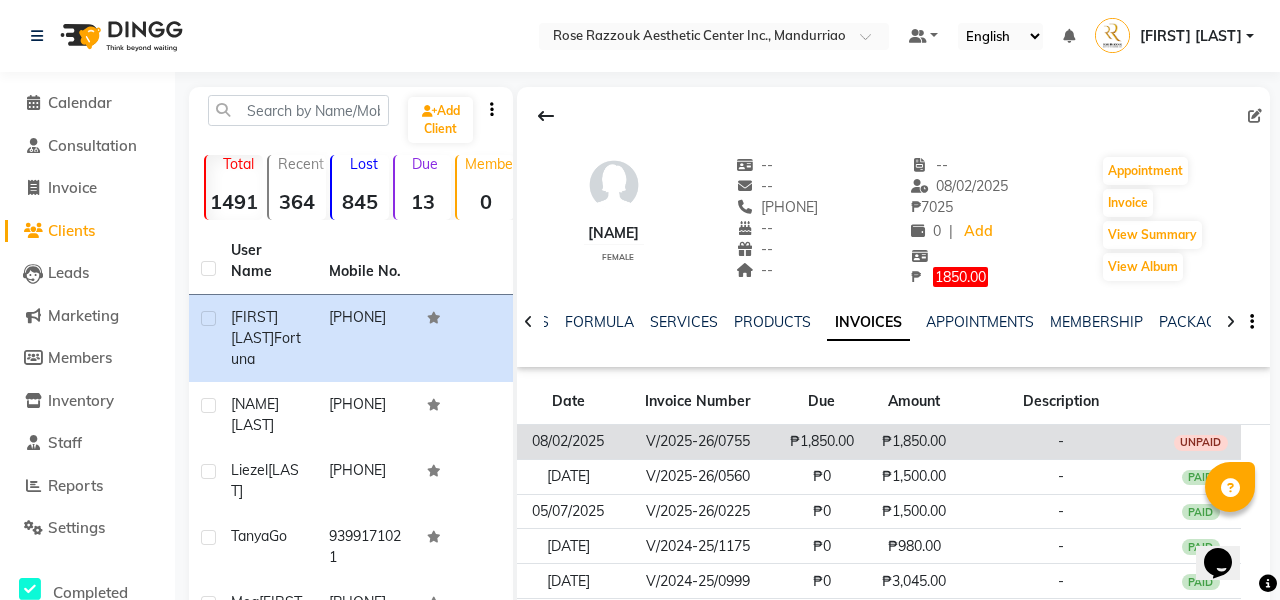 scroll, scrollTop: 54, scrollLeft: 0, axis: vertical 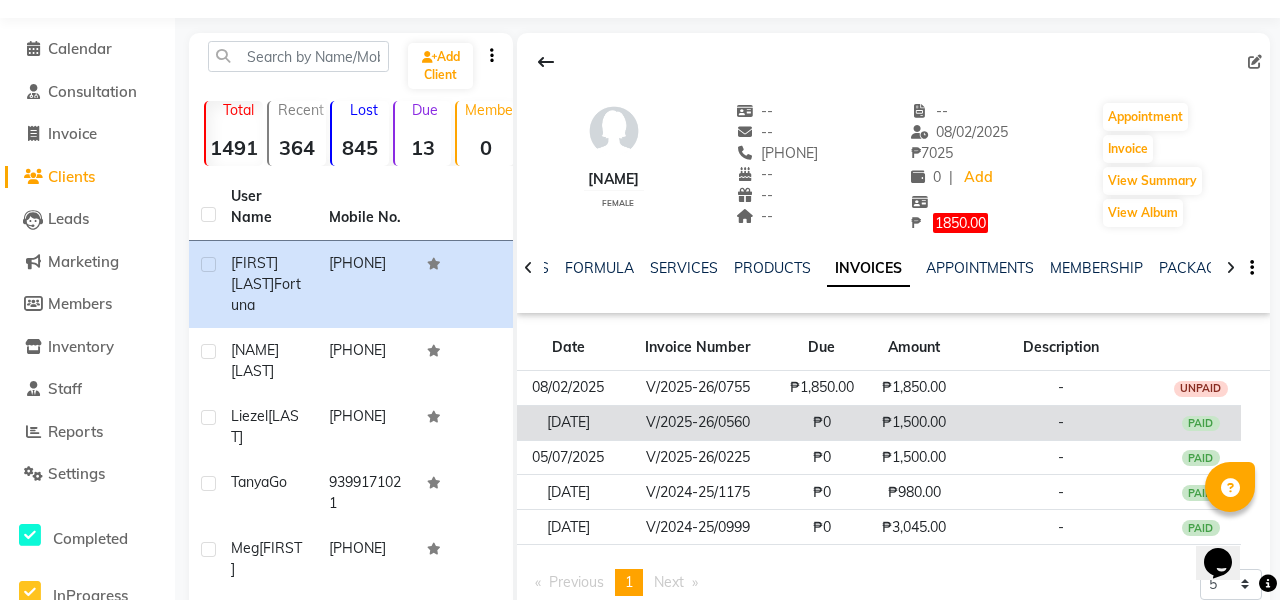 click on "-" 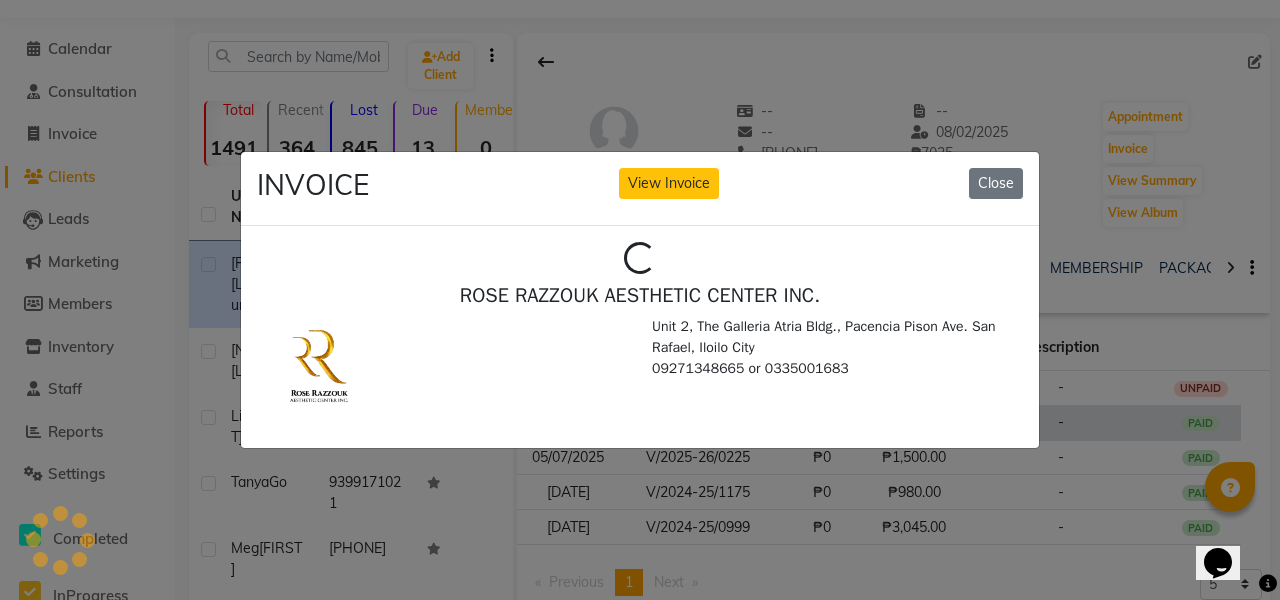 scroll, scrollTop: 0, scrollLeft: 0, axis: both 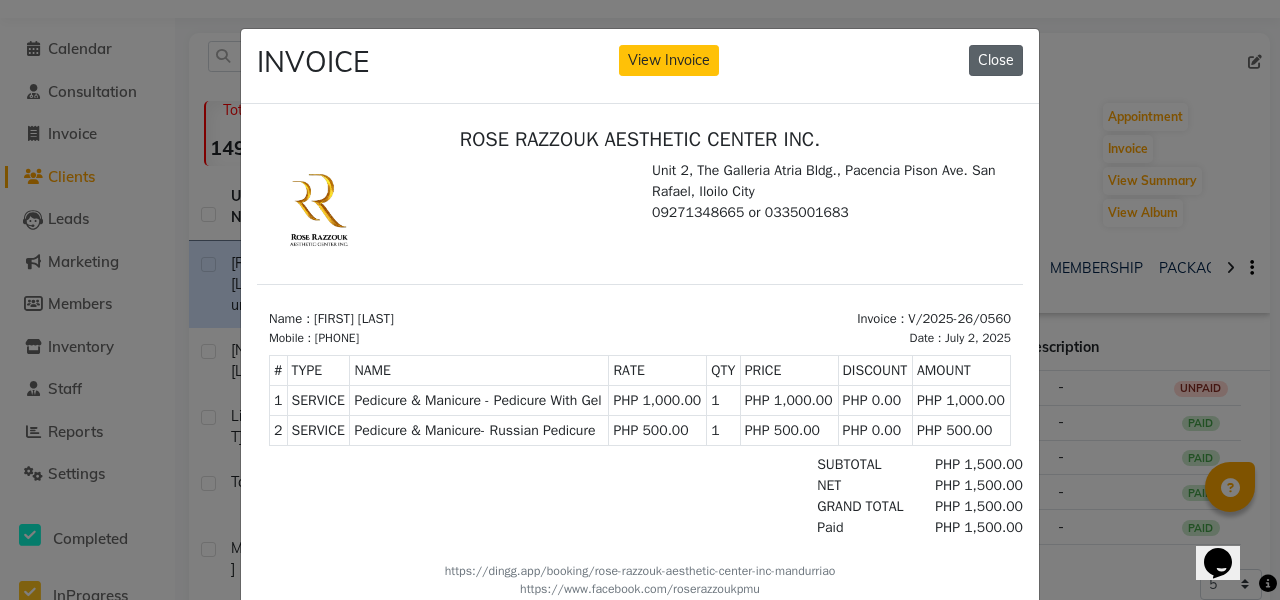 click on "Close" 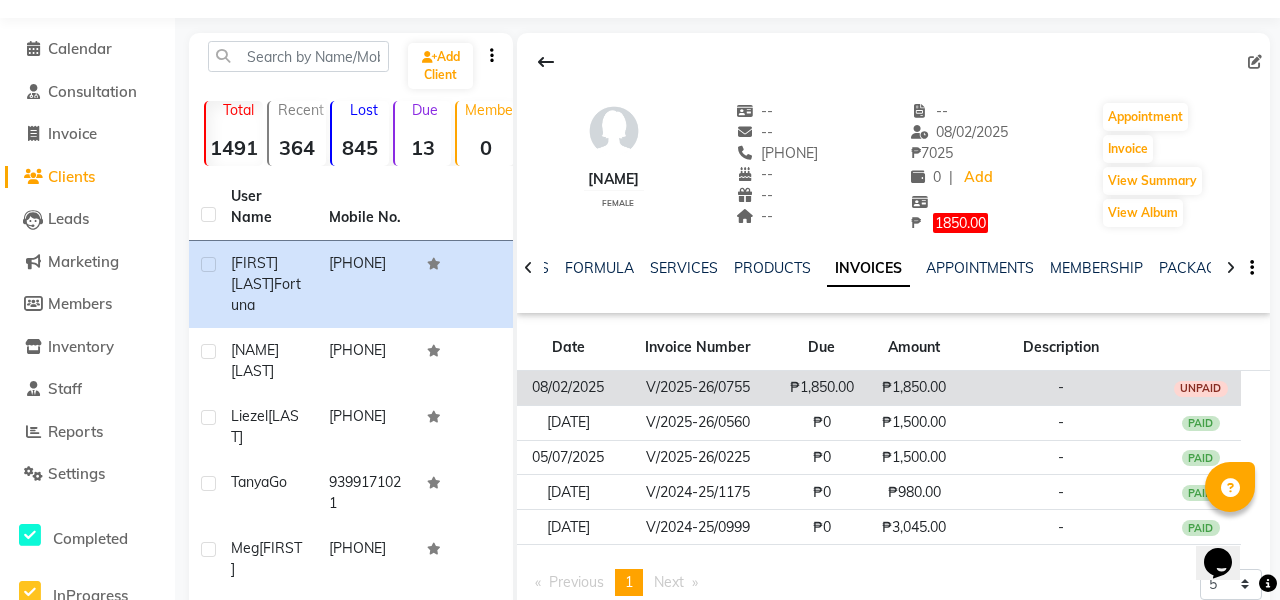 click on "UNPAID" 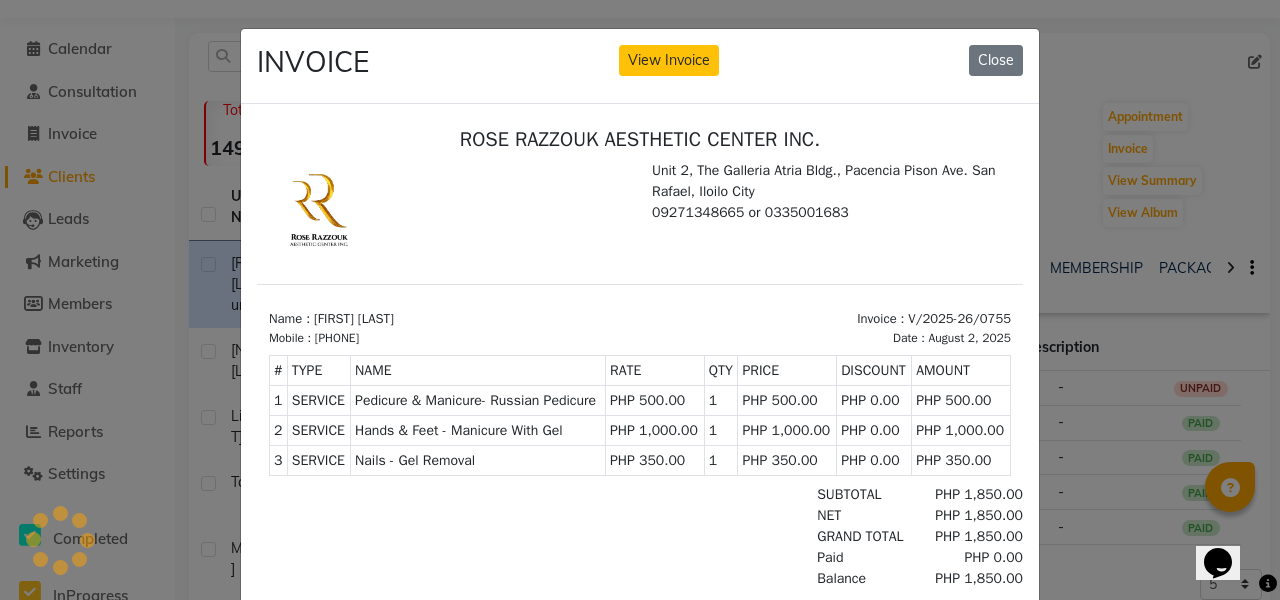 scroll, scrollTop: 0, scrollLeft: 0, axis: both 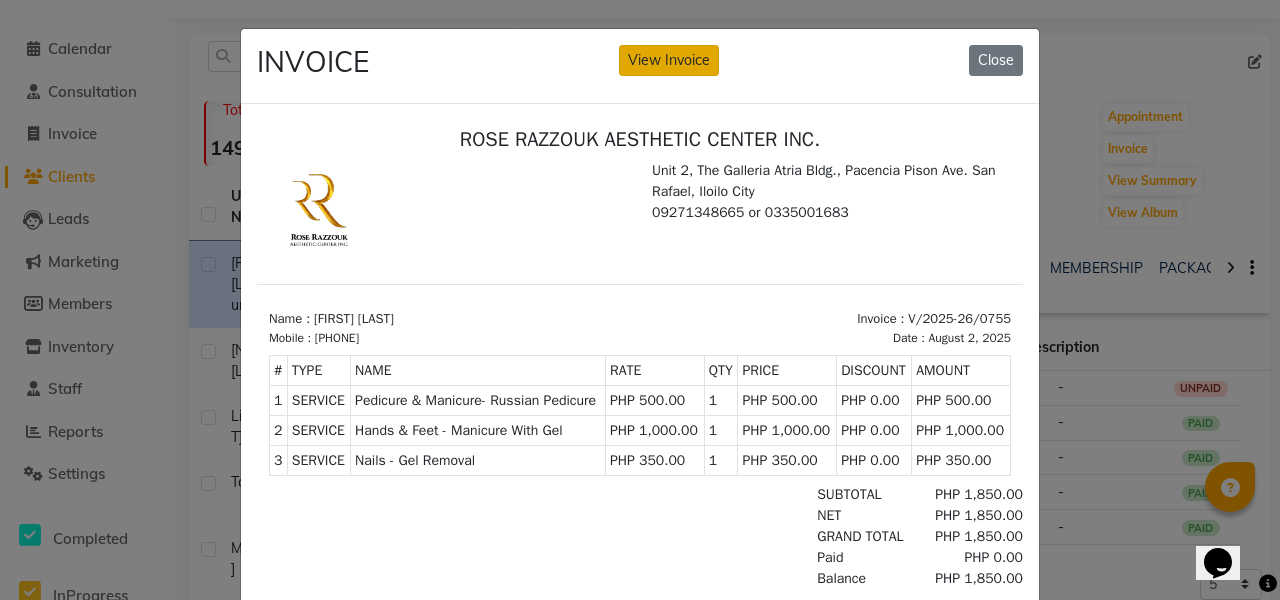 click on "View Invoice" 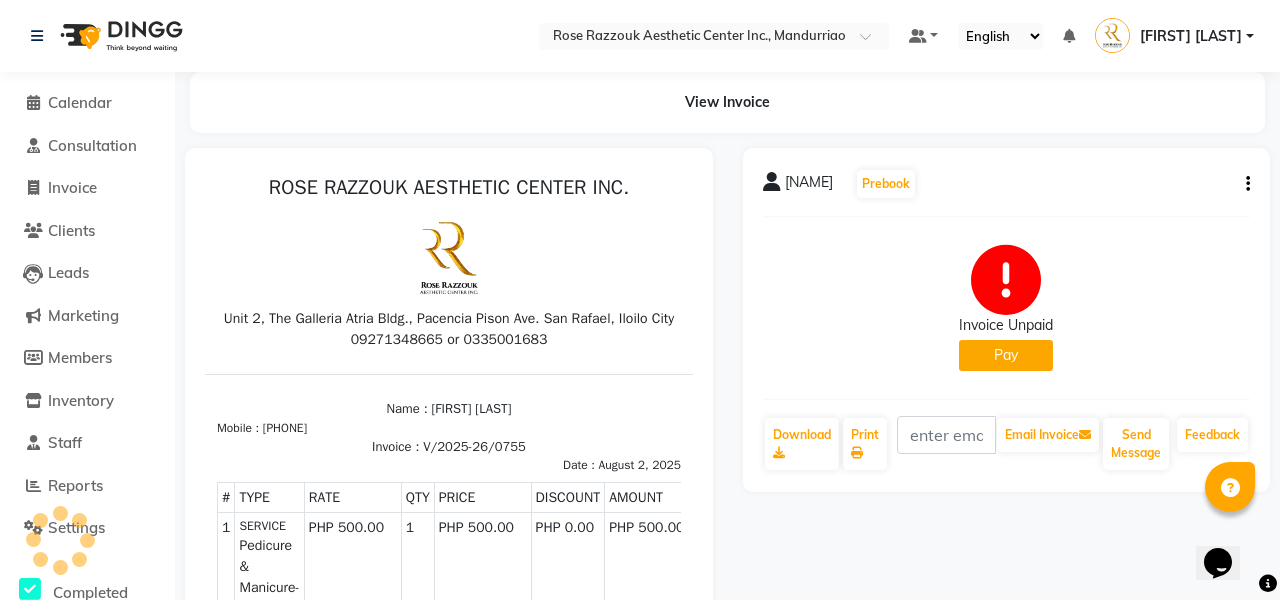 scroll, scrollTop: 0, scrollLeft: 0, axis: both 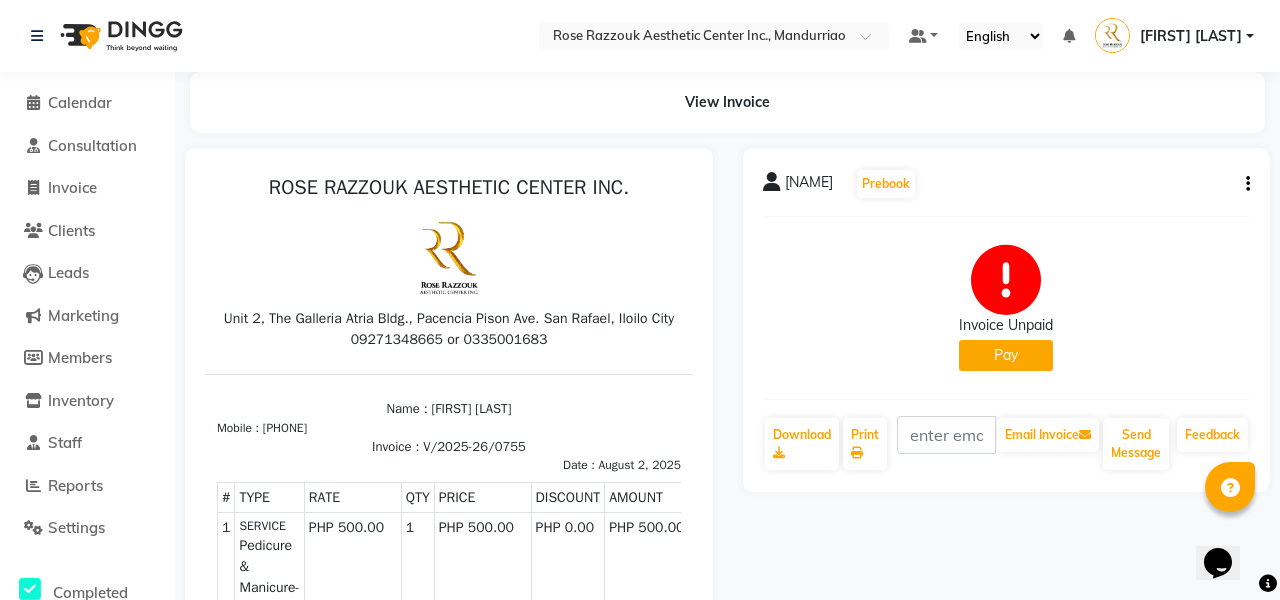 click 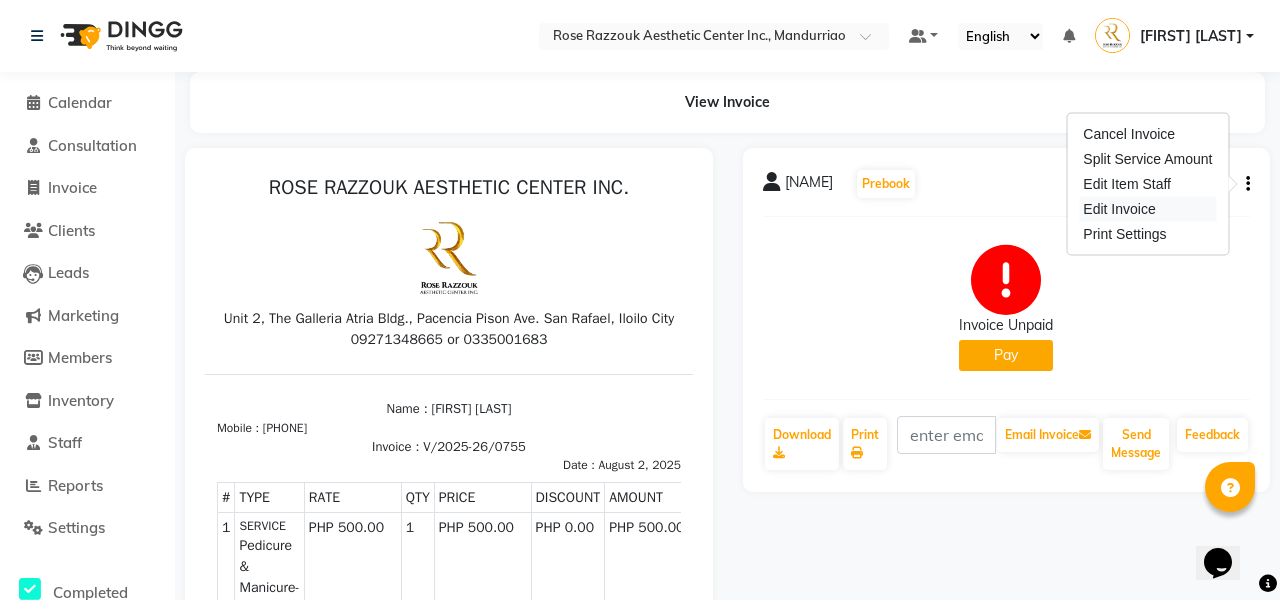 click on "Edit Invoice" at bounding box center (1147, 209) 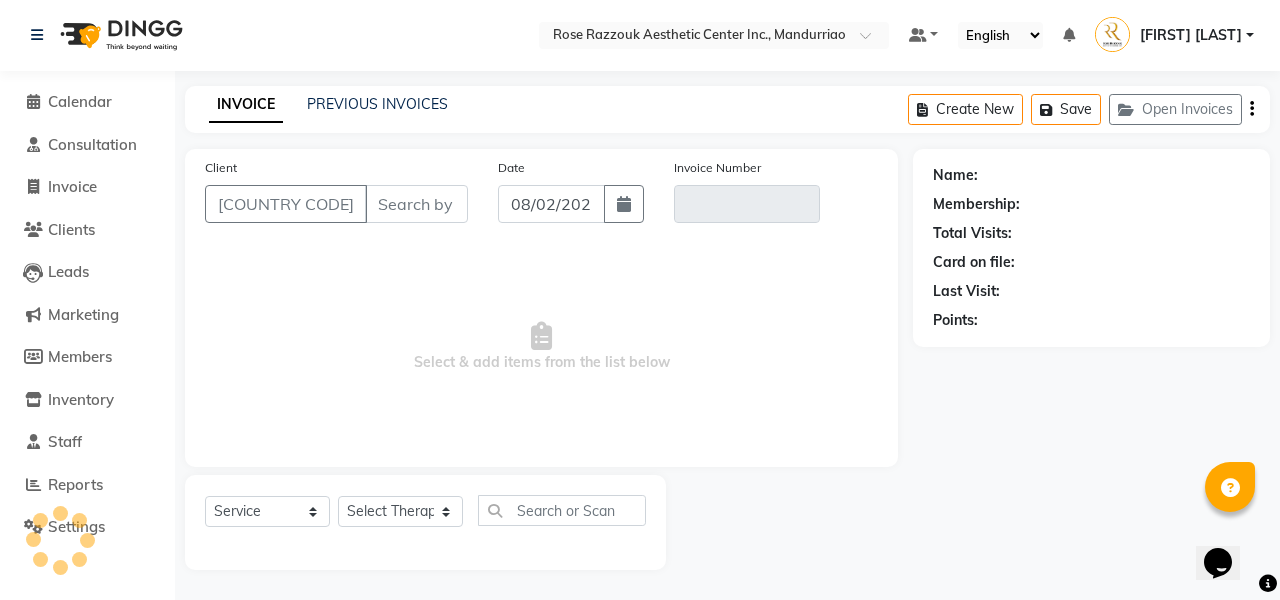scroll, scrollTop: 1, scrollLeft: 0, axis: vertical 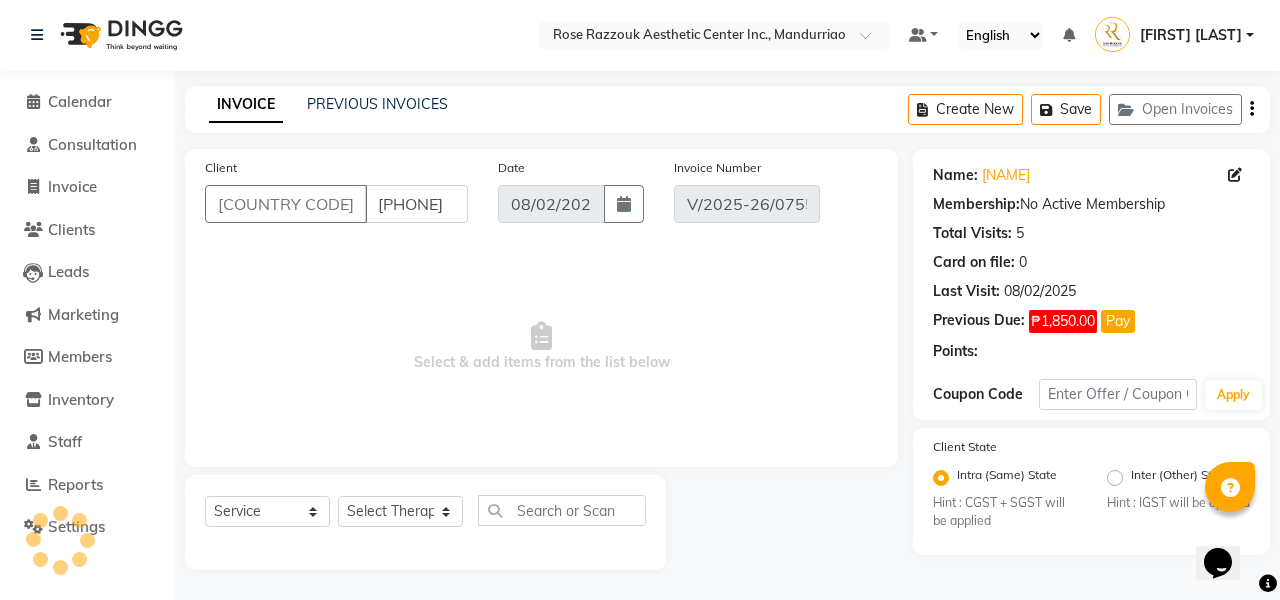select on "select" 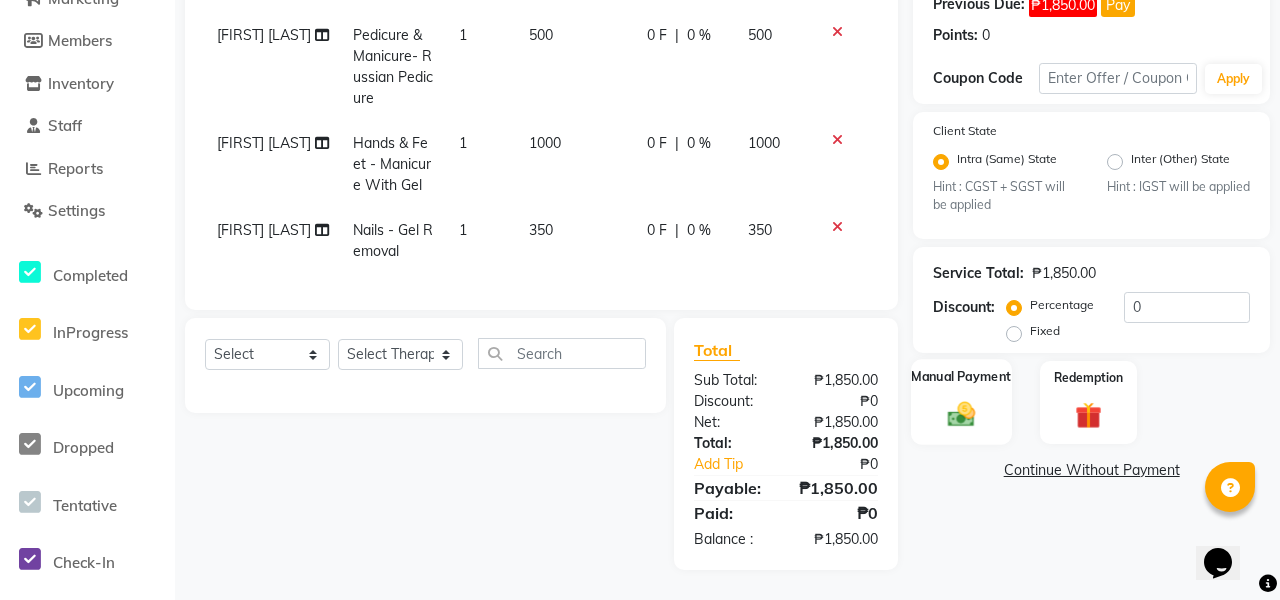 scroll, scrollTop: 317, scrollLeft: 0, axis: vertical 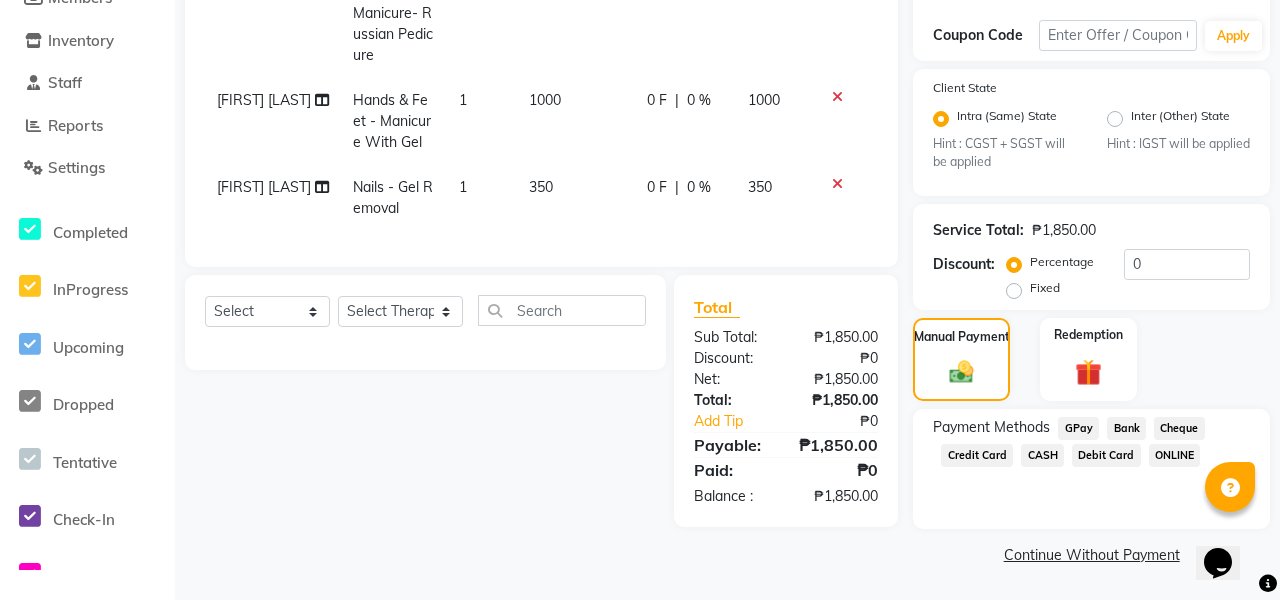 click on "CASH" 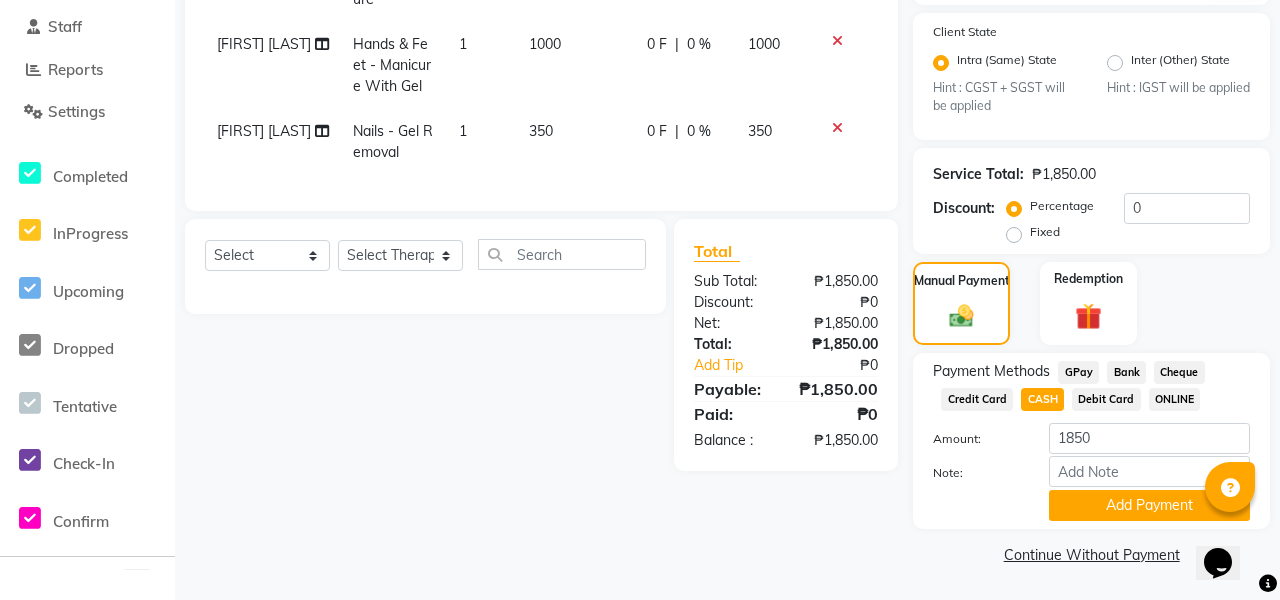 scroll, scrollTop: 417, scrollLeft: 0, axis: vertical 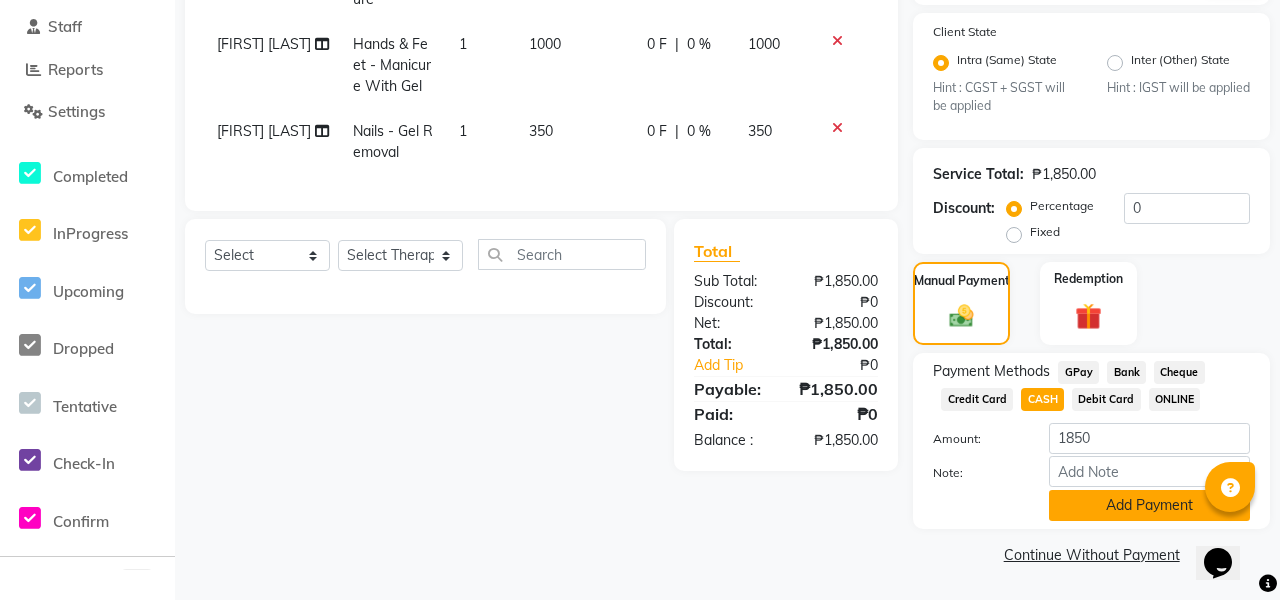 click on "Add Payment" 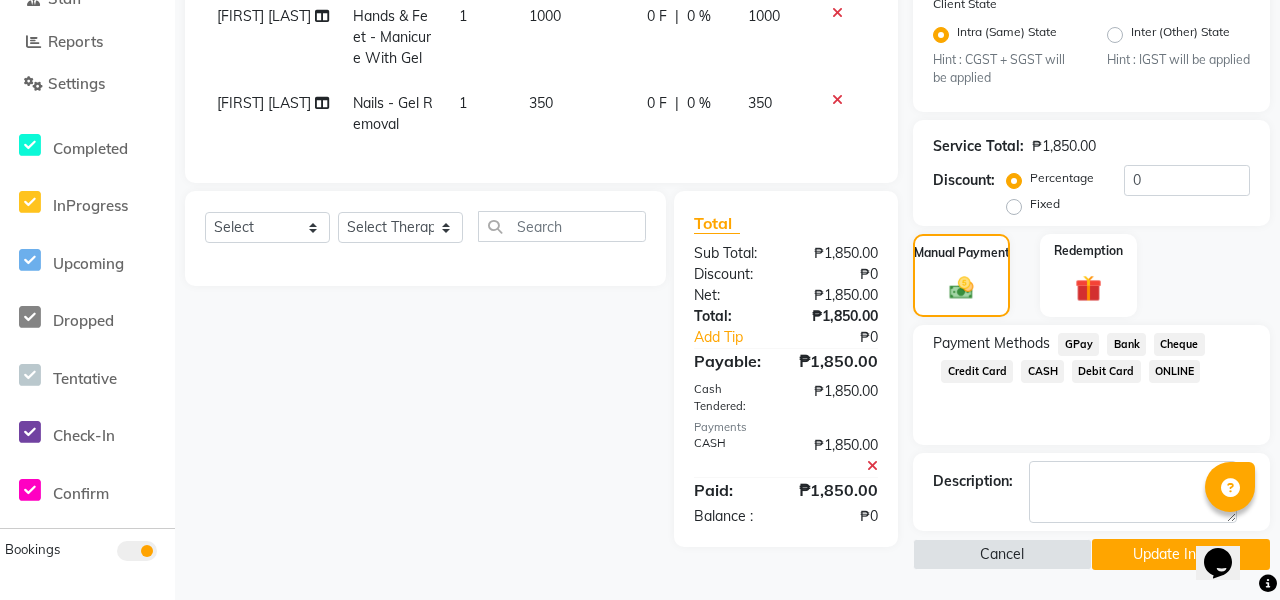 scroll, scrollTop: 445, scrollLeft: 0, axis: vertical 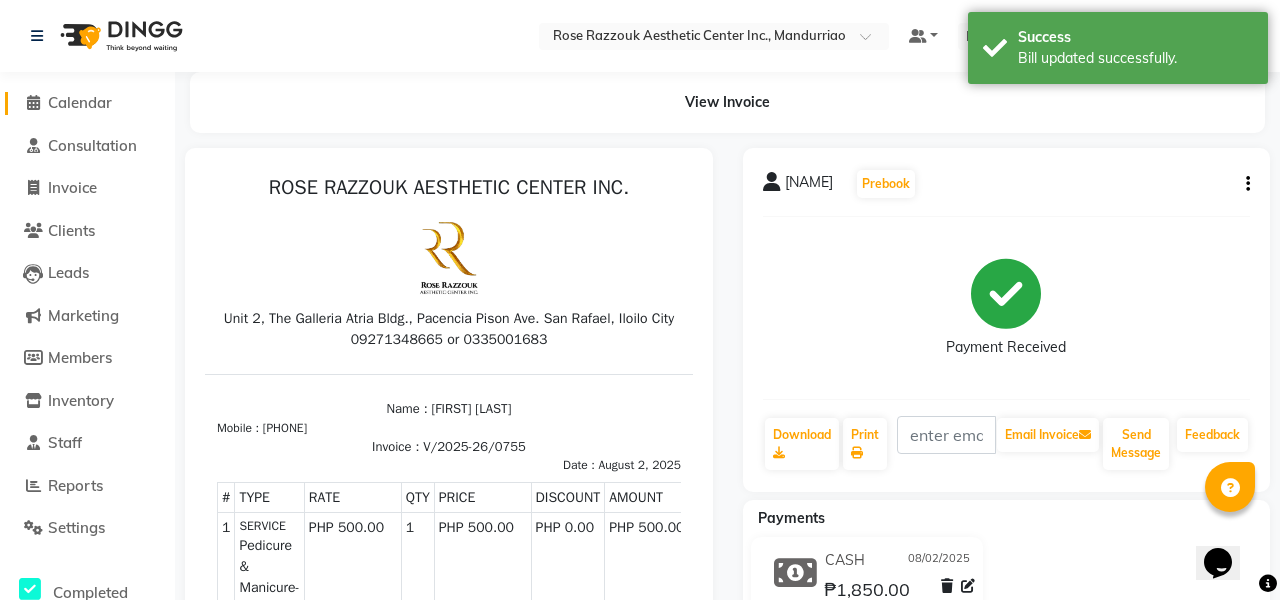 click on "Calendar" 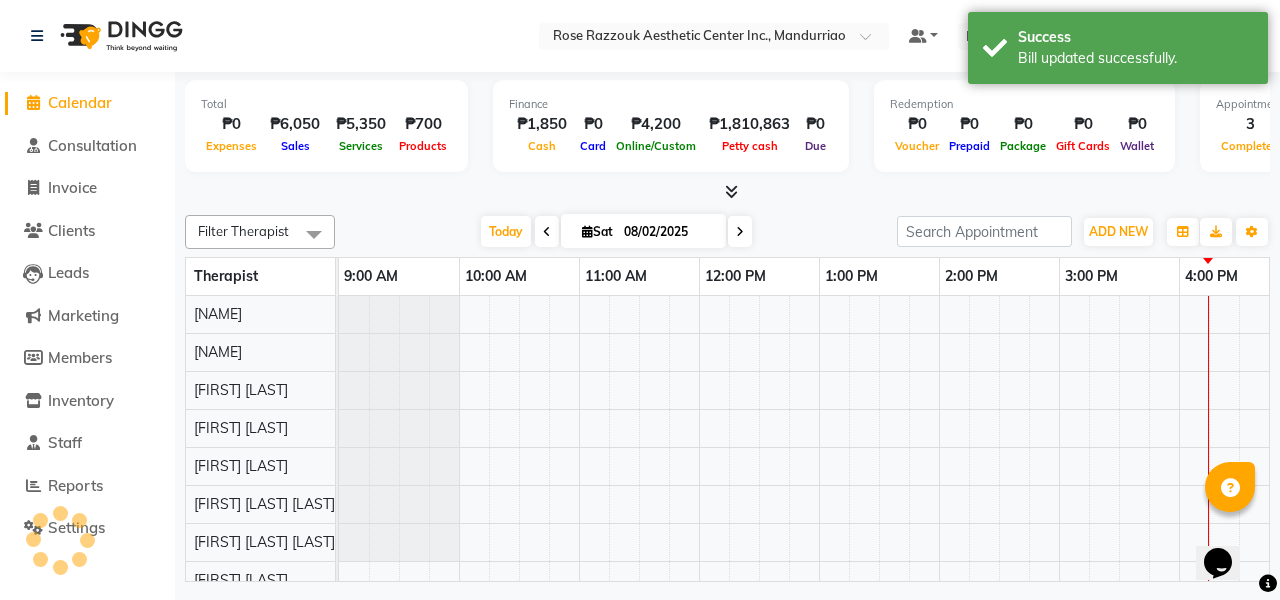scroll, scrollTop: 0, scrollLeft: 390, axis: horizontal 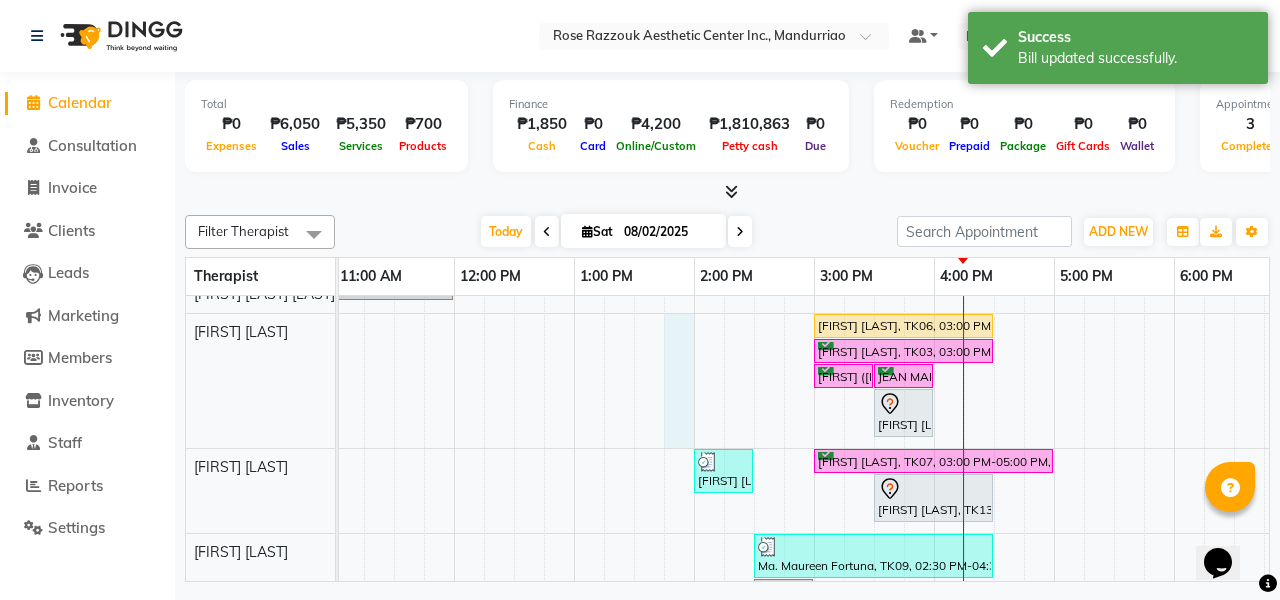 click on "[FIRST] [LAST], TK11, 01:00 PM-01:30 PM, Picosure/Picosecond - Face (Hyperpigmentation & Rejuvenation) [FIRST] [LAST], TK12, 02:00 PM-02:30 PM, Rose Razzouk Signature Treatments - Deep Peel For Face Tanya Go, TK14, 02:30 PM-04:00 PM, Facials- Hydra Facial Ultimate Greta Colon, TK10, 01:00 PM-03:00 PM, Headspa Joan Gargantos, TK01, 10:30 AM-11:00 AM, Picosure/Picosecond - Face (Hyperpigmentation & Rejuvenation) Joanna Grace Antupina, TK16, 02:30 PM-03:00 PM, Pedicure & Manicure - Russian Manicure Liezel Antupina, TK15, 02:30 PM-03:00 PM, Pedicure & Manicure- Russian Pedicure Meg Galilea, TK02, 11:00 AM-12:00 PM, Permanent Make Up - Brow Tattoo Touch Up Kathleen Deng, TK06, 03:00 PM-04:30 PM, Platelet Rich Fibrin Matrix - Whole Face Rejuvenation Helen Balume, TK03, 03:00 PM-04:30 PM, Platelet Rich Fibrin Matrix - Whole Face Rejuvenation Marie (Bambi) Tupas, TK08, 03:00 PM-03:30 PM, Reduced Glutathione + Multivitamins - Per Session" at bounding box center [754, 321] 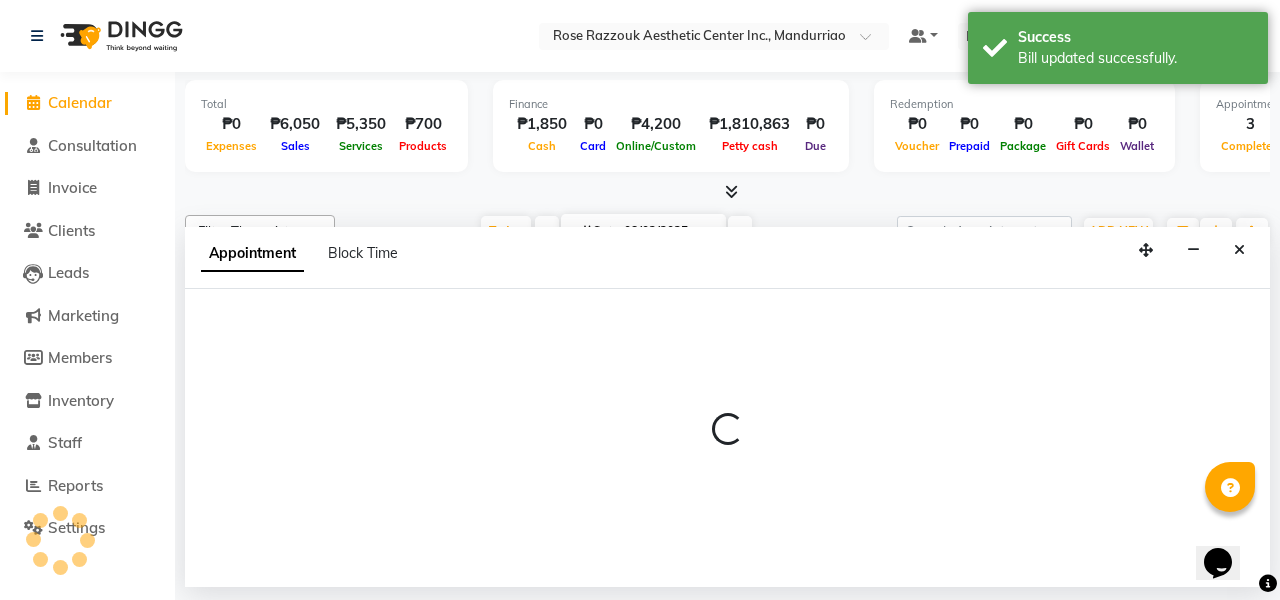 select on "46433" 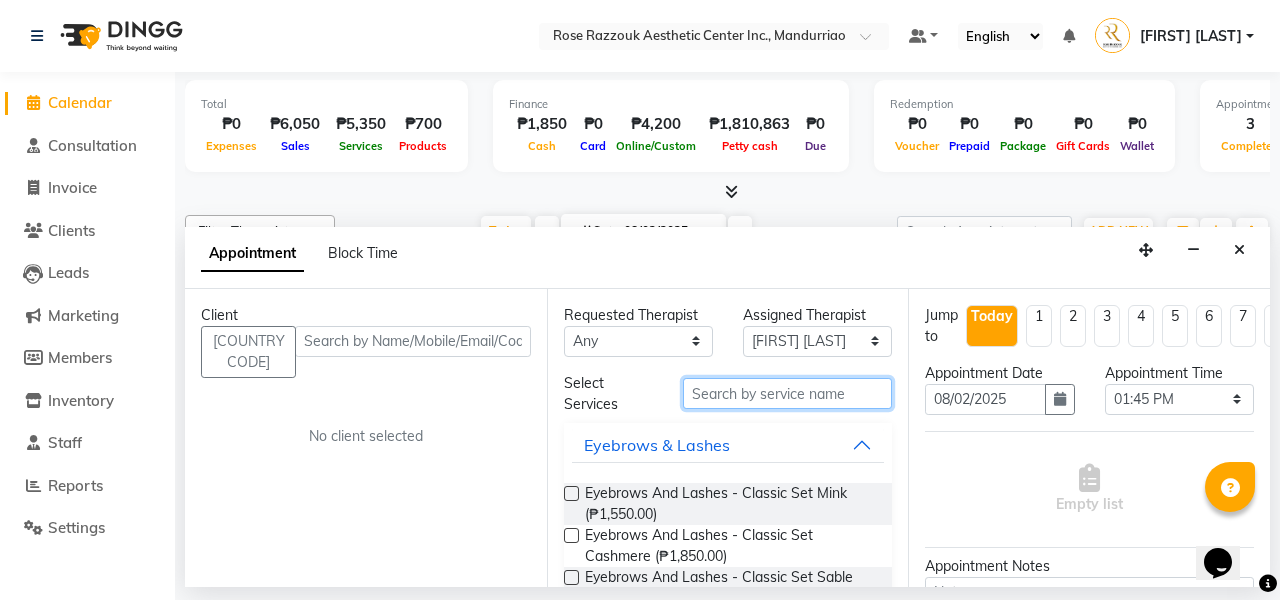 click at bounding box center (787, 393) 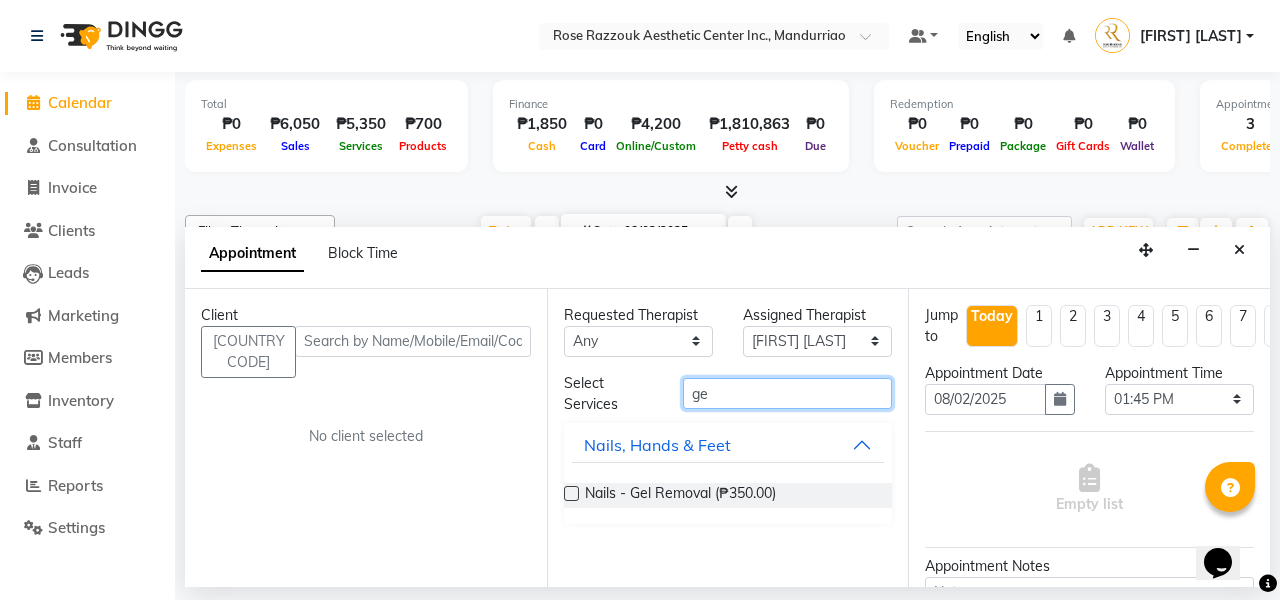 type on "g" 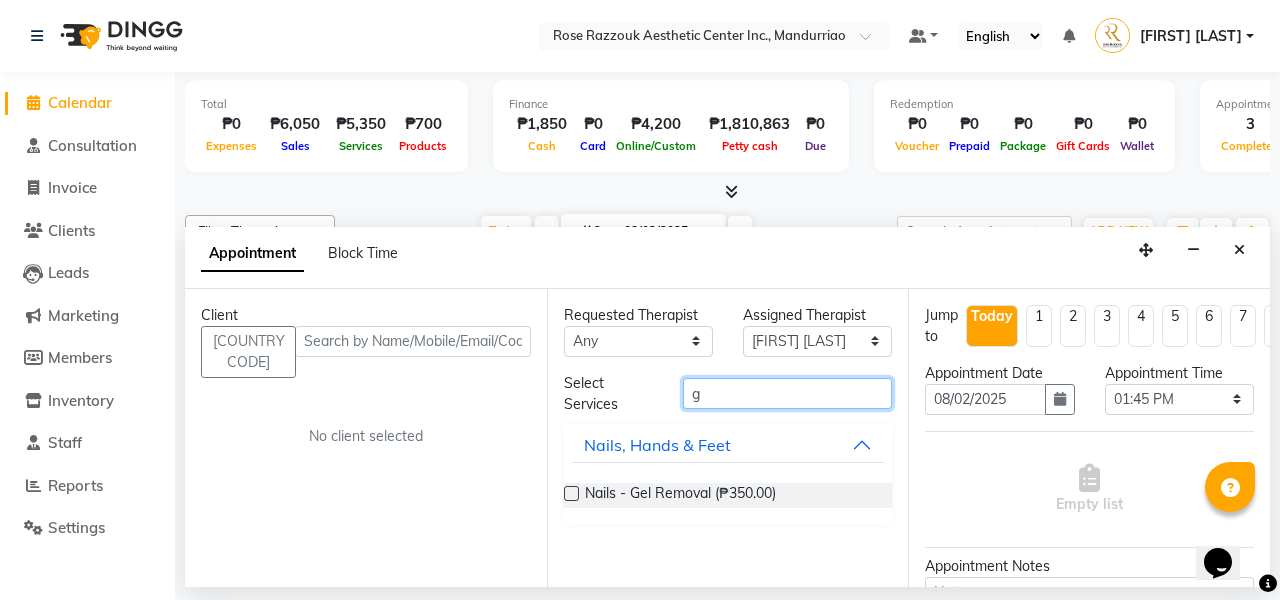 type 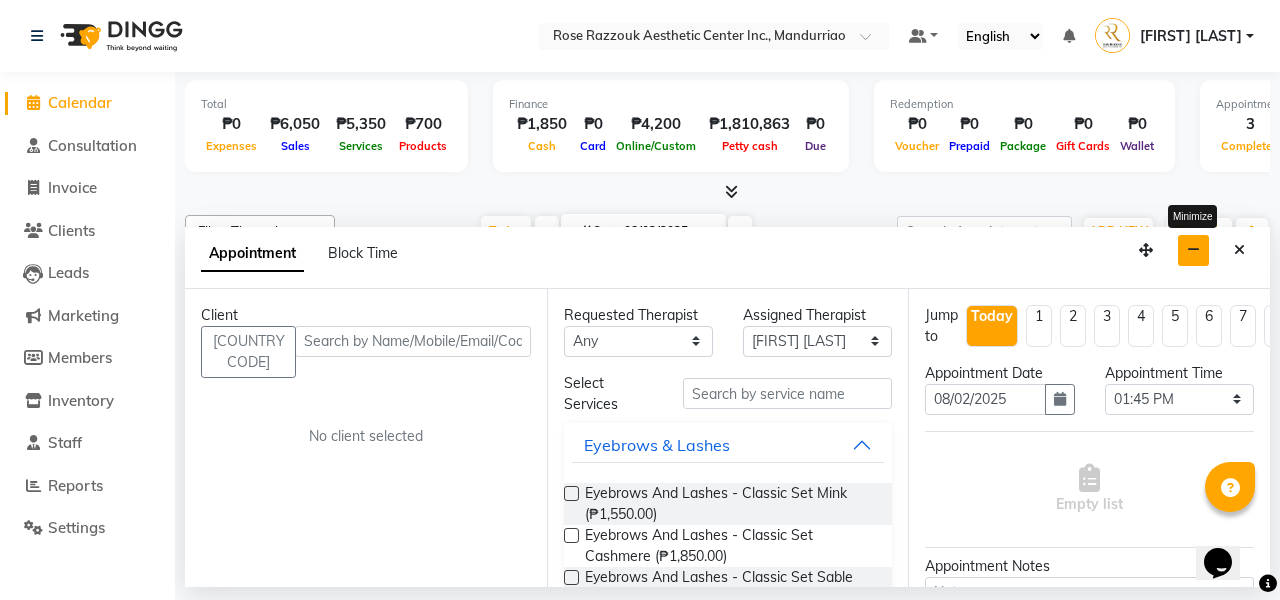 click at bounding box center (1193, 250) 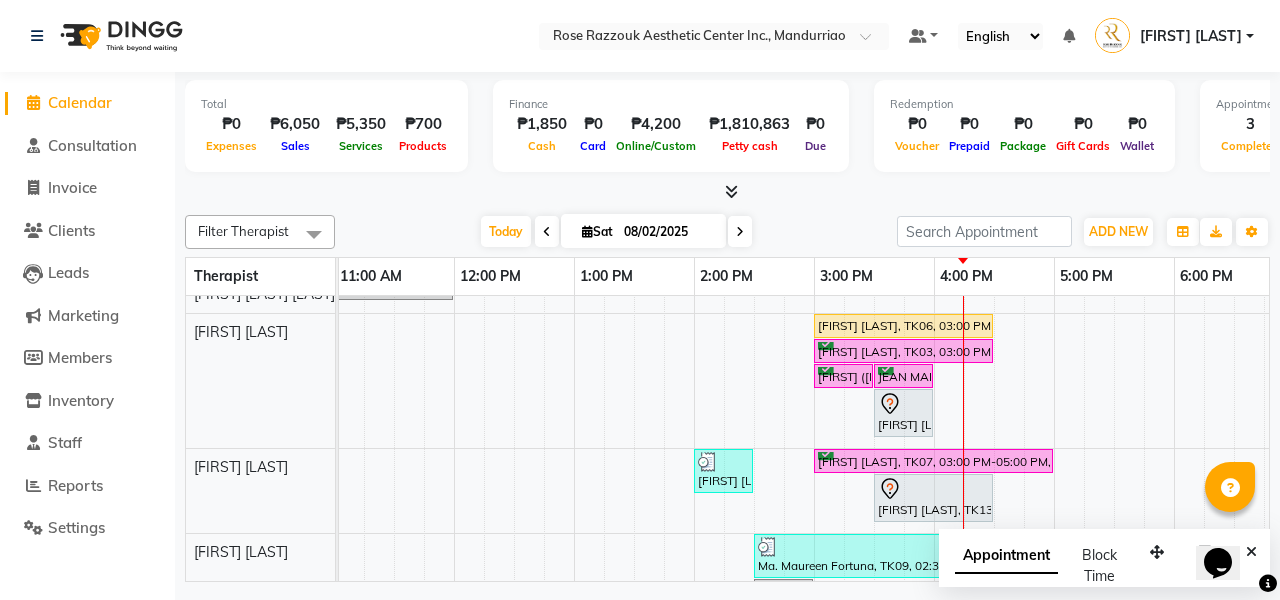 scroll, scrollTop: 342, scrollLeft: 245, axis: both 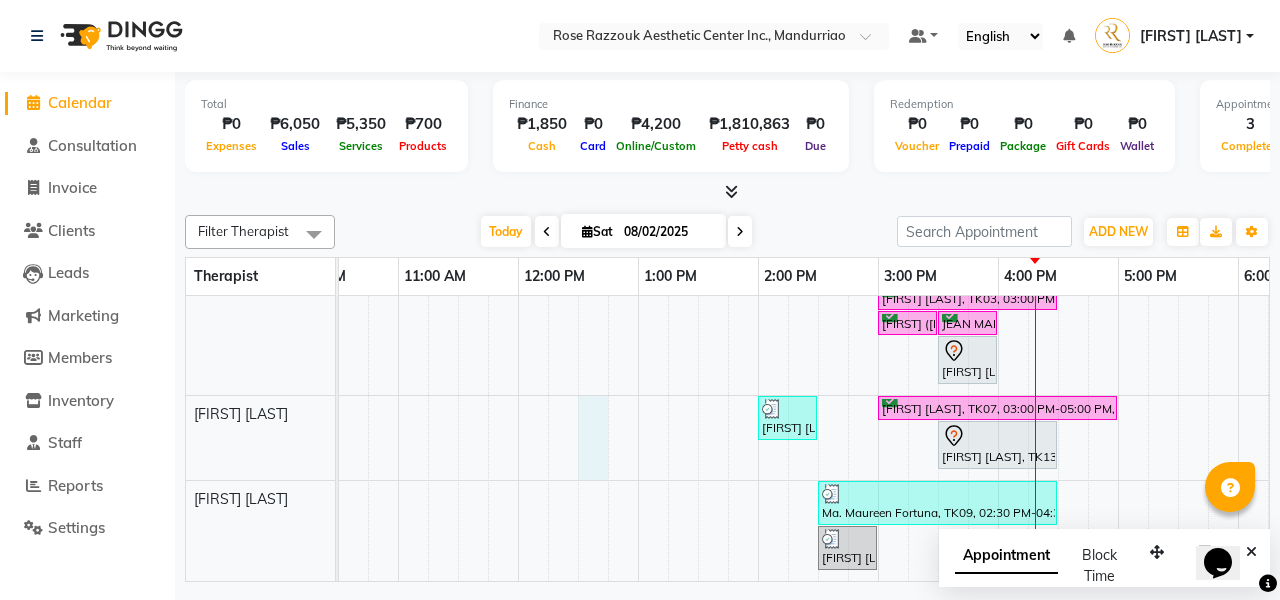 click on "[FIRST] [LAST], TK11, 01:00 PM-01:30 PM, Picosure/Picosecond - Face (Hyperpigmentation & Rejuvenation) [FIRST] [LAST], TK12, 02:00 PM-02:30 PM, Rose Razzouk Signature Treatments - Deep Peel For Face Tanya Go, TK14, 02:30 PM-04:00 PM, Facials- Hydra Facial Ultimate Greta Colon, TK10, 01:00 PM-03:00 PM, Headspa Joan Gargantos, TK01, 10:30 AM-11:00 AM, Picosure/Picosecond - Face (Hyperpigmentation & Rejuvenation) Joanna Grace Antupina, TK16, 02:30 PM-03:00 PM, Pedicure & Manicure - Russian Manicure Liezel Antupina, TK15, 02:30 PM-03:00 PM, Pedicure & Manicure- Russian Pedicure Meg Galilea, TK02, 11:00 AM-12:00 PM, Permanent Make Up - Brow Tattoo Touch Up Kathleen Deng, TK06, 03:00 PM-04:30 PM, Platelet Rich Fibrin Matrix - Whole Face Rejuvenation Helen Balume, TK03, 03:00 PM-04:30 PM, Platelet Rich Fibrin Matrix - Whole Face Rejuvenation Marie (Bambi) Tupas, TK08, 03:00 PM-03:30 PM, Reduced Glutathione + Multivitamins - Per Session" at bounding box center [818, 268] 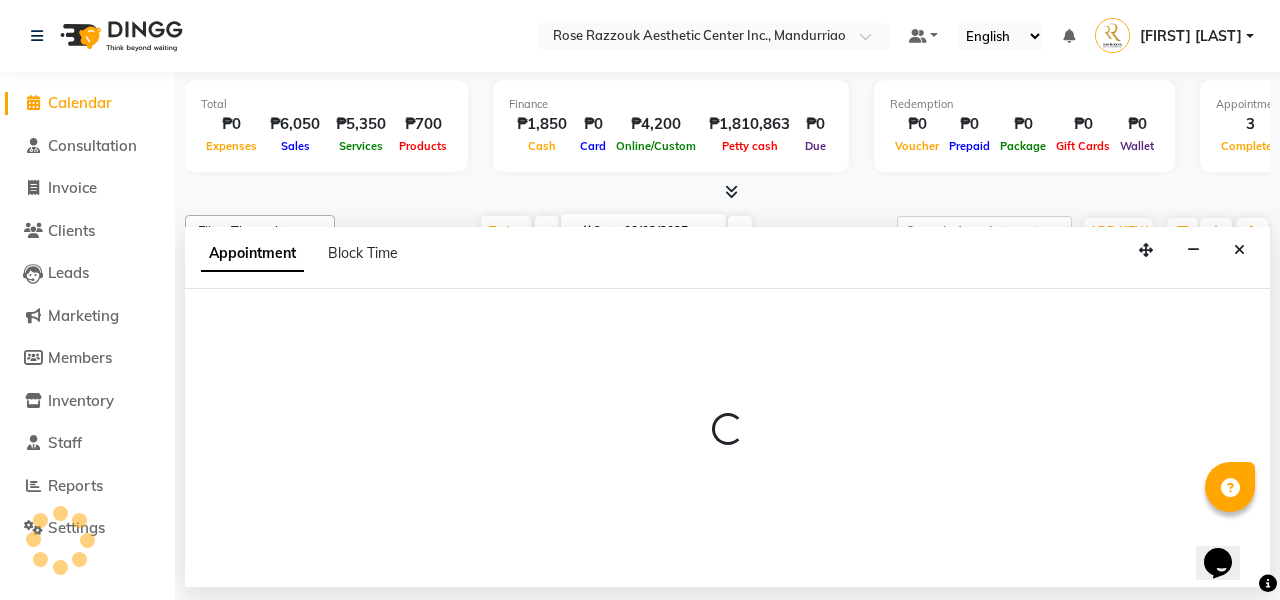 select on "50718" 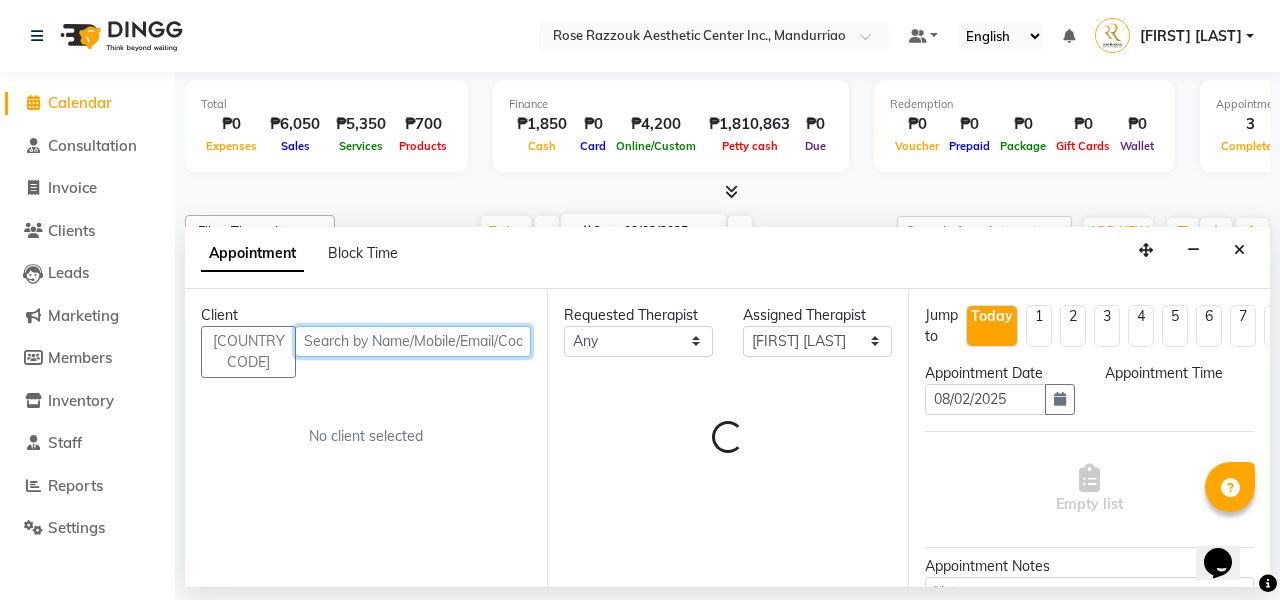 select on "750" 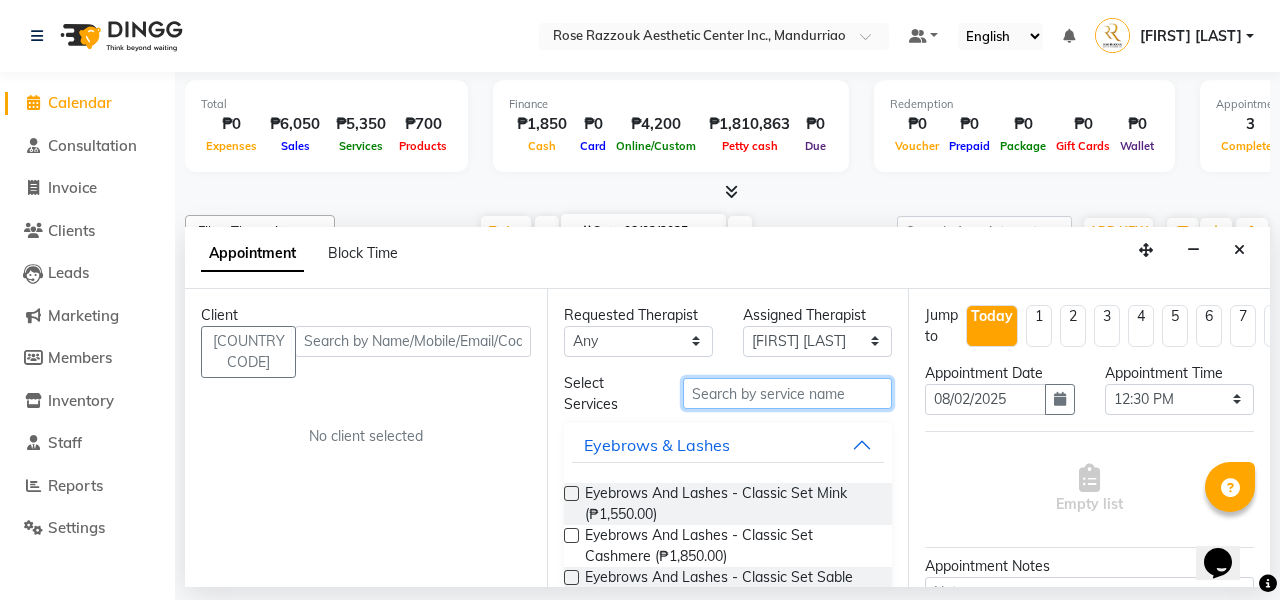 click at bounding box center [787, 393] 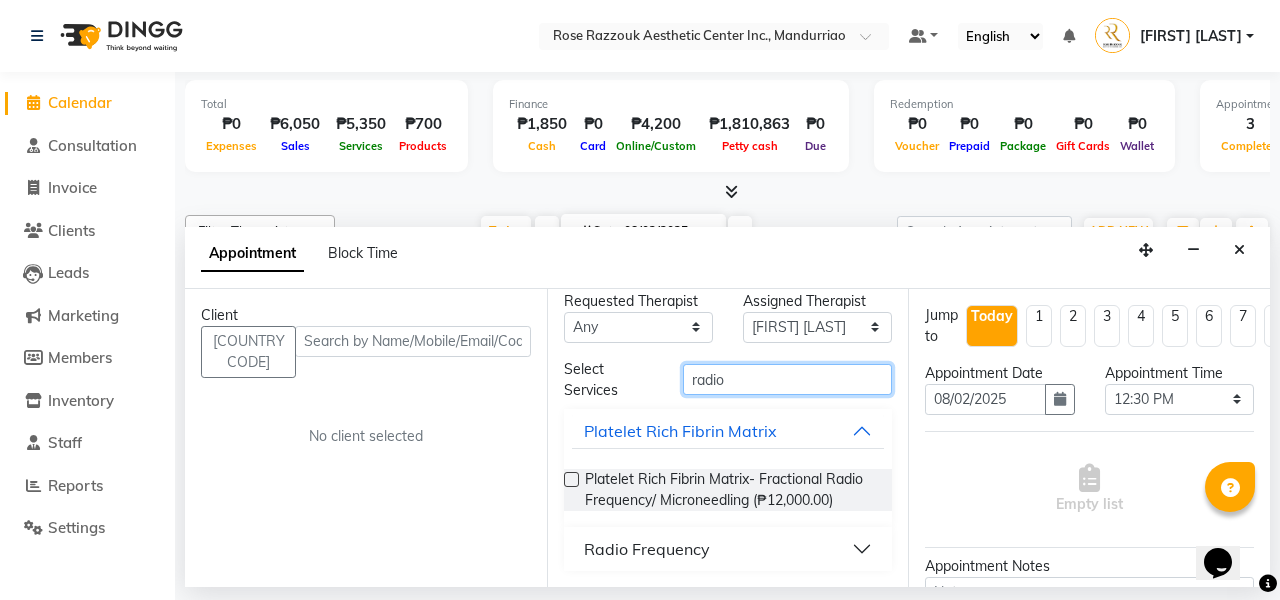 scroll, scrollTop: 14, scrollLeft: 0, axis: vertical 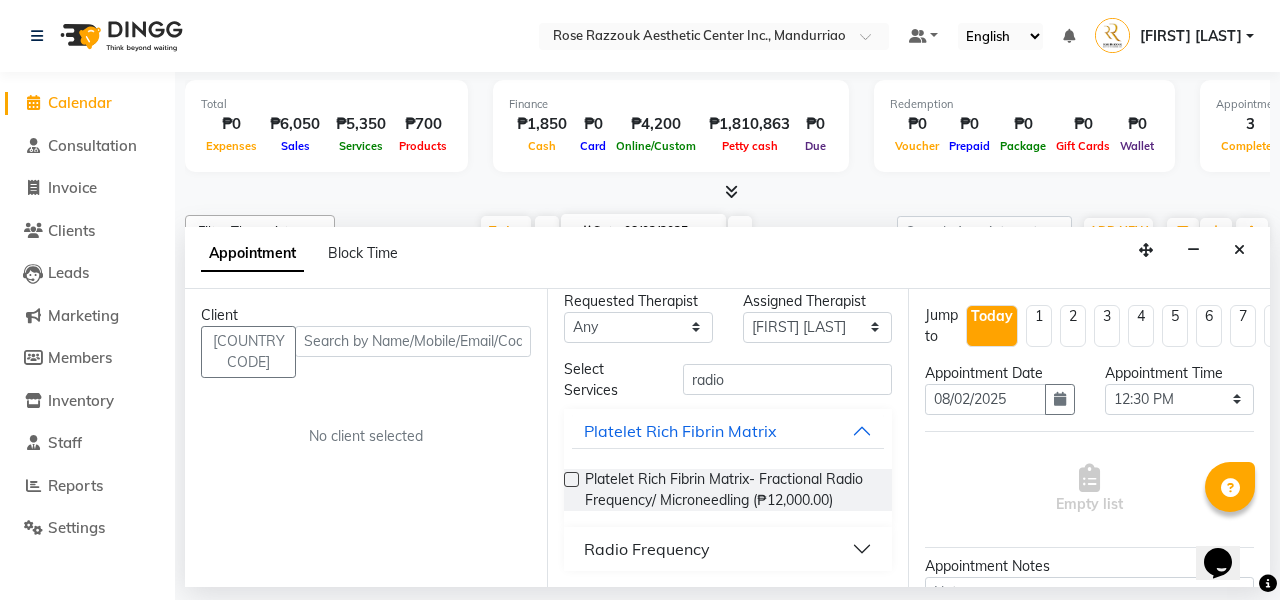 click on "Radio Frequency" at bounding box center [728, 549] 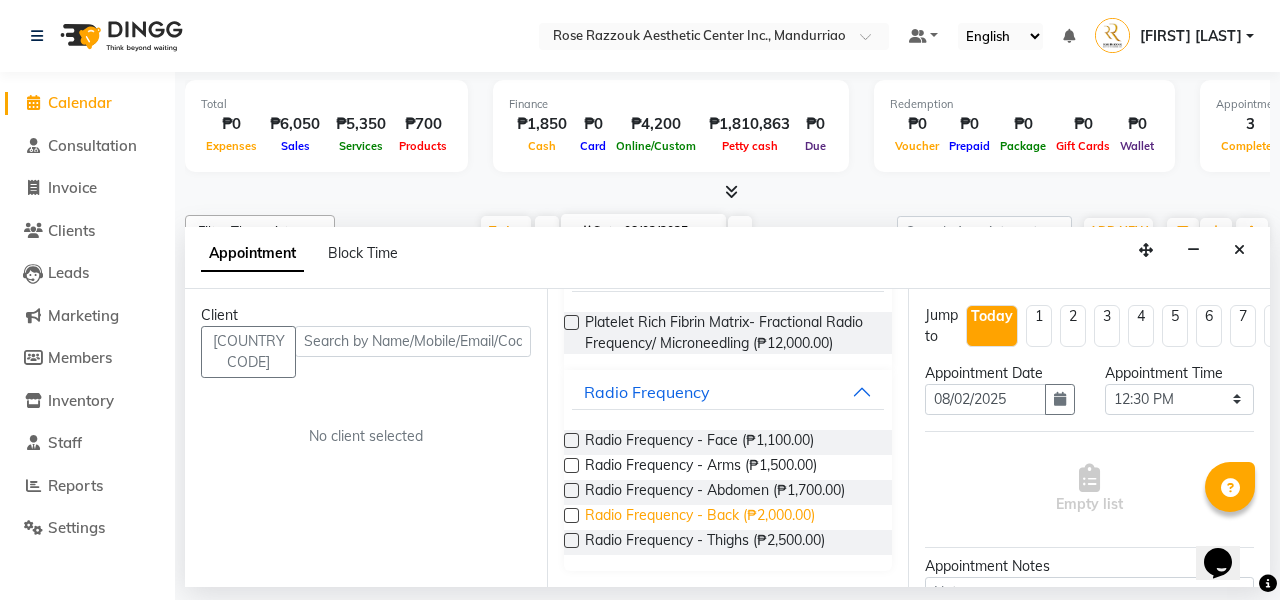 scroll, scrollTop: 171, scrollLeft: 9, axis: both 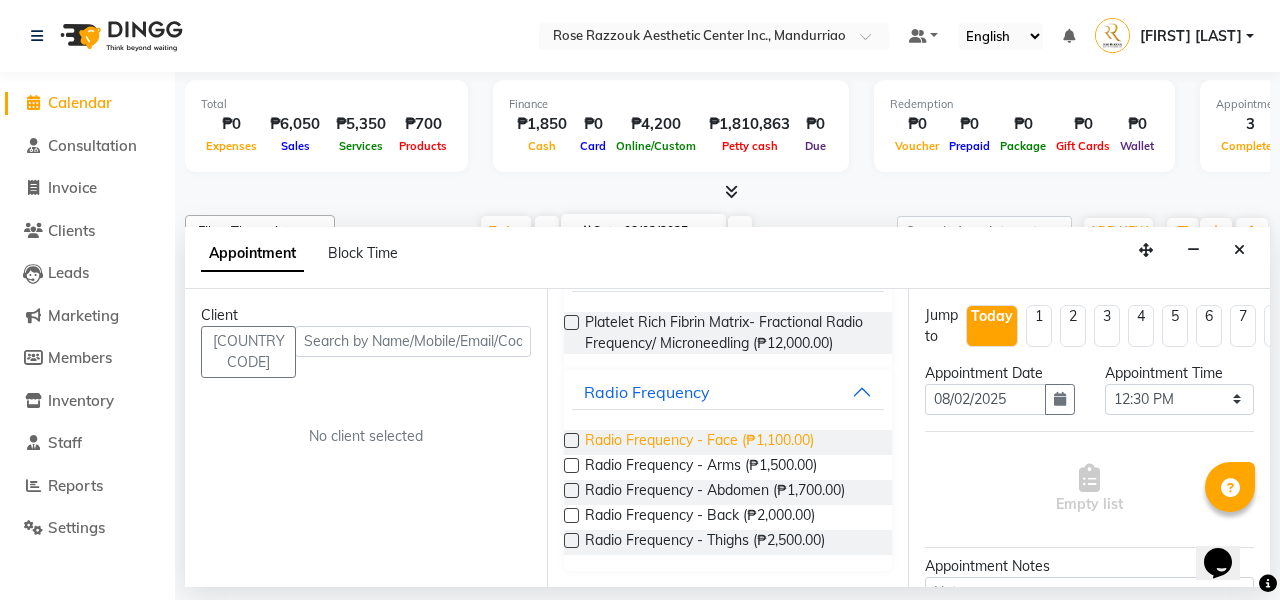 click on "Radio Frequency - Face (₱1,100.00)" at bounding box center [699, 442] 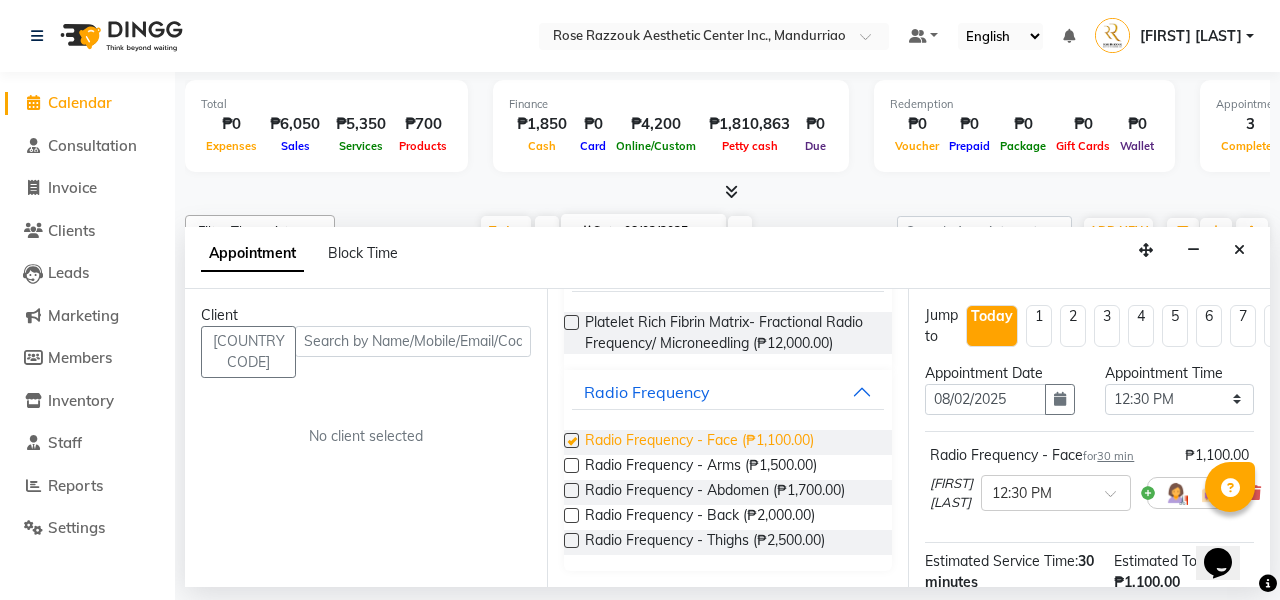 checkbox on "false" 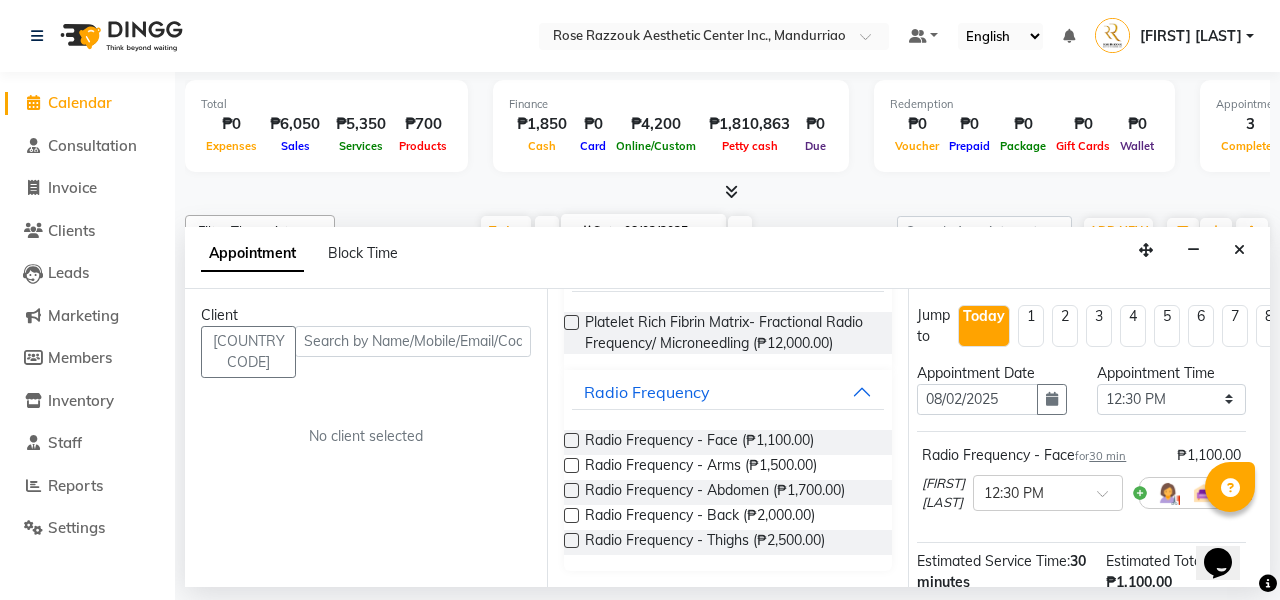 scroll, scrollTop: 0, scrollLeft: 8, axis: horizontal 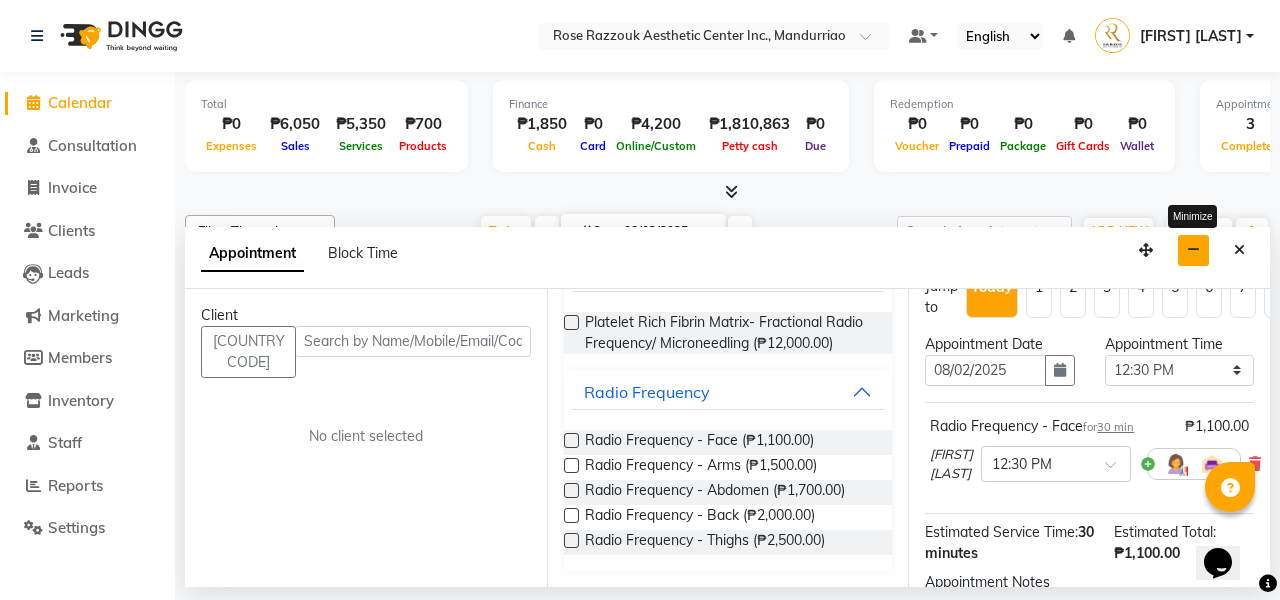click at bounding box center [1193, 250] 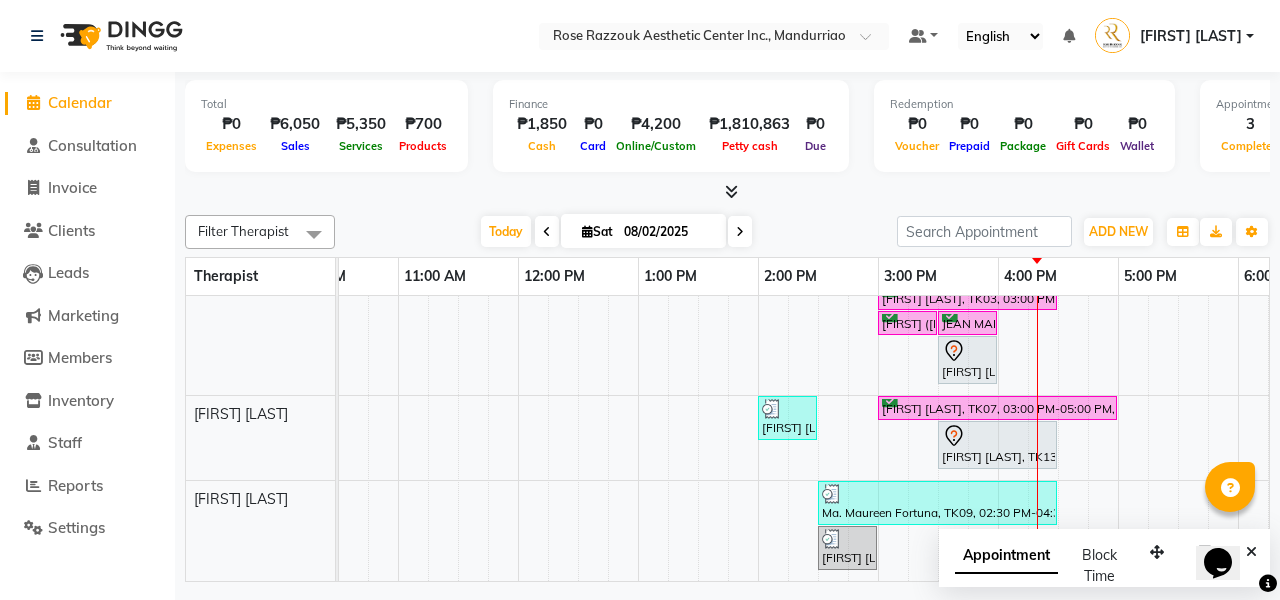 scroll, scrollTop: 0, scrollLeft: 0, axis: both 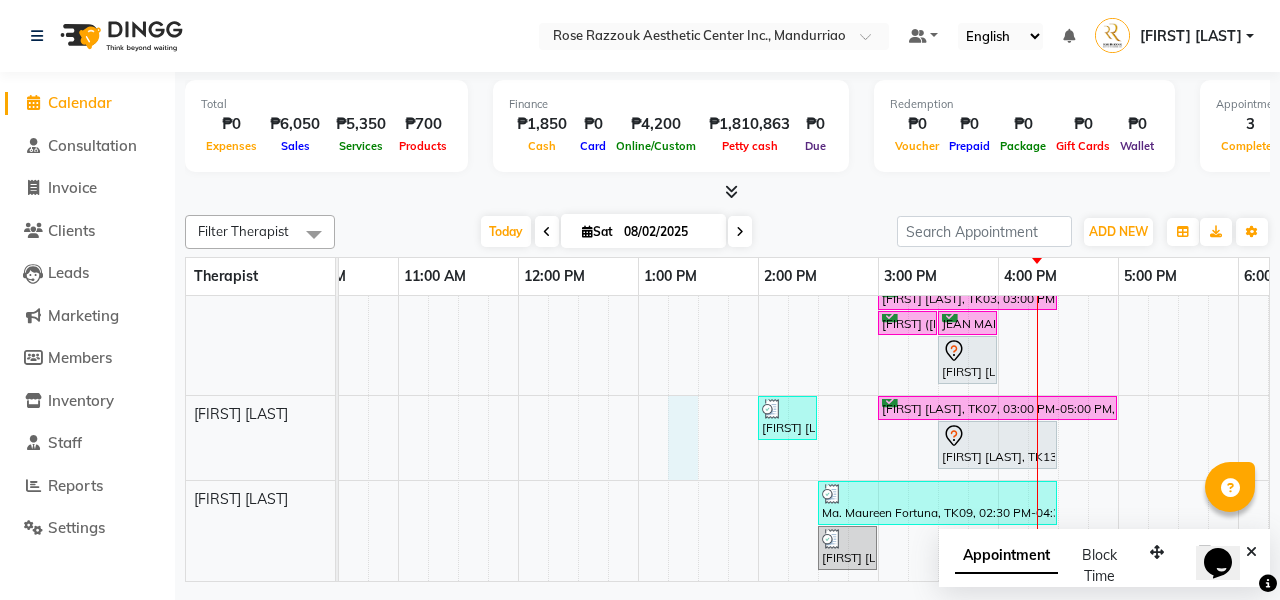 click on "[FIRST] [LAST], TK11, 01:00 PM-01:30 PM, Picosure/Picosecond - Face (Hyperpigmentation & Rejuvenation) [FIRST] [LAST], TK12, 02:00 PM-02:30 PM, Rose Razzouk Signature Treatments - Deep Peel For Face Tanya Go, TK14, 02:30 PM-04:00 PM, Facials- Hydra Facial Ultimate Greta Colon, TK10, 01:00 PM-03:00 PM, Headspa Joan Gargantos, TK01, 10:30 AM-11:00 AM, Picosure/Picosecond - Face (Hyperpigmentation & Rejuvenation) Joanna Grace Antupina, TK16, 02:30 PM-03:00 PM, Pedicure & Manicure - Russian Manicure Liezel Antupina, TK15, 02:30 PM-03:00 PM, Pedicure & Manicure- Russian Pedicure Meg Galilea, TK02, 11:00 AM-12:00 PM, Permanent Make Up - Brow Tattoo Touch Up Kathleen Deng, TK06, 03:00 PM-04:30 PM, Platelet Rich Fibrin Matrix - Whole Face Rejuvenation Helen Balume, TK03, 03:00 PM-04:30 PM, Platelet Rich Fibrin Matrix - Whole Face Rejuvenation Marie (Bambi) Tupas, TK08, 03:00 PM-03:30 PM, Reduced Glutathione + Multivitamins - Per Session" at bounding box center (818, 268) 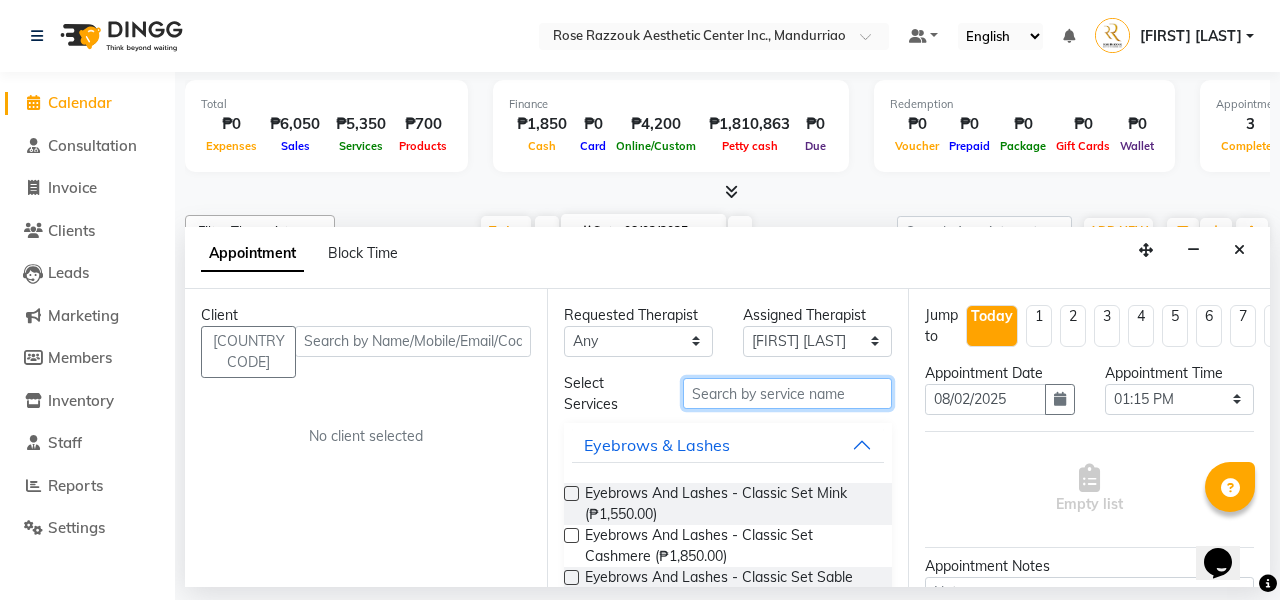 click at bounding box center (787, 393) 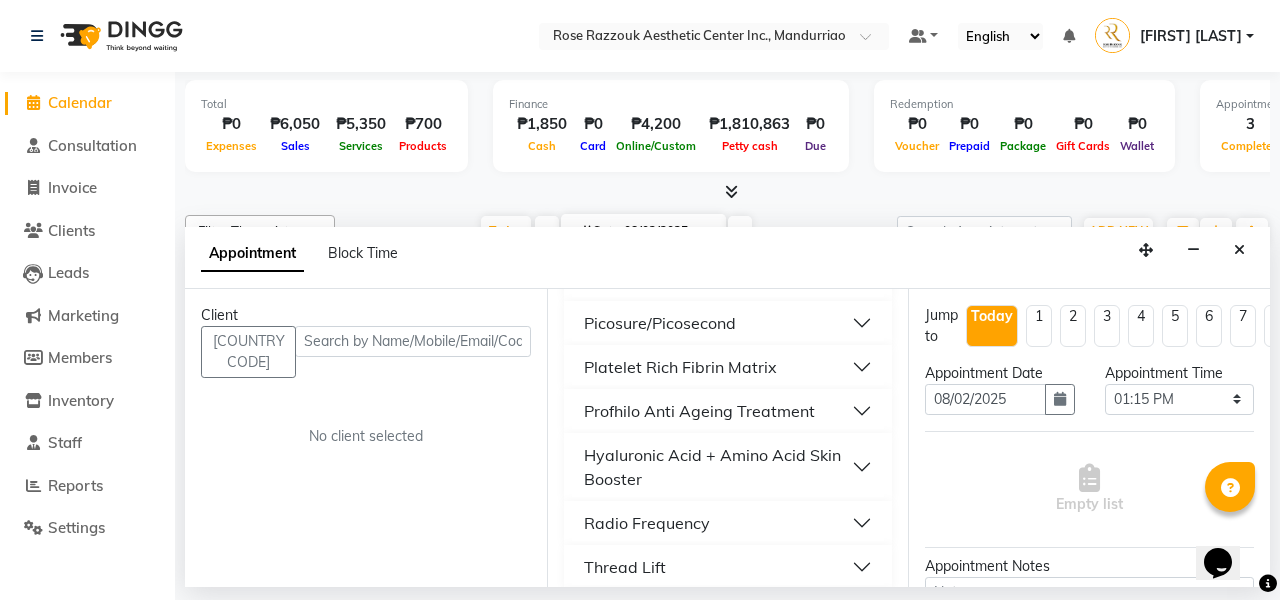 scroll, scrollTop: 496, scrollLeft: 0, axis: vertical 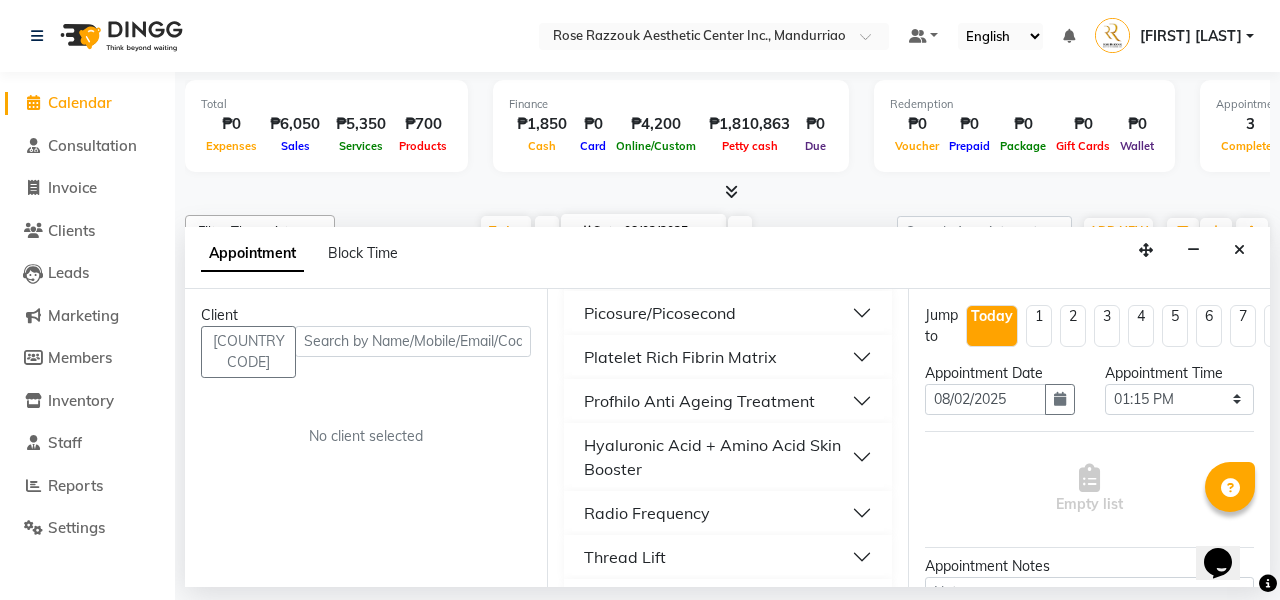 type on "face" 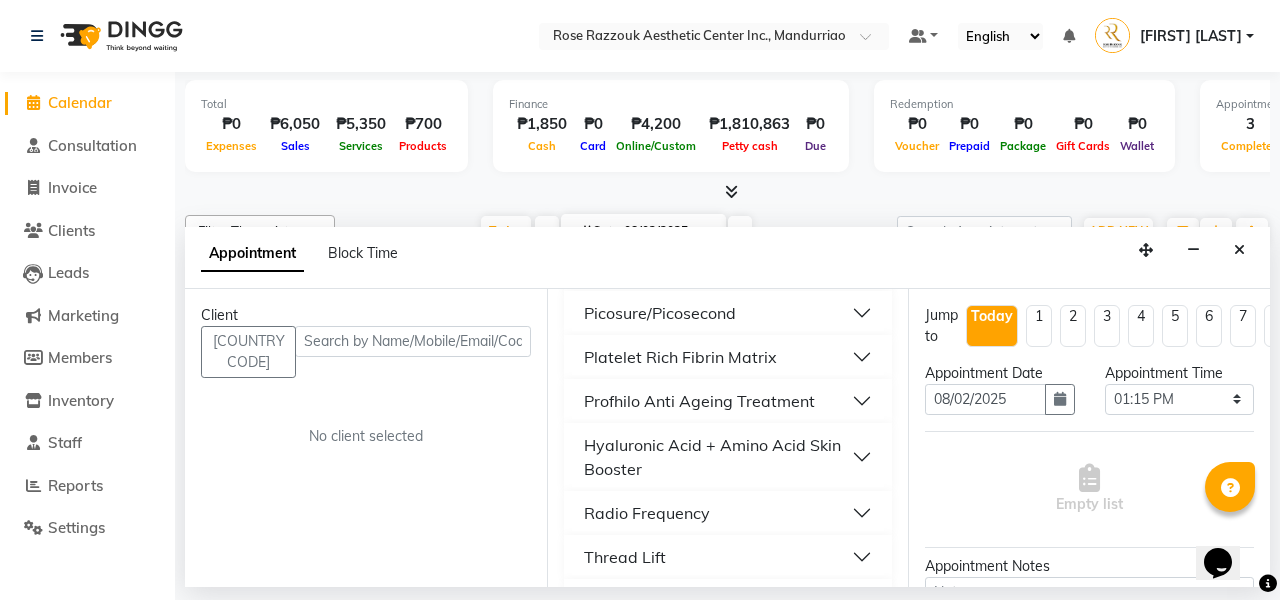 click on "Radio Frequency" at bounding box center [728, 513] 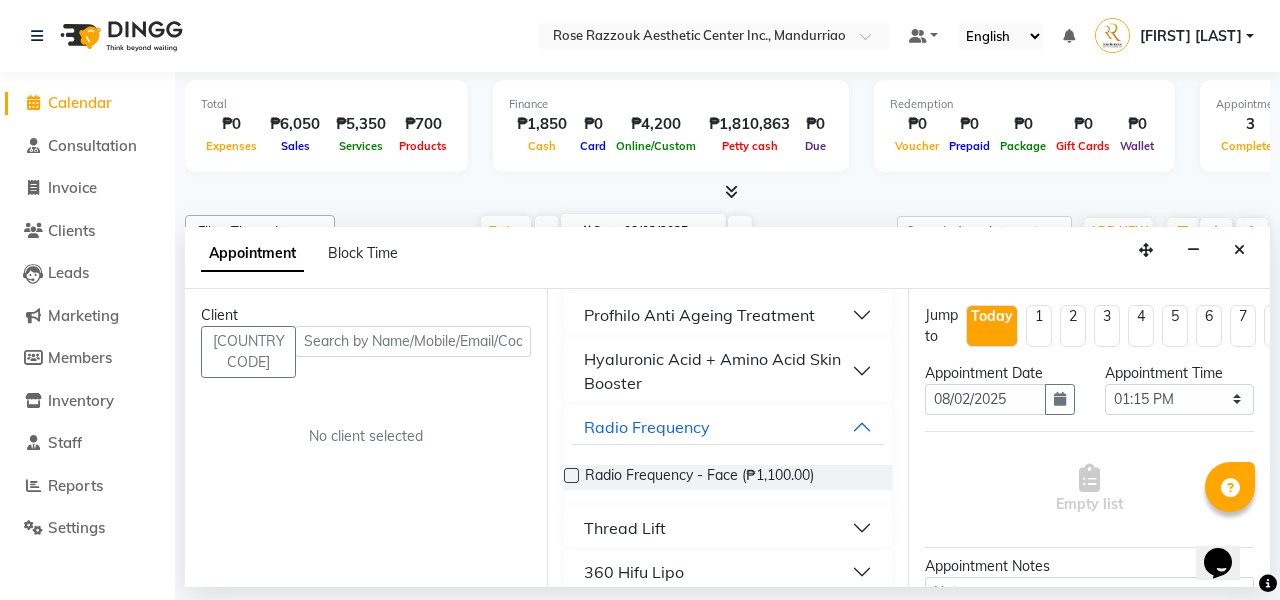 scroll, scrollTop: 581, scrollLeft: 0, axis: vertical 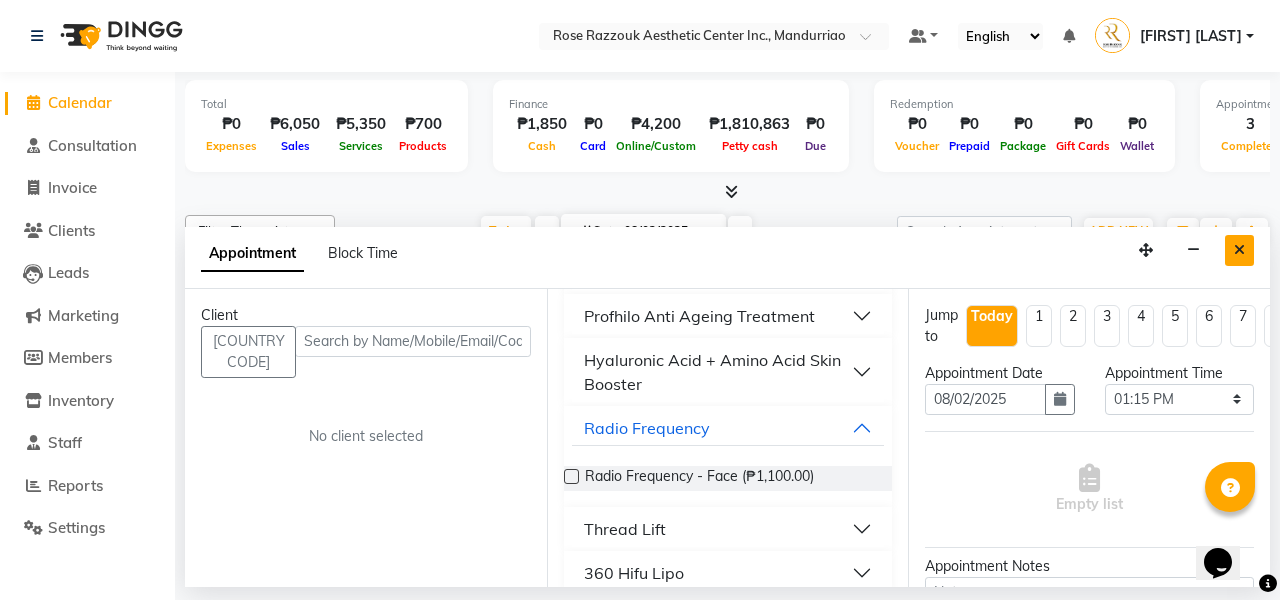click at bounding box center [1239, 250] 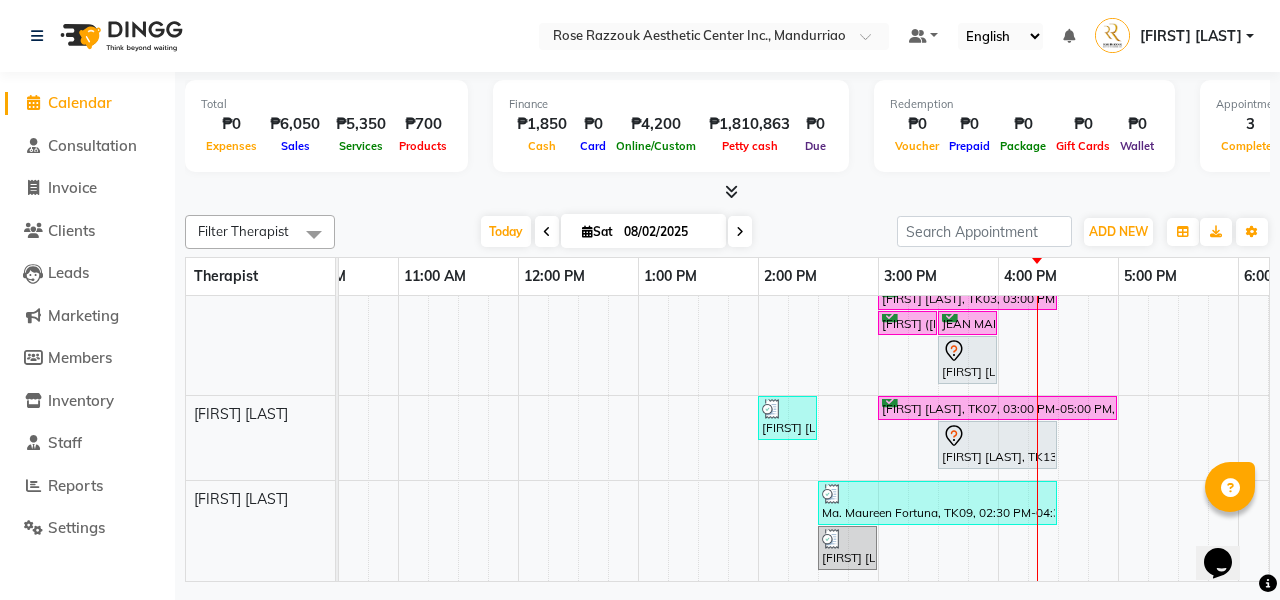 scroll, scrollTop: 0, scrollLeft: 0, axis: both 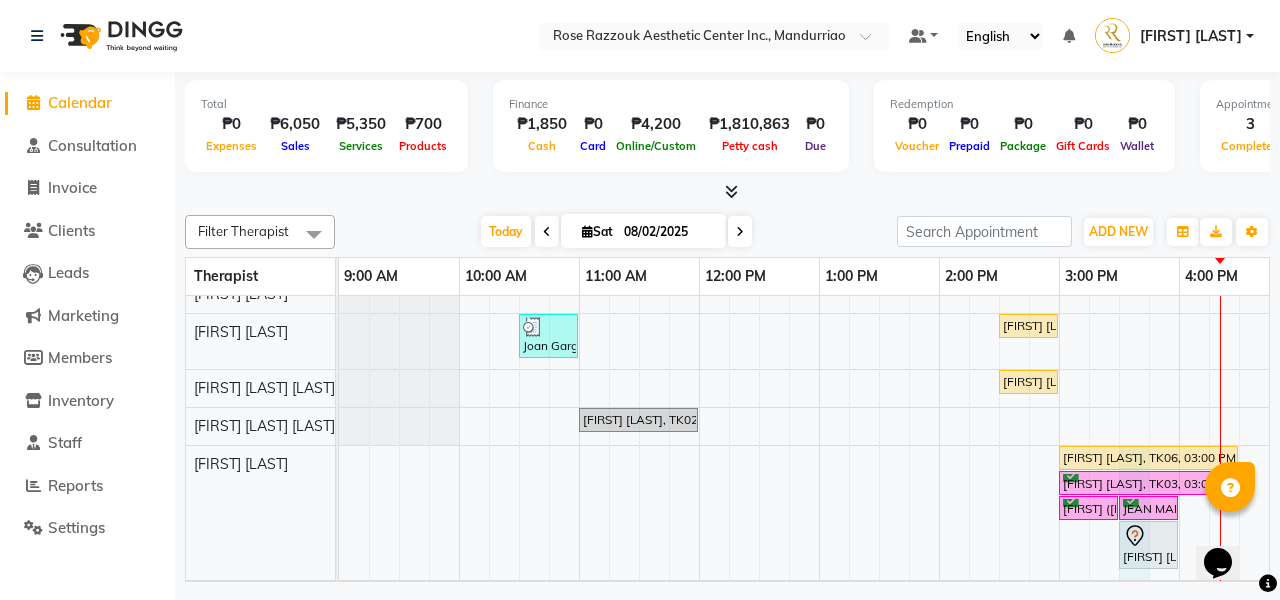 click on "[FIRST] [LAST], TK11, 01:00 PM-01:30 PM, Picosure/Picosecond - Face (Hyperpigmentation & Rejuvenation) [FIRST] [LAST], TK12, 02:00 PM-02:30 PM, Rose Razzouk Signature Treatments - Deep Peel For Face Tanya Go, TK14, 02:30 PM-04:00 PM, Facials- Hydra Facial Ultimate Greta Colon, TK10, 01:00 PM-03:00 PM, Headspa Joan Gargantos, TK01, 10:30 AM-11:00 AM, Picosure/Picosecond - Face (Hyperpigmentation & Rejuvenation) Joanna Grace Antupina, TK16, 02:30 PM-03:00 PM, Pedicure & Manicure - Russian Manicure Liezel Antupina, TK15, 02:30 PM-03:00 PM, Pedicure & Manicure- Russian Pedicure Meg Galilea, TK02, 11:00 AM-12:00 PM, Permanent Make Up - Brow Tattoo Touch Up Kathleen Deng, TK06, 03:00 PM-04:30 PM, Platelet Rich Fibrin Matrix - Whole Face Rejuvenation Helen Balume, TK03, 03:00 PM-04:30 PM, Platelet Rich Fibrin Matrix - Whole Face Rejuvenation Marie (Bambi) Tupas, TK08, 03:00 PM-03:30 PM, Reduced Glutathione + Multivitamins - Per Session" at bounding box center (999, 453) 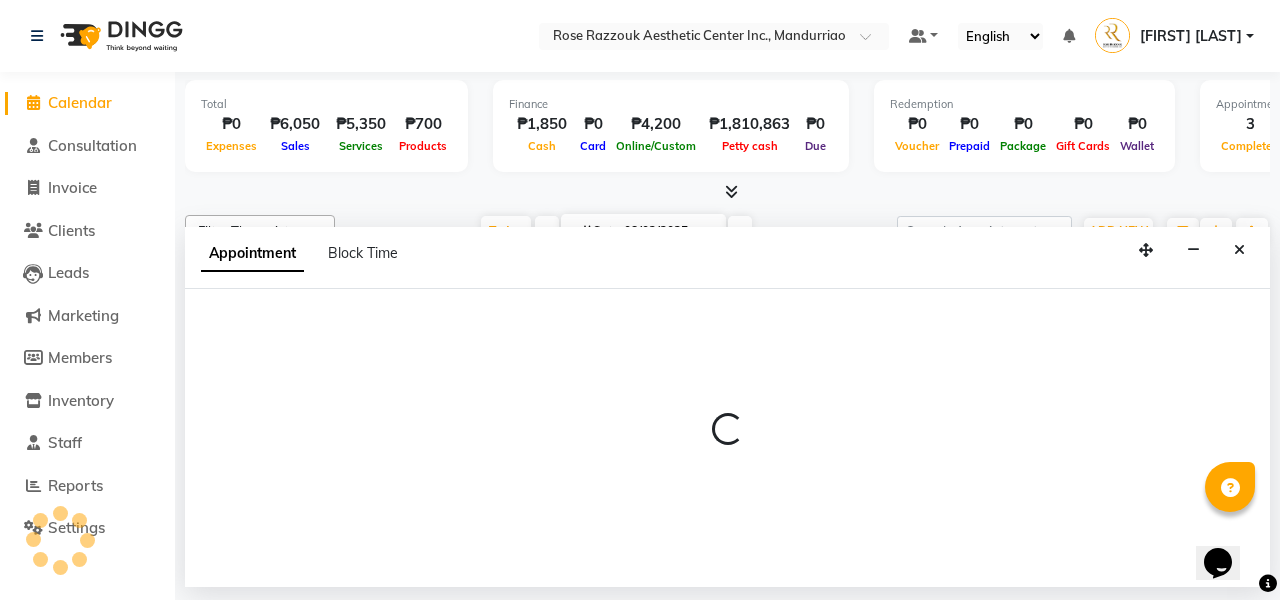 select on "46433" 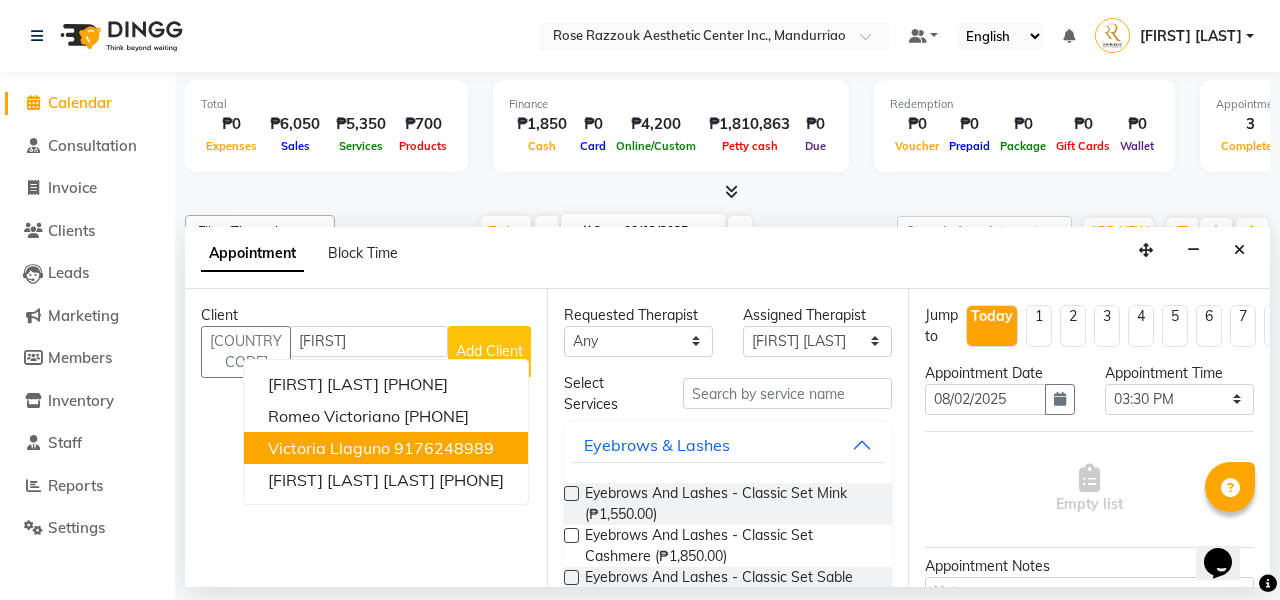 click on "Victoria Llaguno" at bounding box center (329, 448) 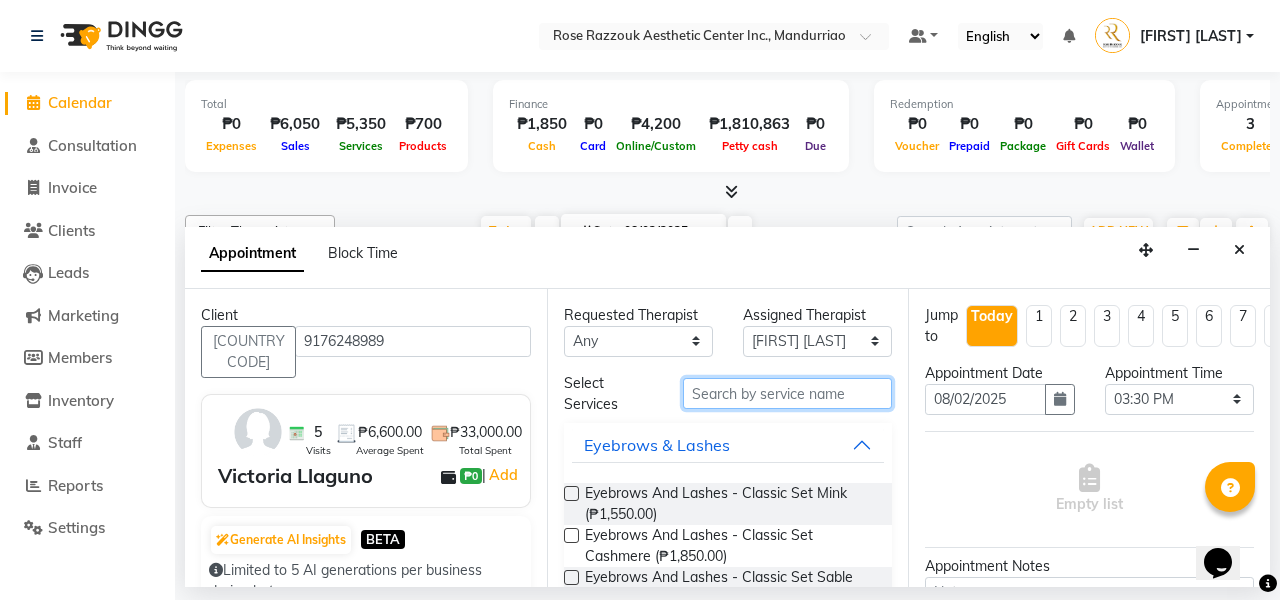 click at bounding box center (787, 393) 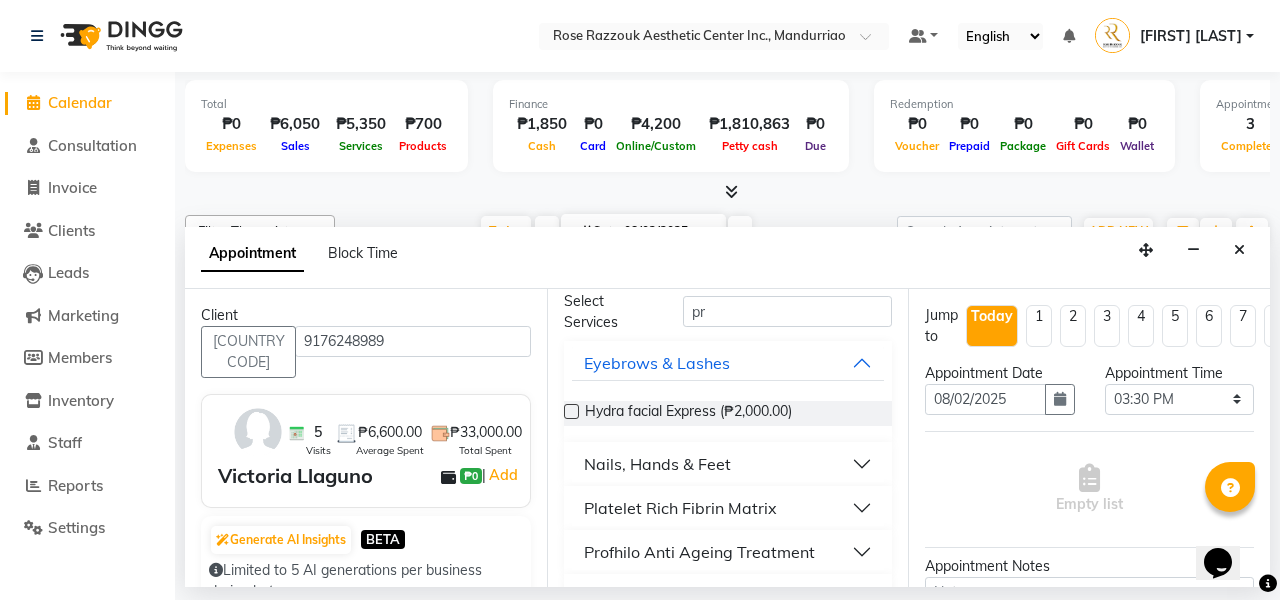 click on "Platelet Rich Fibrin Matrix" at bounding box center (728, 508) 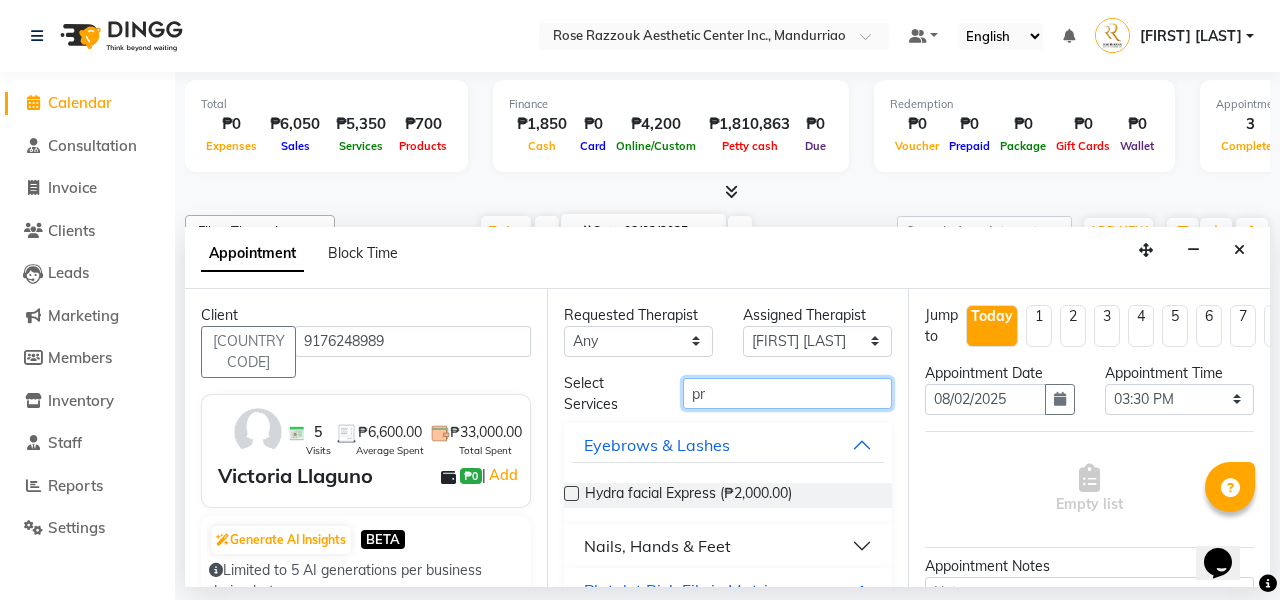 click on "pr" at bounding box center (787, 393) 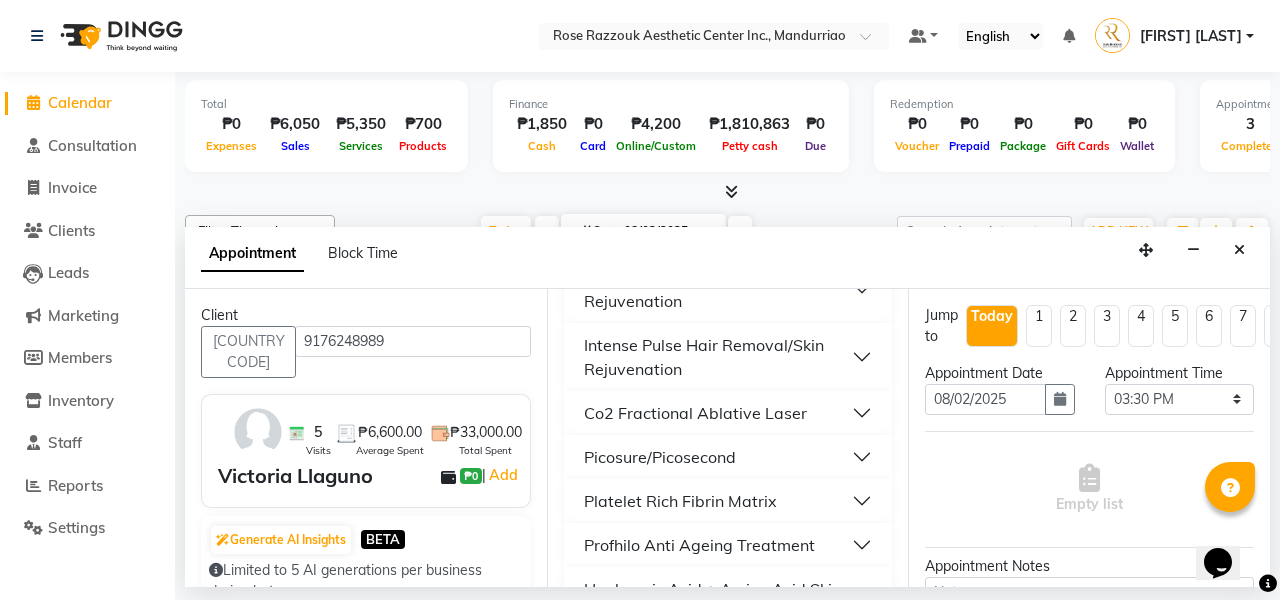 scroll, scrollTop: 358, scrollLeft: 0, axis: vertical 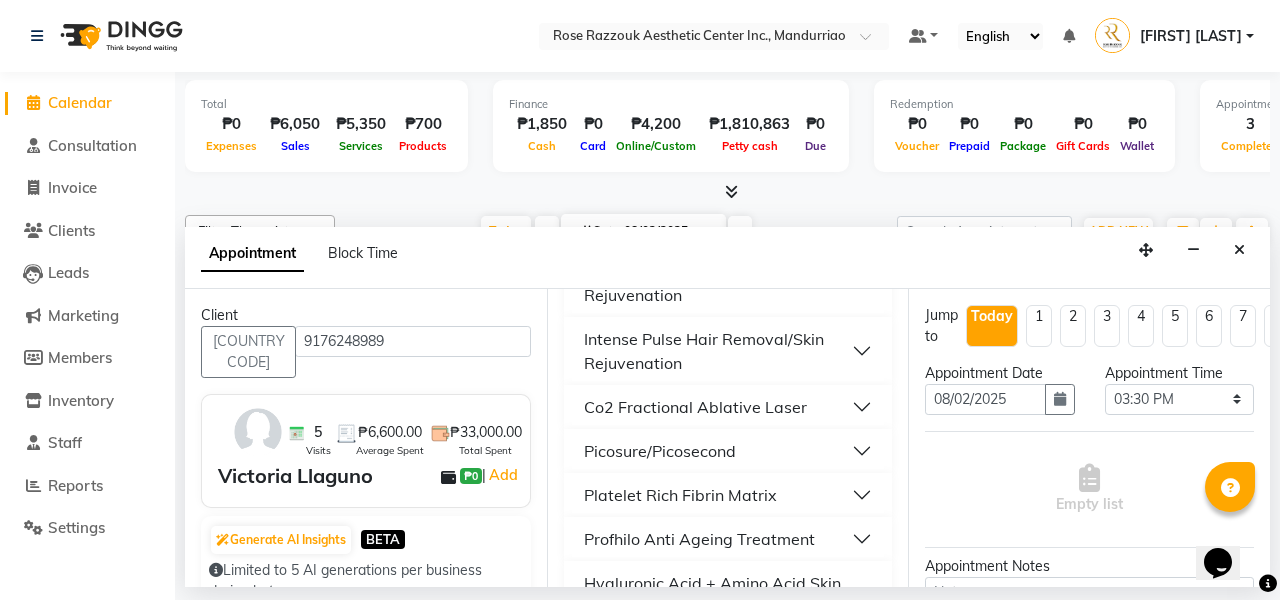 click on "Platelet Rich Fibrin Matrix" at bounding box center (728, 495) 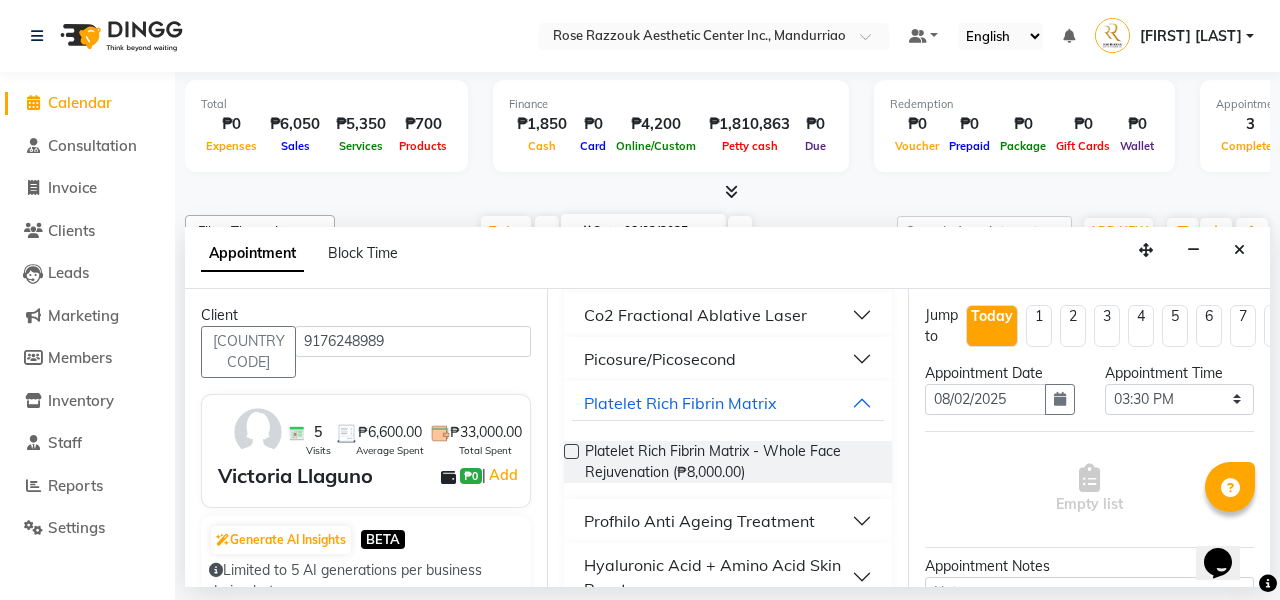 scroll, scrollTop: 456, scrollLeft: 0, axis: vertical 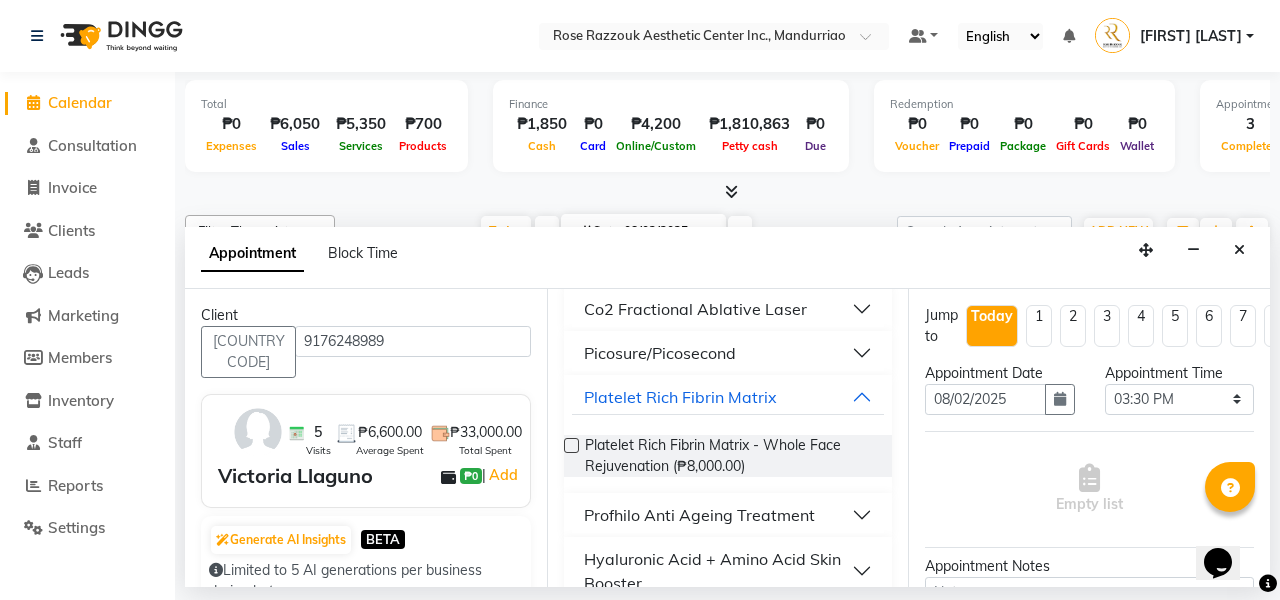 click at bounding box center (571, 445) 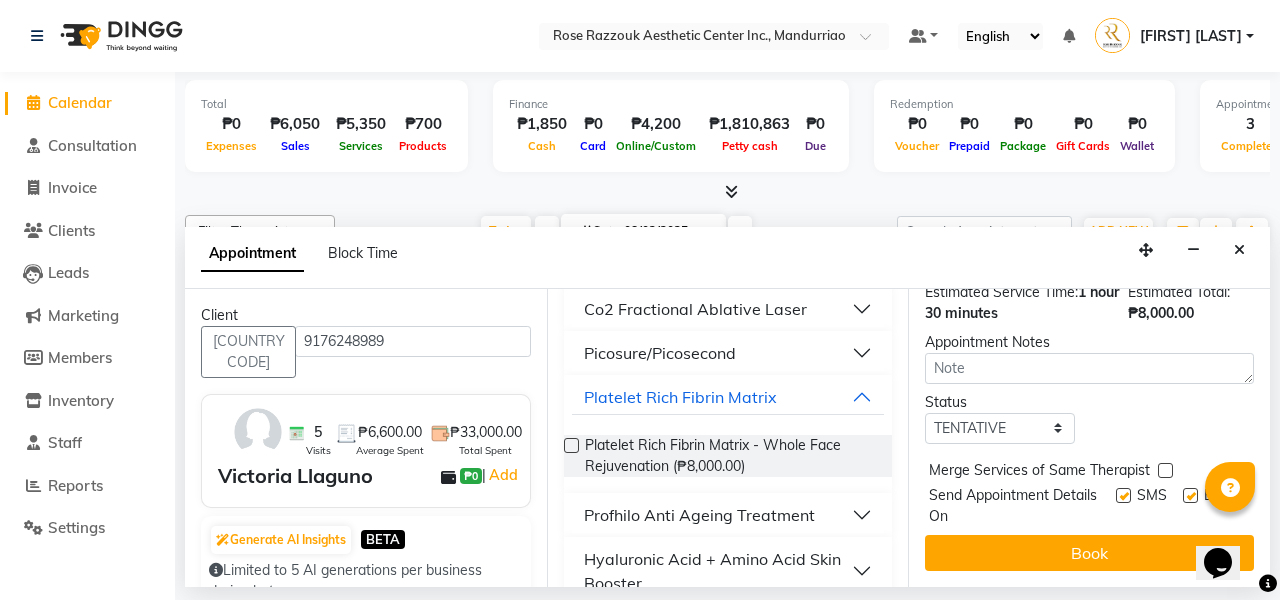 scroll, scrollTop: 350, scrollLeft: 0, axis: vertical 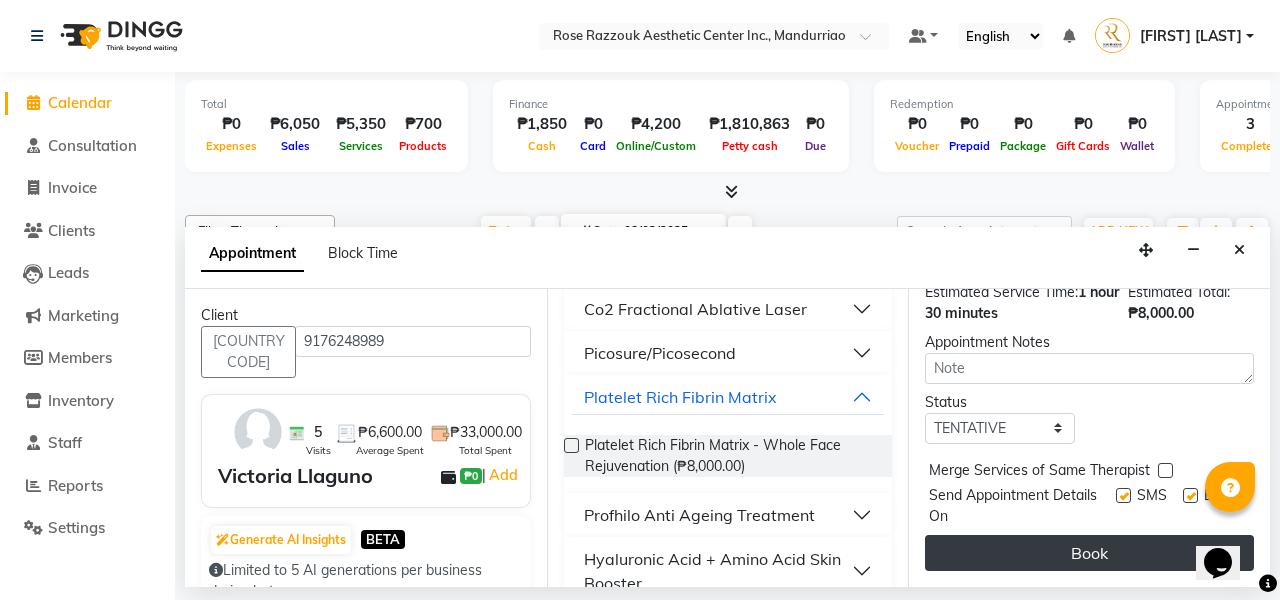 click on "Book" at bounding box center (1089, 553) 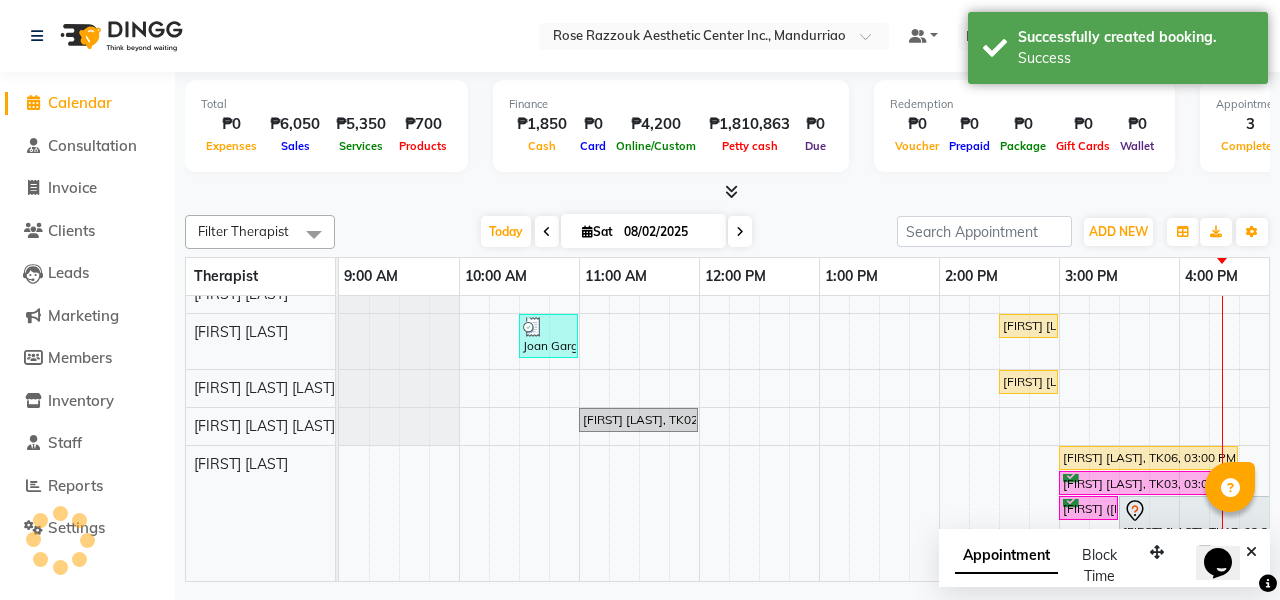 scroll, scrollTop: 334, scrollLeft: 1, axis: both 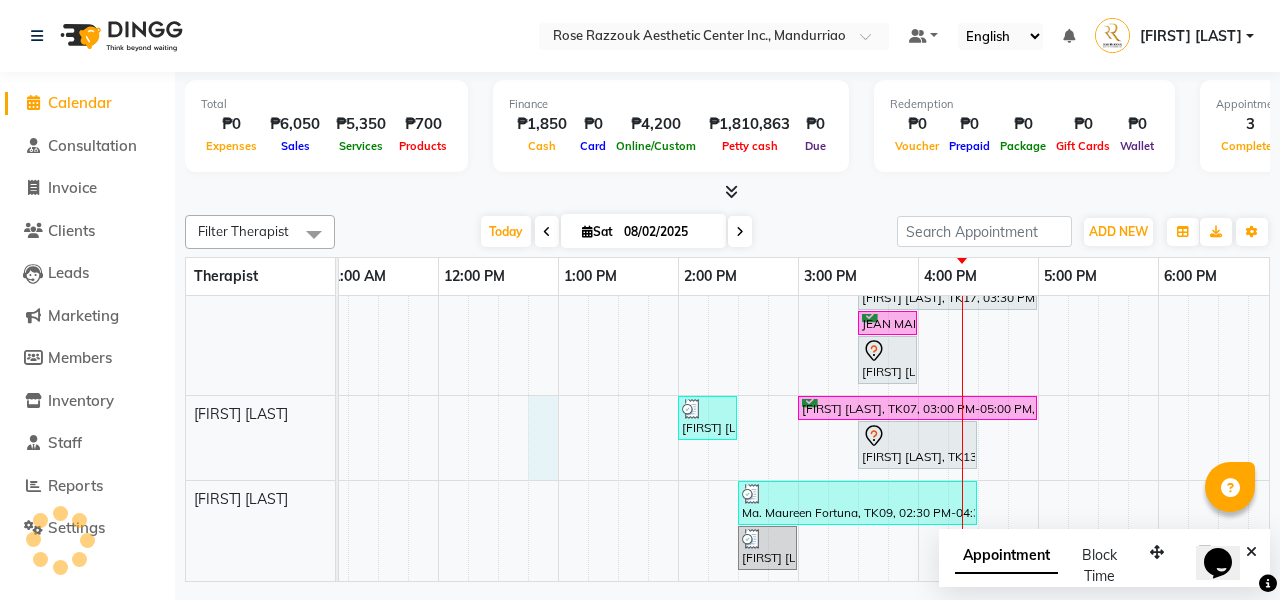 click on "[FIRST] [LAST], TK11, 01:00 PM-01:30 PM, Picosure/Picosecond - Face (Hyperpigmentation & Rejuvenation) [FIRST] [LAST], TK12, 02:00 PM-02:30 PM, Rose Razzouk Signature Treatments - Deep Peel For Face Tanya Go, TK14, 02:30 PM-04:00 PM, Facials- Hydra Facial Ultimate Greta Colon, TK10, 01:00 PM-03:00 PM, Headspa Joan Gargantos, TK01, 10:30 AM-11:00 AM, Picosure/Picosecond - Face (Hyperpigmentation & Rejuvenation) Joanna Grace Antupina, TK16, 02:30 PM-03:00 PM, Pedicure & Manicure - Russian Manicure Liezel Antupina, TK15, 02:30 PM-03:00 PM, Pedicure & Manicure- Russian Pedicure Meg Galilea, TK02, 11:00 AM-12:00 PM, Permanent Make Up - Brow Tattoo Touch Up Kathleen Deng, TK06, 03:00 PM-04:30 PM, Platelet Rich Fibrin Matrix - Whole Face Rejuvenation Helen Balume, TK03, 03:00 PM-04:30 PM, Platelet Rich Fibrin Matrix - Whole Face Rejuvenation Marie (Bambi) Tupas, TK08, 03:00 PM-03:30 PM, Reduced Glutathione + Multivitamins - Per Session" at bounding box center [738, 243] 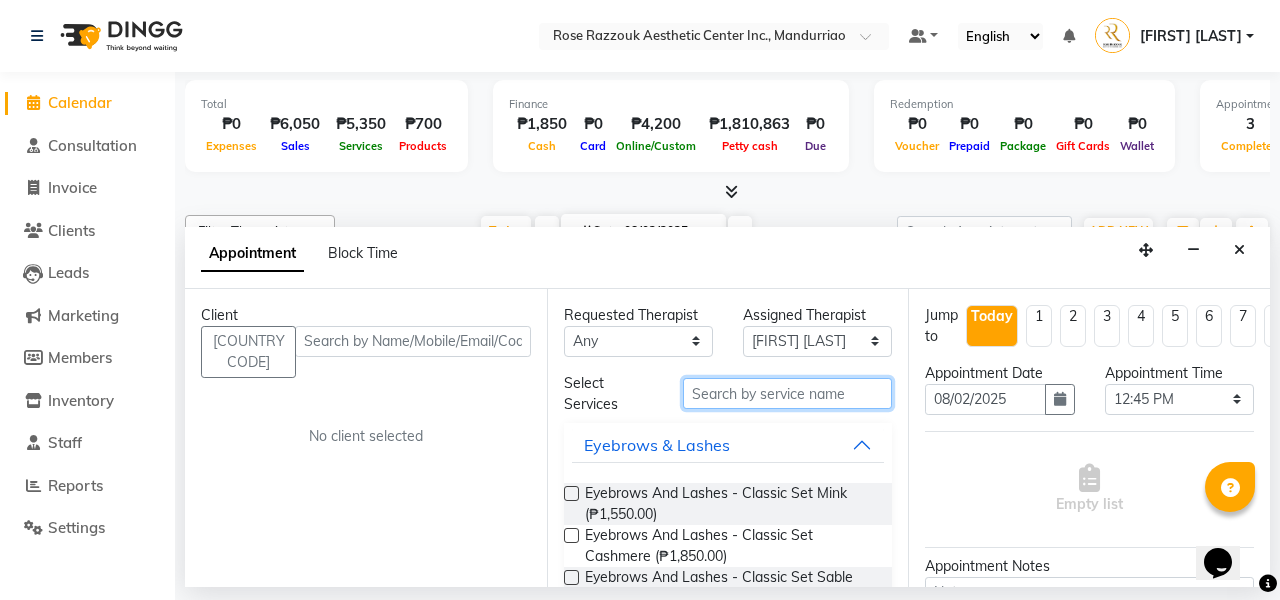 click at bounding box center [787, 393] 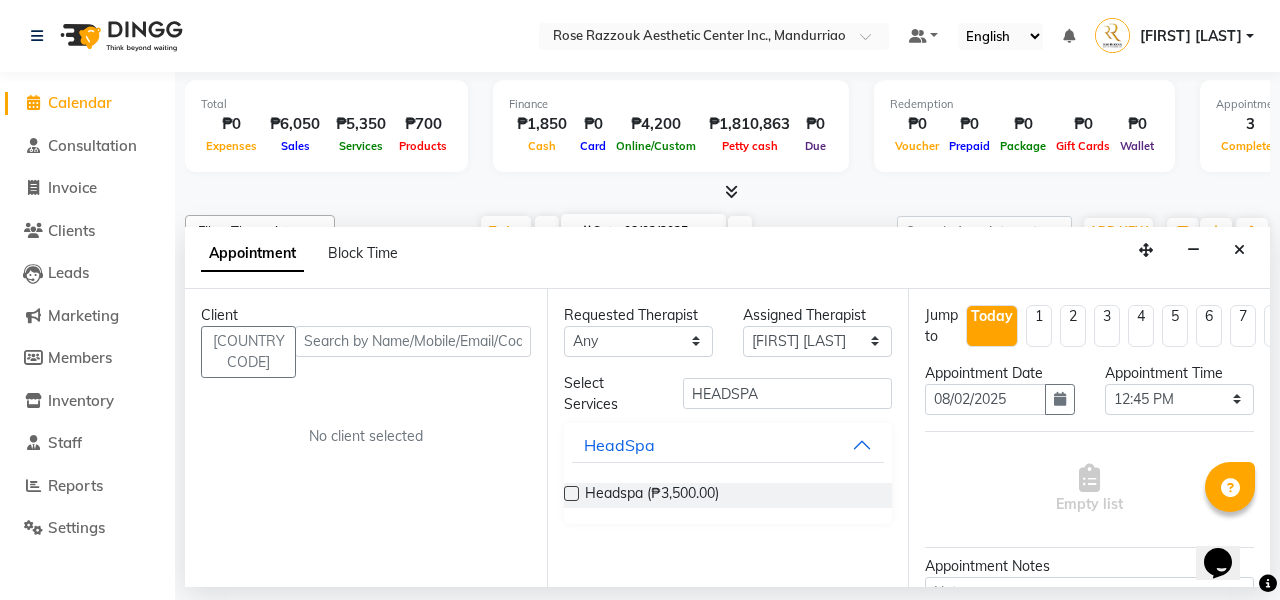 click on "Headspa (₱3,500.00)" at bounding box center [728, 495] 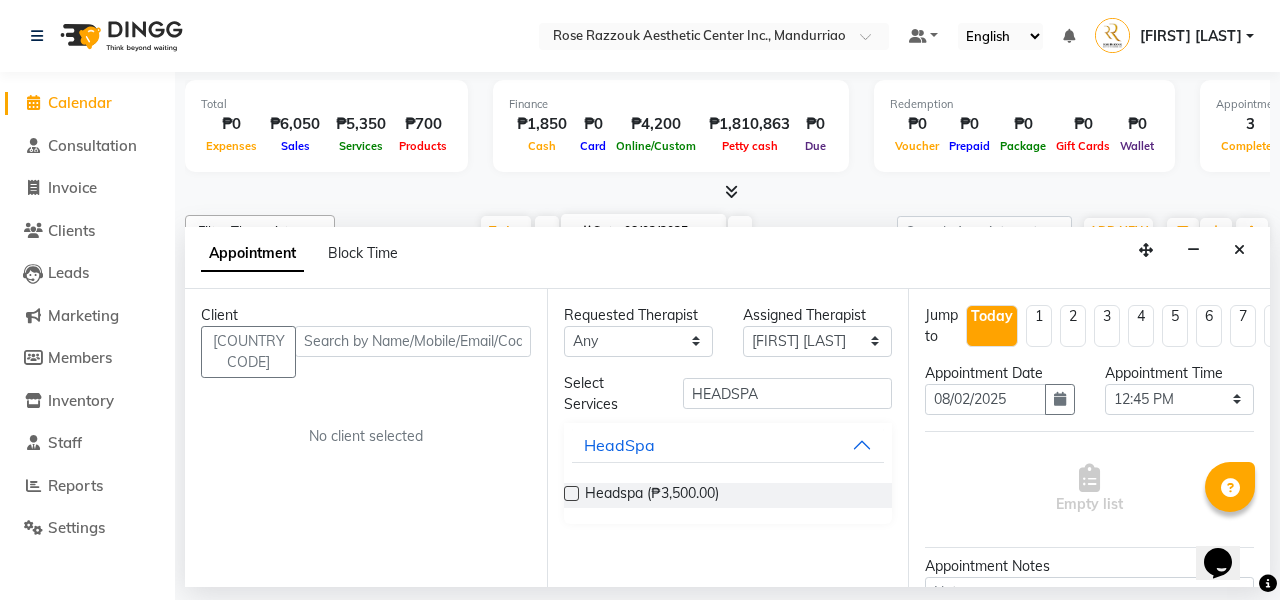click at bounding box center [571, 493] 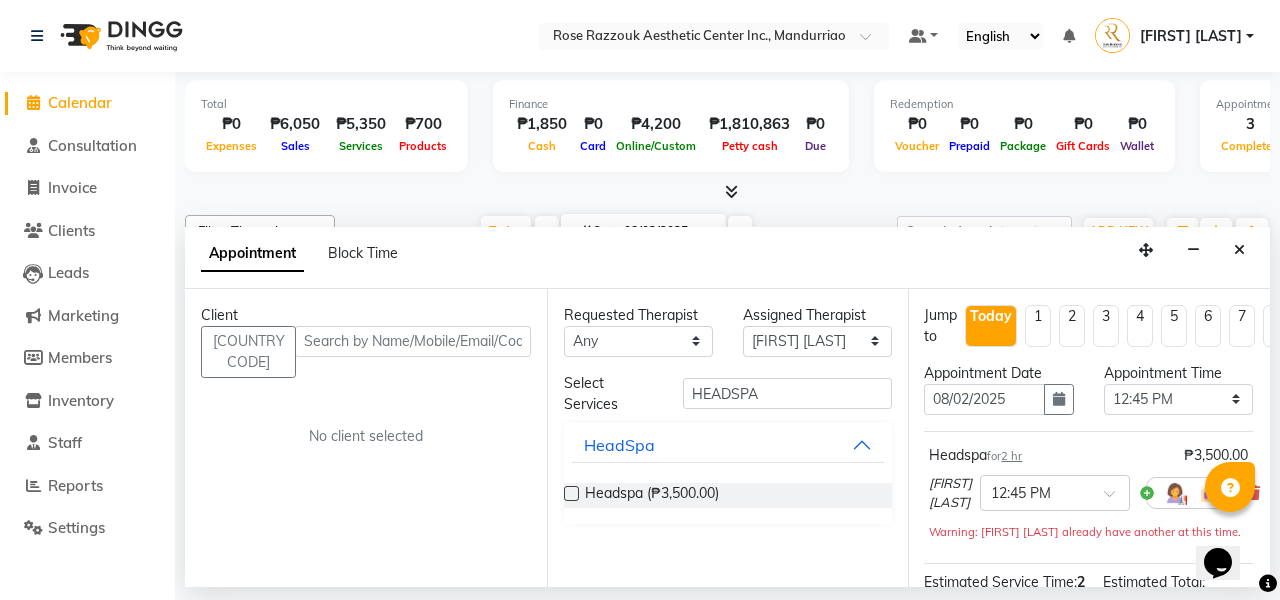 scroll, scrollTop: 0, scrollLeft: 1, axis: horizontal 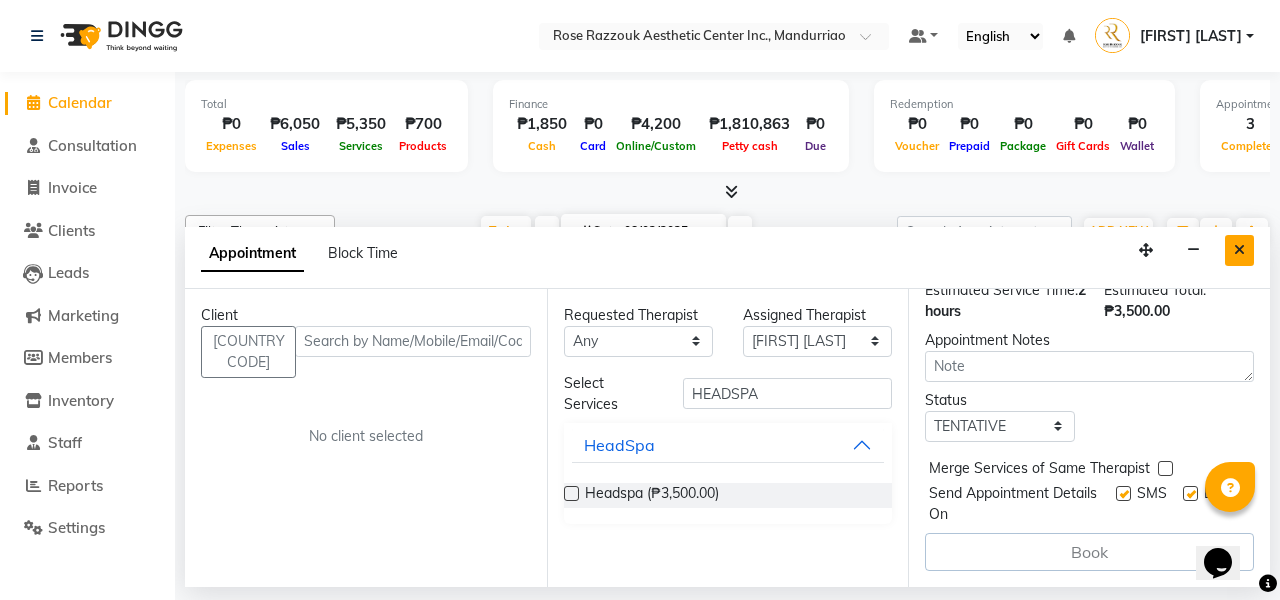 click at bounding box center [1239, 250] 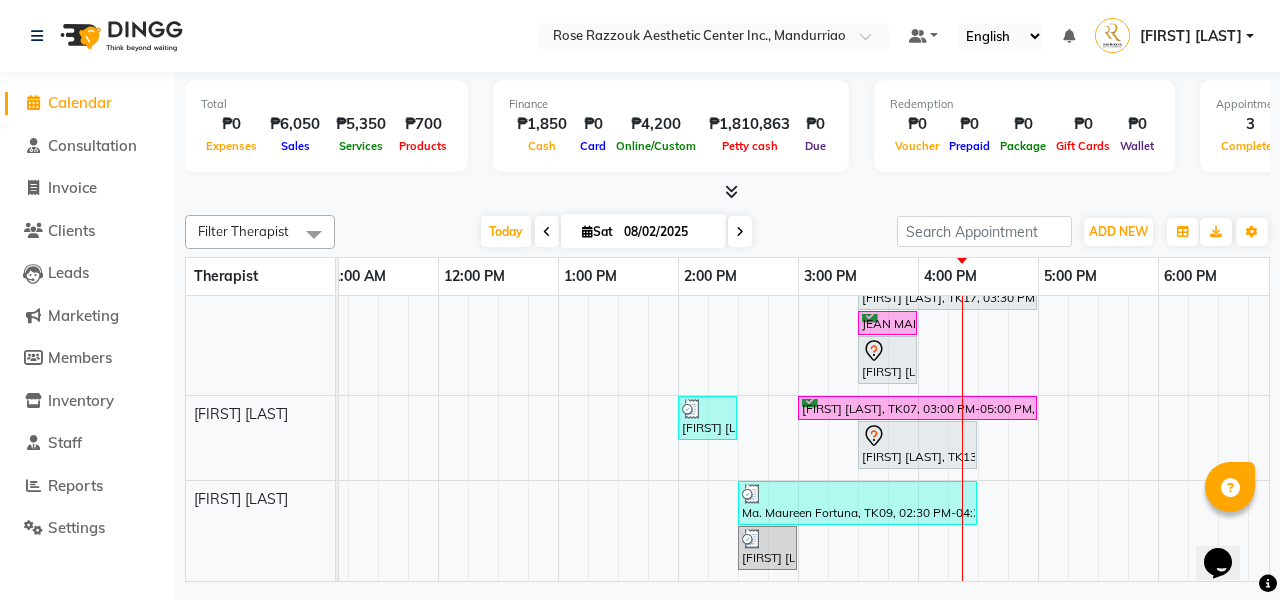 scroll, scrollTop: 0, scrollLeft: 0, axis: both 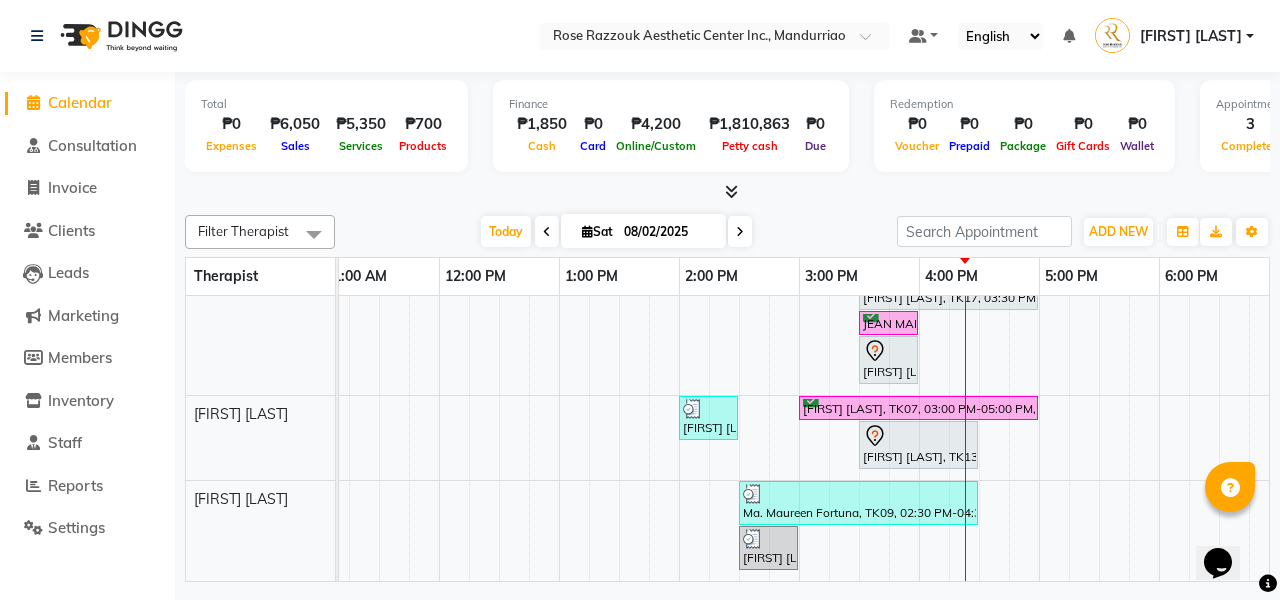 click on "[FIRST] [LAST], TK11, 01:00 PM-01:30 PM, Picosure/Picosecond - Face (Hyperpigmentation & Rejuvenation) [FIRST] [LAST], TK12, 02:00 PM-02:30 PM, Rose Razzouk Signature Treatments - Deep Peel For Face Tanya Go, TK14, 02:30 PM-04:00 PM, Facials- Hydra Facial Ultimate Greta Colon, TK10, 01:00 PM-03:00 PM, Headspa Joan Gargantos, TK01, 10:30 AM-11:00 AM, Picosure/Picosecond - Face (Hyperpigmentation & Rejuvenation) Joanna Grace Antupina, TK16, 02:30 PM-03:00 PM, Pedicure & Manicure - Russian Manicure Liezel Antupina, TK15, 02:30 PM-03:00 PM, Pedicure & Manicure- Russian Pedicure Meg Galilea, TK02, 11:00 AM-12:00 PM, Permanent Make Up - Brow Tattoo Touch Up Kathleen Deng, TK06, 03:00 PM-04:30 PM, Platelet Rich Fibrin Matrix - Whole Face Rejuvenation Helen Balume, TK03, 03:00 PM-04:30 PM, Platelet Rich Fibrin Matrix - Whole Face Rejuvenation Marie (Bambi) Tupas, TK08, 03:00 PM-03:30 PM, Reduced Glutathione + Multivitamins - Per Session" at bounding box center [739, 243] 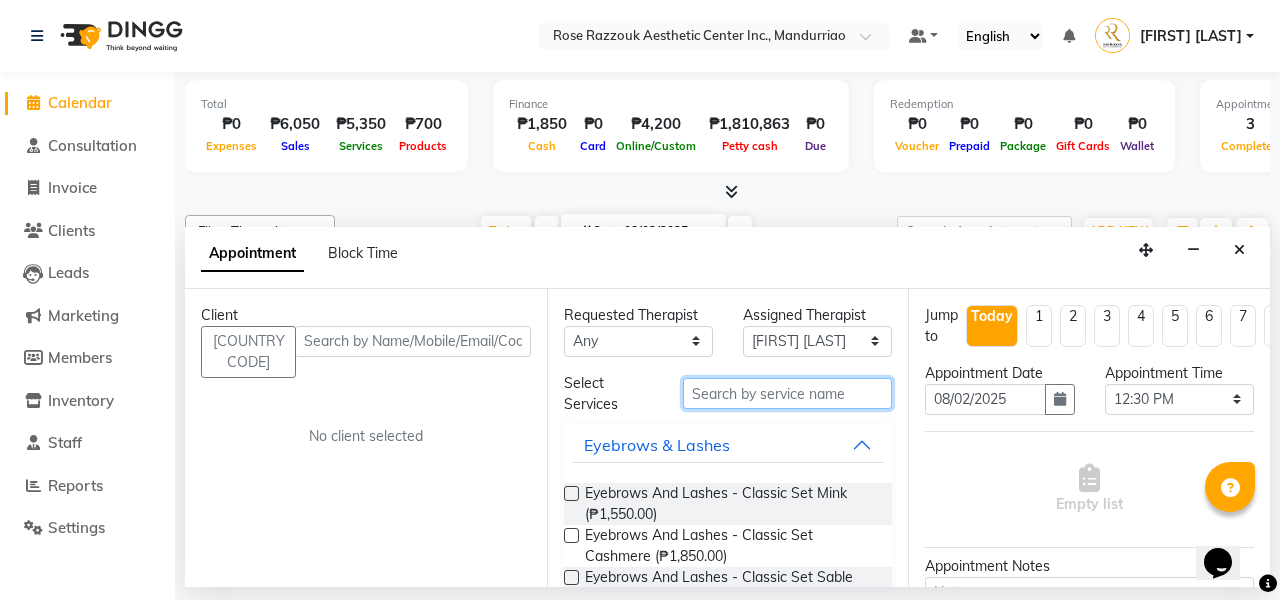 click at bounding box center [787, 393] 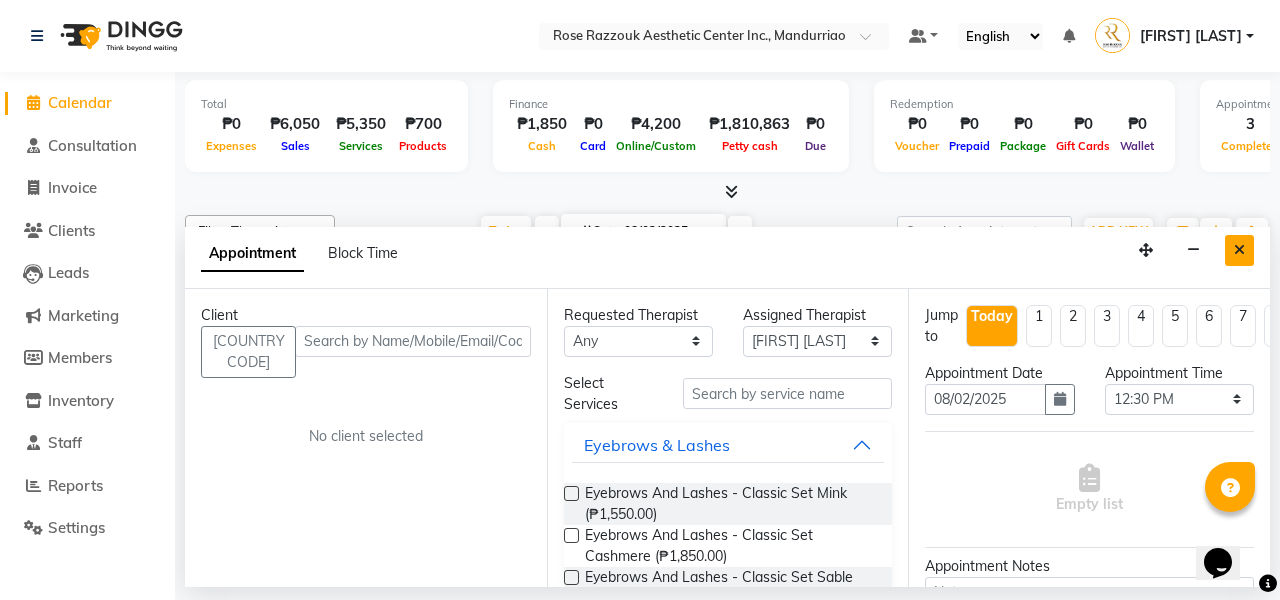 click at bounding box center [1239, 250] 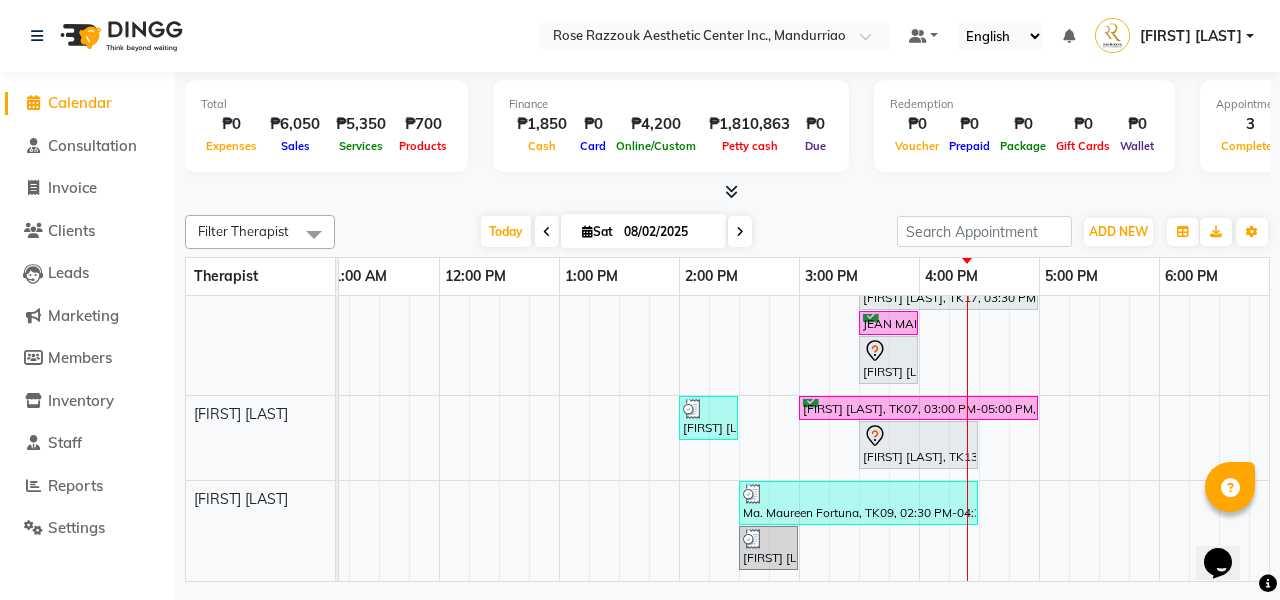 scroll, scrollTop: 296, scrollLeft: 260, axis: both 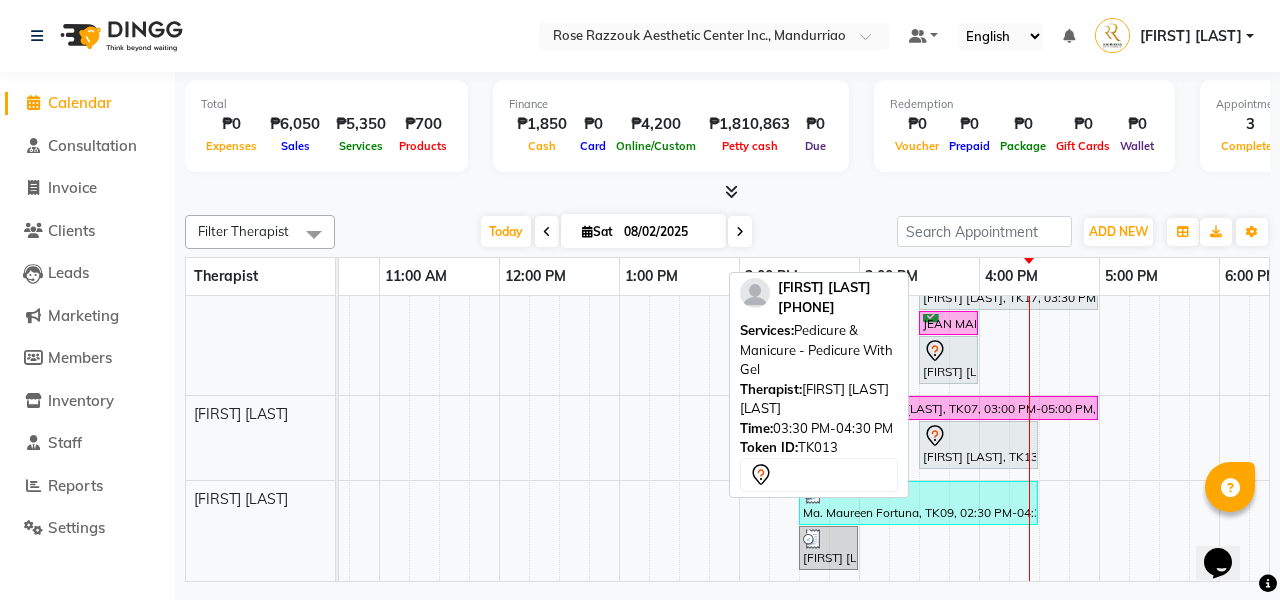 click at bounding box center (978, 436) 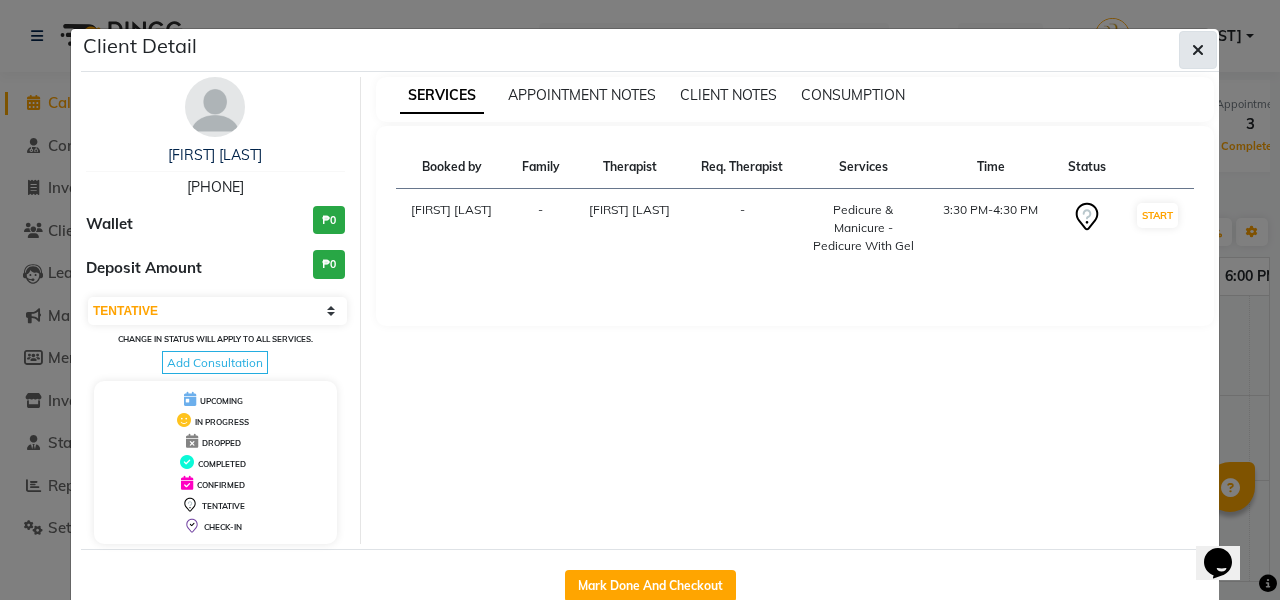 click 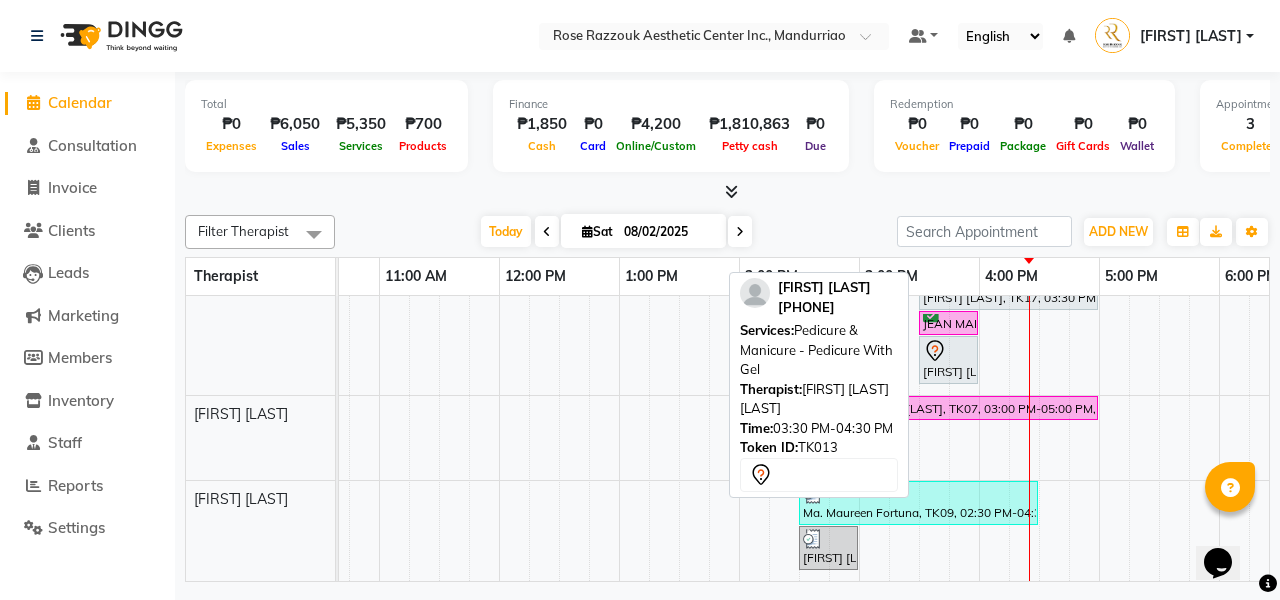 scroll, scrollTop: 253, scrollLeft: 200, axis: both 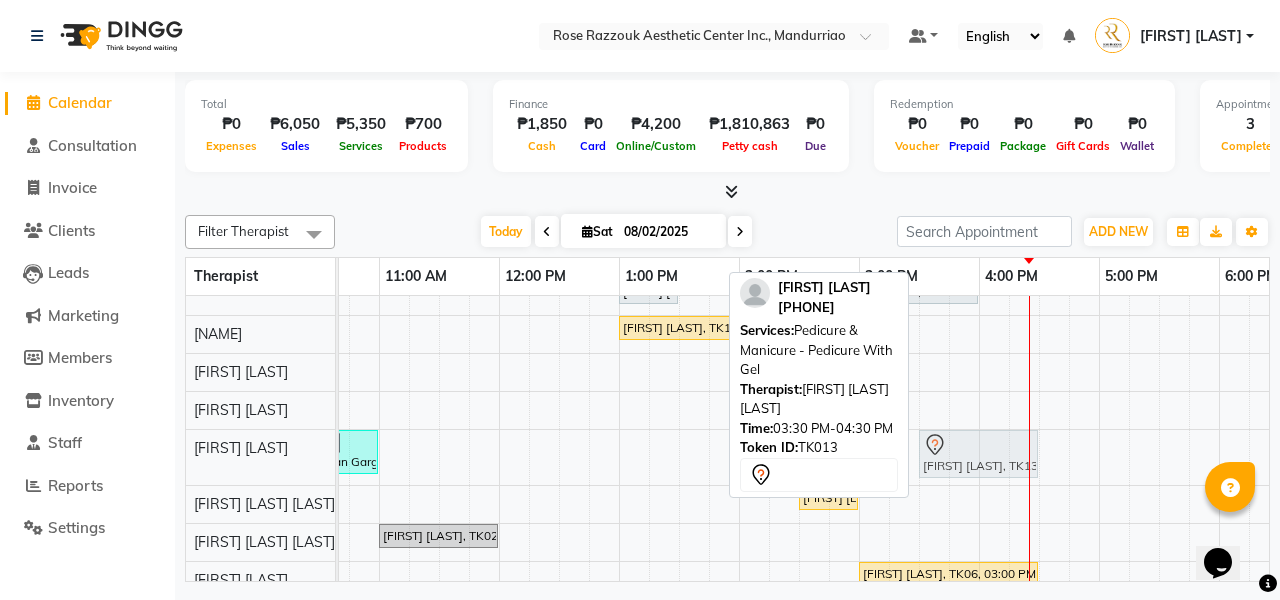 click on "[FIRST] [LAST], TK11, 01:00 PM-01:30 PM, Picosure/Picosecond - Face (Hyperpigmentation  & Rejuvenation)    [FIRST] [LAST], TK12, 02:00 PM-02:30 PM, [FIRST] [LAST] Signature Treatments  - Deep Peel For Face             [FIRST] [LAST], TK14, 02:30 PM-04:00 PM, Facials- Hydra Facial Ultimate    [FIRST] [LAST], TK10, 01:00 PM-03:00 PM, Headspa     [FIRST] [LAST], TK01, 10:30 AM-11:00 AM, Picosure/Picosecond - Face (Hyperpigmentation  & Rejuvenation)    [FIRST] [LAST], TK16, 02:30 PM-03:00 PM, Pedicure  & Manicure  - Russian Manicure             [FIRST] [LAST], TK13, 03:30 PM-04:30 PM, Pedicure  & Manicure  - Pedicure With Gel    [FIRST] [LAST], TK15, 02:30 PM-03:00 PM, Pedicure  & Manicure- Russian Pedicure    [FIRST] [LAST], TK02, 11:00 AM-12:00 PM, Permanent Make Up - Brow Tattoo Touch Up     [FIRST] [LAST], TK06, 03:00 PM-04:30 PM, Platelet Rich Fibrin Matrix - Whole Face Rejuvenation     [FIRST] [LAST], TK03, 03:00 PM-04:30 PM, Platelet Rich Fibrin Matrix - Whole Face Rejuvenation" at bounding box center [799, 593] 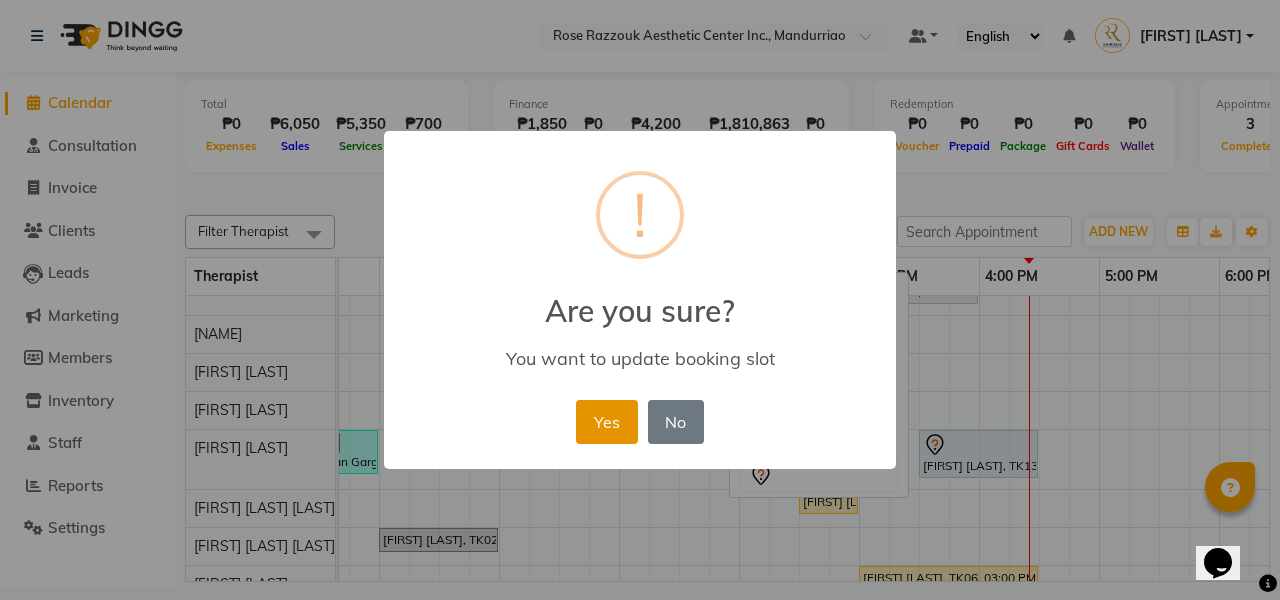click on "Yes" at bounding box center [606, 422] 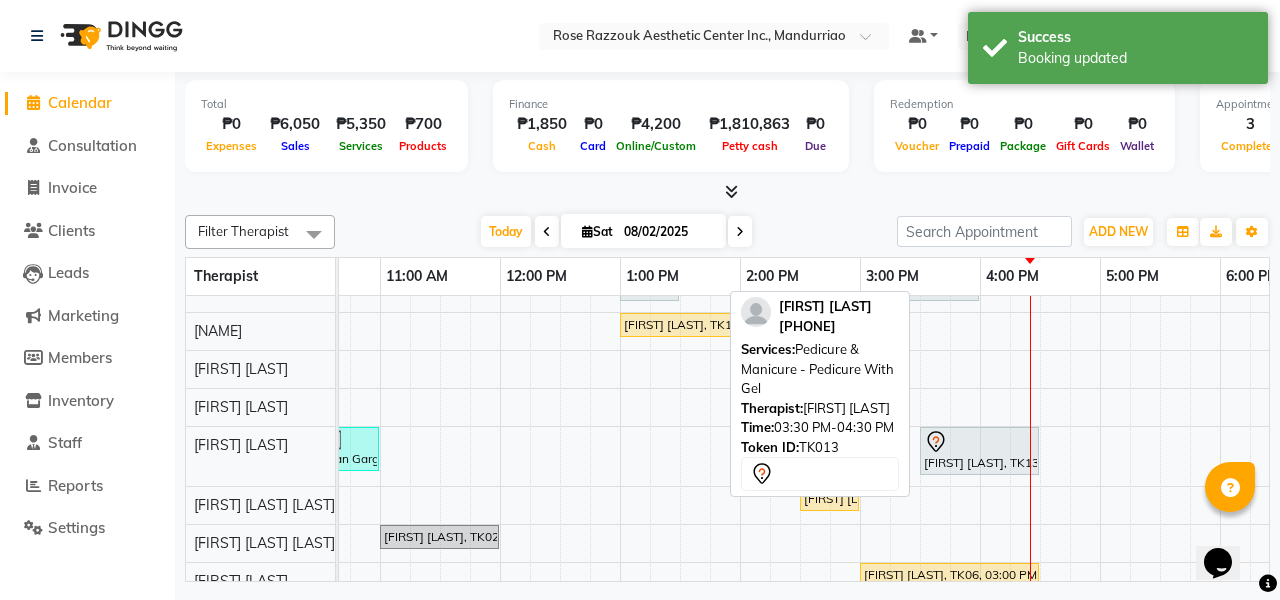 click at bounding box center [979, 442] 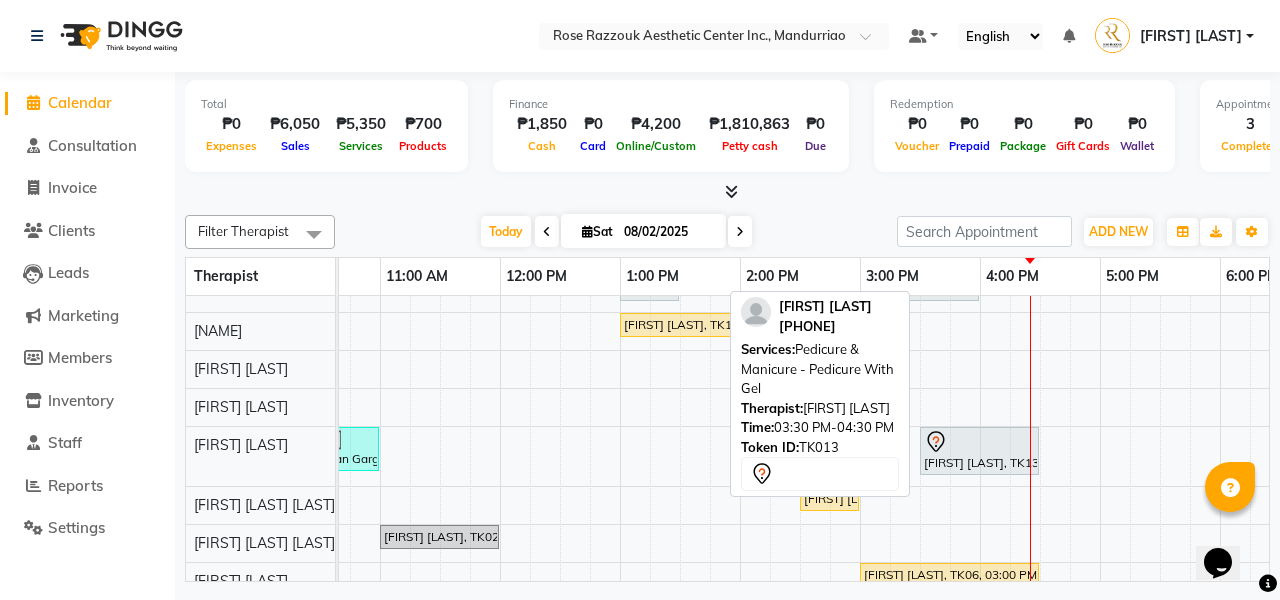 click at bounding box center [979, 442] 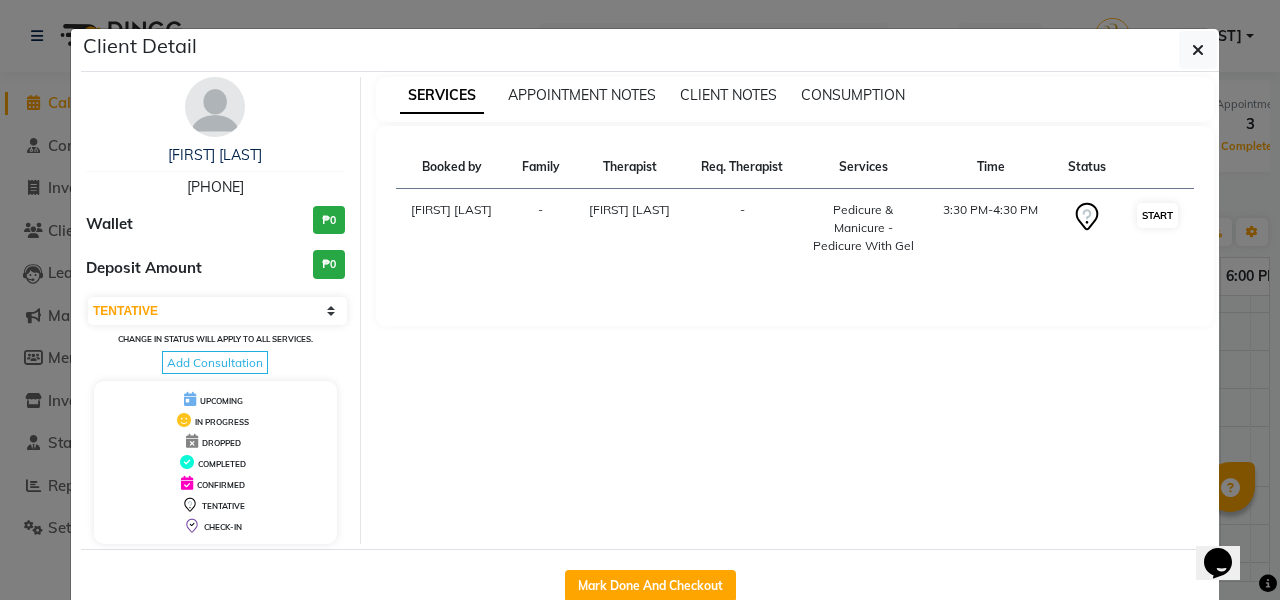 click on "START" at bounding box center (1157, 215) 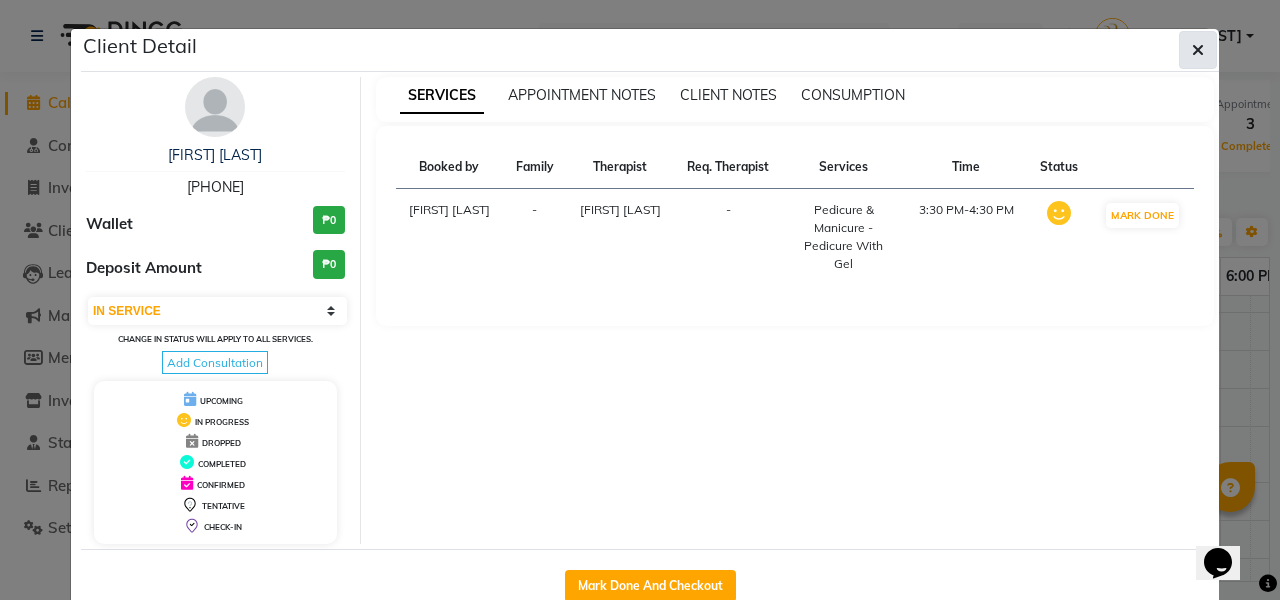 click 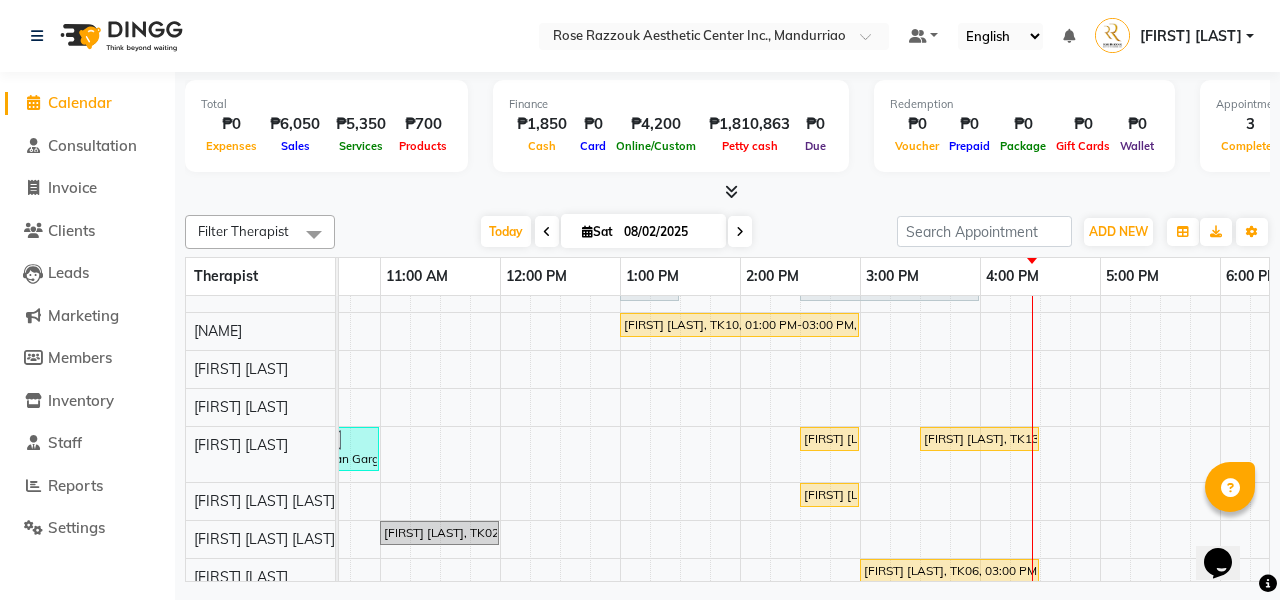 scroll, scrollTop: 239, scrollLeft: 199, axis: both 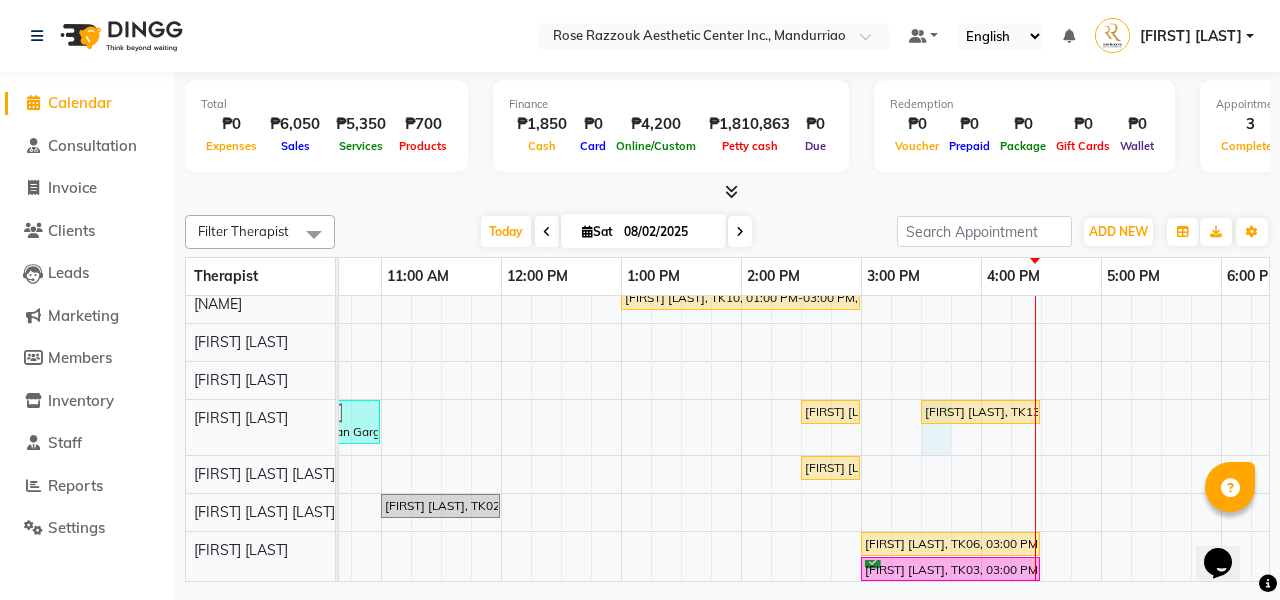 click on "[FIRST] [LAST], TK11, 01:00 PM-01:30 PM, Picosure/Picosecond - Face (Hyperpigmentation & Rejuvenation) [FIRST] [LAST], TK12, 02:00 PM-02:30 PM, Rose Razzouk Signature Treatments - Deep Peel For Face Tanya Go, TK14, 02:30 PM-04:00 PM, Facials- Hydra Facial Ultimate Greta Colon, TK10, 01:00 PM-03:00 PM, Headspa Joan Gargantos, TK01, 10:30 AM-11:00 AM, Picosure/Picosecond - Face (Hyperpigmentation & Rejuvenation) Joanna Grace Antupina, TK16, 02:30 PM-03:00 PM, Pedicure & Manicure - Russian Manicure AMPY DEDEL, TK13, 03:30 PM-04:30 PM, Pedicure & Manicure - Pedicure With Gel Liezel Antupina, TK15, 02:30 PM-03:00 PM, Pedicure & Manicure- Russian Pedicure Meg Galilea, TK02, 11:00 AM-12:00 PM, Permanent Make Up - Brow Tattoo Touch Up Kathleen Deng, TK06, 03:00 PM-04:30 PM, Platelet Rich Fibrin Matrix - Whole Face Rejuvenation Helen Balume, TK03, 03:00 PM-04:30 PM, Platelet Rich Fibrin Matrix - Whole Face Rejuvenation" at bounding box center [801, 549] 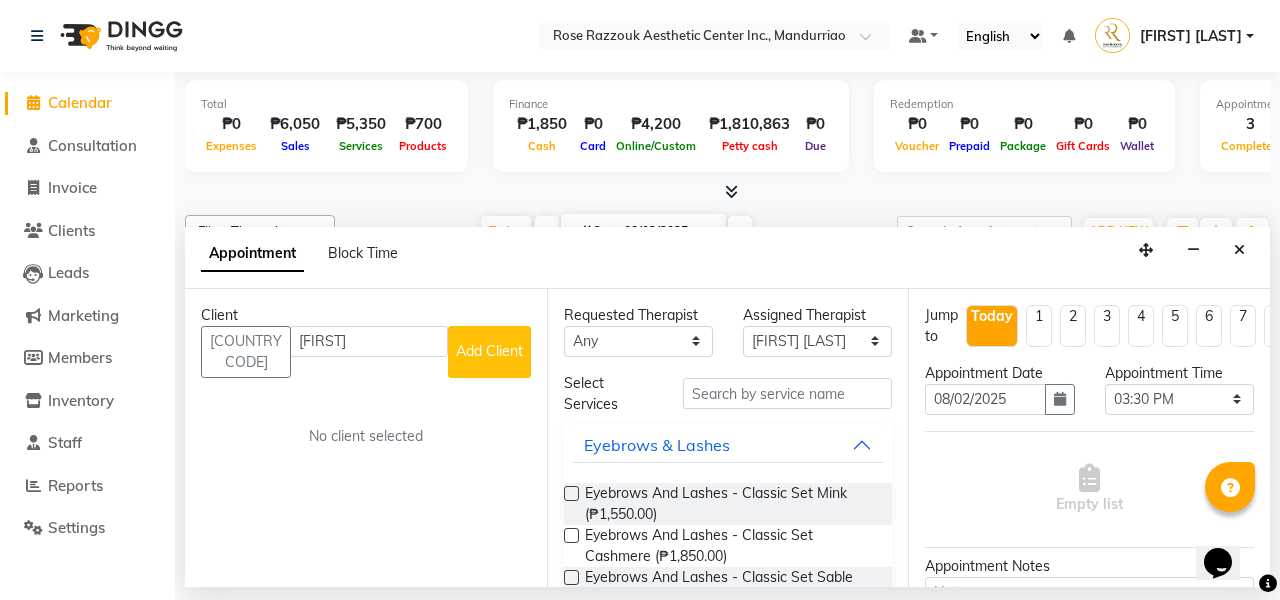 click on "Add Client" at bounding box center (489, 351) 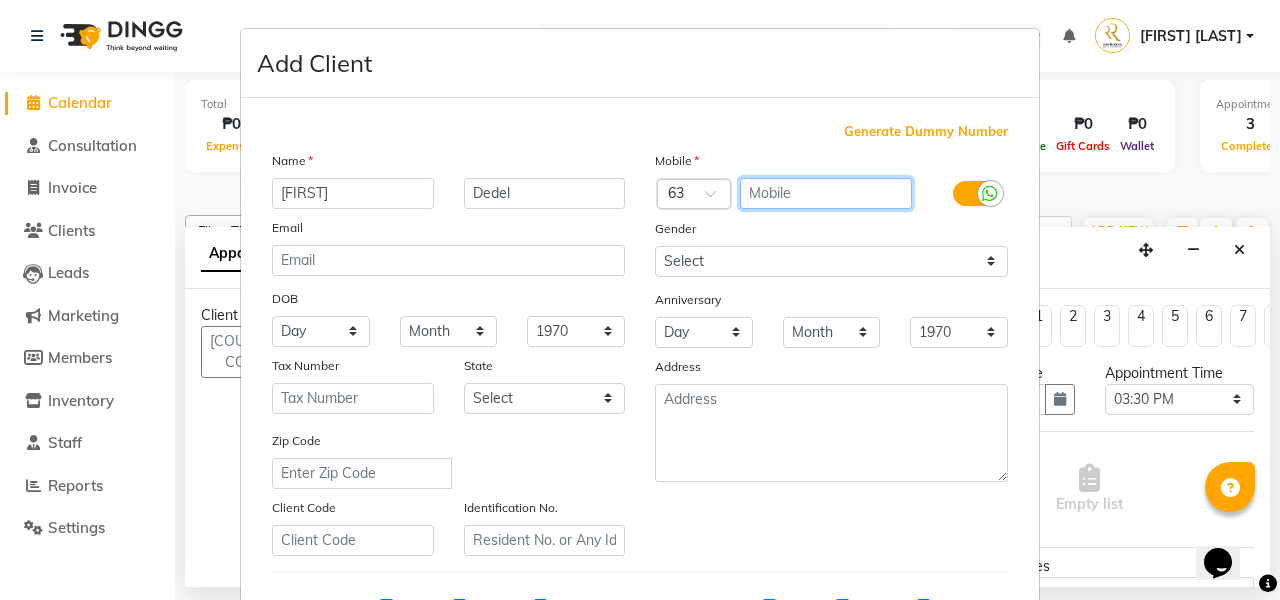 click at bounding box center (826, 193) 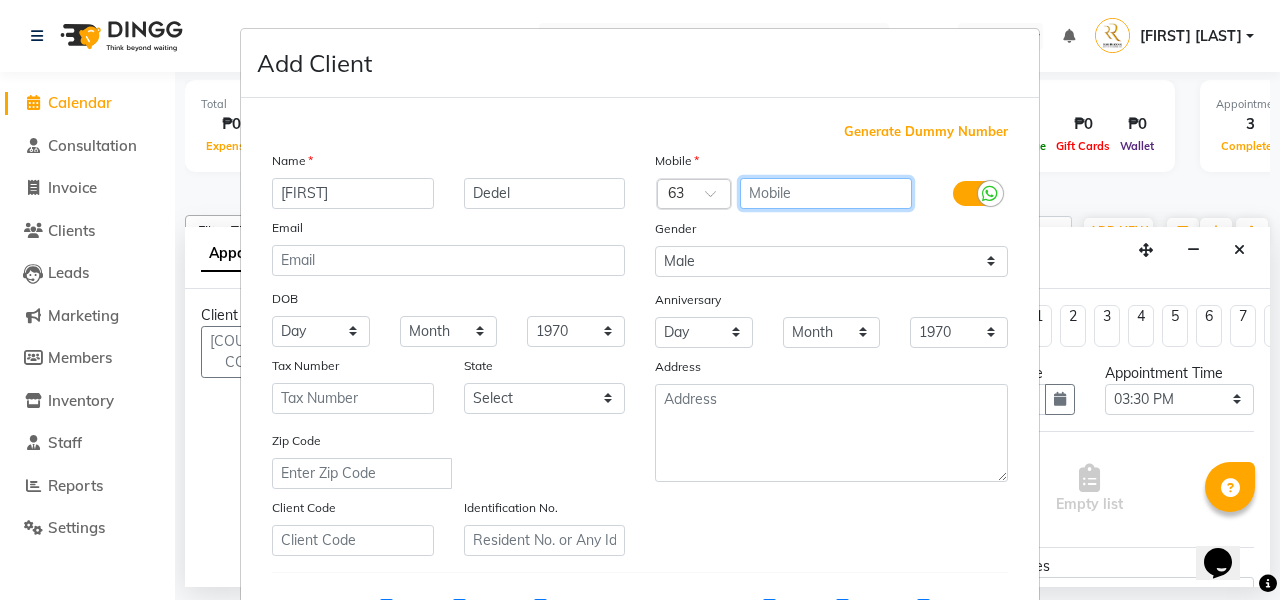 click at bounding box center [826, 193] 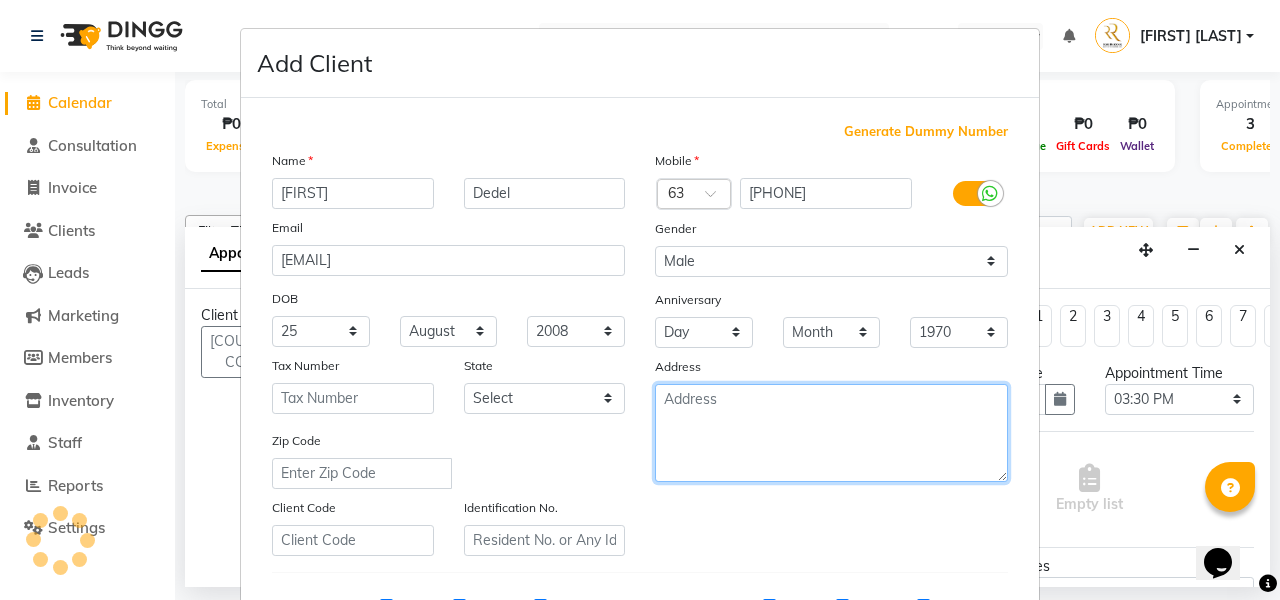 click at bounding box center (831, 433) 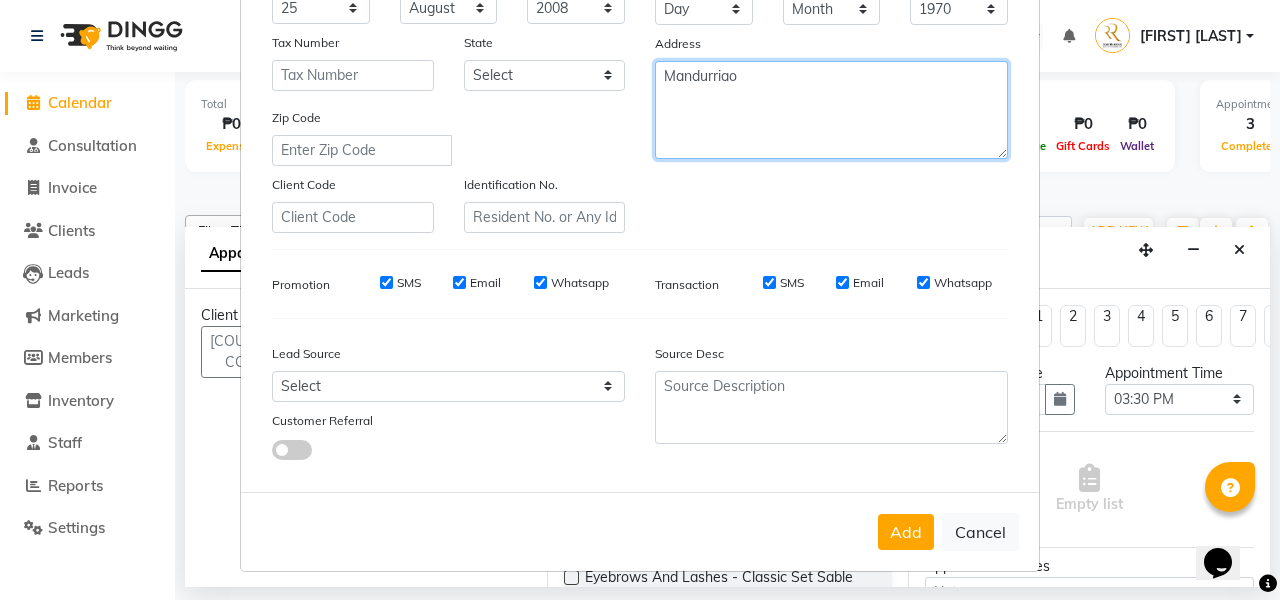 scroll, scrollTop: 322, scrollLeft: 0, axis: vertical 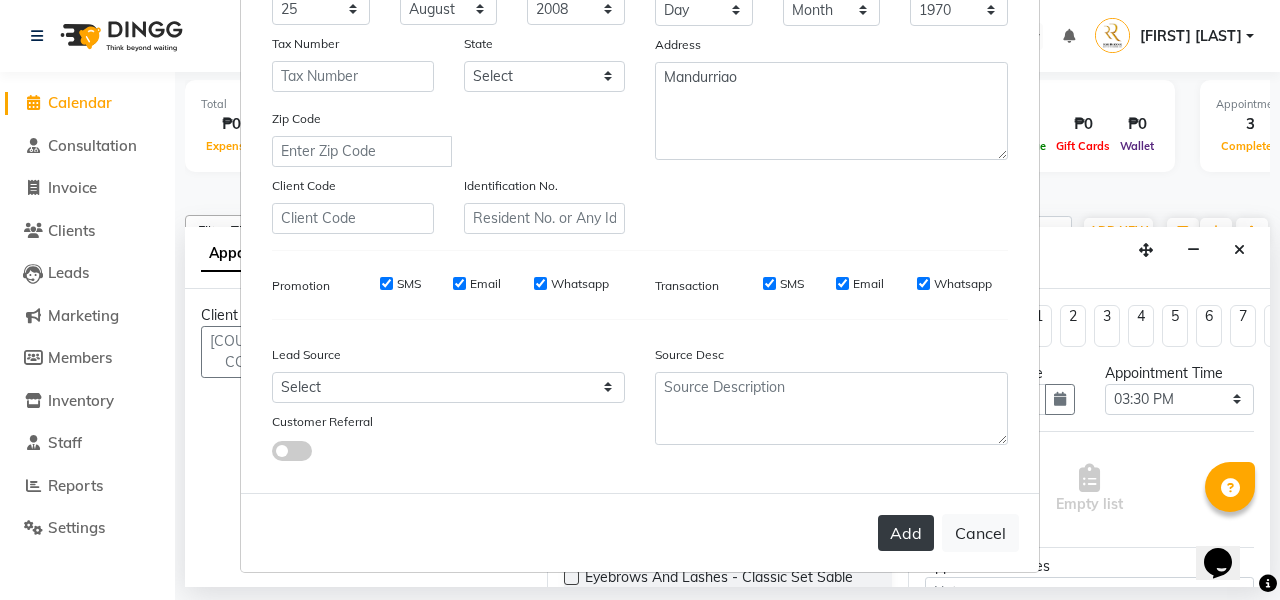 click on "Add" at bounding box center [906, 533] 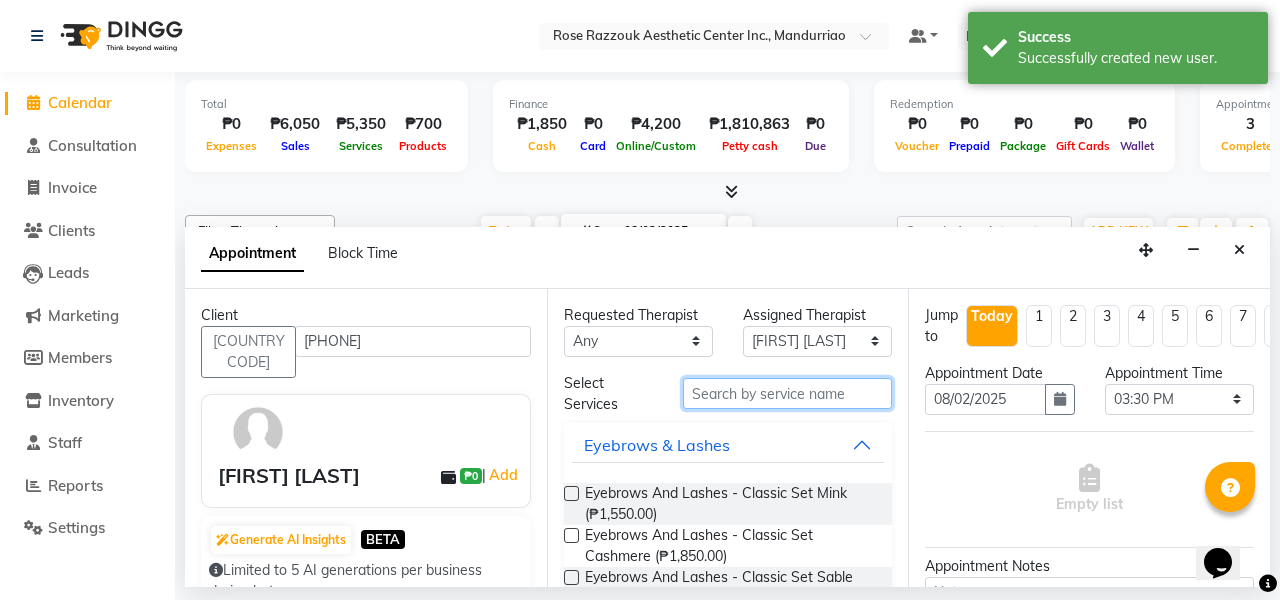 click at bounding box center [787, 393] 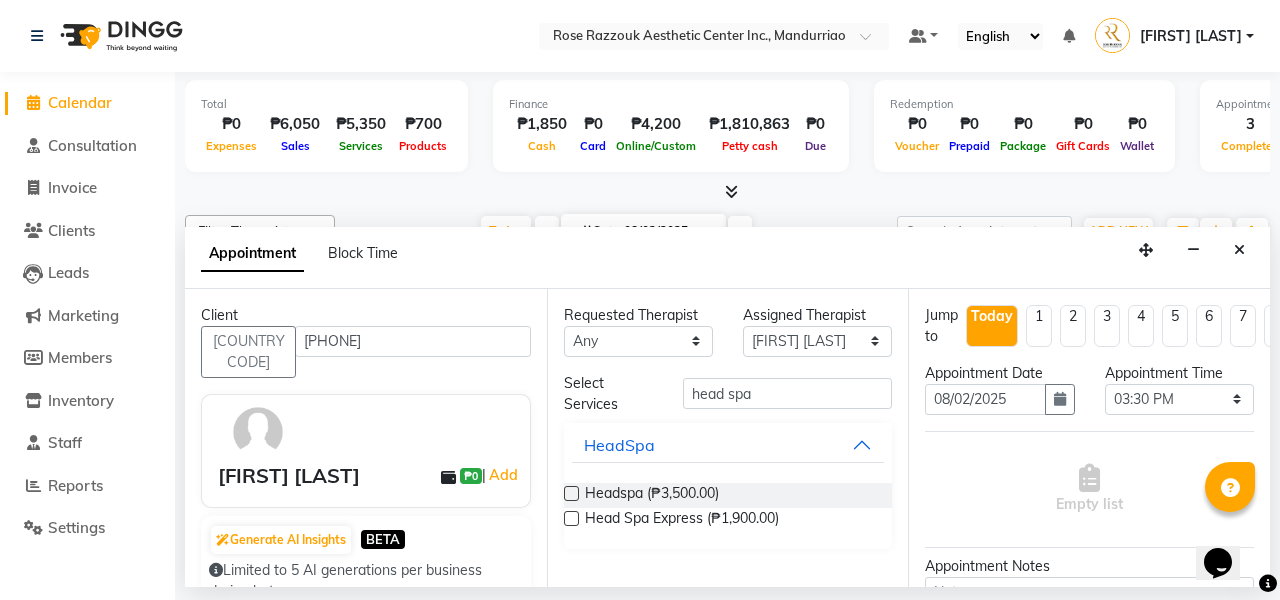 click at bounding box center [571, 518] 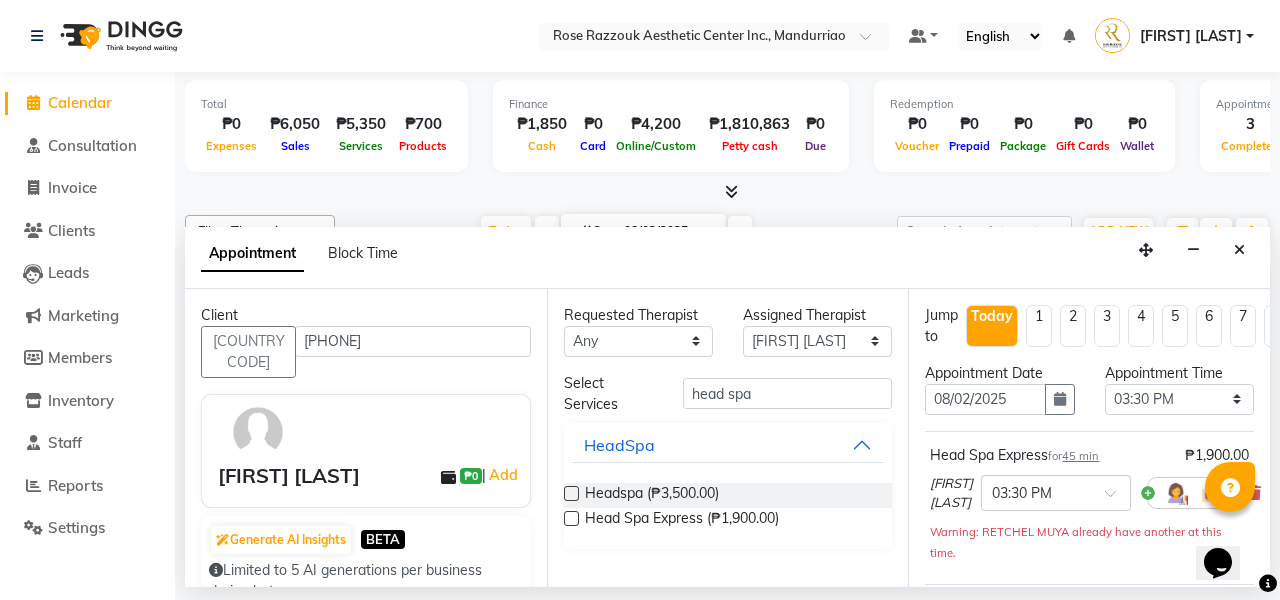 scroll, scrollTop: 0, scrollLeft: 0, axis: both 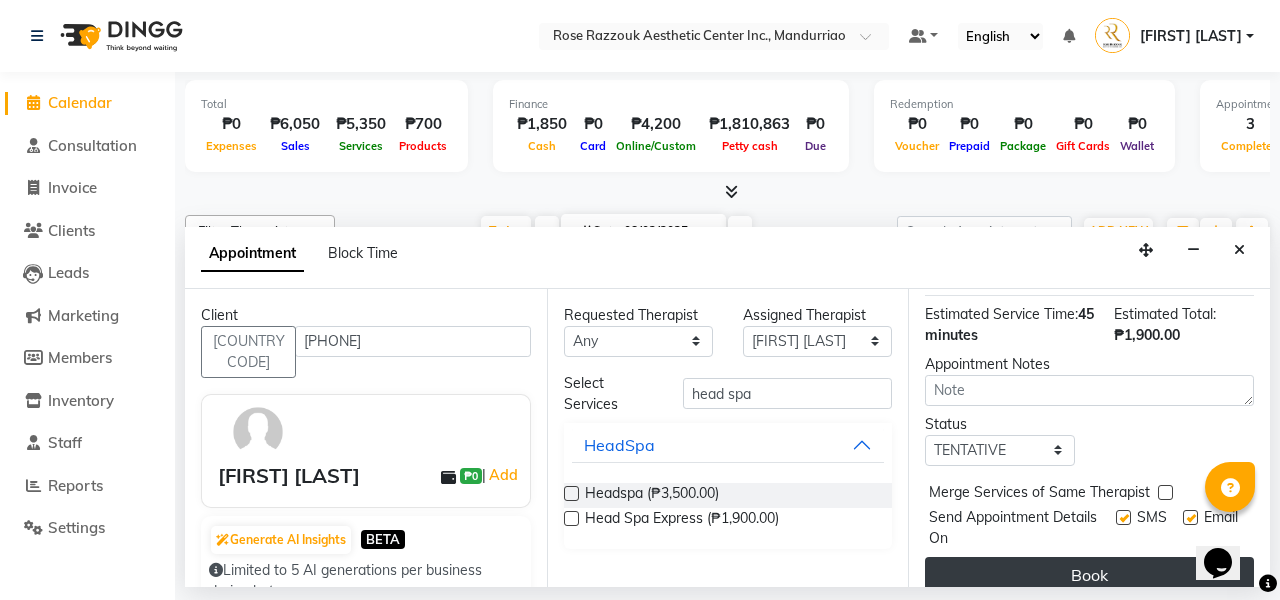 click on "Book" at bounding box center (1089, 575) 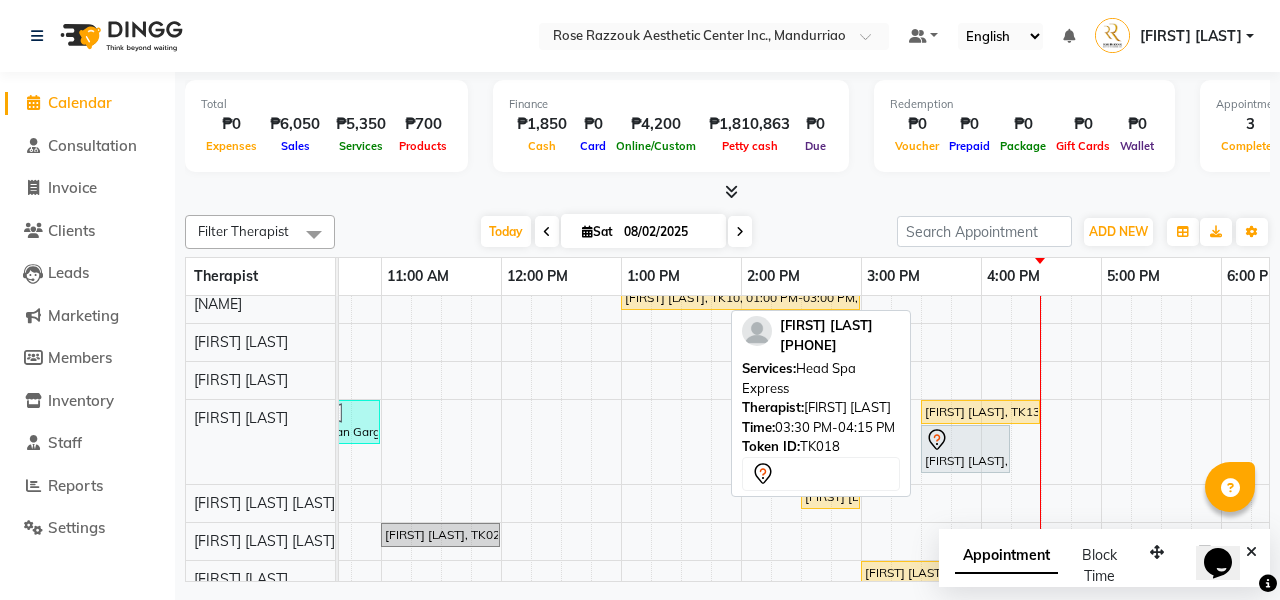 click on "[FIRST] [LAST], TK18, 03:30 PM-04:15 PM, Head Spa Express" at bounding box center (965, 449) 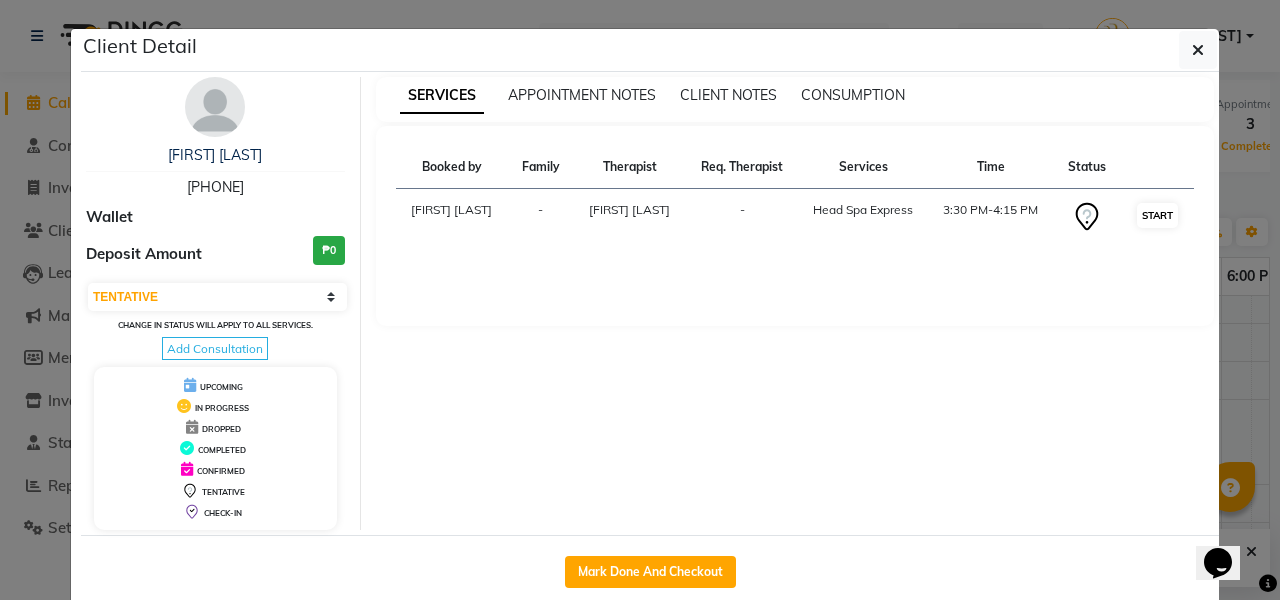 click on "START" at bounding box center [1157, 215] 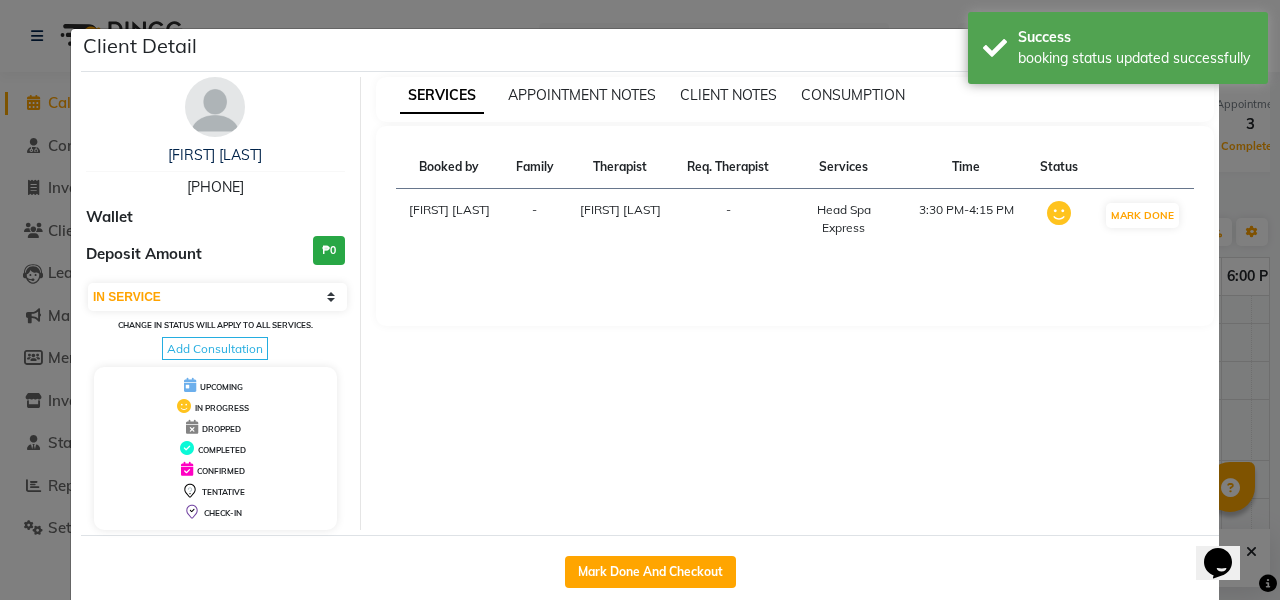 click on "Client Detail  [FIRST] [LAST]   [PHONE] Wallet Deposit Amount  ₱0  Select IN SERVICE CONFIRMED TENTATIVE CHECK IN MARK DONE DROPPED UPCOMING Change in status will apply to all services. Add Consultation UPCOMING IN PROGRESS DROPPED COMPLETED CONFIRMED TENTATIVE CHECK-IN SERVICES APPOINTMENT NOTES CLIENT NOTES CONSUMPTION Booked by Family Therapist Req. Therapist Services Time Status  [FIRST] [LAST]  - [FIRST] [LAST]  -  Head Spa Express   3:30 PM-4:15 PM   MARK DONE   Mark Done And Checkout" 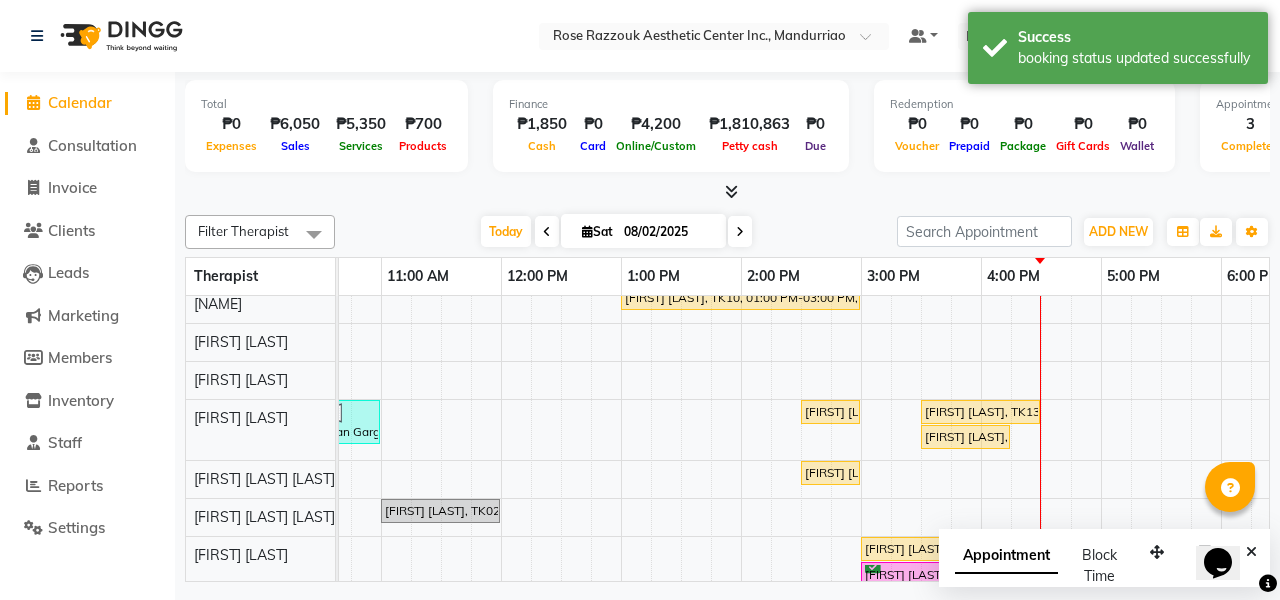 scroll, scrollTop: 163, scrollLeft: 198, axis: both 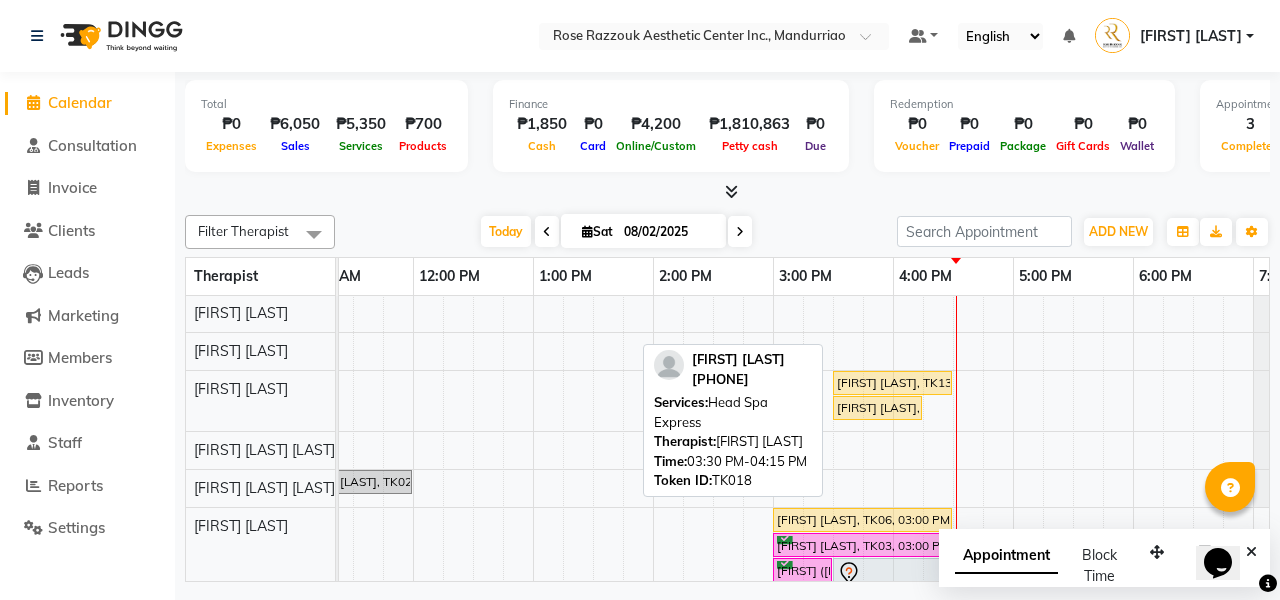 click on "[FIRST] [LAST], TK18, 03:30 PM-04:15 PM, Head Spa Express" at bounding box center (877, 408) 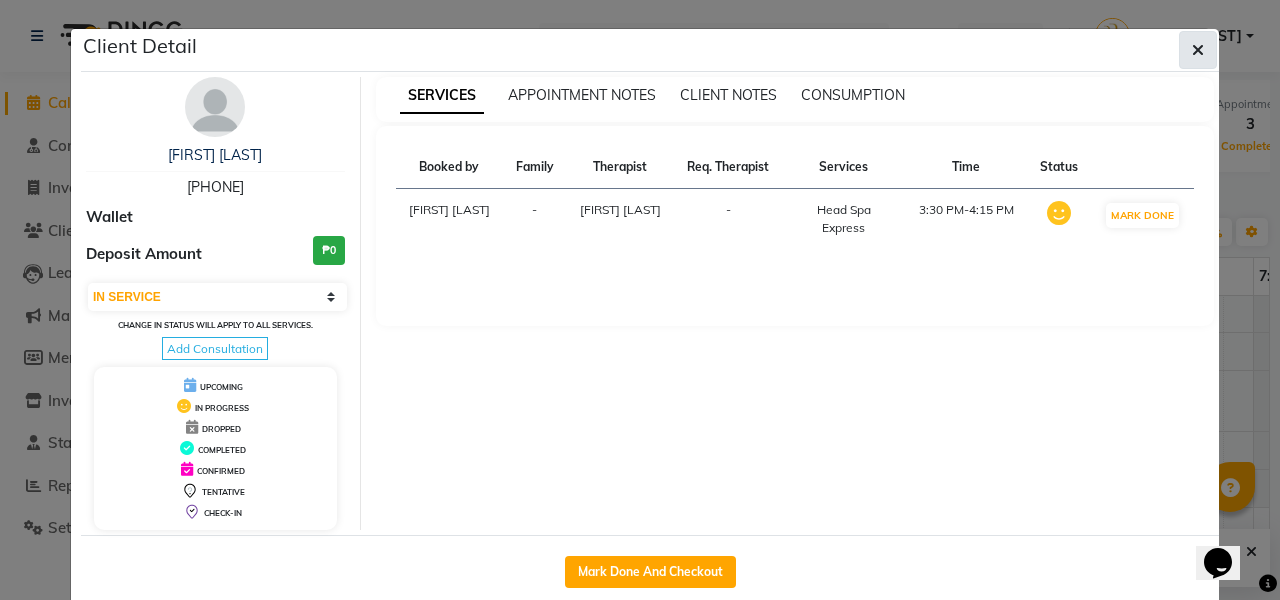 click 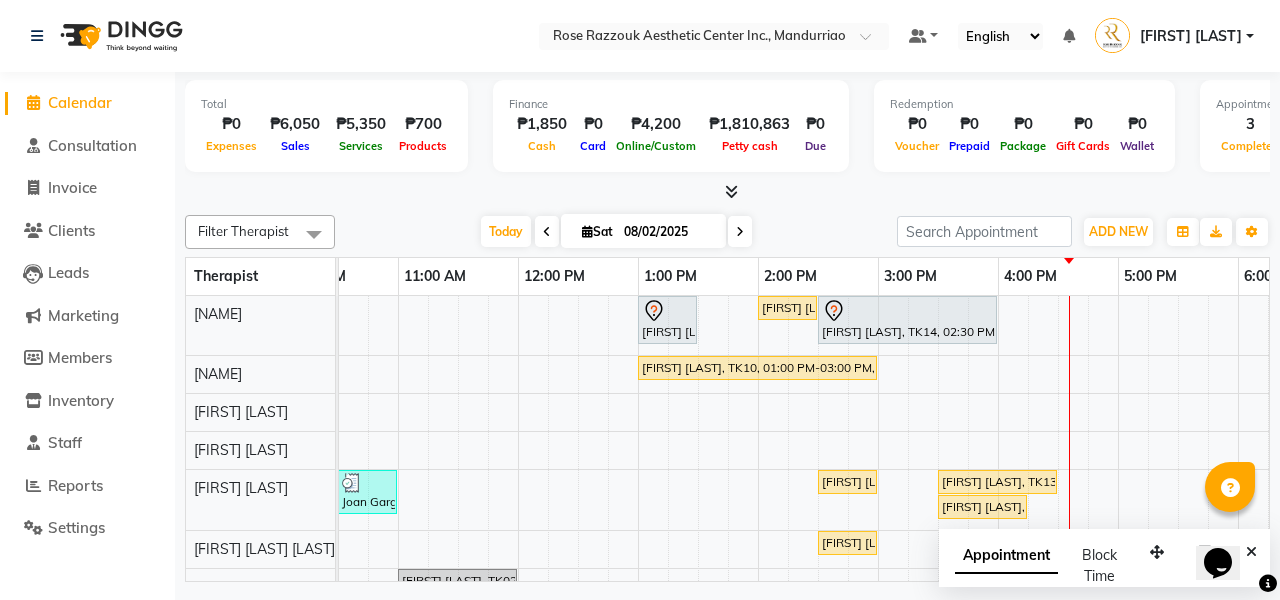 scroll, scrollTop: 0, scrollLeft: 0, axis: both 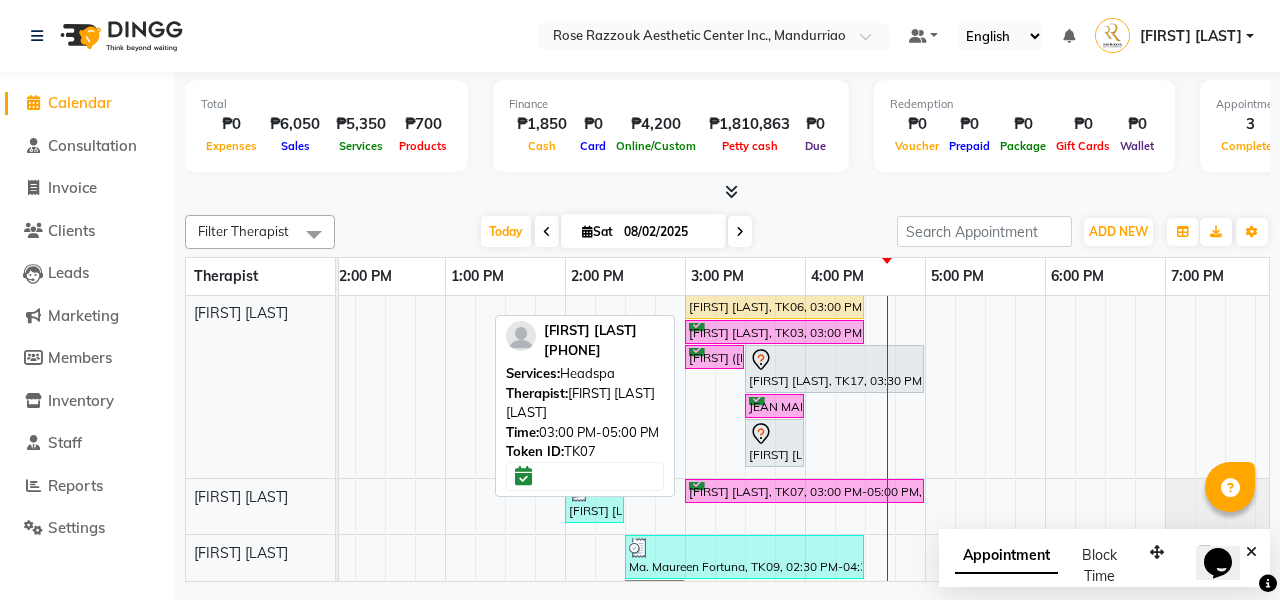 click on "[FIRST] [LAST], TK07, 03:00 PM-05:00 PM, Headspa" at bounding box center [804, 491] 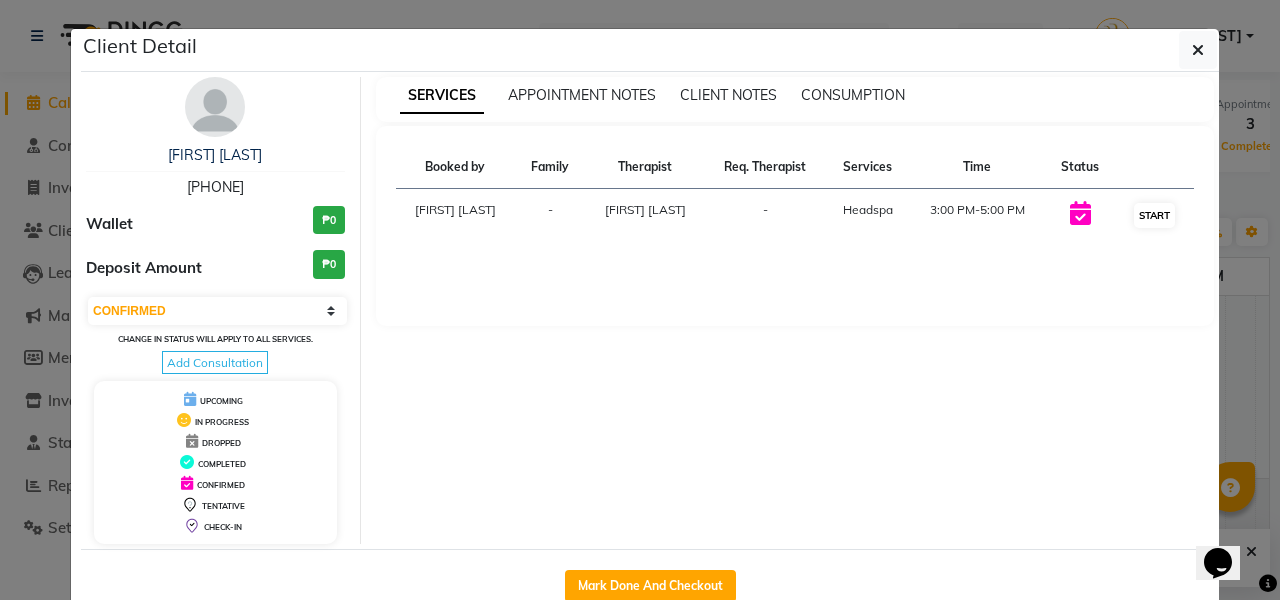 click on "START" at bounding box center (1154, 215) 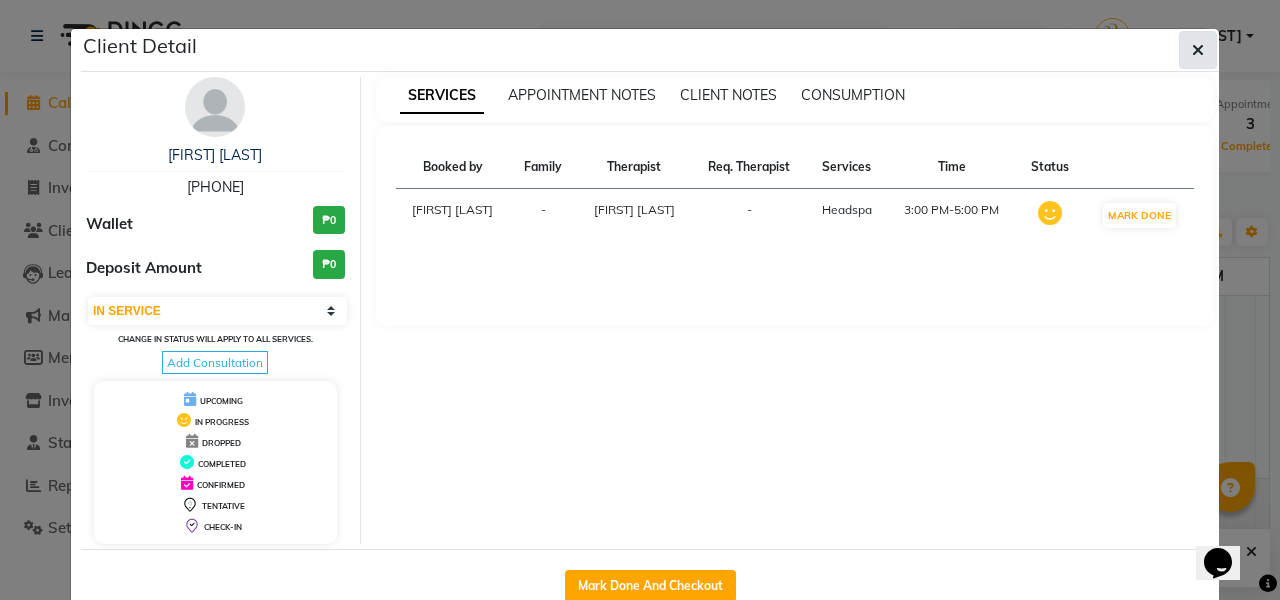 click 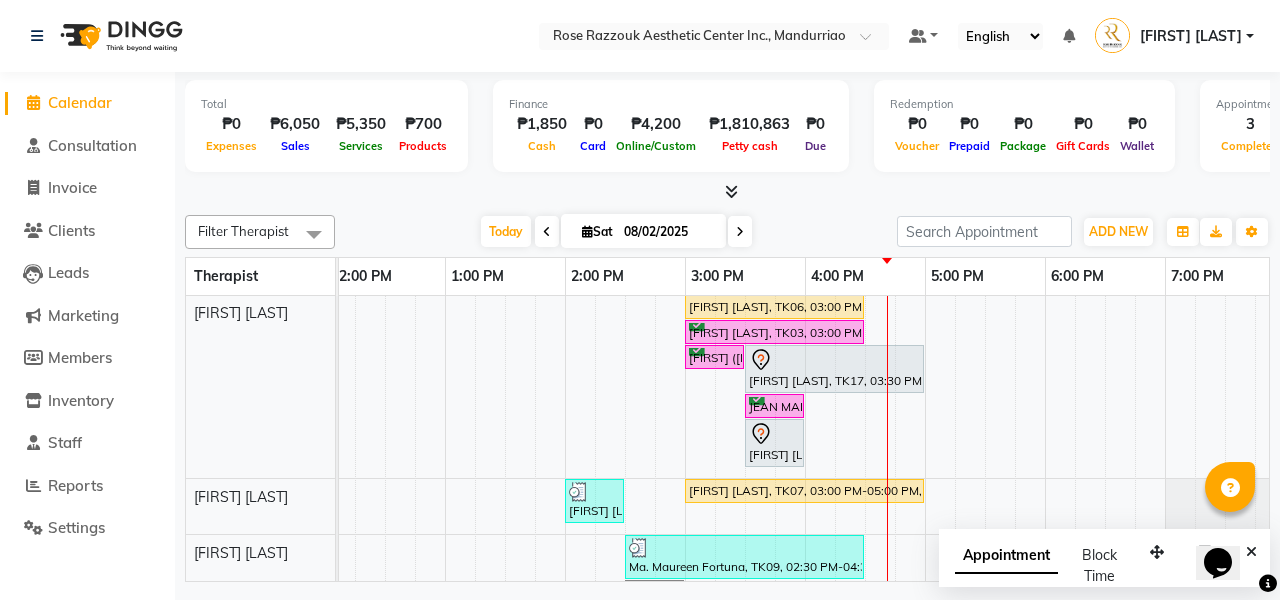 scroll, scrollTop: 388, scrollLeft: 374, axis: both 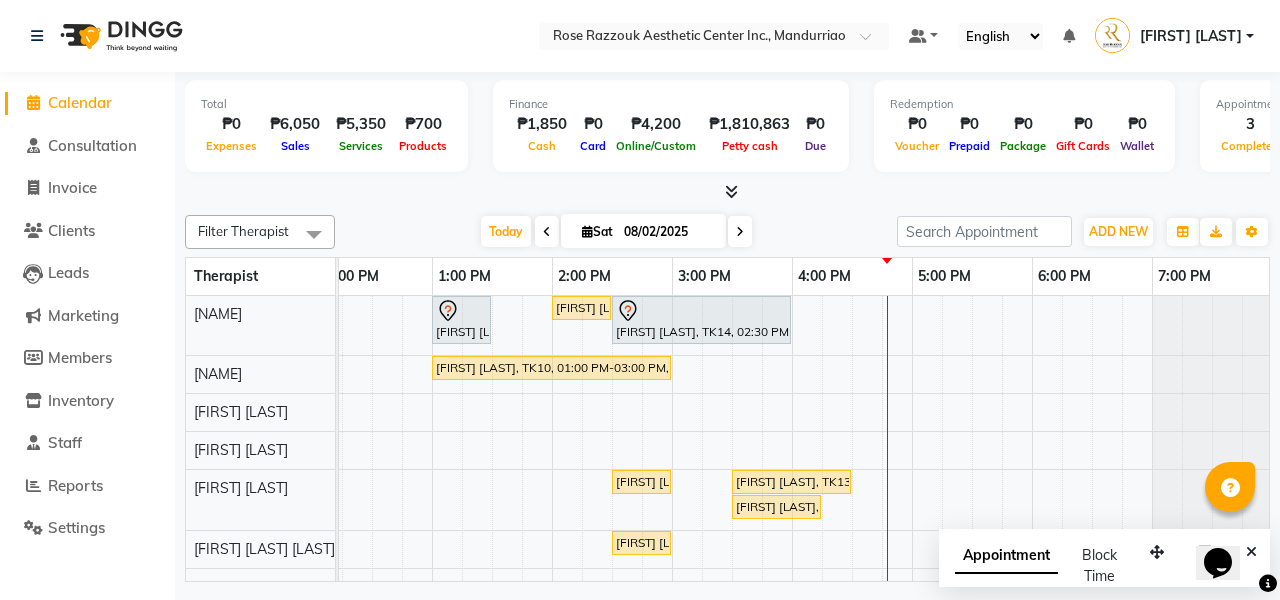 click on "[FIRST] [LAST], TK11, 01:00 PM-01:30 PM, Picosure/Picosecond - Face (Hyperpigmentation & Rejuvenation)    [FIRST] [LAST], TK12, 02:00 PM-02:30 PM, [BRAND] Signature Treatments  - Deep Peel For Face             [FIRST] [LAST], TK14, 02:30 PM-04:00 PM, Facials- Hydra Facial Ultimate    [FIRST] [LAST], TK10, 01:00 PM-03:00 PM, Headspa     [FIRST] [LAST], TK01, 10:30 AM-11:00 AM, Picosure/Picosecond - Face (Hyperpigmentation & Rejuvenation)    [FIRST] [LAST], TK16, 02:30 PM-03:00 PM, Pedicure & Manicure  - Russian Manicure    [FIRST] [LAST], TK13, 03:30 PM-04:30 PM, Pedicure & Manicure  - Pedicure With Gel    [FIRST] [LAST], TK18, 03:30 PM-04:15 PM, Head Spa Express    [FIRST] [LAST], TK15, 02:30 PM-03:00 PM, Pedicure & Manicure- Russian Pedicure    [FIRST] [LAST], TK02, 11:00 AM-12:00 PM, Permanent Make Up - Brow Tattoo Touch Up     [FIRST] [LAST], TK06, 03:00 PM-04:30 PM, Platelet Rich Fibrin Matrix - Whole Face Rejuvenation                                            [FIRST] [LAST], TK07, 03:00 PM-05:00 PM, Headspa" at bounding box center (612, 621) 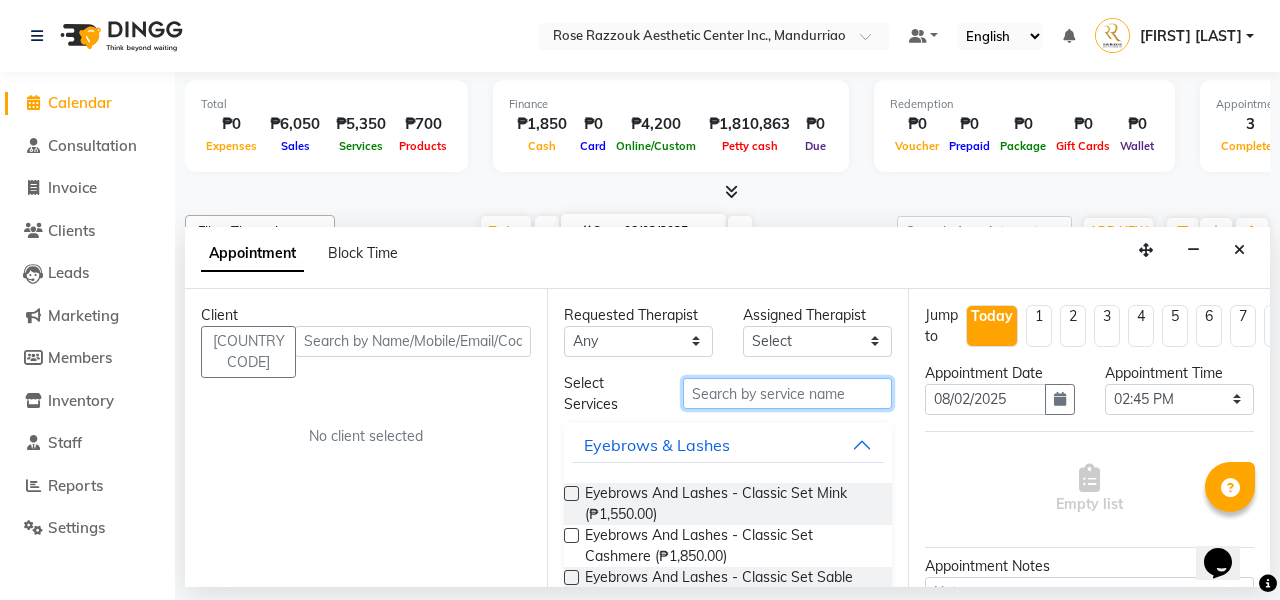 click at bounding box center (787, 393) 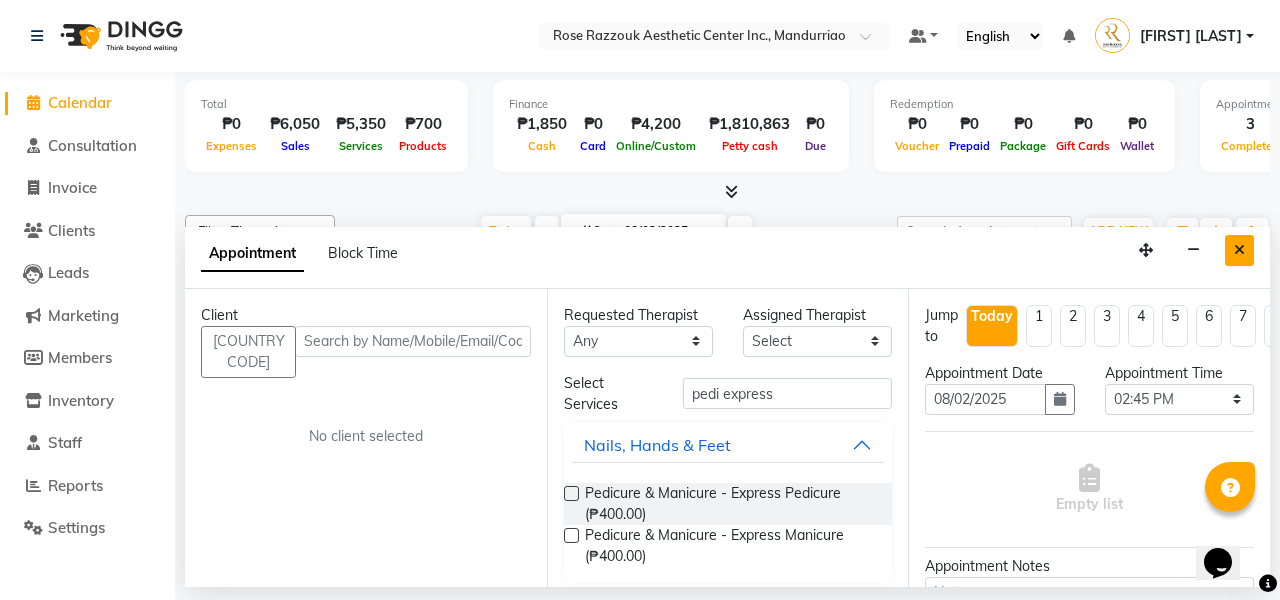 click at bounding box center [1239, 250] 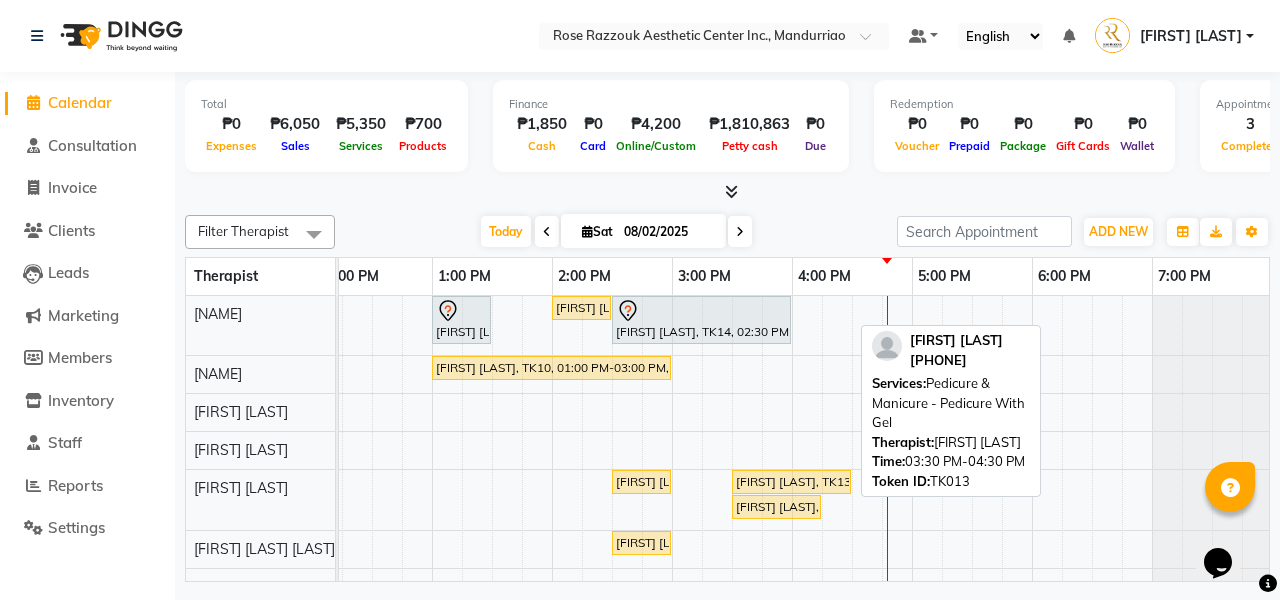 scroll, scrollTop: 0, scrollLeft: 0, axis: both 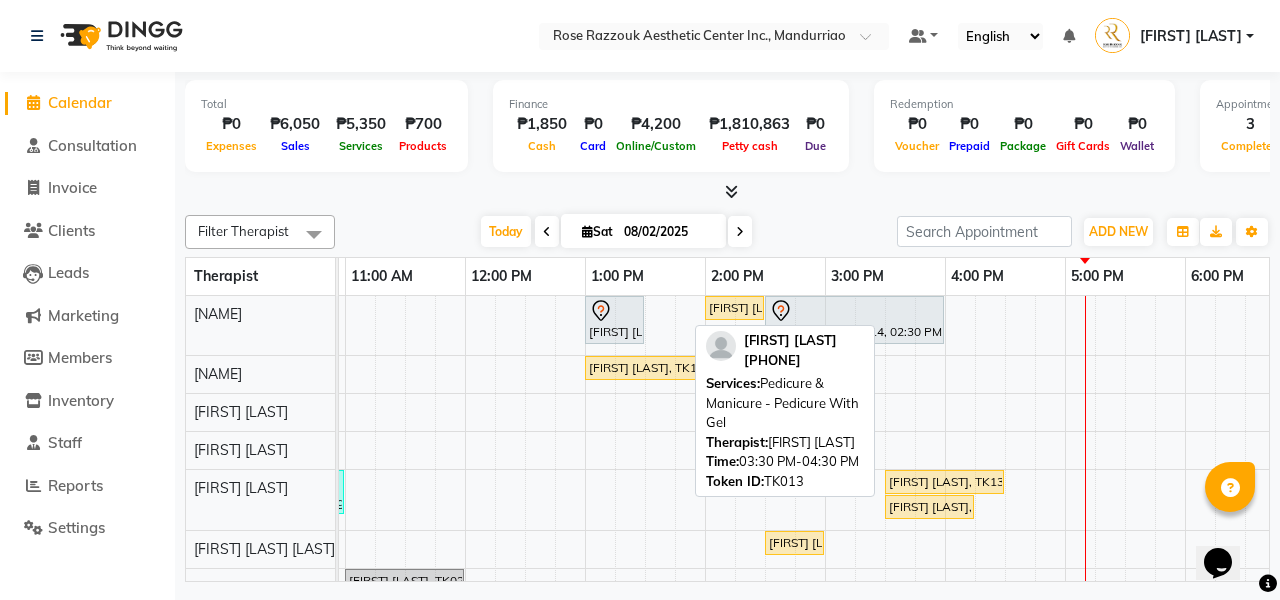 click on "[FIRST] [LAST], TK13, 03:30 PM-04:30 PM, Pedicure & Manicure  - Pedicure With Gel" at bounding box center (944, 482) 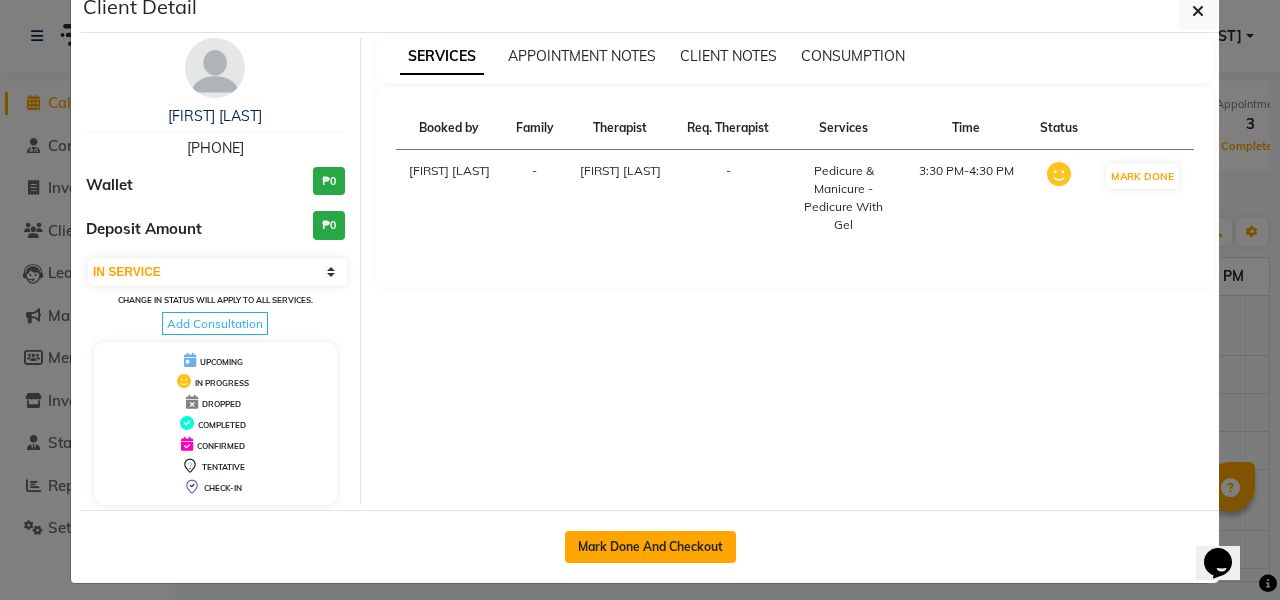 click on "Mark Done And Checkout" 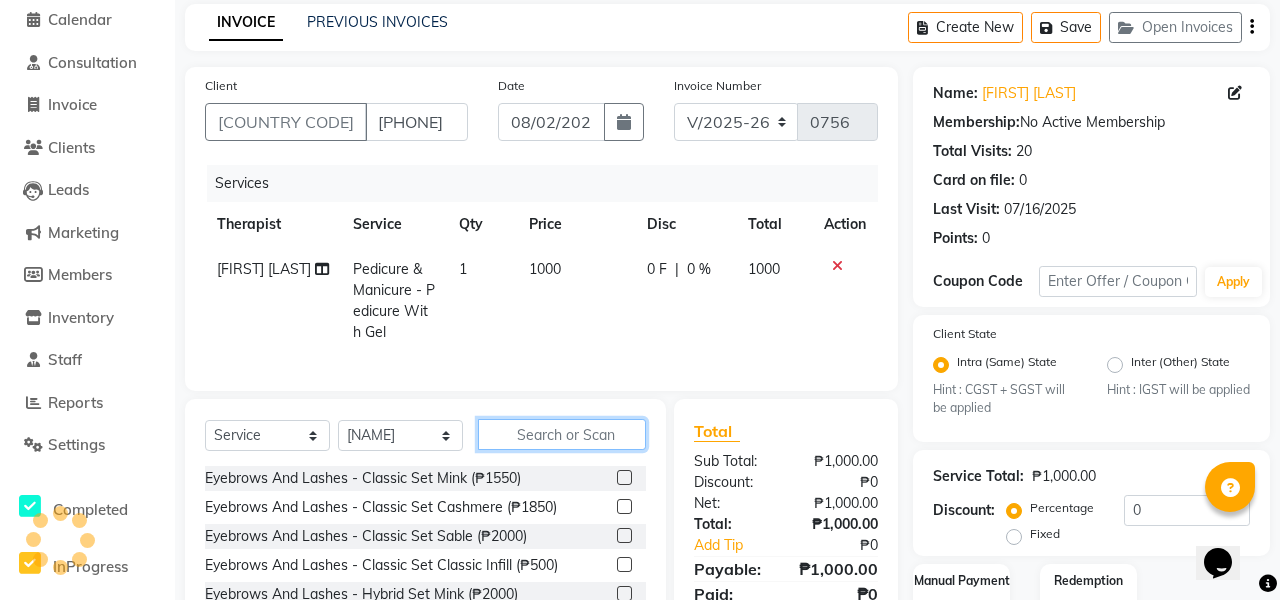 click 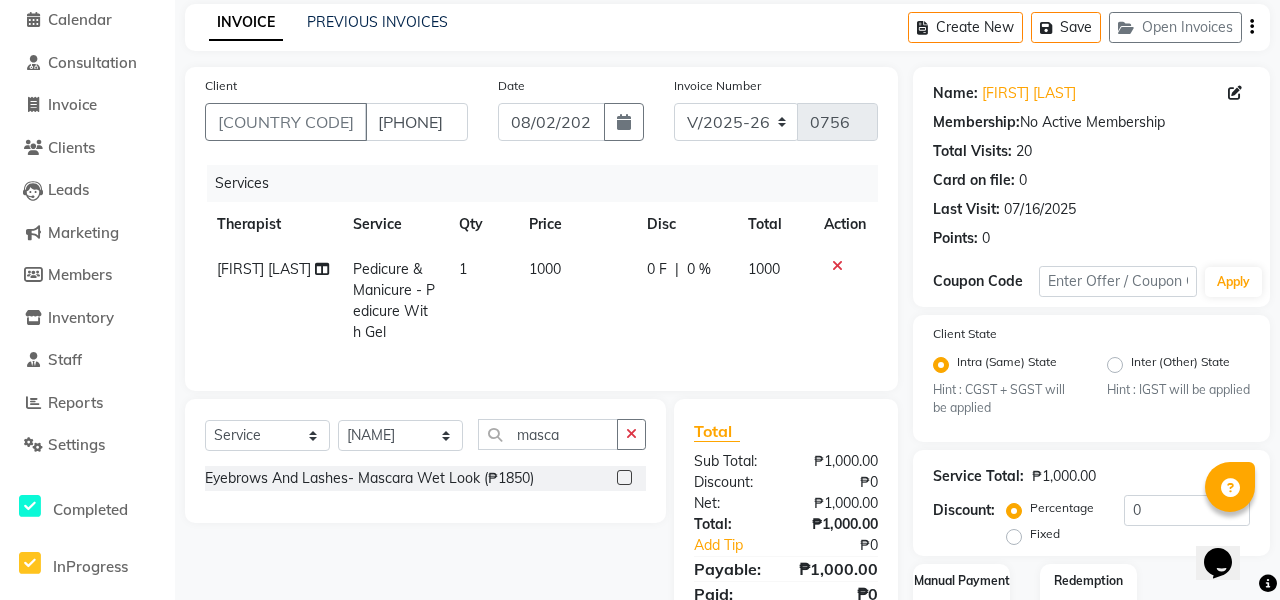click 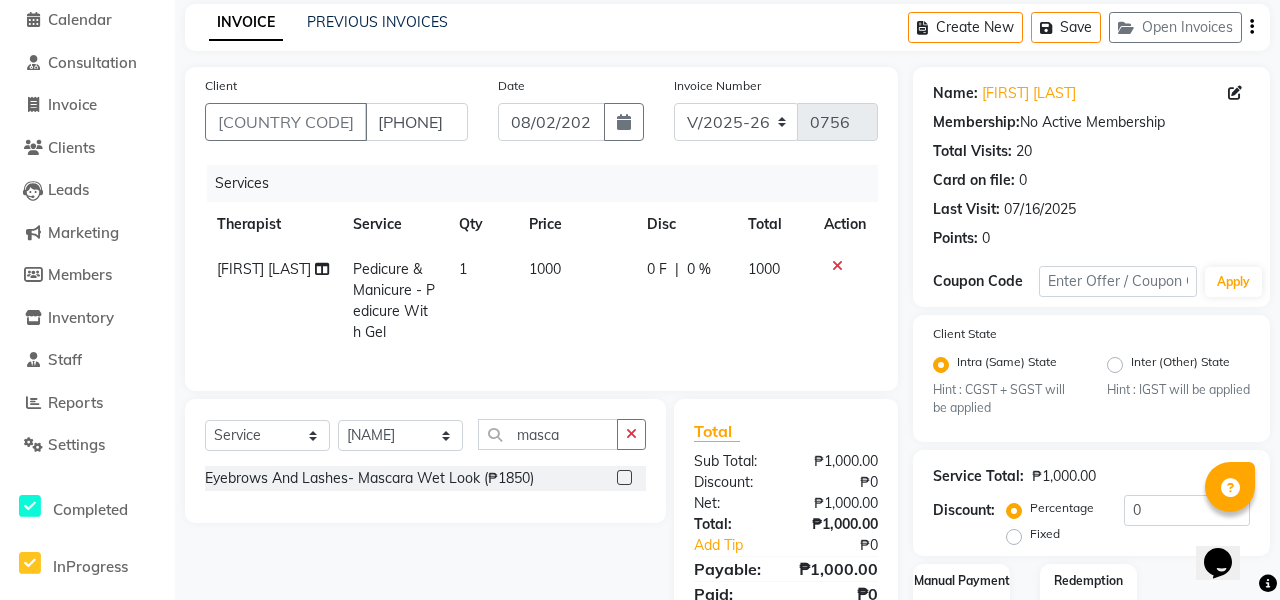 click 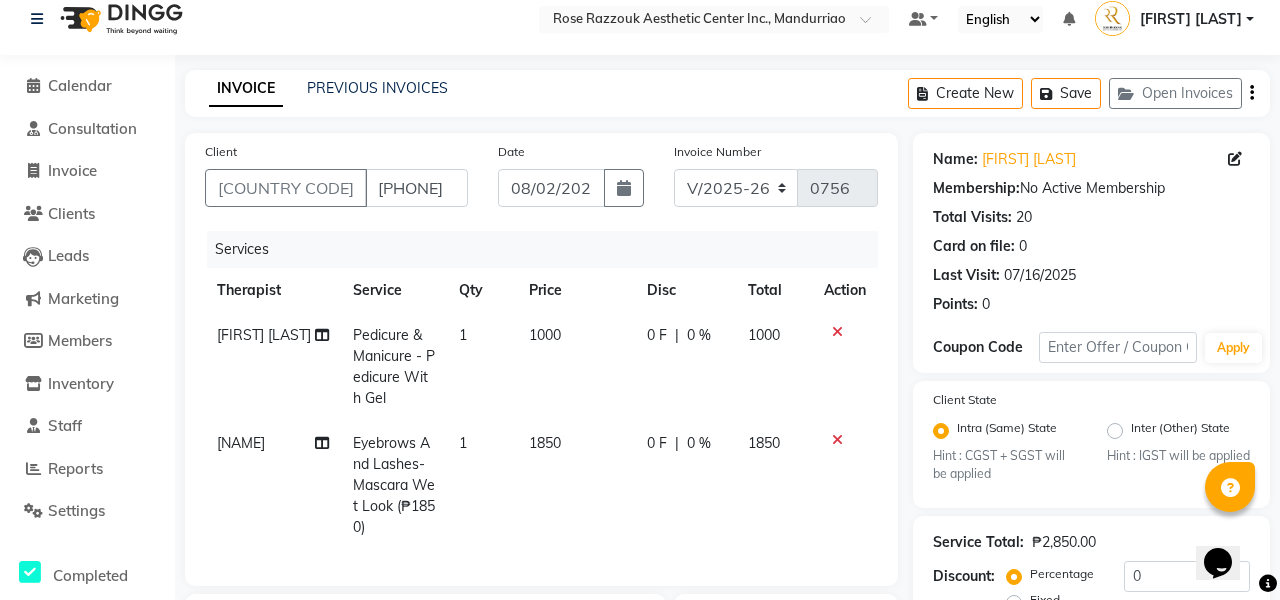 click 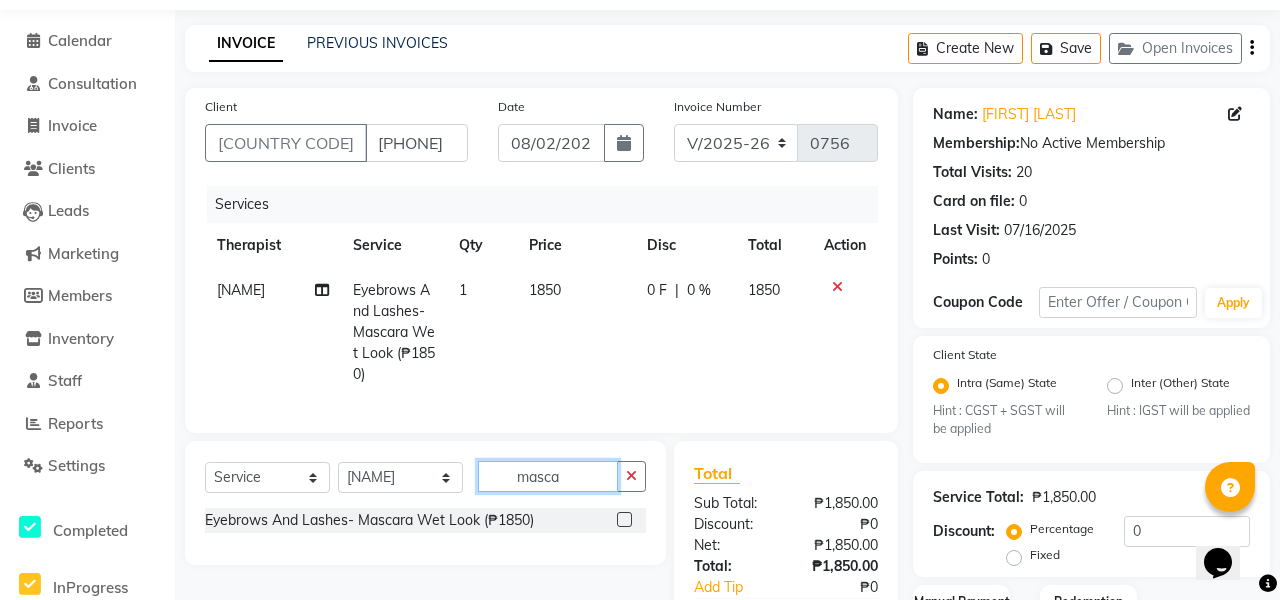 click on "masca" 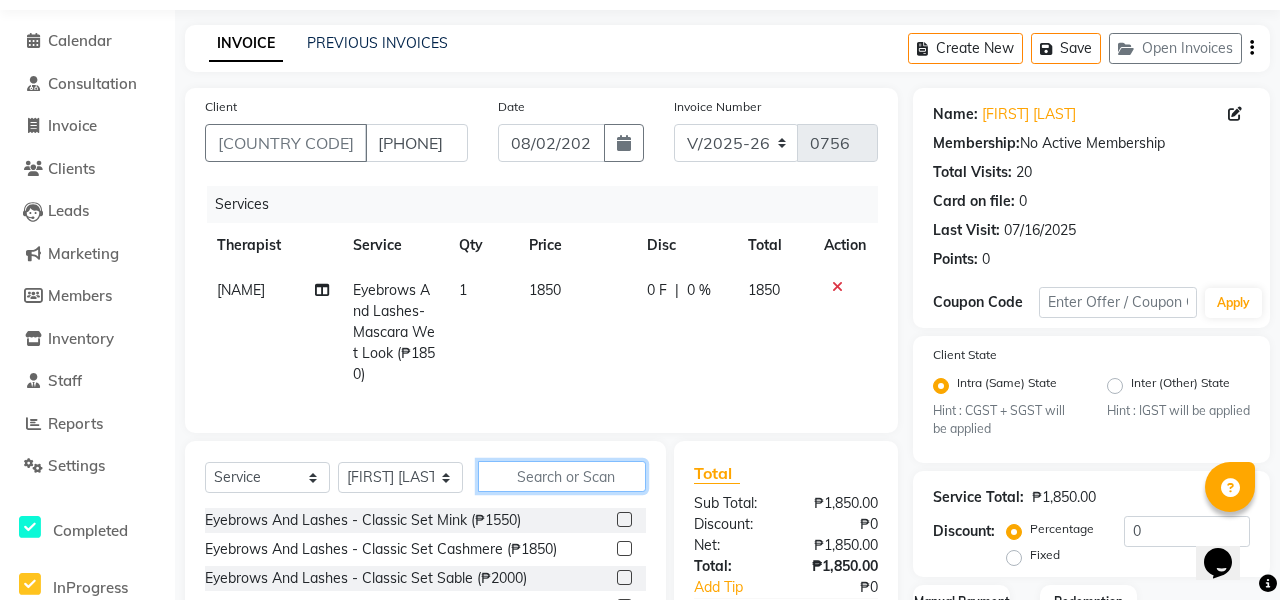 click 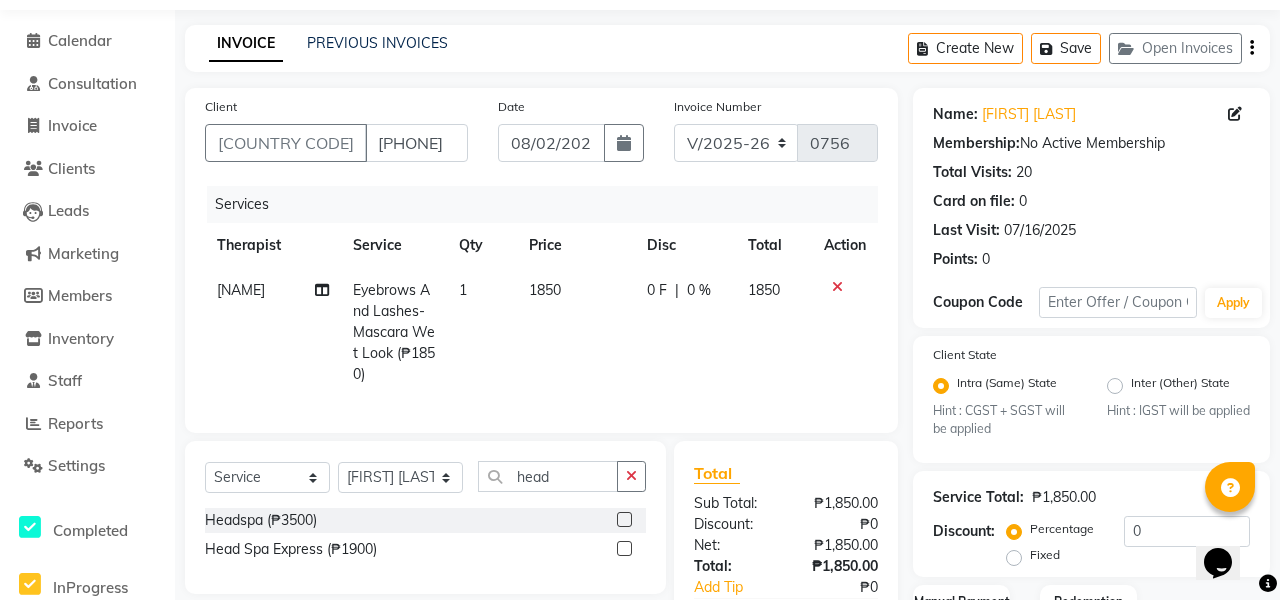 click 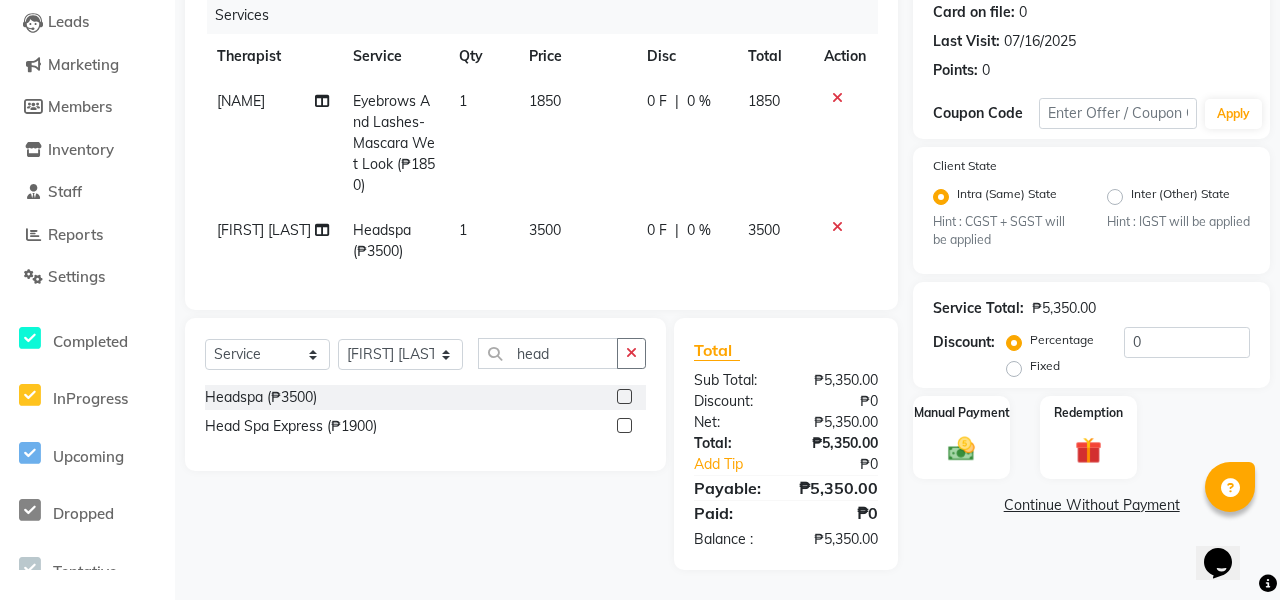 scroll, scrollTop: 272, scrollLeft: 0, axis: vertical 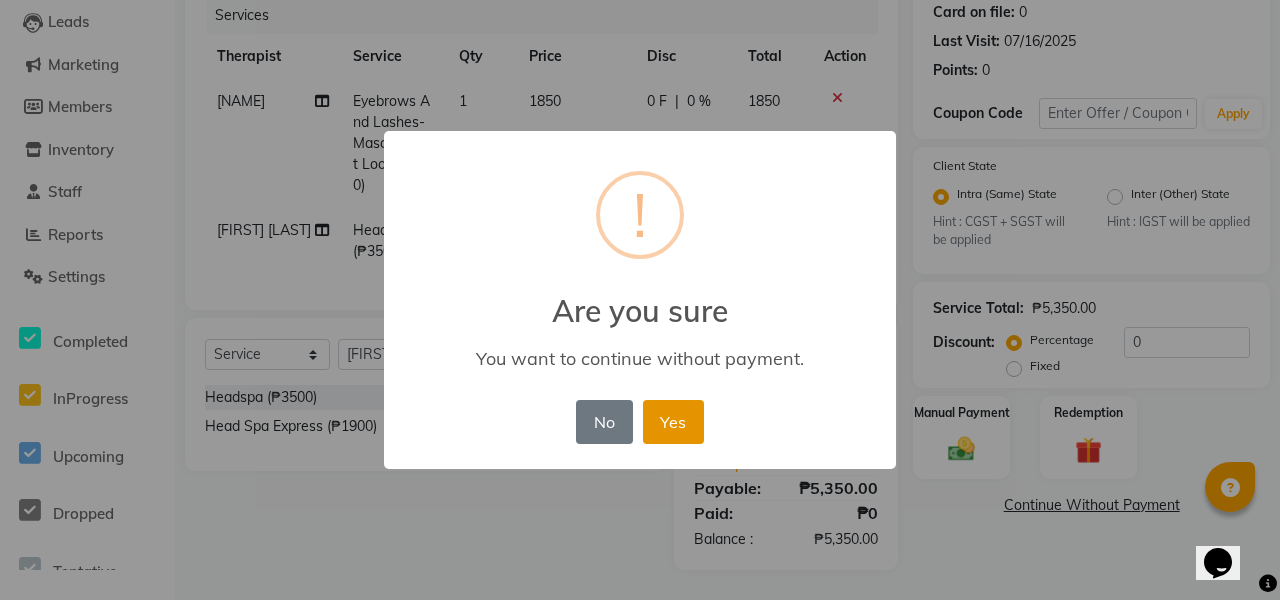 click on "Yes" at bounding box center [673, 422] 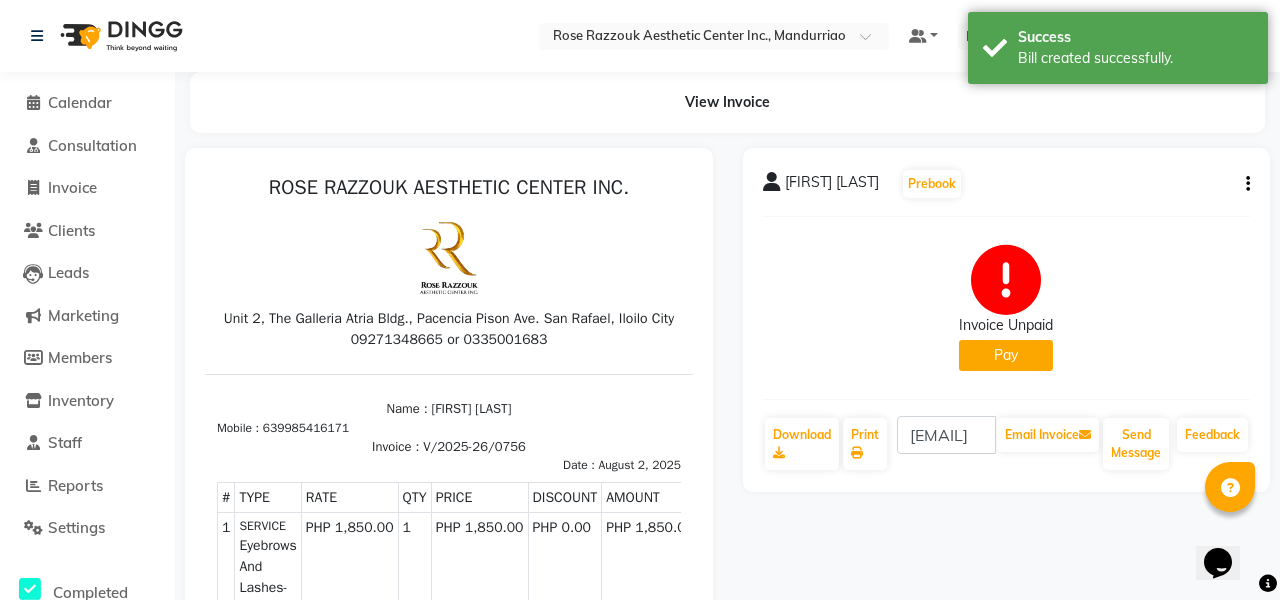 scroll, scrollTop: 0, scrollLeft: 0, axis: both 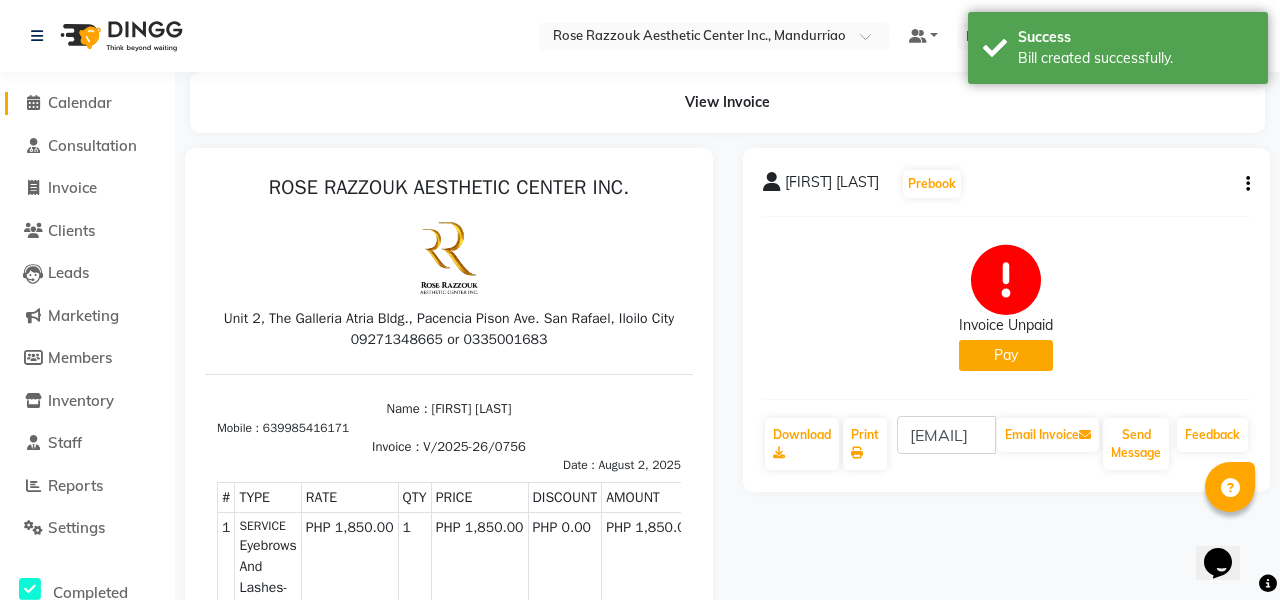 click on "Calendar" 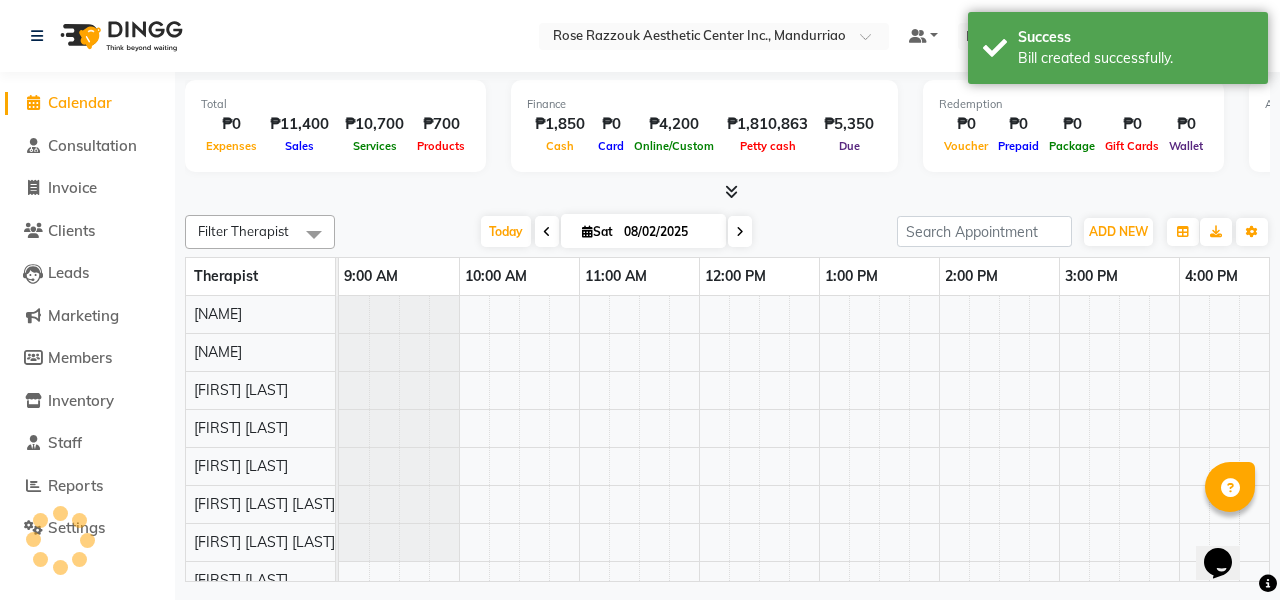 scroll, scrollTop: 0, scrollLeft: 0, axis: both 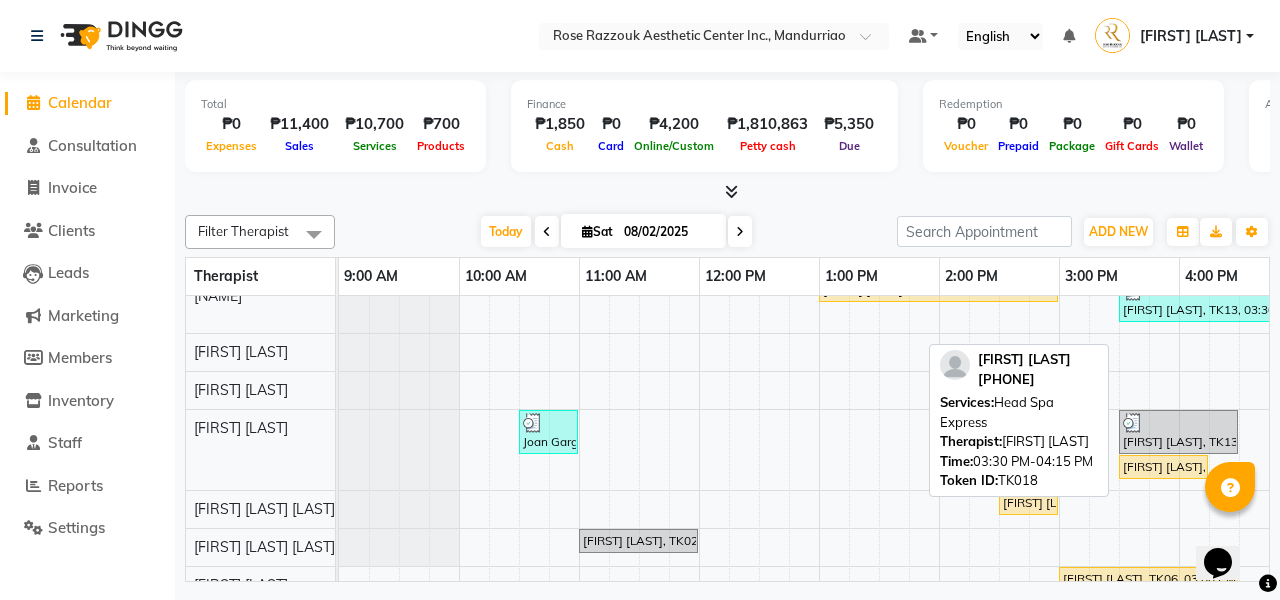 click on "[FIRST] [LAST], TK18, 03:30 PM-04:15 PM, Head Spa Express" at bounding box center [1163, 467] 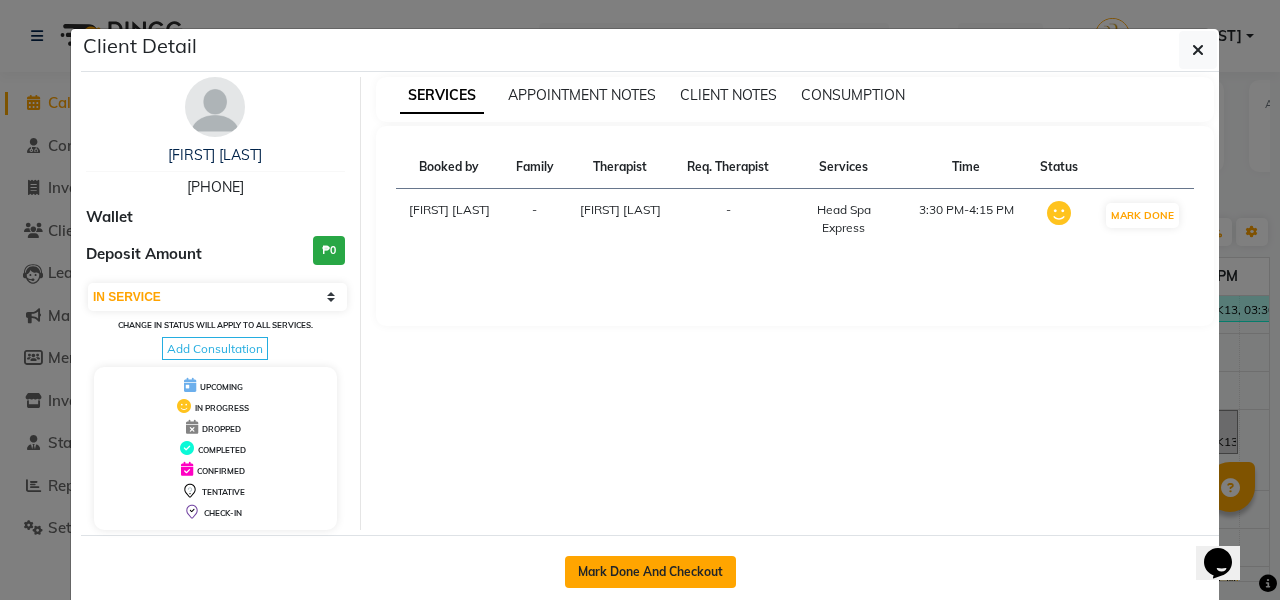 click on "Mark Done And Checkout" 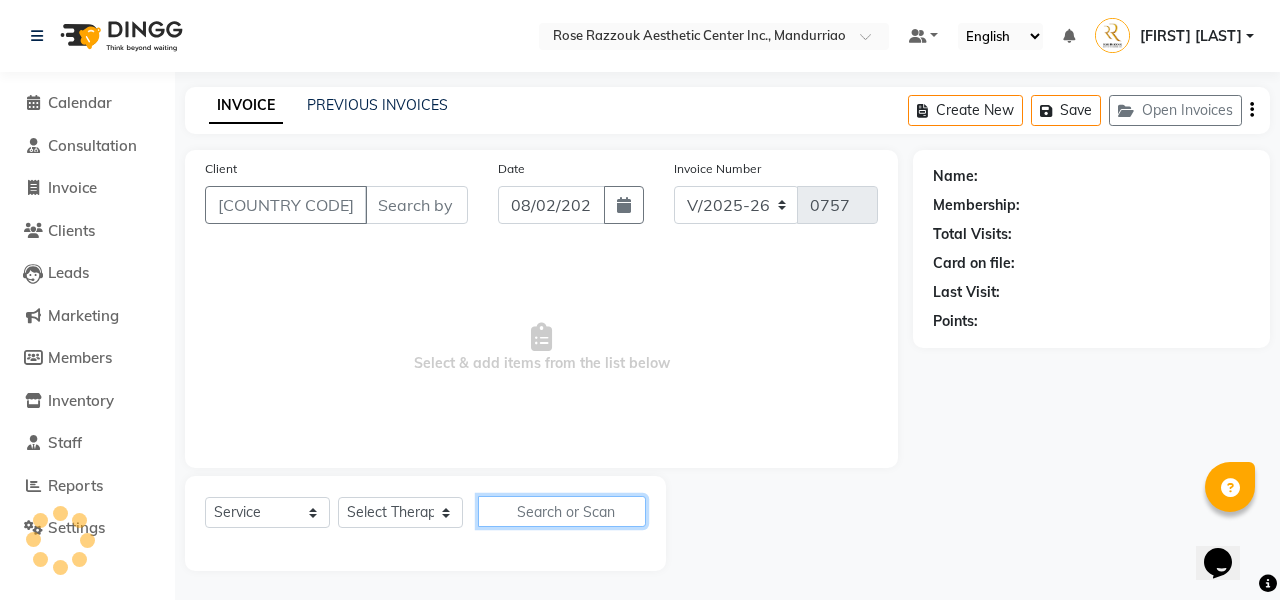 click 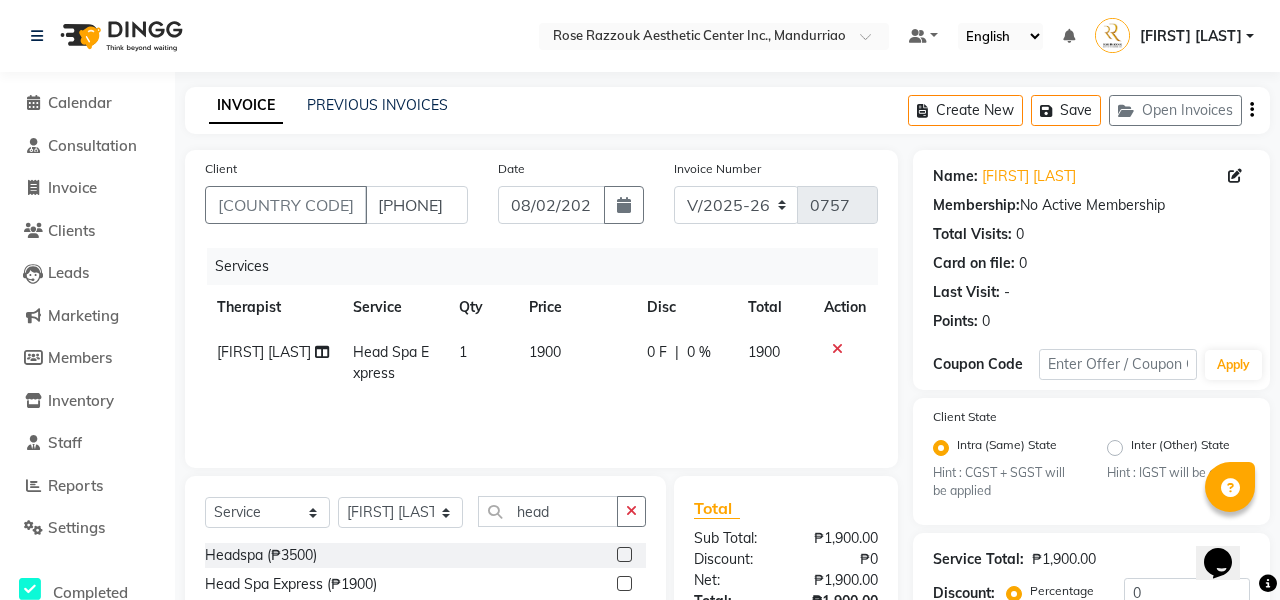 click 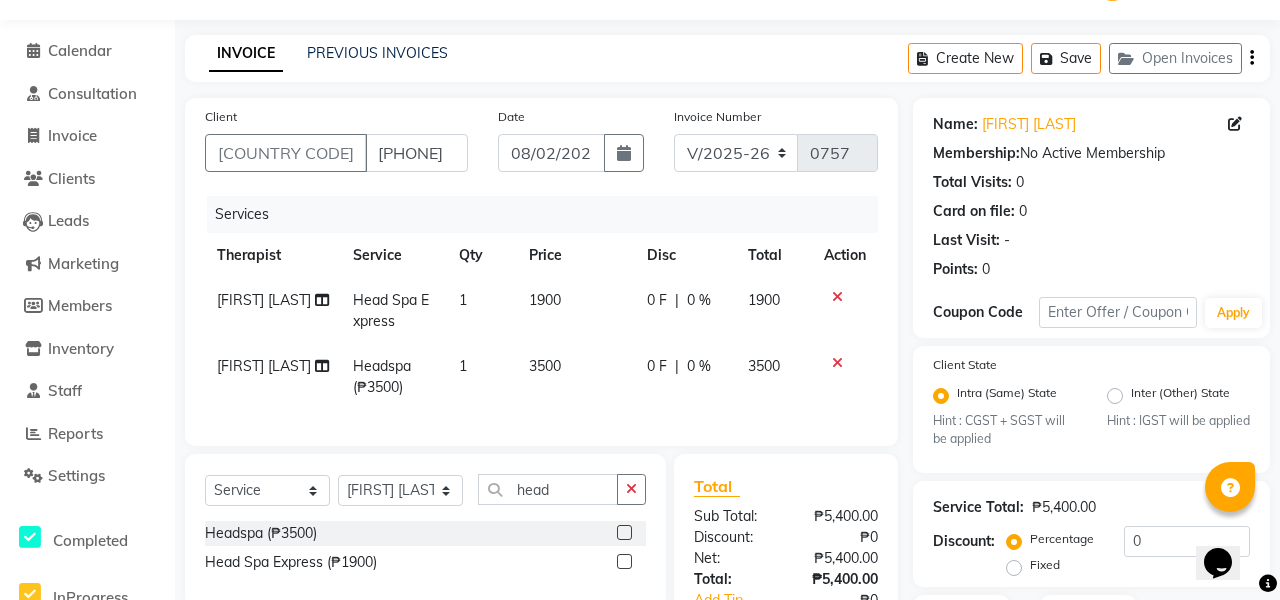 scroll, scrollTop: 52, scrollLeft: 0, axis: vertical 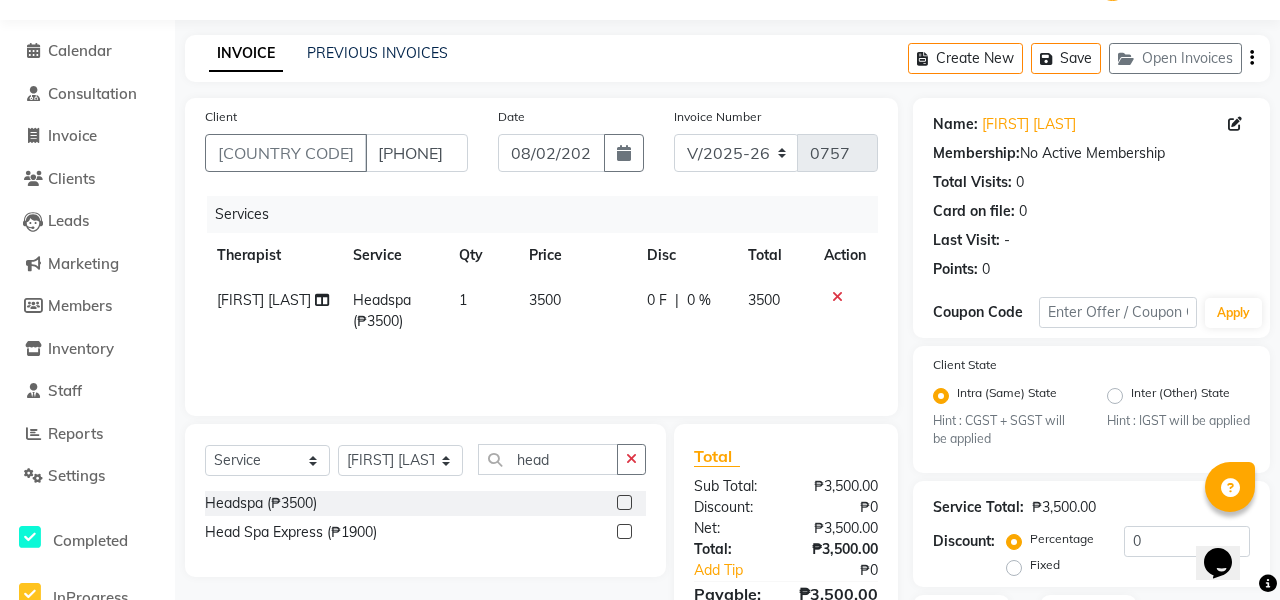 click 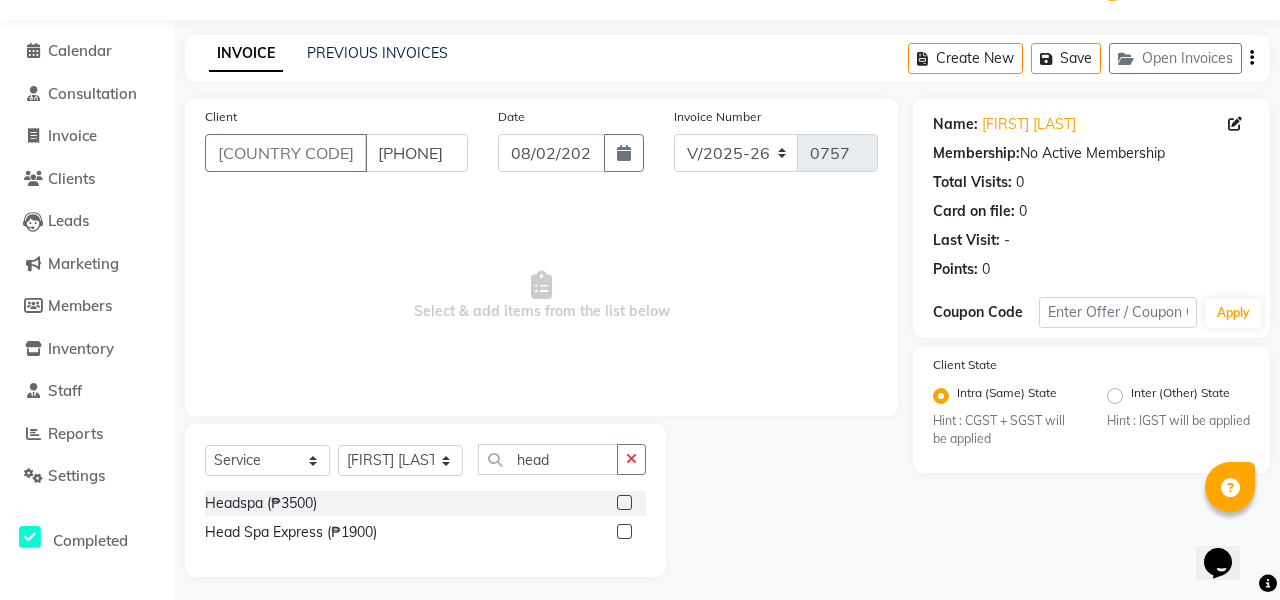 click 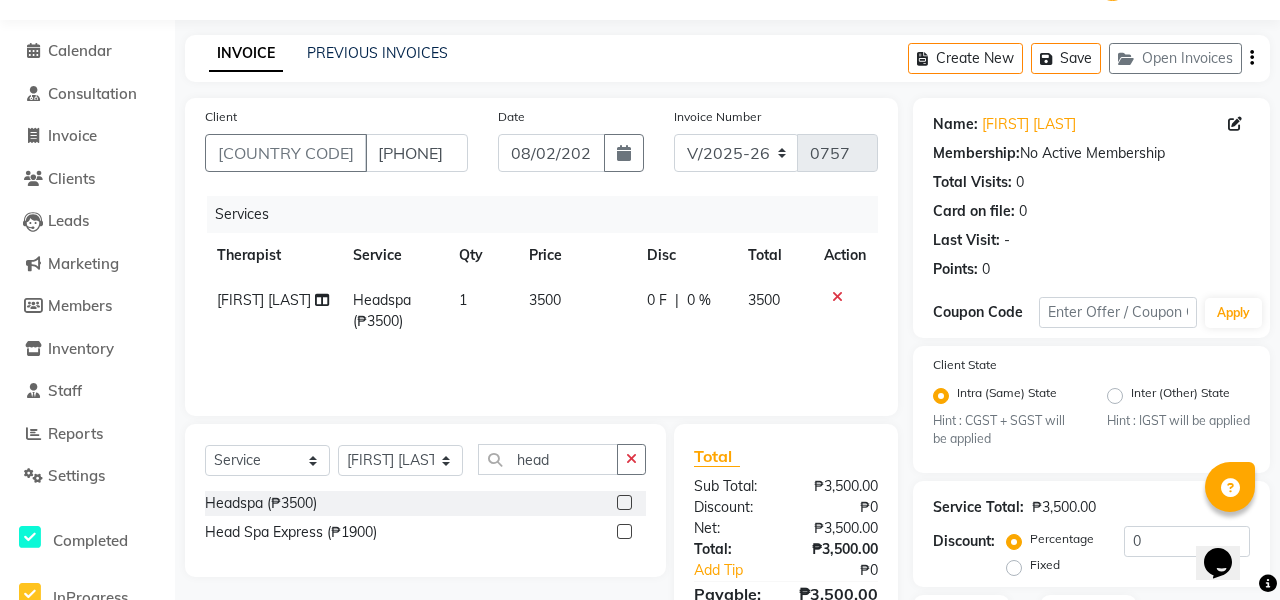 click on "[FIRST] [LAST]" 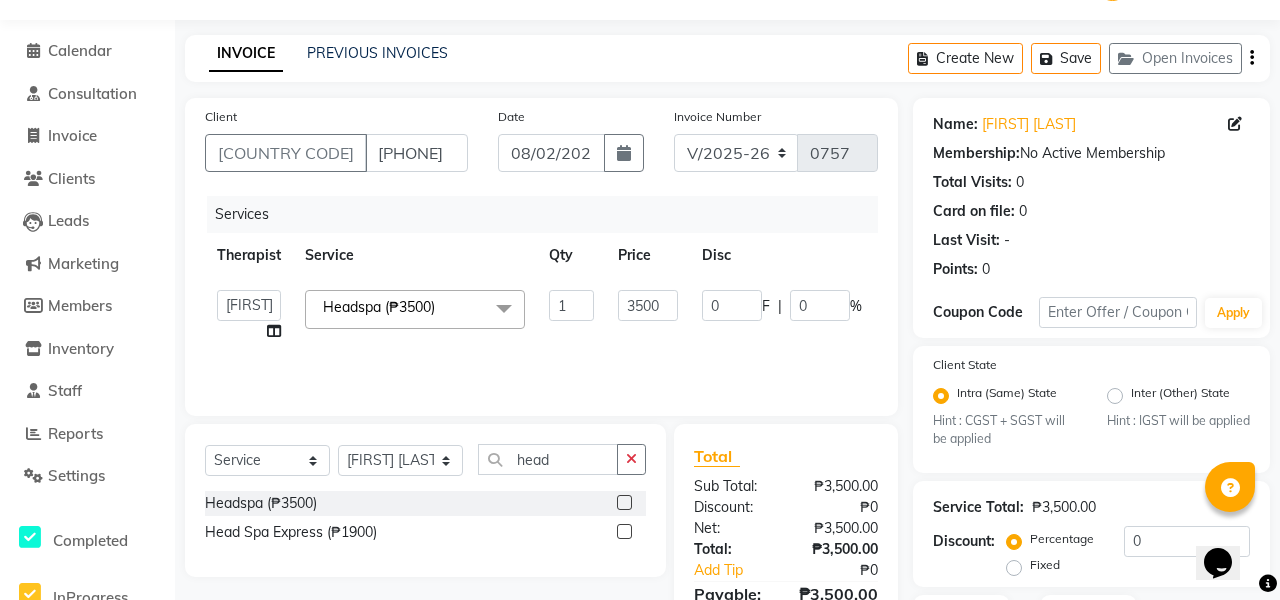 click on "Services Therapist Service Qty Price Disc Total Action  [FIRST] [LAST]   [FIRST] [LAST]   [FIRST] [LAST]   [FIRST] [LAST] [LAST]   [FIRST] [LAST]   [FIRST] [LAST]   [FIRST] [LAST]    [FIRST] [LAST] [LAST]   [FIRST] [LAST] [LAST]   [FIRST] [LAST]    [FIRST] [LAST]   [FIRST] [LAST] [LAST]    [FIRST] [LAST] [LAST]   [FIRST] [LAST] [LAST]   [FIRST] [LAST] [LAST]   [FIRST] [LAST] [LAST]  Headspa (₱3500)  x Eyebrows And Lashes - Classic Set Mink Eyebrows And Lashes - Classic Set Cashmere Eyebrows And Lashes - Classic Set Sable Eyebrows And Lashes - Classic Set Classic Infill Eyebrows And Lashes - Hybrid Set Mink Eyebrows And Lashes - Hybrid Set Cashmere Eyebrows And Lashes - Hybrid Set Sable Eyebrows And Lashes - Hybrid Set Hybrid Infill Eyebrows And Lashes - Russian Volume Set Mink Eyebrows And Lashes - Russian Volume Set Cashmere Eyebrows And Lashes - Russian Volume Set Sable Eyebrows And Lashes - Russian Volume Russian Volume Infill Eyebrows And Lashes - Eyelash Removal (Our Work) Eyebrows And Lashes - Lash Bath 1 3500" 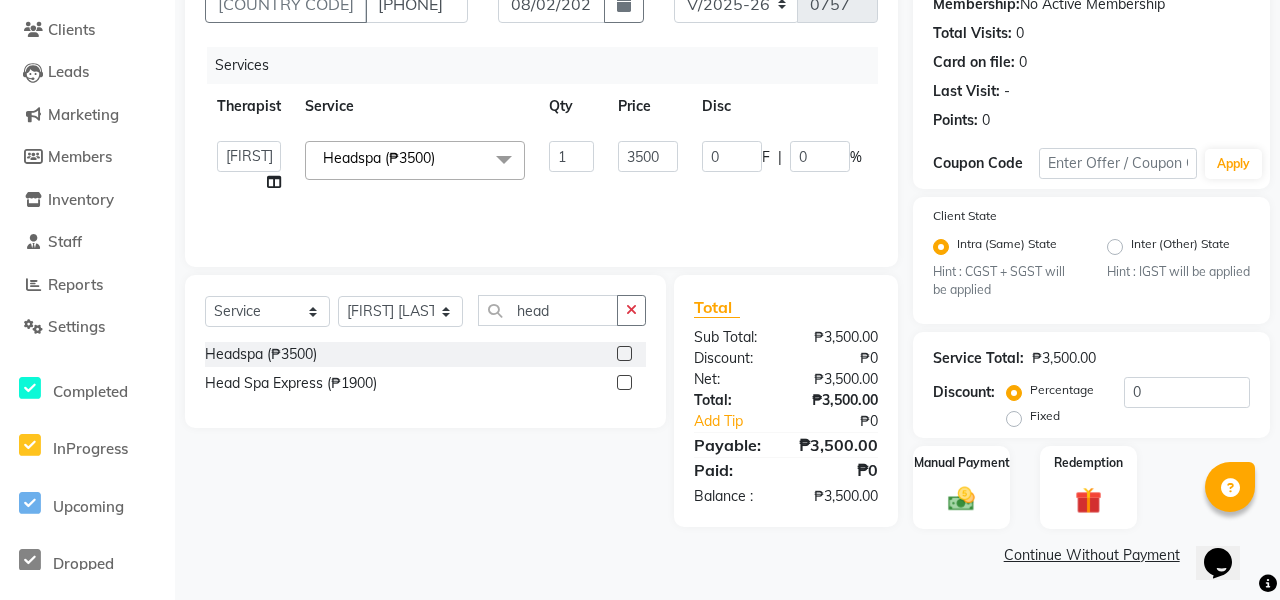 scroll, scrollTop: 199, scrollLeft: 0, axis: vertical 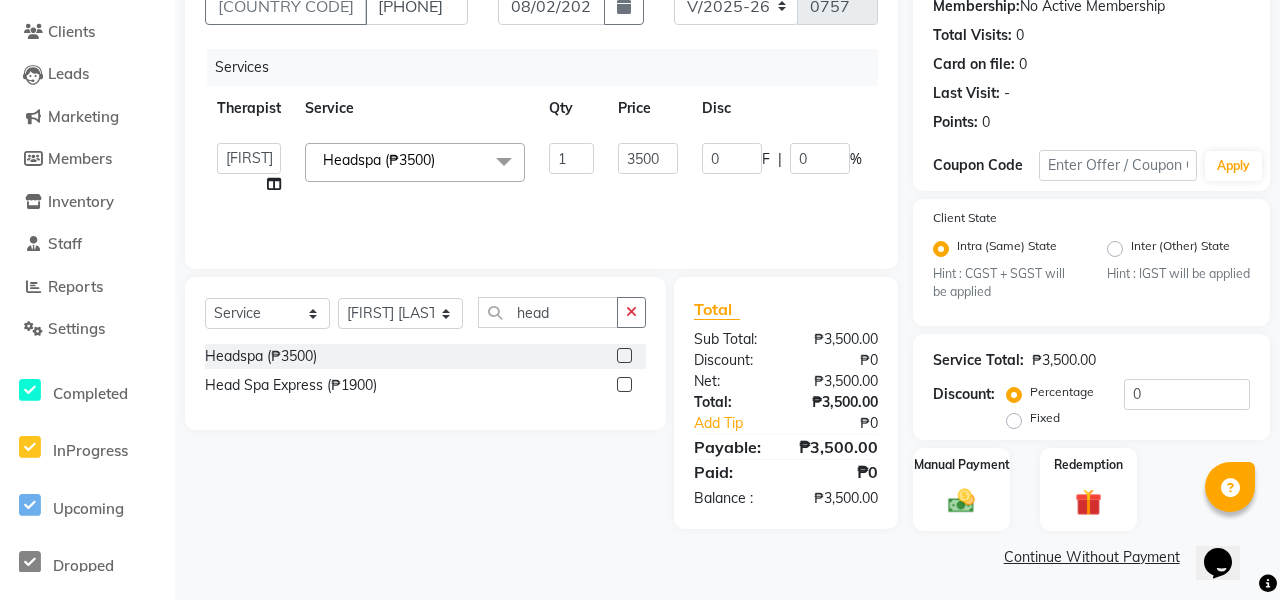click on "Continue Without Payment" 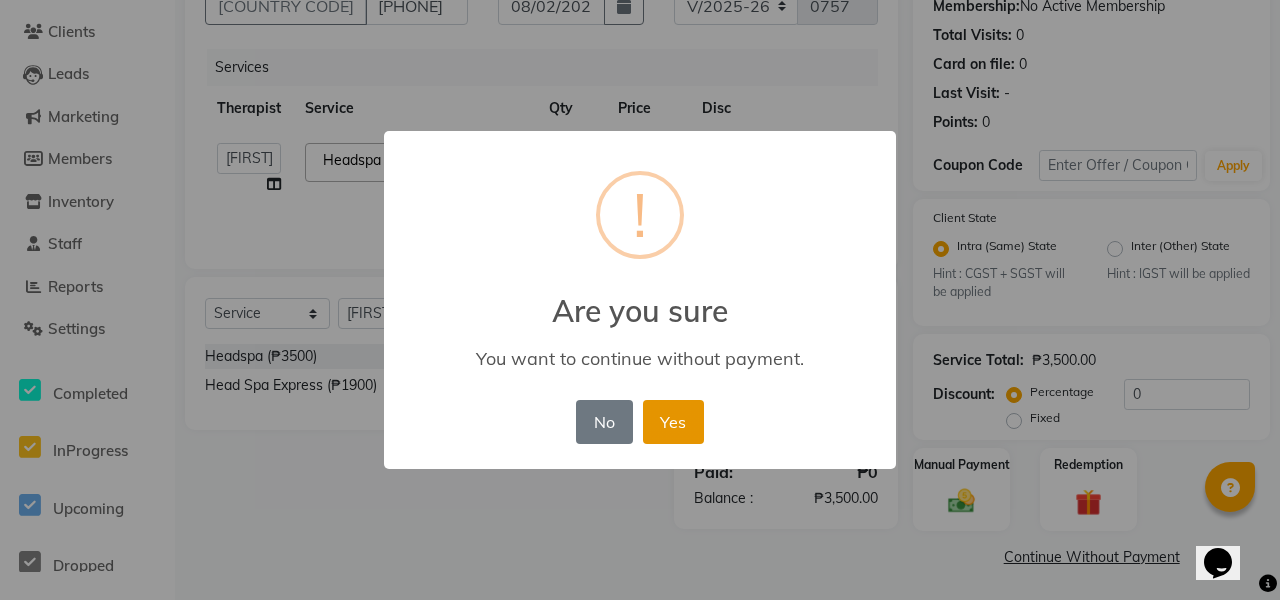 click on "Yes" at bounding box center [673, 422] 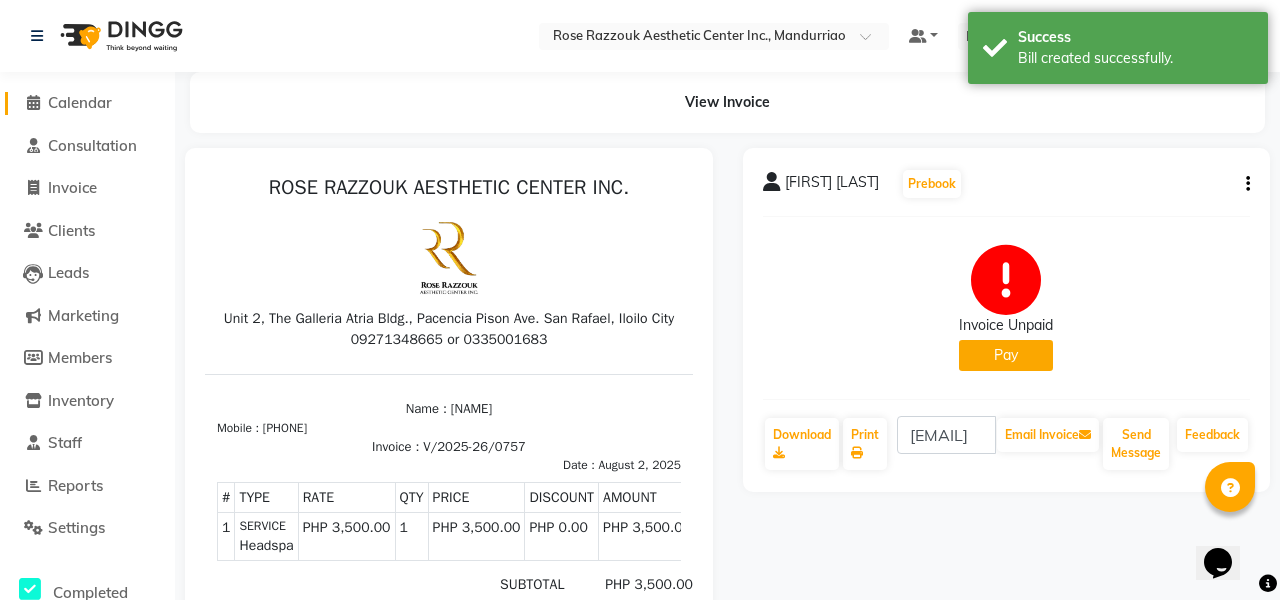 scroll, scrollTop: 0, scrollLeft: 0, axis: both 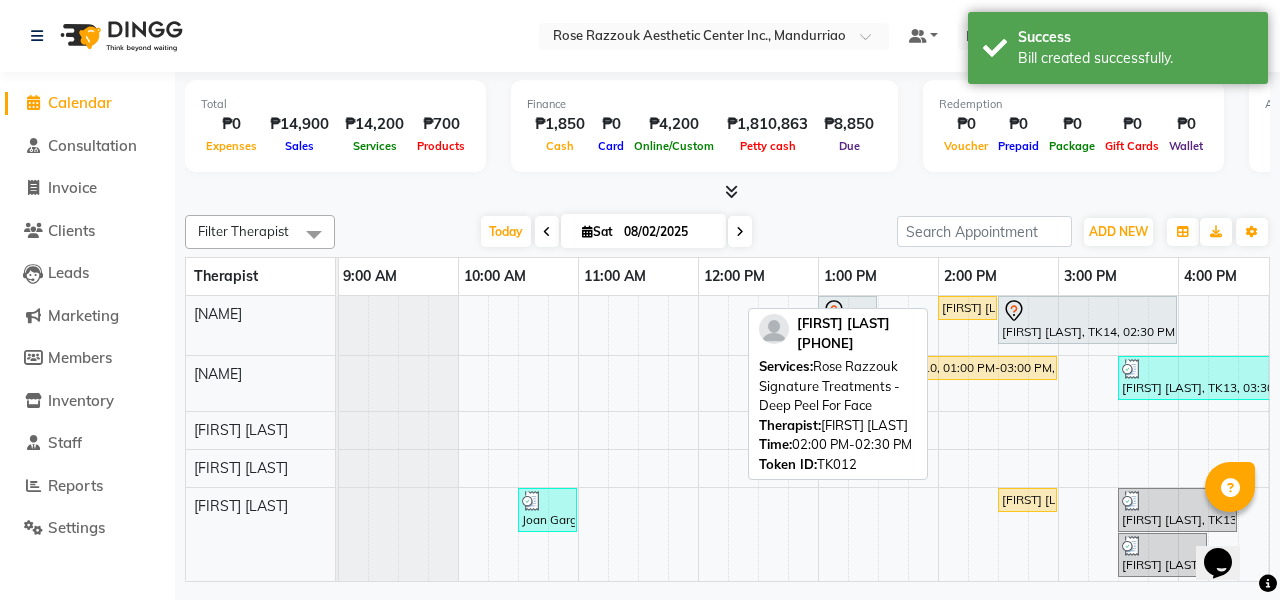 click on "[FIRST] [LAST], TK12, 02:00 PM-02:30 PM, [BRAND] Signature Treatments  - Deep Peel For Face" at bounding box center (967, 308) 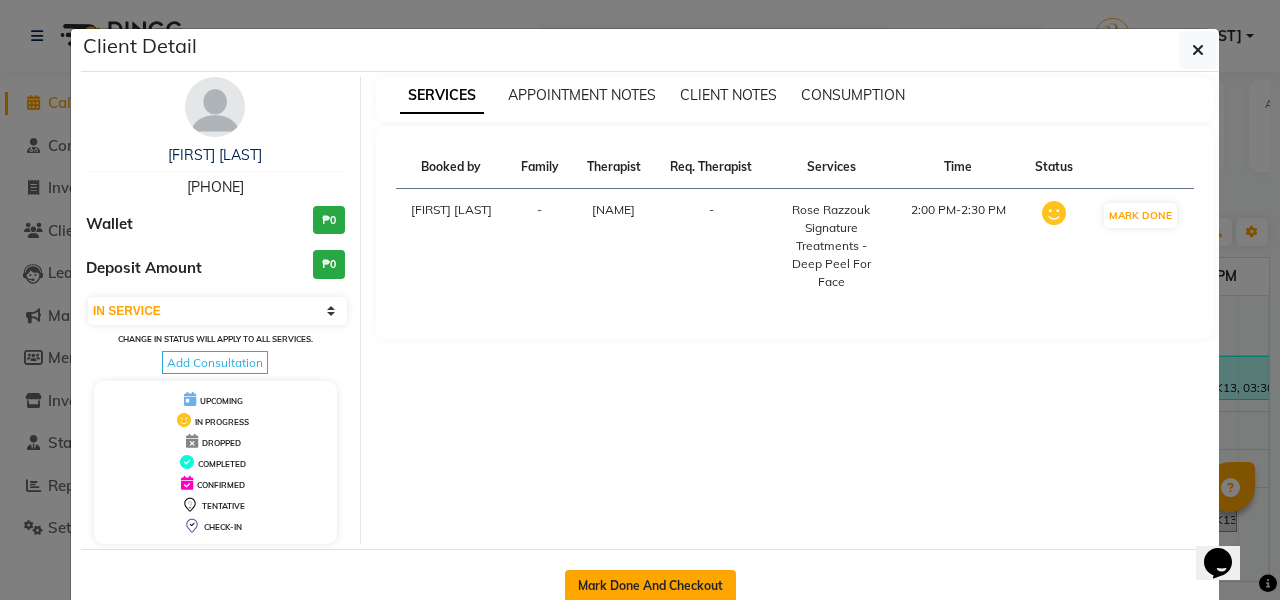 click on "Mark Done And Checkout" 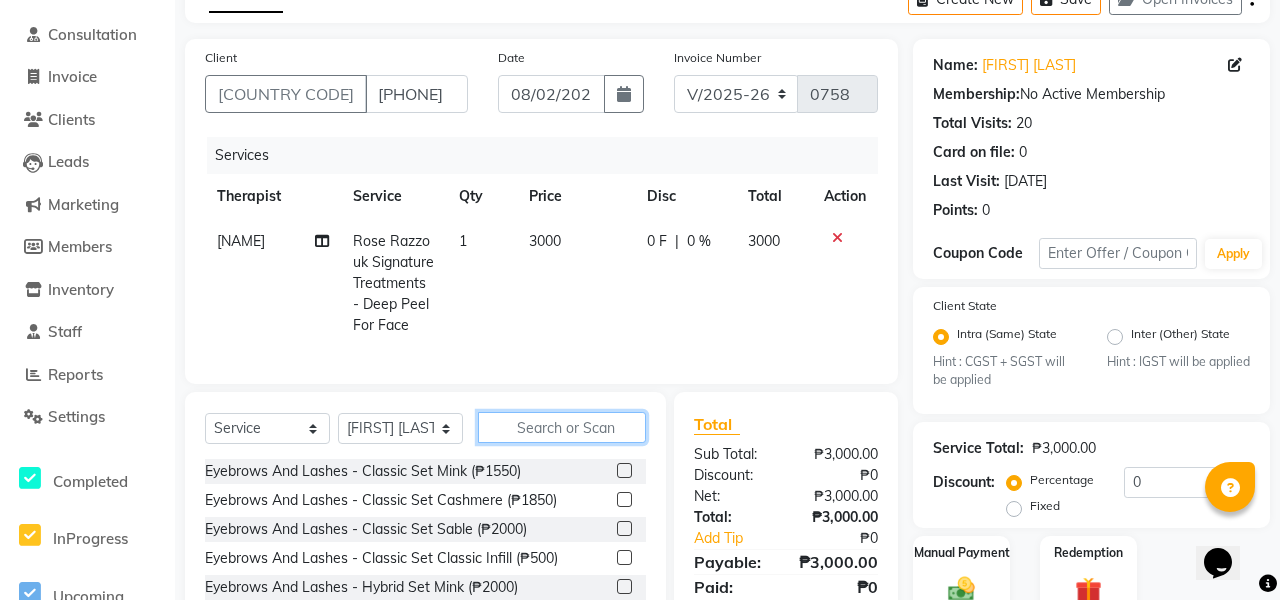 click 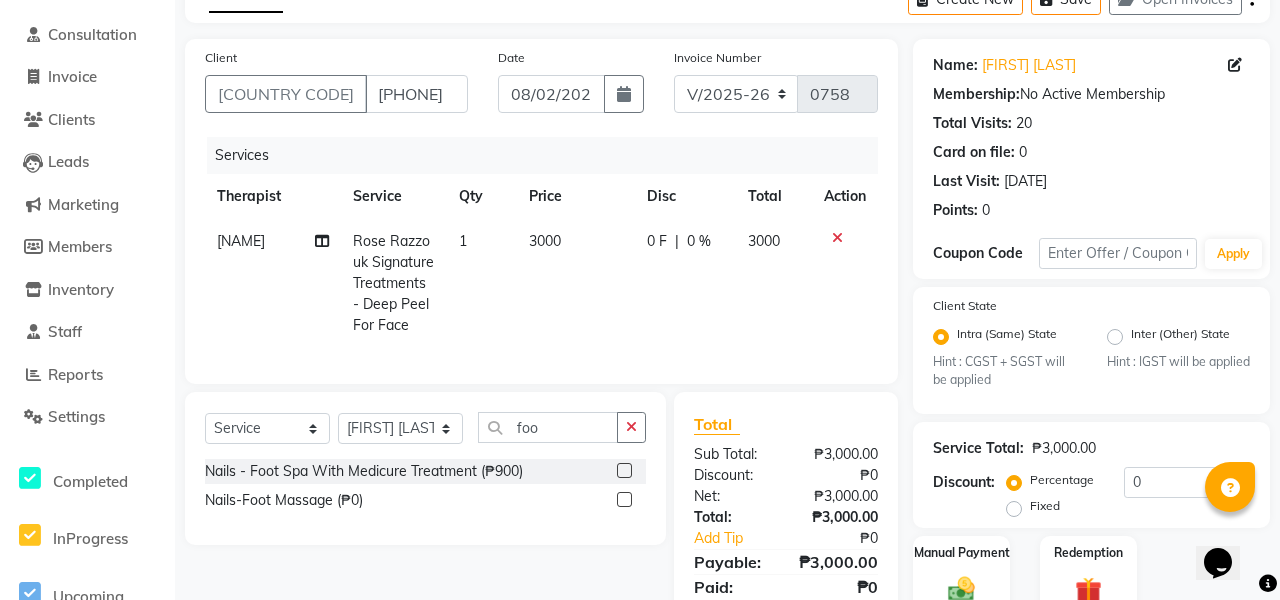 click 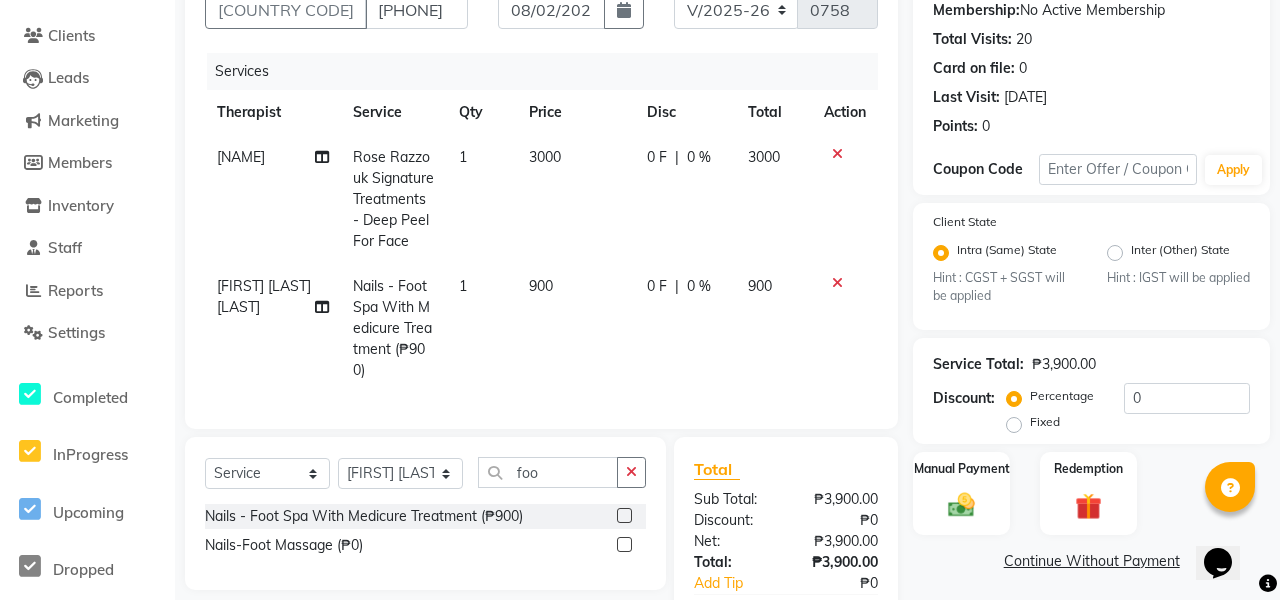 scroll, scrollTop: 208, scrollLeft: 0, axis: vertical 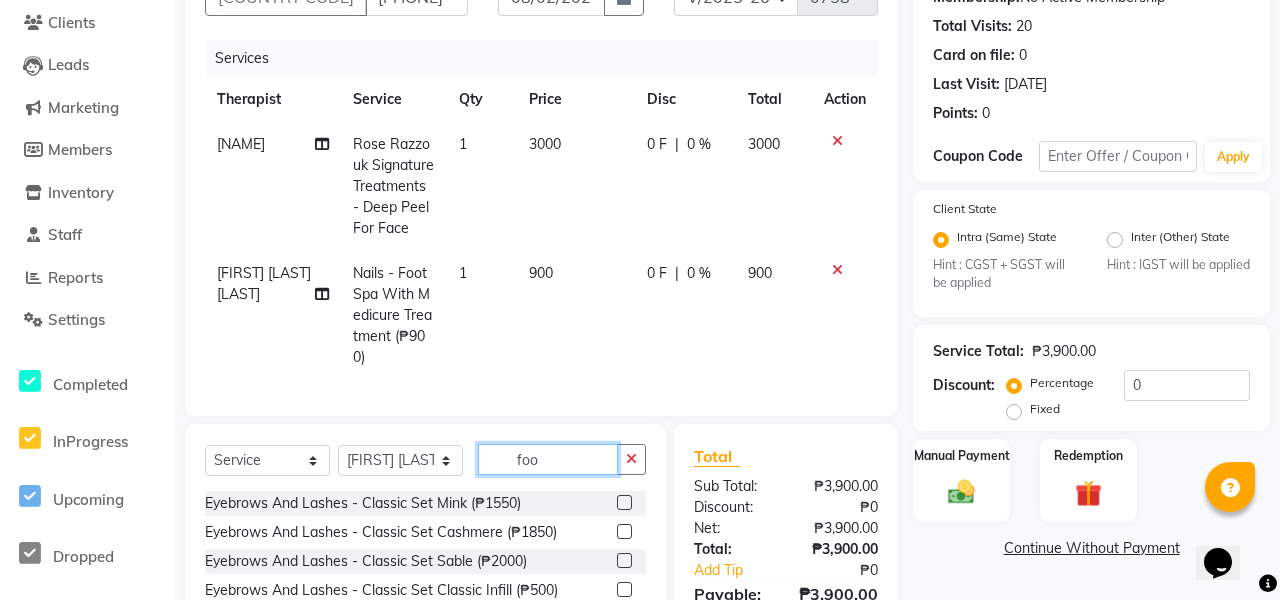 click on "foo" 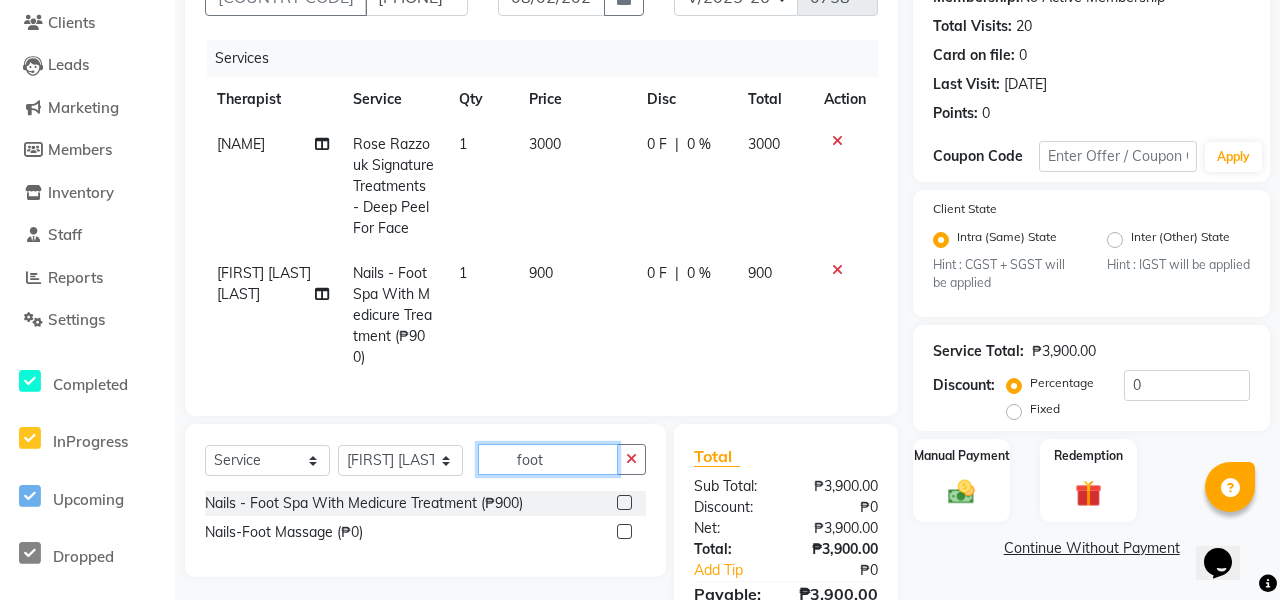 click 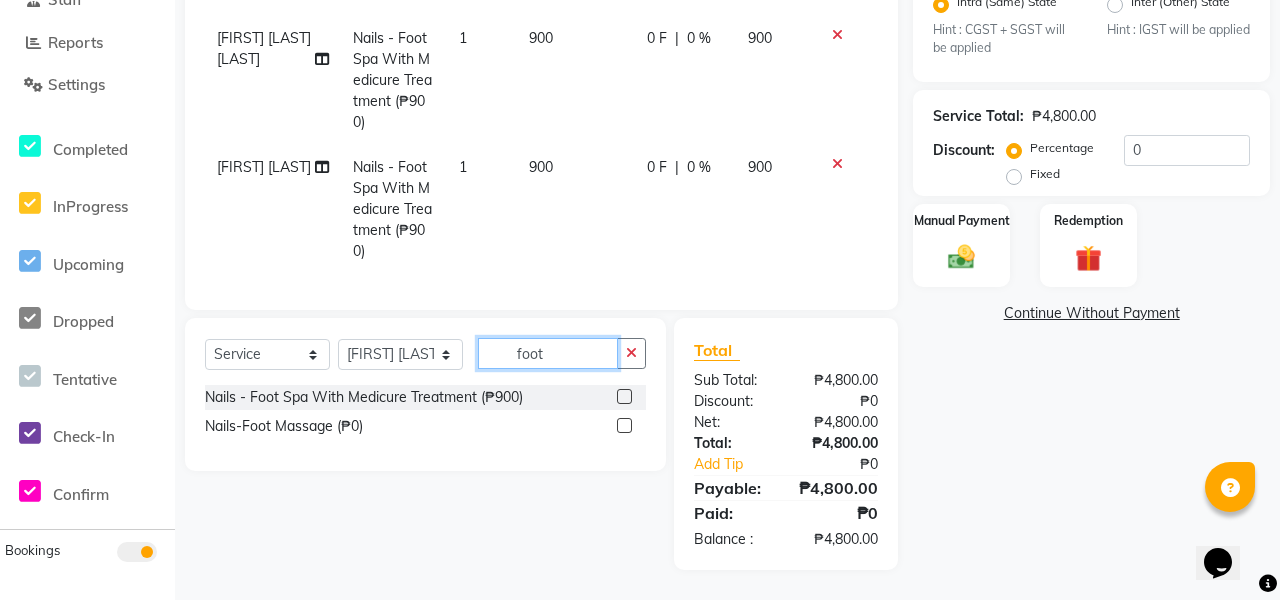 scroll, scrollTop: 443, scrollLeft: 0, axis: vertical 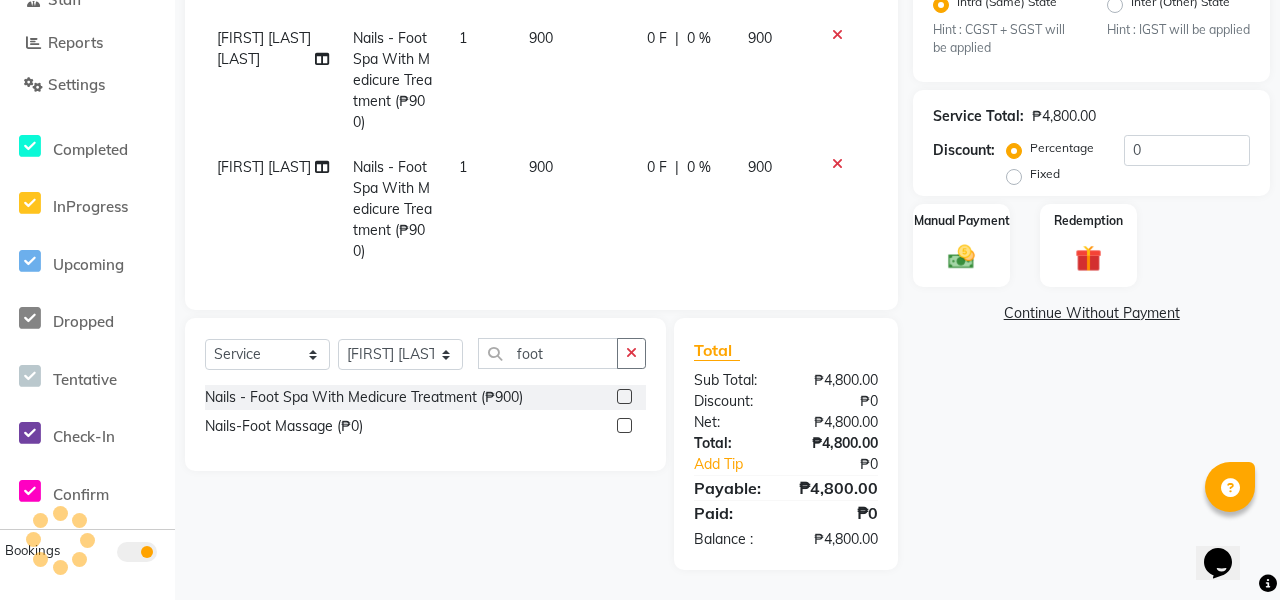 click on "Continue Without Payment" 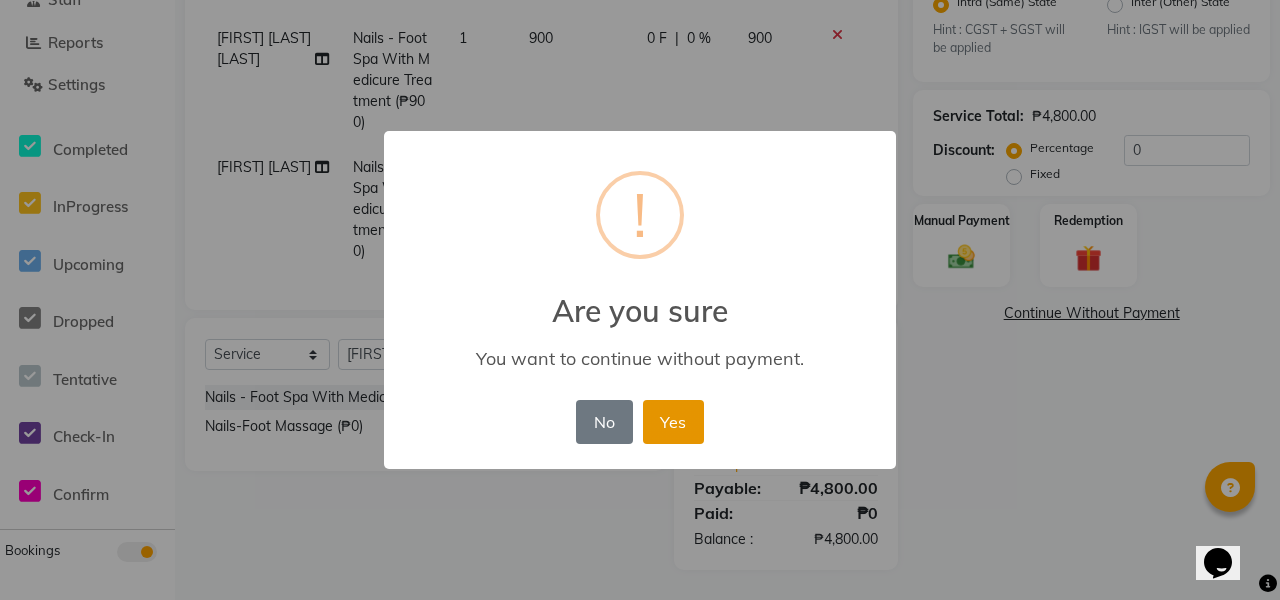 click on "Yes" at bounding box center (673, 422) 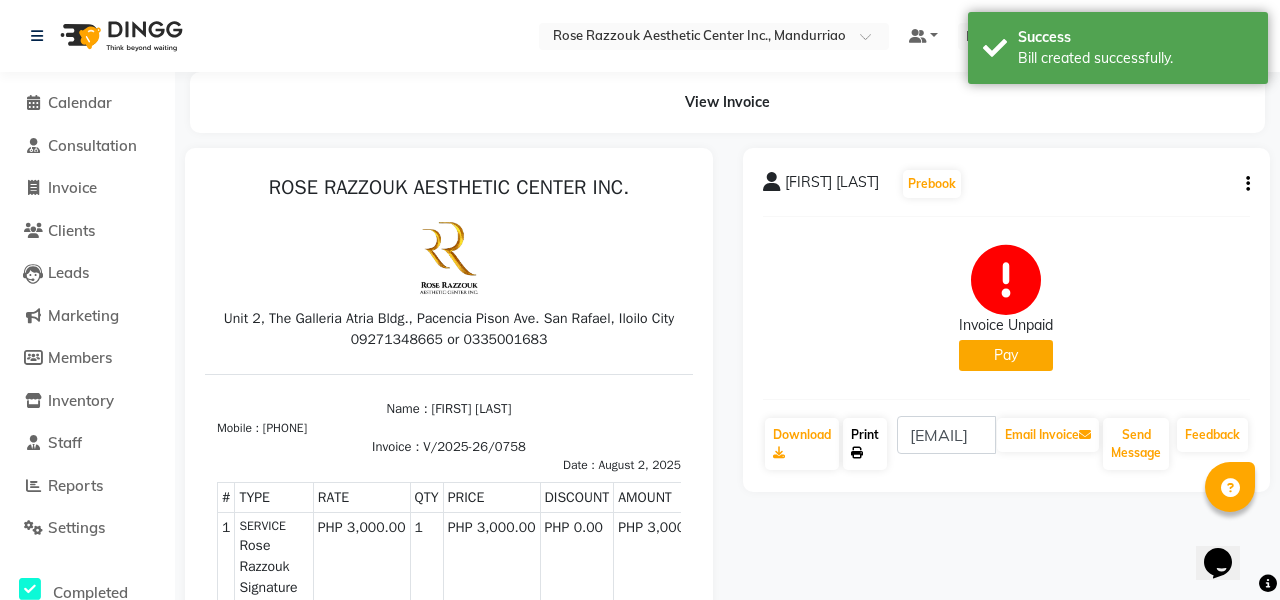 scroll, scrollTop: 0, scrollLeft: 0, axis: both 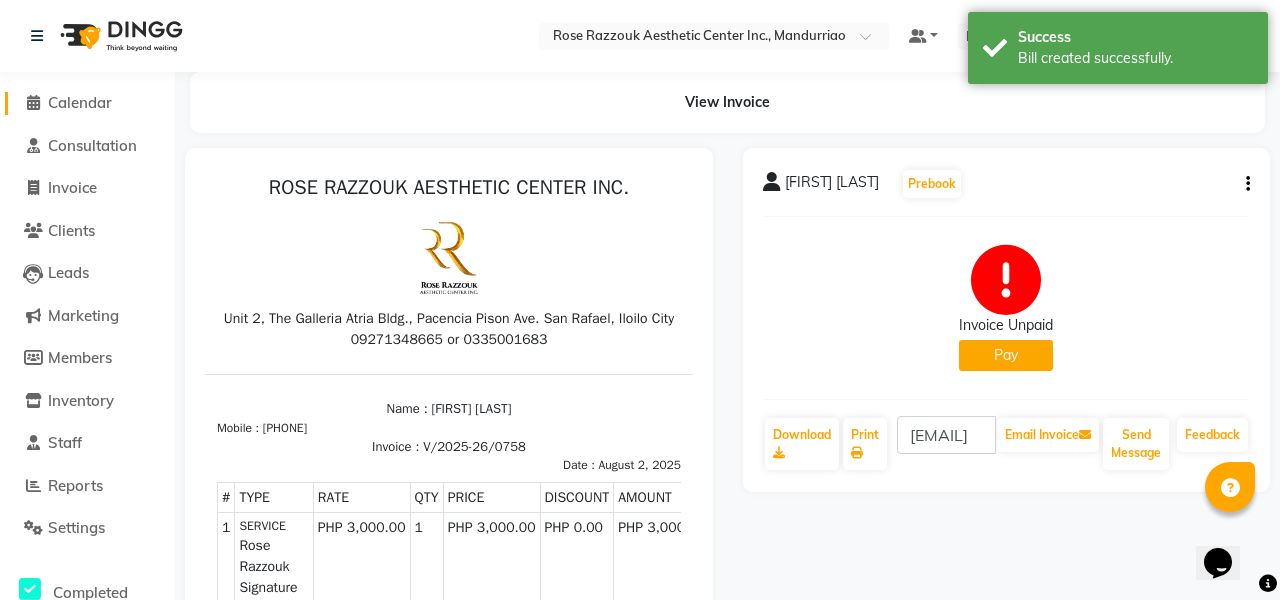 click on "Calendar" 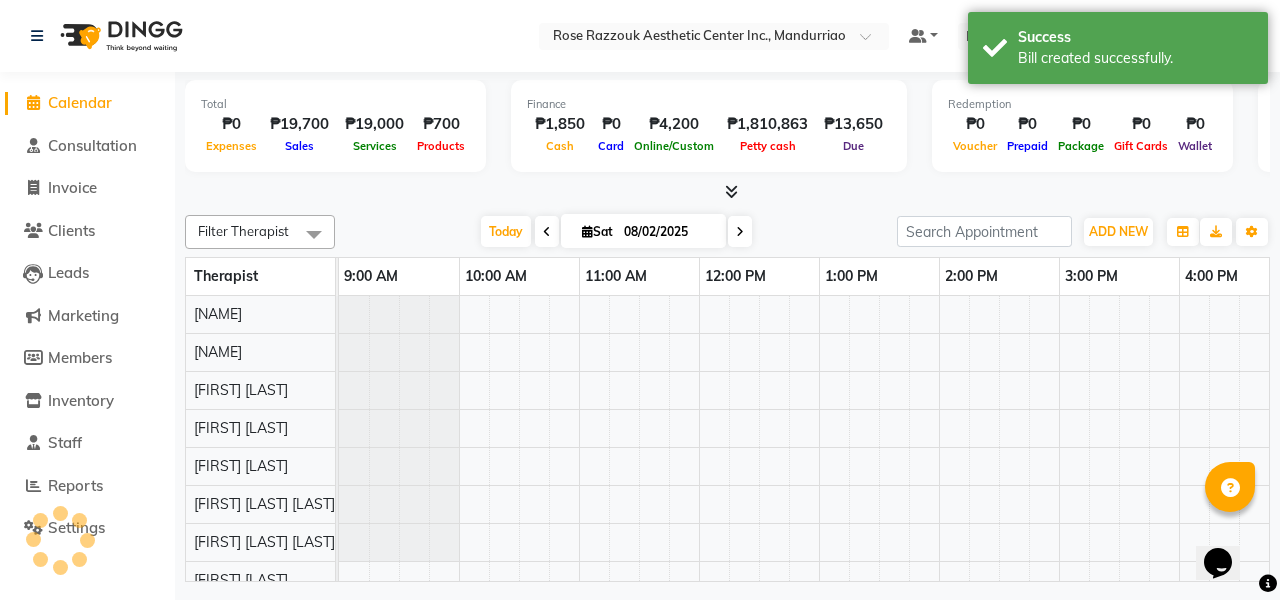 scroll, scrollTop: 0, scrollLeft: 0, axis: both 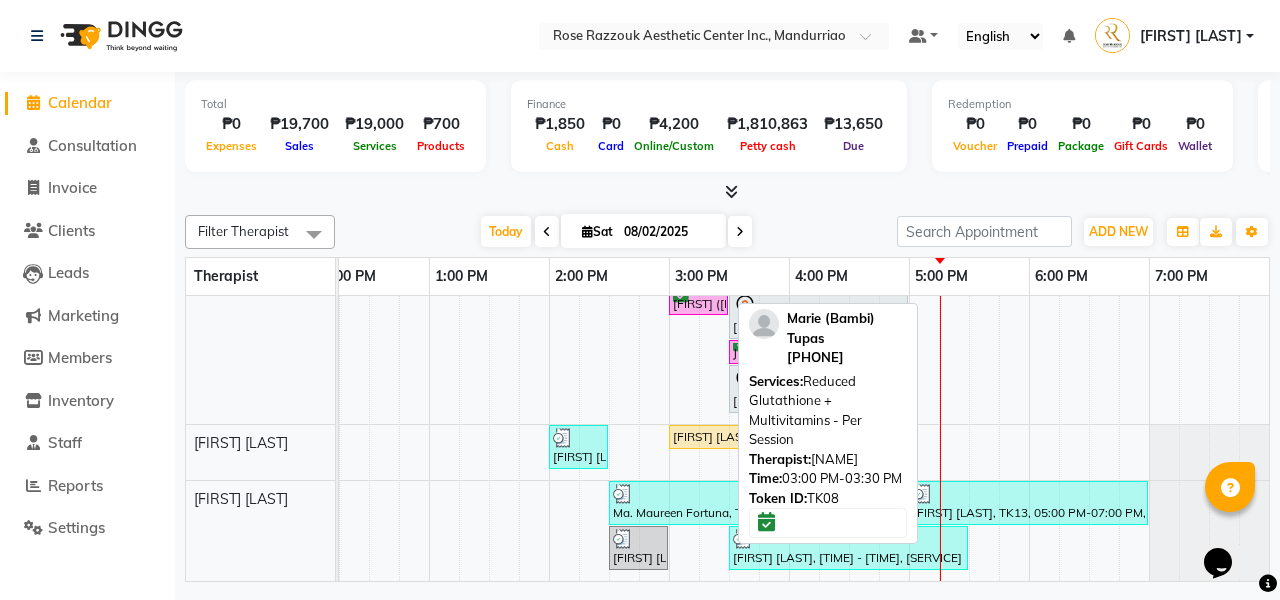 click on "[FIRST] ([NICKNAME]) [LAST], TK08, 03:00 PM-03:30 PM, Reduced Glutathione + Multivitamins  - Per Session" at bounding box center [698, 303] 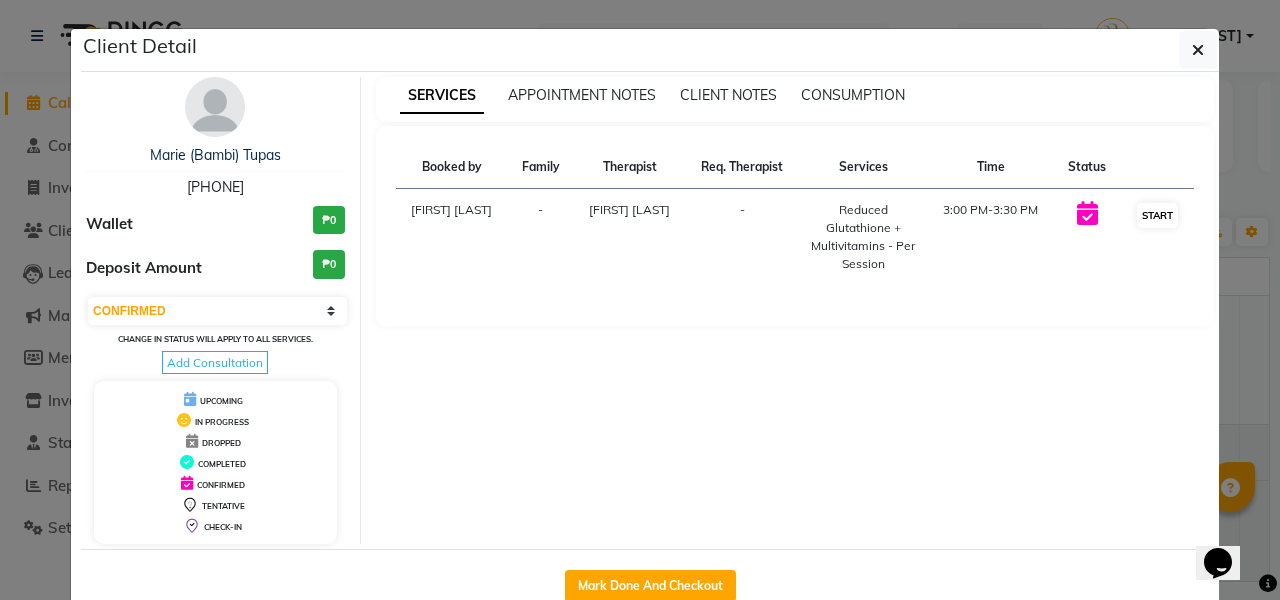 click on "START" at bounding box center [1157, 215] 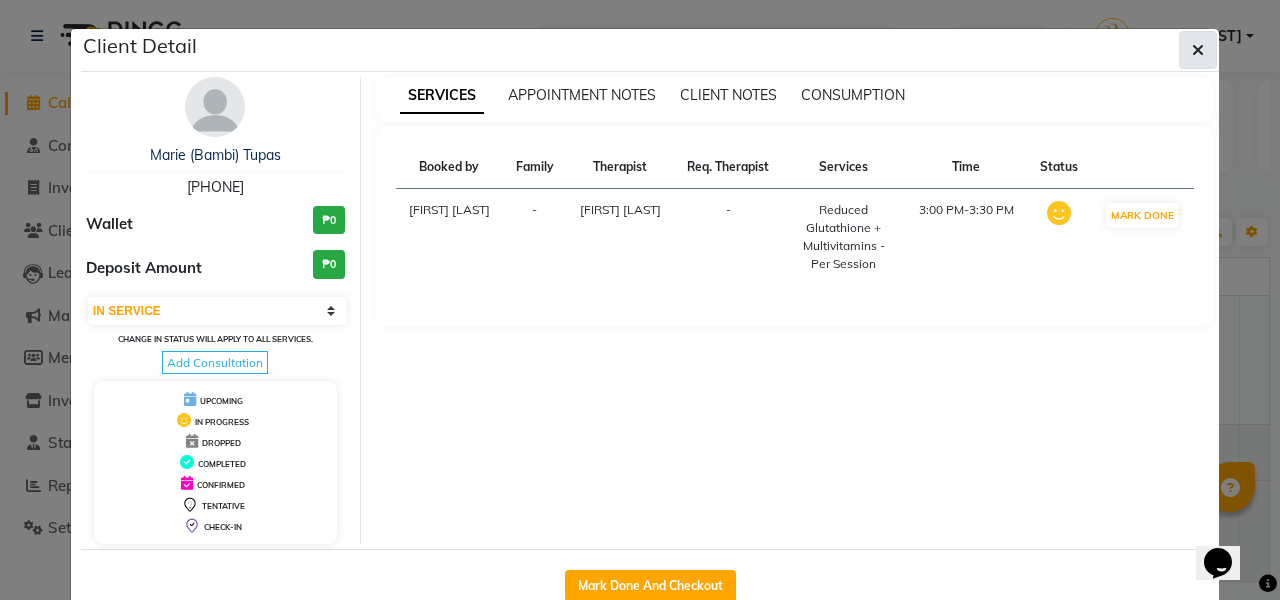 click 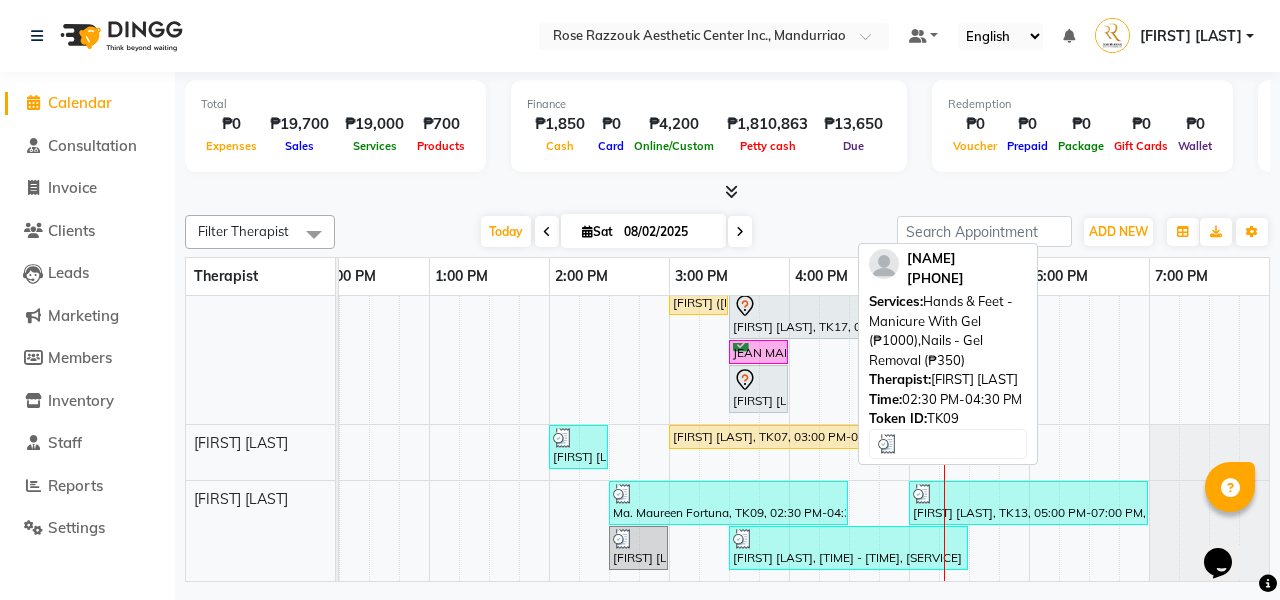 scroll, scrollTop: 412, scrollLeft: 389, axis: both 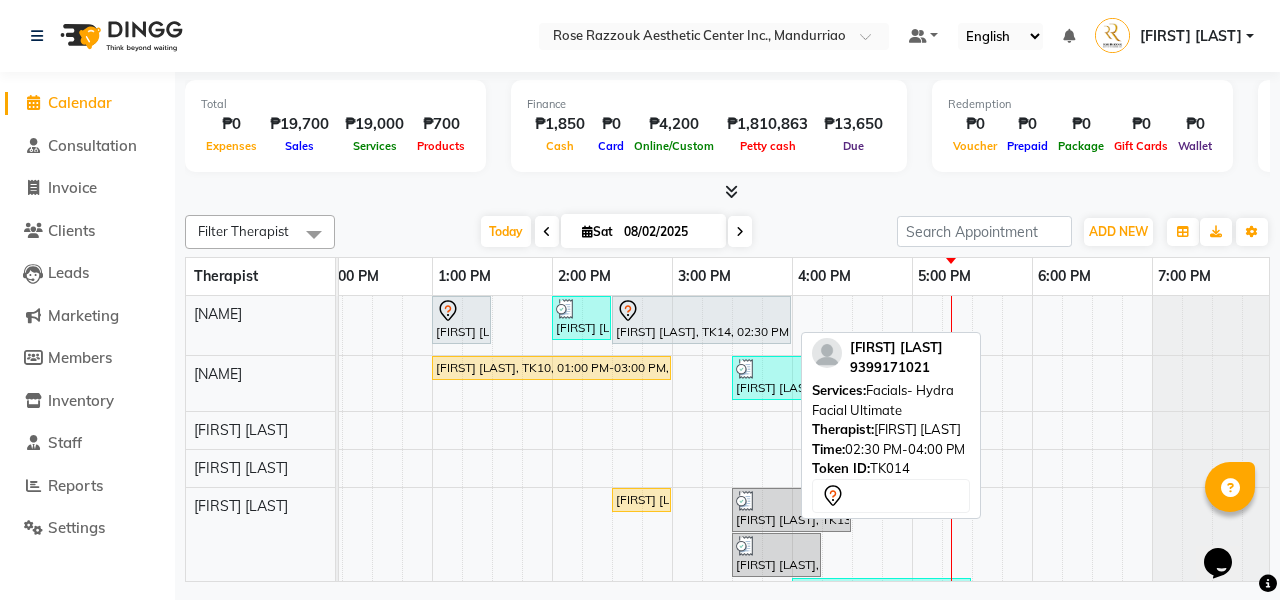 click at bounding box center [701, 311] 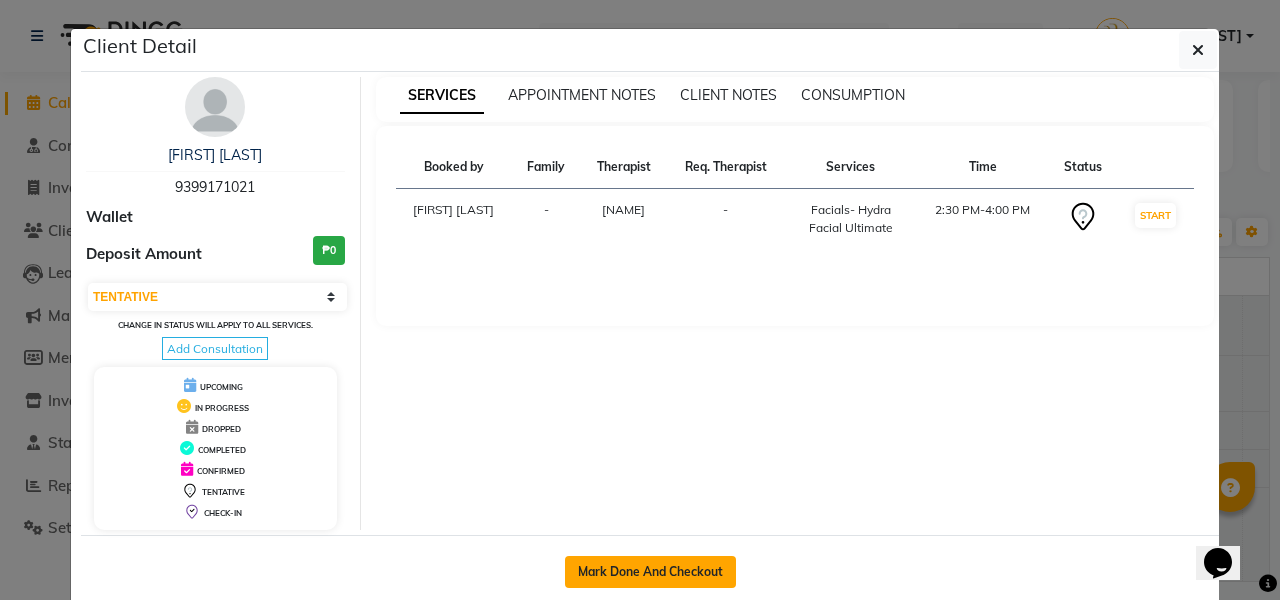 click on "Mark Done And Checkout" 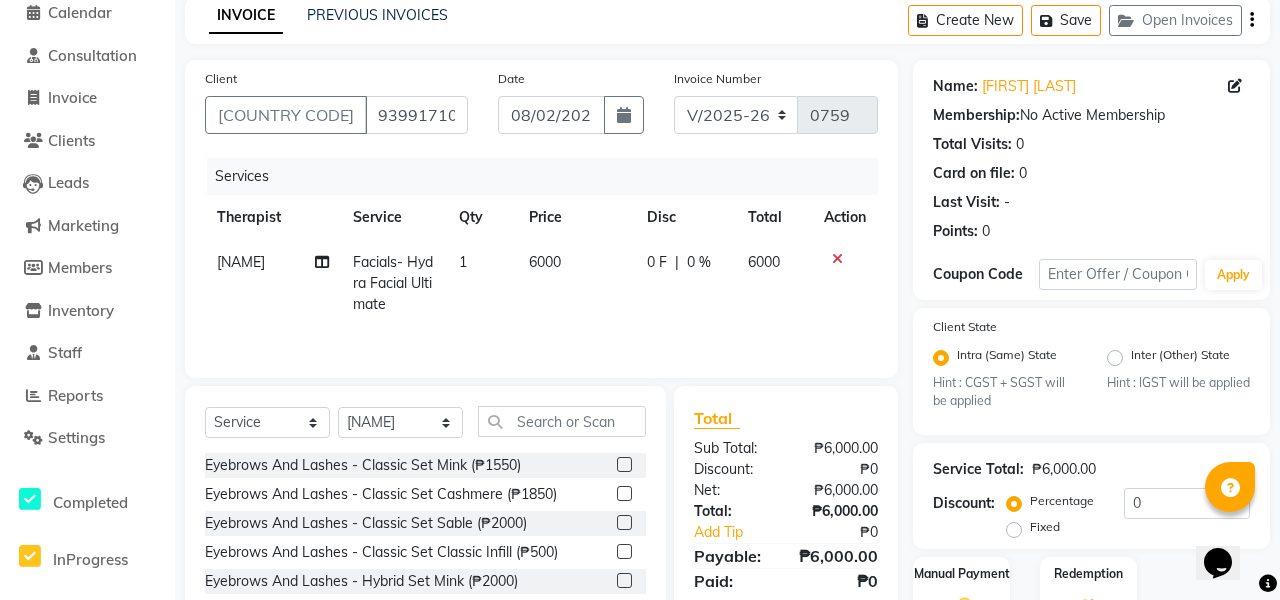 scroll, scrollTop: 124, scrollLeft: 0, axis: vertical 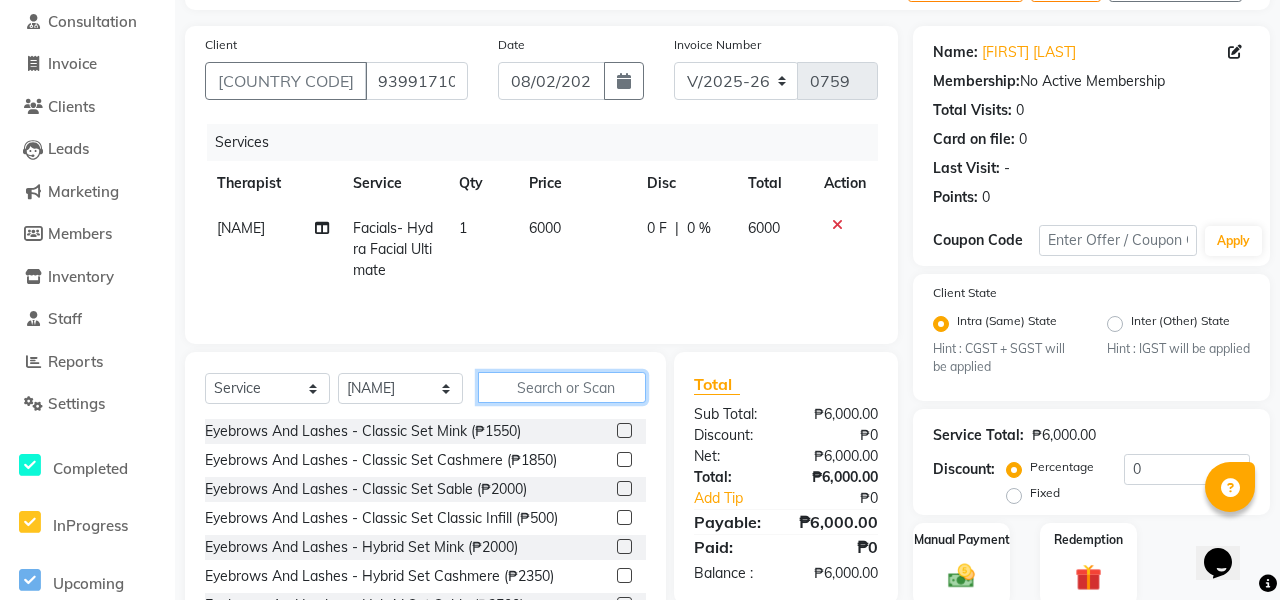click 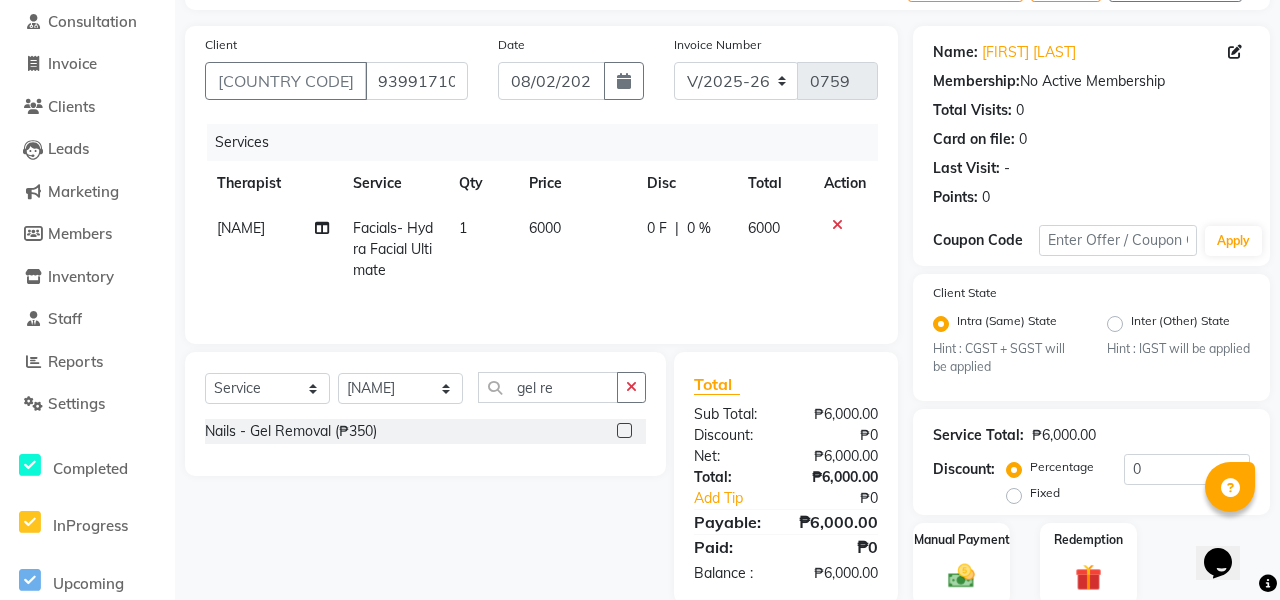 click 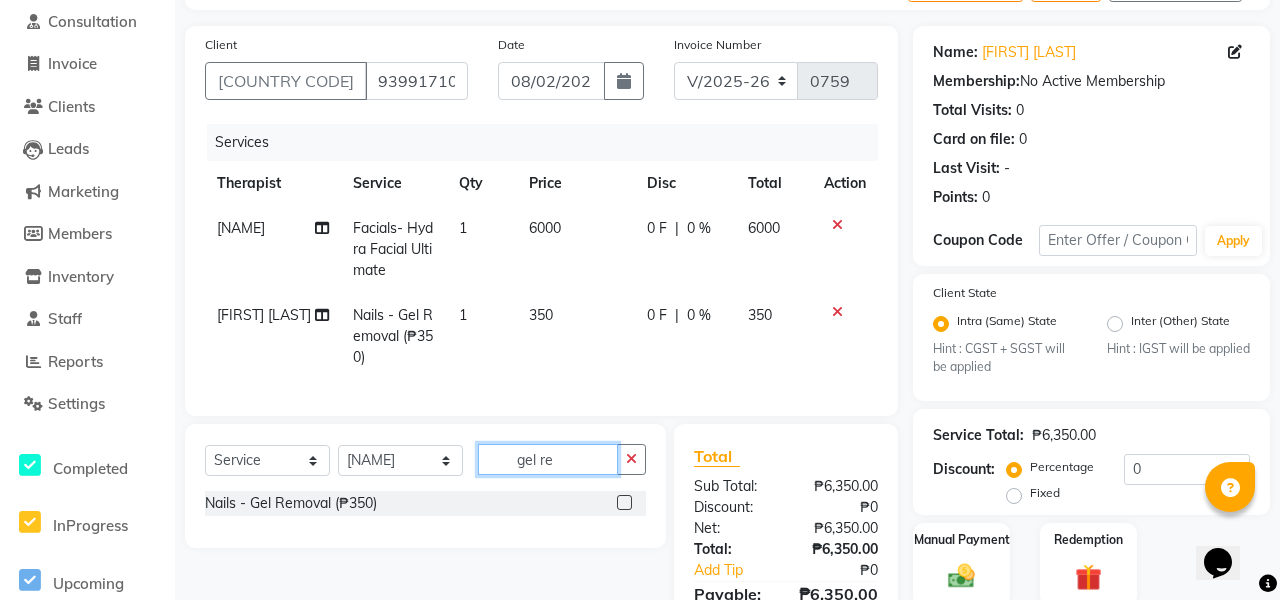 click on "gel re" 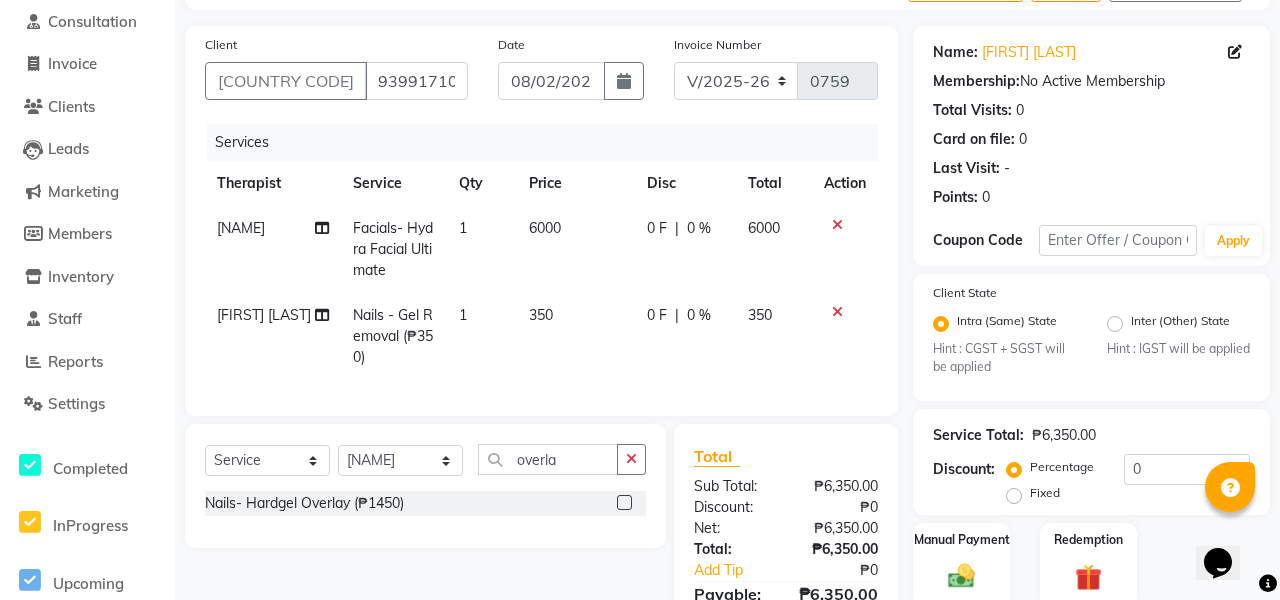 click 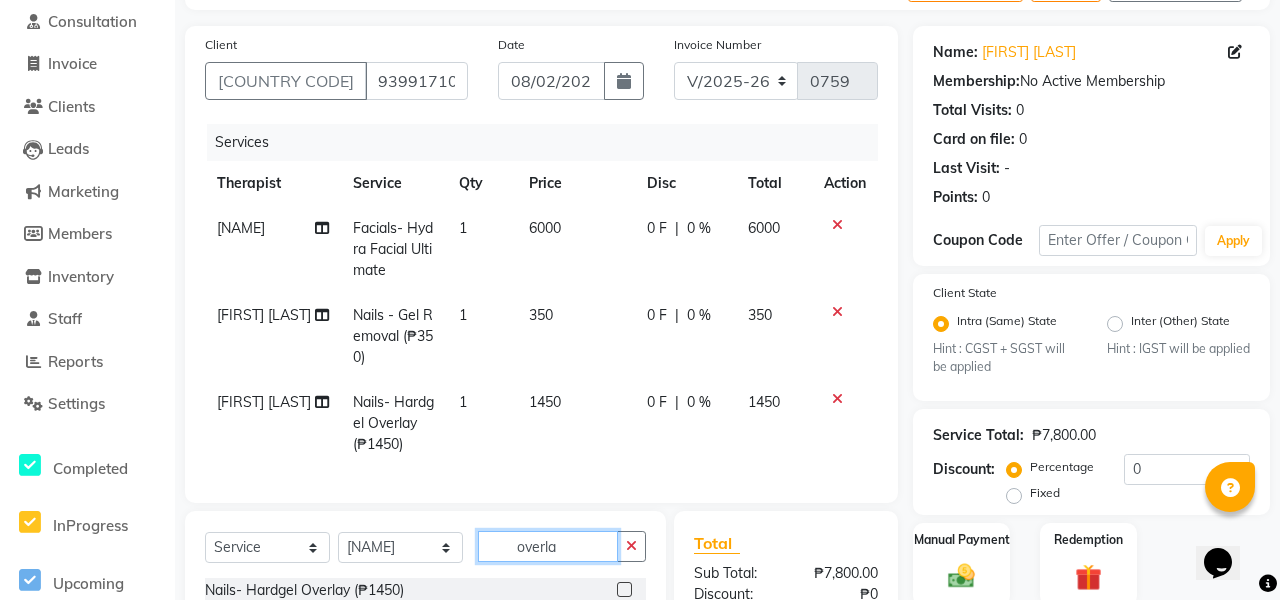 click on "overla" 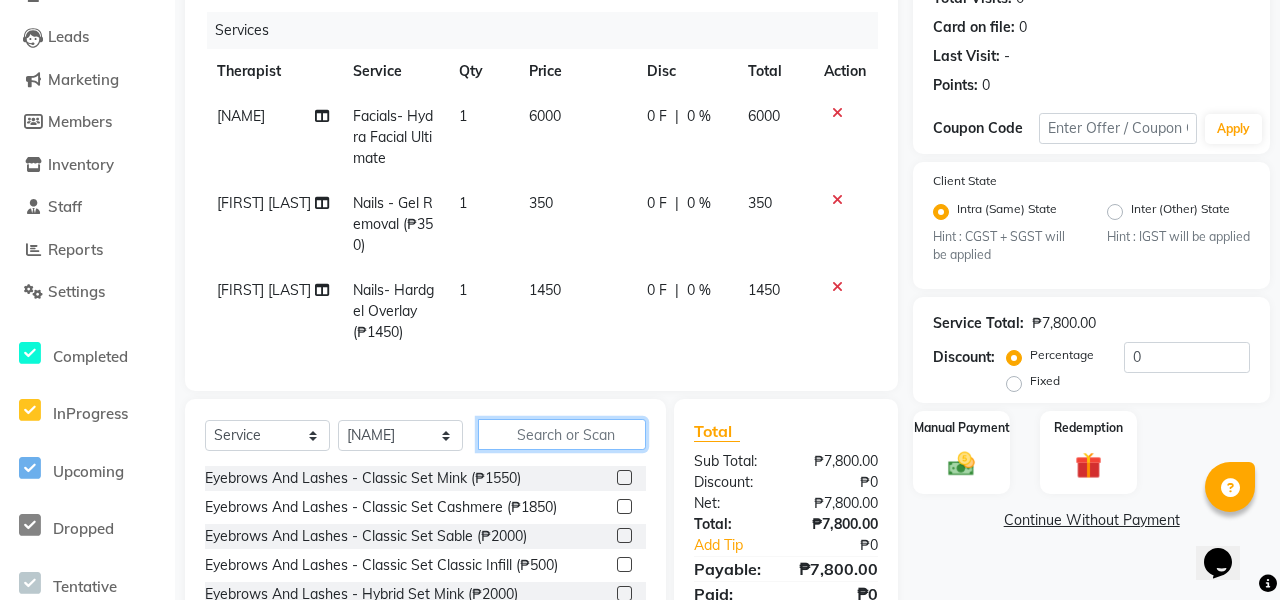scroll, scrollTop: 237, scrollLeft: 0, axis: vertical 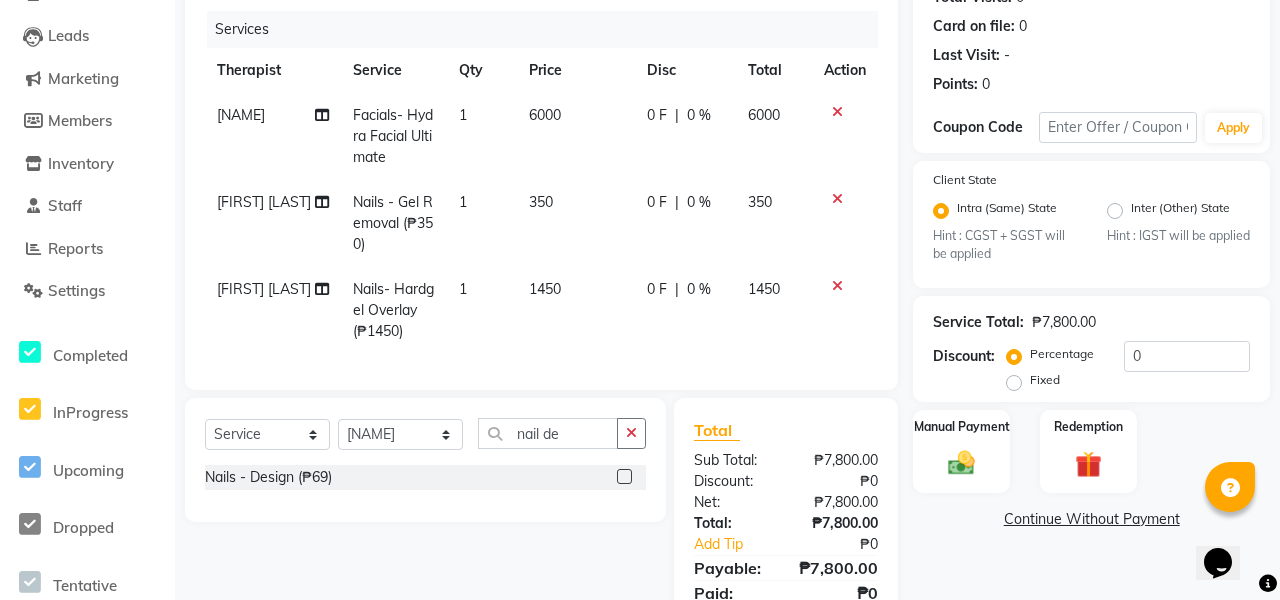 click 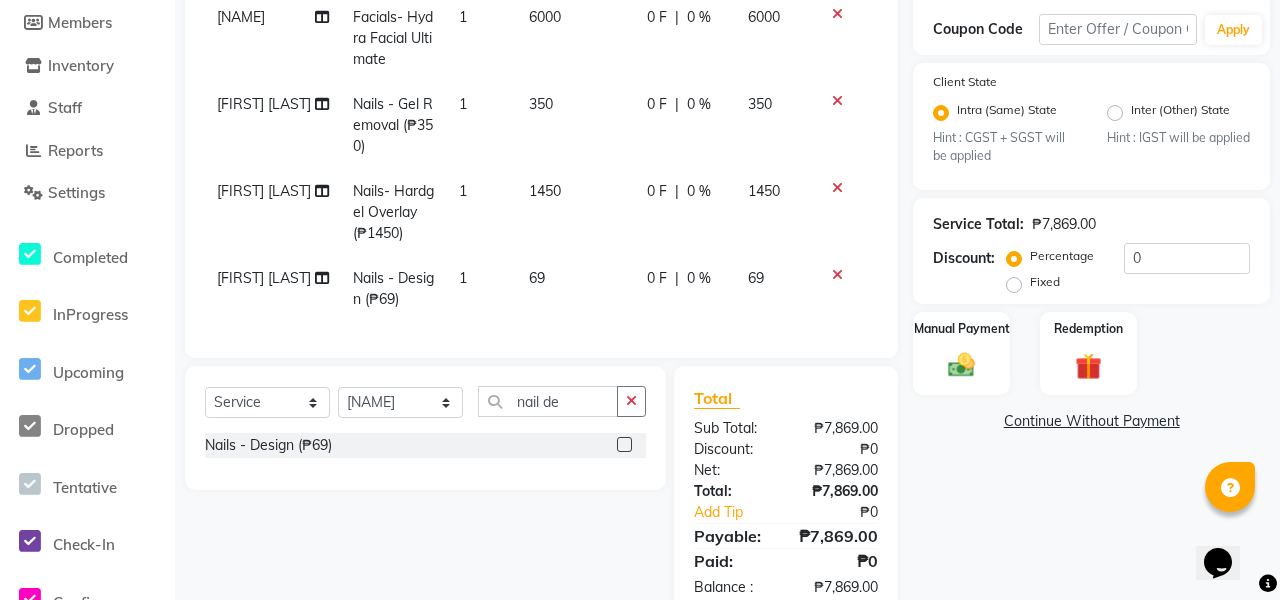 click on "1" 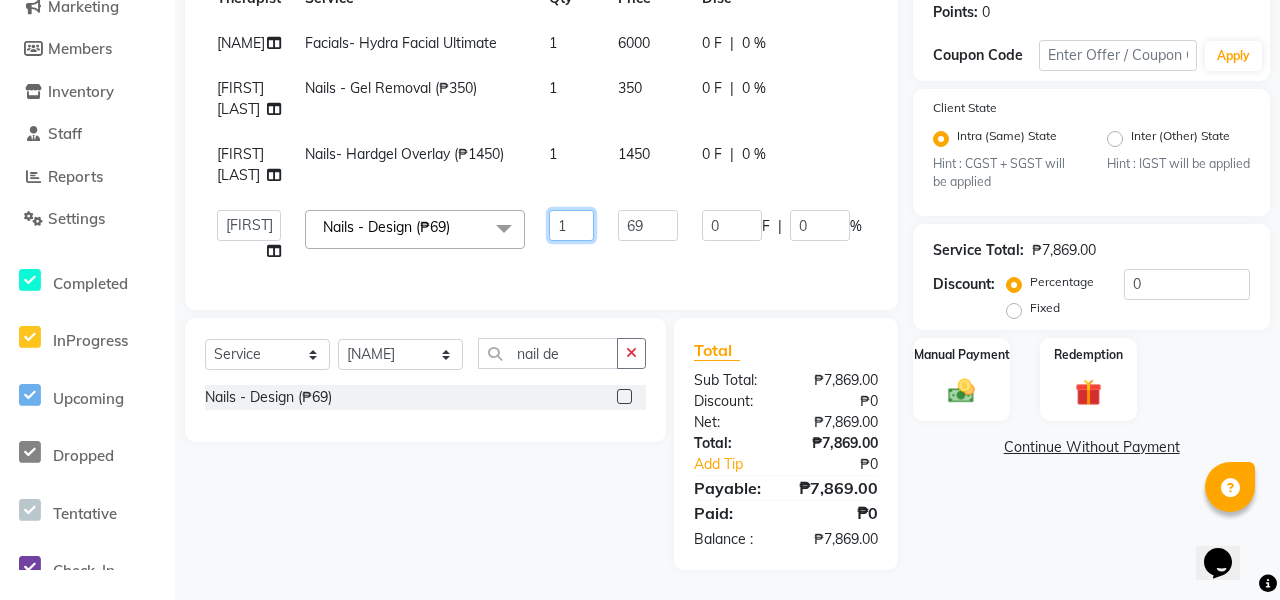 click on "1" 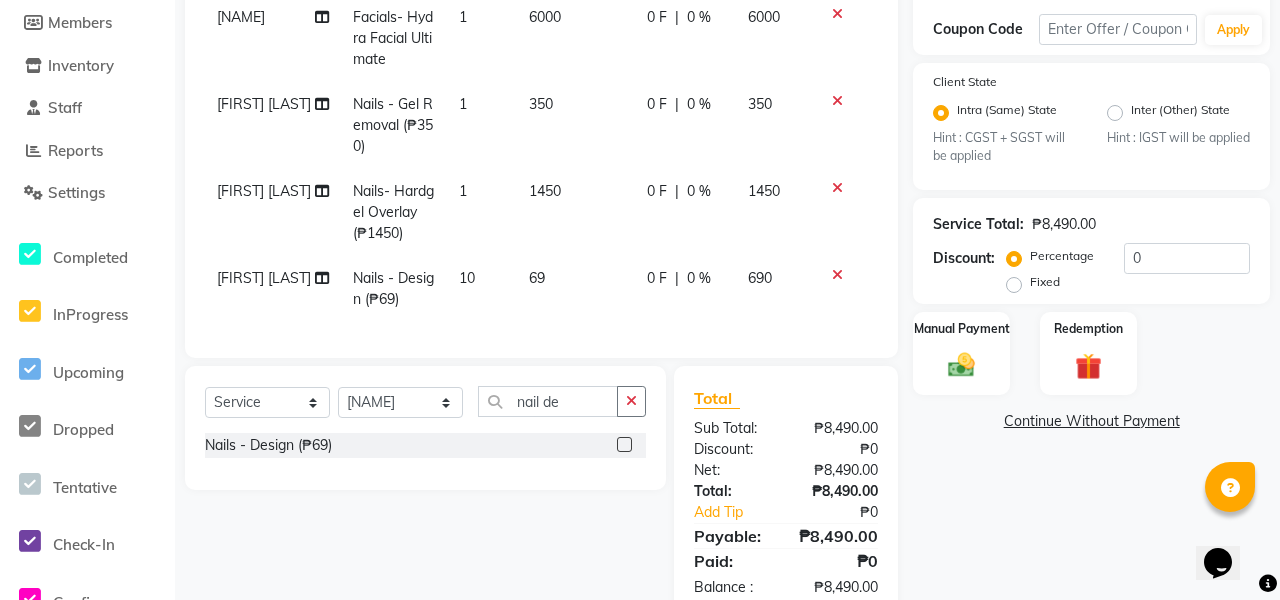 click on "Services Therapist Service Qty Price Disc Total Action [FIRST] [LAST]  Facials- Hydra Facial Ultimate 1 6000 0 F | 0 % 6000 [FIRST] [LAST] Nails - Gel Removal (₱350) 1 350 0 F | 0 % 350 [FIRST] [LAST] Nails- Hardgel Overlay  (₱1450) 1 1450 0 F | 0 % 1450 [FIRST] [LAST] Nails - Design  (₱69) 10 69 0 F | 0 % 690" 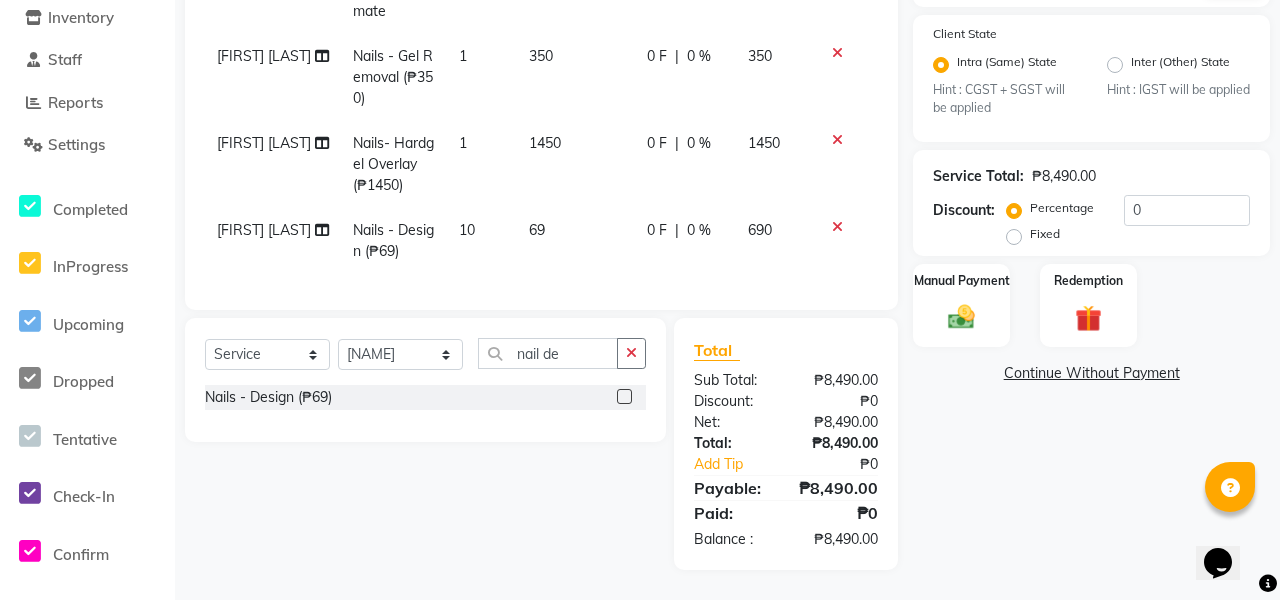 scroll, scrollTop: 404, scrollLeft: 0, axis: vertical 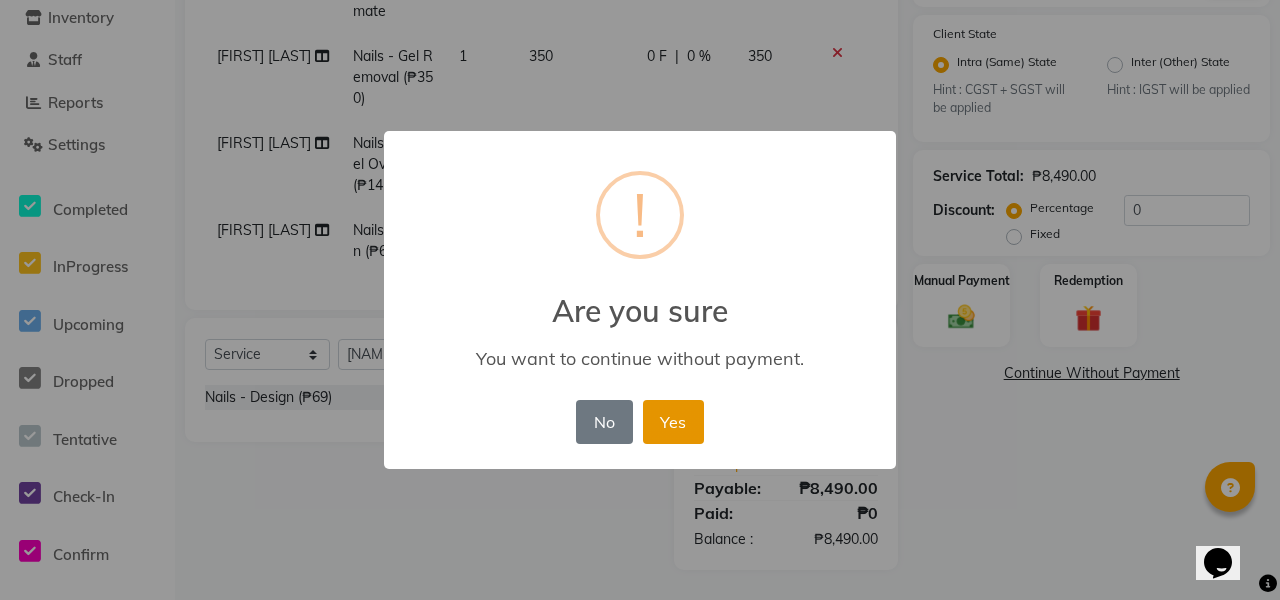 click on "Yes" at bounding box center [673, 422] 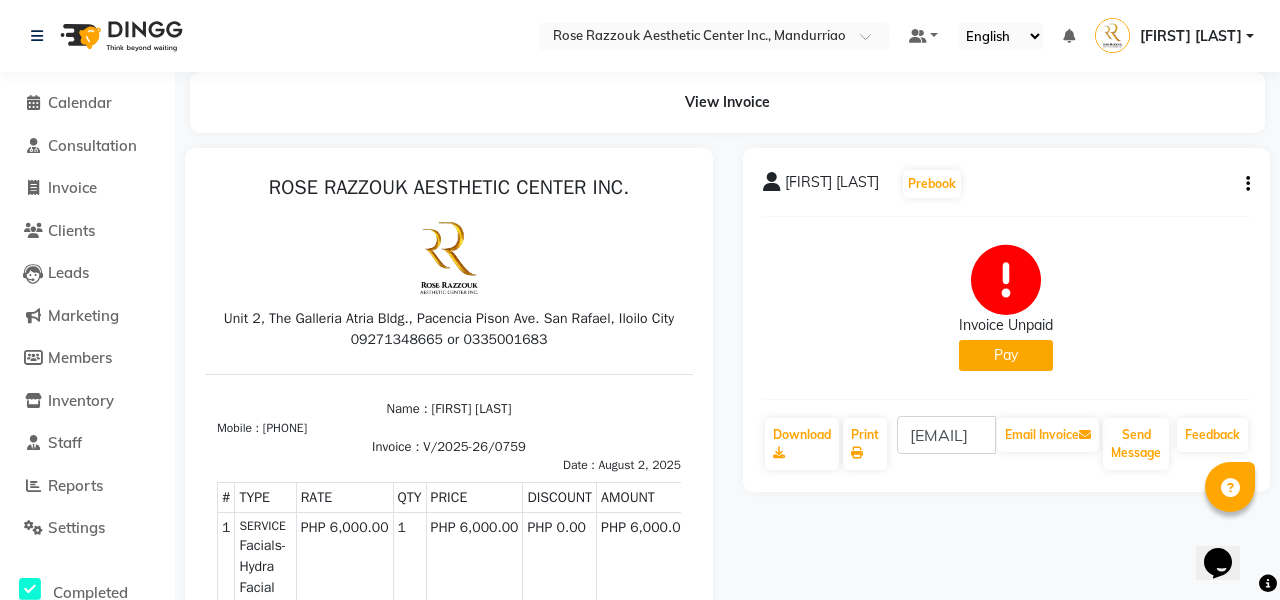scroll, scrollTop: 0, scrollLeft: 0, axis: both 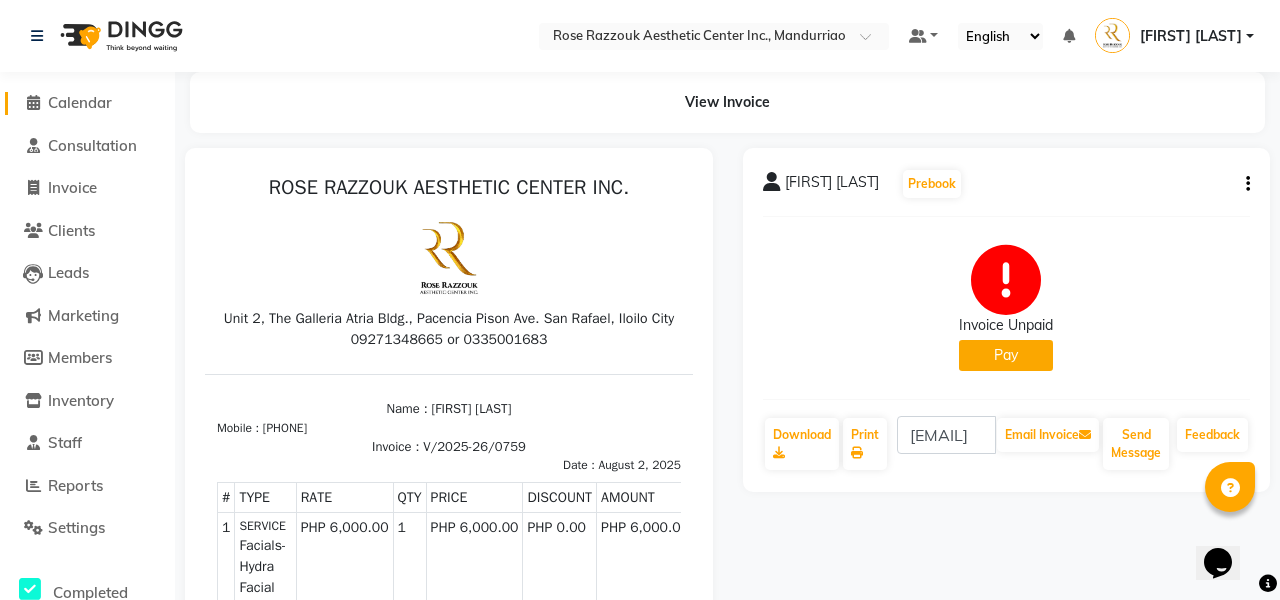 click on "Calendar" 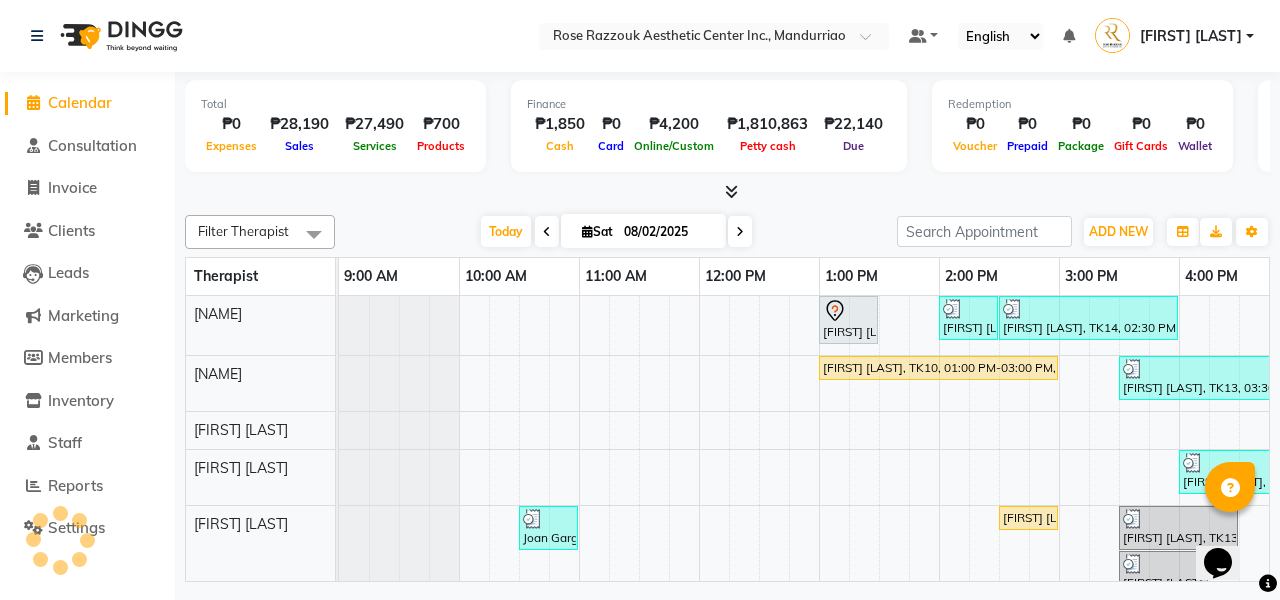 scroll, scrollTop: 0, scrollLeft: 0, axis: both 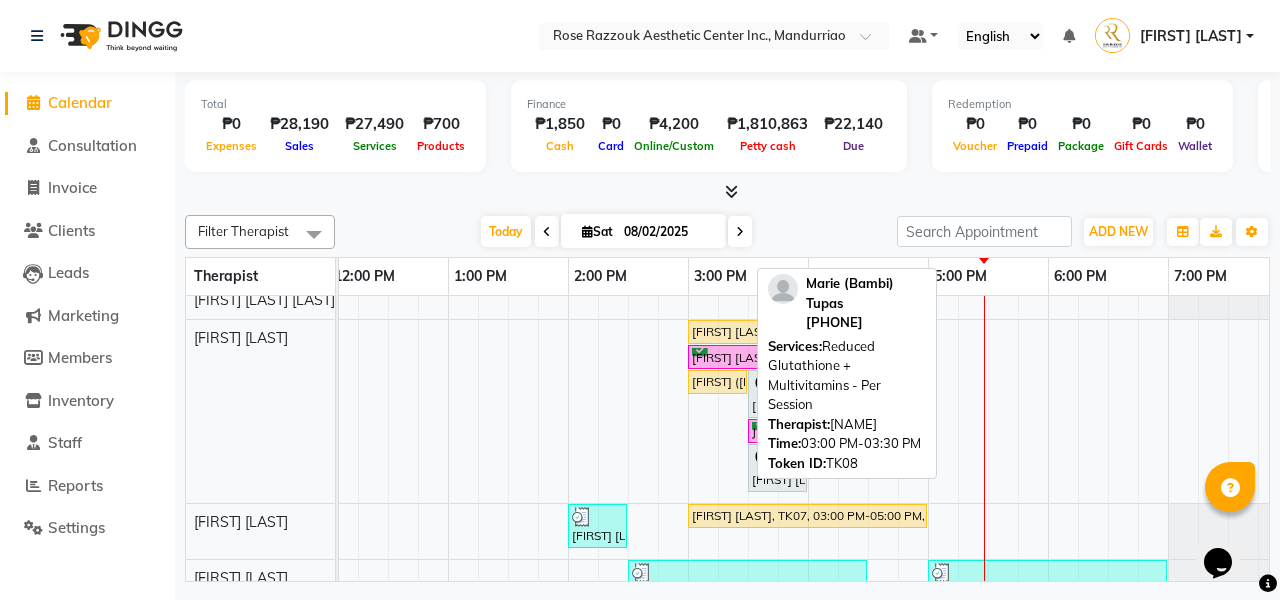 click on "[FIRST] ([NICKNAME]) [LAST], TK08, 03:00 PM-03:30 PM, Reduced Glutathione + Multivitamins  - Per Session" at bounding box center [717, 382] 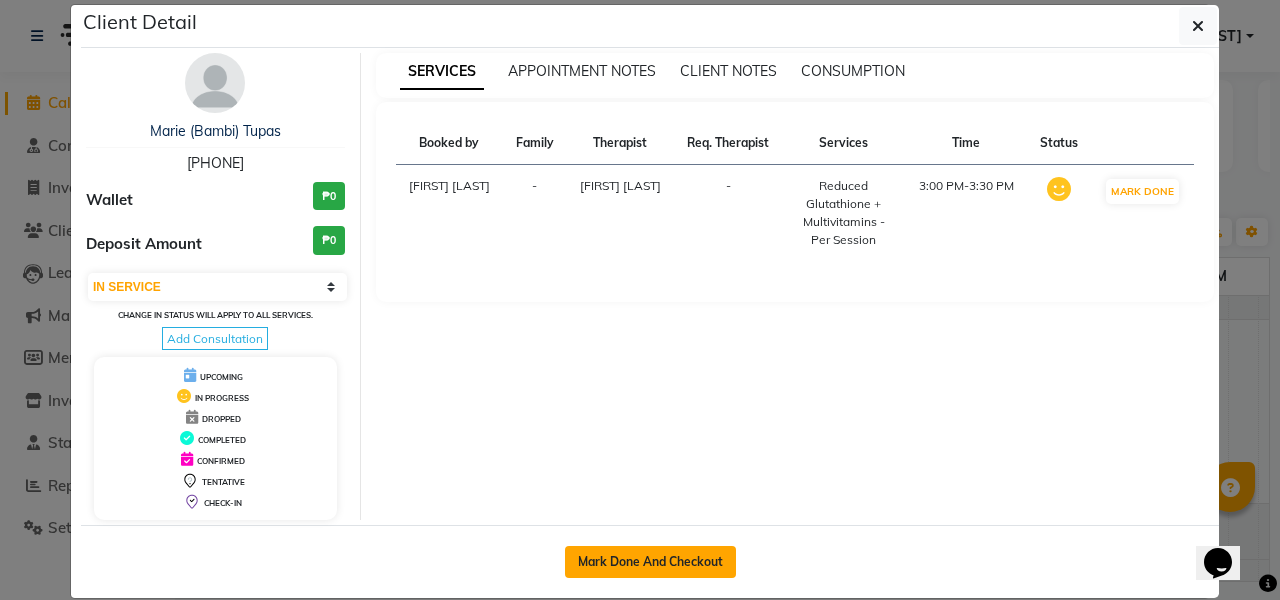 click on "Mark Done And Checkout" 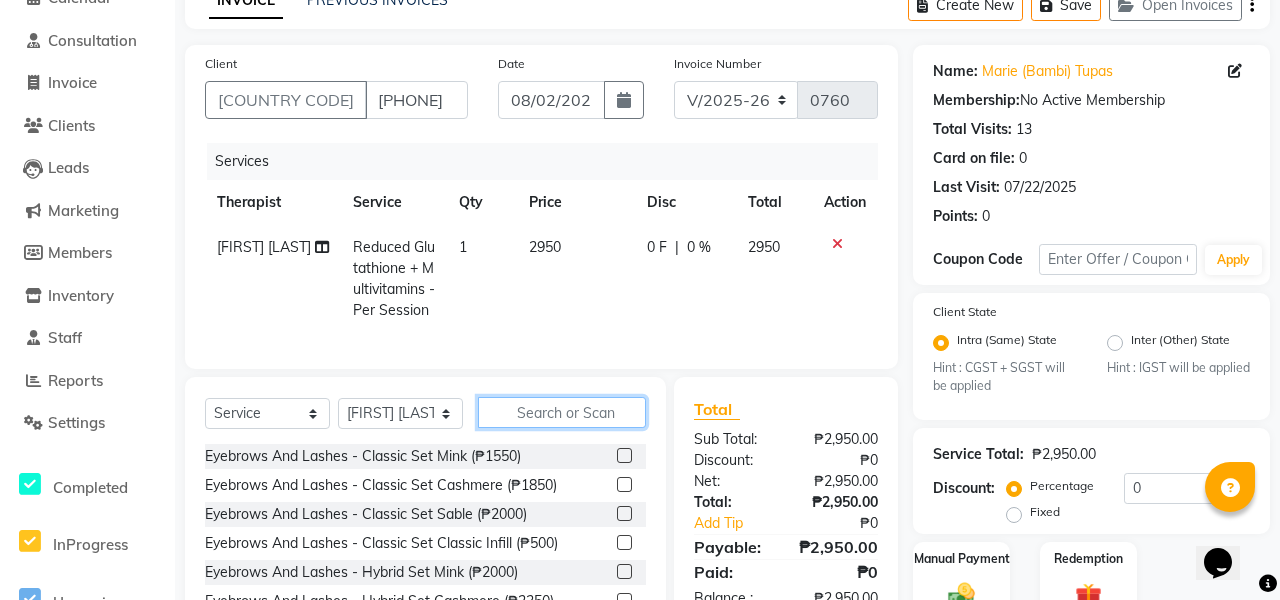 click 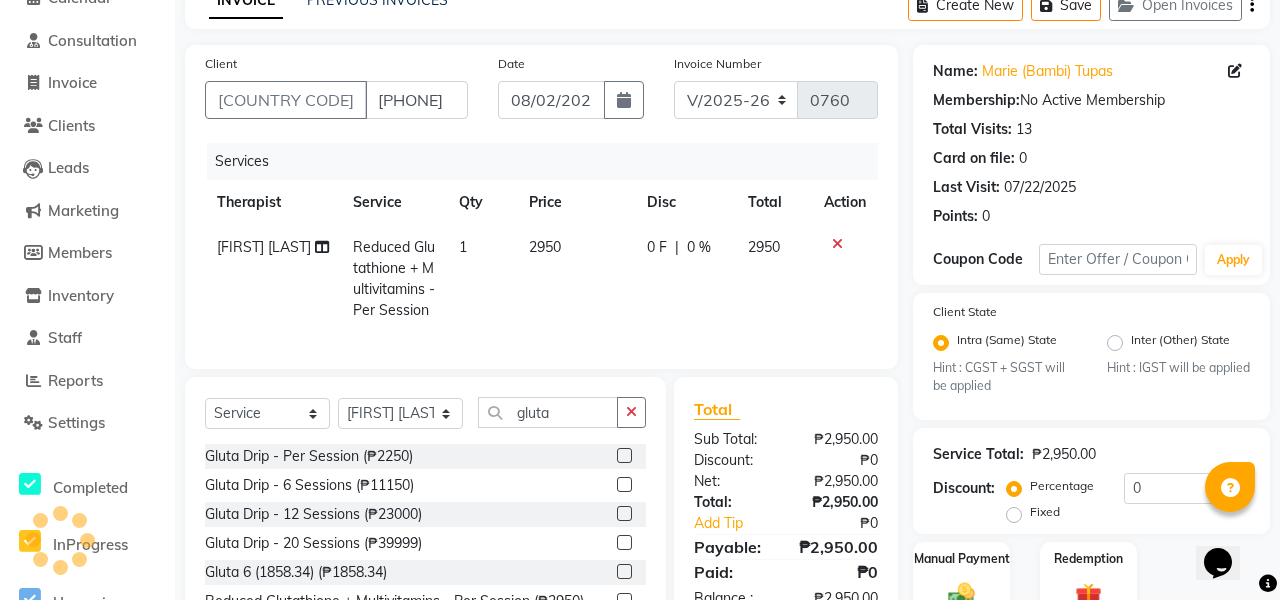 click on "Gluta Drip  - 6 Sessions (₱11150)" 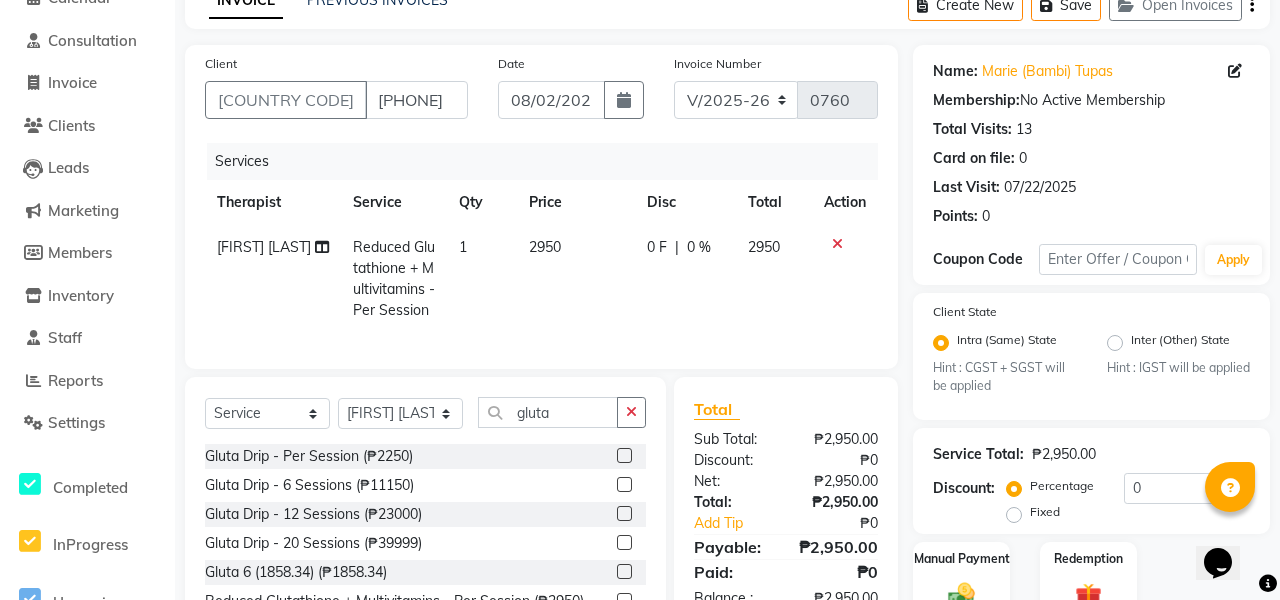 scroll, scrollTop: 91, scrollLeft: 0, axis: vertical 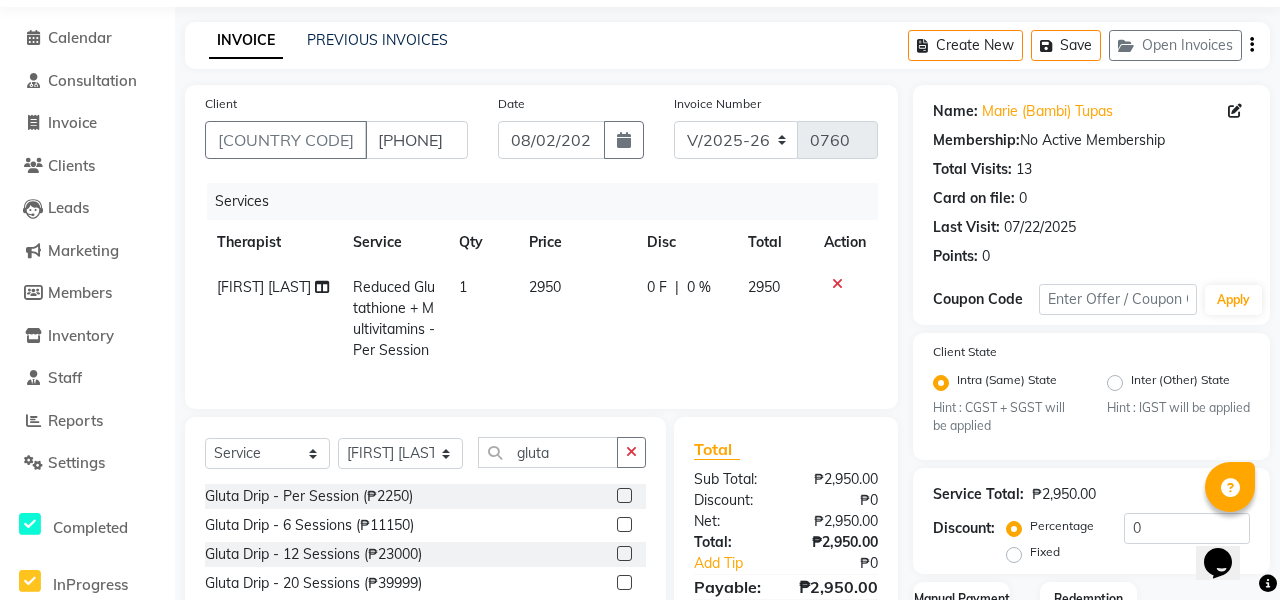 click on "1" 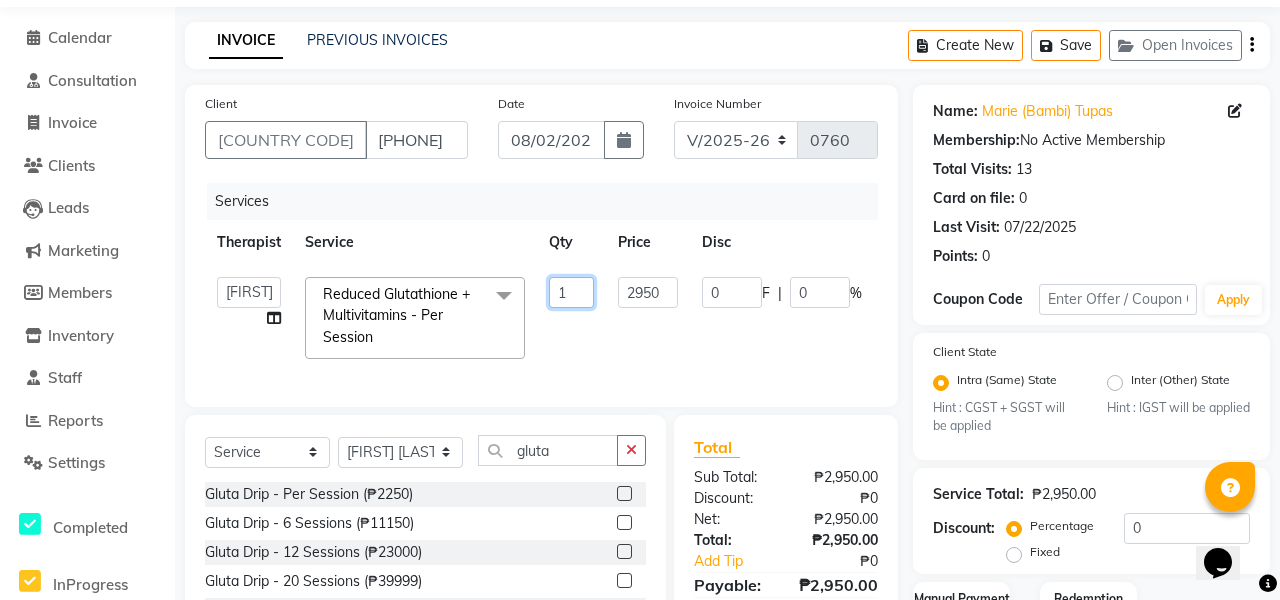 click on "1" 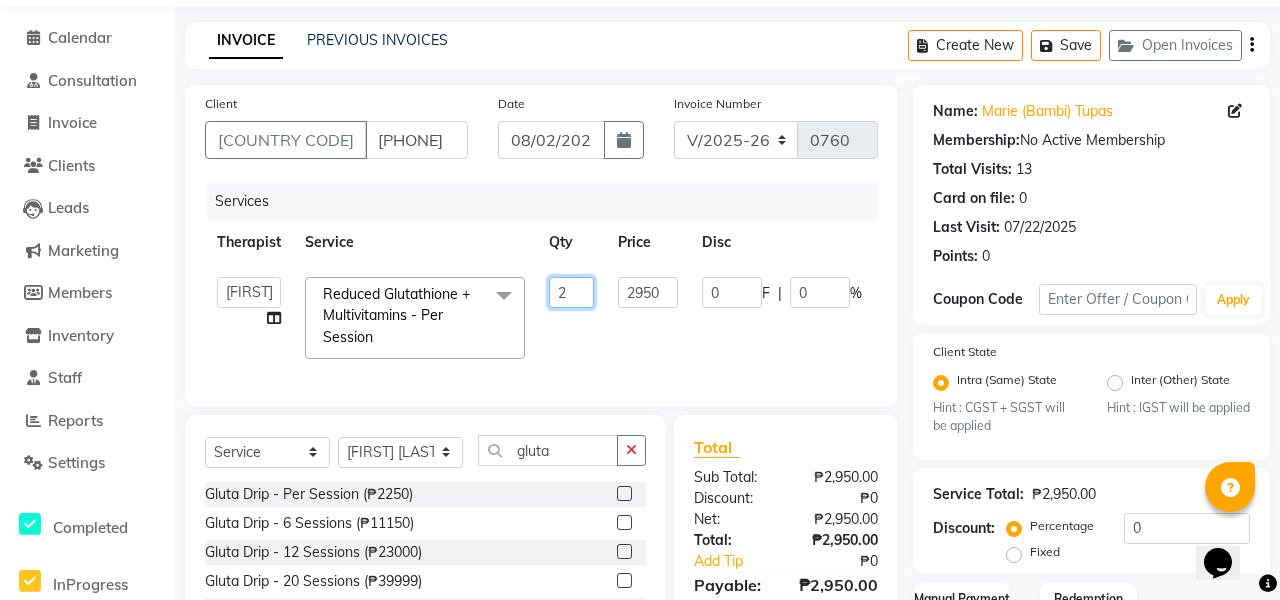 click on "0 F | 0 %" 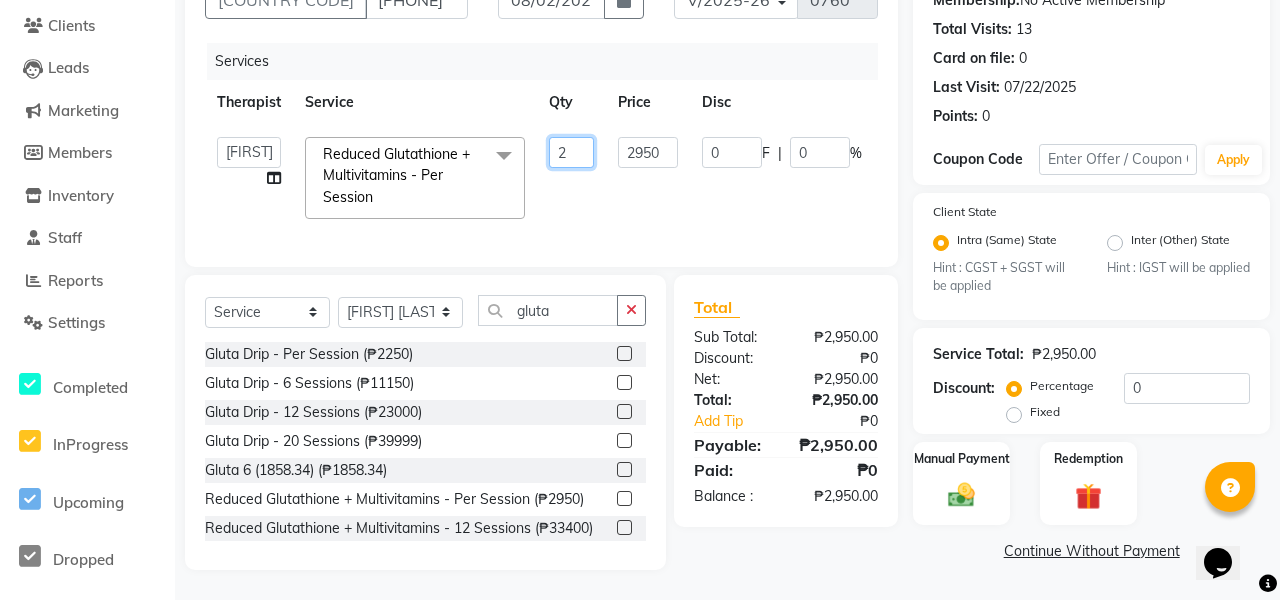 scroll, scrollTop: 204, scrollLeft: 0, axis: vertical 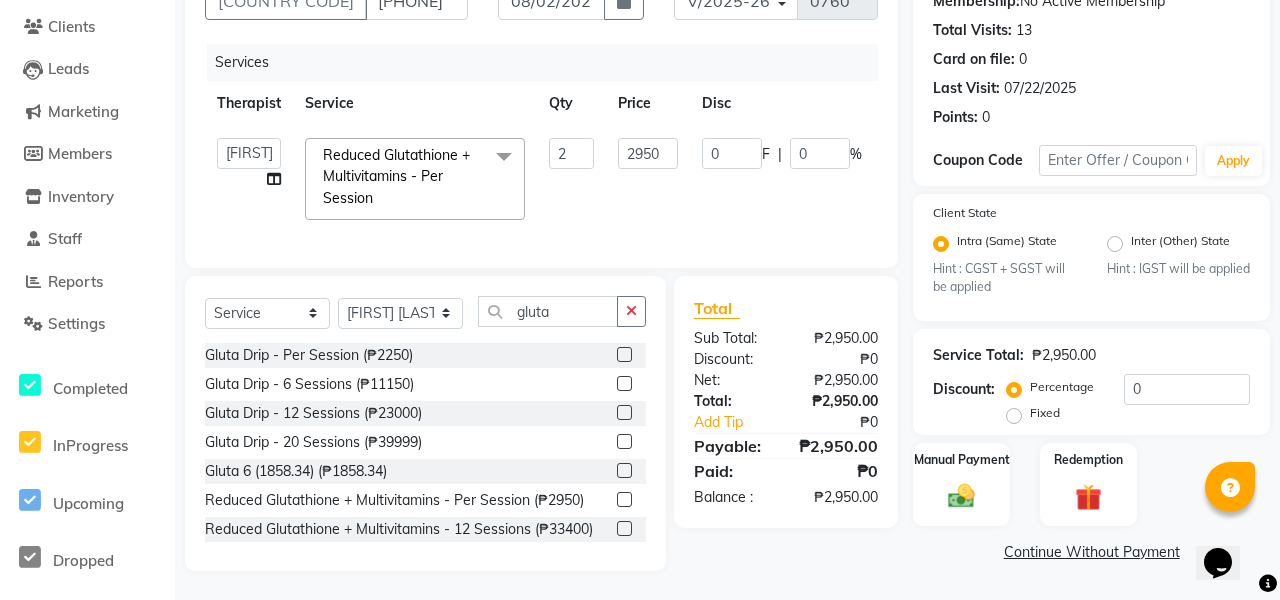 click on "[FIRST] [LAST]   [FIRST] [LAST]   [FIRST] [LAST]   [FIRST] [LAST]   [FIRST] [LAST]   [FIRST] [LAST]   [FIRST] [LAST]   [FIRST] [LAST]   [FIRST] [LAST]   [FIRST] [LAST]    [FIRST] [LAST]  Eyebrows And Lashes - Classic Set Mink (₱1550) Eyebrows And Lashes - Classic Set Cashmere (₱1850) Eyebrows And Lashes - Classic Set Sable (₱2000) Eyebrows And Lashes - Classic Set Classic Infill (₱500) Eyebrows And Lashes - Hybrid Set Mink (₱2000) Eyebrows And Lashes - Hybrid Set Cashmere (₱2350) Eyebrows And Lashes - Hybrid Set Sable (₱2500) Eyebrows And Lashes - Hybrid Set Hybrid Infill (₱700) Eyebrows And Lashes - Russian Volume Set Mink (₱2500) Eyebrows And Lashes - Russian Volume Set Cashmere (₱2850) Eyebrows And Lashes - Russian Volume Set Sable (₱3000) Eyebrows And Lashes - Eyelash Removal (Our Work) (₱250) 2" 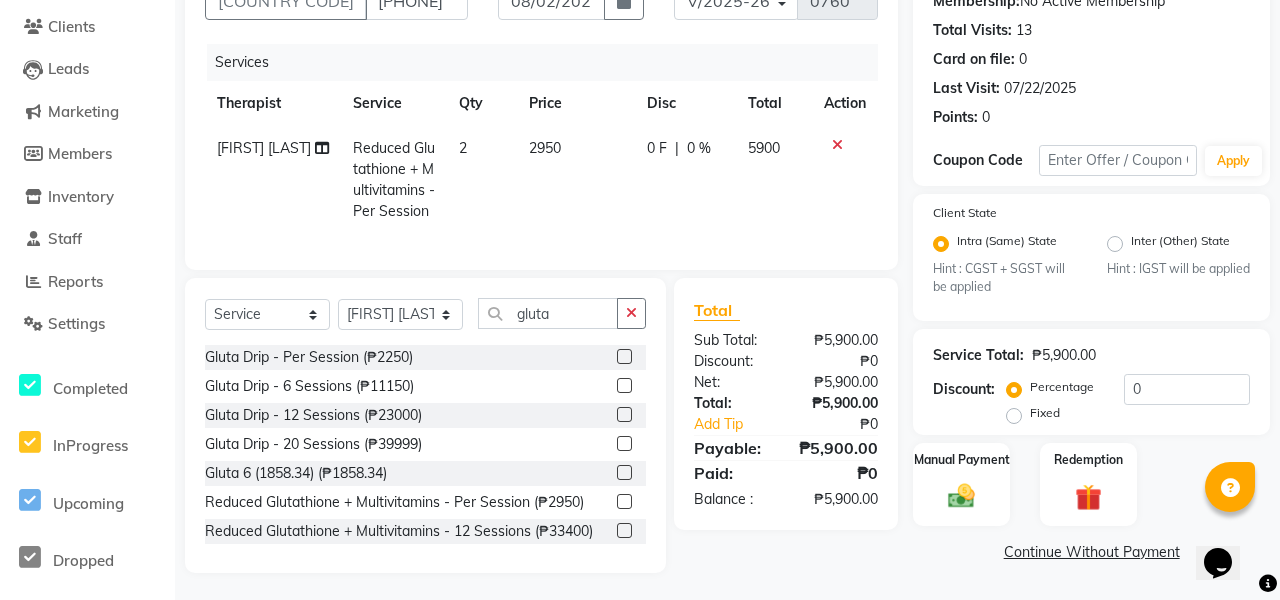 click on "Continue Without Payment" 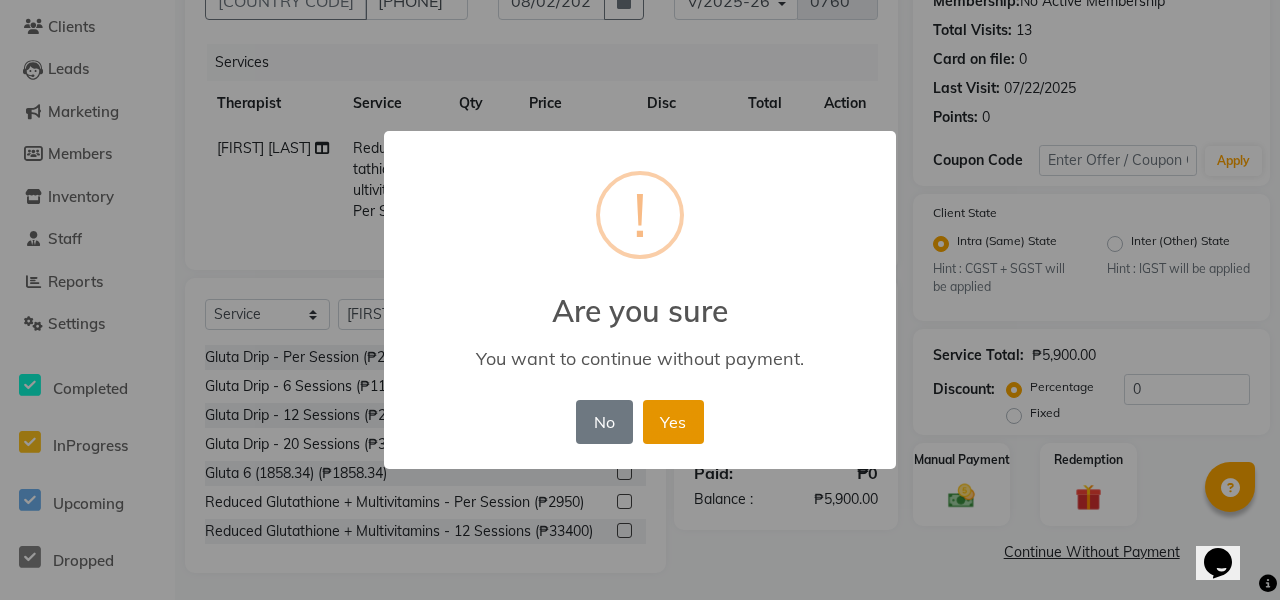 click on "Yes" at bounding box center [673, 422] 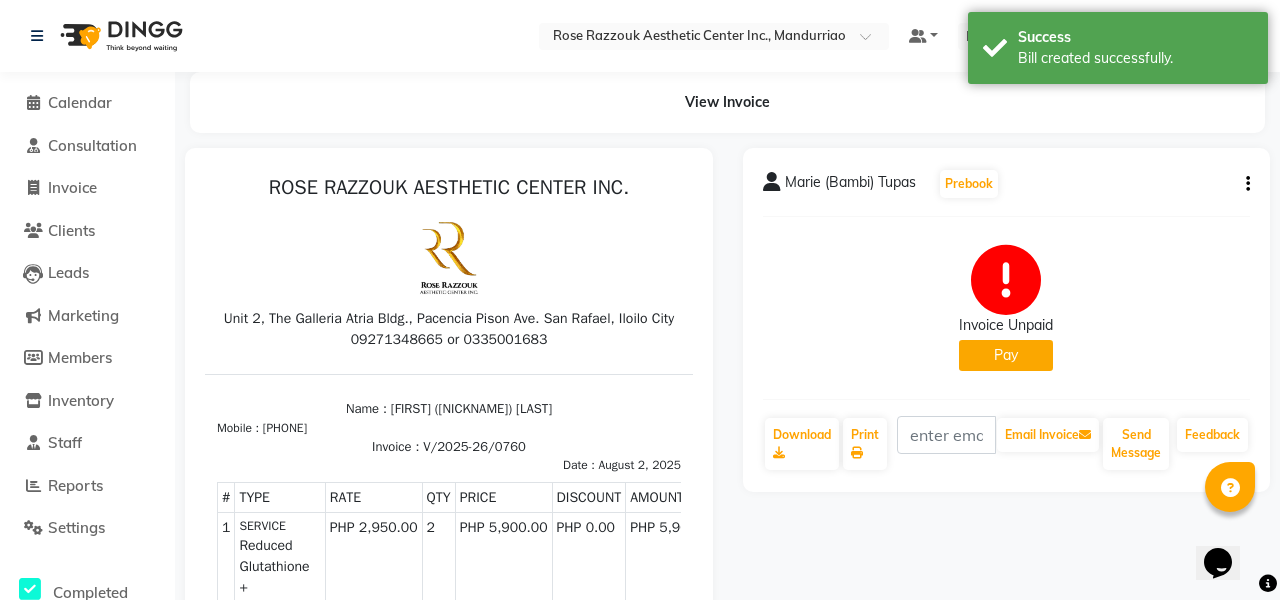scroll, scrollTop: 0, scrollLeft: 0, axis: both 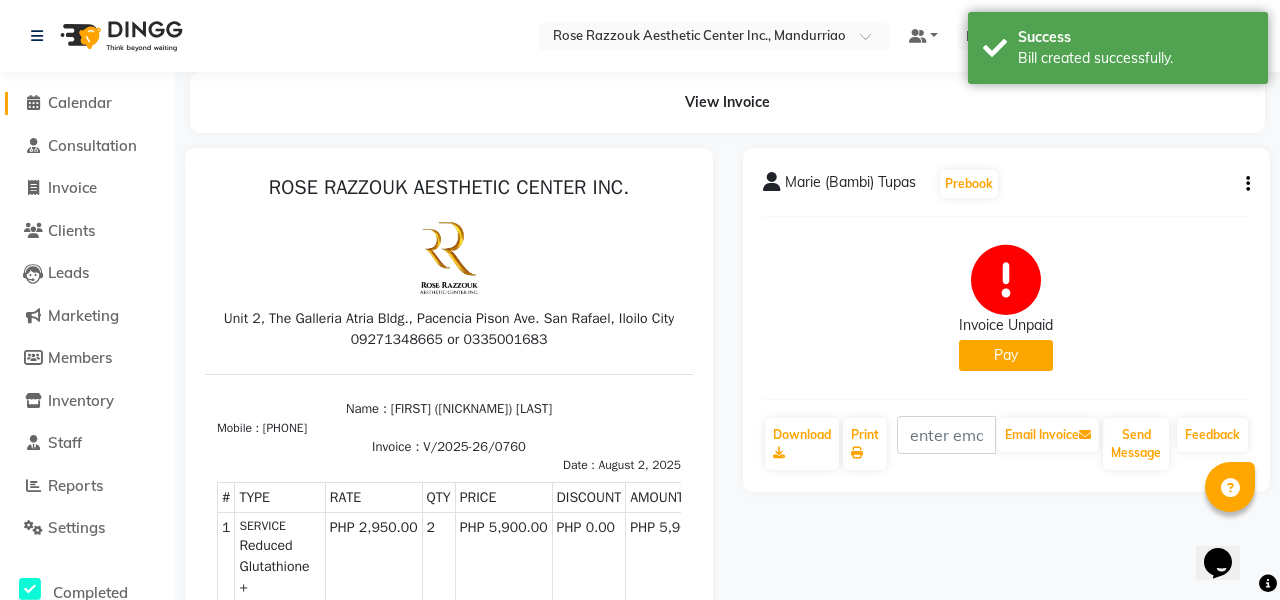 click on "Calendar" 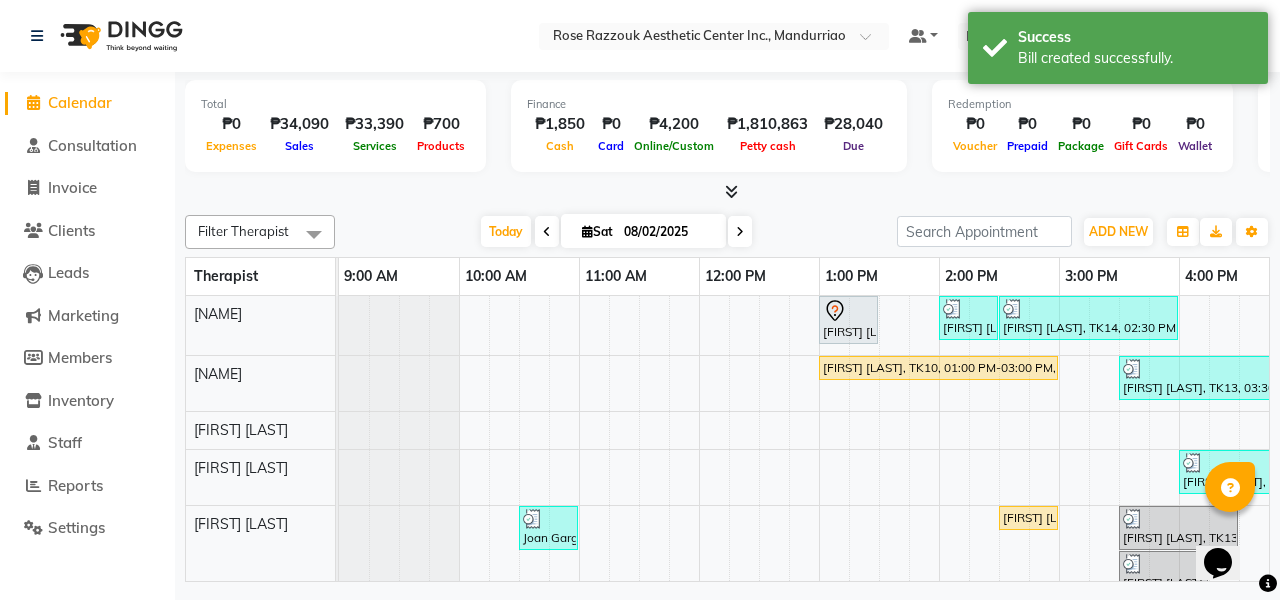 scroll, scrollTop: 9, scrollLeft: 0, axis: vertical 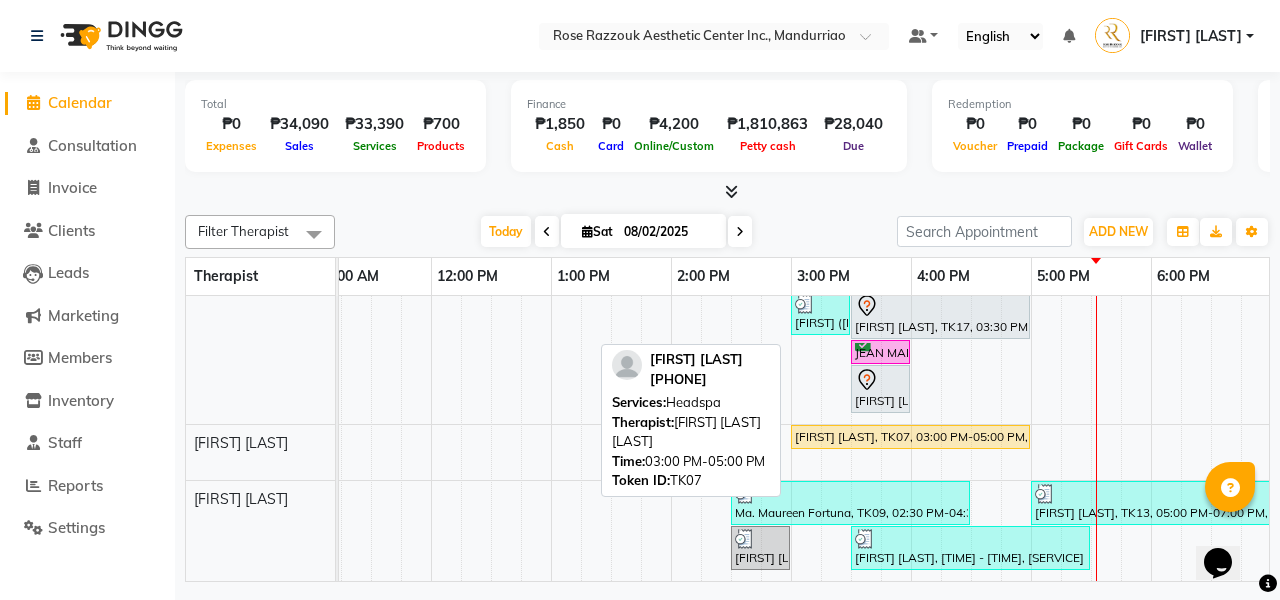 click on "[FIRST] [LAST], TK07, 03:00 PM-05:00 PM, Headspa" at bounding box center [910, 437] 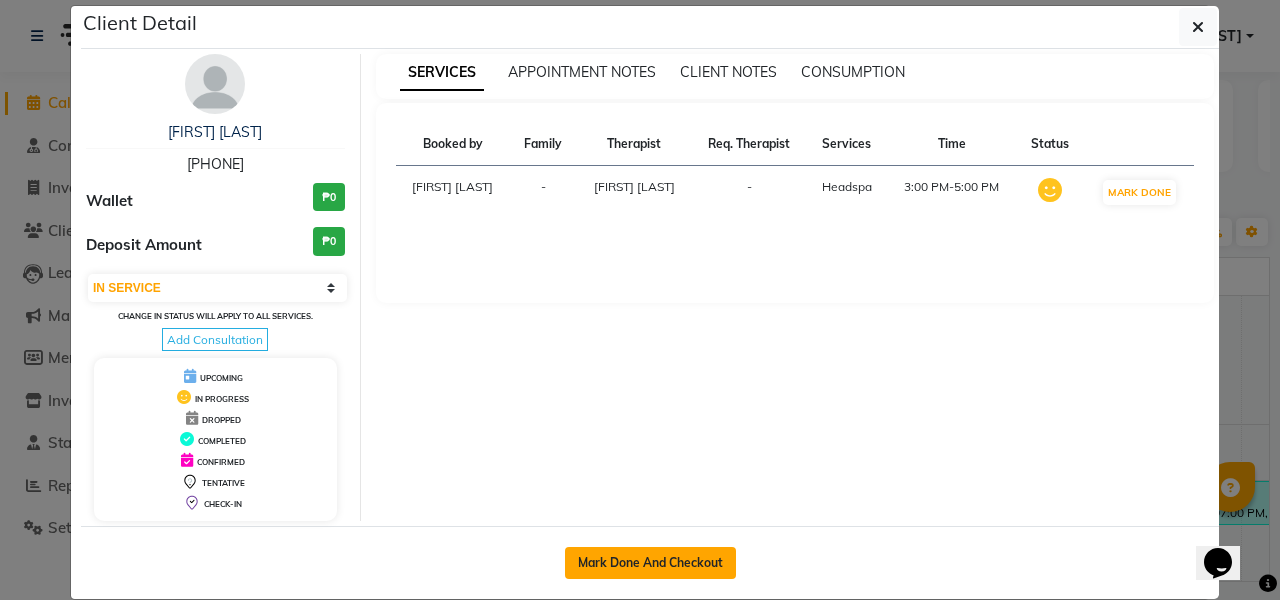 click on "Mark Done And Checkout" 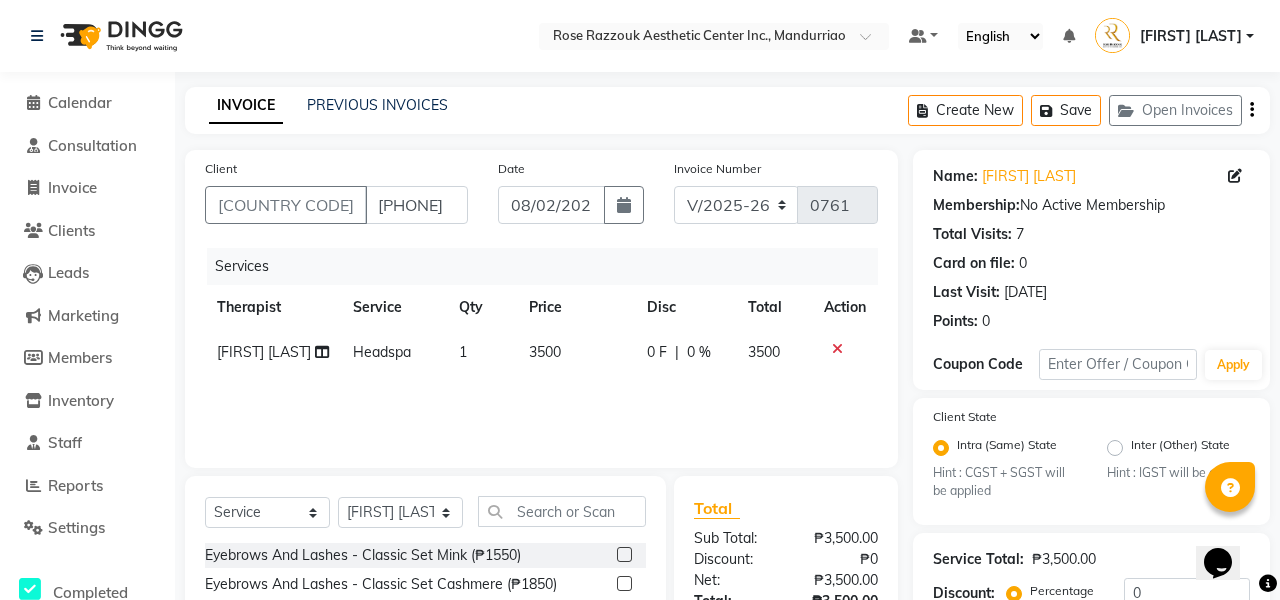 click 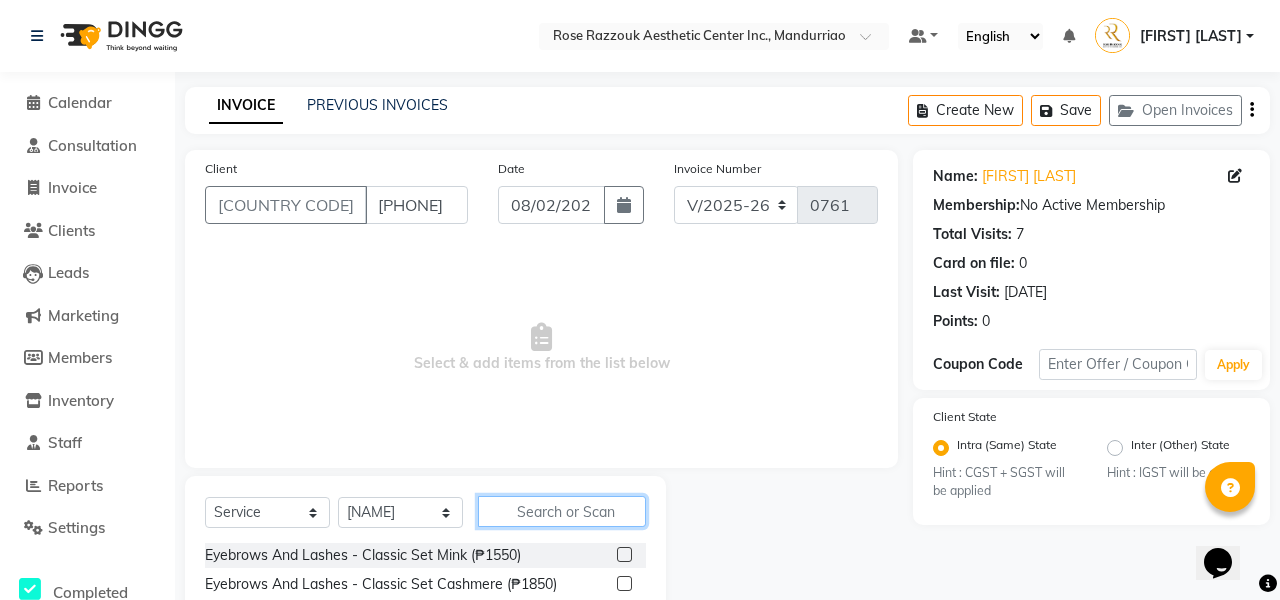 click 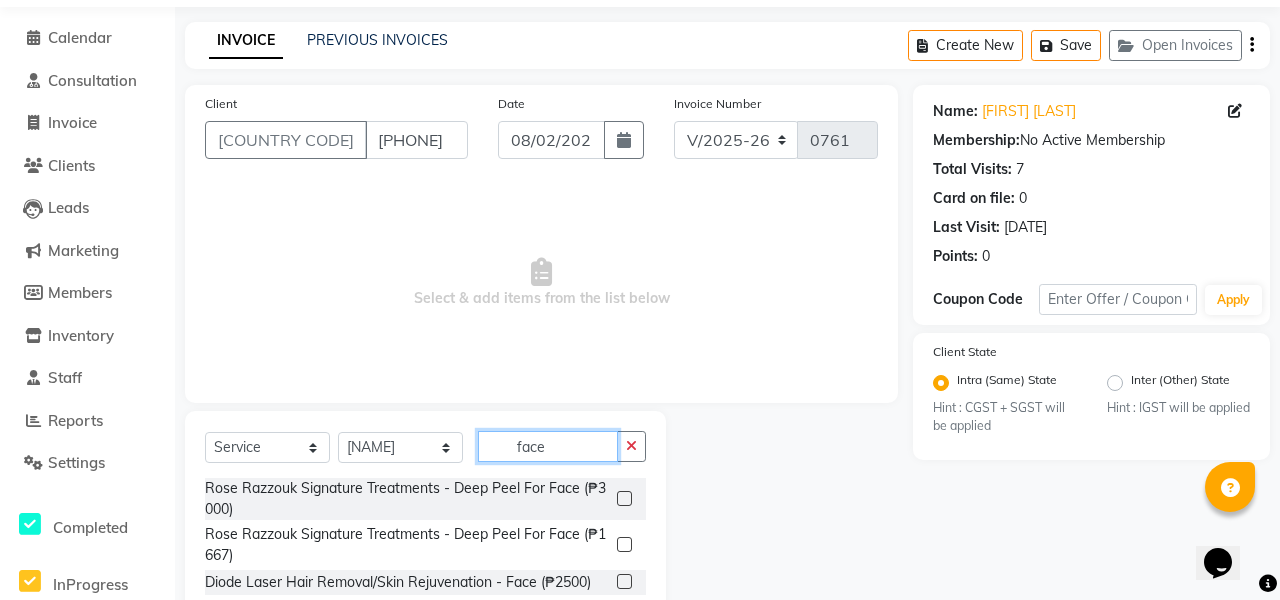 scroll, scrollTop: 0, scrollLeft: 0, axis: both 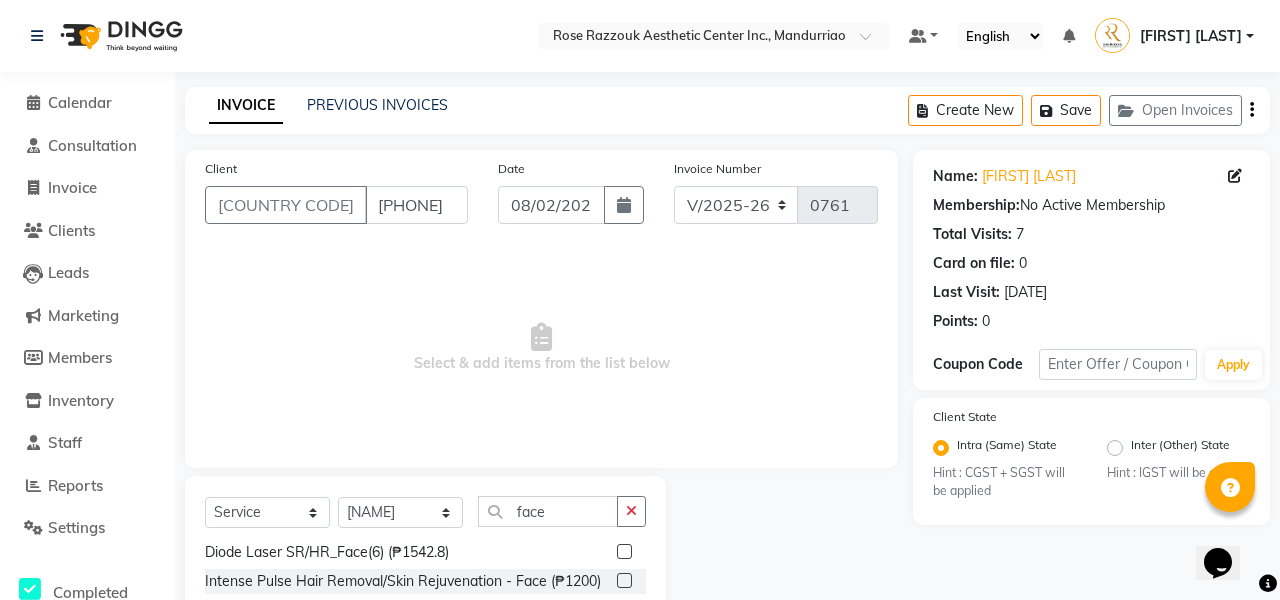 click 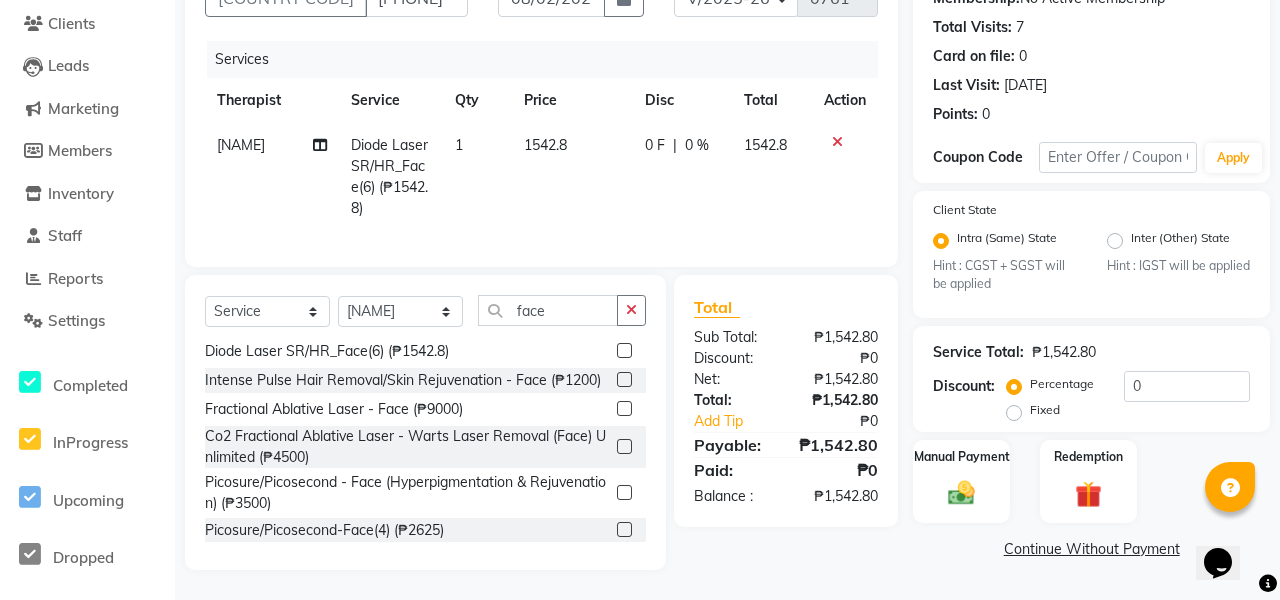 scroll, scrollTop: 207, scrollLeft: 0, axis: vertical 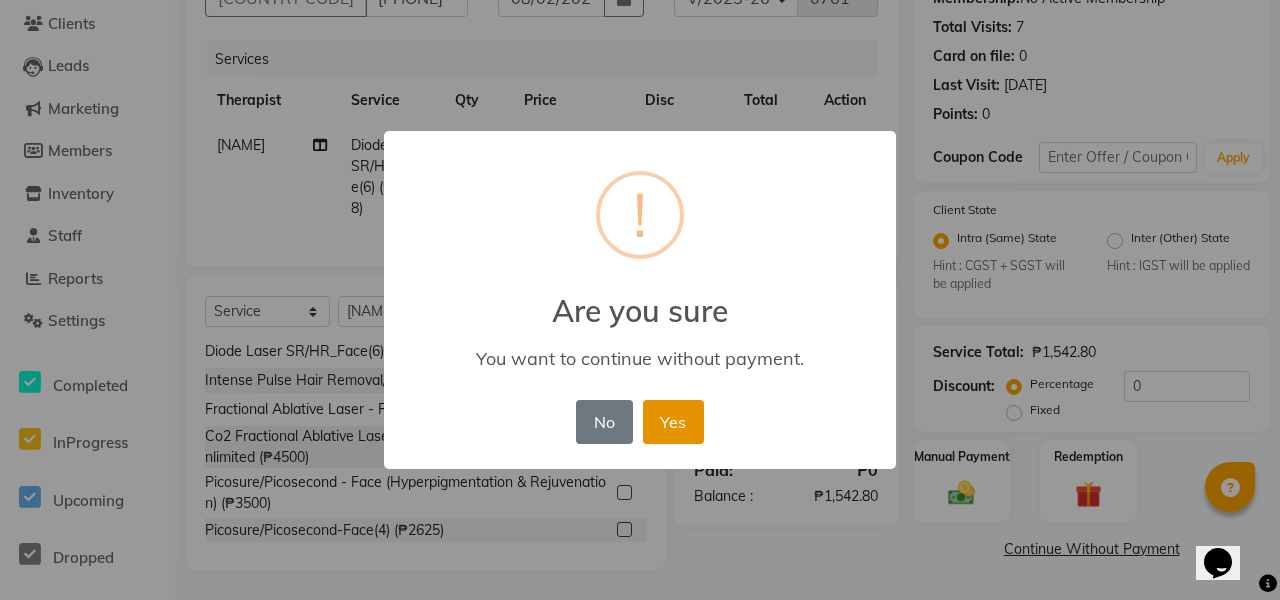 click on "Yes" at bounding box center (673, 422) 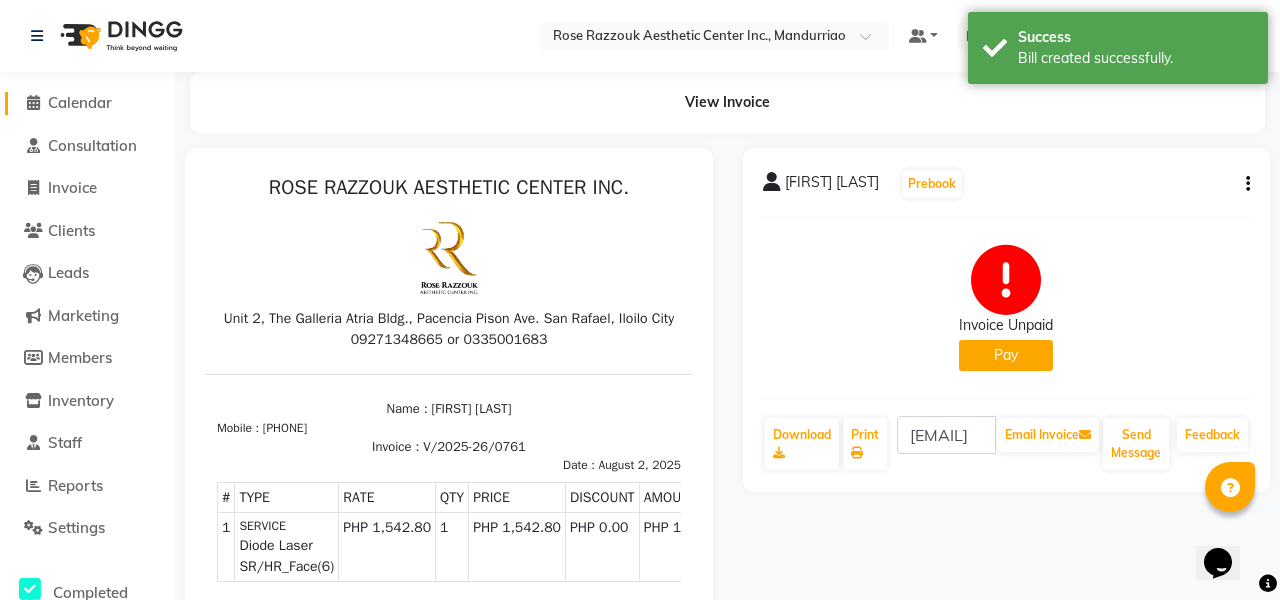 scroll, scrollTop: 0, scrollLeft: 0, axis: both 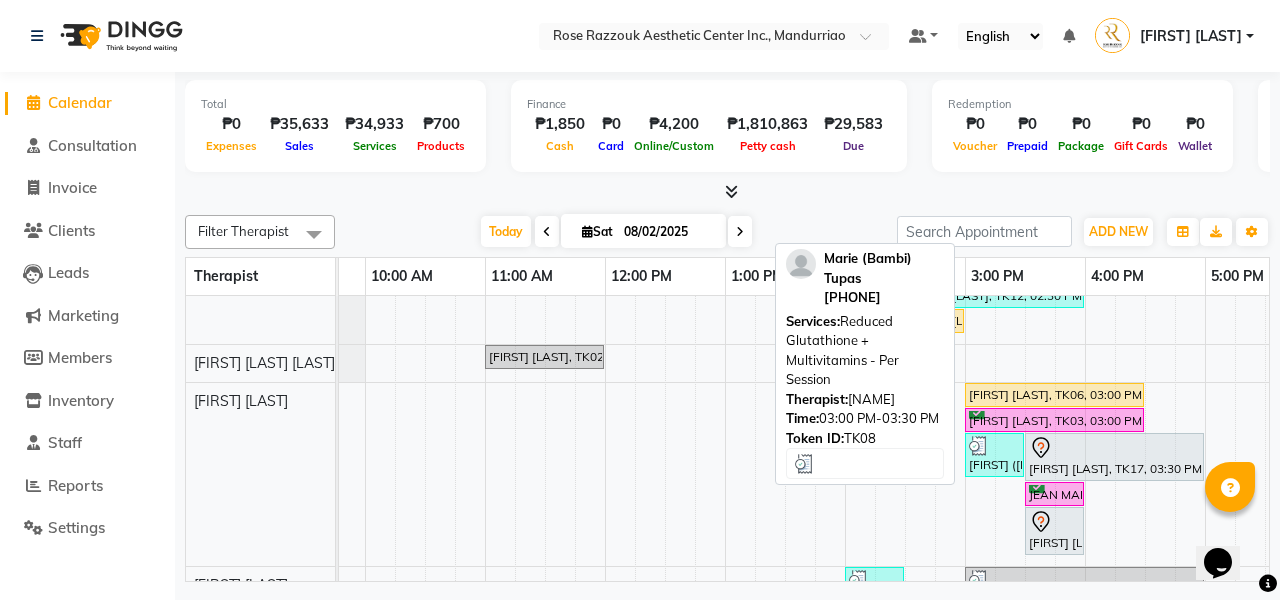 click on "[FIRST] ([NICKNAME]) [LAST], TK08, 03:00 PM-03:30 PM, Reduced Glutathione + Multivitamins  - Per Session" at bounding box center [994, 455] 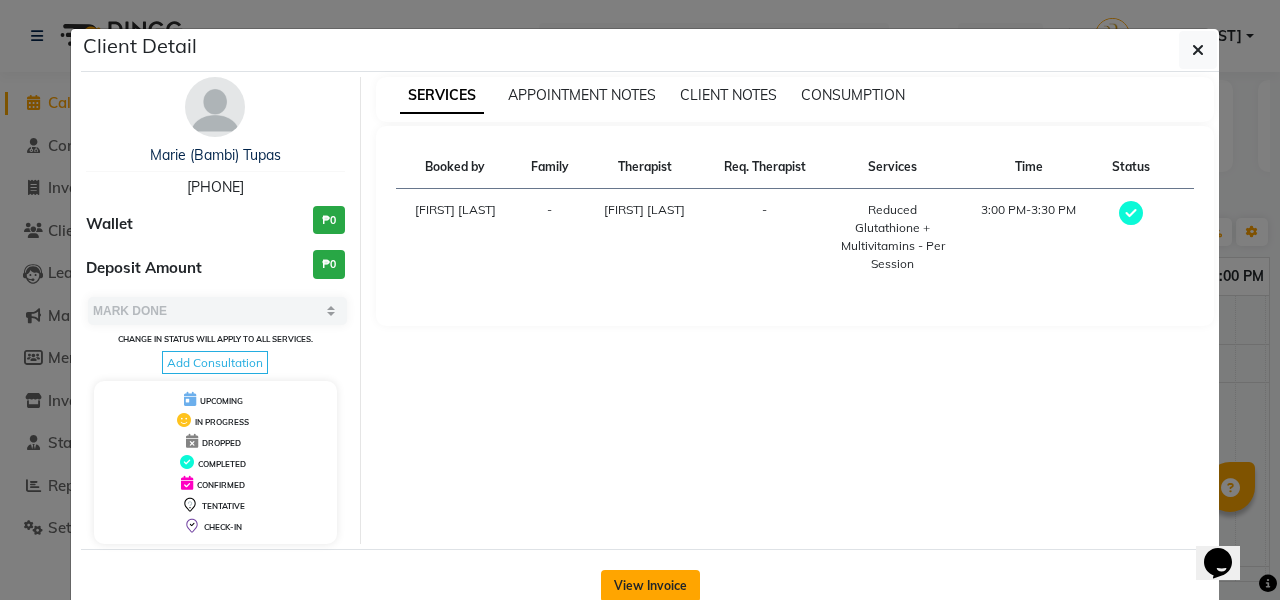 click on "View Invoice" 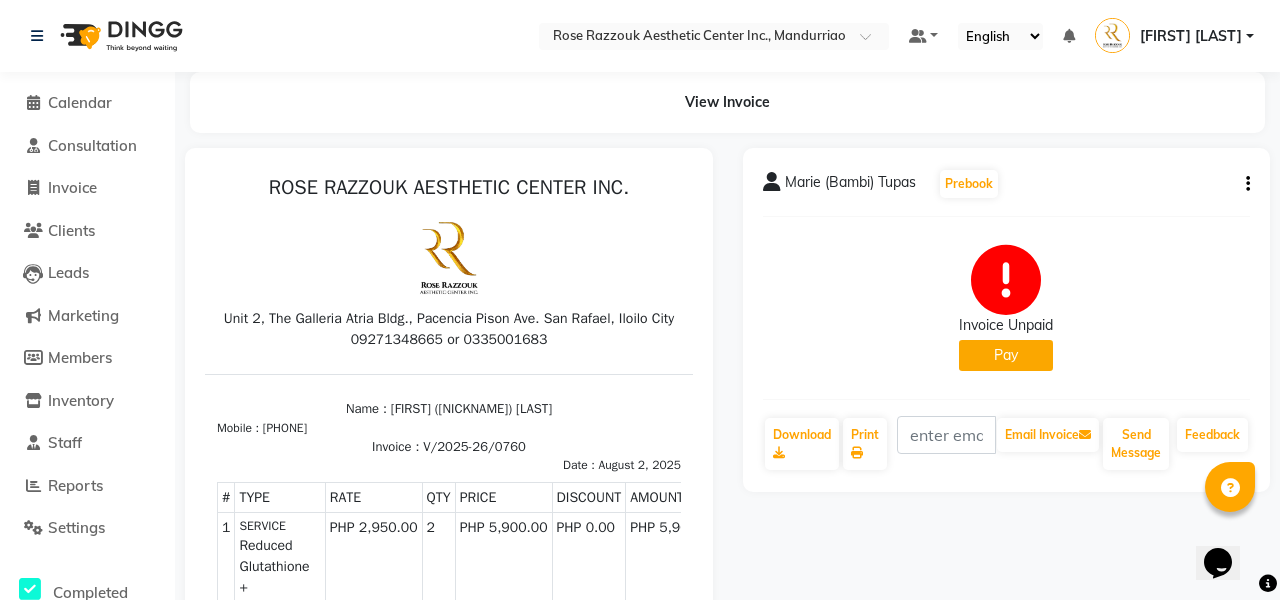 click on "[FIRST] ([FIRST]) [LAST] Prebook Invoice Unpaid Pay Download Print Email Invoice Send Message Feedback" 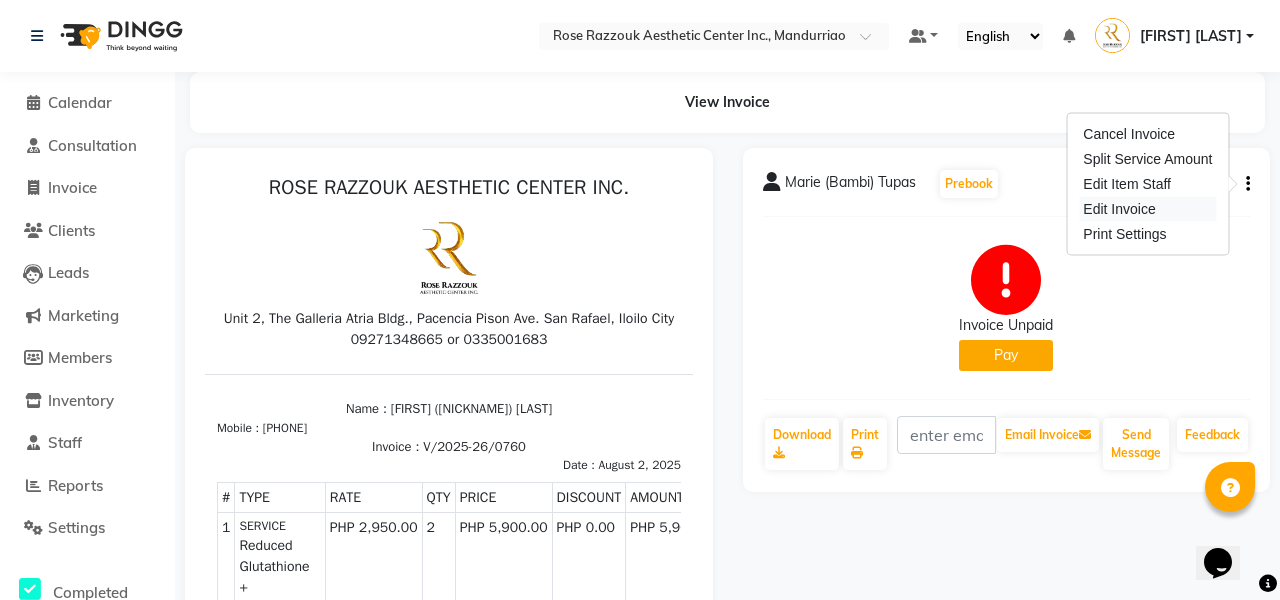 click on "Edit Invoice" at bounding box center [1147, 209] 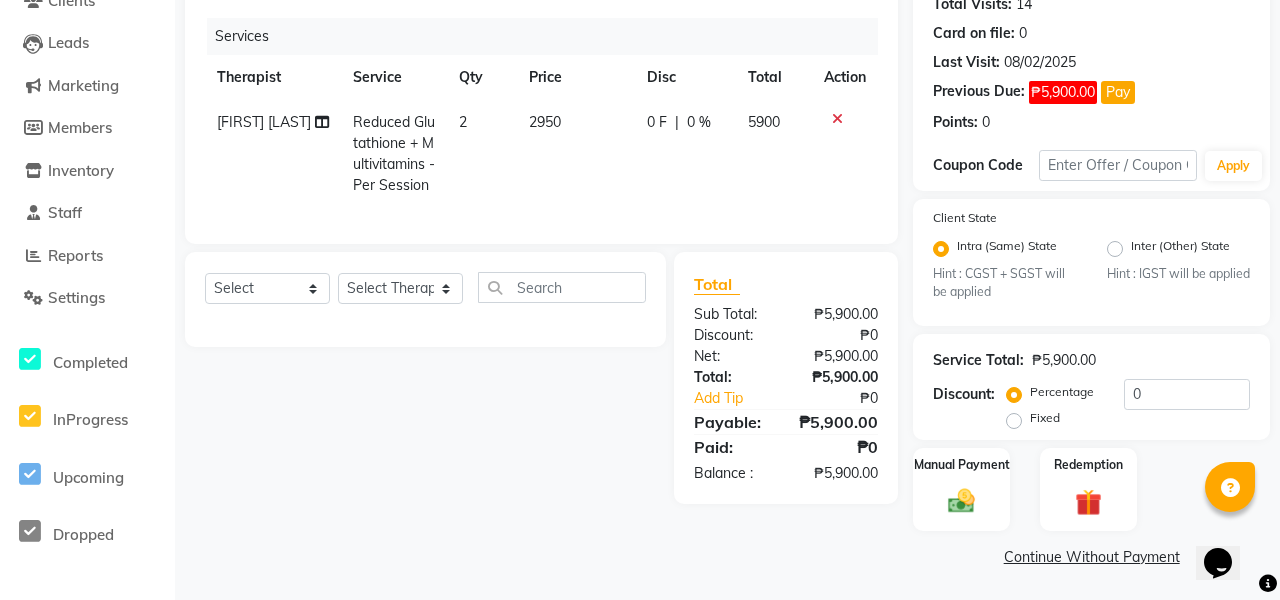 click on "Continue Without Payment" 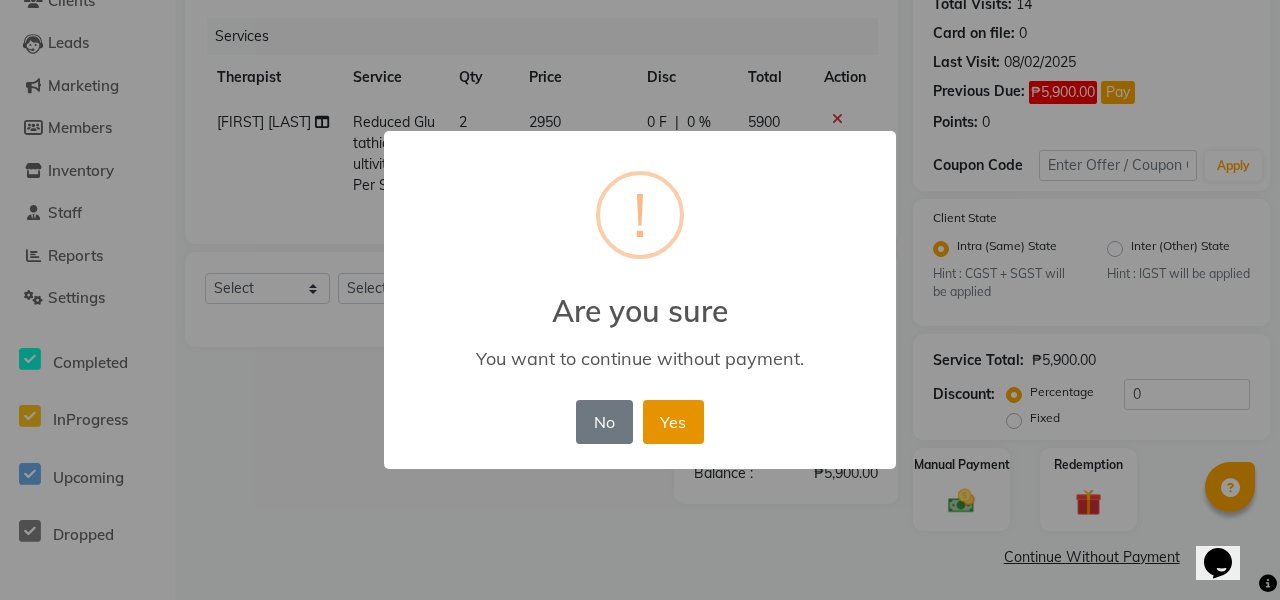 click on "Yes" at bounding box center (673, 422) 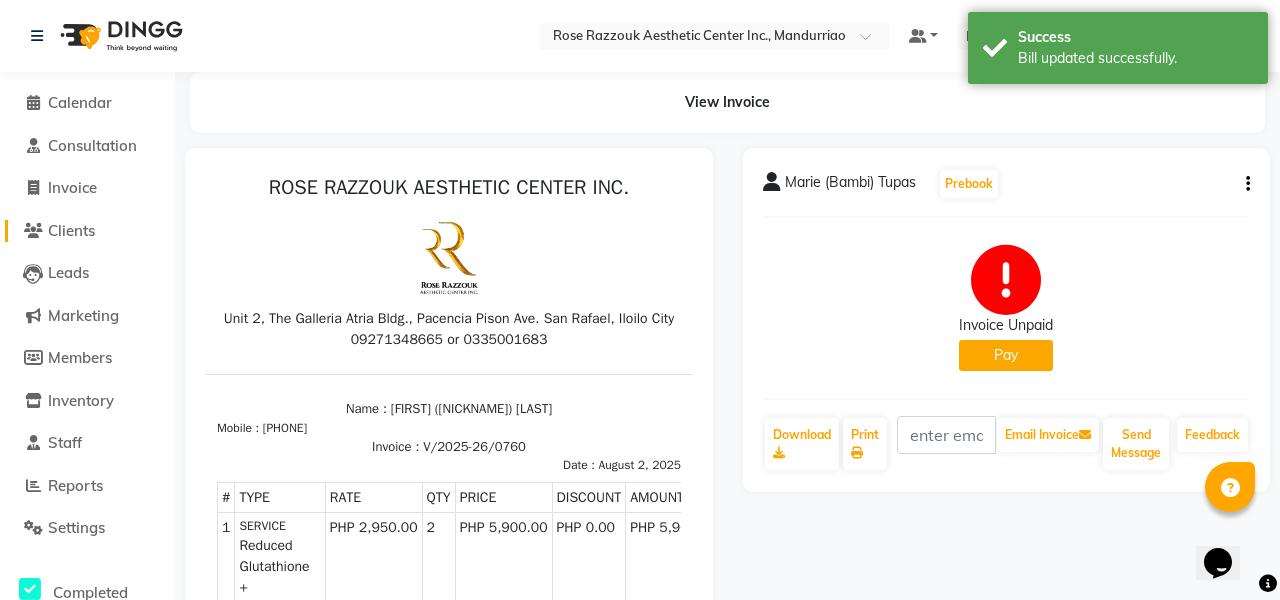 click on "Clients" 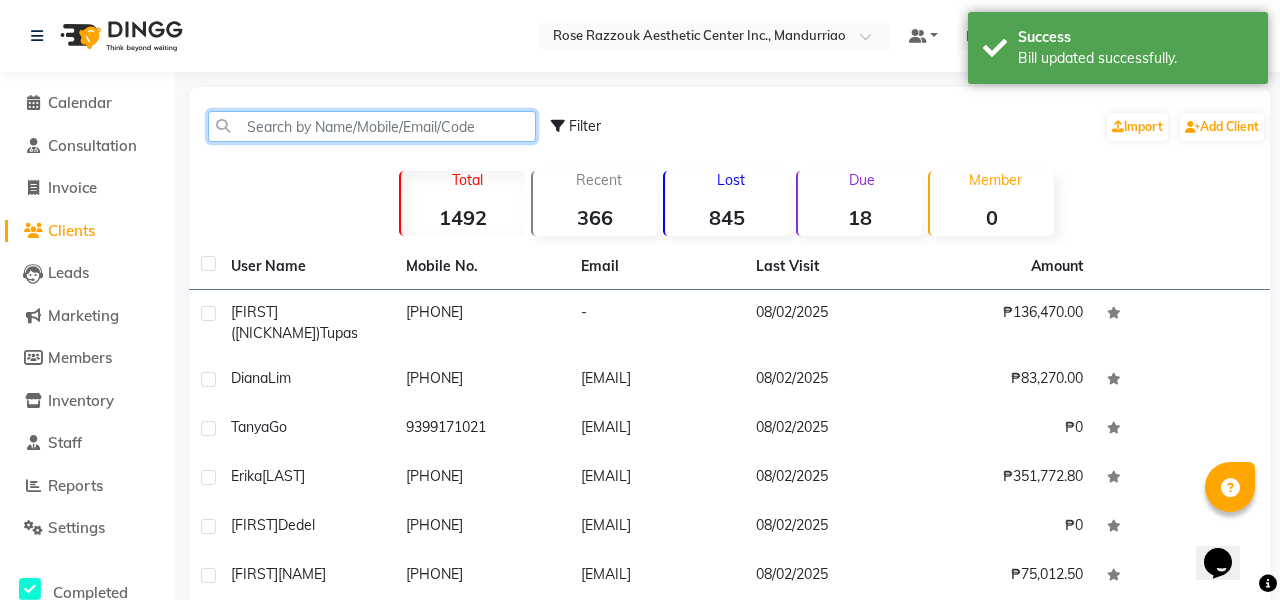 click 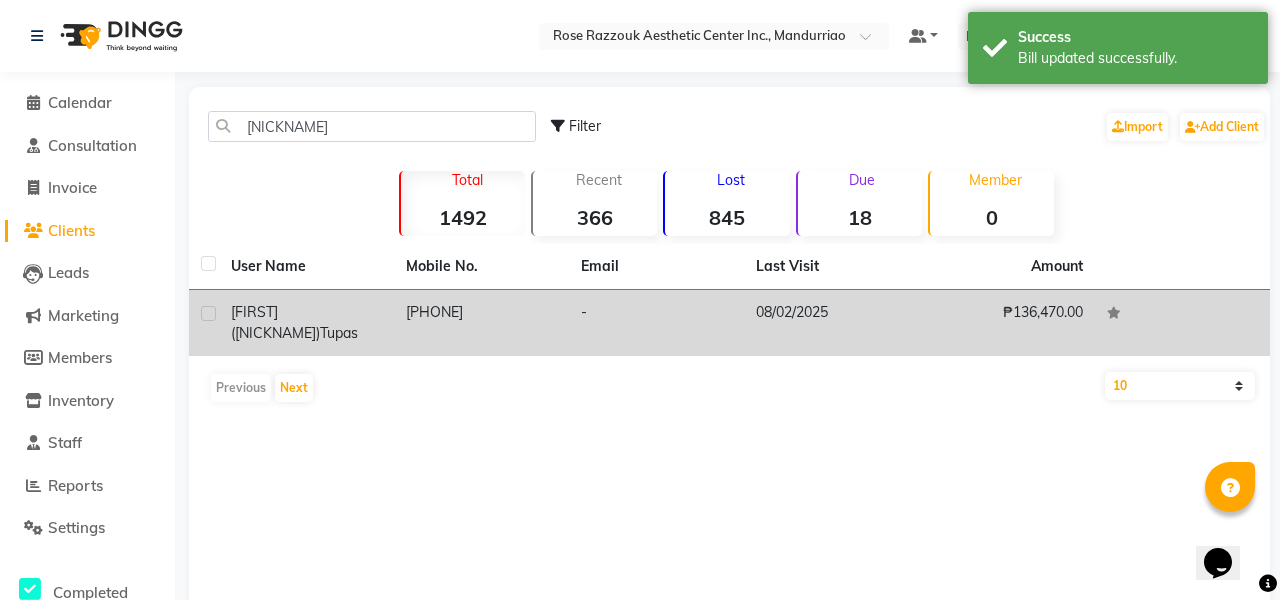 click on "[NAME]" 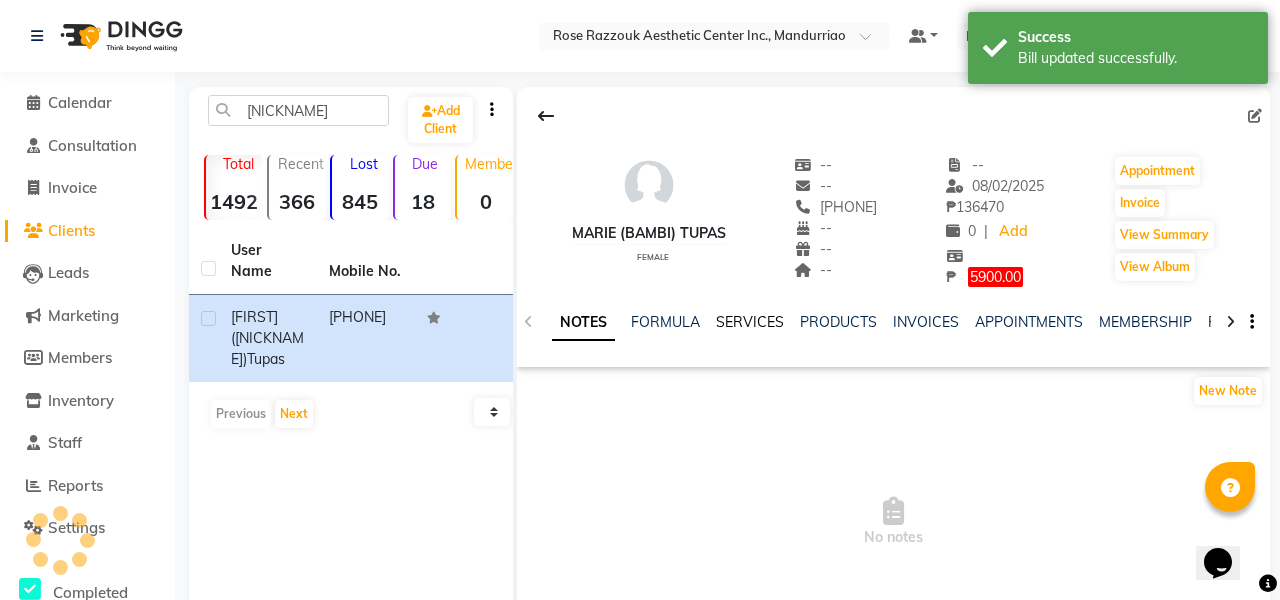 click on "SERVICES" 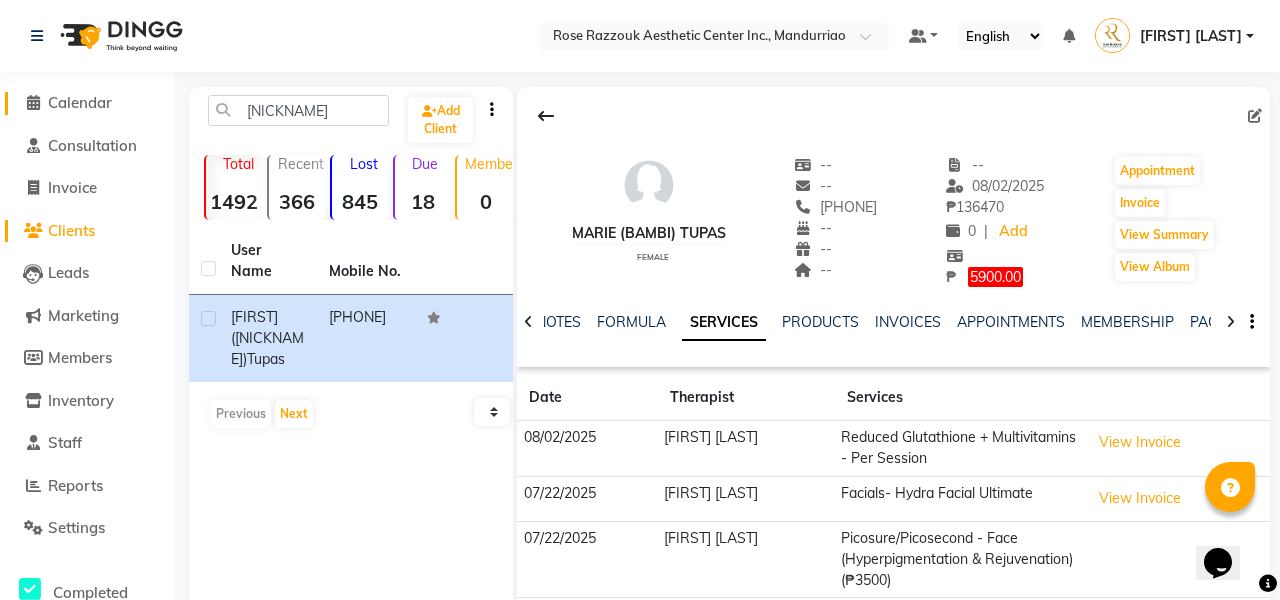 scroll, scrollTop: 0, scrollLeft: 0, axis: both 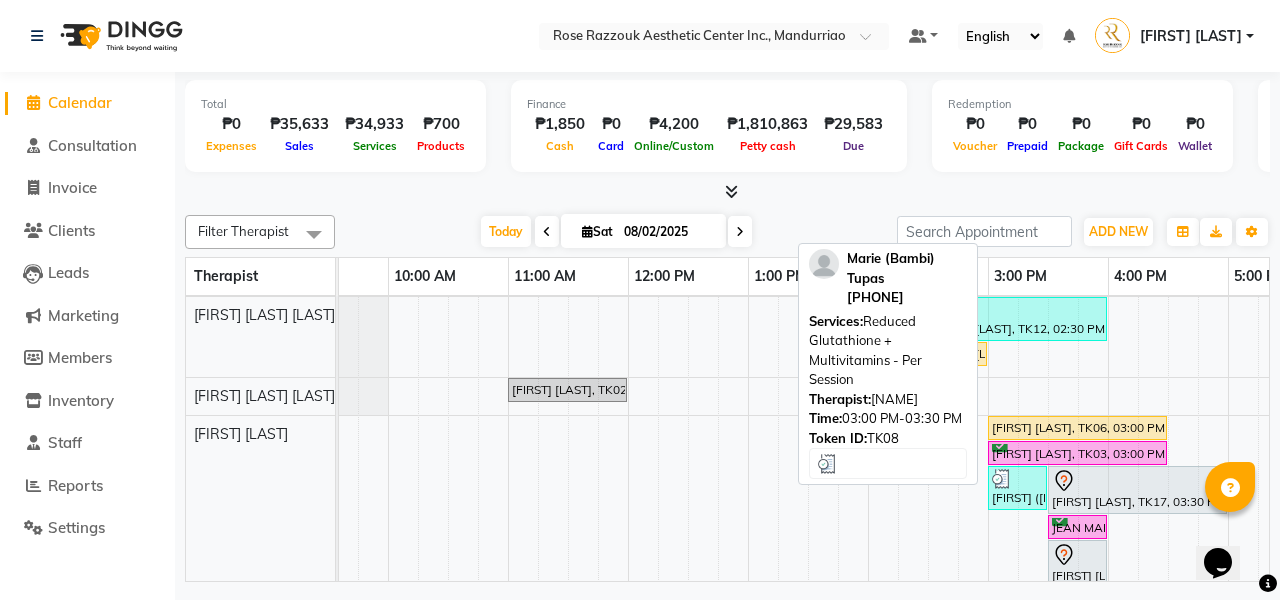 click on "[FIRST] ([NICKNAME]) [LAST], TK08, 03:00 PM-03:30 PM, Reduced Glutathione + Multivitamins  - Per Session" at bounding box center [1017, 488] 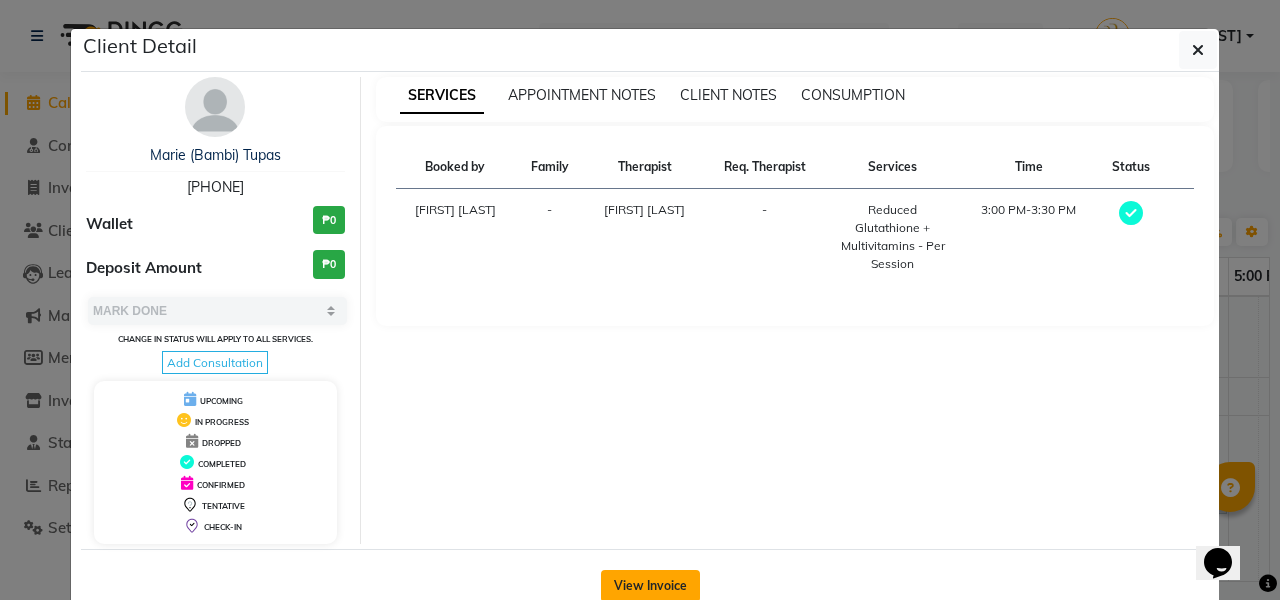 click on "View Invoice" 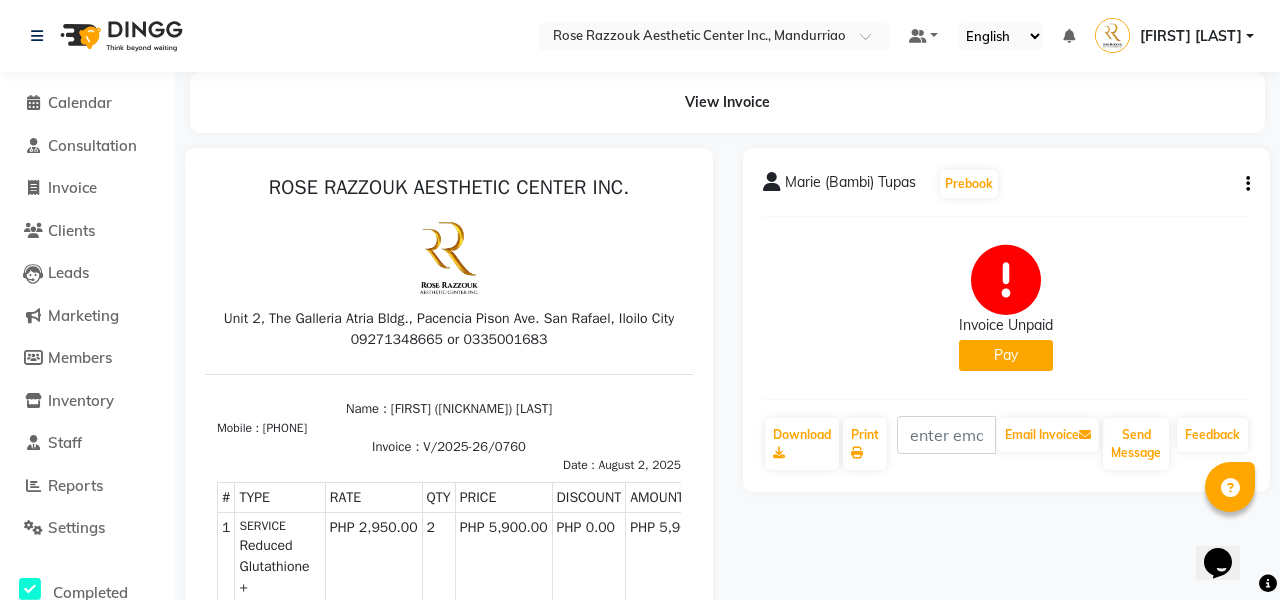 click 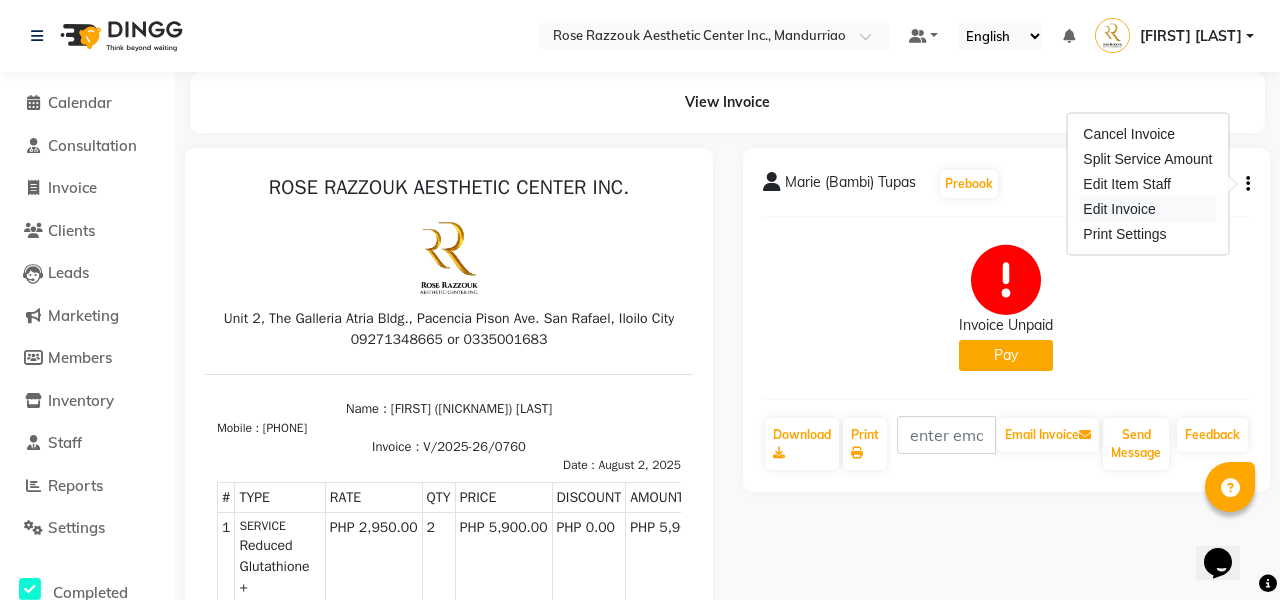 click on "Edit Invoice" at bounding box center [1147, 209] 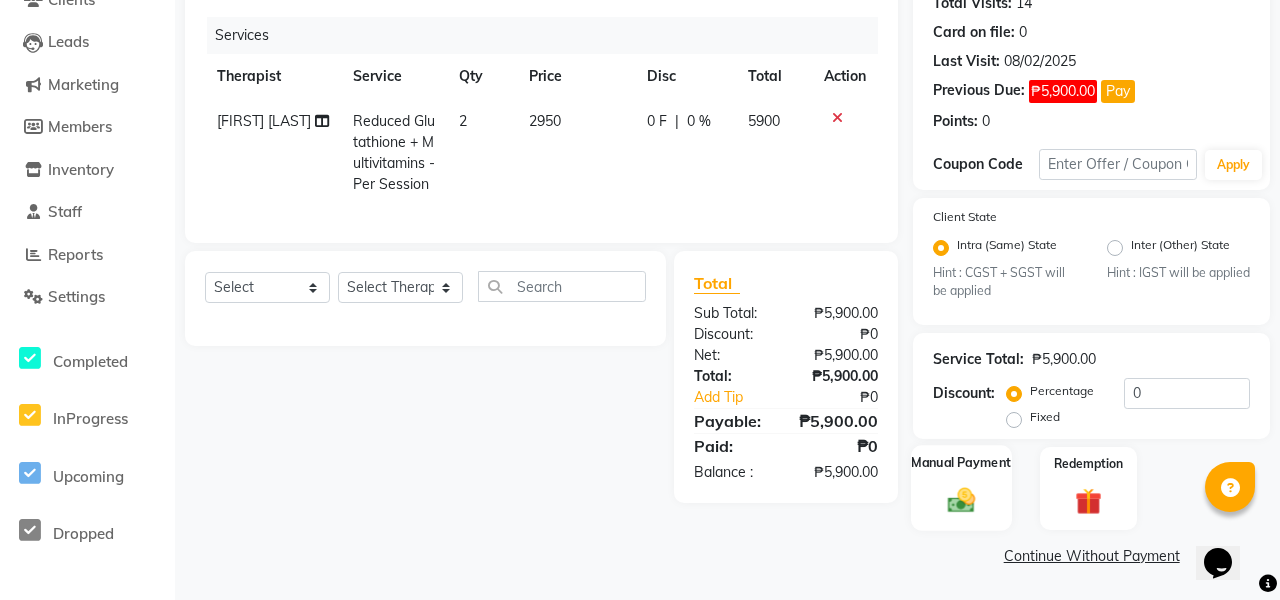scroll, scrollTop: 230, scrollLeft: 0, axis: vertical 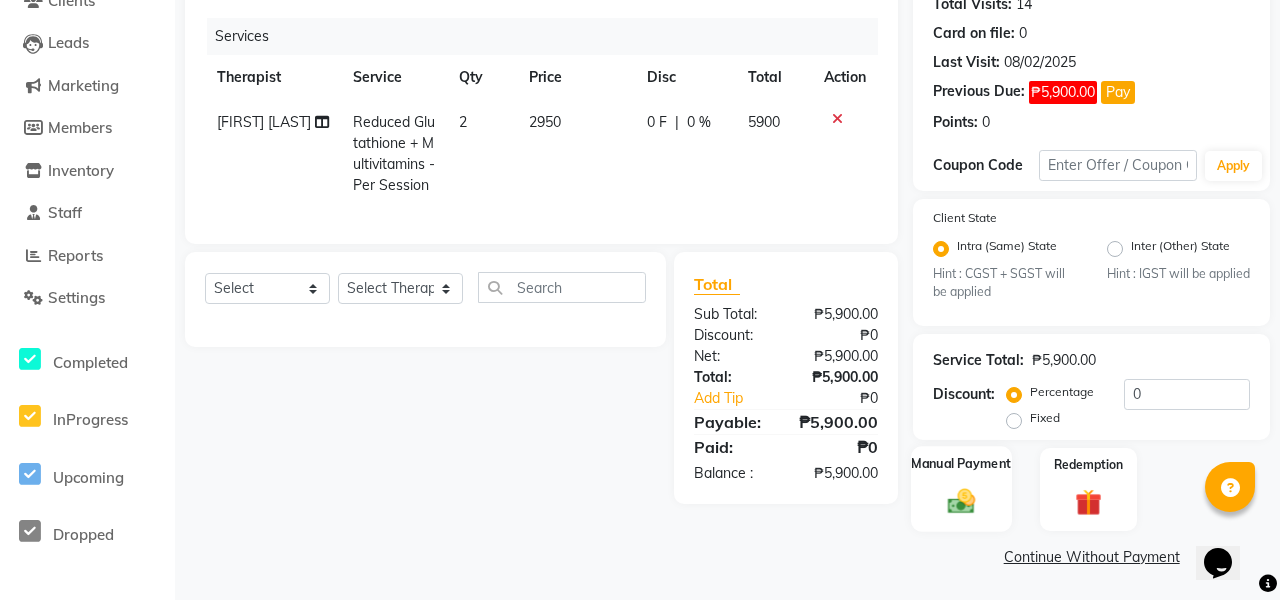 click on "Manual Payment" 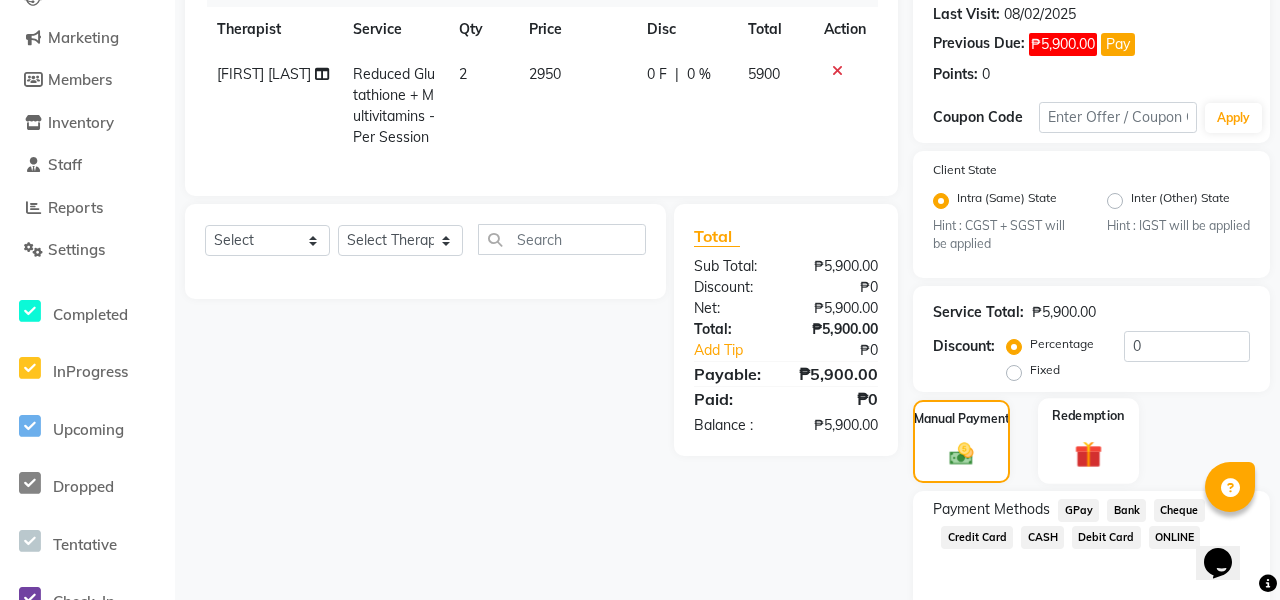 scroll, scrollTop: 318, scrollLeft: 0, axis: vertical 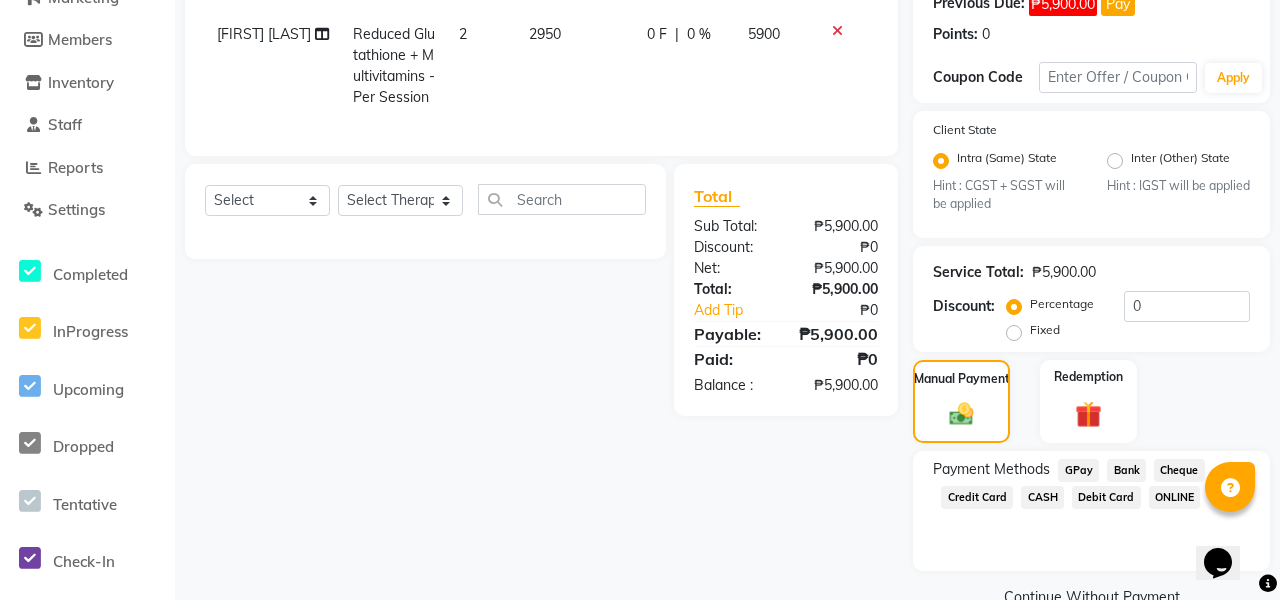 click on "Credit Card" 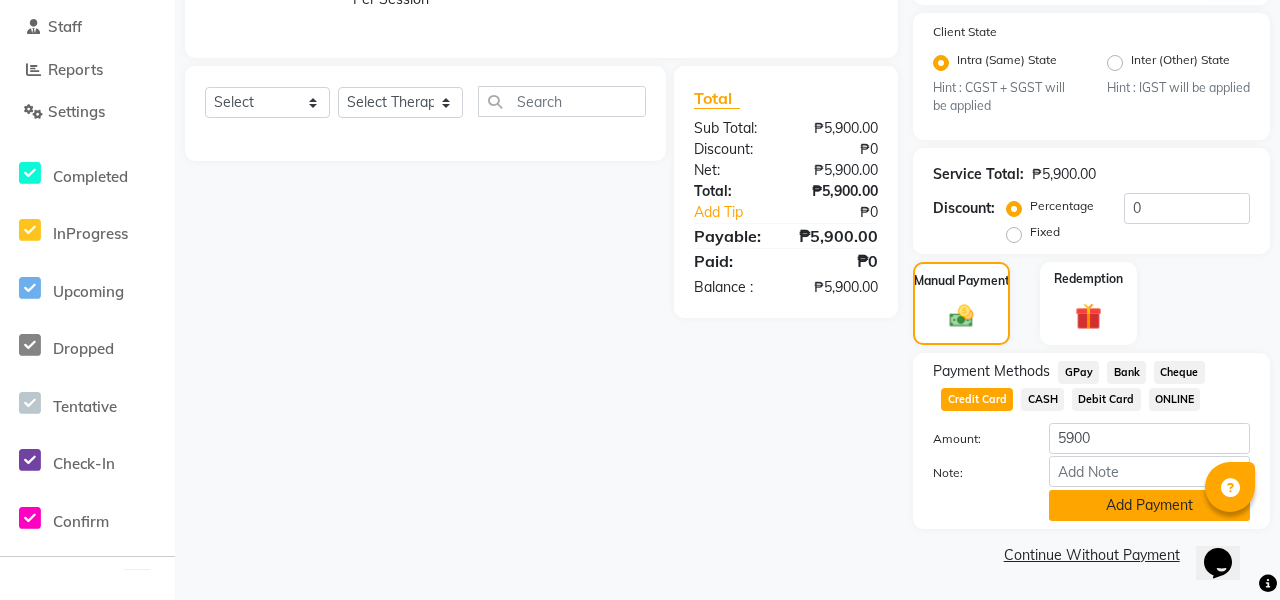 scroll, scrollTop: 417, scrollLeft: 0, axis: vertical 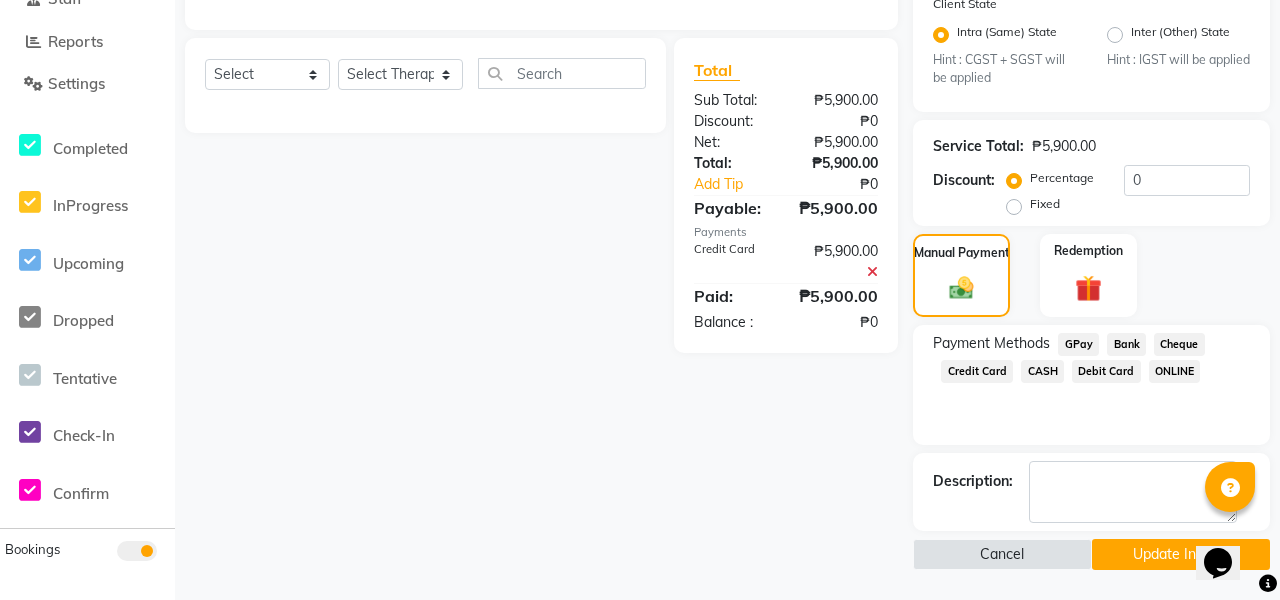 click on "Update Invoice" 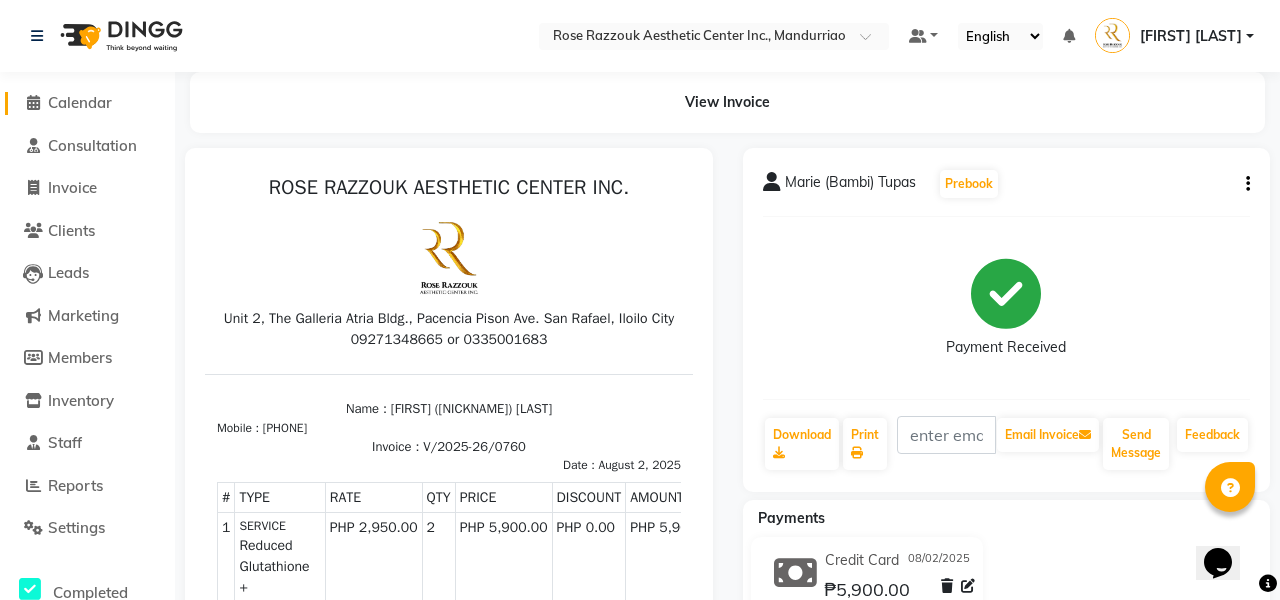scroll, scrollTop: 0, scrollLeft: 0, axis: both 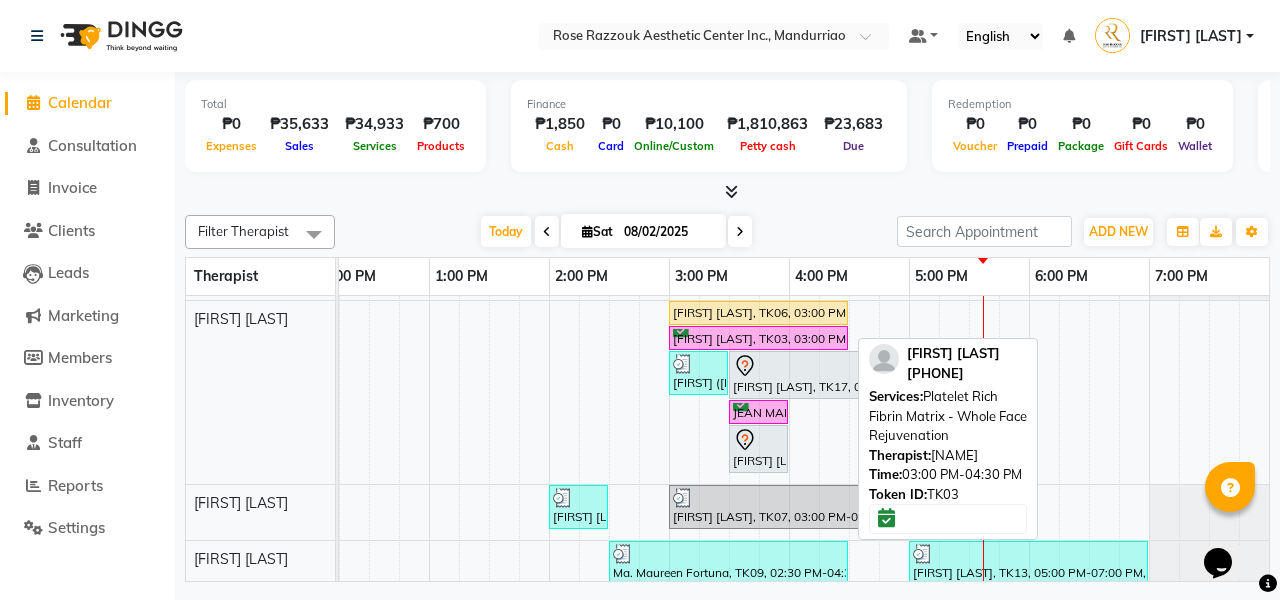 click on "[FIRST] [LAST], TK03, 03:00 PM-04:30 PM, Platelet Rich Fibrin Matrix - Whole Face Rejuvenation" at bounding box center [758, 338] 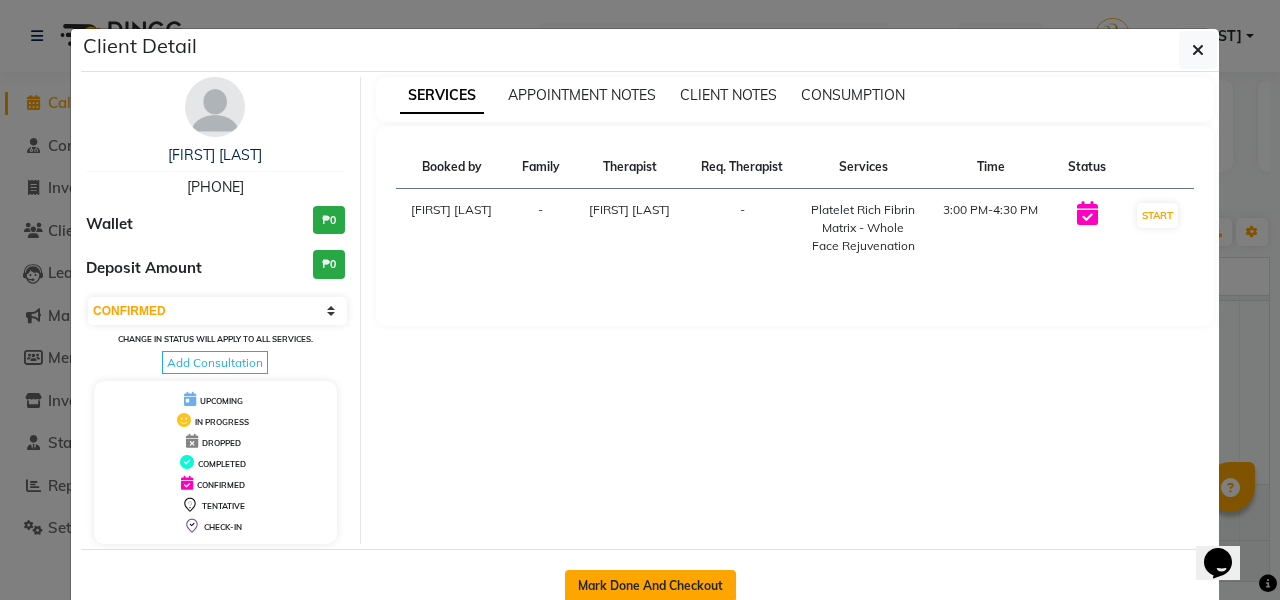 click on "Mark Done And Checkout" 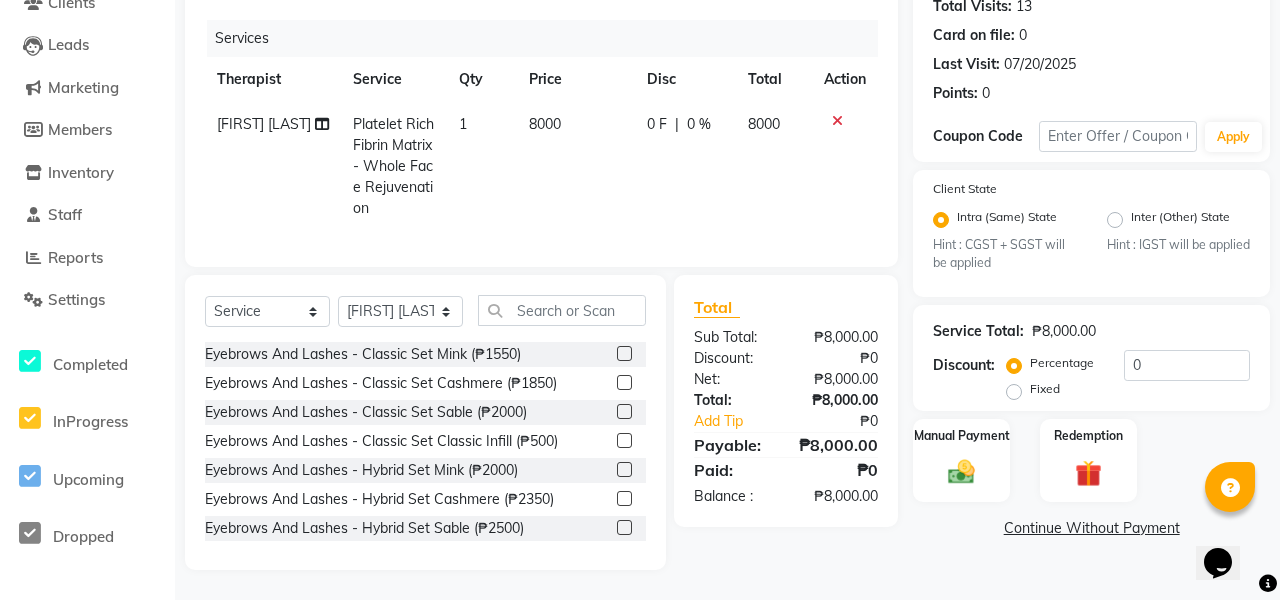 scroll, scrollTop: 228, scrollLeft: 0, axis: vertical 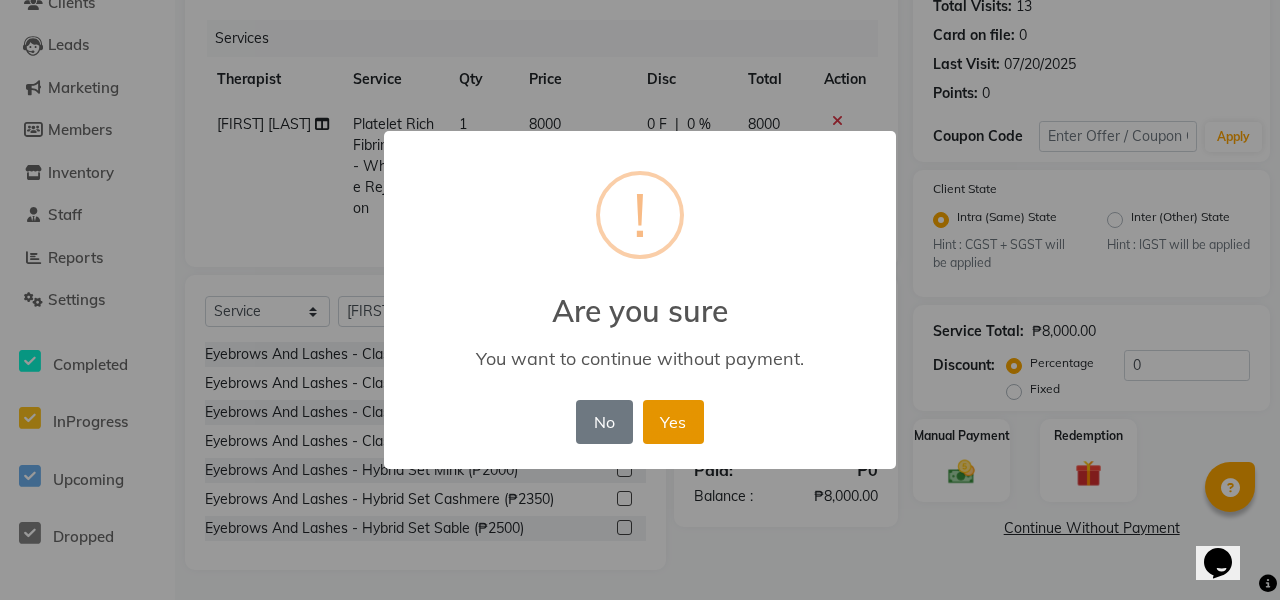 click on "Yes" at bounding box center (673, 422) 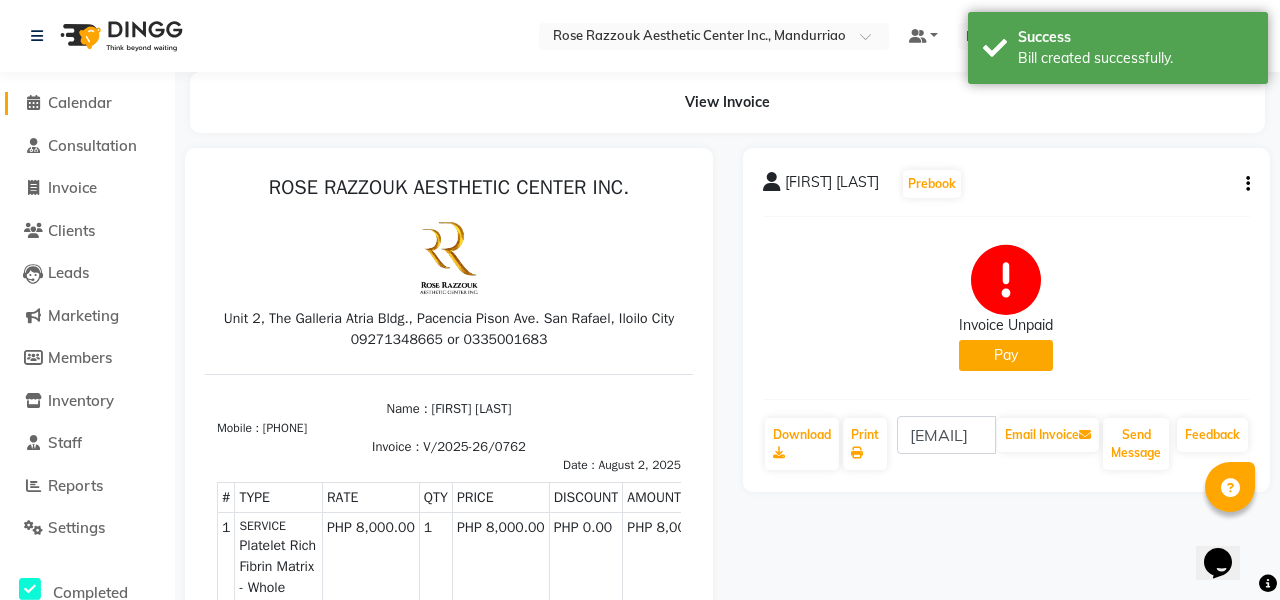 scroll, scrollTop: 0, scrollLeft: 0, axis: both 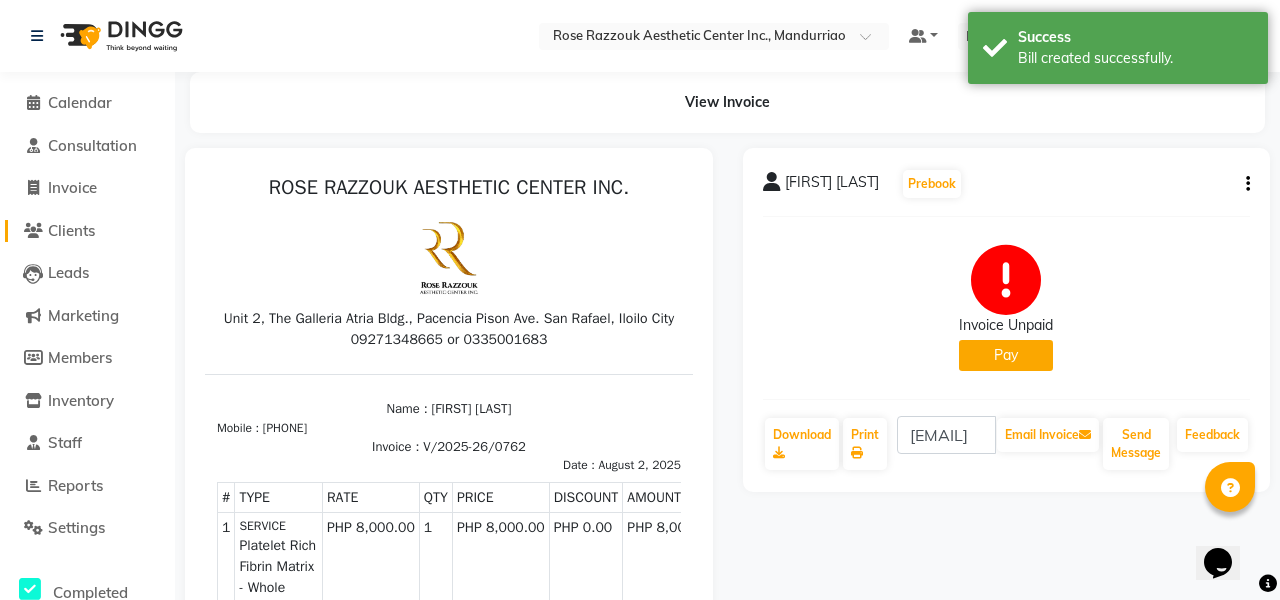 click on "Clients" 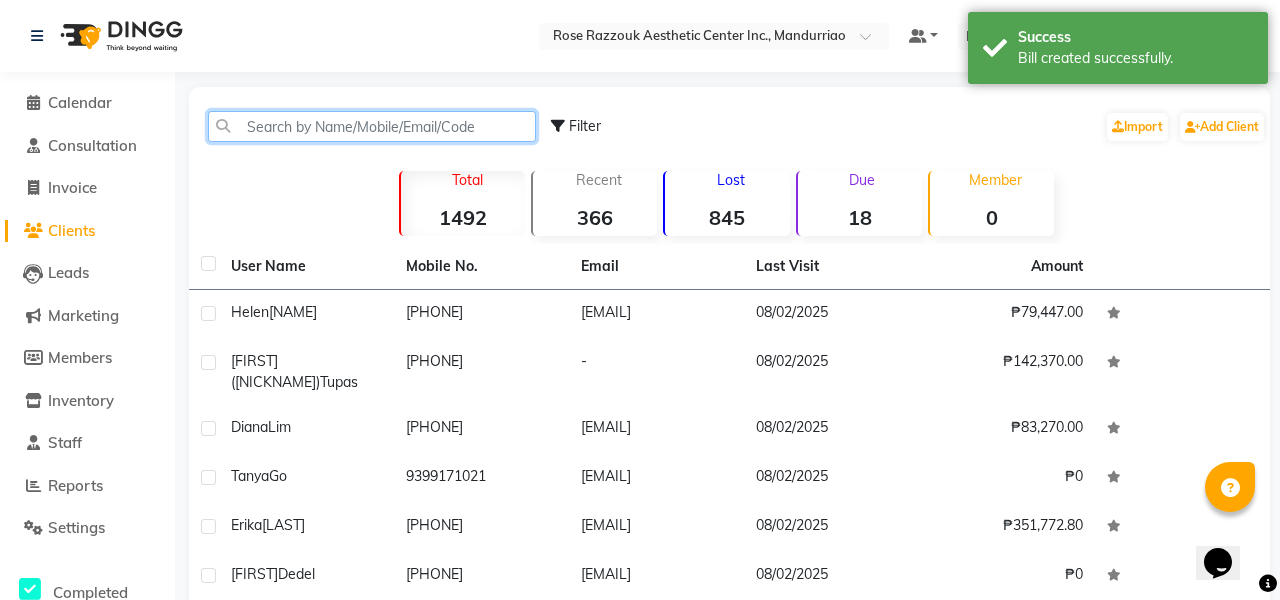 click 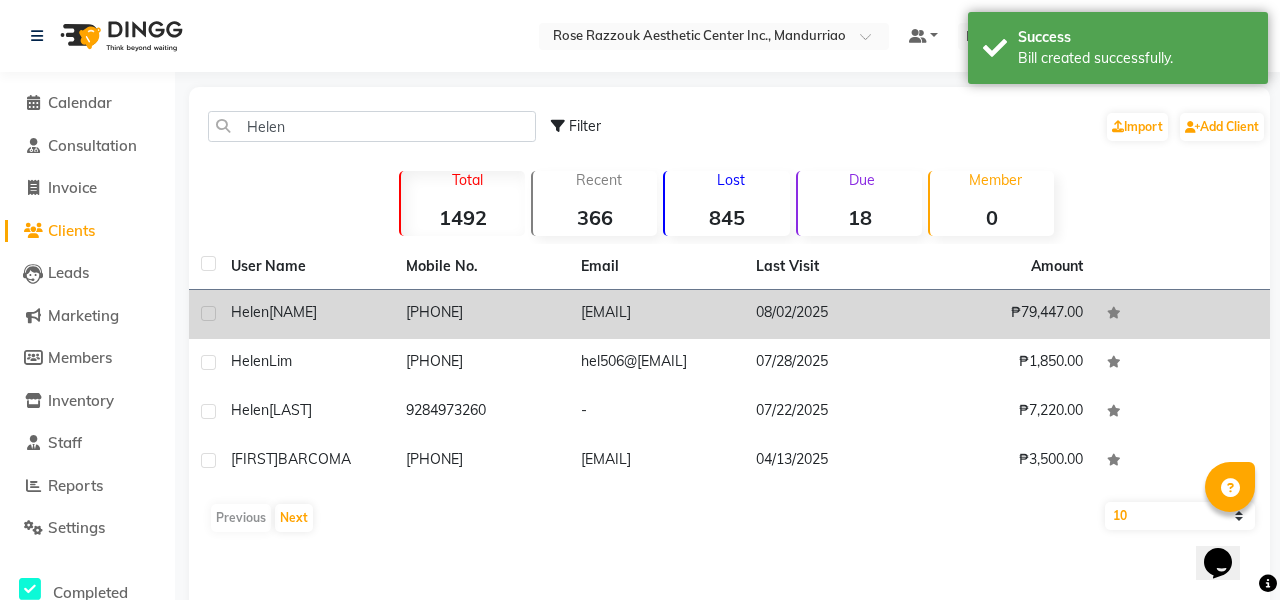 drag, startPoint x: 287, startPoint y: 160, endPoint x: 277, endPoint y: 316, distance: 156.32019 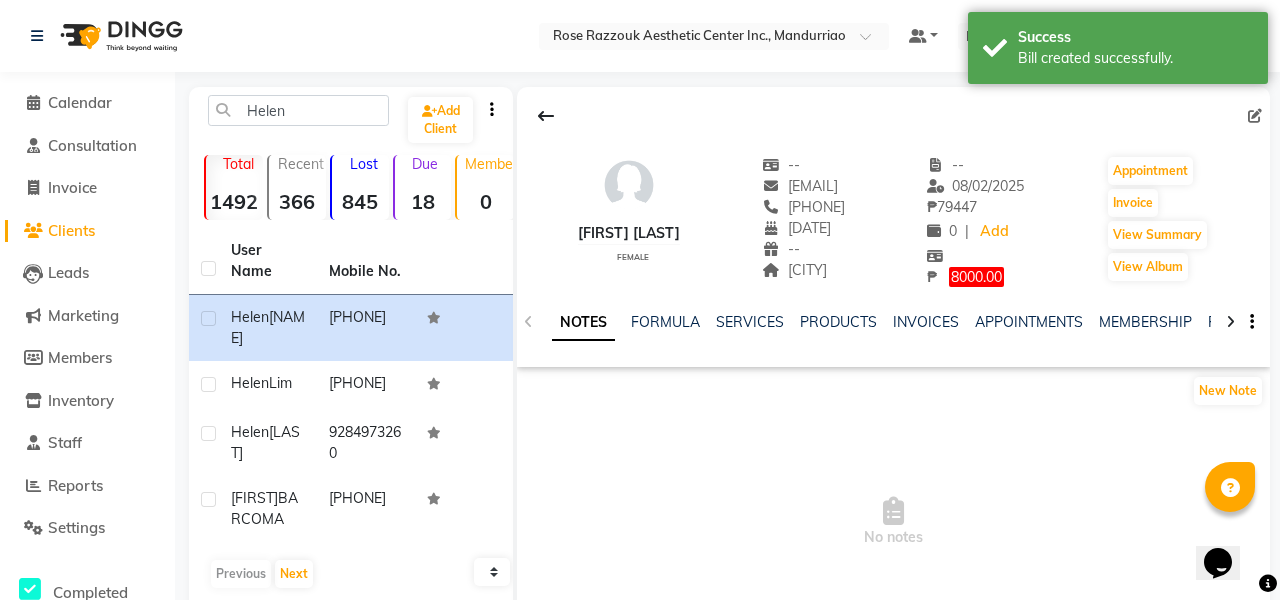 scroll, scrollTop: 29, scrollLeft: 0, axis: vertical 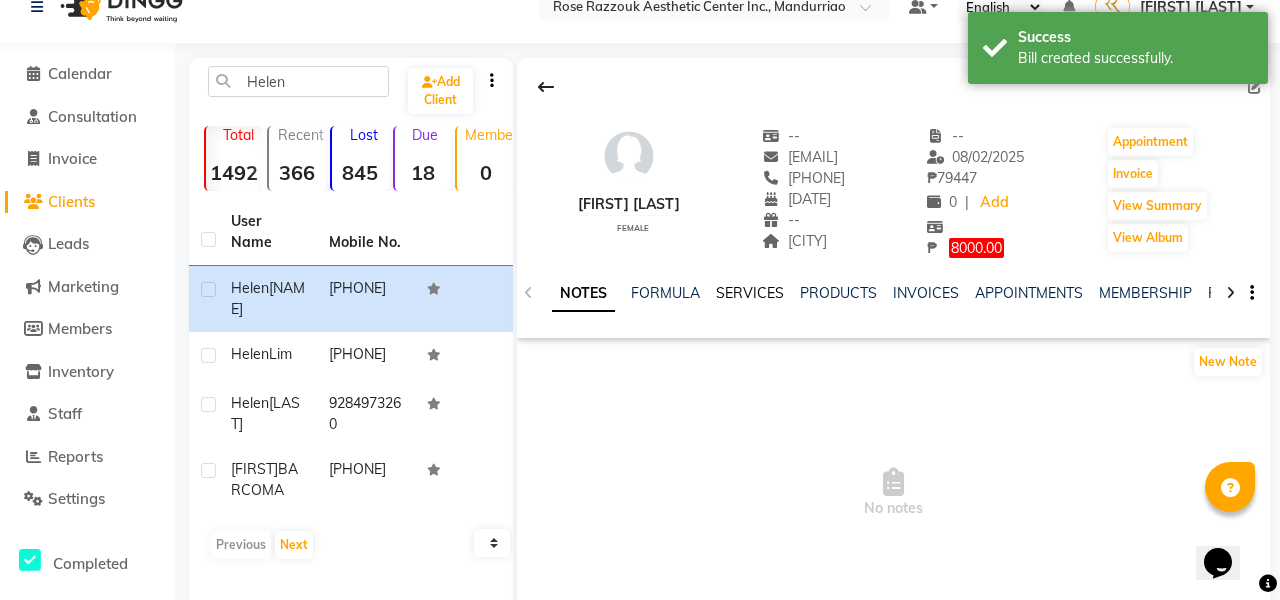 click on "SERVICES" 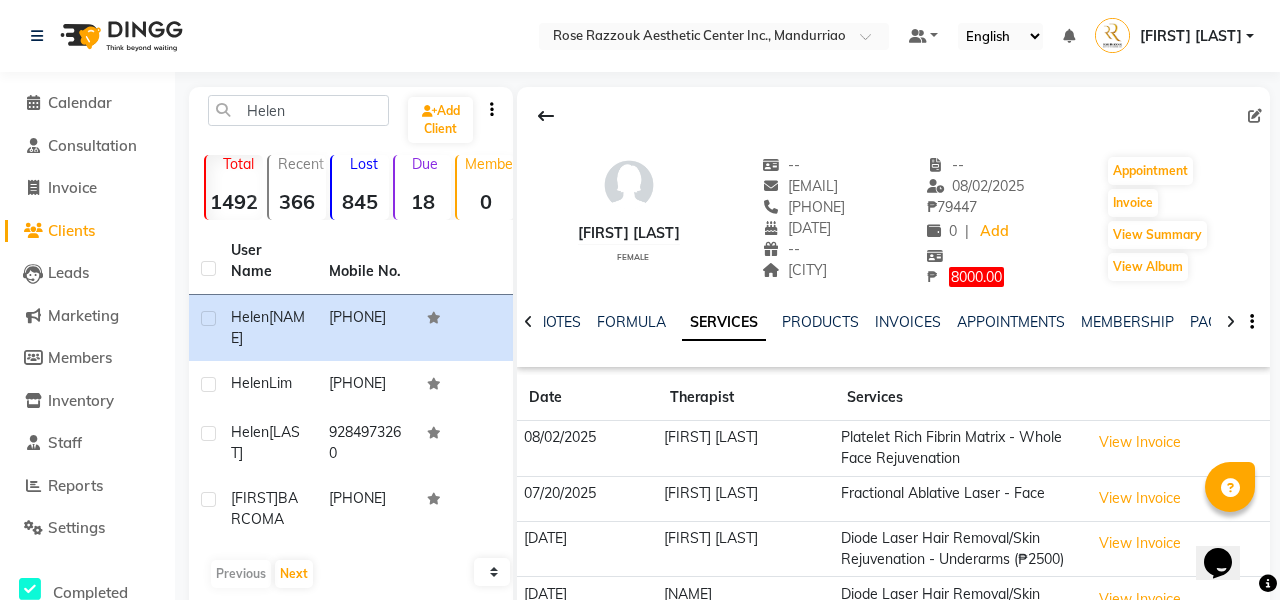 scroll, scrollTop: 0, scrollLeft: 0, axis: both 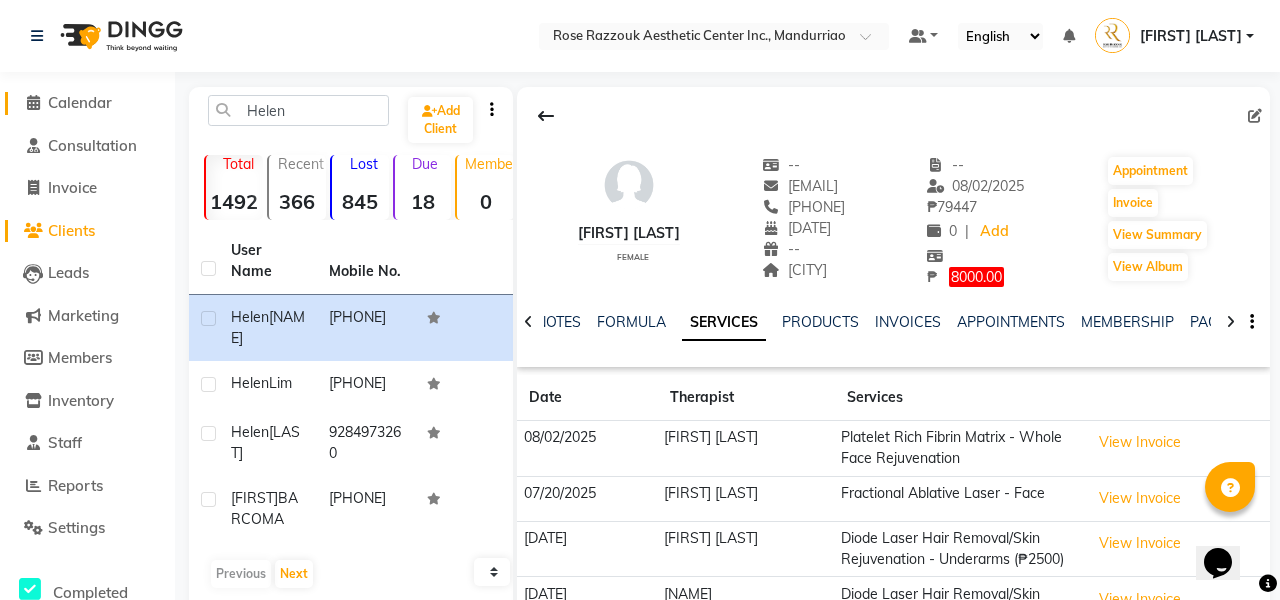 click on "Calendar" 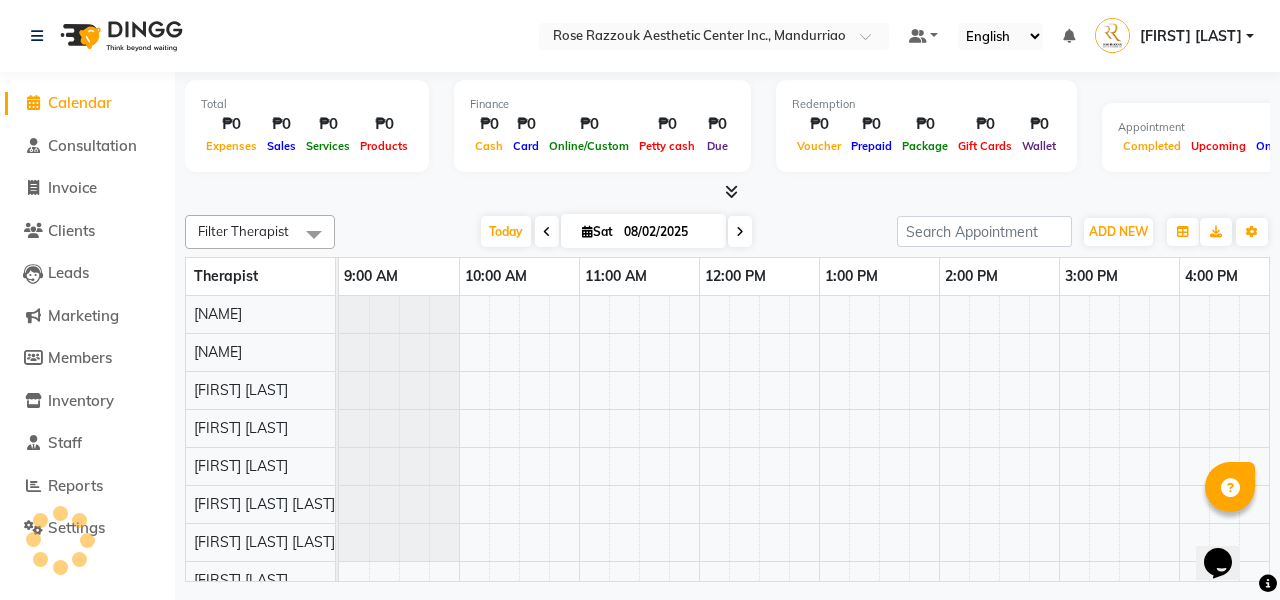 scroll, scrollTop: 0, scrollLeft: 0, axis: both 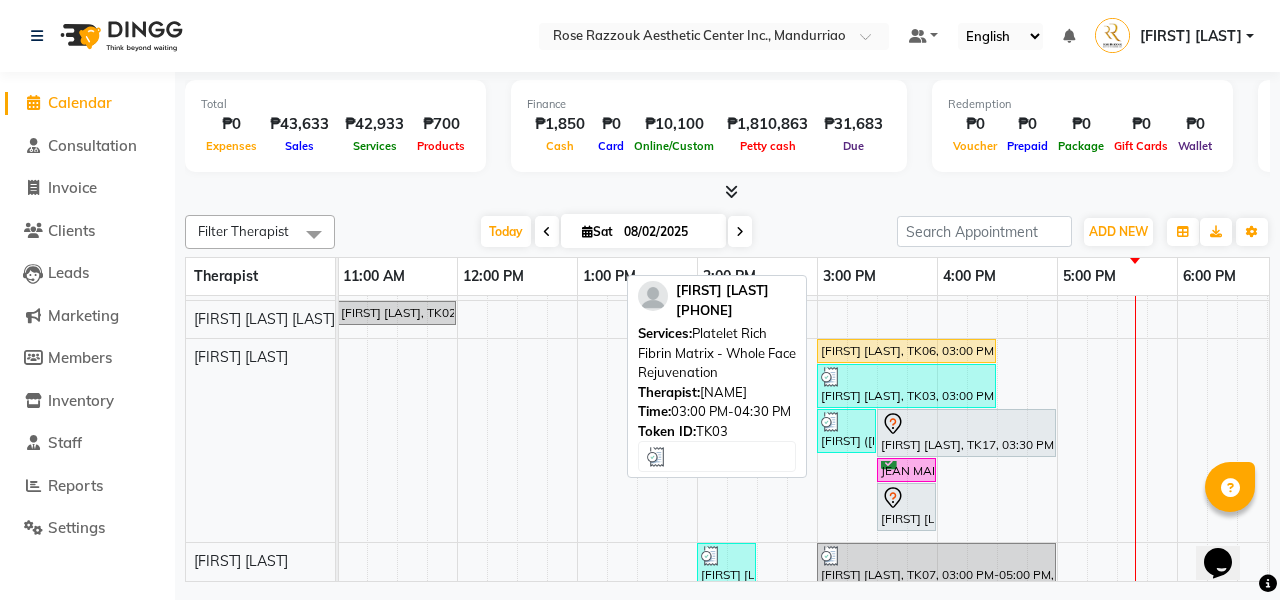 click at bounding box center (906, 377) 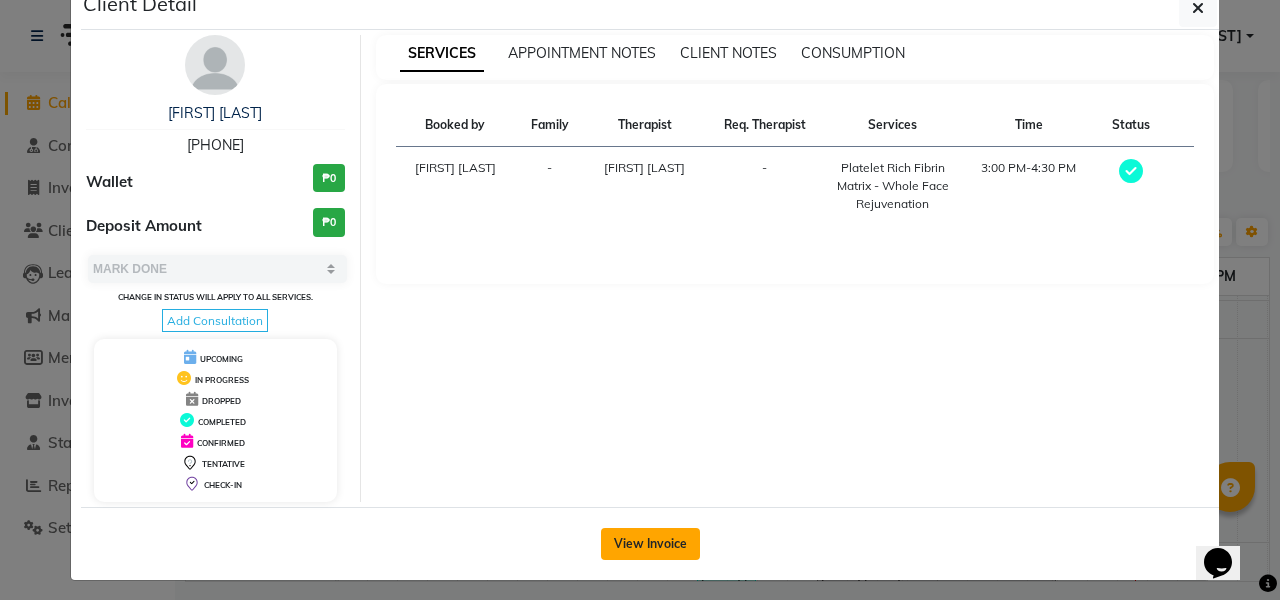 click on "View Invoice" 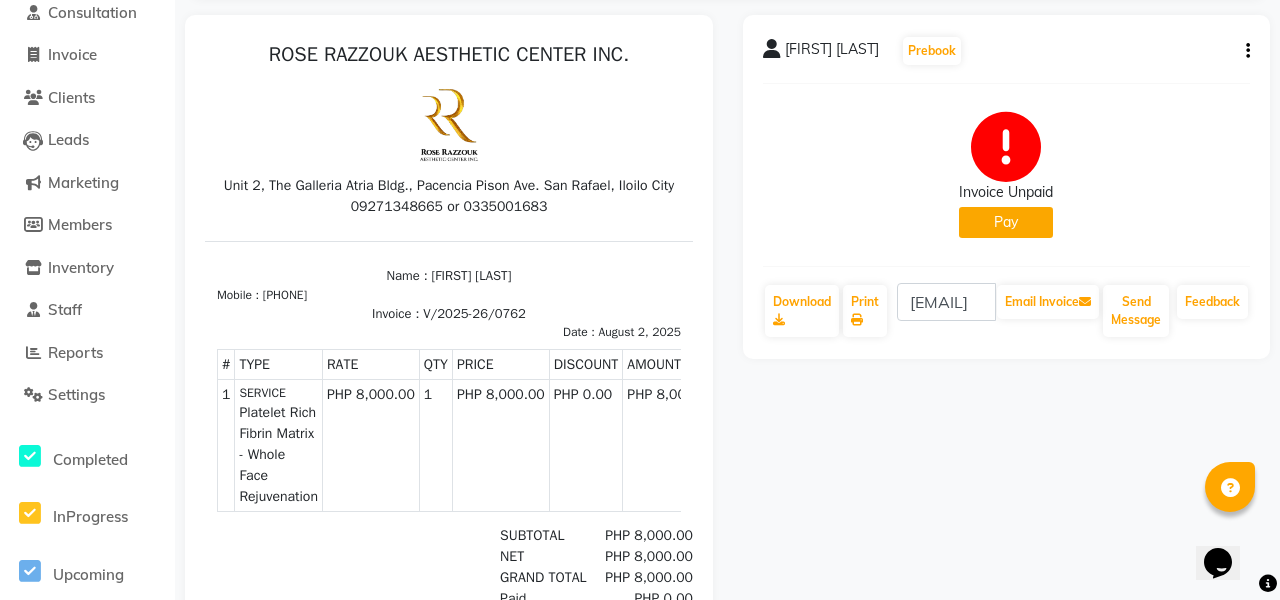 click 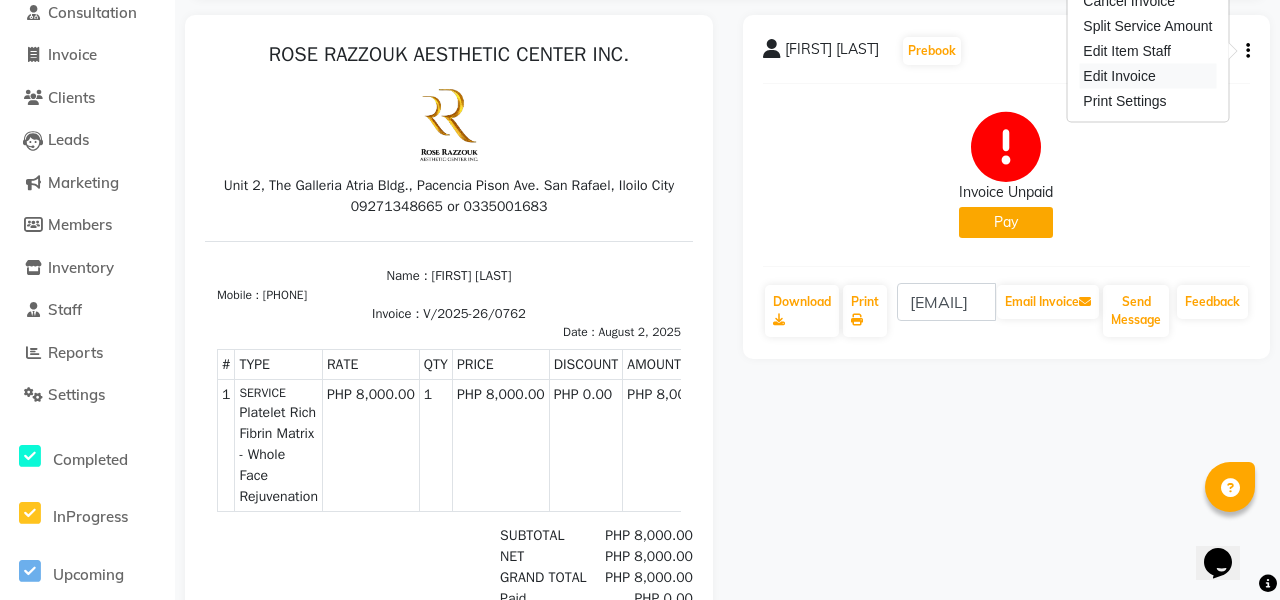 click on "Edit Invoice" at bounding box center (1147, 76) 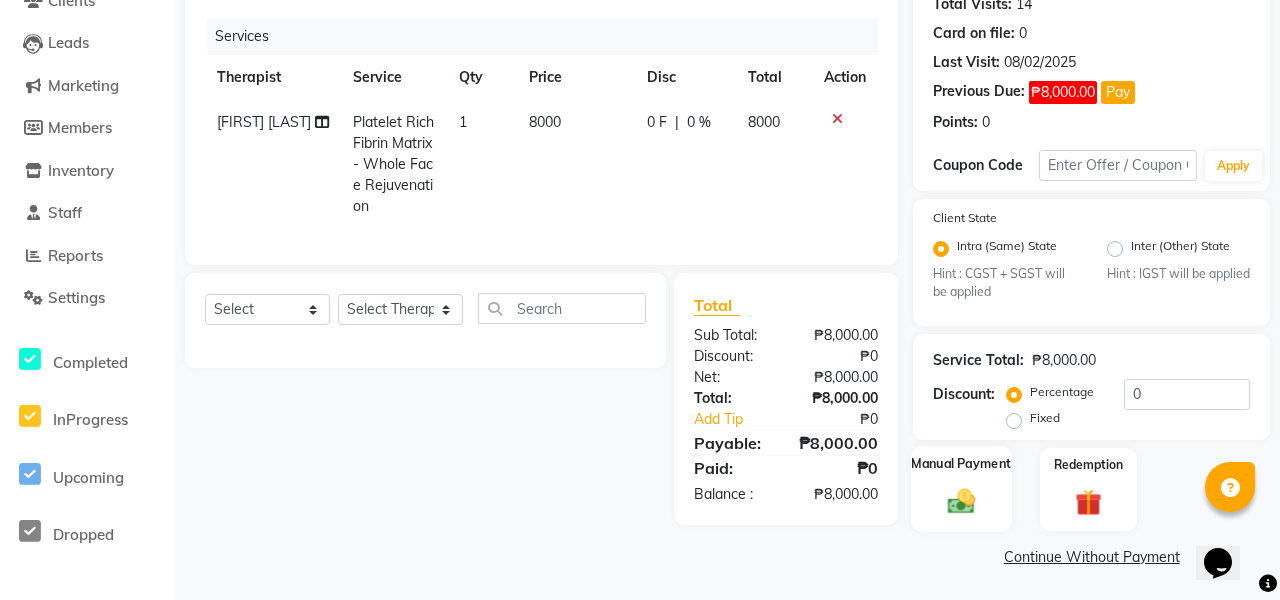 click 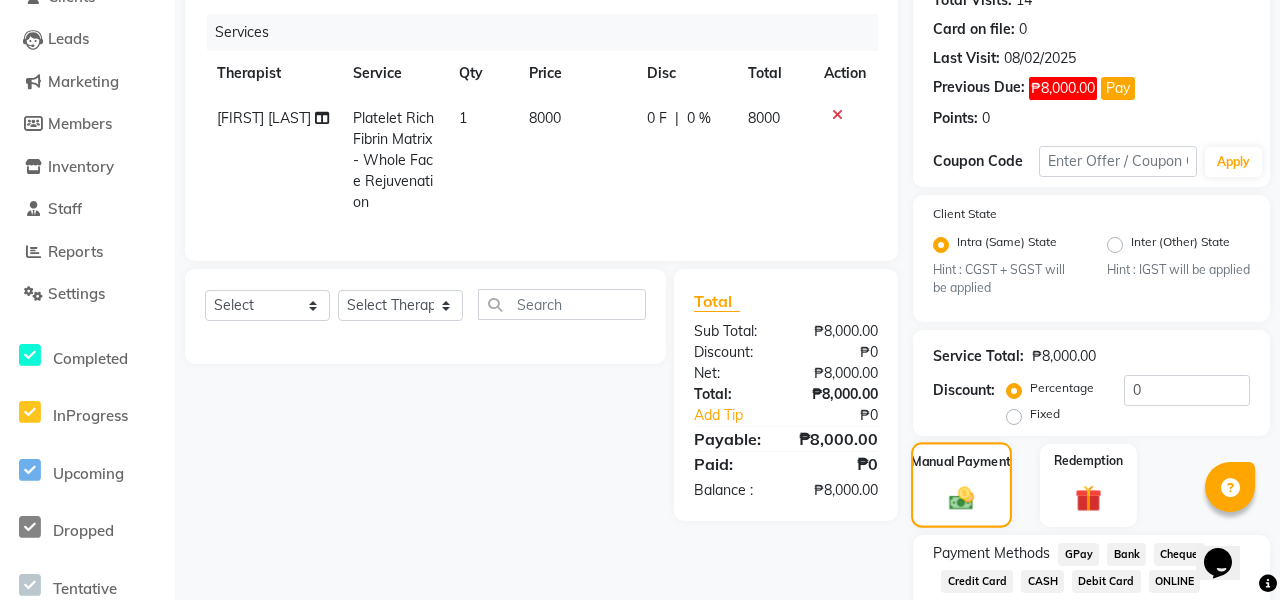 scroll, scrollTop: 290, scrollLeft: 0, axis: vertical 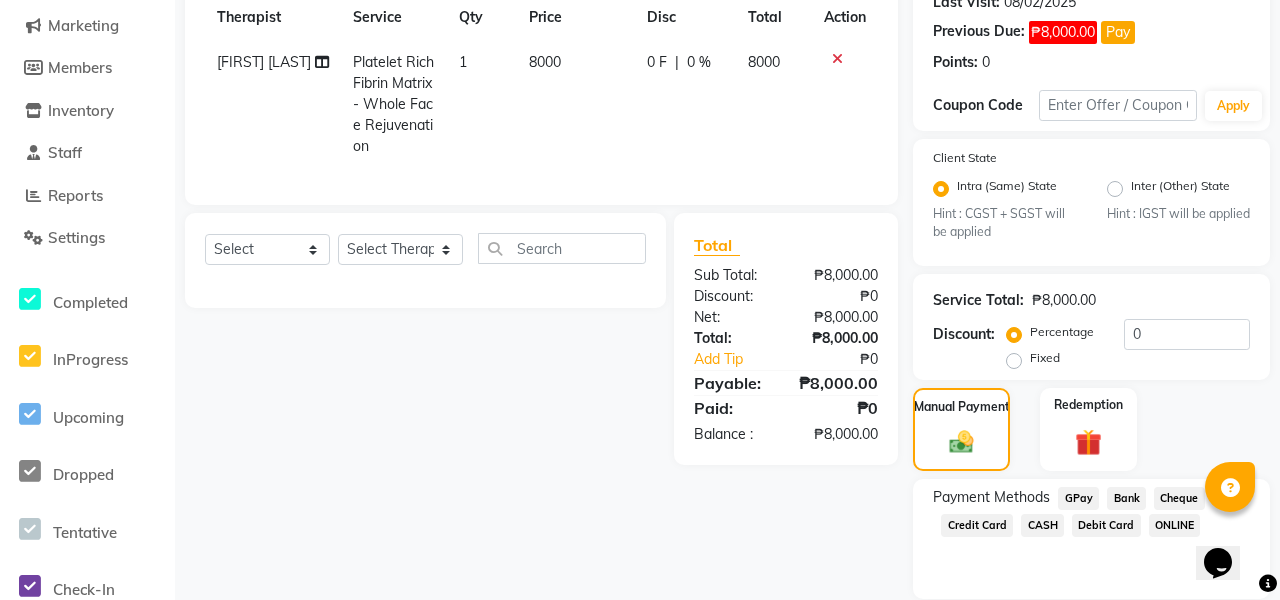 click on "Credit Card" 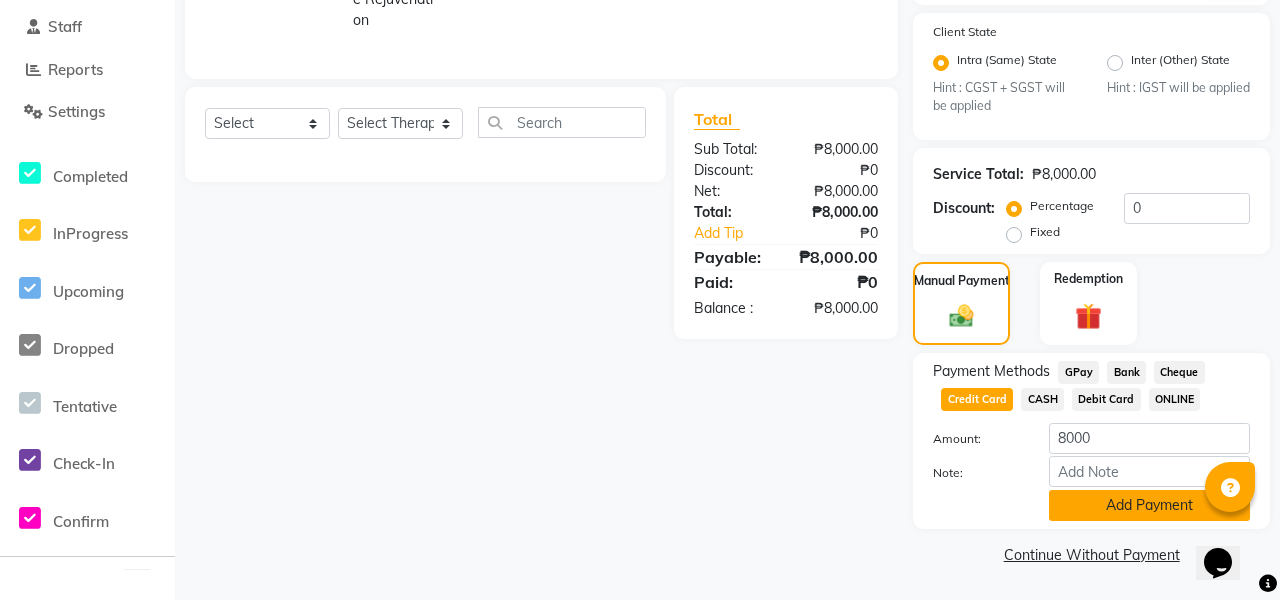 scroll, scrollTop: 417, scrollLeft: 0, axis: vertical 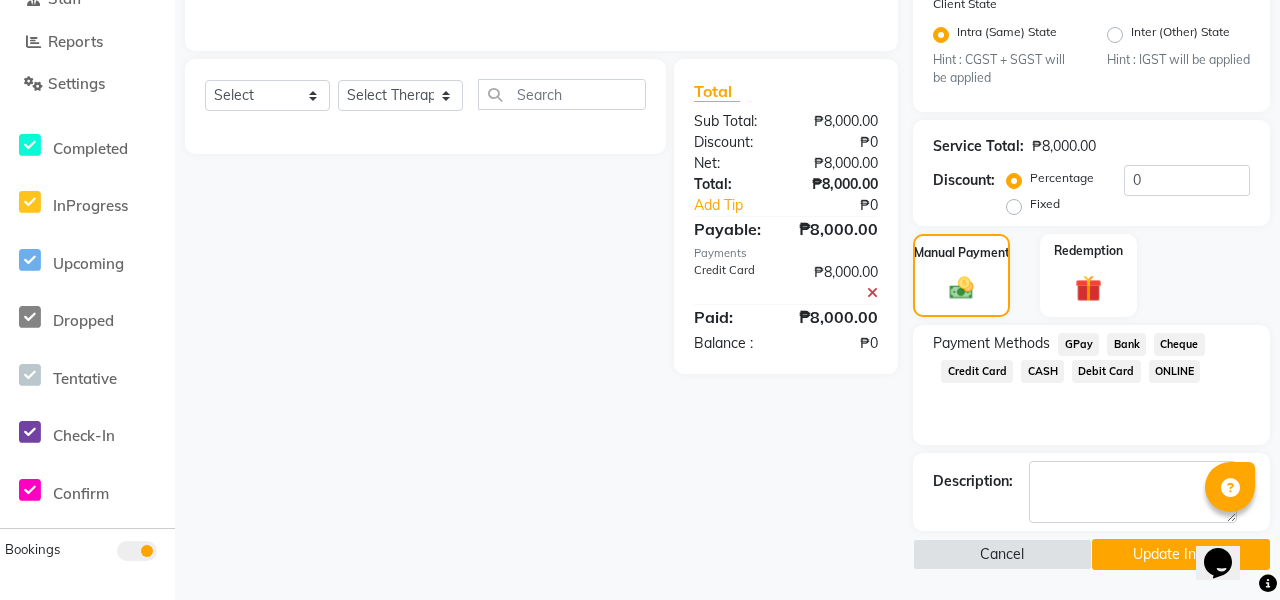 click on "Update Invoice" 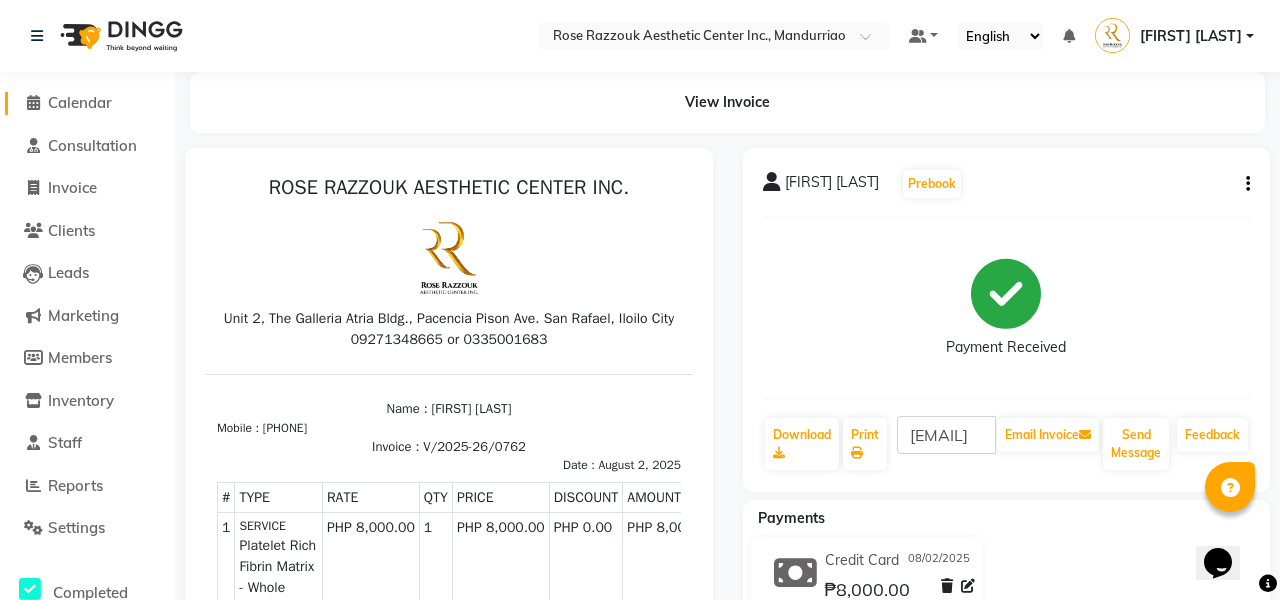 scroll, scrollTop: 0, scrollLeft: 0, axis: both 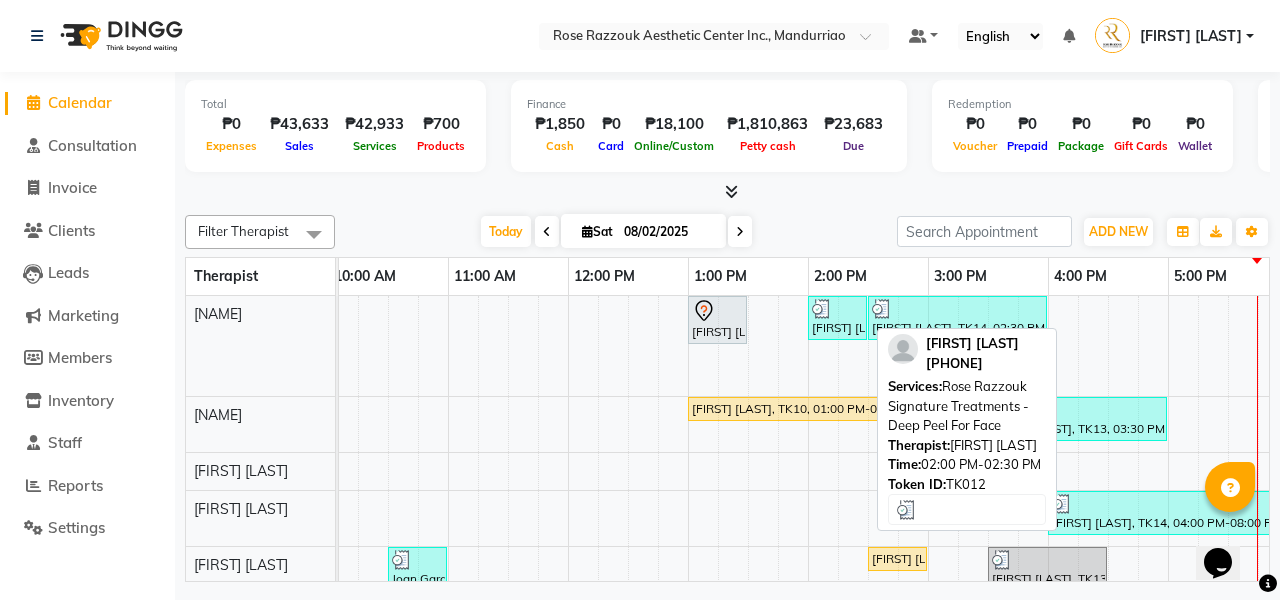 click on "[FIRST] [LAST], TK12, 02:00 PM-02:30 PM, [BRAND] Signature Treatments  - Deep Peel For Face" at bounding box center (837, 318) 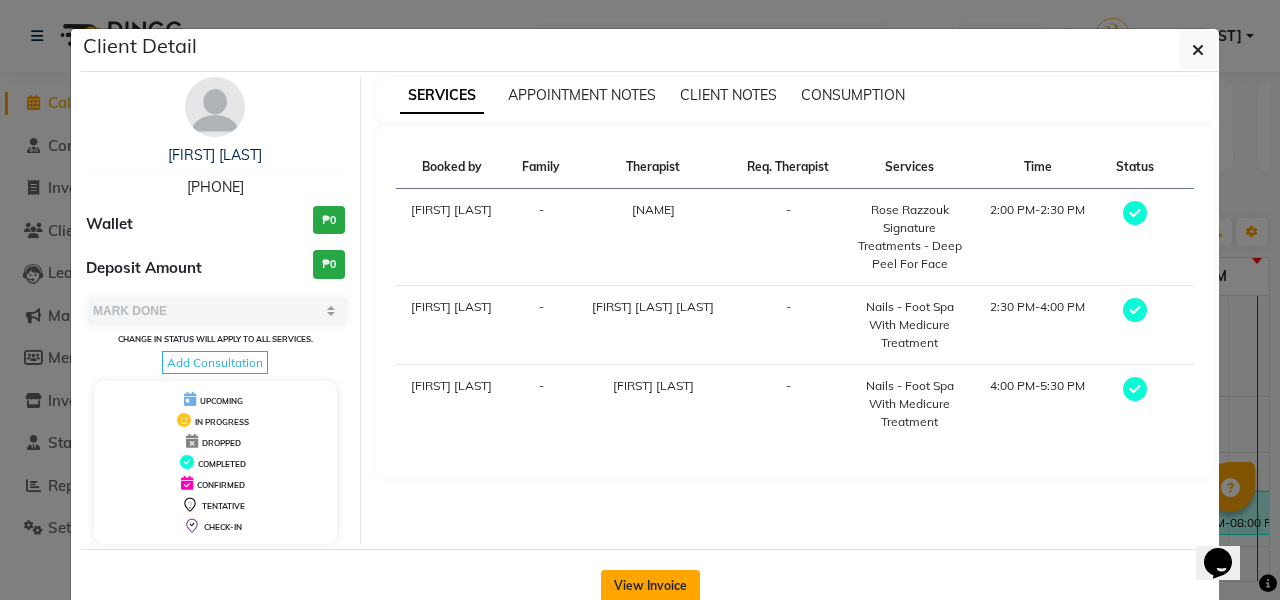 click on "View Invoice" 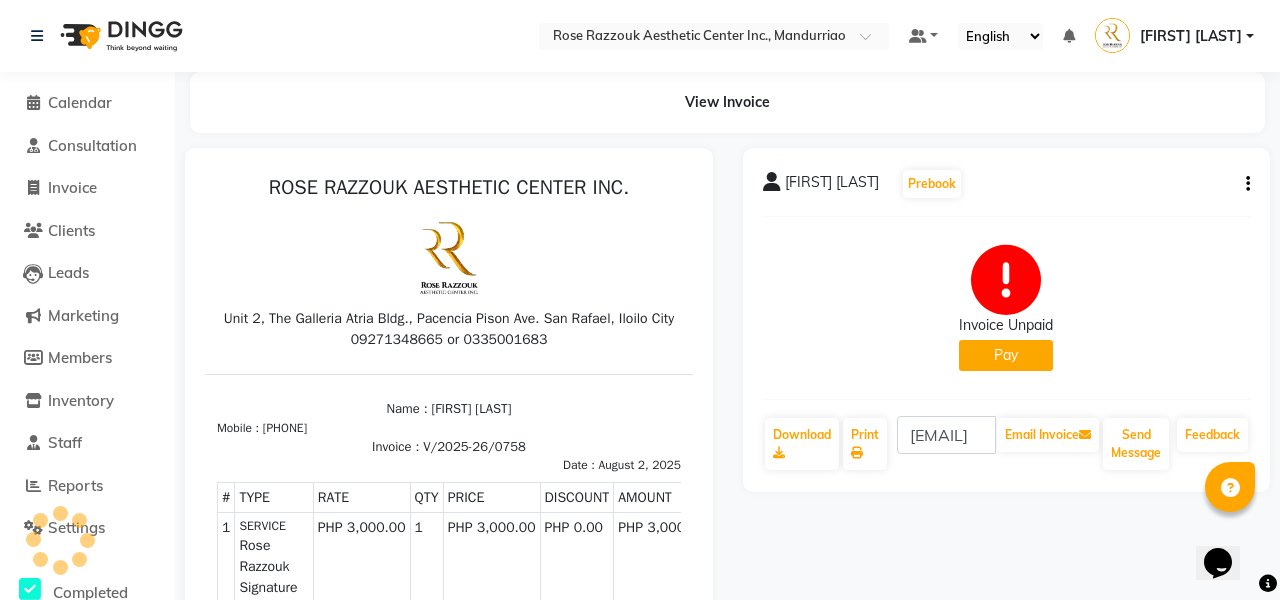 scroll, scrollTop: 0, scrollLeft: 0, axis: both 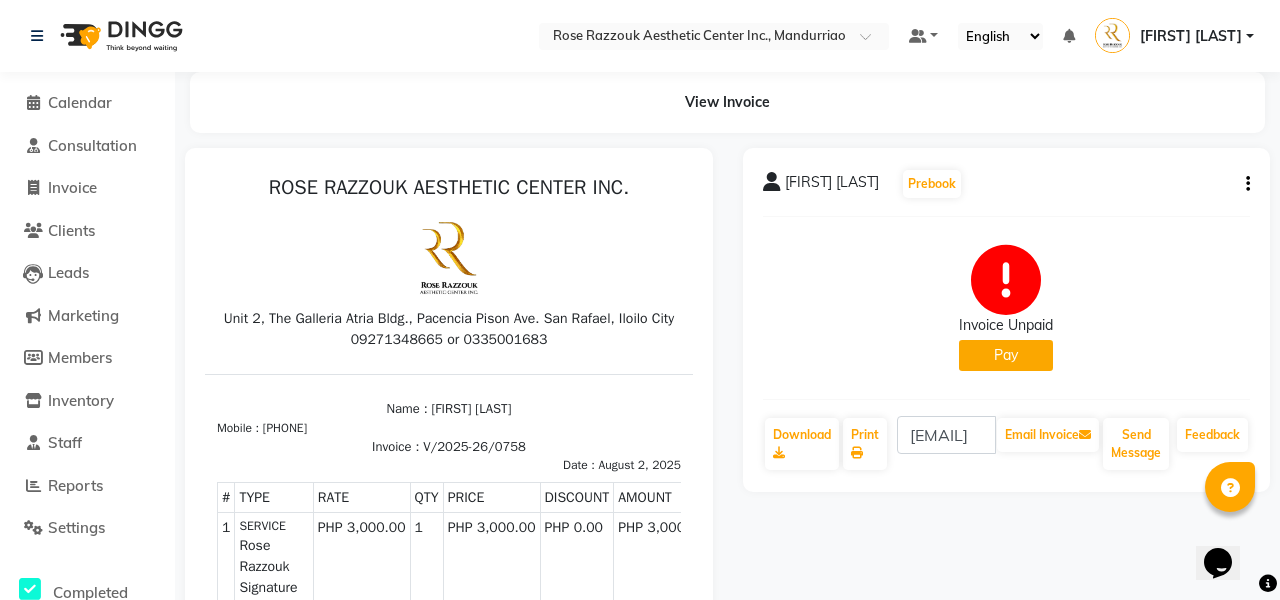 click on "Erika Celiz  Prebook   Invoice Unpaid   Pay  Download  Print  akirebuhl2@[EMAIL]  Email Invoice   Send Message Feedback" 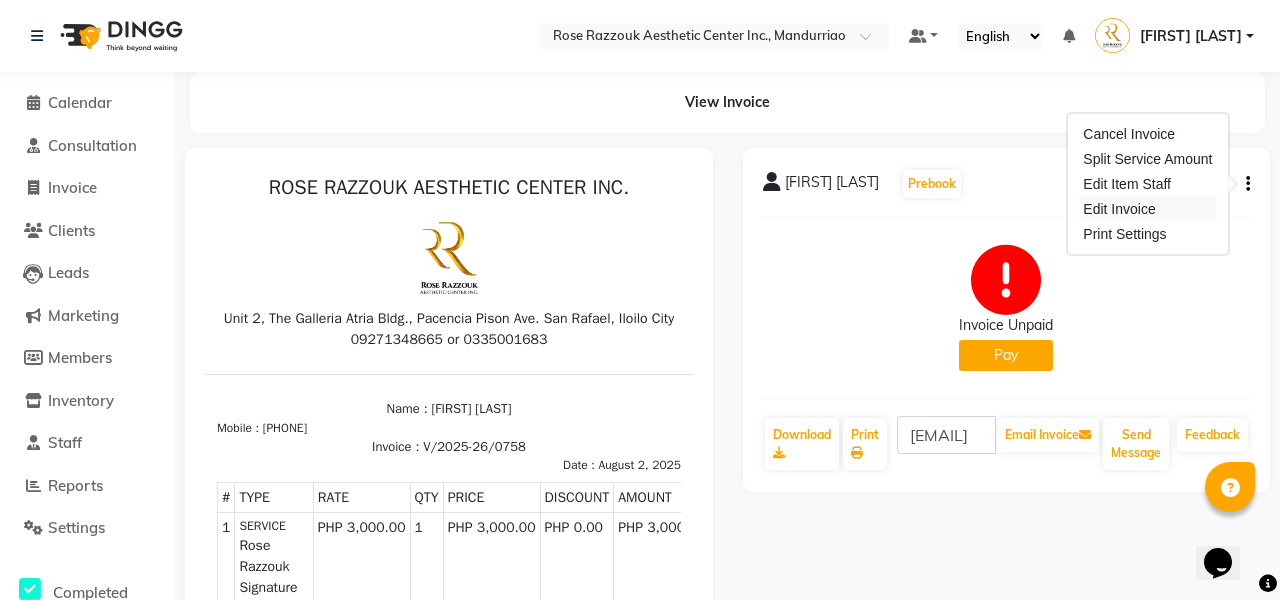 click on "Edit Invoice" at bounding box center (1147, 209) 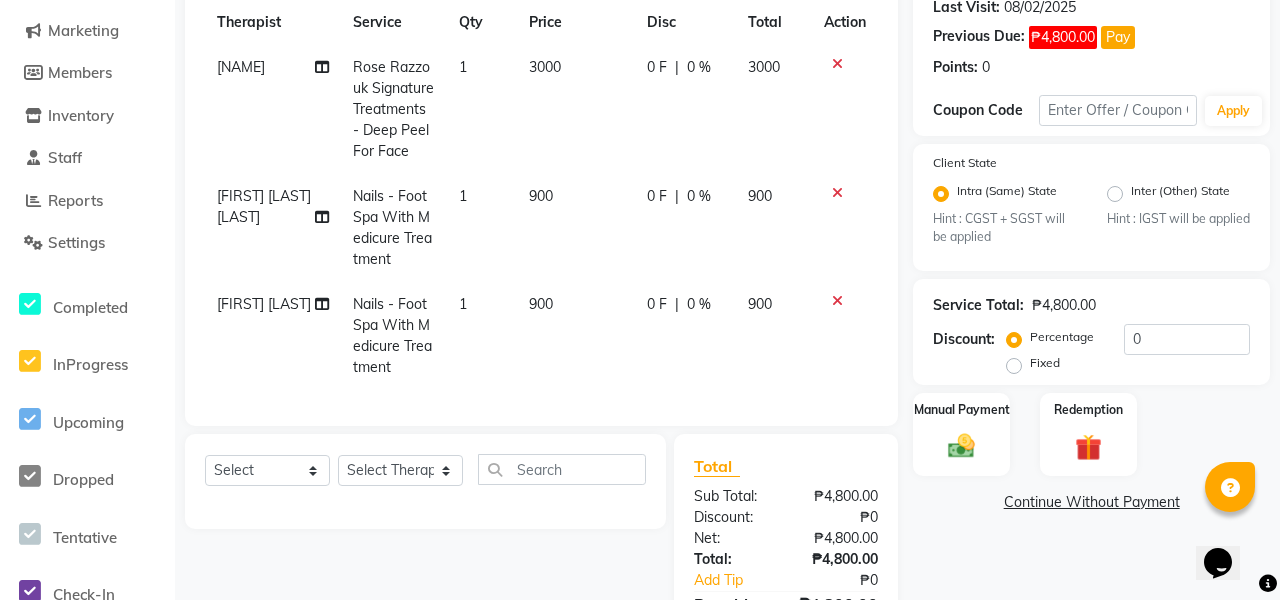 scroll, scrollTop: 319, scrollLeft: 0, axis: vertical 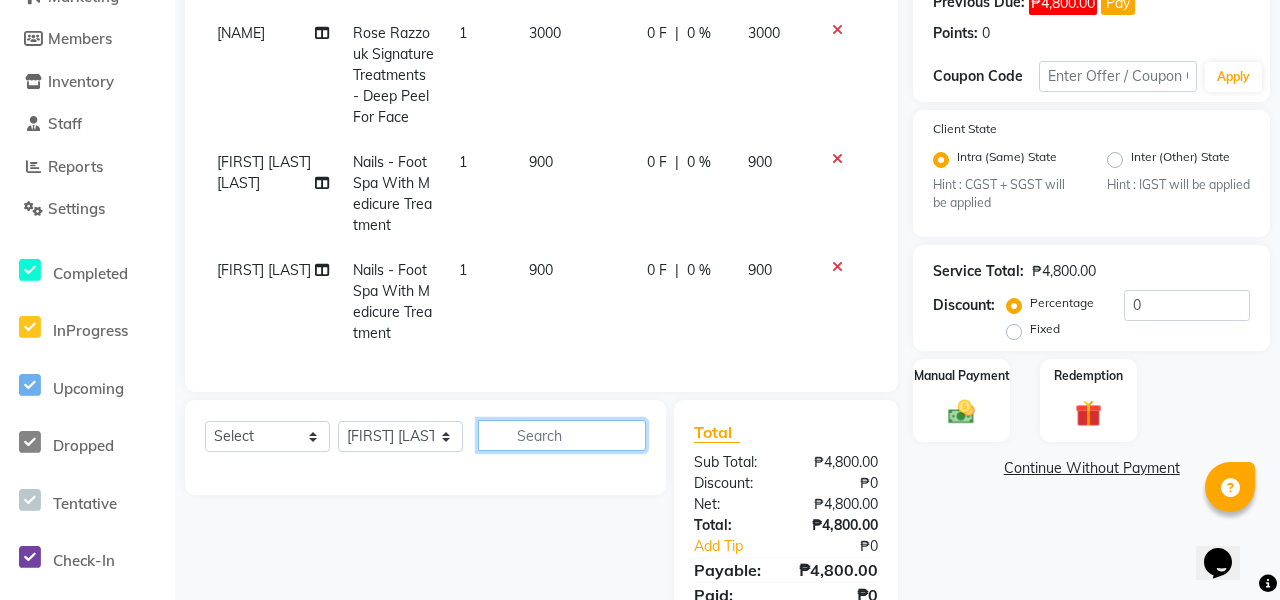 click 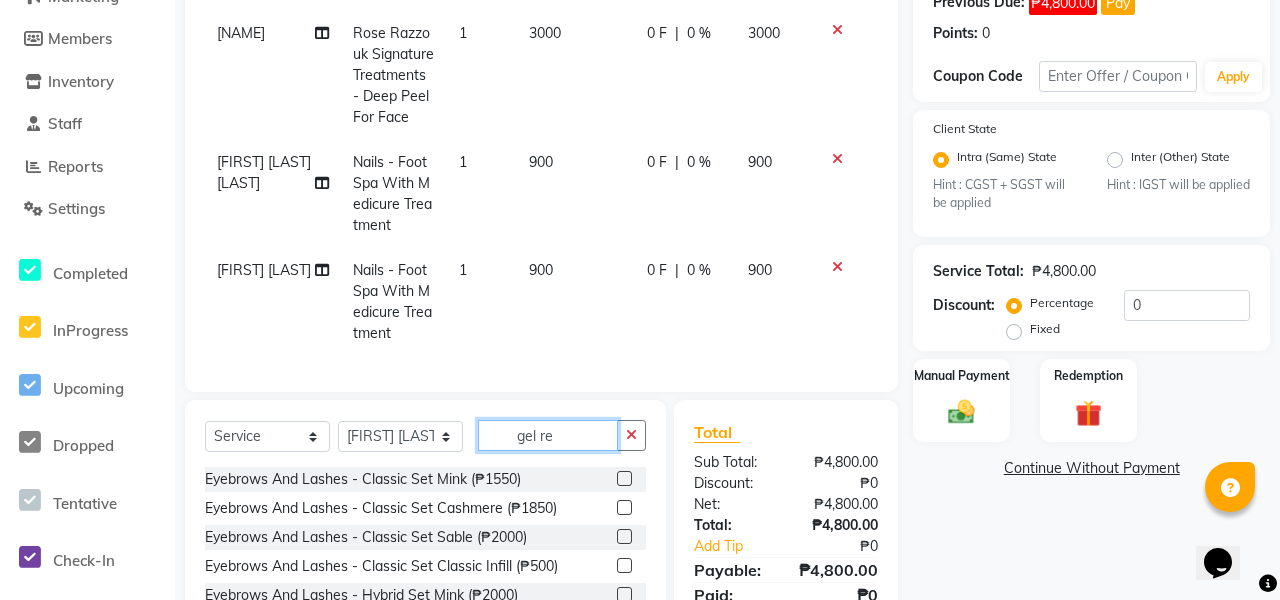 click on "gel re" 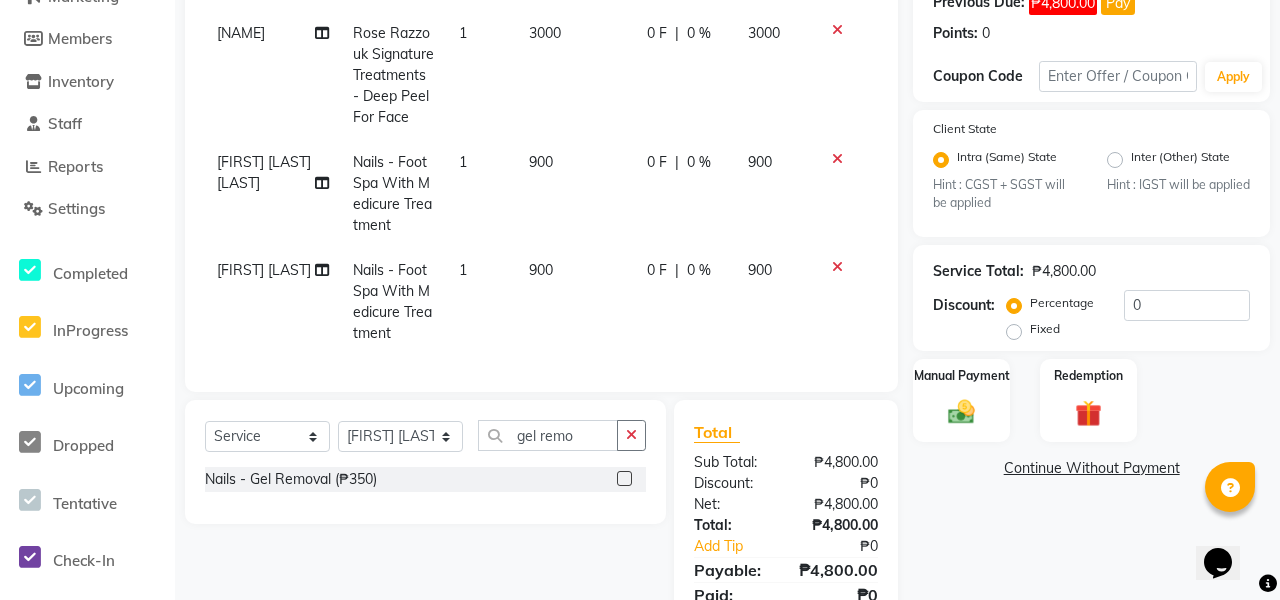 click on "Nails - Gel Removal (₱350)" 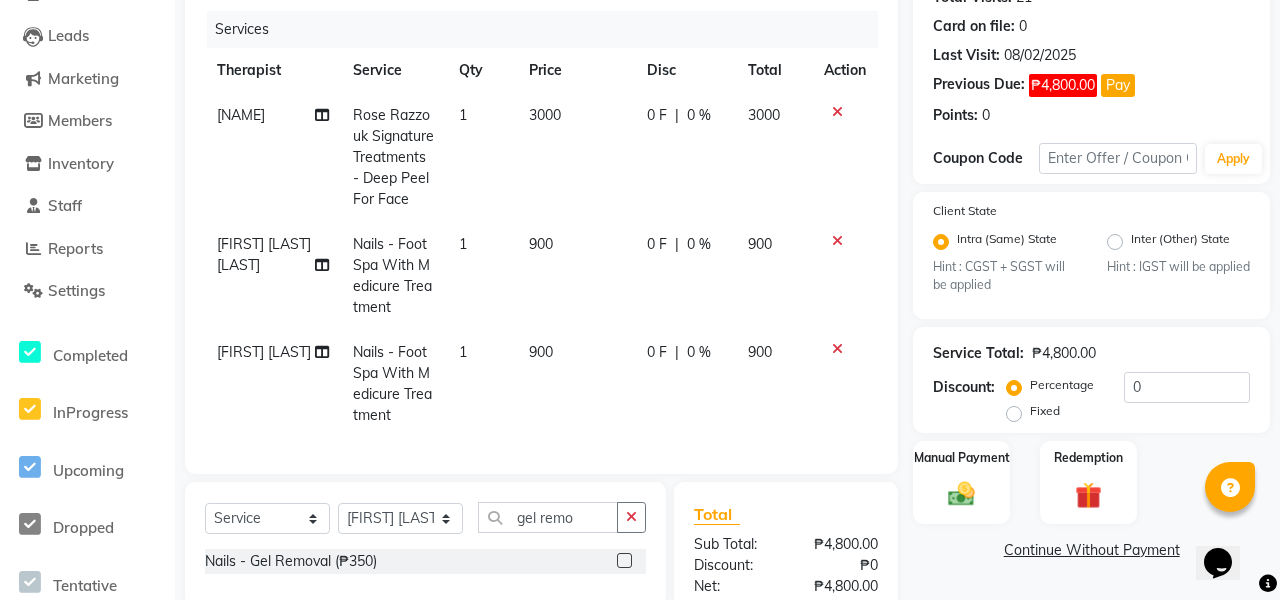 scroll, scrollTop: 237, scrollLeft: 0, axis: vertical 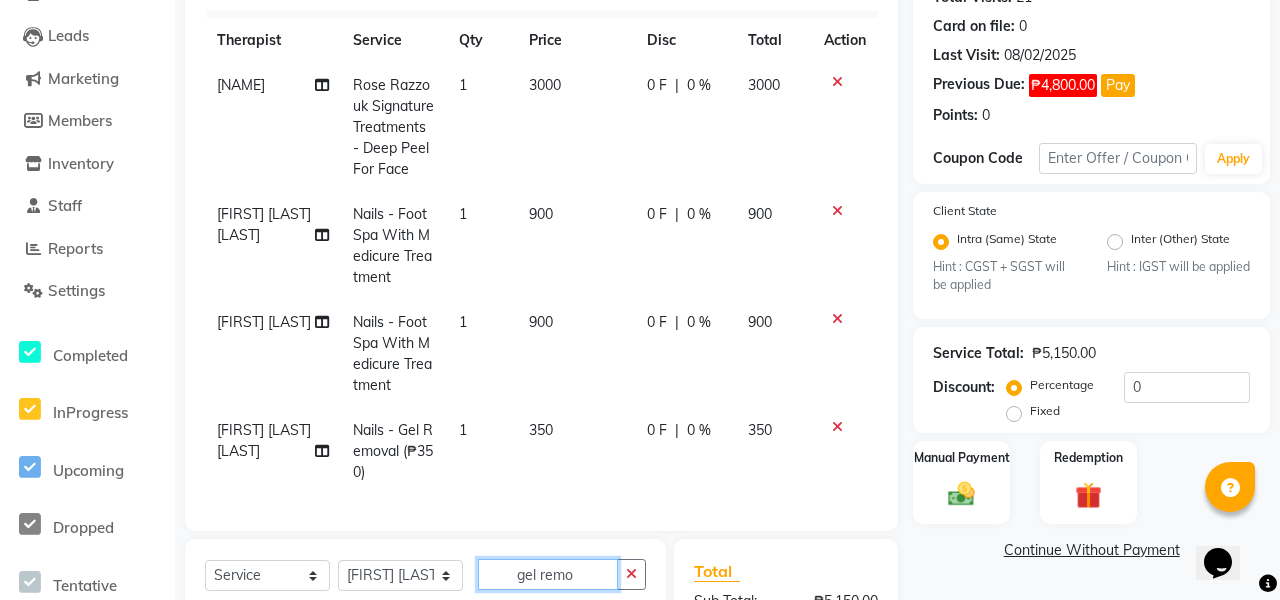 click on "gel remo" 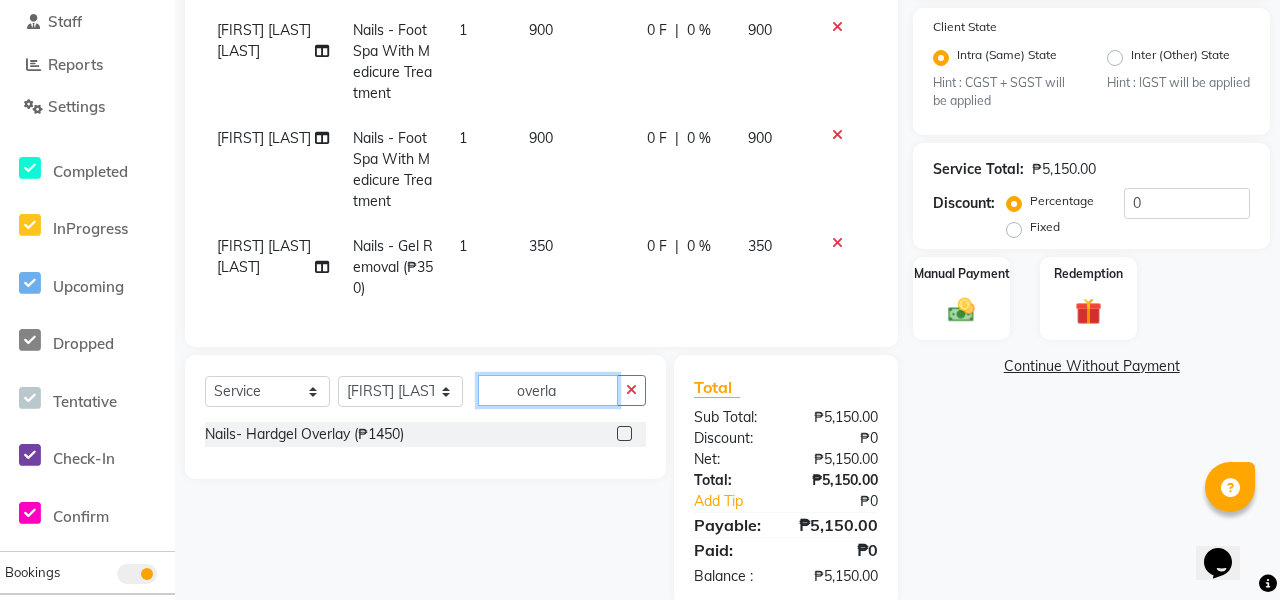 scroll, scrollTop: 444, scrollLeft: 0, axis: vertical 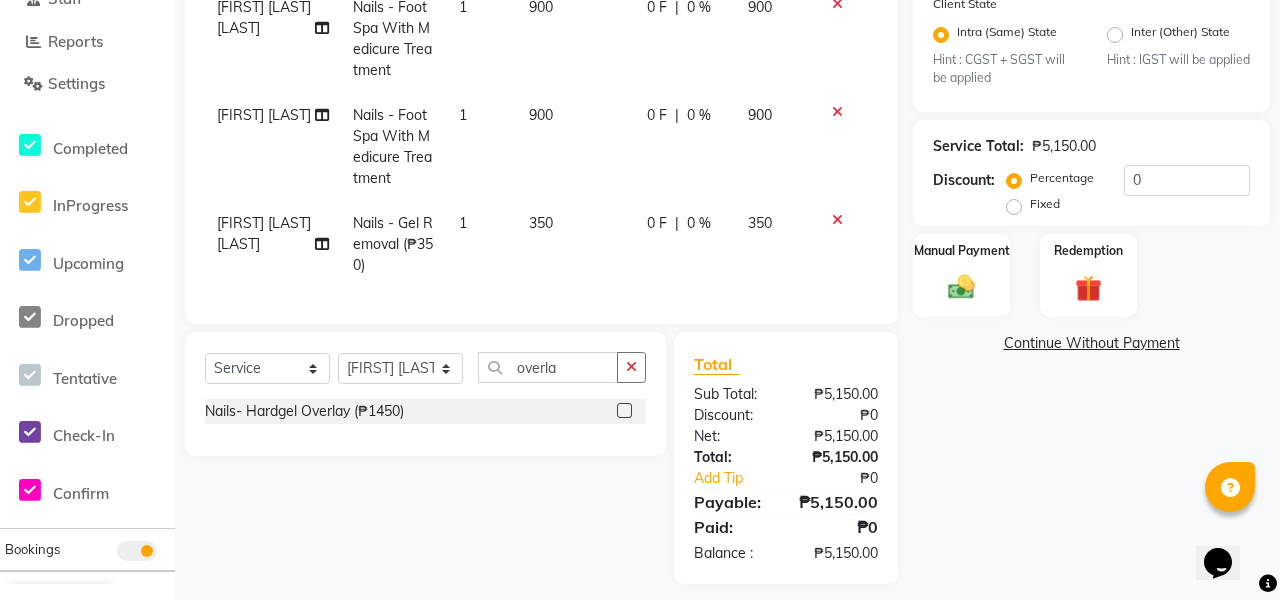click 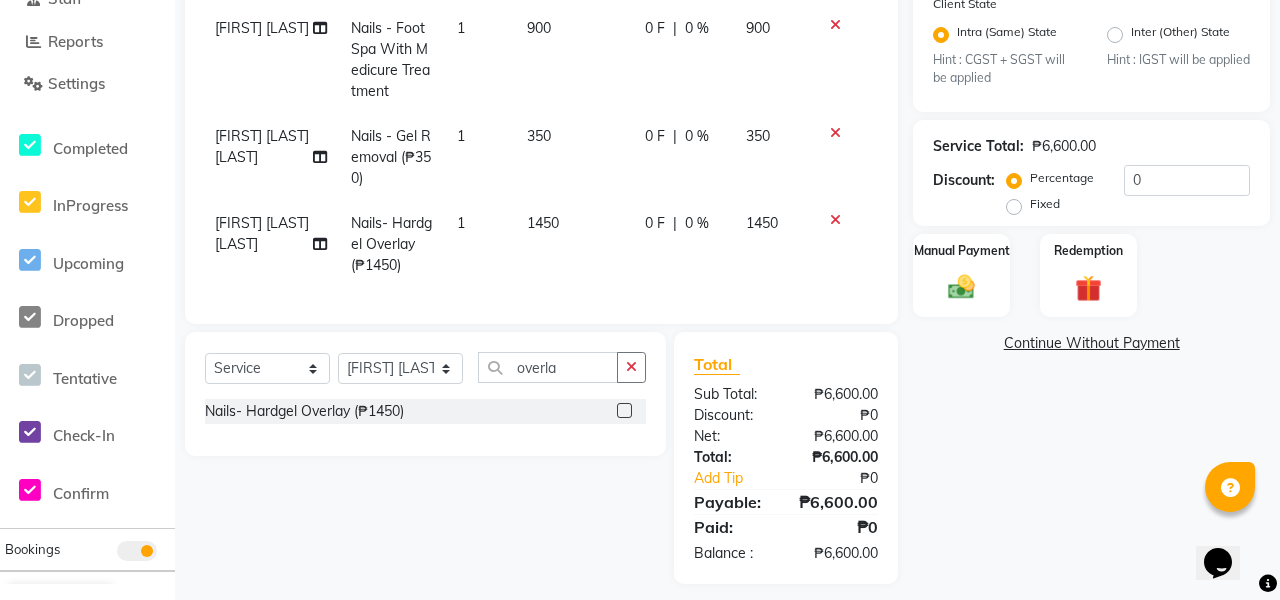 scroll, scrollTop: 117, scrollLeft: 2, axis: both 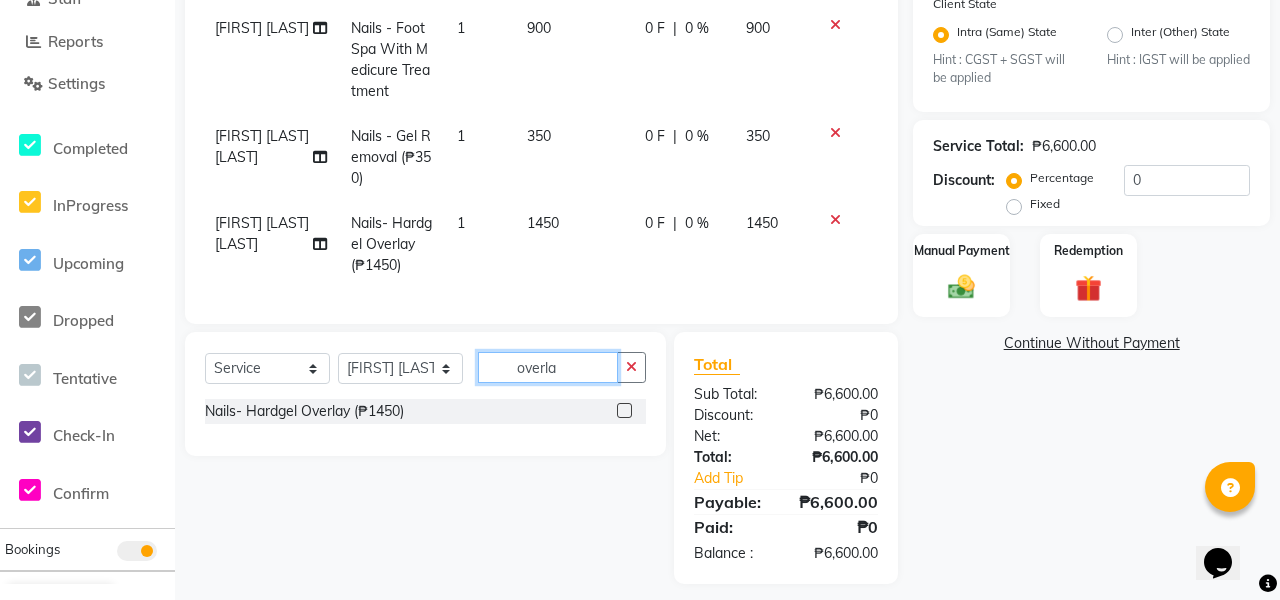 click on "overla" 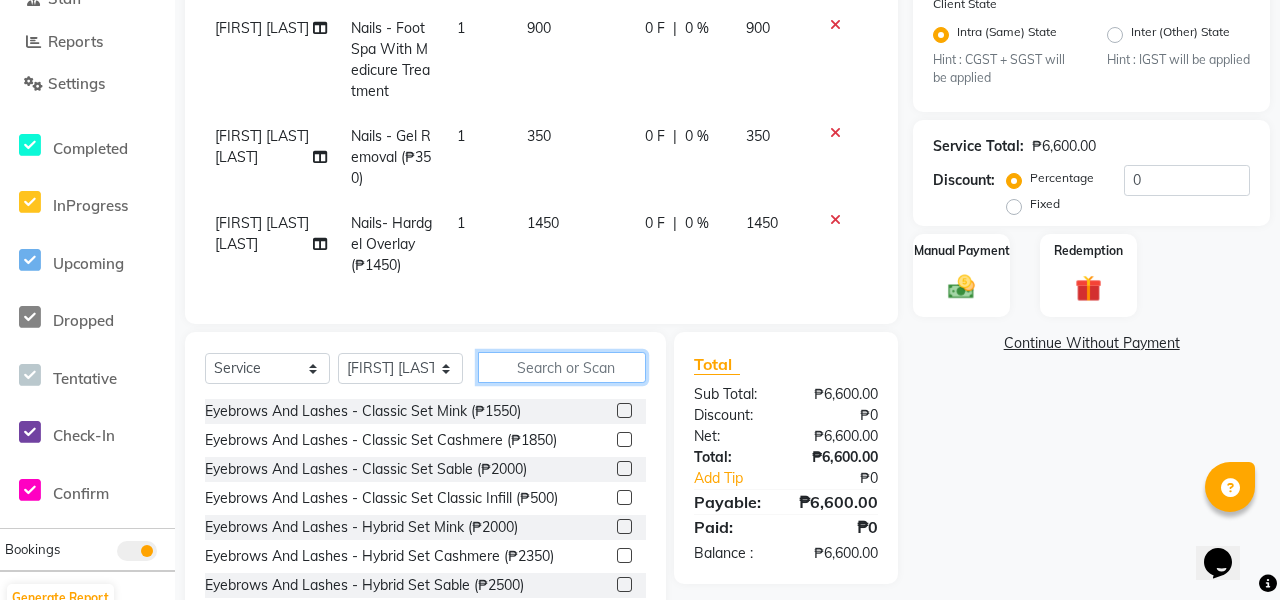 click 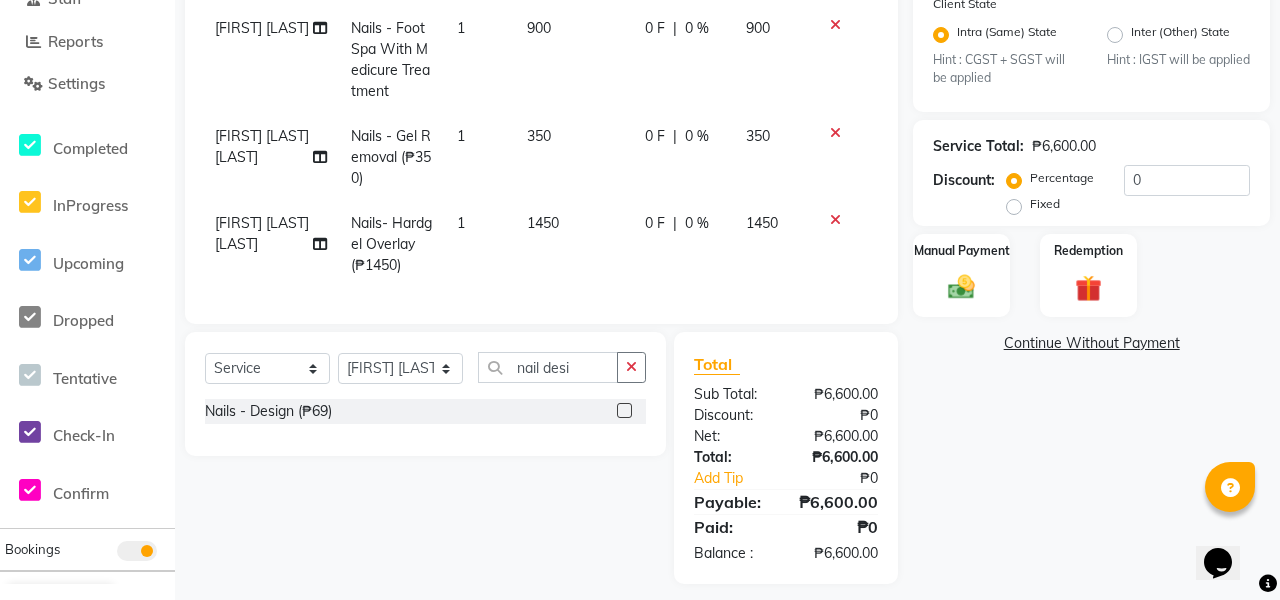 click 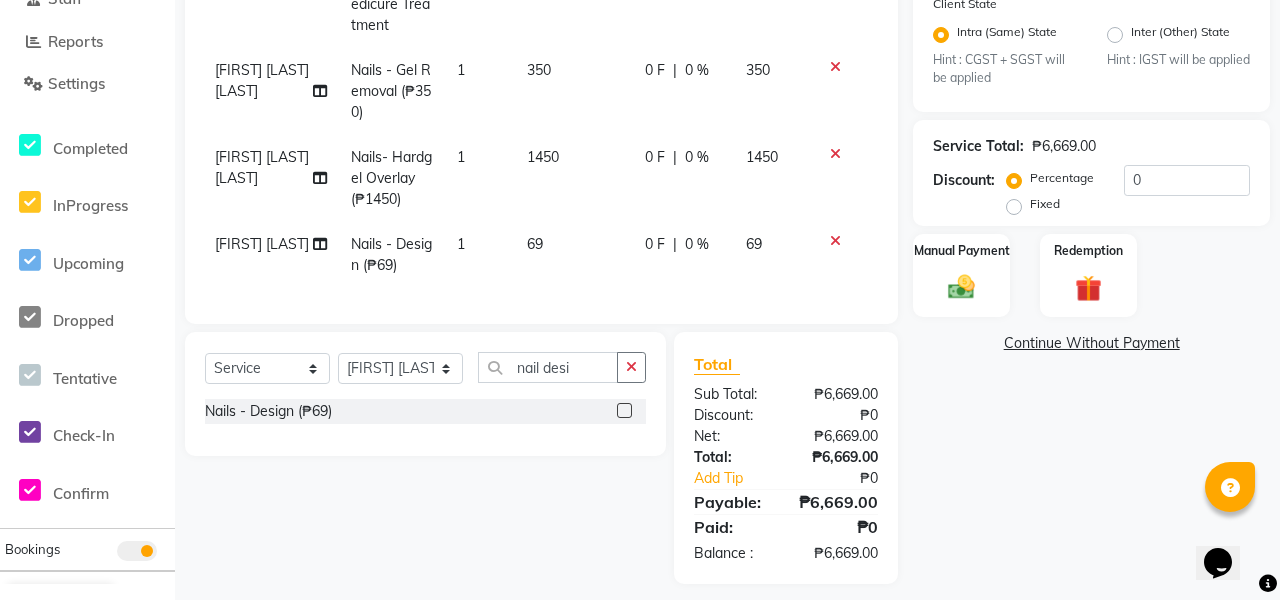 scroll, scrollTop: 183, scrollLeft: 2, axis: both 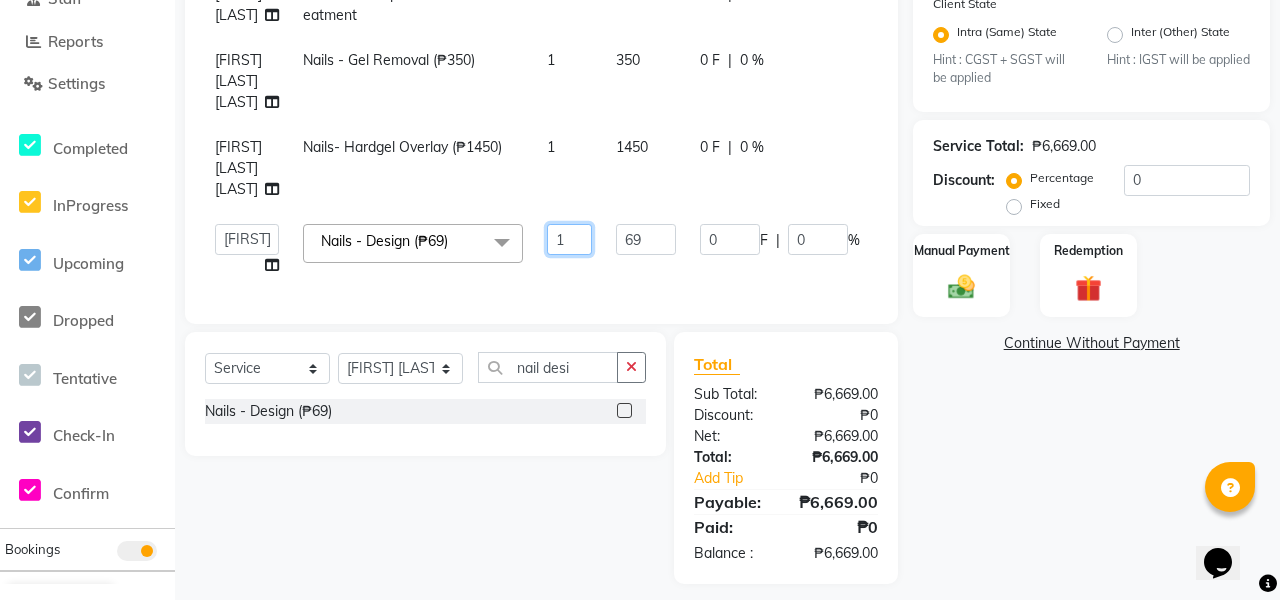 click on "1" 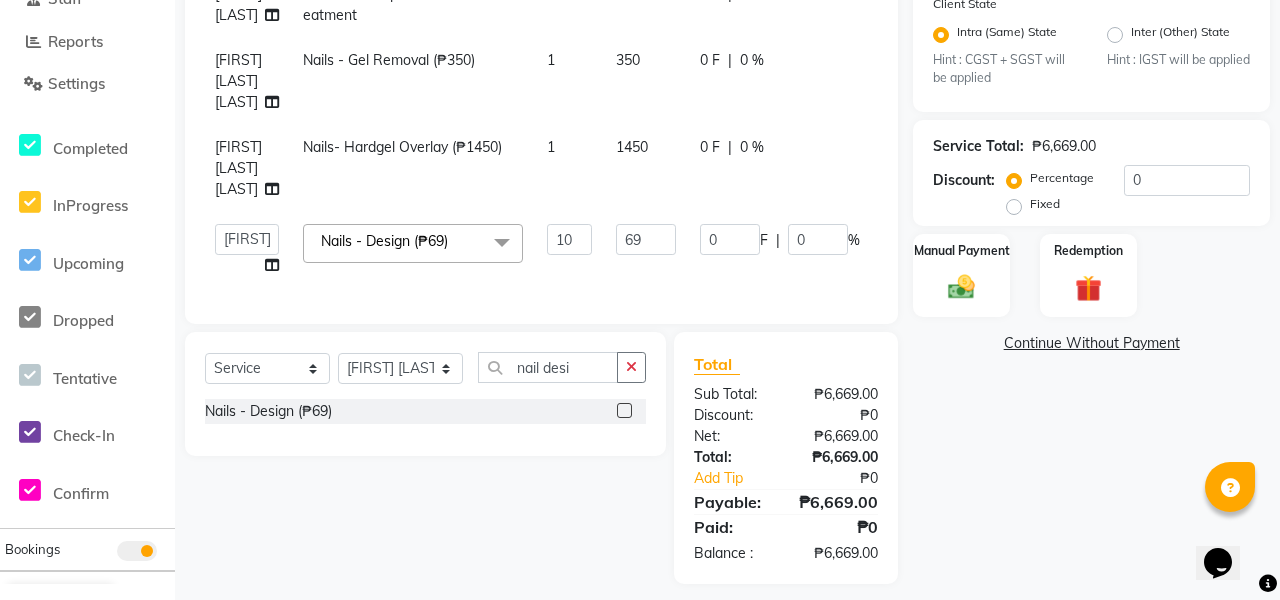 click on "Services Therapist Service Qty Price Disc Total Action [FIRST] [LAST]  [BRAND] Signature Treatments  - Deep Peel For Face 1 3000 0 F | 0 % 3000 [FIRST] [LAST]  Nails - Foot Spa With Medicure Treatment 1 900 0 F | 0 % 900 [FIRST] [LAST]  Nails - Foot Spa With Medicure Treatment 1 900 0 F | 0 % 900 [FIRST] [LAST]  Nails - Gel Removal (₱350) 1 350 0 F | 0 % 350 [FIRST] [LAST]  Nails- Hardgel Overlay  (₱1450) 1 1450 0 F | 0 % 1450  [FIRST] [LAST]   [FIRST] [LAST]   [FIRST] [LAST]   [FIRST] [LAST]   [FIRST] [LAST]   [FIRST] [LAST]    [FIRST] [LAST]   [FIRST] [LAST]    [FIRST] [LAST]    [FIRST] [LAST]    [FIRST] [LAST]    [FIRST] [LAST]    [FIRST] [LAST]    [FIRST] [LAST]    [FIRST] [LAST]    [FIRST] [LAST]  Nails - Design  (₱69)  x Eyebrows And Lashes - Classic Set Mink (₱1550) Eyebrows And Lashes - Classic Set Cashmere (₱1850) Eyebrows And Lashes - Classic Set Sable (₱2000) Eyebrows And Lashes - Classic Set Classic Infill (₱500) 10 69 0 F |" 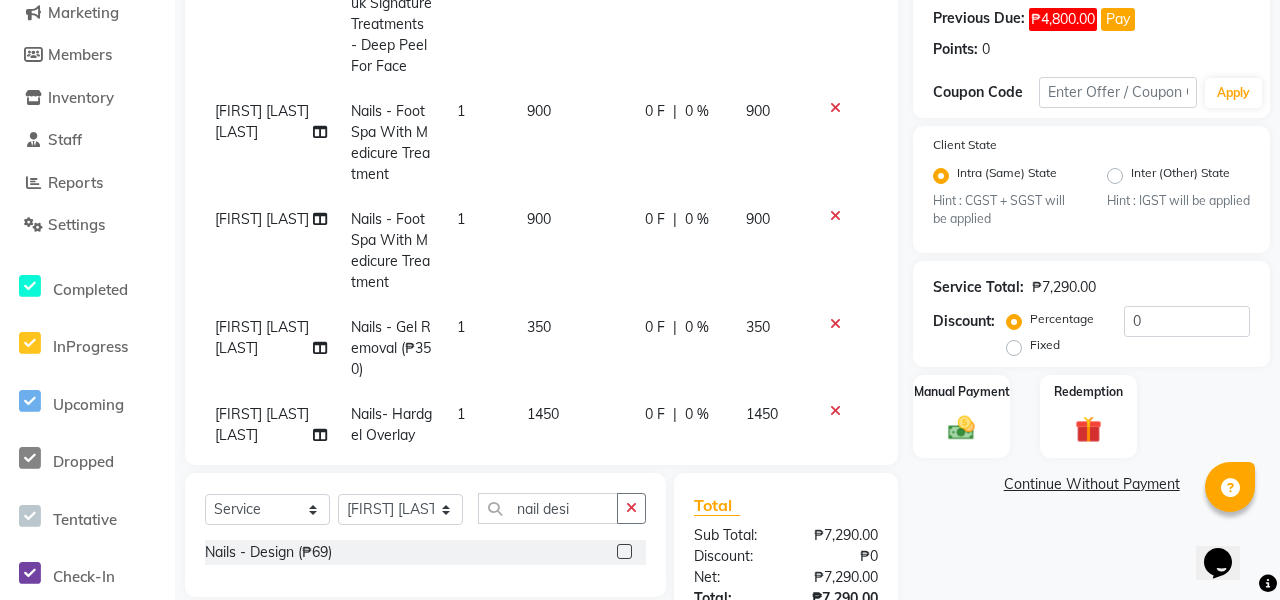 scroll, scrollTop: 248, scrollLeft: 0, axis: vertical 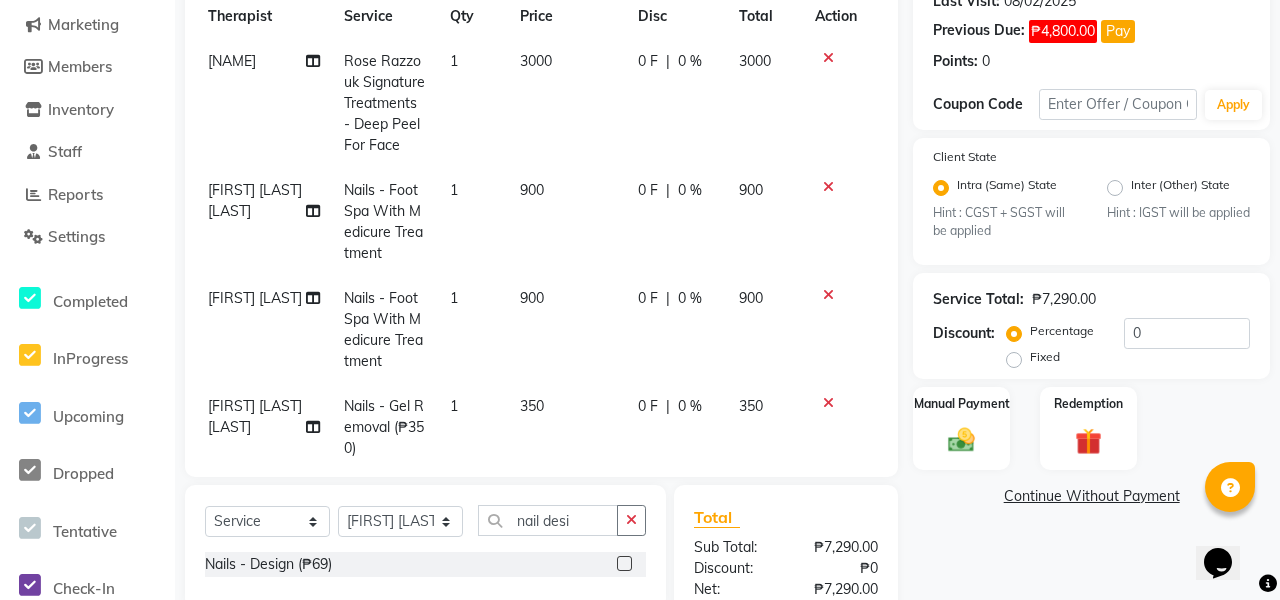 click 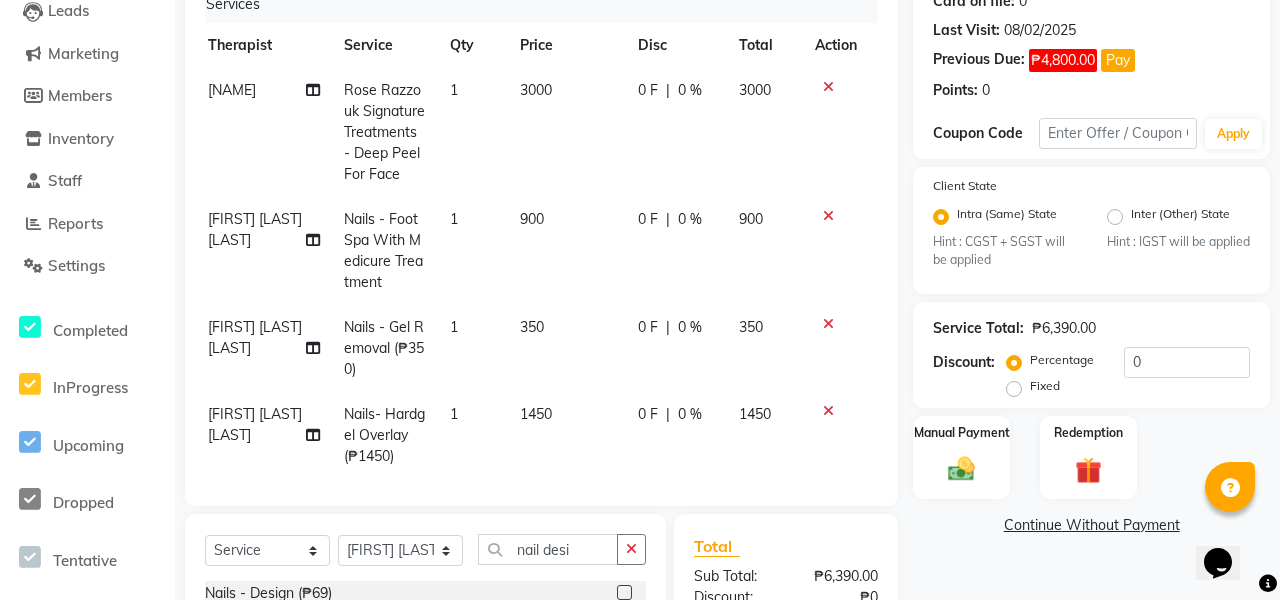 scroll, scrollTop: 222, scrollLeft: 0, axis: vertical 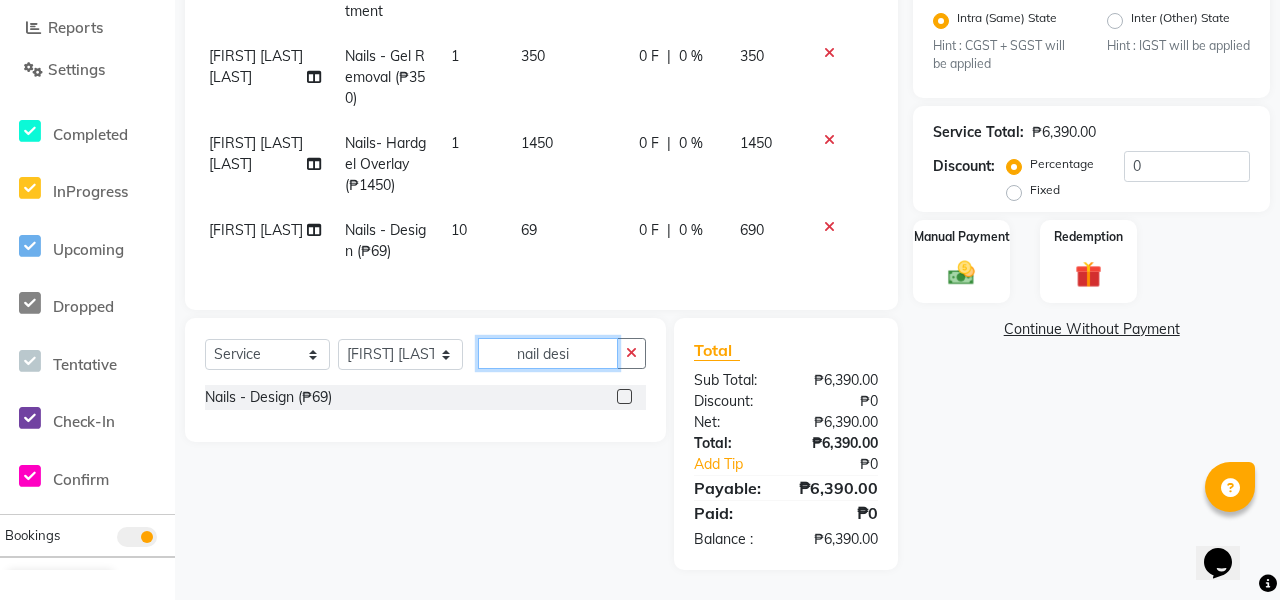 click on "nail desi" 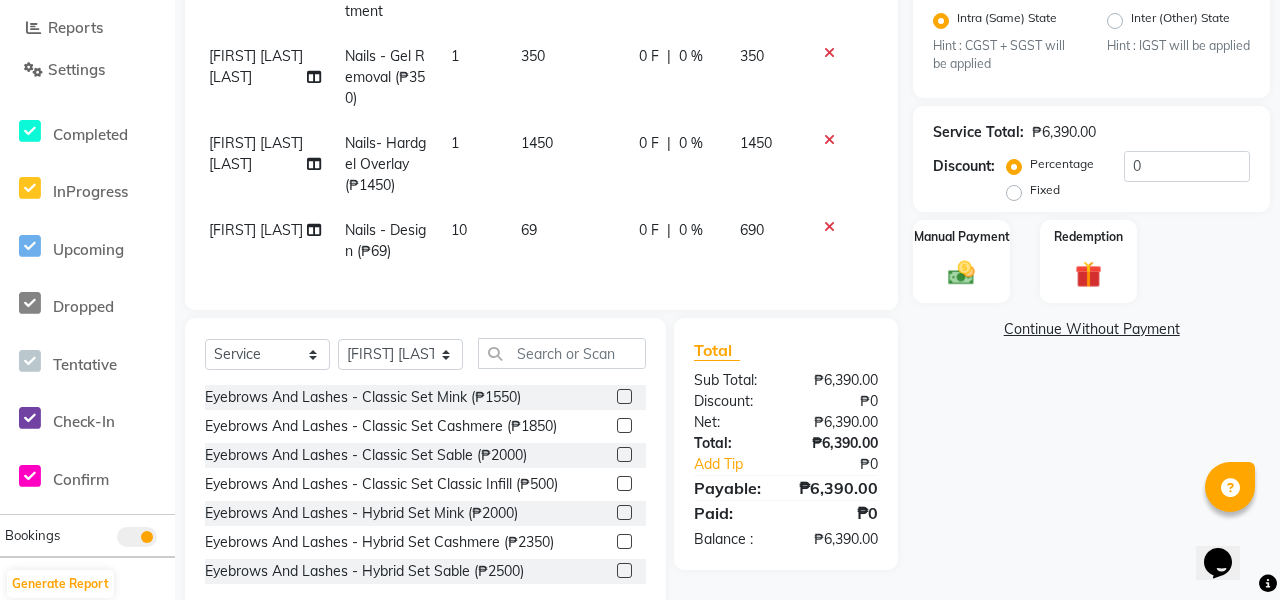 click on "Services Therapist Service Qty Price Disc Total Action NELIA MONES  Rose Razzouk Signature Treatments  - Deep Peel For Face 1 3000 0 F | 0 % 3000 PRINCESS KATE ALARIN  Nails - Foot Spa With Medicure Treatment 1 900 0 F | 0 % 900 PRINCESS KATE ALARIN  Nails - Gel Removal (₱350) 1 350 0 F | 0 % 350 PRINCESS KATE ALARIN  Nails- Hardgel Overlay  (₱1450) 1 1450 0 F | 0 % 1450 RETCHEL MUYA  Nails - Design  (₱69) 10 69 0 F | 0 % 690" 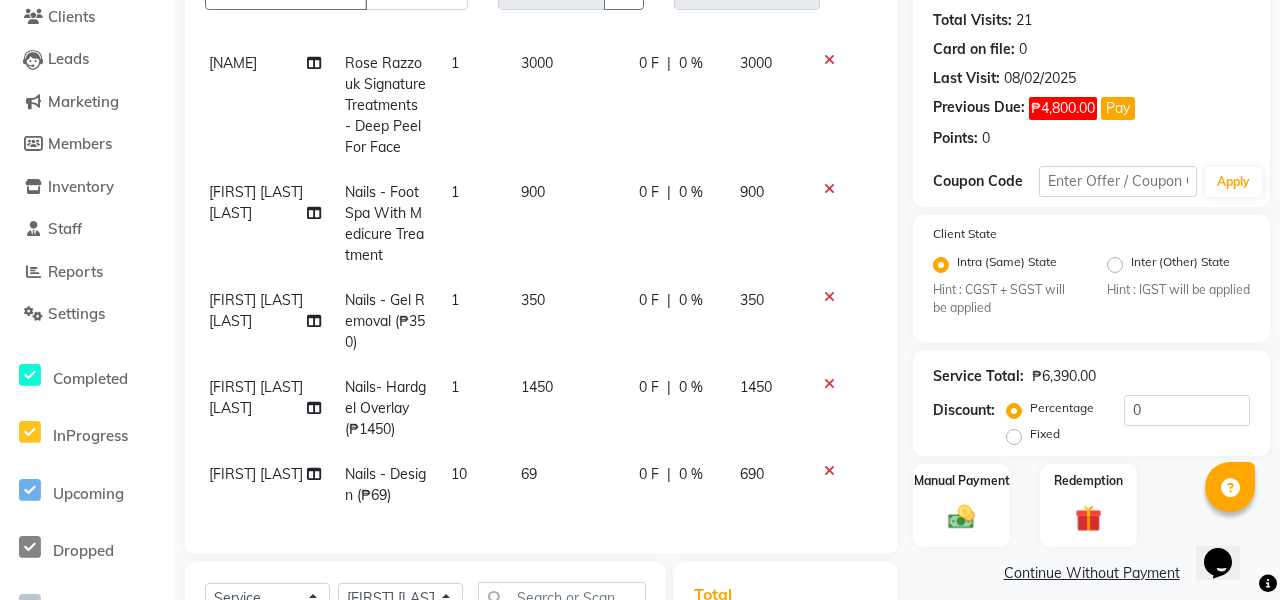 scroll, scrollTop: 155, scrollLeft: 0, axis: vertical 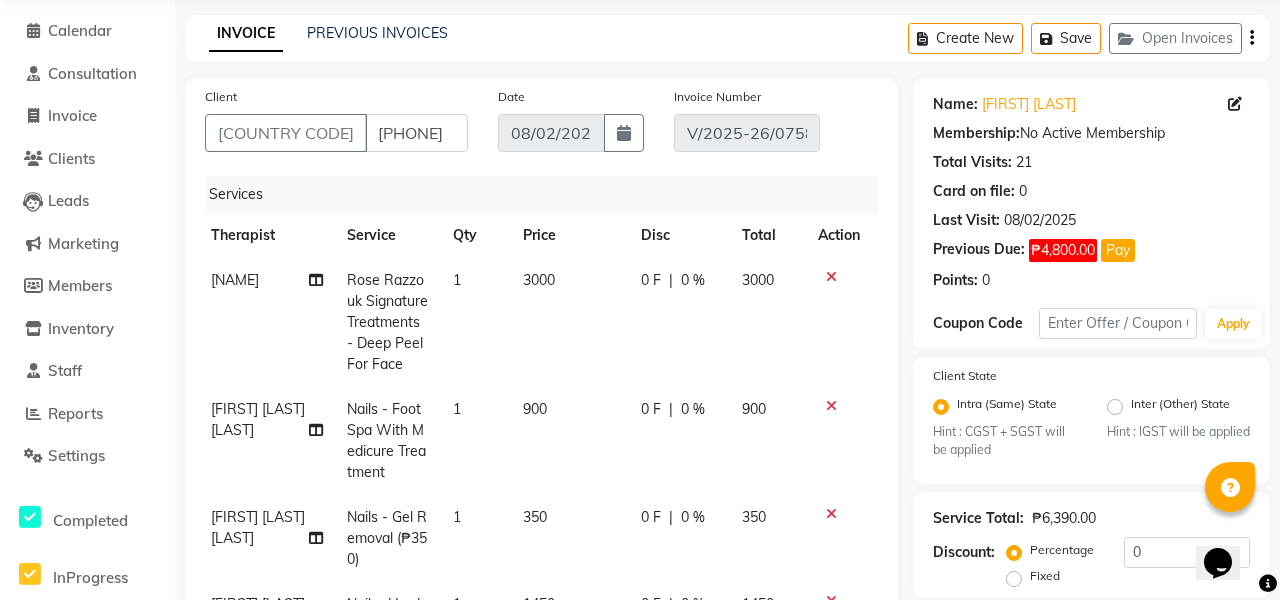 click on "0 F | 0 %" 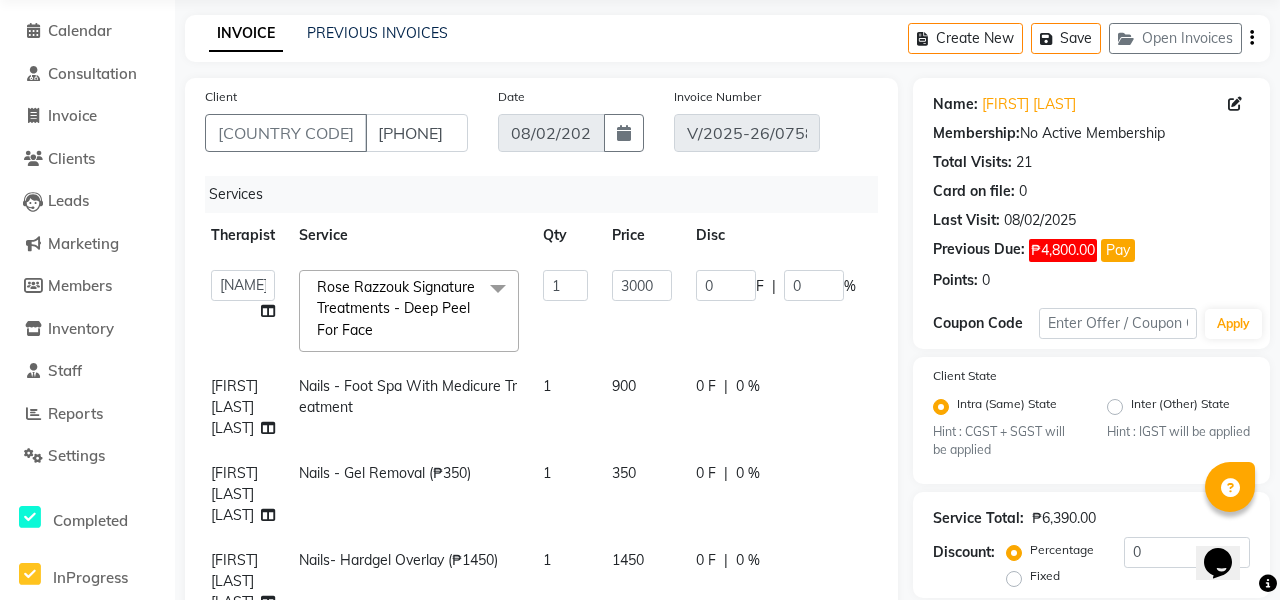 click on "Client +63 [PHONE] Date [DATE] Invoice Number V/2025-26/0758" 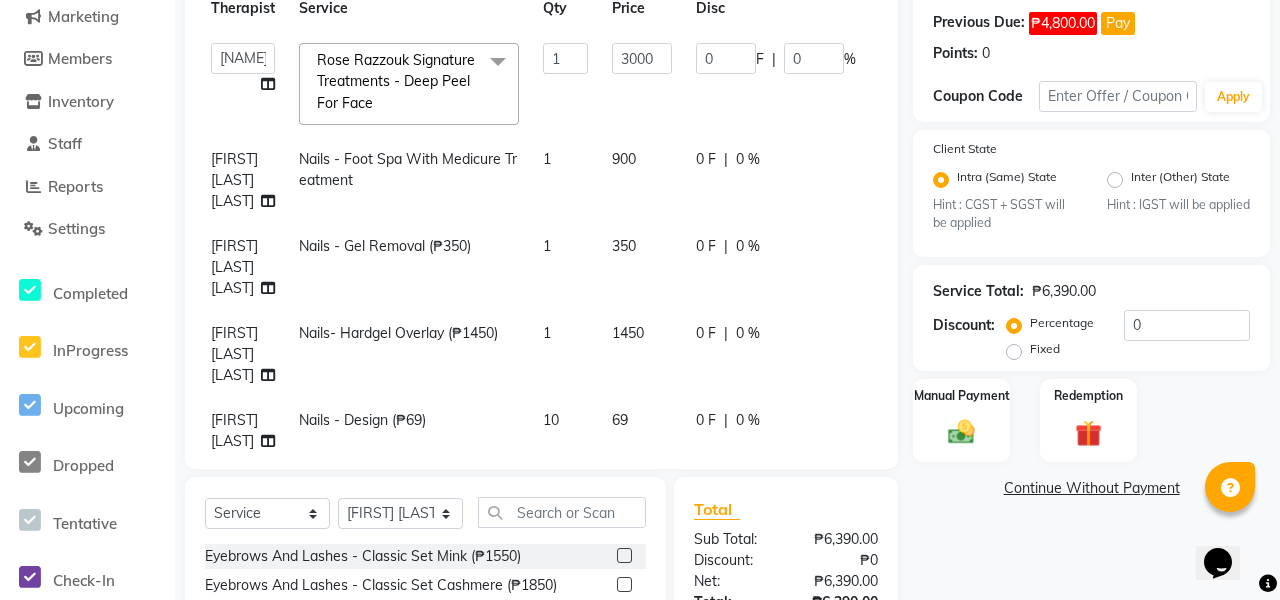 scroll, scrollTop: 328, scrollLeft: 0, axis: vertical 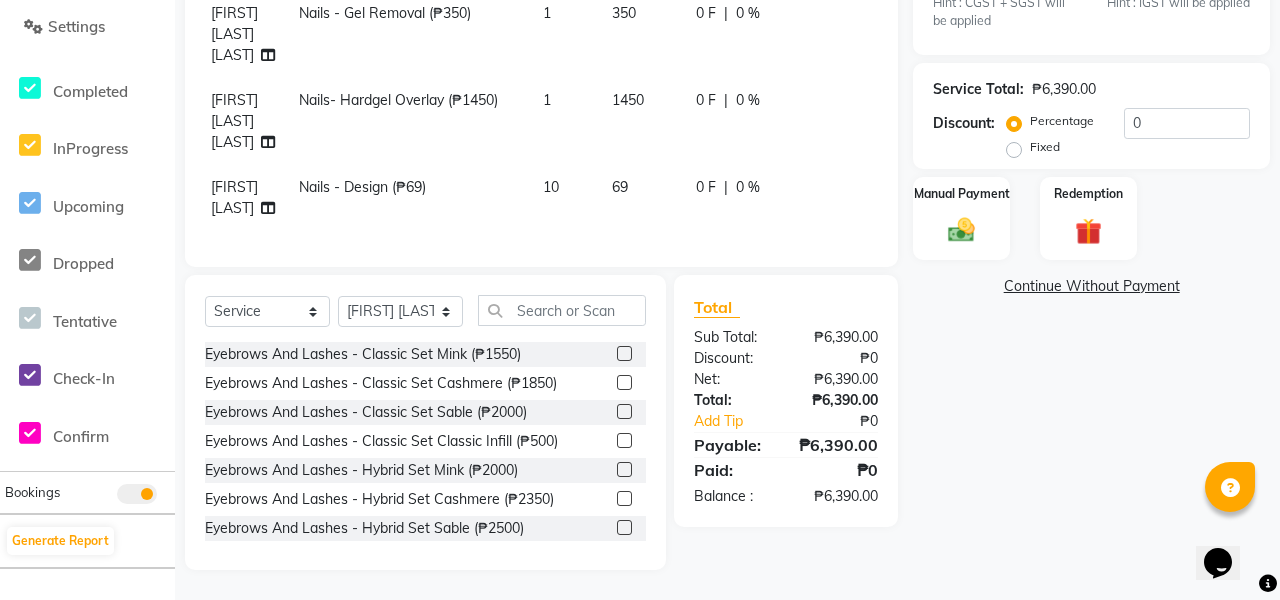 click on "Continue Without Payment" 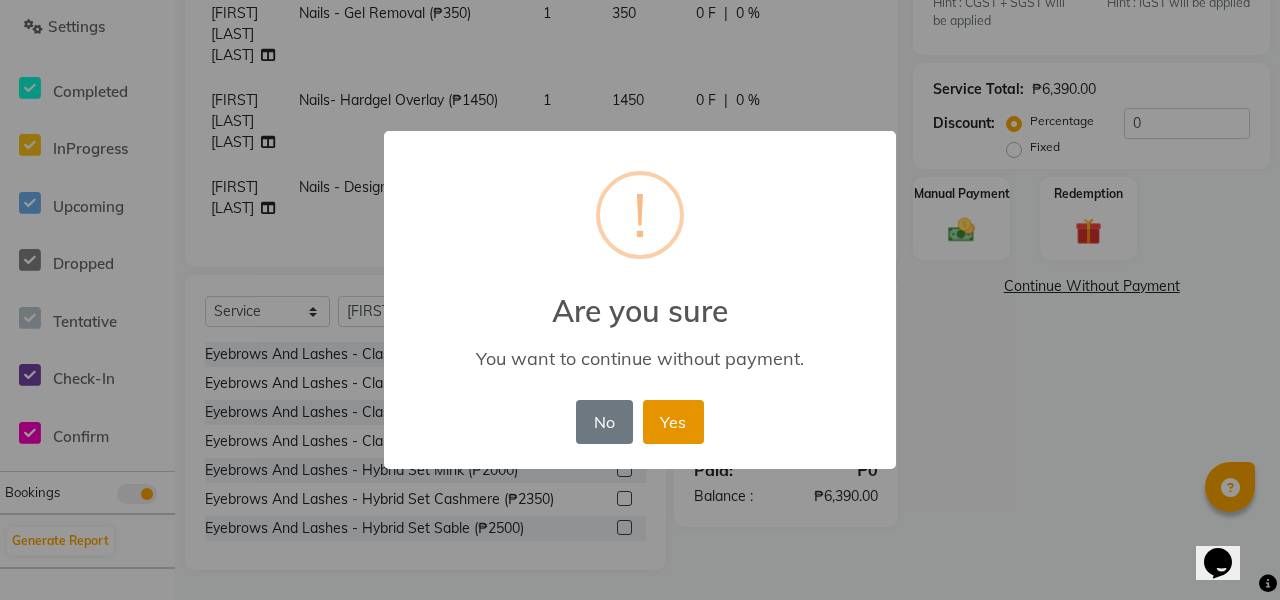 click on "Yes" at bounding box center (673, 422) 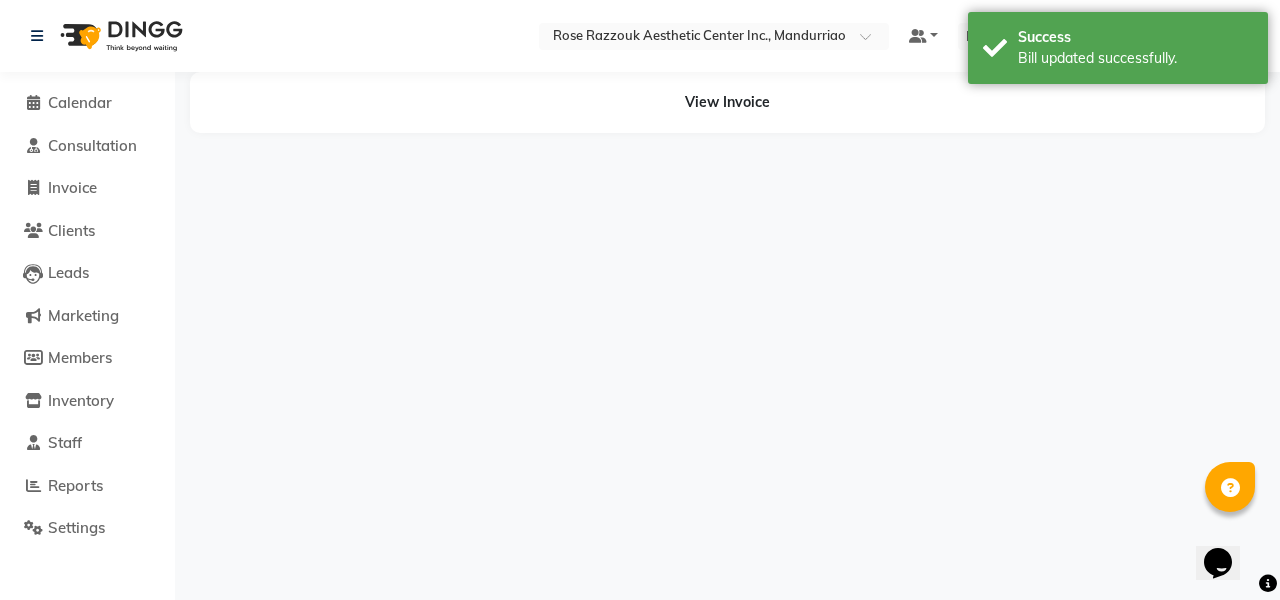 scroll, scrollTop: 0, scrollLeft: 0, axis: both 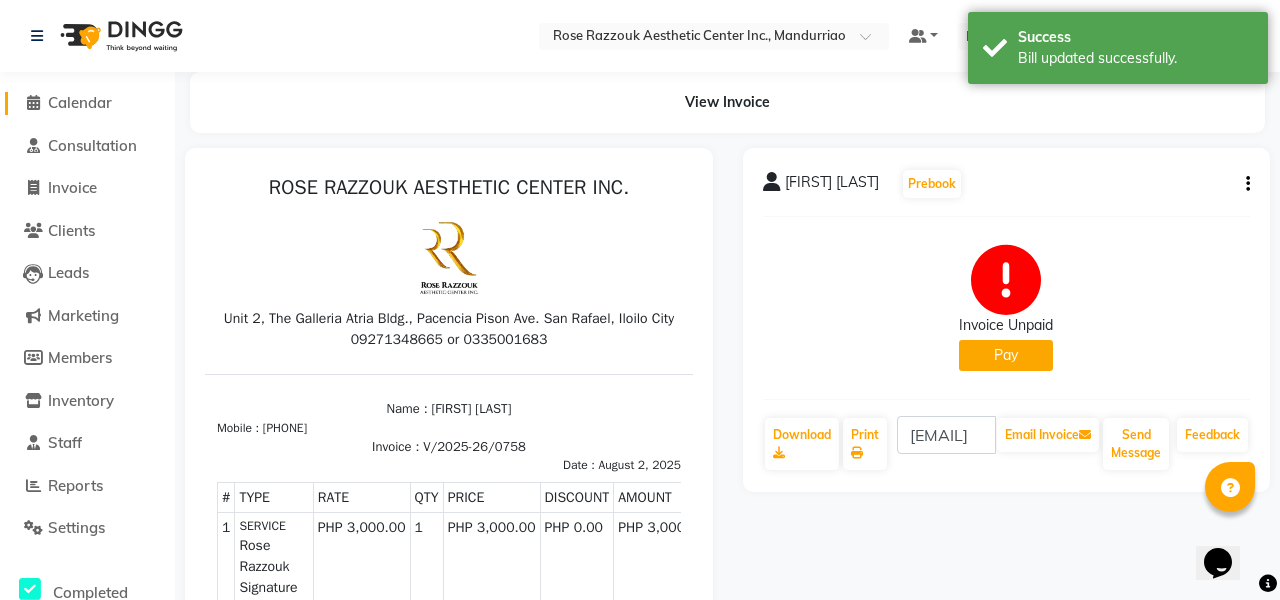 click on "Calendar" 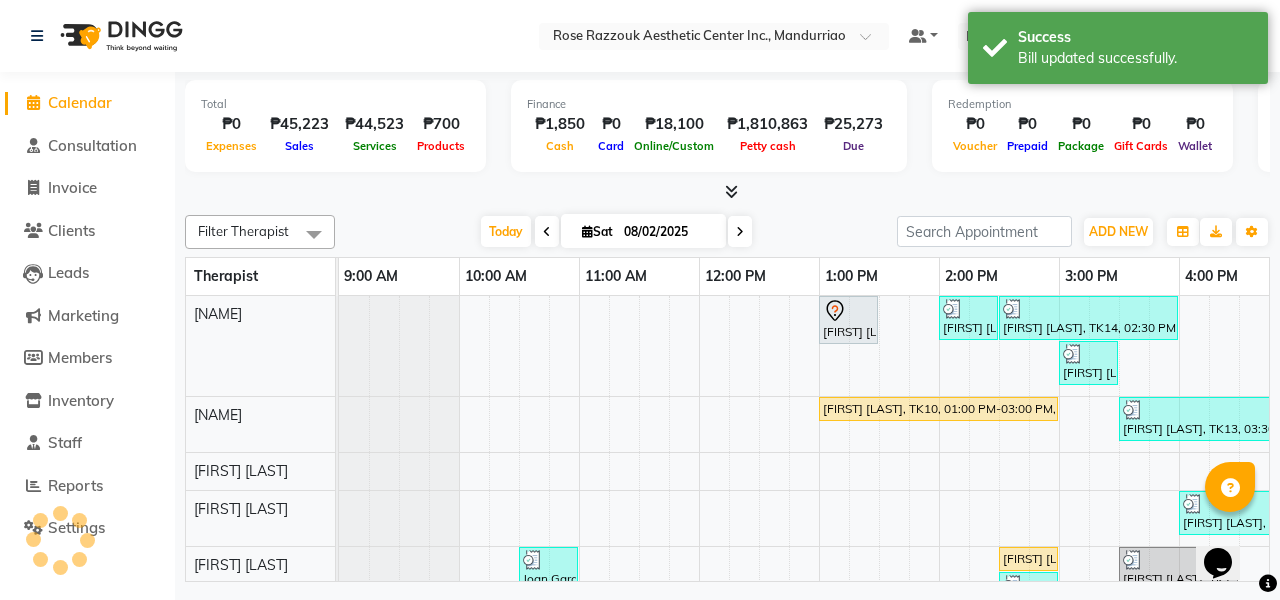 scroll, scrollTop: 0, scrollLeft: 0, axis: both 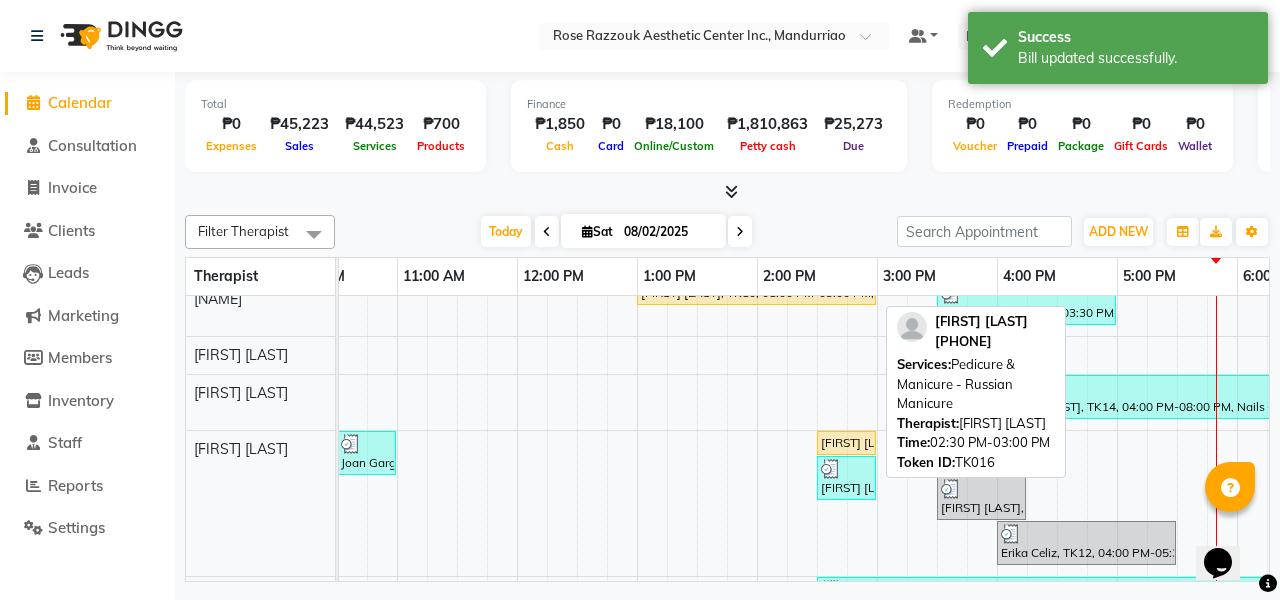 click on "[FIRST] [LAST], TK16, 02:30 PM-03:00 PM, Pedicure & Manicure  - Russian Manicure" at bounding box center (846, 443) 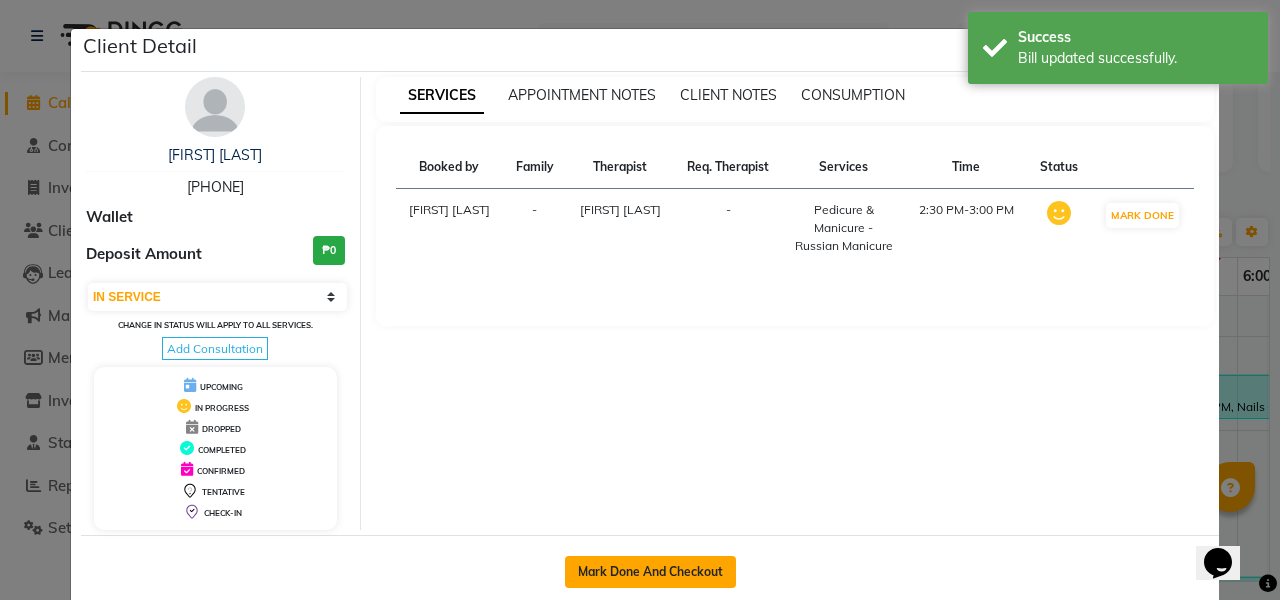 click on "Mark Done And Checkout" 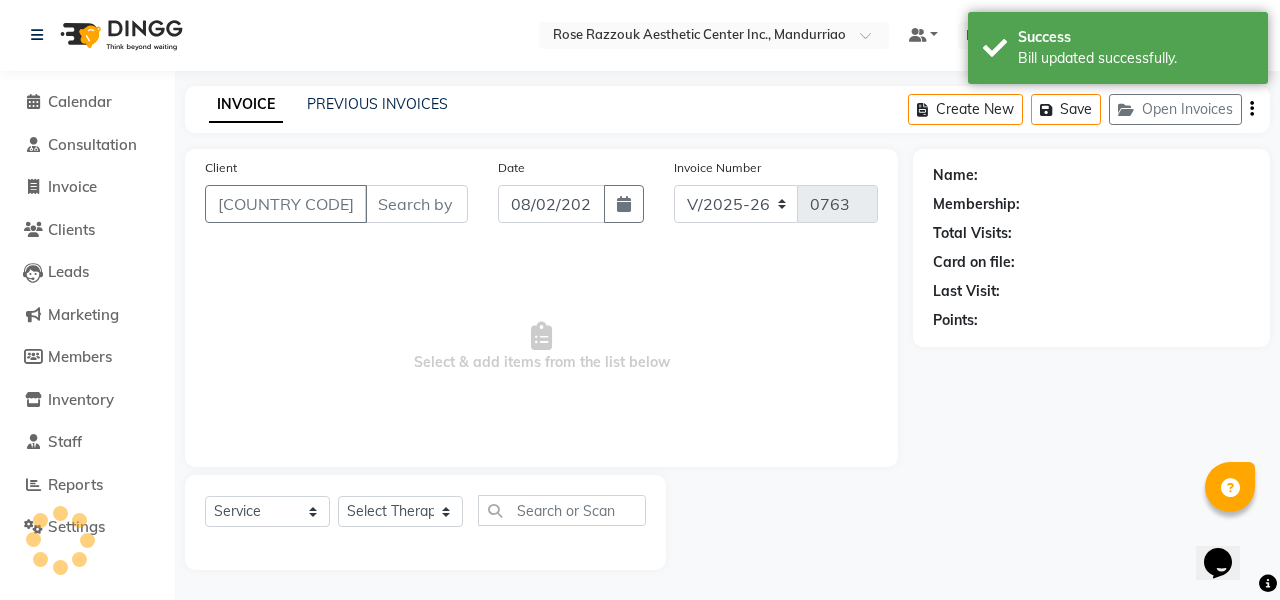 scroll, scrollTop: 1, scrollLeft: 0, axis: vertical 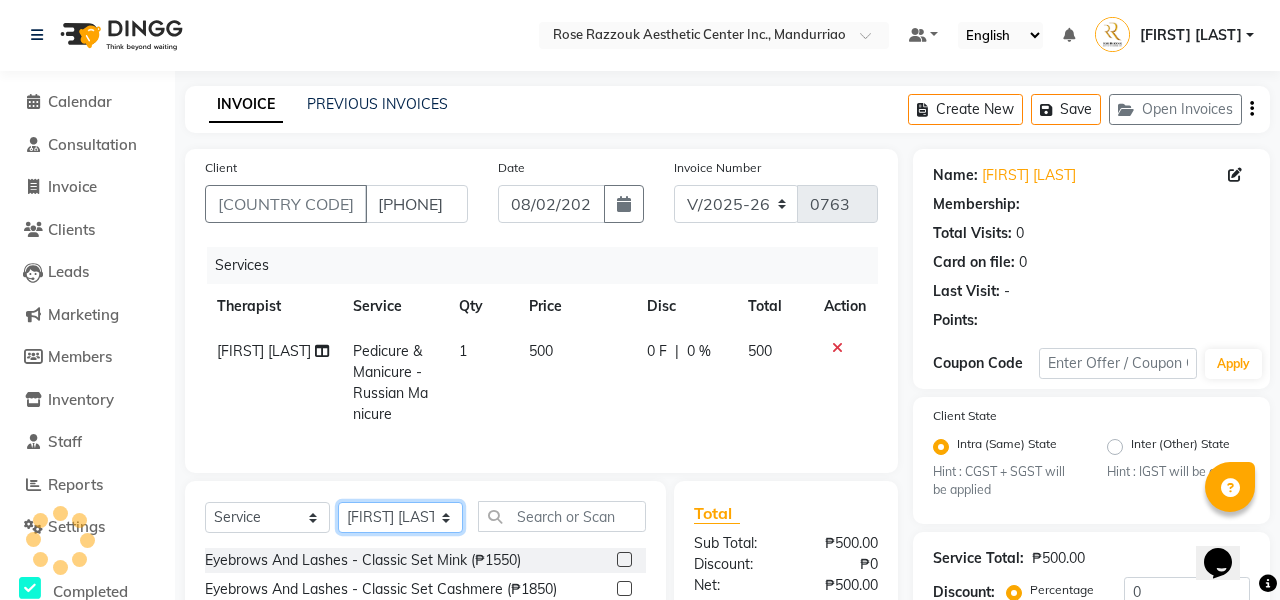 click on "Select Therapist [FIRST] [LAST] [FIRST] [LAST] [FIRST] [LAST] [FIRST] [LAST] [FIRST] [LAST] [FIRST] [LAST] [FIRST] [LAST] [FIRST] [LAST] [FIRST] [LAST] [FIRST] [LAST]  [FIRST] [LAST] [FIRST] [LAST] [FIRST] [LAST] [FIRST] [LAST] [FIRST] [LAST] [FIRST] [LAST]" 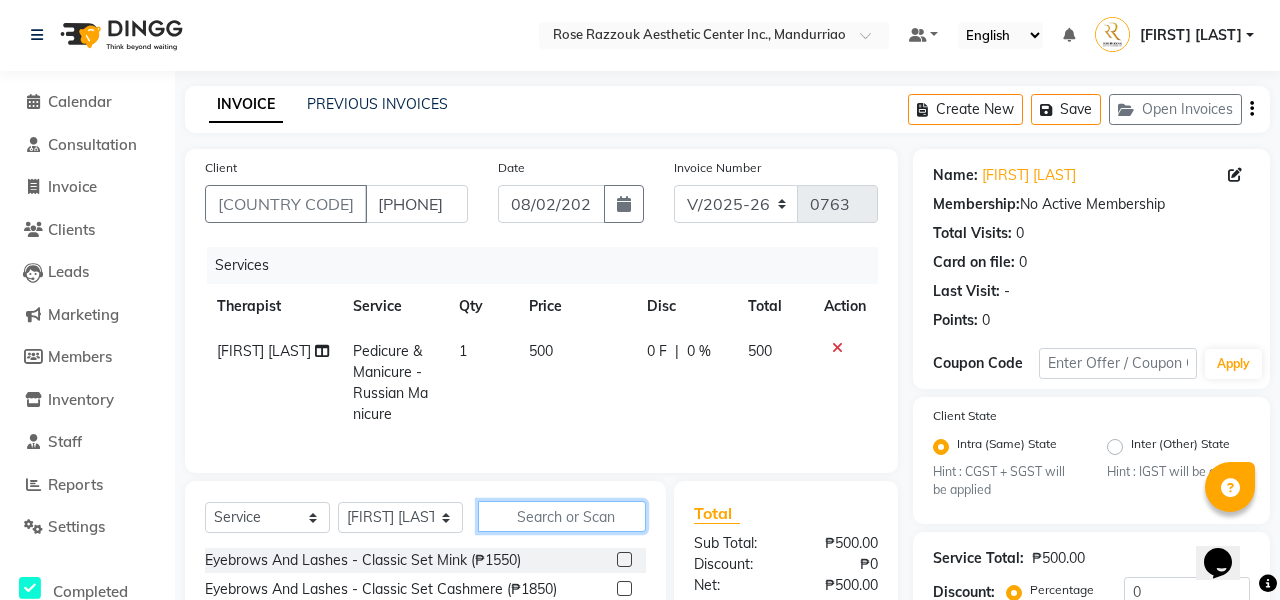 click 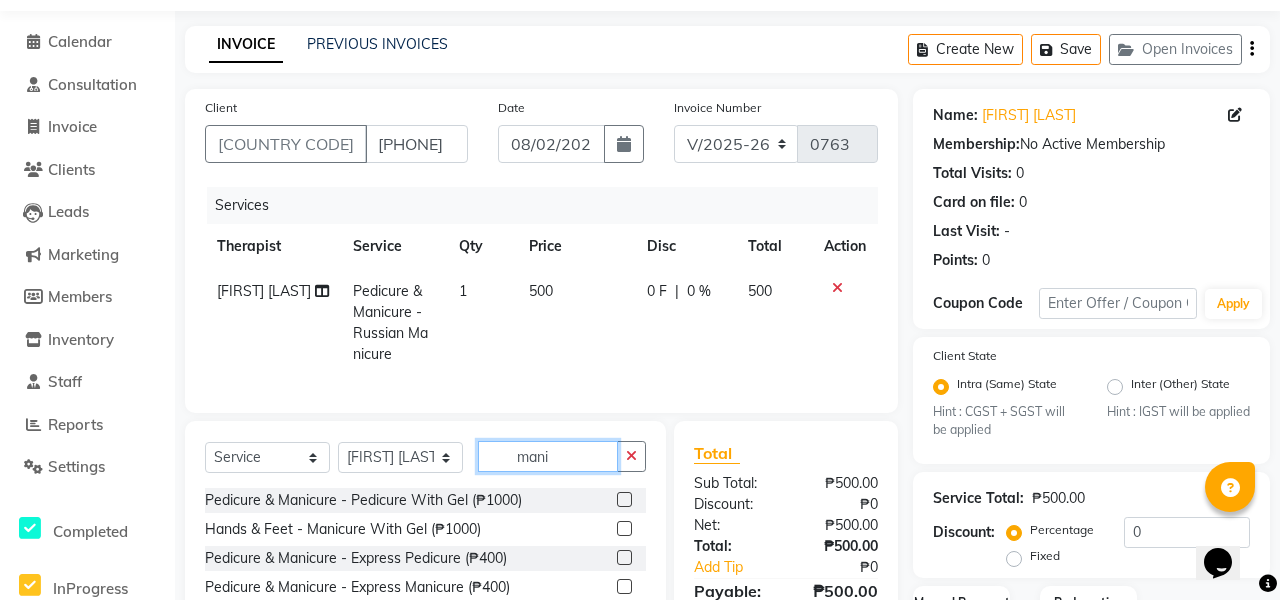 scroll, scrollTop: 75, scrollLeft: 0, axis: vertical 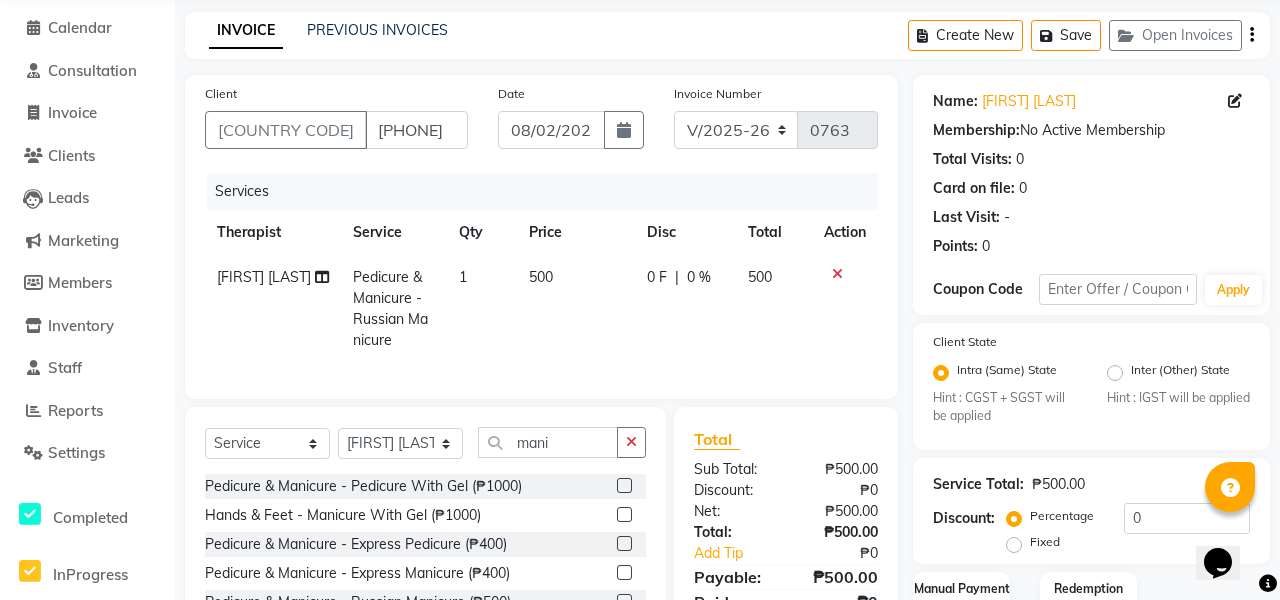 click 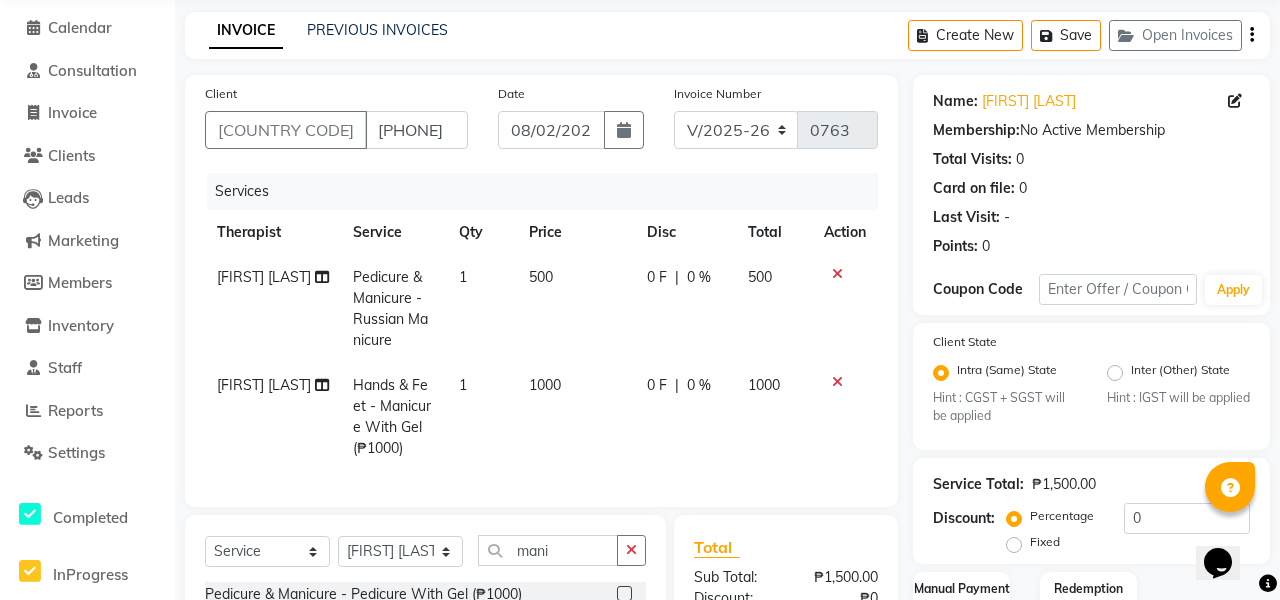 scroll, scrollTop: 114, scrollLeft: 0, axis: vertical 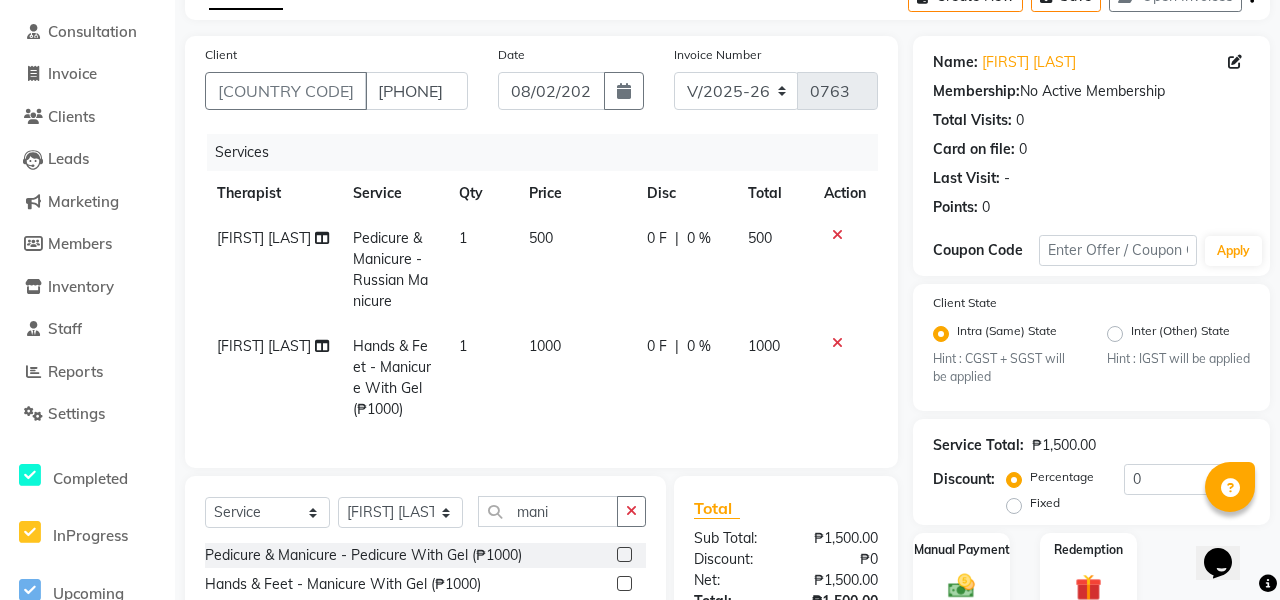 click 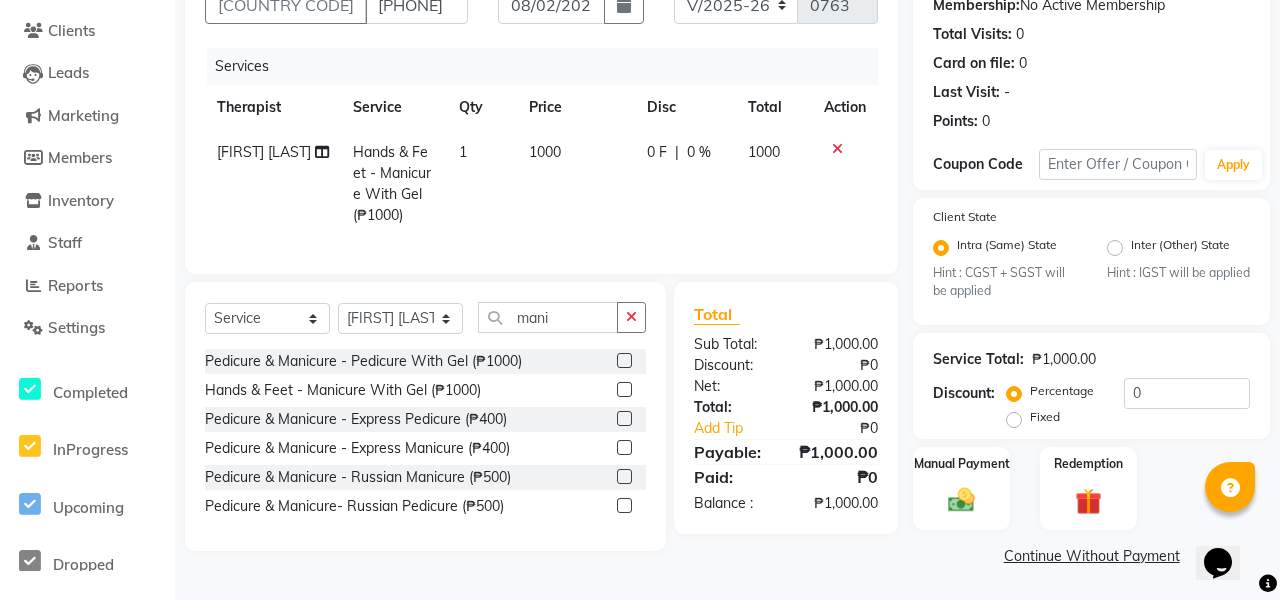 scroll, scrollTop: 199, scrollLeft: 0, axis: vertical 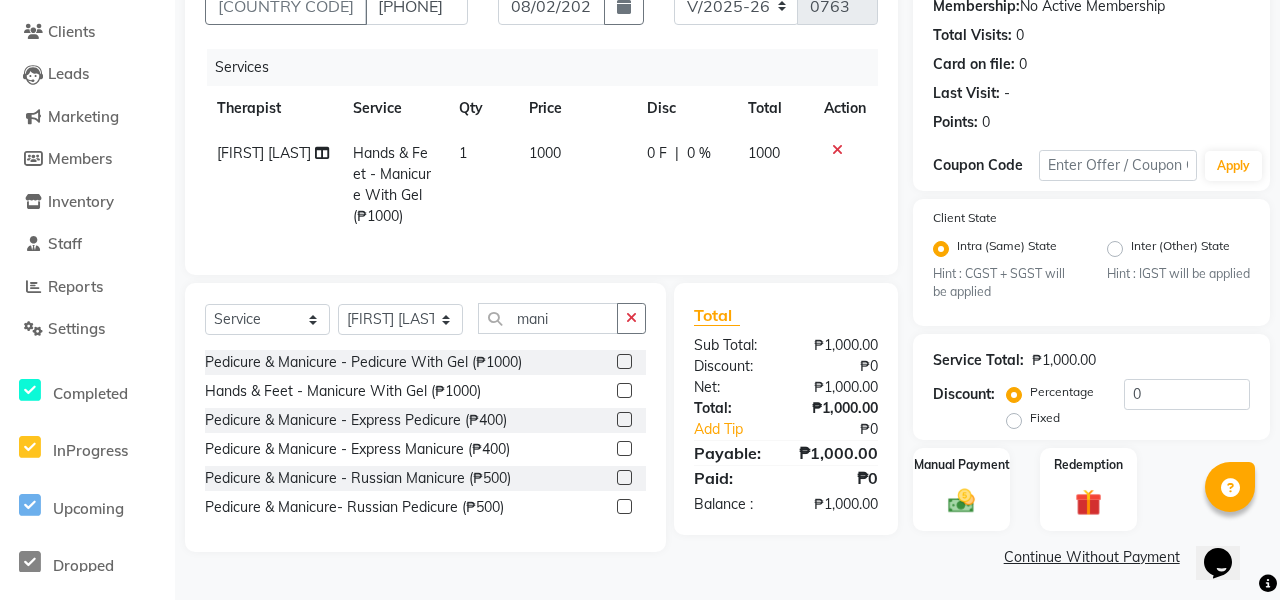 click on "Continue Without Payment" 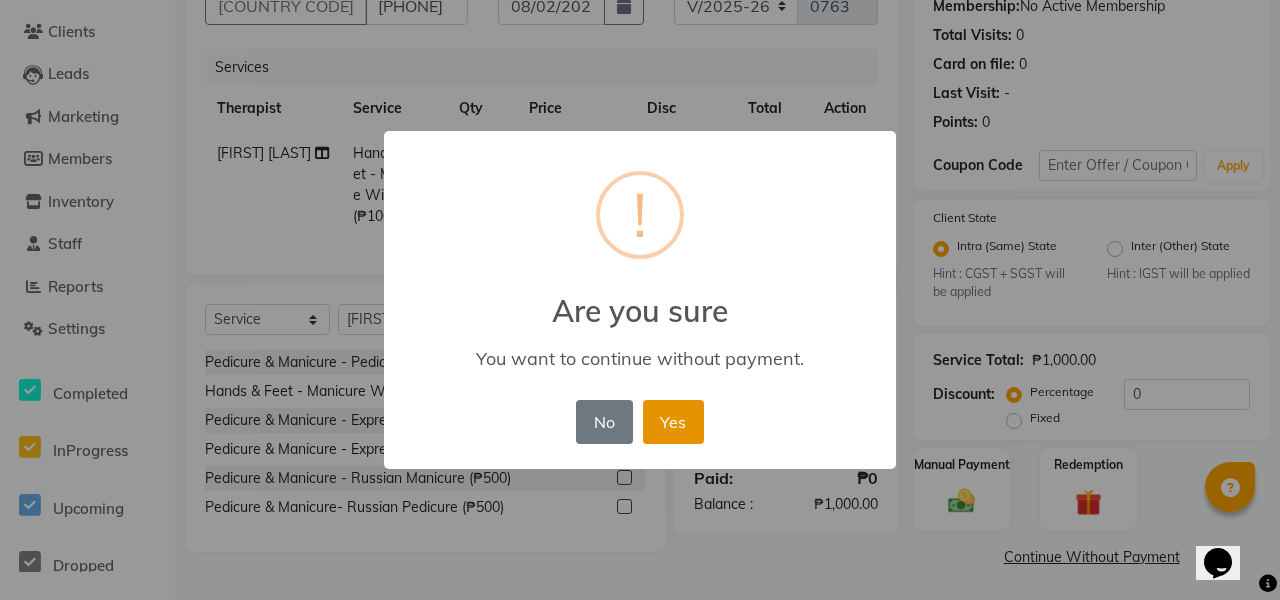 click on "Yes" at bounding box center [673, 422] 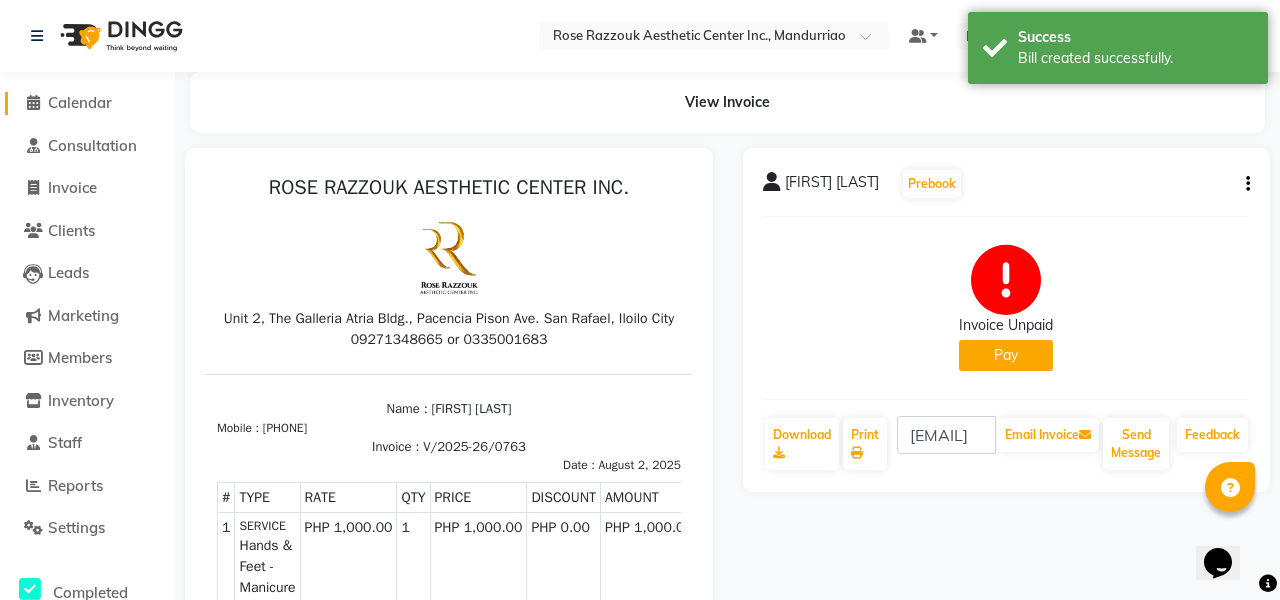 scroll, scrollTop: 0, scrollLeft: 0, axis: both 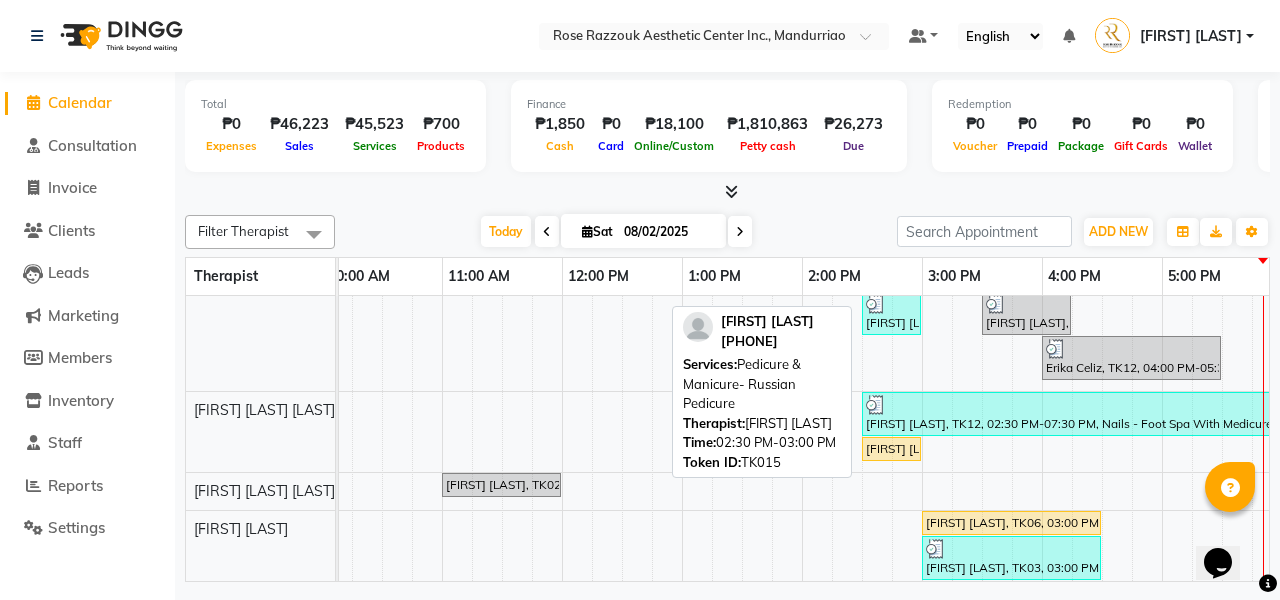 click on "[FIRST] [LAST], TK15, 02:30 PM-03:00 PM, Pedicure & Manicure- Russian Pedicure" at bounding box center (891, 449) 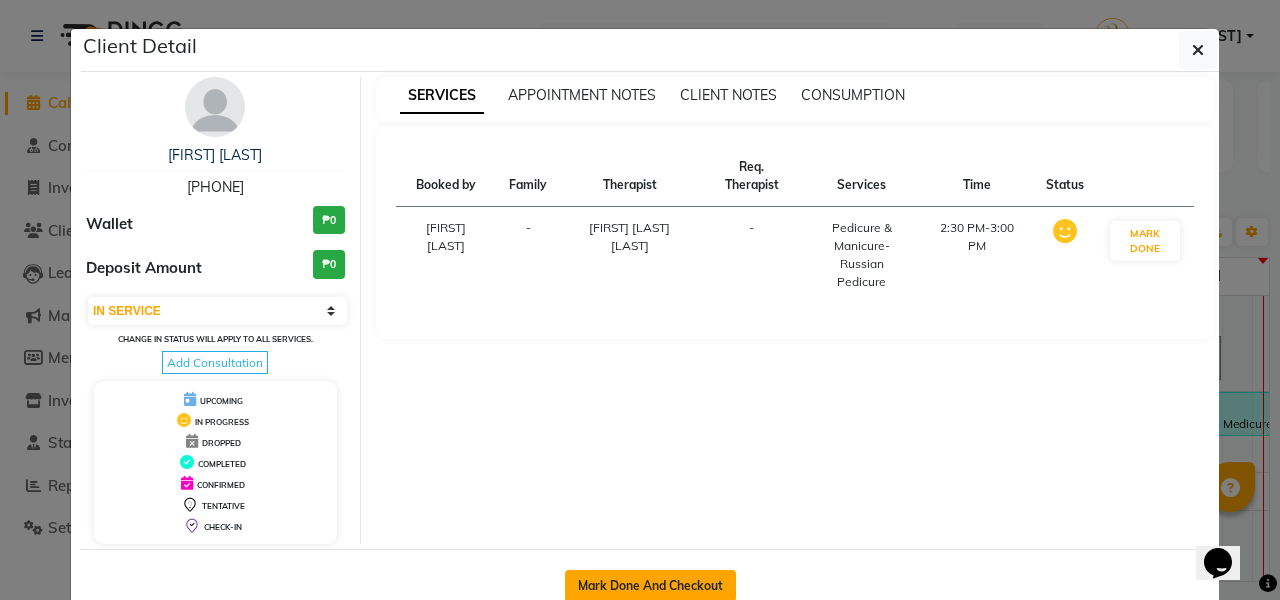 click on "Mark Done And Checkout" 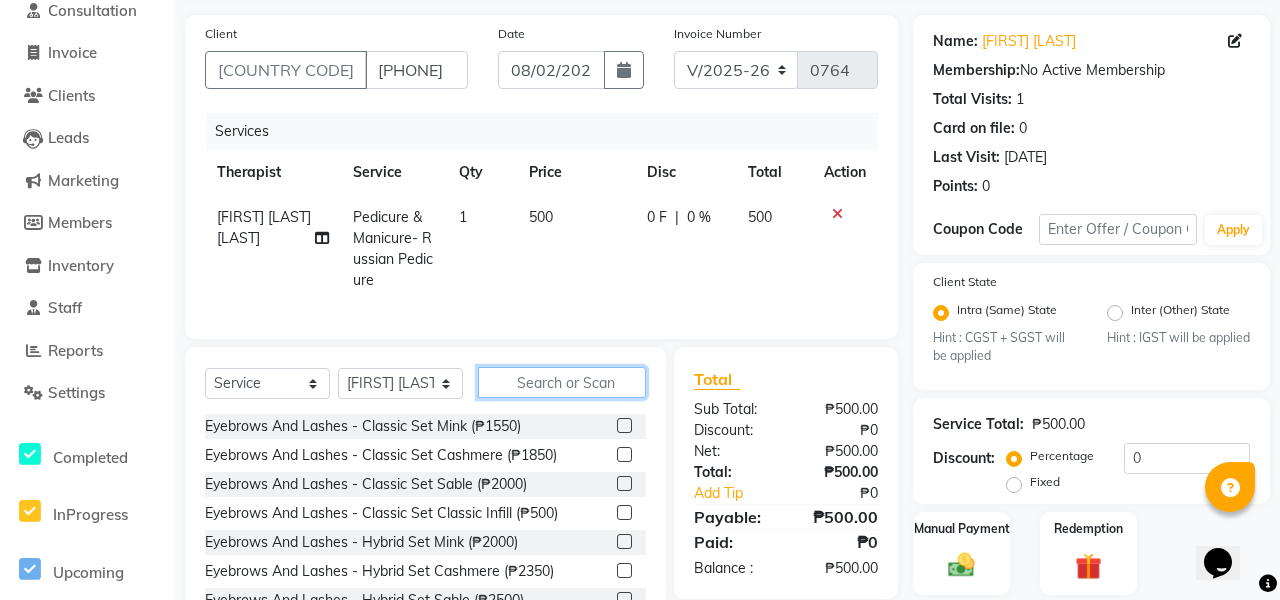 click 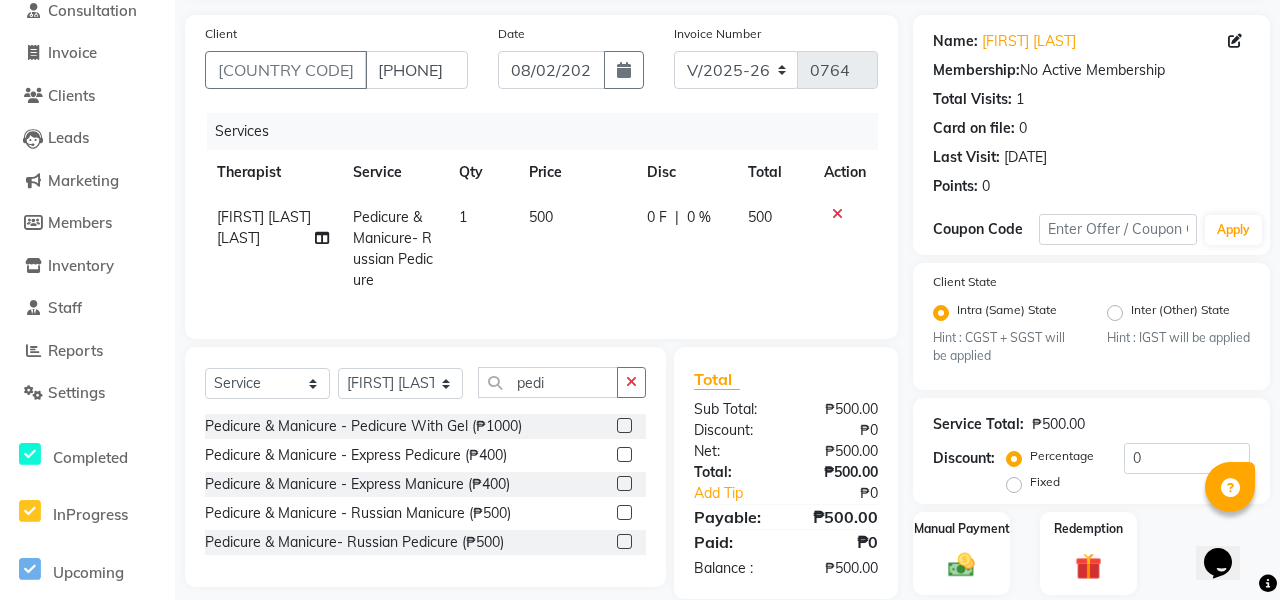 click 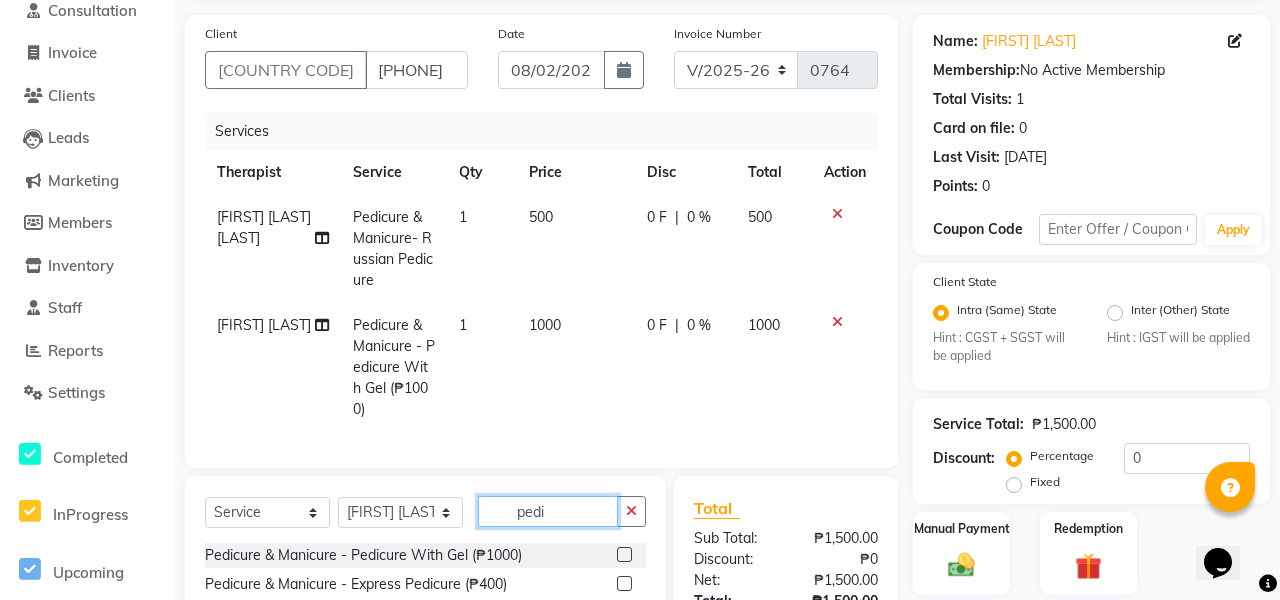 click on "pedi" 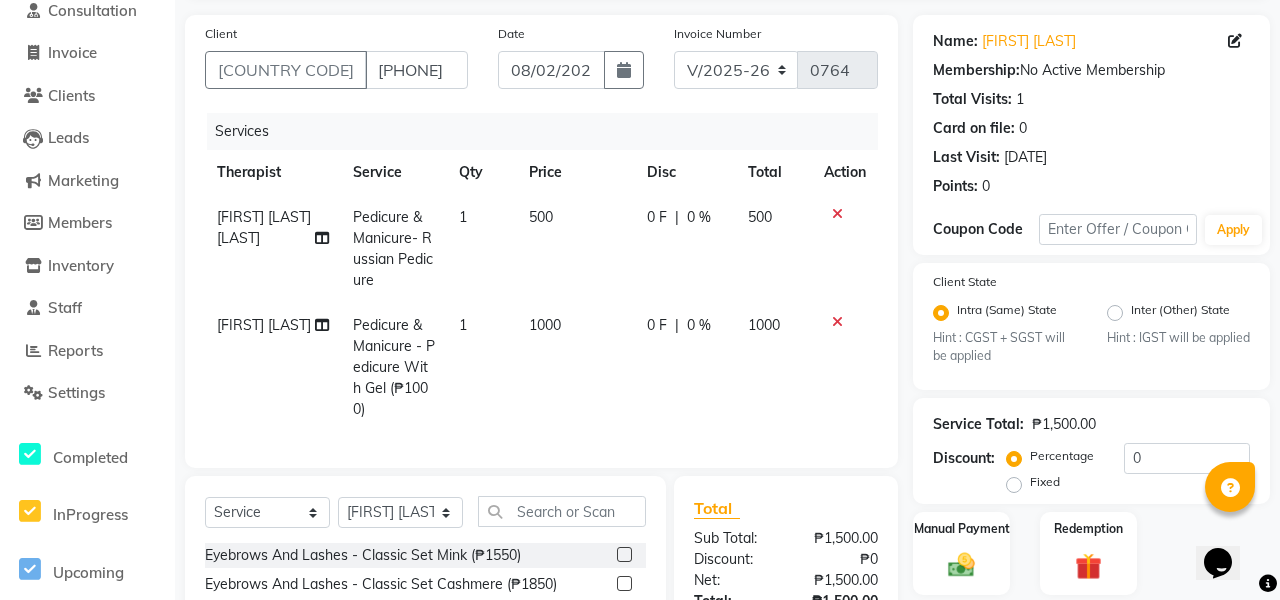 click 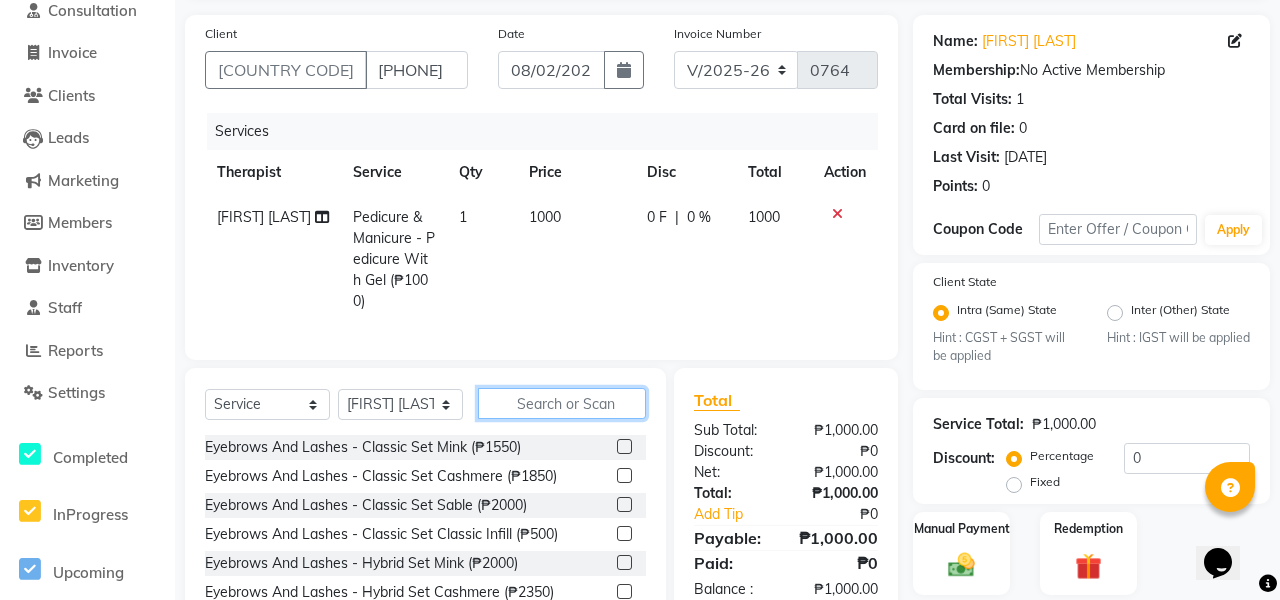 click 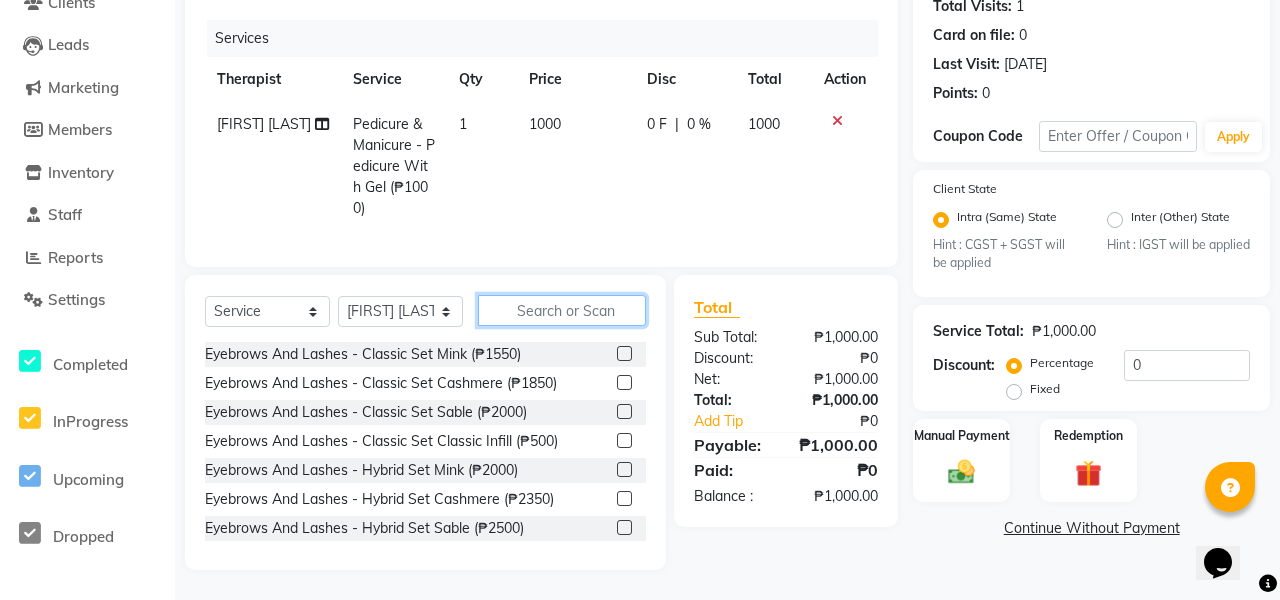 scroll, scrollTop: 228, scrollLeft: 0, axis: vertical 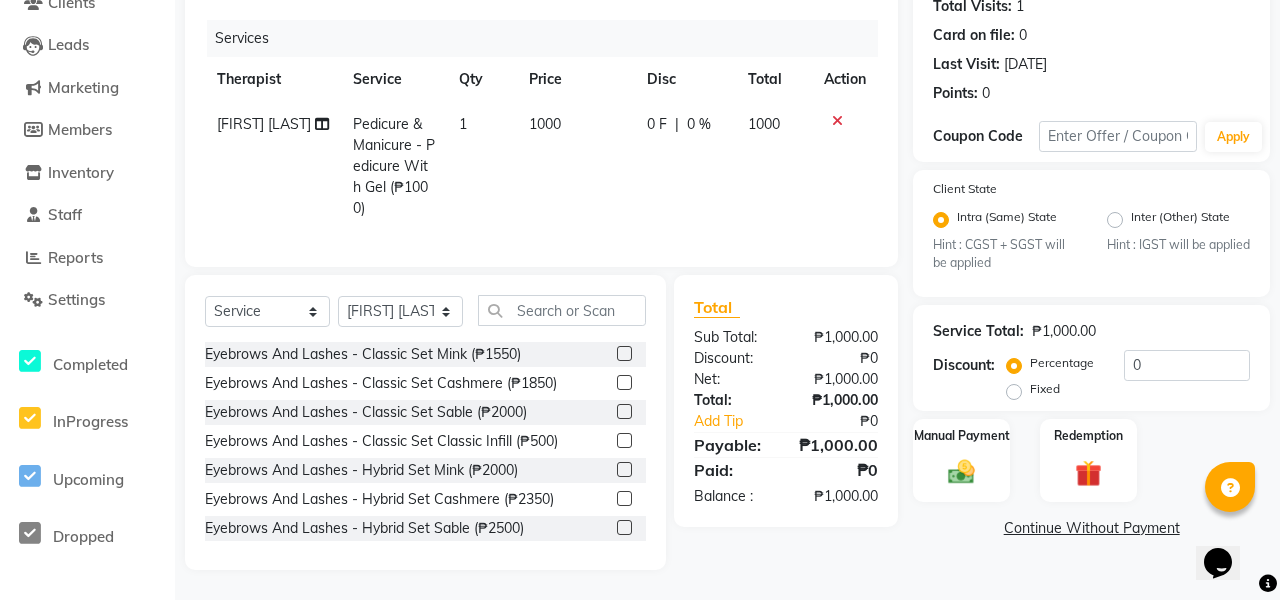 click on "Continue Without Payment" 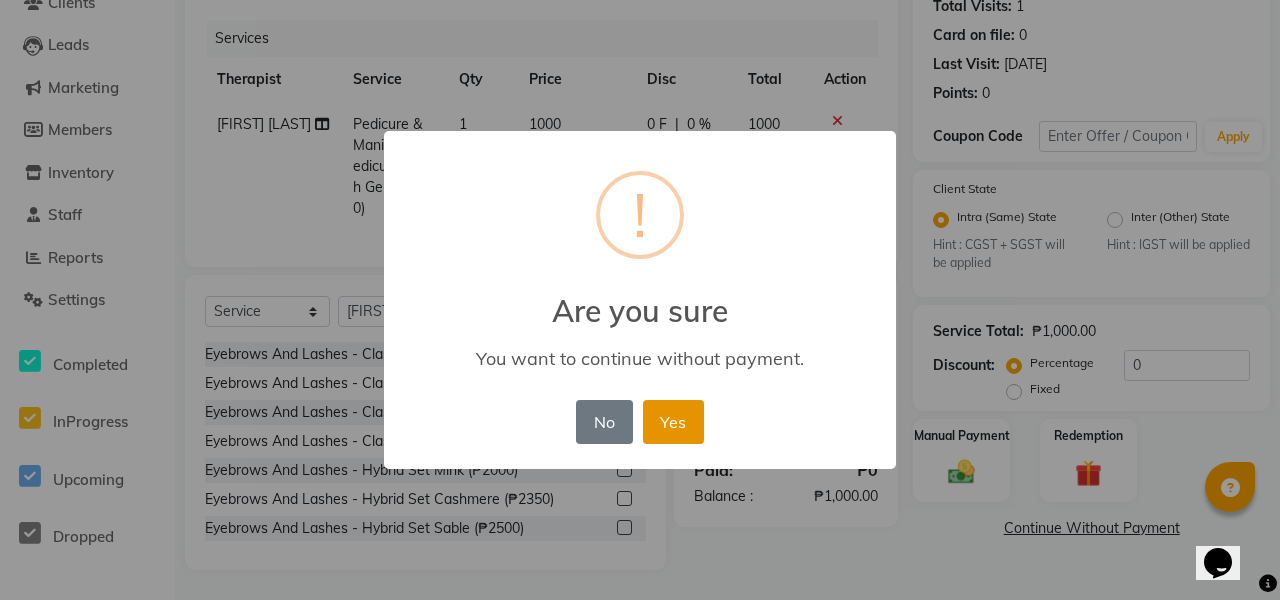 click on "Yes" at bounding box center (673, 422) 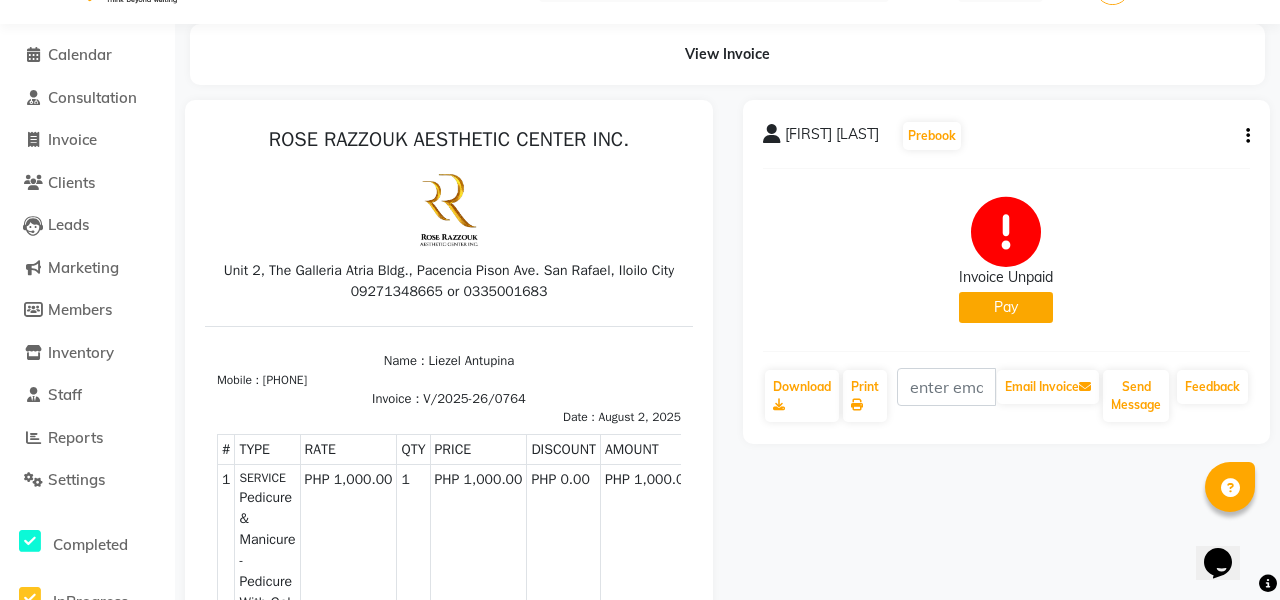 scroll, scrollTop: 40, scrollLeft: 0, axis: vertical 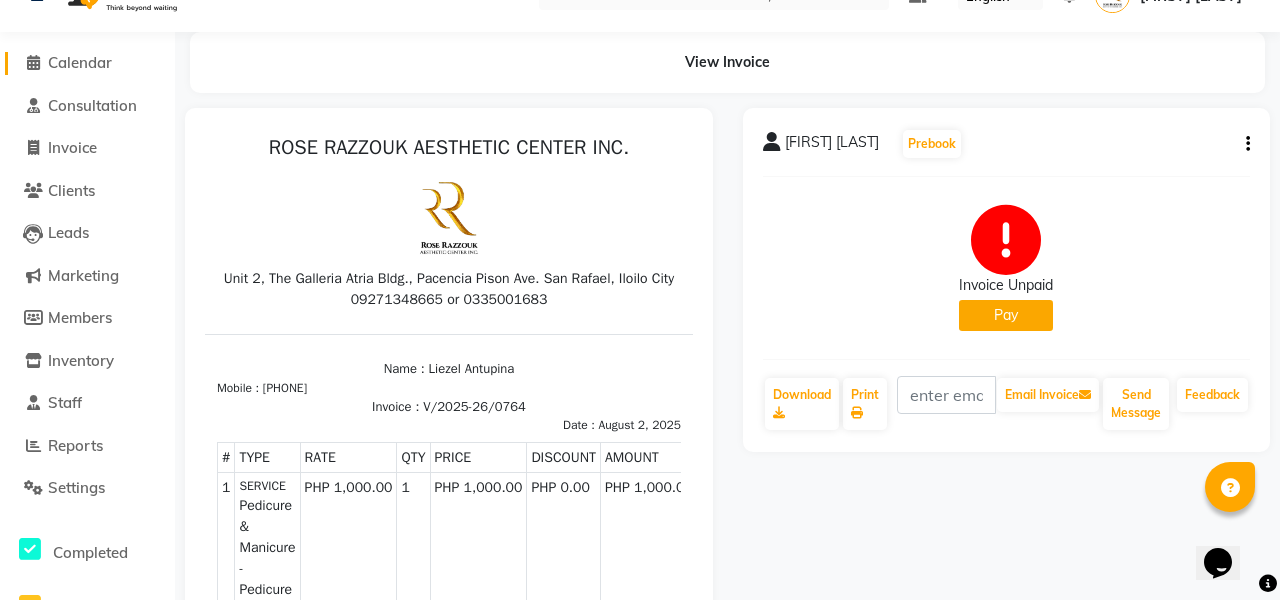 click on "Calendar" 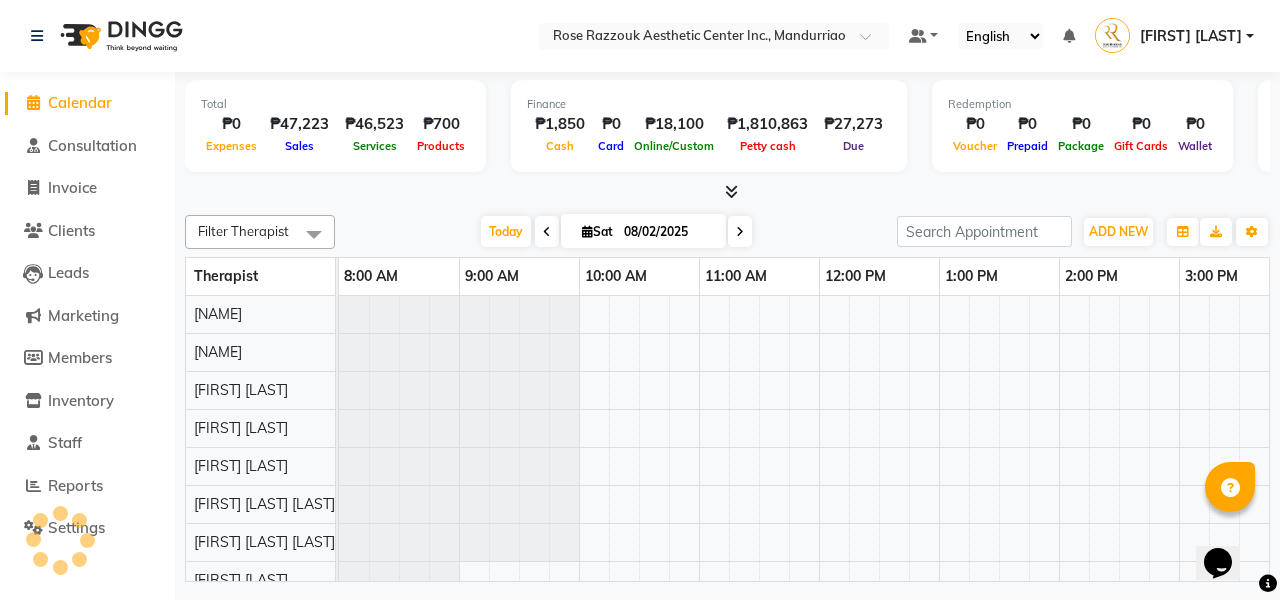scroll, scrollTop: 0, scrollLeft: 0, axis: both 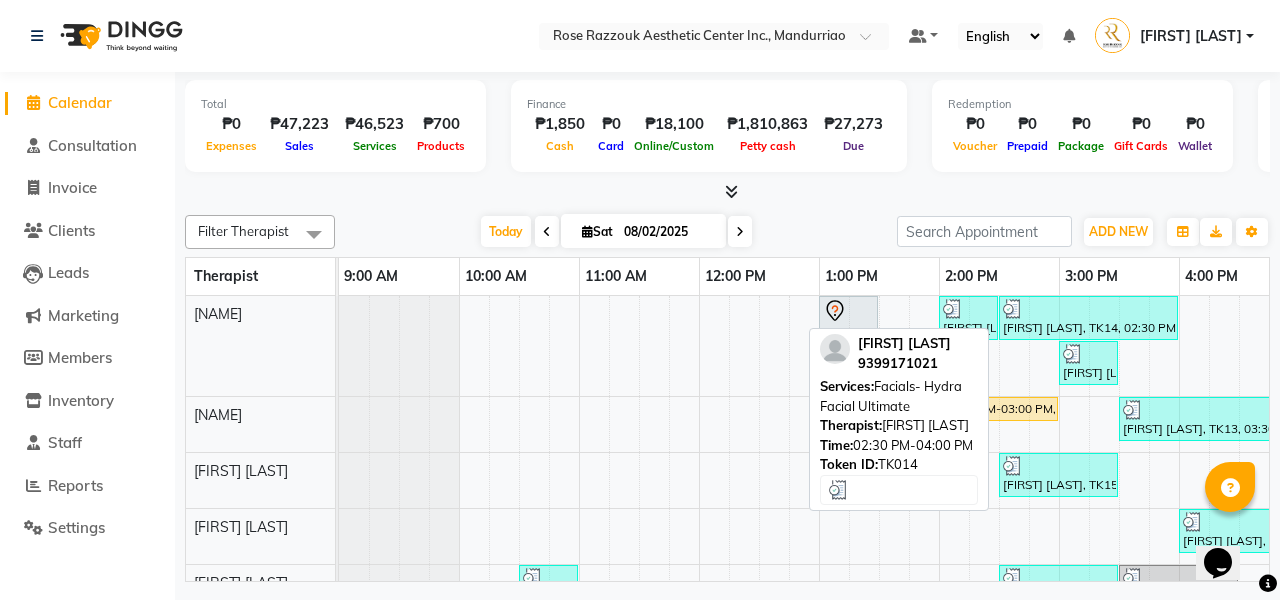 click at bounding box center (1088, 309) 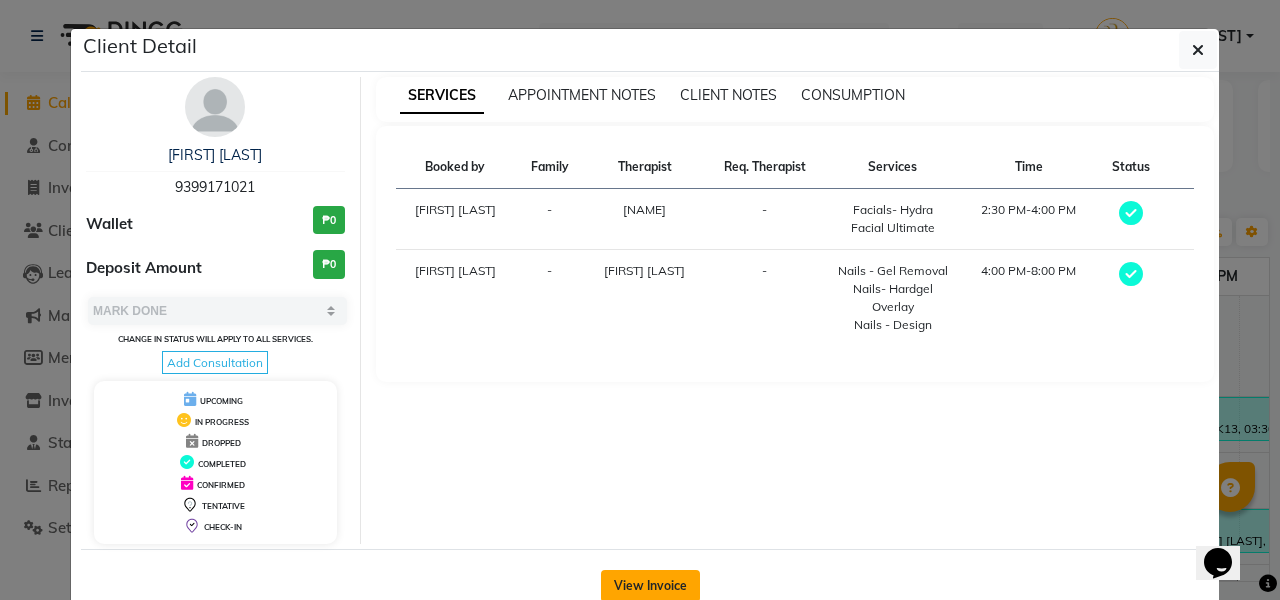 click on "View Invoice" 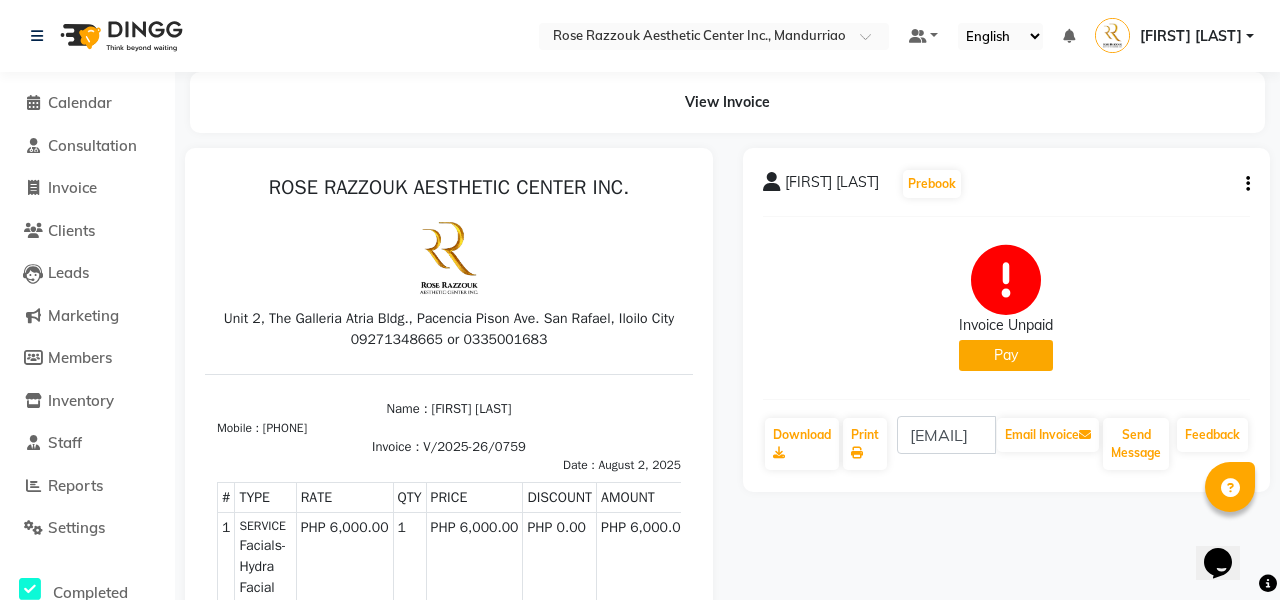 scroll, scrollTop: 0, scrollLeft: 0, axis: both 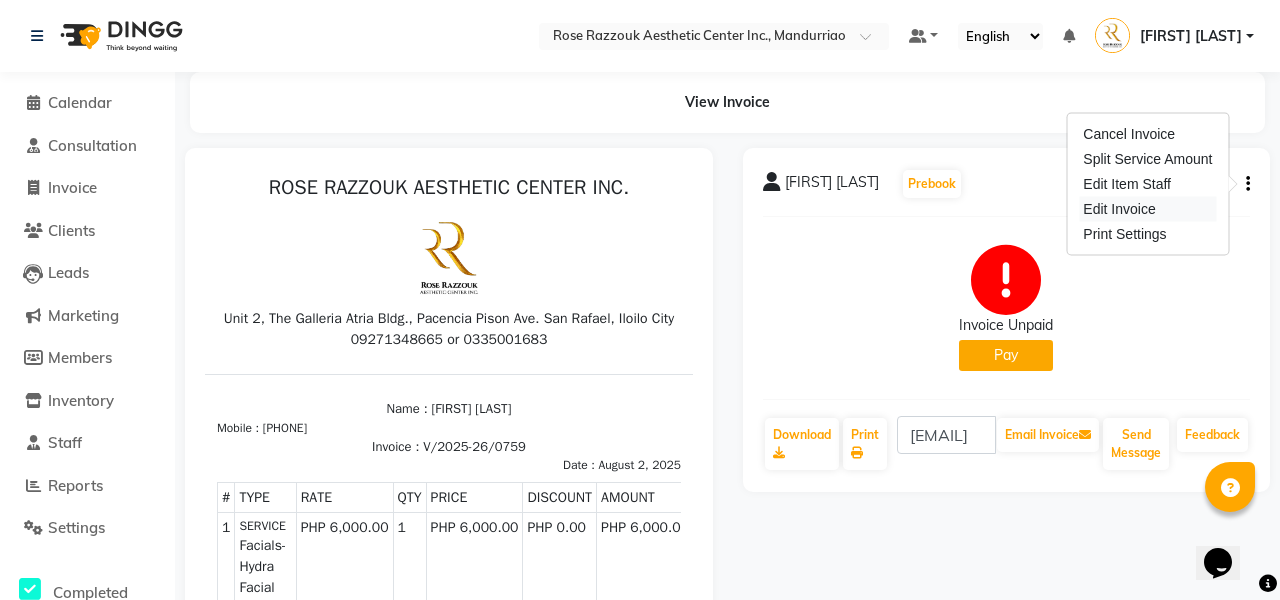 click on "Edit Invoice" at bounding box center [1147, 209] 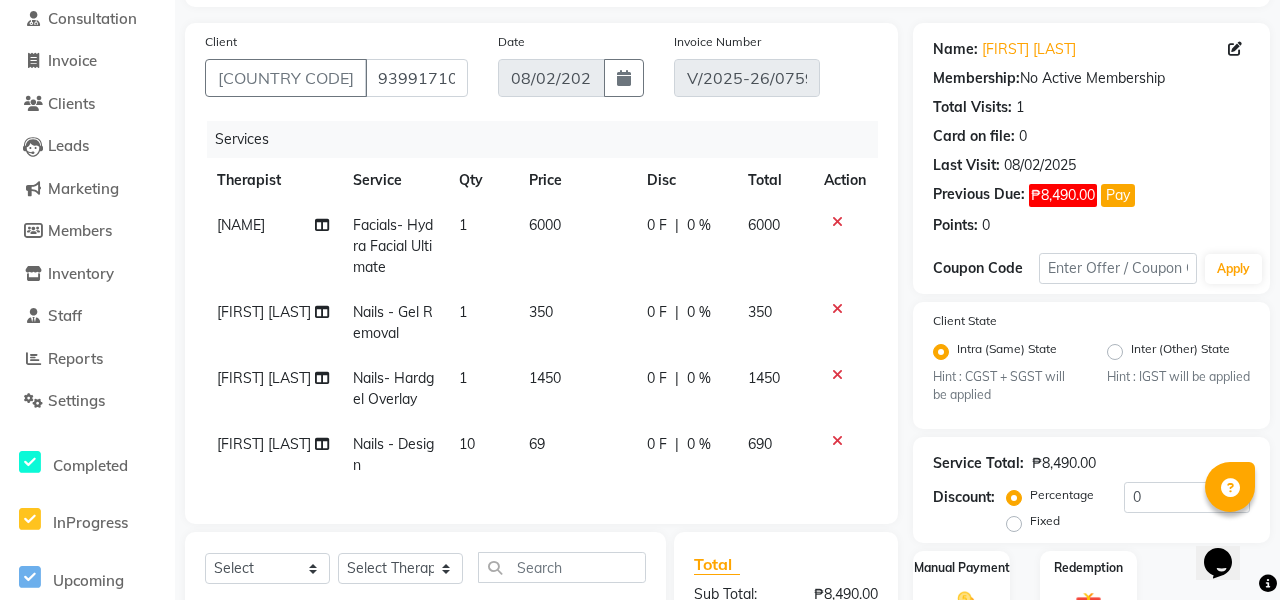 scroll, scrollTop: 134, scrollLeft: 0, axis: vertical 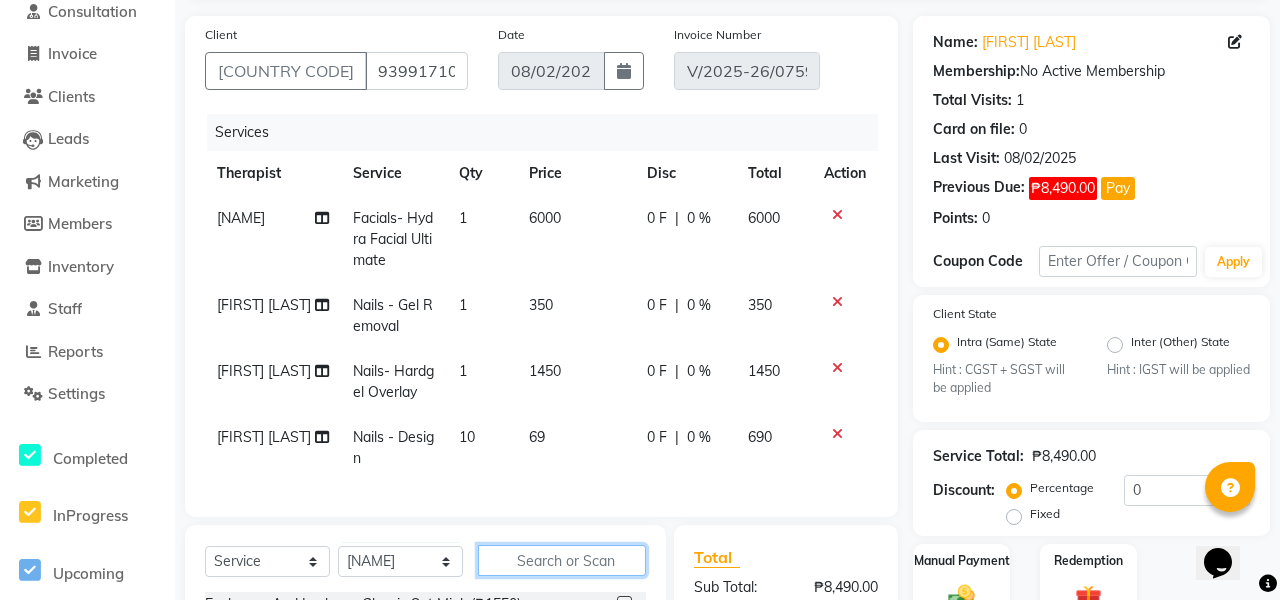 click 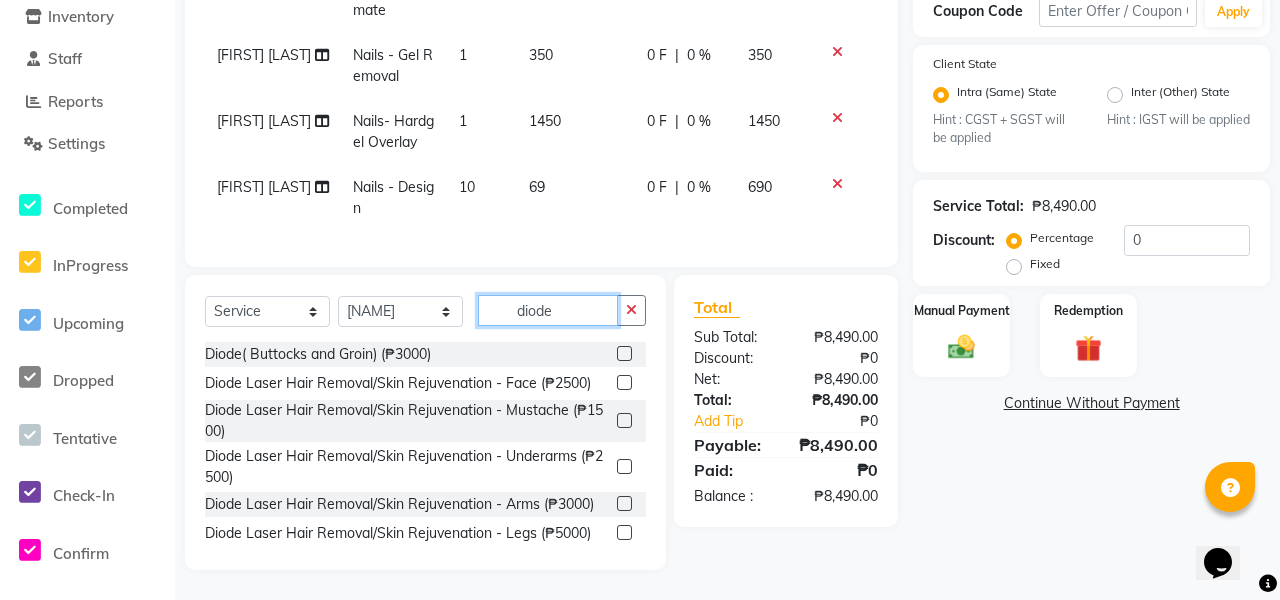 scroll, scrollTop: 384, scrollLeft: 0, axis: vertical 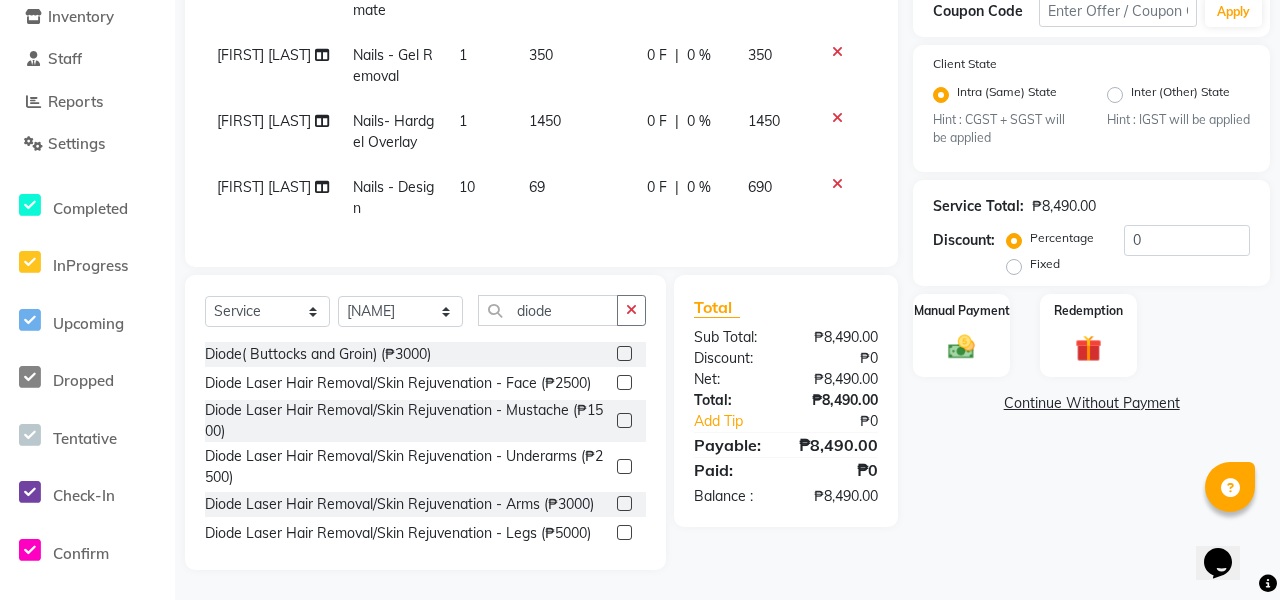click 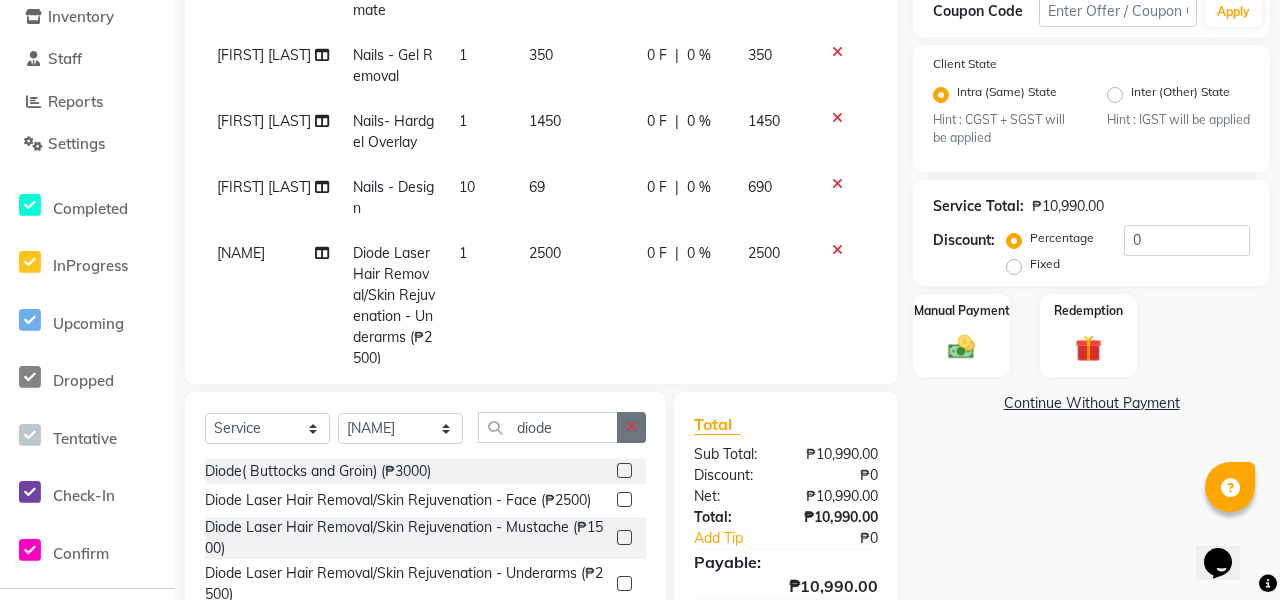 click 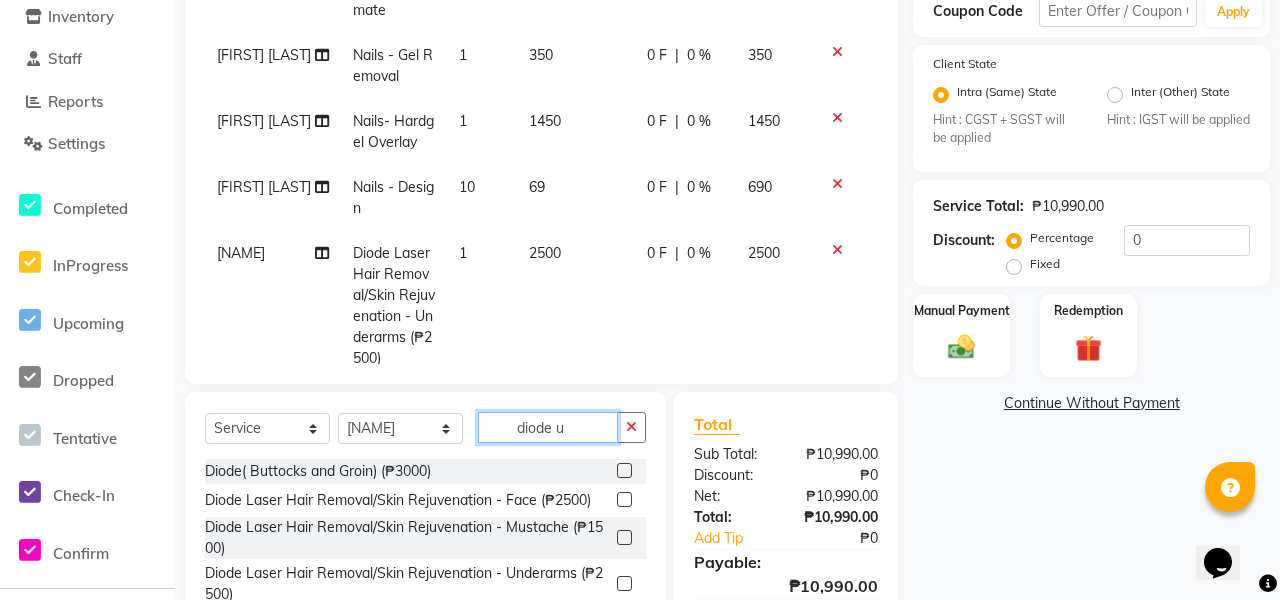 scroll, scrollTop: 0, scrollLeft: 0, axis: both 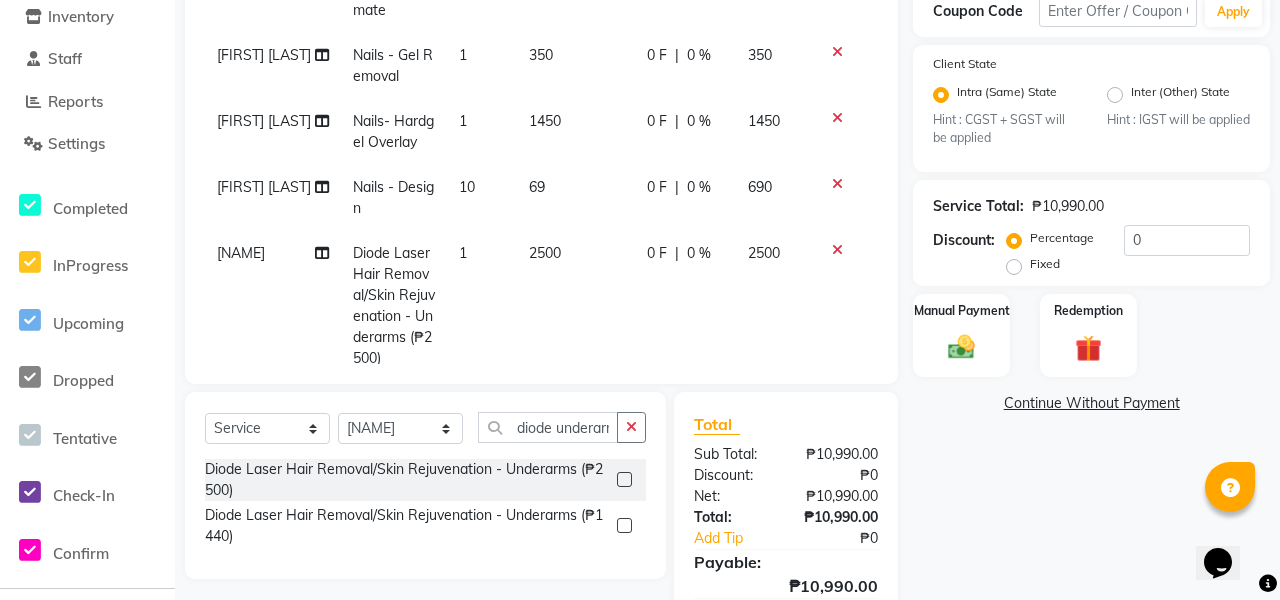 click 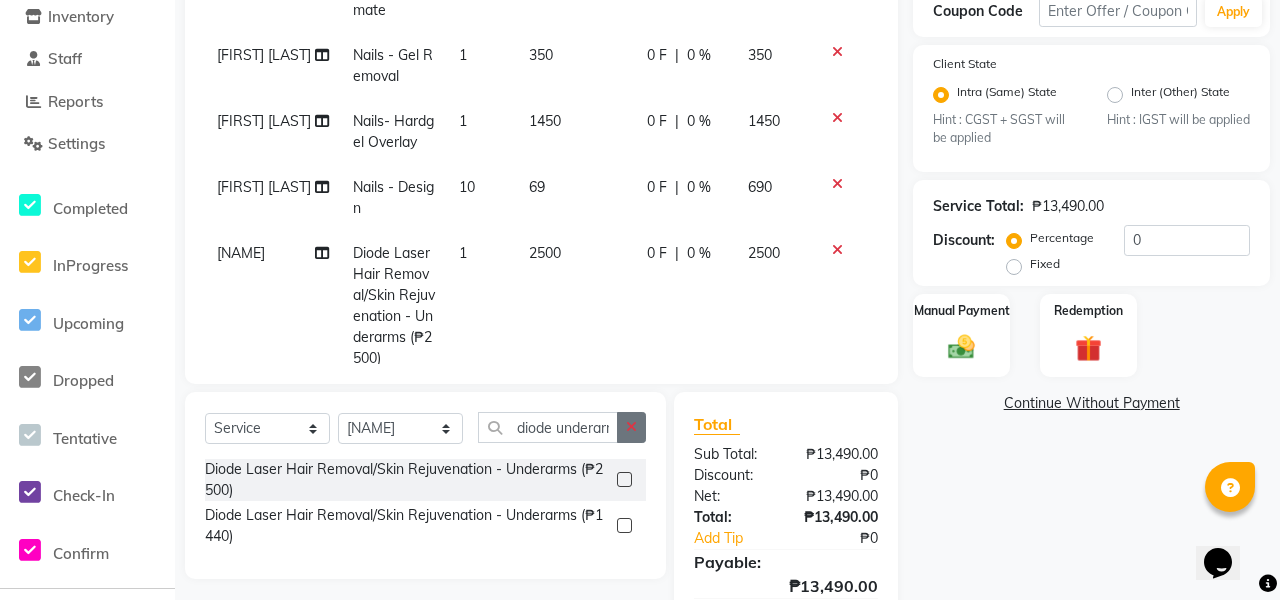 click 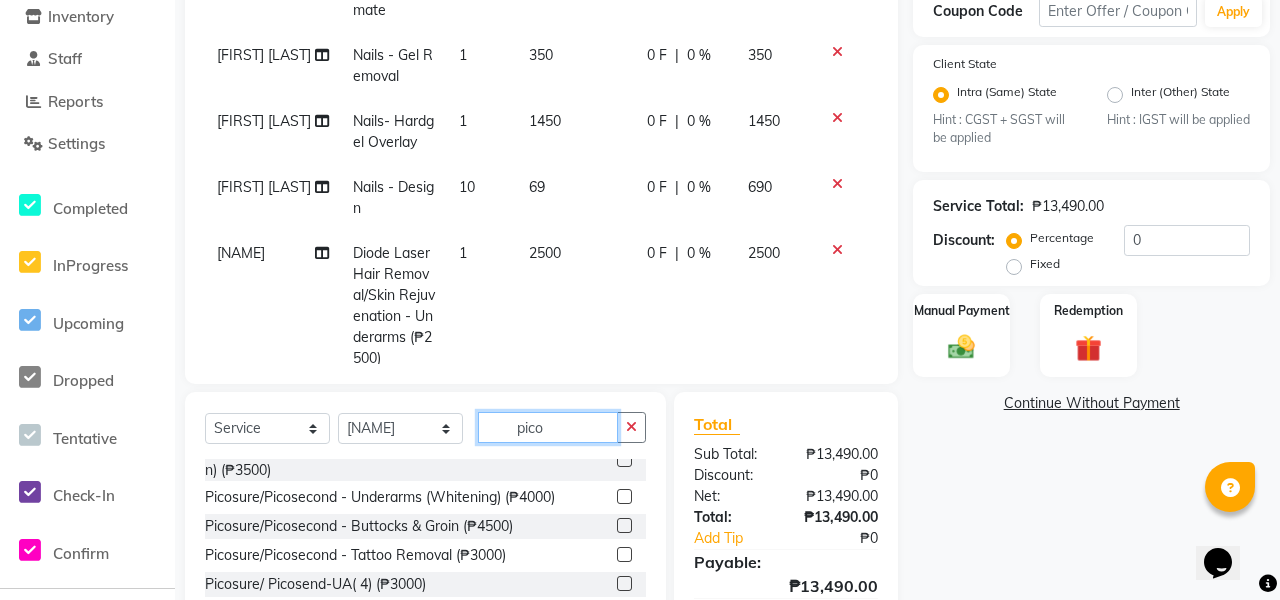 scroll, scrollTop: 20, scrollLeft: 0, axis: vertical 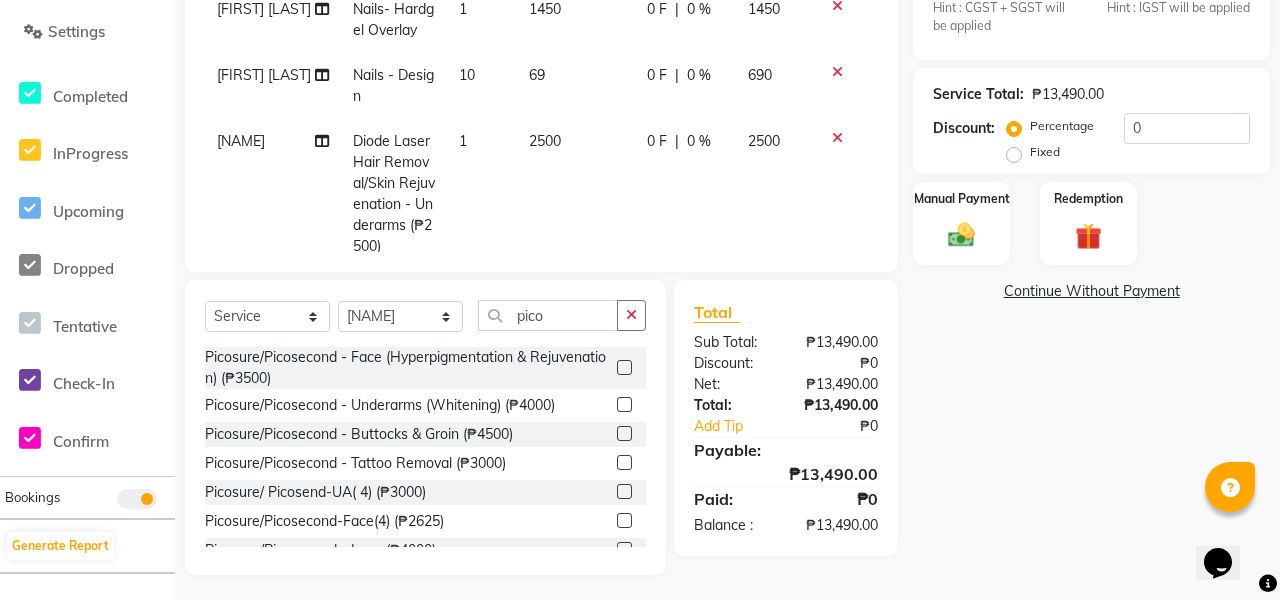 click 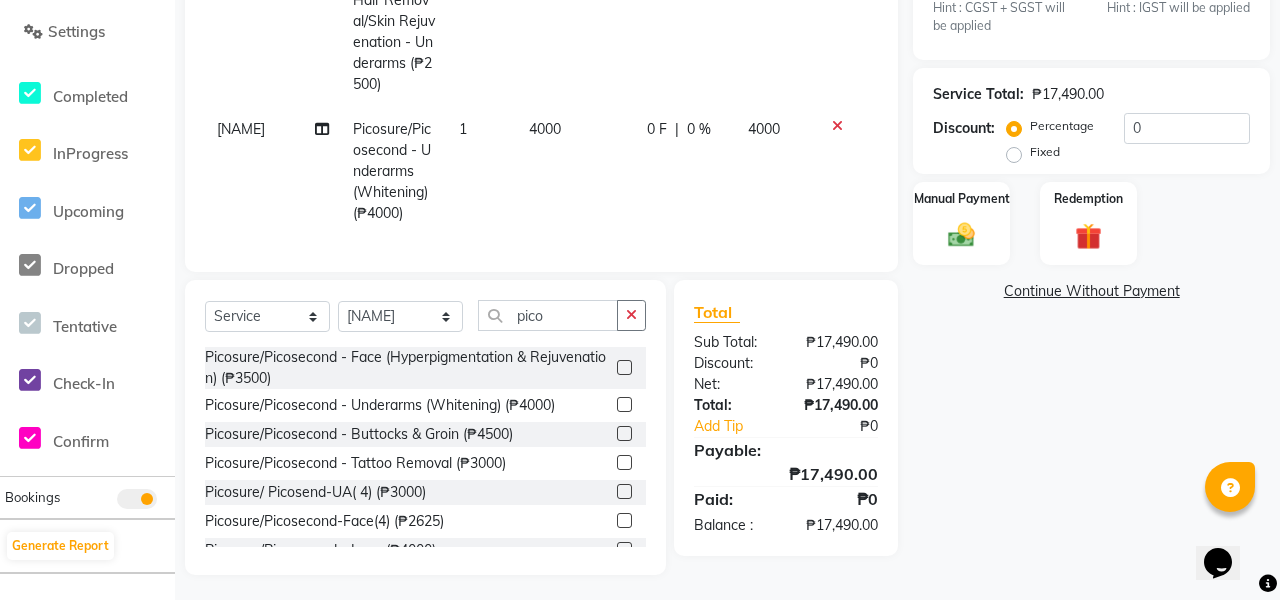 scroll, scrollTop: 312, scrollLeft: 0, axis: vertical 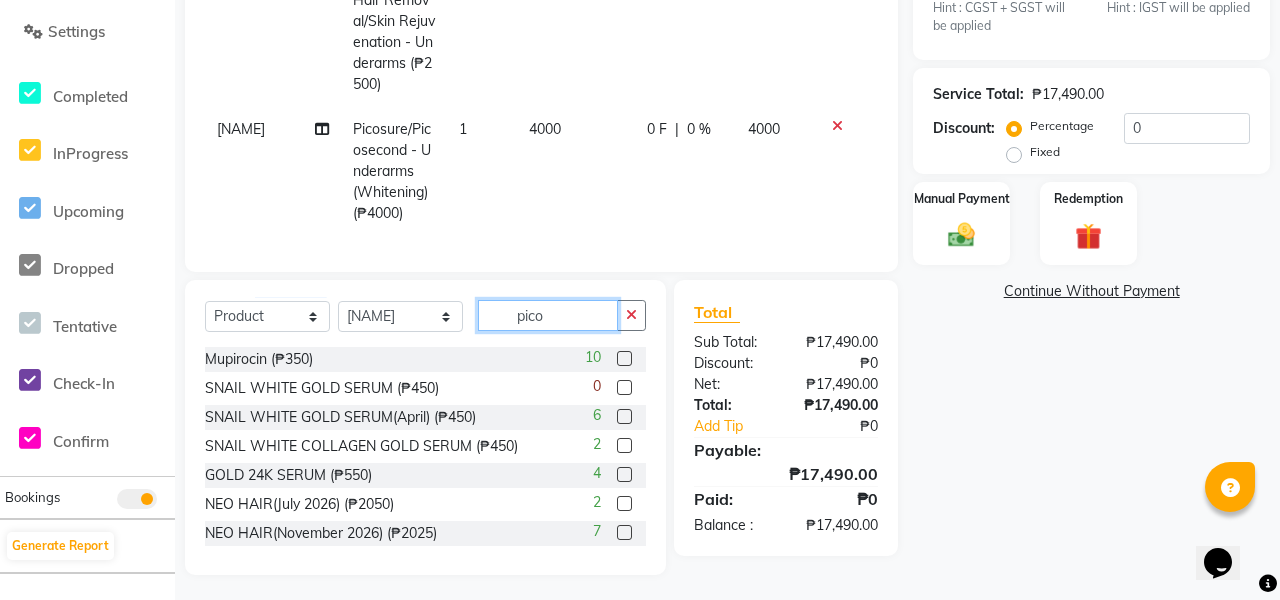 click on "pico" 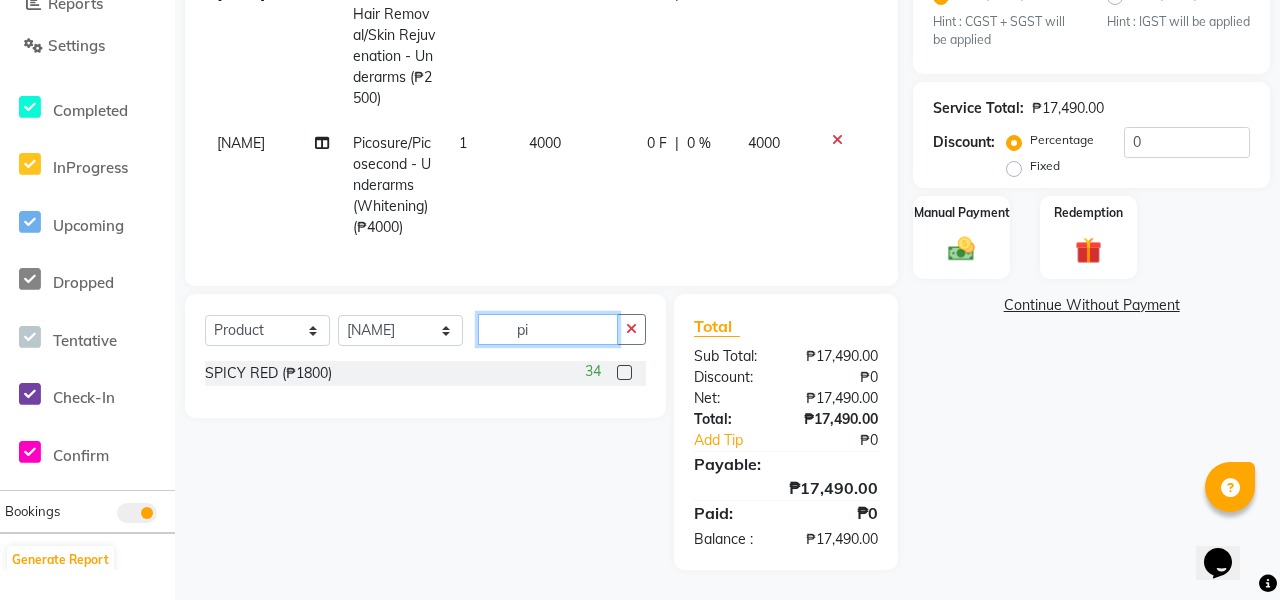 scroll, scrollTop: 458, scrollLeft: 0, axis: vertical 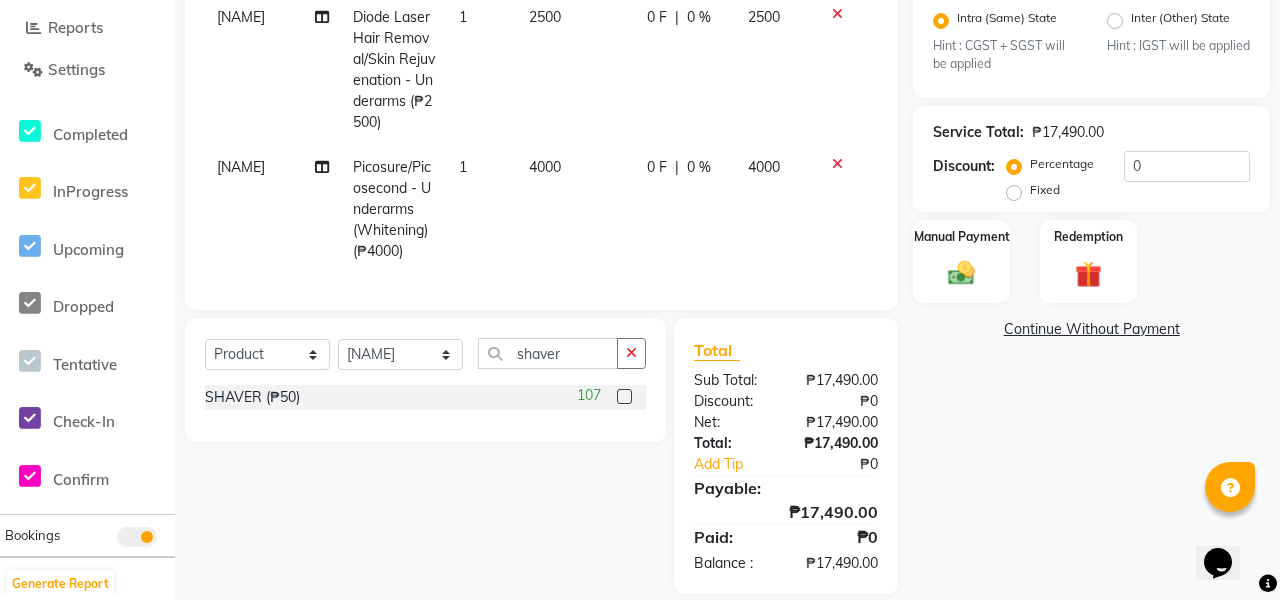 click 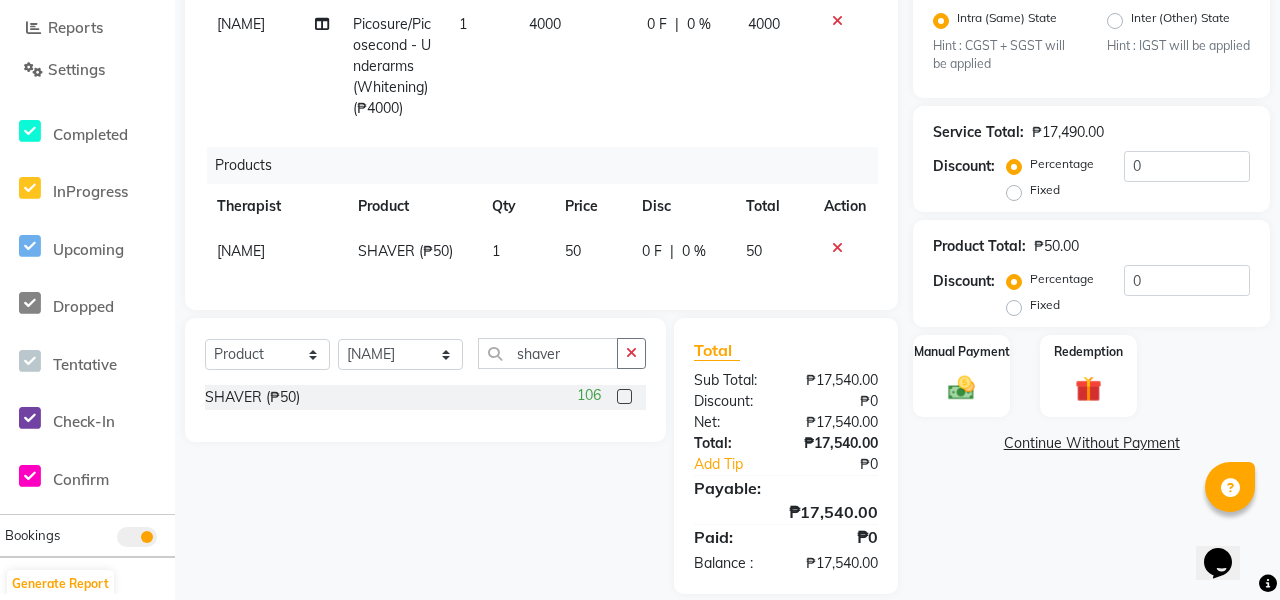 scroll, scrollTop: 455, scrollLeft: 0, axis: vertical 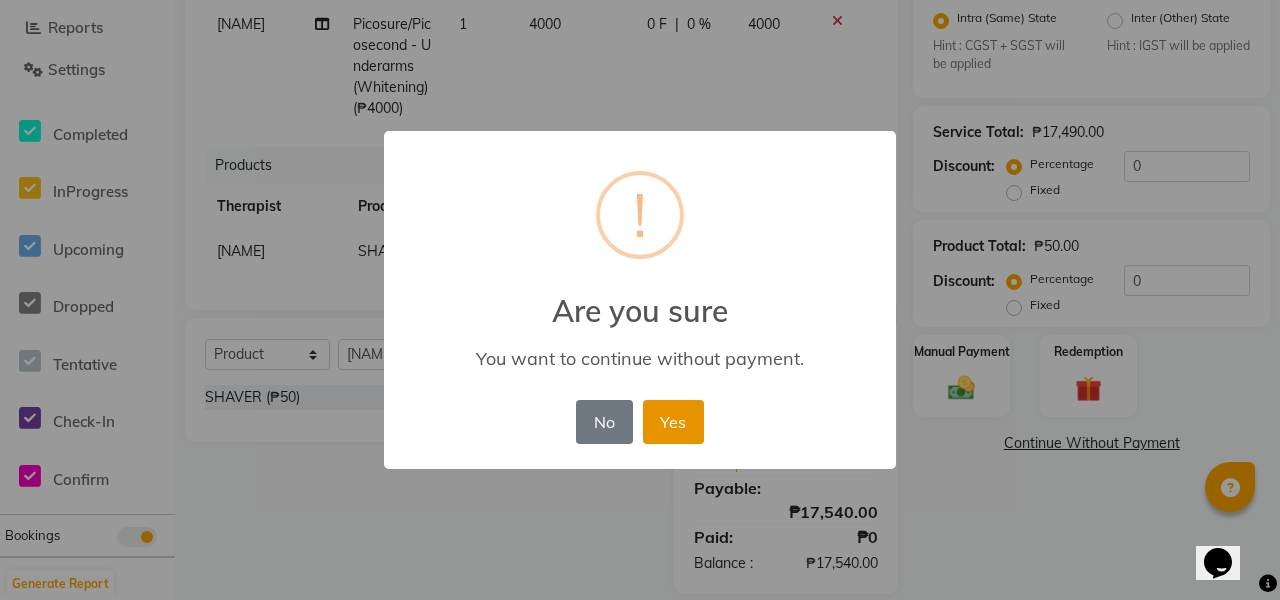 click on "Yes" at bounding box center (673, 422) 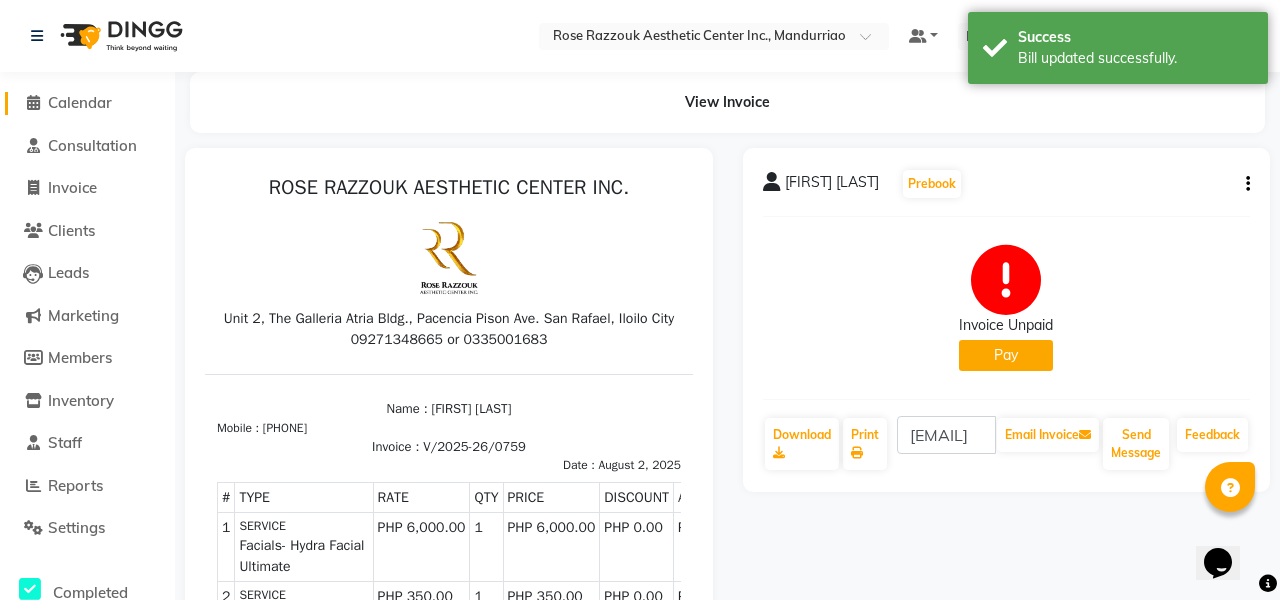 scroll, scrollTop: 0, scrollLeft: 0, axis: both 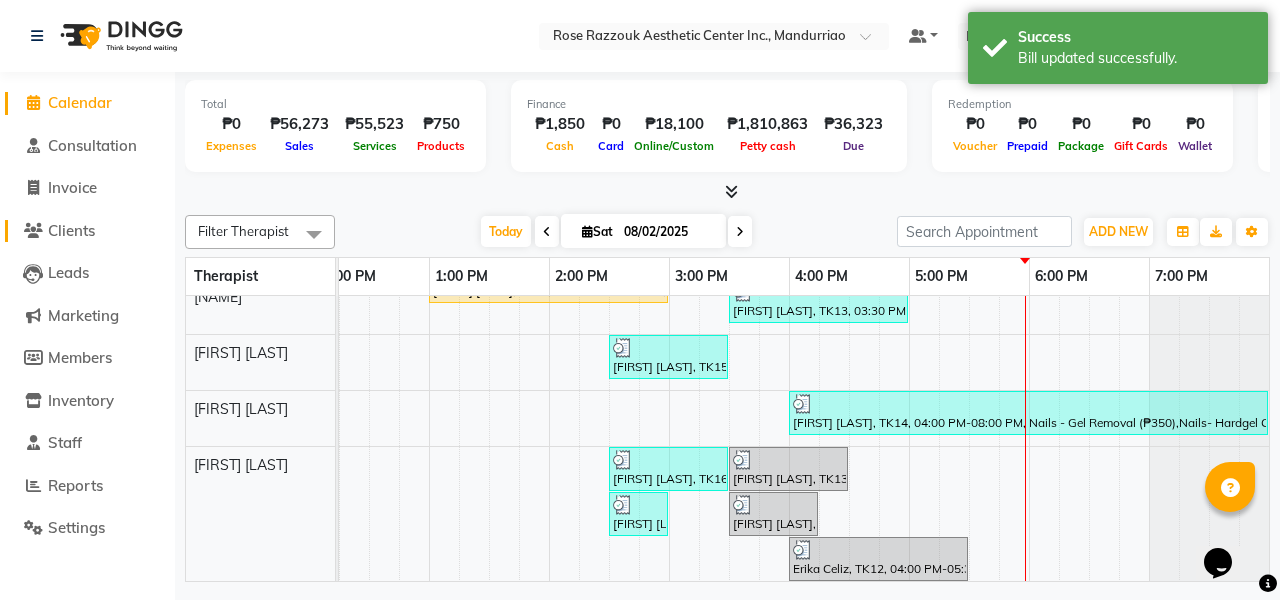 click on "Clients" 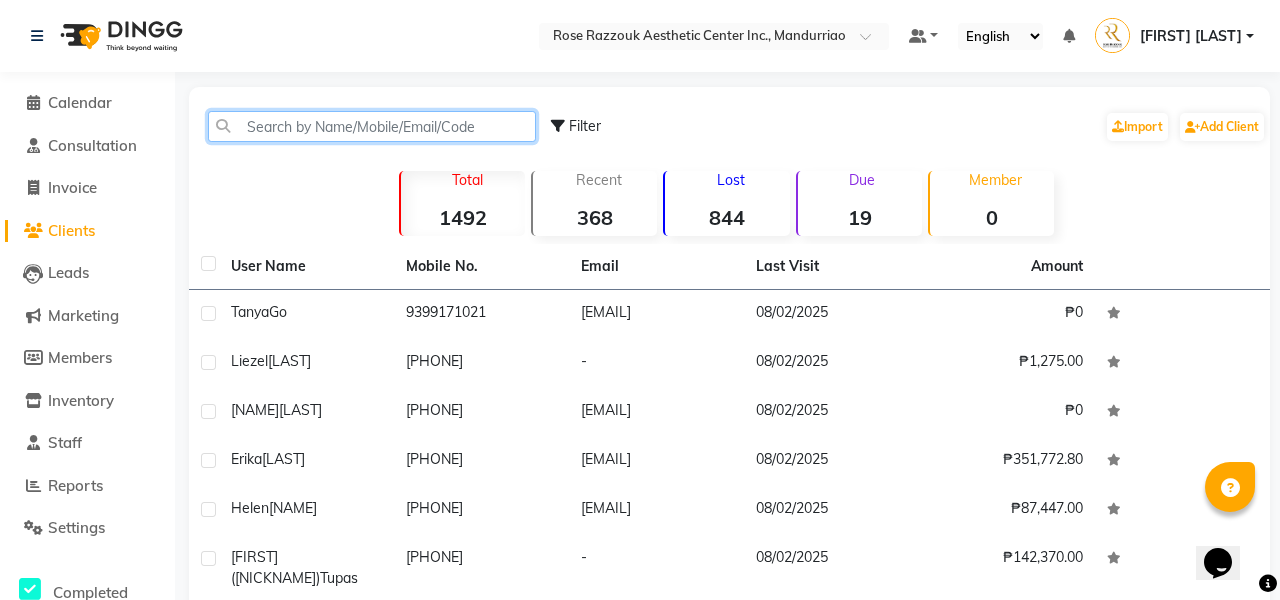 click 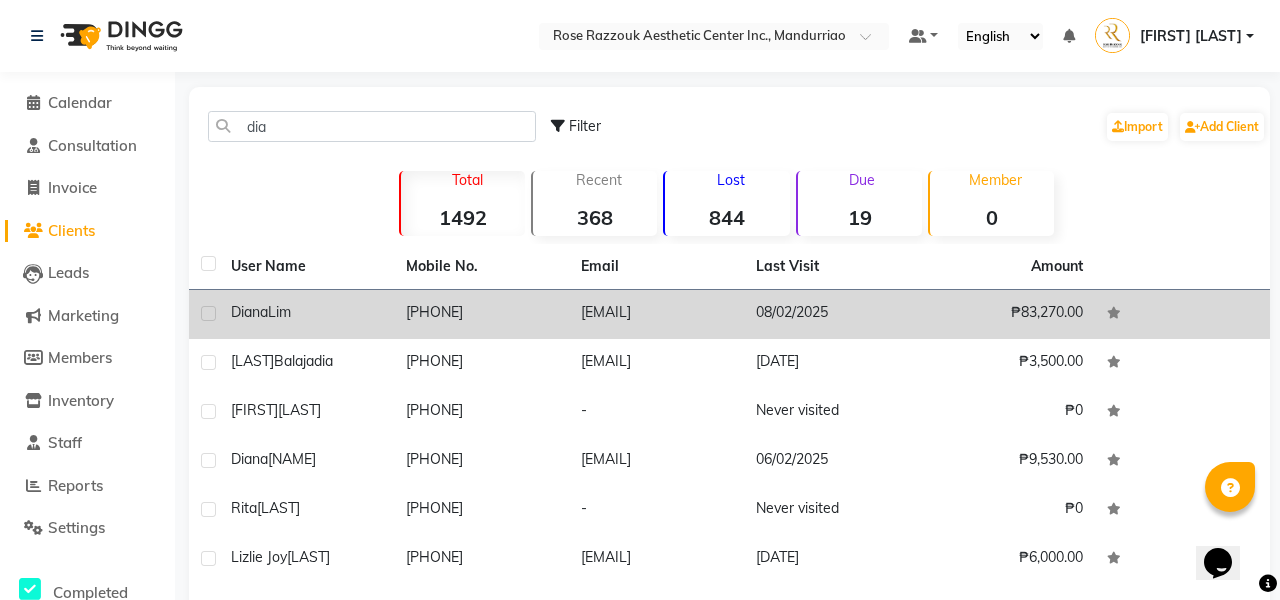 click on "[PHONE]" 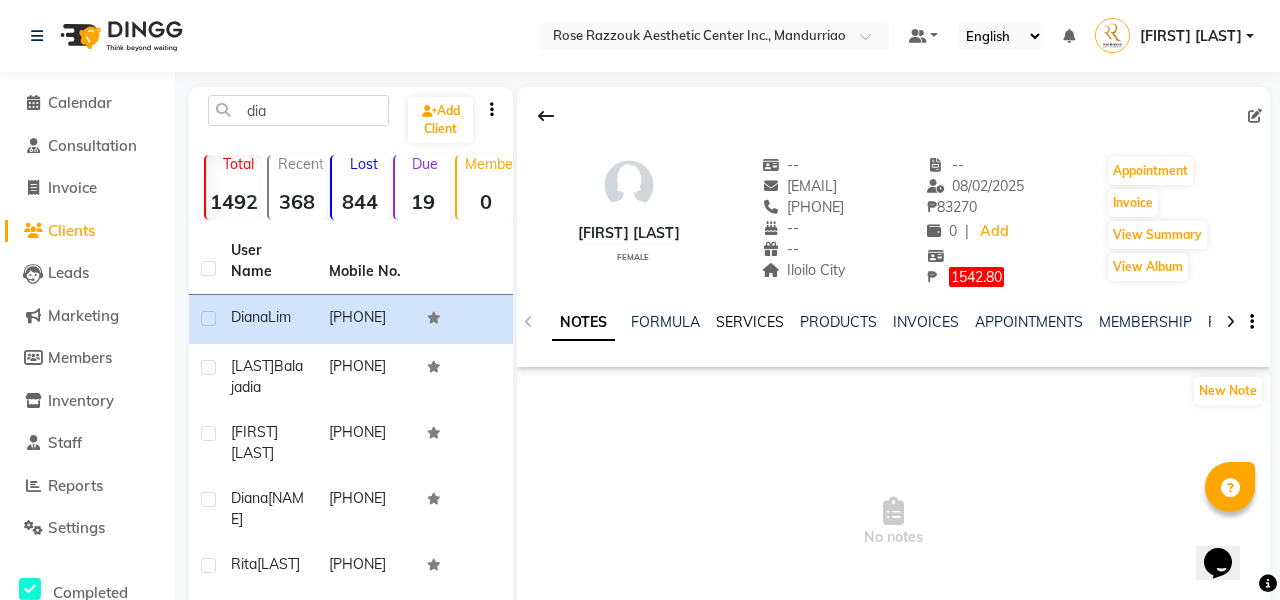 click on "SERVICES" 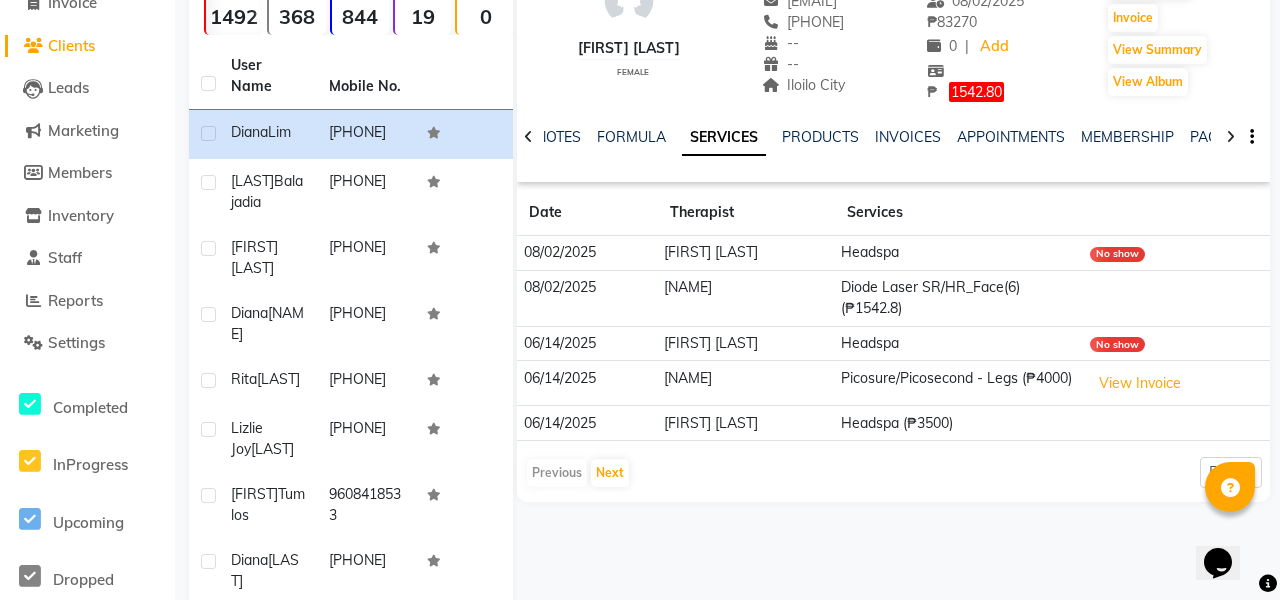 scroll, scrollTop: 186, scrollLeft: 0, axis: vertical 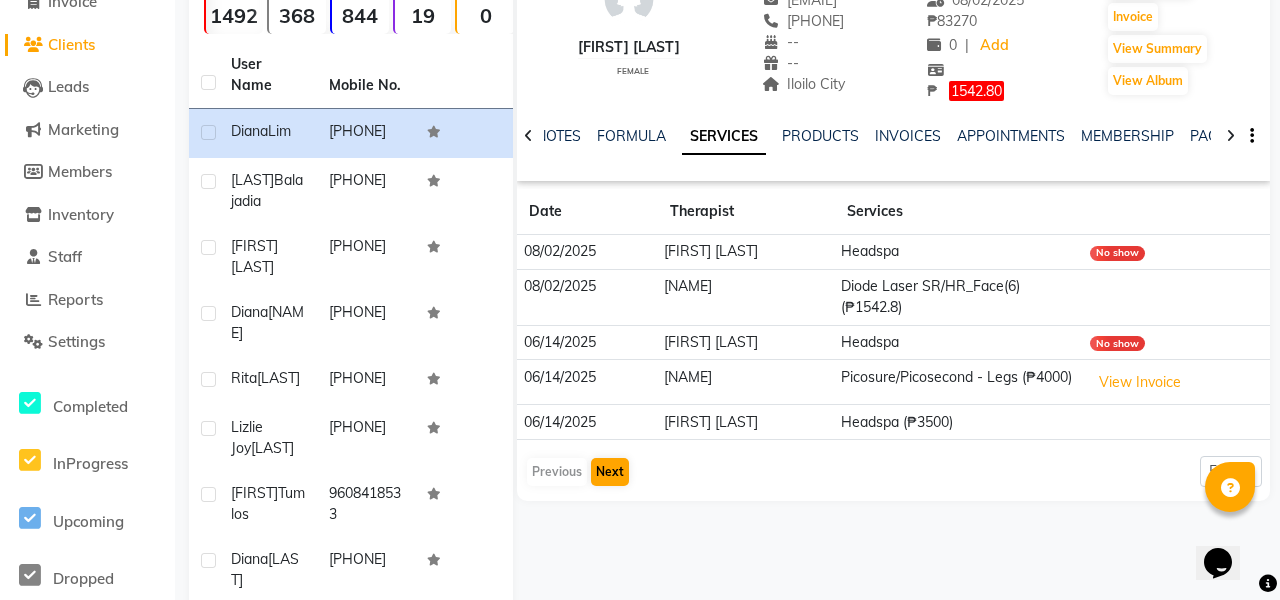 click on "Next" 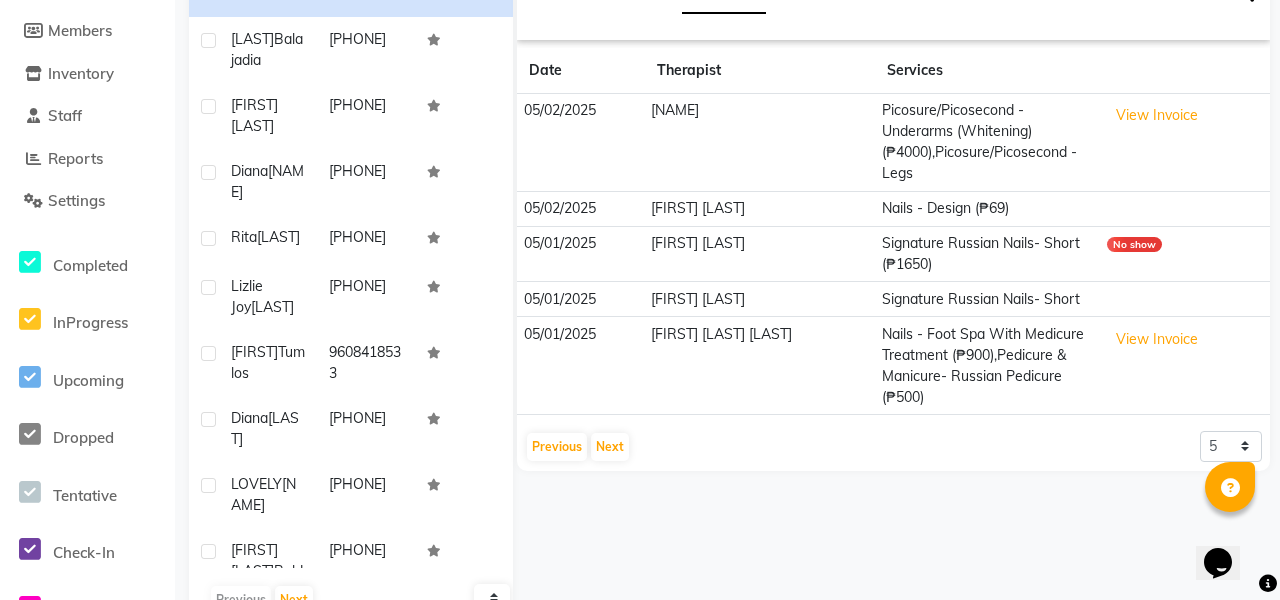 scroll, scrollTop: 337, scrollLeft: 0, axis: vertical 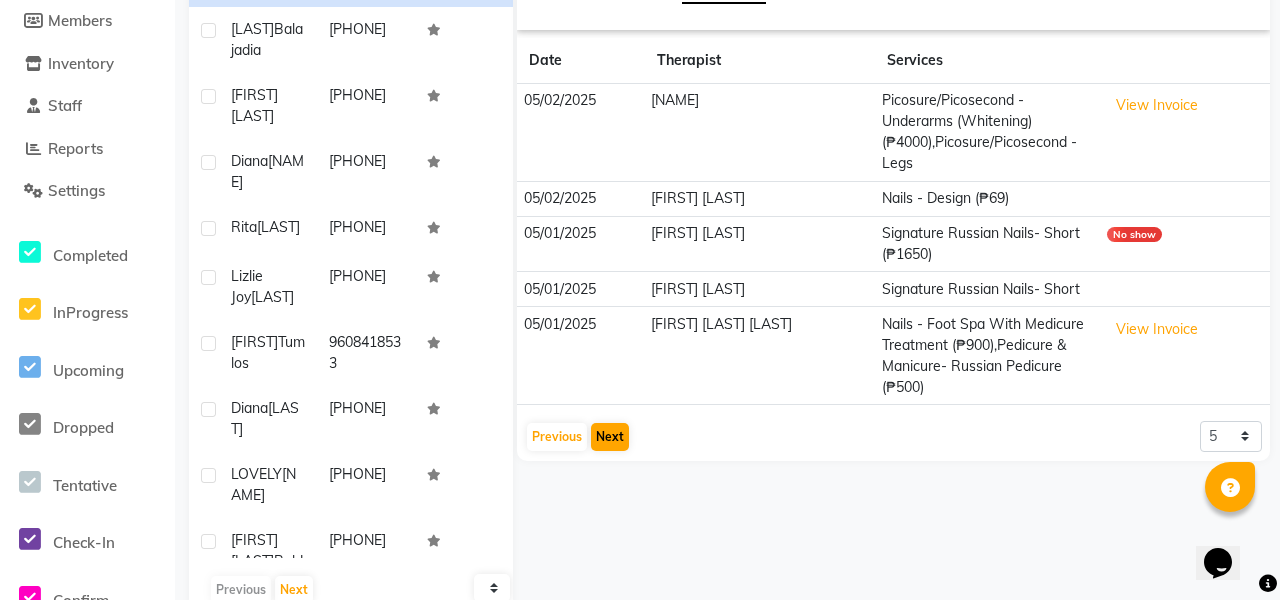click on "Next" 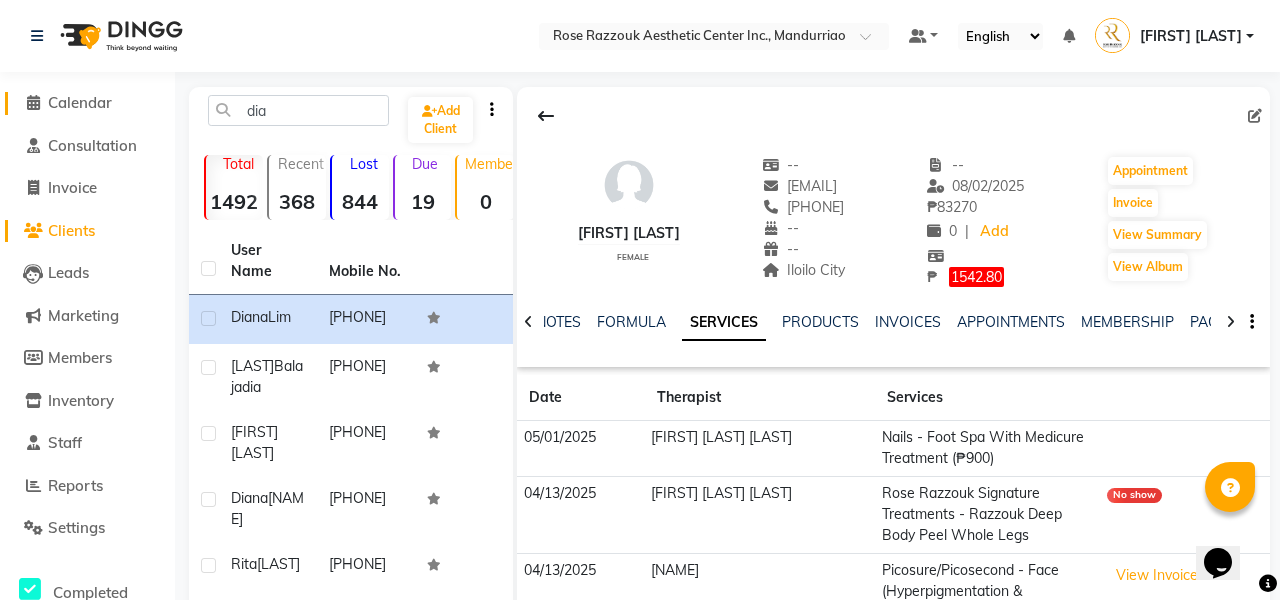 scroll, scrollTop: 0, scrollLeft: 0, axis: both 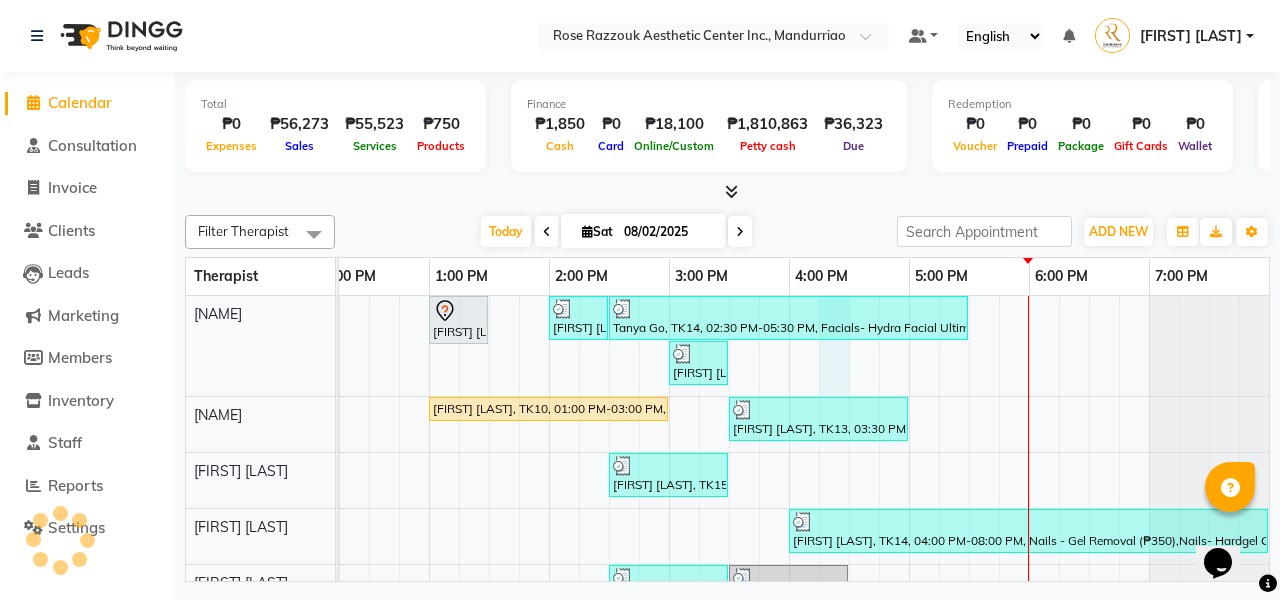 click on "[FIRST] [LAST], TK11, 01:00 PM-01:30 PM, Picosure/Picosecond - Face (Hyperpigmentation & Rejuvenation)     [FIRST] [LAST], TK12, 02:00 PM-02:30 PM, Rose Razzouk Signature Treatments  - Deep Peel For Face     [FIRST] [LAST], TK14, 02:30 PM-05:30 PM, Facials- Hydra Facial Ultimate,Diode Laser Hair Removal/Skin Rejuvenation  - Underarms (₱2500),Diode Laser Hair Removal/Skin Rejuvenation  - Underarms (₱2500),Picosure/Picosecond - Underarms (Whitening) (₱4000)     [FIRST] [LAST], TK07, 03:00 PM-03:30 PM, Diode Laser SR/HR_Face(6) (₱1542.8)    [FIRST] [LAST], TK10, 01:00 PM-03:00 PM, Headspa     [FIRST] [LAST], TK13, 03:30 PM-05:00 PM, Eyebrows And Lashes- Mascara Wet Look (₱1850)     [FIRST] [LAST], TK15, 02:30 PM-03:30 PM, Pedicure & Manicure  - Pedicure With Gel (₱1000)     [FIRST] [LAST], TK14, 04:00 PM-08:00 PM, Nails - Gel Removal (₱350),Nails- Hardgel Overlay  (₱1450),Nails - Design  (₱69)     [FIRST] [LAST], TK01, 10:30 AM-11:00 AM, Picosure/Picosecond - Face (Hyperpigmentation & Rejuvenation)" at bounding box center [549, 753] 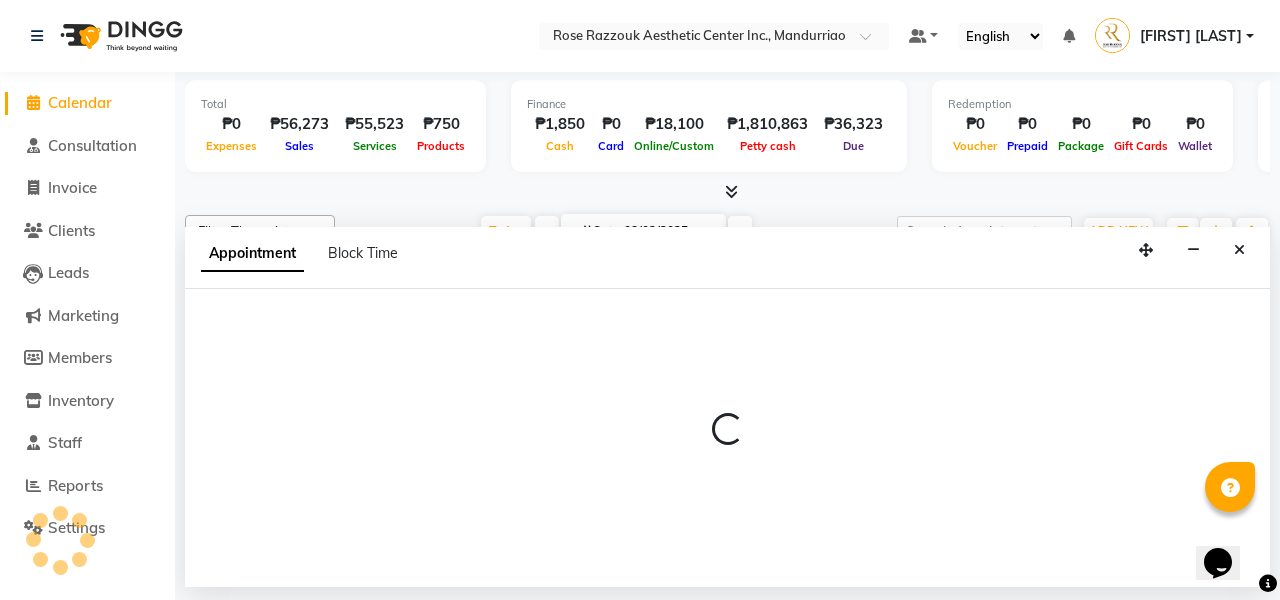 click at bounding box center [727, 438] 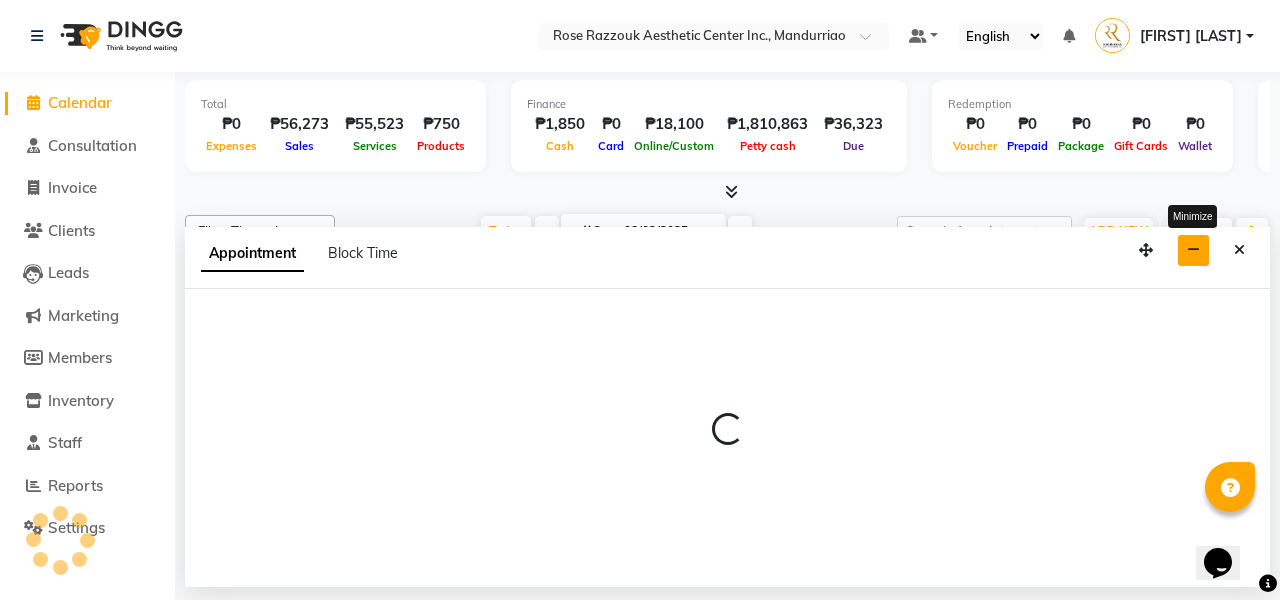 click at bounding box center [1193, 250] 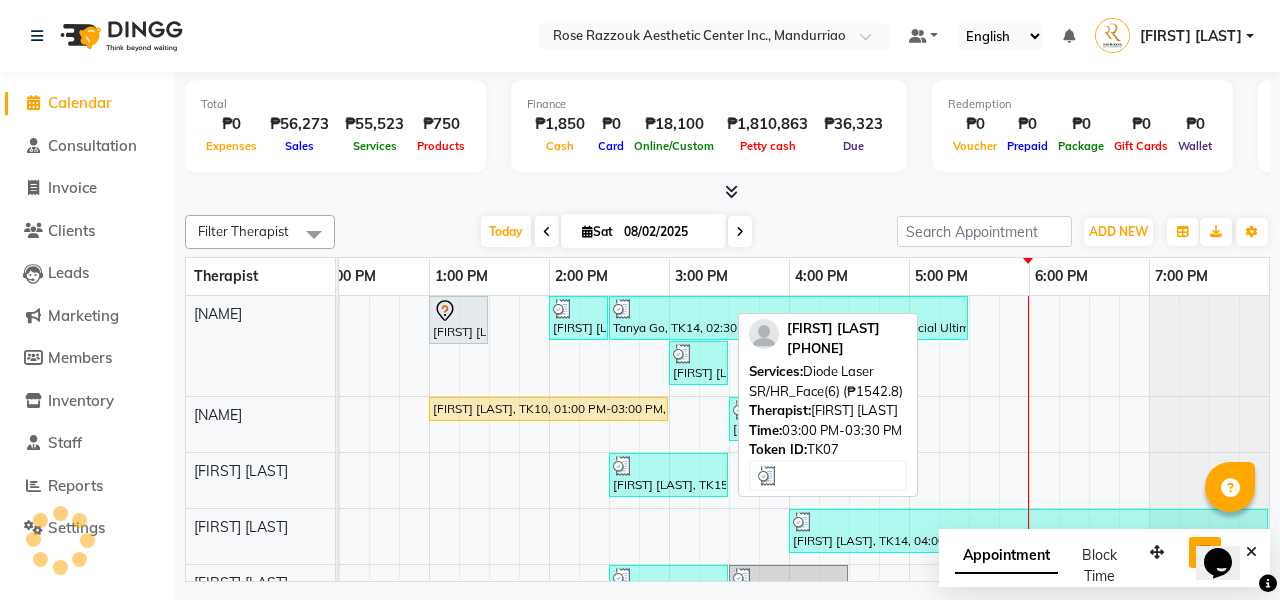click on "[FIRST] [LAST], TK07, 03:00 PM-03:30 PM, Diode Laser SR/HR_Face(6) (₱1542.8)" at bounding box center [698, 363] 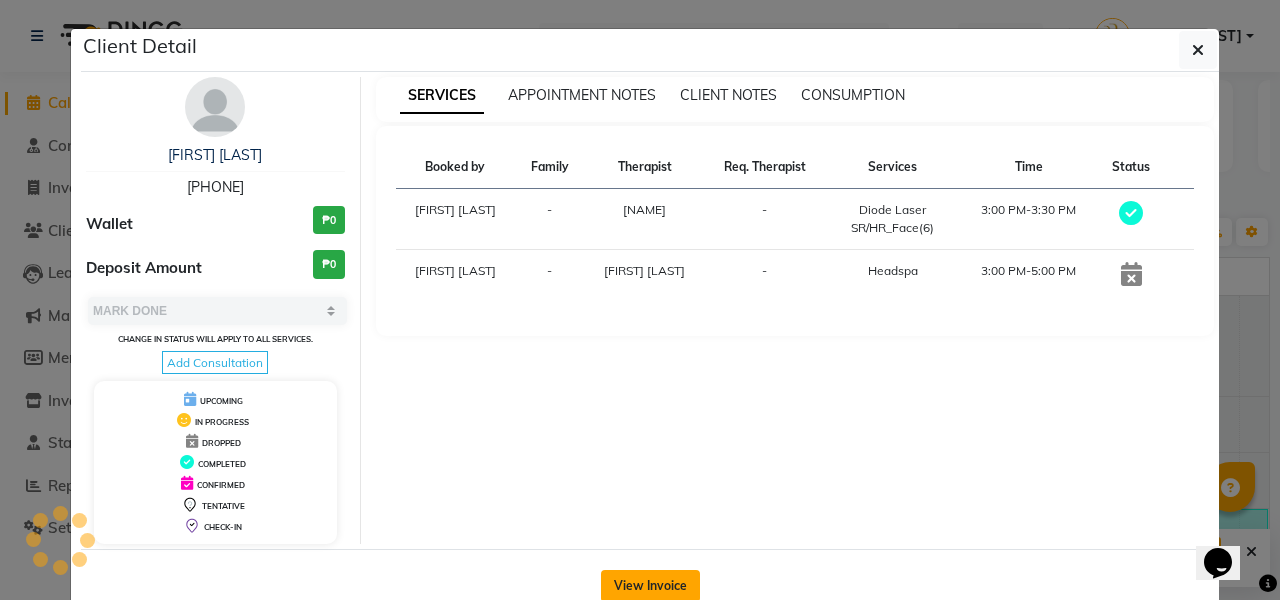 click on "View Invoice" 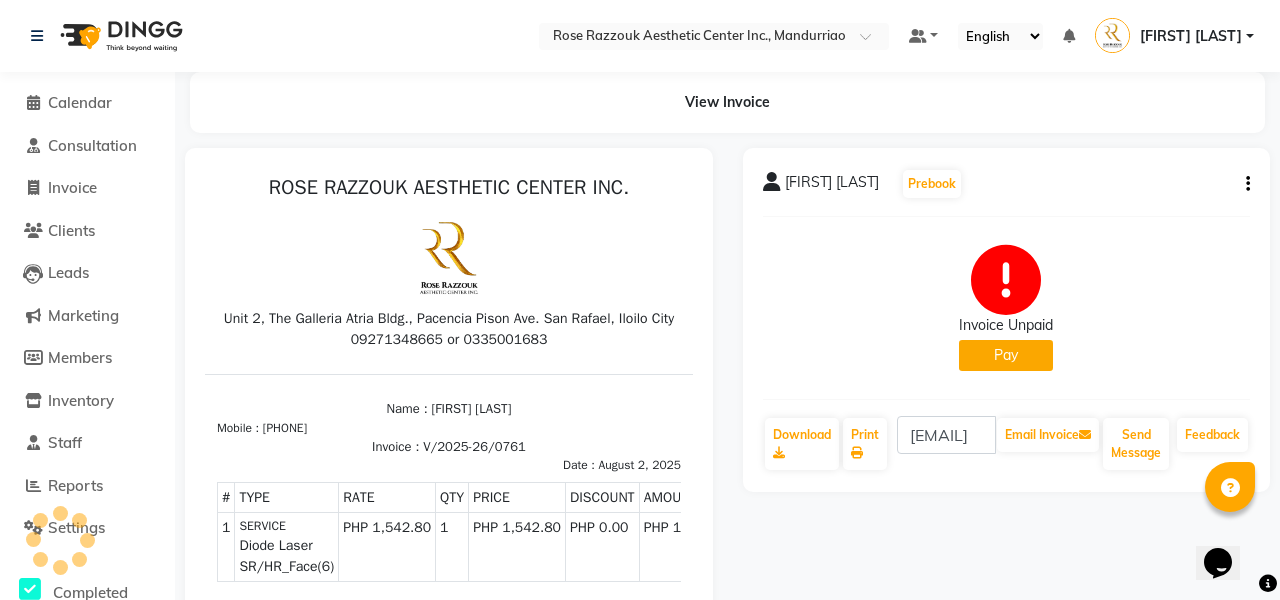 scroll, scrollTop: 0, scrollLeft: 0, axis: both 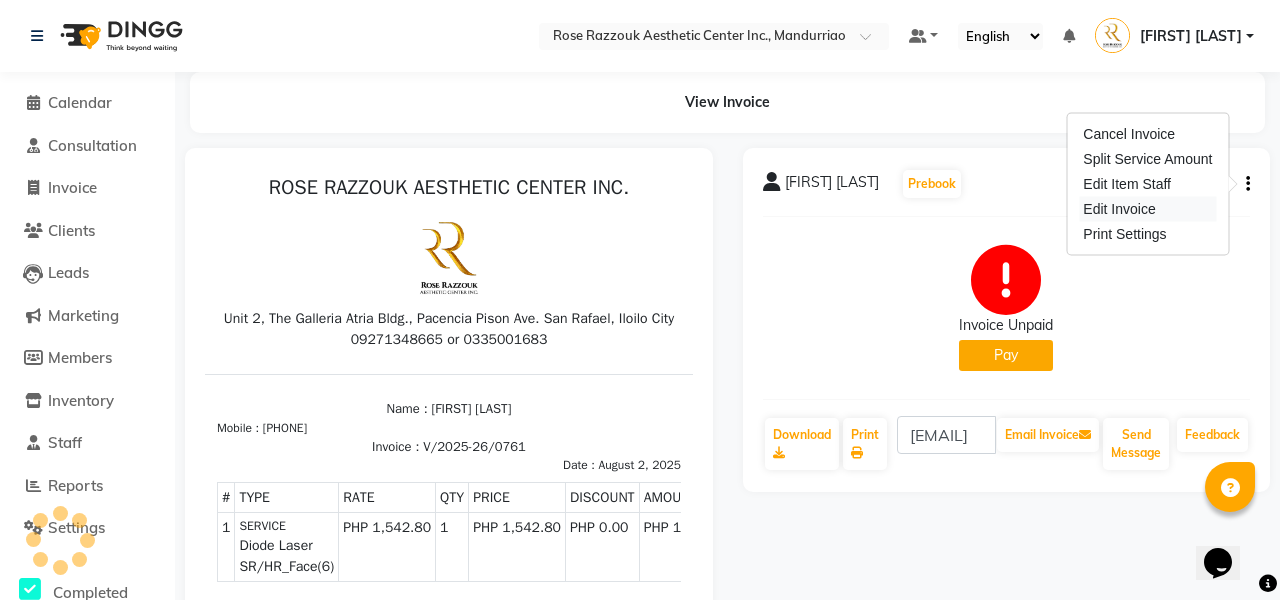 click on "Edit Invoice" at bounding box center (1147, 209) 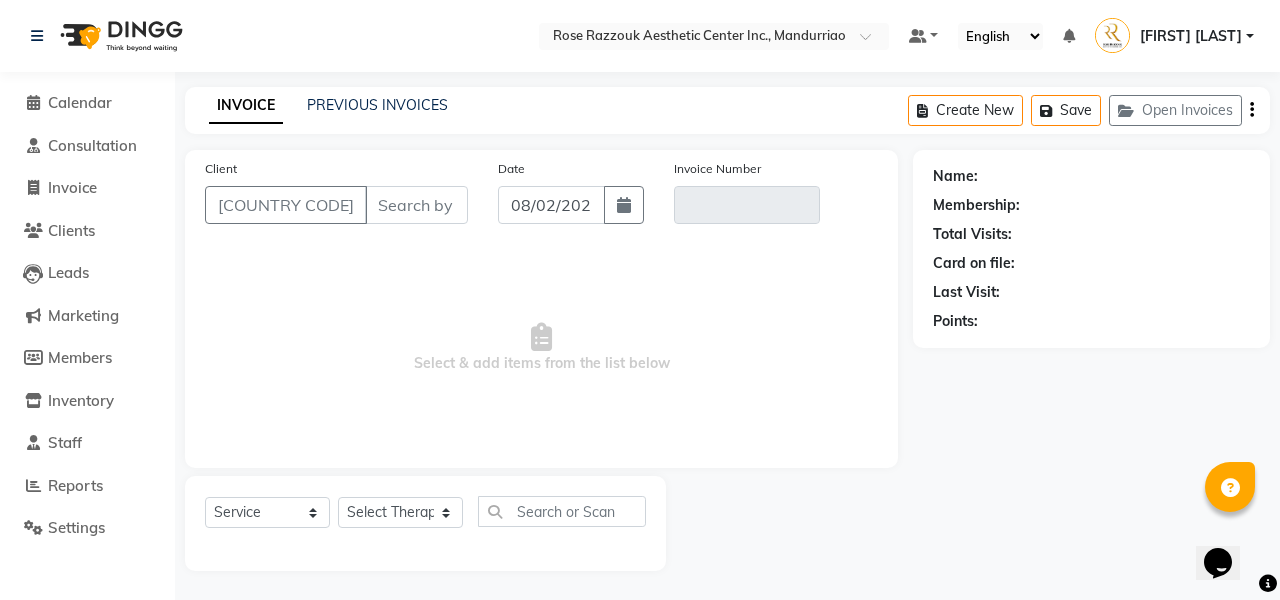 scroll, scrollTop: -1, scrollLeft: 0, axis: vertical 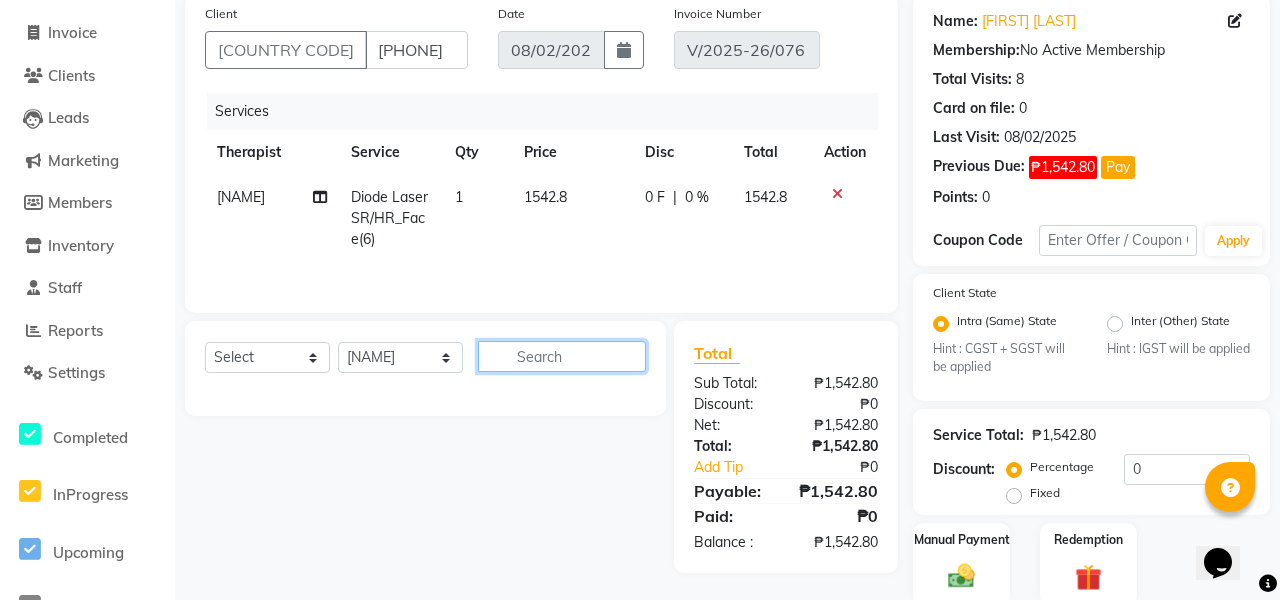 click 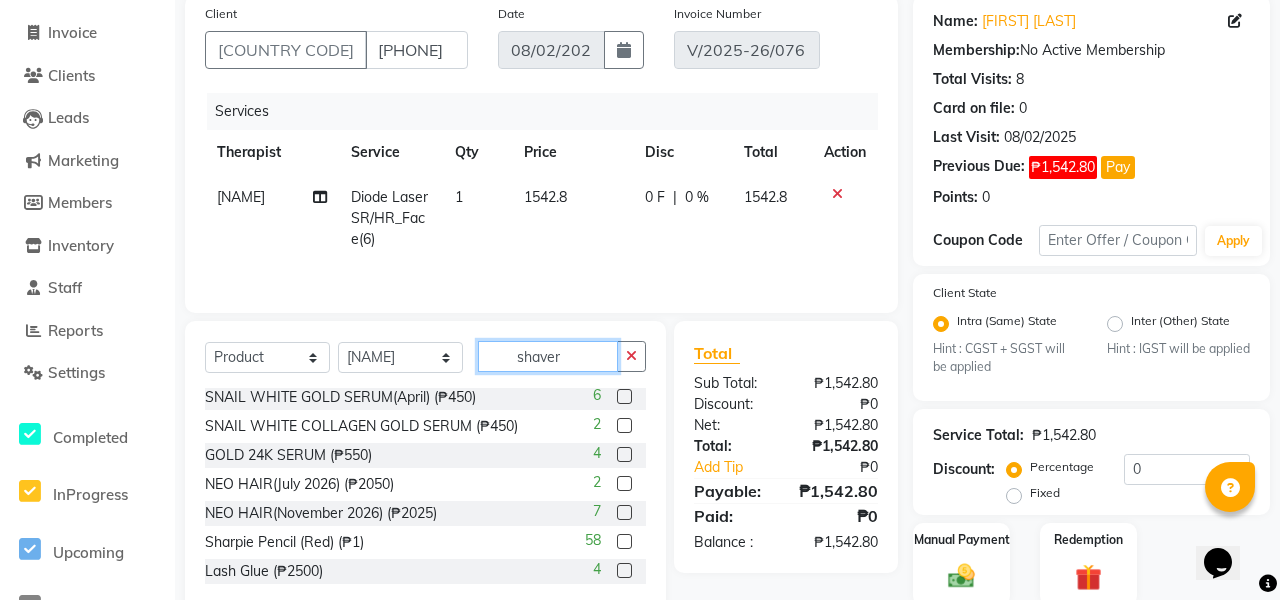 click on "shaver" 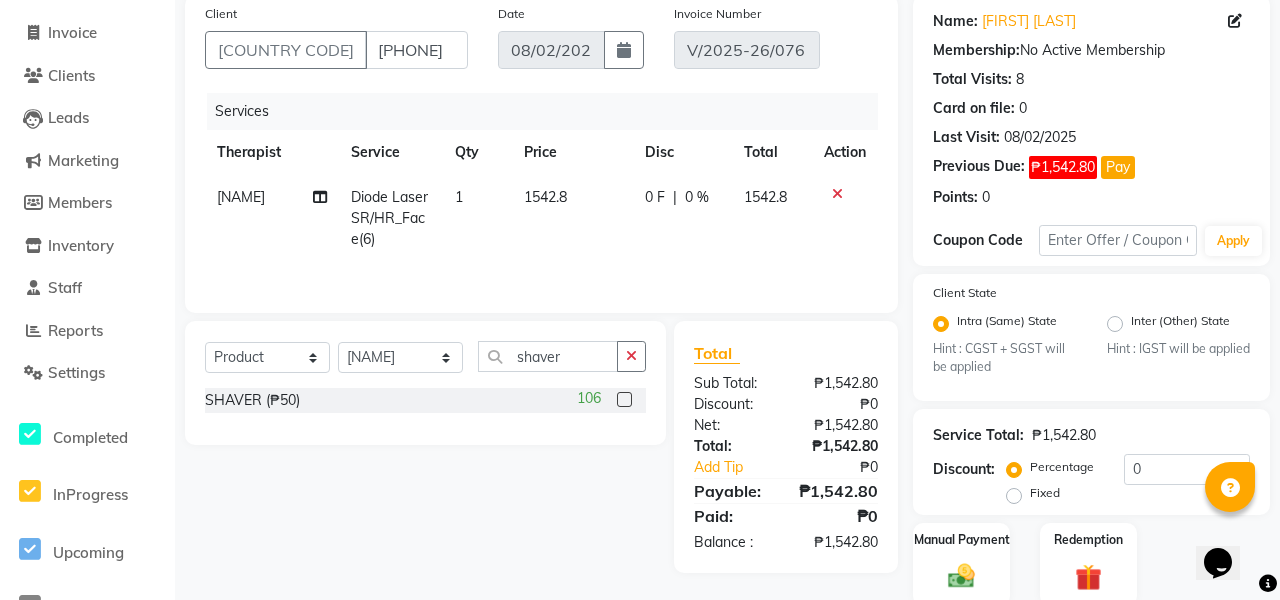 click 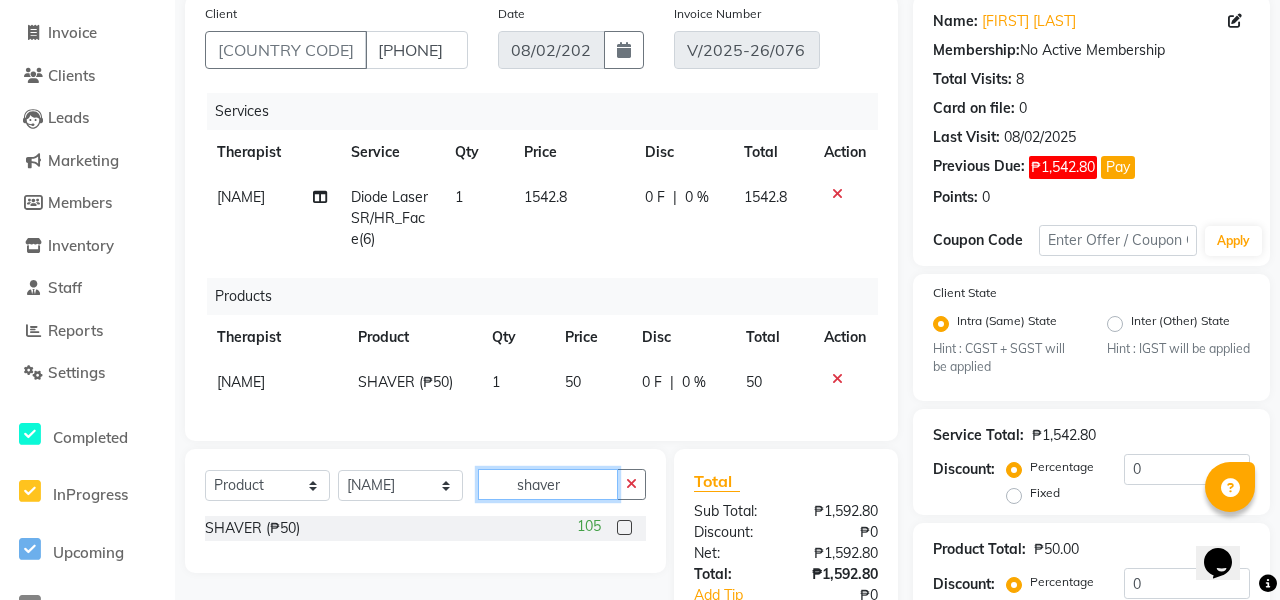 click on "shaver" 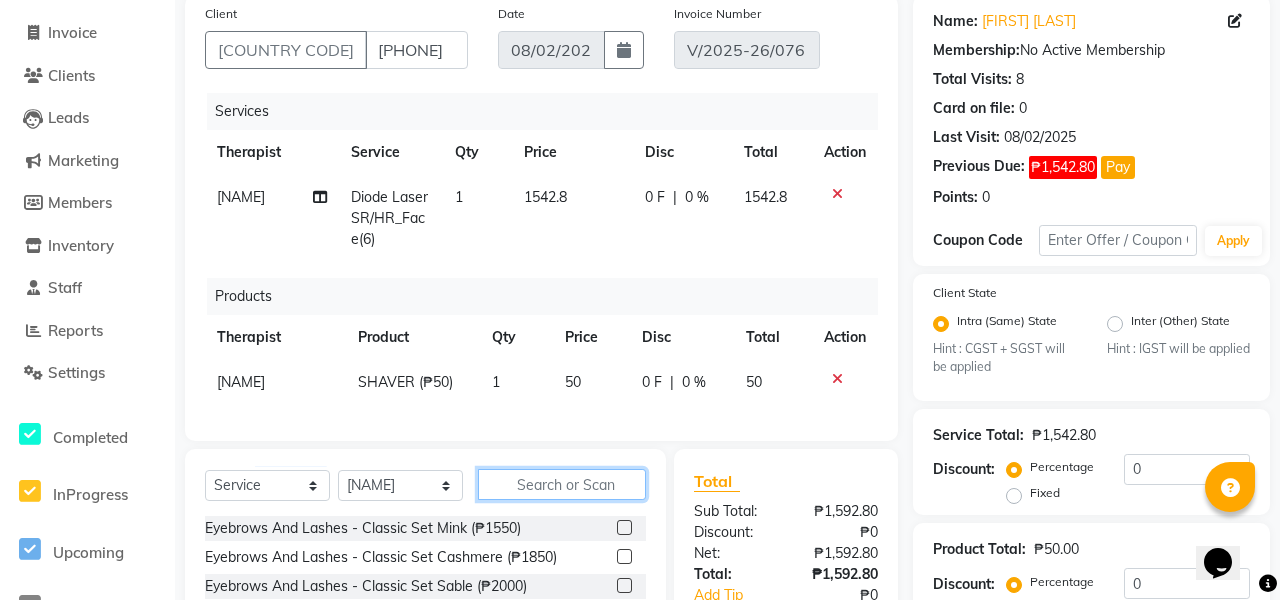 click 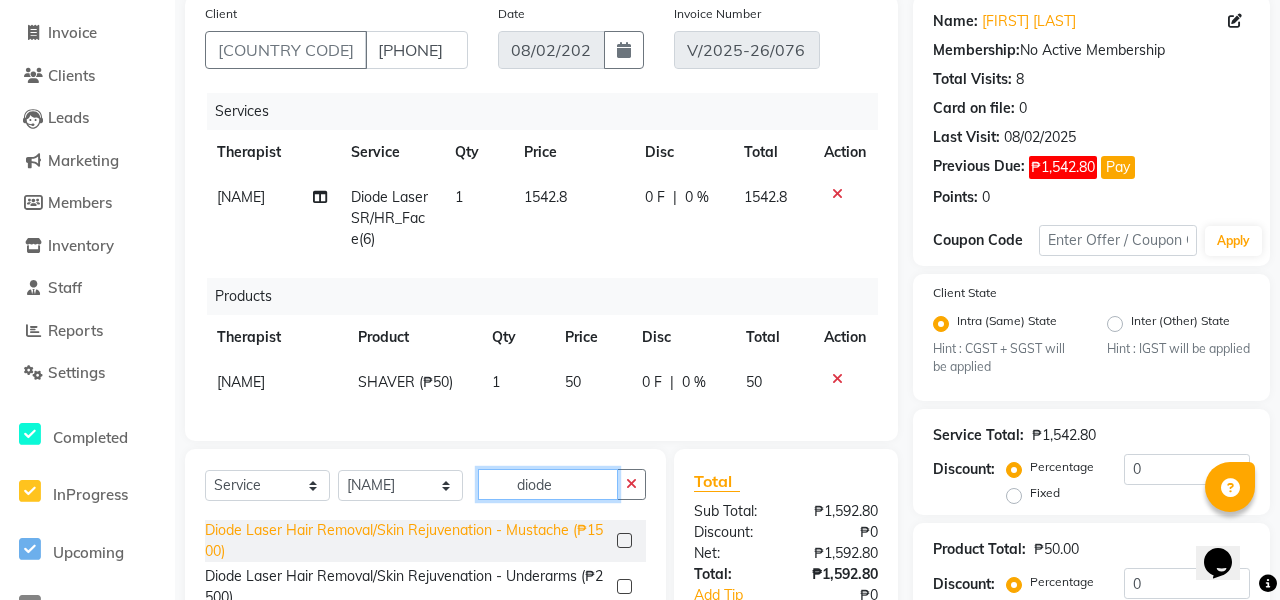 scroll, scrollTop: 53, scrollLeft: 0, axis: vertical 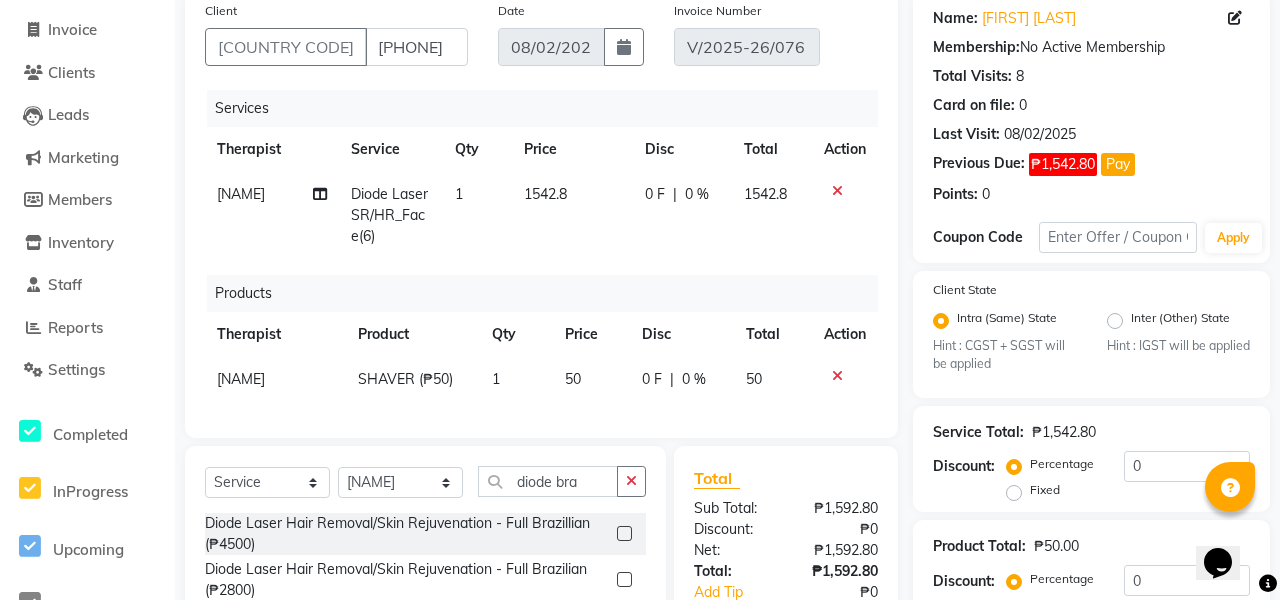 click 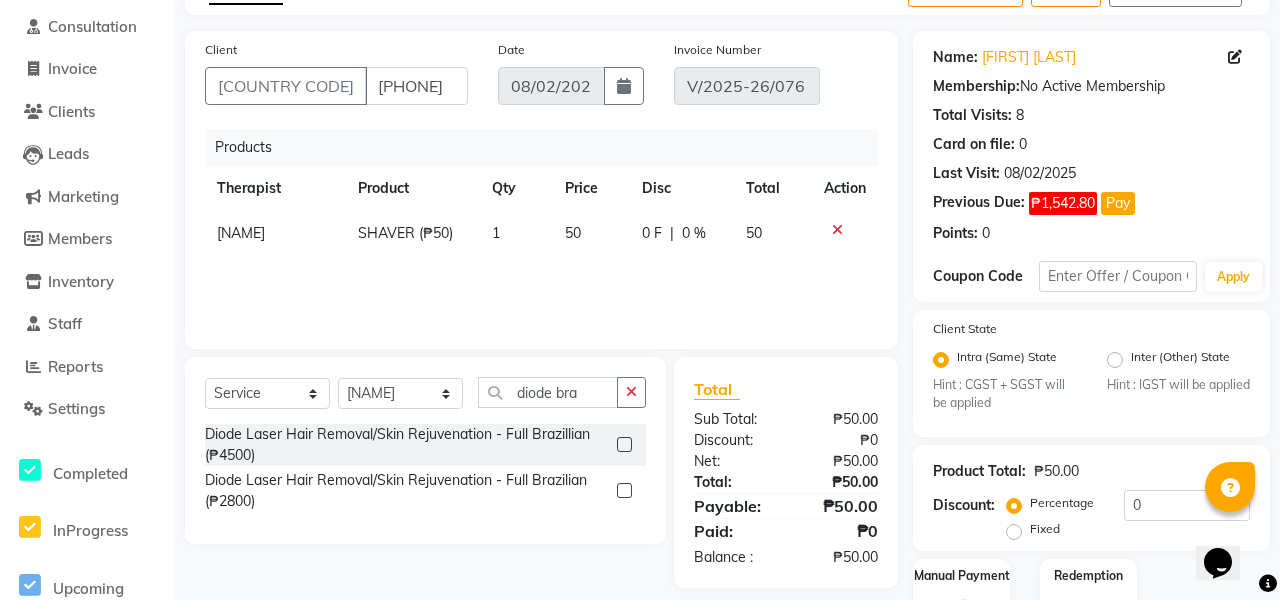 scroll, scrollTop: 128, scrollLeft: 0, axis: vertical 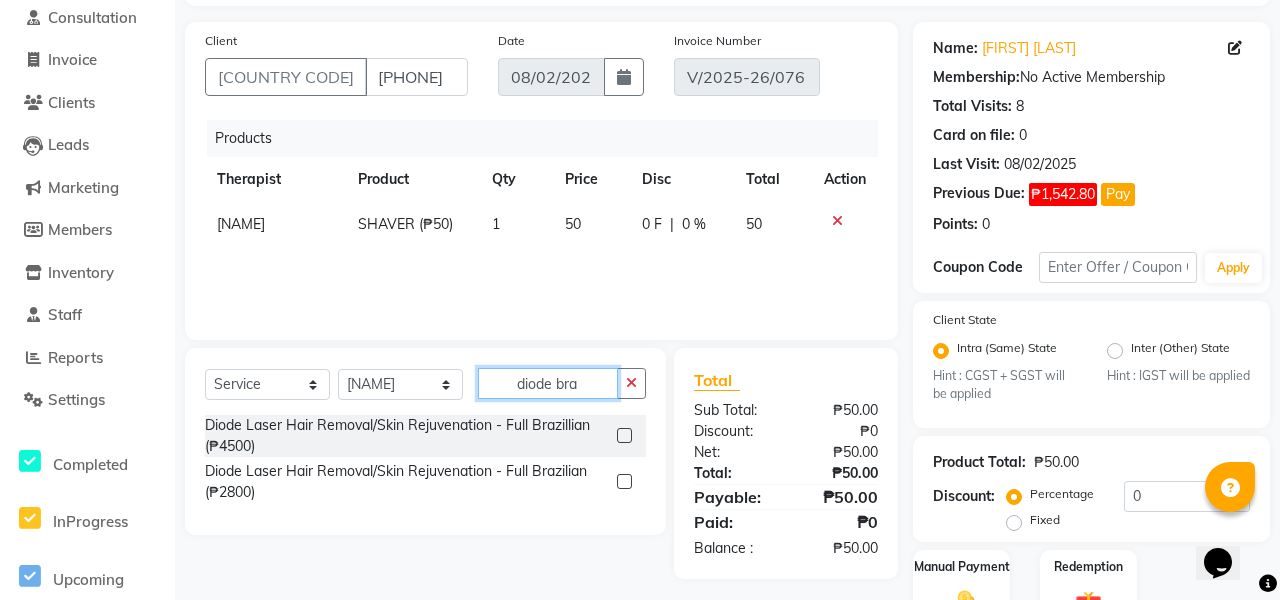 click on "diode bra" 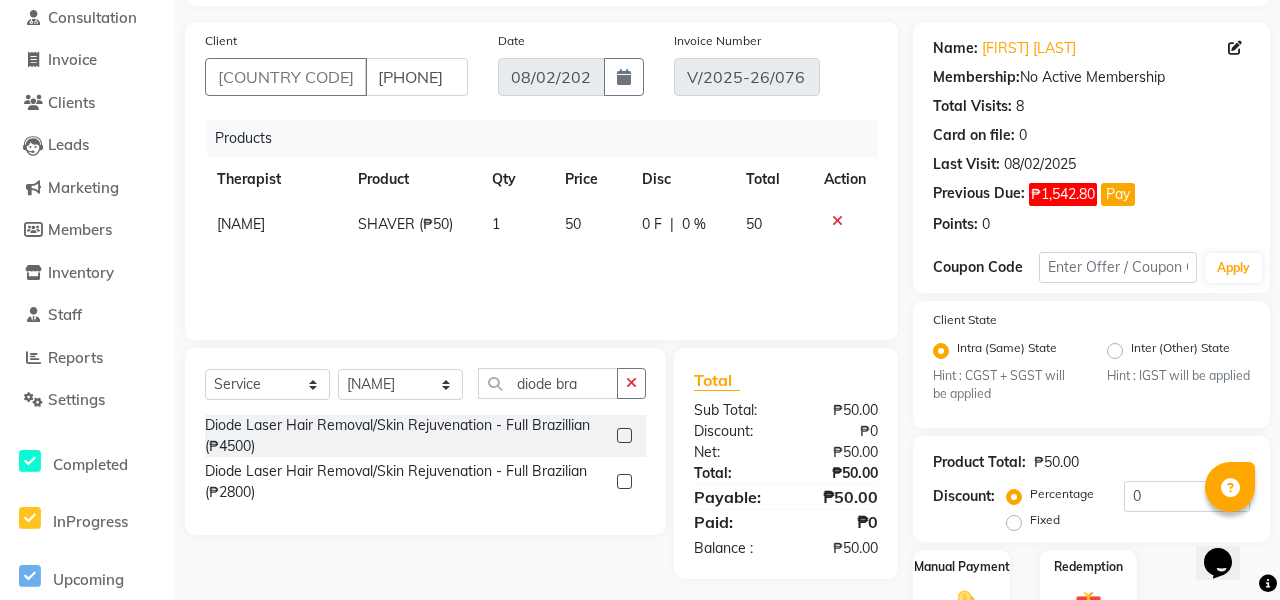 click 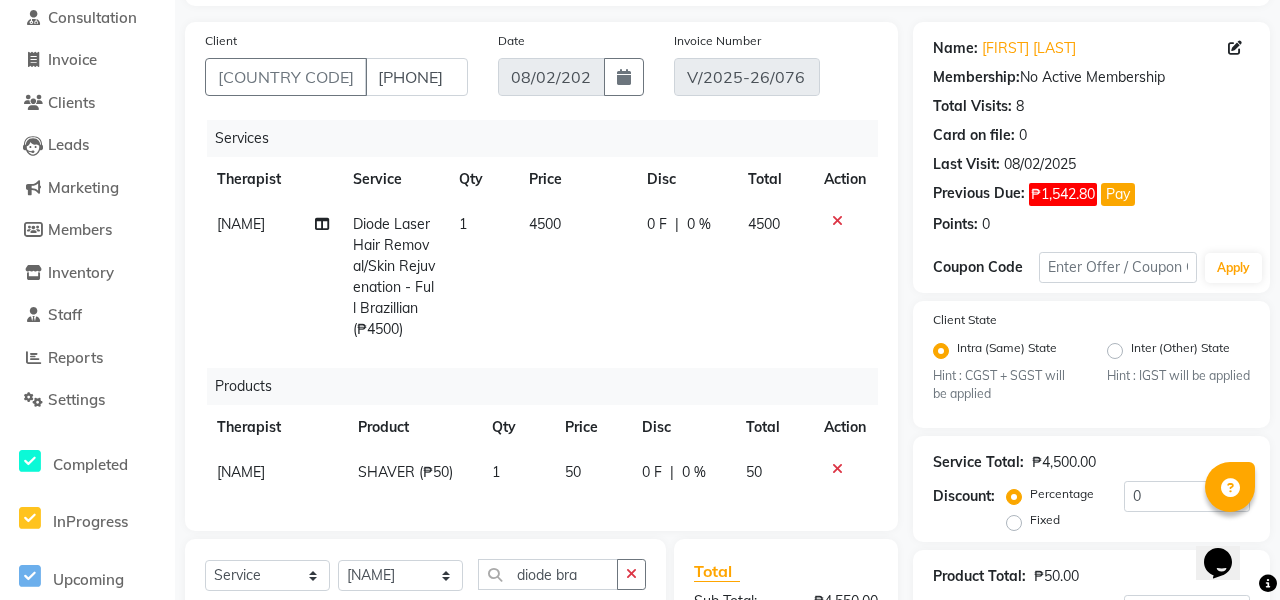 scroll, scrollTop: 188, scrollLeft: 0, axis: vertical 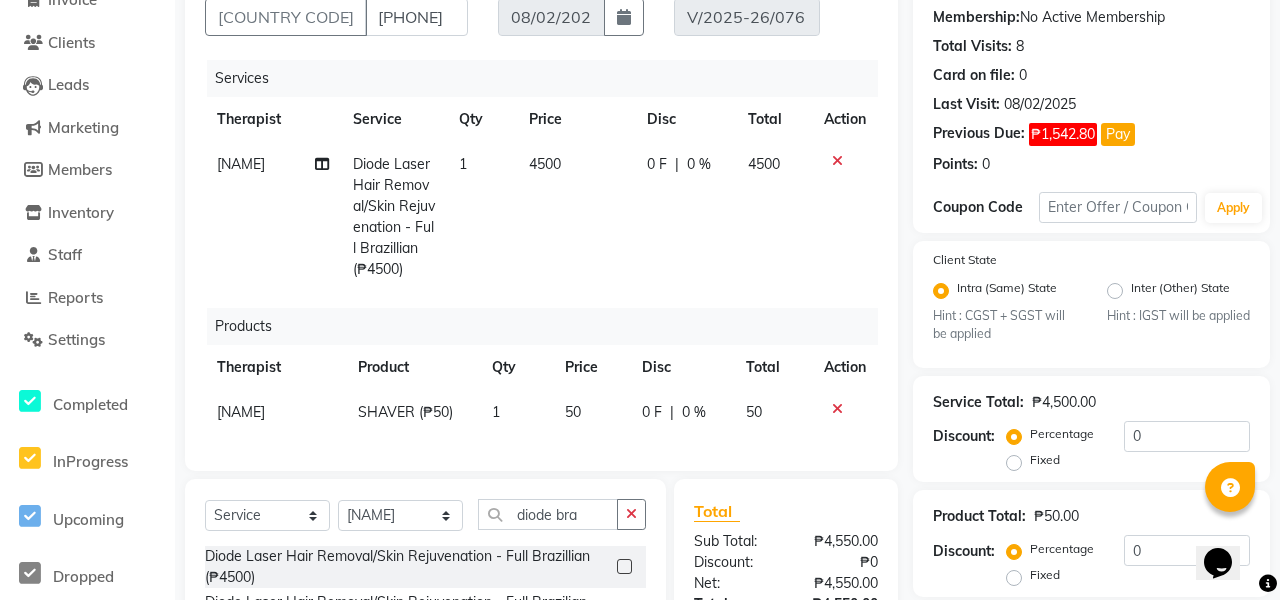 click on "1" 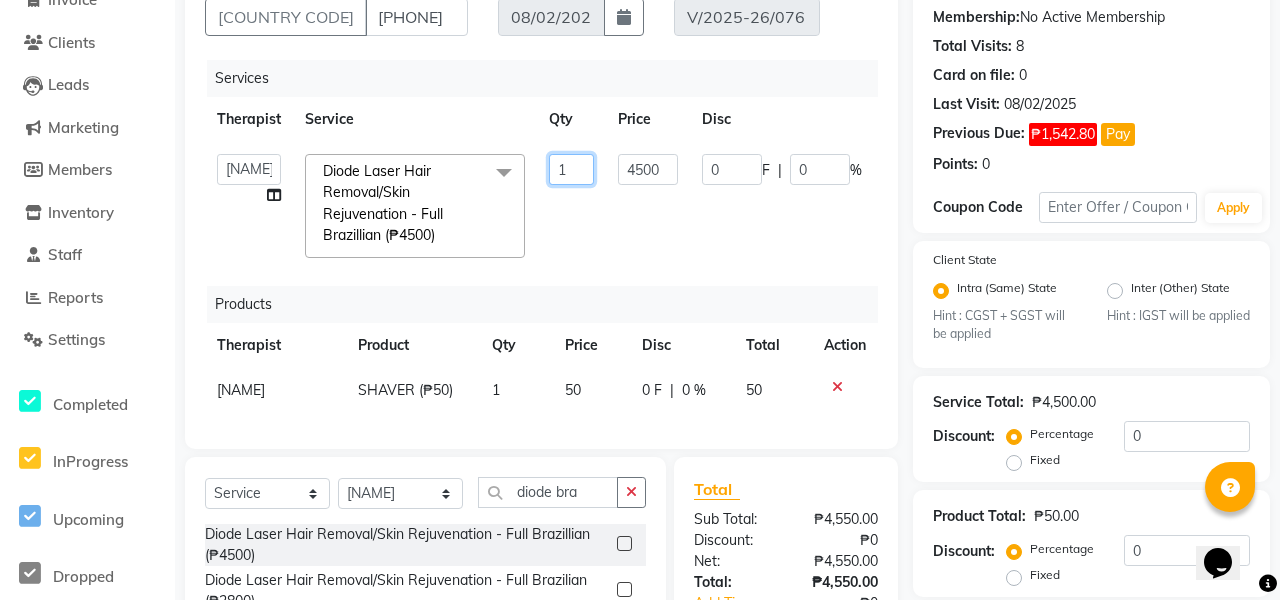 click on "1" 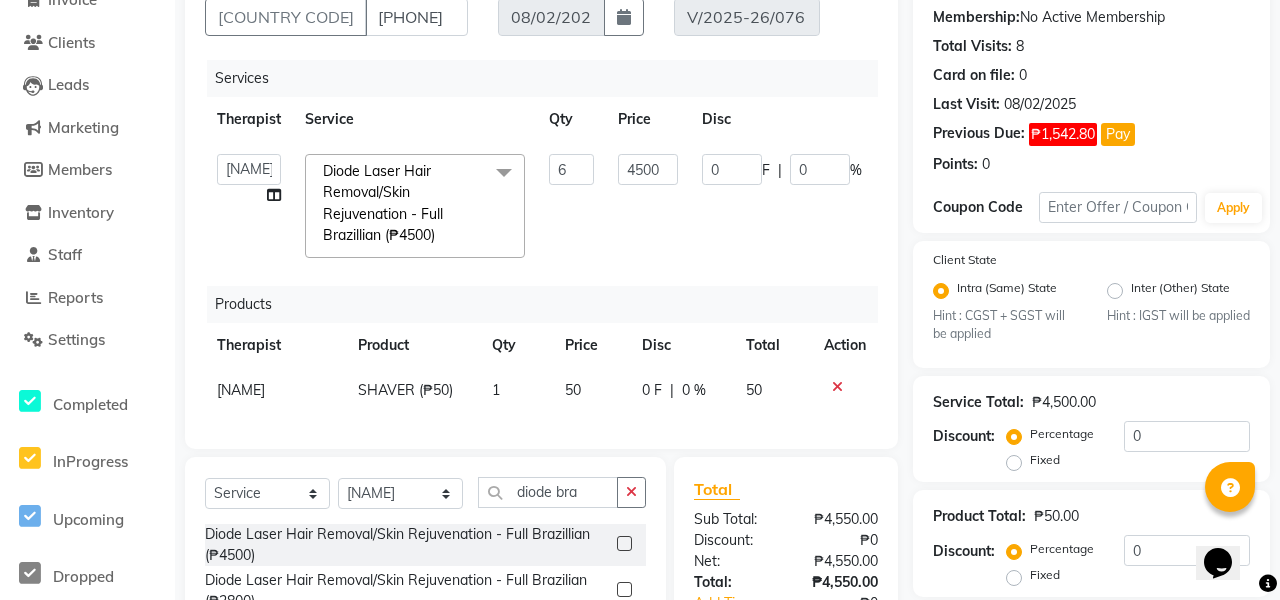 click on "[NAME]   [NAME]   [NAME]   [NAME]   [NAME]   [NAME]   [NAME]    [NAME]   [NAME]   [NAME]    [NAME]   [NAME]    [NAME]    [NAME] [NAME]   [NAME]  Diode Laser Hair Removal/Skin Rejuvenation  - Full Brazillian (₱4500)  x Eyebrows And Lashes - Classic Set Mink (₱1550) Eyebrows And Lashes - Classic Set Cashmere (₱1850) Eyebrows And Lashes - Classic Set Sable (₱2000) Eyebrows And Lashes - Classic Set Classic Infill (₱500) Eyebrows And Lashes - Hybrid Set Mink (₱2000) Eyebrows And Lashes - Hybrid Set Cashmere (₱2350) Eyebrows And Lashes - Hybrid Set Sable (₱2500) Eyebrows And Lashes - Hybrid Set Hybrid Infill (₱700) Eyebrows And Lashes - Russian Volume Set Mink (₱2500) Eyebrows And Lashes - Russian Volume Set Cashmere (₱2850) Eyebrows And Lashes - Russian Volume Set Sable (₱3000) Brows Threading (₱200) 6 4500 0 F | 0" 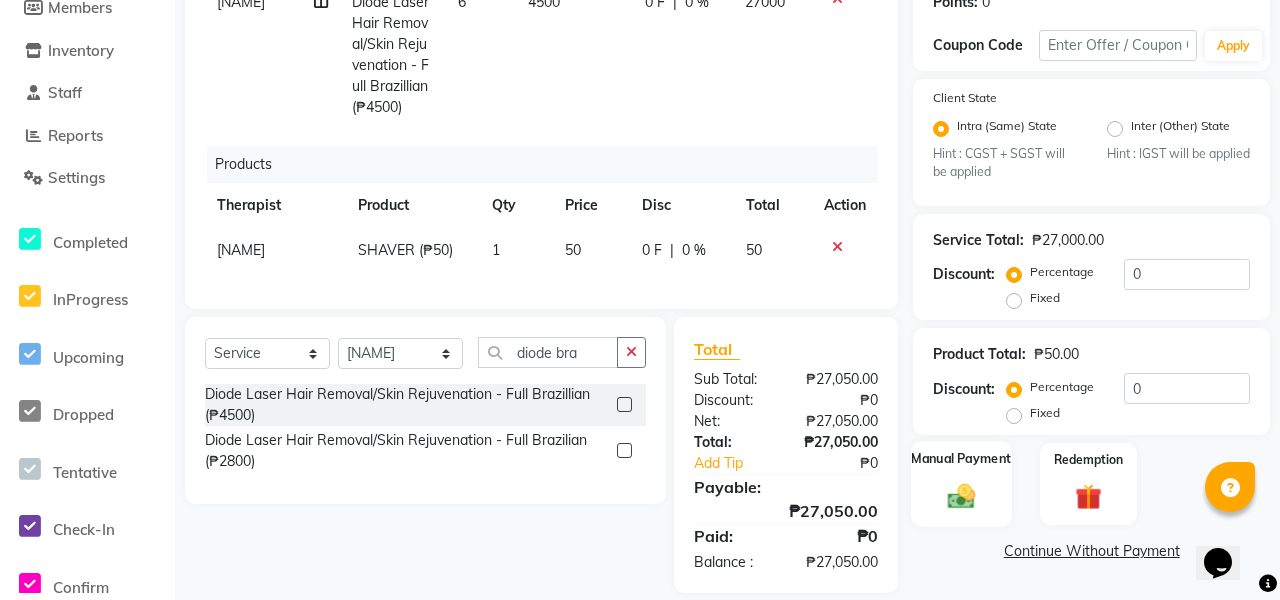 scroll, scrollTop: 349, scrollLeft: 0, axis: vertical 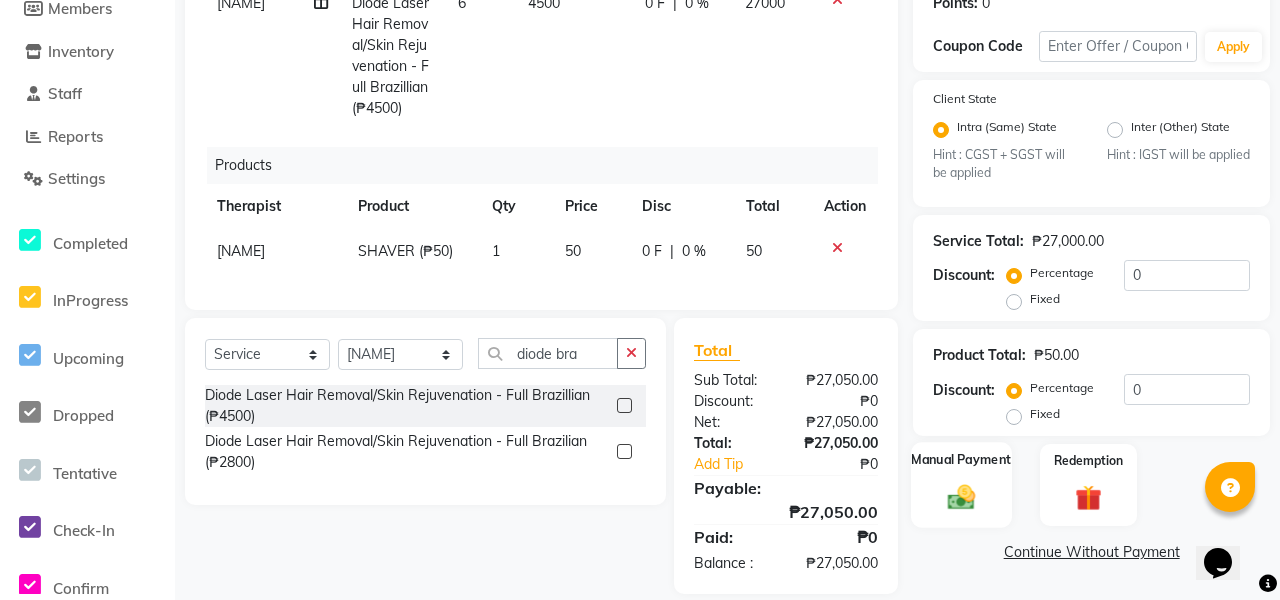 click on "Manual Payment" 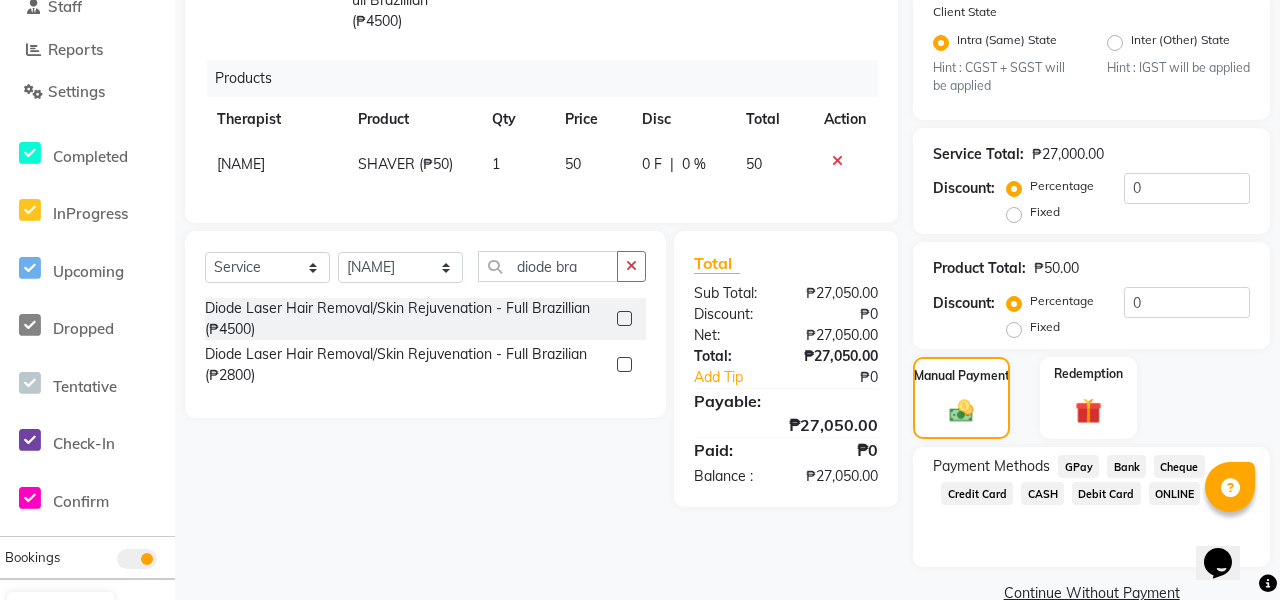 scroll, scrollTop: 451, scrollLeft: 0, axis: vertical 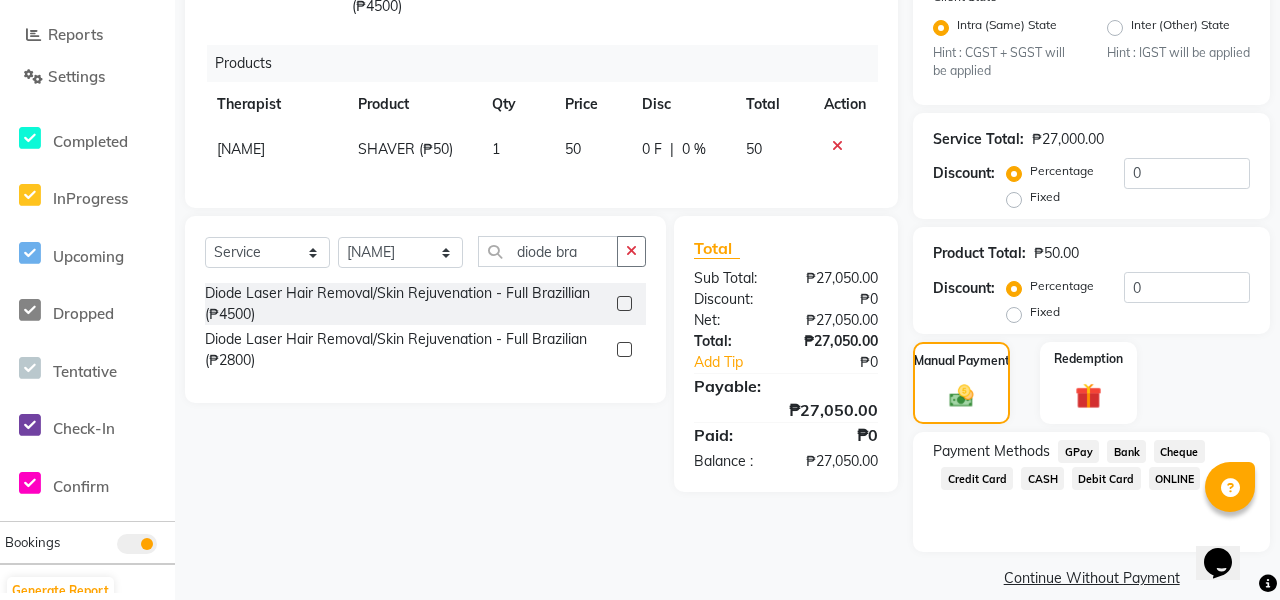 click on "CASH" 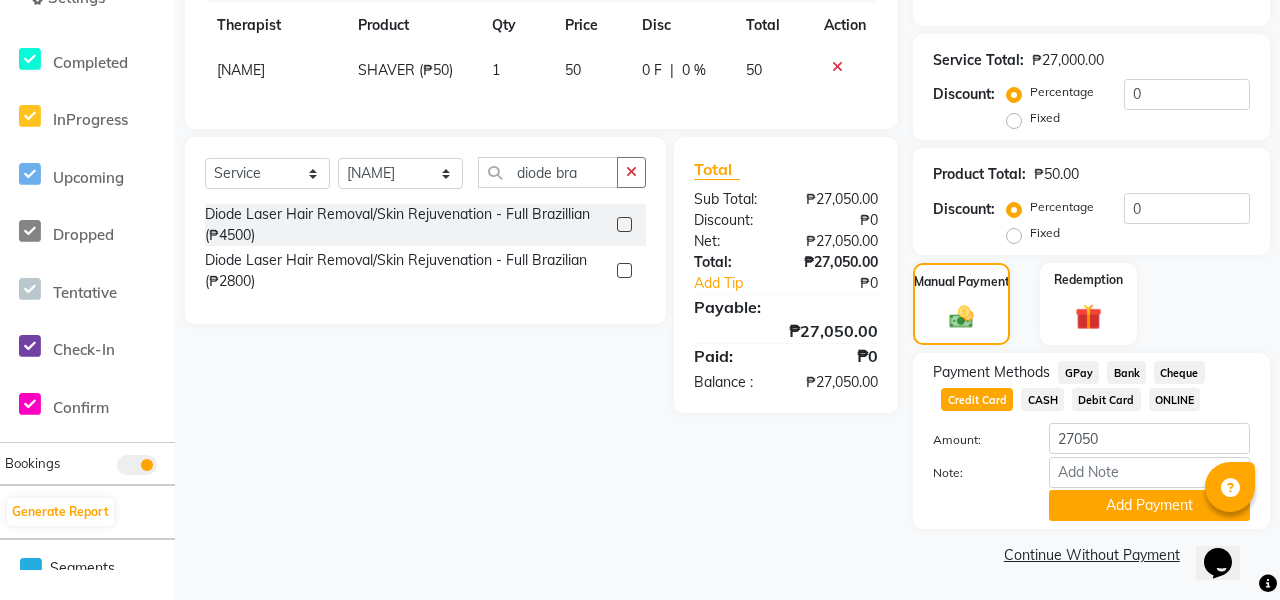 scroll, scrollTop: 531, scrollLeft: 0, axis: vertical 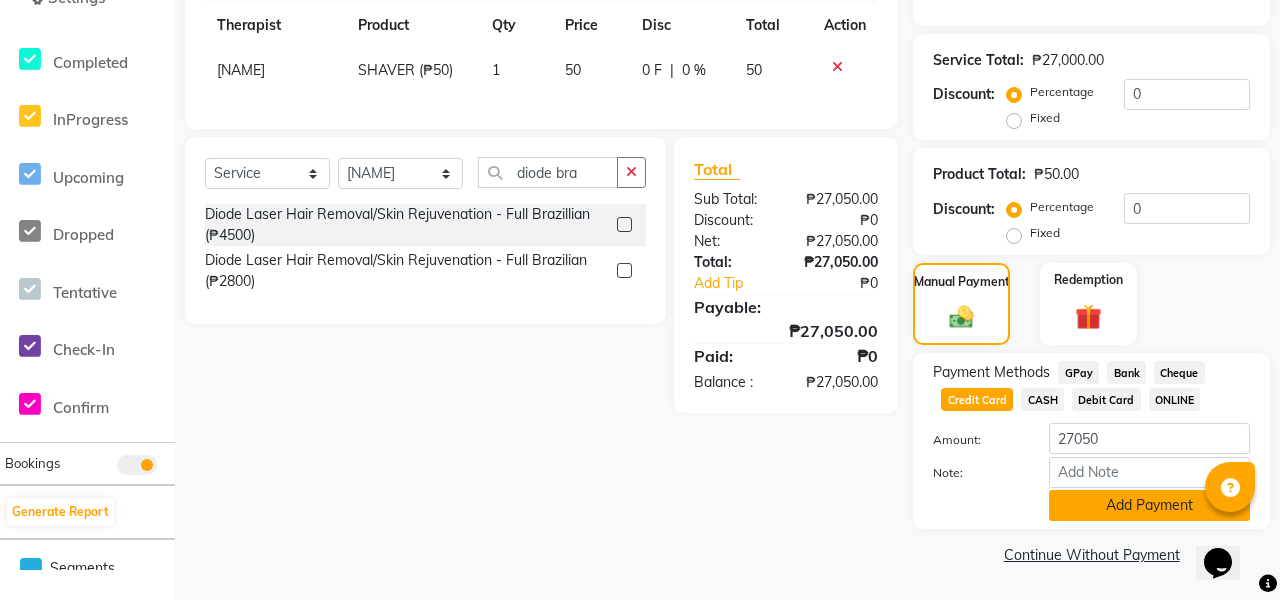 click on "Add Payment" 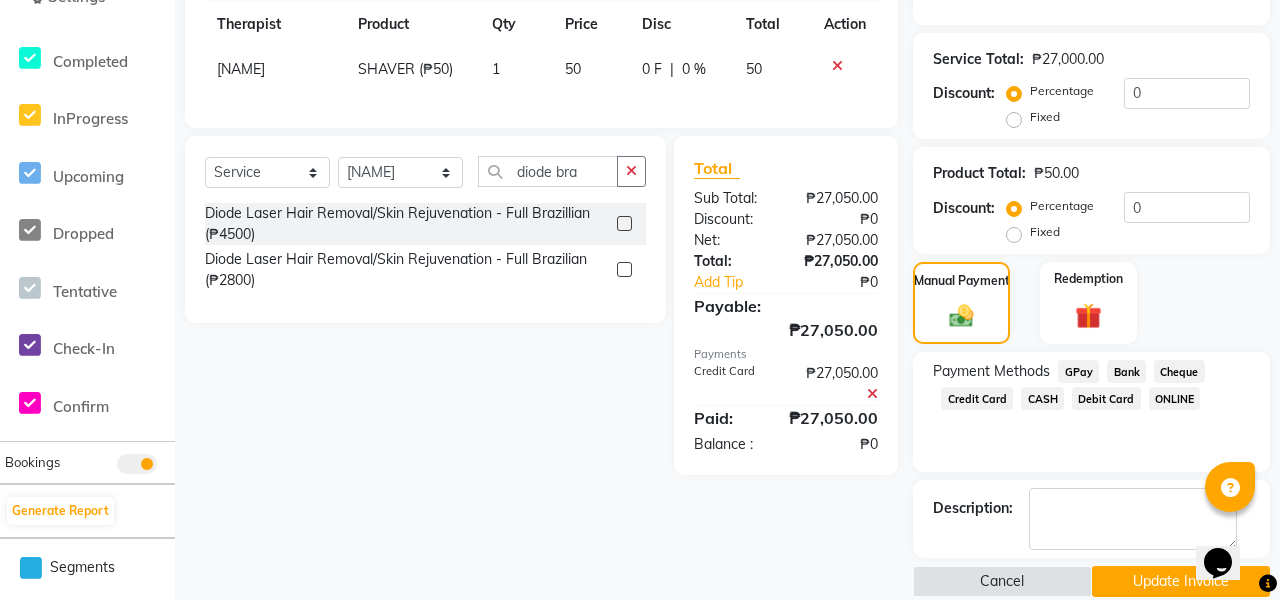 click on "Update Invoice" 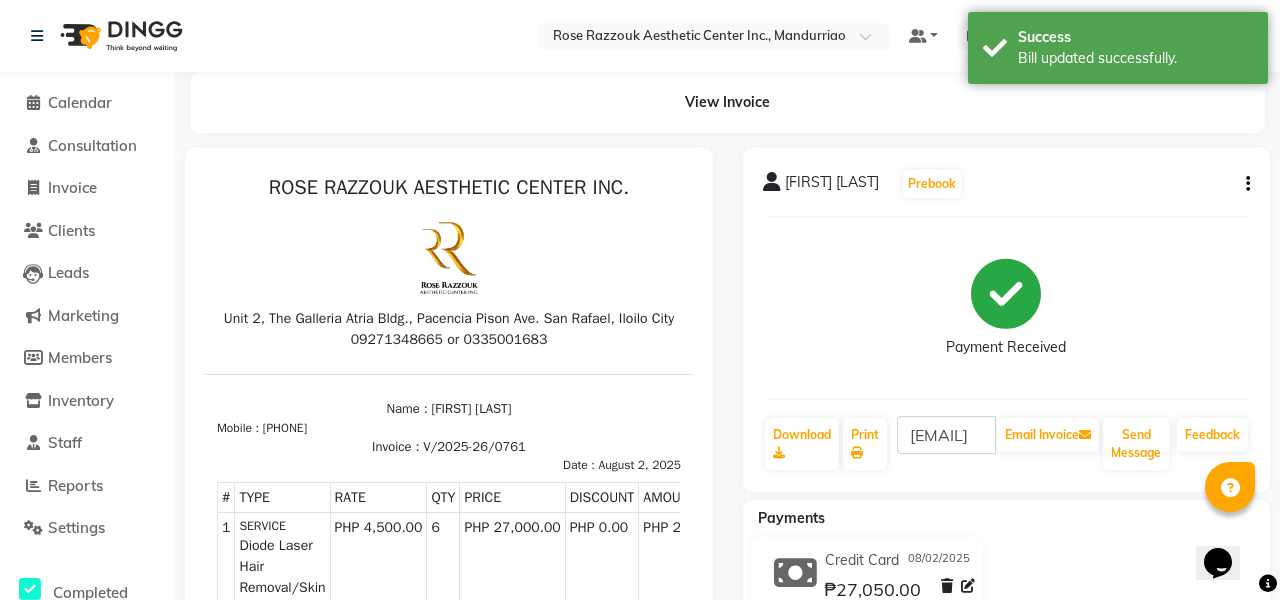 scroll, scrollTop: 0, scrollLeft: 0, axis: both 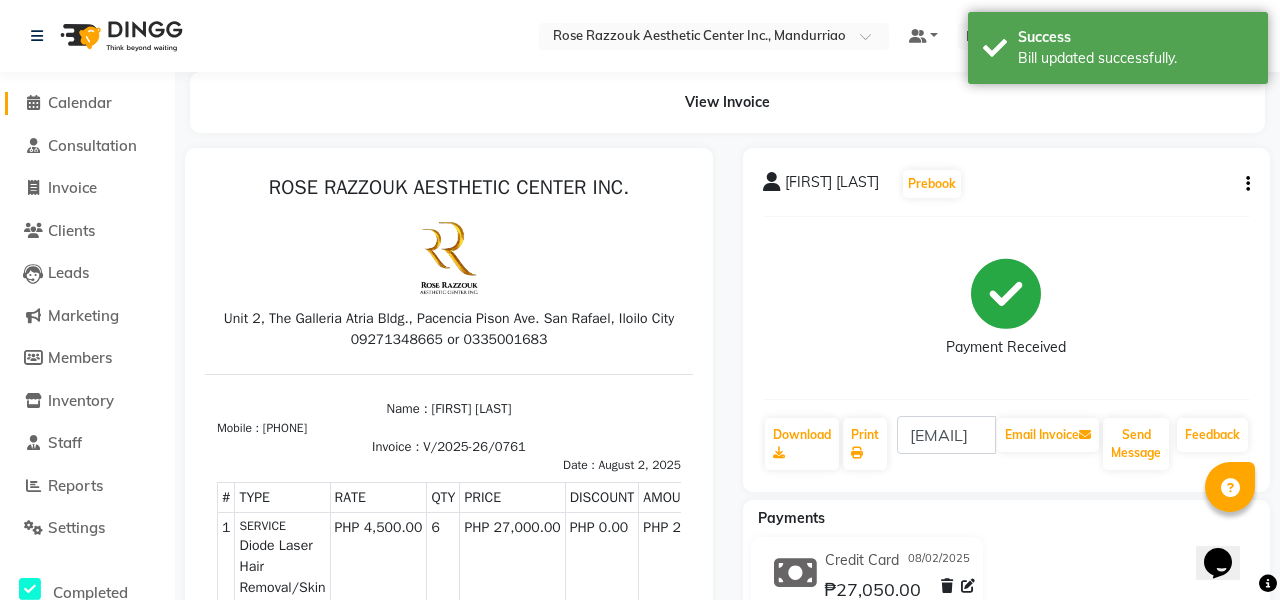 click on "Calendar" 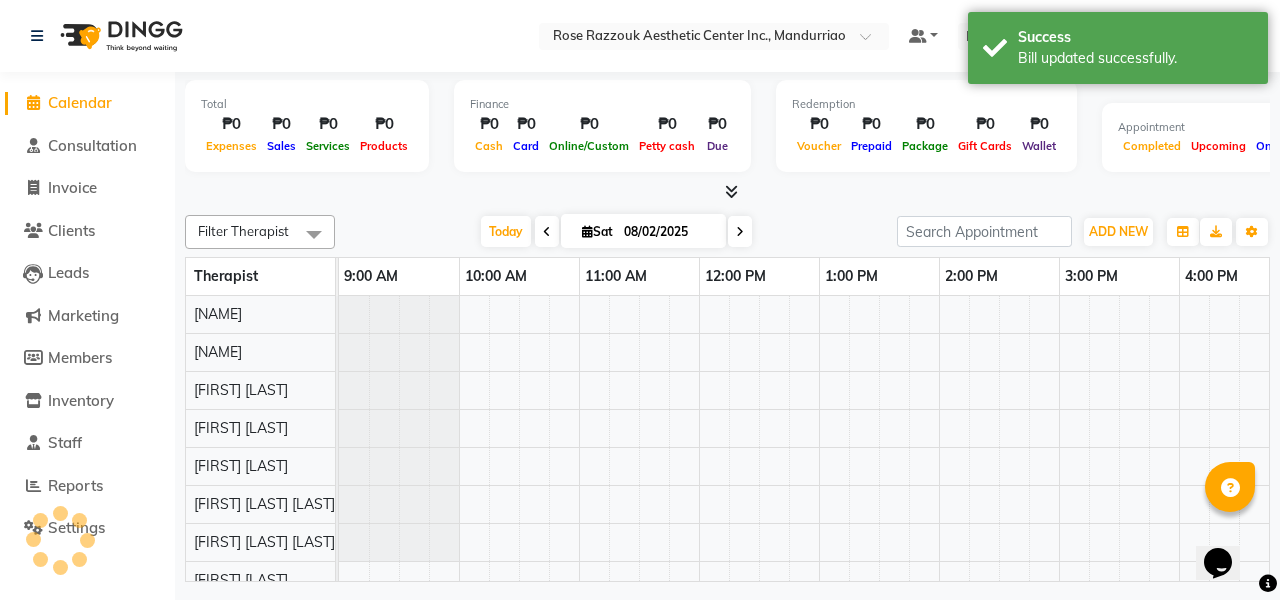scroll, scrollTop: 0, scrollLeft: 0, axis: both 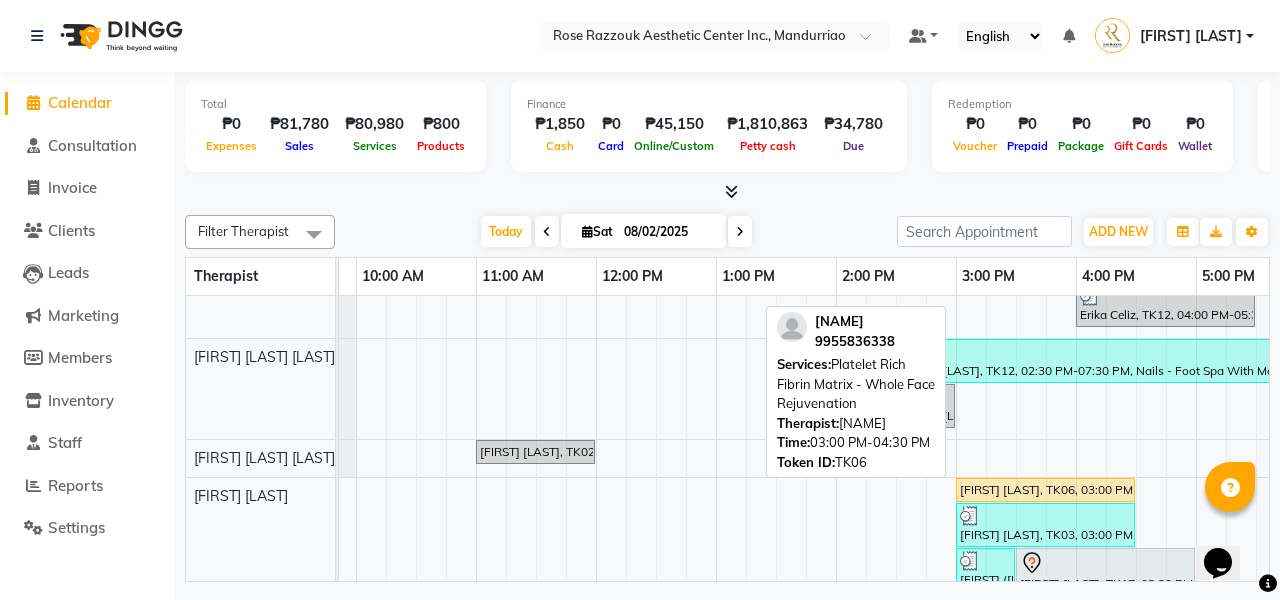click on "[FIRST] [LAST], TK06, 03:00 PM-04:30 PM, Platelet Rich Fibrin Matrix - Whole Face Rejuvenation" at bounding box center [1045, 490] 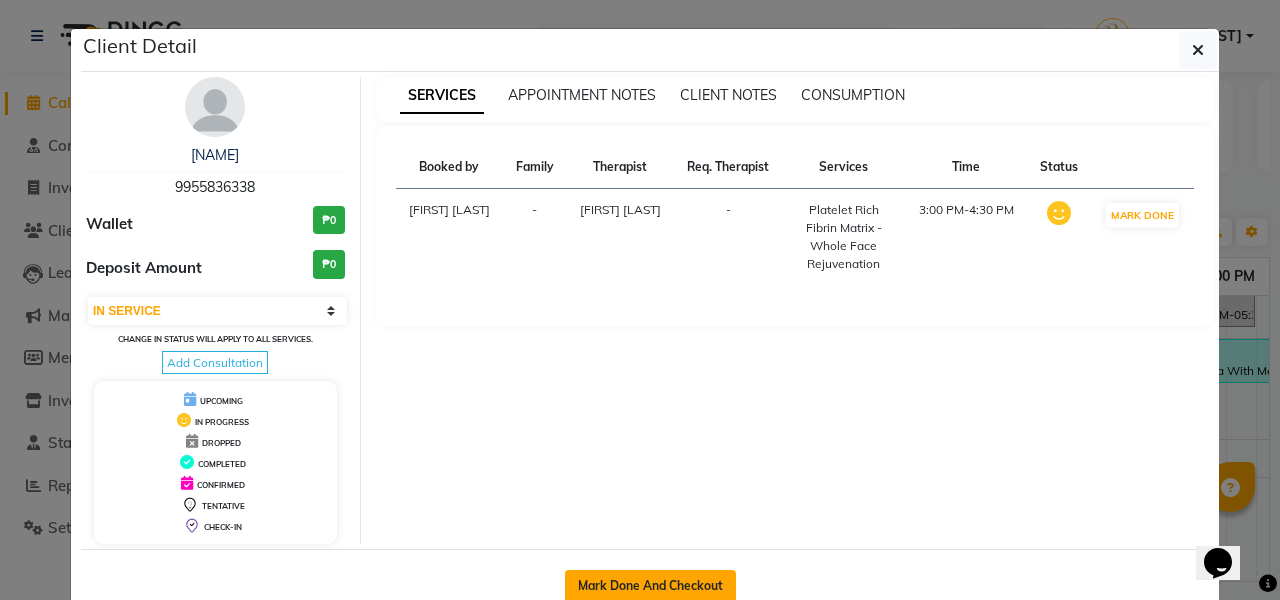 click on "Mark Done And Checkout" 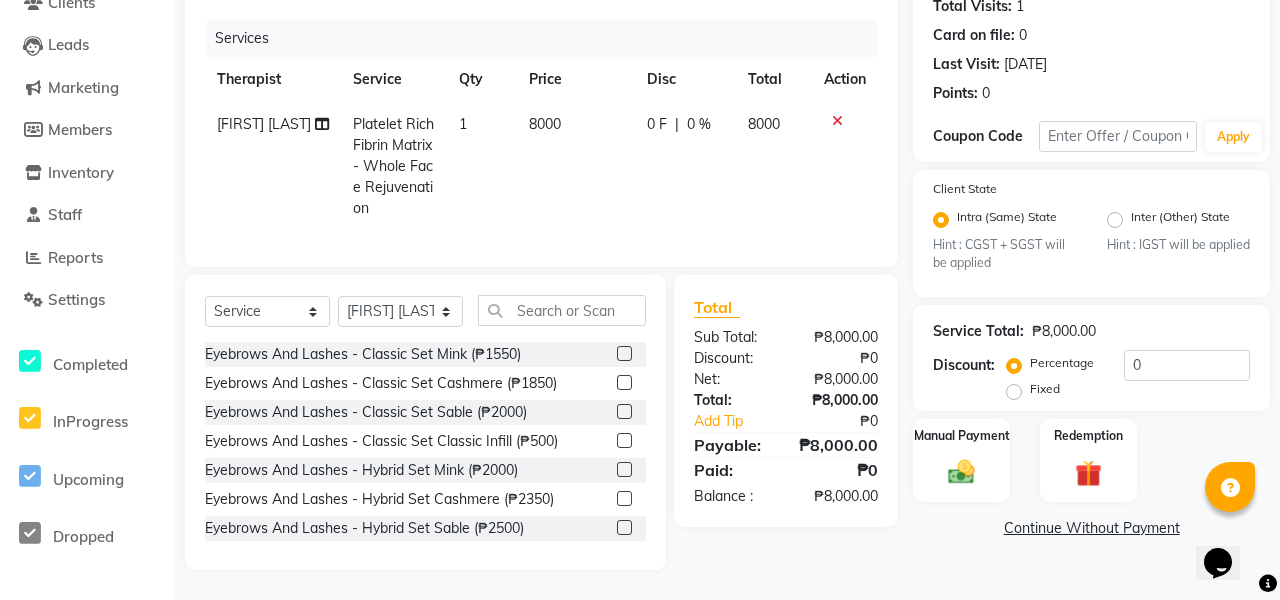 click on "Continue Without Payment" 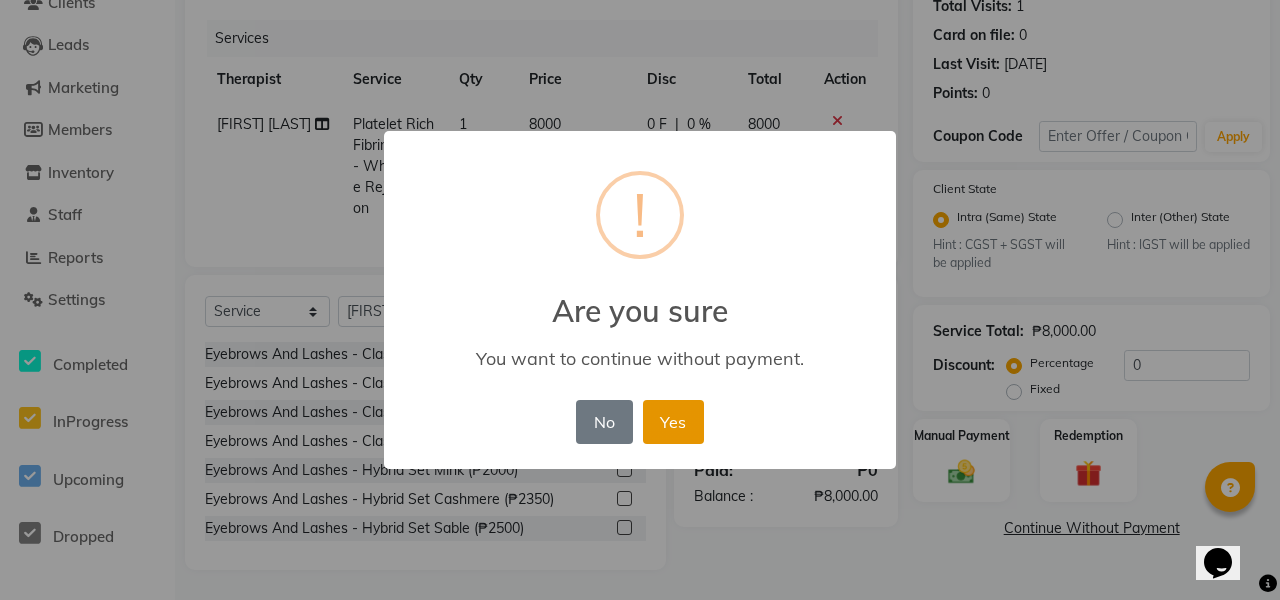 click on "Yes" at bounding box center [673, 422] 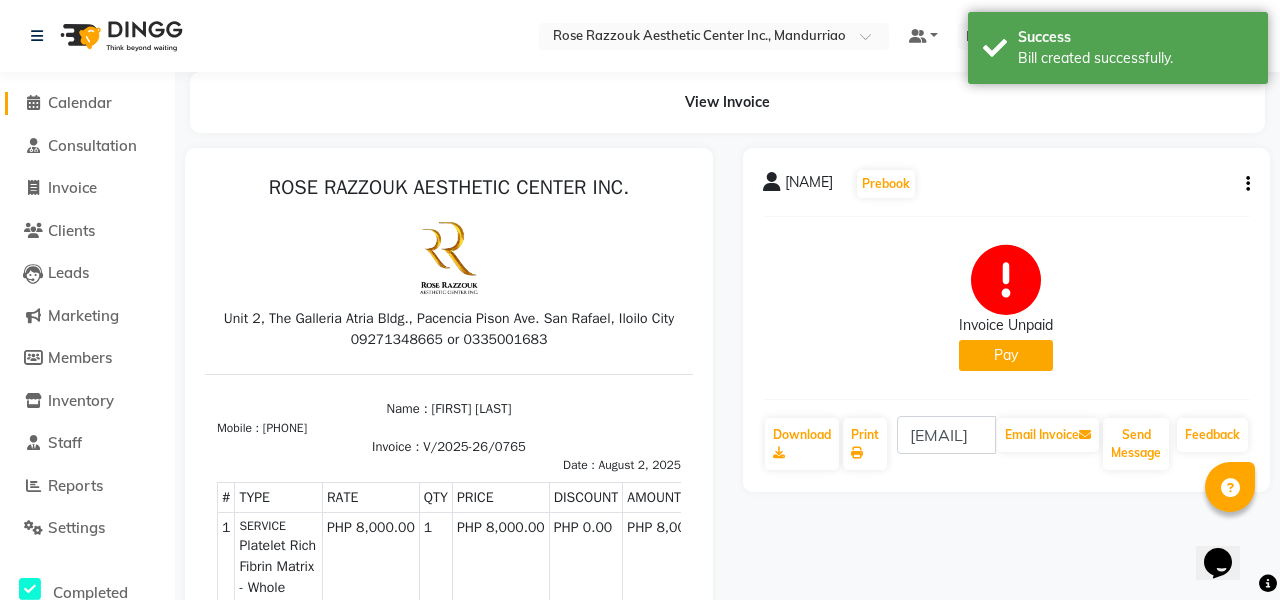 click on "Calendar" 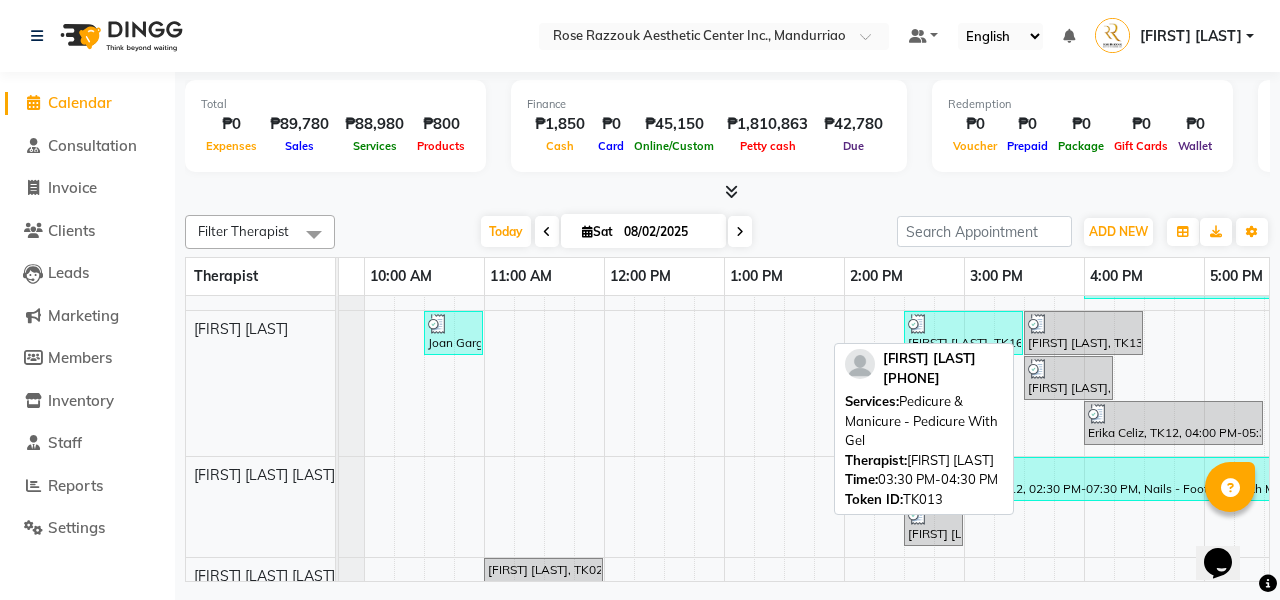 click on "[FIRST] [LAST], TK13, 03:30 PM-04:30 PM, Pedicure & Manicure  - Pedicure With Gel" at bounding box center [1083, 333] 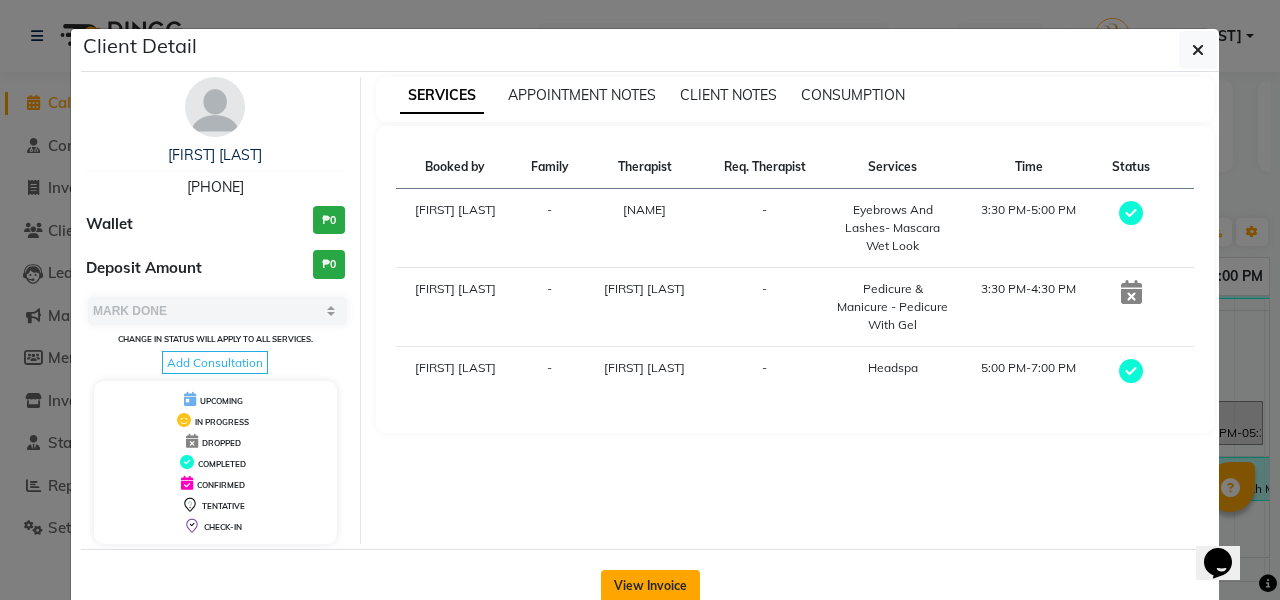 click on "View Invoice" 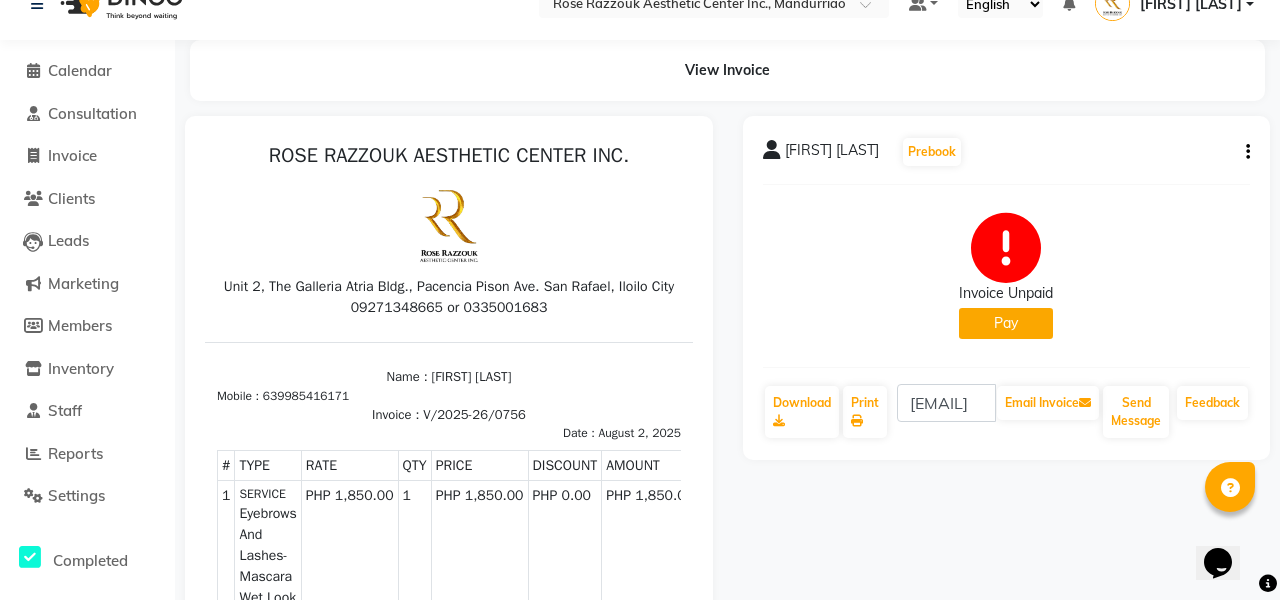 click 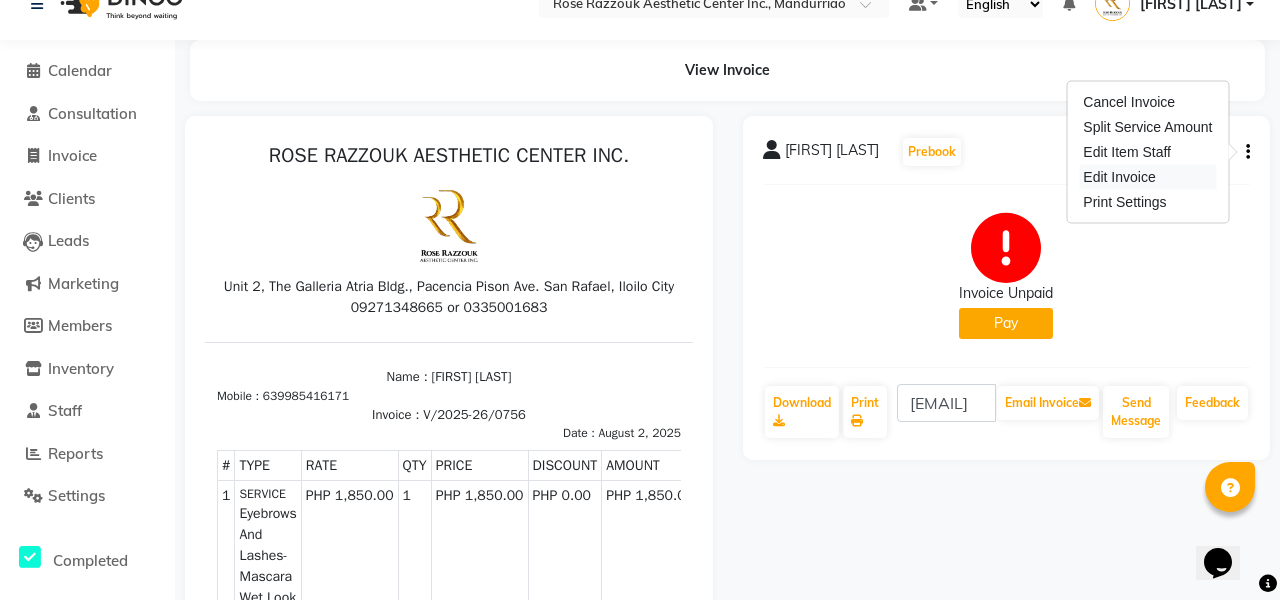 click on "Edit Invoice" at bounding box center [1147, 177] 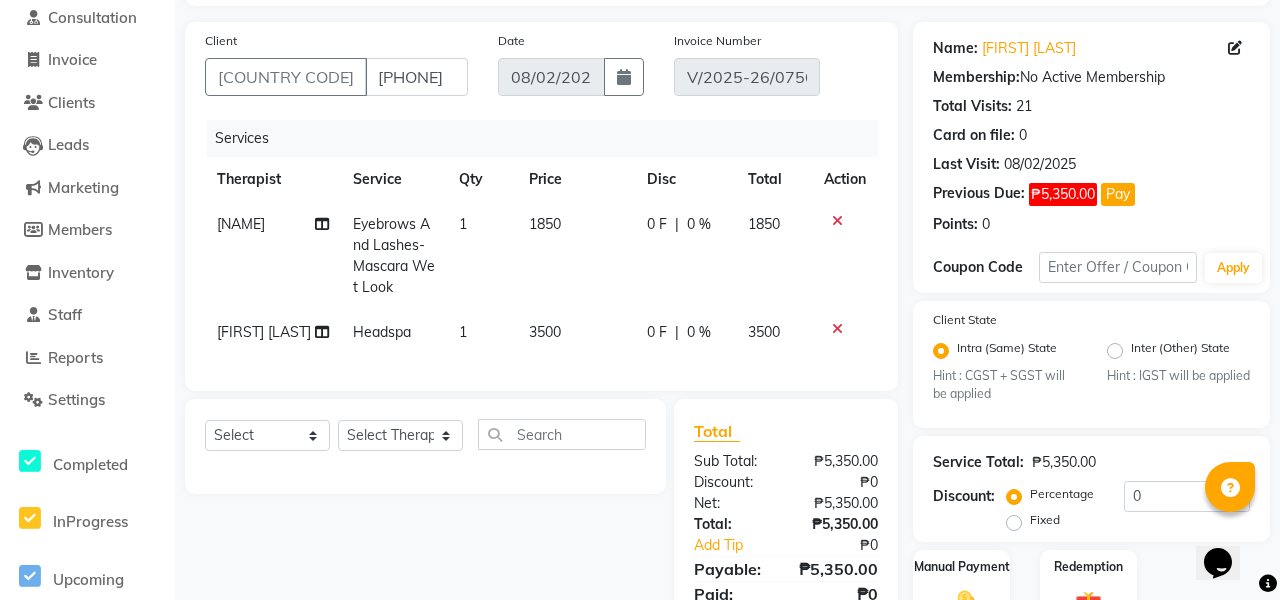 click 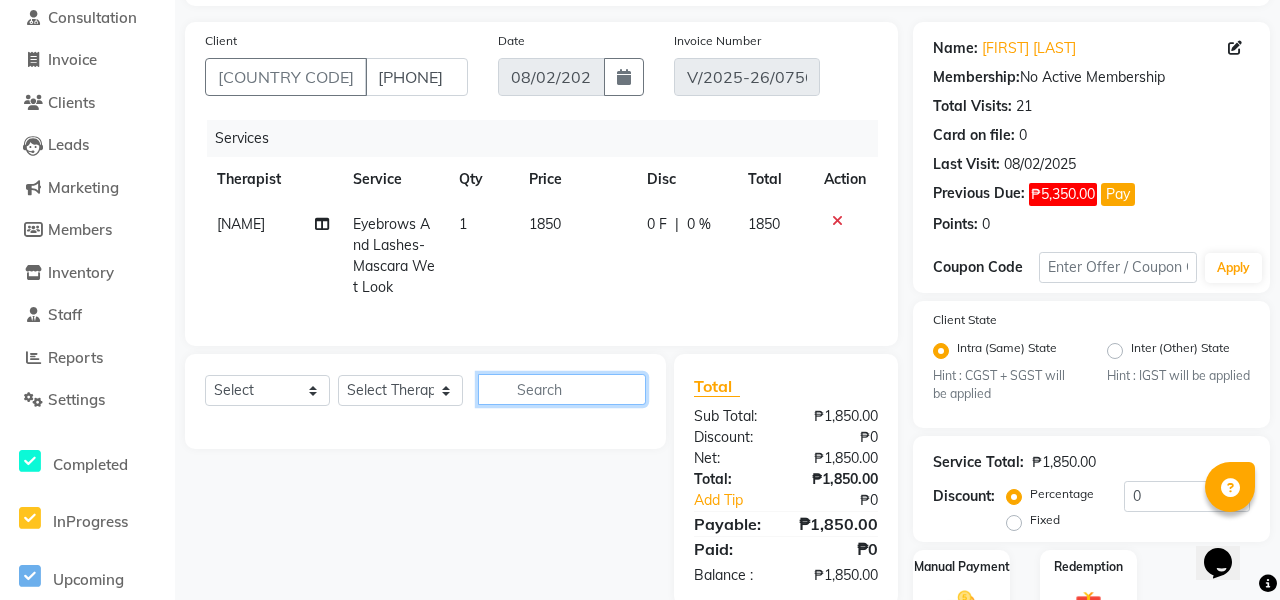 click 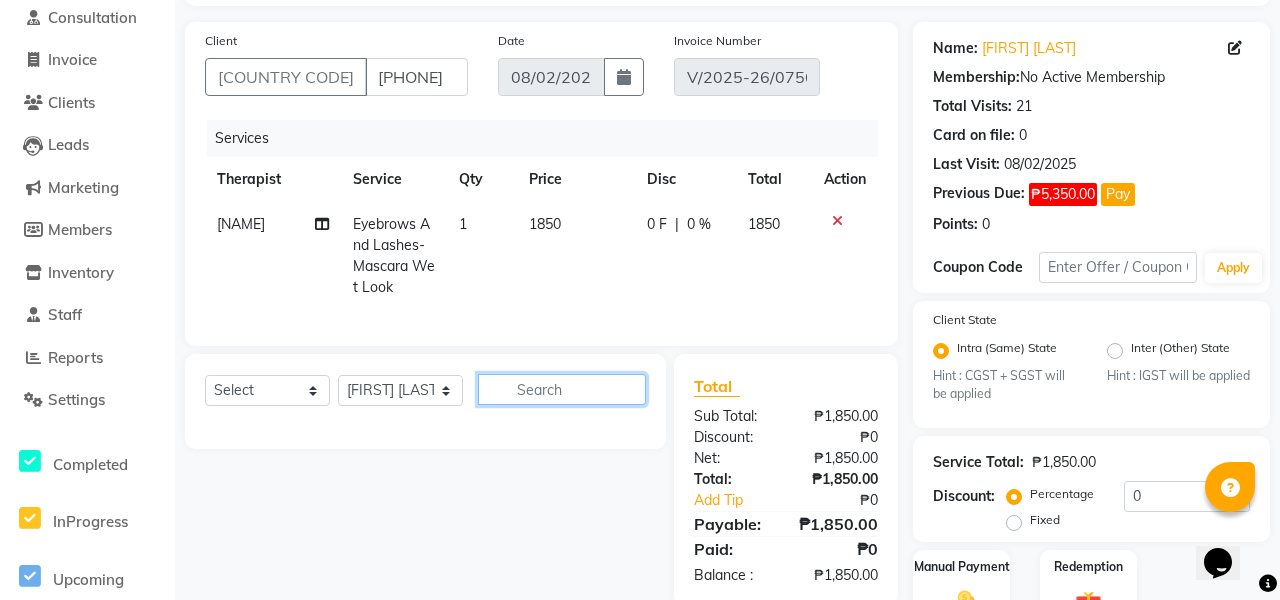 click 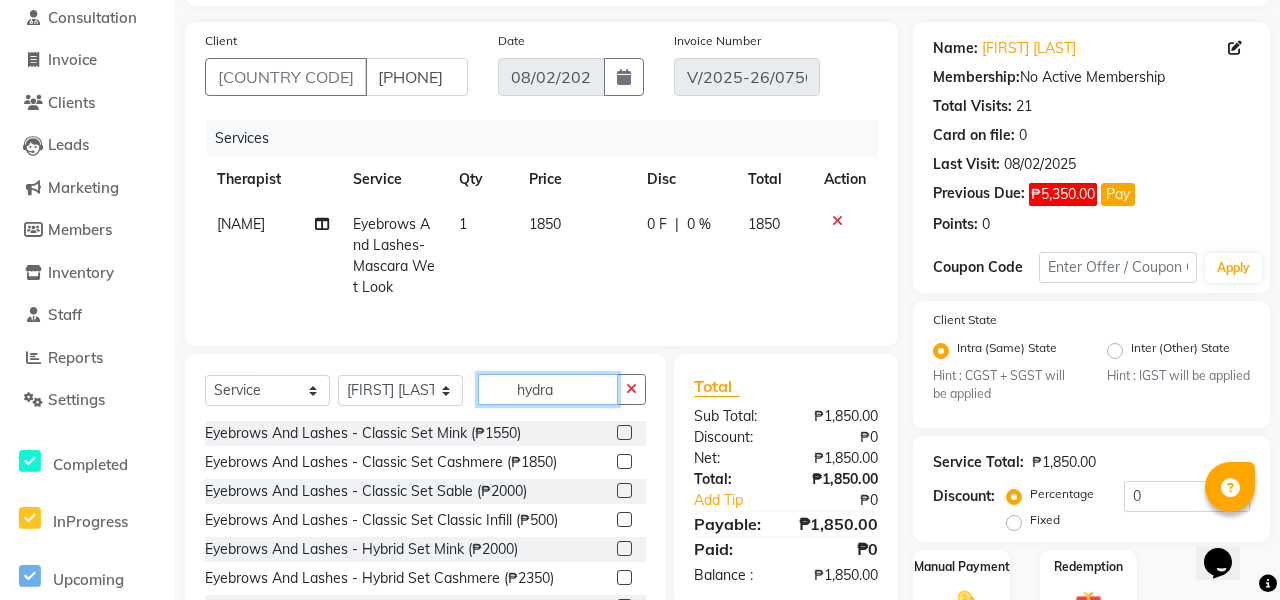 click on "hydra" 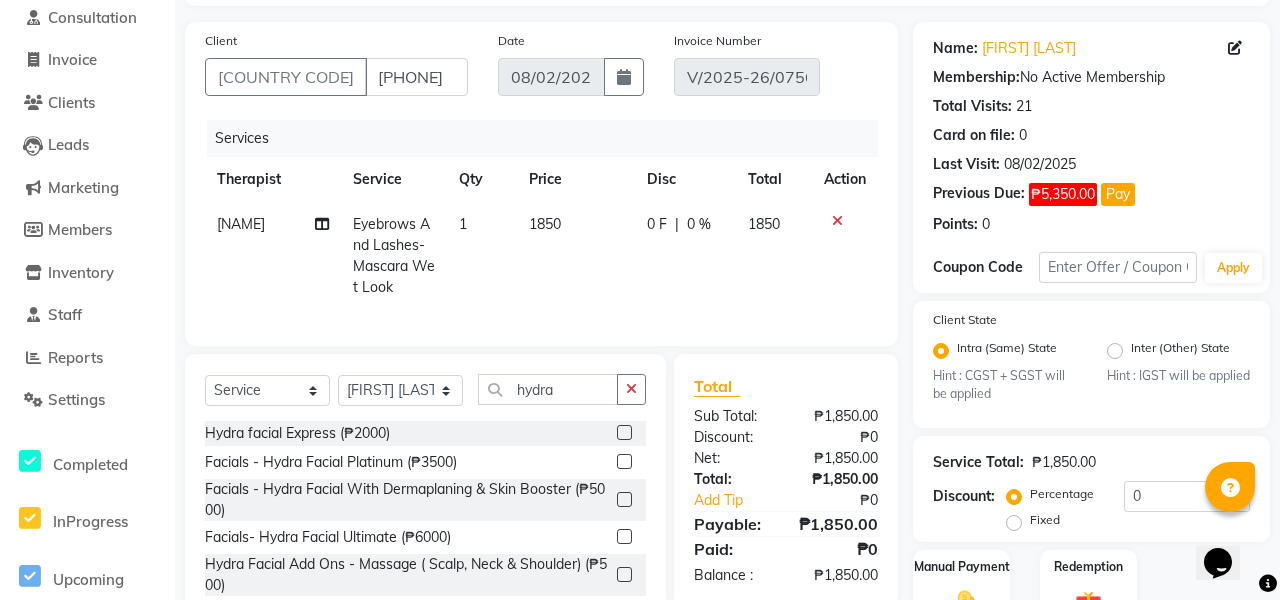 click 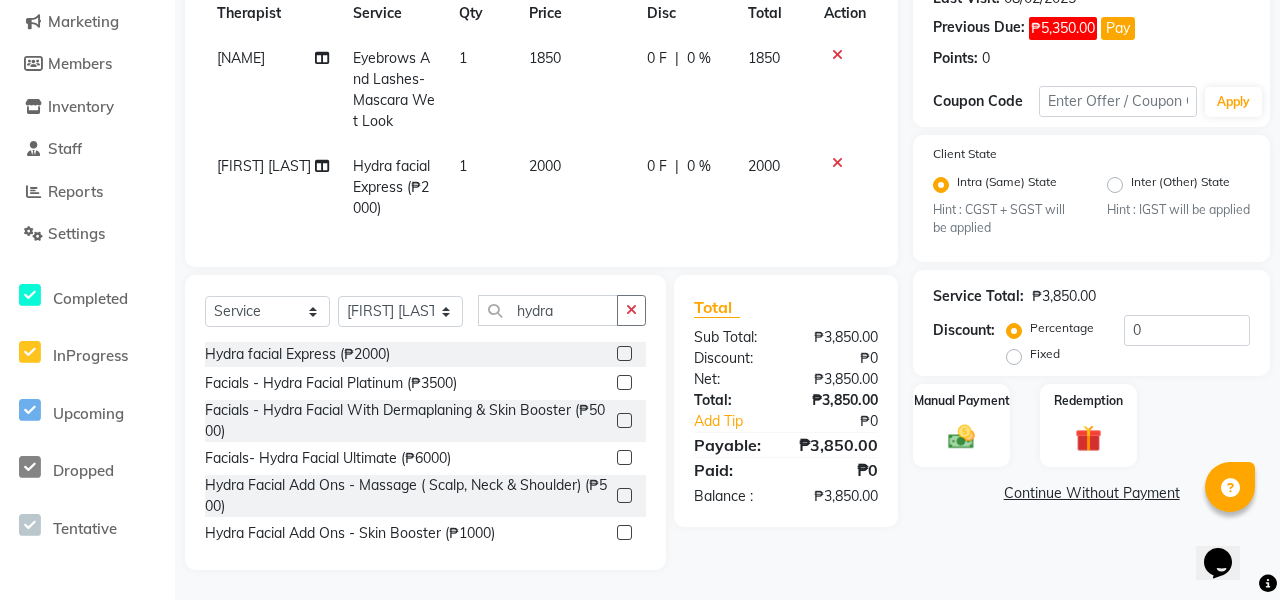 scroll, scrollTop: 294, scrollLeft: 0, axis: vertical 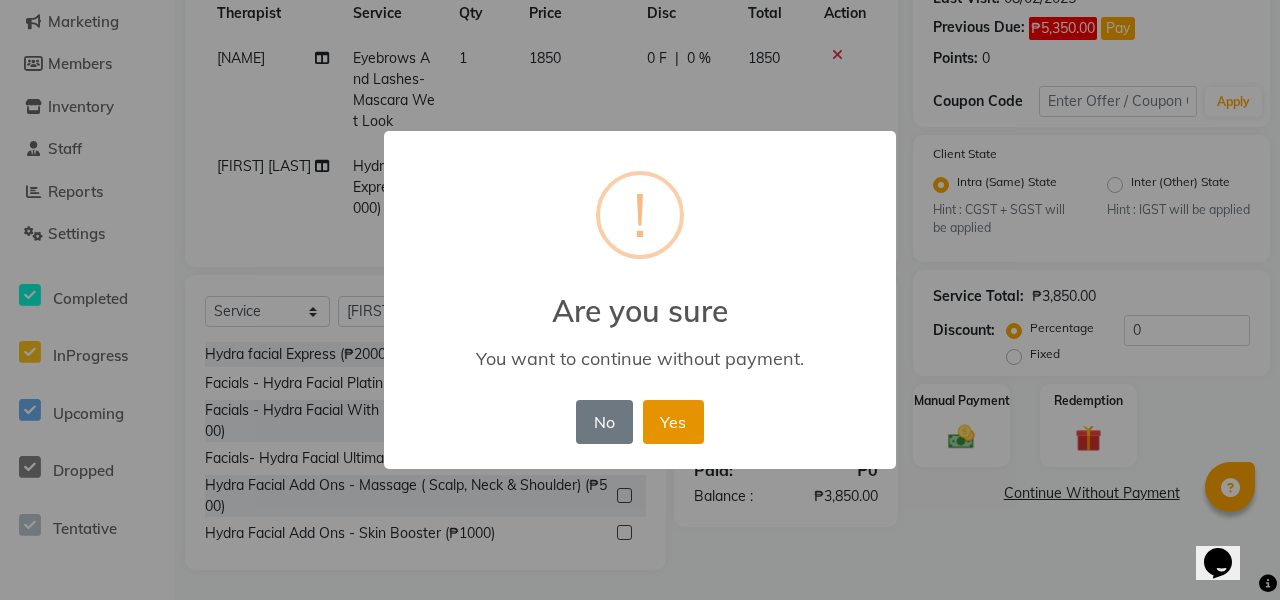 click on "Yes" at bounding box center (673, 422) 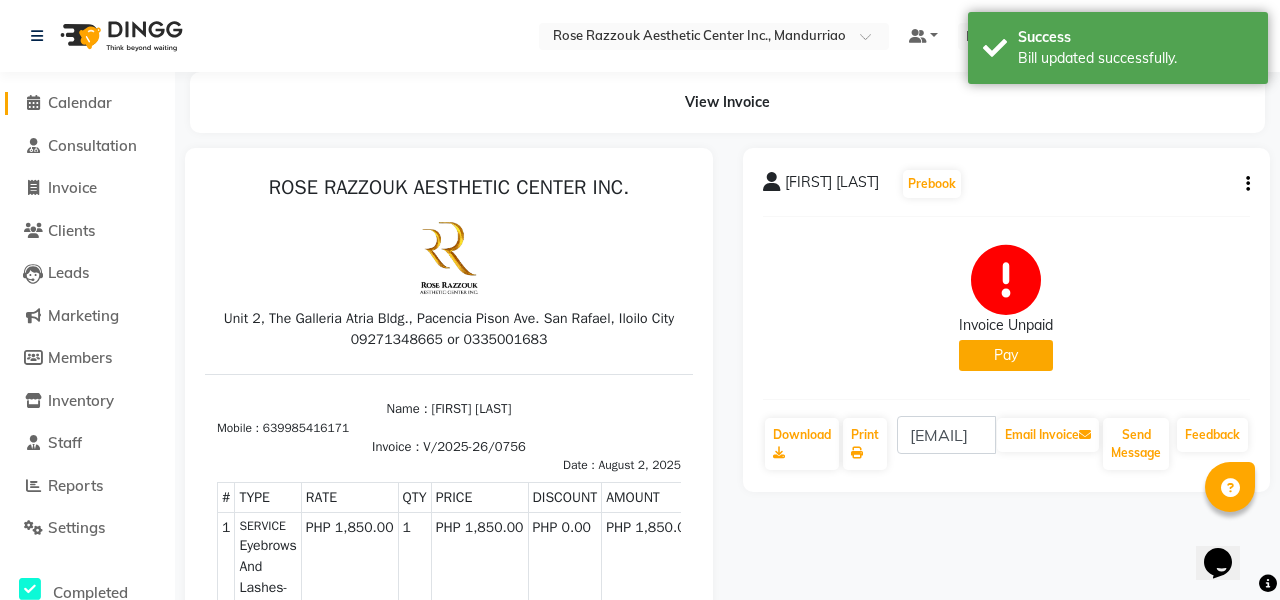scroll, scrollTop: 0, scrollLeft: 0, axis: both 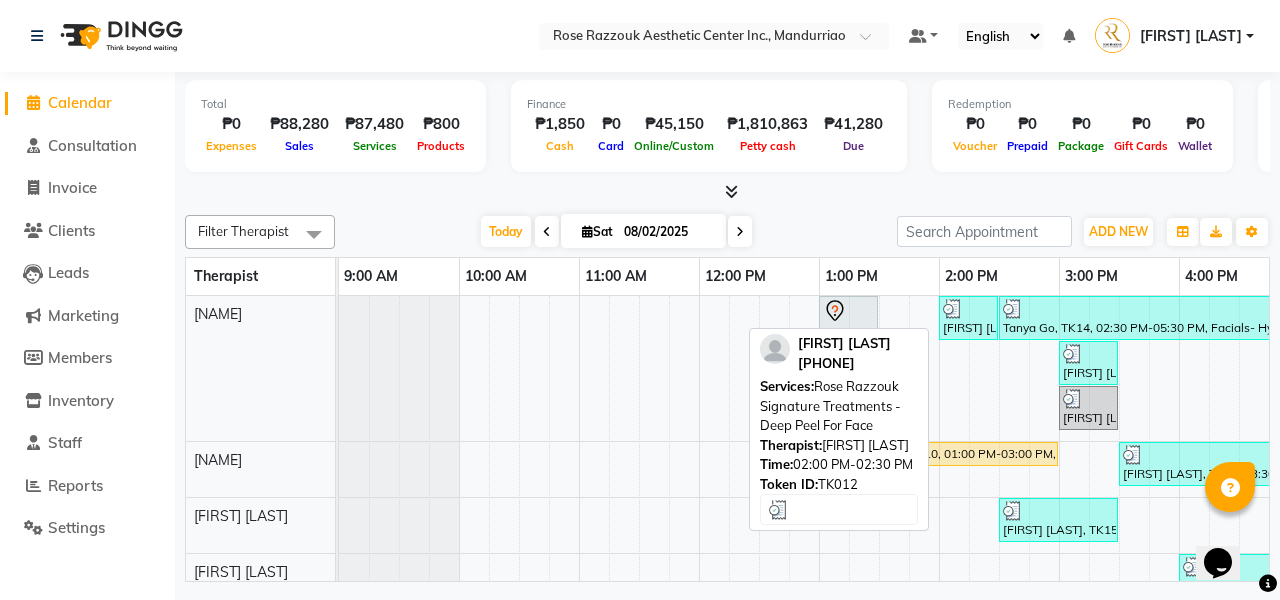 click on "[FIRST] [LAST], TK12, 02:00 PM-02:30 PM, [BRAND] Signature Treatments  - Deep Peel For Face" at bounding box center (968, 318) 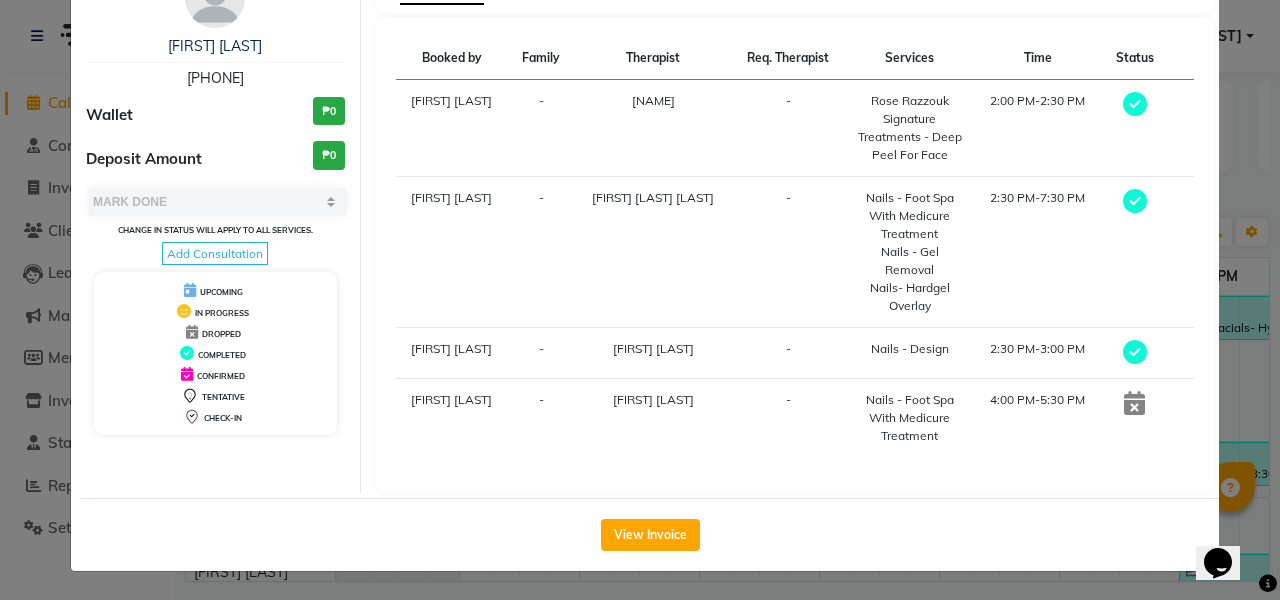scroll, scrollTop: 127, scrollLeft: 0, axis: vertical 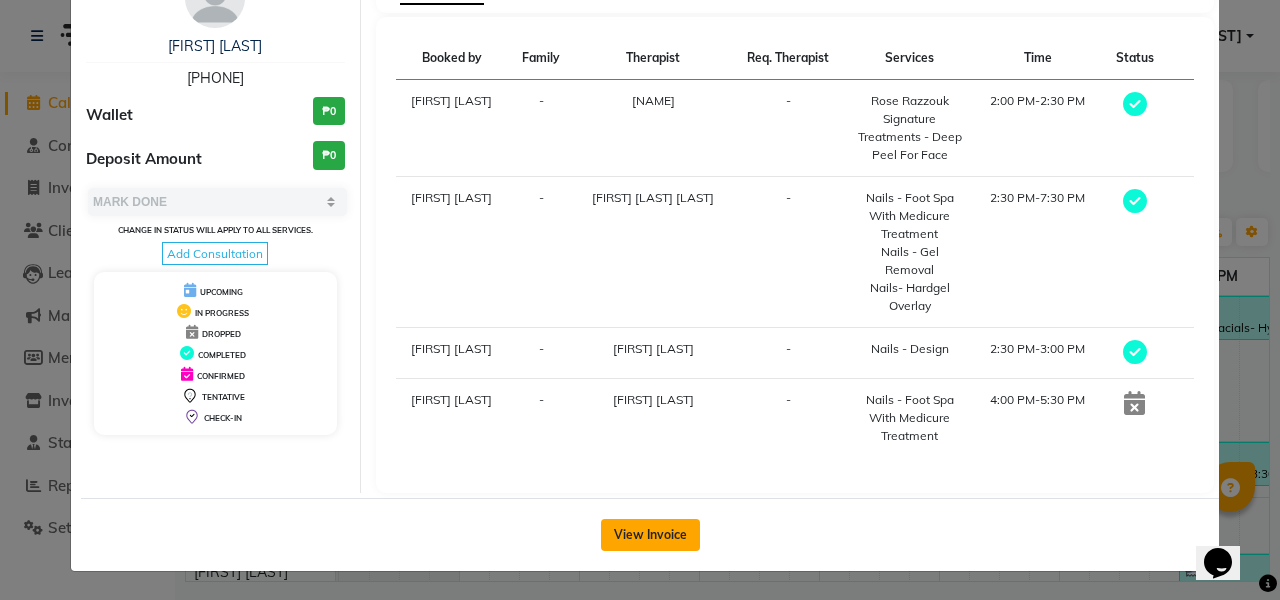click on "View Invoice" 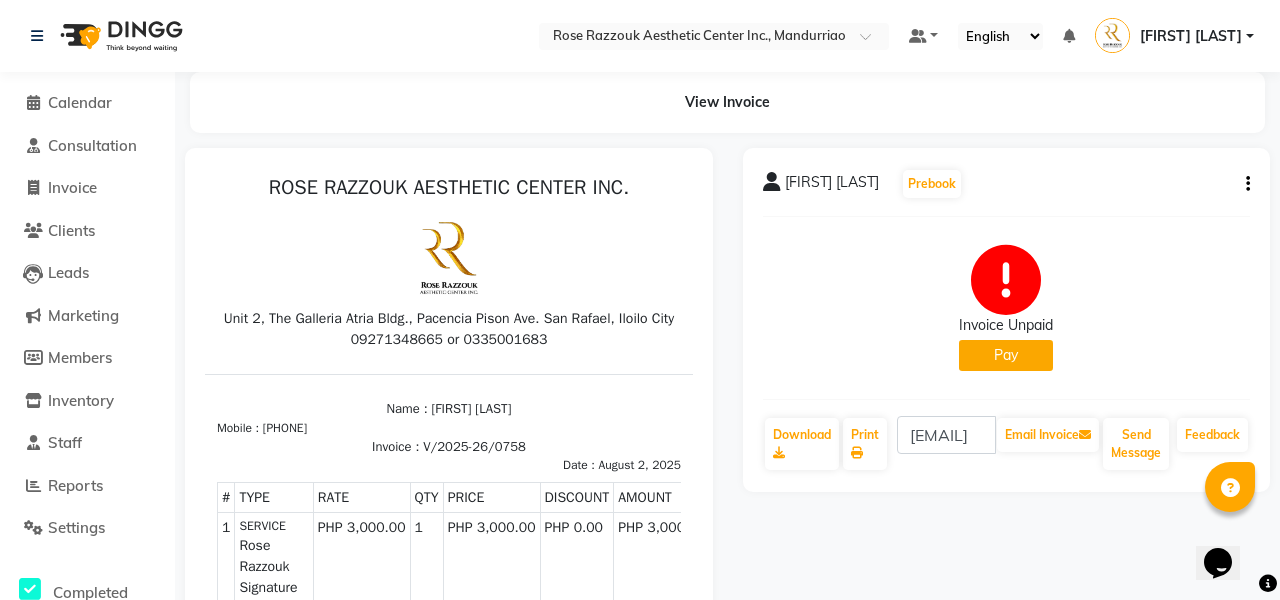 scroll, scrollTop: 0, scrollLeft: 0, axis: both 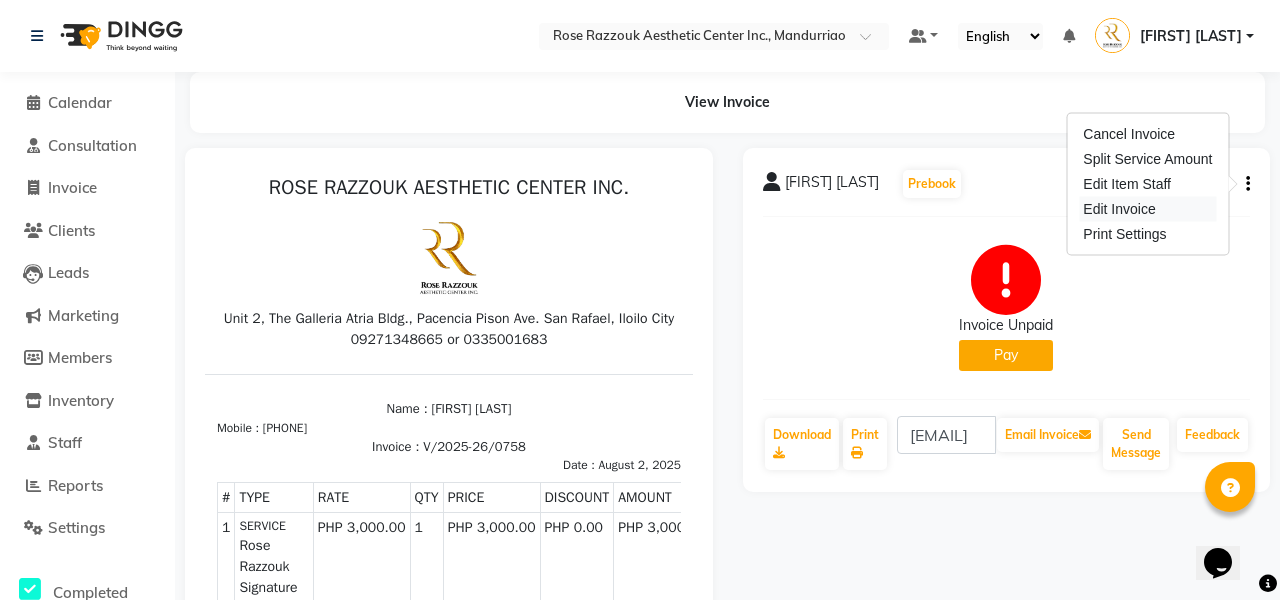 click on "Edit Invoice" at bounding box center (1147, 209) 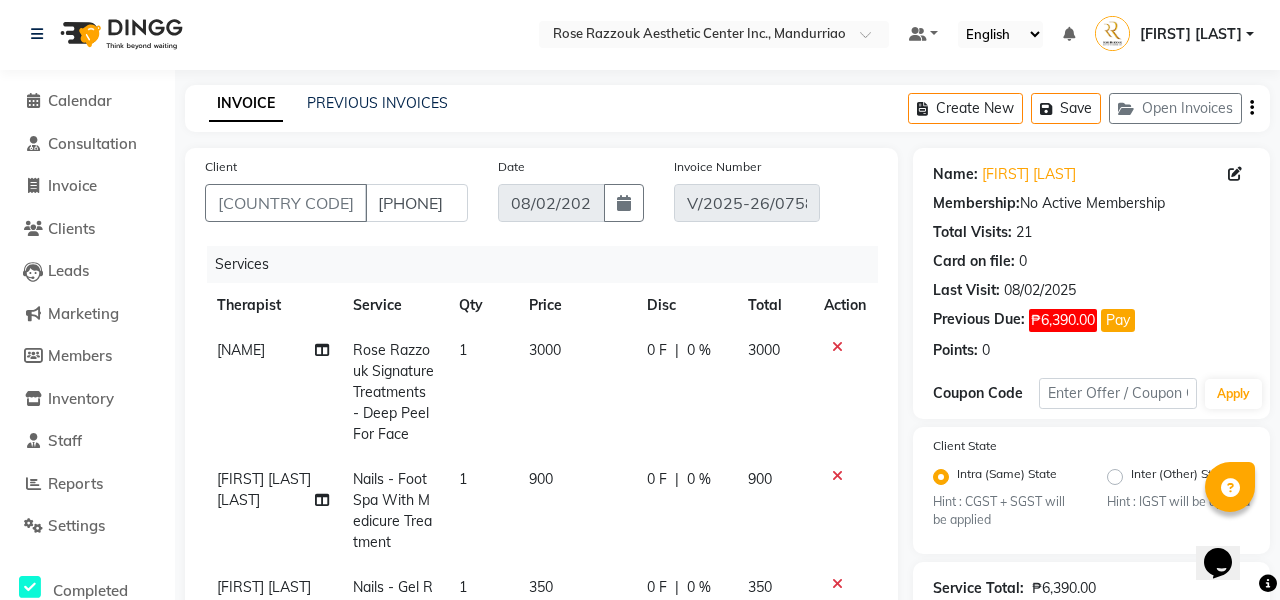 scroll, scrollTop: 1, scrollLeft: 0, axis: vertical 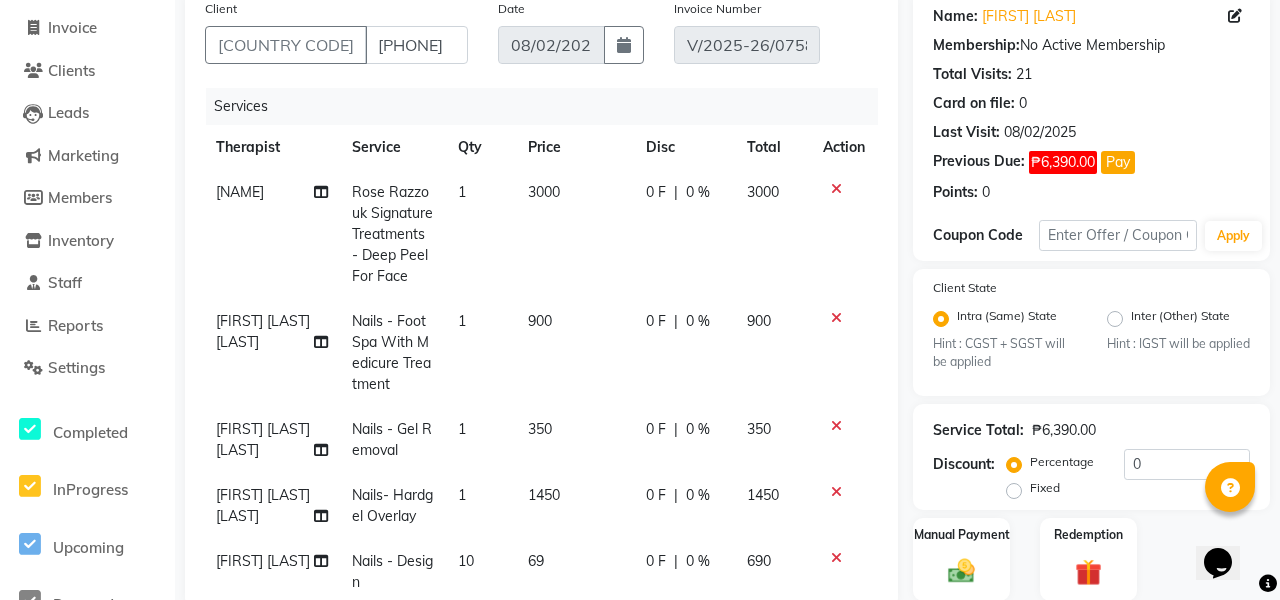 click 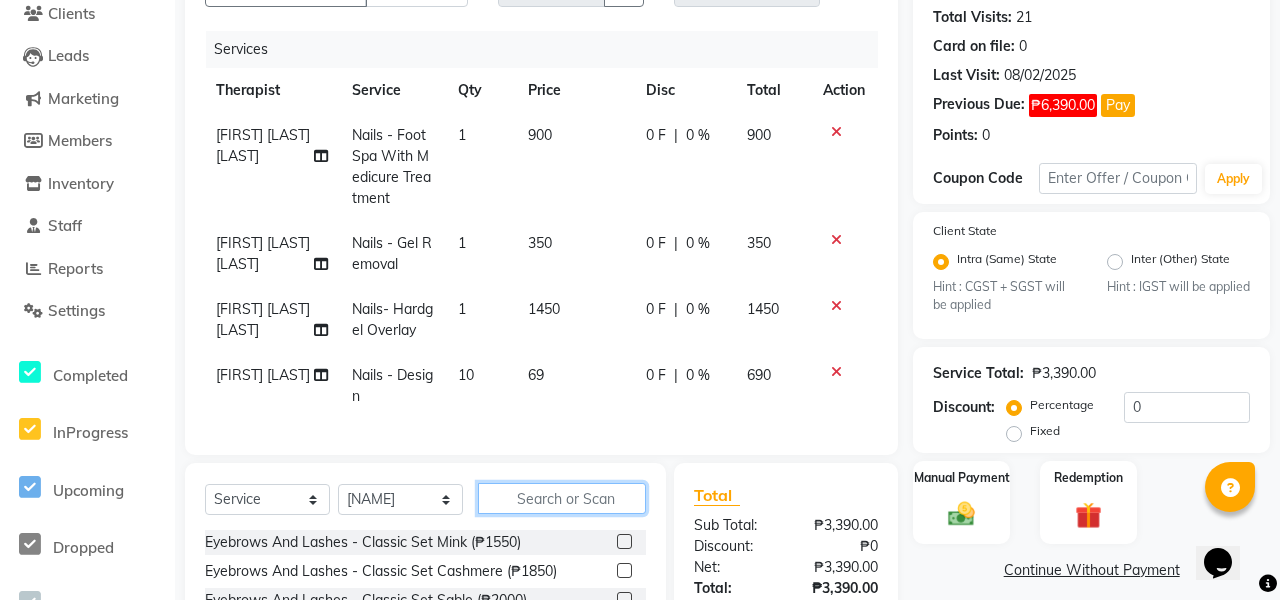 click 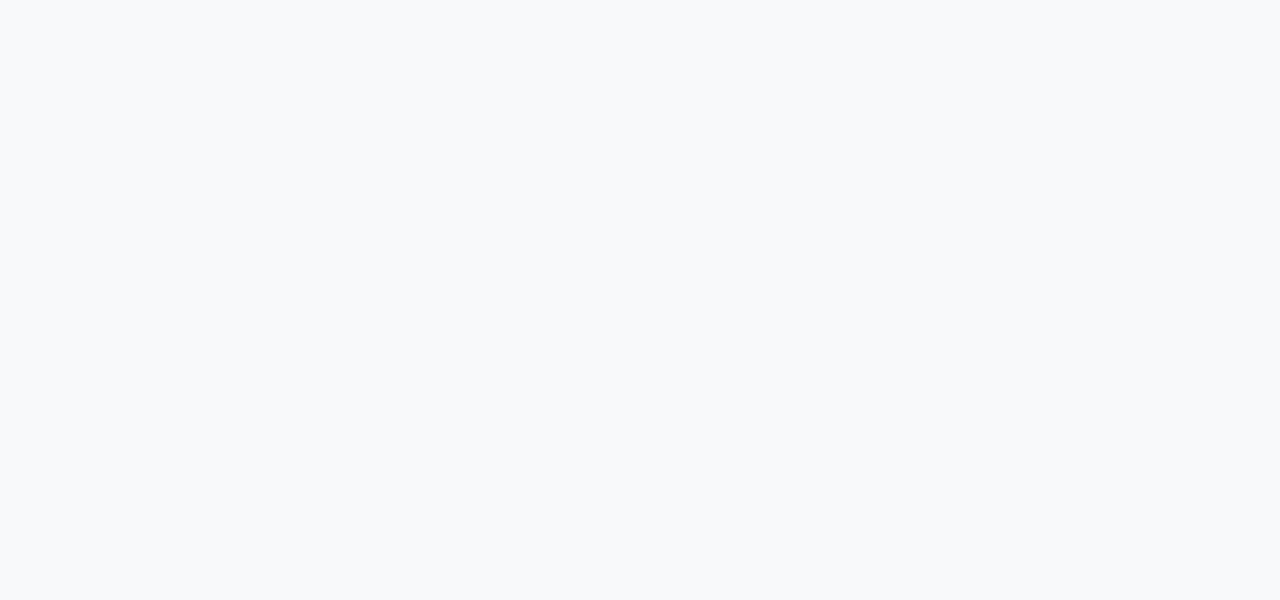 select on "service" 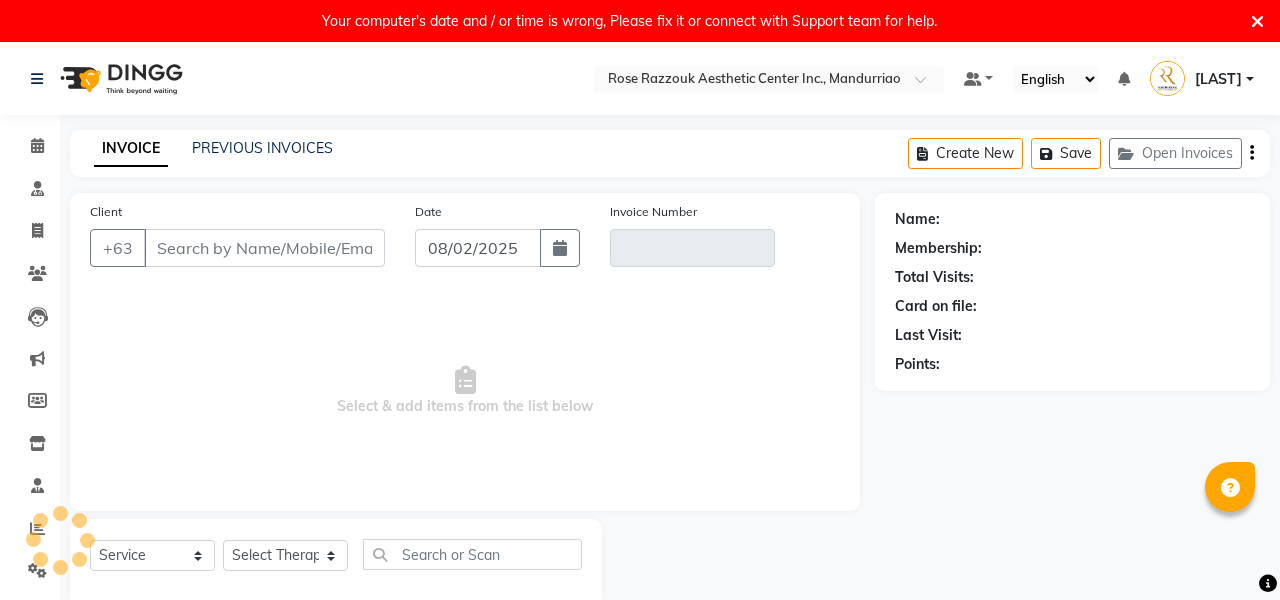 scroll, scrollTop: 0, scrollLeft: 0, axis: both 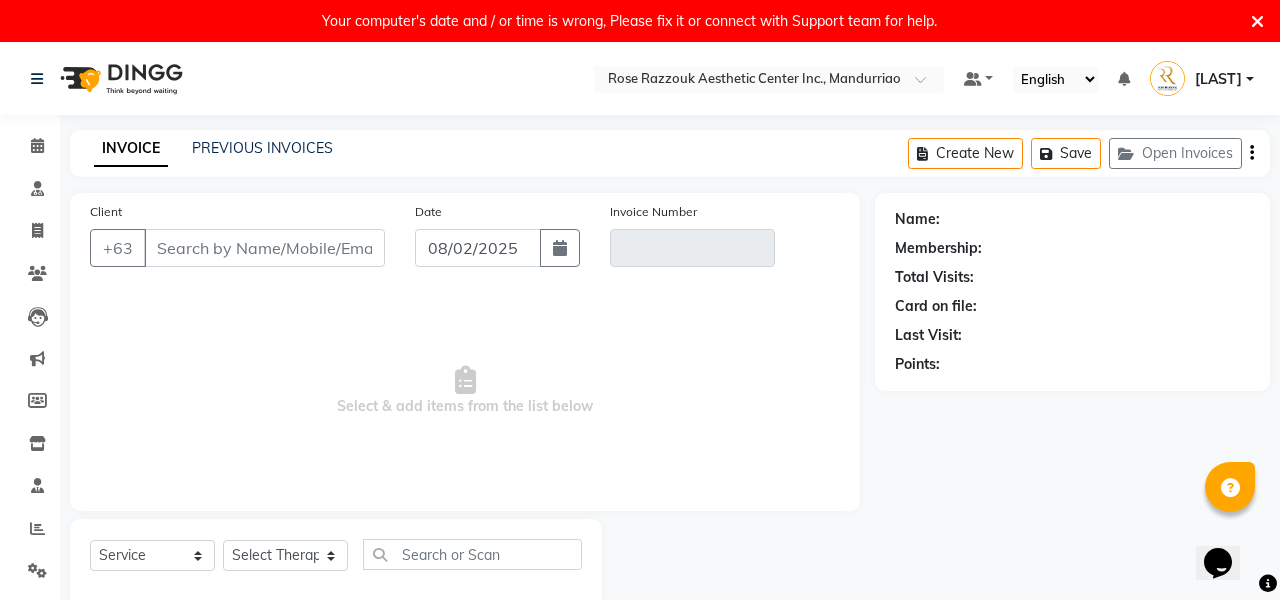 type on "[PHONE]" 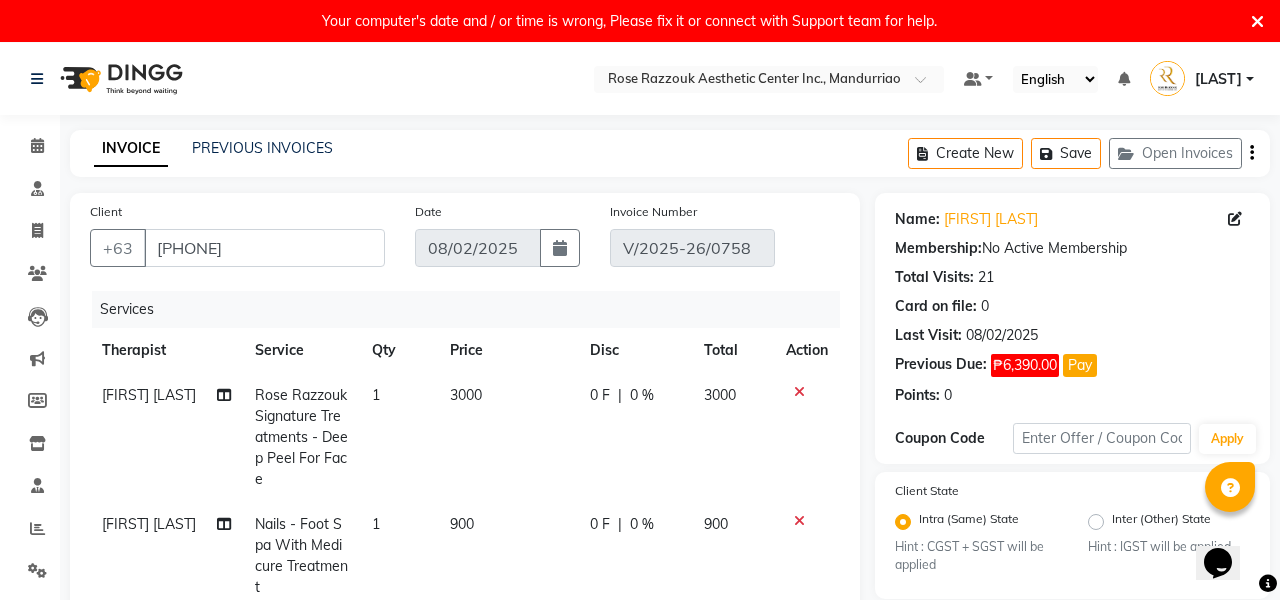 click at bounding box center [1257, 22] 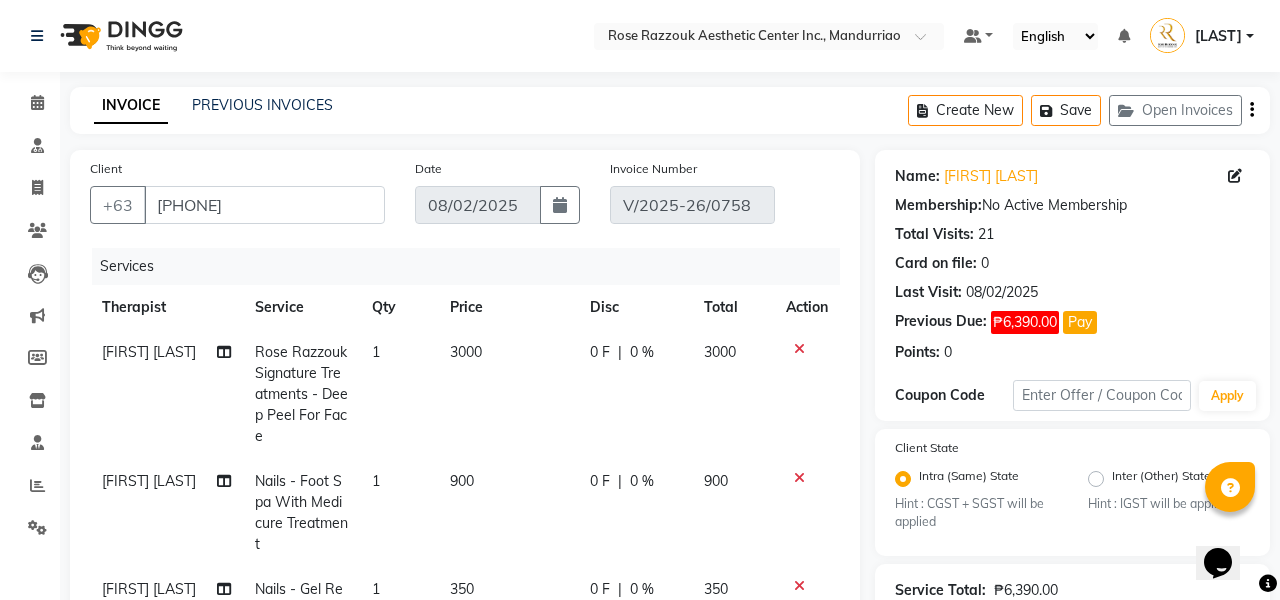 scroll, scrollTop: 9, scrollLeft: 0, axis: vertical 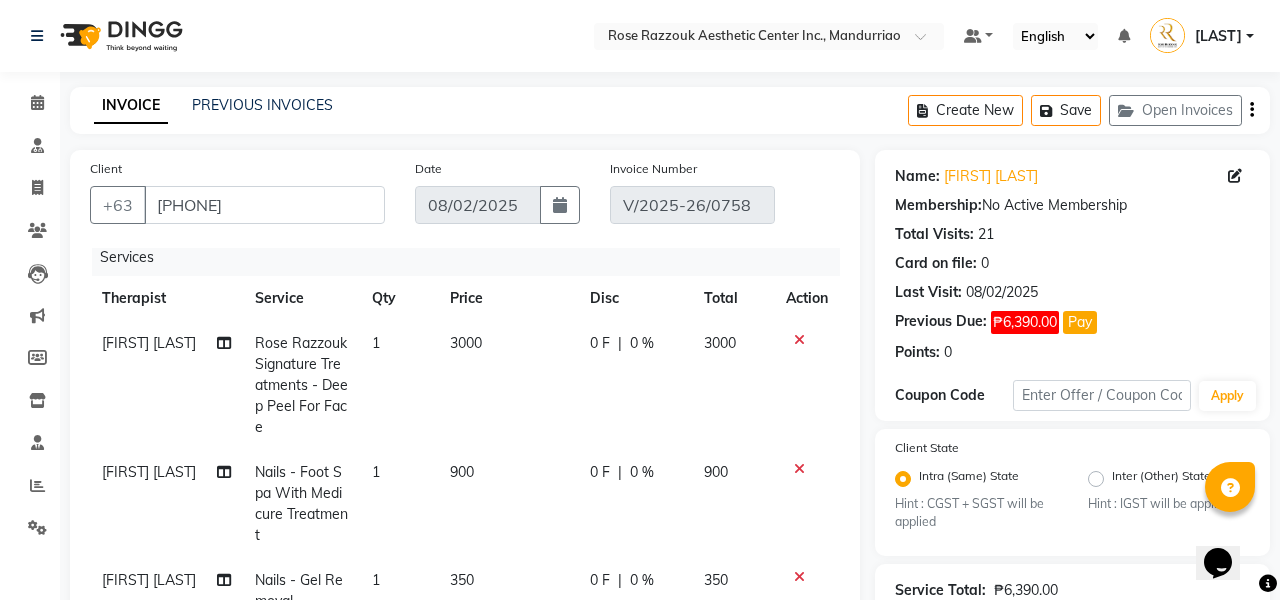 click 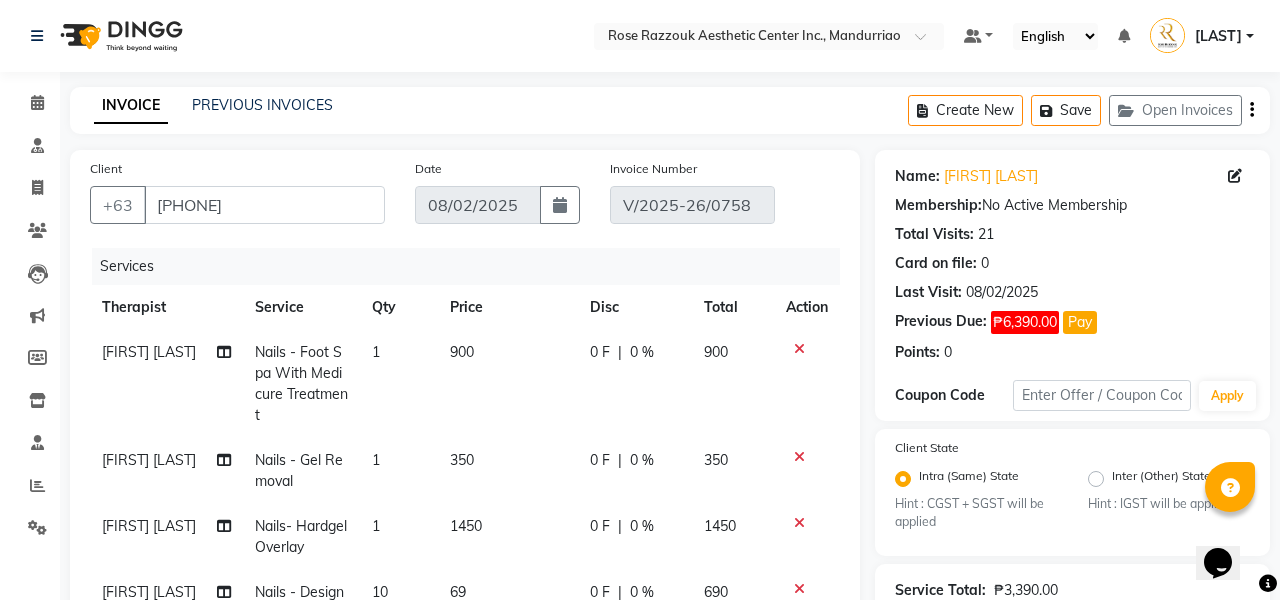 scroll, scrollTop: 12, scrollLeft: 0, axis: vertical 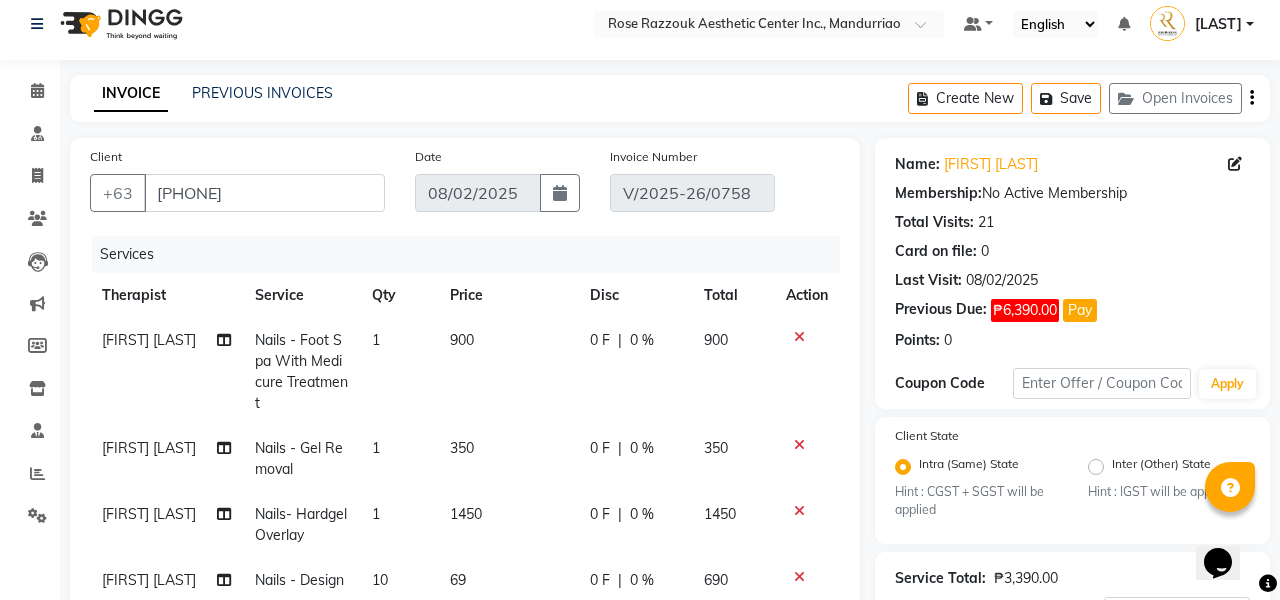click 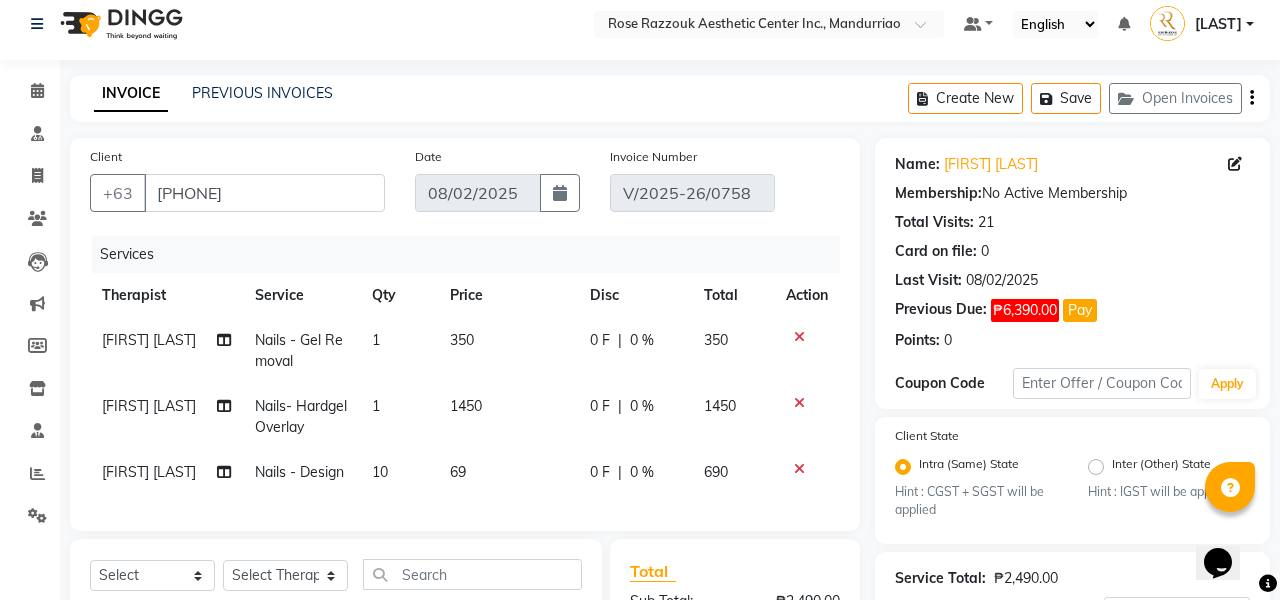 click 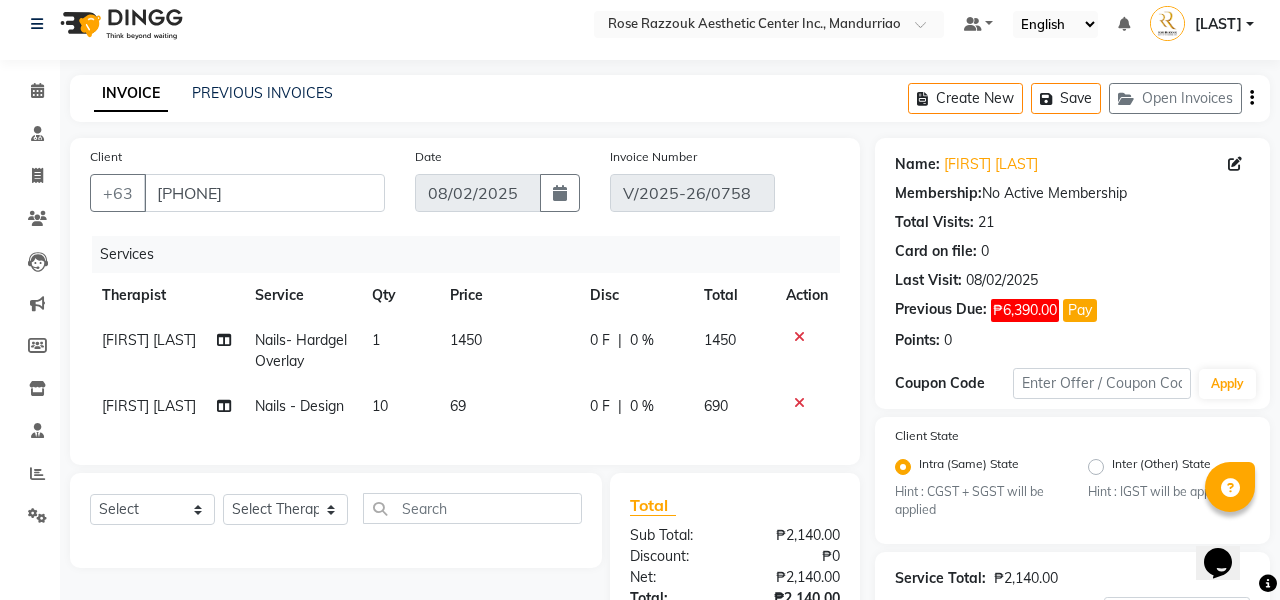 click 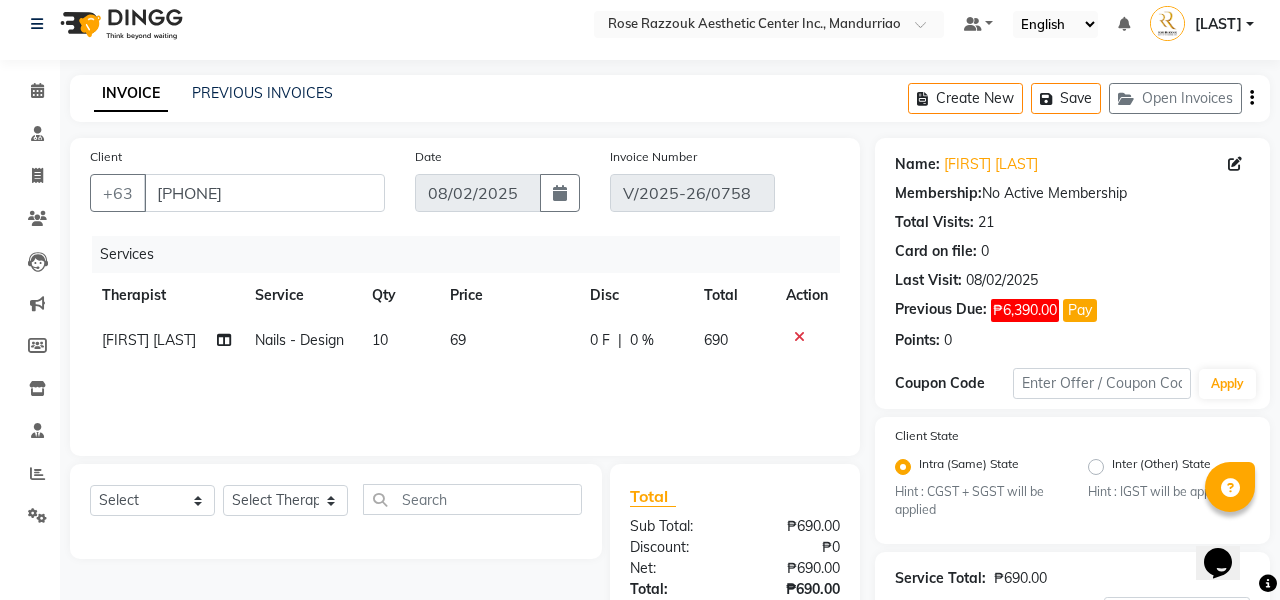 click 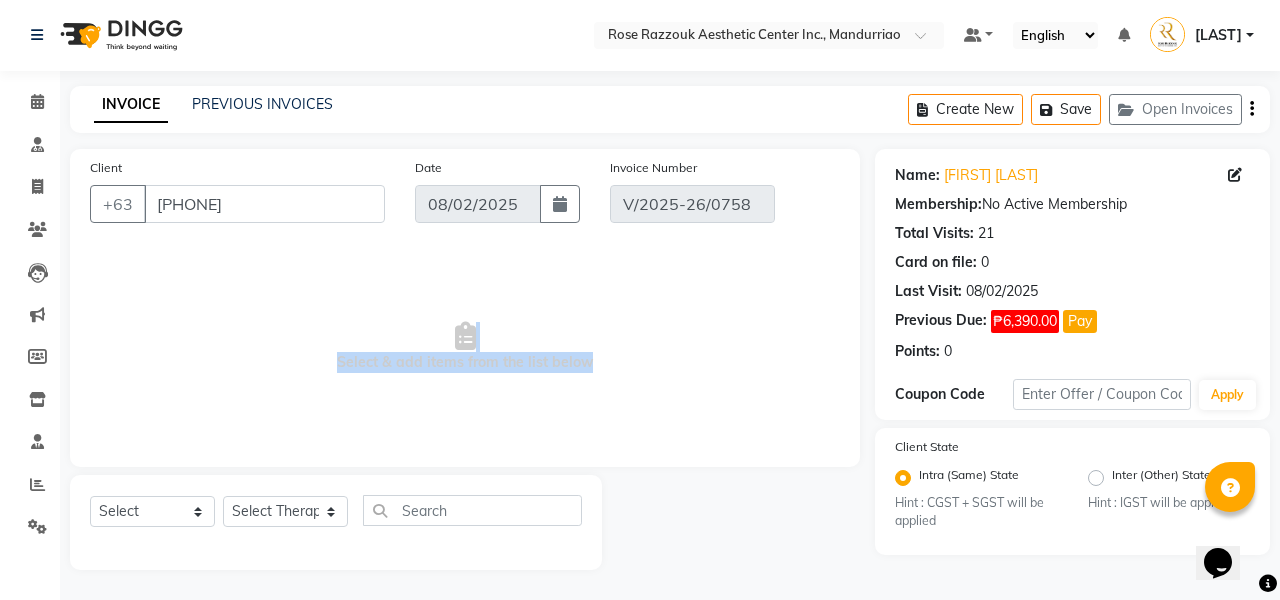 scroll, scrollTop: 1, scrollLeft: 0, axis: vertical 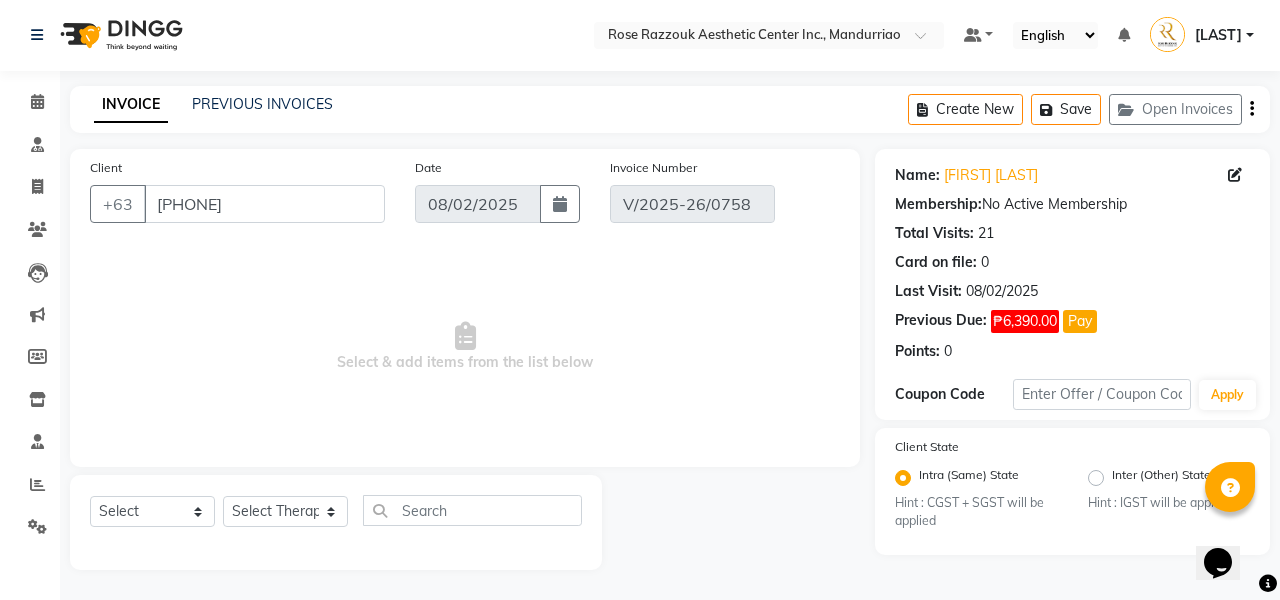 click on "Select Service Product Membership Package Voucher Prepaid Gift Card Select Therapist APRIL JOY GUILLERMO CIARA SHAYNE FLORES EZRA JOHN LIEZL GAROTE OPOLENCIA MABELL DELA PENA MA. FAITH NICANOR MARY GRACE DORIN MILIESSA KIRSTIE ESCANLAR MOREEN JOY CASTOR NELIA MONES Oscar Razzouk PRINCESS KATE ALARIN RETCHEL MUYA Rj Isabelle Reyes Rose Ann Dee Razzouk SUZANNE TABLAZON" 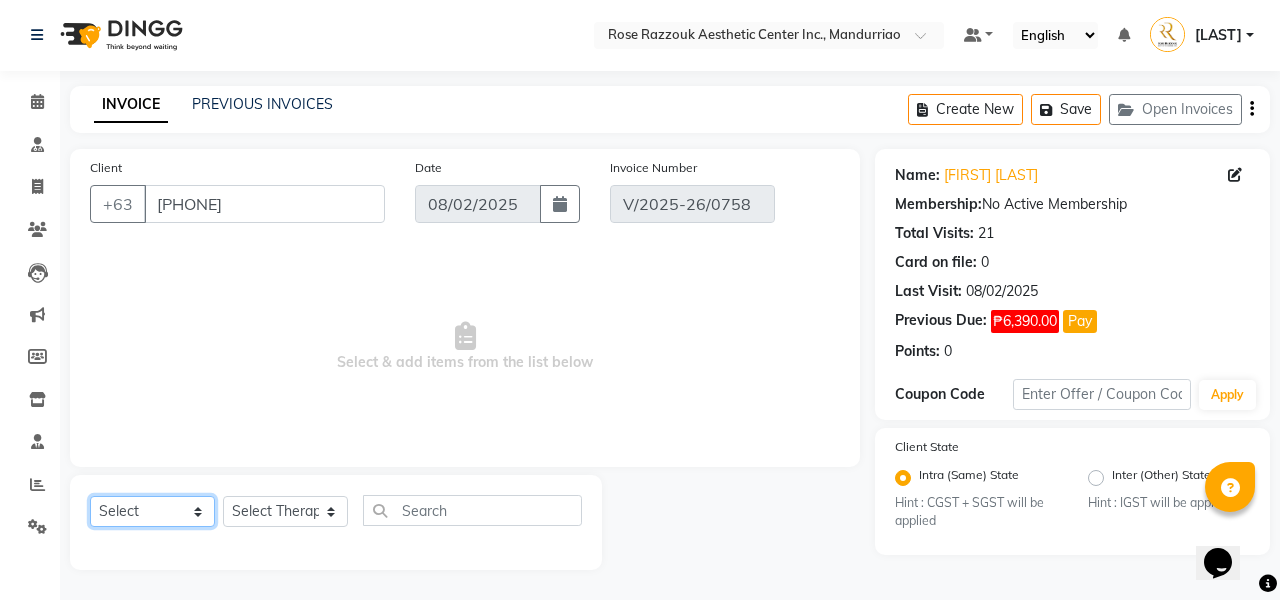 select on "service" 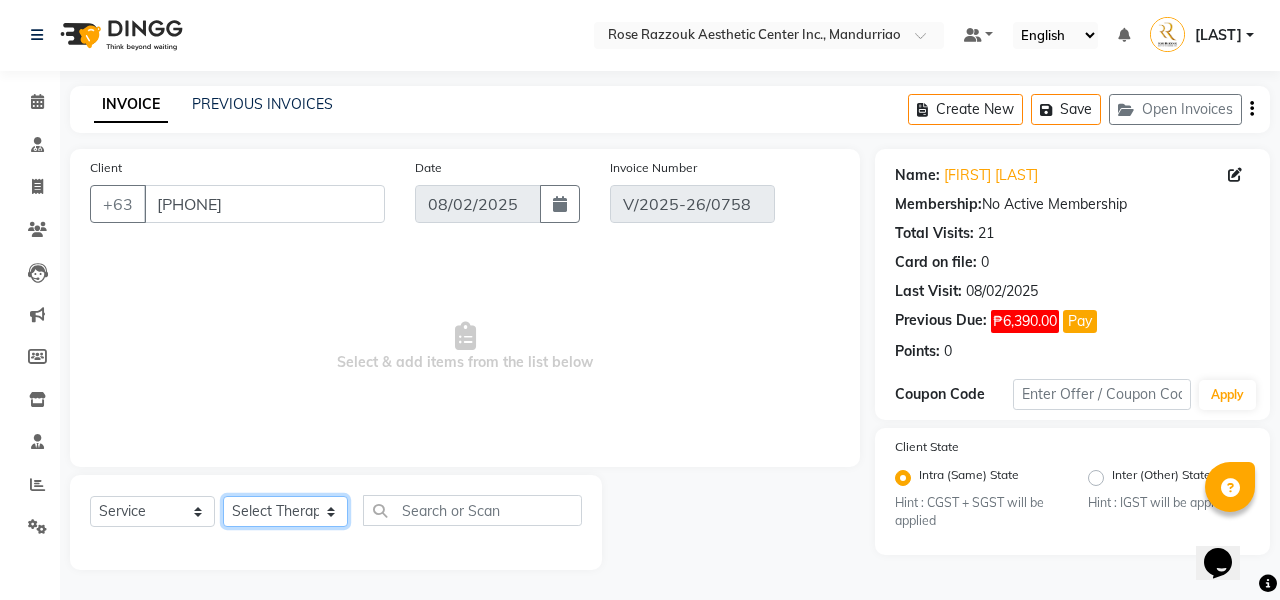 select on "46409" 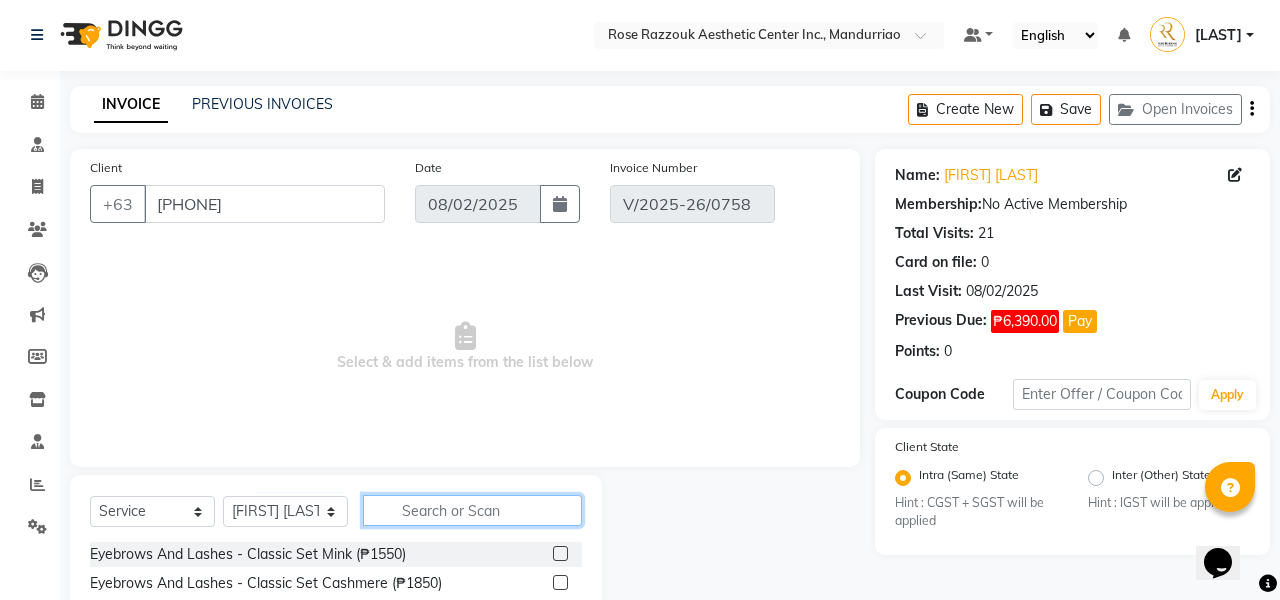click 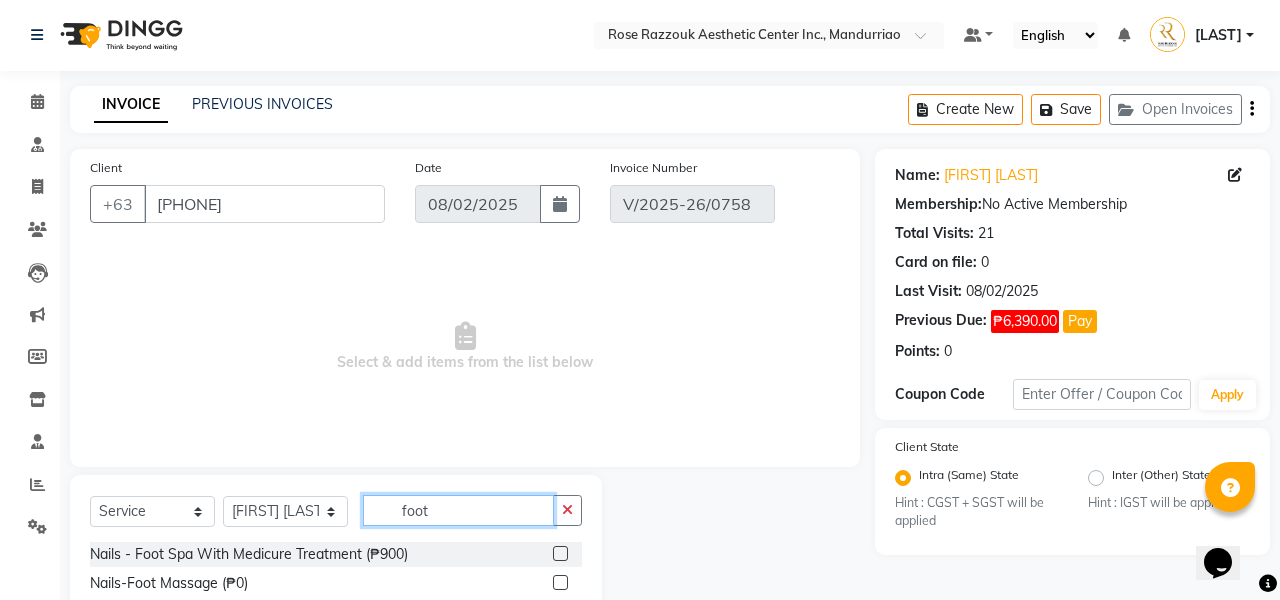 type on "foot" 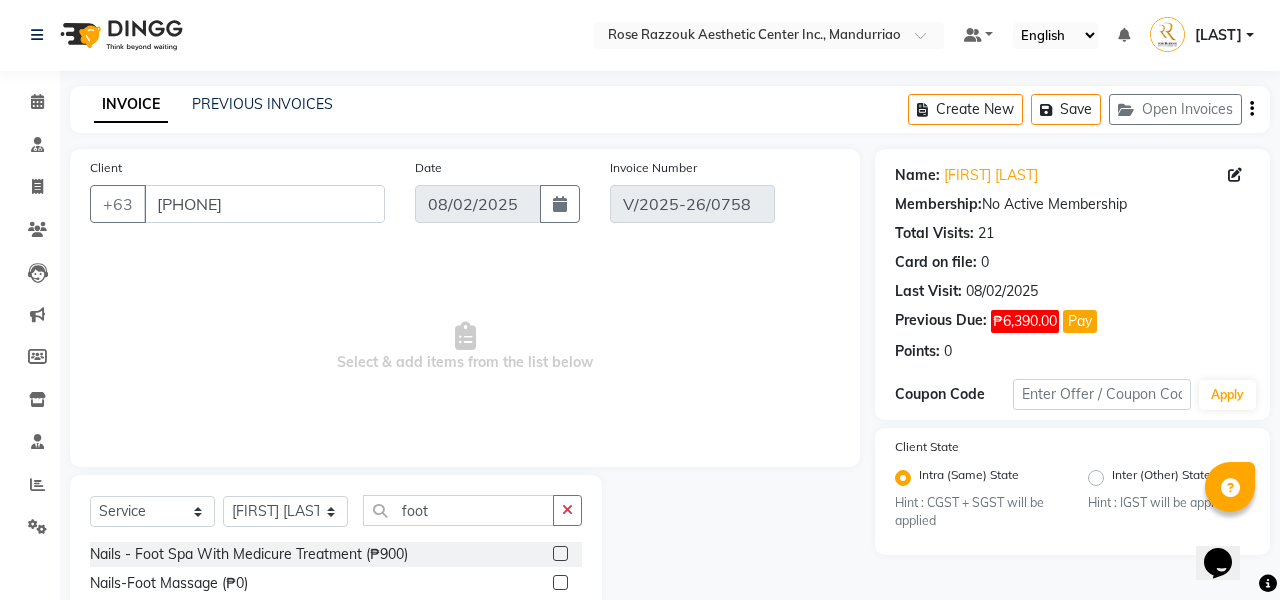 click 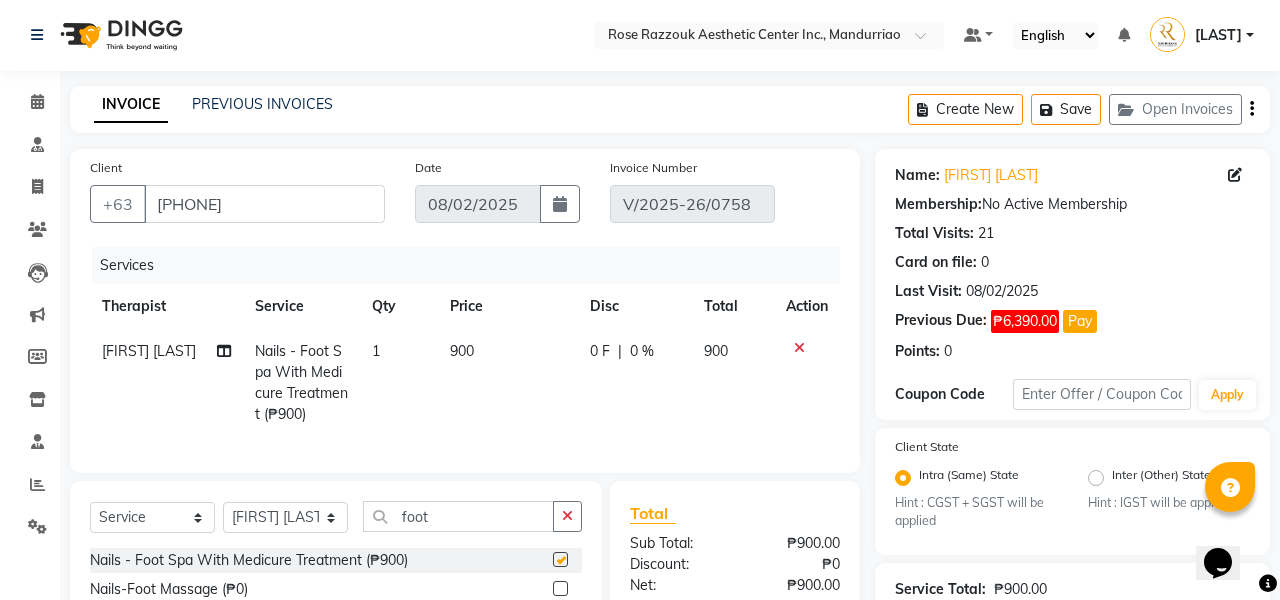 checkbox on "false" 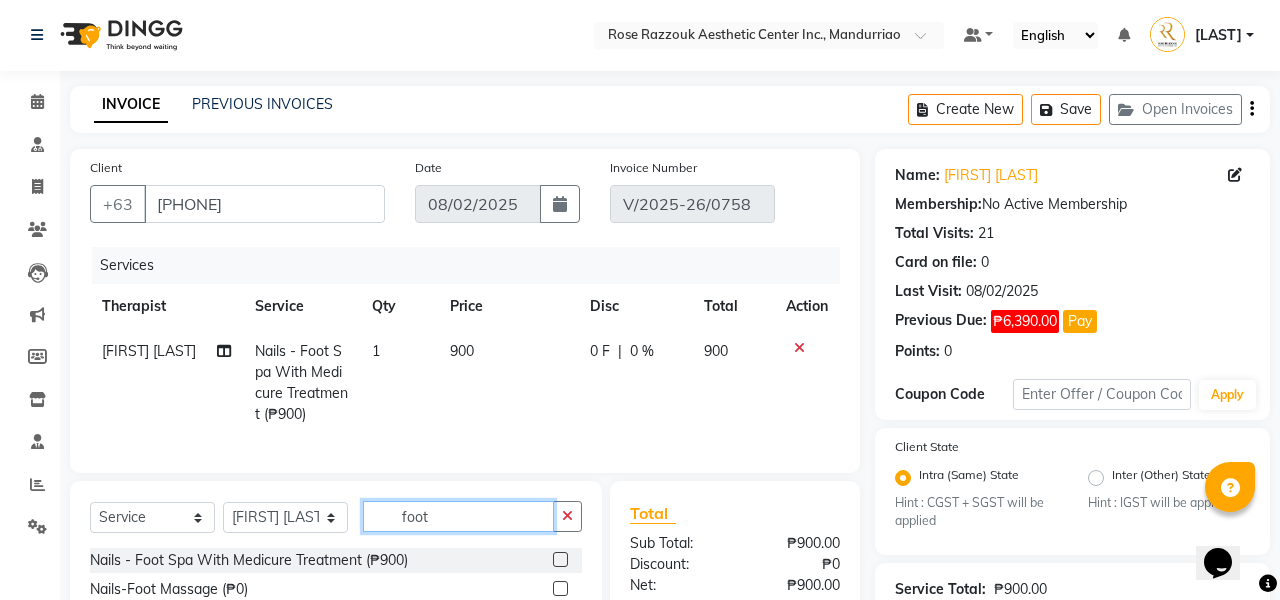 click on "foot" 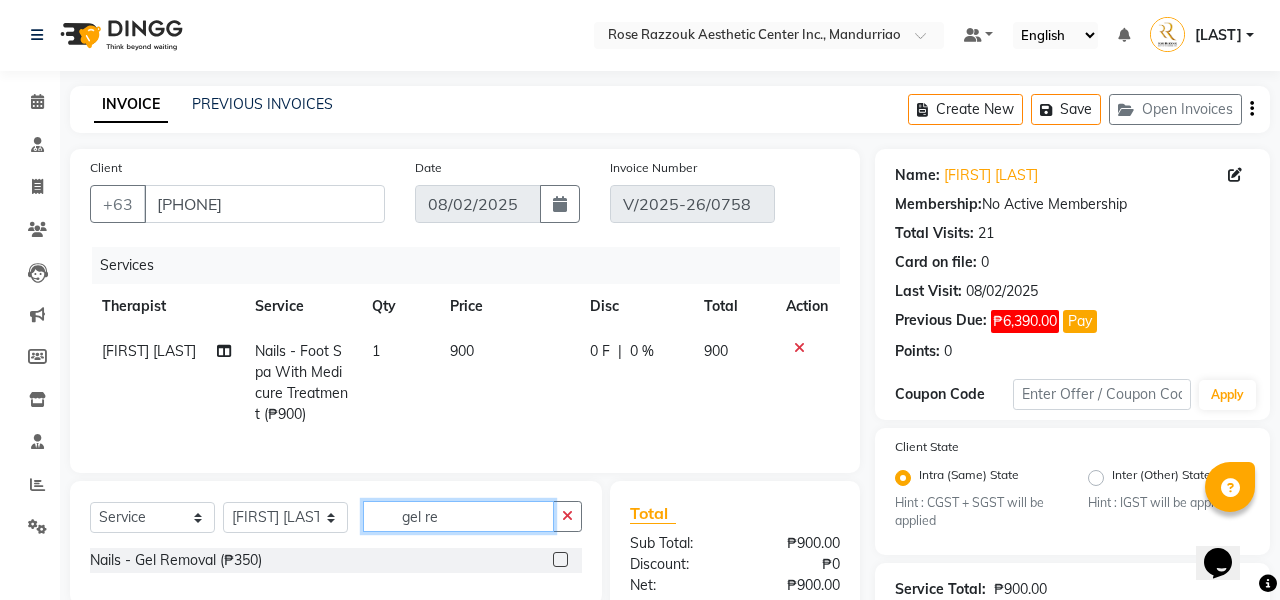 type on "gel re" 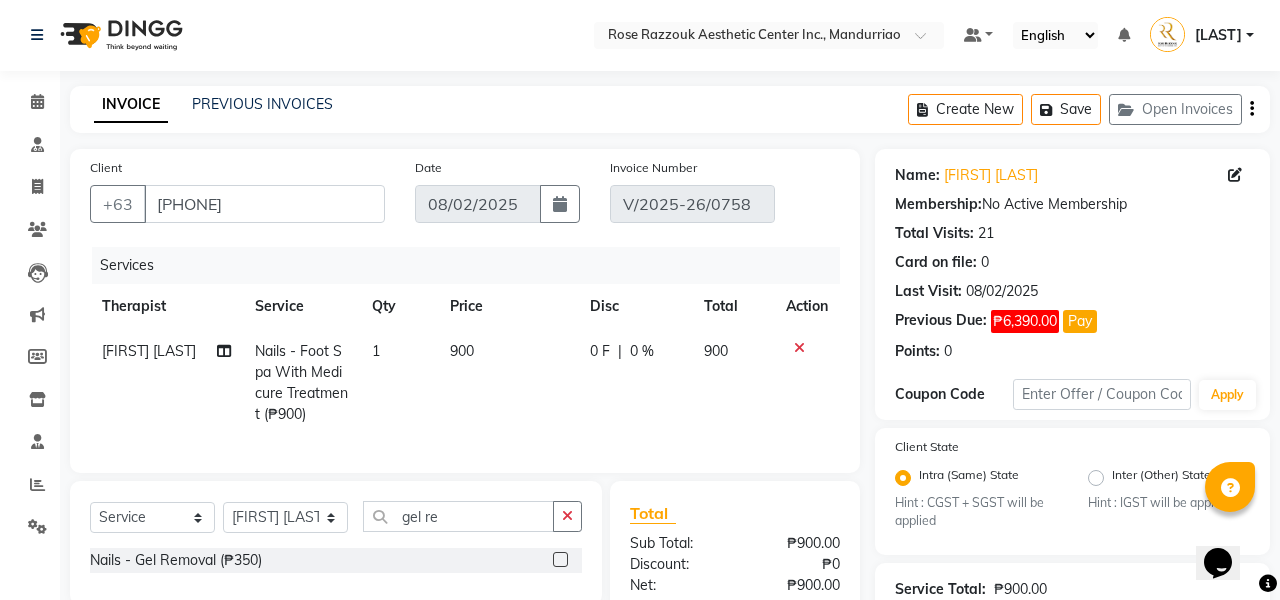 click 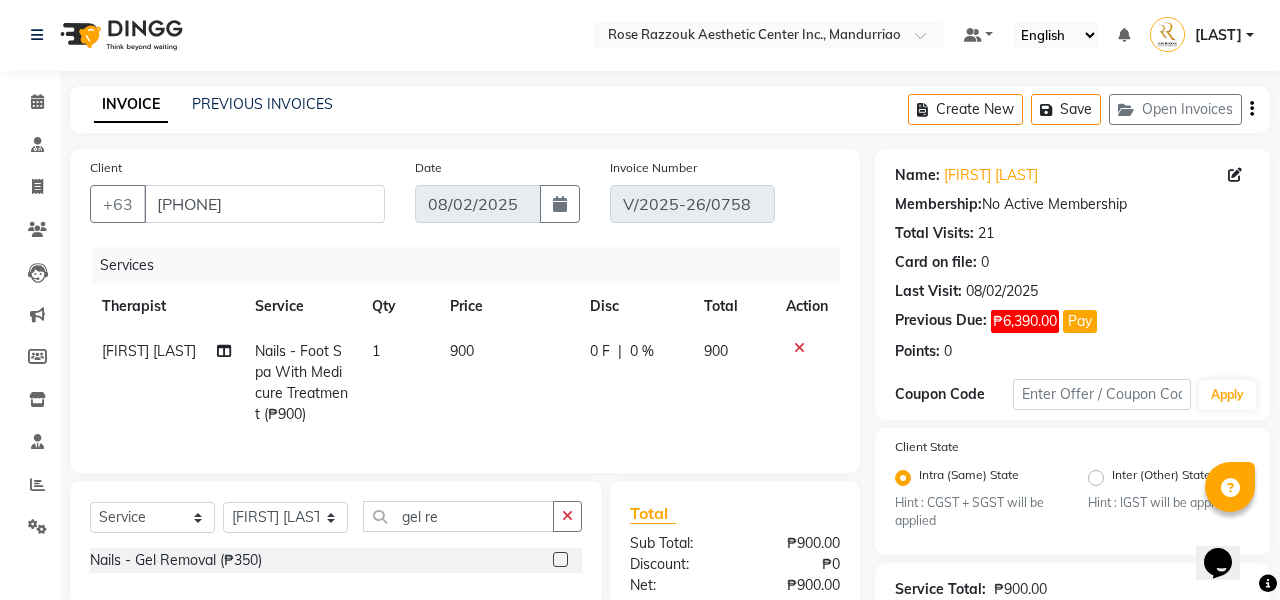 click 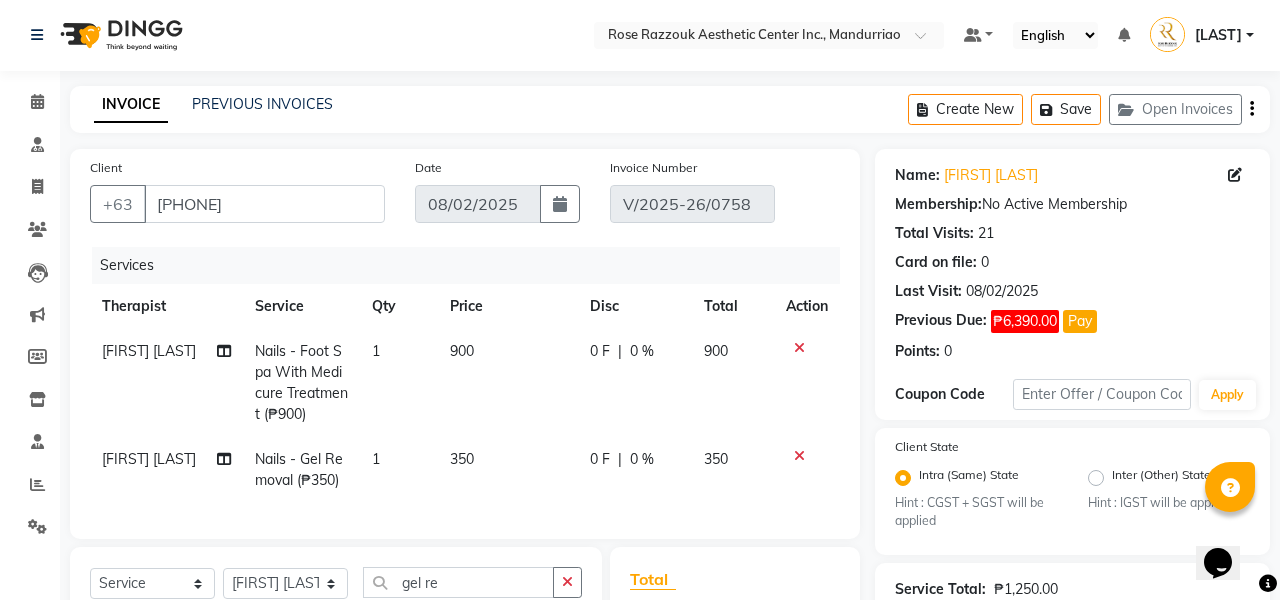 checkbox on "false" 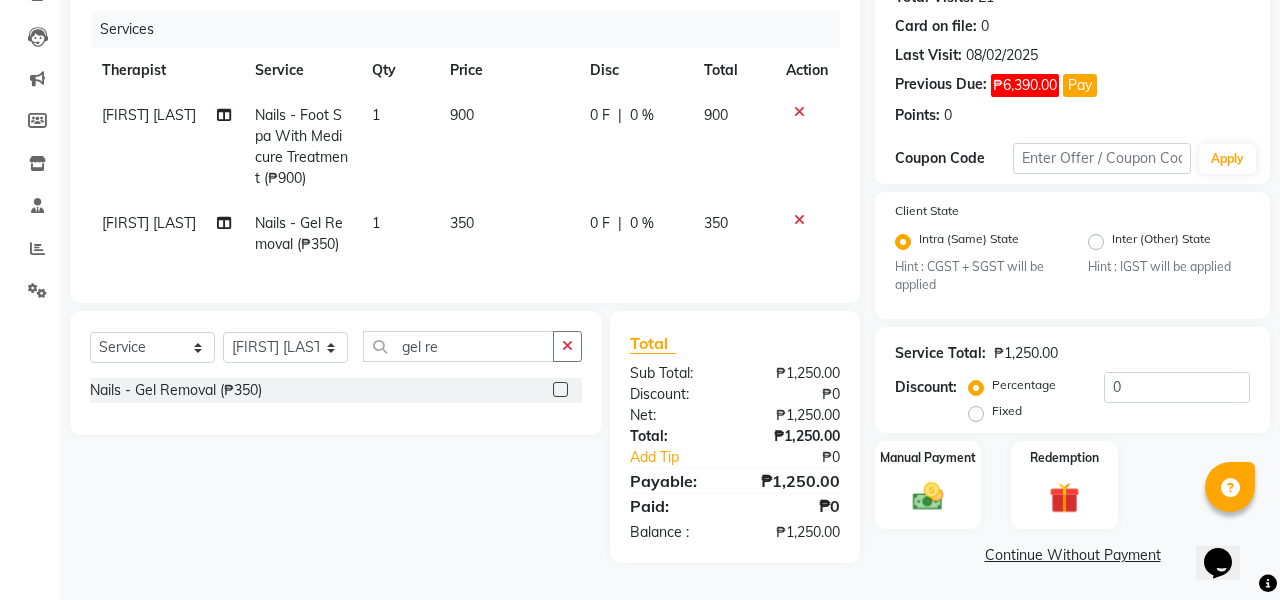 scroll, scrollTop: 236, scrollLeft: 0, axis: vertical 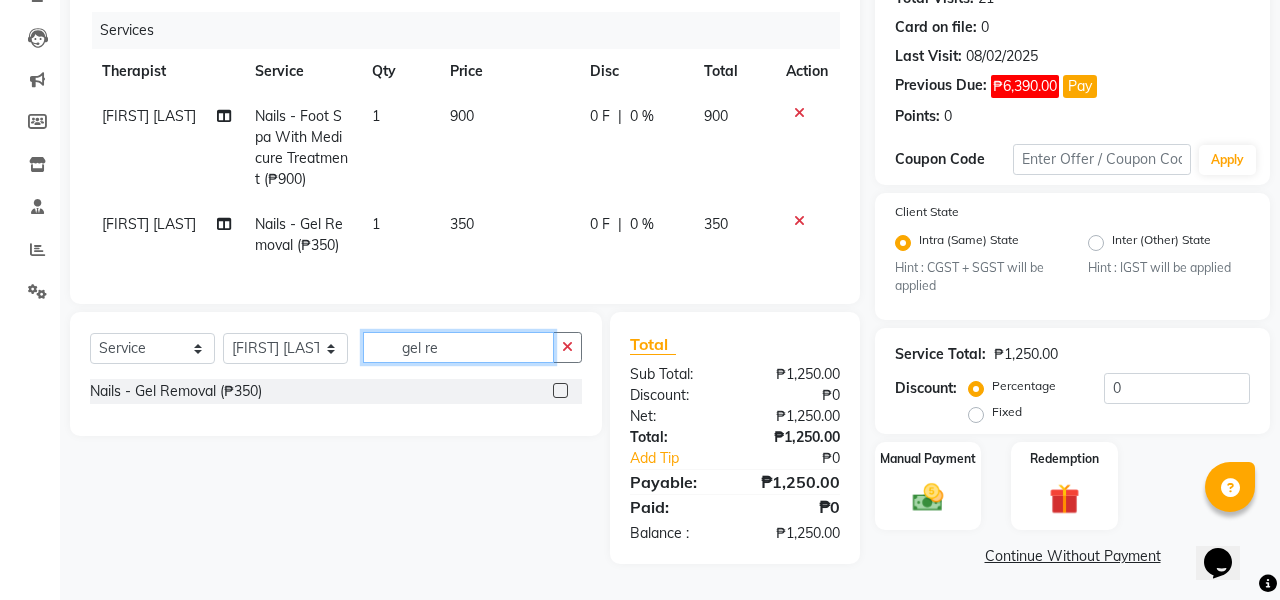 click on "gel re" 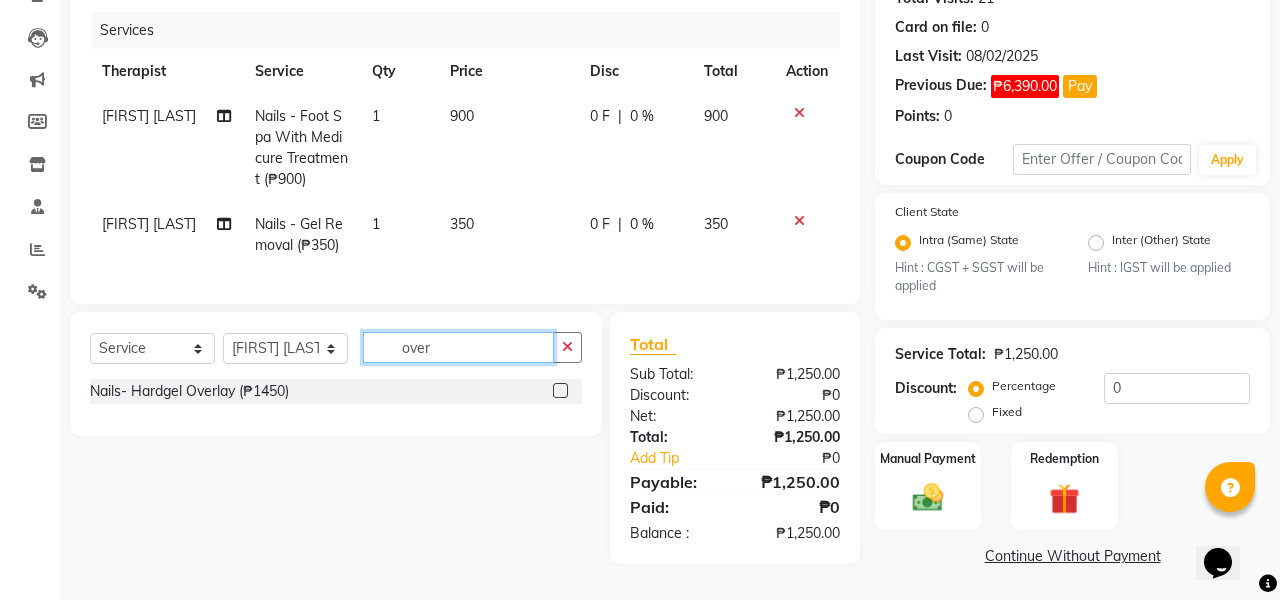 type on "over" 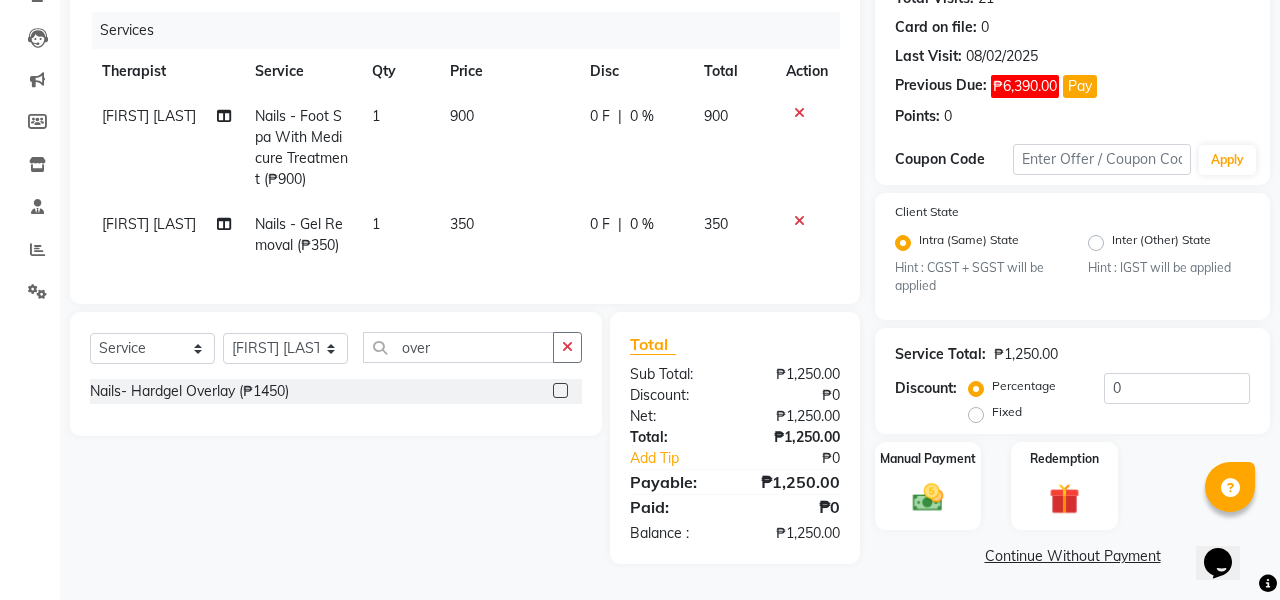 click 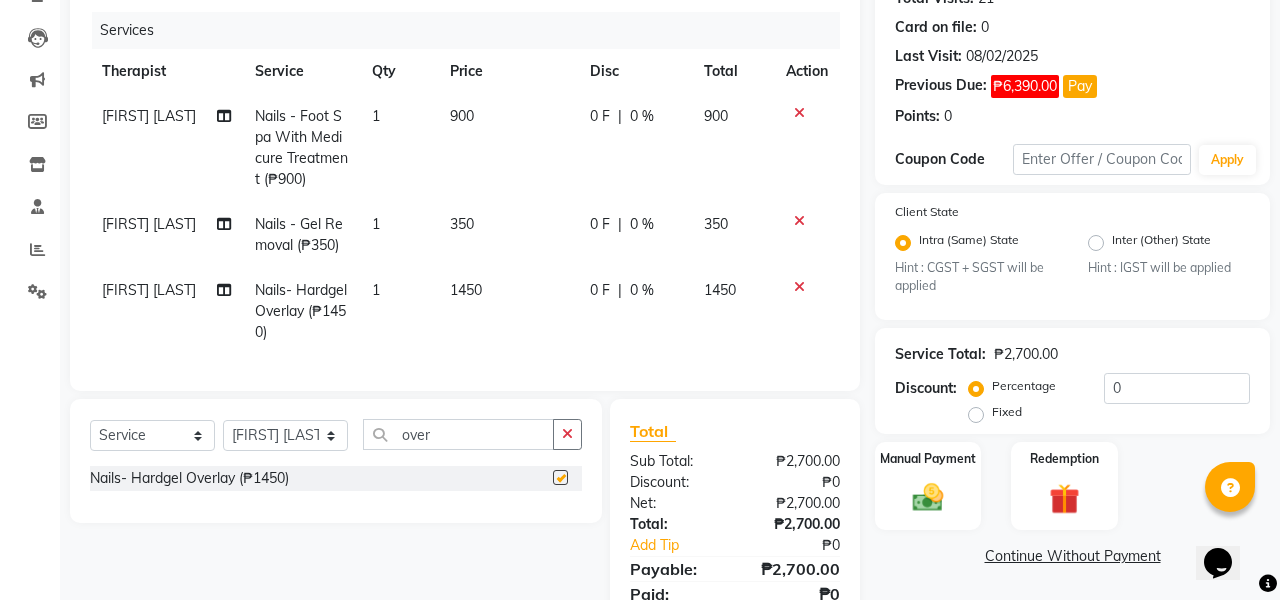 checkbox on "false" 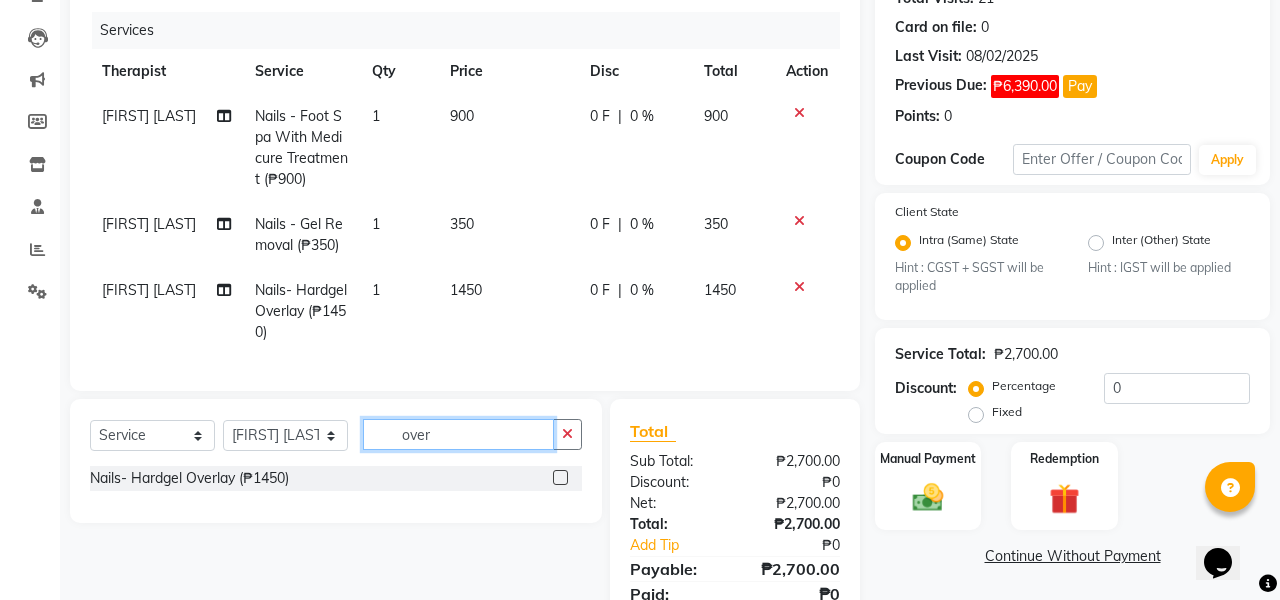 click on "over" 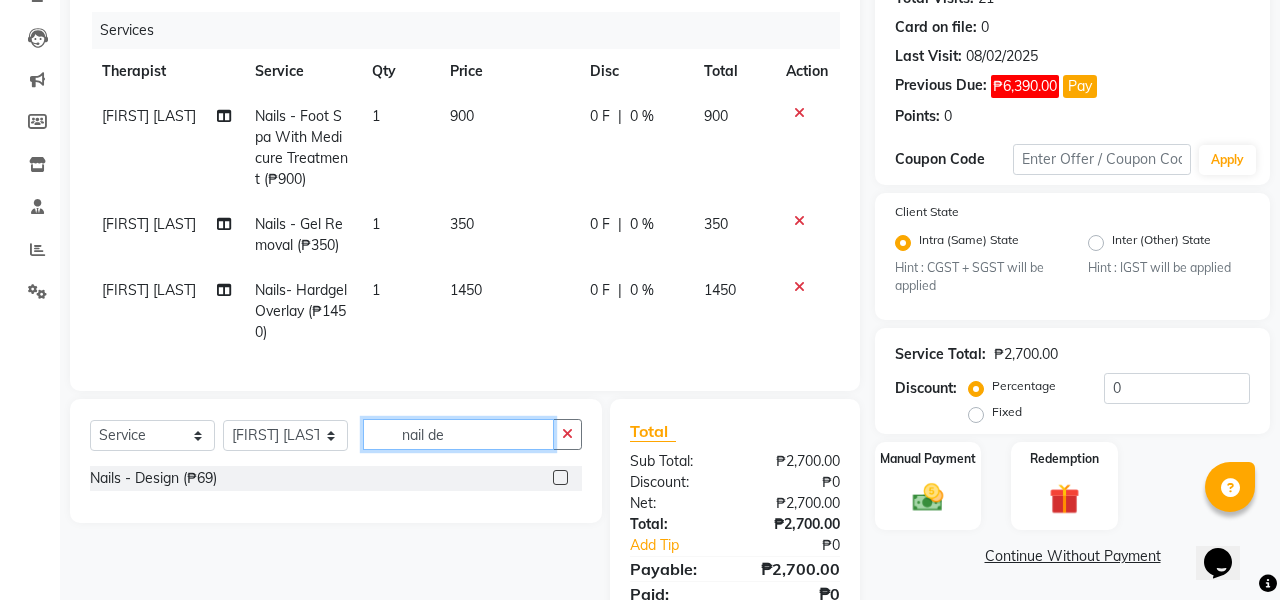 scroll, scrollTop: 0, scrollLeft: 0, axis: both 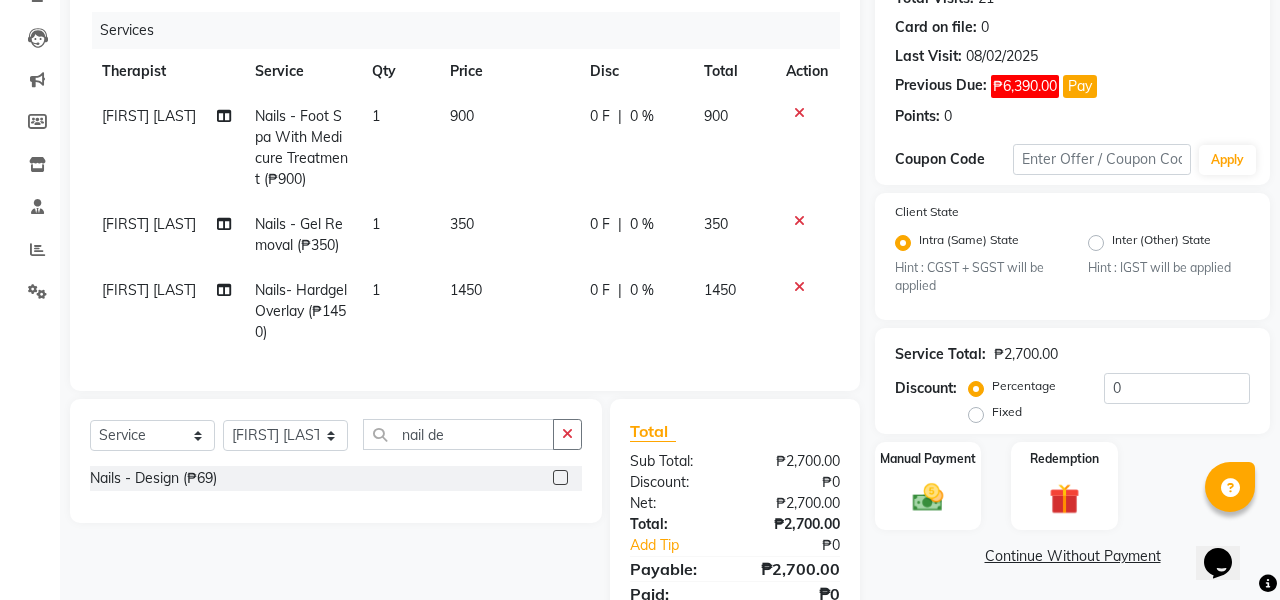 click 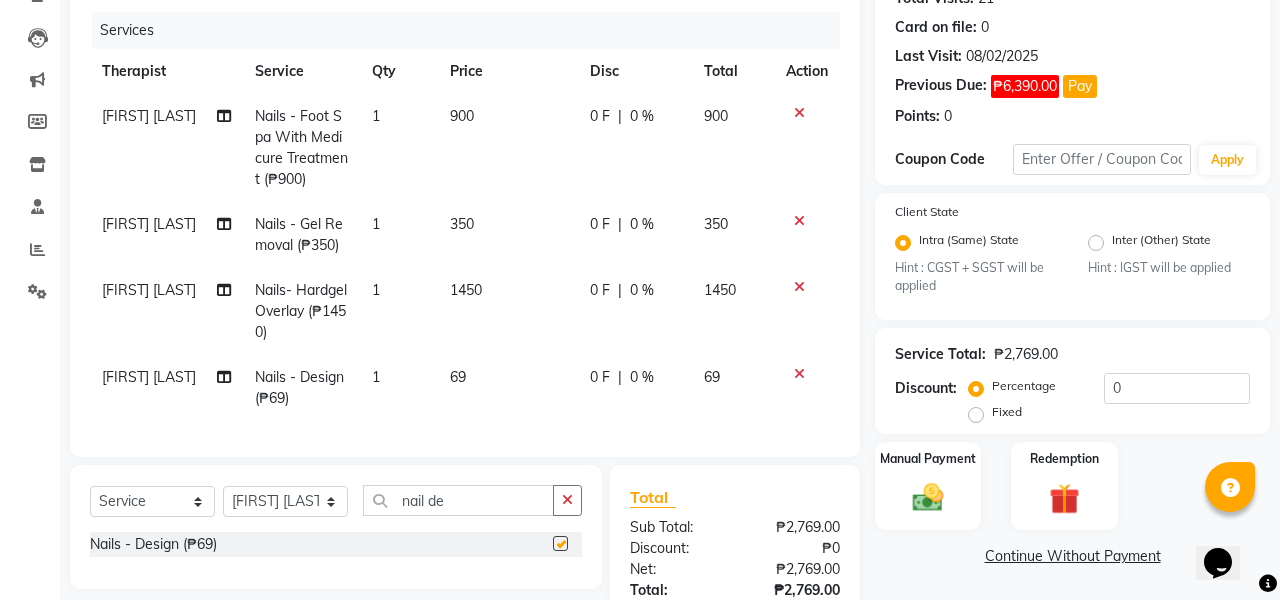 checkbox on "false" 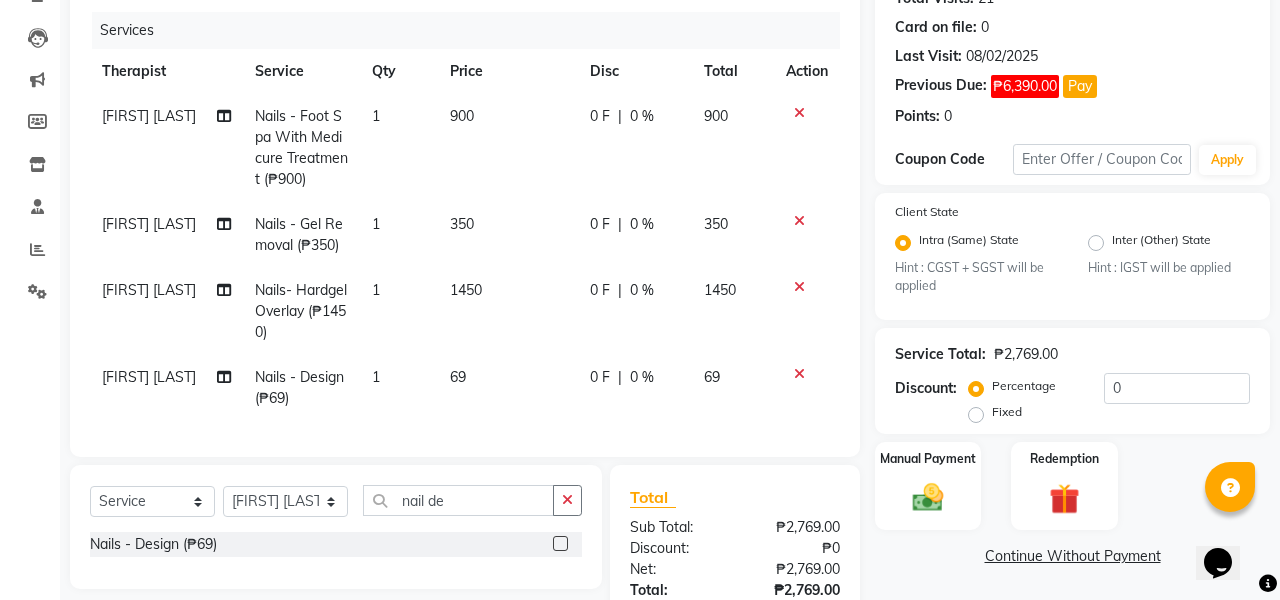 click on "1" 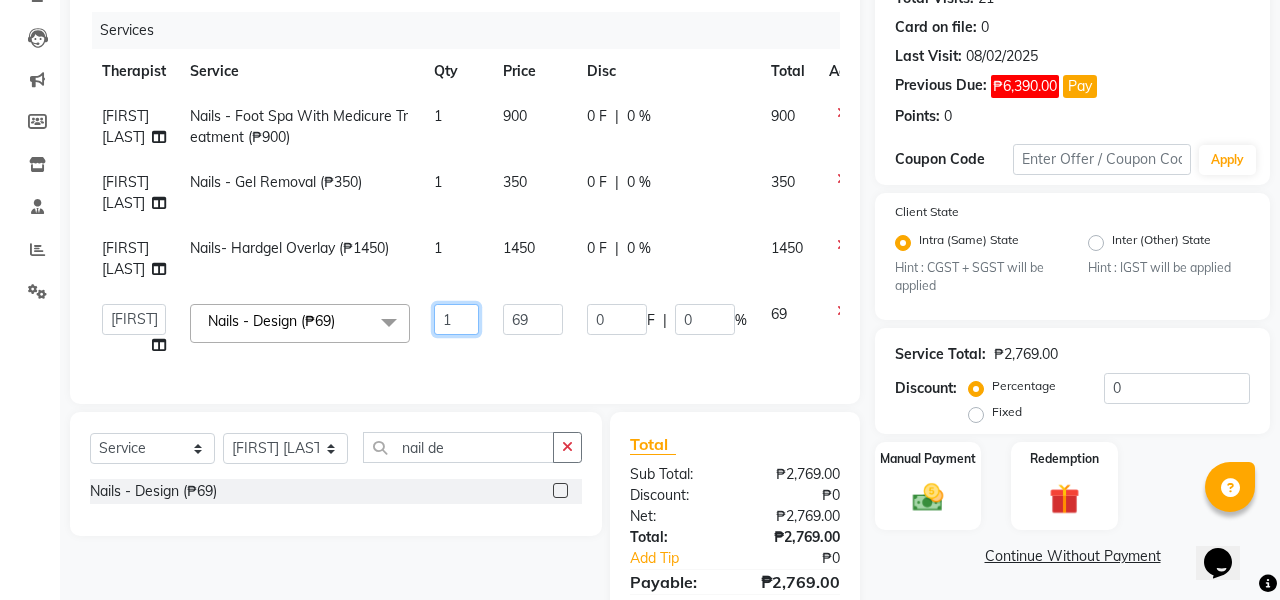 click on "1" 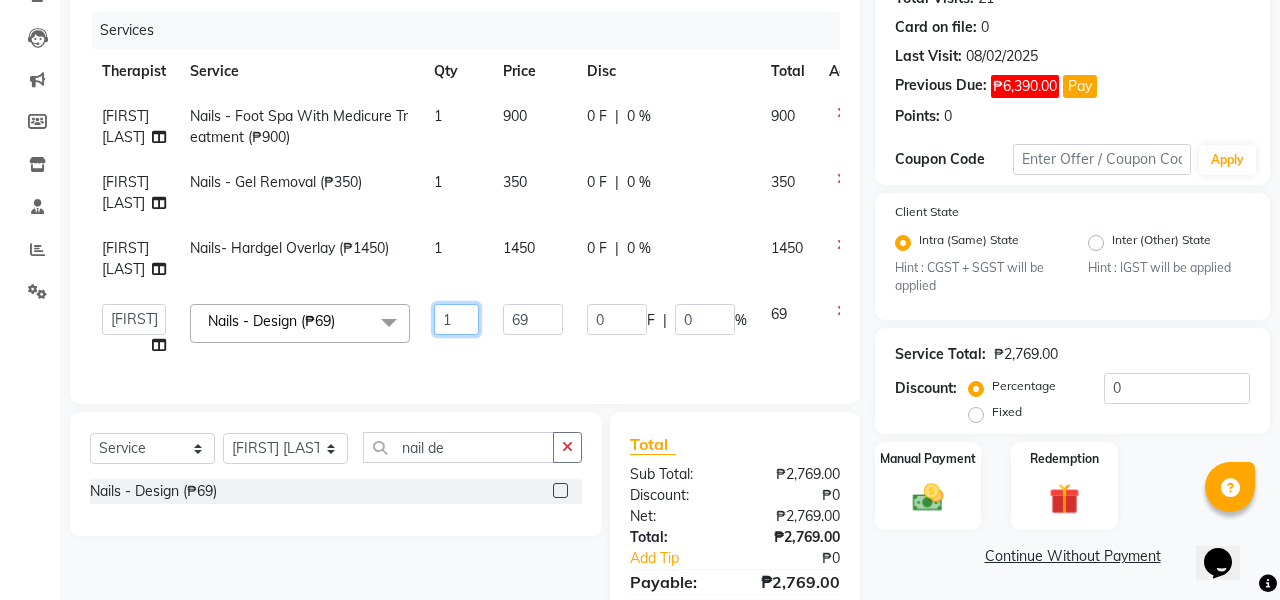 type on "10" 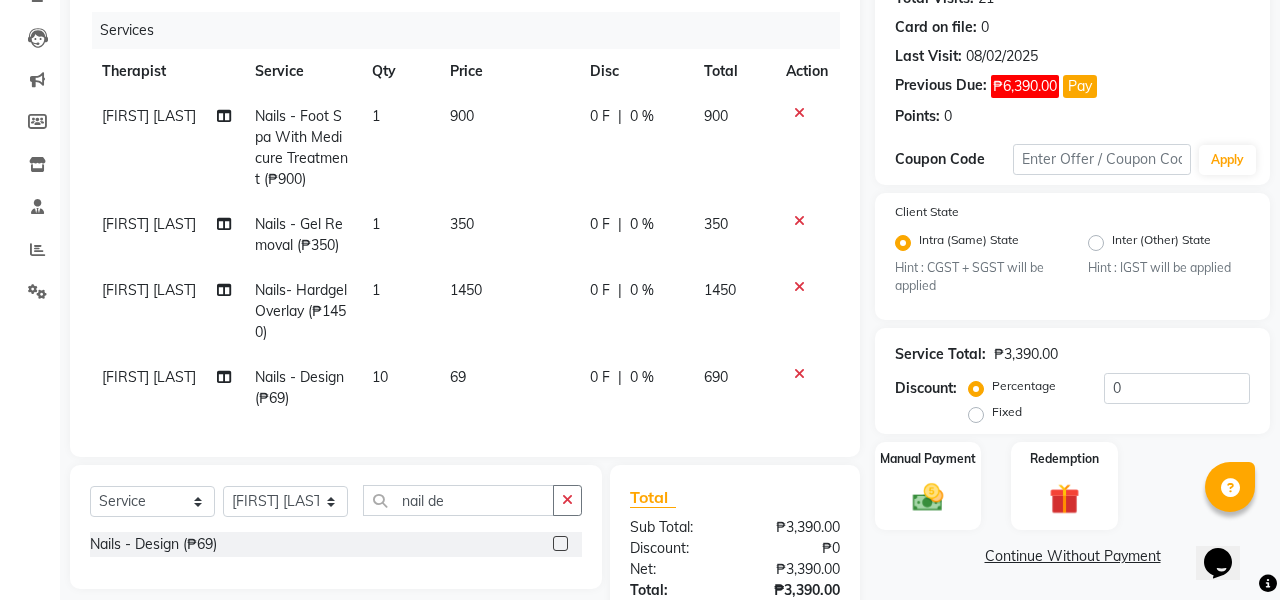 click on "Client +63 9989501987 Date 08/02/2025 Invoice Number V/2025-26/0758 Services Therapist Service Qty Price Disc Total Action CIARA SHAYNE FLORES Nails - Foot Spa With Medicure Treatment (₱900) 1 900 0 F | 0 % 900 CIARA SHAYNE FLORES Nails - Gel Removal (₱350) 1 350 0 F | 0 % 350 CIARA SHAYNE FLORES Nails- Hardgel Overlay  (₱1450) 1 1450 0 F | 0 % 1450 CIARA SHAYNE FLORES Nails - Design  (₱69) 10 69 0 F | 0 % 690 Select  Service  Product  Membership  Package Voucher Prepaid Gift Card  Select Therapist APRIL JOY GUILLERMO CIARA SHAYNE FLORES EZRA JOHN LIEZL GAROTE OPOLENCIA MABELL DELA PENA MA. FAITH NICANOR MARY GRACE DORIN  MILIESSA KIRSTIE ESCANLAR MOREEN JOY CASTOR NELIA MONES  Oscar Razzouk PRINCESS KATE ALARIN  RETCHEL MUYA  Rj Isabelle Reyes Rose Ann Dee Razzouk SUZANNE TABLAZON nail de Nails - Design  (₱69)  Total Sub Total: ₱3,390.00 Discount: ₱0 Net: ₱3,390.00 Total: ₱3,390.00 Add Tip ₱0 Payable: ₱3,390.00 Paid: ₱0 Balance   : ₱3,390.00" 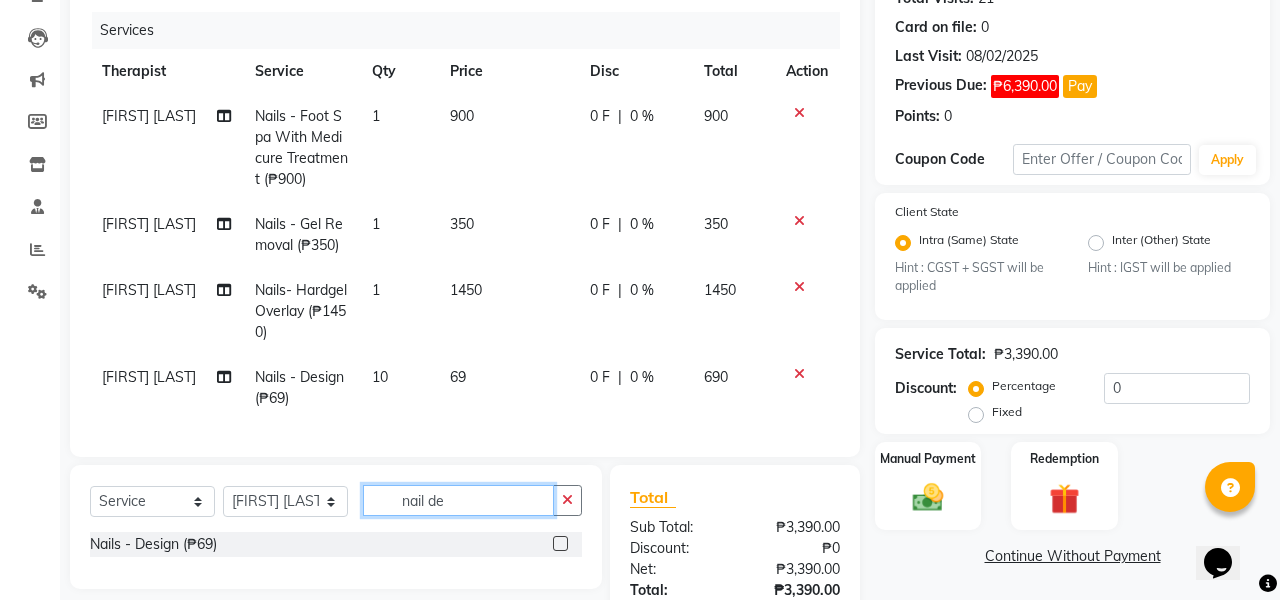 click on "nail de" 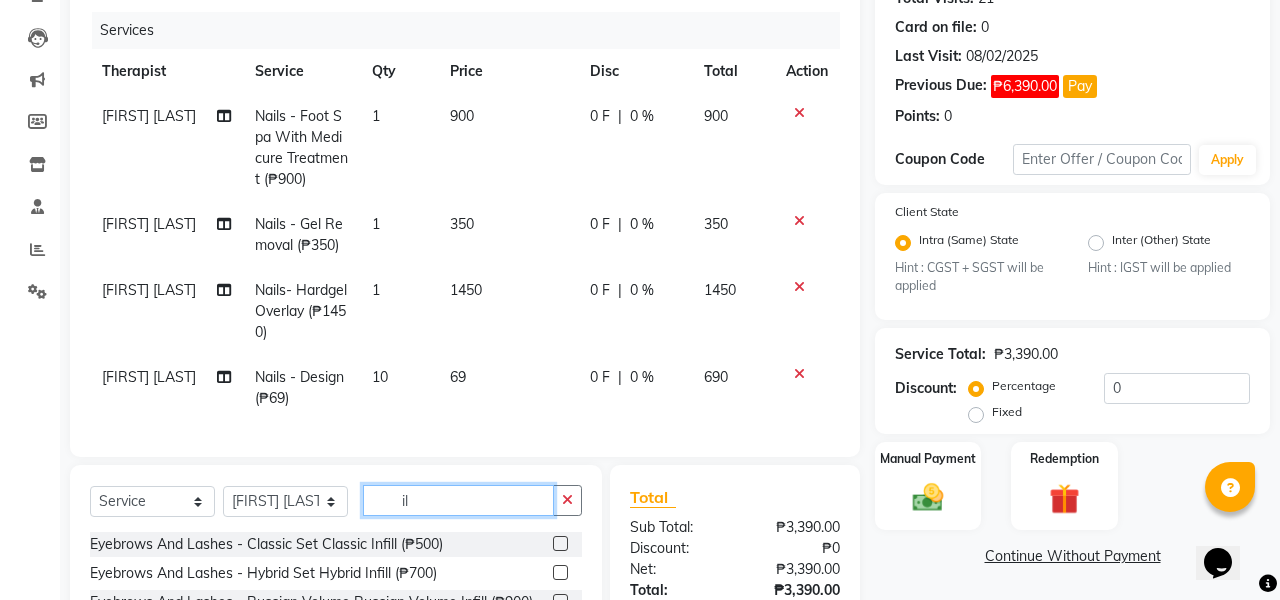 type on "i" 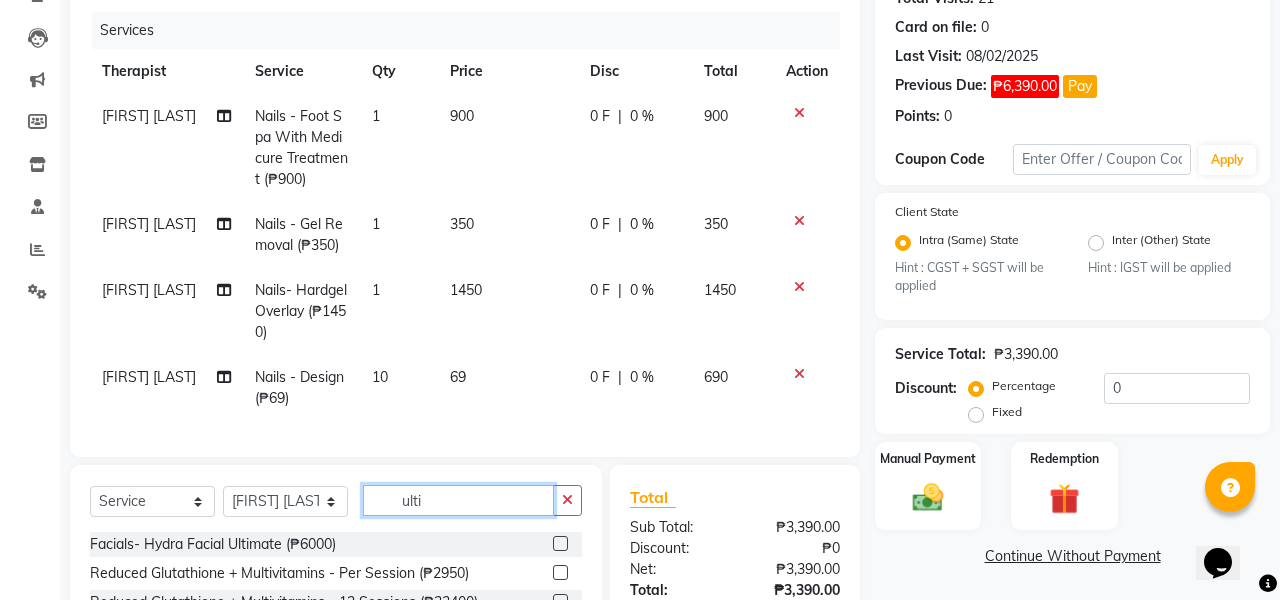 type on "ulti" 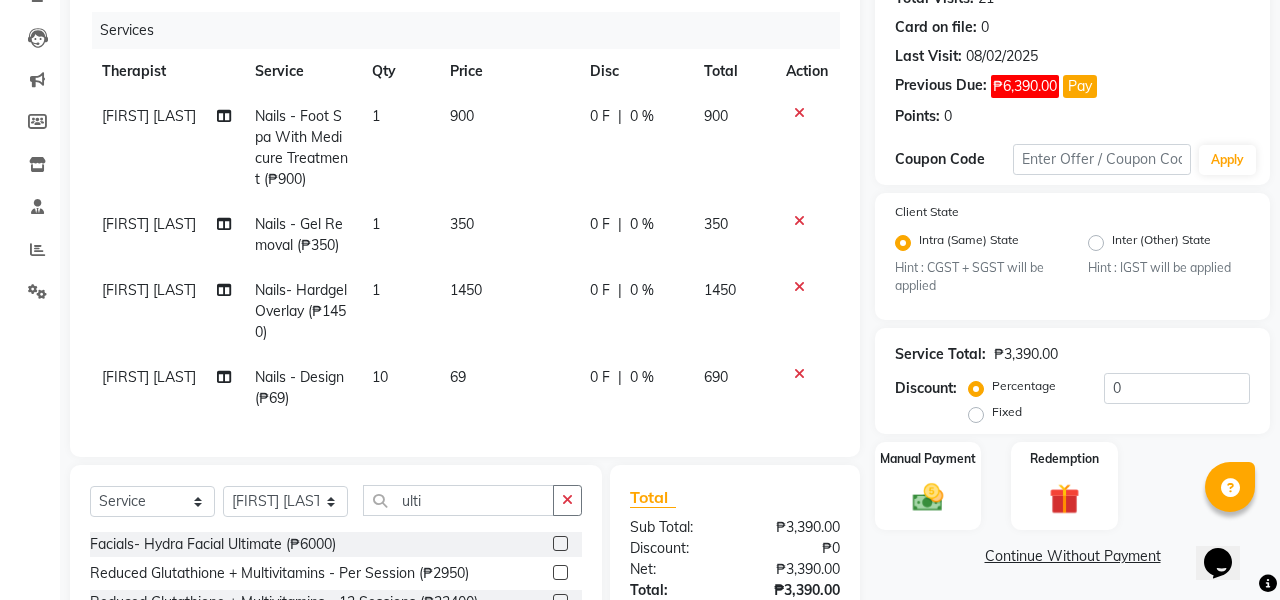 click 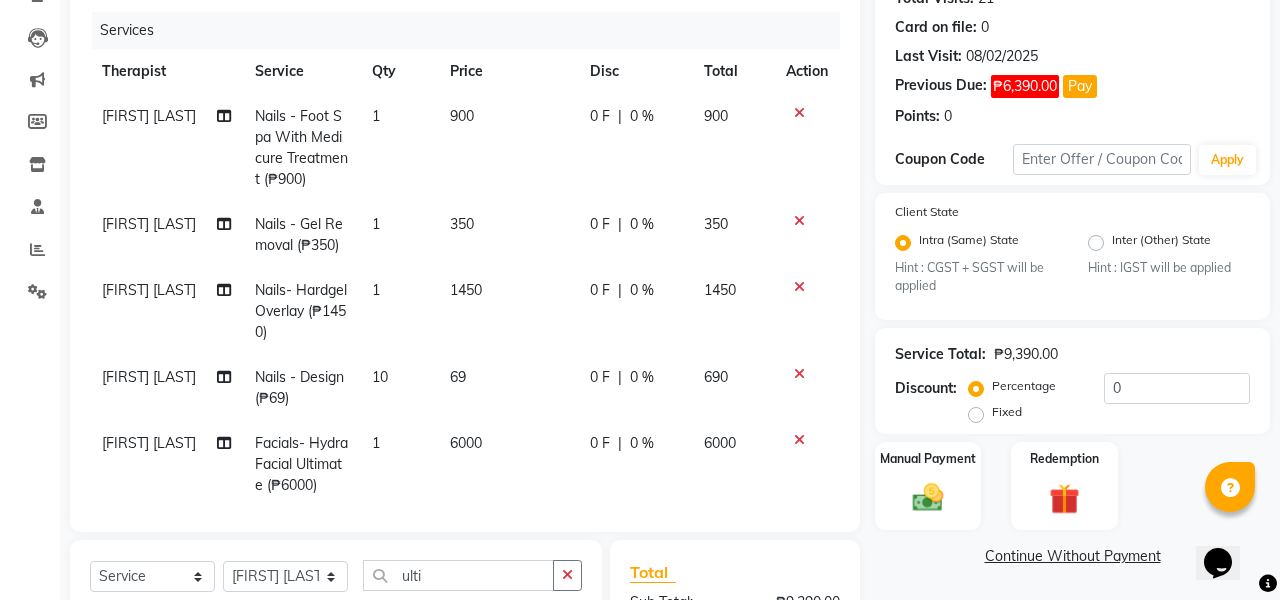 checkbox on "false" 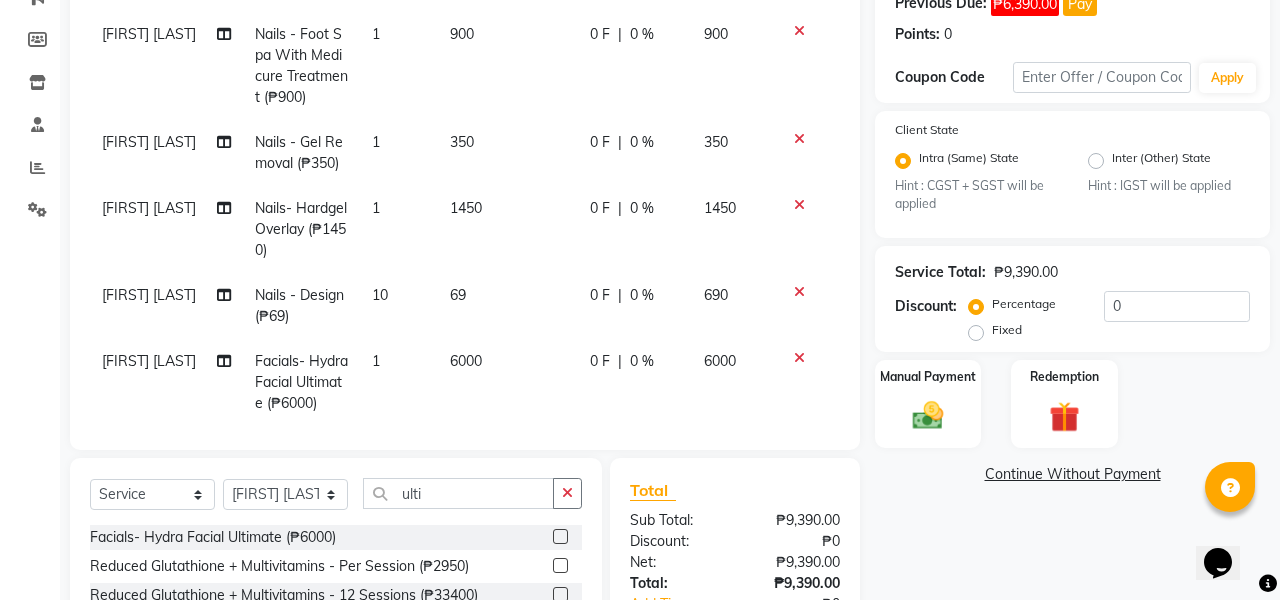 scroll, scrollTop: 334, scrollLeft: 0, axis: vertical 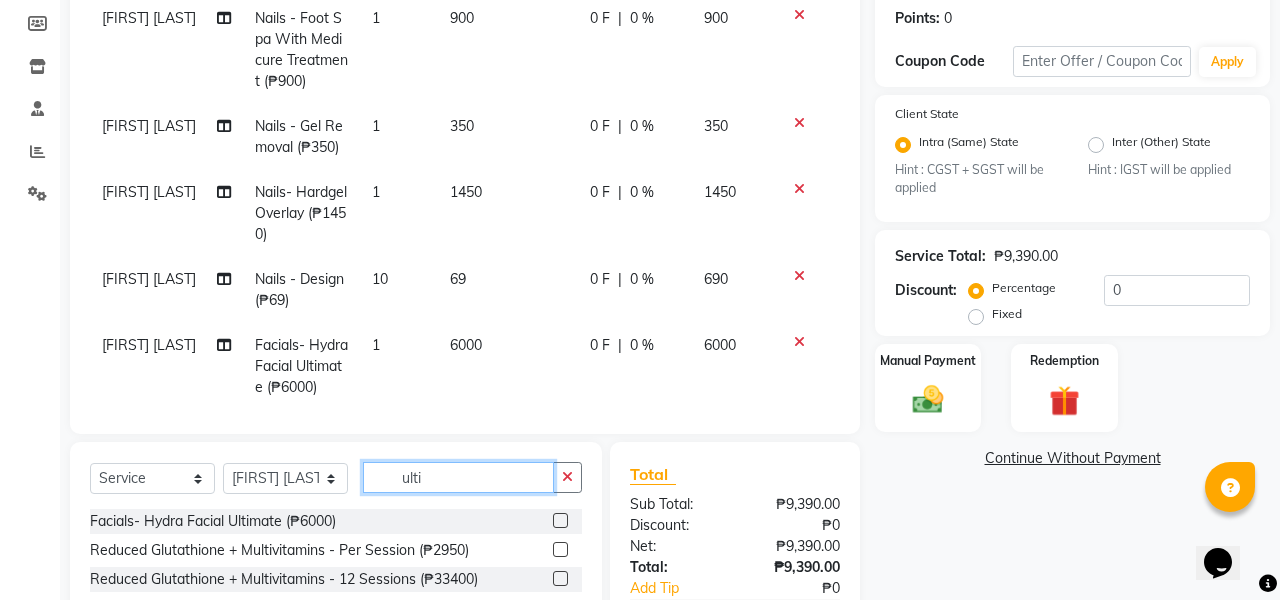 click on "ulti" 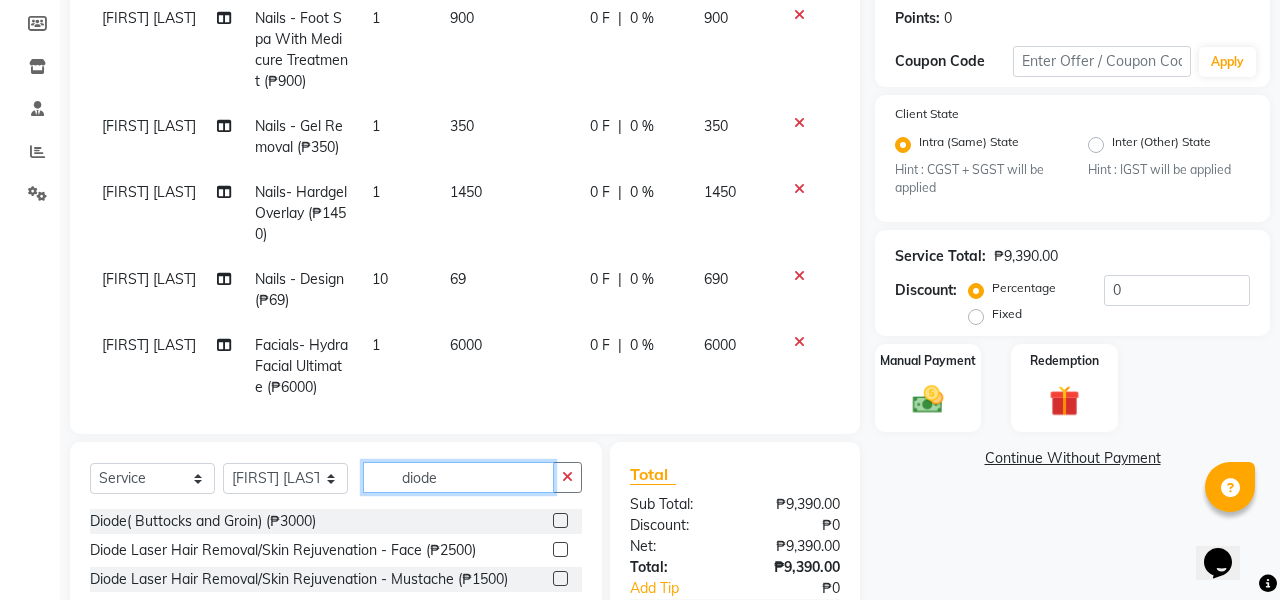 scroll, scrollTop: 92, scrollLeft: 0, axis: vertical 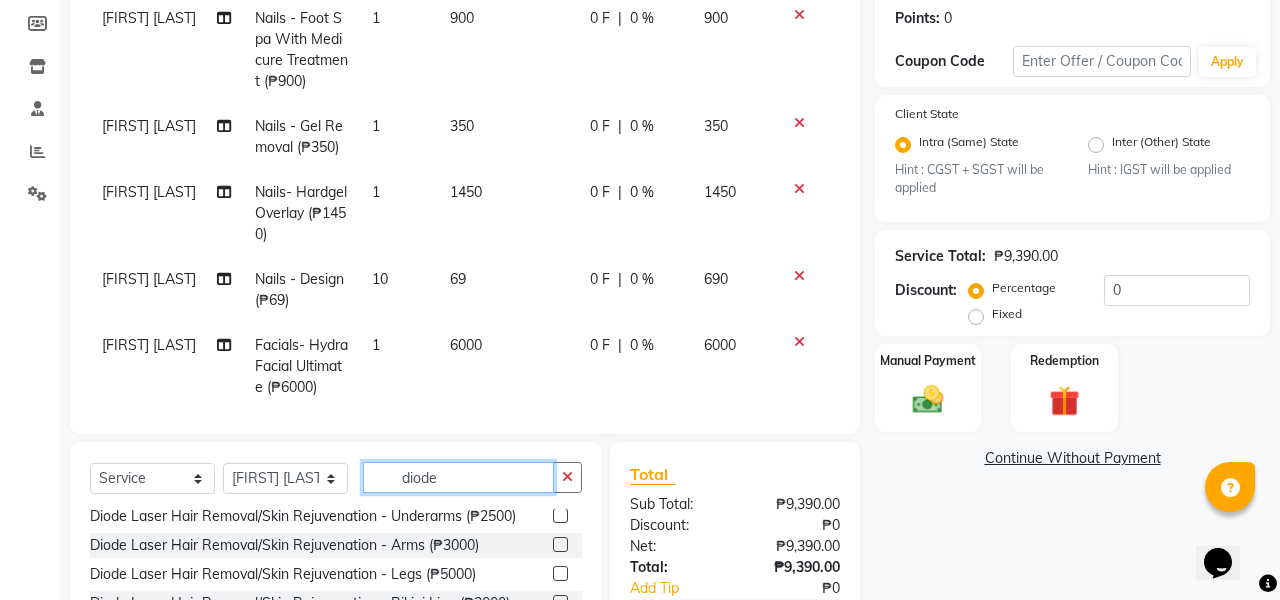 type on "diode" 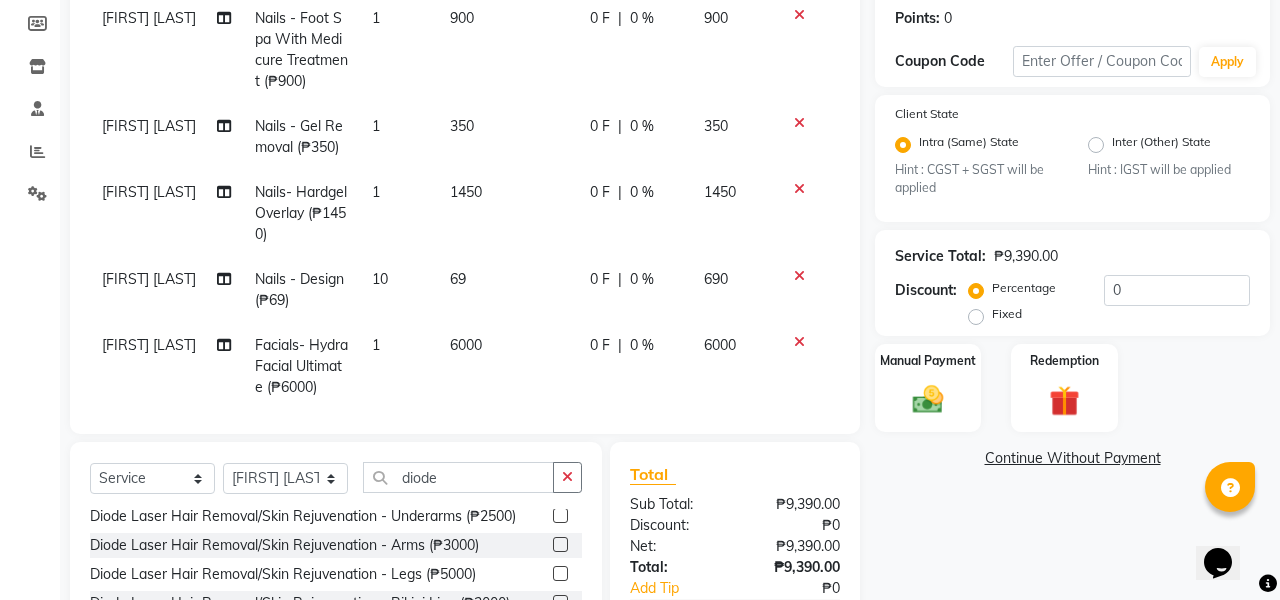 click 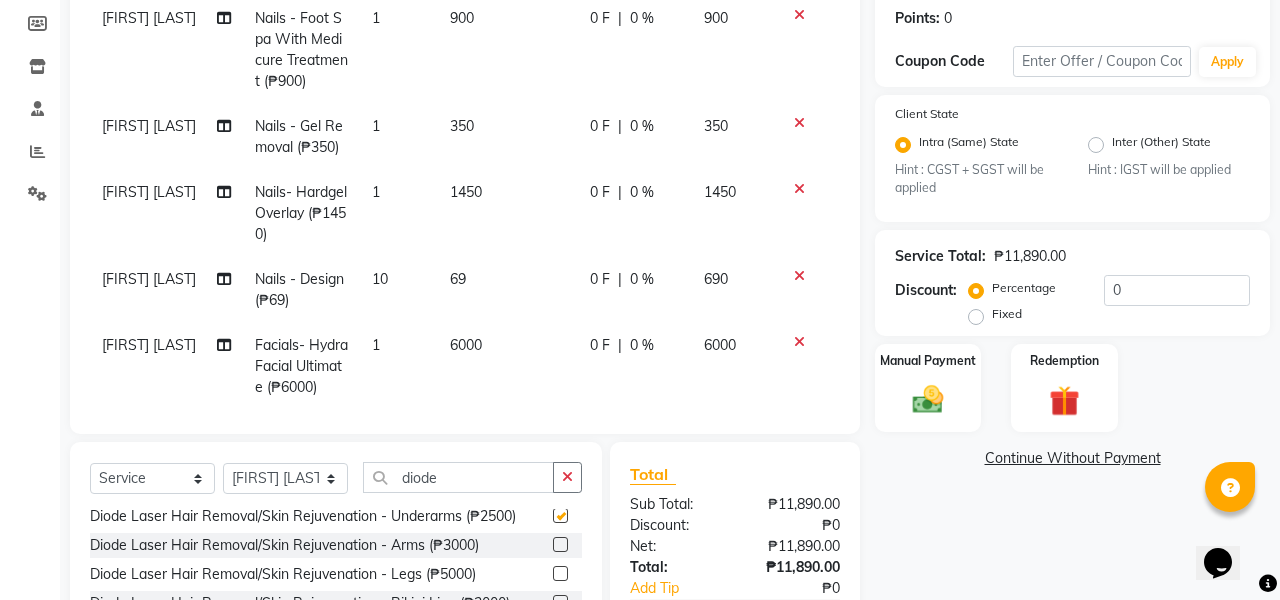 checkbox on "false" 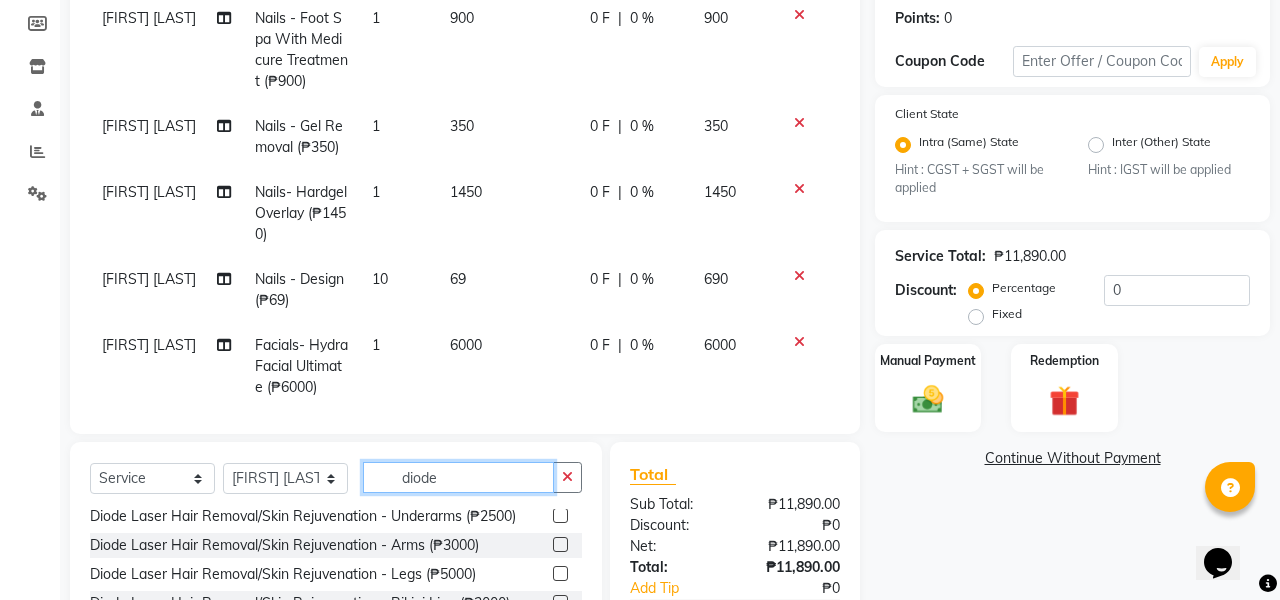 click on "diode" 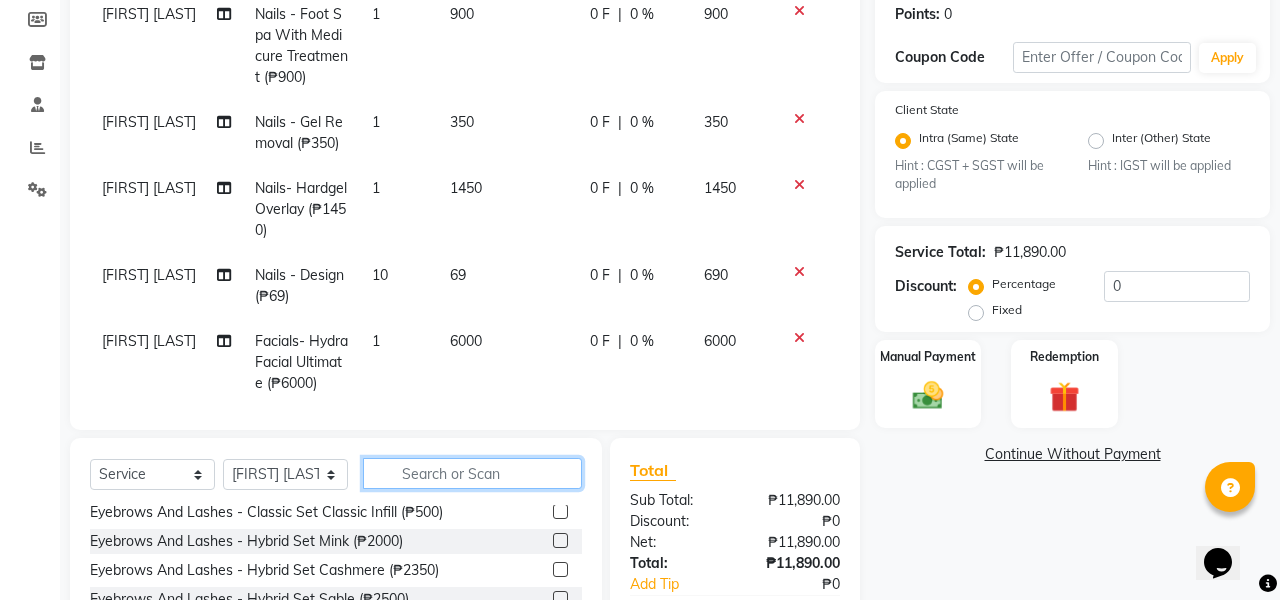 scroll, scrollTop: 339, scrollLeft: 0, axis: vertical 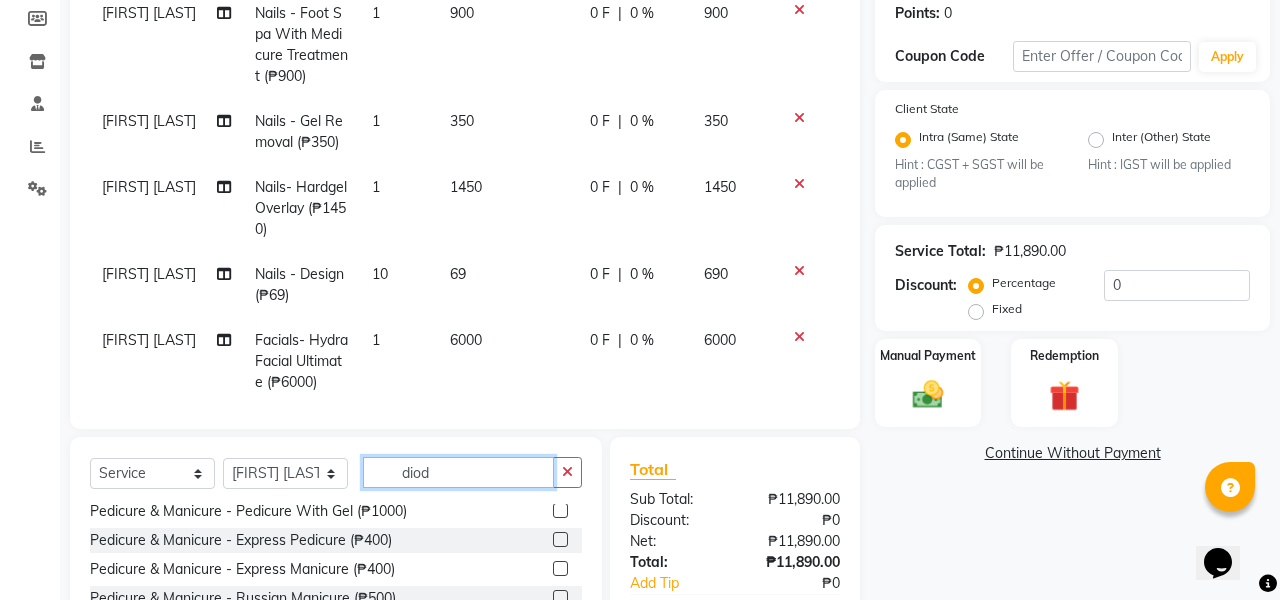 type on "diode" 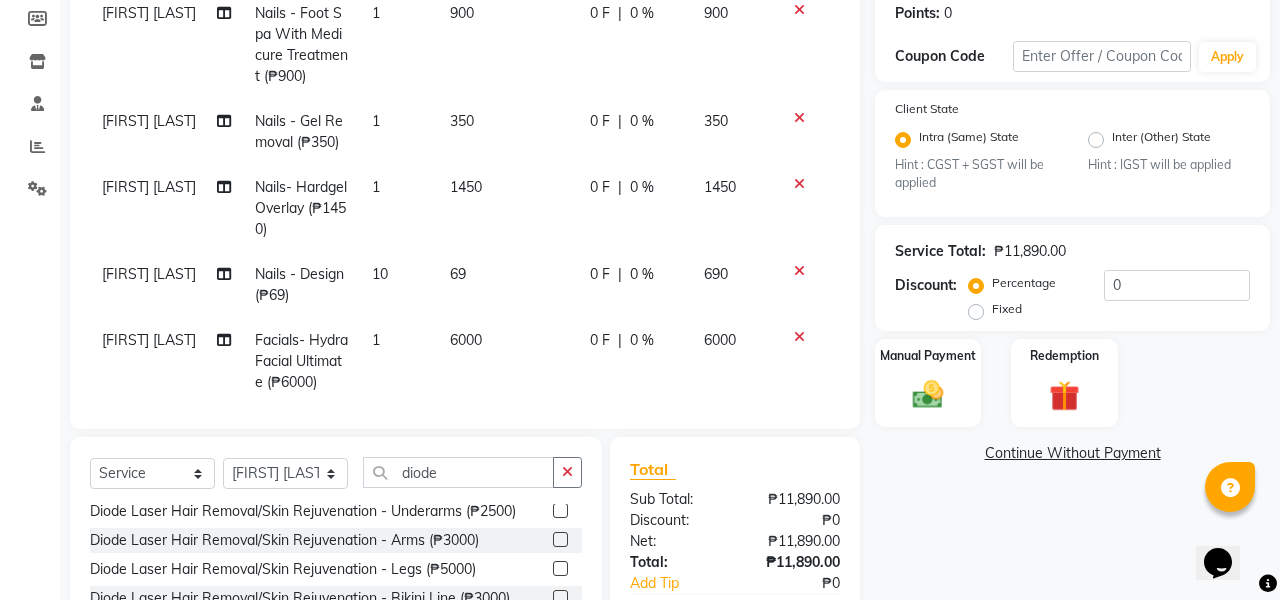 click 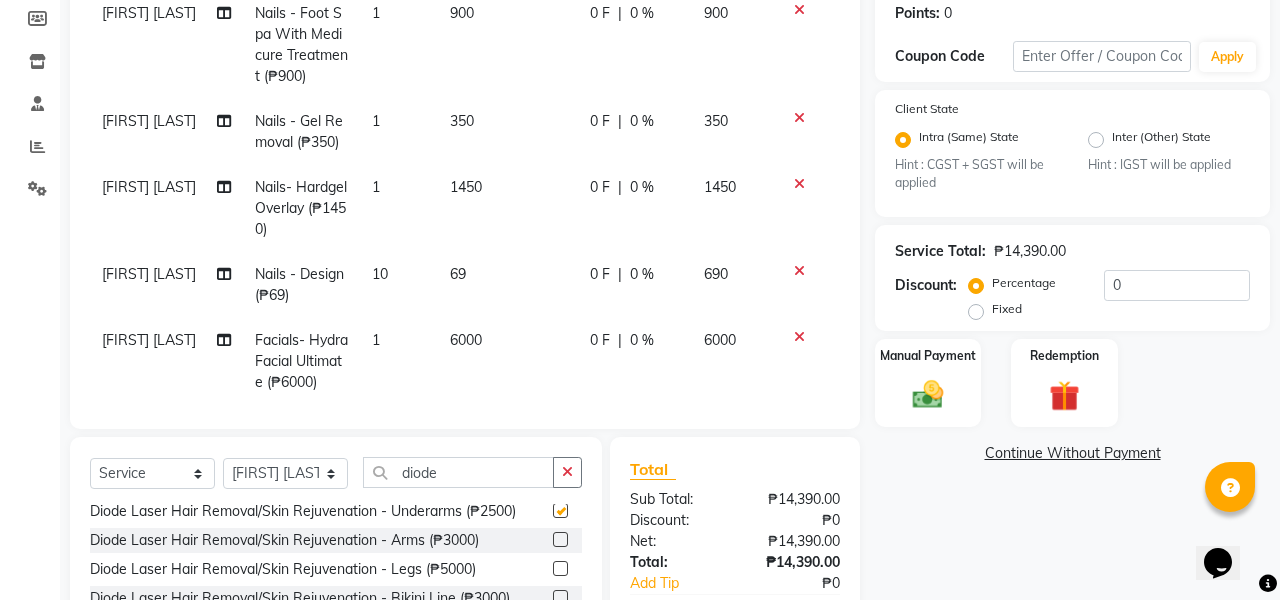 checkbox on "false" 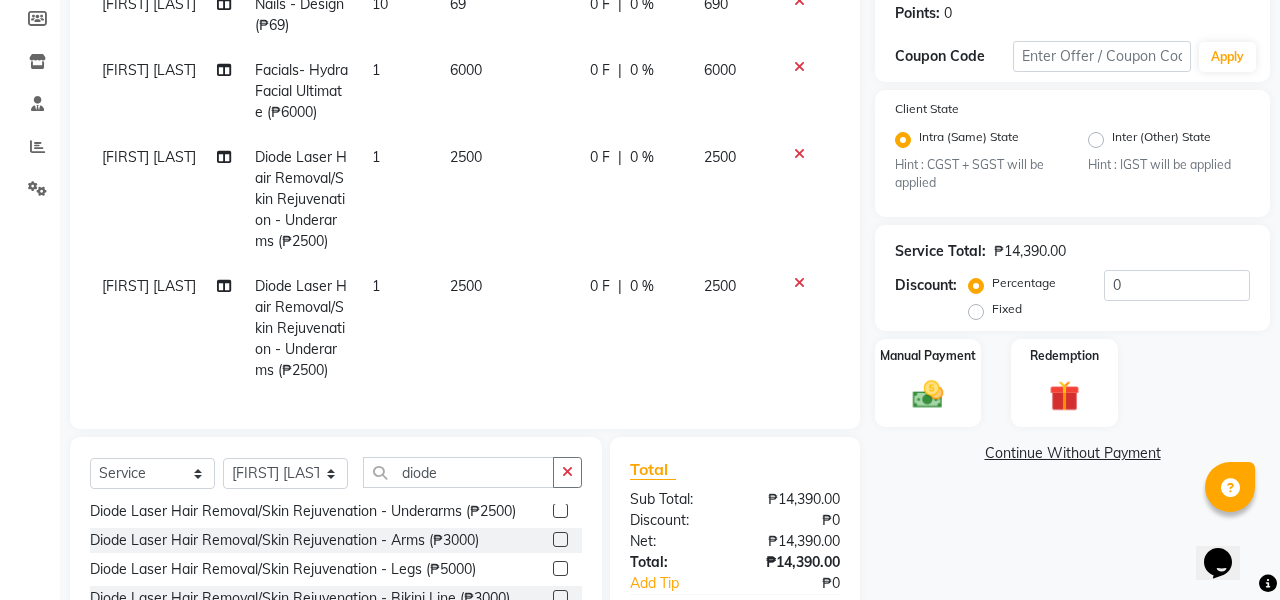scroll, scrollTop: 291, scrollLeft: 0, axis: vertical 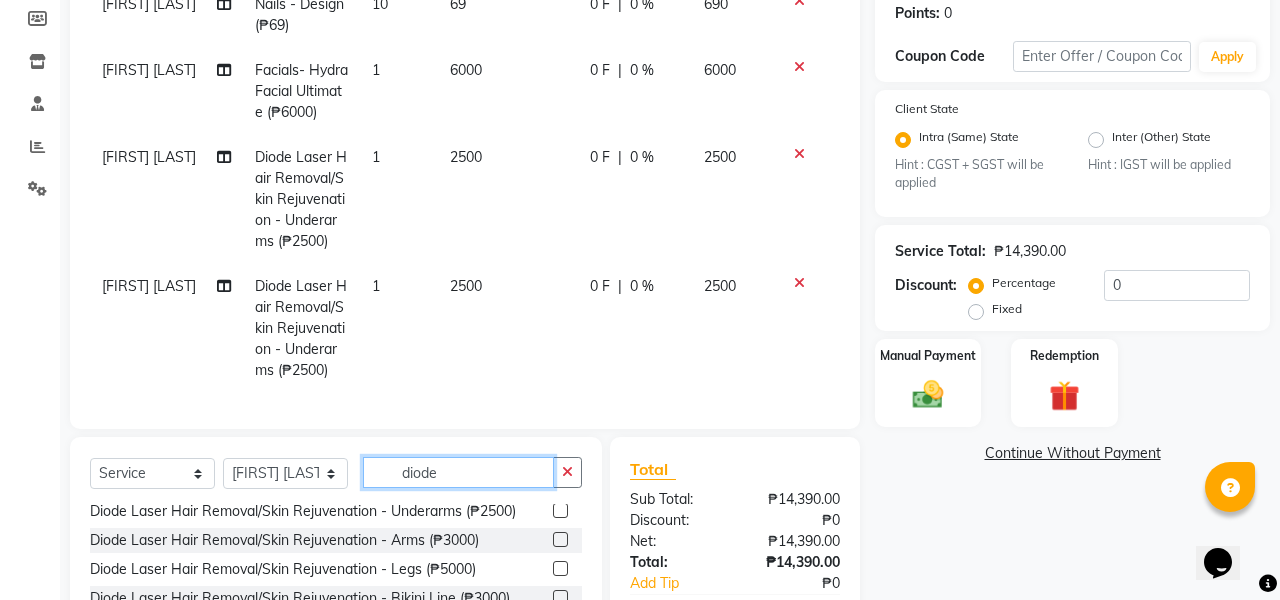 click on "diode" 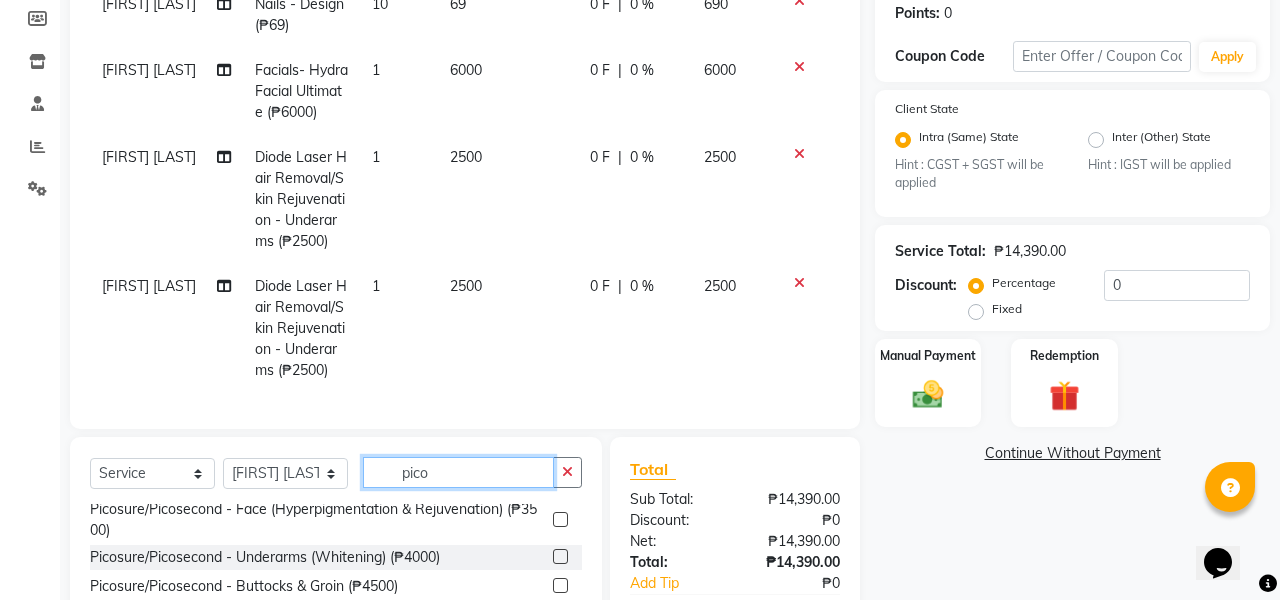 scroll, scrollTop: 20, scrollLeft: 0, axis: vertical 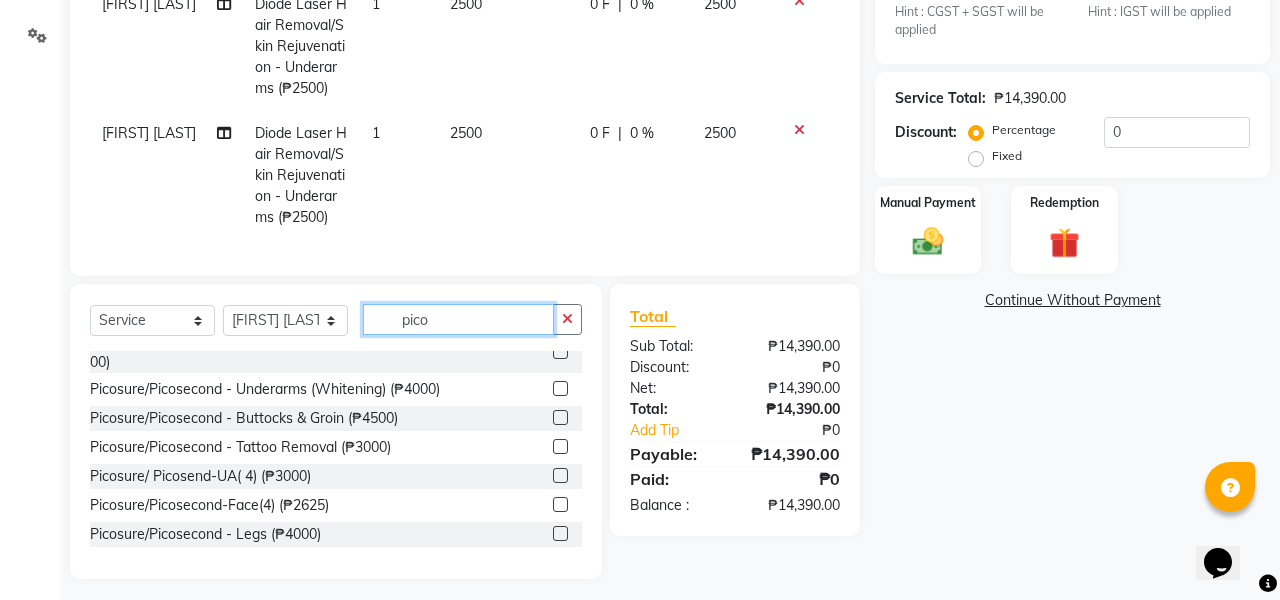 type on "pico" 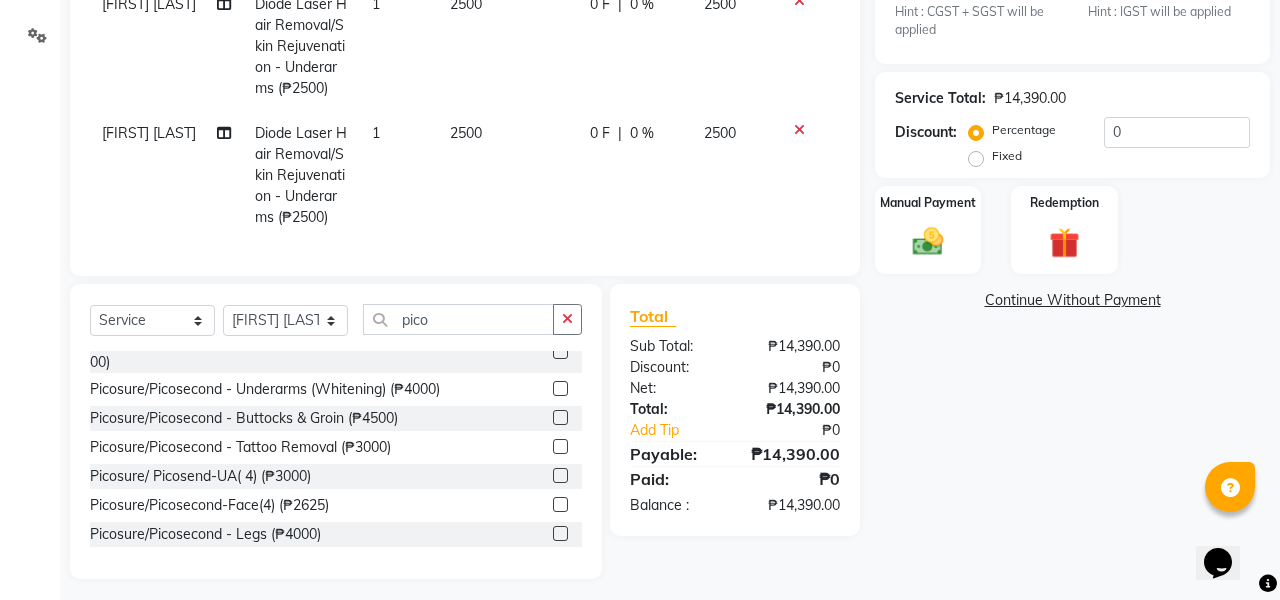 click 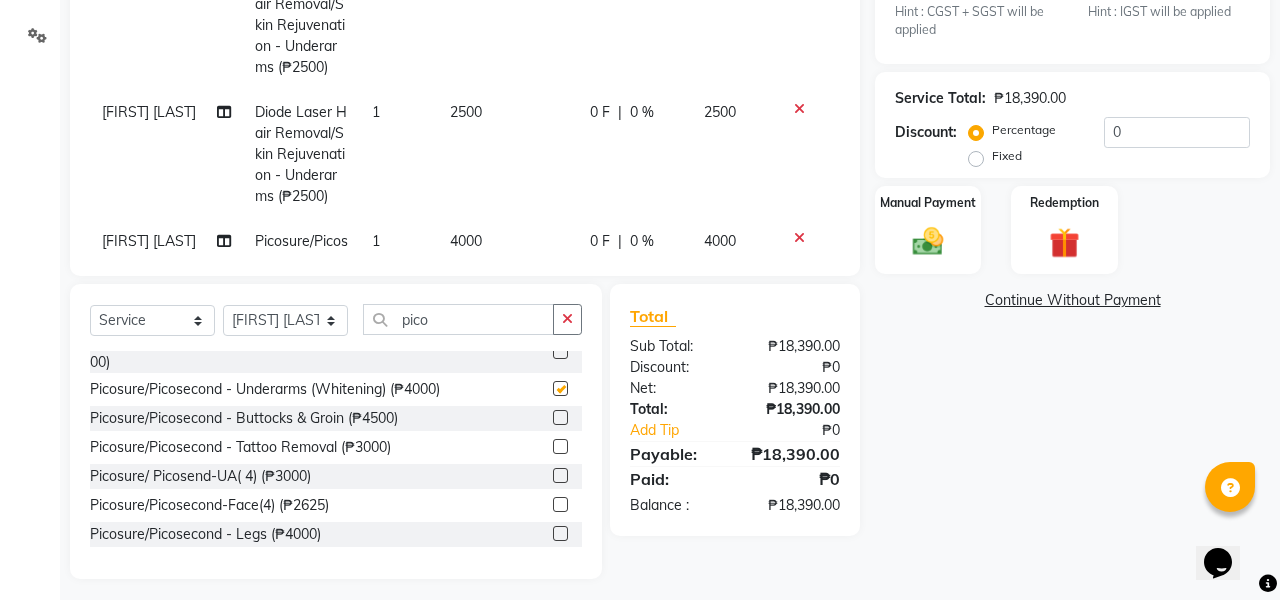 checkbox on "false" 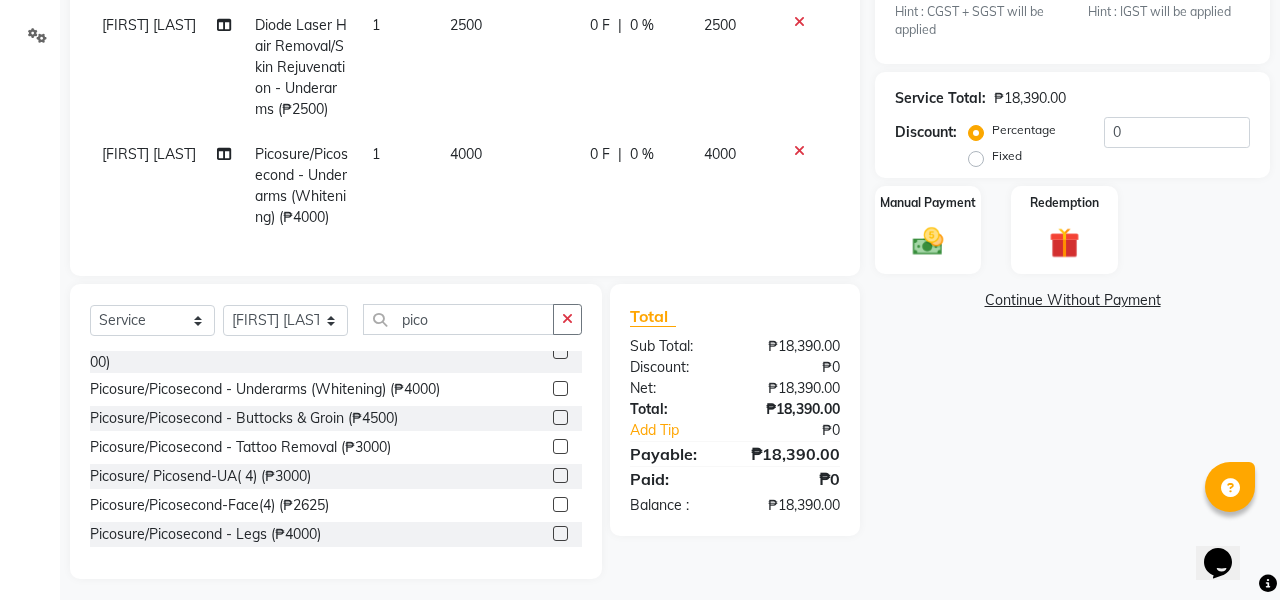 scroll, scrollTop: 420, scrollLeft: 0, axis: vertical 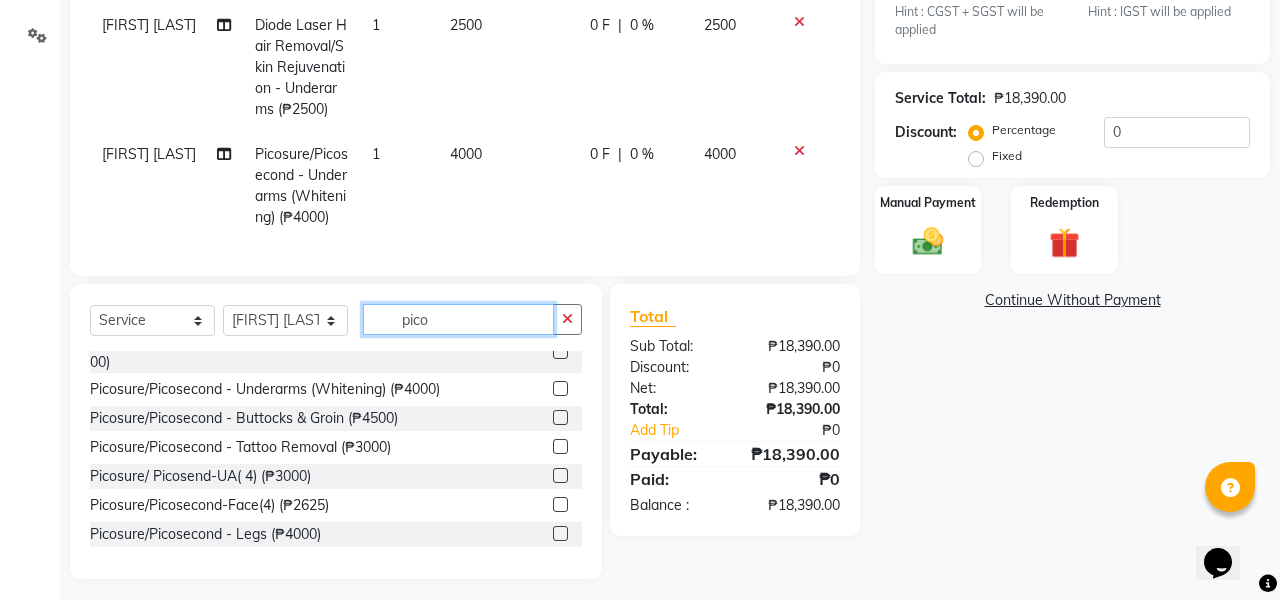 click on "pico" 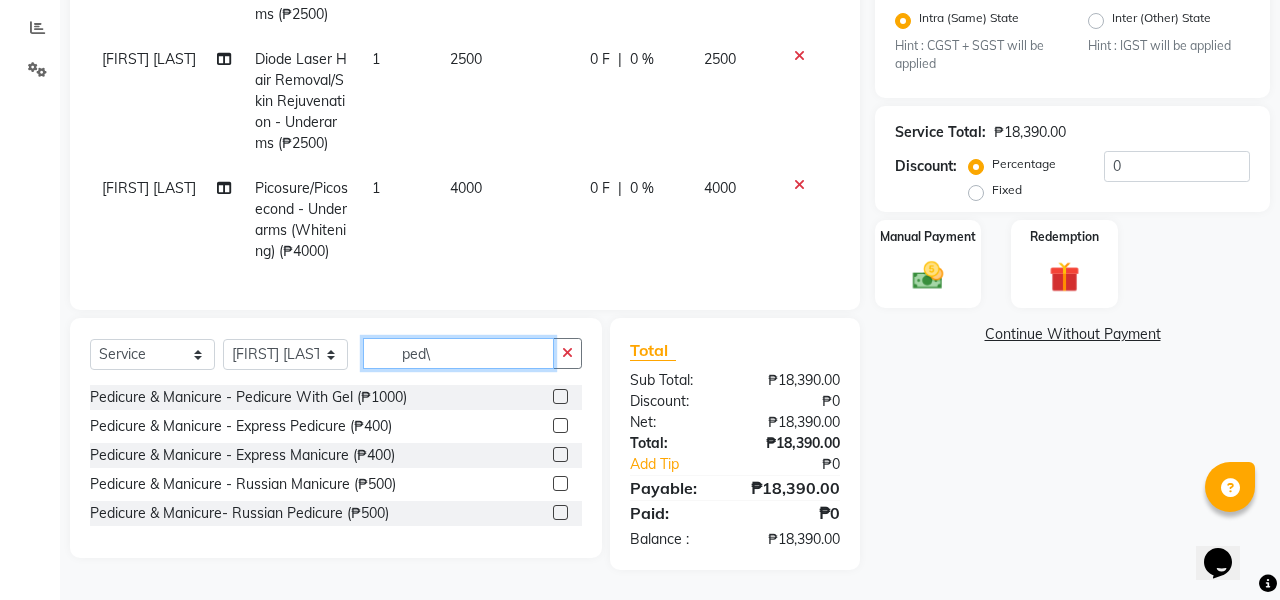 scroll, scrollTop: 458, scrollLeft: 0, axis: vertical 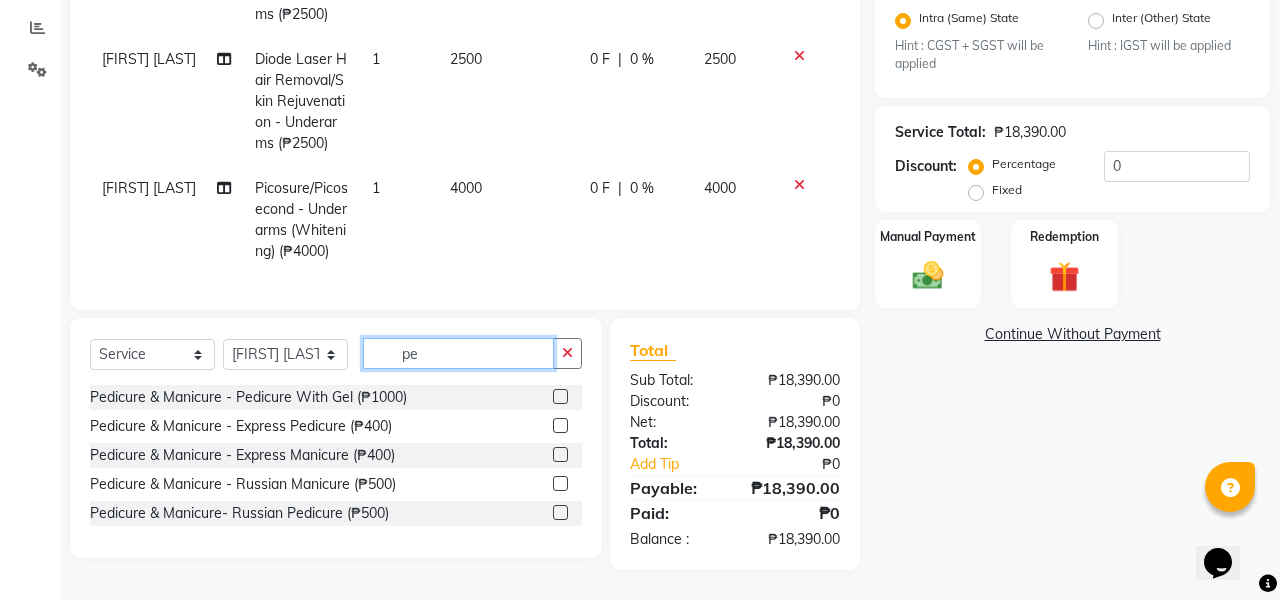 type on "p" 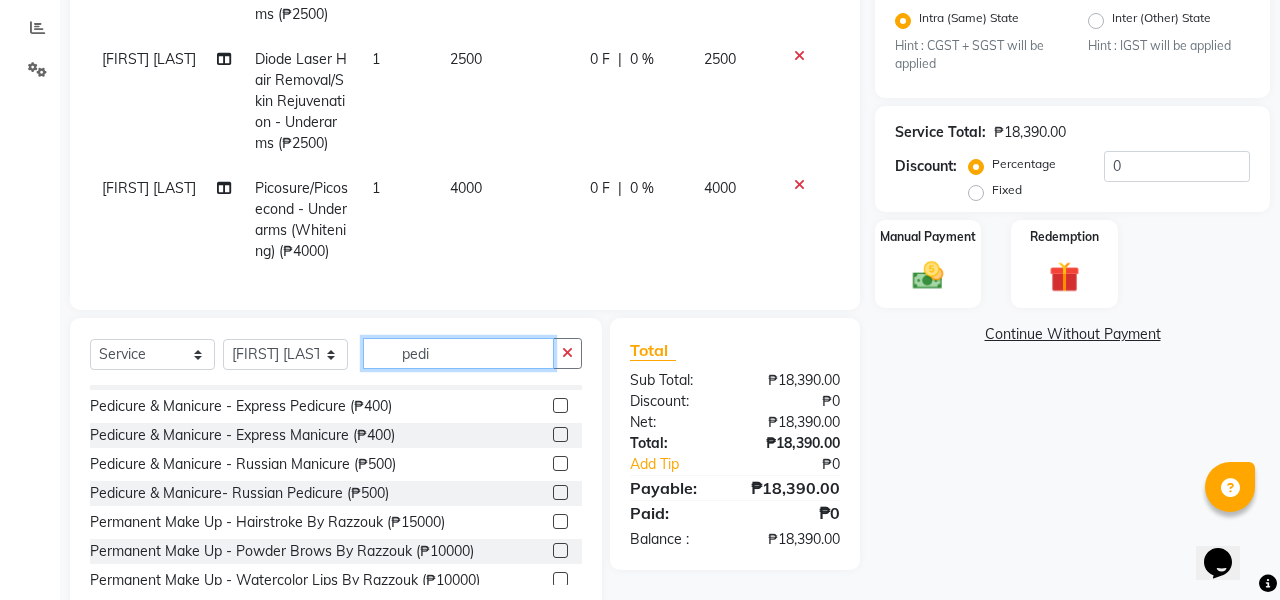 scroll, scrollTop: 0, scrollLeft: 0, axis: both 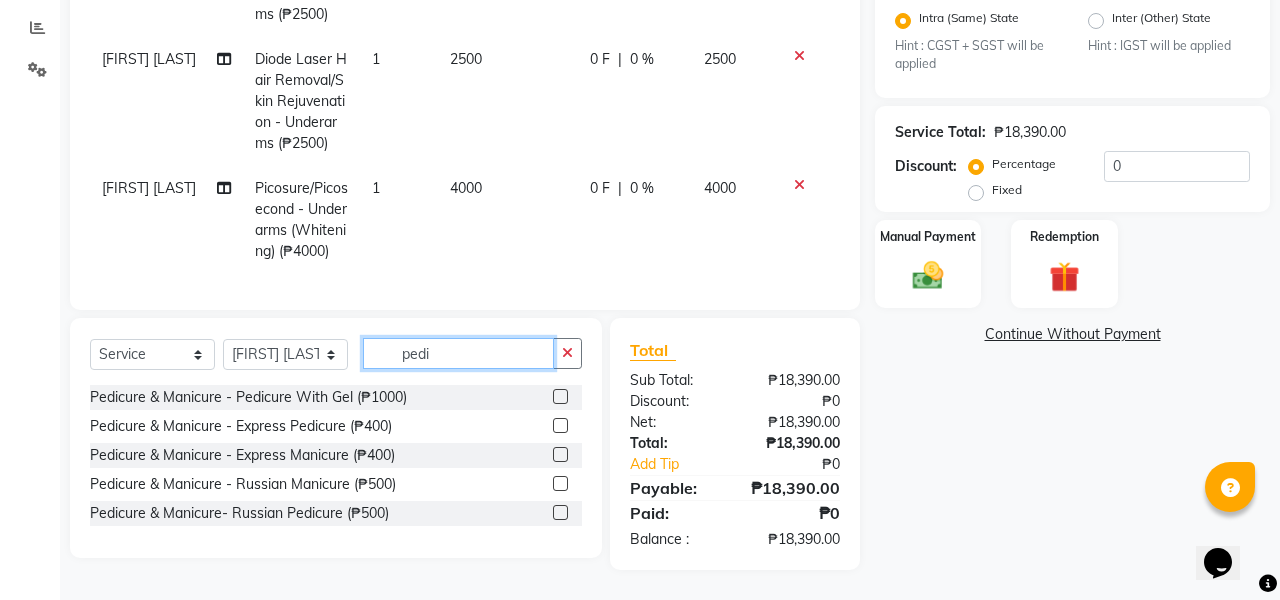 type on "pedi" 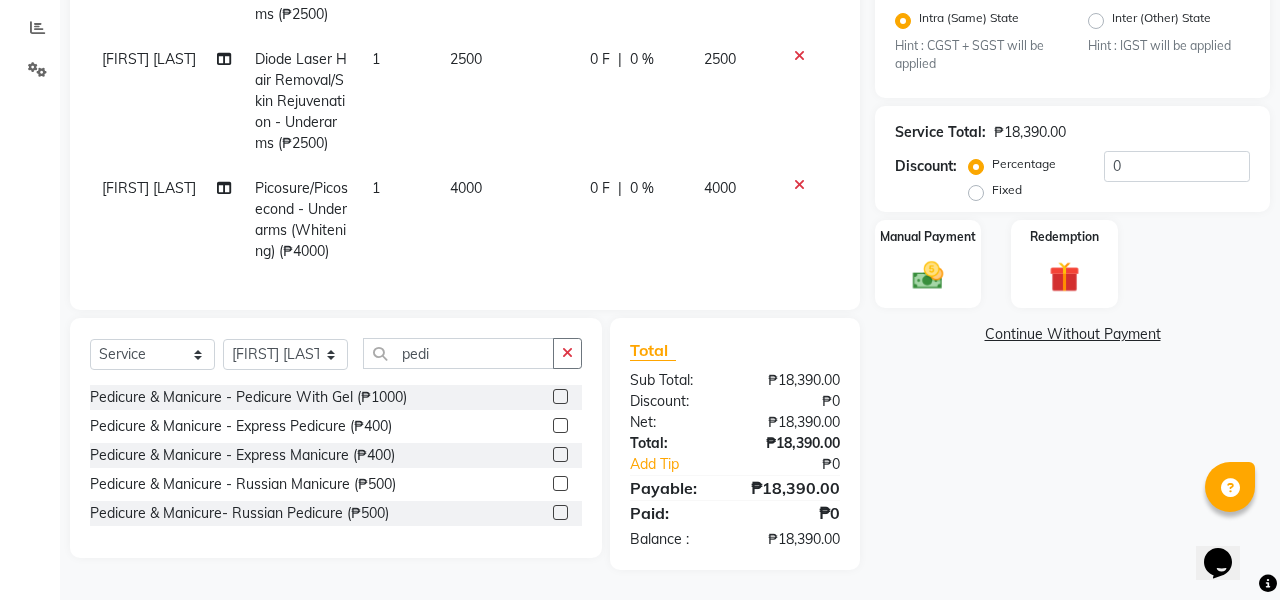 click 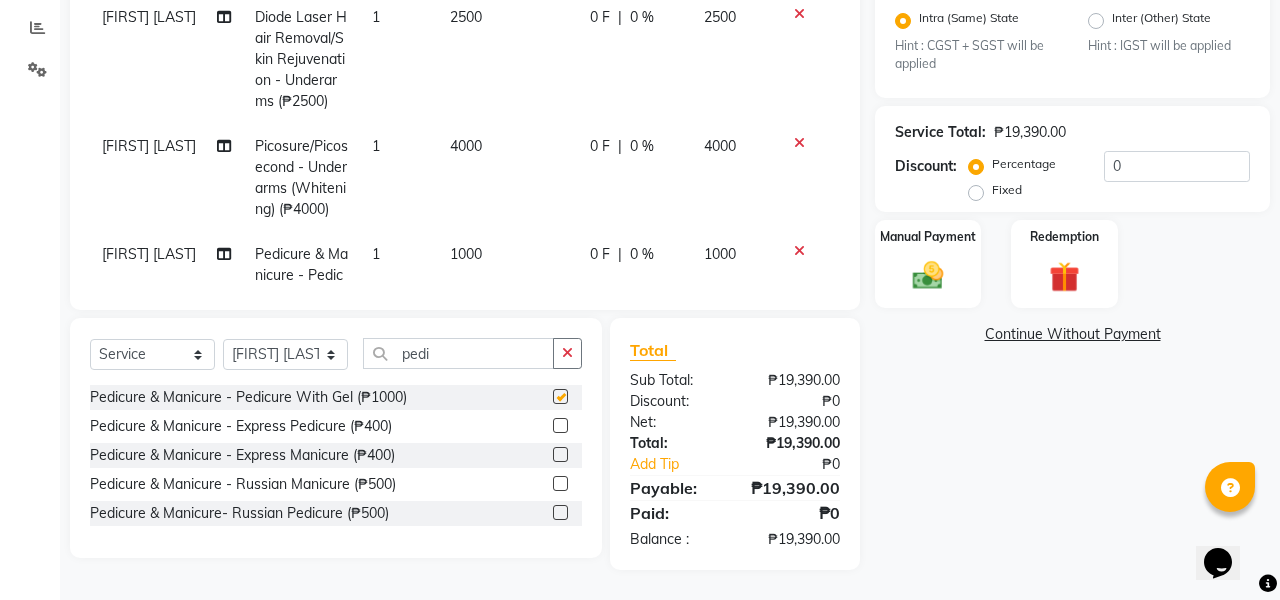 checkbox on "false" 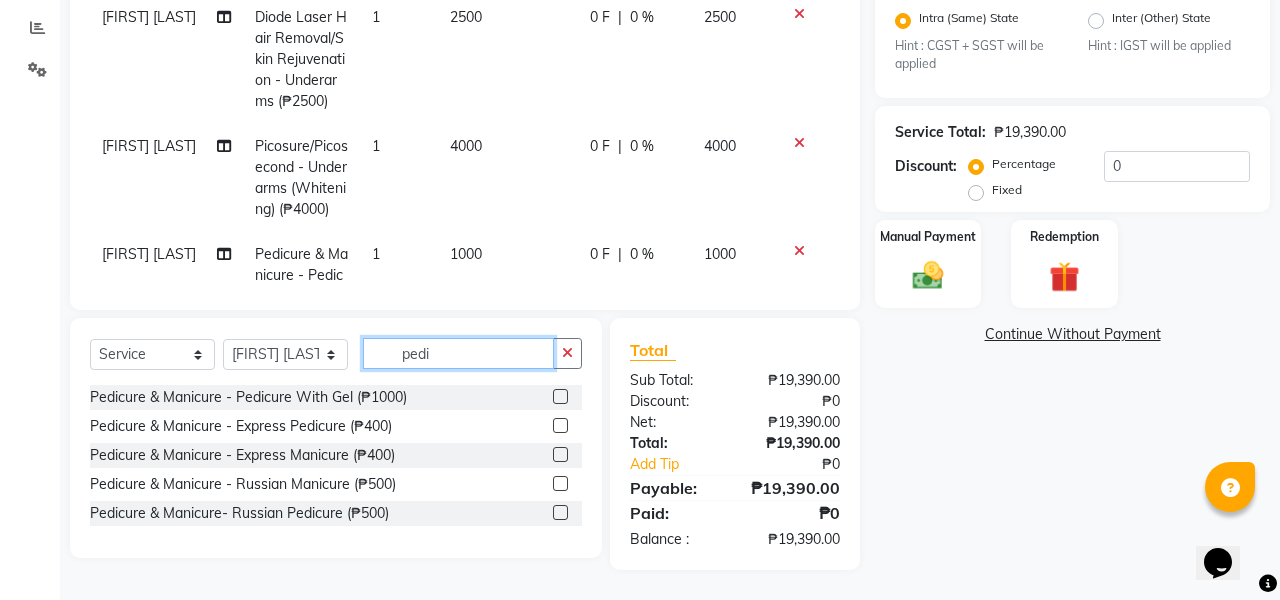 click on "pedi" 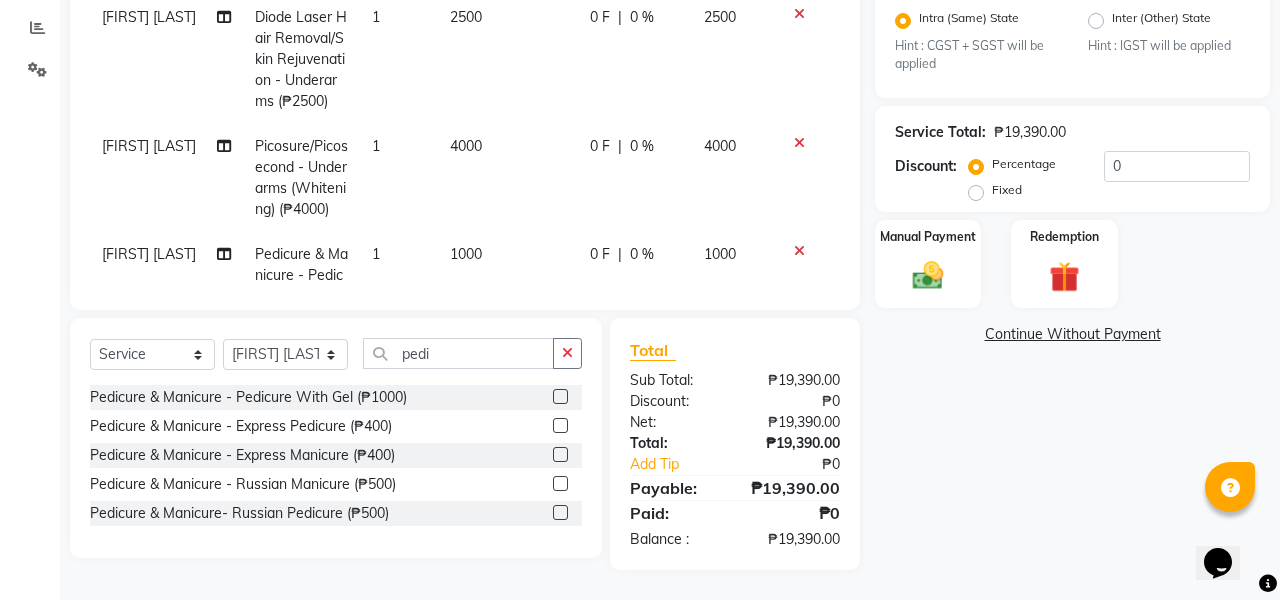 click on "Client +63 9989501987 Date 08/02/2025 Invoice Number V/2025-26/0758 Services Therapist Service Qty Price Disc Total Action CIARA SHAYNE FLORES Nails - Foot Spa With Medicure Treatment (₱900) 1 900 0 F | 0 % 900 CIARA SHAYNE FLORES Nails - Gel Removal (₱350) 1 350 0 F | 0 % 350 CIARA SHAYNE FLORES Nails- Hardgel Overlay  (₱1450) 1 1450 0 F | 0 % 1450 CIARA SHAYNE FLORES Nails - Design  (₱69) 10 69 0 F | 0 % 690 CIARA SHAYNE FLORES Facials- Hydra Facial Ultimate (₱6000) 1 6000 0 F | 0 % 6000 CIARA SHAYNE FLORES Diode Laser Hair Removal/Skin Rejuvenation  - Underarms (₱2500) 1 2500 0 F | 0 % 2500 CIARA SHAYNE FLORES Diode Laser Hair Removal/Skin Rejuvenation  - Underarms (₱2500) 1 2500 0 F | 0 % 2500 CIARA SHAYNE FLORES Picosure/Picosecond - Underarms (Whitening) (₱4000) 1 4000 0 F | 0 % 4000 CIARA SHAYNE FLORES Pedicure & Manicure  - Pedicure With Gel (₱1000) 1 1000 0 F | 0 % 1000" 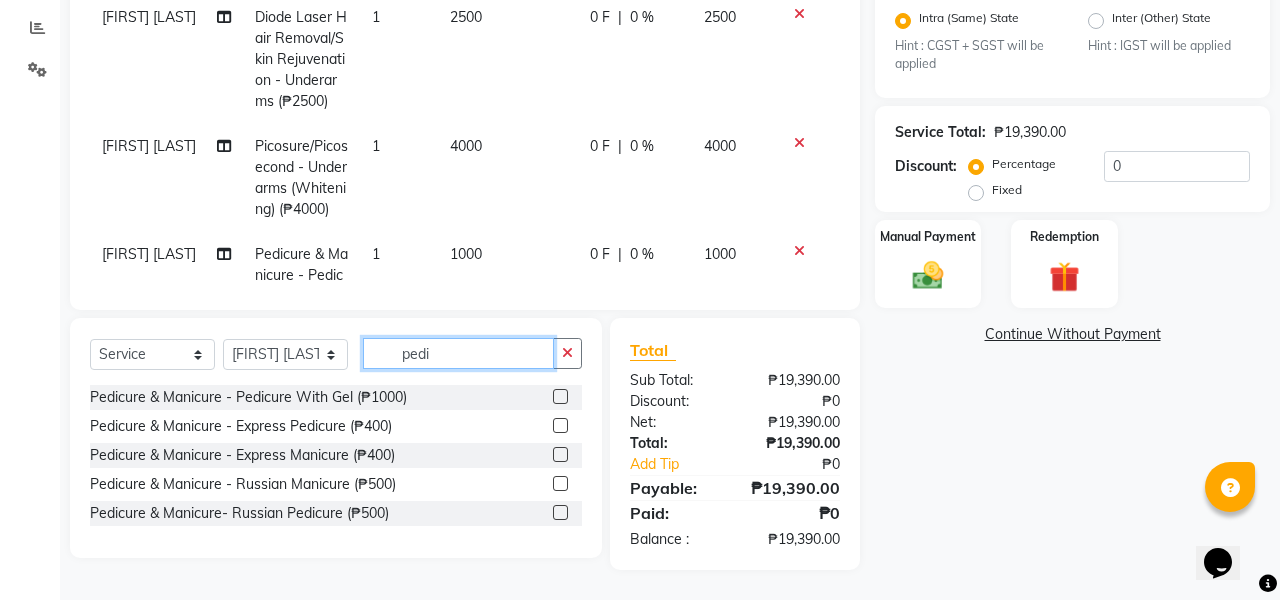 click on "pedi" 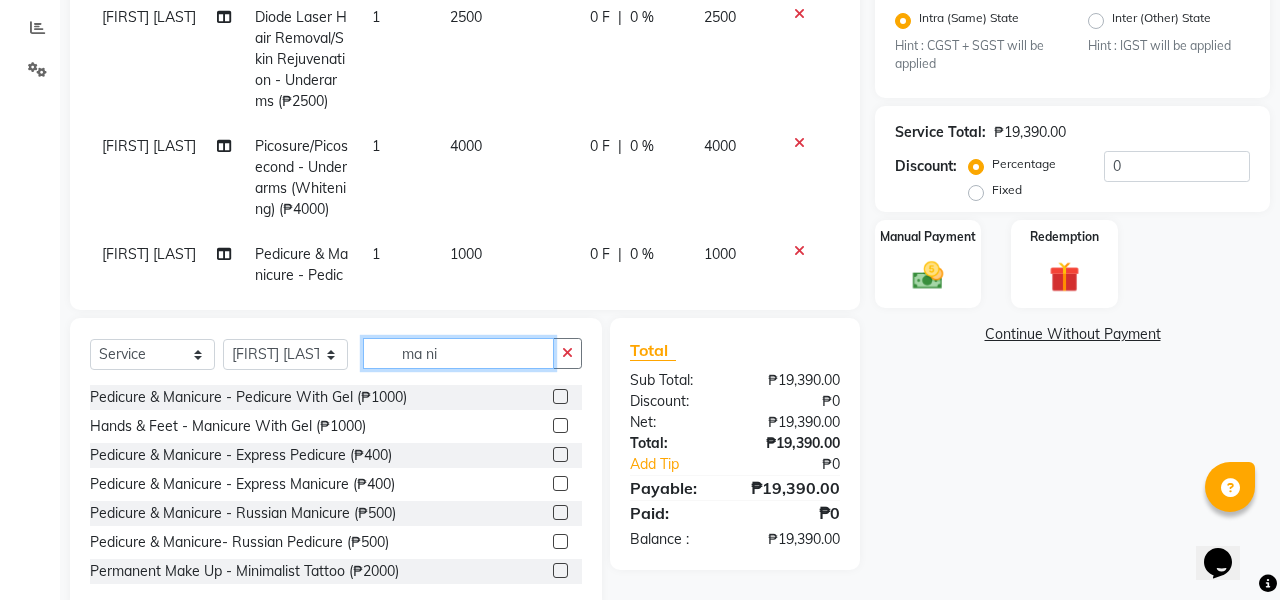 type on "ma ni" 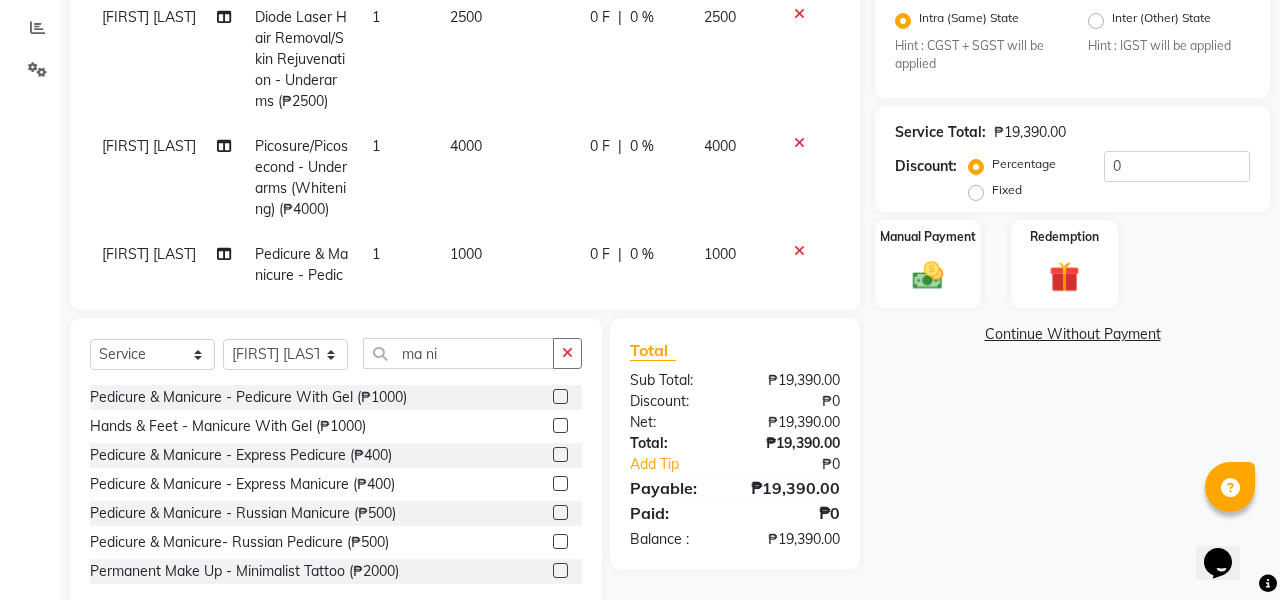click 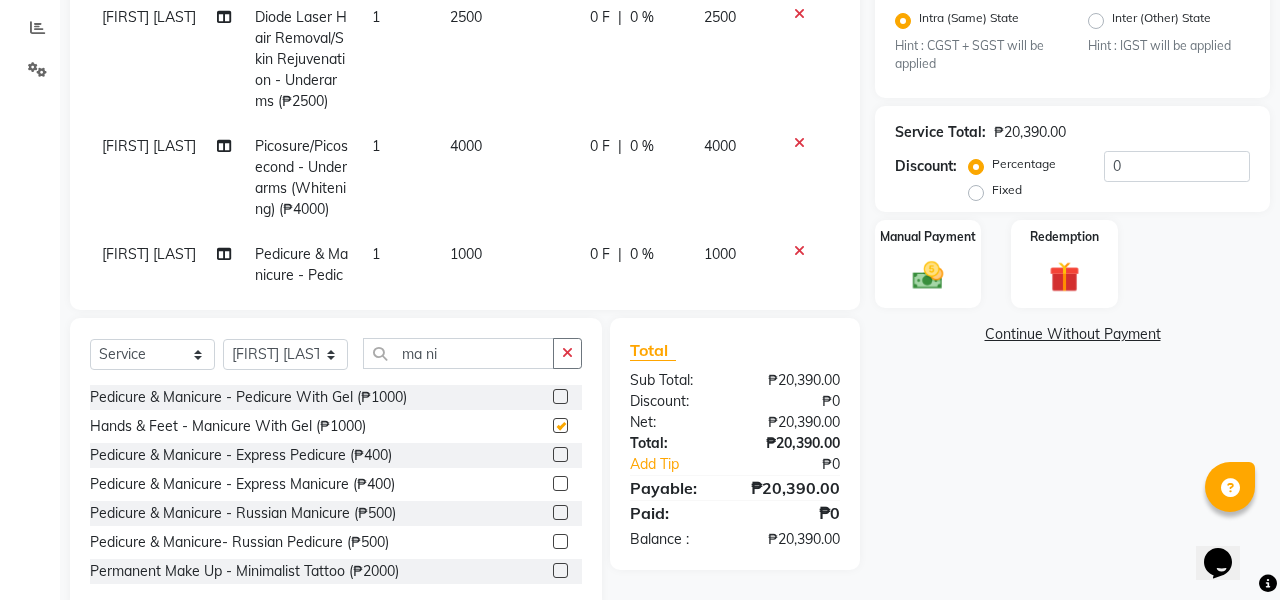 checkbox on "false" 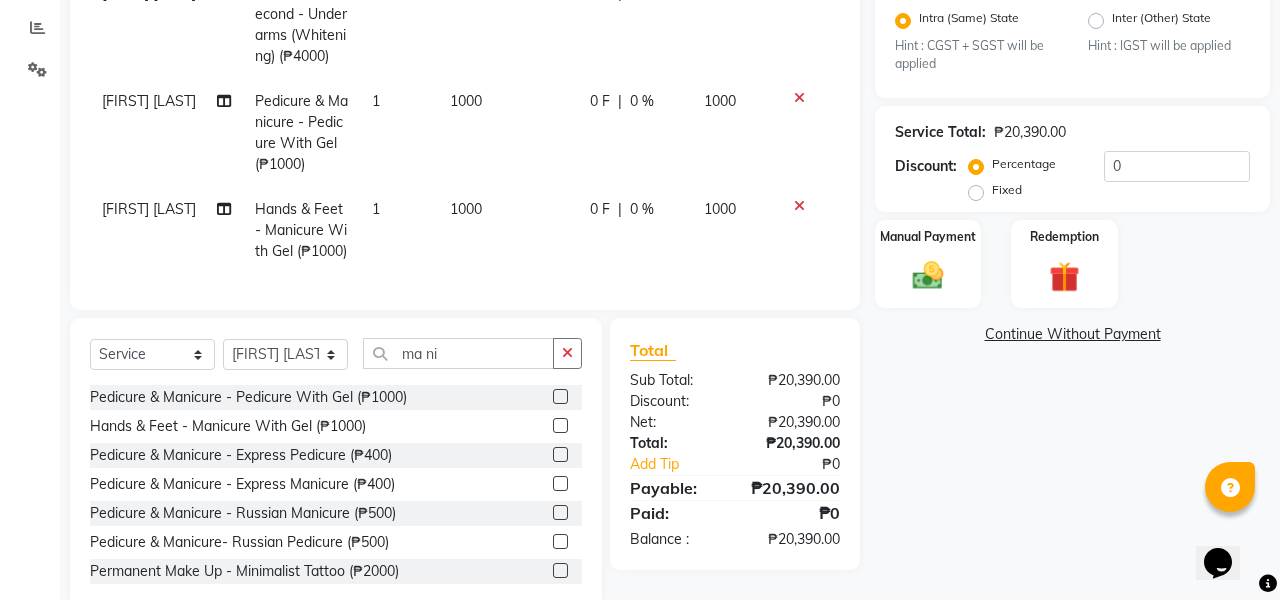 scroll, scrollTop: 615, scrollLeft: 0, axis: vertical 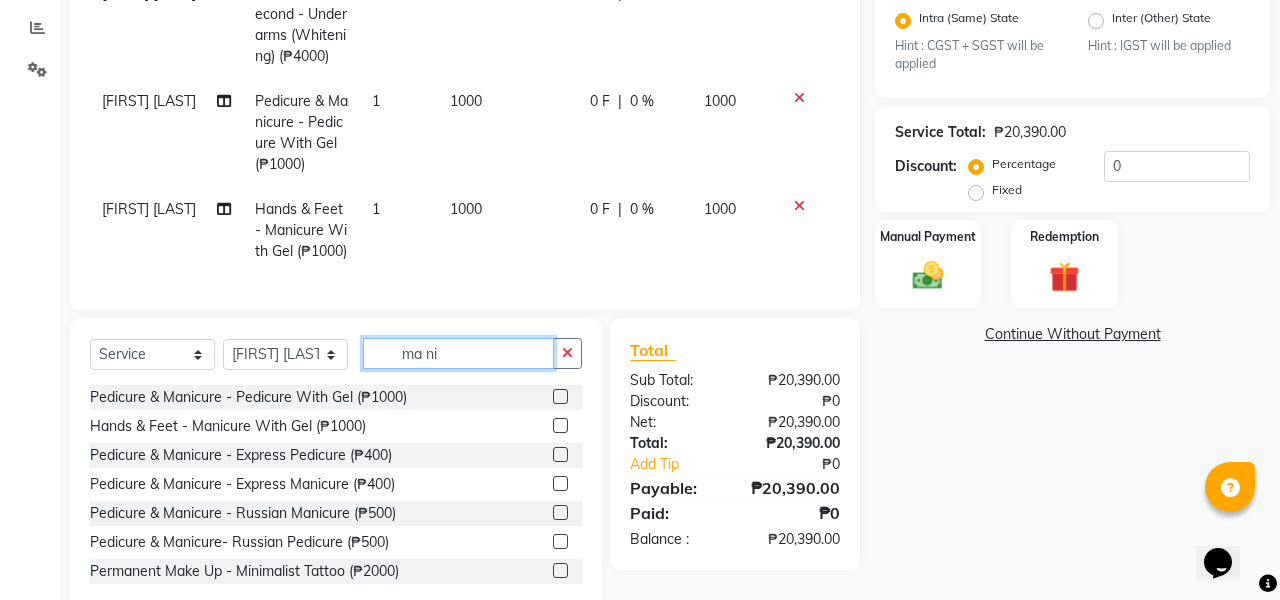 click on "ma ni" 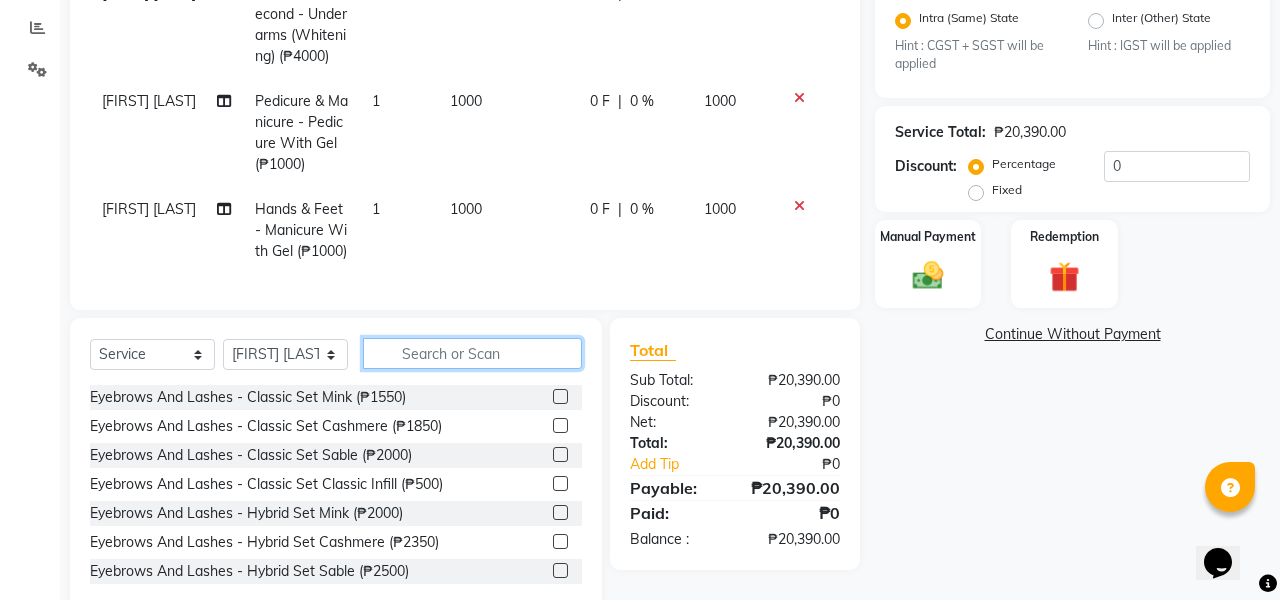 type 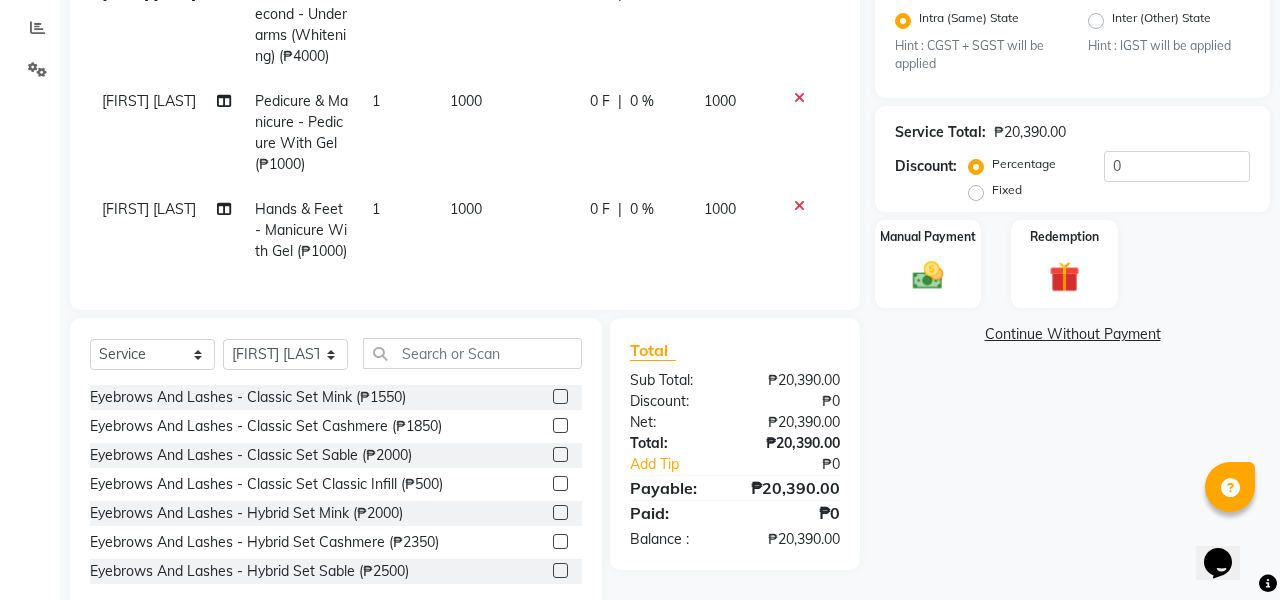 click on "Continue Without Payment" 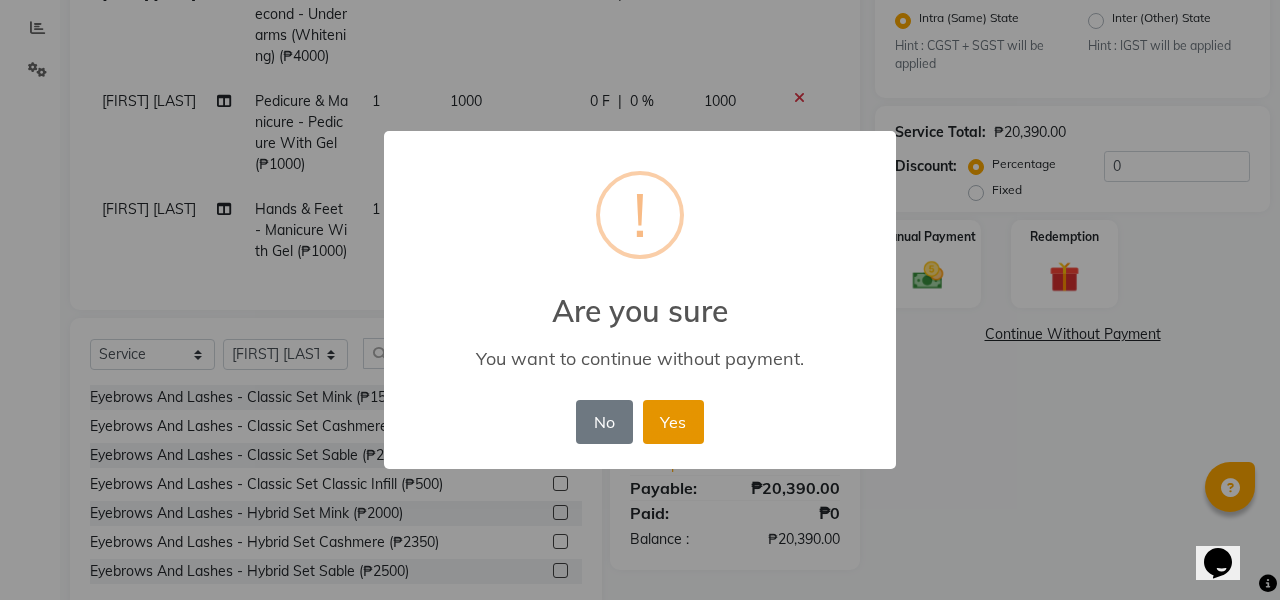 click on "Yes" at bounding box center (673, 422) 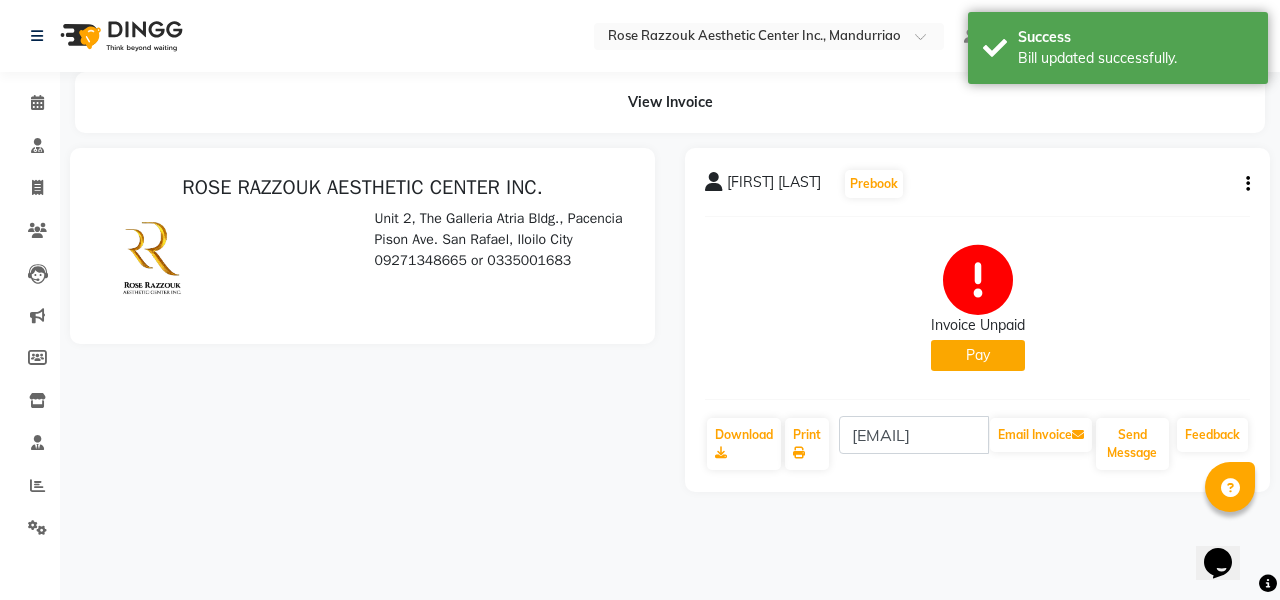 scroll, scrollTop: 0, scrollLeft: 0, axis: both 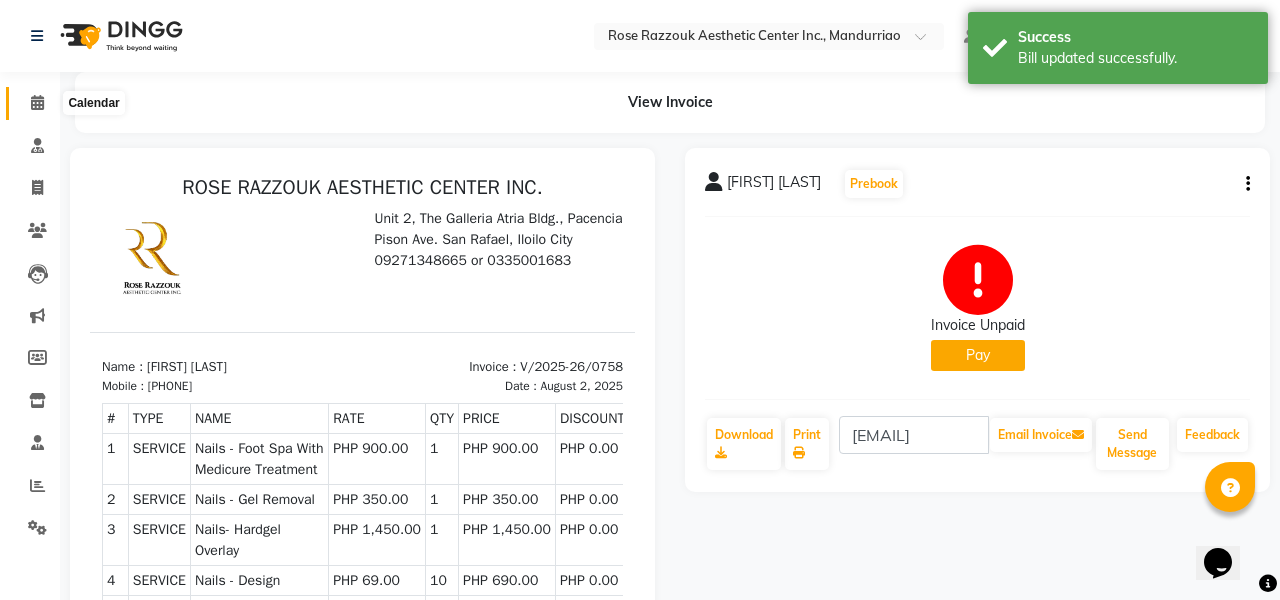 click 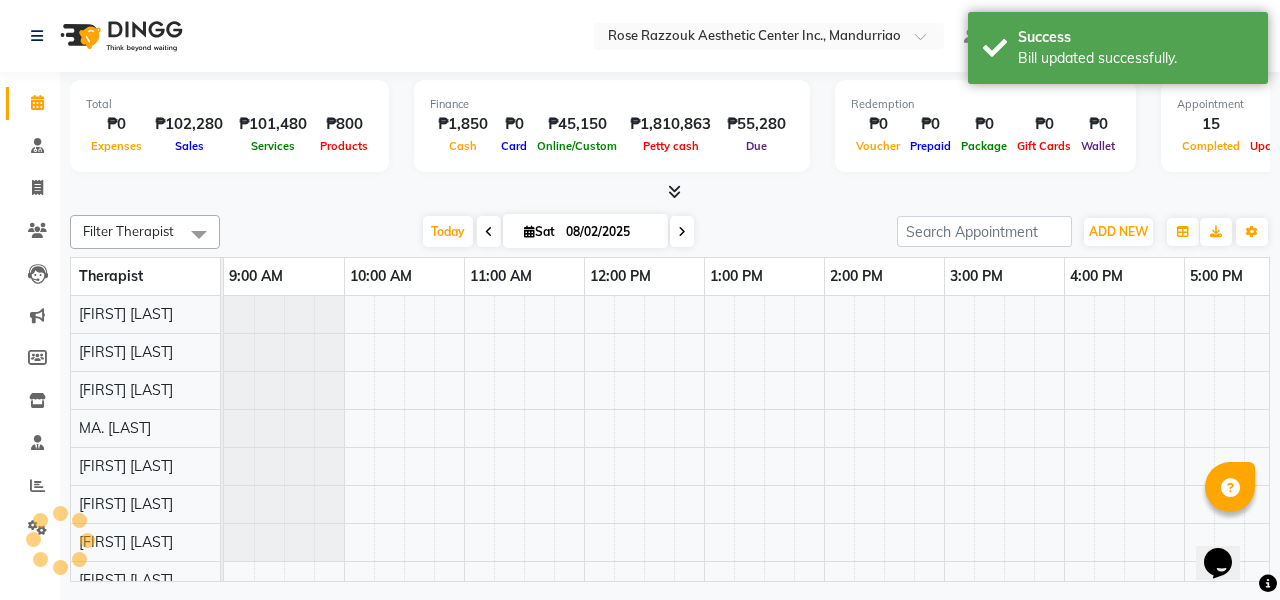scroll, scrollTop: 0, scrollLeft: 0, axis: both 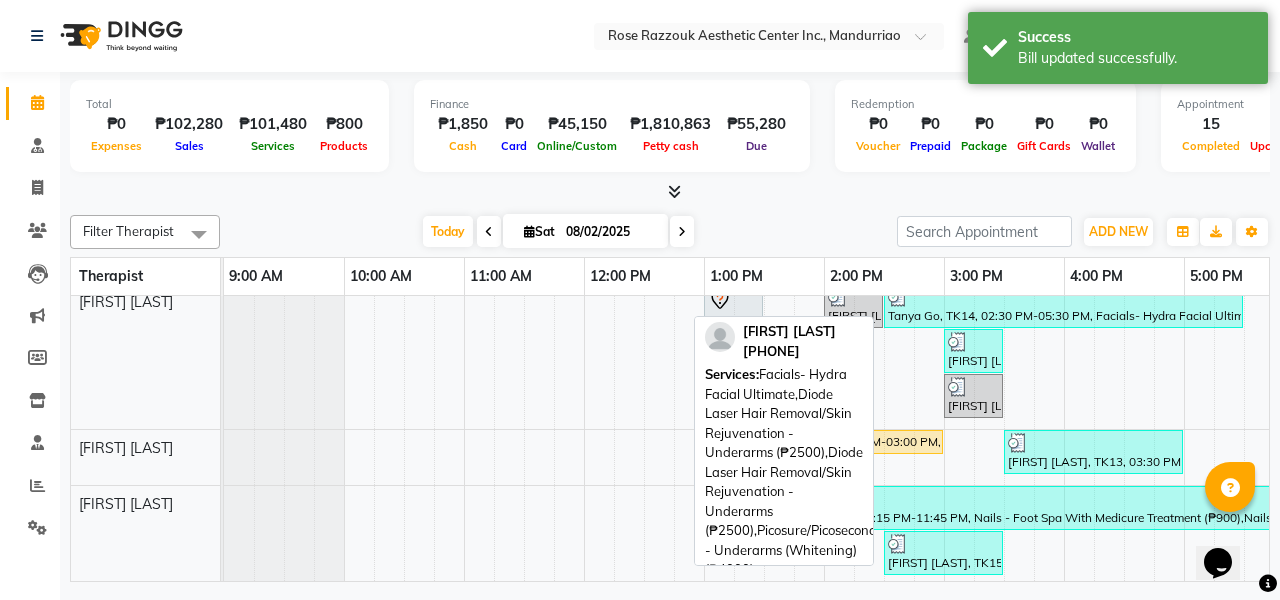 click on "Tanya Go, TK14, 02:30 PM-05:30 PM, Facials- Hydra Facial Ultimate,Diode Laser Hair Removal/Skin Rejuvenation  - Underarms (₱2500),Diode Laser Hair Removal/Skin Rejuvenation  - Underarms (₱2500),Picosure/Picosecond - Underarms (Whitening) (₱4000)" at bounding box center (1063, 306) 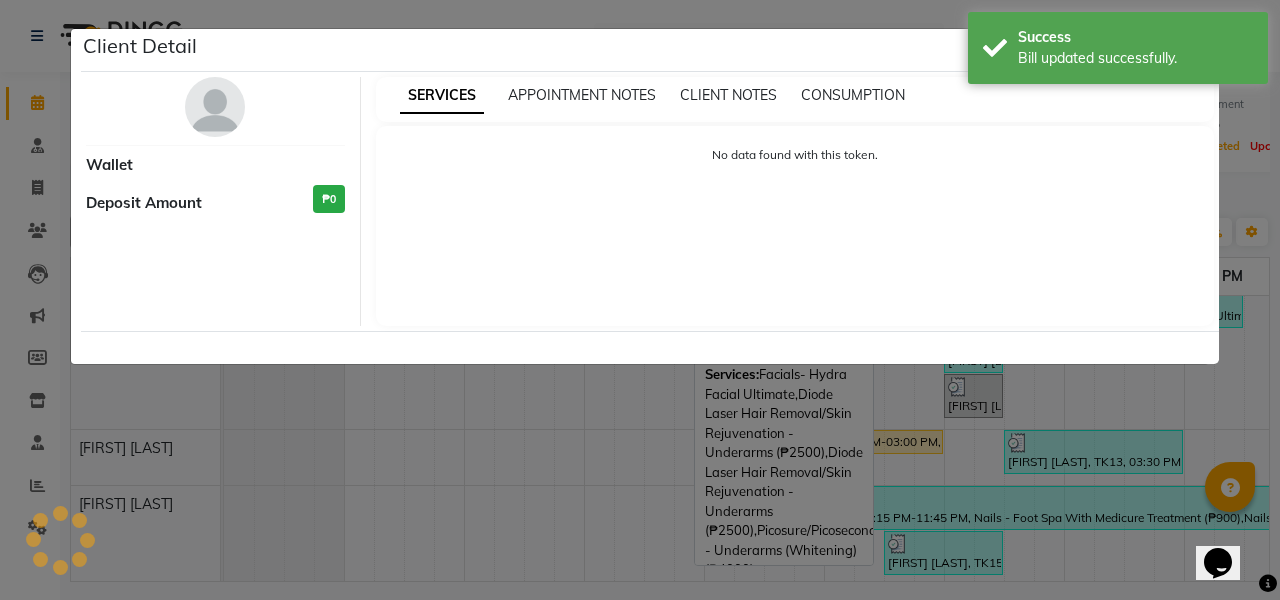 select on "3" 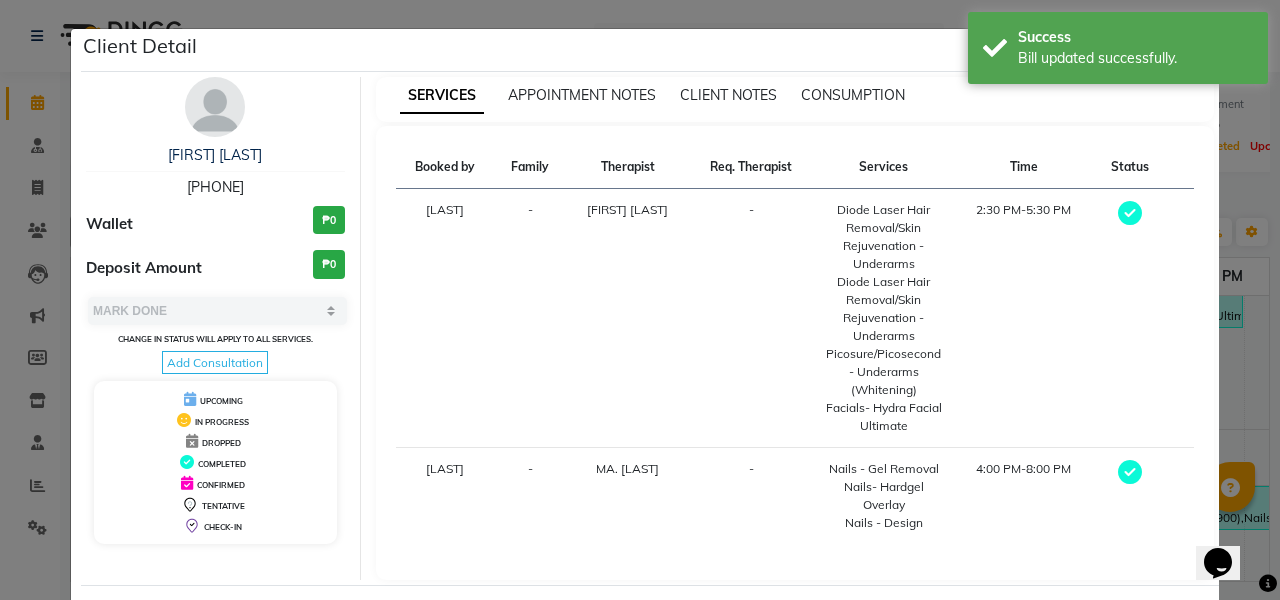scroll, scrollTop: 105, scrollLeft: 0, axis: vertical 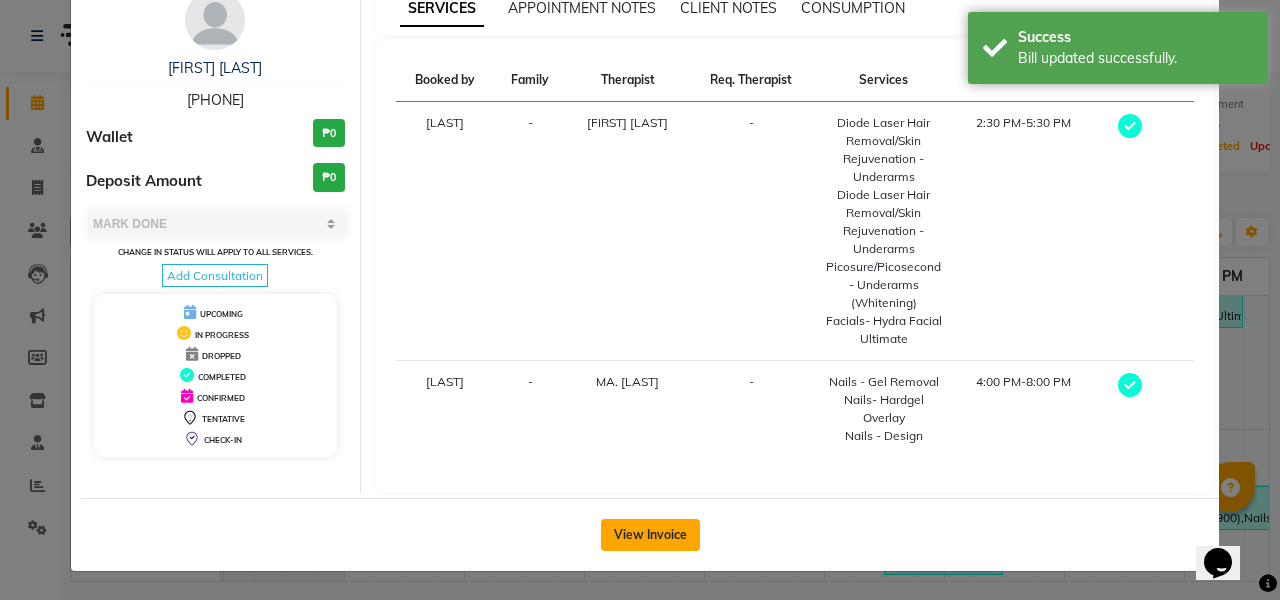 click on "View Invoice" 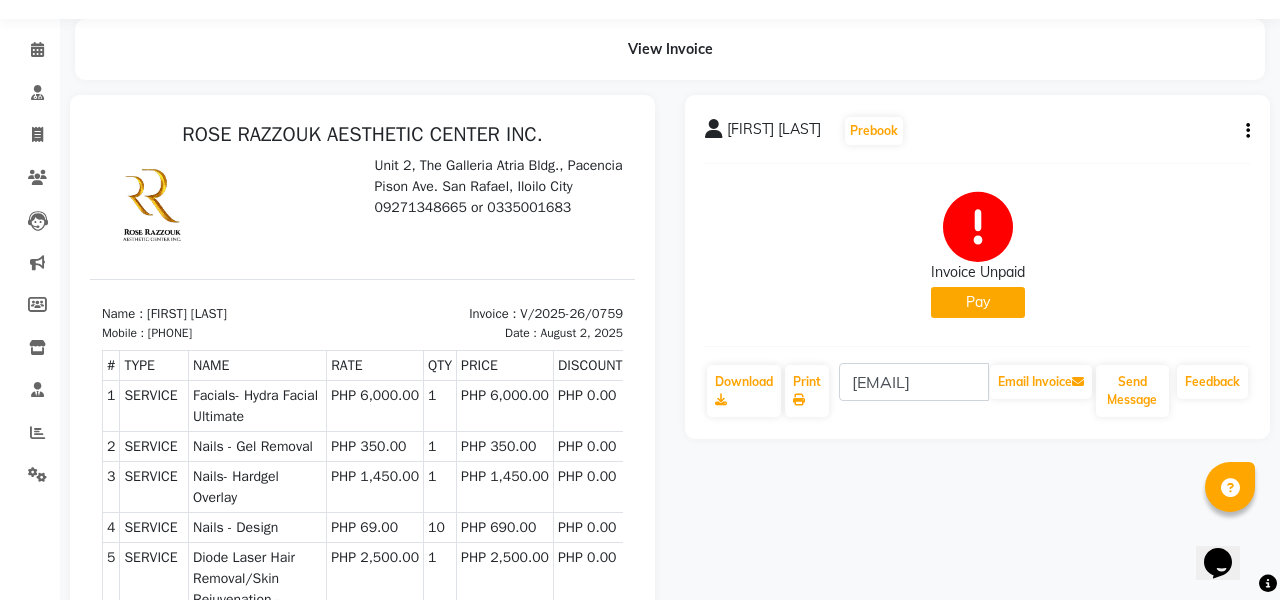scroll, scrollTop: 35, scrollLeft: 0, axis: vertical 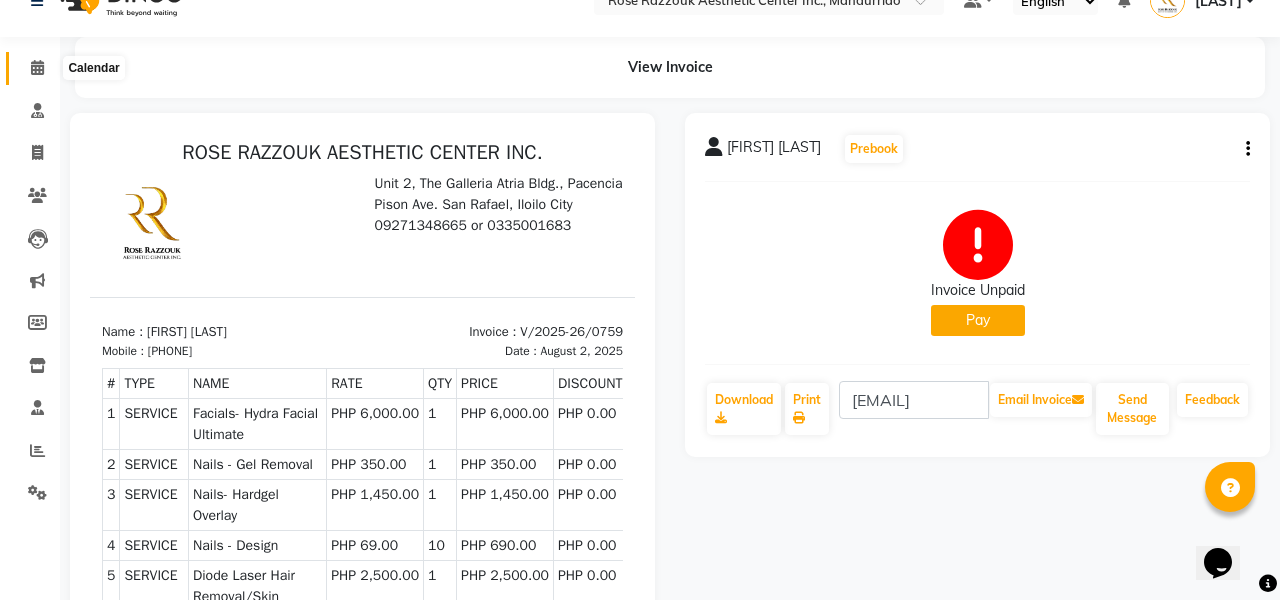 click 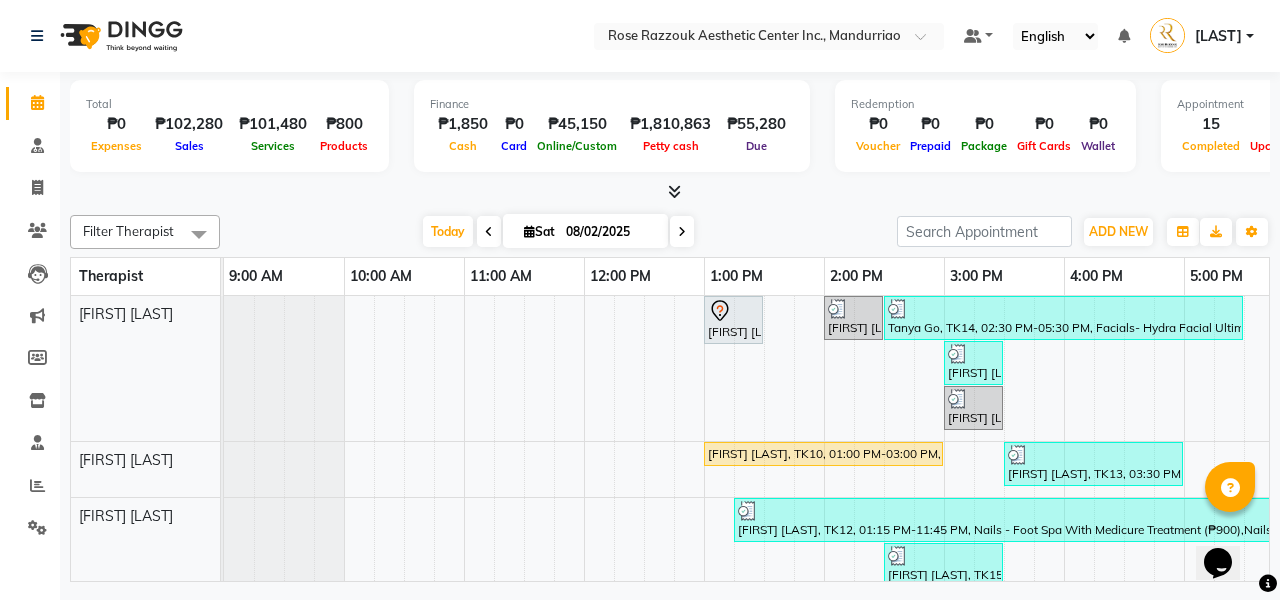 scroll, scrollTop: 0, scrollLeft: 0, axis: both 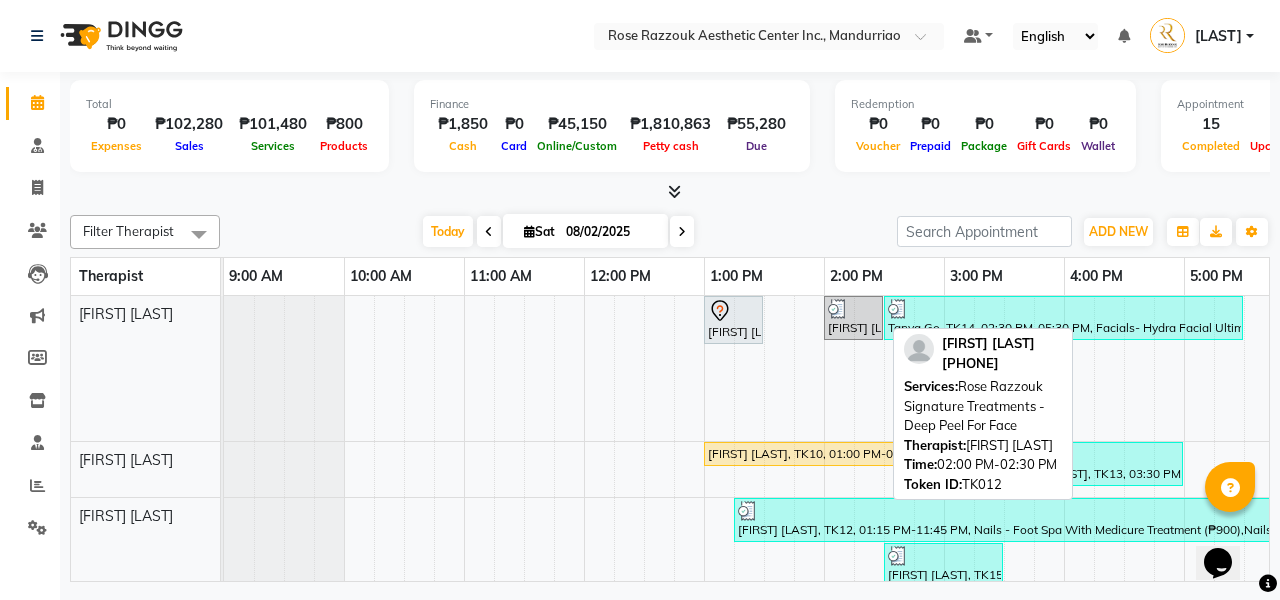 click on "[FIRST] [LAST], TK12, 02:00 PM-02:30 PM, [BRAND] Signature Treatments  - Deep Peel For Face" at bounding box center [853, 318] 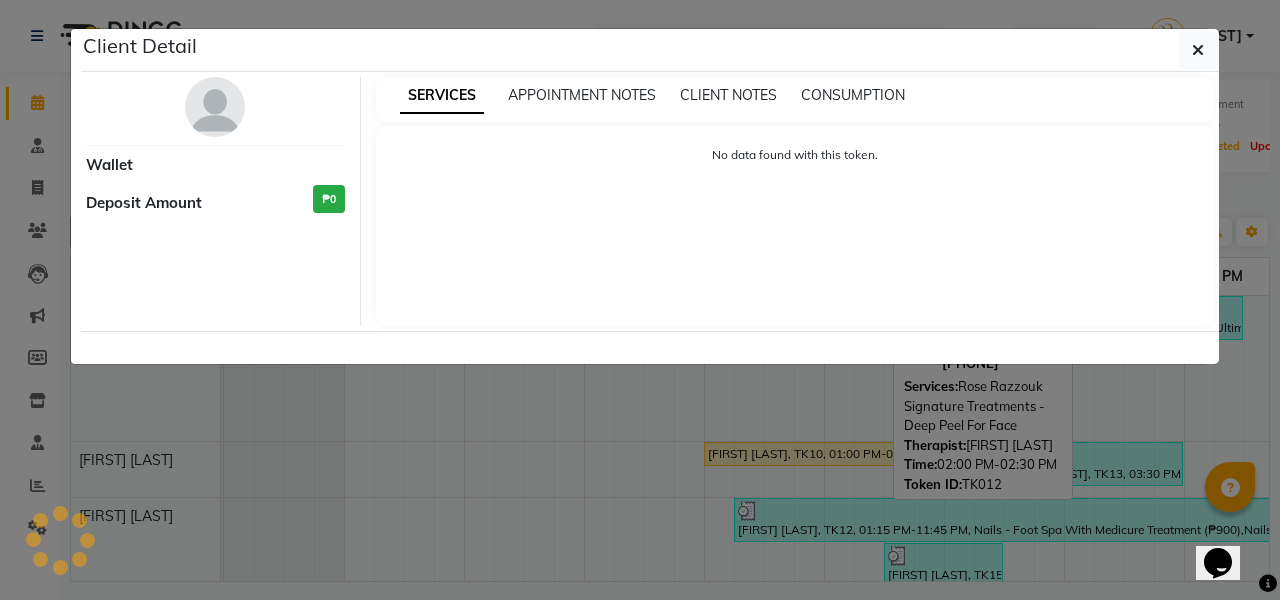 select on "3" 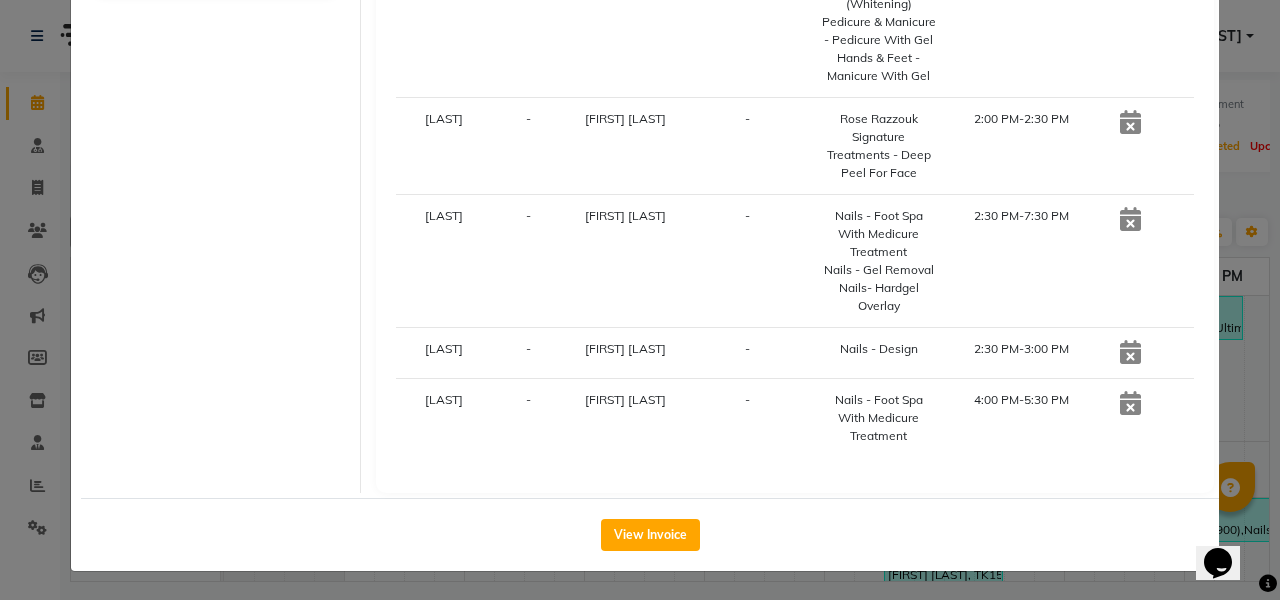 scroll, scrollTop: 684, scrollLeft: 0, axis: vertical 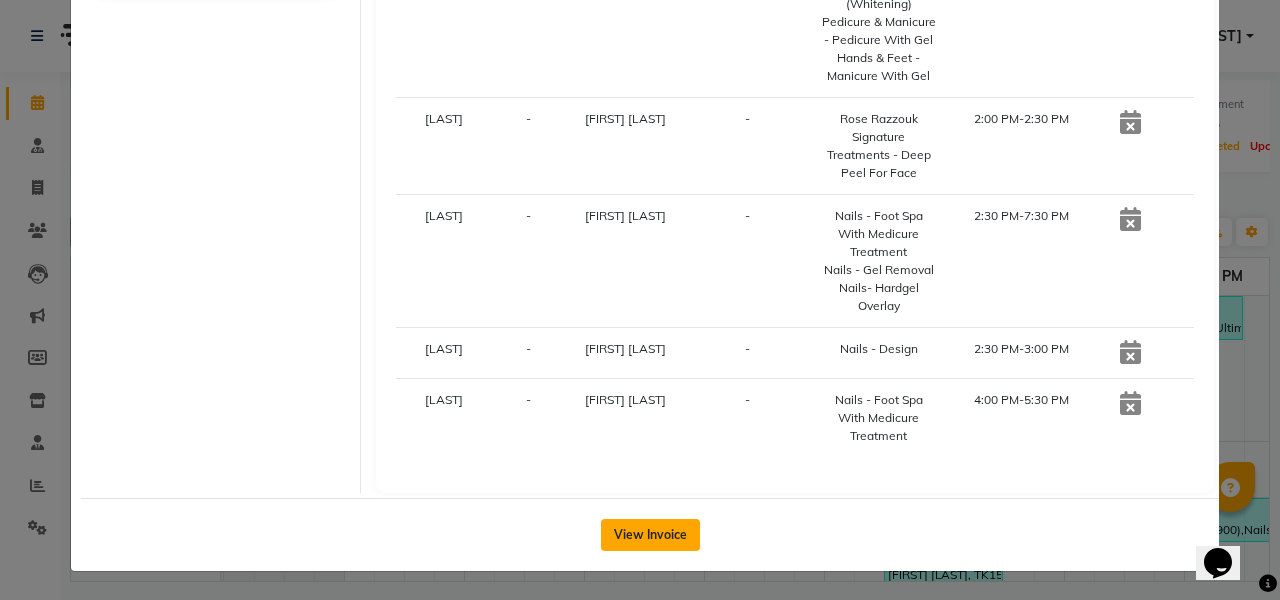click on "View Invoice" 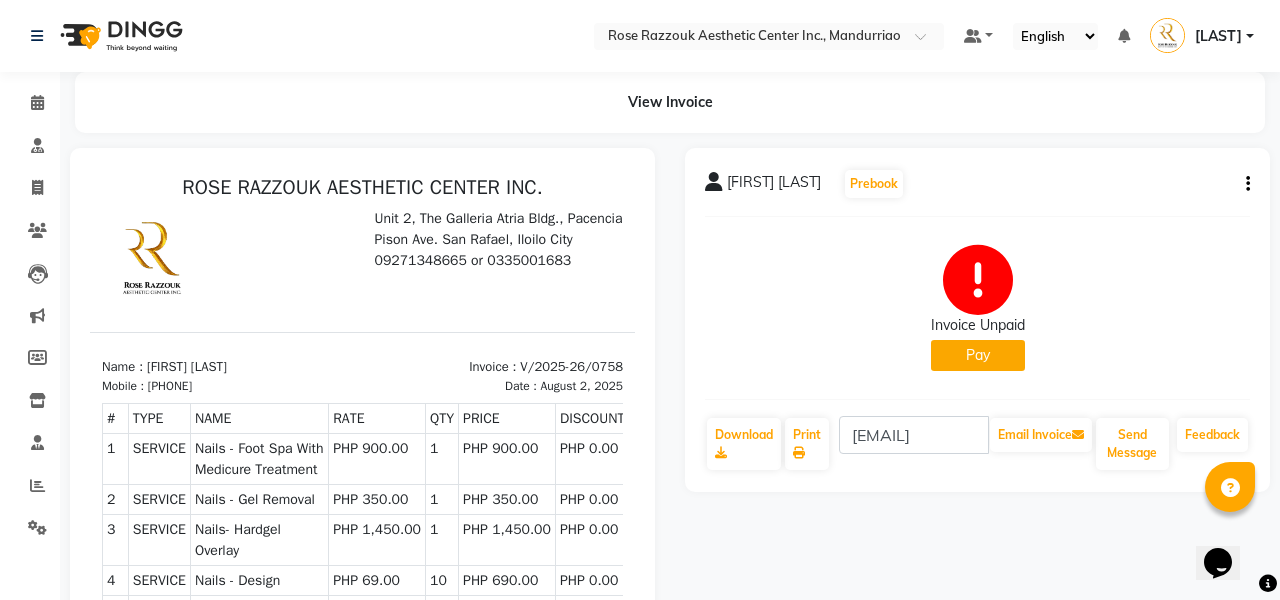 scroll, scrollTop: 0, scrollLeft: 0, axis: both 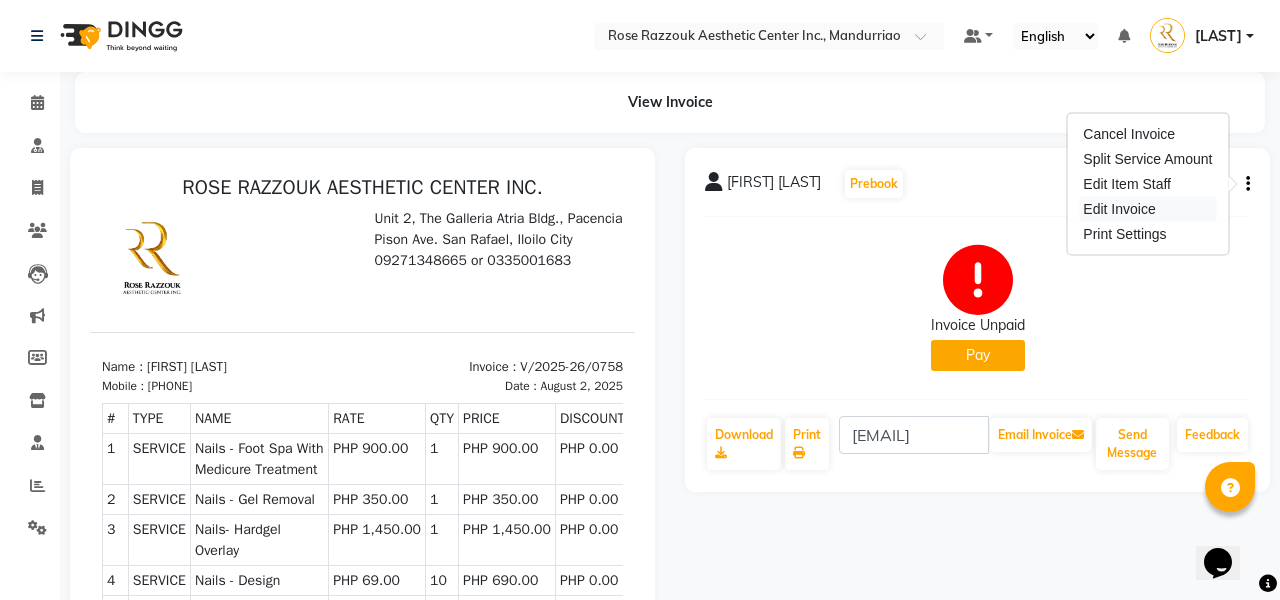 click on "Edit Invoice" at bounding box center [1147, 209] 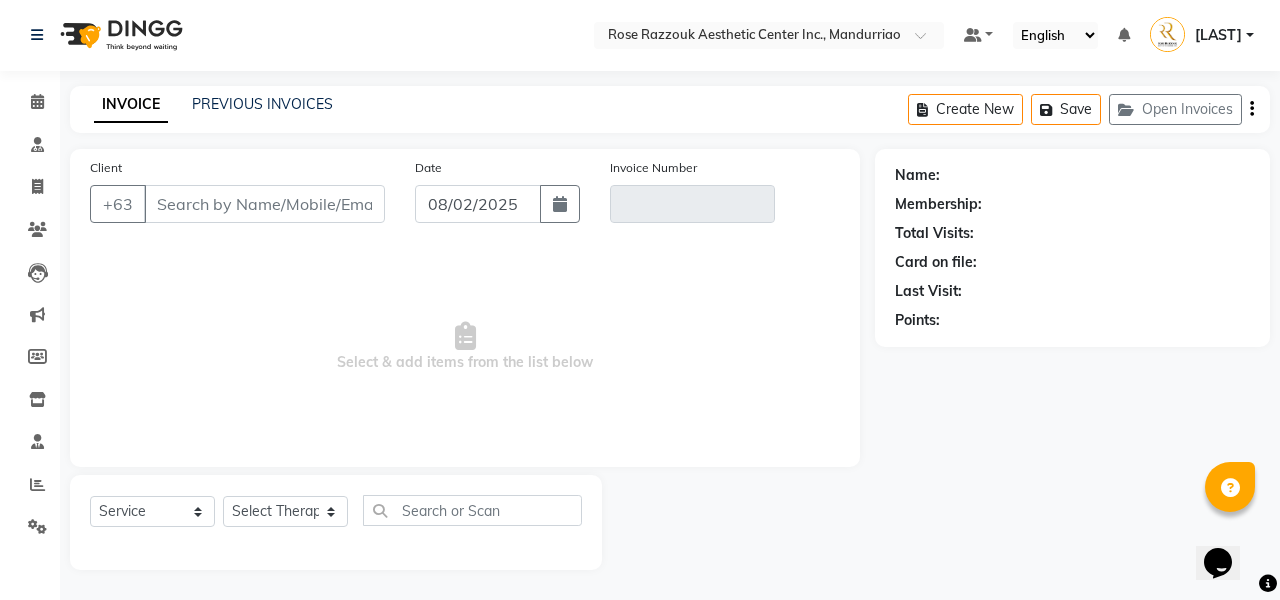scroll, scrollTop: 1, scrollLeft: 0, axis: vertical 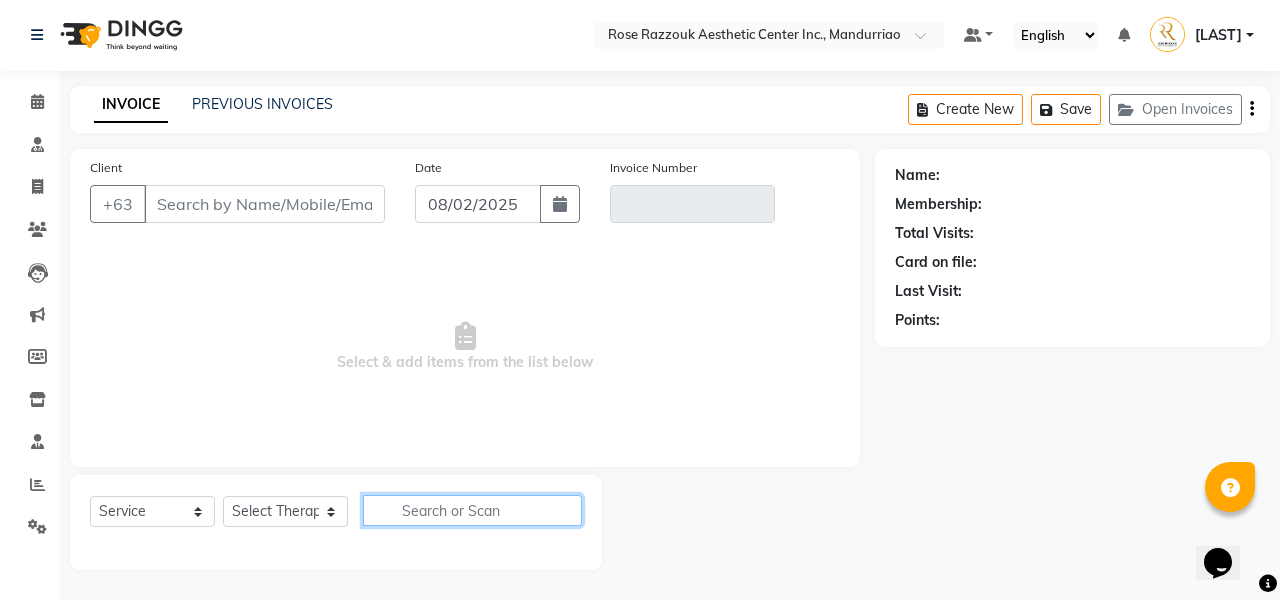 click 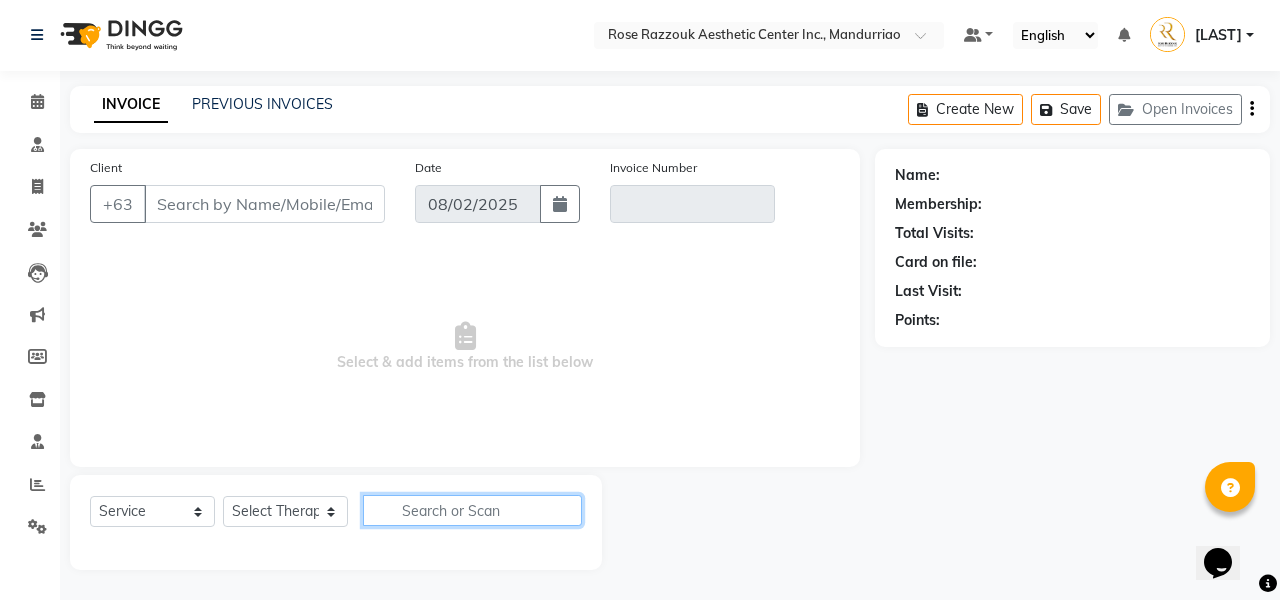 type on "[PHONE]" 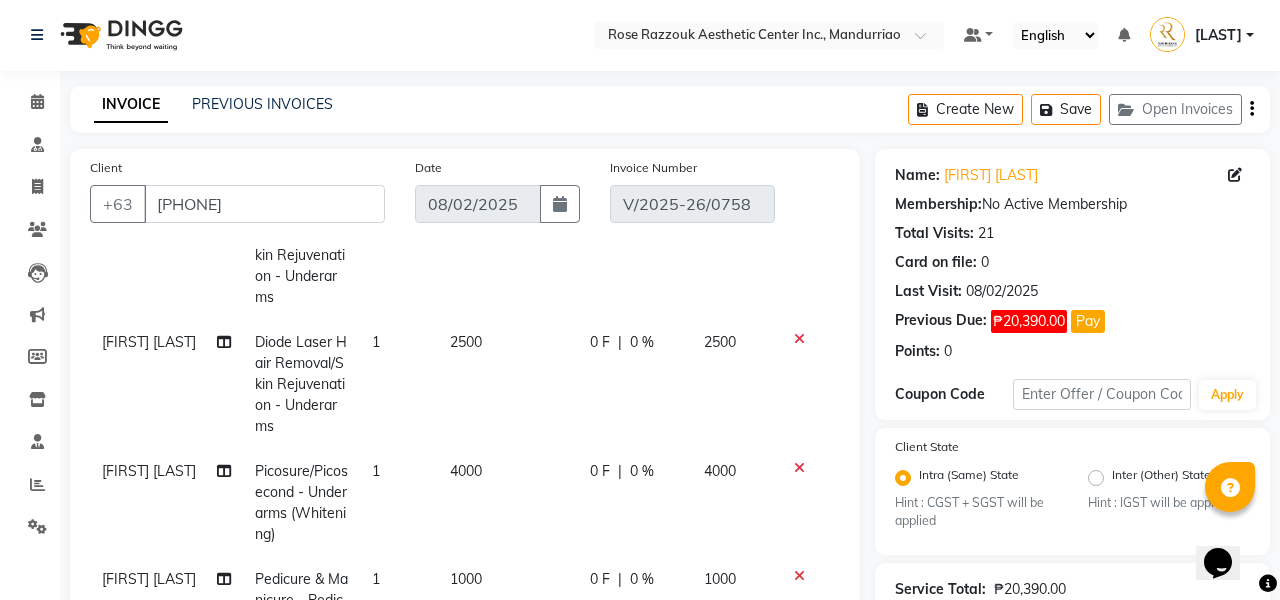 scroll, scrollTop: 531, scrollLeft: 0, axis: vertical 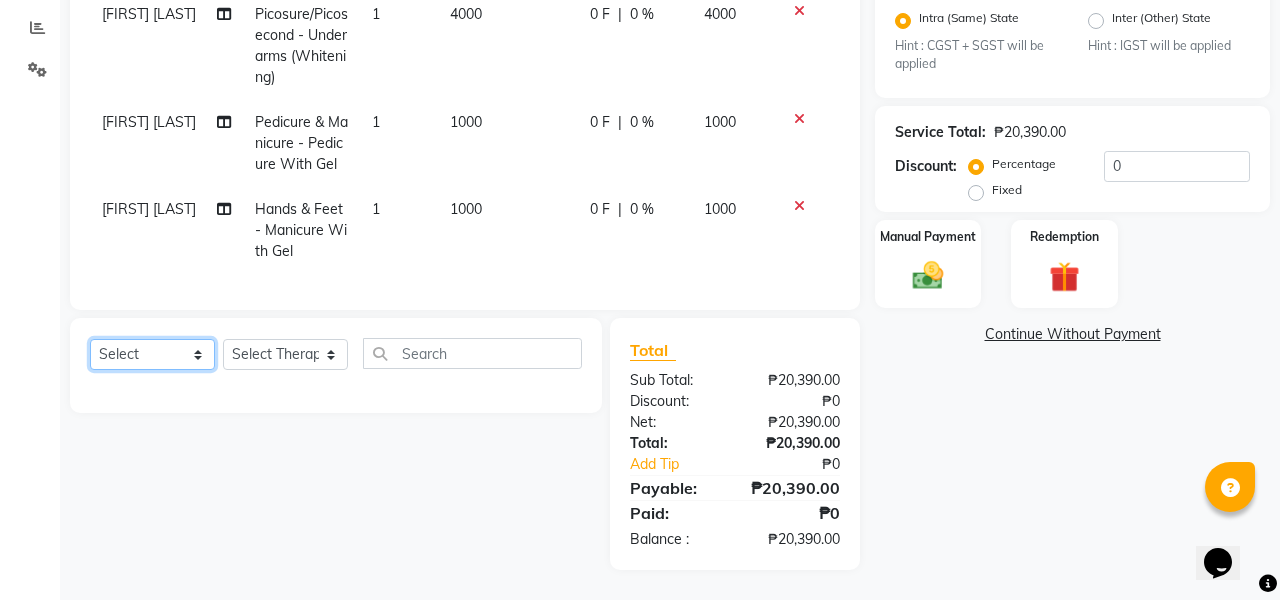 select on "service" 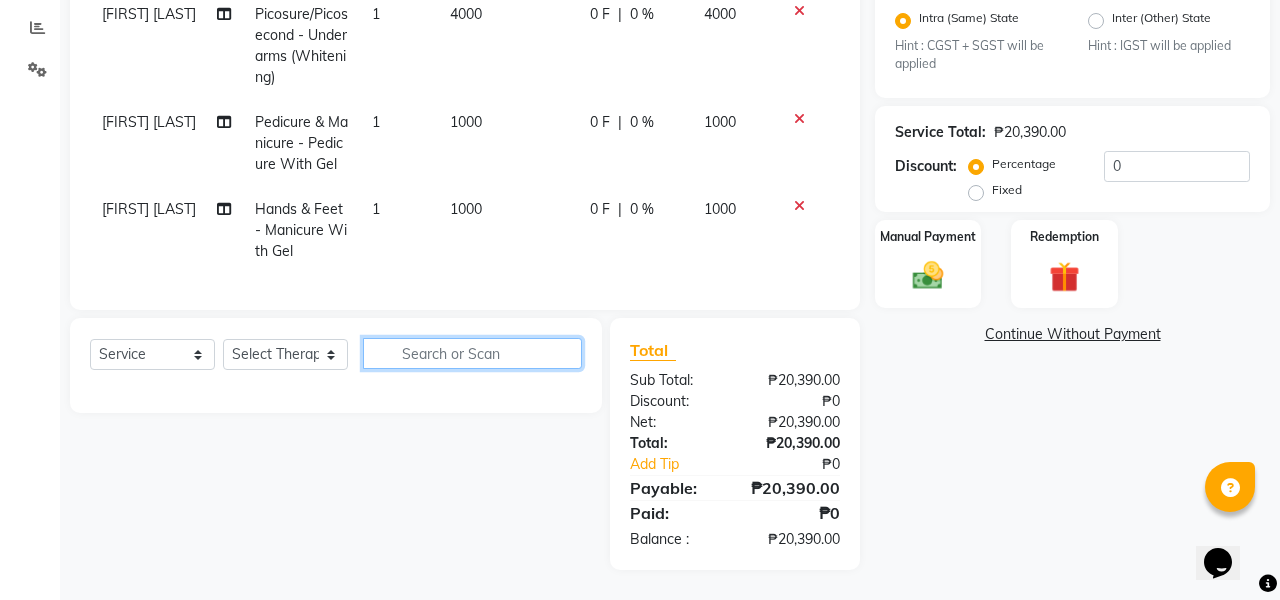 click 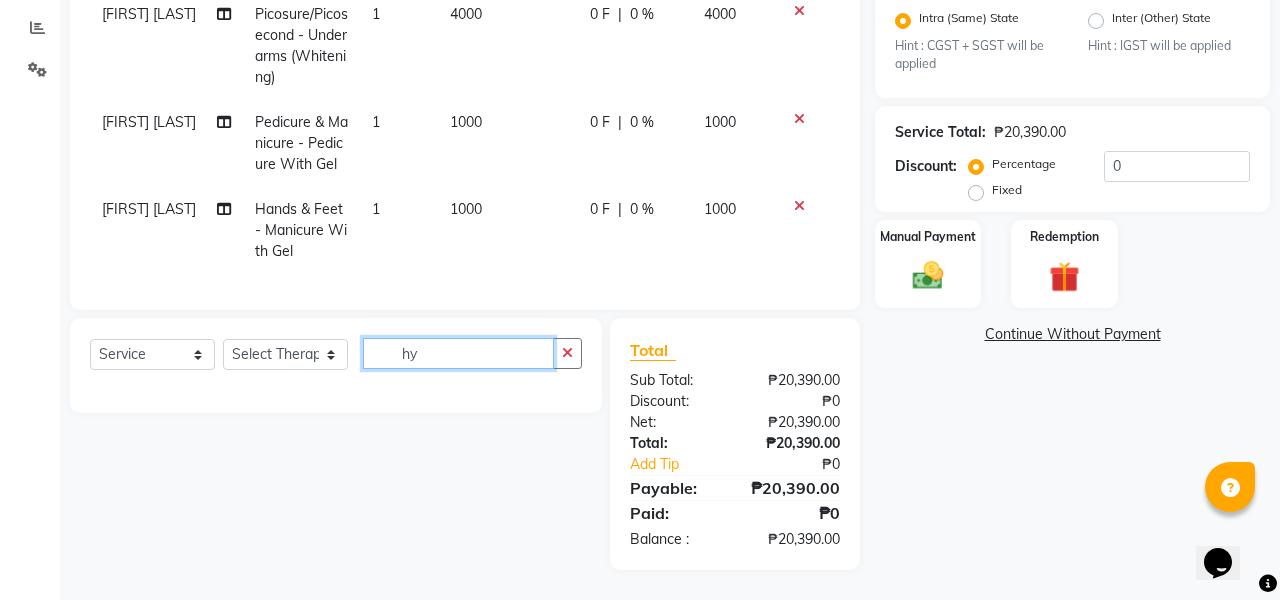 type on "hy" 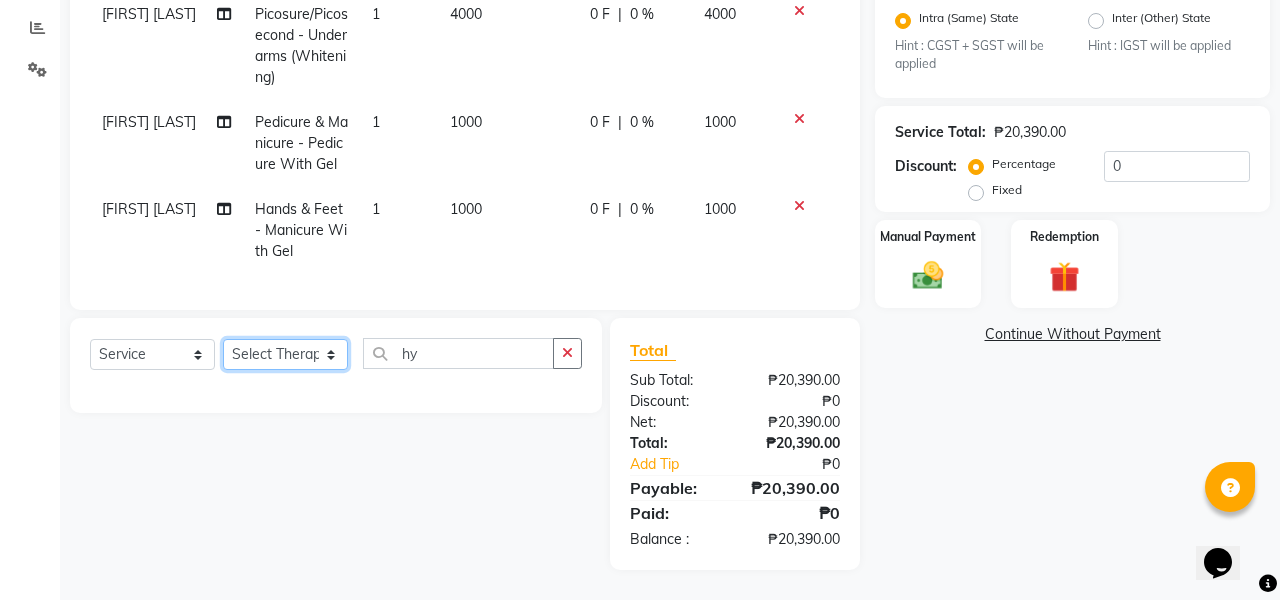 select on "[NUMBER]" 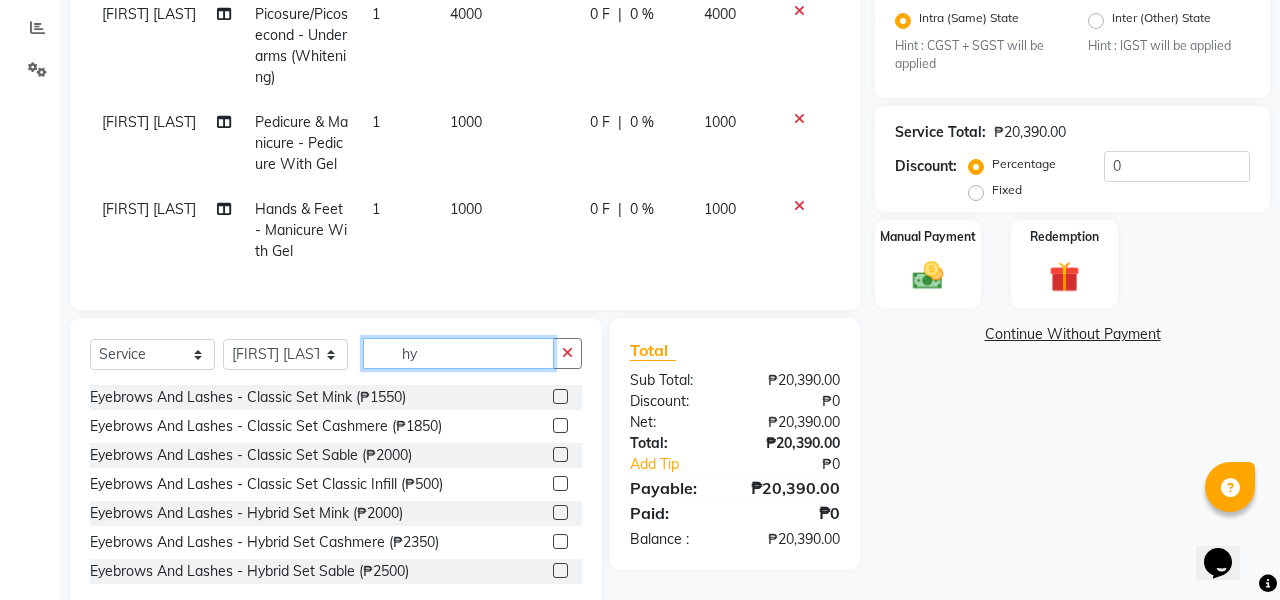 click on "hy" 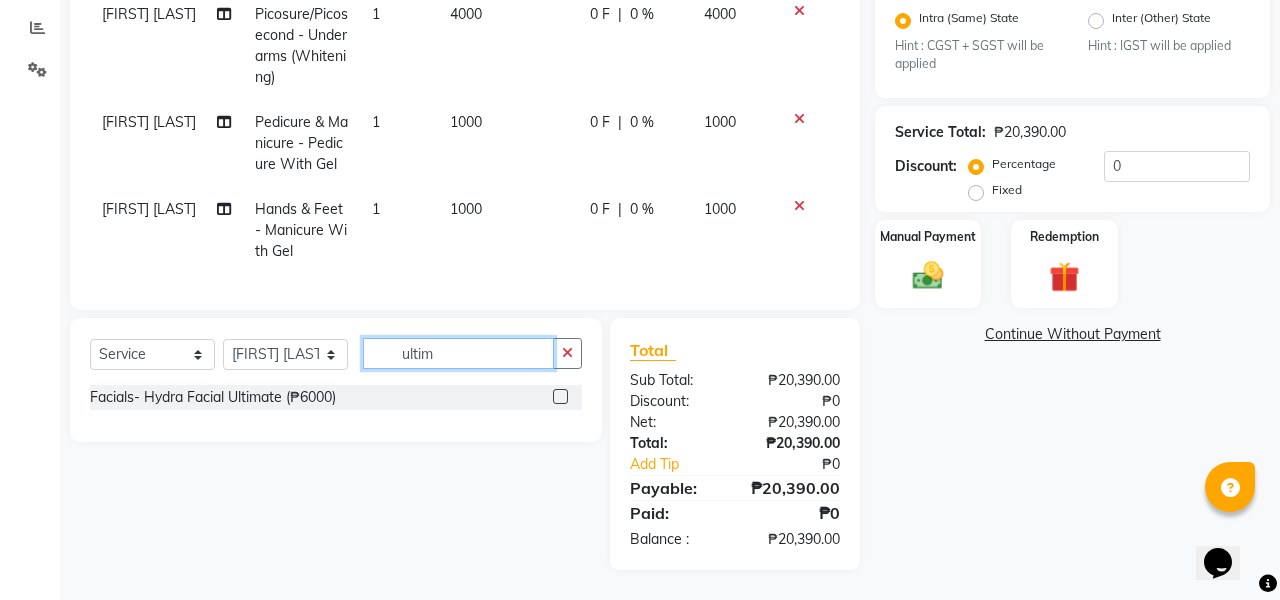 type on "ultim" 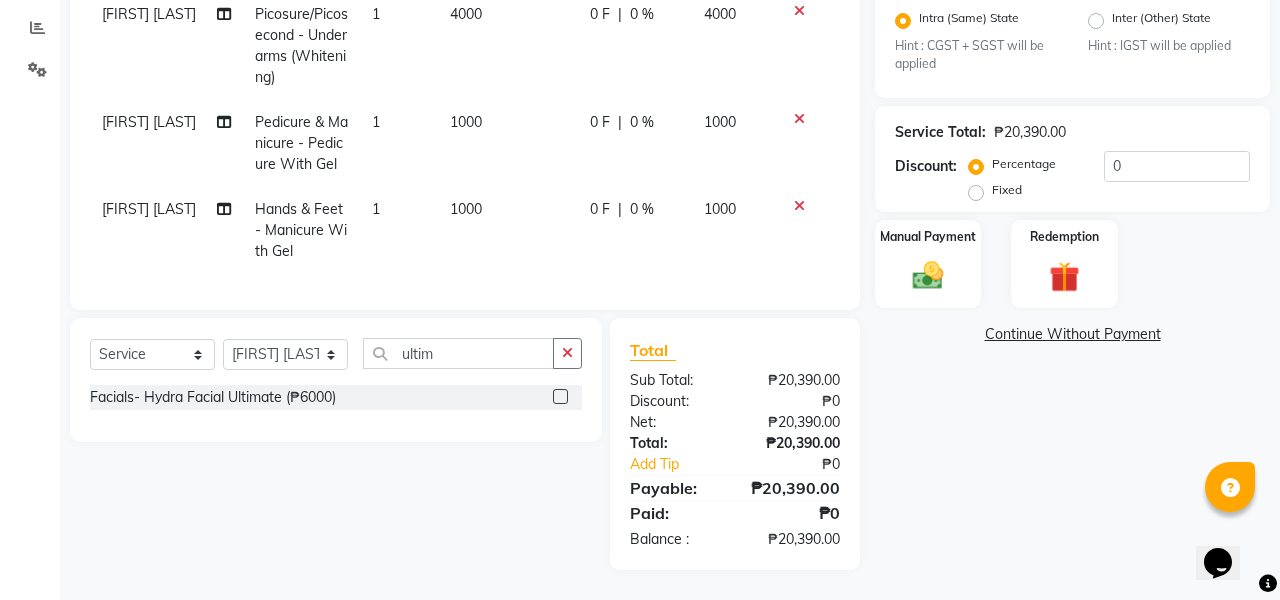 click 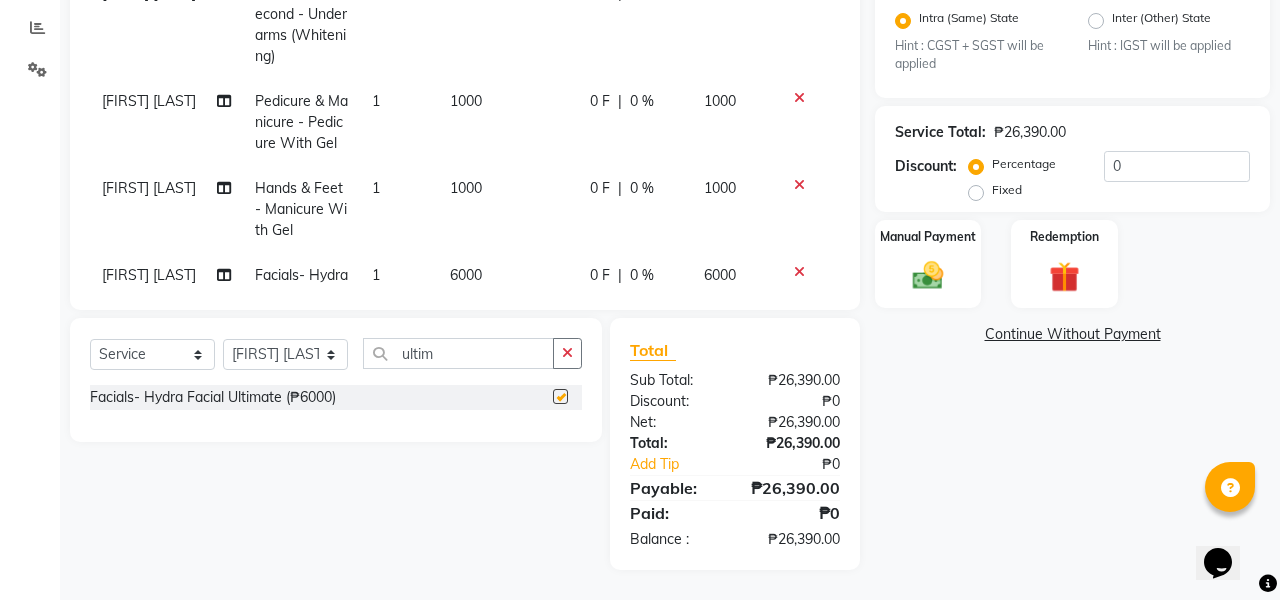 checkbox on "false" 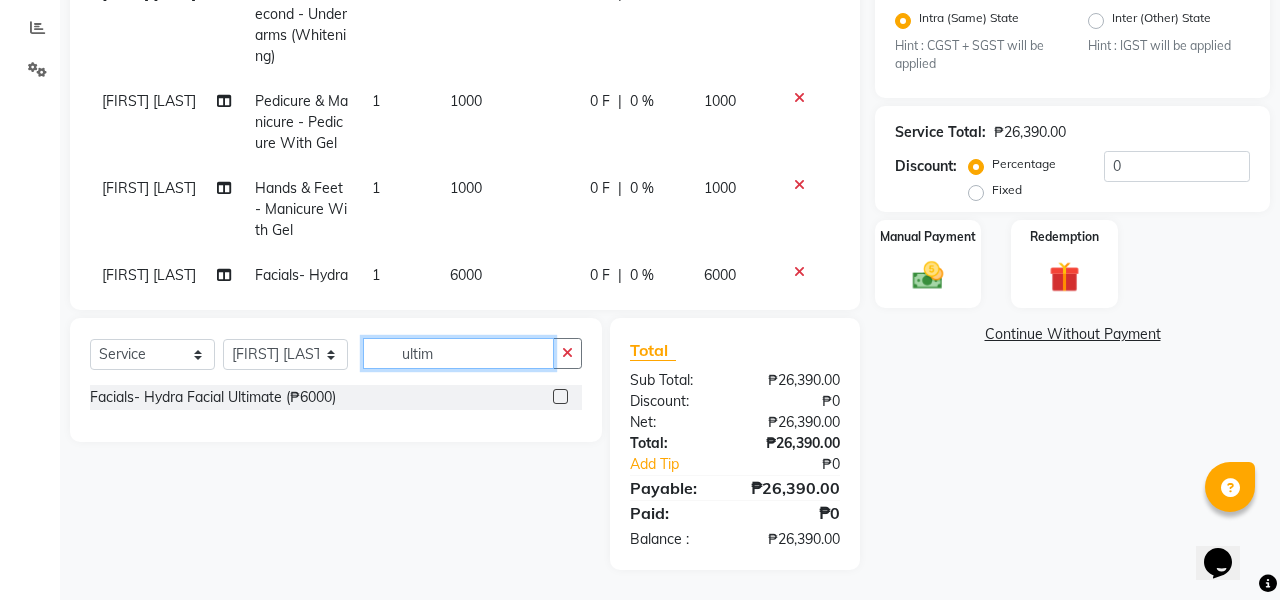 click on "ultim" 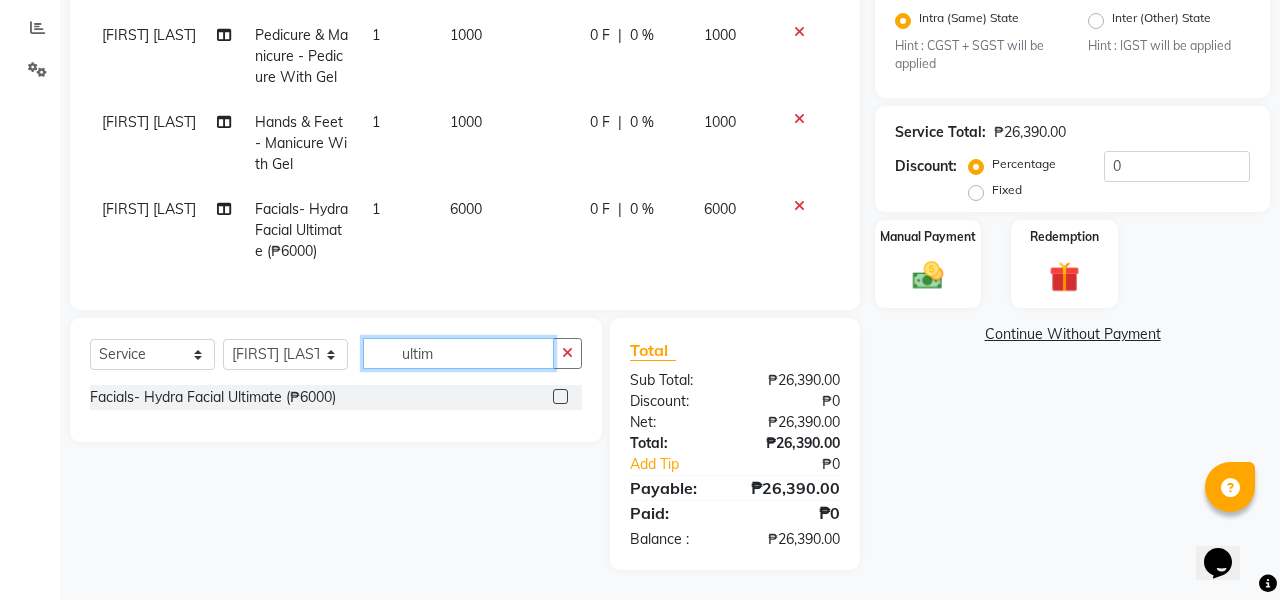 scroll, scrollTop: 618, scrollLeft: 0, axis: vertical 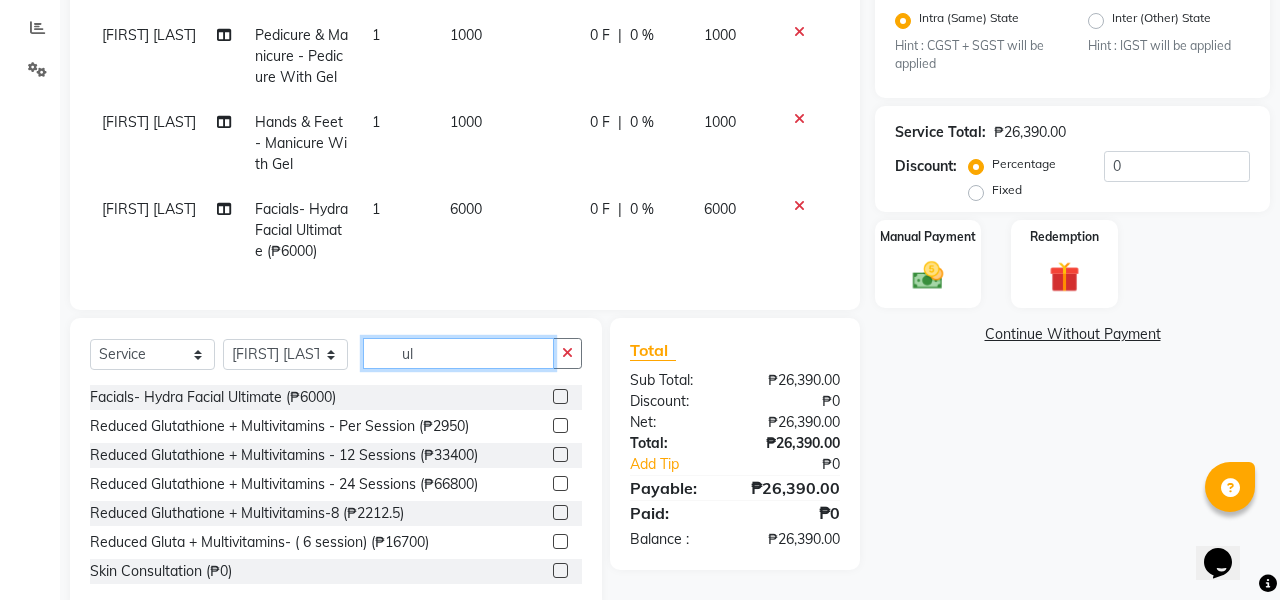 type on "u" 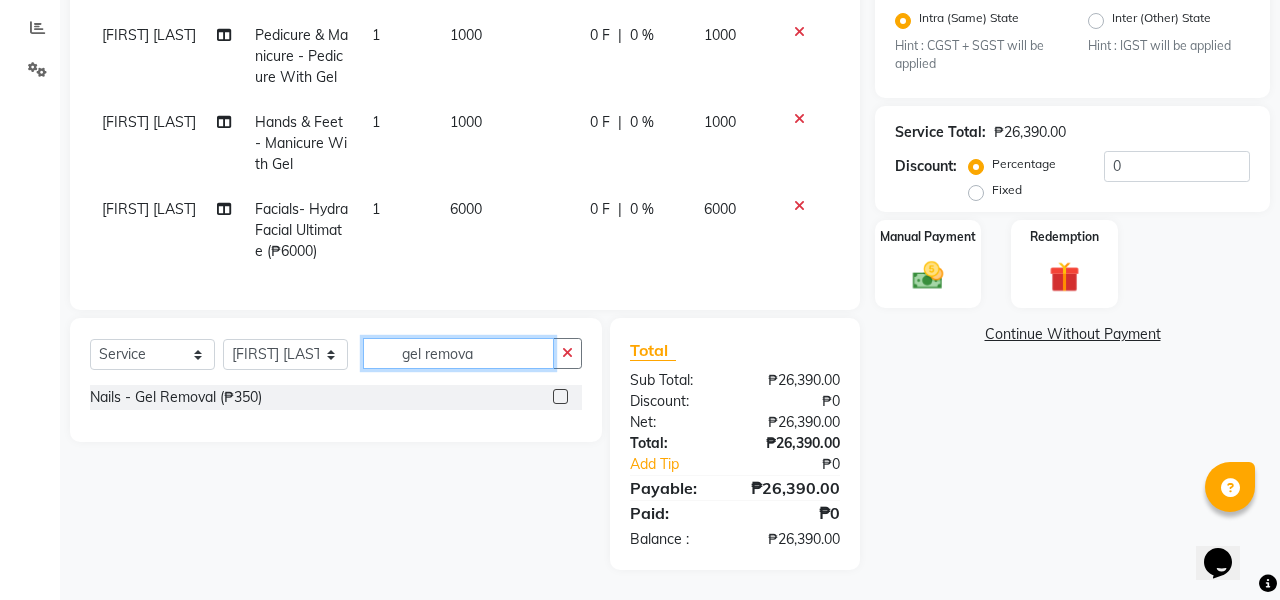 type on "gel remova" 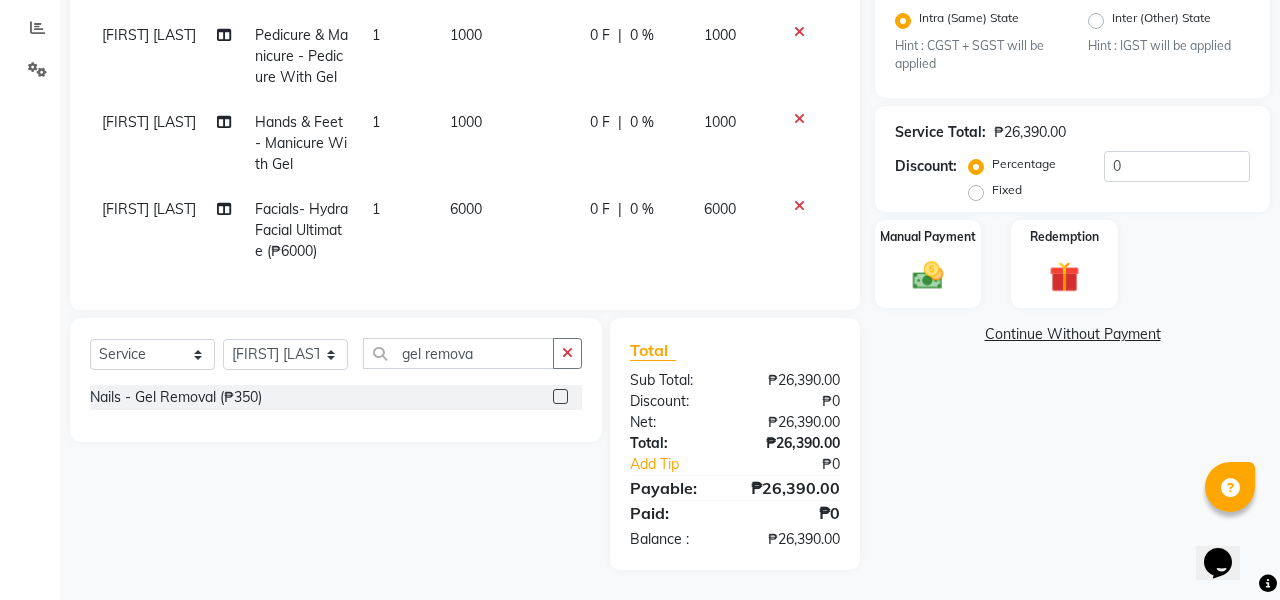 click 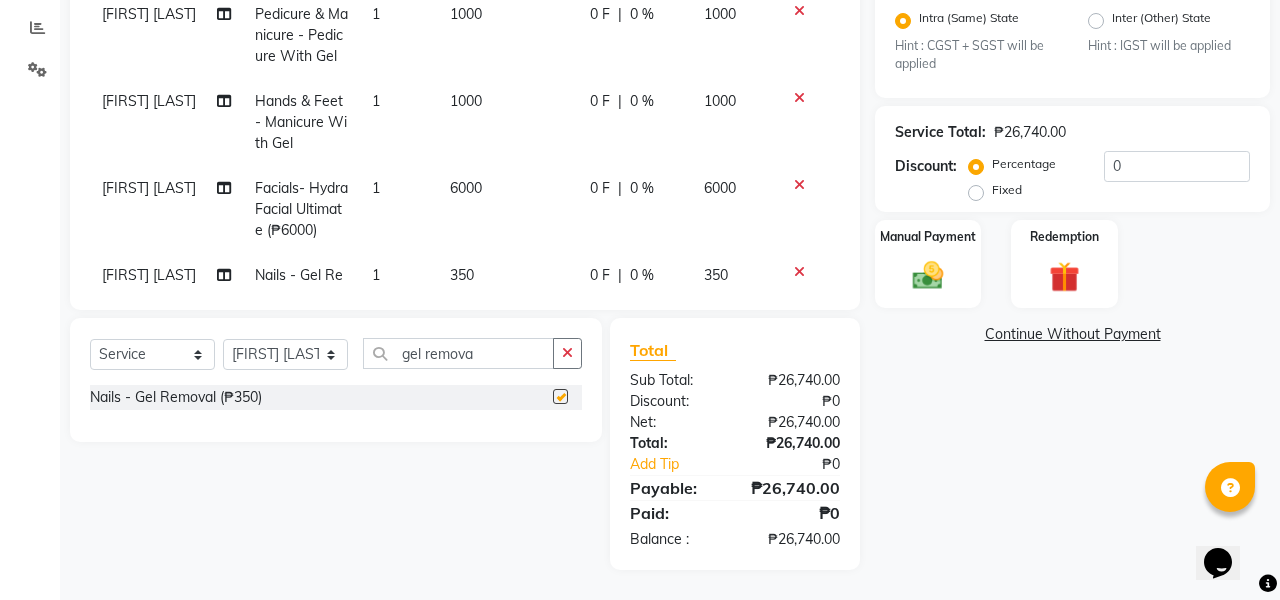 checkbox on "false" 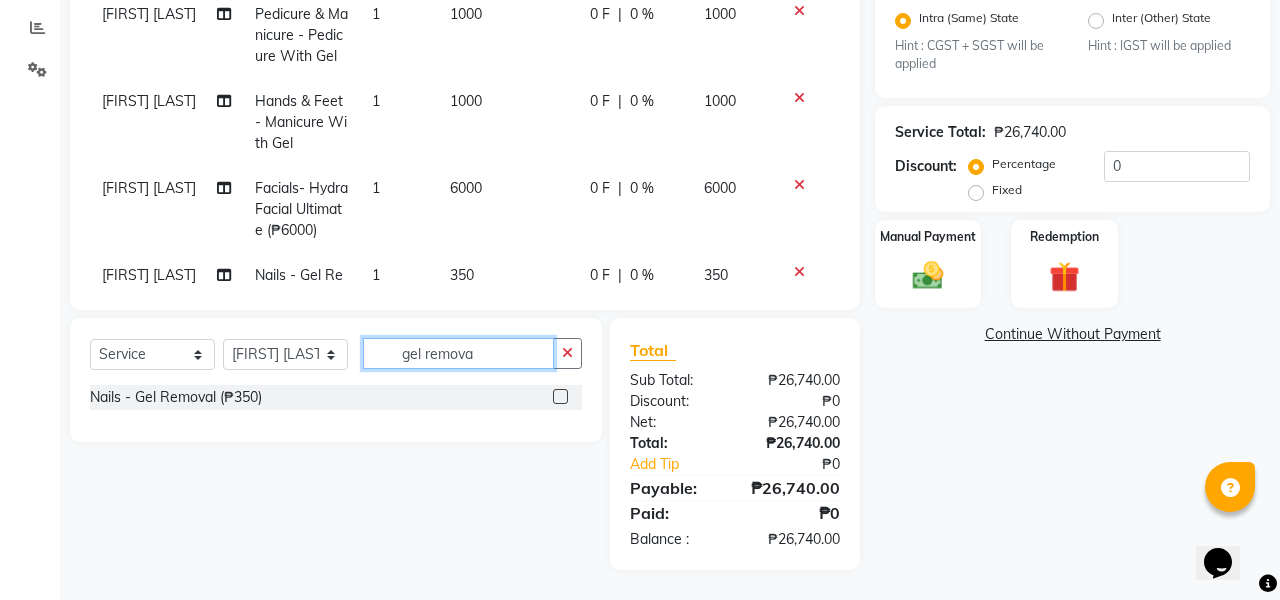 click on "gel remova" 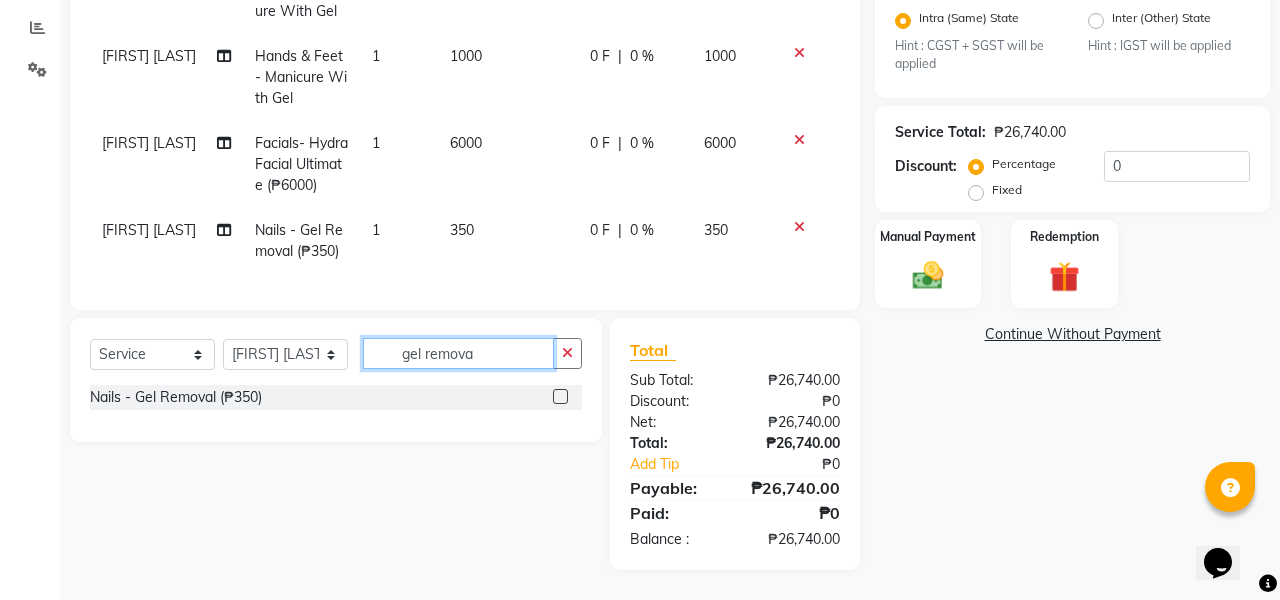 scroll, scrollTop: 684, scrollLeft: 0, axis: vertical 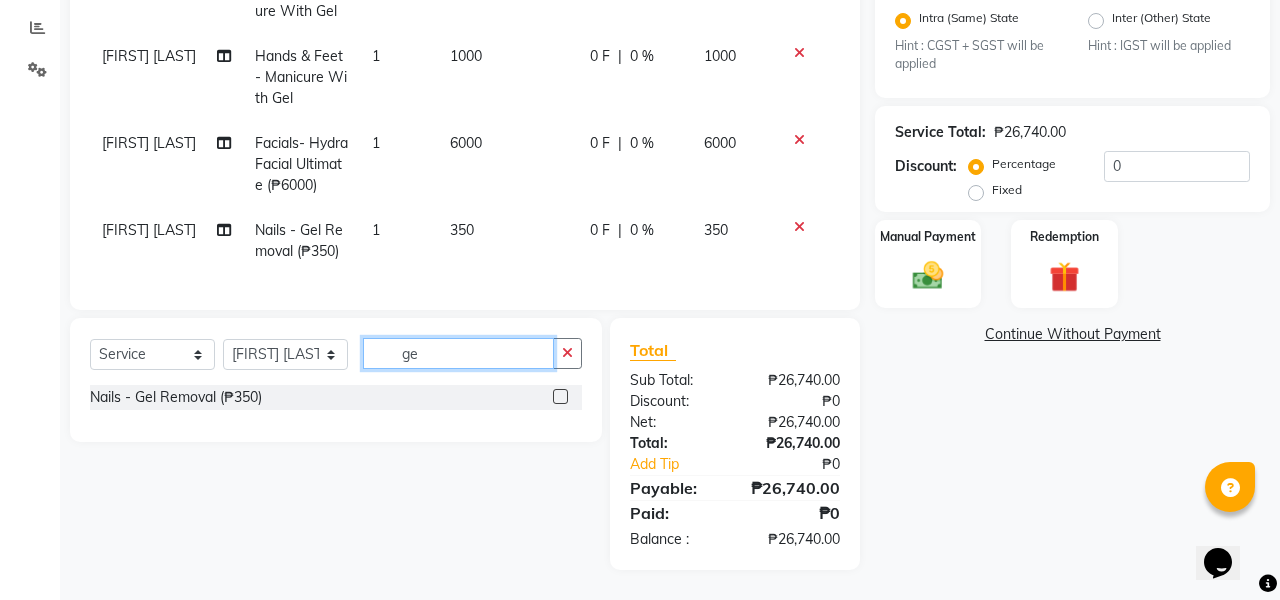 type on "g" 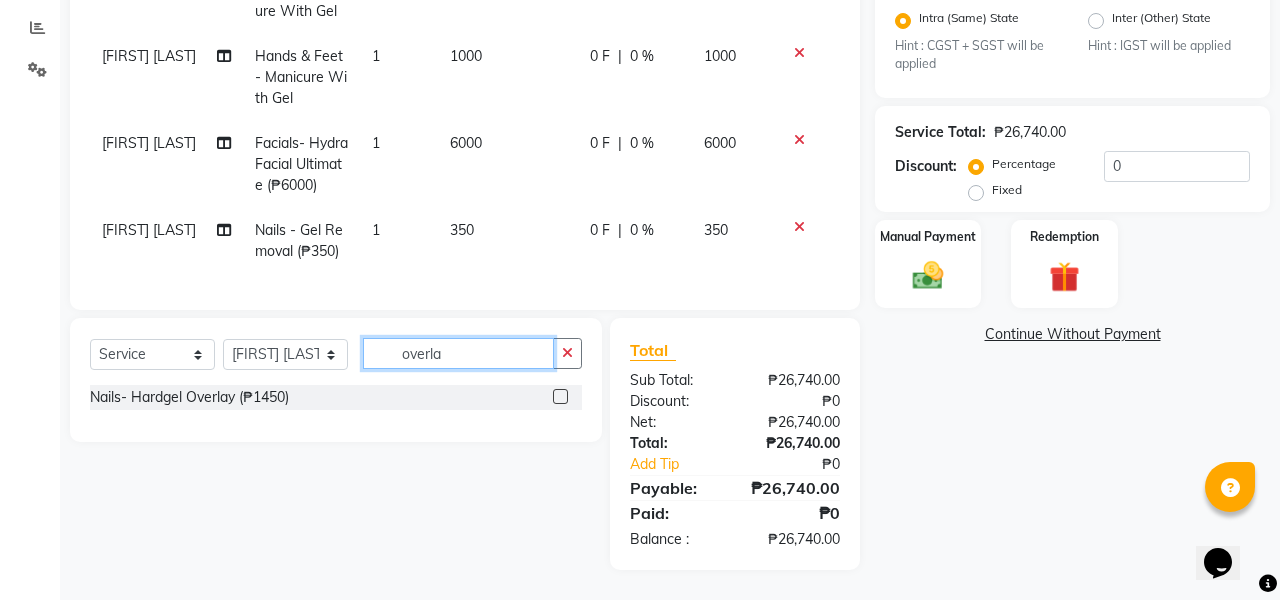 type on "overla" 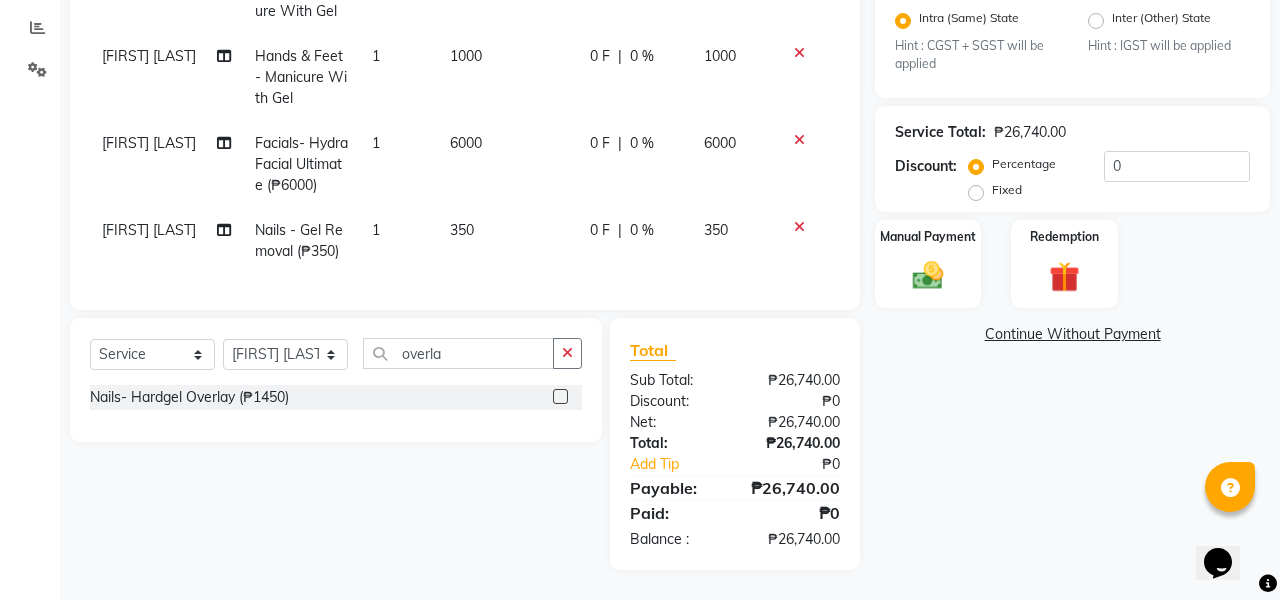 click 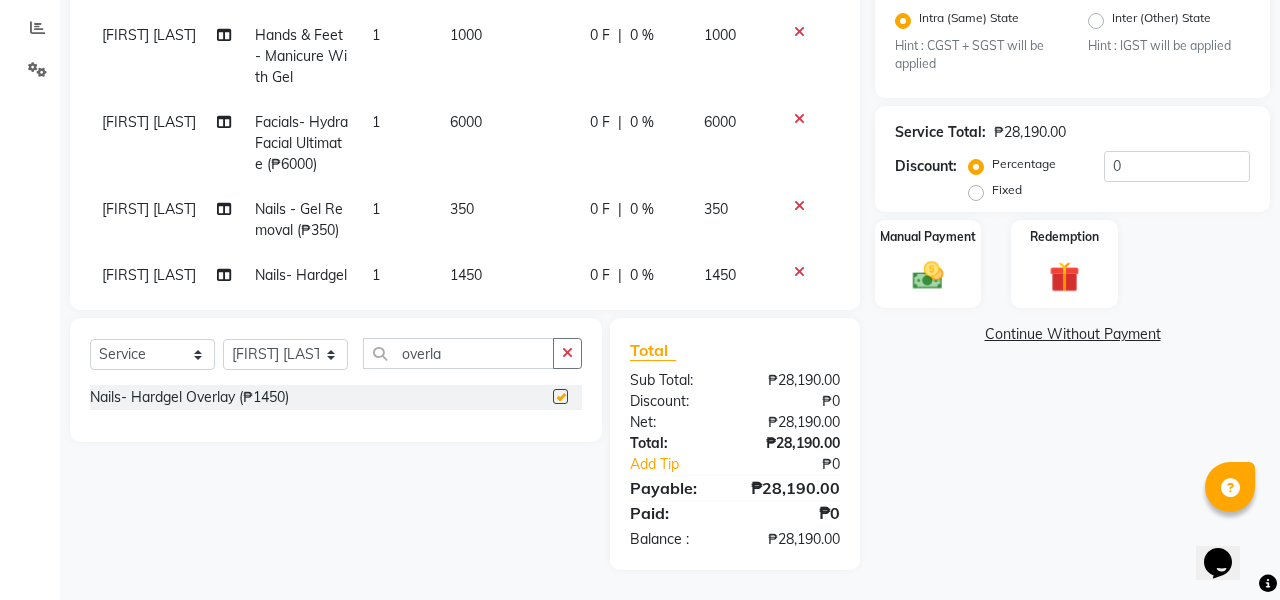 checkbox on "false" 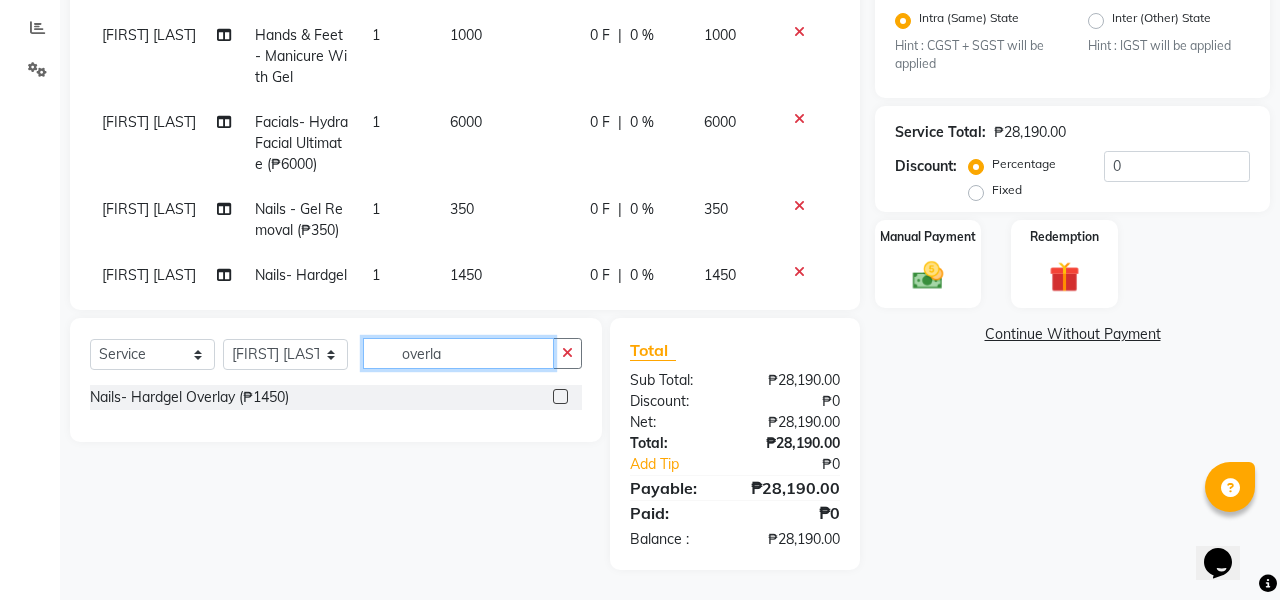 click on "overla" 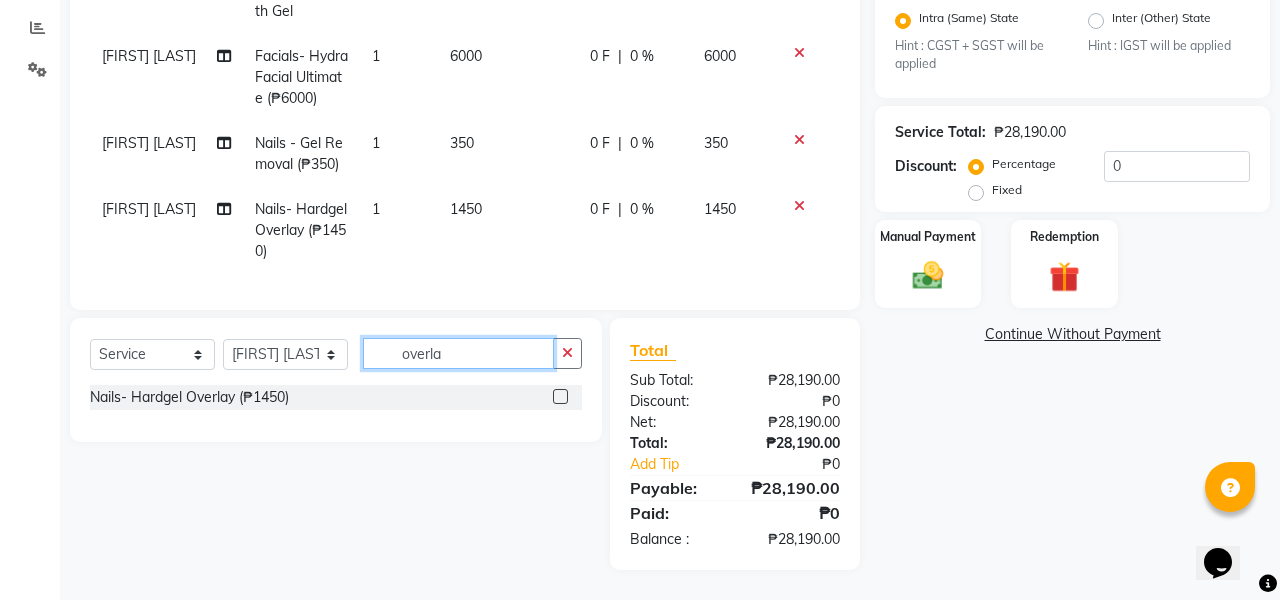 scroll, scrollTop: 771, scrollLeft: 0, axis: vertical 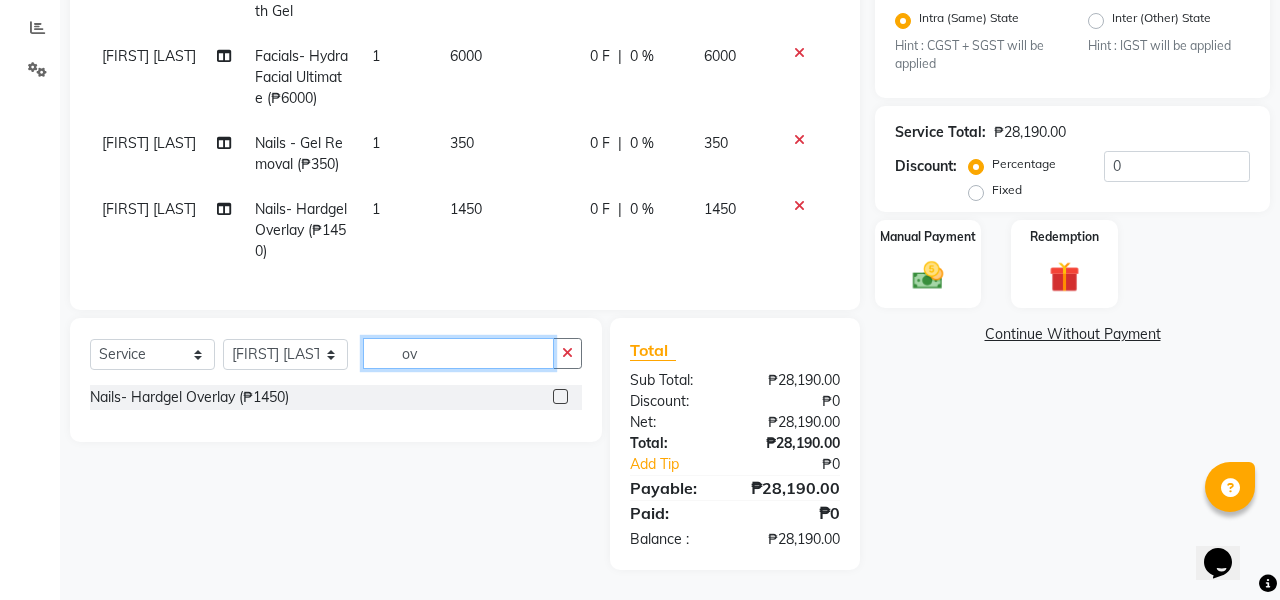 type on "o" 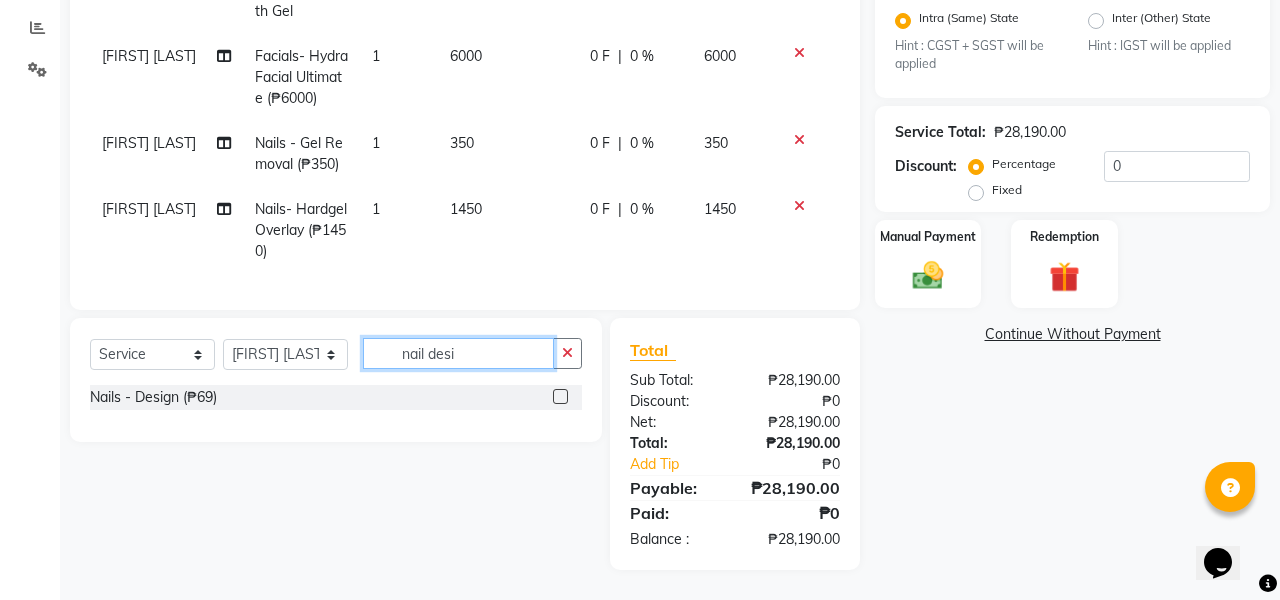 type on "nail desi" 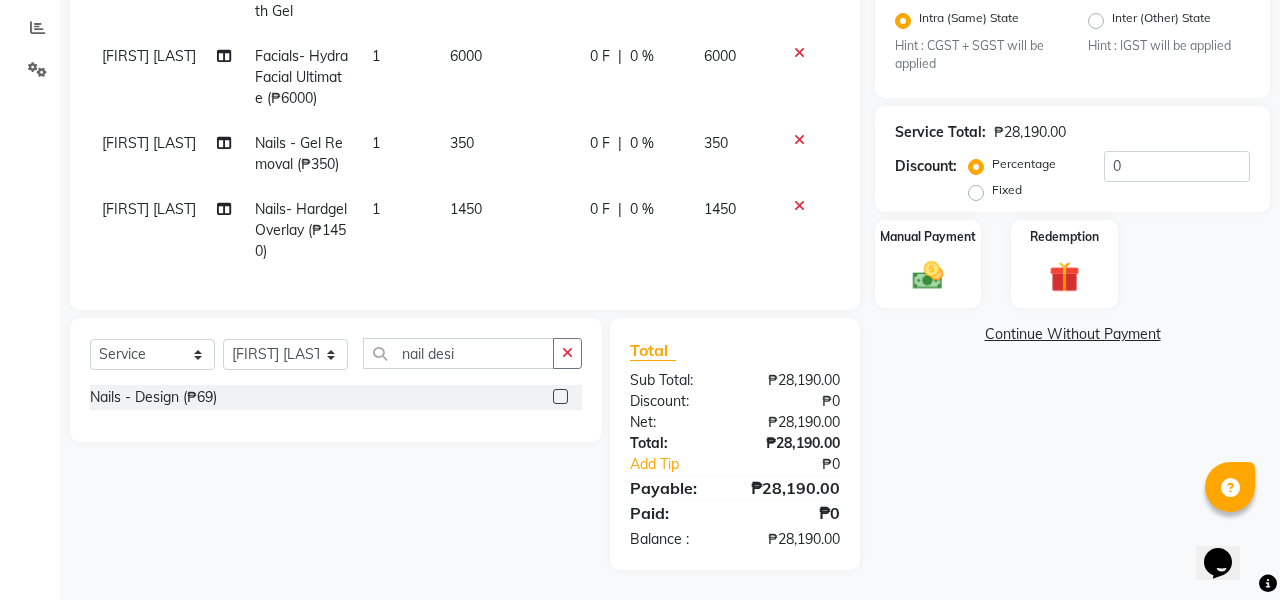 click 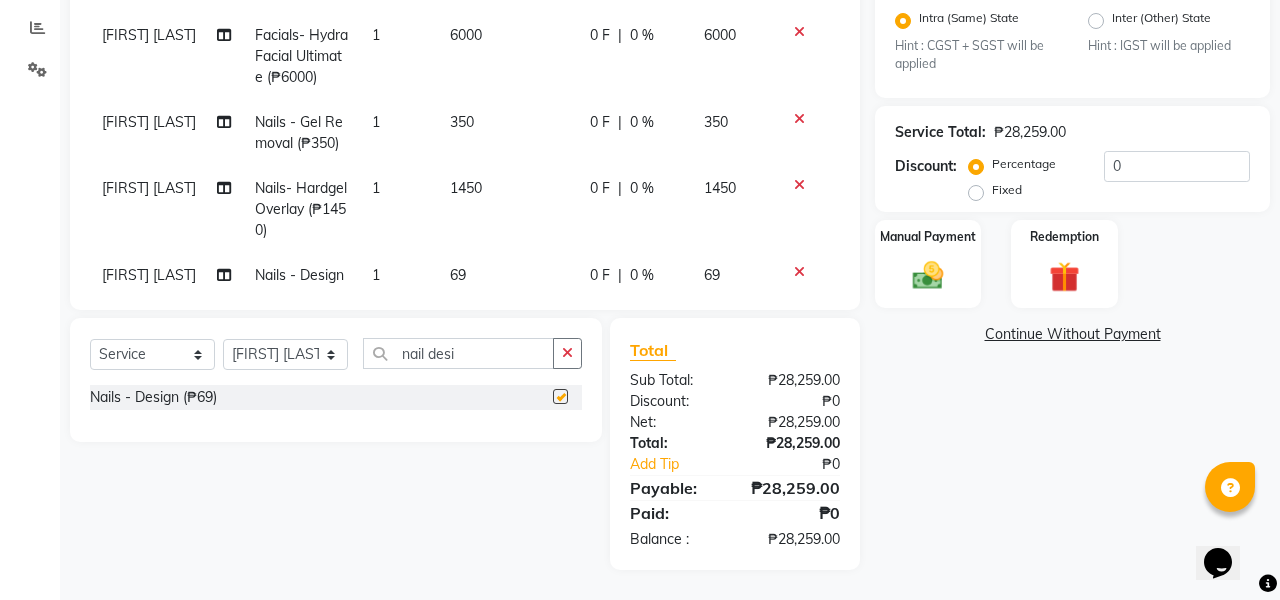 checkbox on "false" 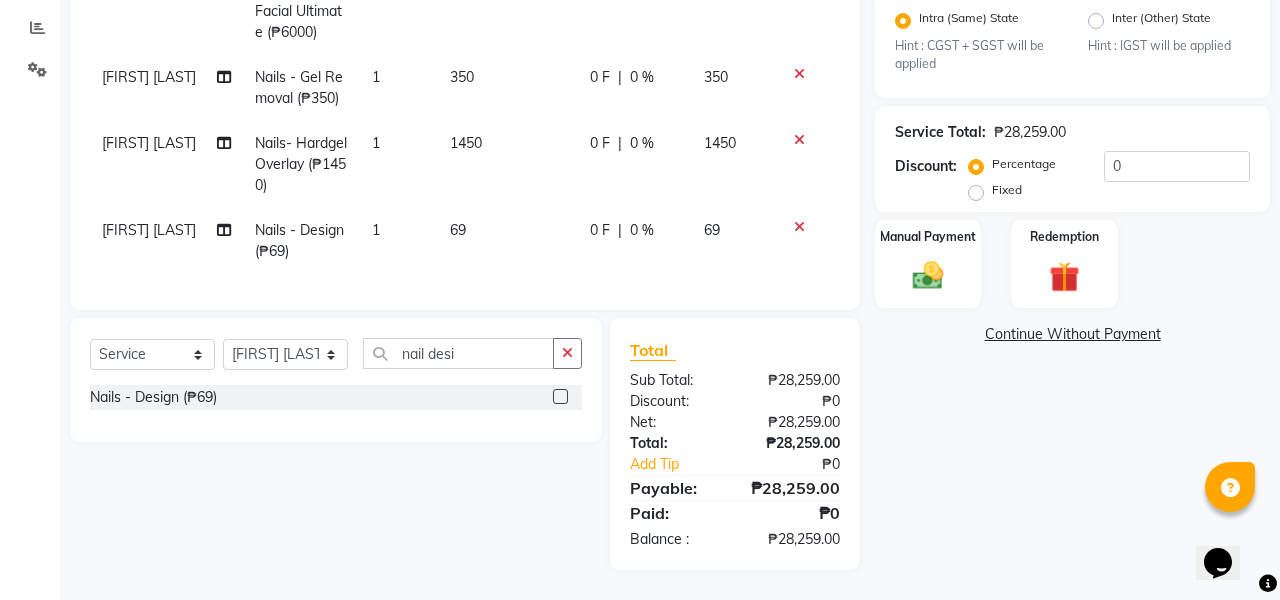 scroll, scrollTop: 837, scrollLeft: 0, axis: vertical 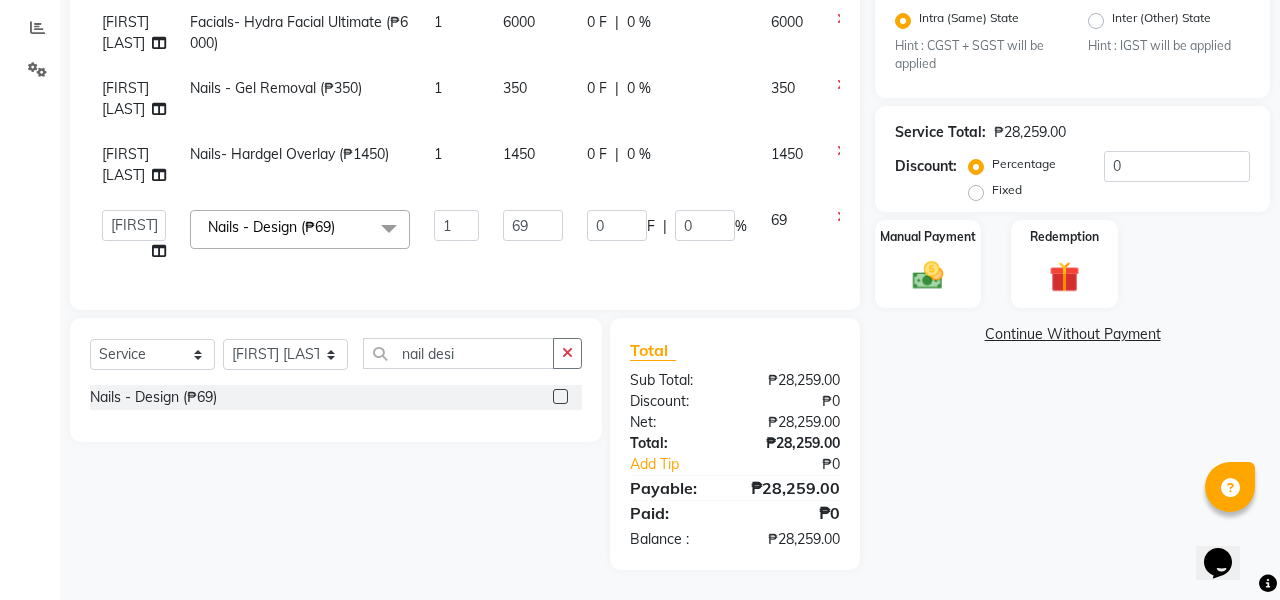 click on "1" 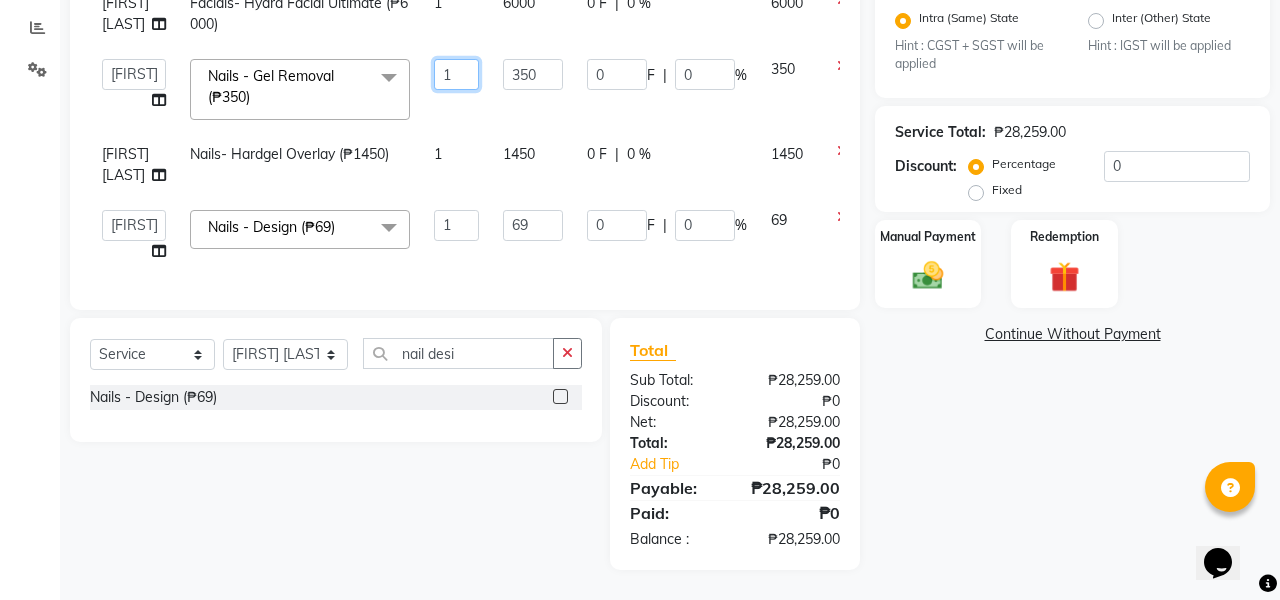 click on "1" 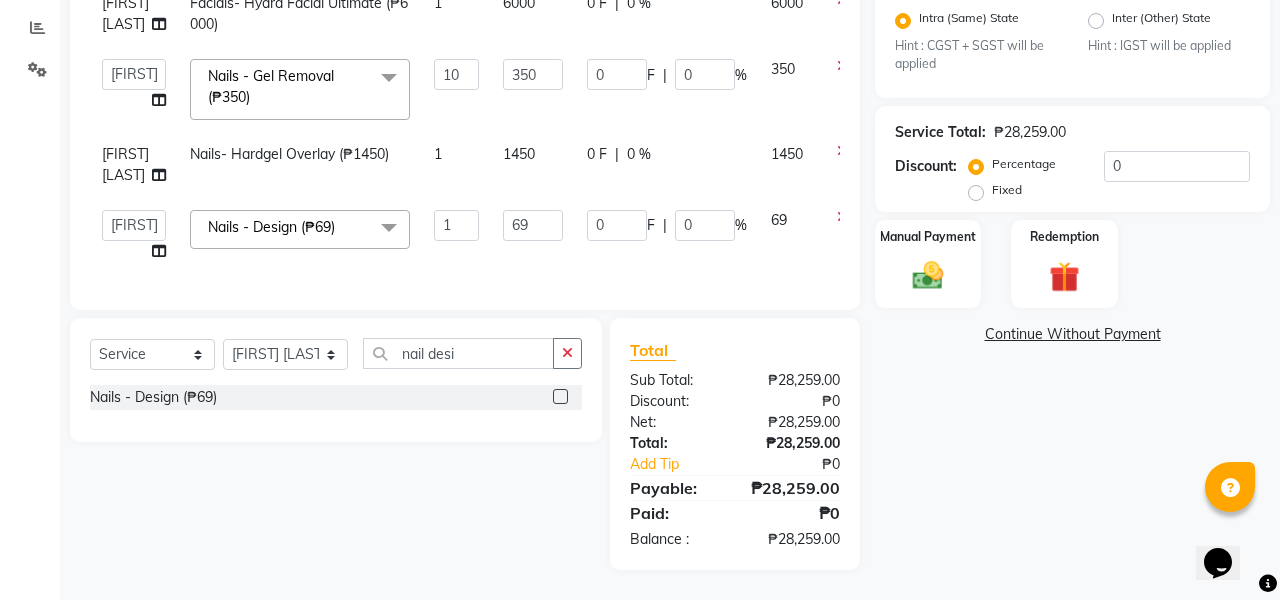 click on "0 F | 0 %" 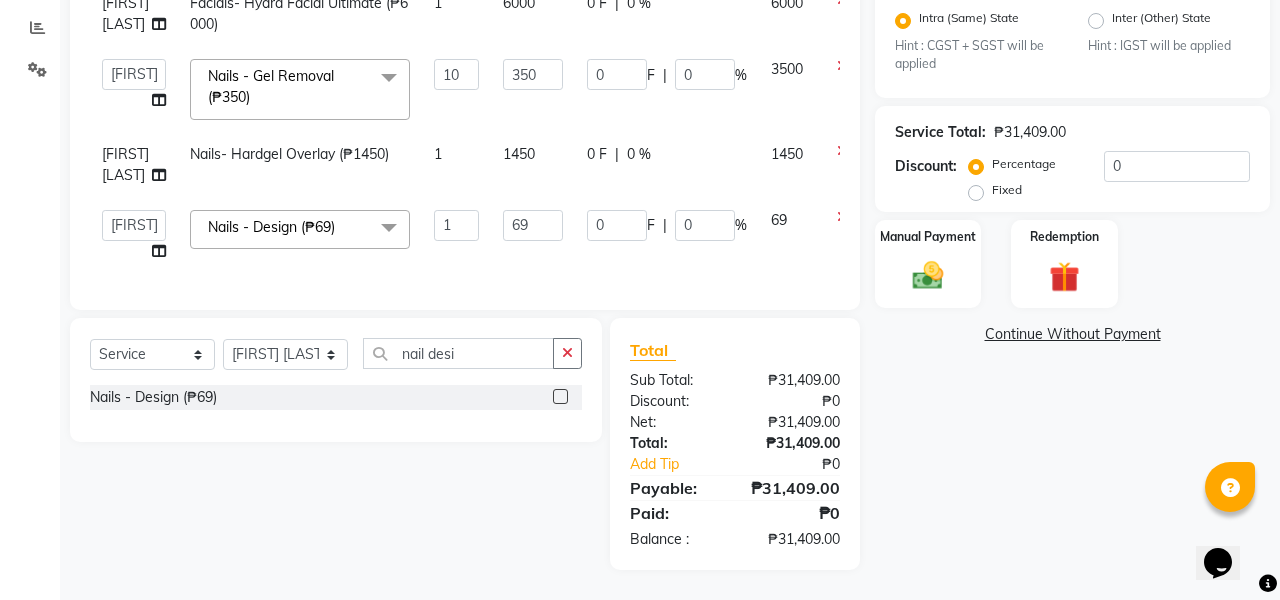 scroll, scrollTop: 947, scrollLeft: 0, axis: vertical 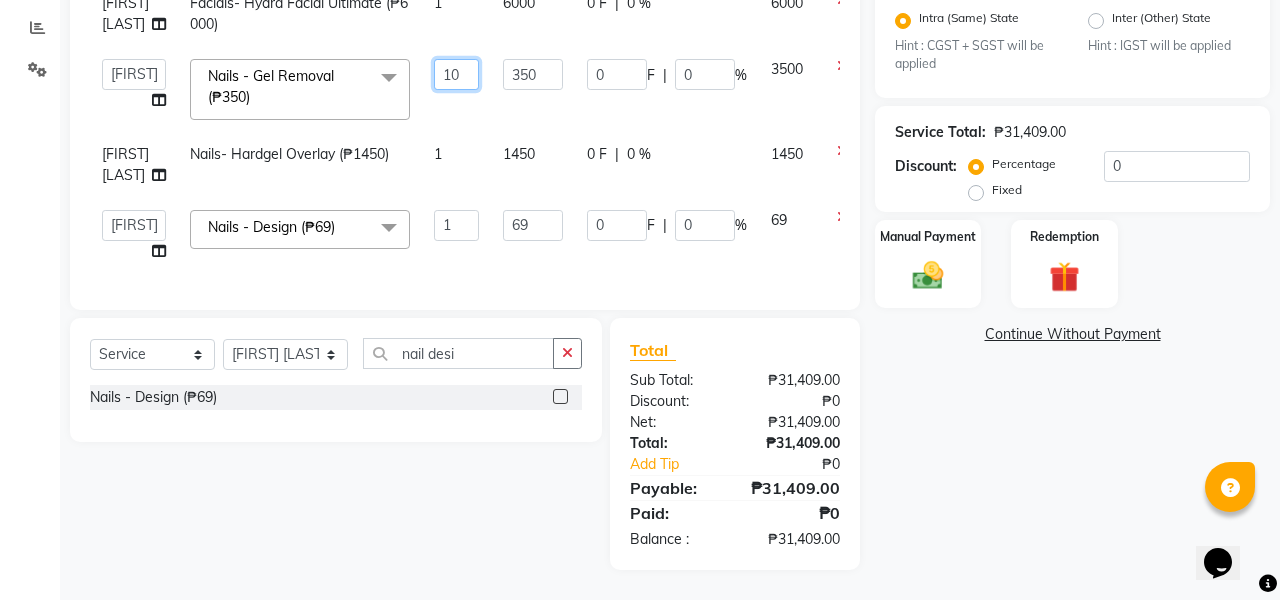 click on "10" 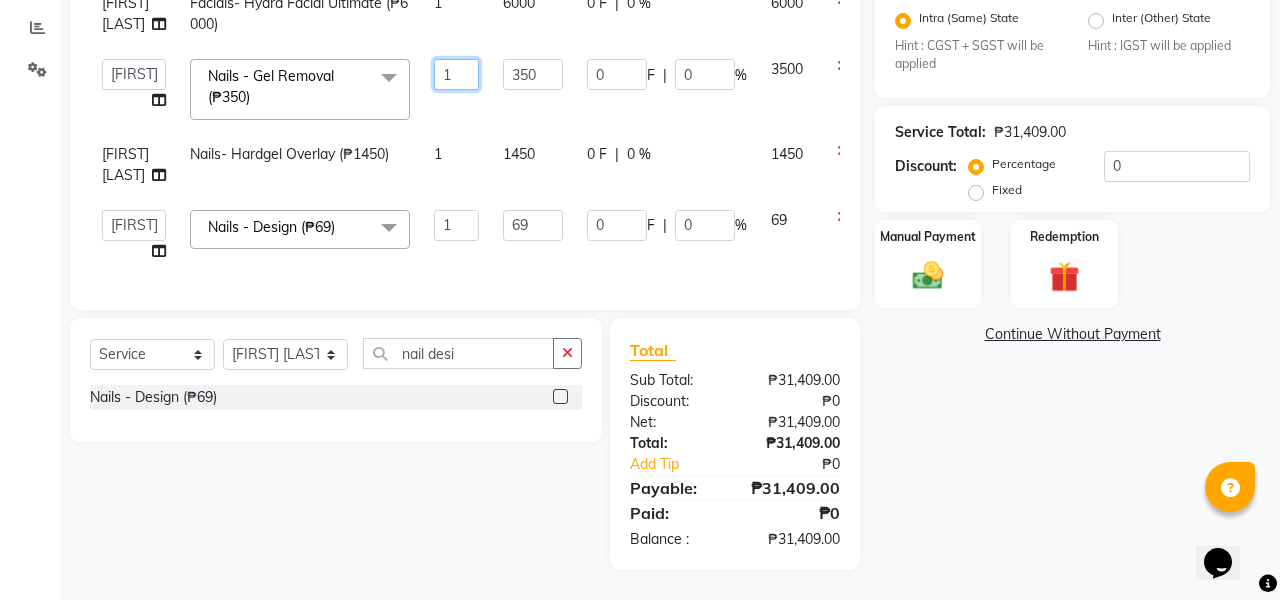 scroll, scrollTop: 1054, scrollLeft: 0, axis: vertical 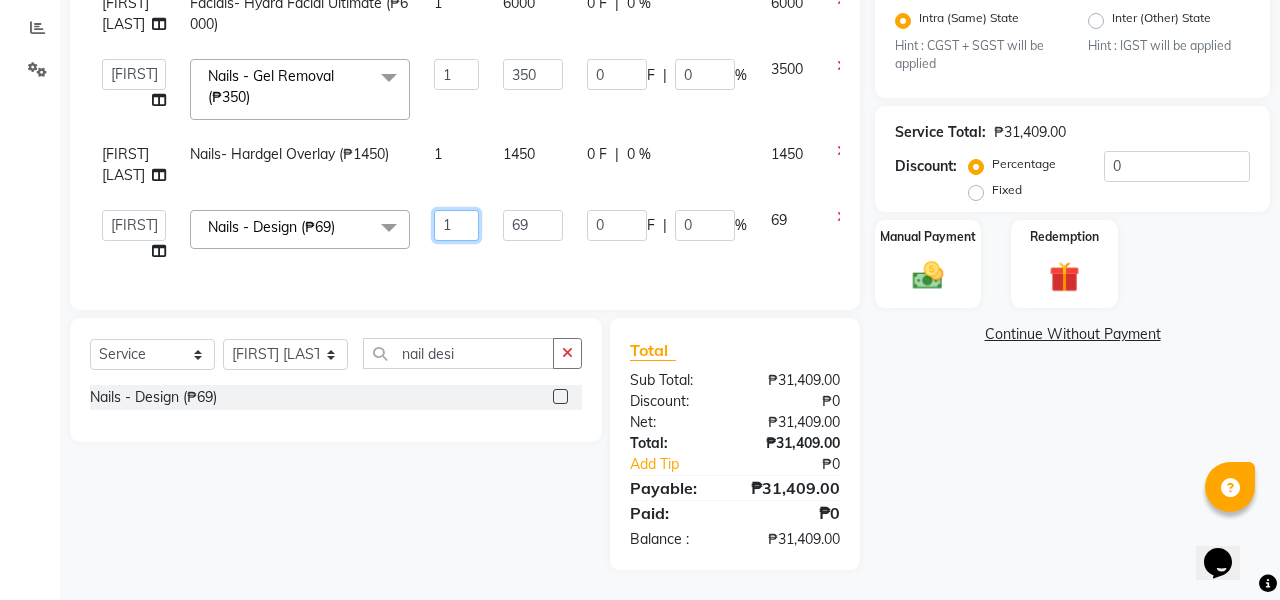 click on "1" 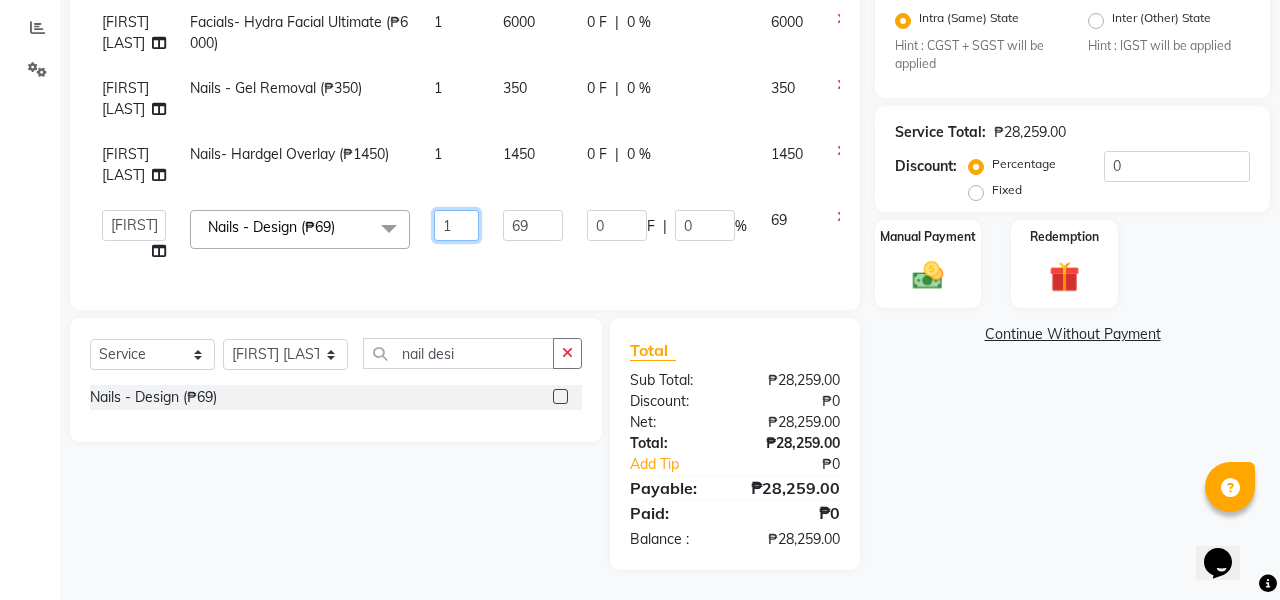 type on "10" 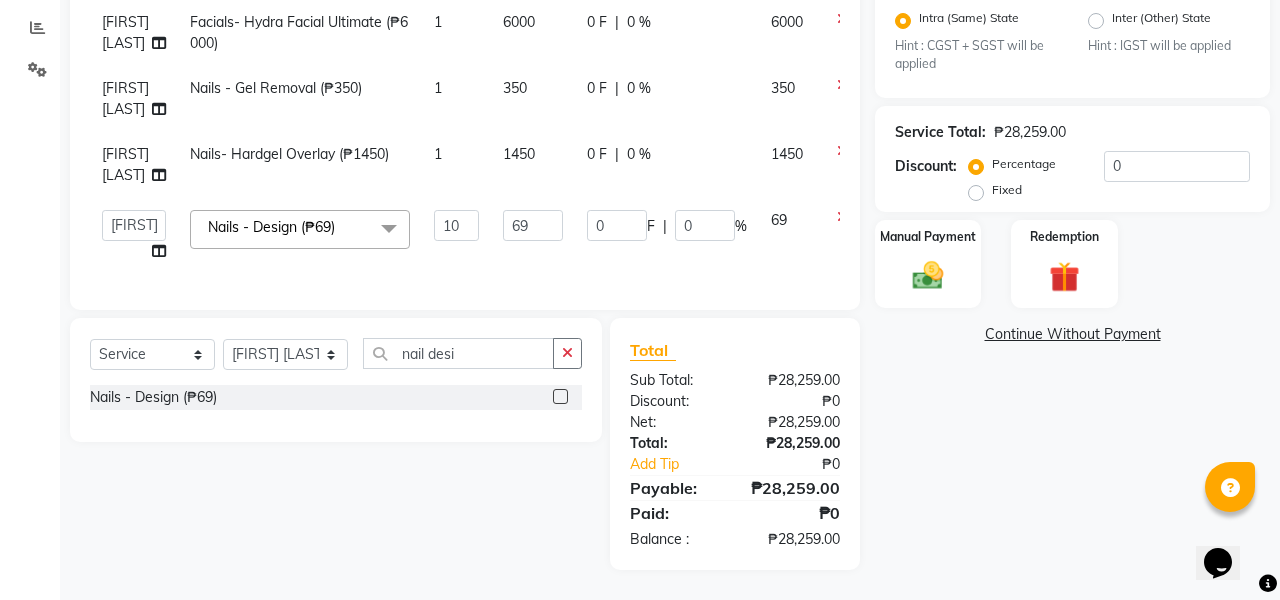scroll, scrollTop: 879, scrollLeft: 0, axis: vertical 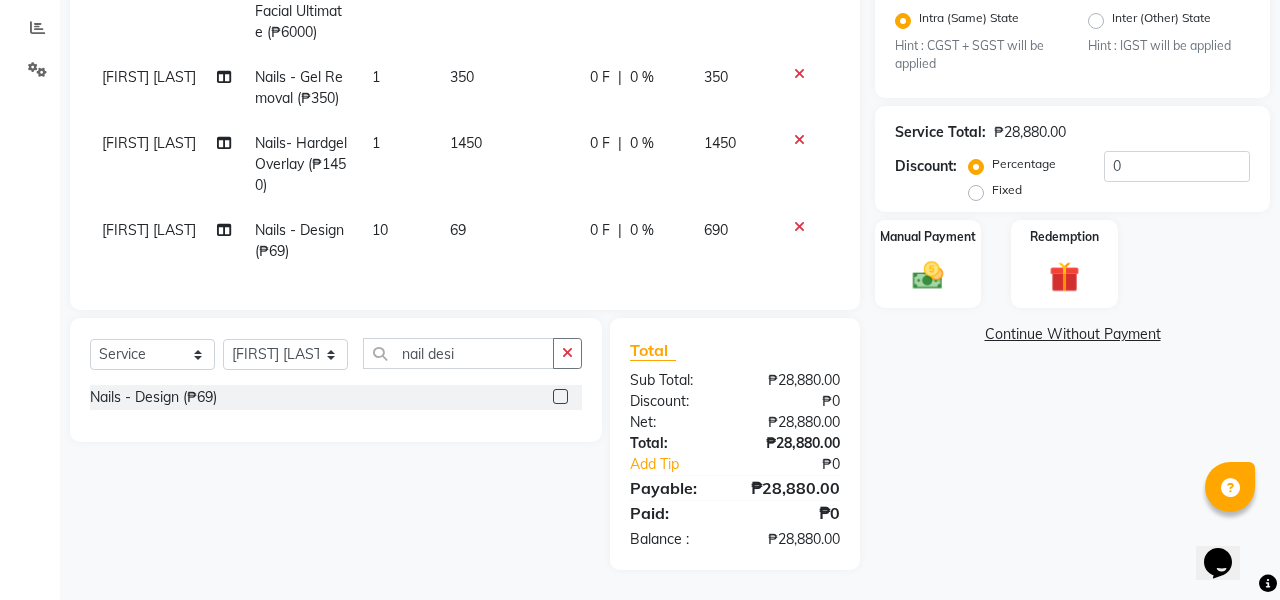 click on "Client +63 9989501987 Date 08/02/2025 Invoice Number V/2025-26/0758 Services Therapist Service Qty Price Disc Total Action CIARA SHAYNE FLORES Nails - Foot Spa With Medicure Treatment 1 900 0 F | 0 % 900 CIARA SHAYNE FLORES Nails - Gel Removal 1 350 0 F | 0 % 350 CIARA SHAYNE FLORES Nails- Hardgel Overlay  1 1450 0 F | 0 % 1450 CIARA SHAYNE FLORES Nails - Design  10 69 0 F | 0 % 690 CIARA SHAYNE FLORES Facials- Hydra Facial Ultimate 1 6000 0 F | 0 % 6000 CIARA SHAYNE FLORES Diode Laser Hair Removal/Skin Rejuvenation  - Underarms 1 2500 0 F | 0 % 2500 CIARA SHAYNE FLORES Diode Laser Hair Removal/Skin Rejuvenation  - Underarms 1 2500 0 F | 0 % 2500 CIARA SHAYNE FLORES Picosure/Picosecond - Underarms (Whitening) 1 4000 0 F | 0 % 4000 CIARA SHAYNE FLORES Pedicure & Manicure  - Pedicure With Gel 1 1000 0 F | 0 % 1000 CIARA SHAYNE FLORES Hands & Feet  - Manicure With Gel 1 1000 0 F | 0 % 1000 CIARA SHAYNE FLORES Facials- Hydra Facial Ultimate (₱6000) 1 6000 0 F | 0 % 6000 CIARA SHAYNE FLORES 1 350 0 F | 0 % 350 1" 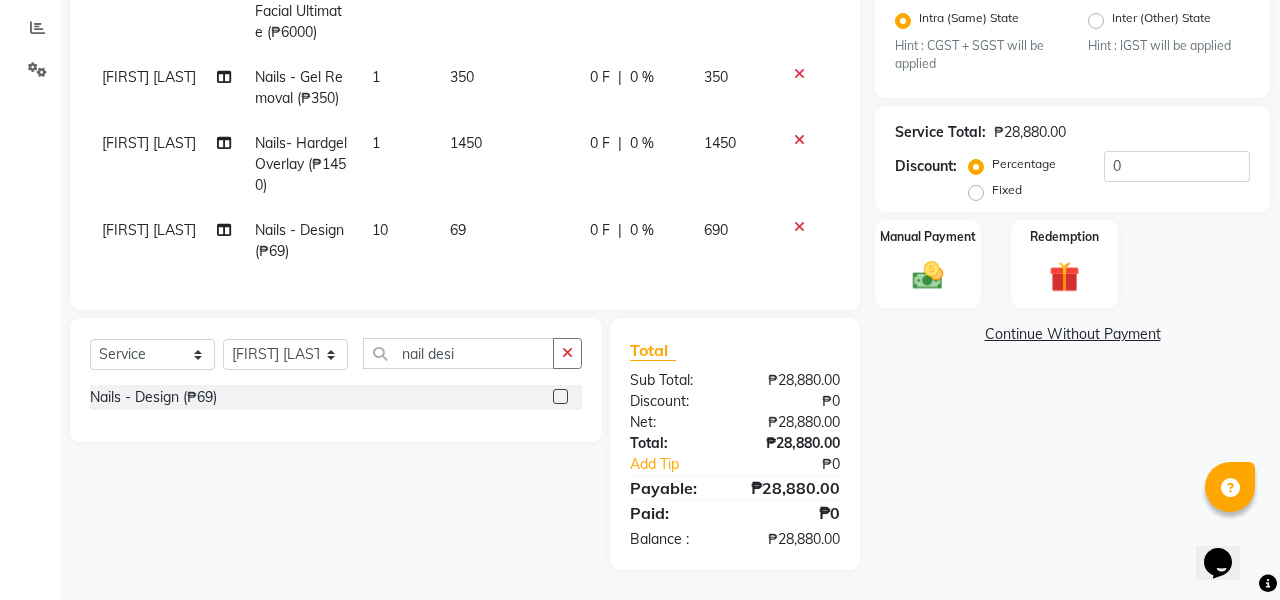 scroll, scrollTop: 458, scrollLeft: 0, axis: vertical 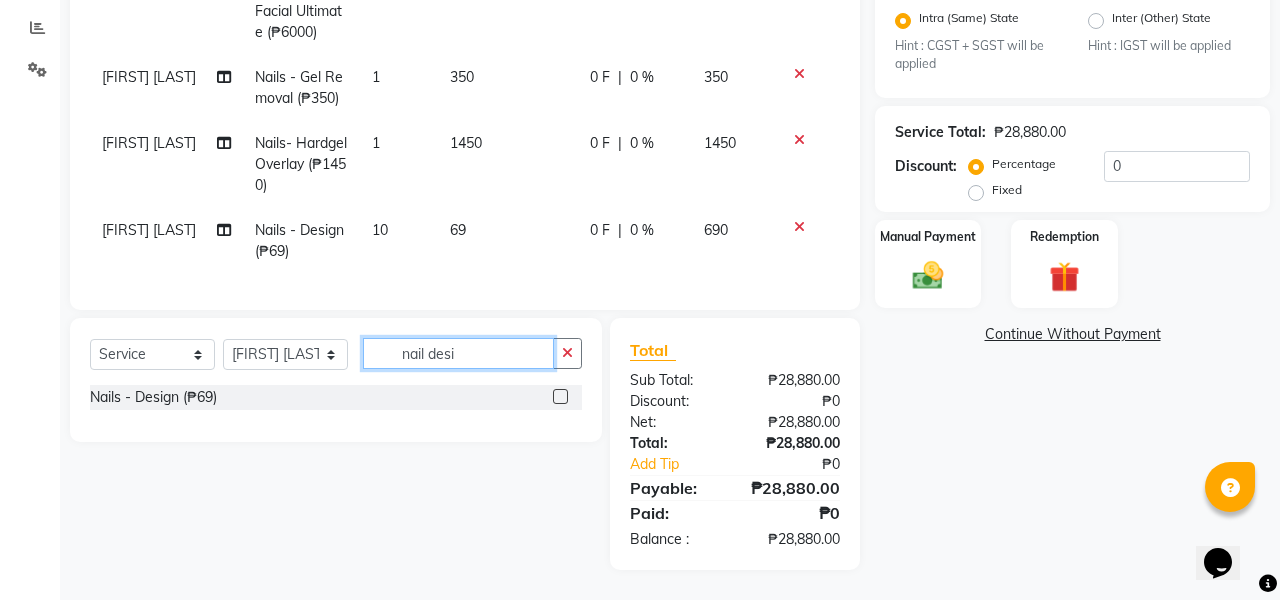 click on "nail desi" 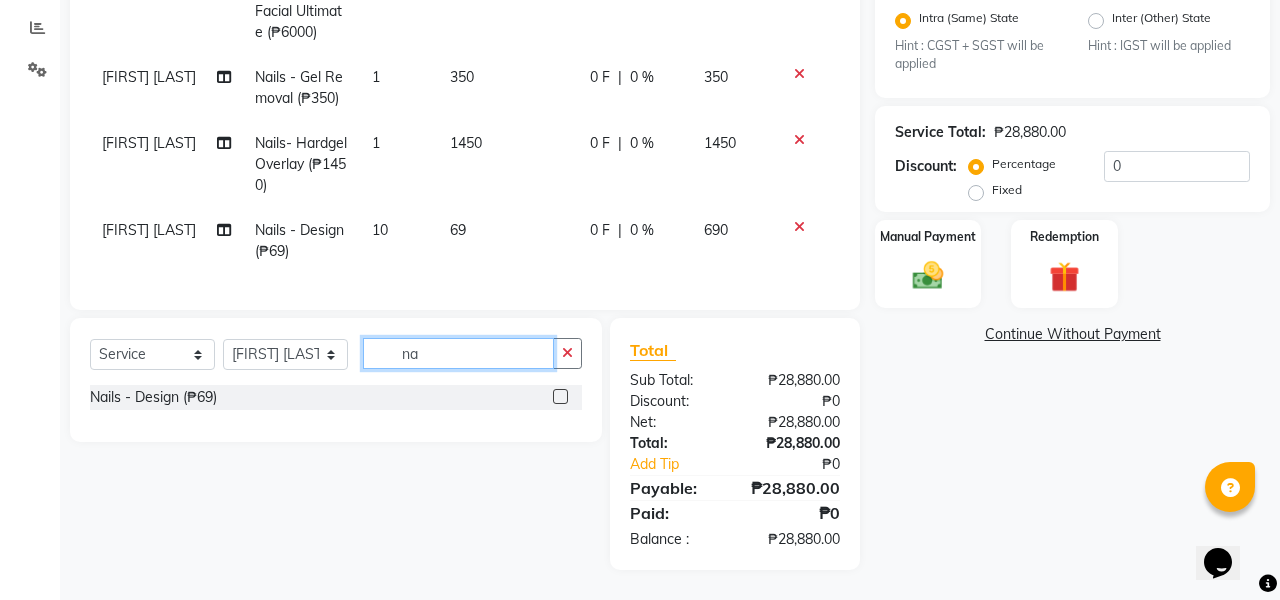 type on "n" 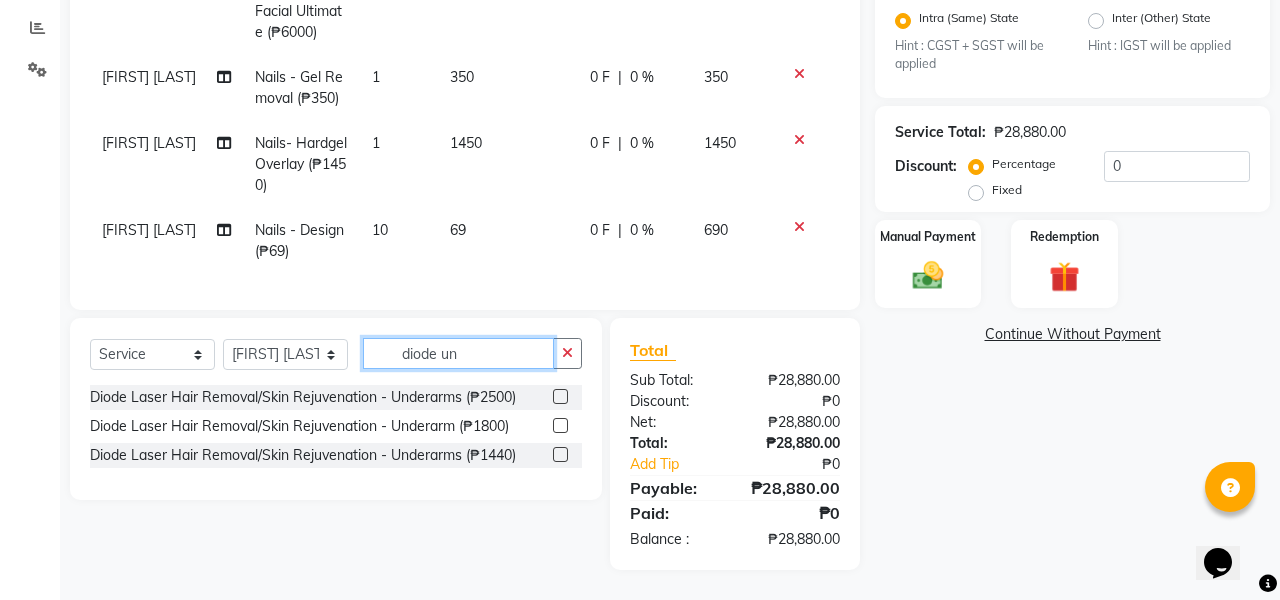 type on "diode un" 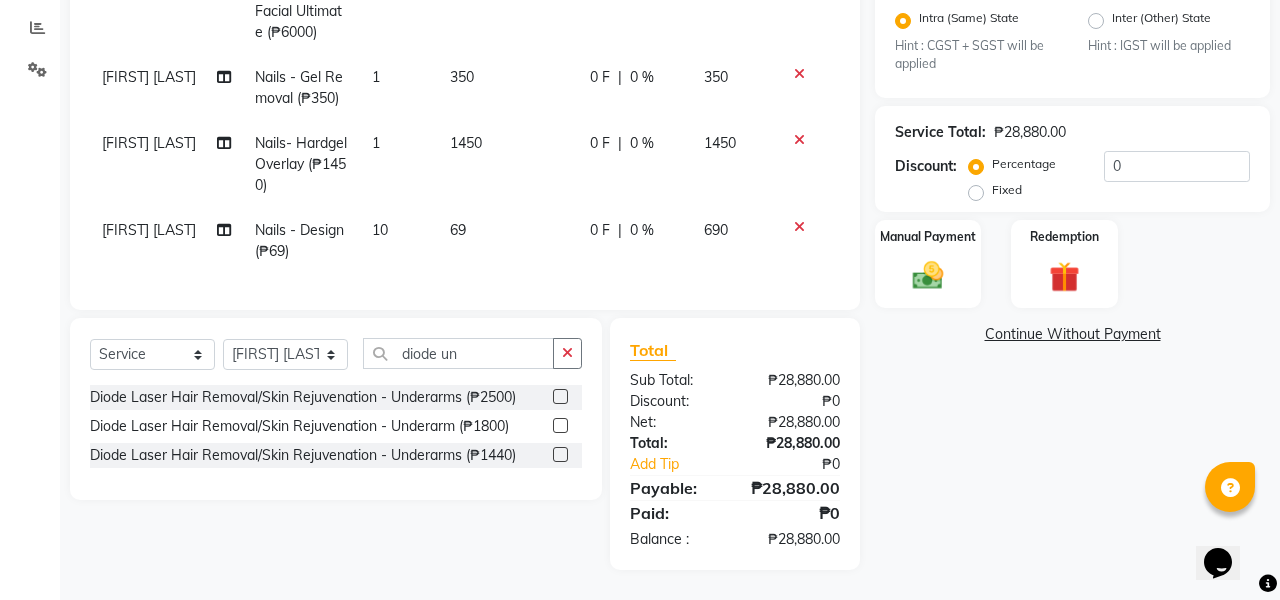 click 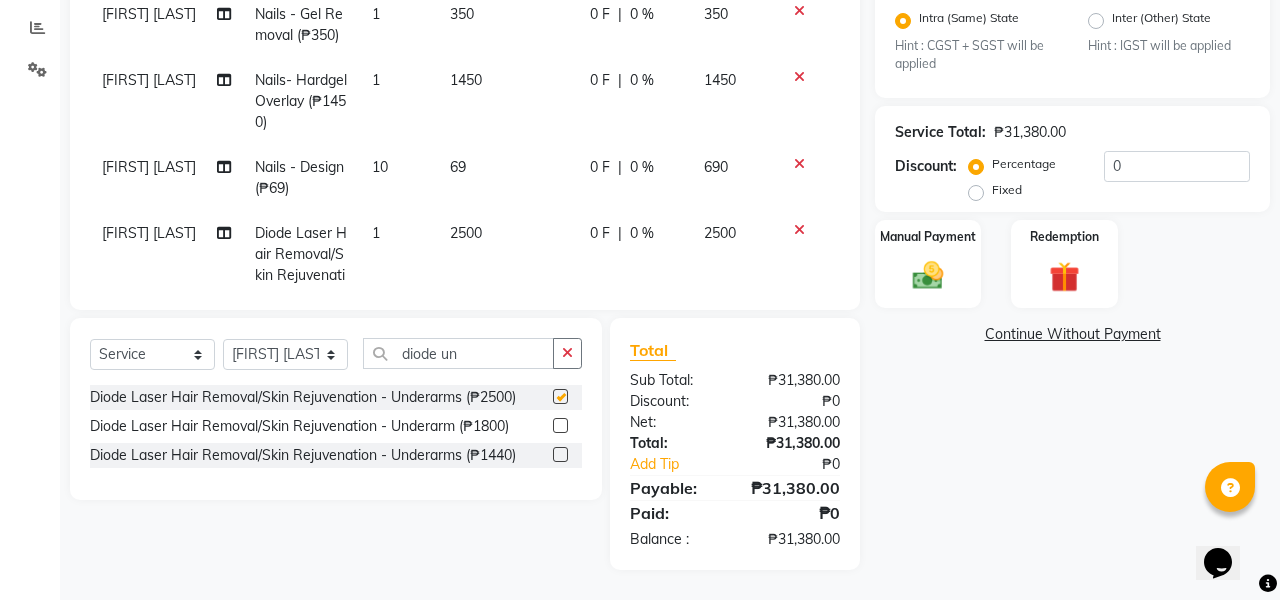 checkbox on "false" 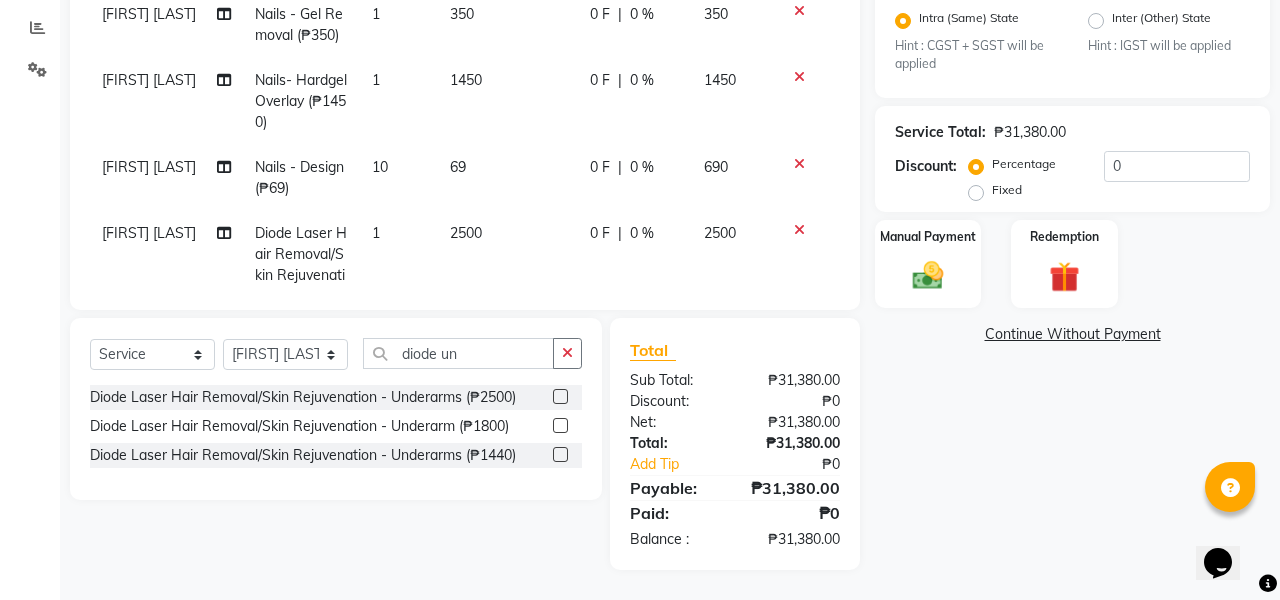 scroll, scrollTop: 458, scrollLeft: 0, axis: vertical 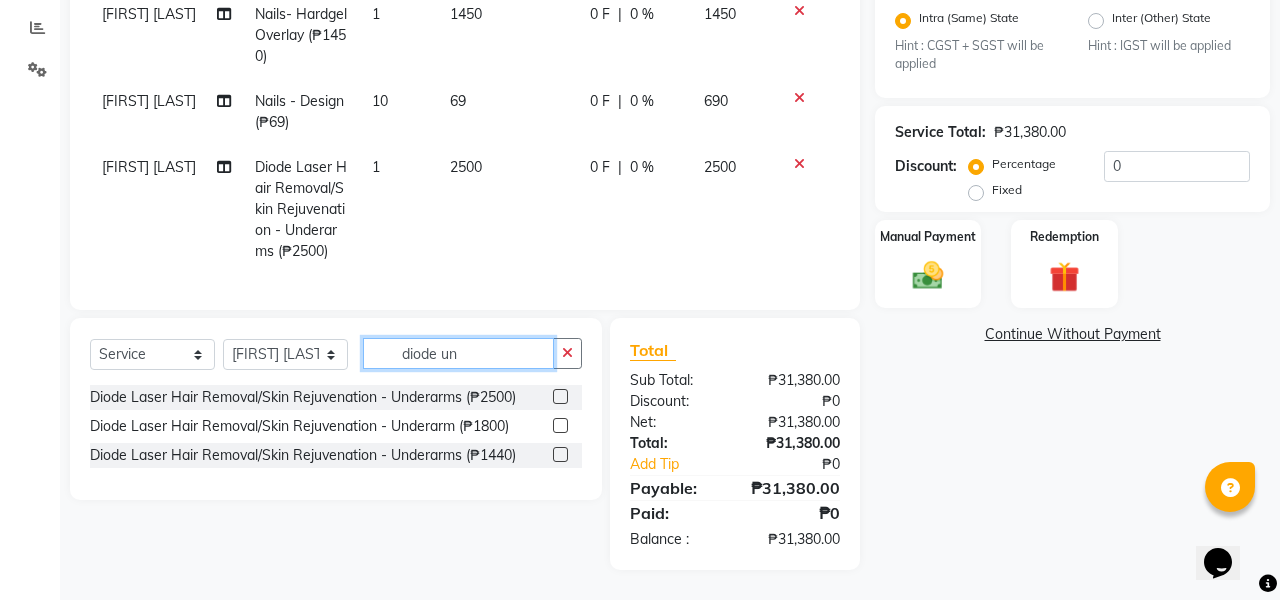 click on "diode un" 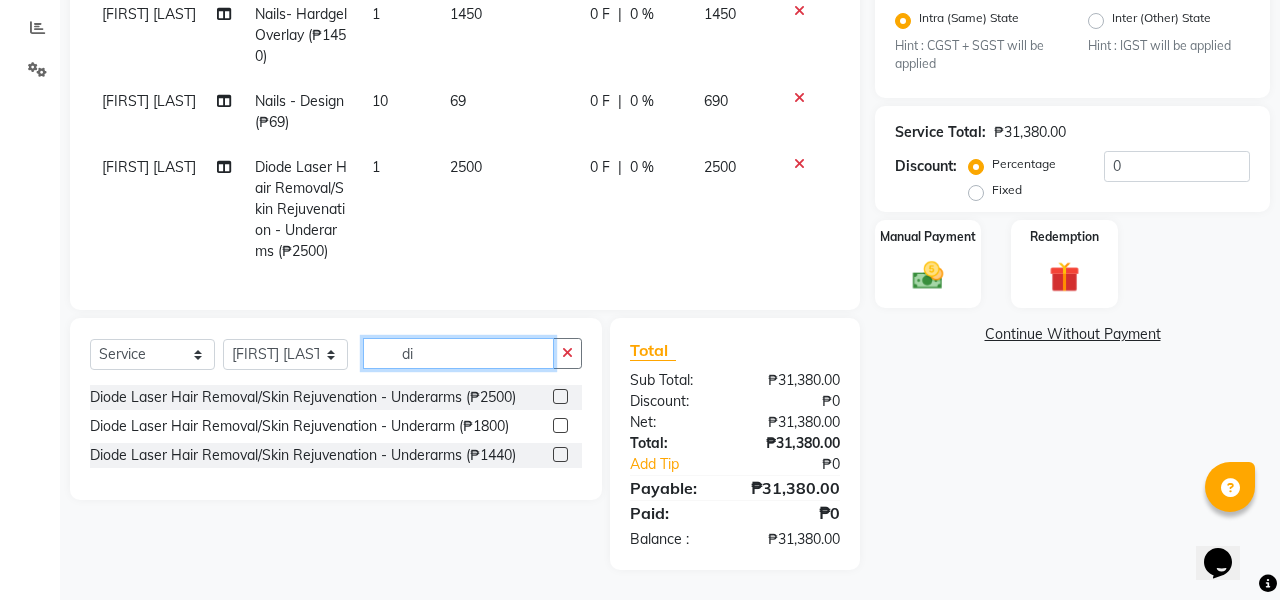 type on "d" 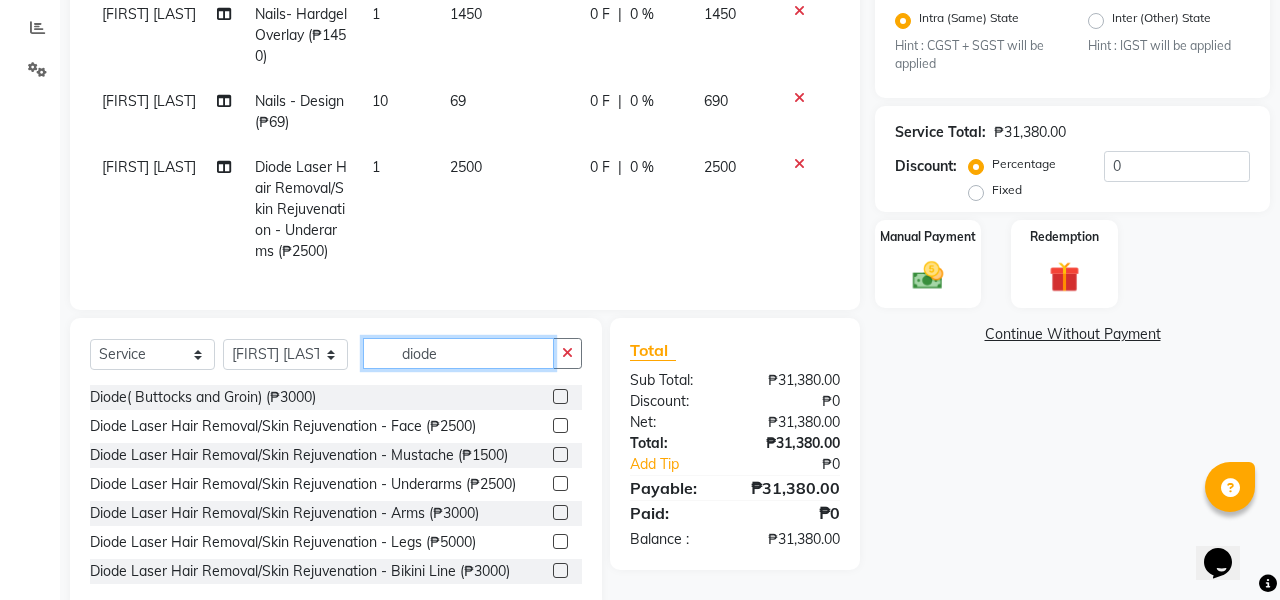 type on "diode" 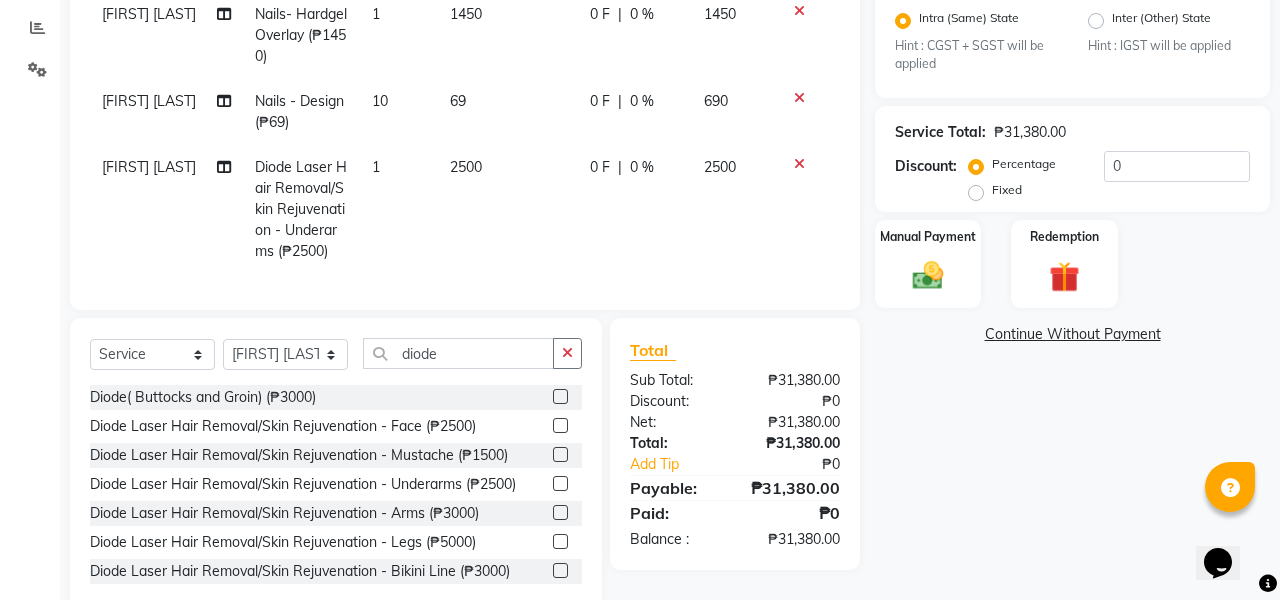 click 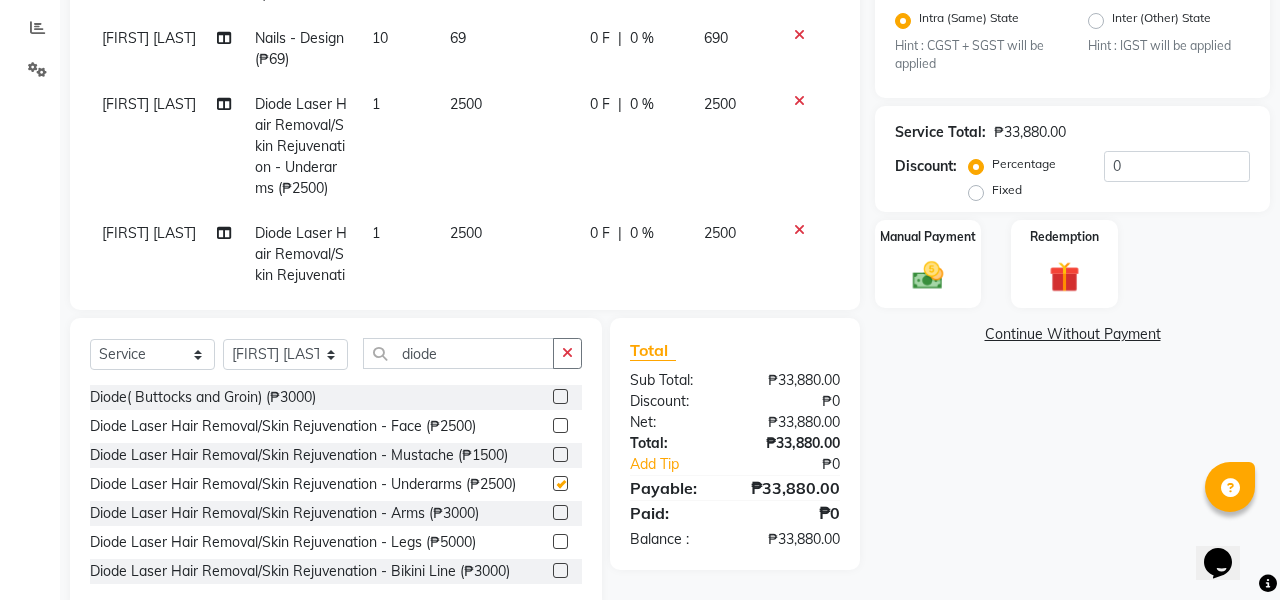 checkbox on "false" 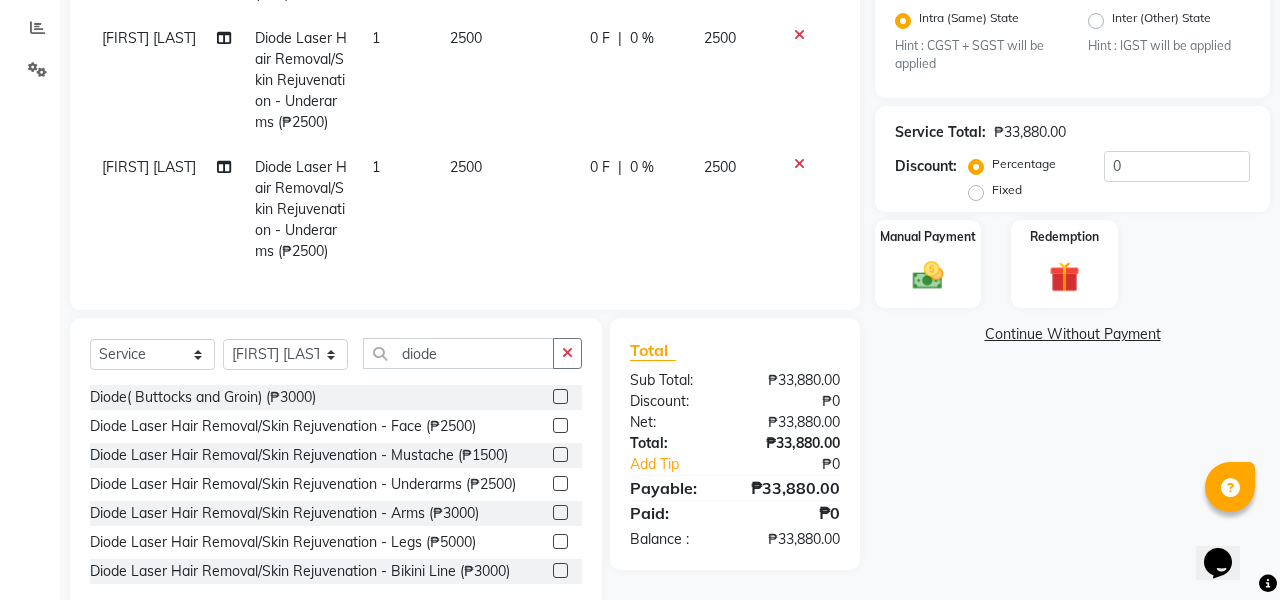 scroll, scrollTop: 1137, scrollLeft: 0, axis: vertical 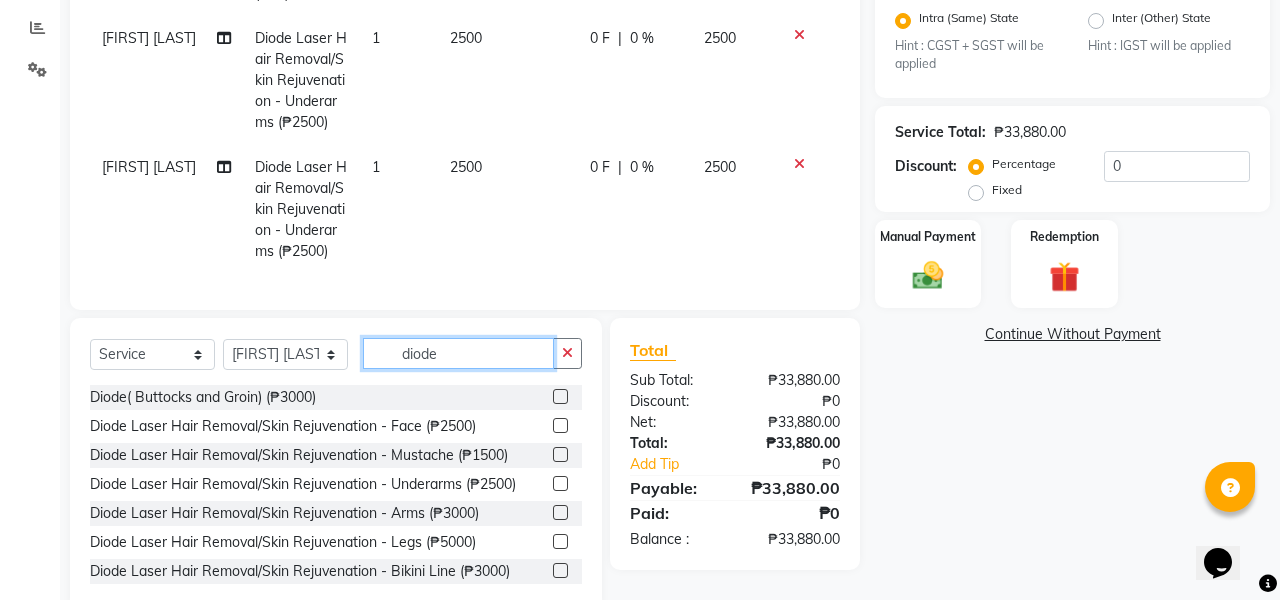click on "diode" 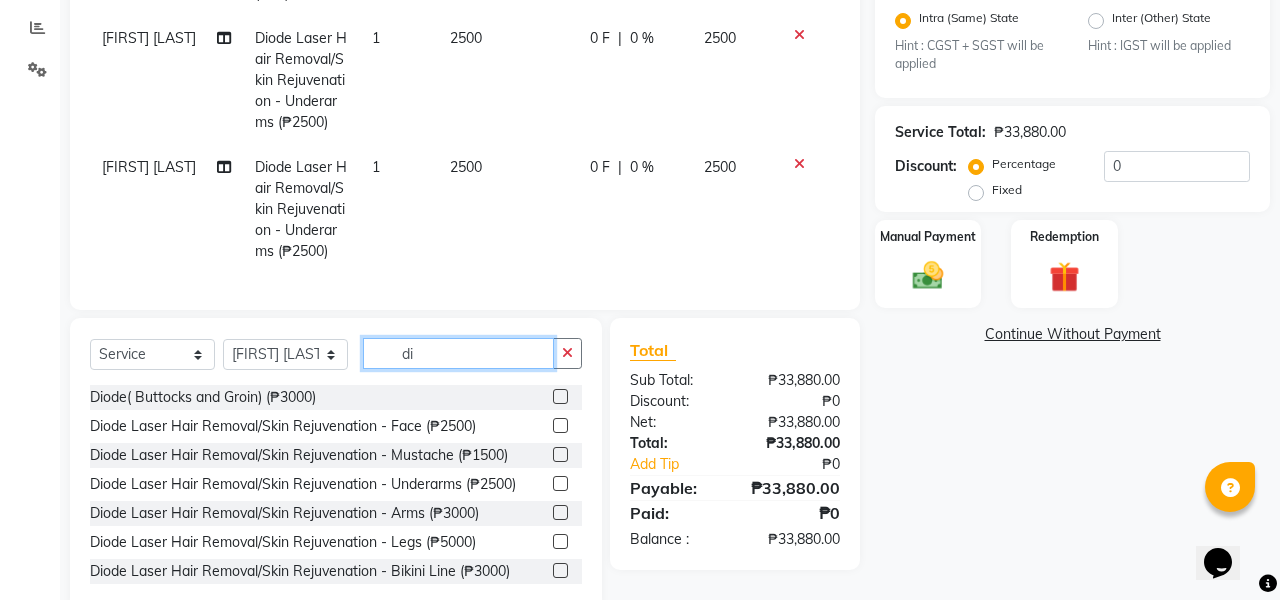 type on "d" 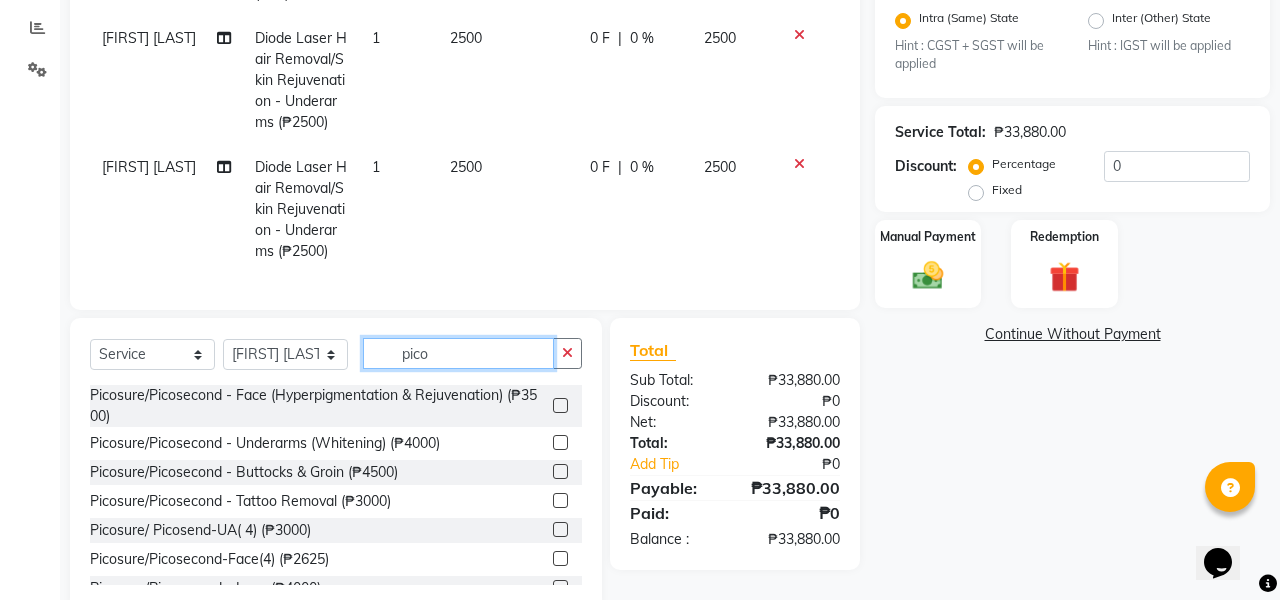 type on "pico" 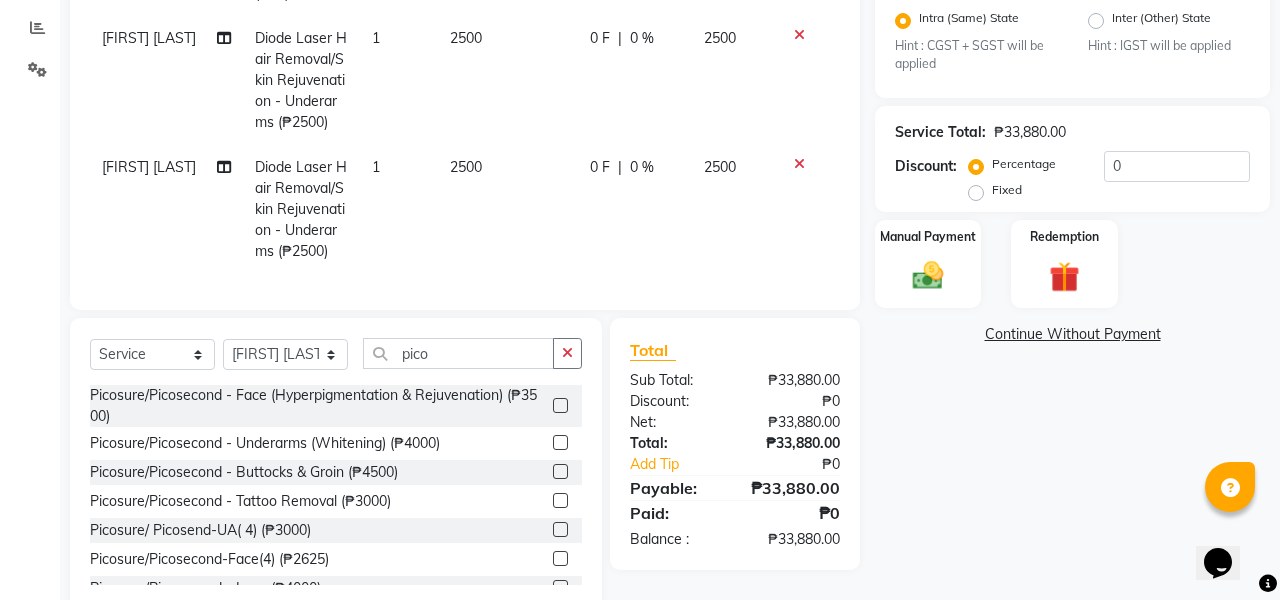 click 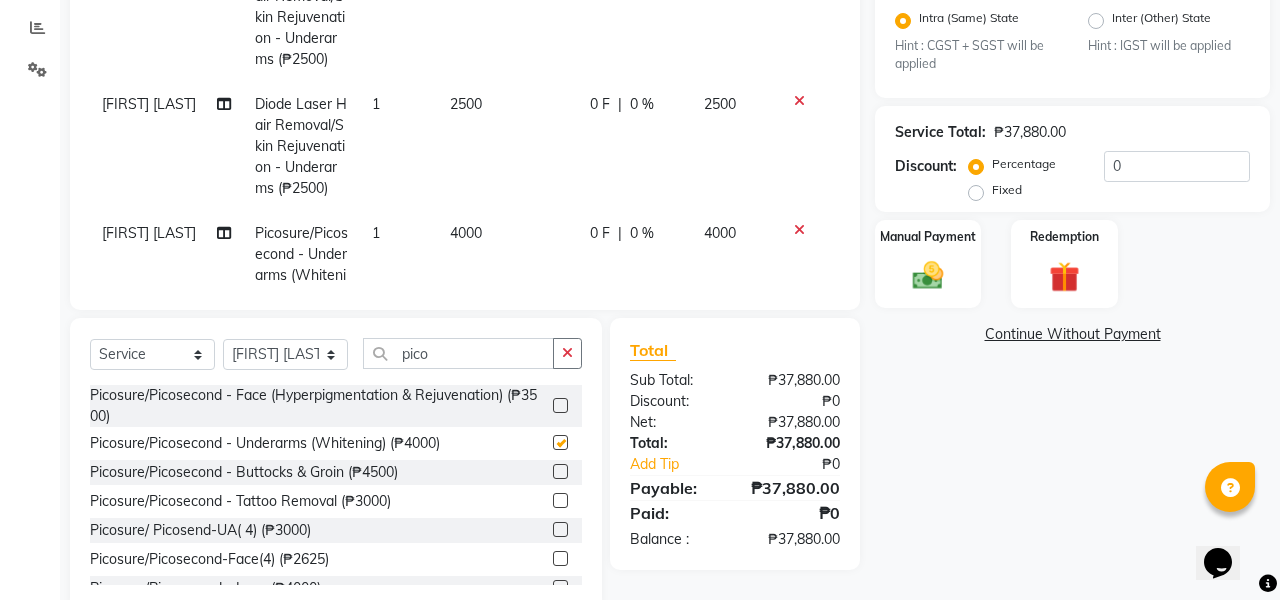 checkbox on "false" 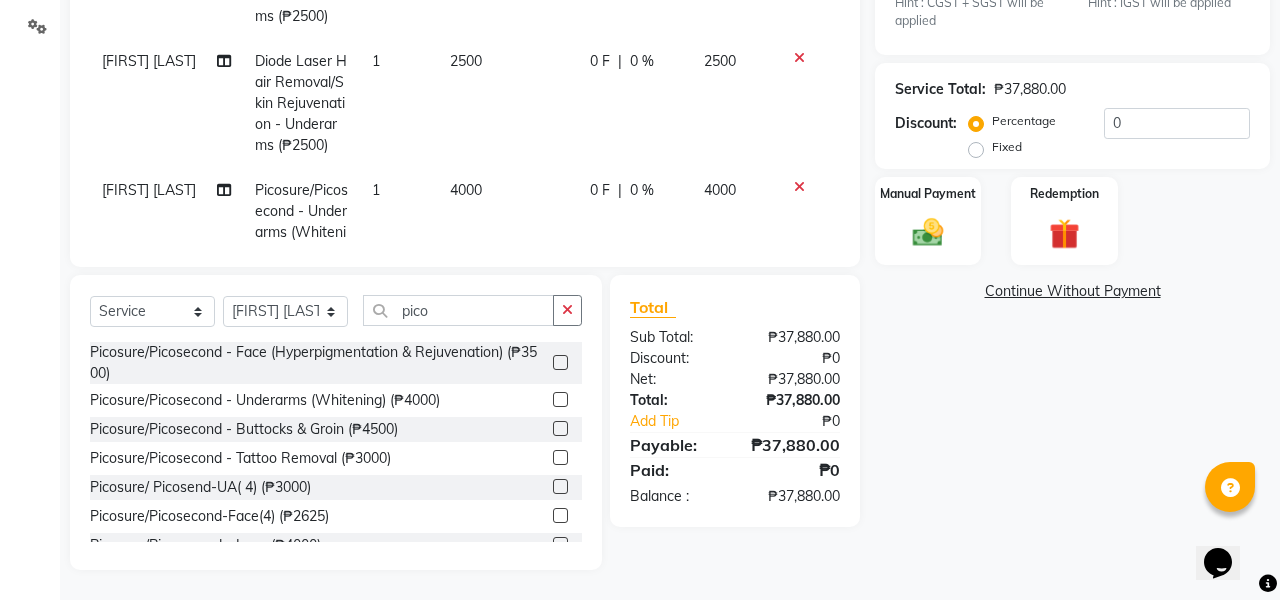 scroll, scrollTop: 501, scrollLeft: 0, axis: vertical 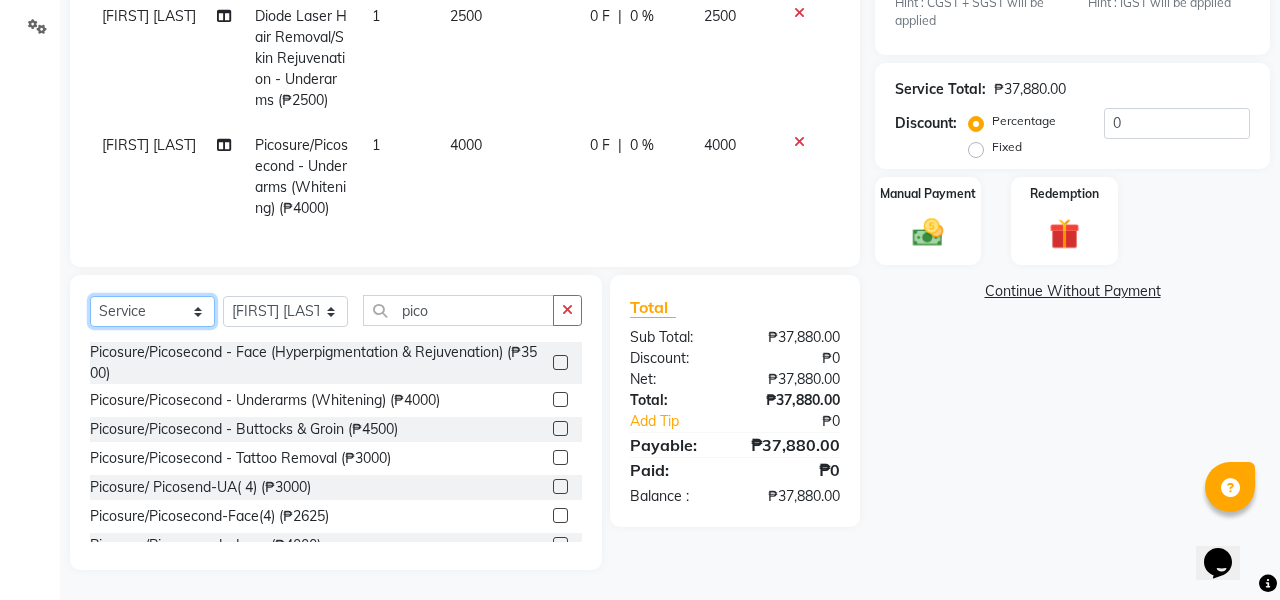 select on "product" 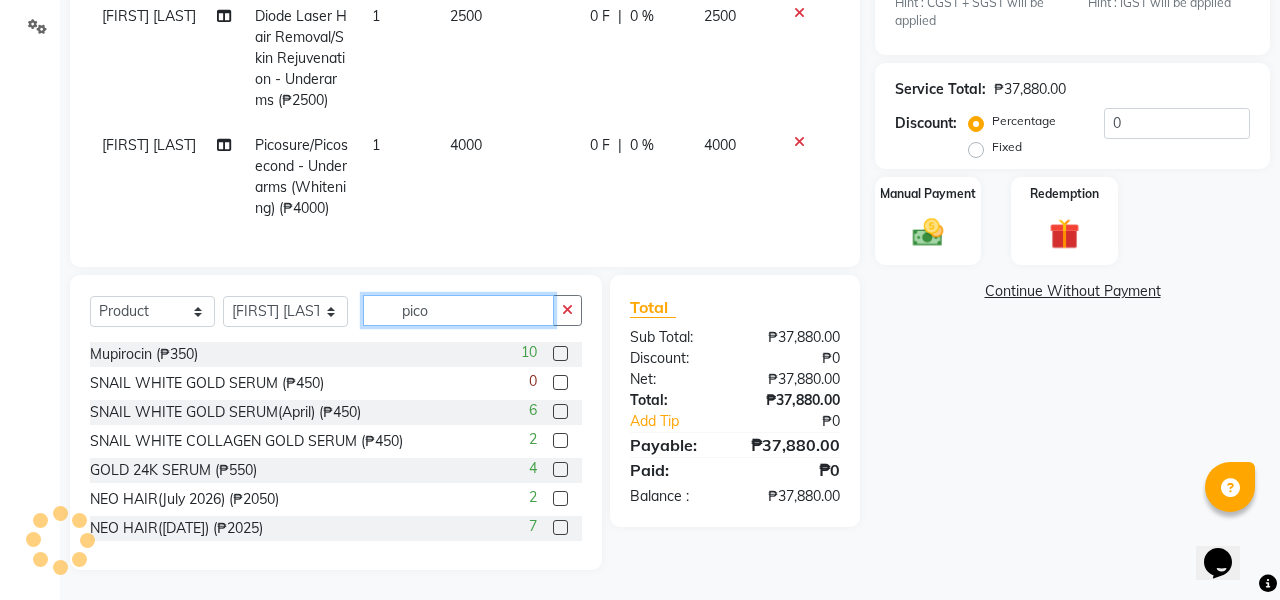 click on "pico" 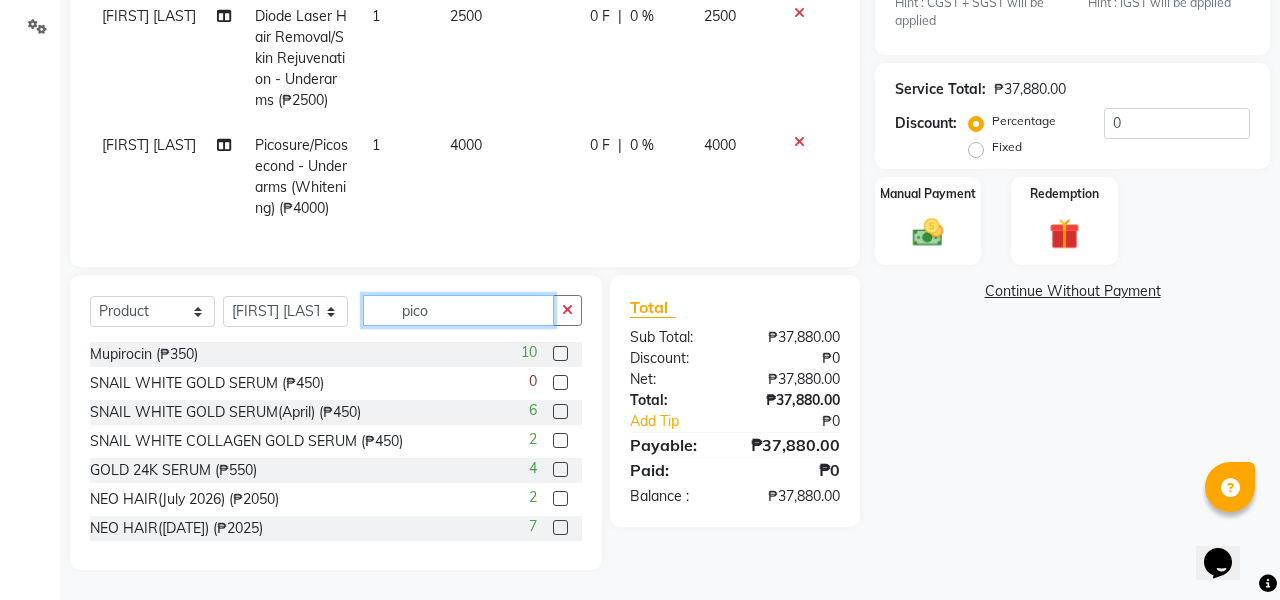 click on "pico" 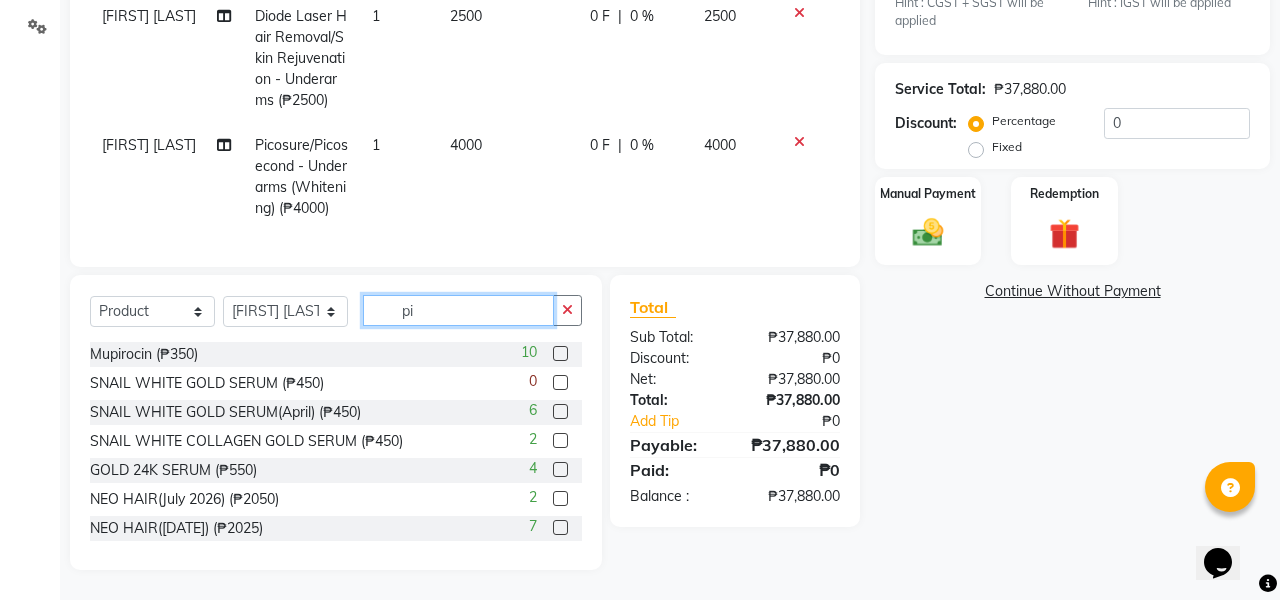 scroll, scrollTop: 458, scrollLeft: 0, axis: vertical 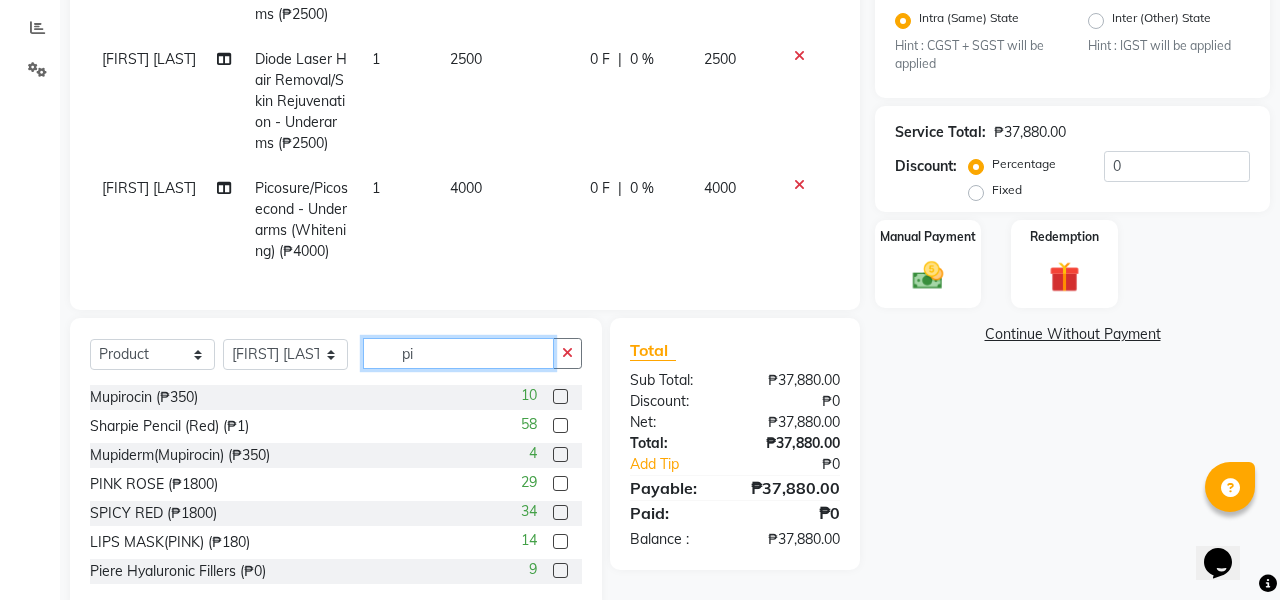 type on "p" 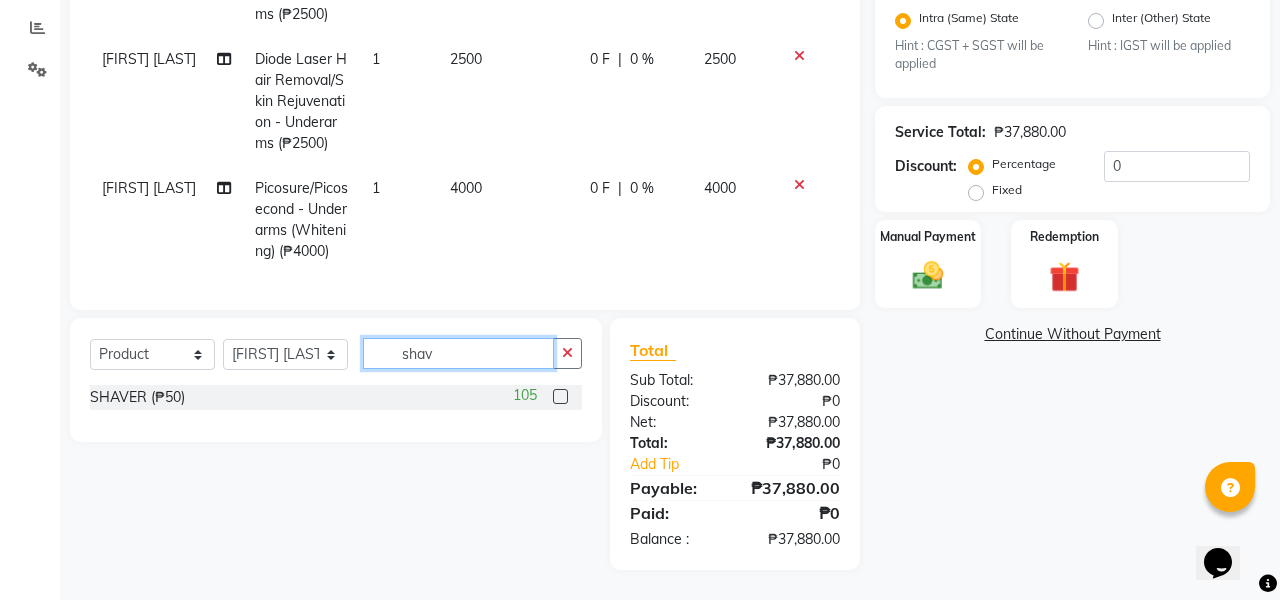 type on "shiv" 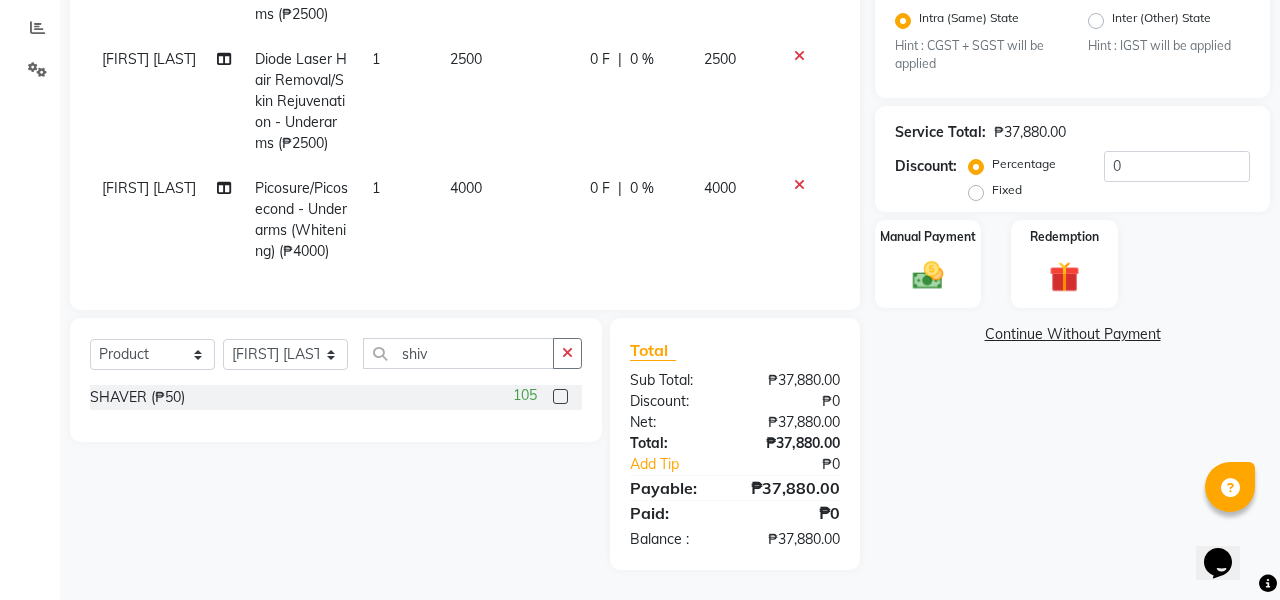 drag, startPoint x: 451, startPoint y: 305, endPoint x: 559, endPoint y: 399, distance: 143.1782 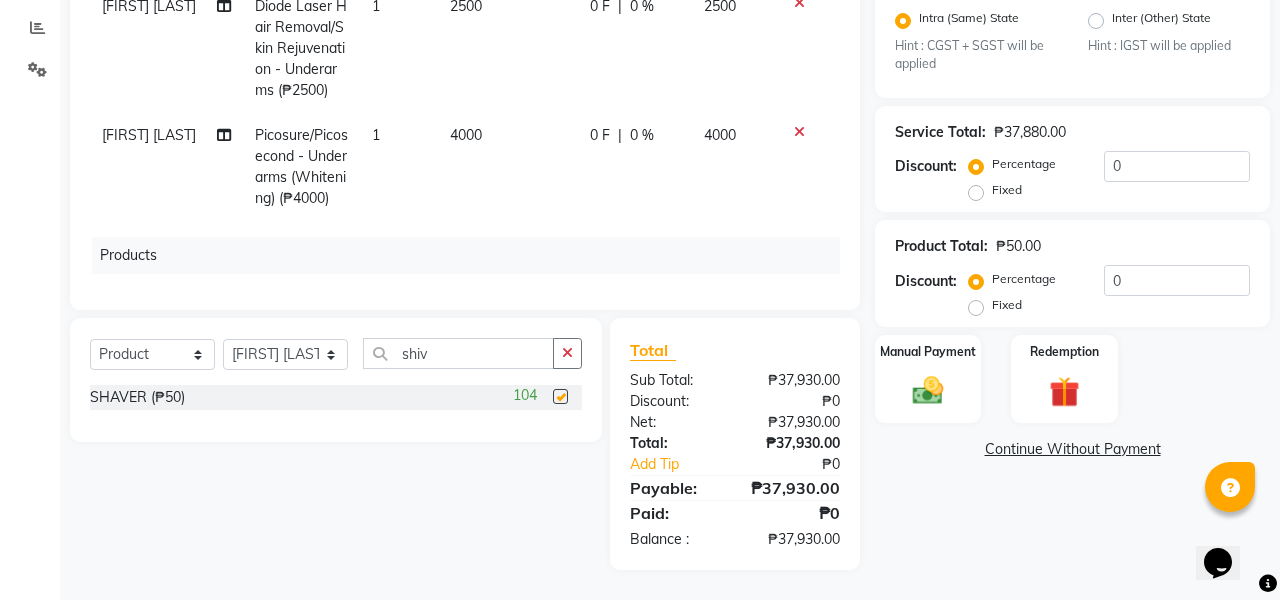 checkbox on "false" 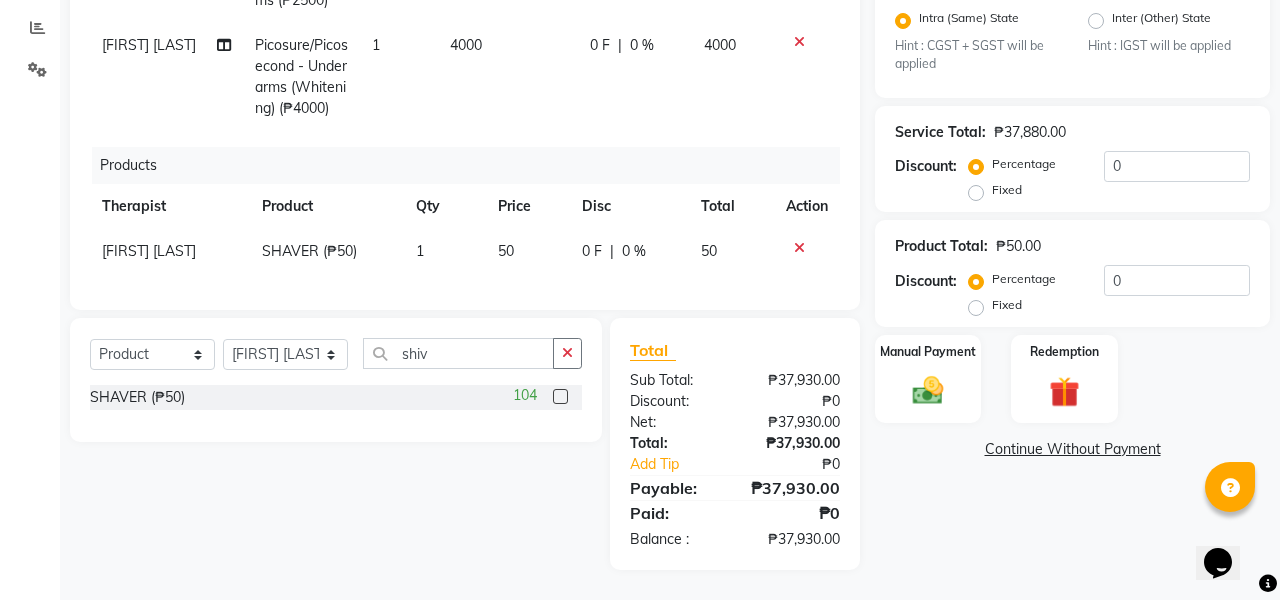 scroll, scrollTop: 1430, scrollLeft: 0, axis: vertical 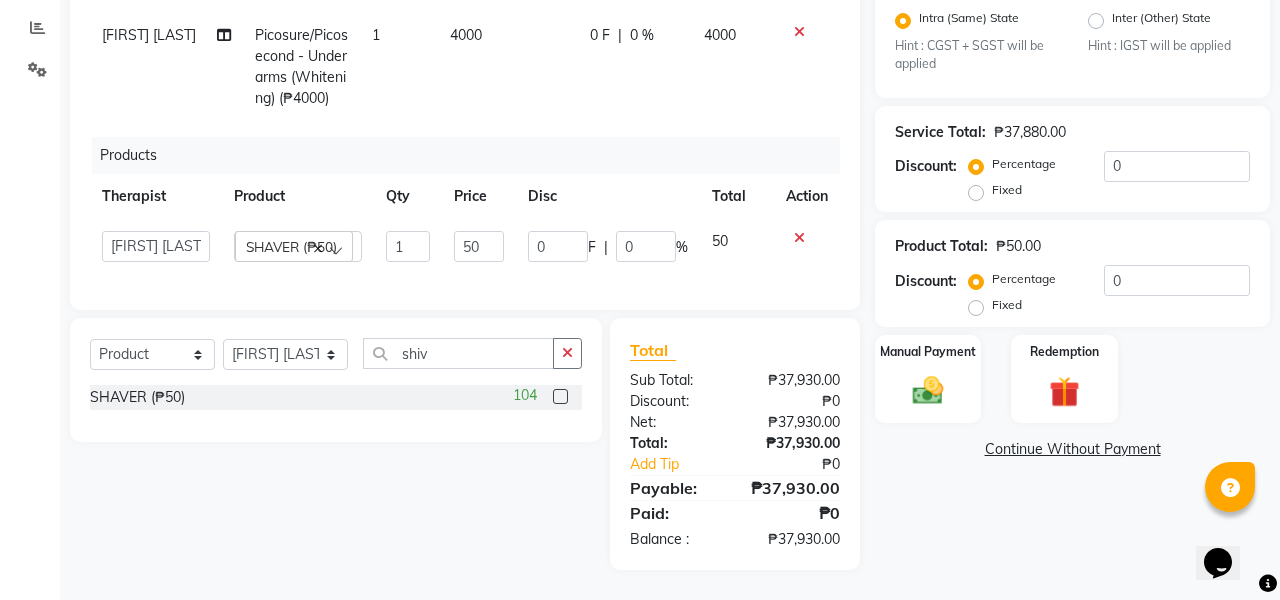 click on "Services Therapist Service Qty Price Disc Total Action CIARA SHAYNE FLORES Nails - Foot Spa With Medicure Treatment 1 900 0 F | 0 % 900 CIARA SHAYNE FLORES Nails - Gel Removal 1 350 0 F | 0 % 350 CIARA SHAYNE FLORES Nails- Hardgel Overlay  1 1450 0 F | 0 % 1450 CIARA SHAYNE FLORES Nails - Design  10 69 0 F | 0 % 690 CIARA SHAYNE FLORES Facials- Hydra Facial Ultimate 1 6000 0 F | 0 % 6000 CIARA SHAYNE FLORES Diode Laser Hair Removal/Skin Rejuvenation  - Underarms 1 2500 0 F | 0 % 2500 CIARA SHAYNE FLORES Diode Laser Hair Removal/Skin Rejuvenation  - Underarms 1 2500 0 F | 0 % 2500 CIARA SHAYNE FLORES Picosure/Picosecond - Underarms (Whitening) 1 4000 0 F | 0 % 4000 CIARA SHAYNE FLORES Pedicure & Manicure  - Pedicure With Gel 1 1000 0 F | 0 % 1000 CIARA SHAYNE FLORES Hands & Feet  - Manicure With Gel 1 1000 0 F | 0 % 1000 CIARA SHAYNE FLORES Facials- Hydra Facial Ultimate (₱6000) 1 6000 0 F | 0 % 6000 CIARA SHAYNE FLORES Nails - Gel Removal (₱350) 1 350 0 F | 0 % 350 CIARA SHAYNE FLORES 1 1450 0 F | 0 % 10" 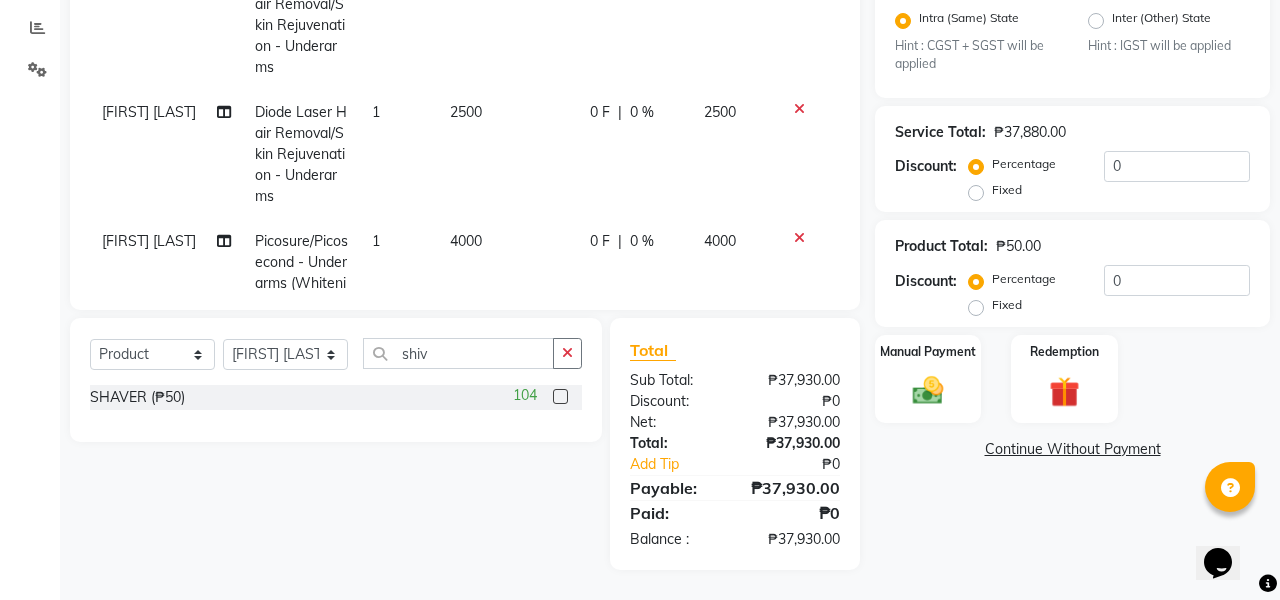 scroll, scrollTop: -30, scrollLeft: 0, axis: vertical 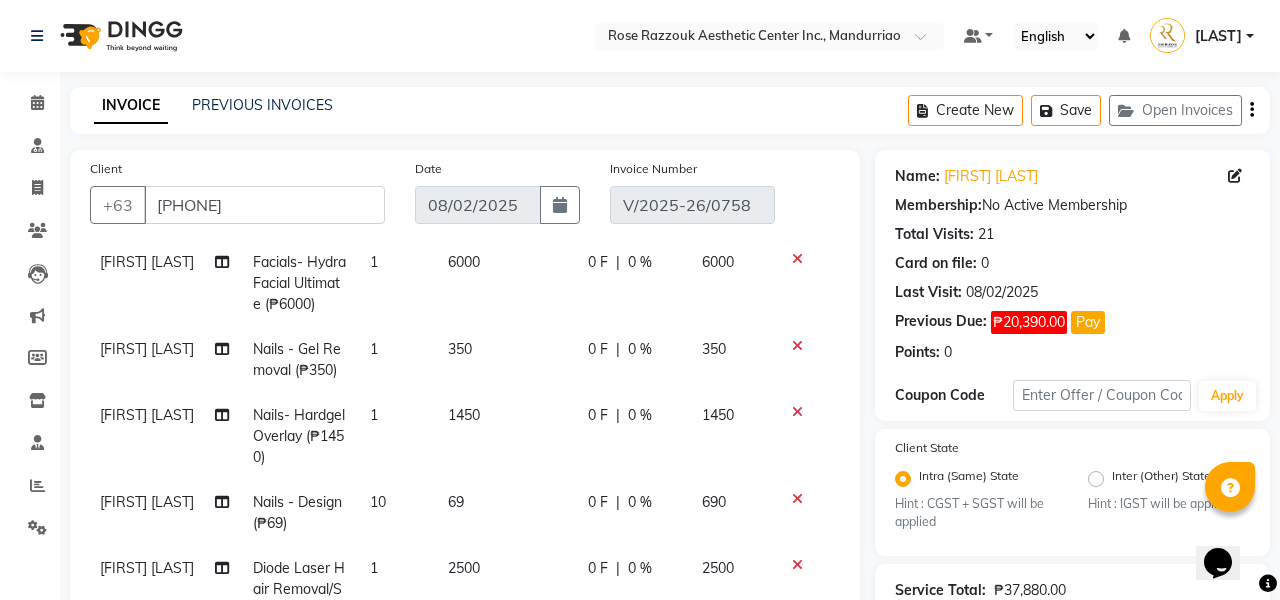 click 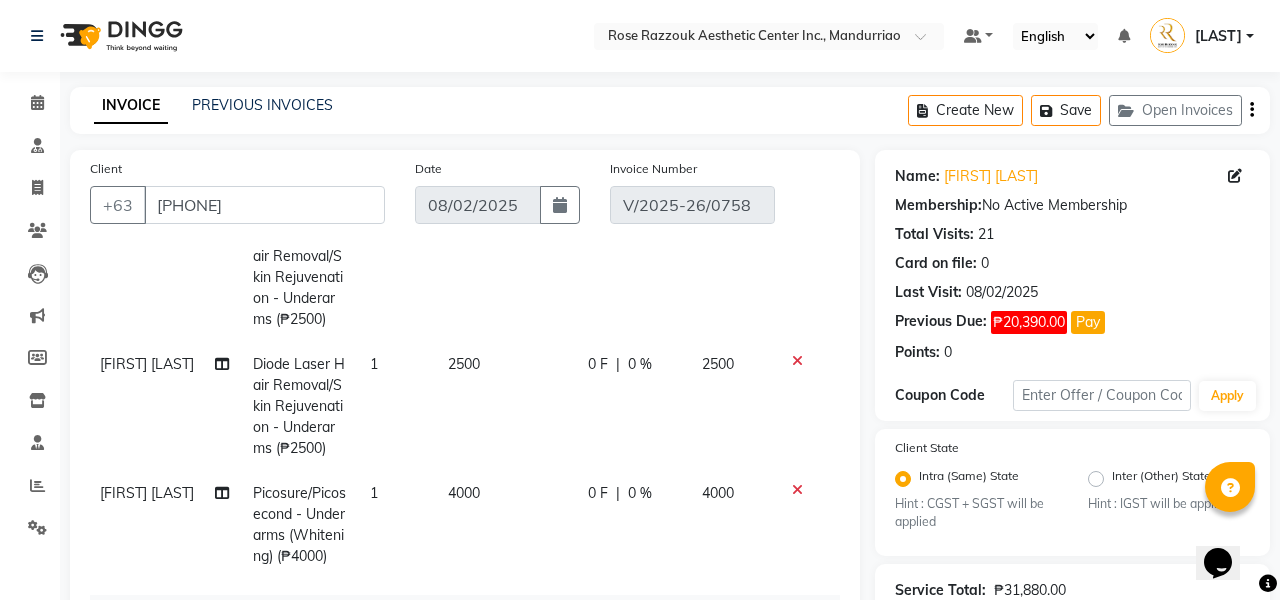 click 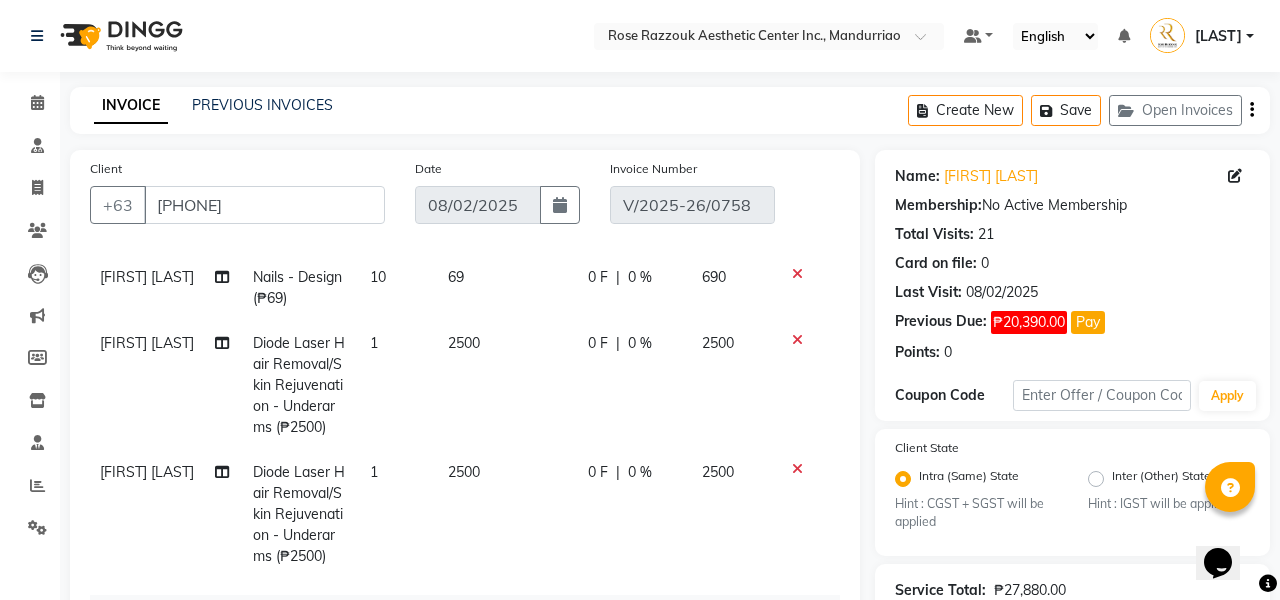 click 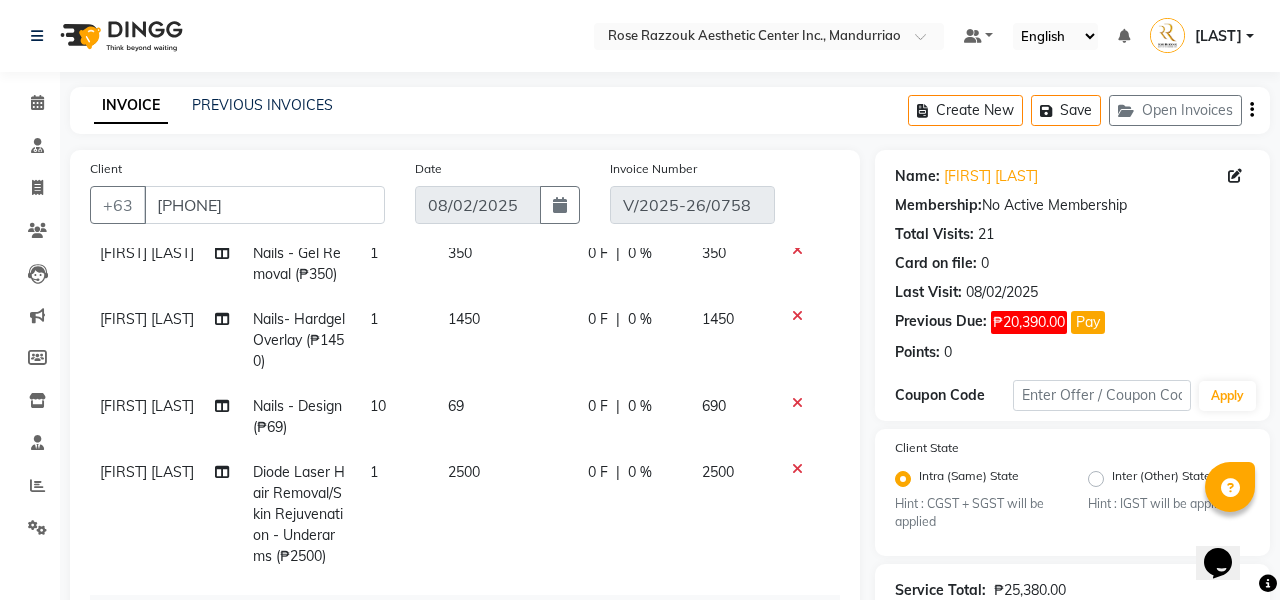 click 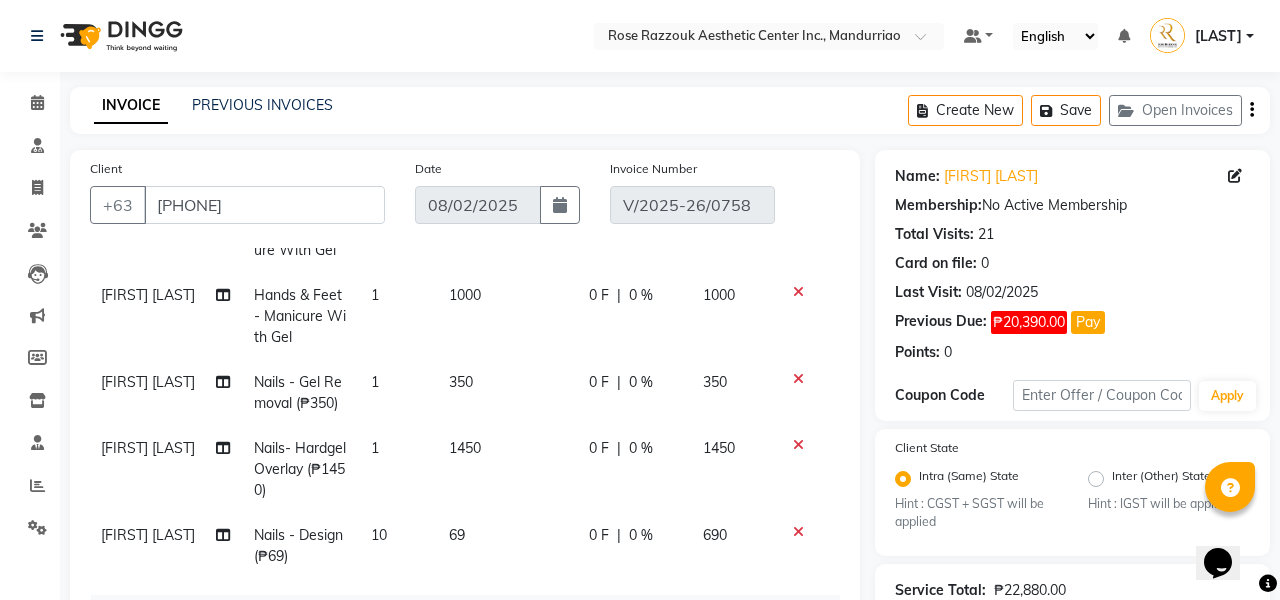 click 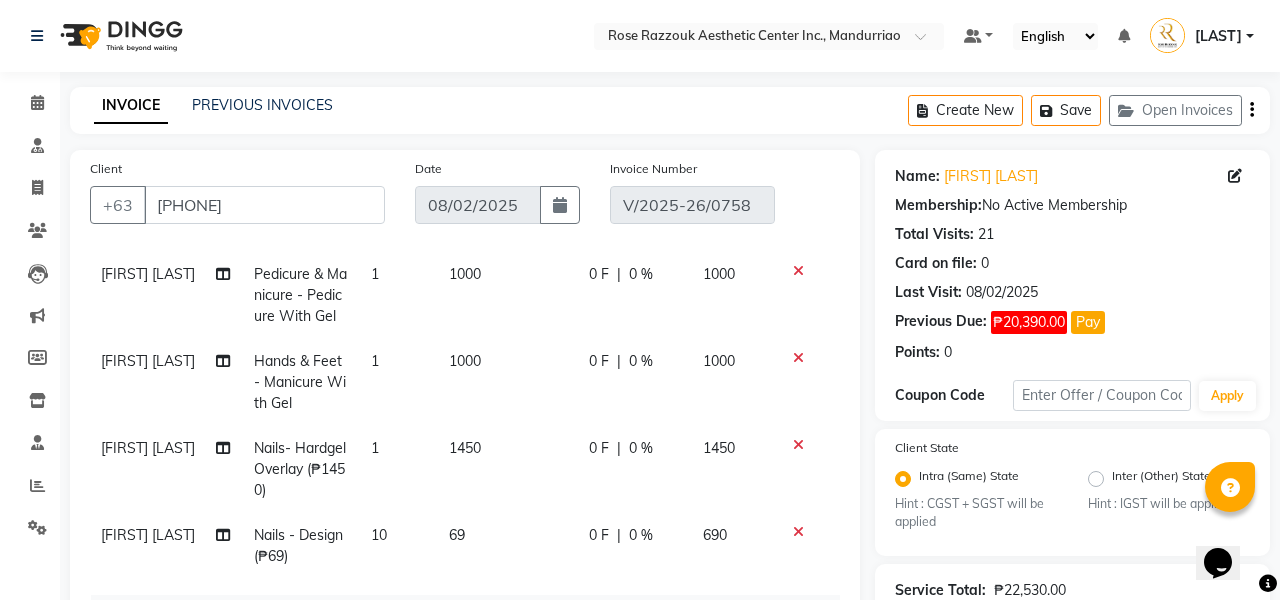 click 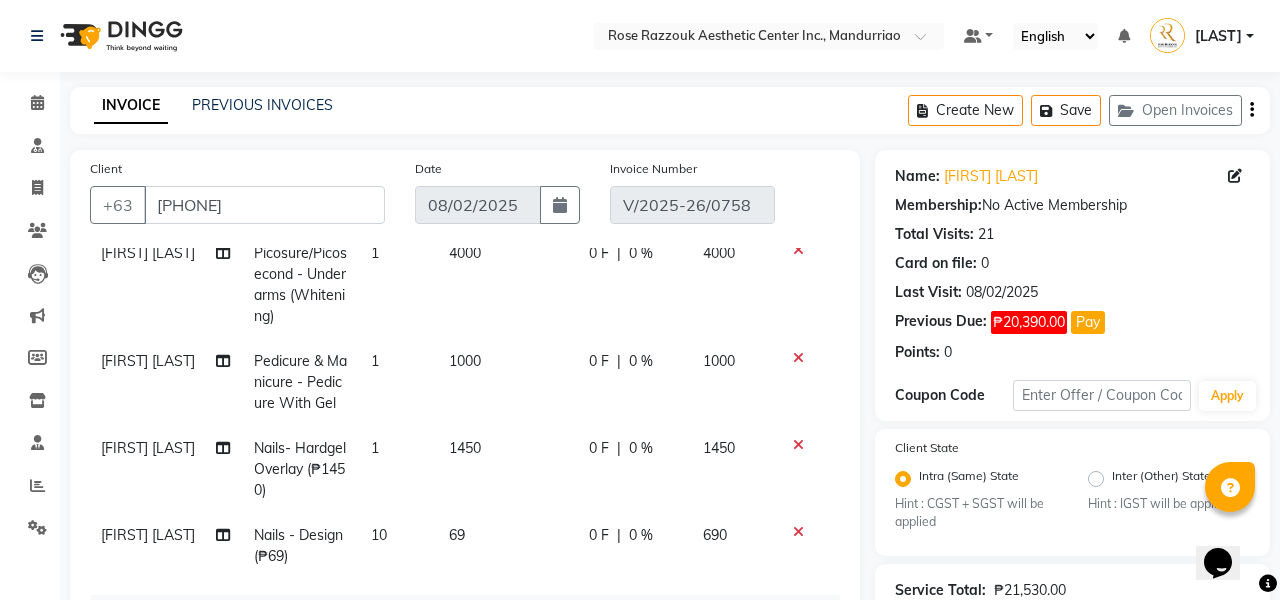 click 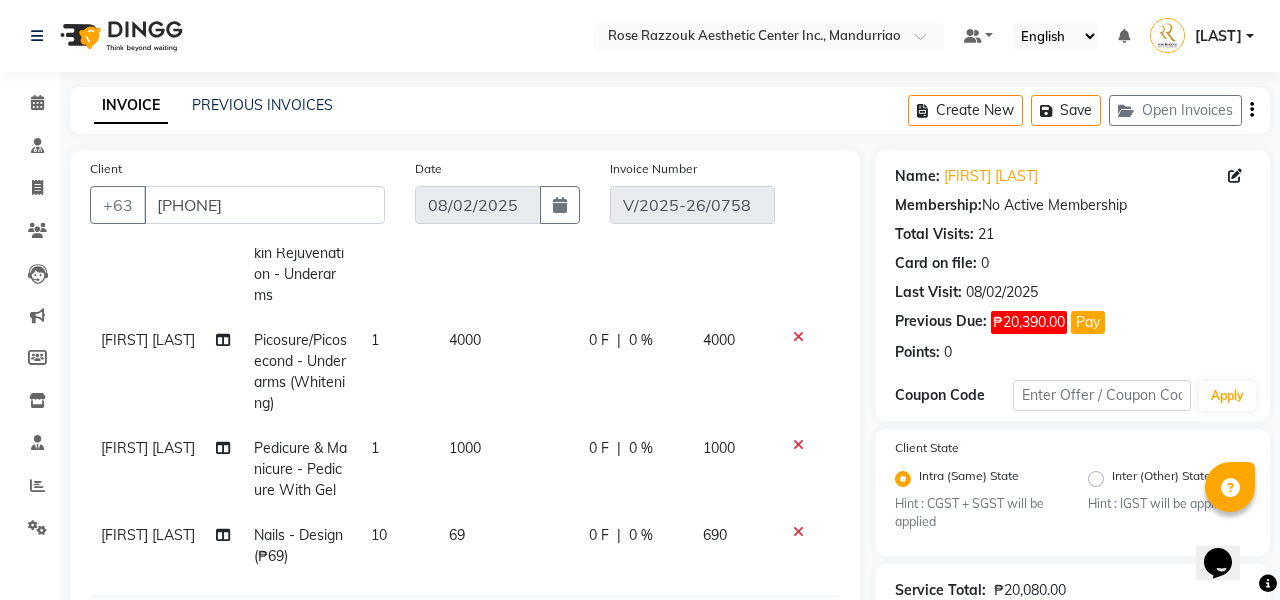 scroll, scrollTop: 684, scrollLeft: 1, axis: both 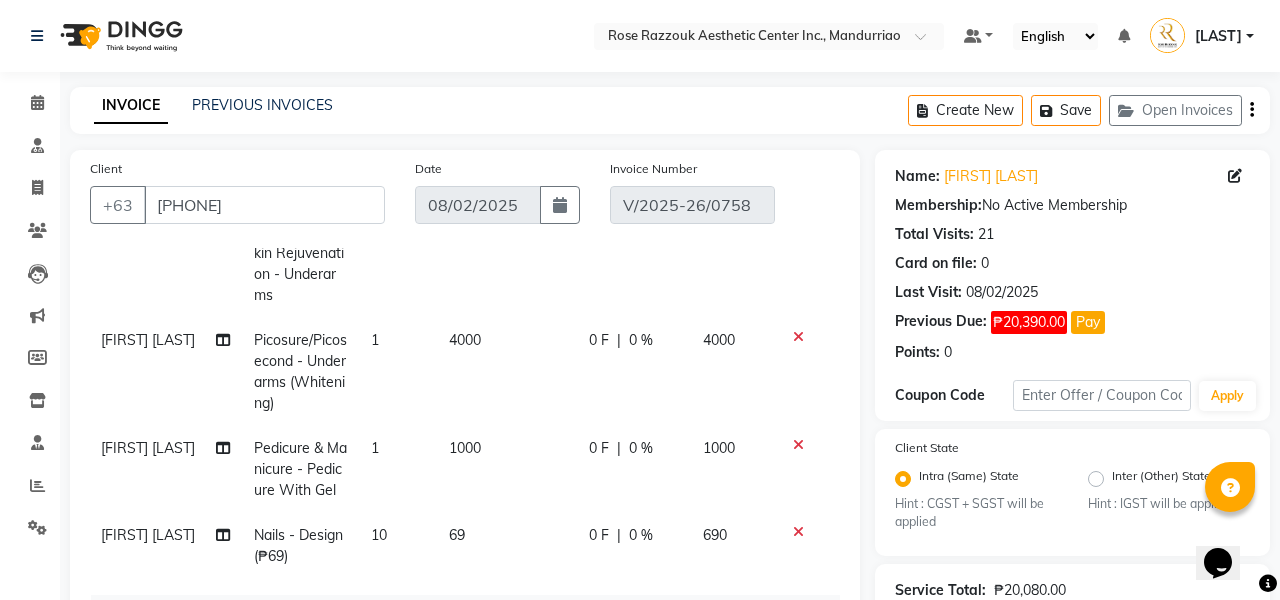 click 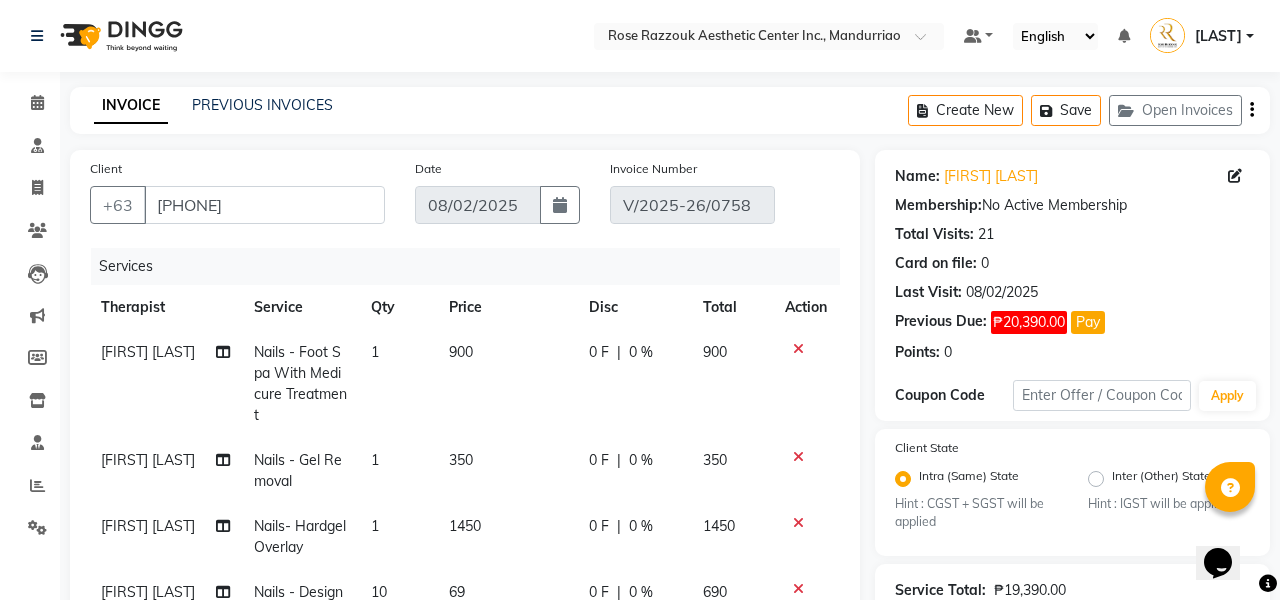 scroll, scrollTop: 0, scrollLeft: 1, axis: horizontal 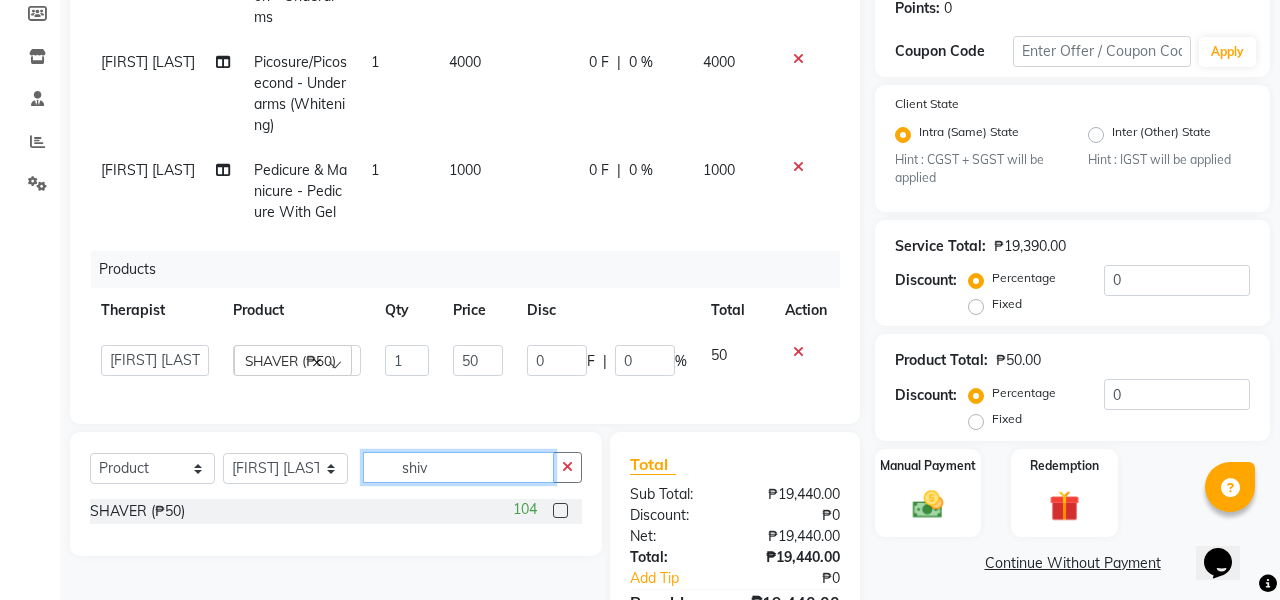 click on "shiv" 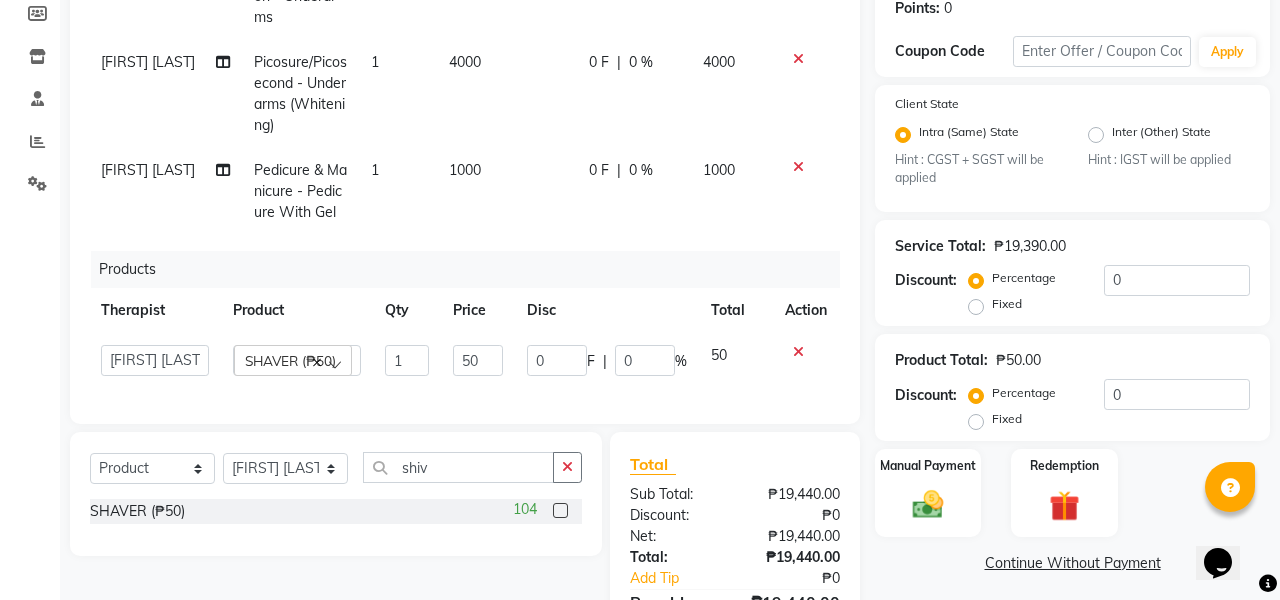 drag, startPoint x: 393, startPoint y: 475, endPoint x: 122, endPoint y: 485, distance: 271.18445 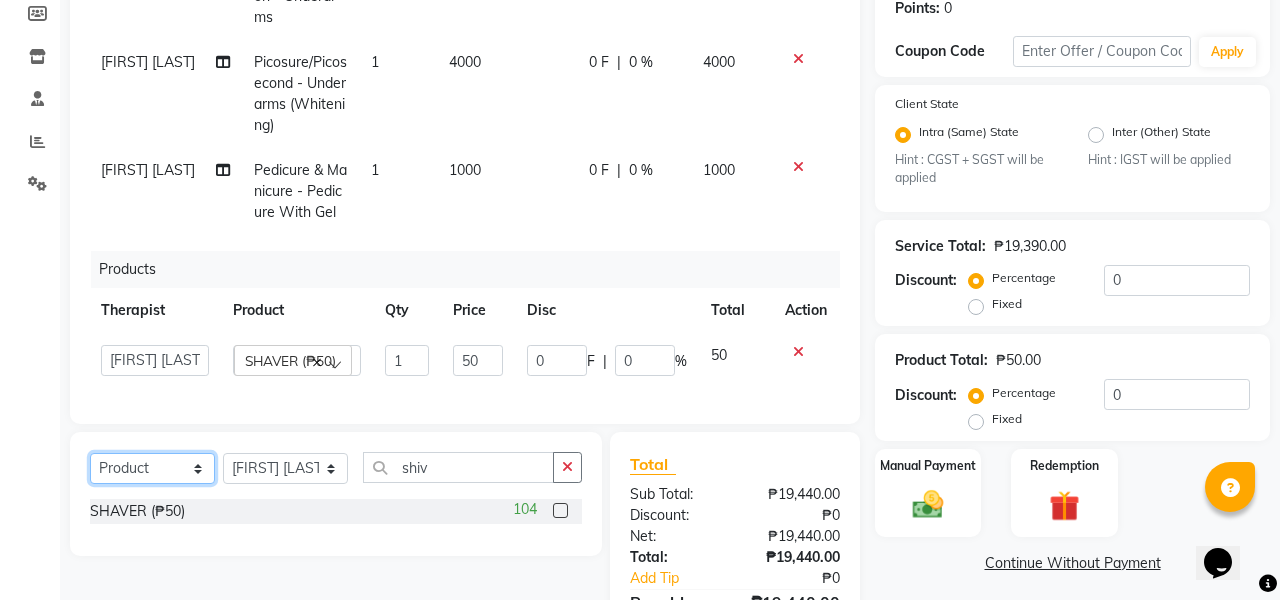 select on "service" 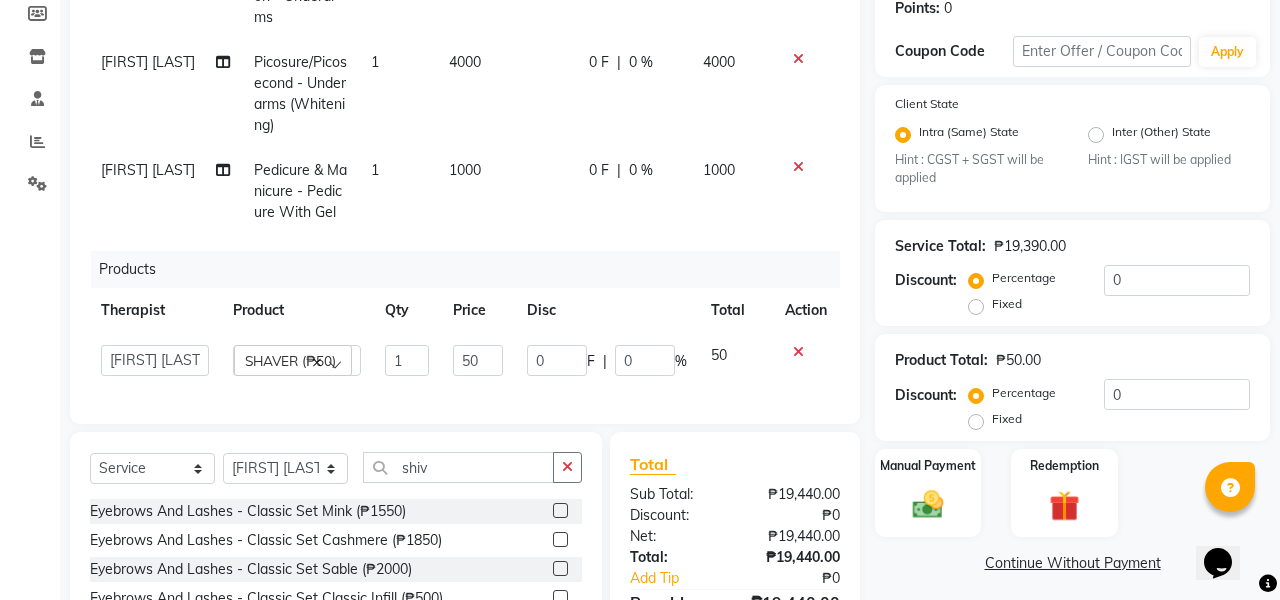 click on "Select  Service  Product  Membership  Package Voucher Prepaid Gift Card  Select Therapist APRIL JOY GUILLERMO CIARA SHAYNE FLORES EZRA JOHN LIEZL GAROTE OPOLENCIA MABELL DELA PENA MA. FAITH NICANOR MARY GRACE DORIN  MILIESSA KIRSTIE ESCANLAR MOREEN JOY CASTOR NELIA MONES  Oscar Razzouk PRINCESS KATE ALARIN  RETCHEL MUYA  Rj Isabelle Reyes Rose Ann Dee Razzouk SUZANNE TABLAZON shiv Eyebrows And Lashes - Classic Set Mink (₱1550)  Eyebrows And Lashes - Classic Set Cashmere (₱1850)  Eyebrows And Lashes - Classic Set Sable (₱2000)  Eyebrows And Lashes - Classic Set Classic Infill (₱500)  Eyebrows And Lashes - Hybrid Set Mink (₱2000)  Eyebrows And Lashes - Hybrid Set Cashmere (₱2350)  Eyebrows And Lashes - Hybrid Set Sable (₱2500)  Eyebrows And Lashes - Hybrid Set Hybrid Infill (₱700)  Eyebrows And Lashes - Russian Volume Set Mink (₱2500)  Eyebrows And Lashes - Russian Volume Set Cashmere (₱2850)  Eyebrows And Lashes - Russian Volume Set Sable (₱3000)  Eyebrows And Lashes - Lash Bath (₱200)" 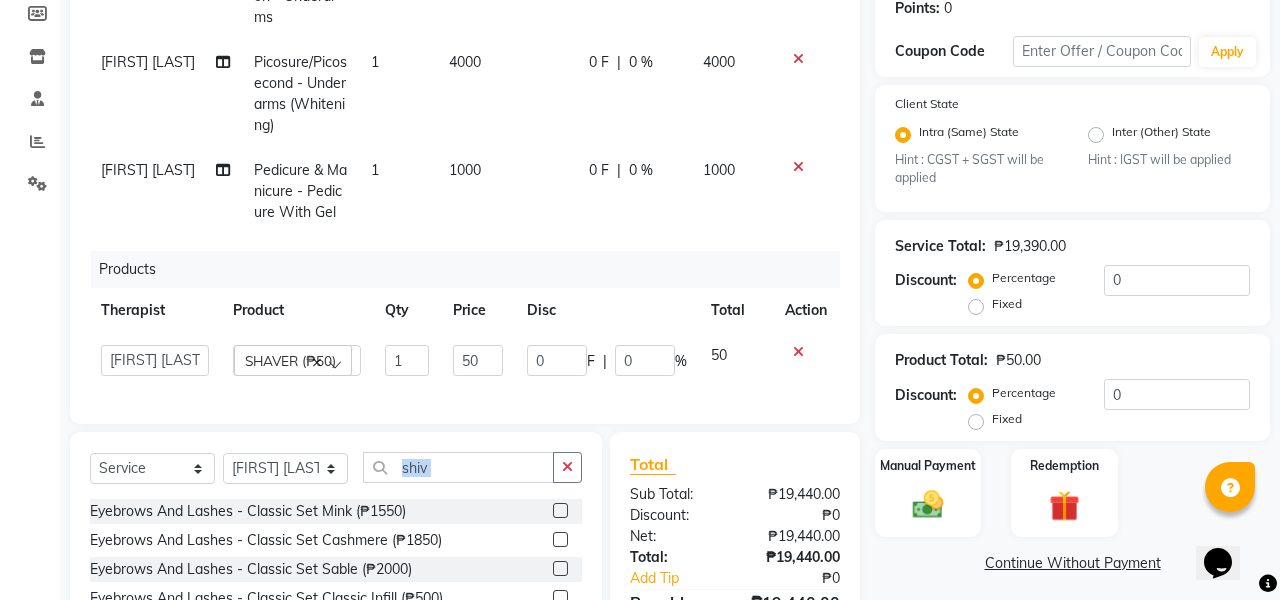 click on "Select  Service  Product  Membership  Package Voucher Prepaid Gift Card  Select Therapist APRIL JOY GUILLERMO CIARA SHAYNE FLORES EZRA JOHN LIEZL GAROTE OPOLENCIA MABELL DELA PENA MA. FAITH NICANOR MARY GRACE DORIN  MILIESSA KIRSTIE ESCANLAR MOREEN JOY CASTOR NELIA MONES  Oscar Razzouk PRINCESS KATE ALARIN  RETCHEL MUYA  Rj Isabelle Reyes Rose Ann Dee Razzouk SUZANNE TABLAZON shiv Eyebrows And Lashes - Classic Set Mink (₱1550)  Eyebrows And Lashes - Classic Set Cashmere (₱1850)  Eyebrows And Lashes - Classic Set Sable (₱2000)  Eyebrows And Lashes - Classic Set Classic Infill (₱500)  Eyebrows And Lashes - Hybrid Set Mink (₱2000)  Eyebrows And Lashes - Hybrid Set Cashmere (₱2350)  Eyebrows And Lashes - Hybrid Set Sable (₱2500)  Eyebrows And Lashes - Hybrid Set Hybrid Infill (₱700)  Eyebrows And Lashes - Russian Volume Set Mink (₱2500)  Eyebrows And Lashes - Russian Volume Set Cashmere (₱2850)  Eyebrows And Lashes - Russian Volume Set Sable (₱3000)  Eyebrows And Lashes - Lash Bath (₱200)" 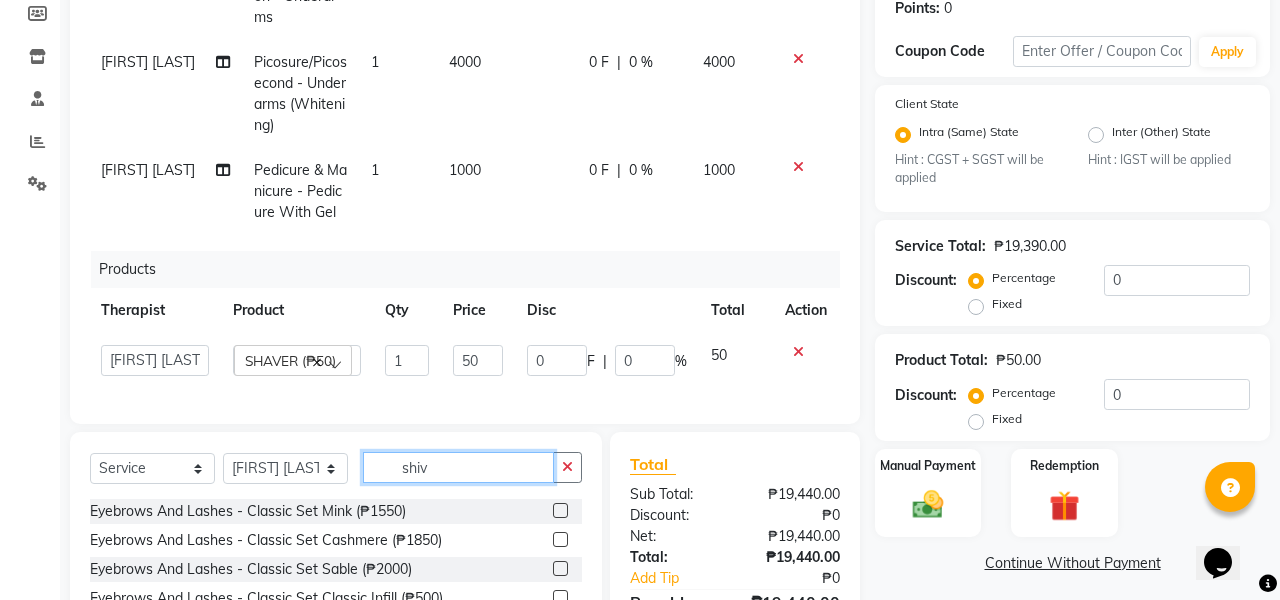 click on "shiv" 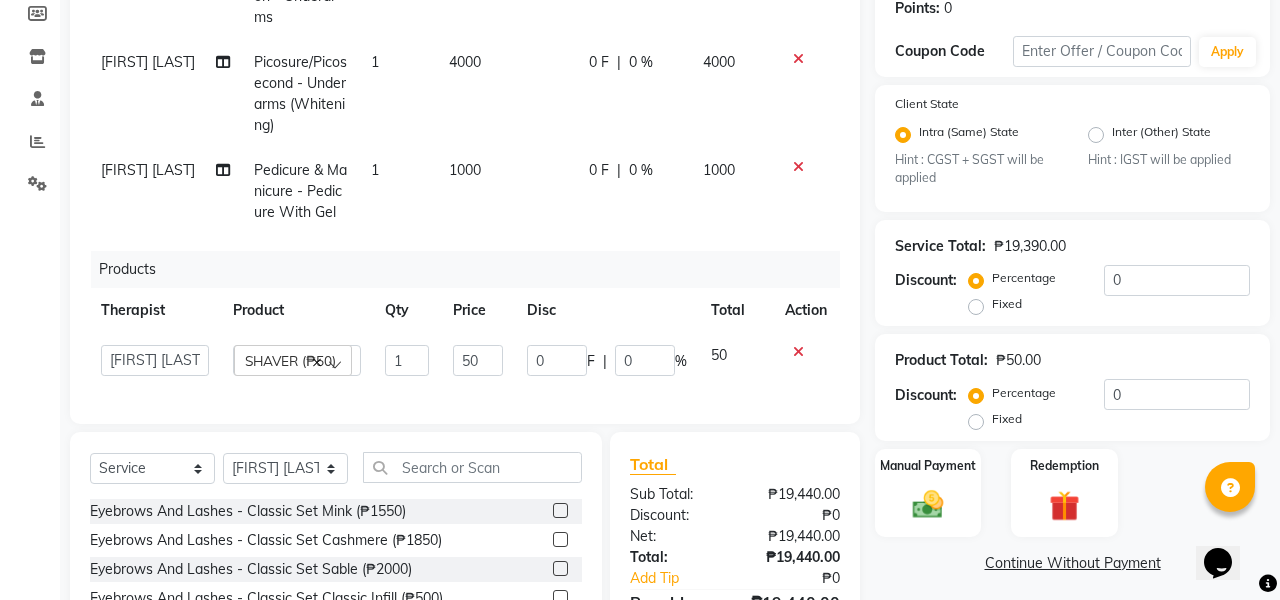 click on "Products" 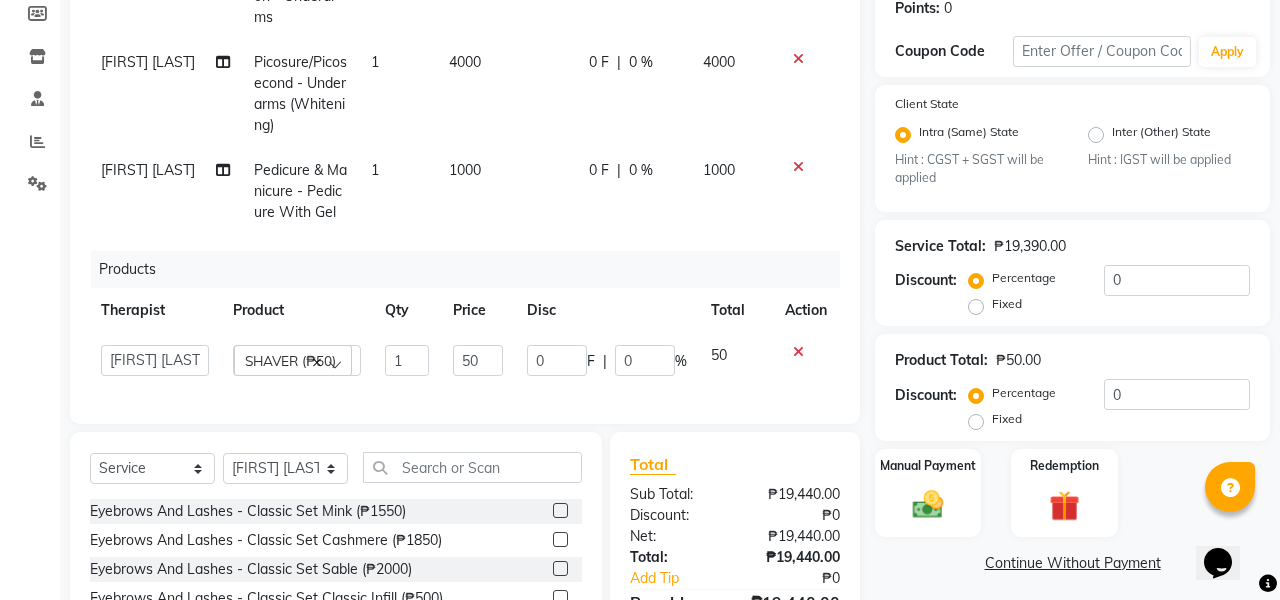click 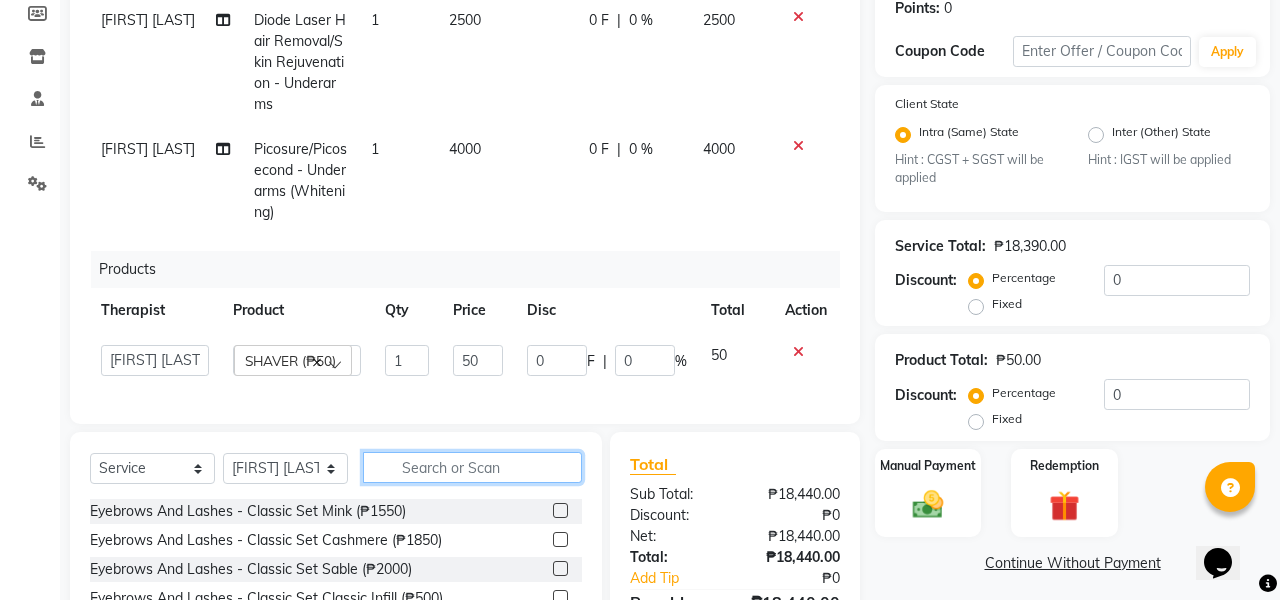 click 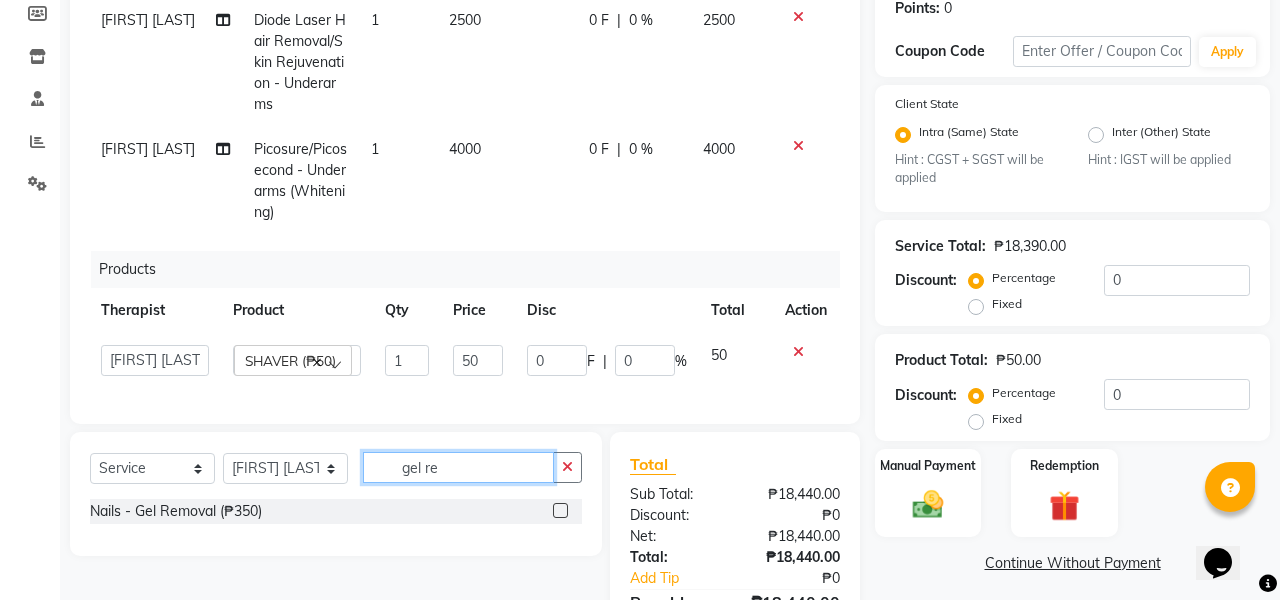 type on "gel re" 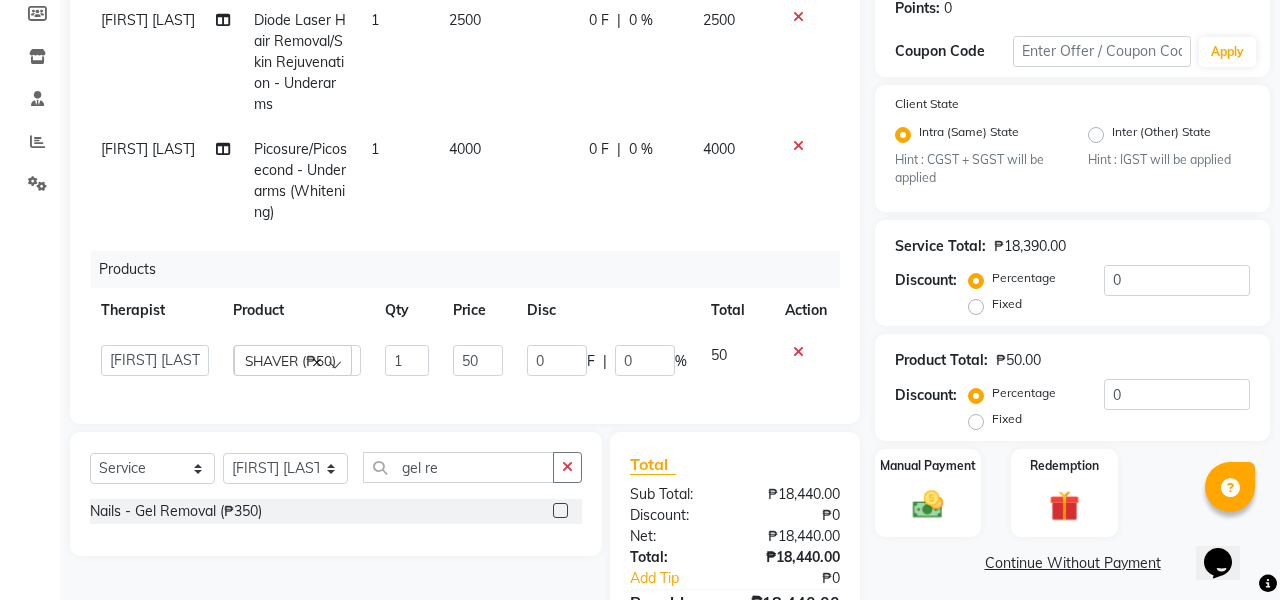 click 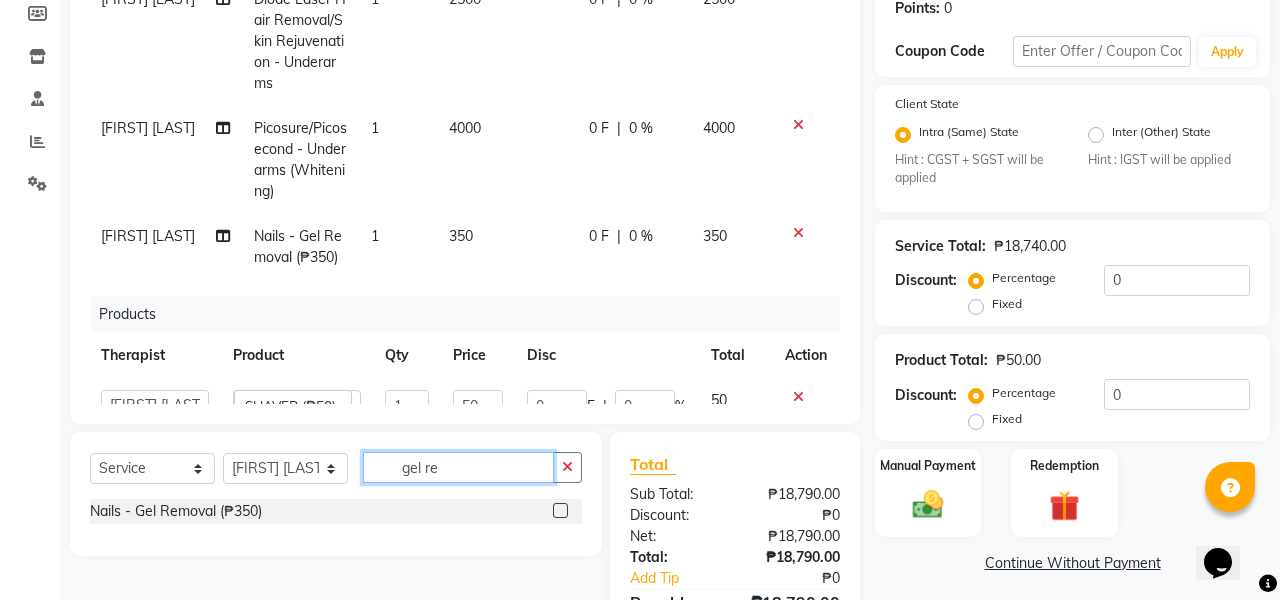 checkbox on "false" 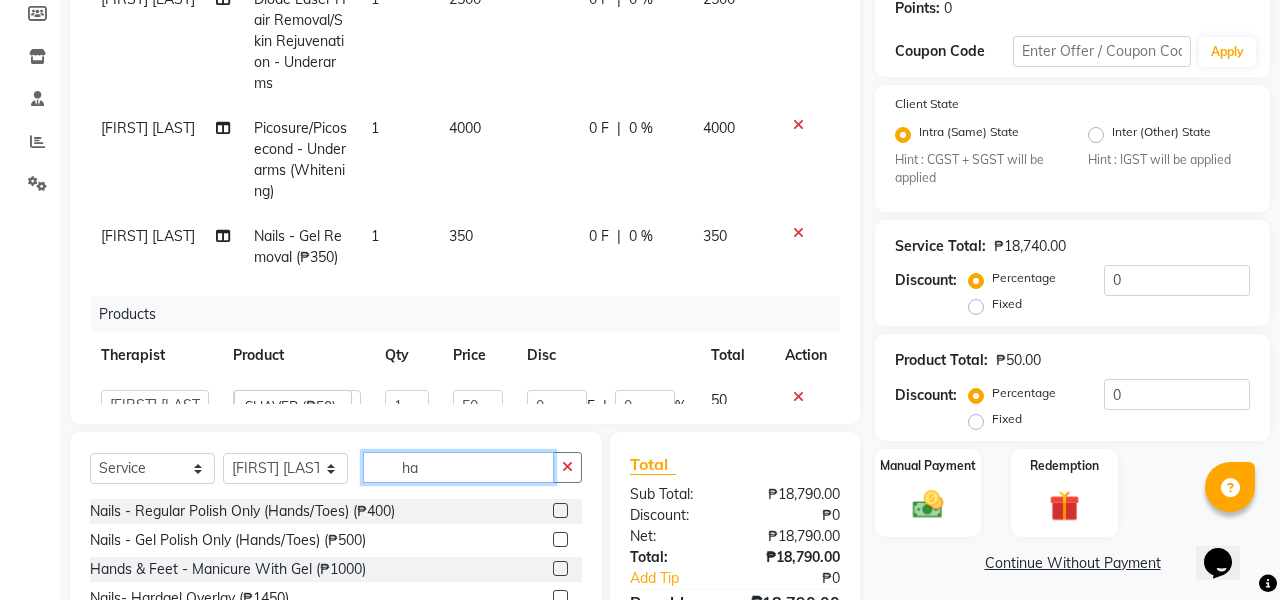 type on "h" 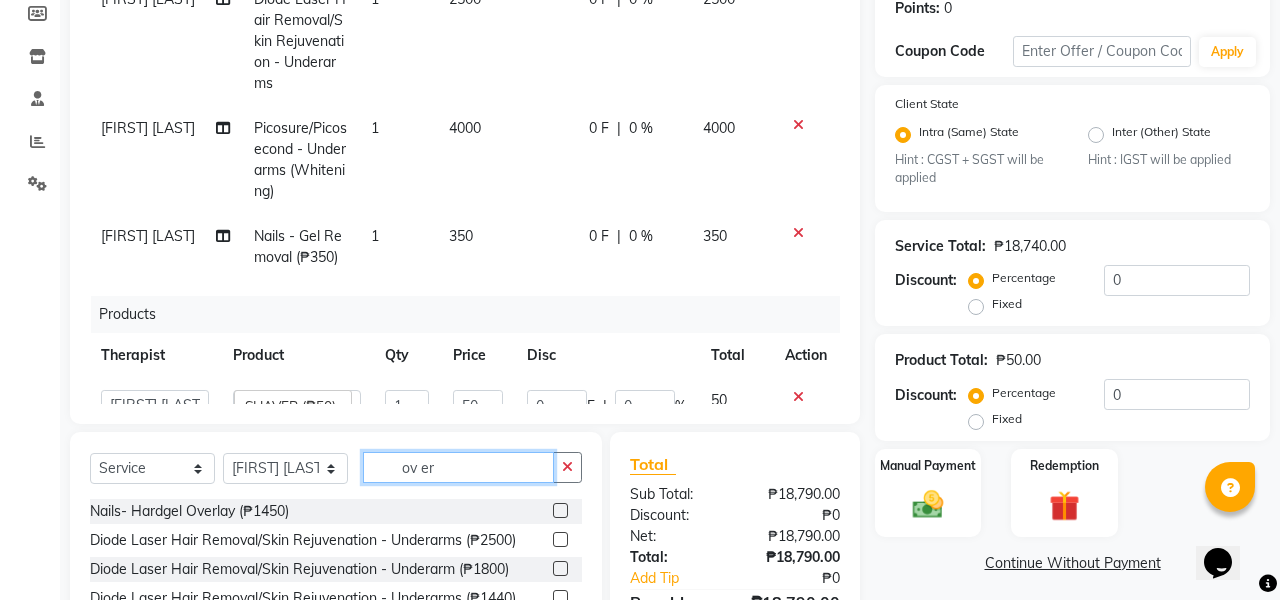 type on "ov er" 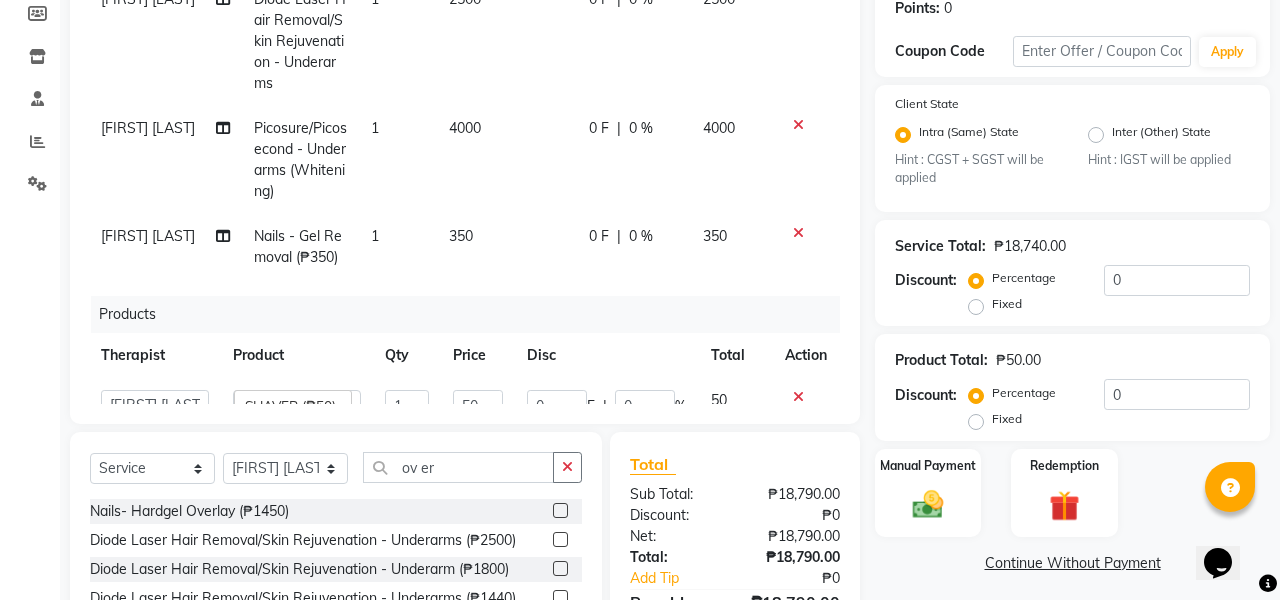 click 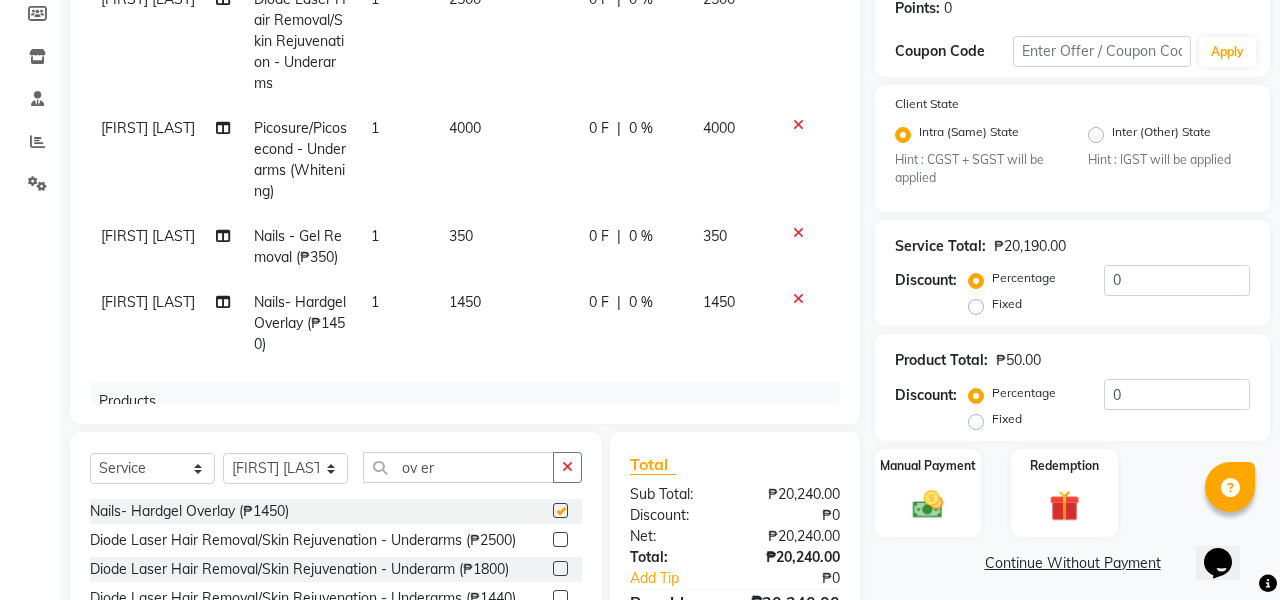 checkbox on "false" 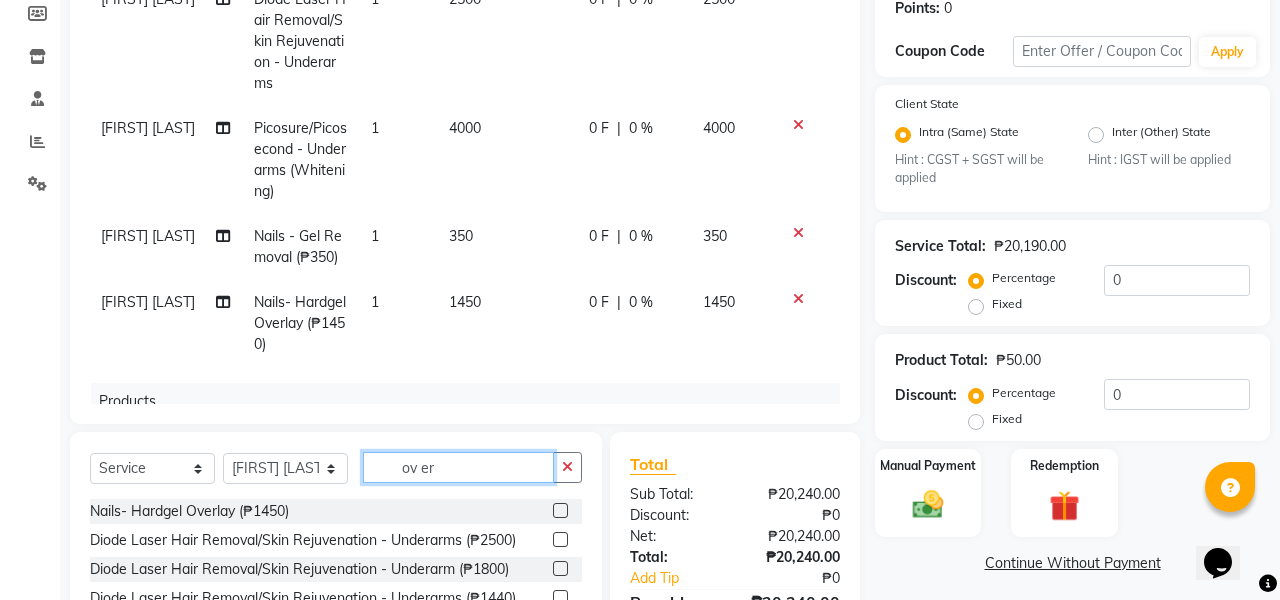 click on "ov er" 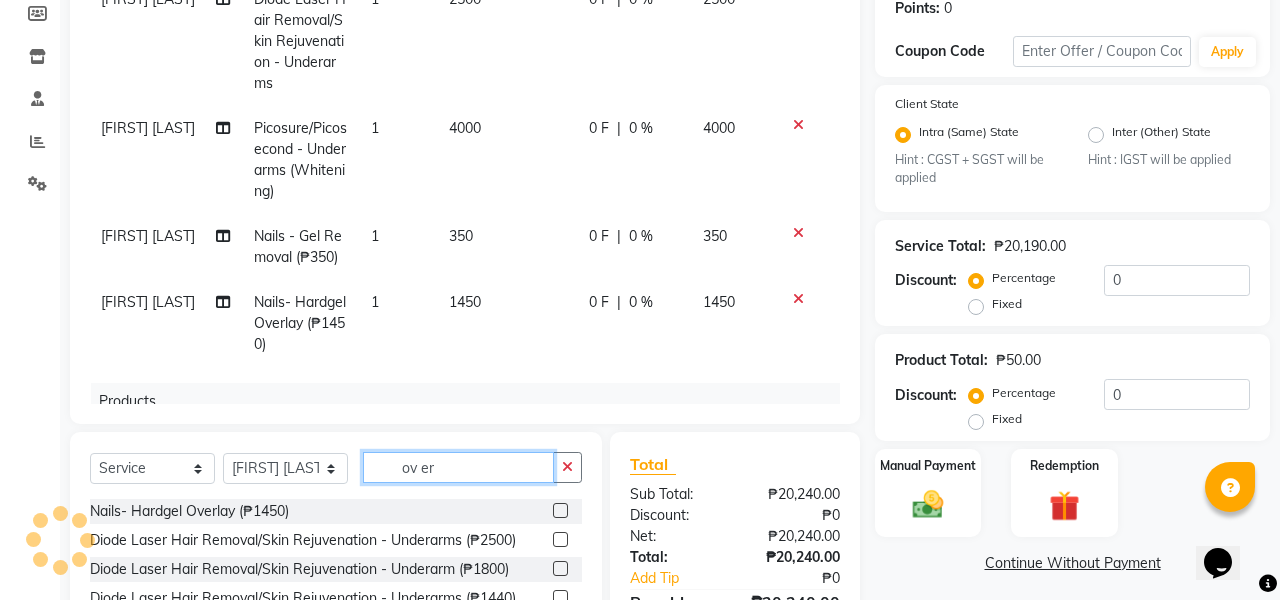 click on "ov er" 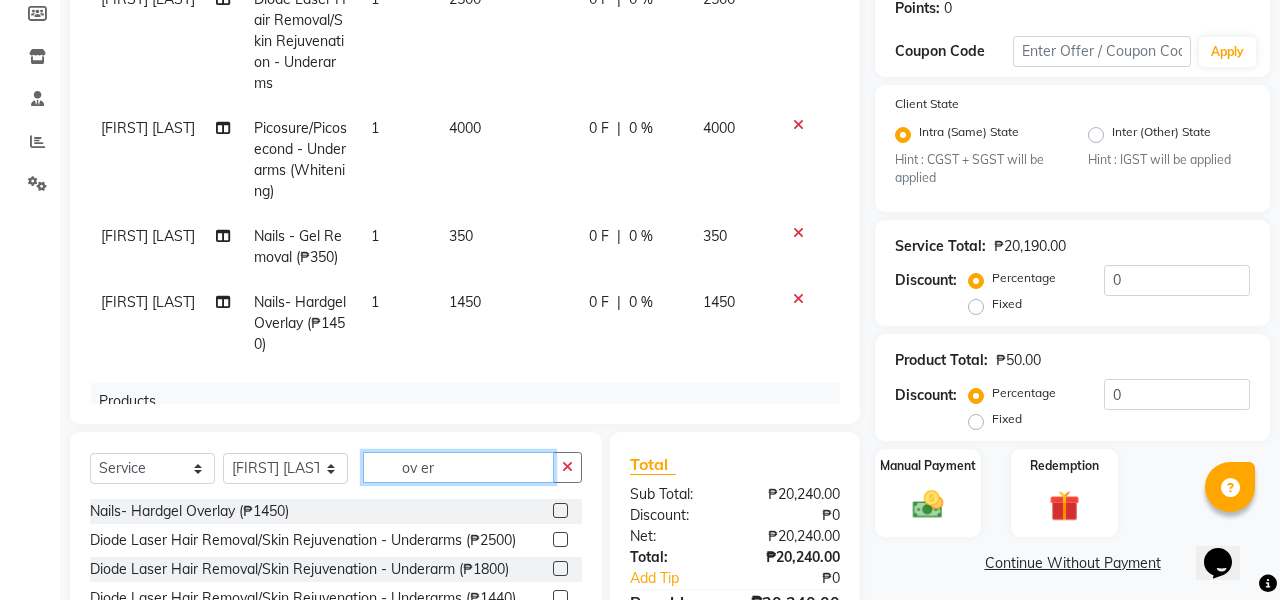 click on "ov er" 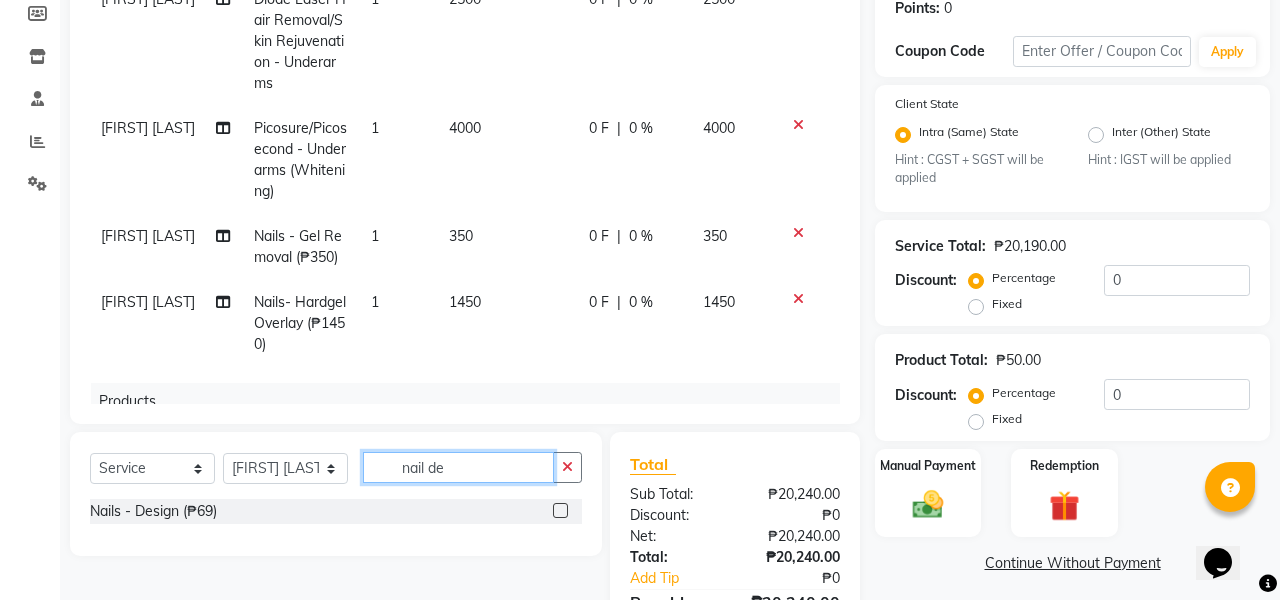 type on "nail de" 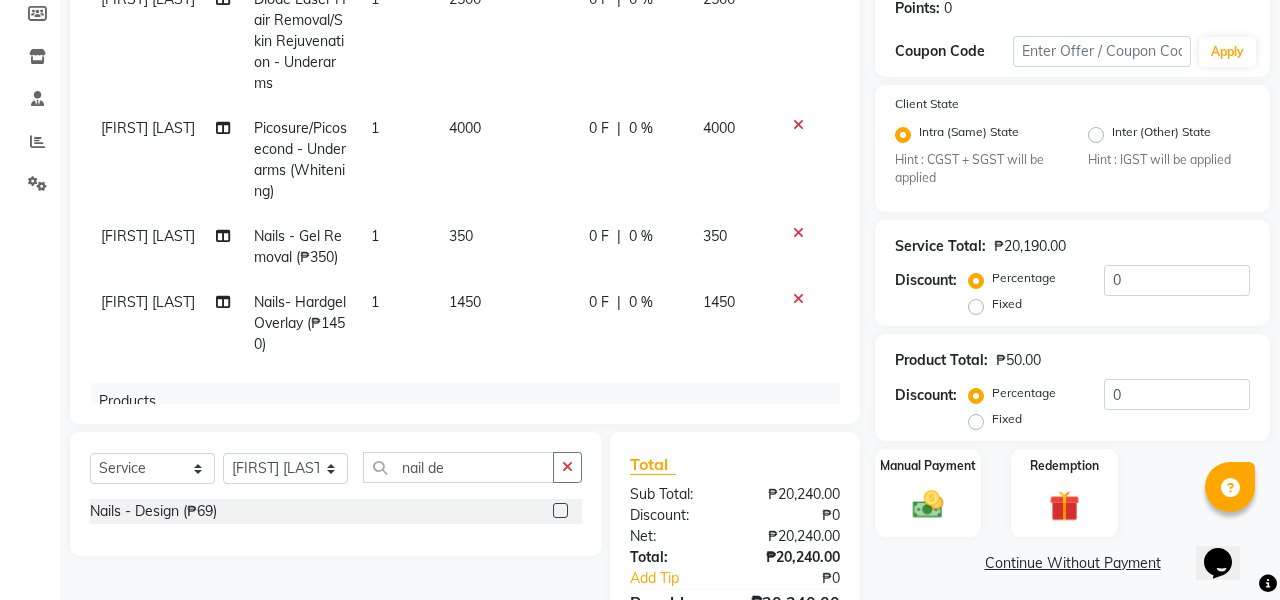 click 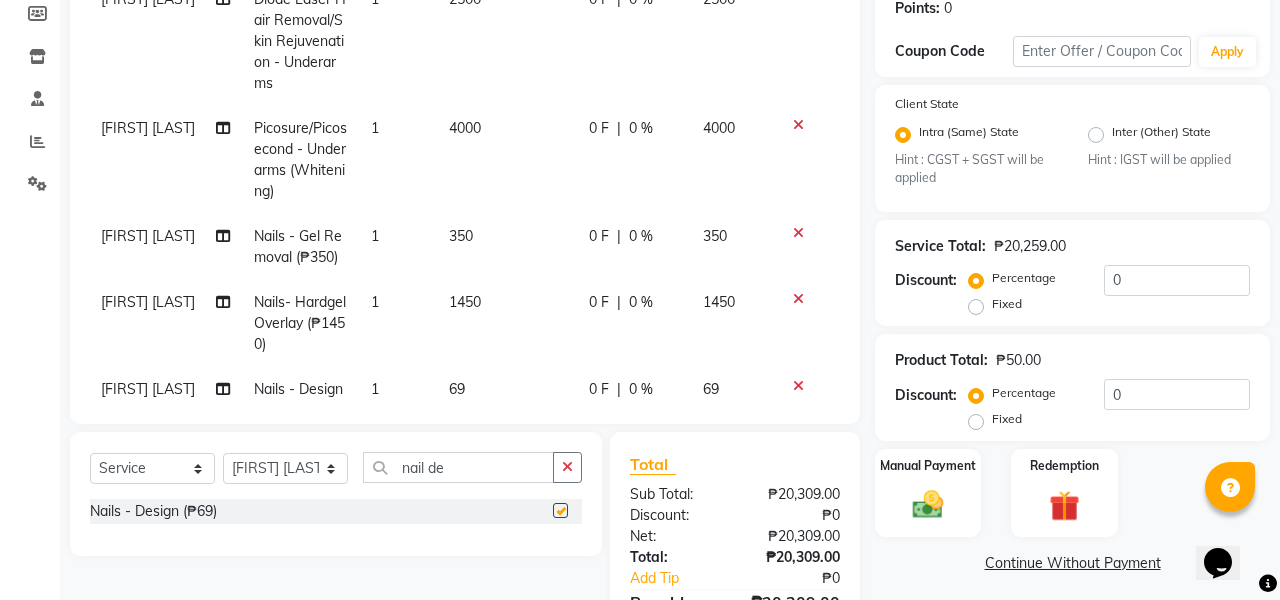 checkbox on "false" 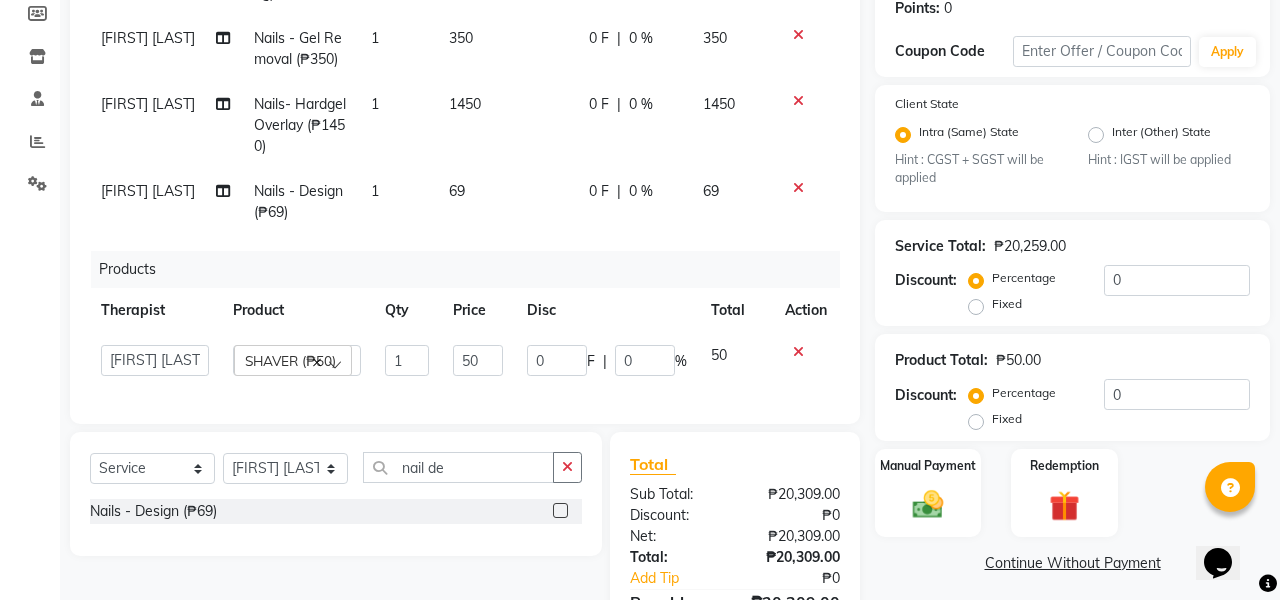 scroll, scrollTop: 729, scrollLeft: 1, axis: both 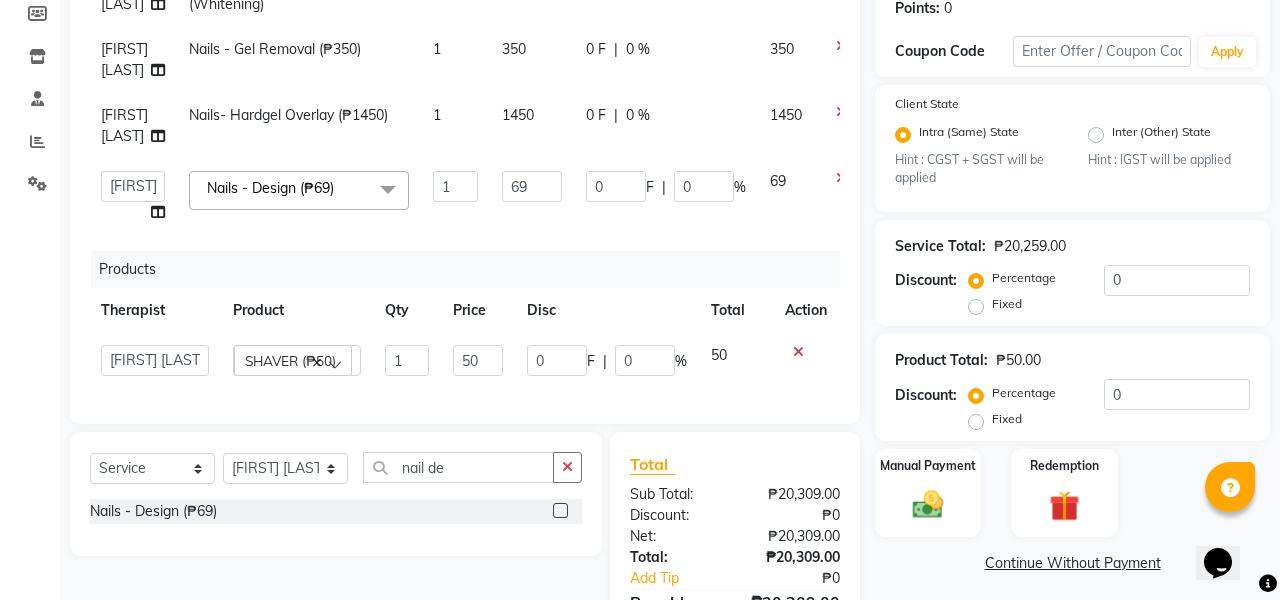 click on "1" 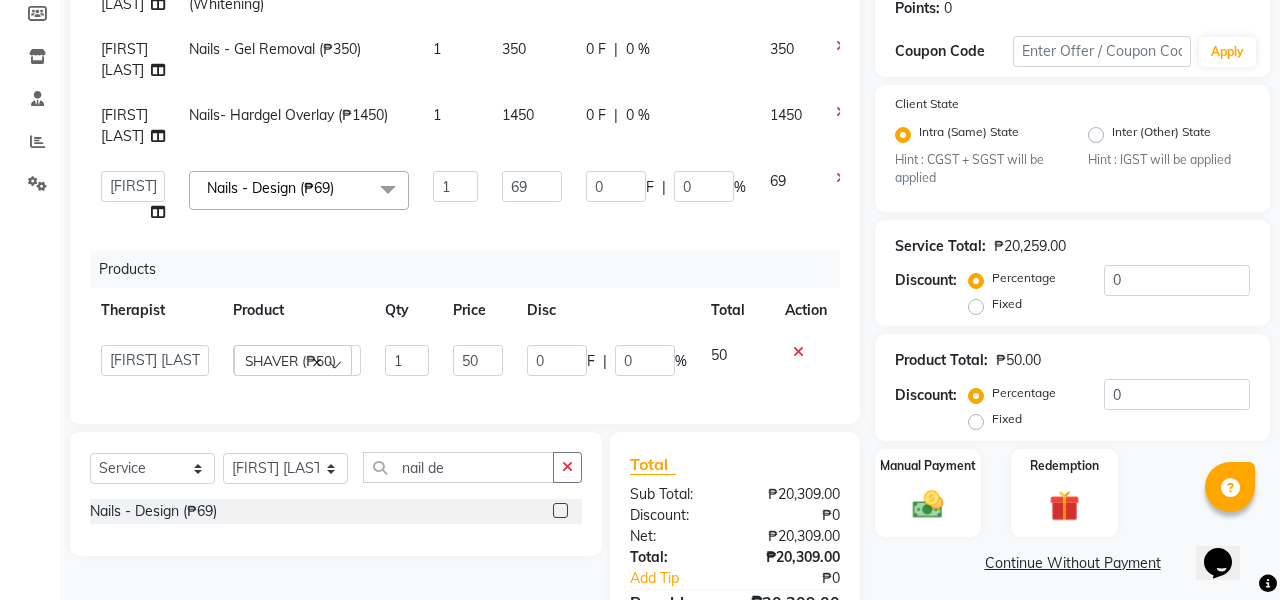 select on "[NUMBER]" 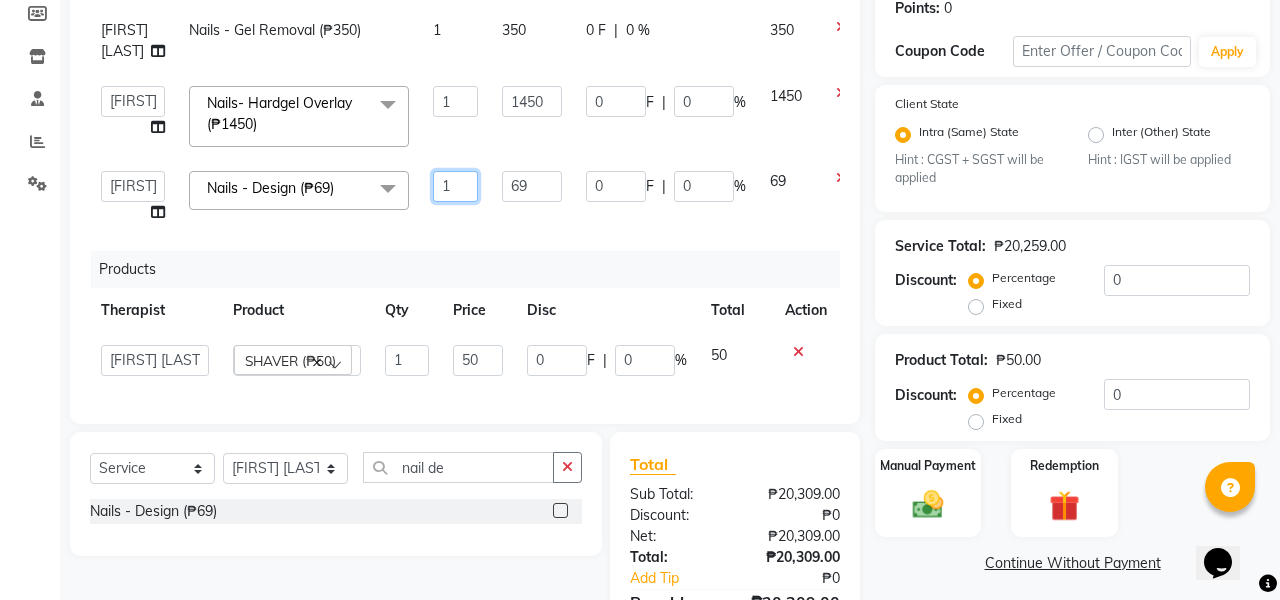 click on "1" 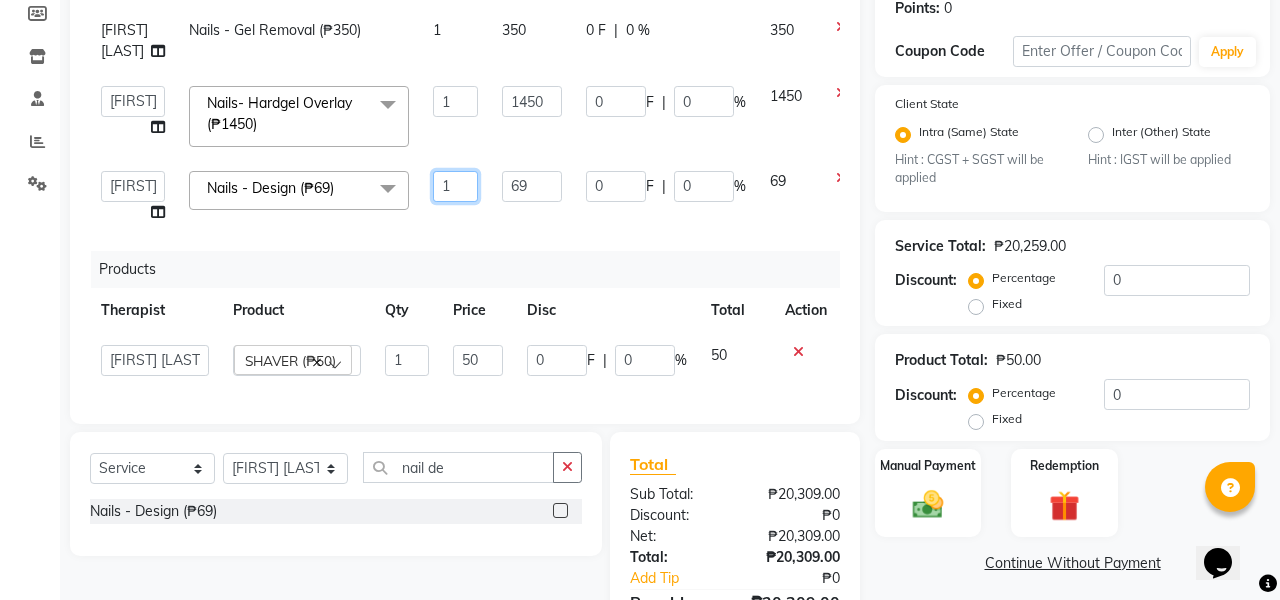 type on "10" 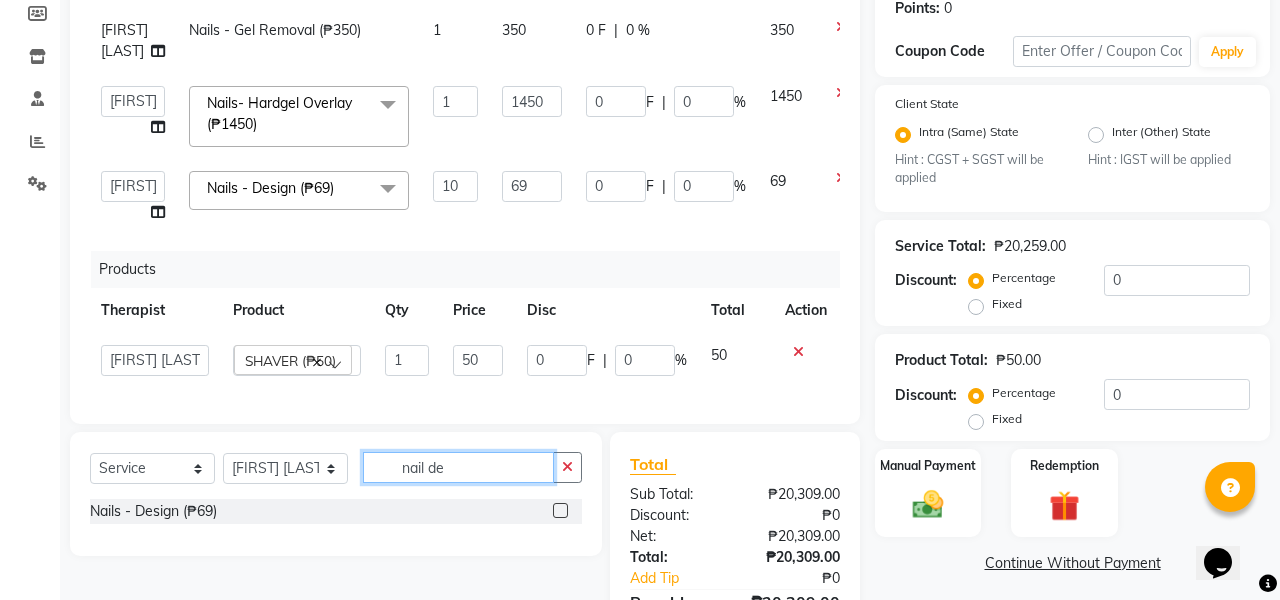 click on "nail de" 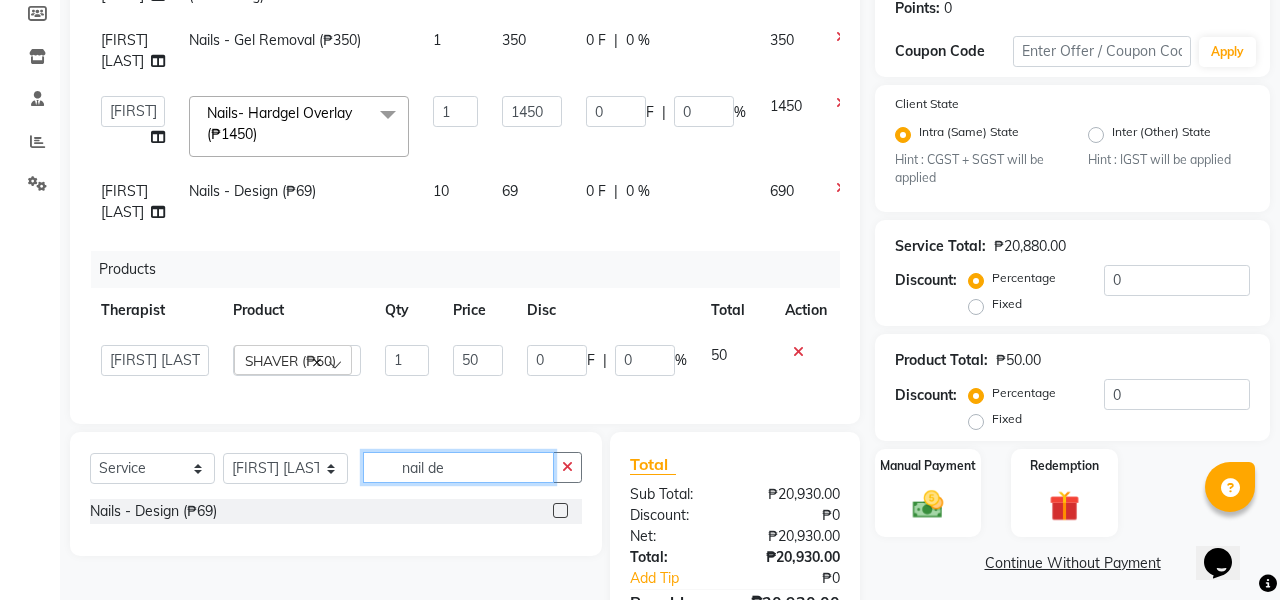 click on "nail de" 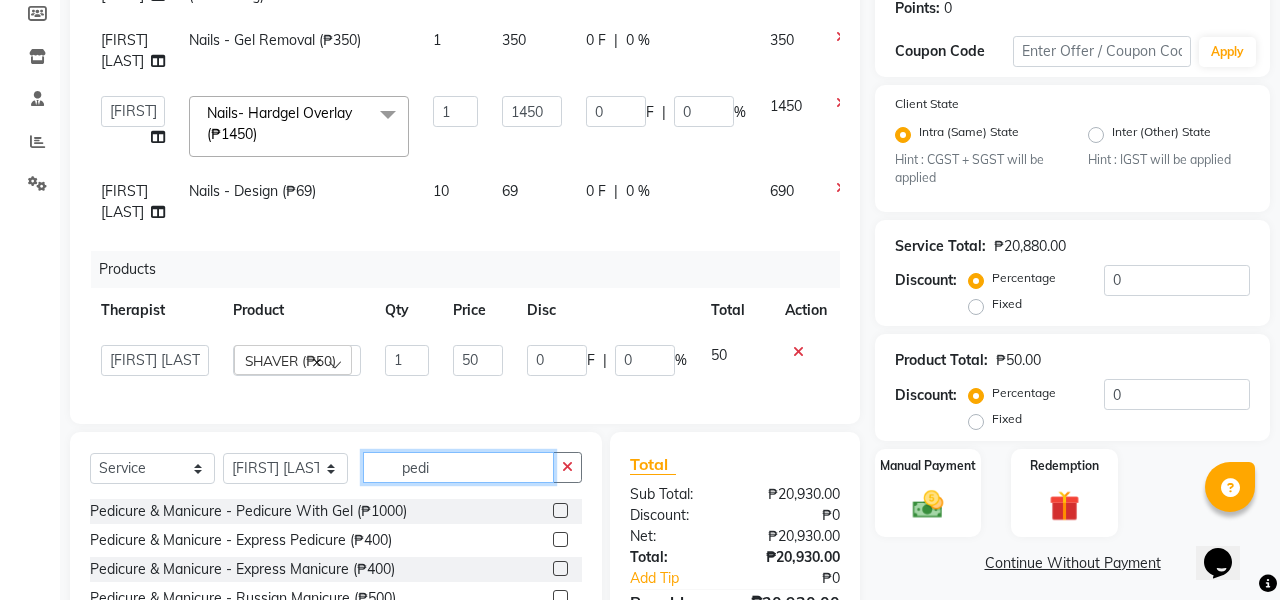 type on "pedi" 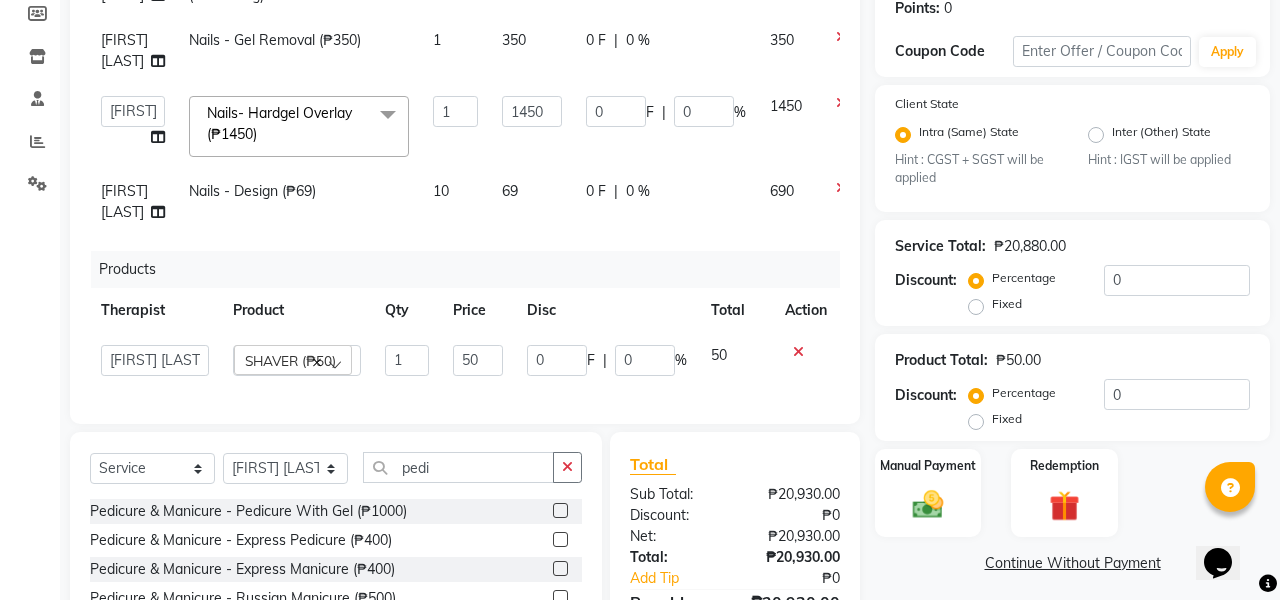 click 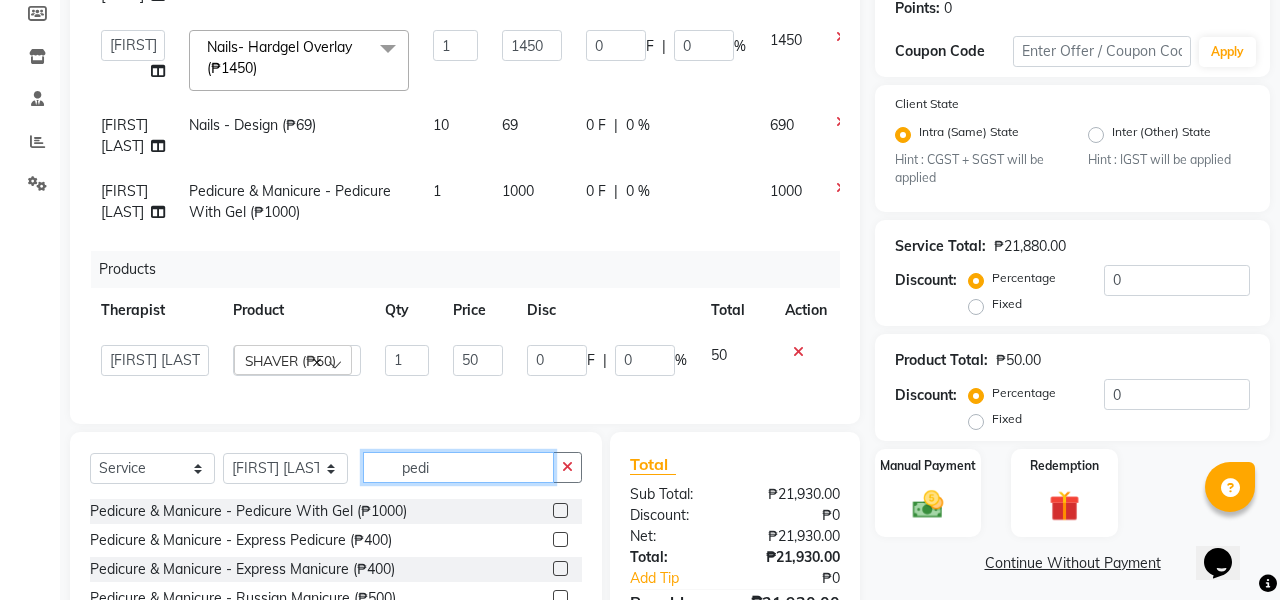 checkbox on "false" 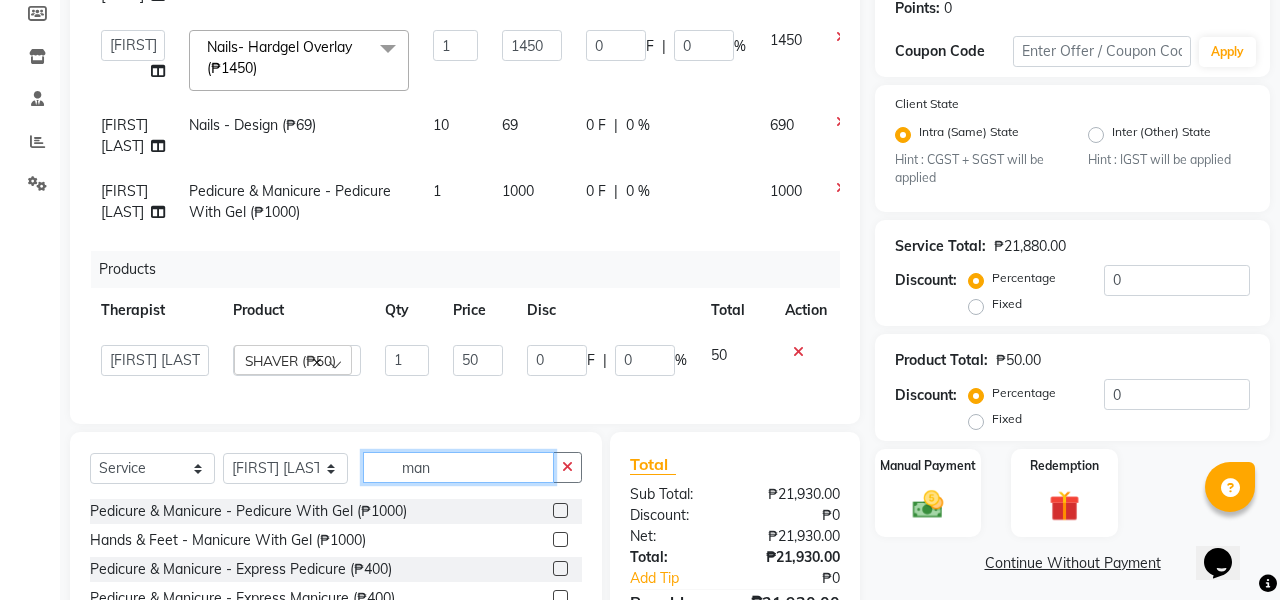 type on "man" 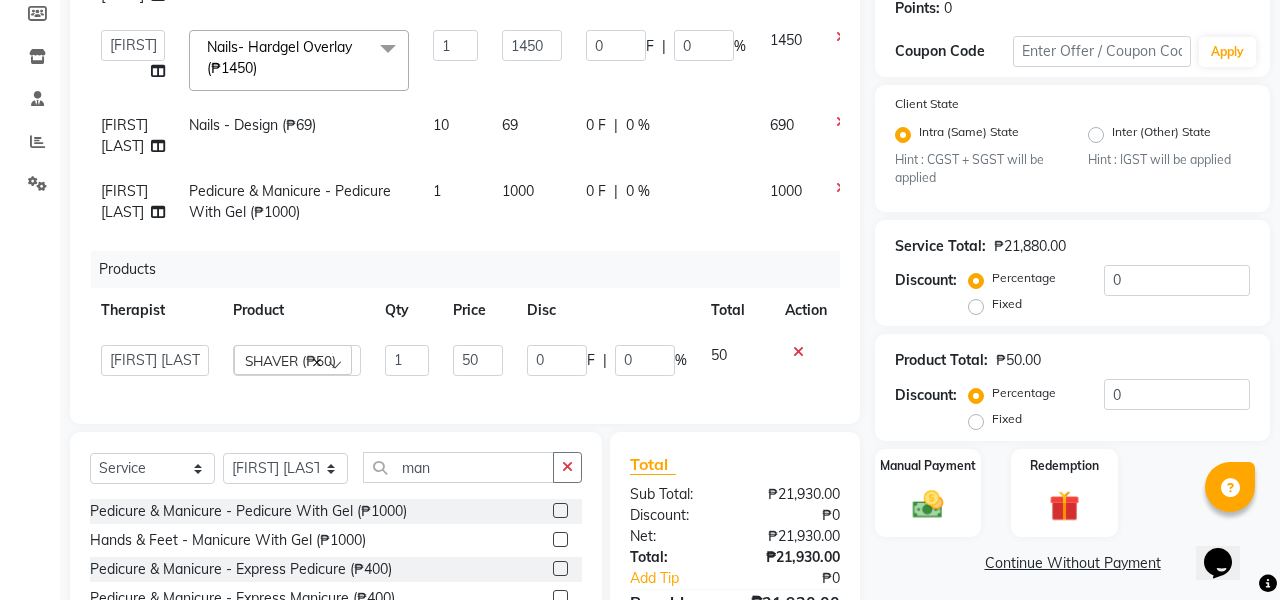 click 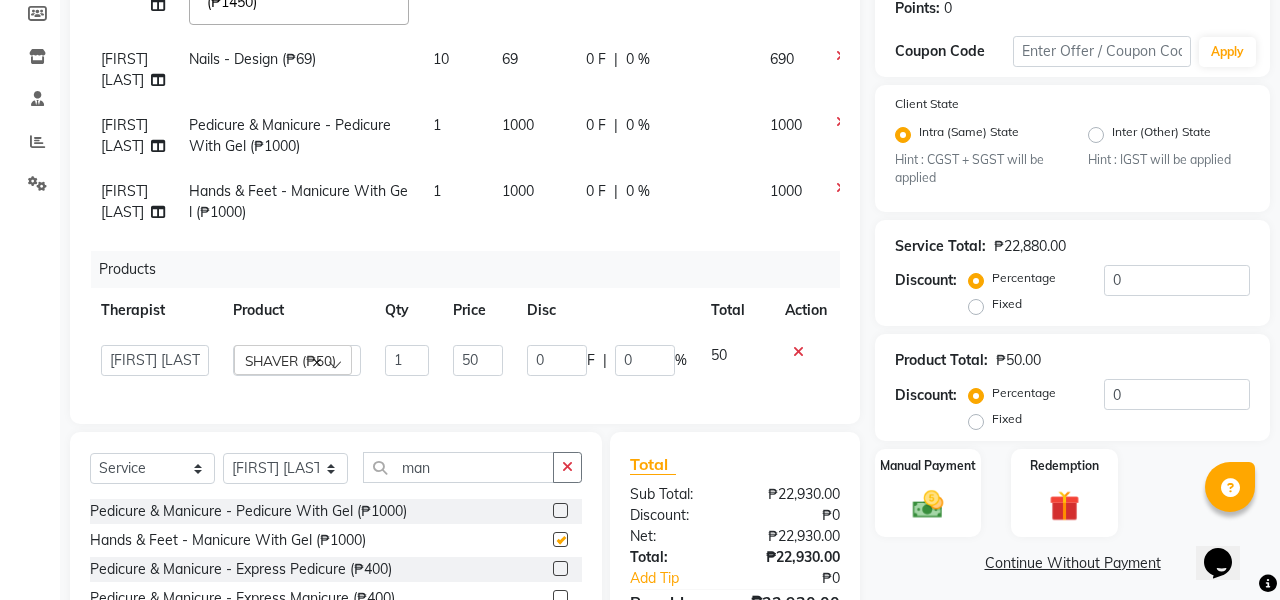 checkbox on "false" 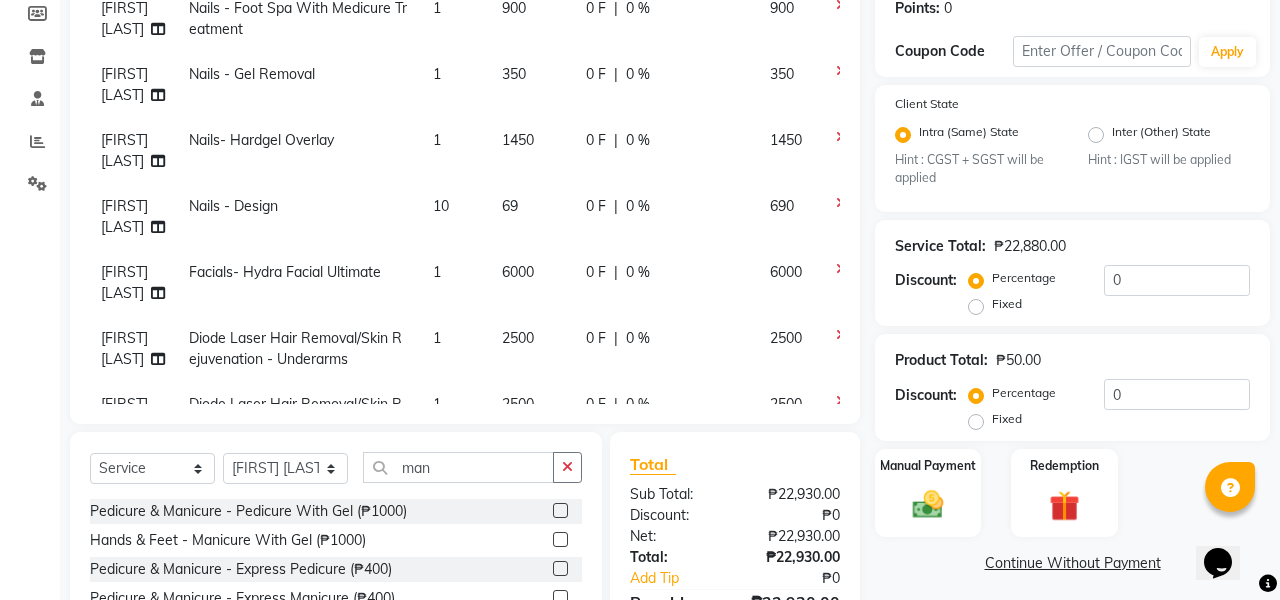scroll, scrollTop: -16, scrollLeft: 1, axis: both 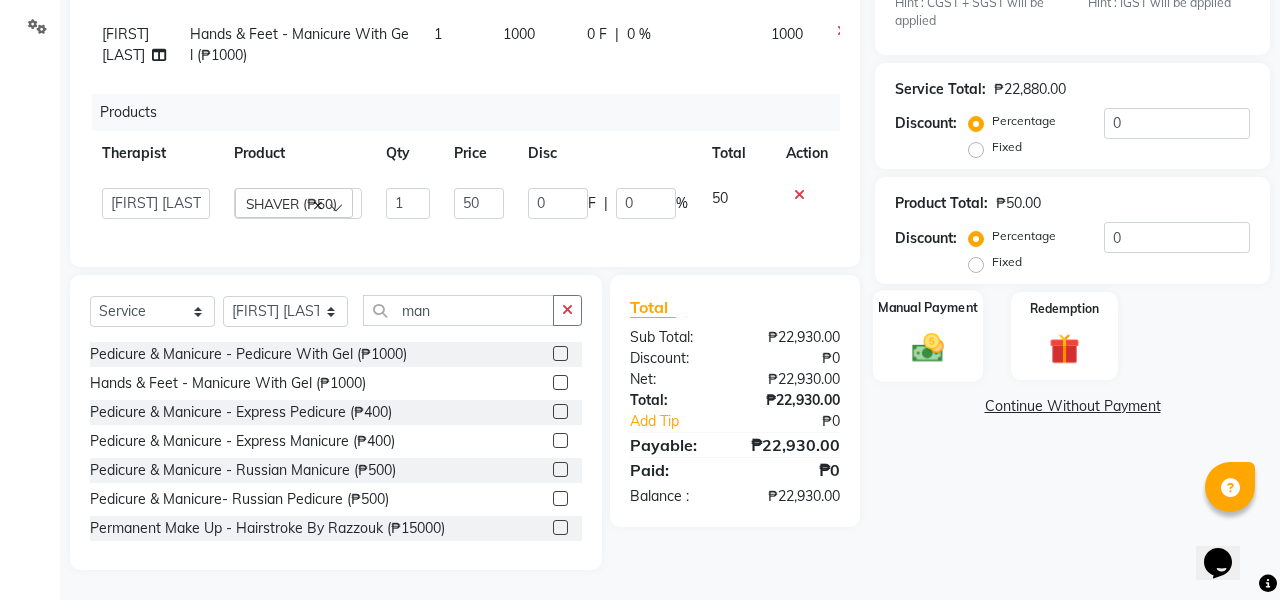click 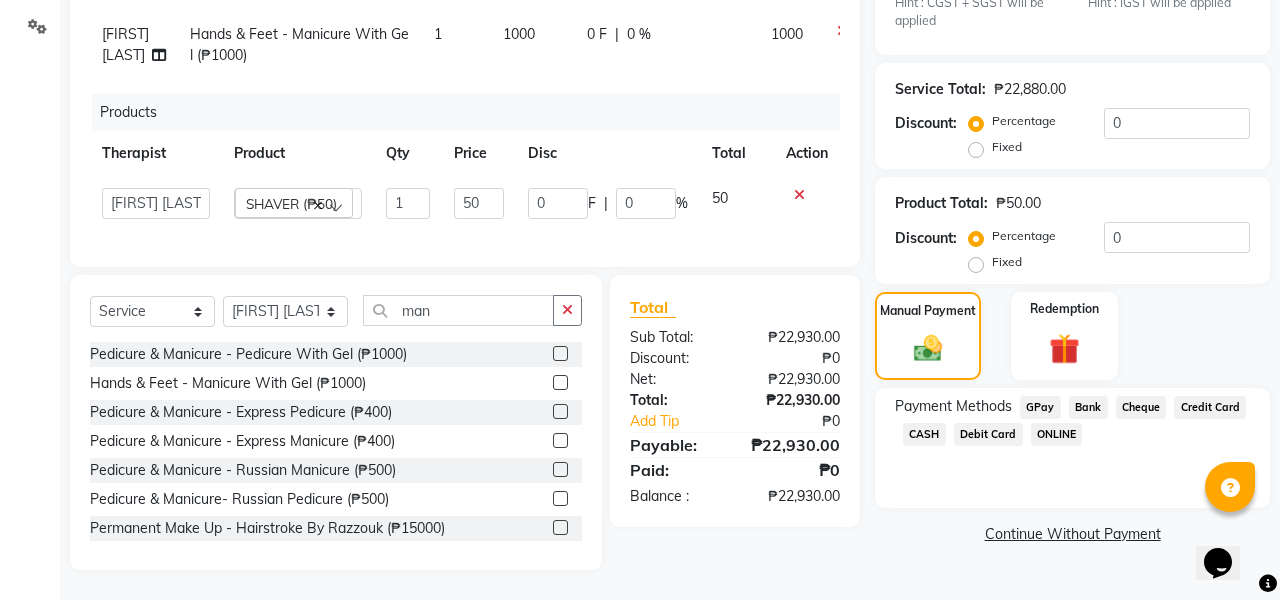 click on "CASH" 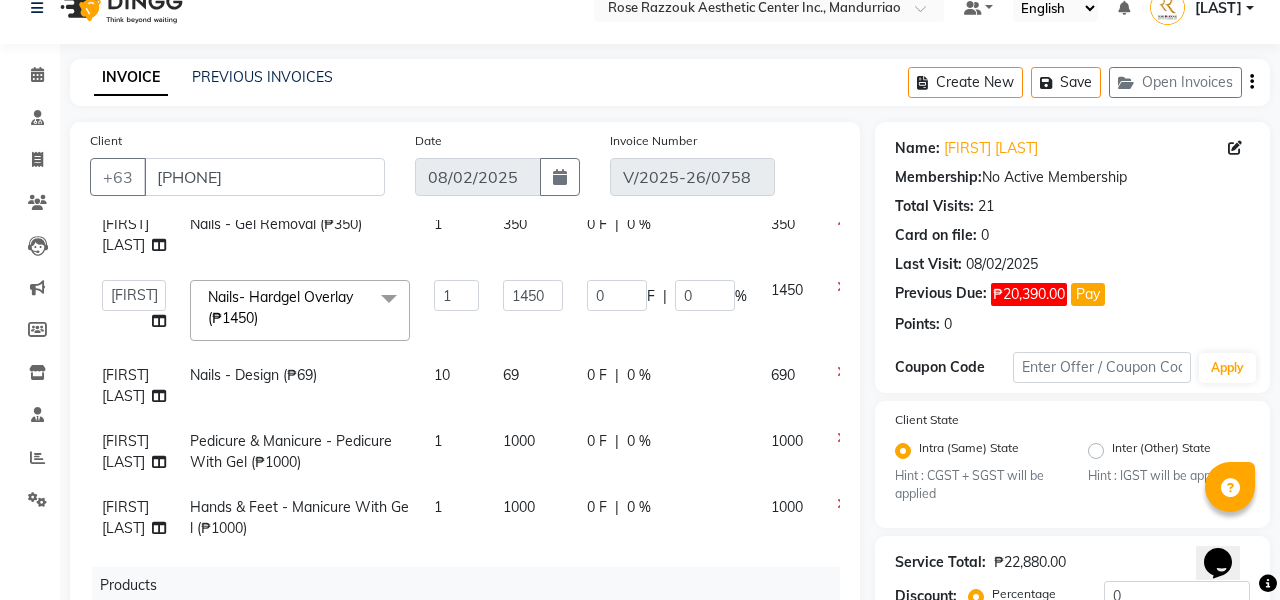 scroll, scrollTop: 0, scrollLeft: 0, axis: both 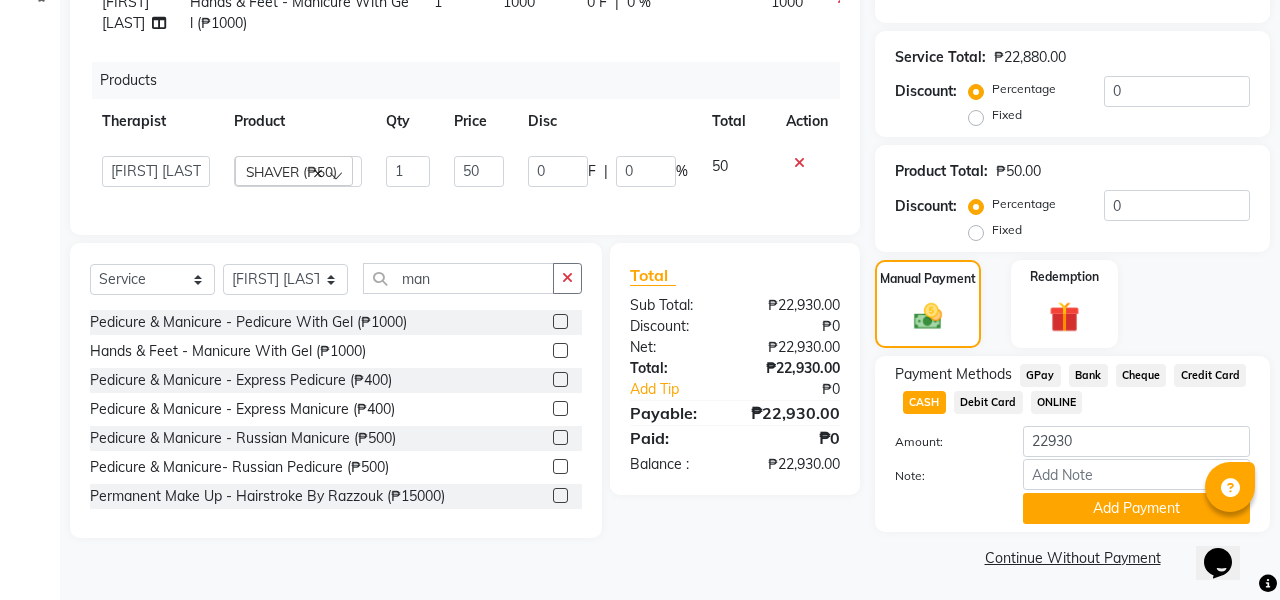 click on "Continue Without Payment" 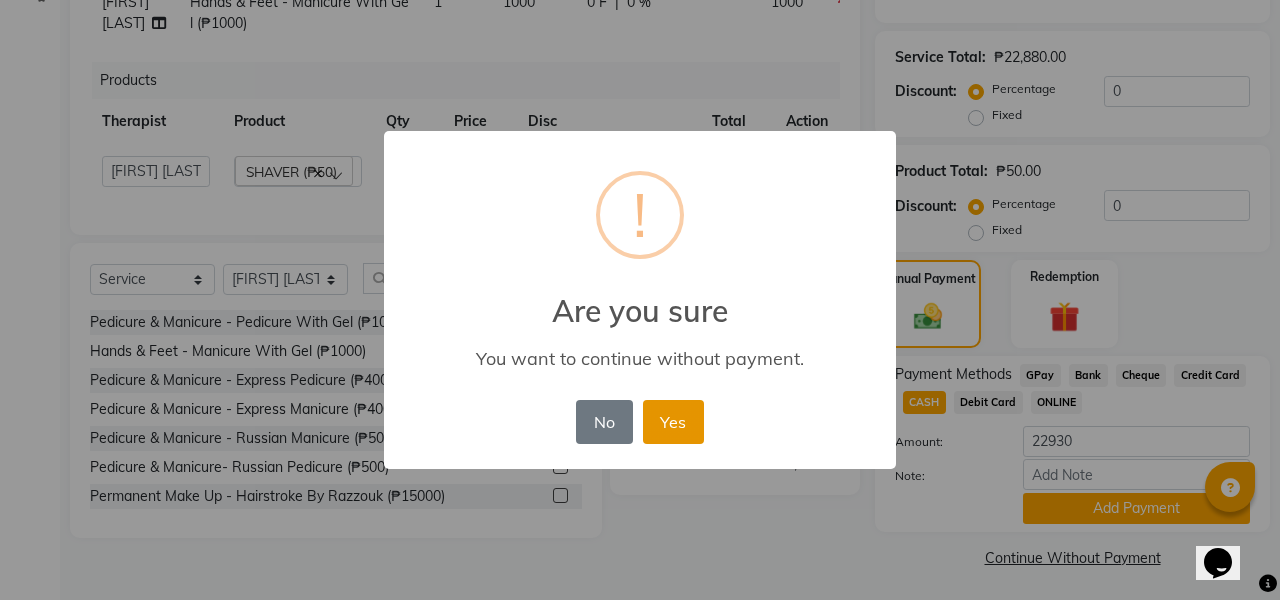 click on "Yes" at bounding box center [673, 422] 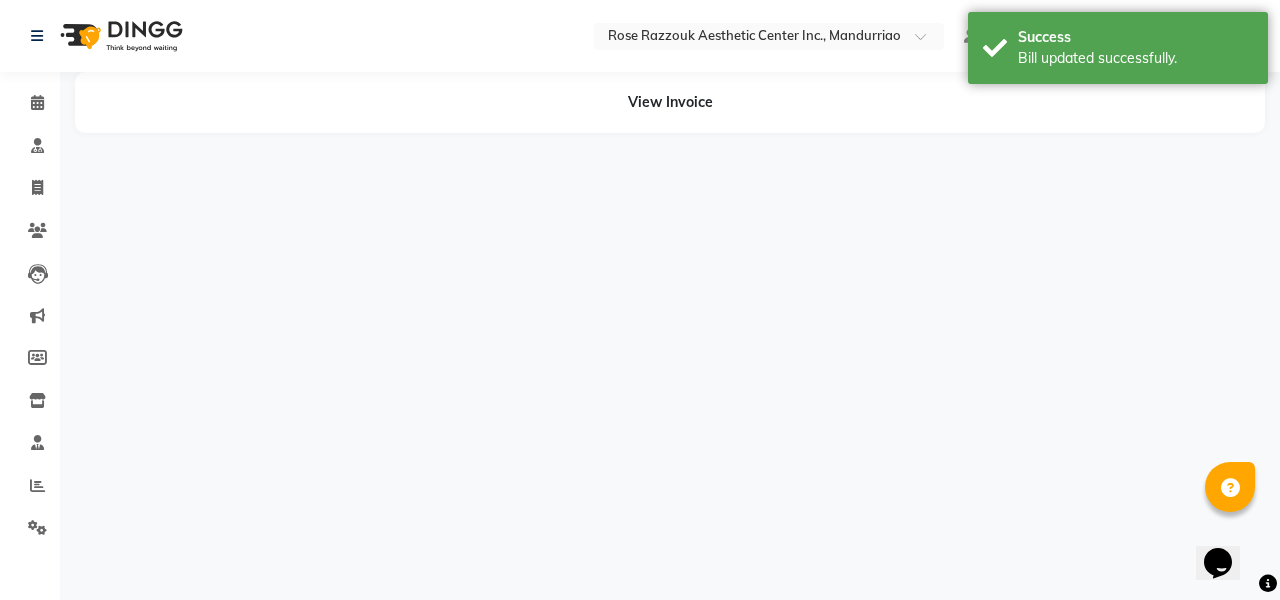 scroll, scrollTop: 0, scrollLeft: 0, axis: both 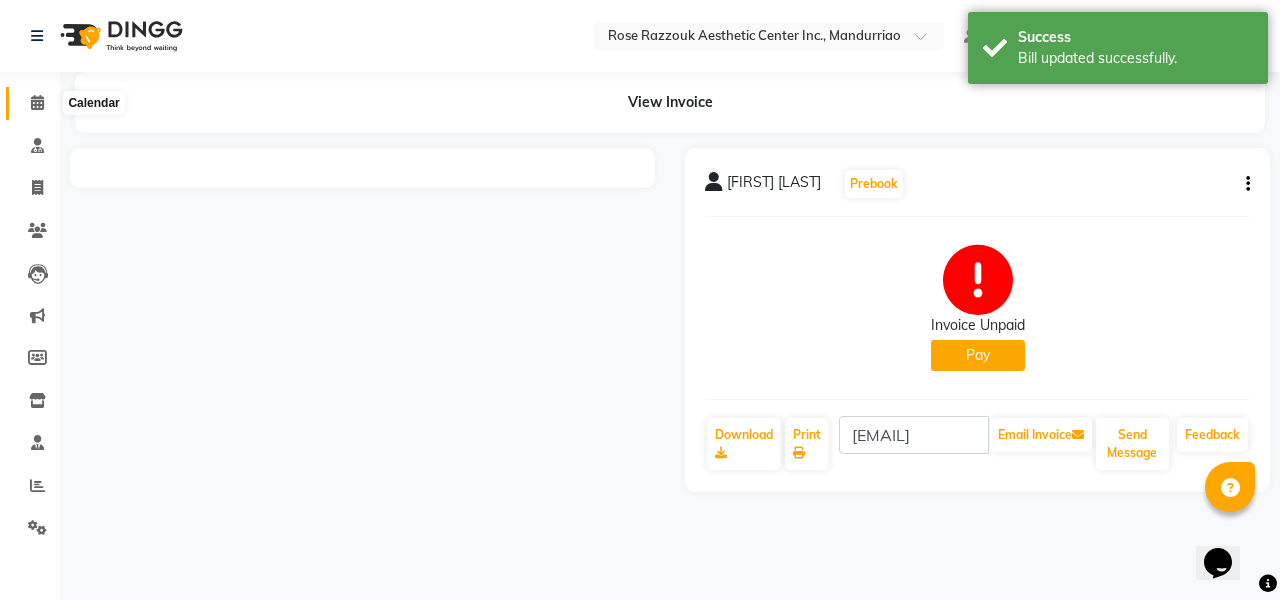 click 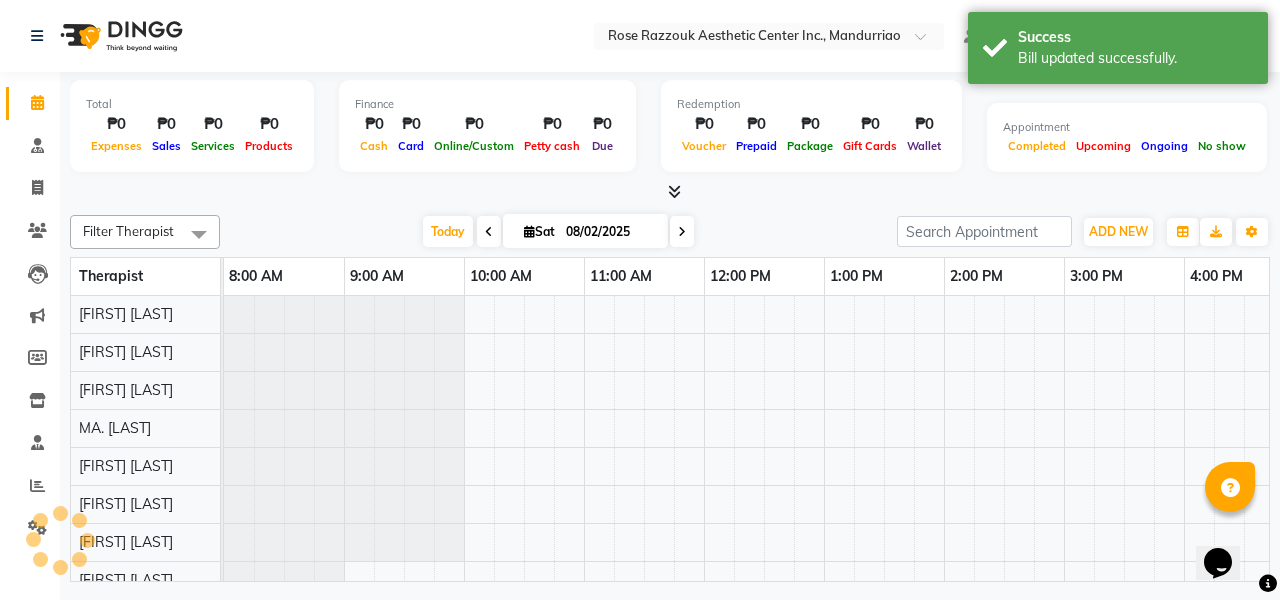 scroll, scrollTop: 0, scrollLeft: 395, axis: horizontal 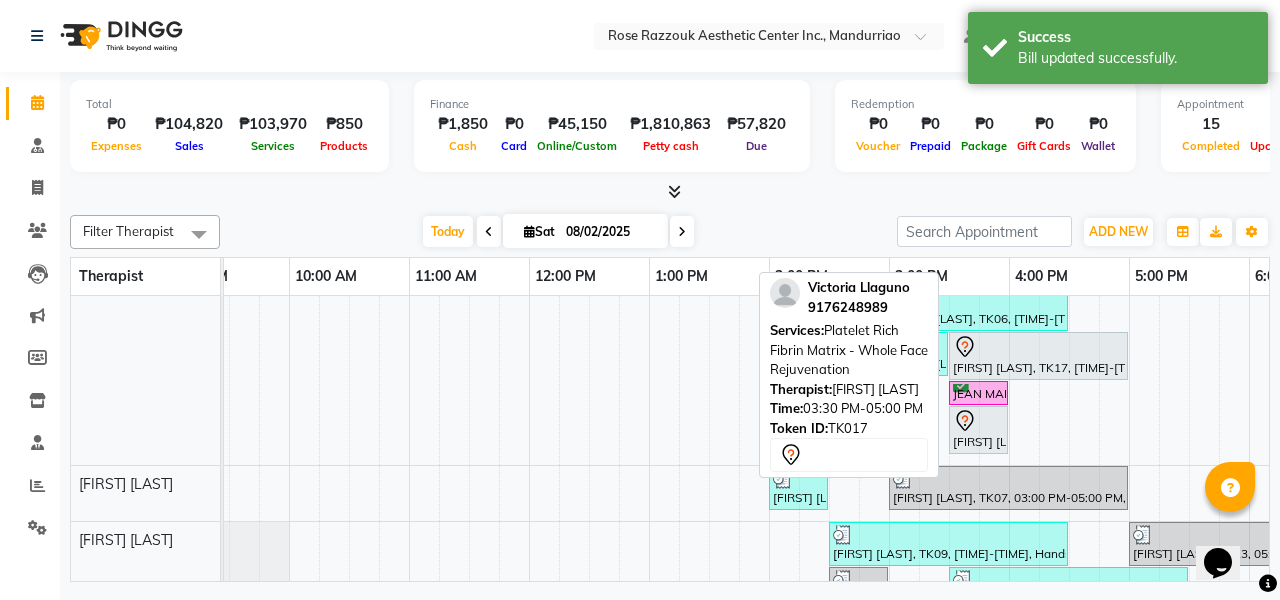 click on "[FIRST] [LAST], TK17, 03:30 PM-05:00 PM, Platelet Rich Fibrin Matrix - Whole Face Rejuvenation" at bounding box center [1038, 356] 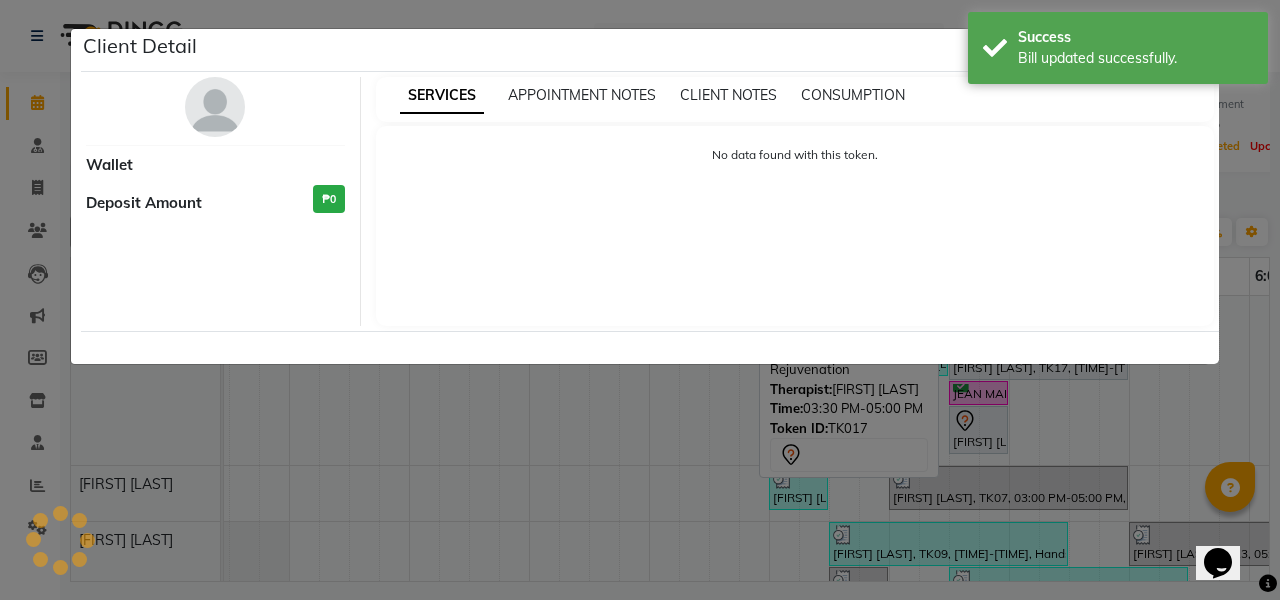 select on "7" 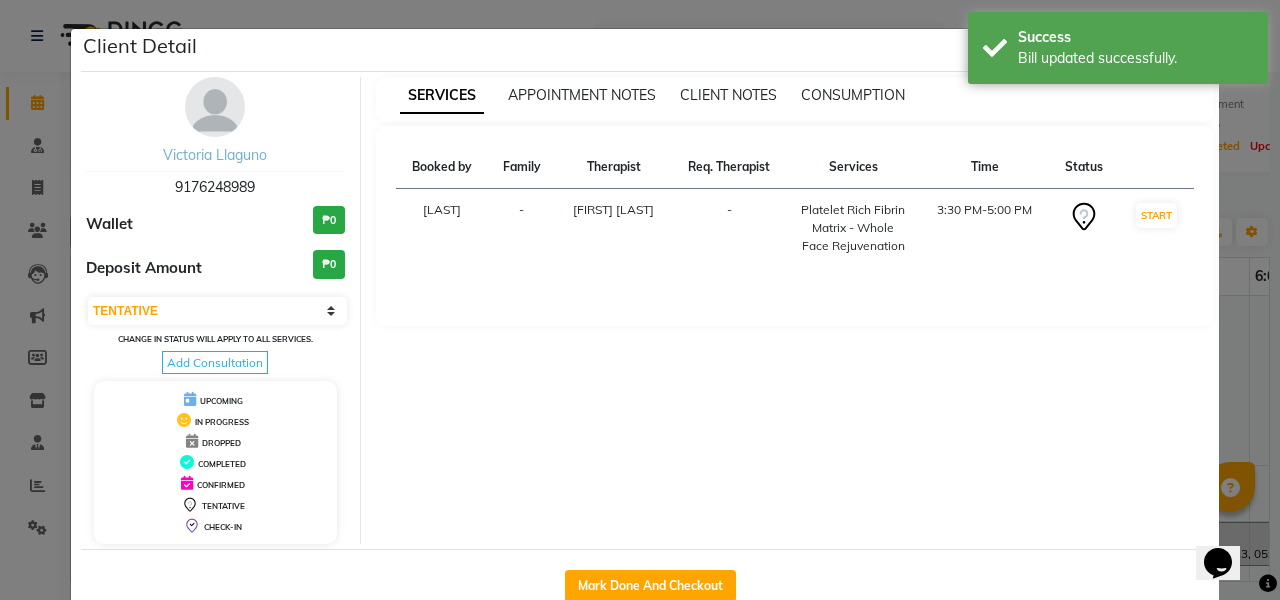 click on "Victoria Llaguno" at bounding box center [215, 155] 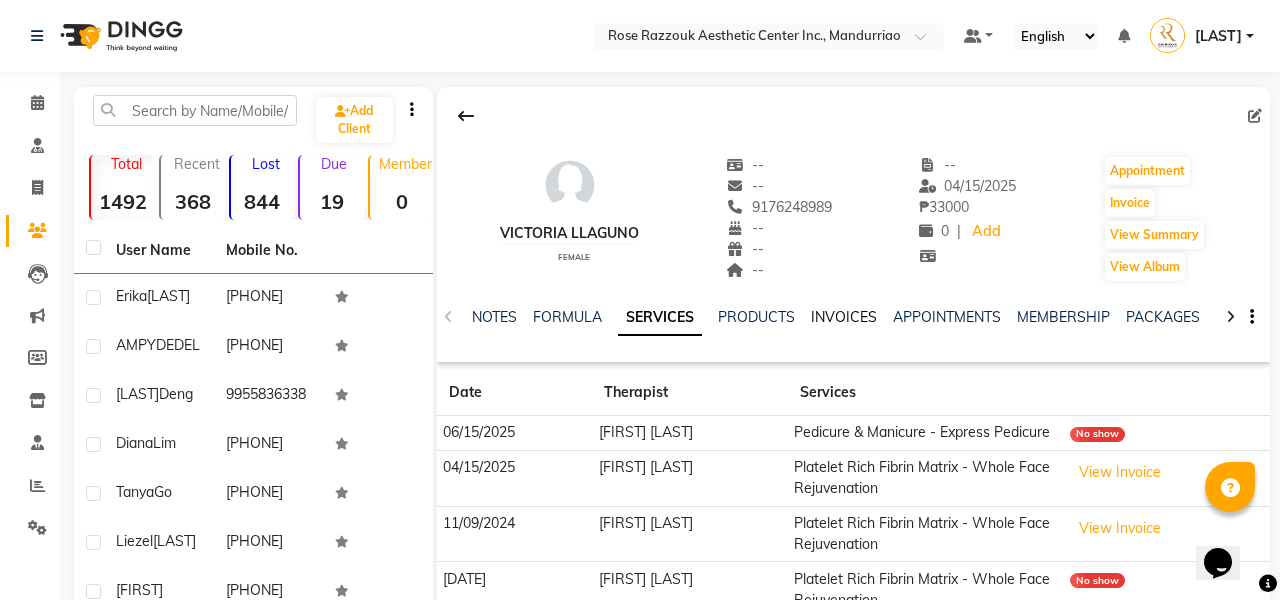 click on "INVOICES" 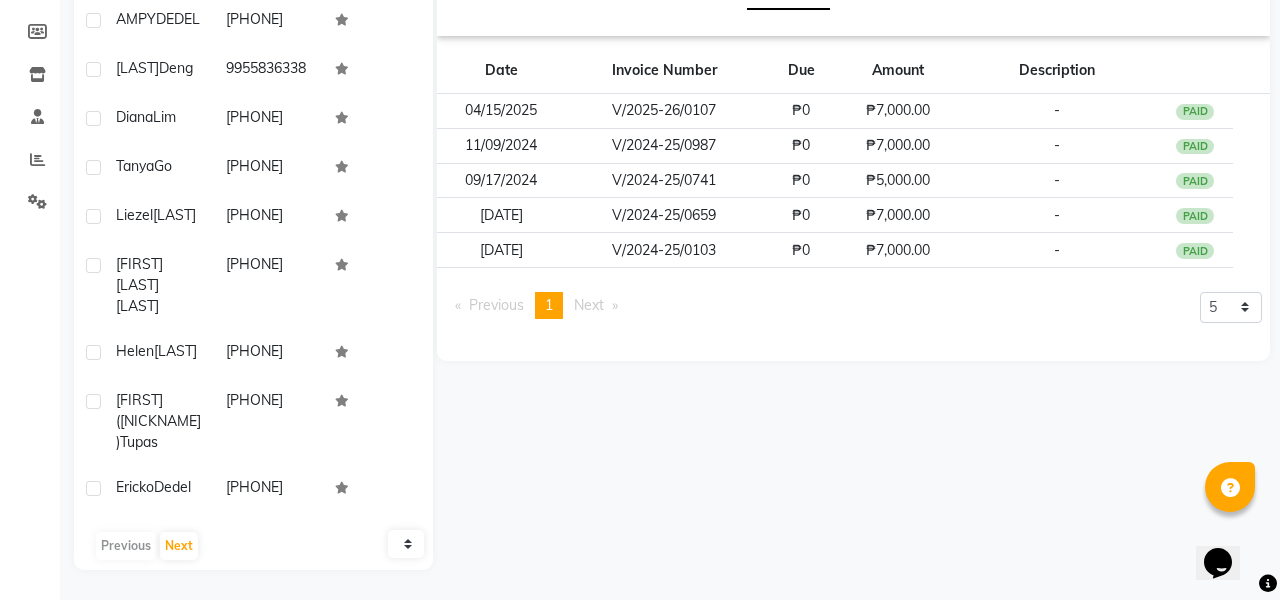 scroll, scrollTop: 360, scrollLeft: 0, axis: vertical 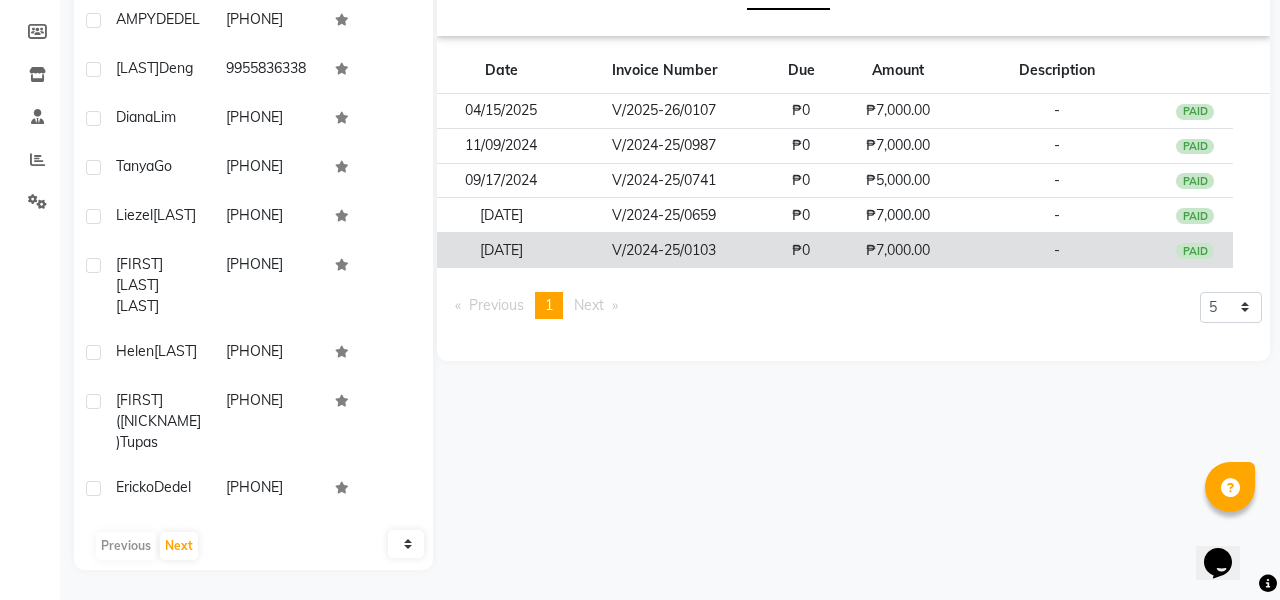 click on "-" 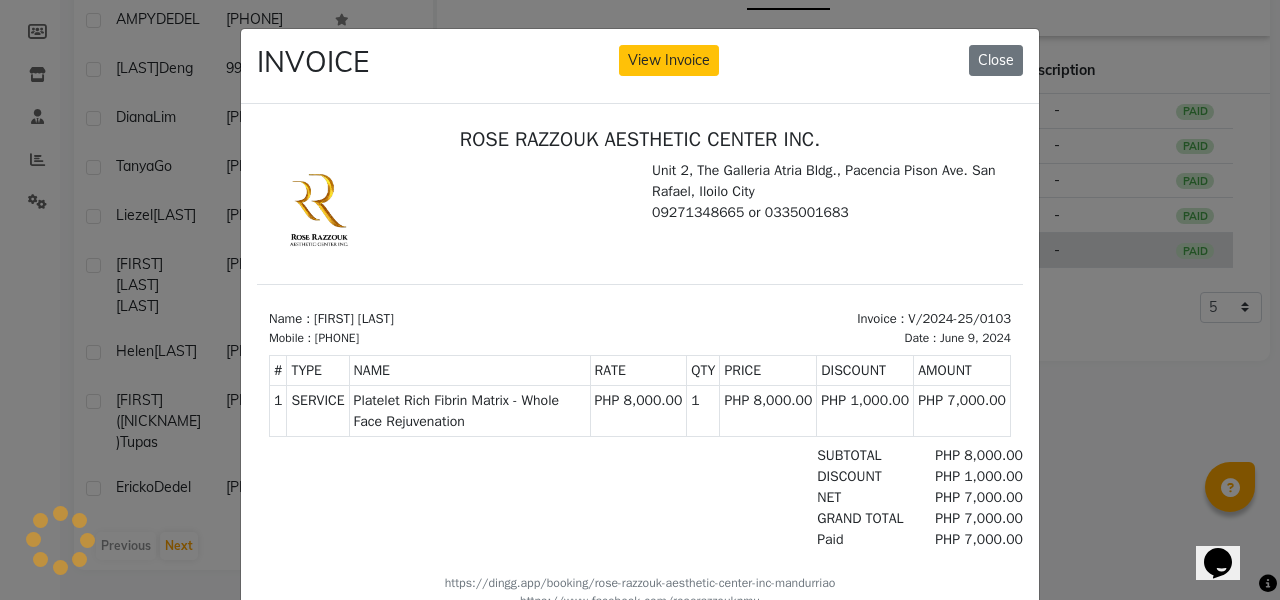 scroll, scrollTop: 0, scrollLeft: 0, axis: both 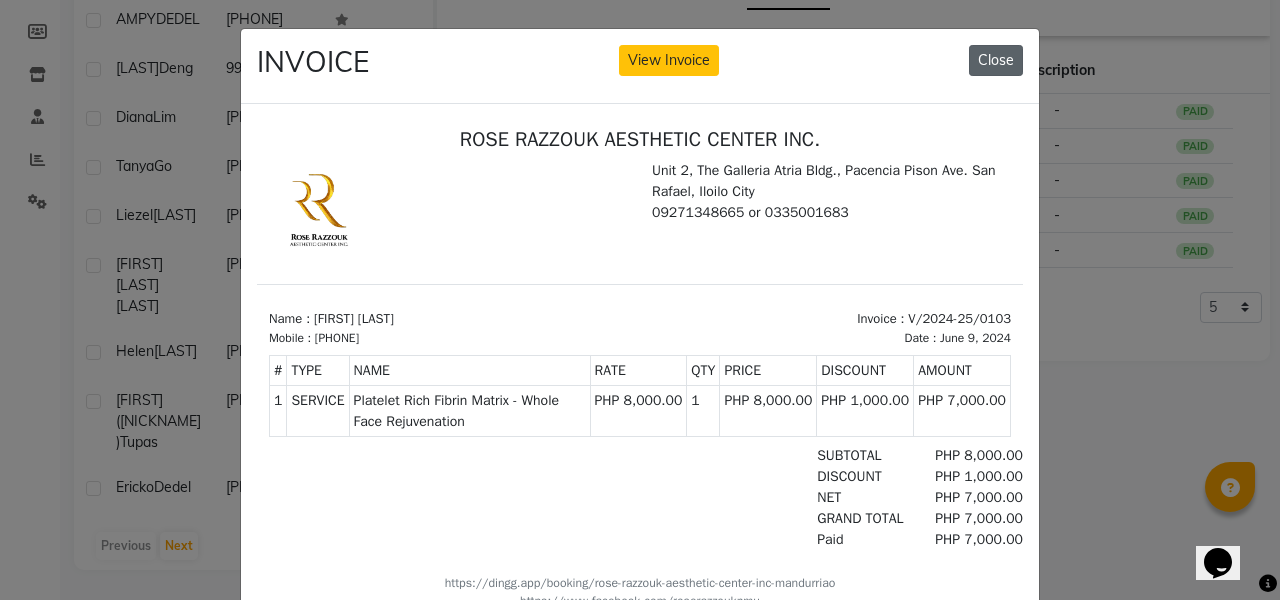 click on "Close" 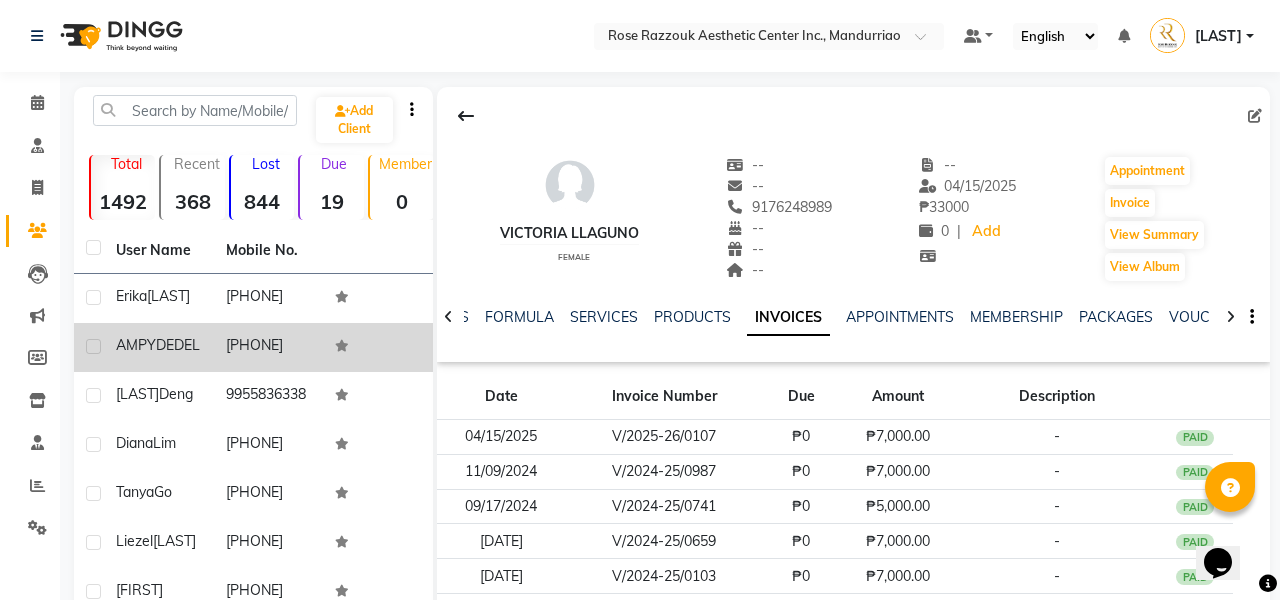 scroll, scrollTop: 0, scrollLeft: 0, axis: both 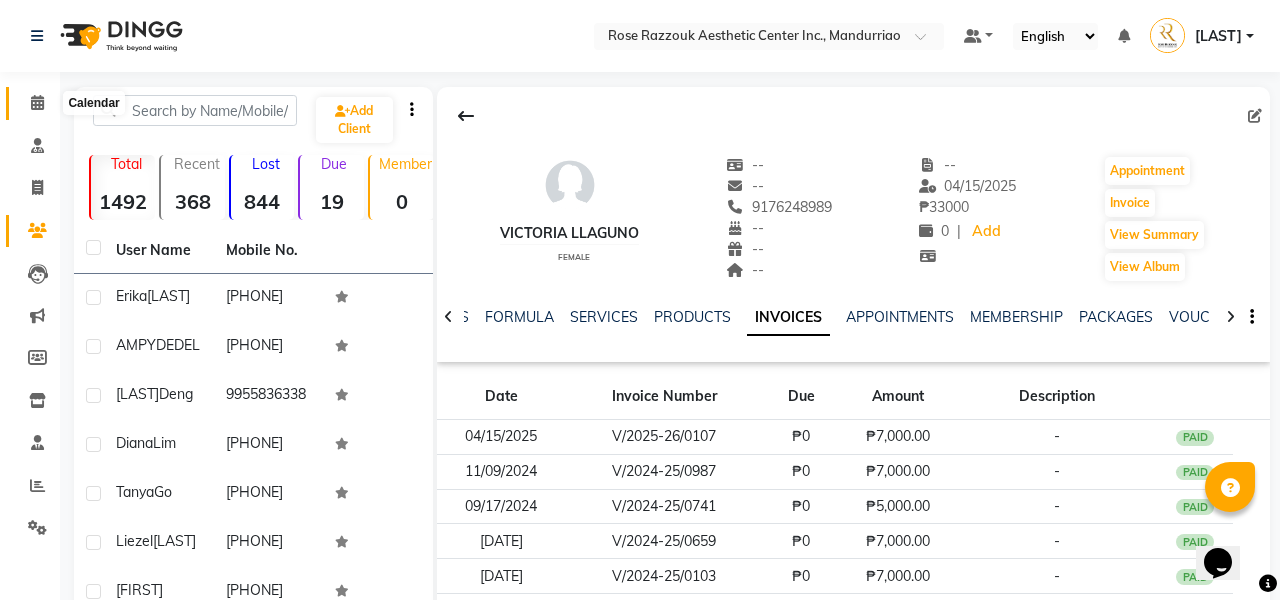 click 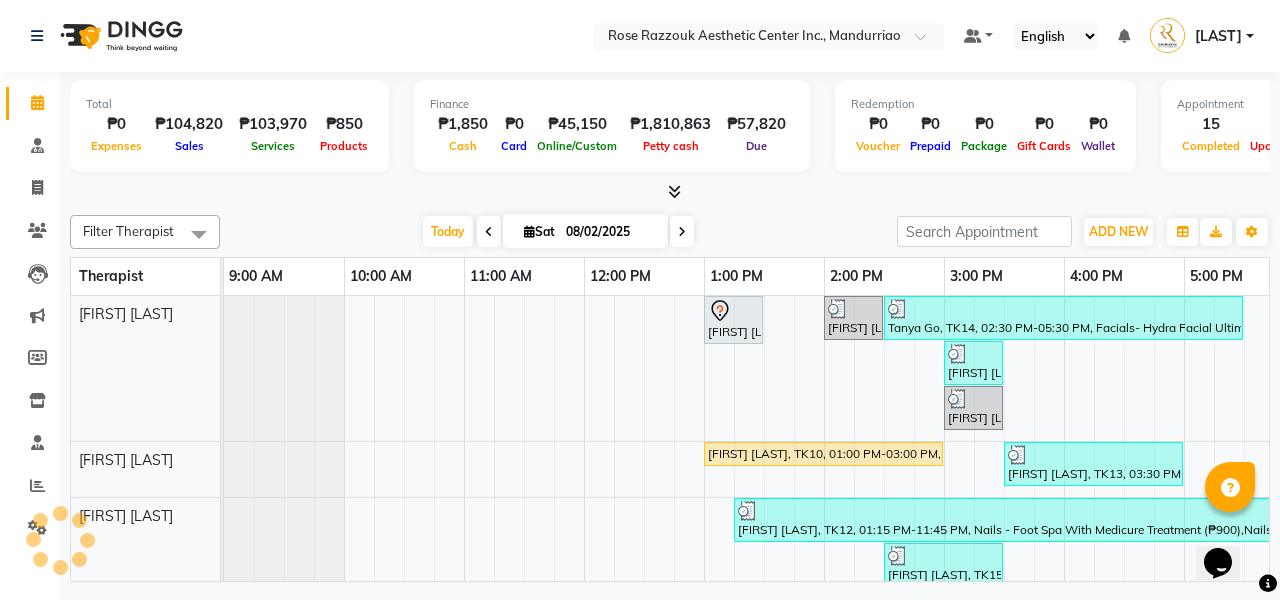 scroll, scrollTop: 0, scrollLeft: 0, axis: both 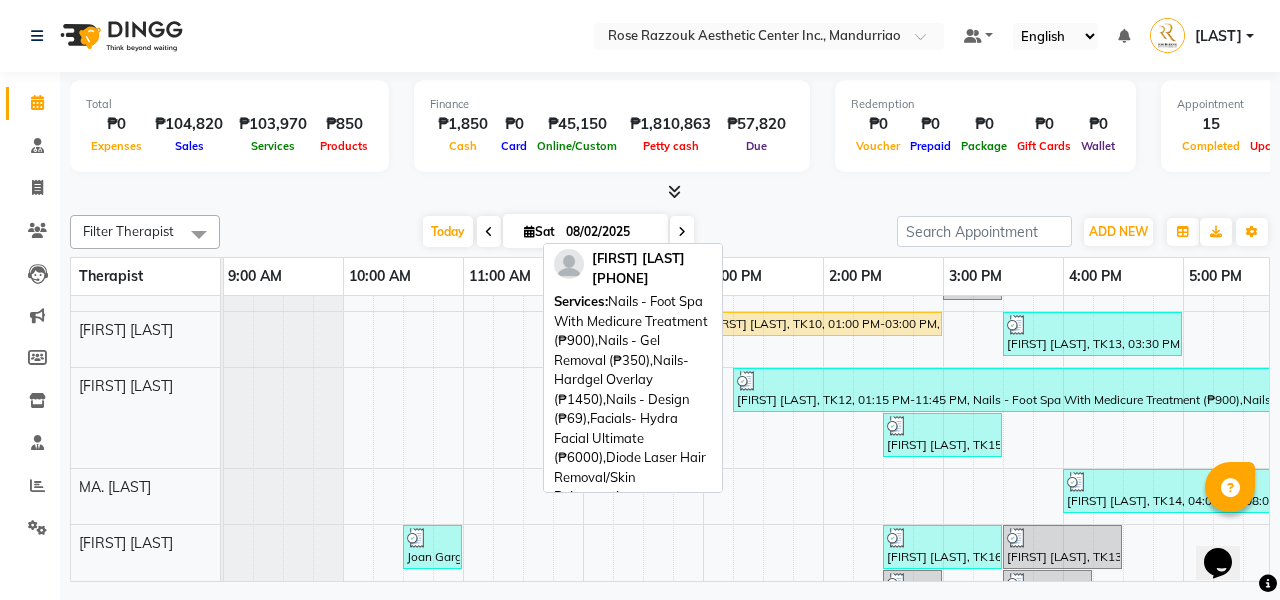 click on "Erika Celiz, TK12, 01:15 PM-11:45 PM, Nails - Foot Spa With Medicure Treatment (₱900),Nails - Gel Removal (₱350),Nails- Hardgel Overlay  (₱1450),Nails - Design  (₱69),Facials- Hydra Facial Ultimate (₱6000),Diode Laser Hair Removal/Skin Rejuvenation  - Underarms (₱2500),Diode Laser Hair Removal/Skin Rejuvenation  - Underarms (₱2500),Picosure/Picosecond - Underarms (Whitening) (₱4000),Pedicure & Manicure  - Pedicure With Gel (₱1000),Hands & Feet  - Manicure With Gel (₱1000)" at bounding box center [1134, 390] 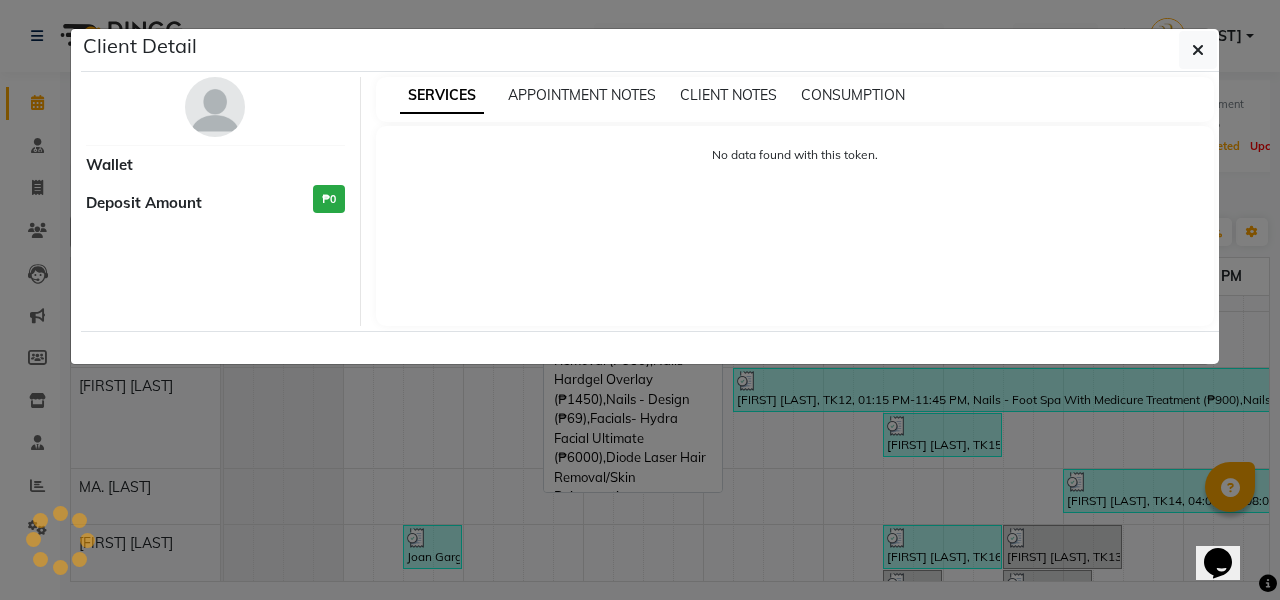 select on "3" 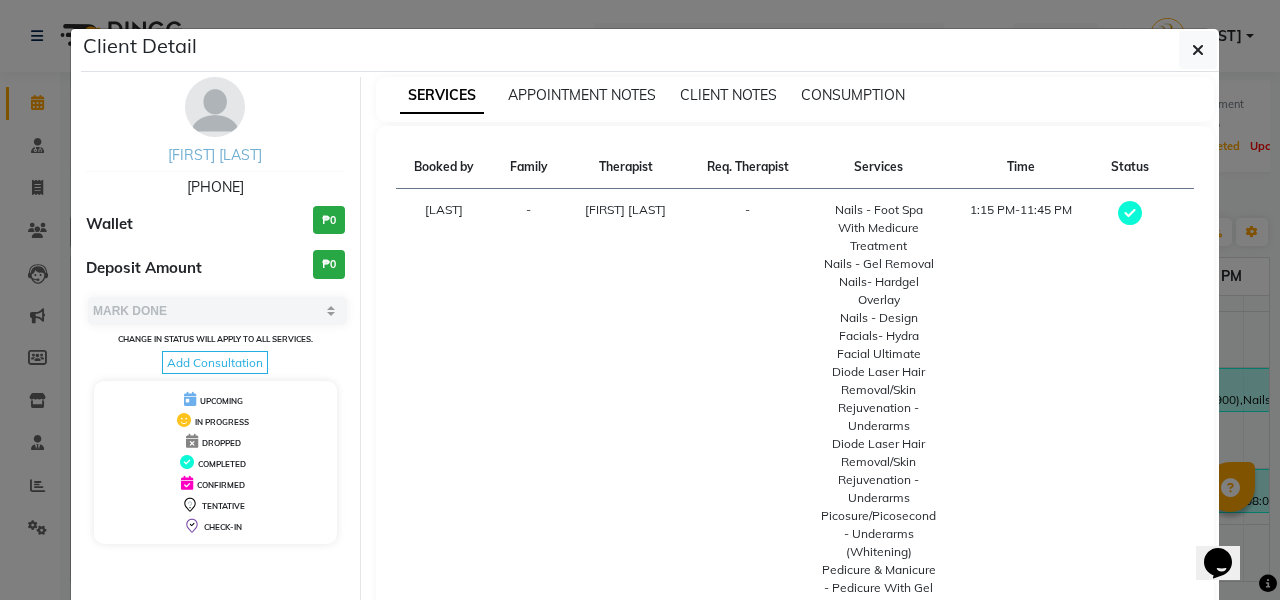 click on "[FIRST] [LAST]" at bounding box center [215, 155] 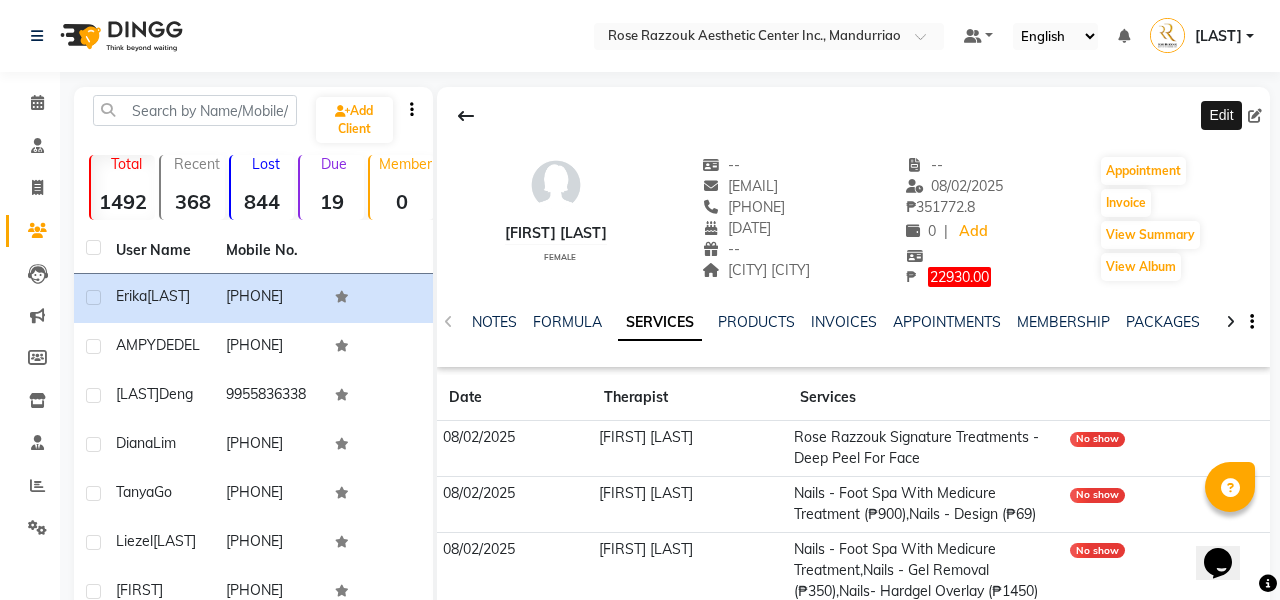 click 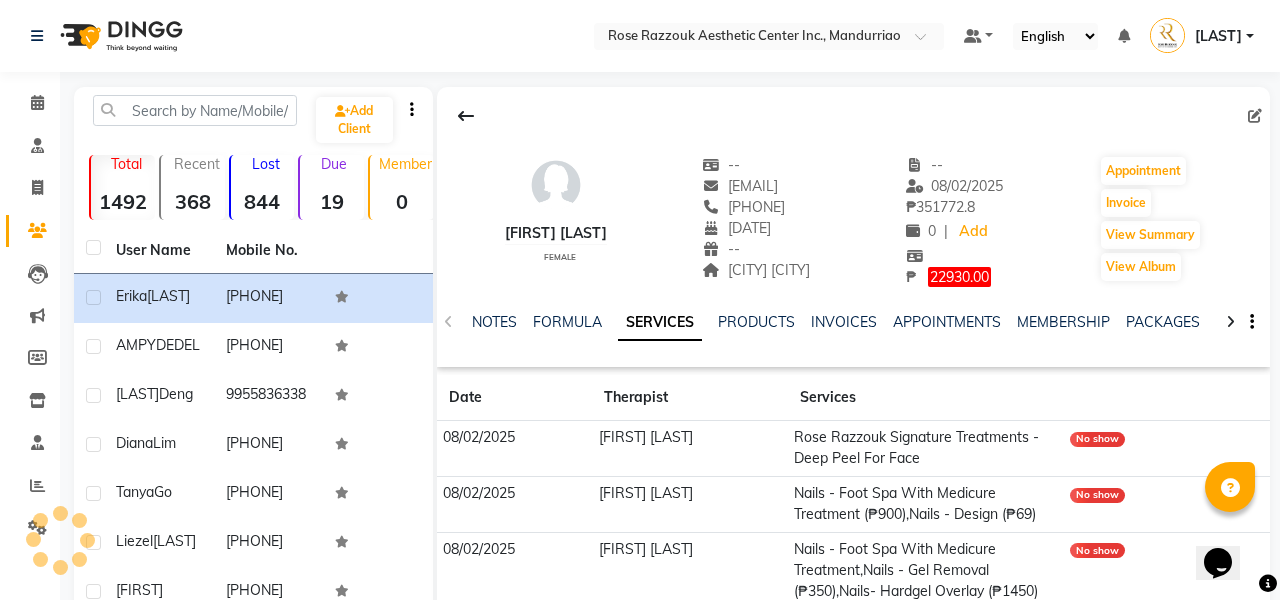 select on "12" 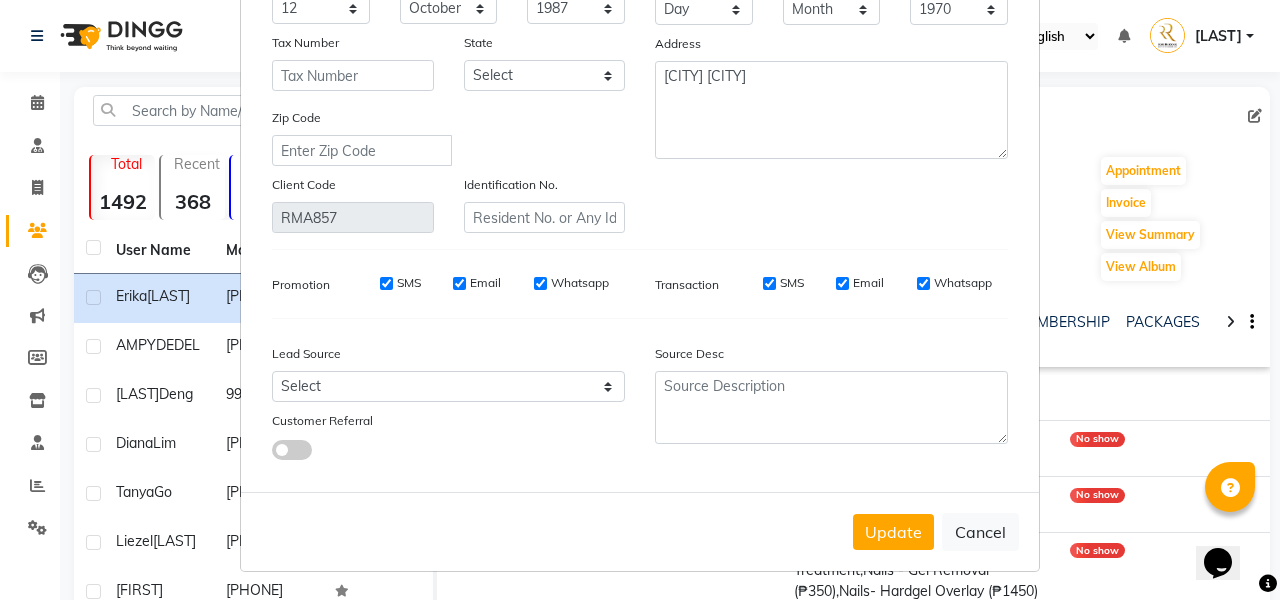 scroll, scrollTop: 287, scrollLeft: 0, axis: vertical 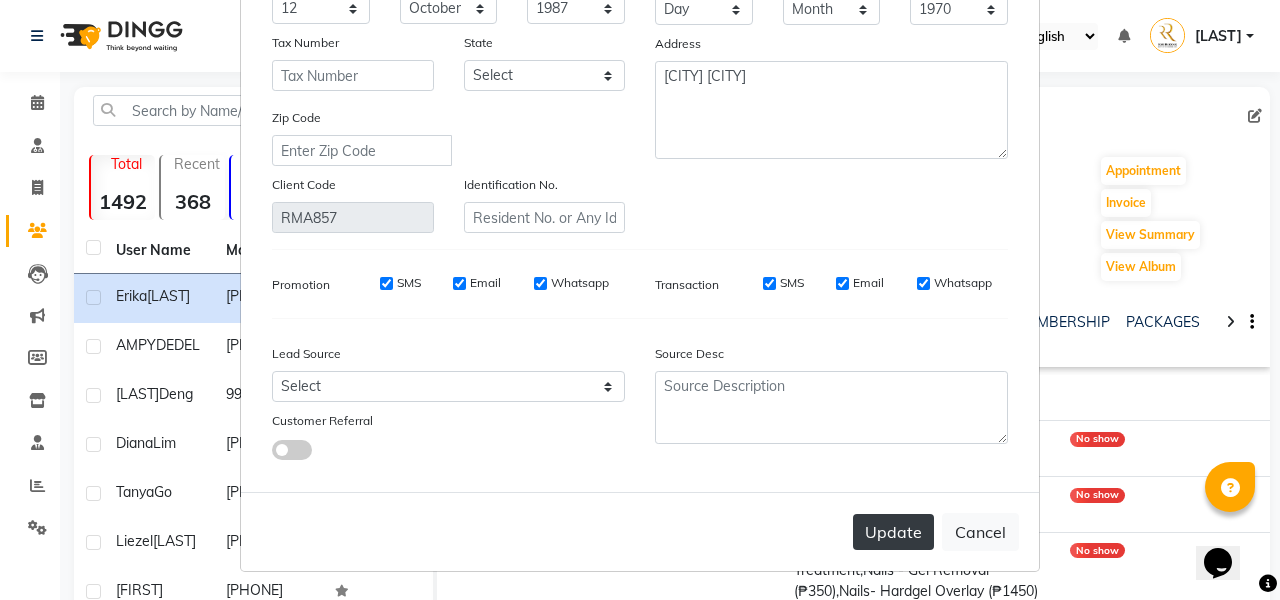 type on "akirebuh12@yahoo.com" 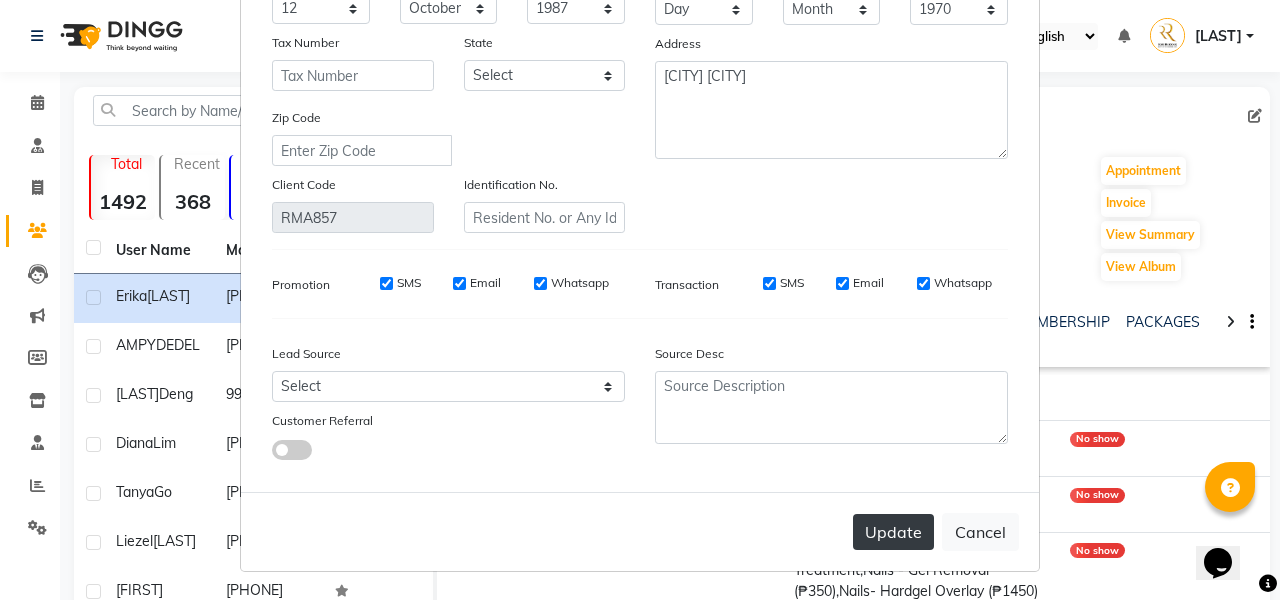 click on "Update" at bounding box center (893, 532) 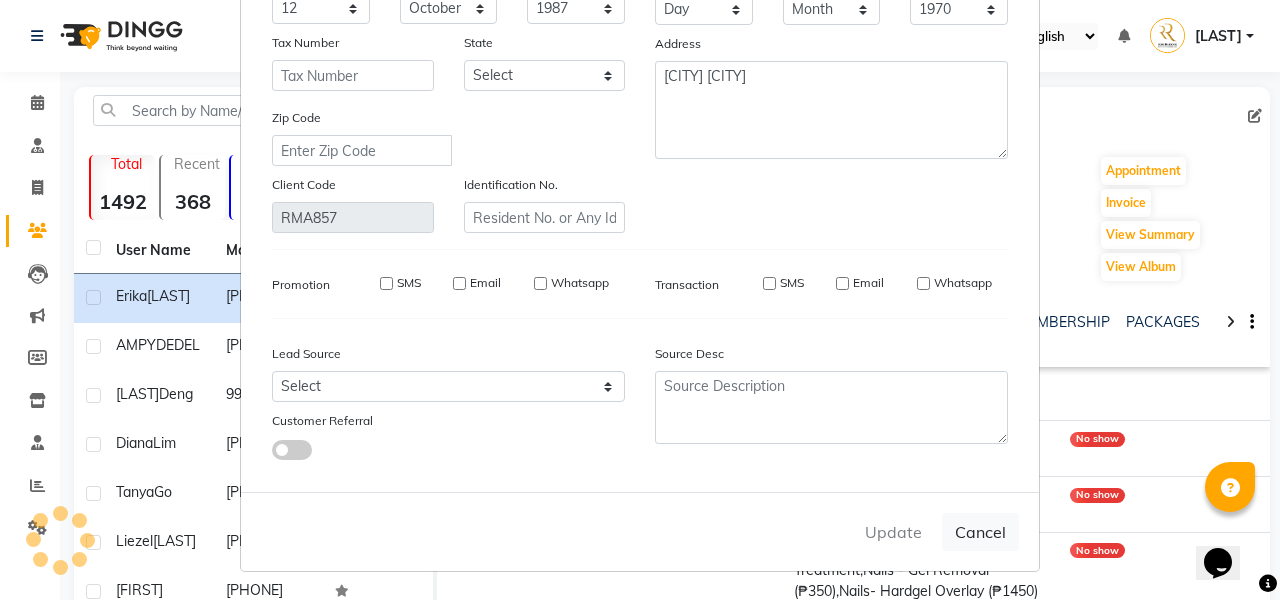 type 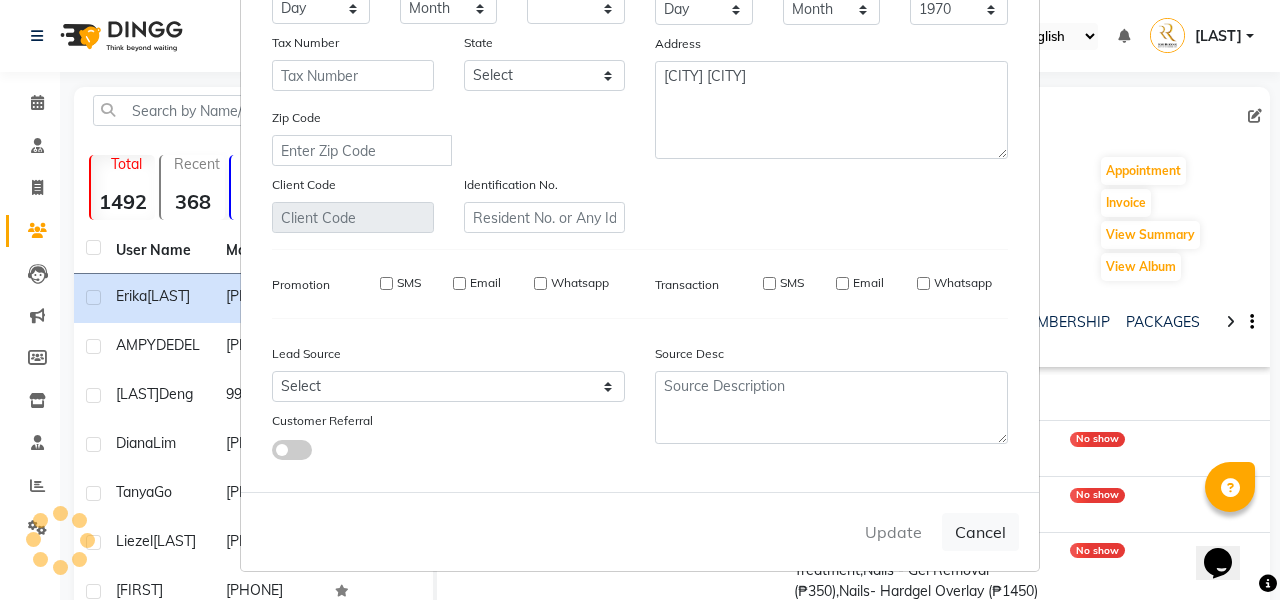 select 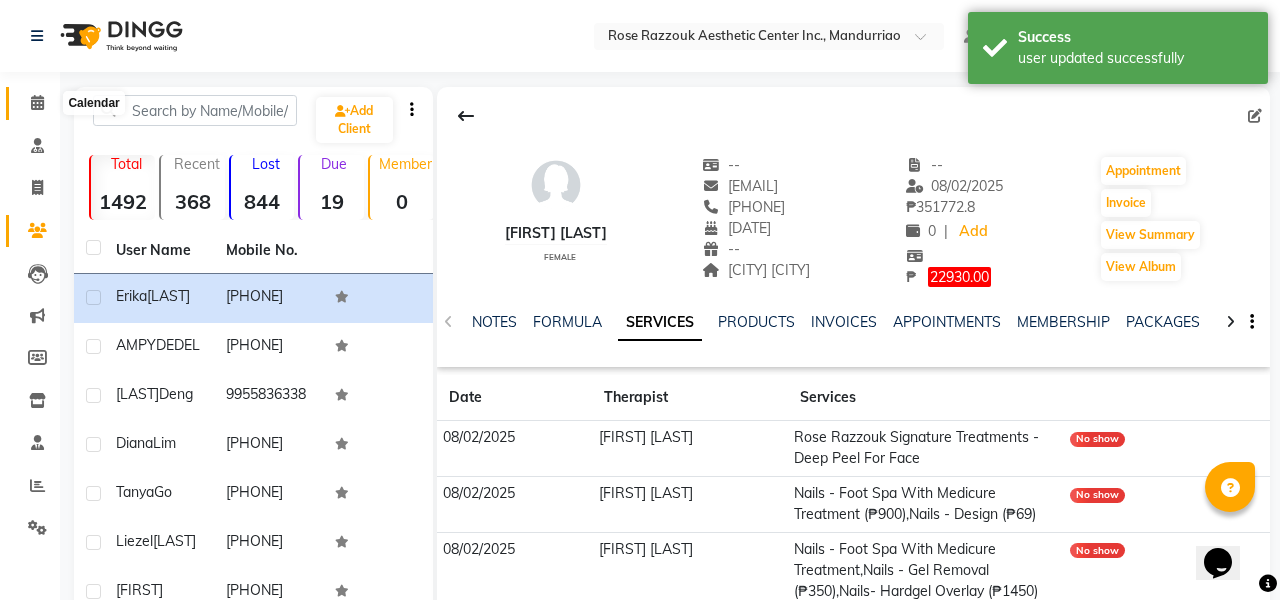 click 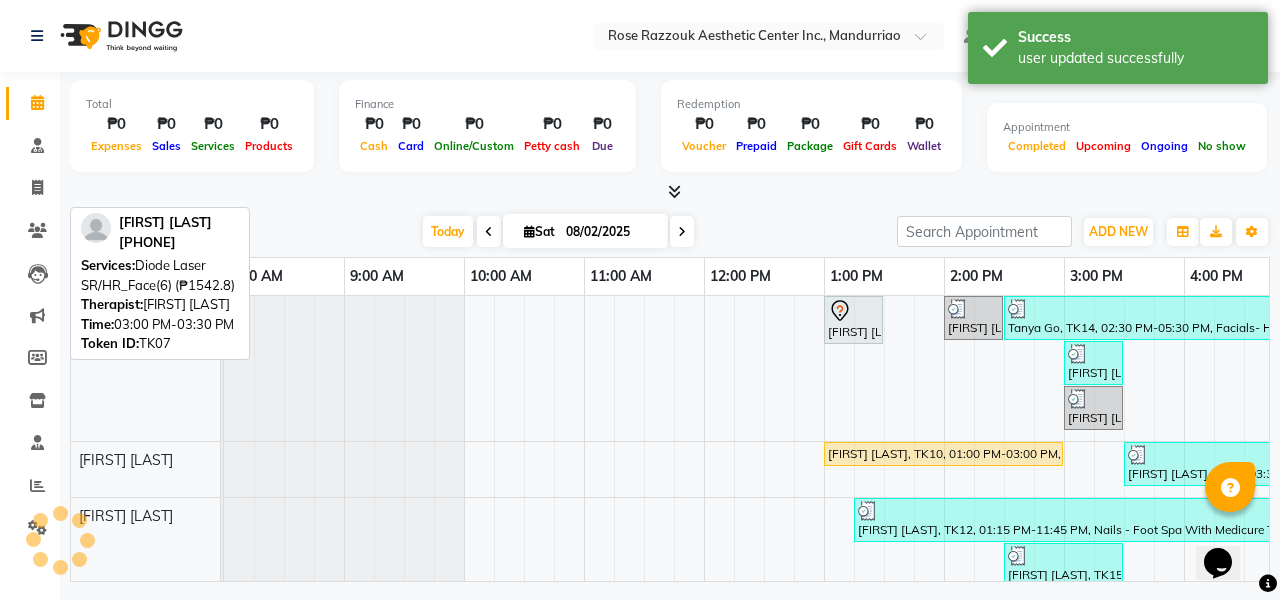 scroll, scrollTop: 0, scrollLeft: 395, axis: horizontal 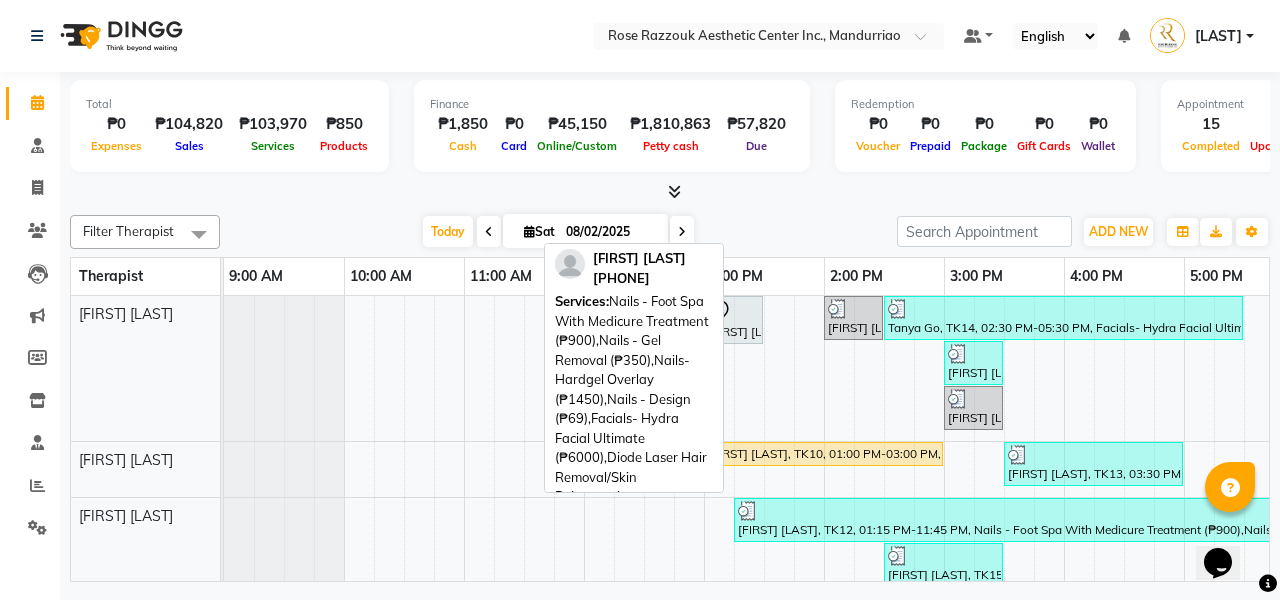 click on "Erika Celiz, TK12, 01:15 PM-11:45 PM, Nails - Foot Spa With Medicure Treatment (₱900),Nails - Gel Removal (₱350),Nails- Hardgel Overlay  (₱1450),Nails - Design  (₱69),Facials- Hydra Facial Ultimate (₱6000),Diode Laser Hair Removal/Skin Rejuvenation  - Underarms (₱2500),Diode Laser Hair Removal/Skin Rejuvenation  - Underarms (₱2500),Picosure/Picosecond - Underarms (Whitening) (₱4000),Pedicure & Manicure  - Pedicure With Gel (₱1000),Hands & Feet  - Manicure With Gel (₱1000)" at bounding box center (1135, 520) 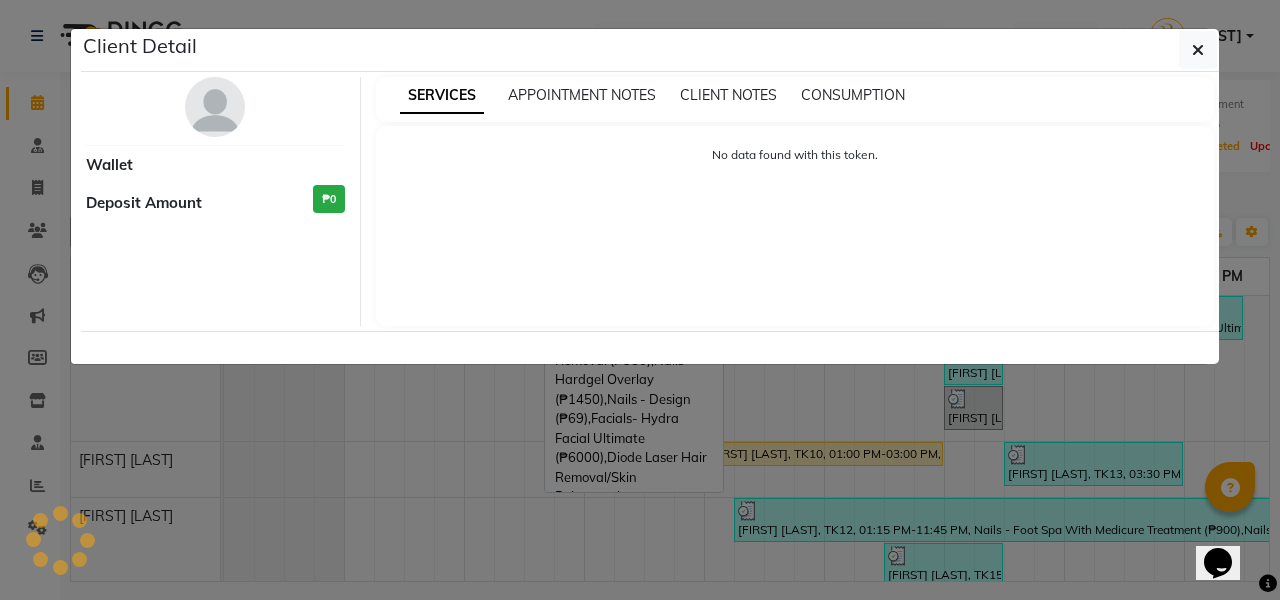 select on "3" 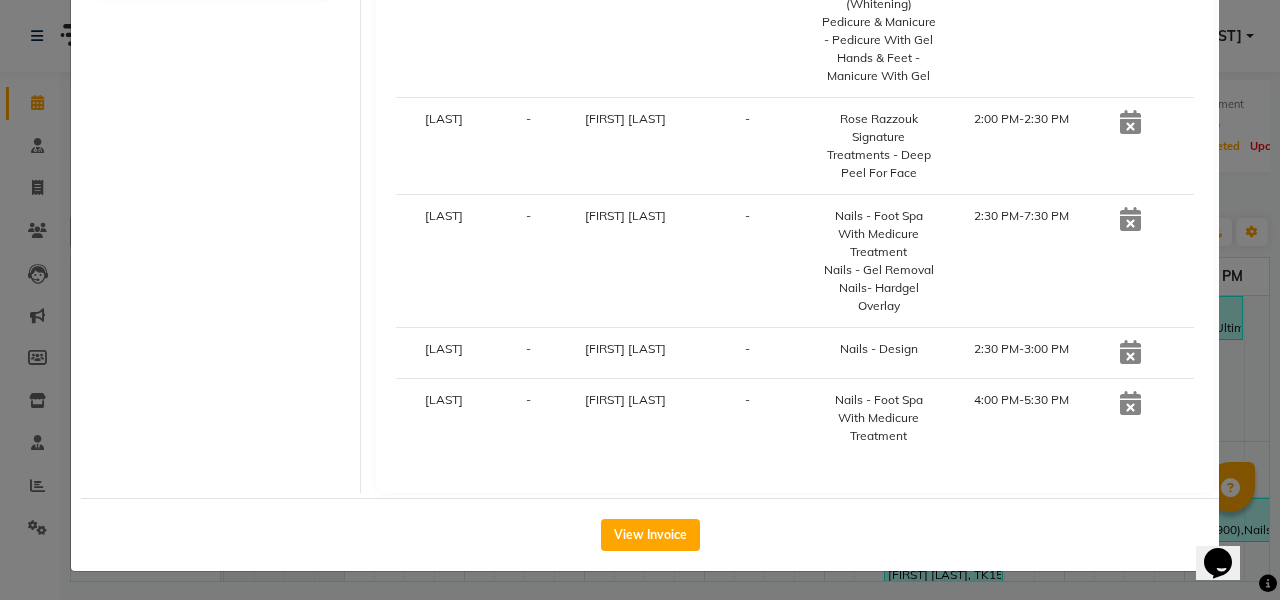 scroll, scrollTop: 684, scrollLeft: 0, axis: vertical 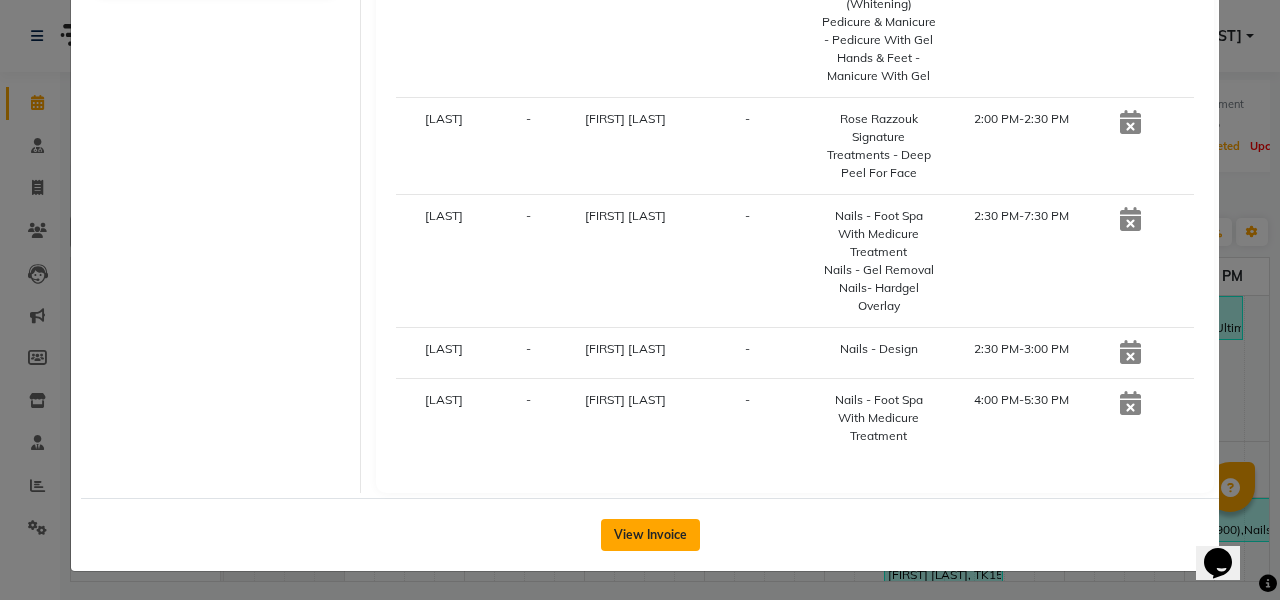 click on "View Invoice" 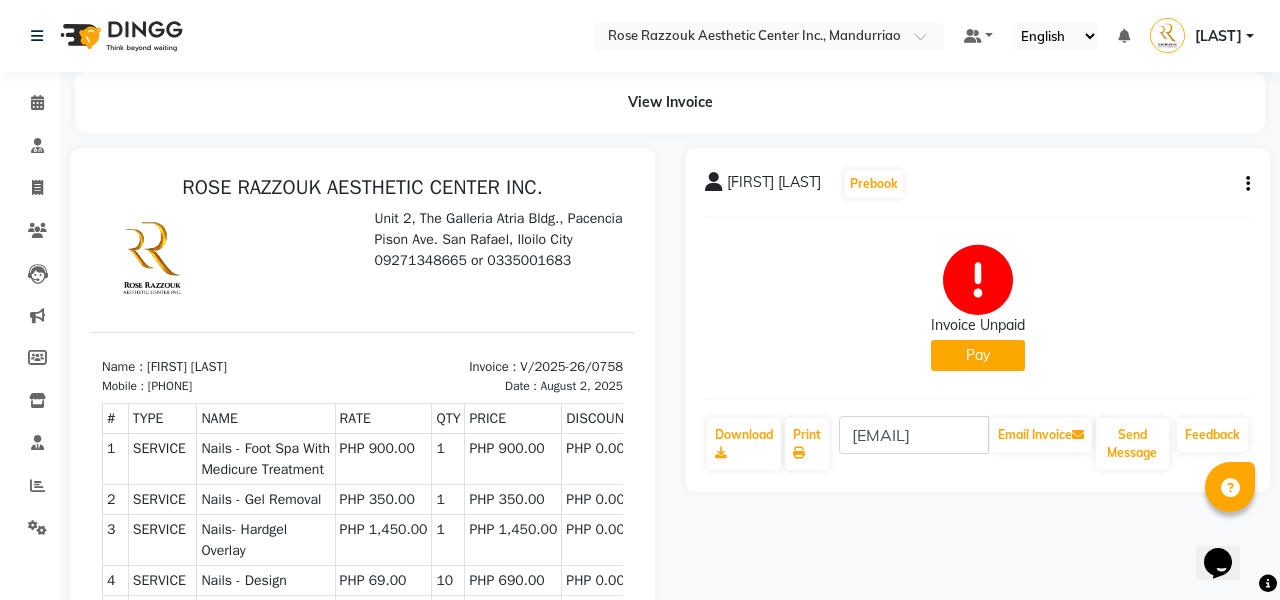 scroll, scrollTop: 79, scrollLeft: 0, axis: vertical 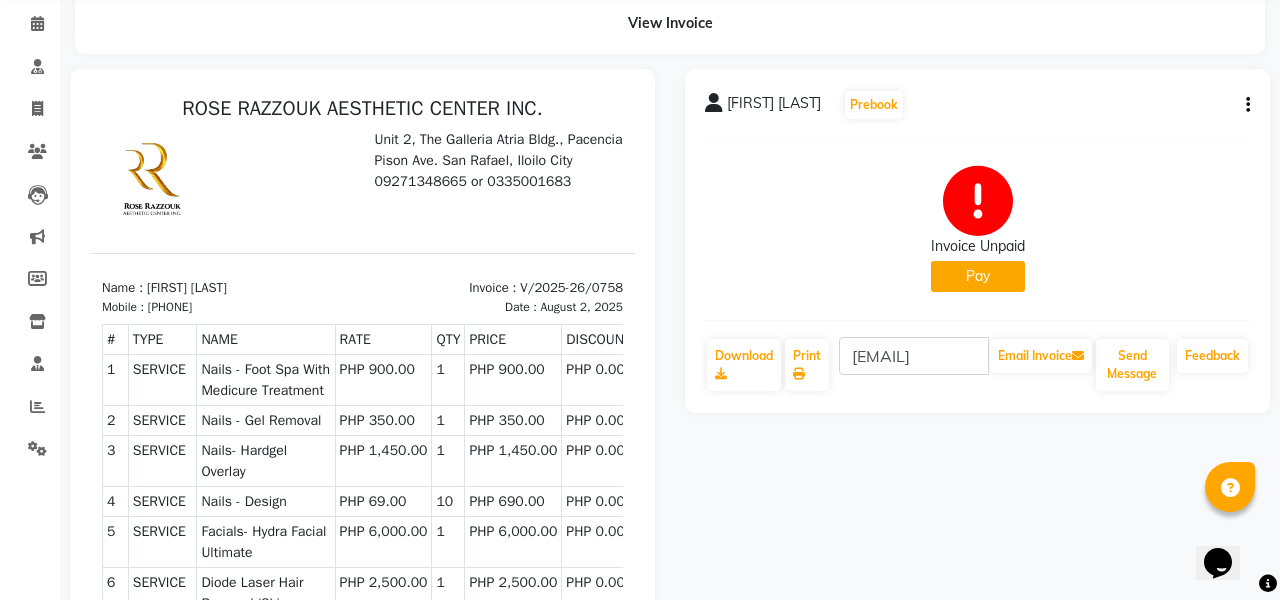 click 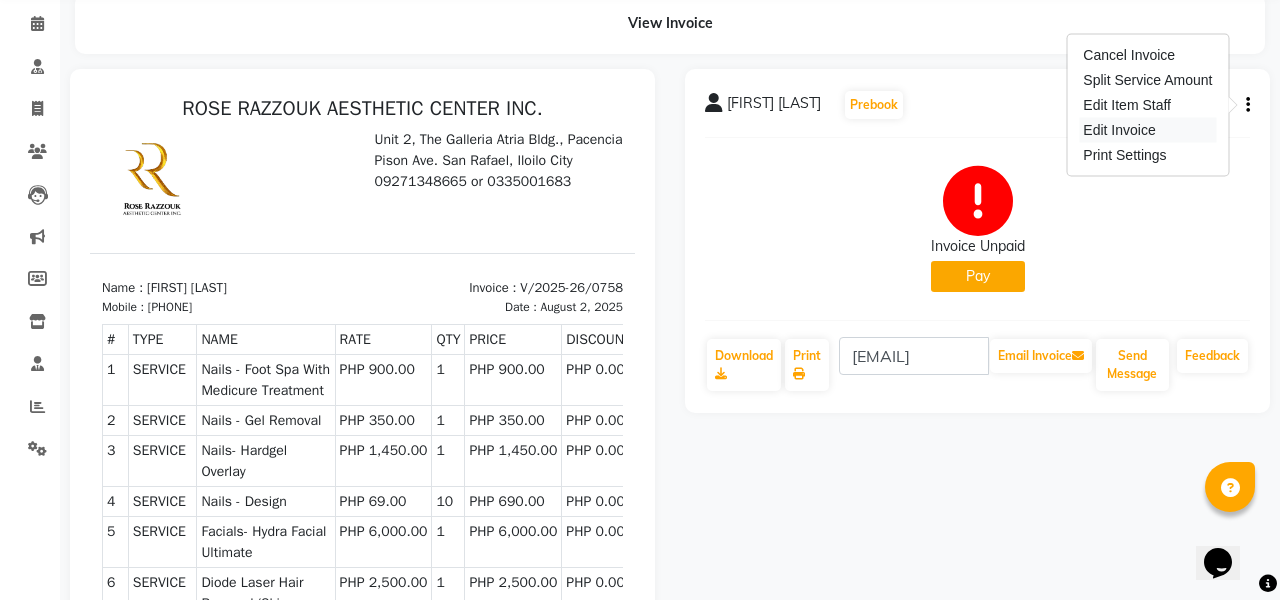 click on "Edit Invoice" at bounding box center [1147, 130] 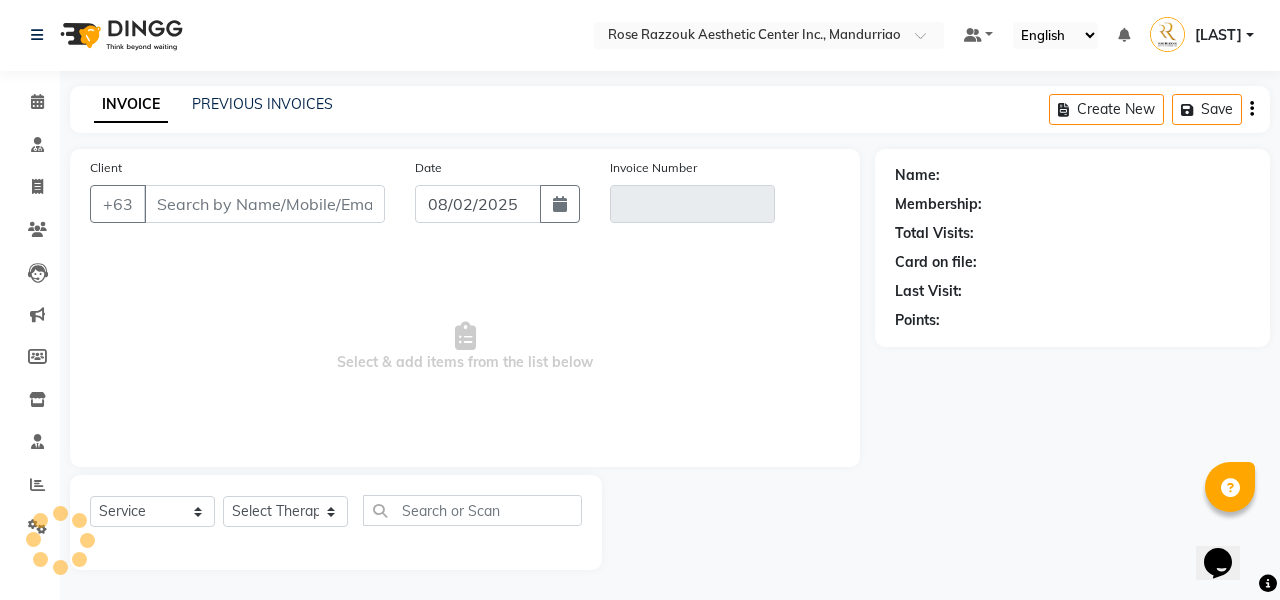 scroll, scrollTop: 1, scrollLeft: 0, axis: vertical 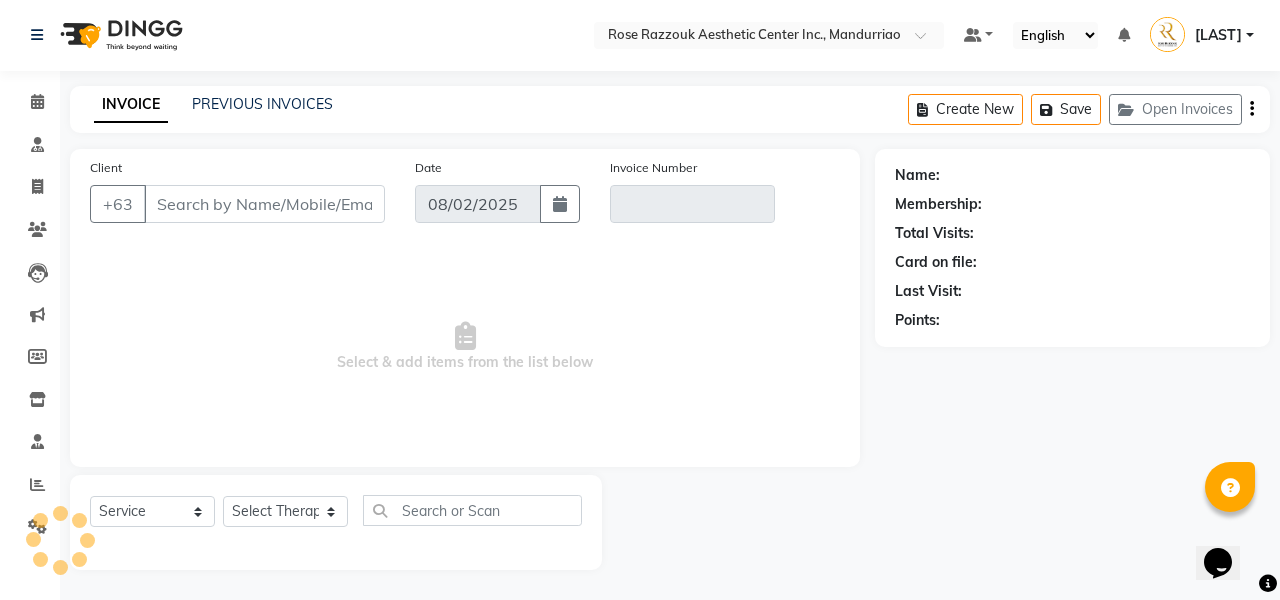 type on "[PHONE]" 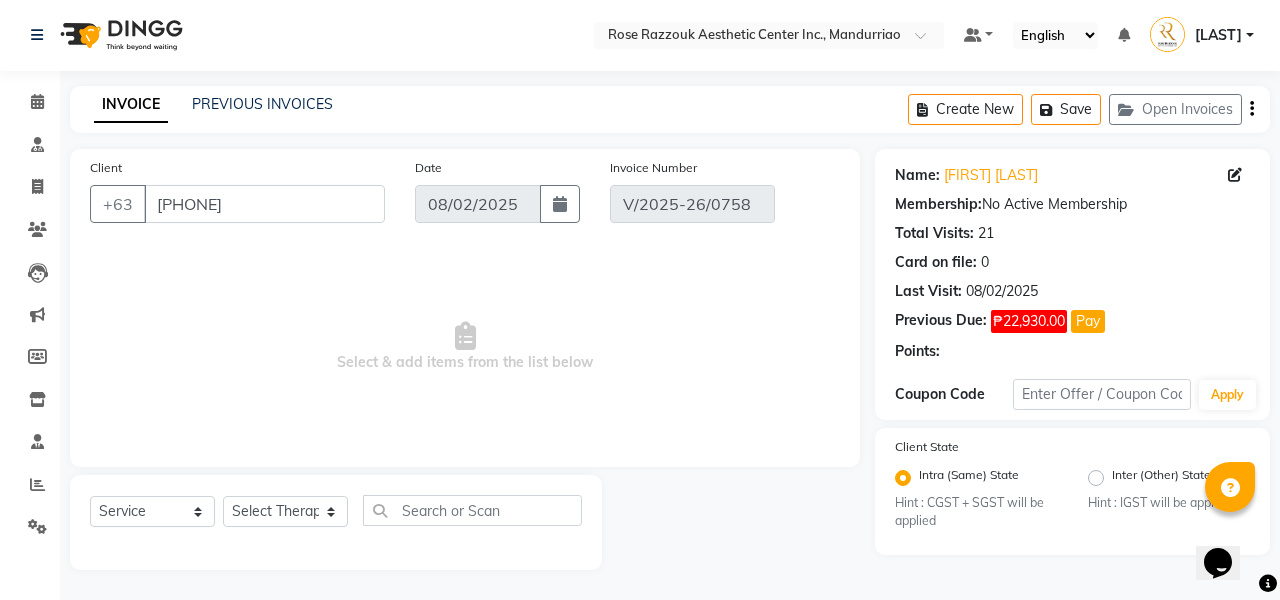 select on "select" 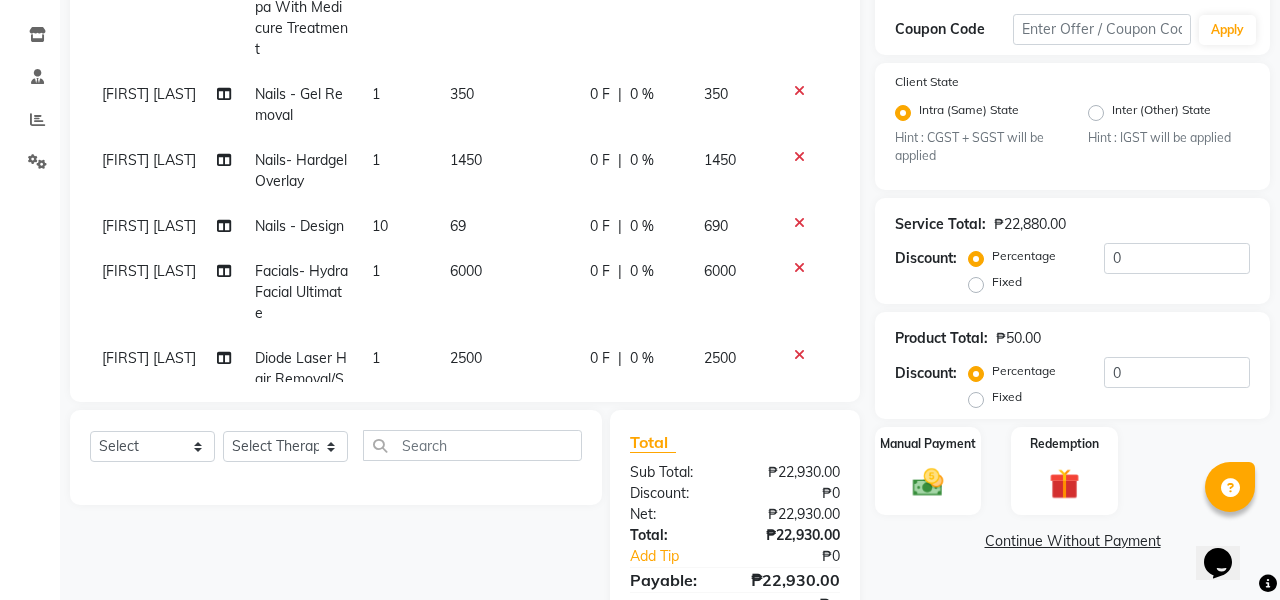 scroll, scrollTop: 406, scrollLeft: 0, axis: vertical 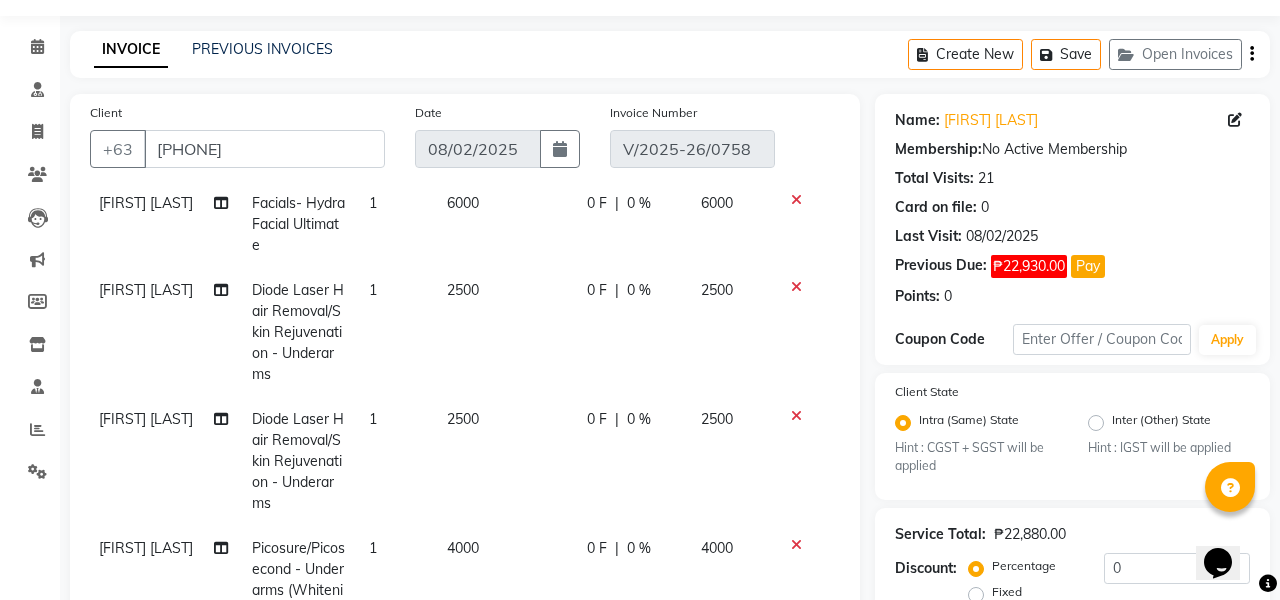 click 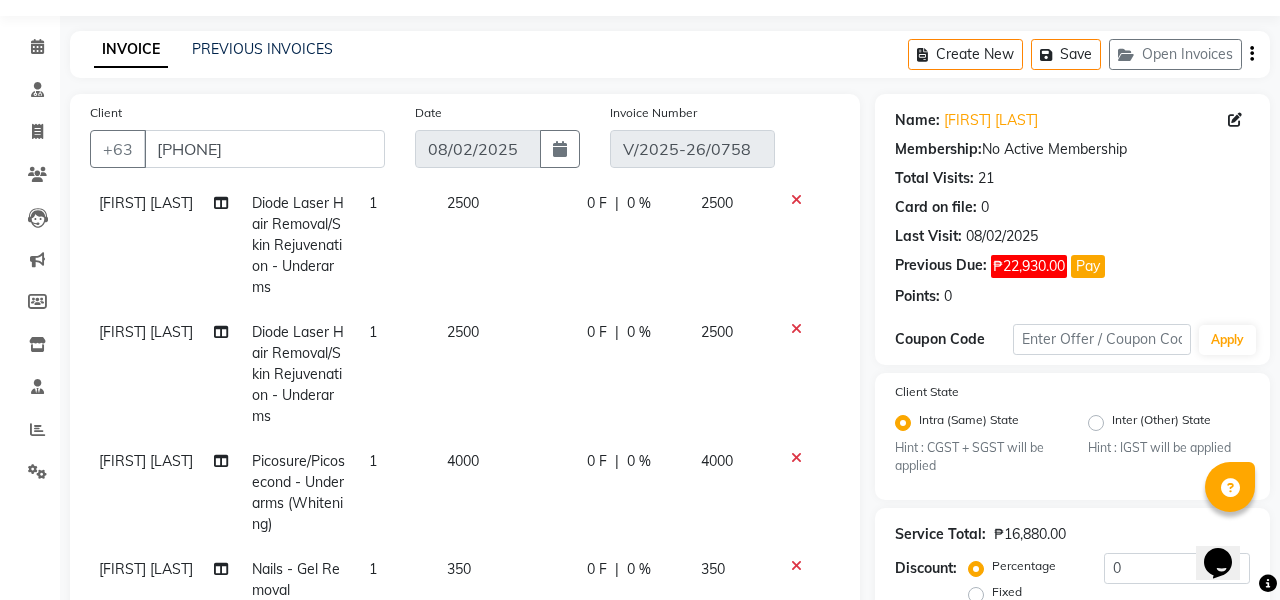 click 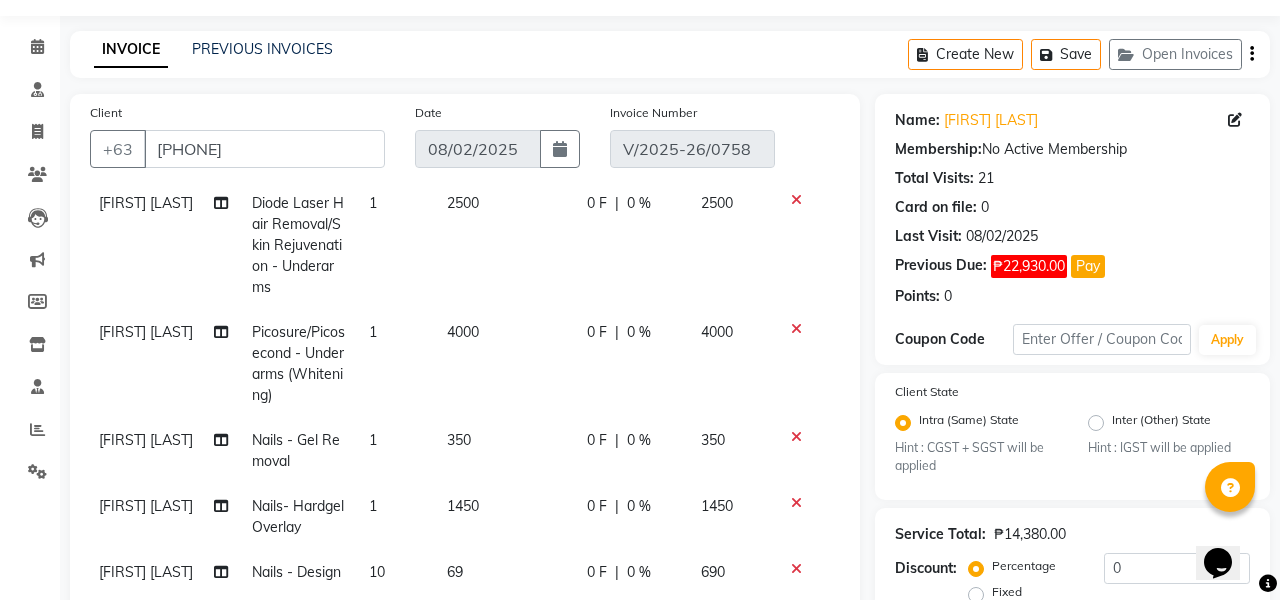 click 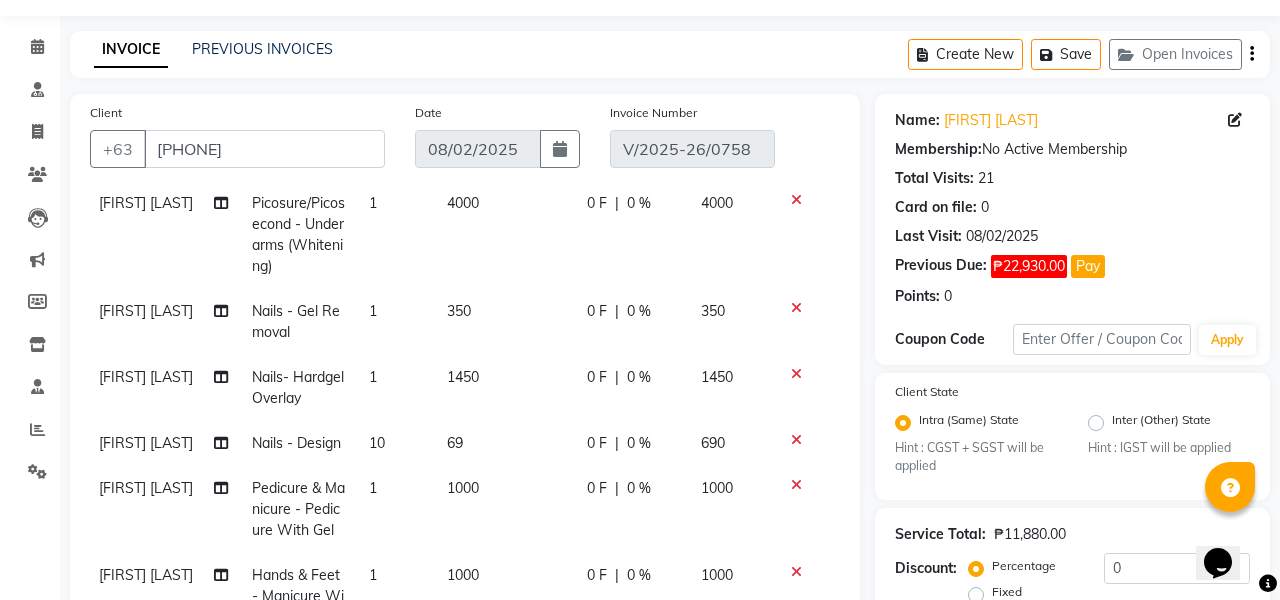 click 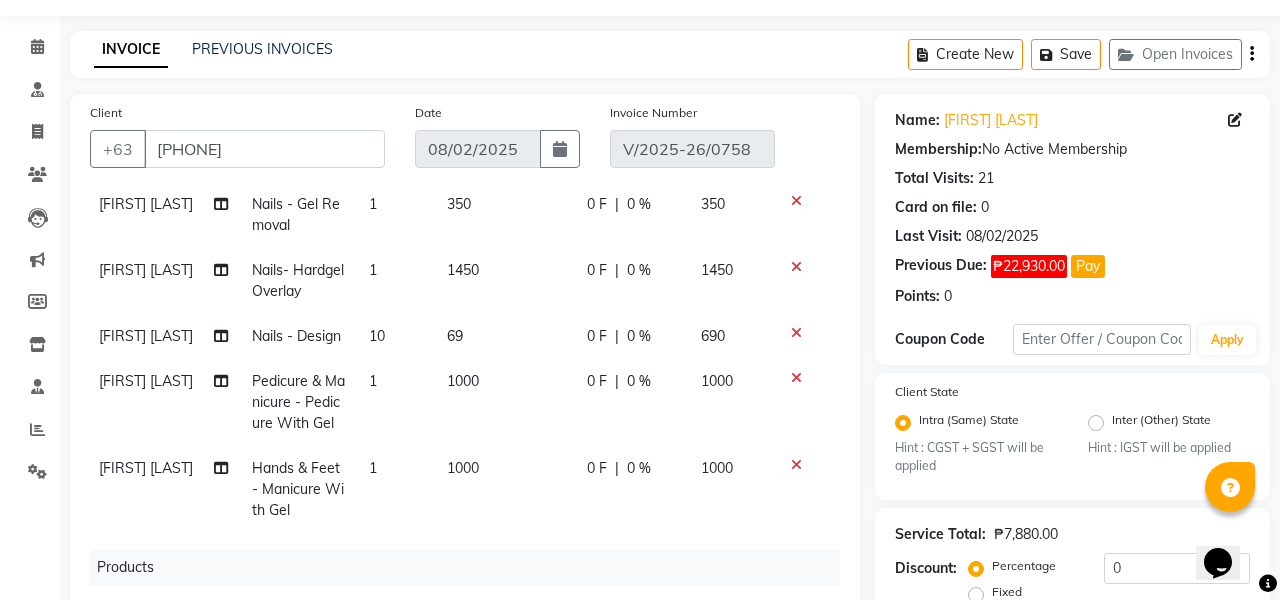 click 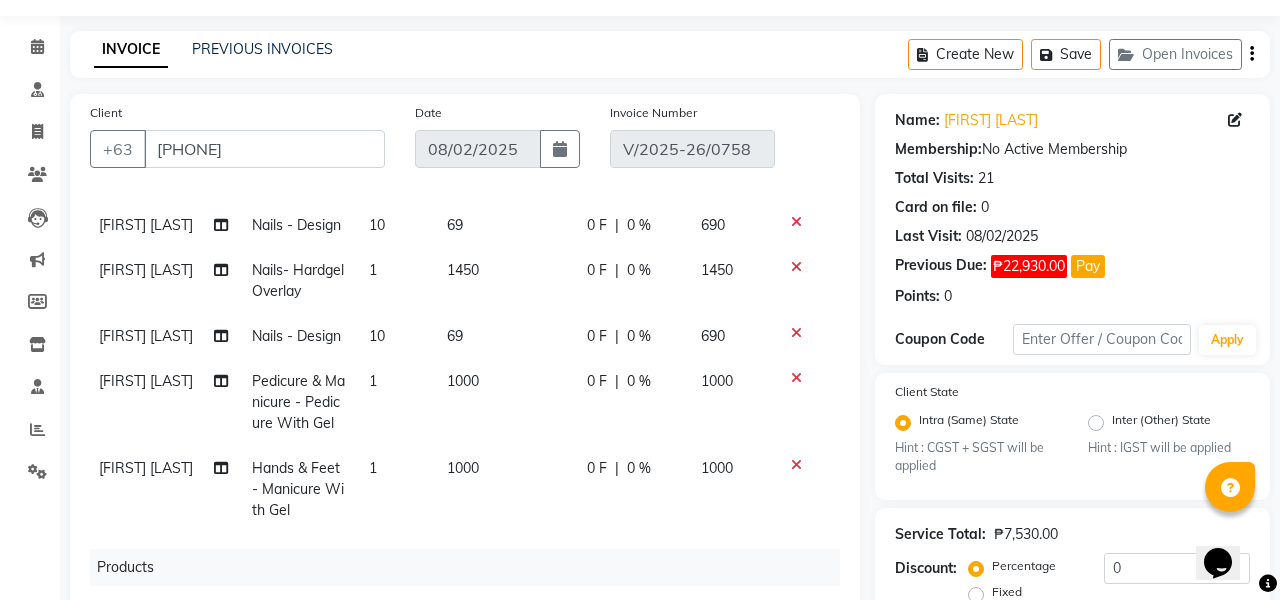 click 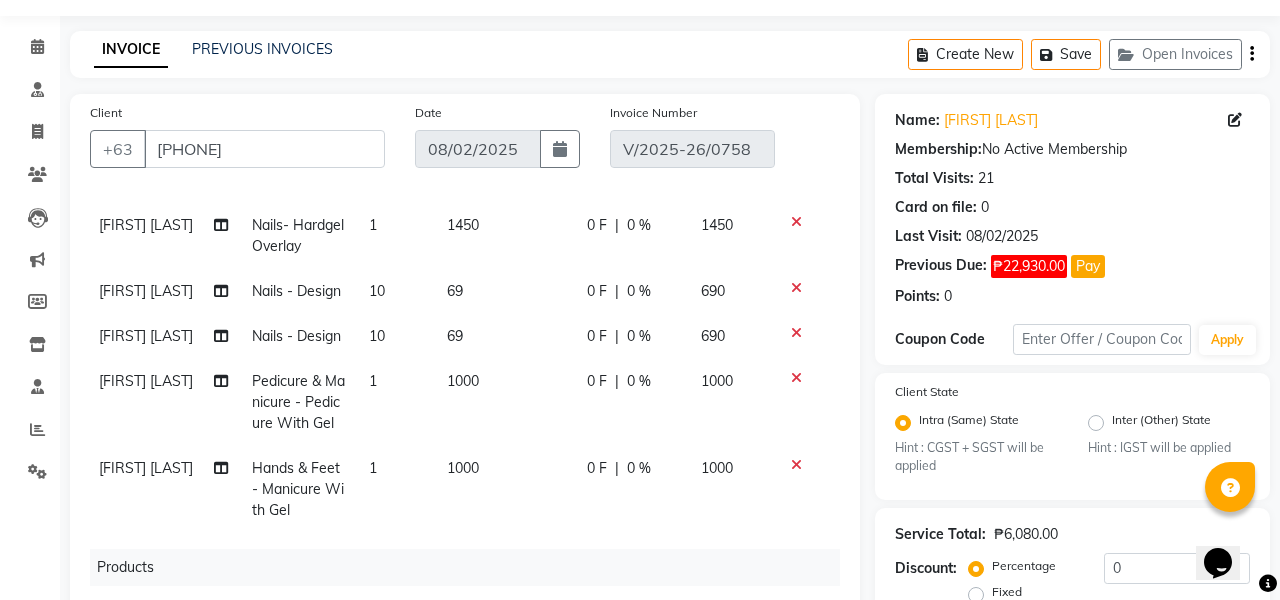 click 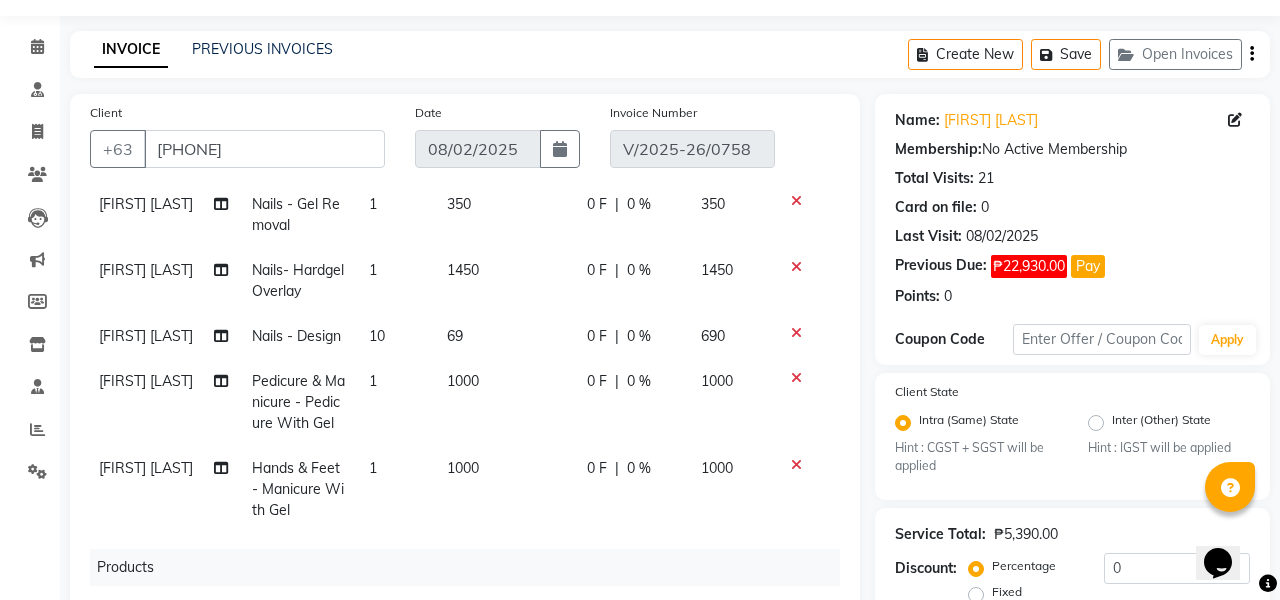 click 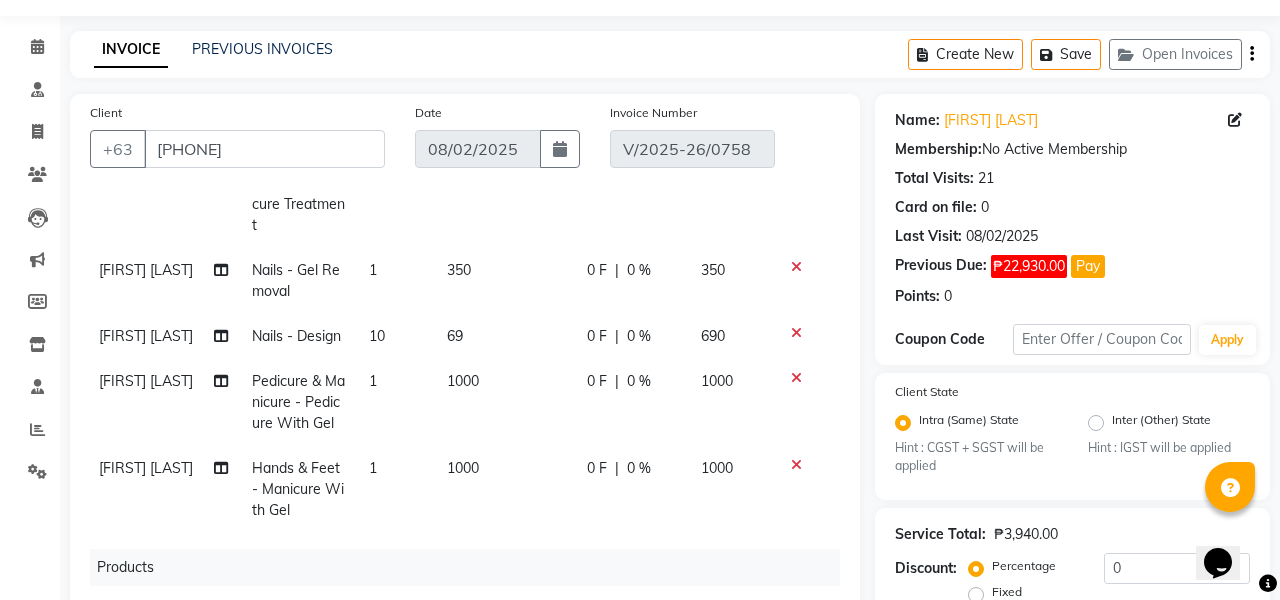 click 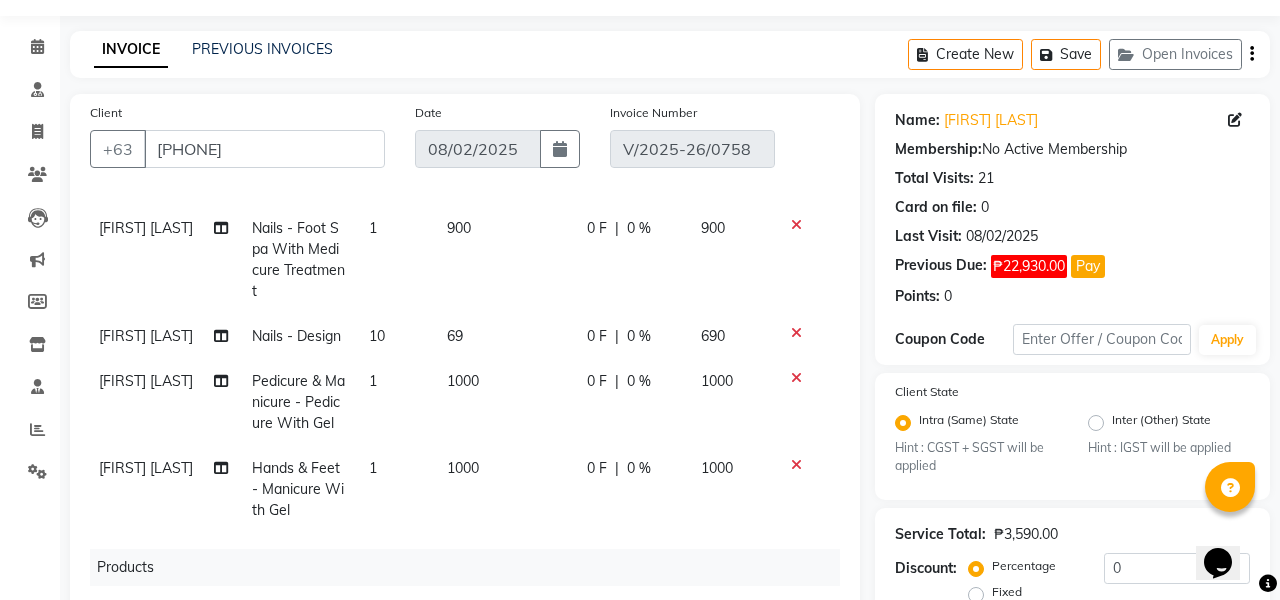 scroll, scrollTop: 110, scrollLeft: 3, axis: both 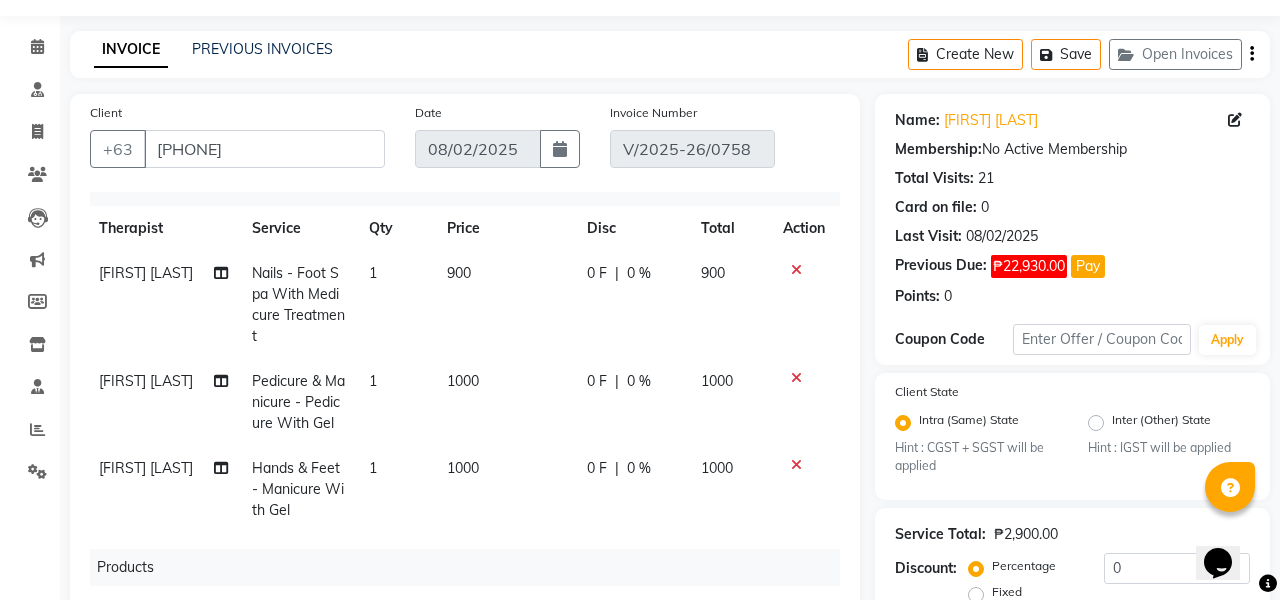 click 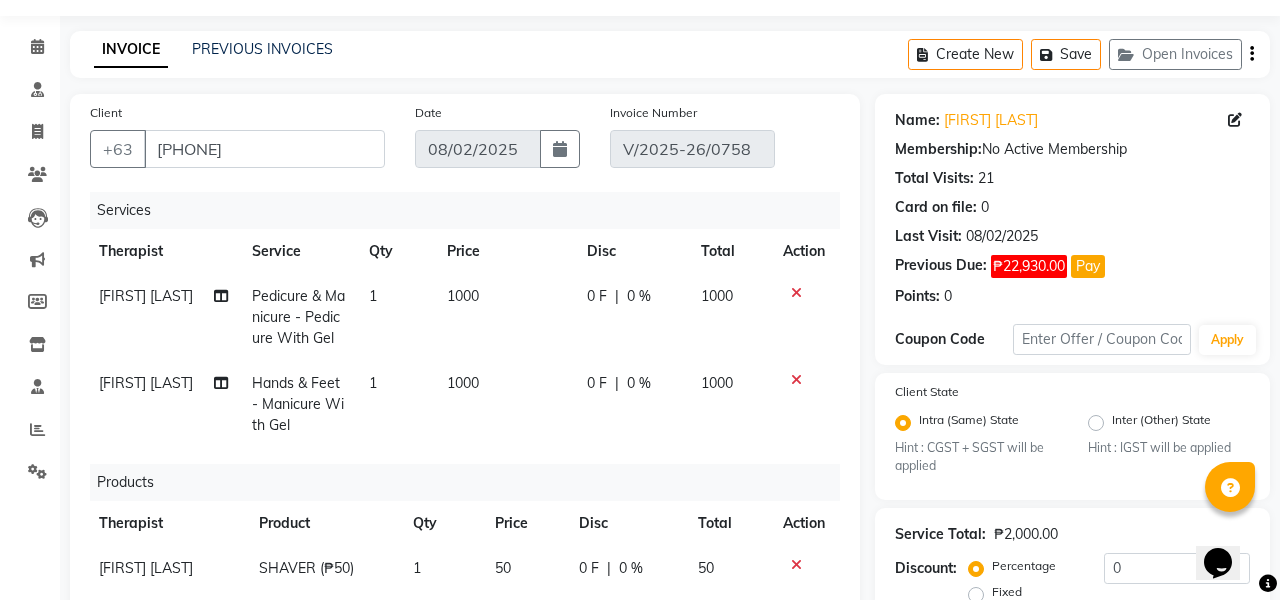 scroll, scrollTop: 0, scrollLeft: 3, axis: horizontal 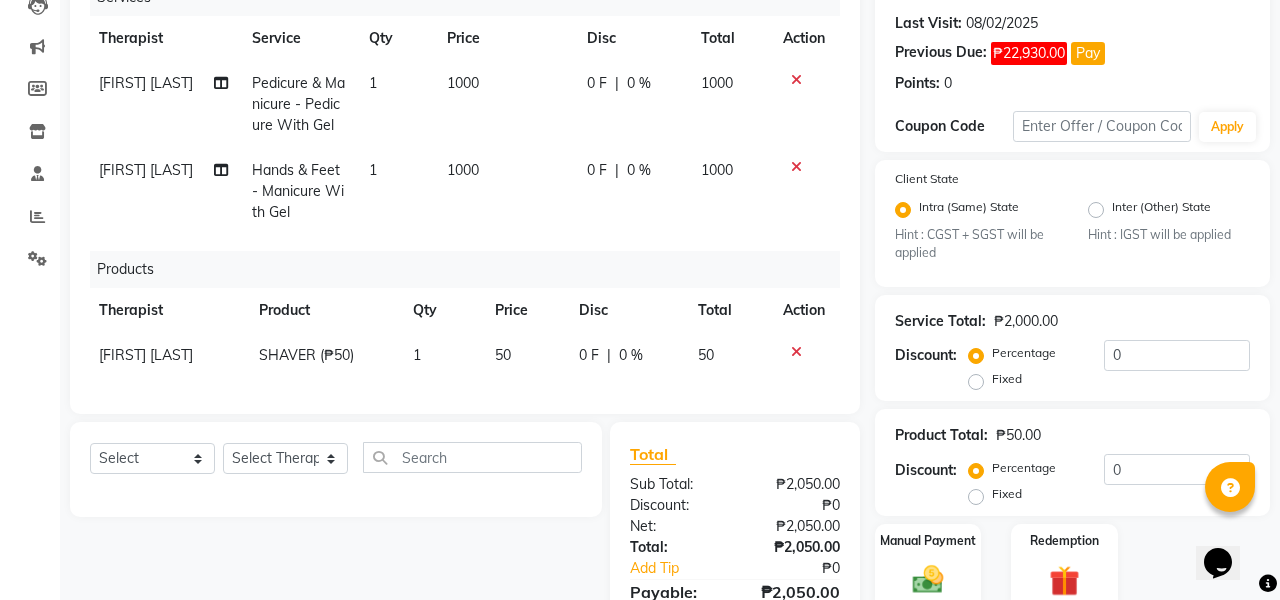click 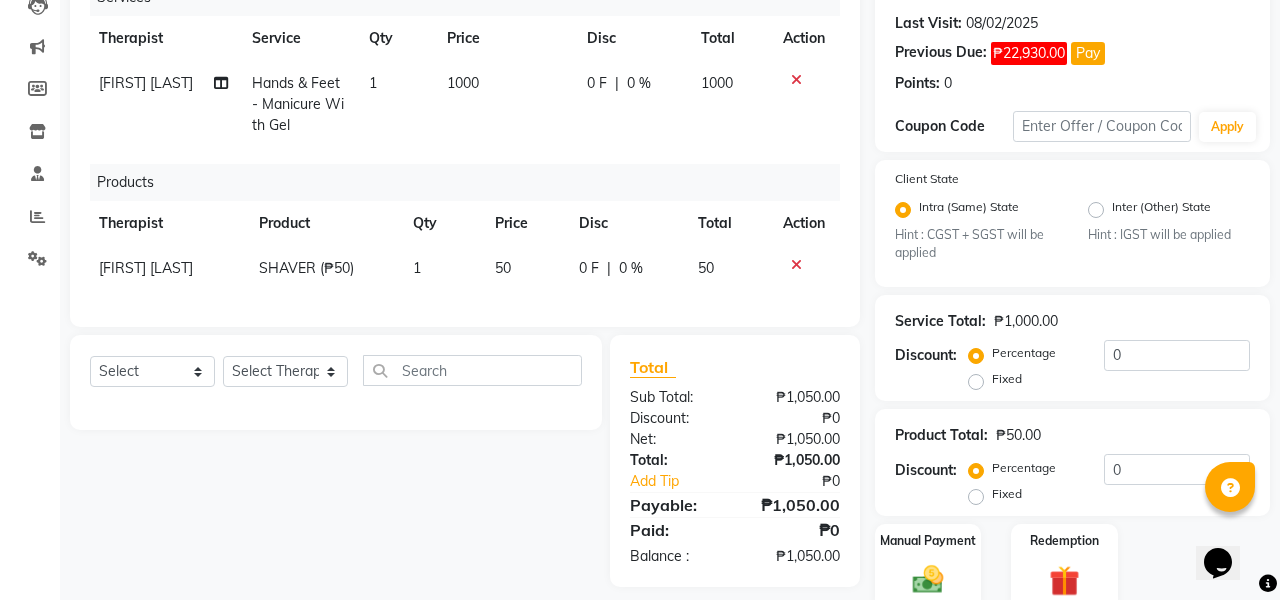 click 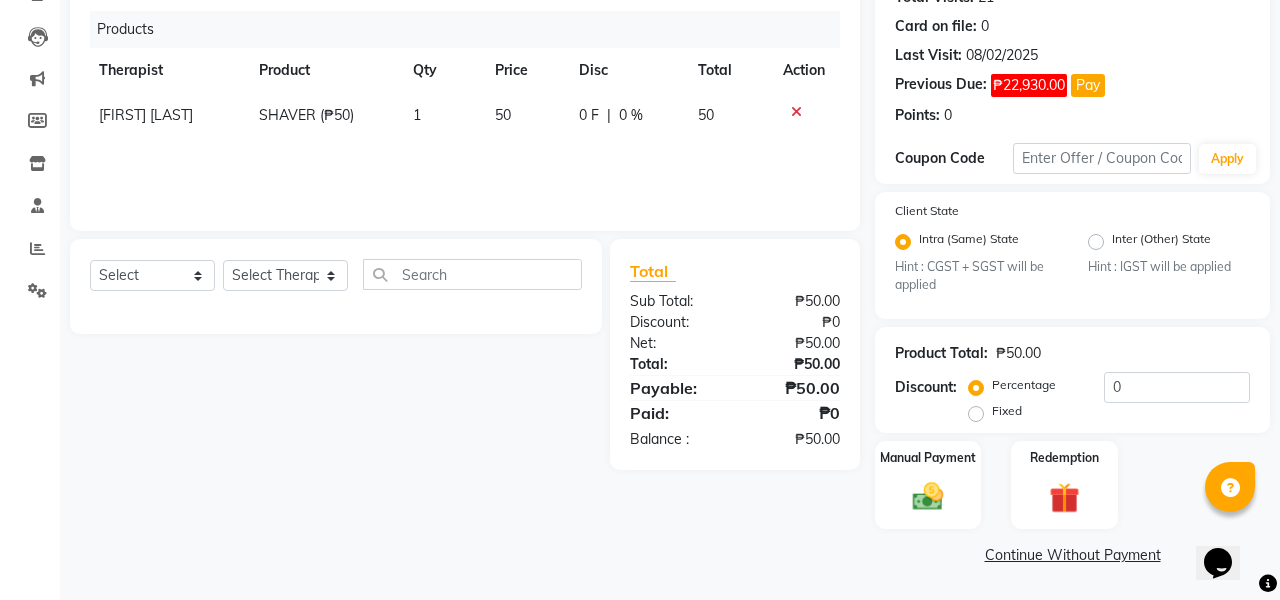 scroll, scrollTop: 236, scrollLeft: 0, axis: vertical 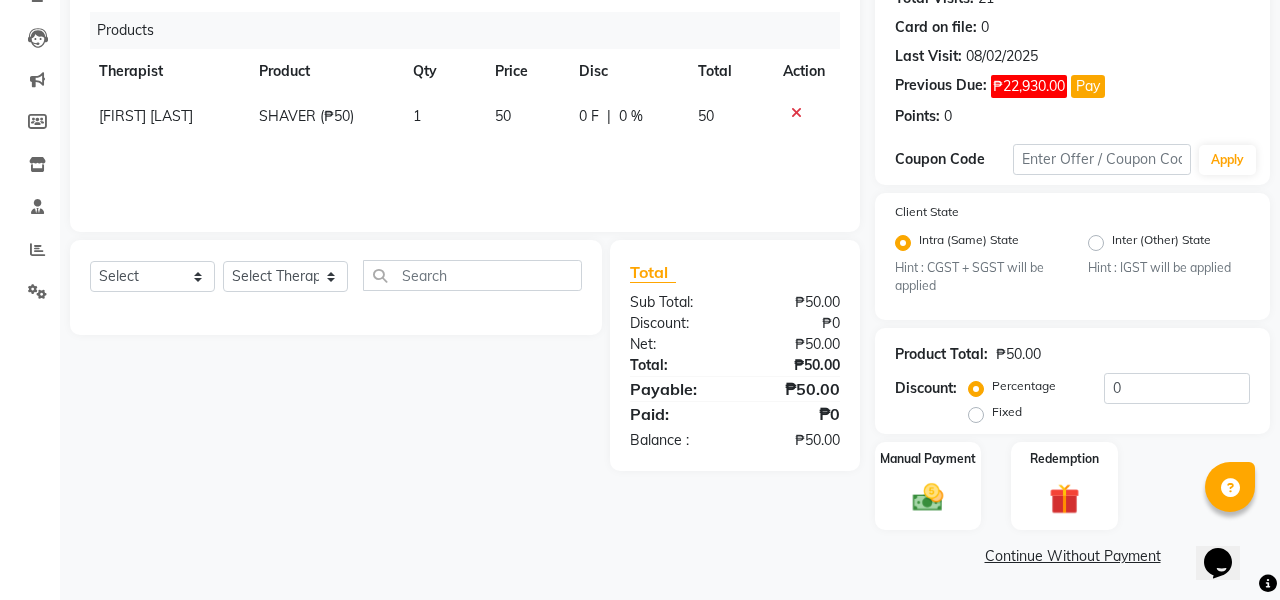 click 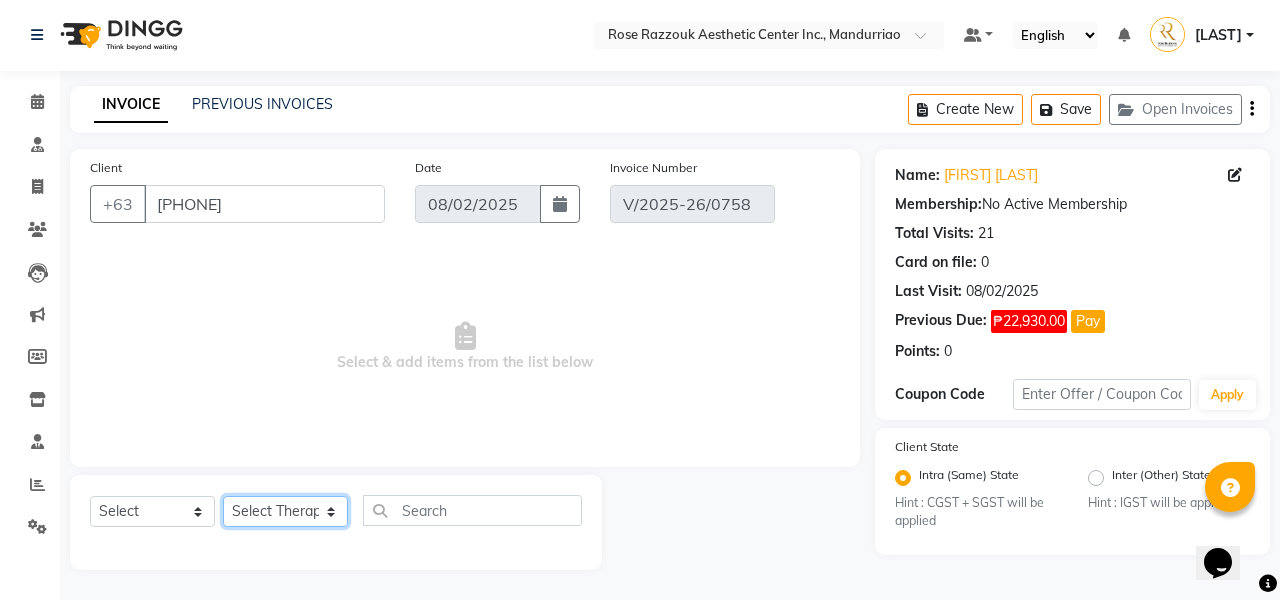 select on "46412" 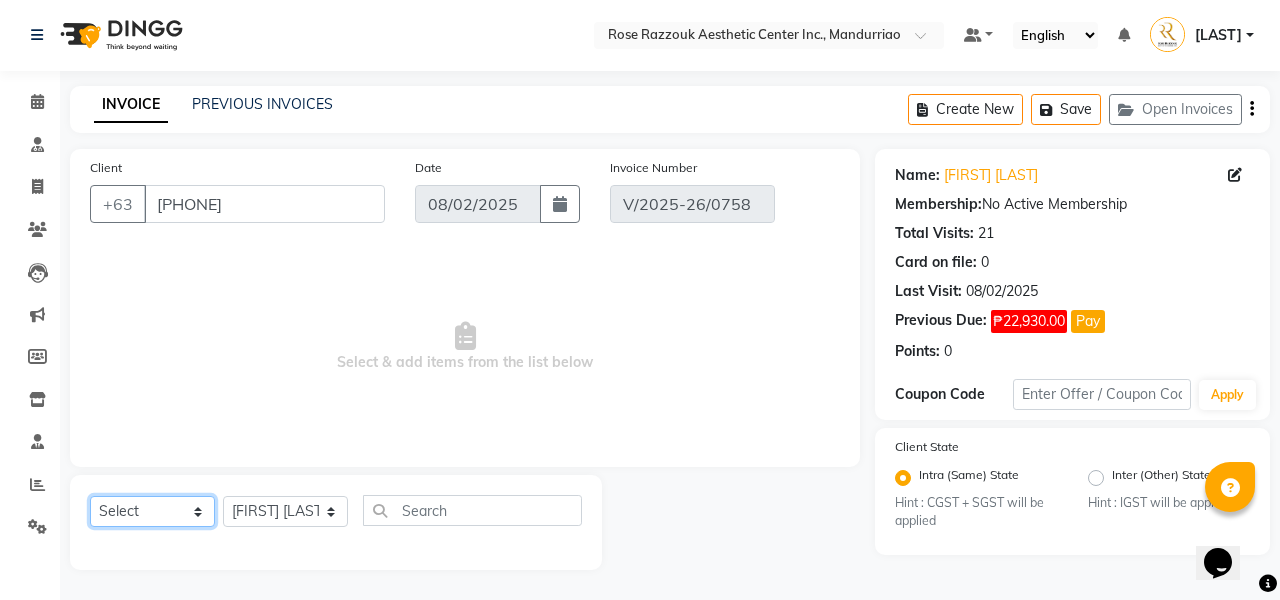 select on "service" 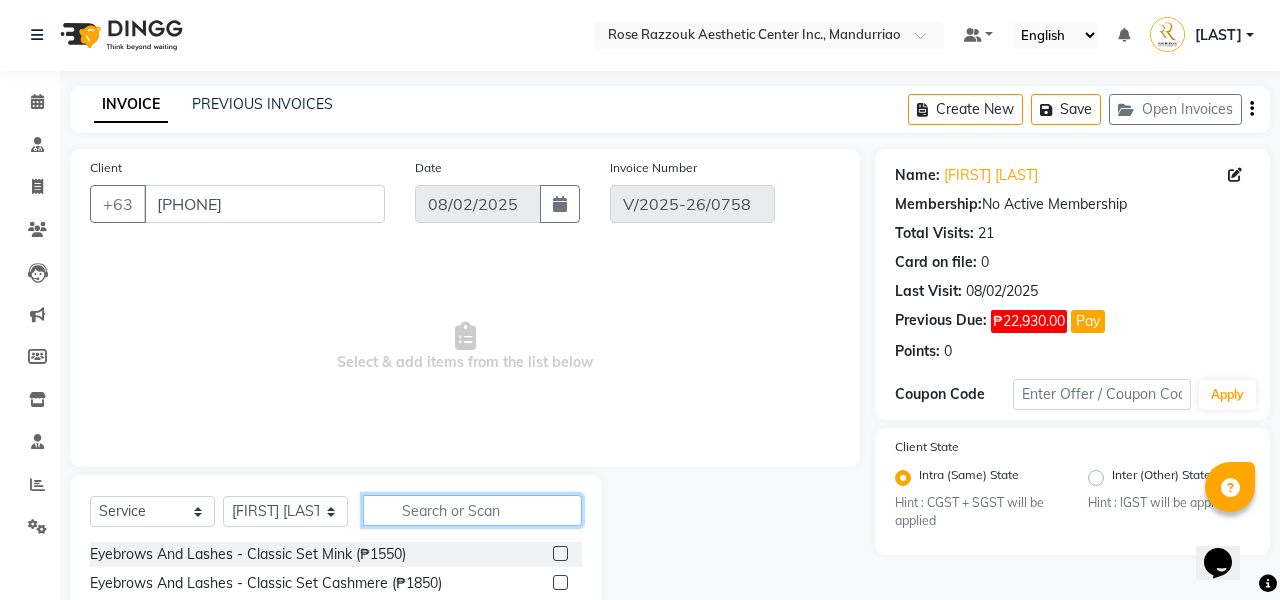 click 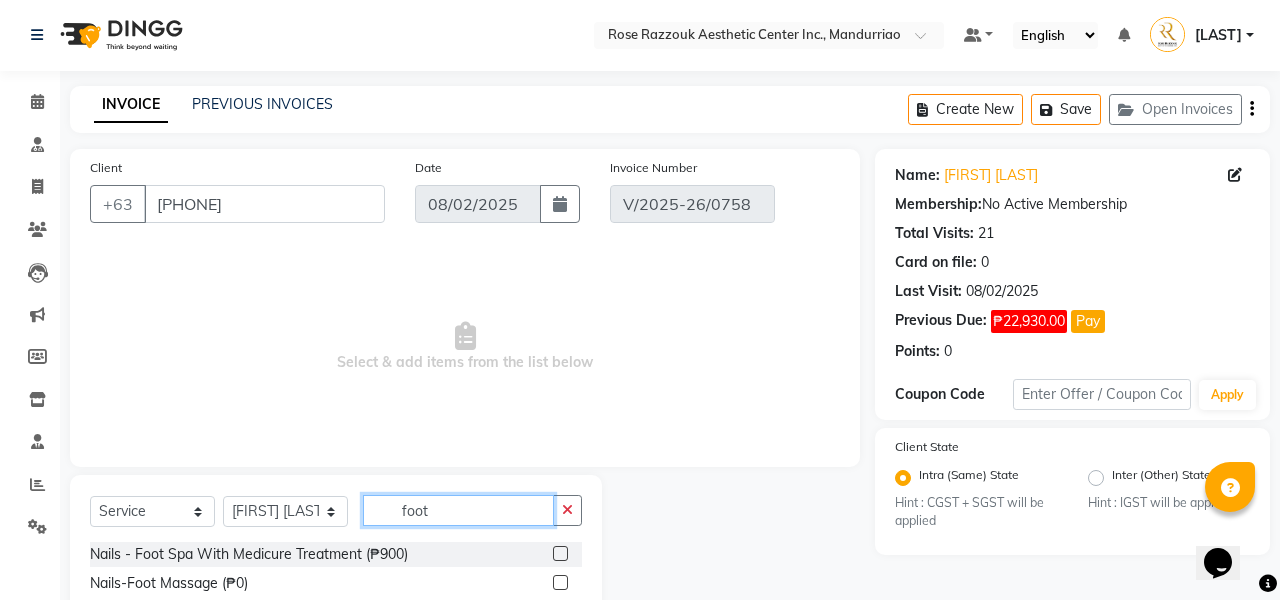 type on "foot" 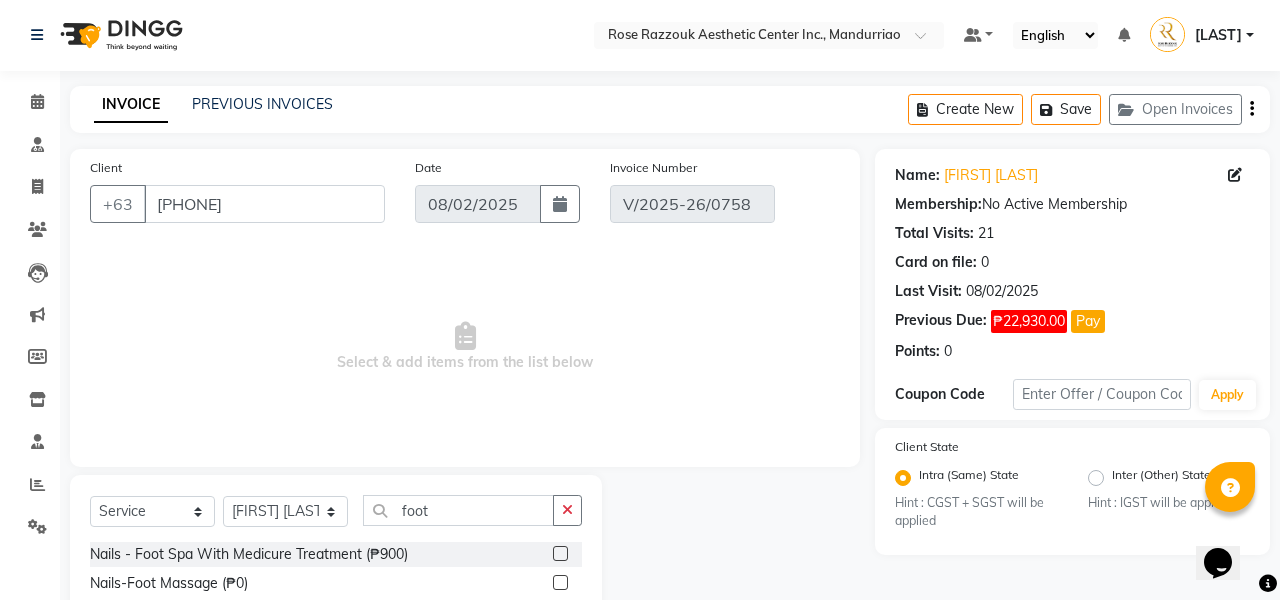 click 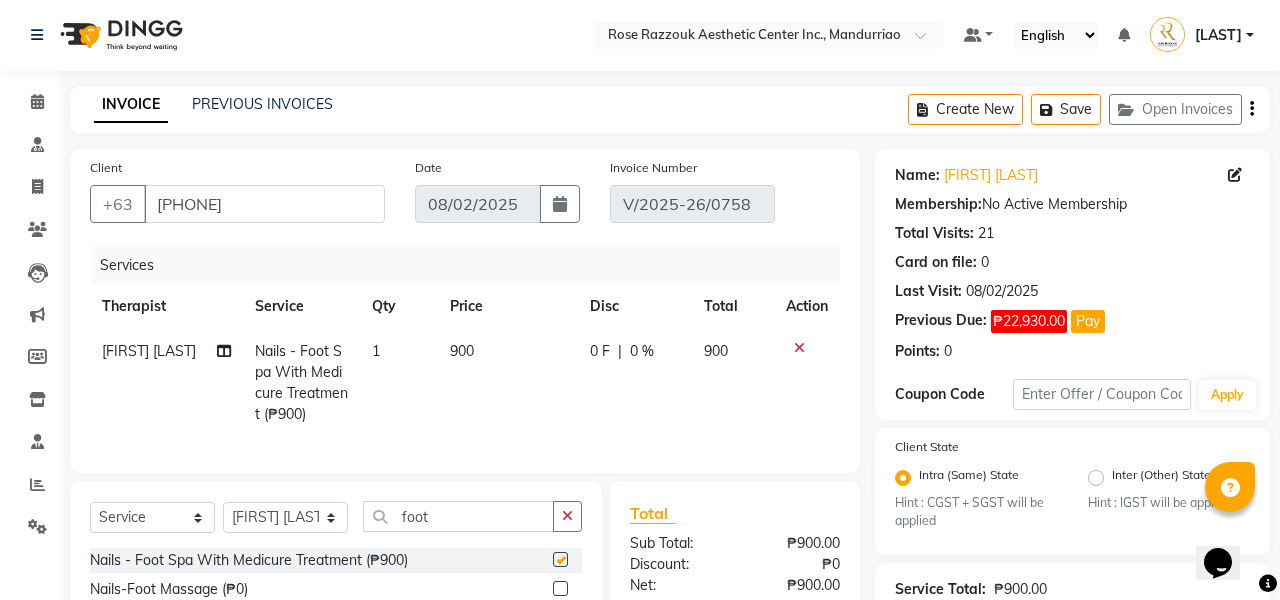 checkbox on "false" 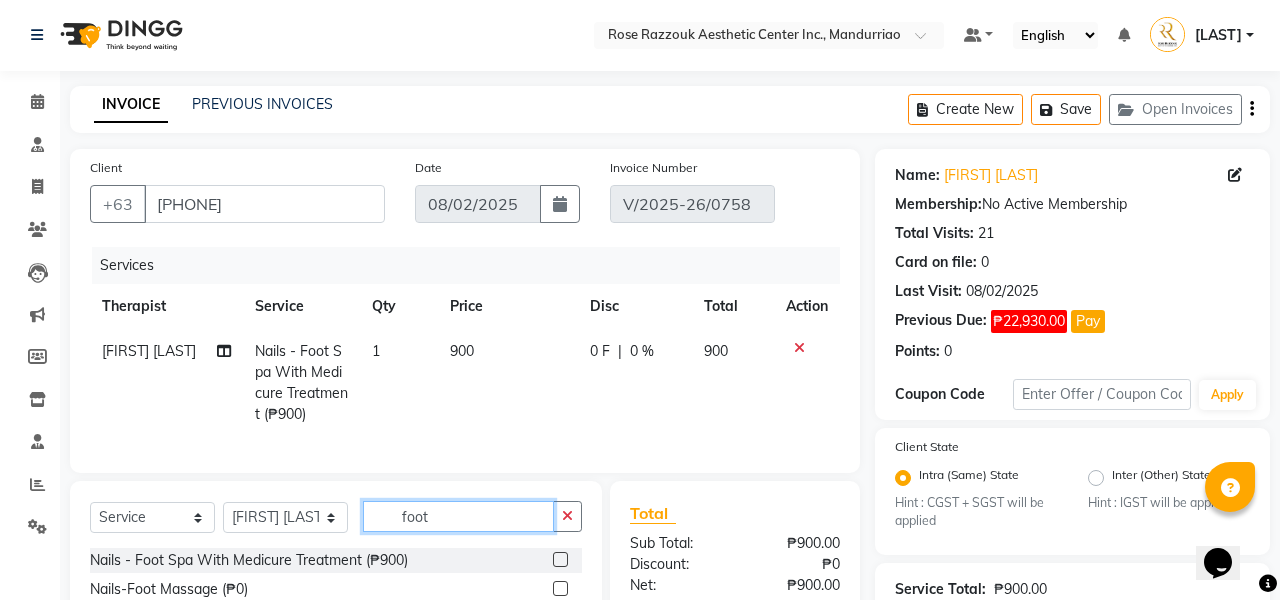 click on "foot" 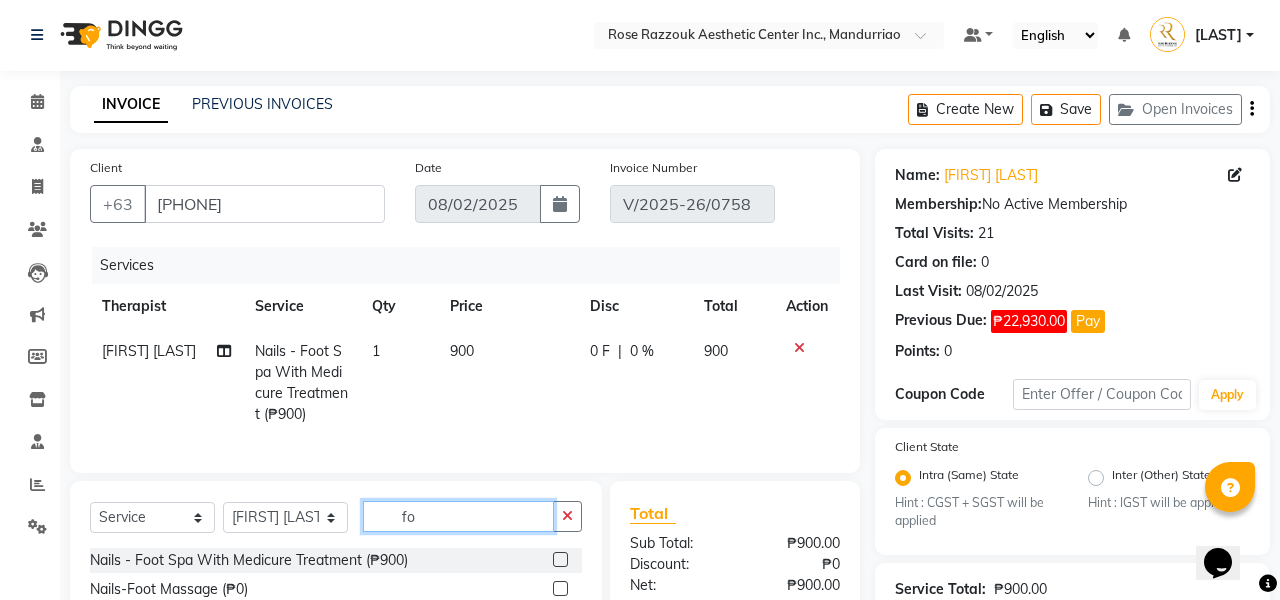 type on "f" 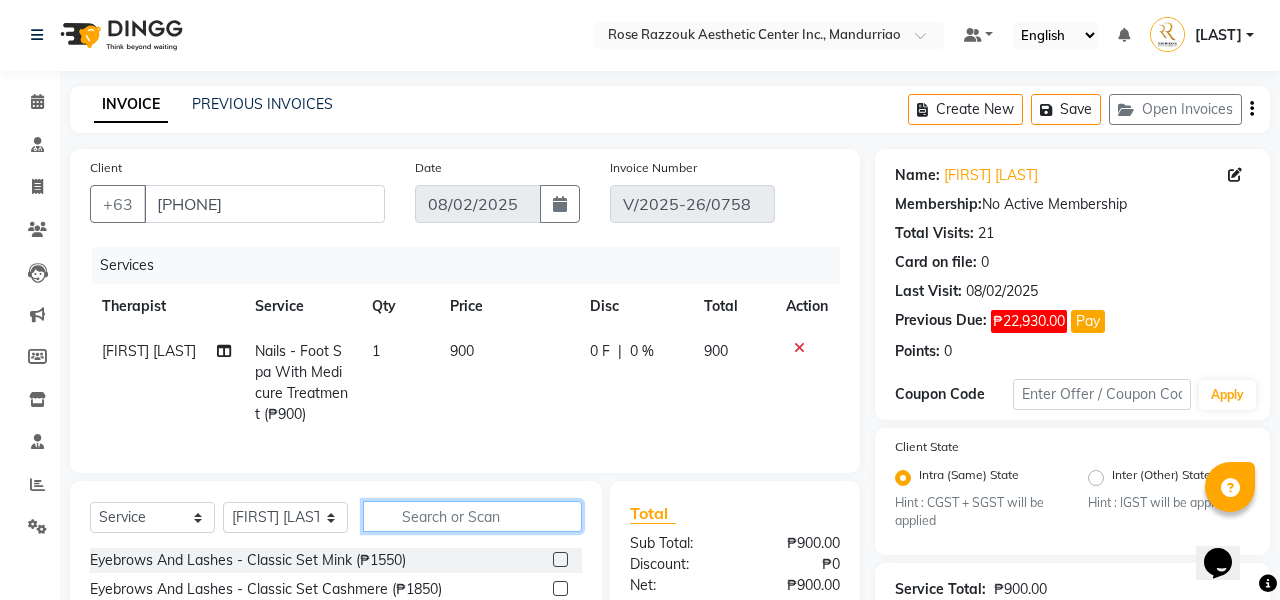 type on "f" 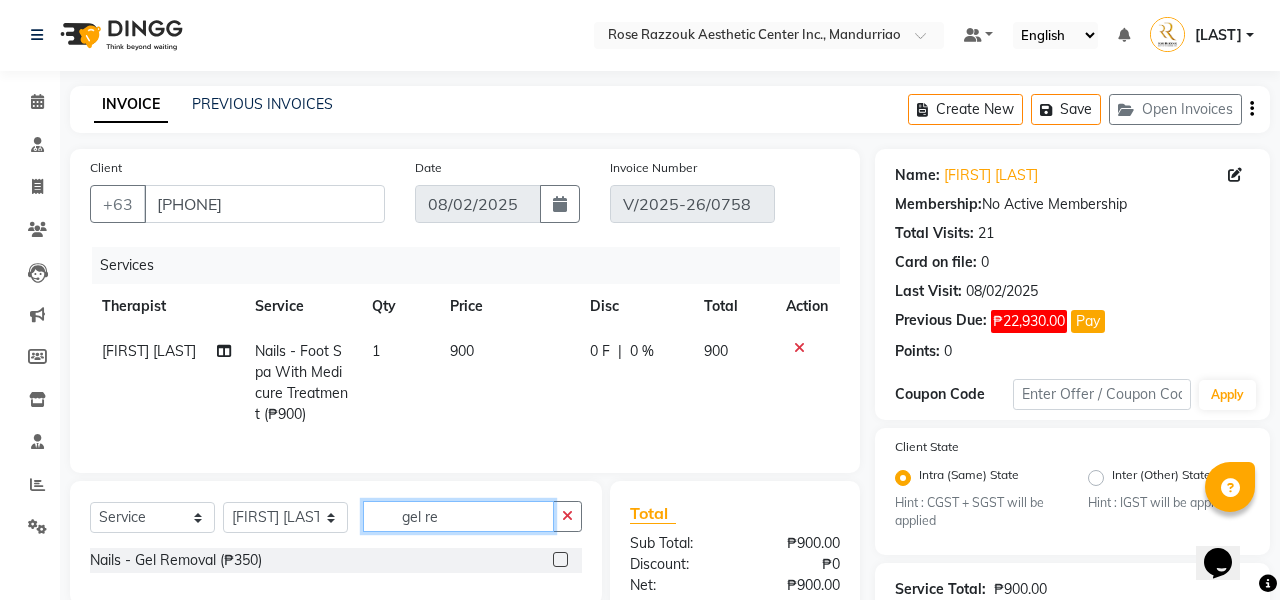 type on "gel re" 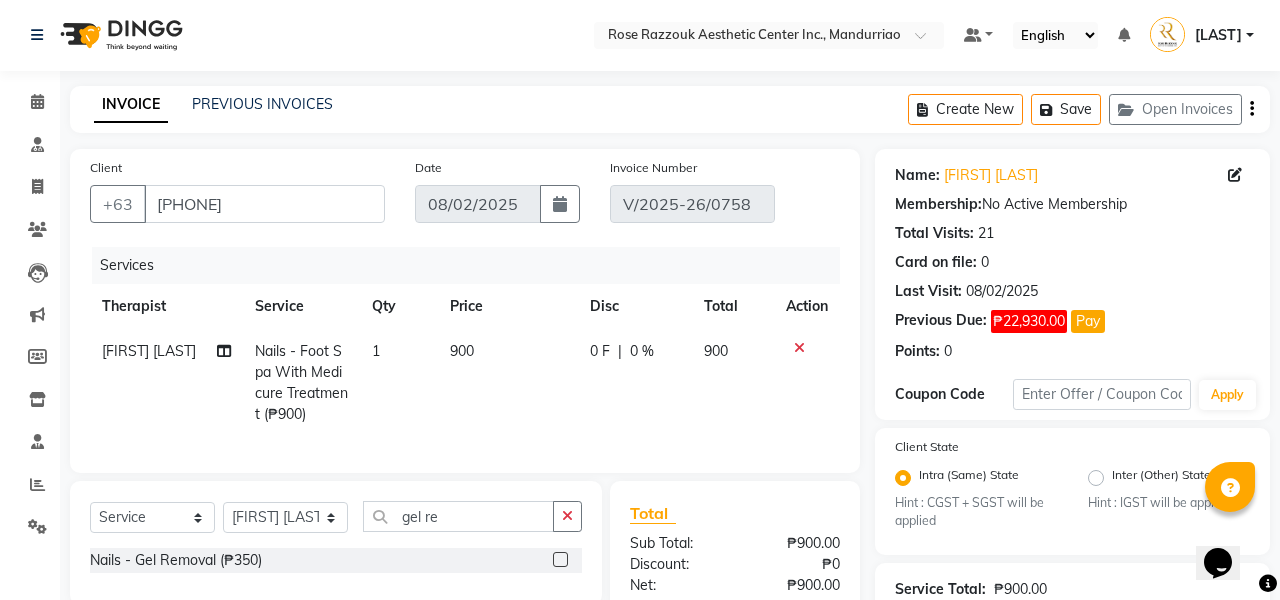 click 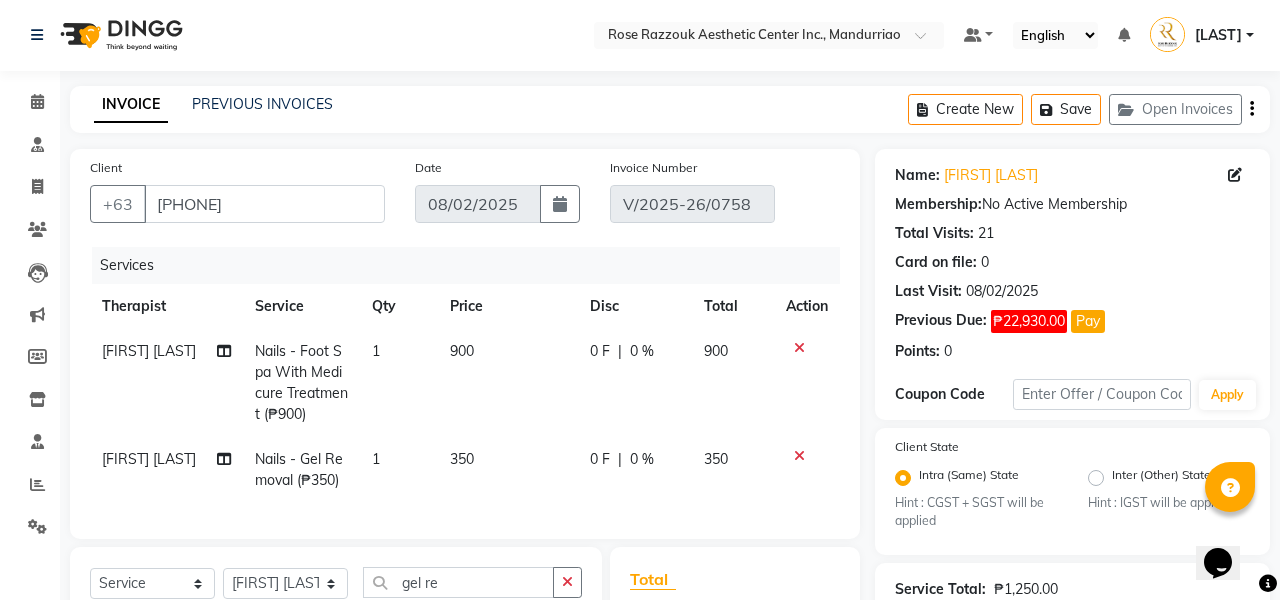 checkbox on "false" 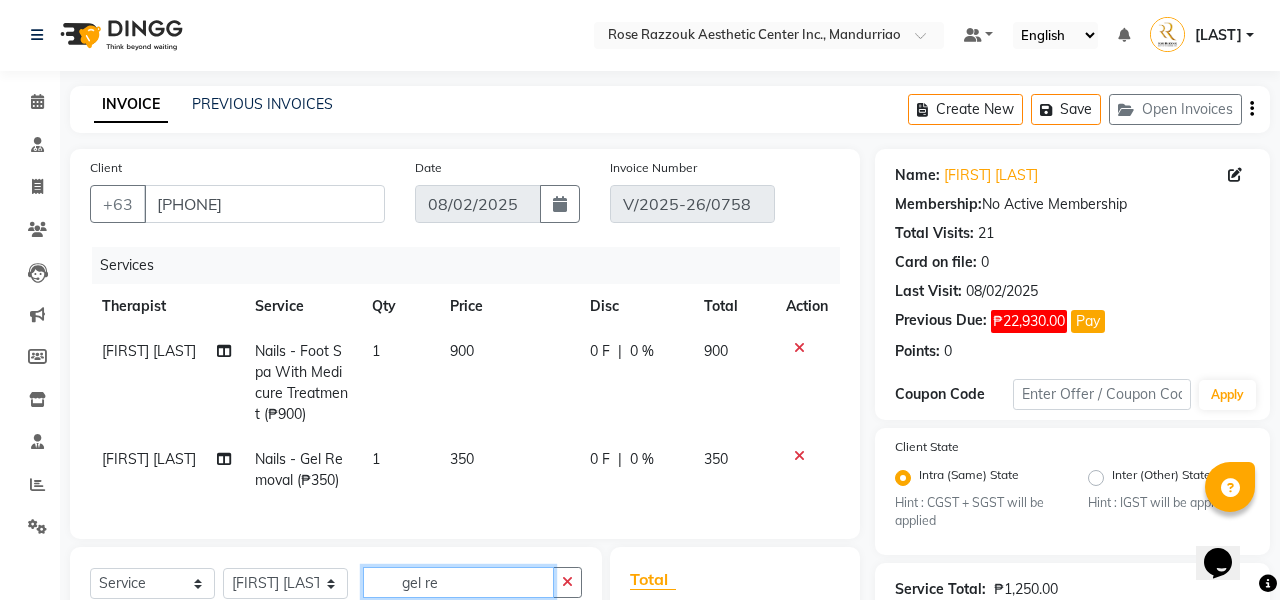 click on "gel re" 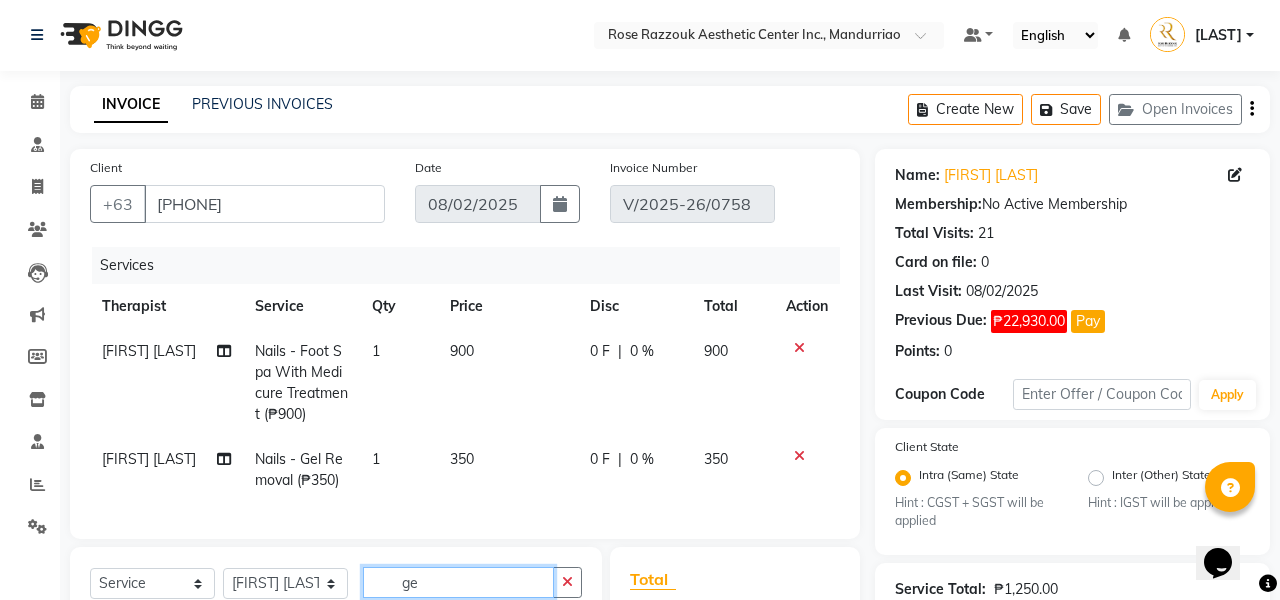 type on "g" 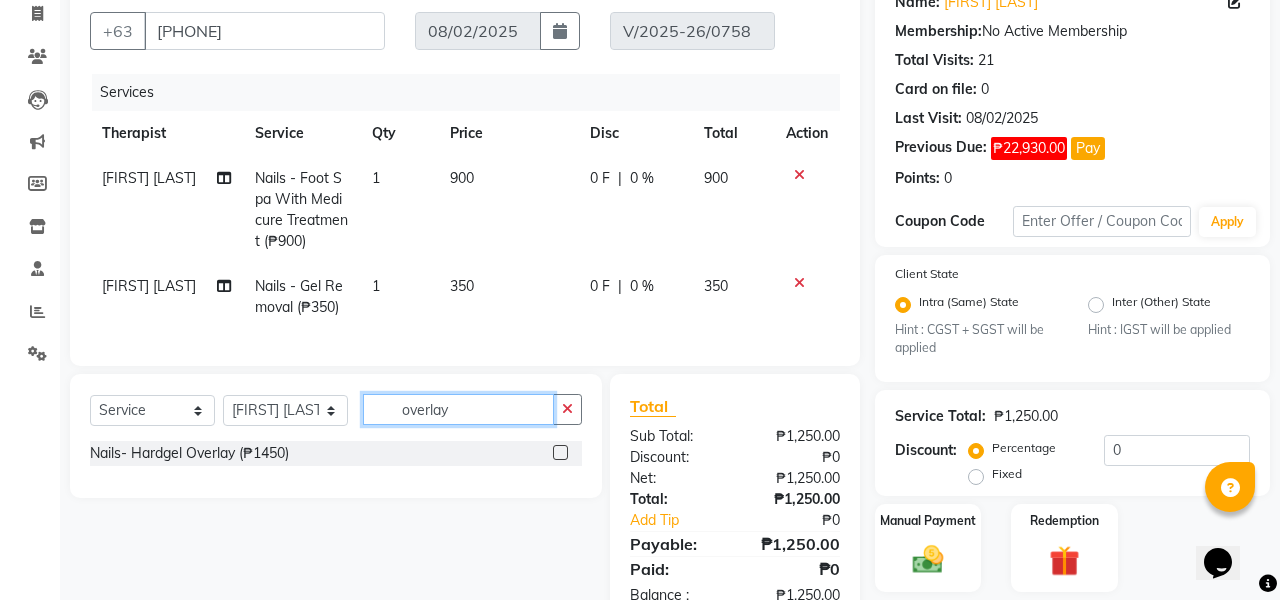 scroll, scrollTop: 217, scrollLeft: 0, axis: vertical 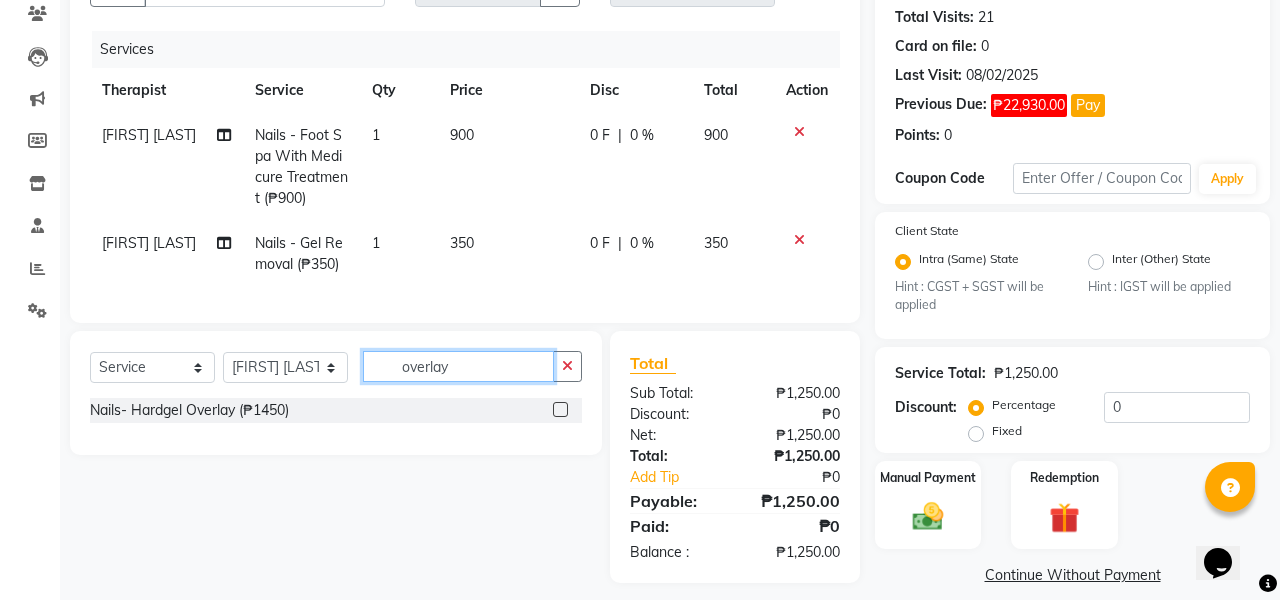 type on "overlay" 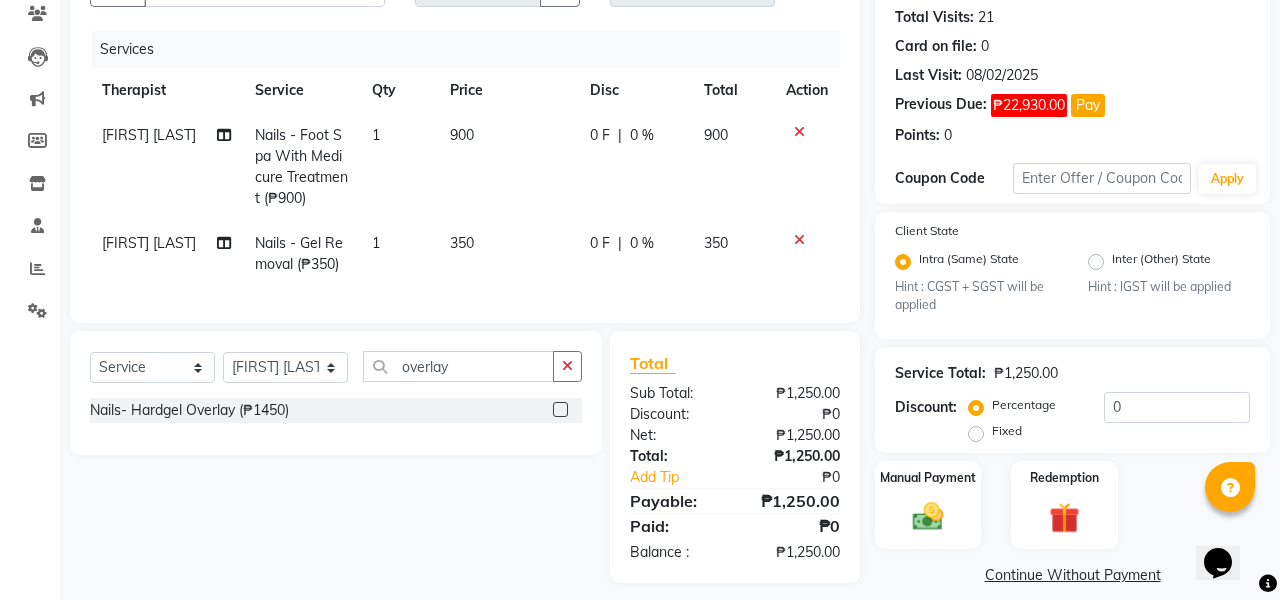 click 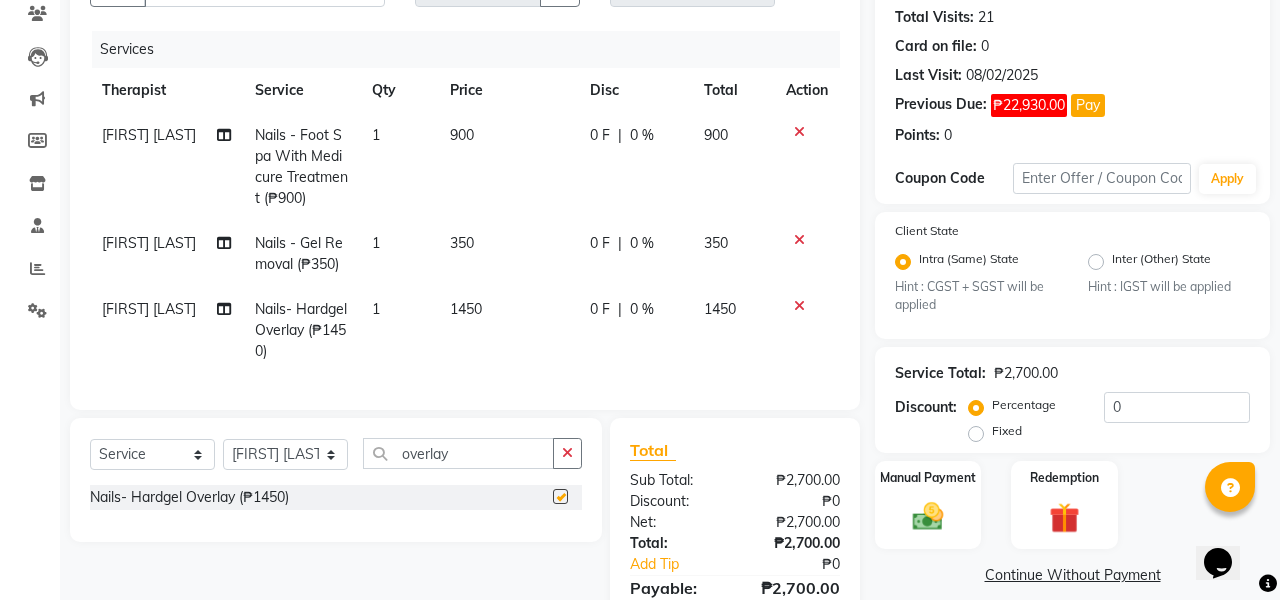 checkbox on "false" 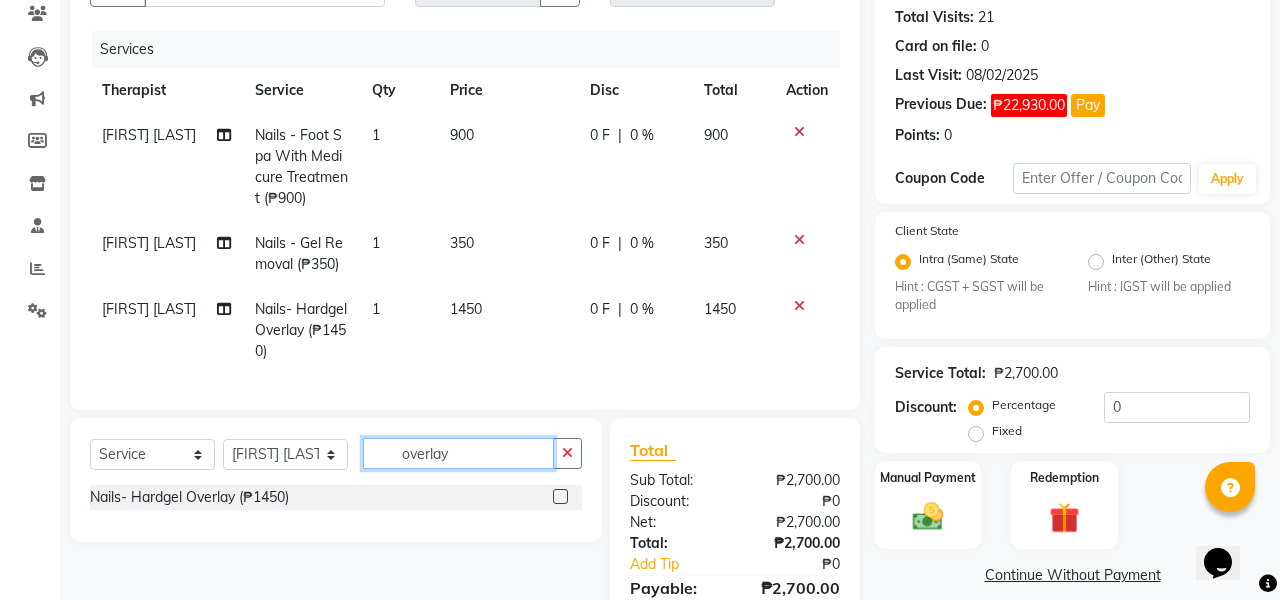 click on "overlay" 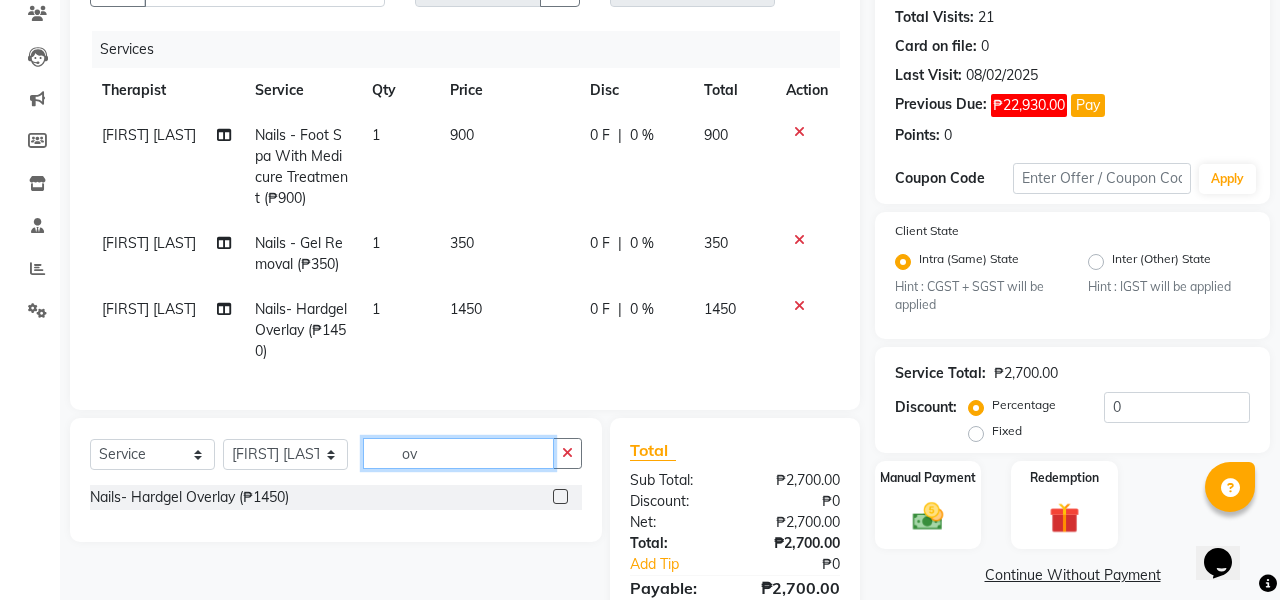 type on "o" 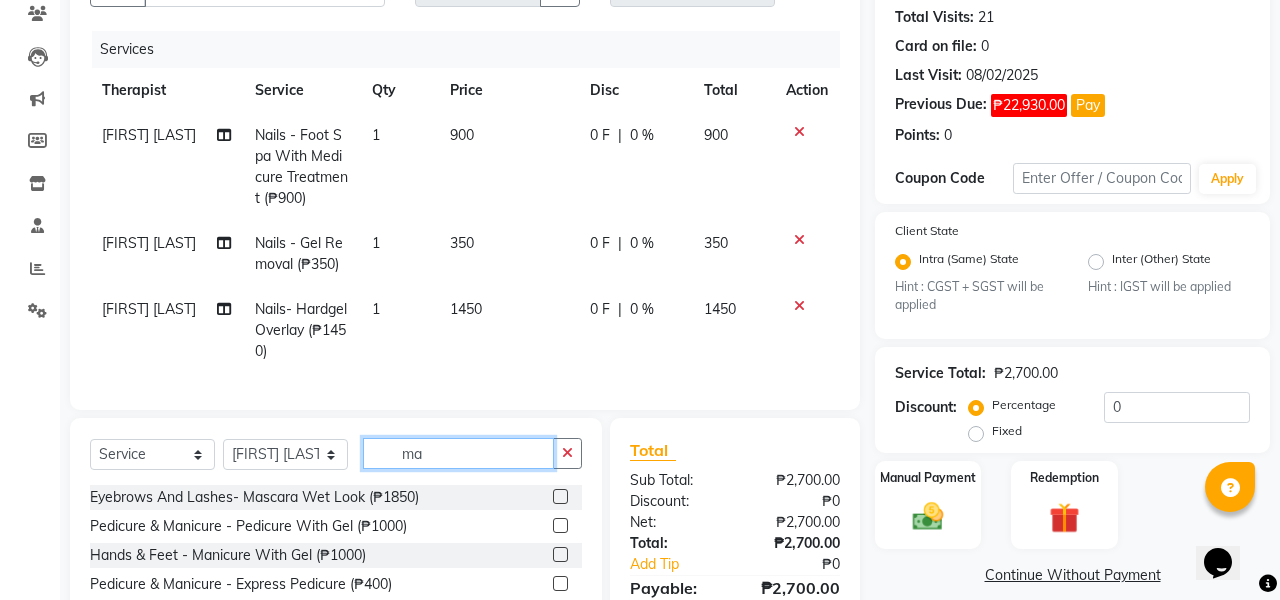 type on "m" 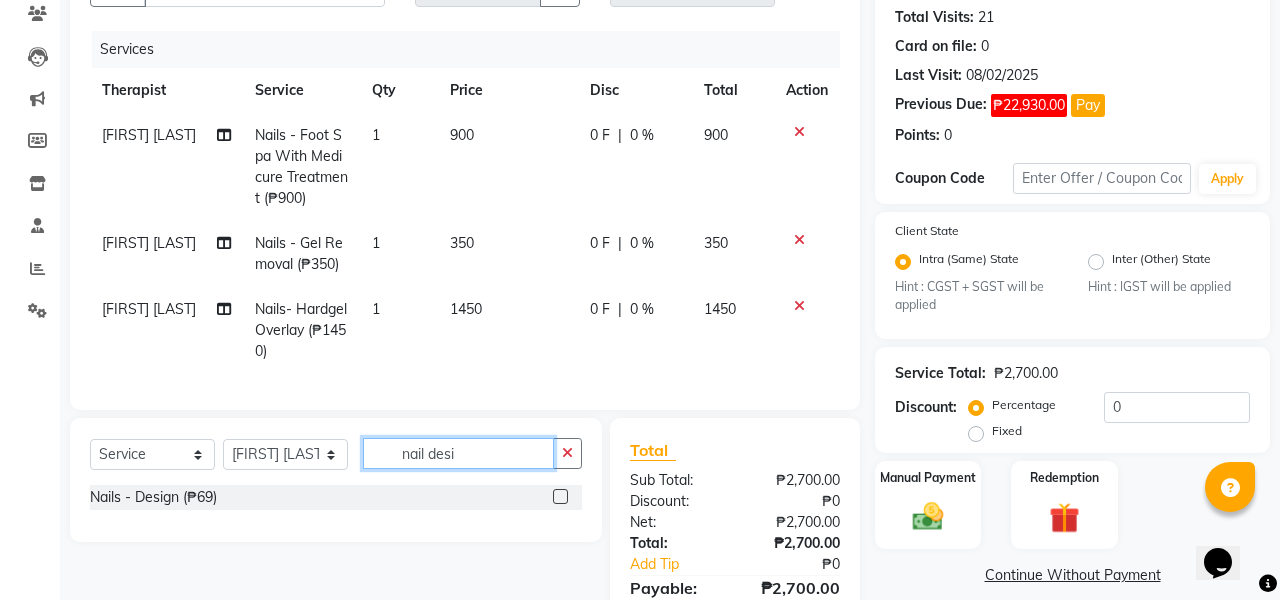 type on "nail desi" 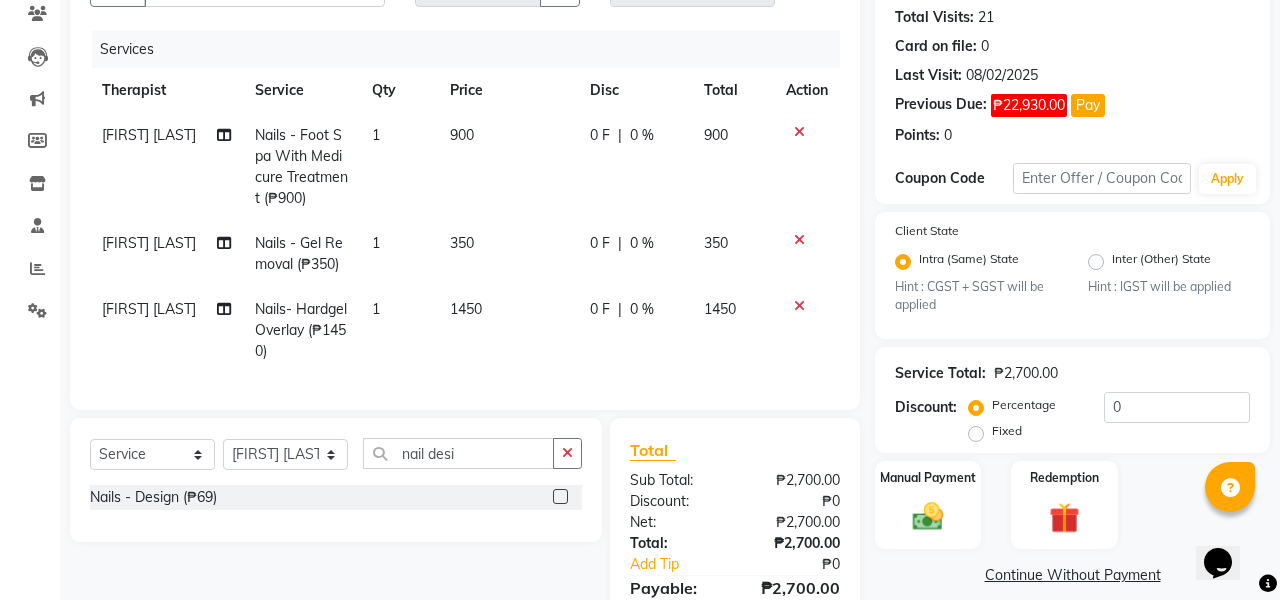 click 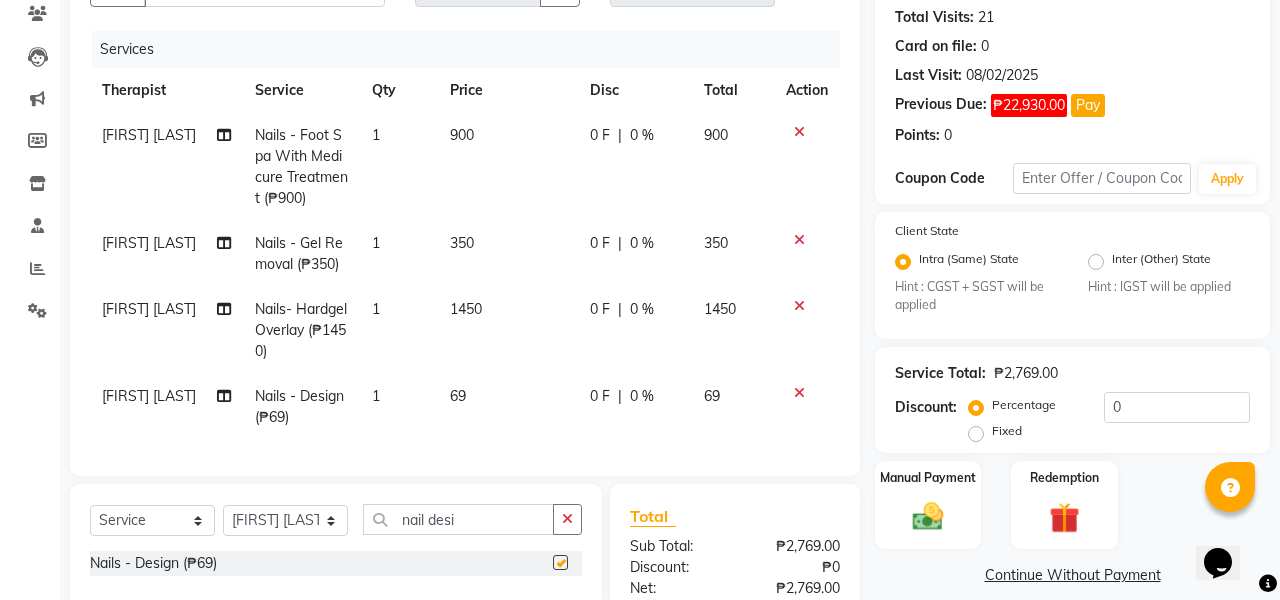 checkbox on "false" 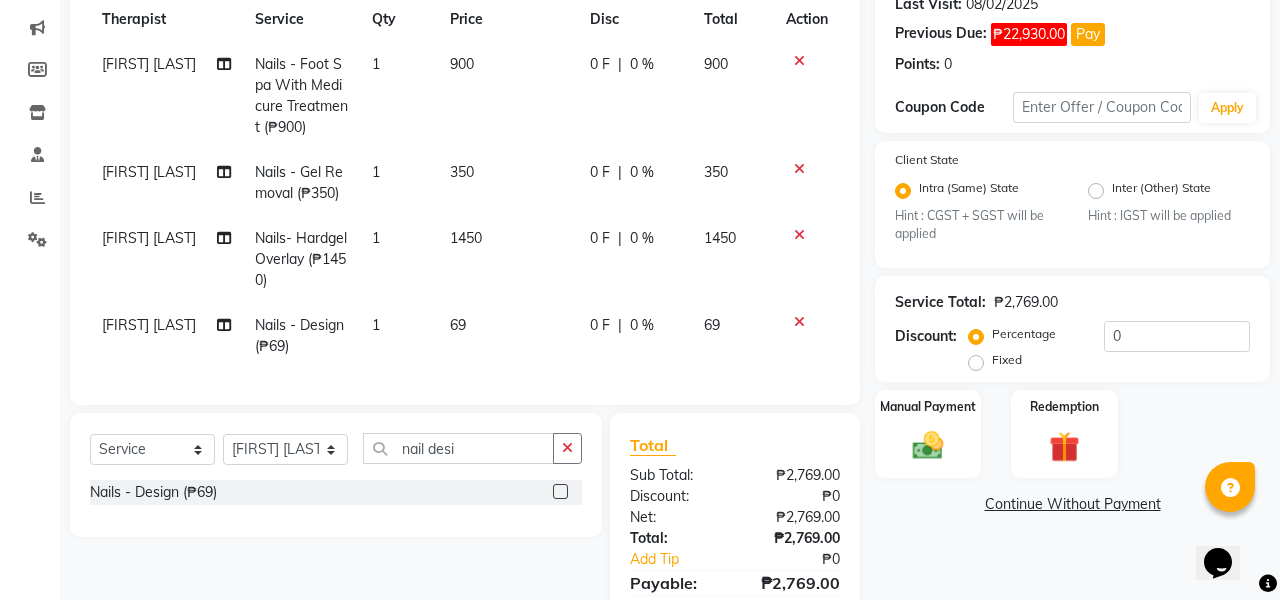 scroll, scrollTop: 339, scrollLeft: 0, axis: vertical 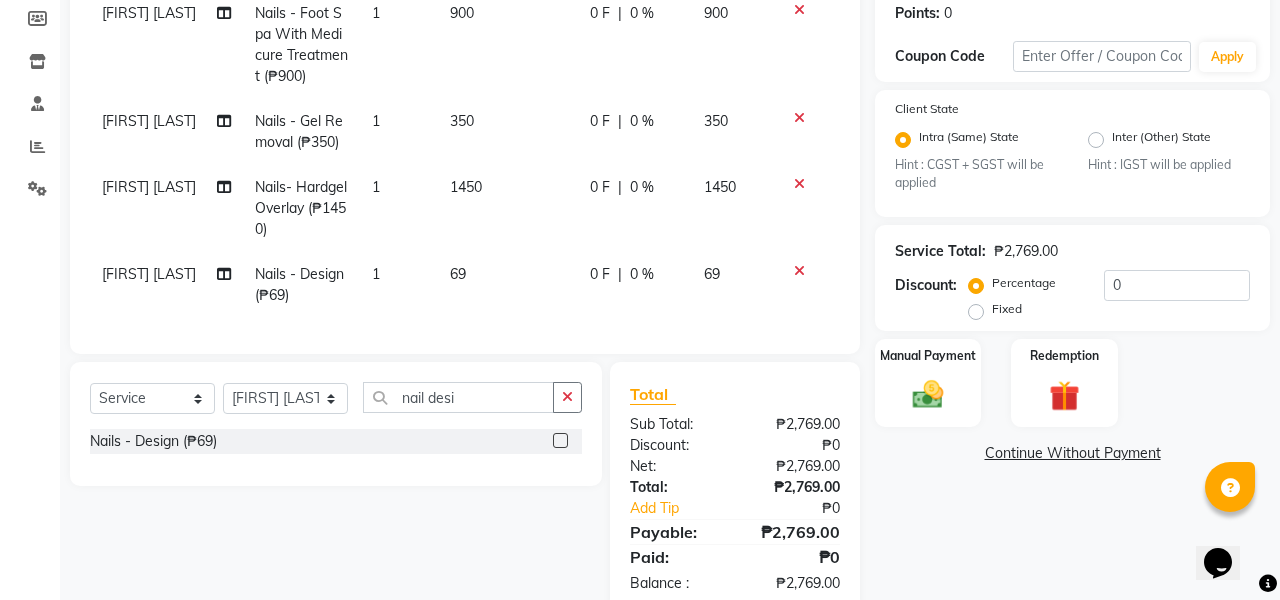 click on "1" 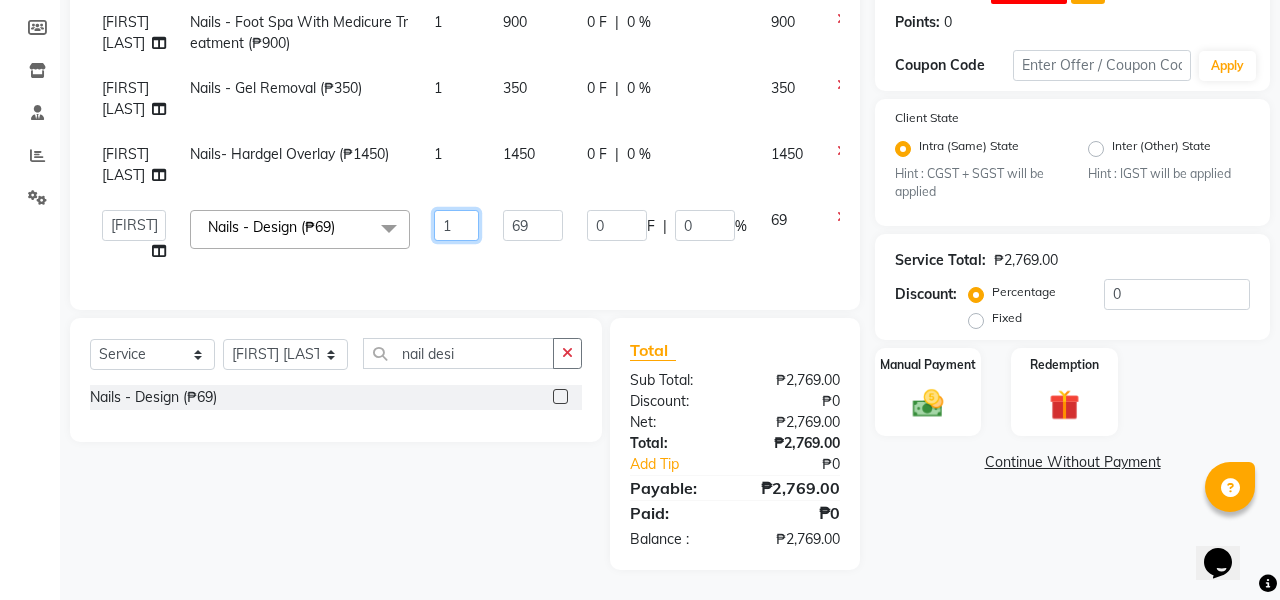 click on "1" 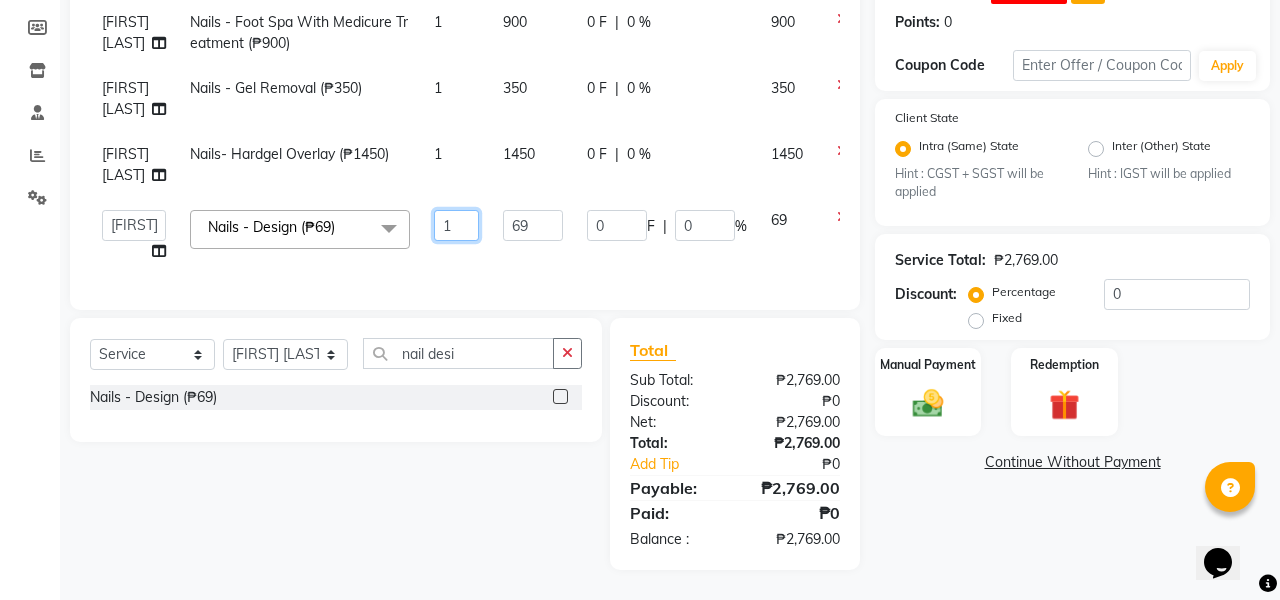 type on "10" 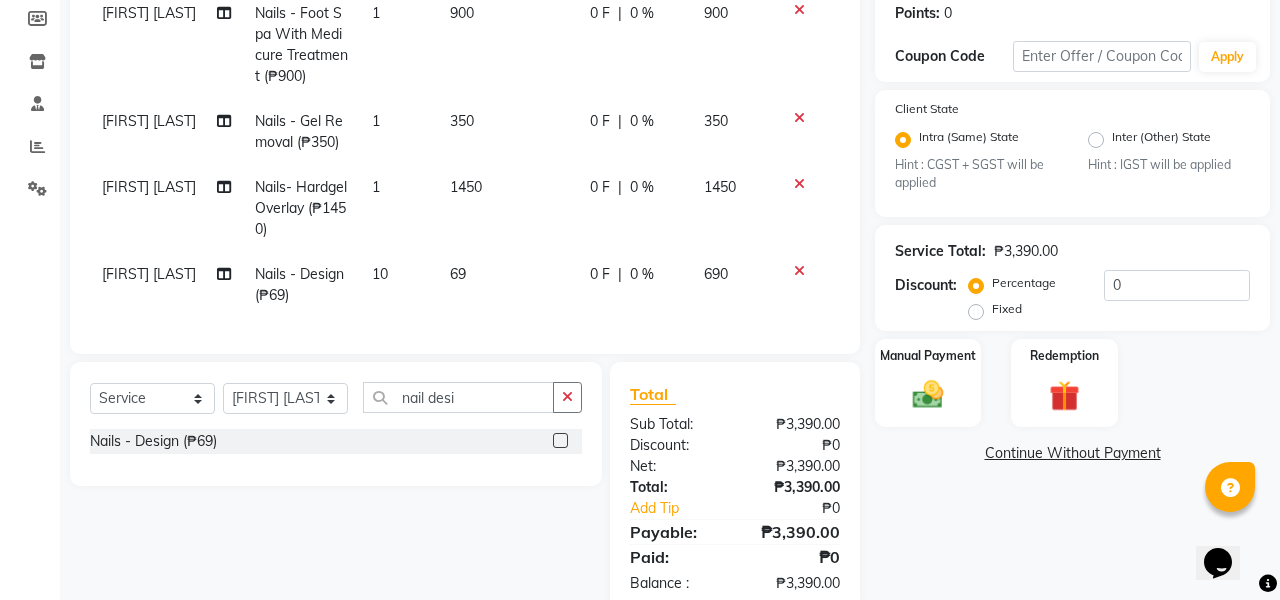 click on "Services Therapist Service Qty Price Disc Total Action PRINCESS KATE ALARIN  Nails - Foot Spa With Medicure Treatment (₱900) 1 900 0 F | 0 % 900 PRINCESS KATE ALARIN  Nails - Gel Removal (₱350) 1 350 0 F | 0 % 350 PRINCESS KATE ALARIN  Nails- Hardgel Overlay  (₱1450) 1 1450 0 F | 0 % 1450 PRINCESS KATE ALARIN  Nails - Design  (₱69) 10 69 0 F | 0 % 690" 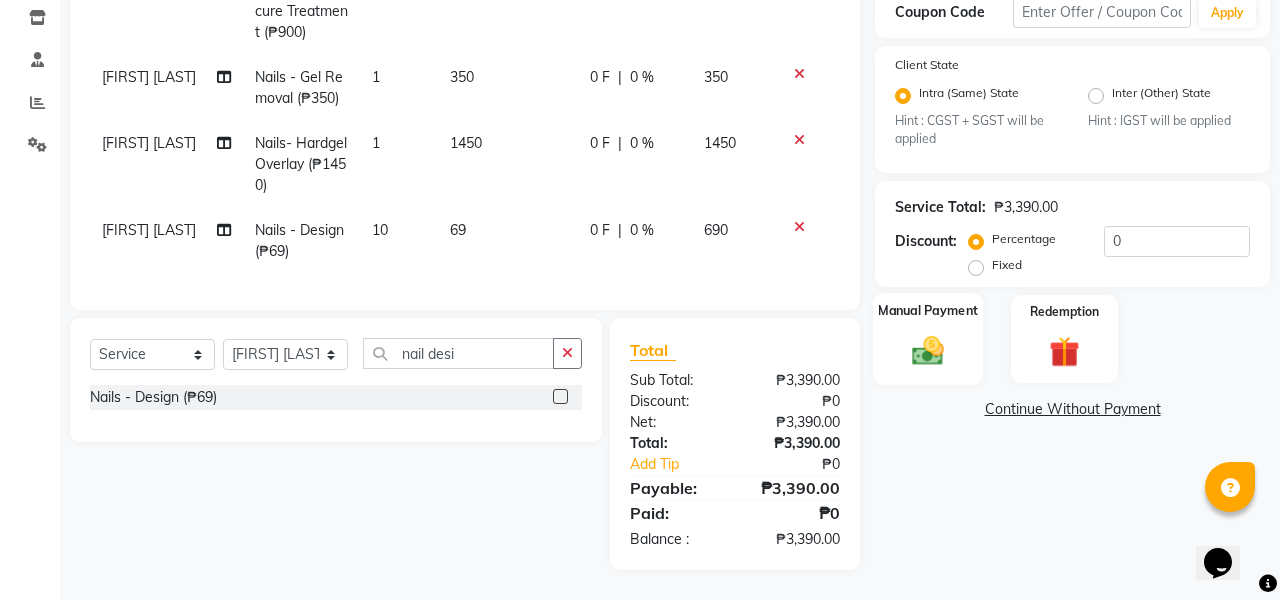 scroll, scrollTop: 404, scrollLeft: 0, axis: vertical 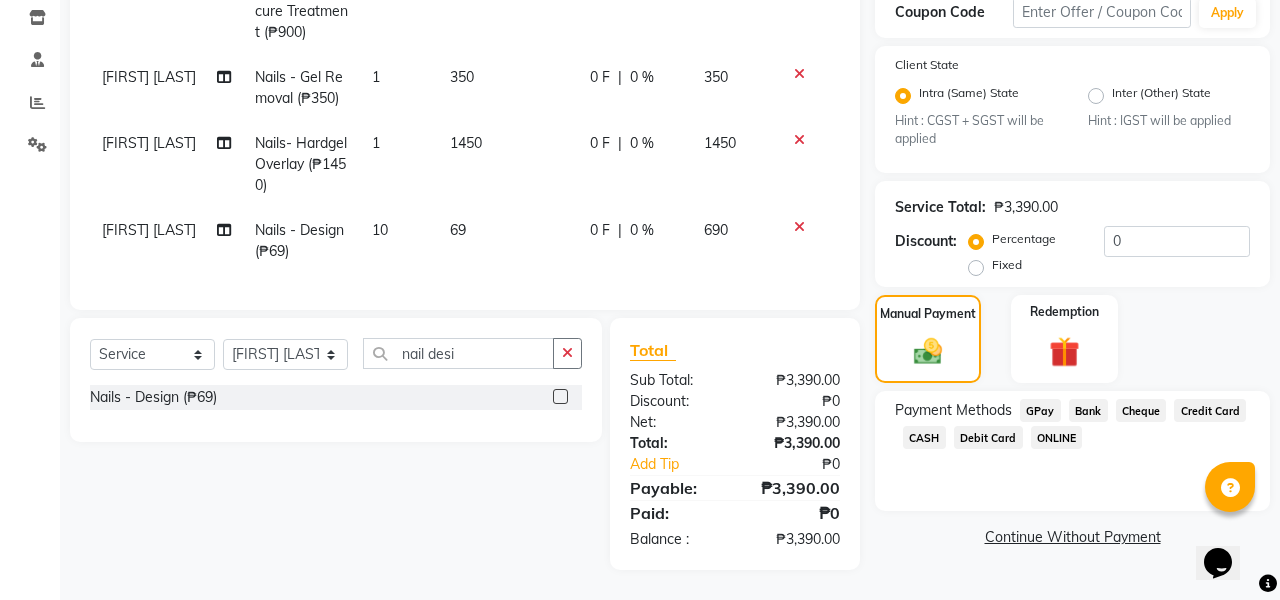 click on "Credit Card" 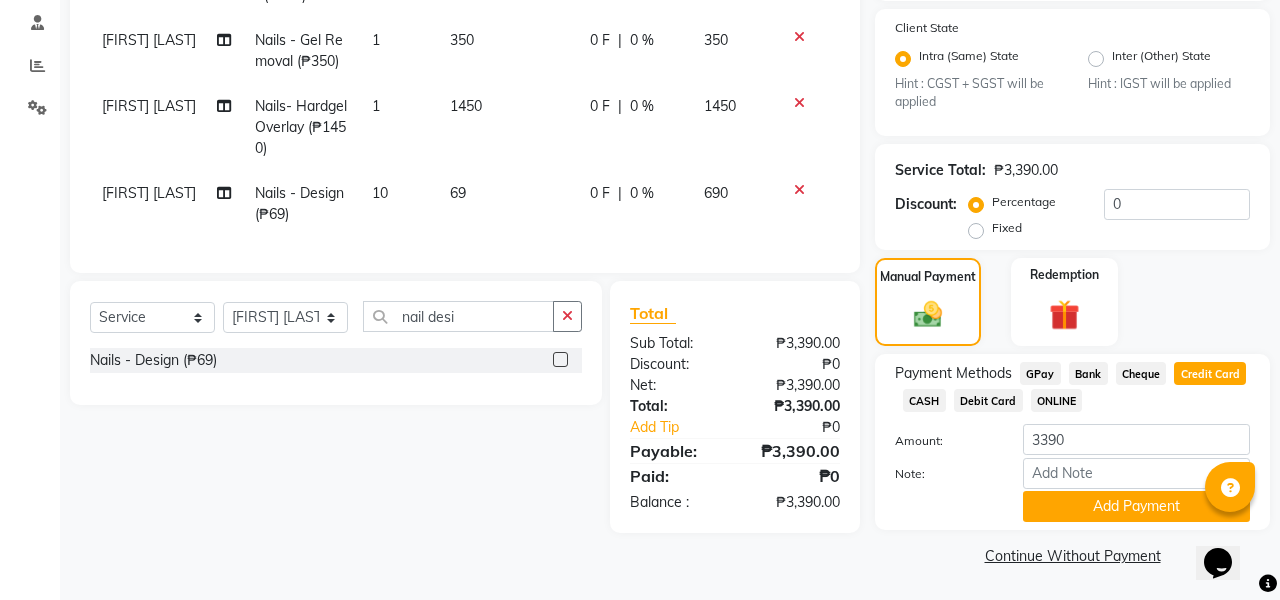 scroll, scrollTop: 419, scrollLeft: 0, axis: vertical 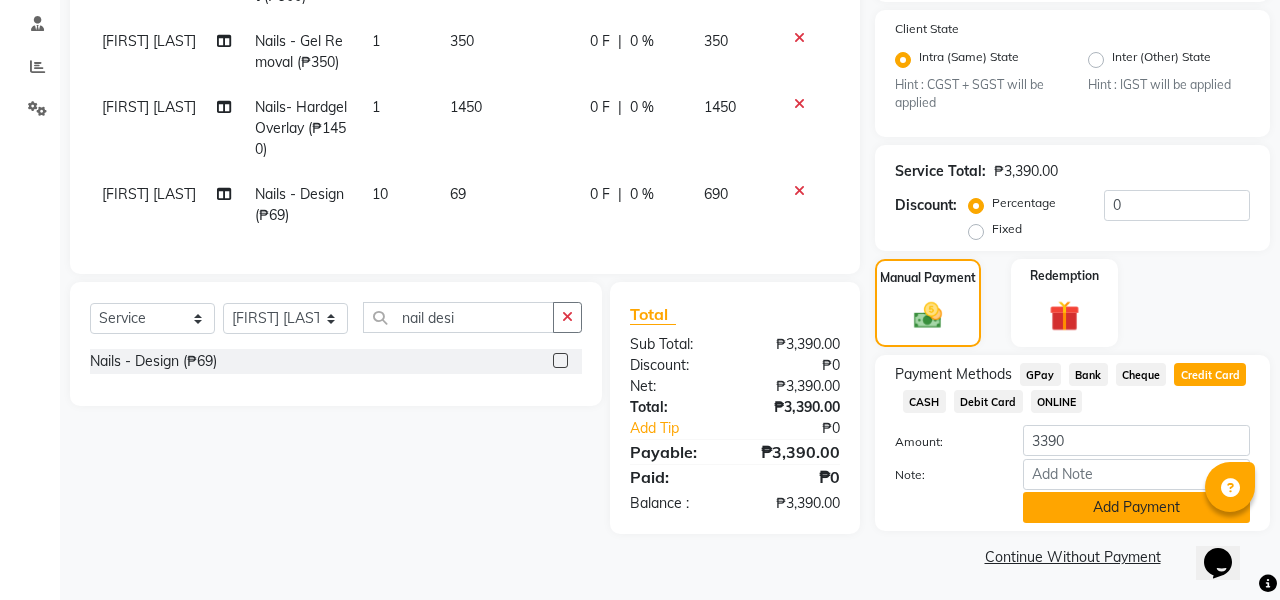 click on "Add Payment" 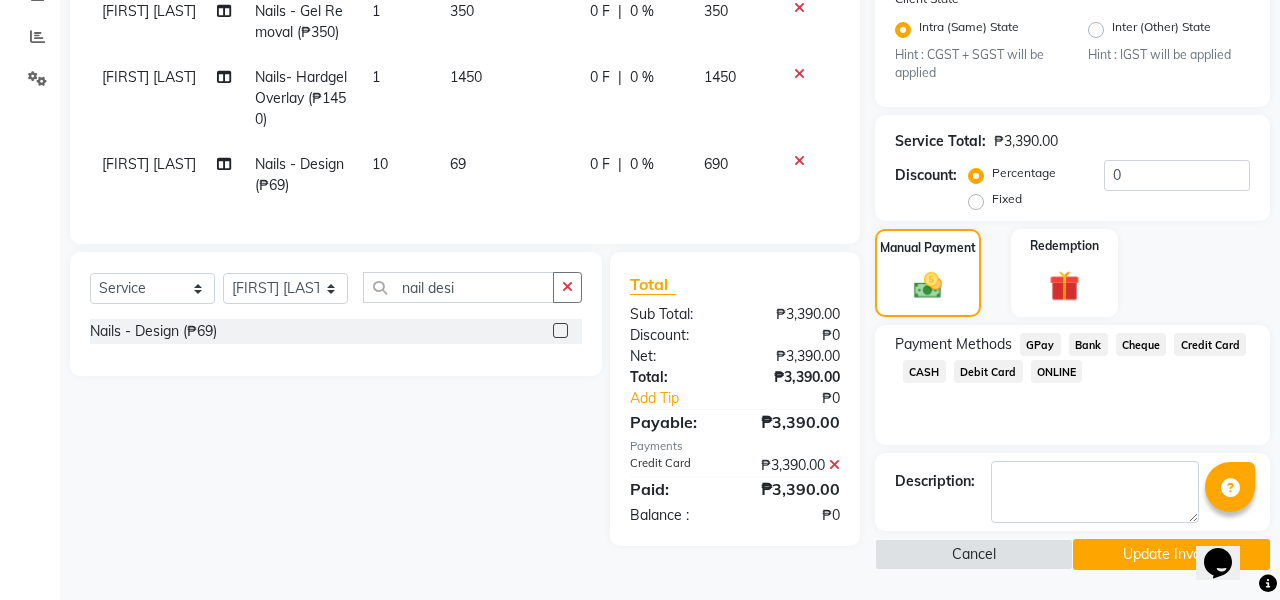 scroll, scrollTop: 448, scrollLeft: 0, axis: vertical 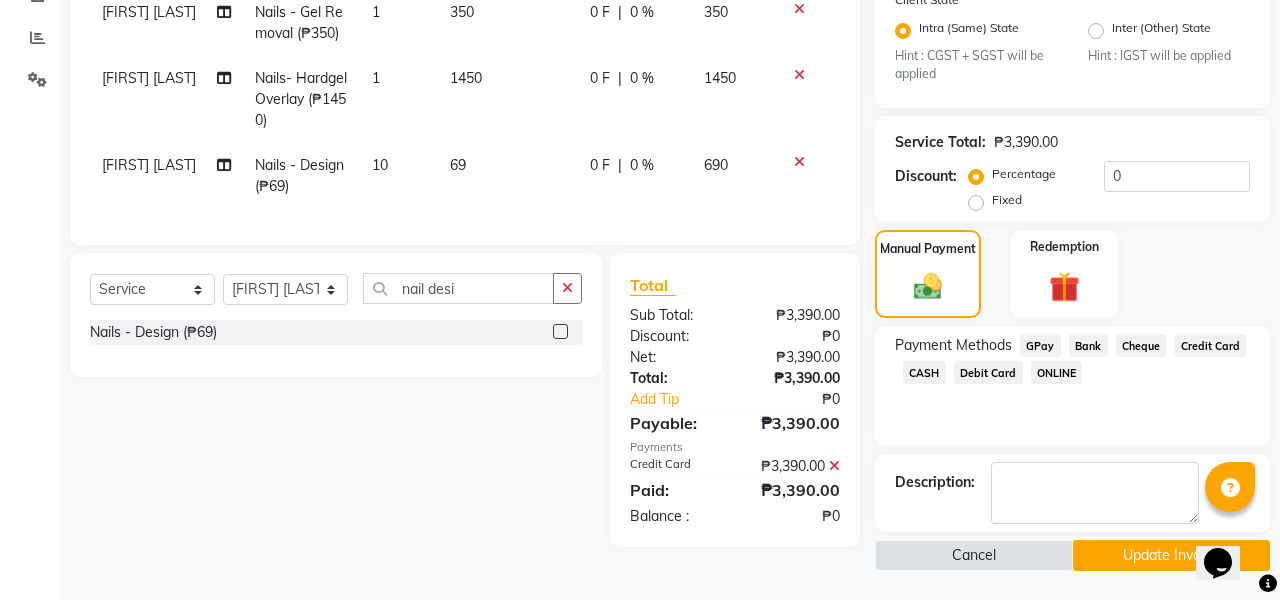 click on "Update Invoice" 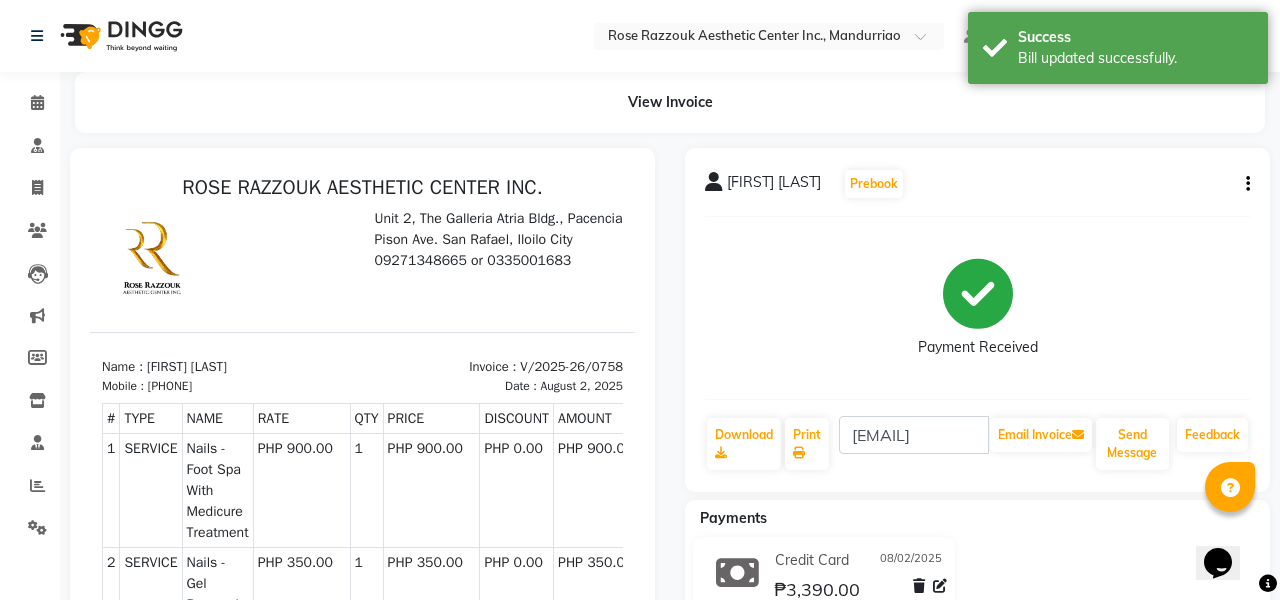 scroll, scrollTop: 0, scrollLeft: 0, axis: both 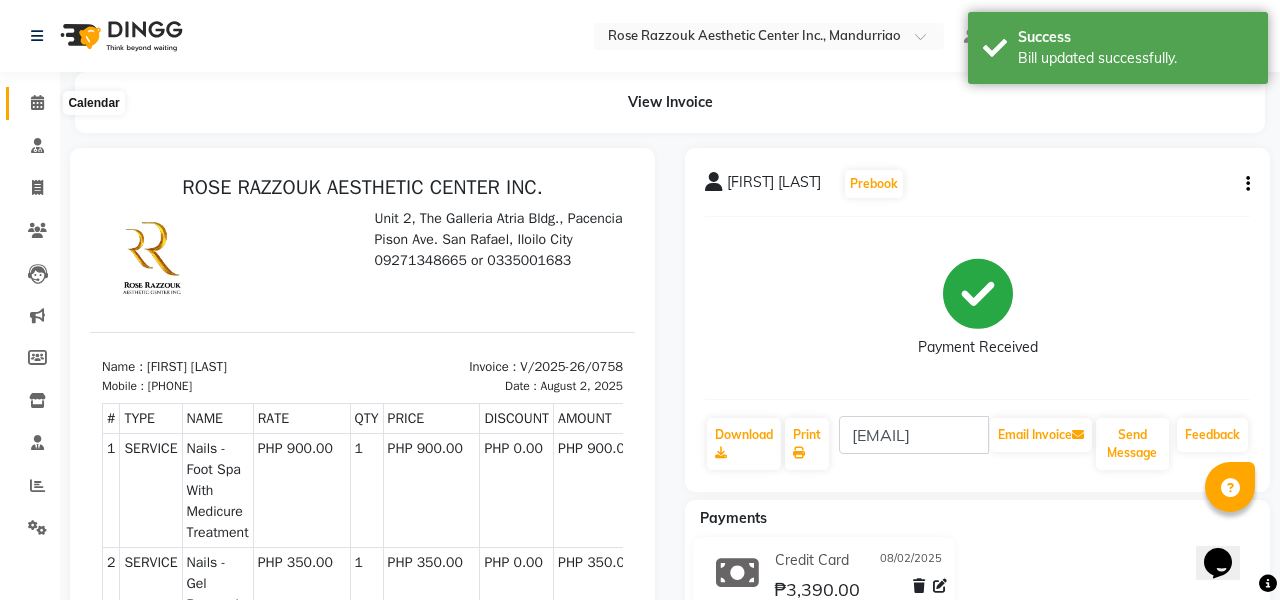 click 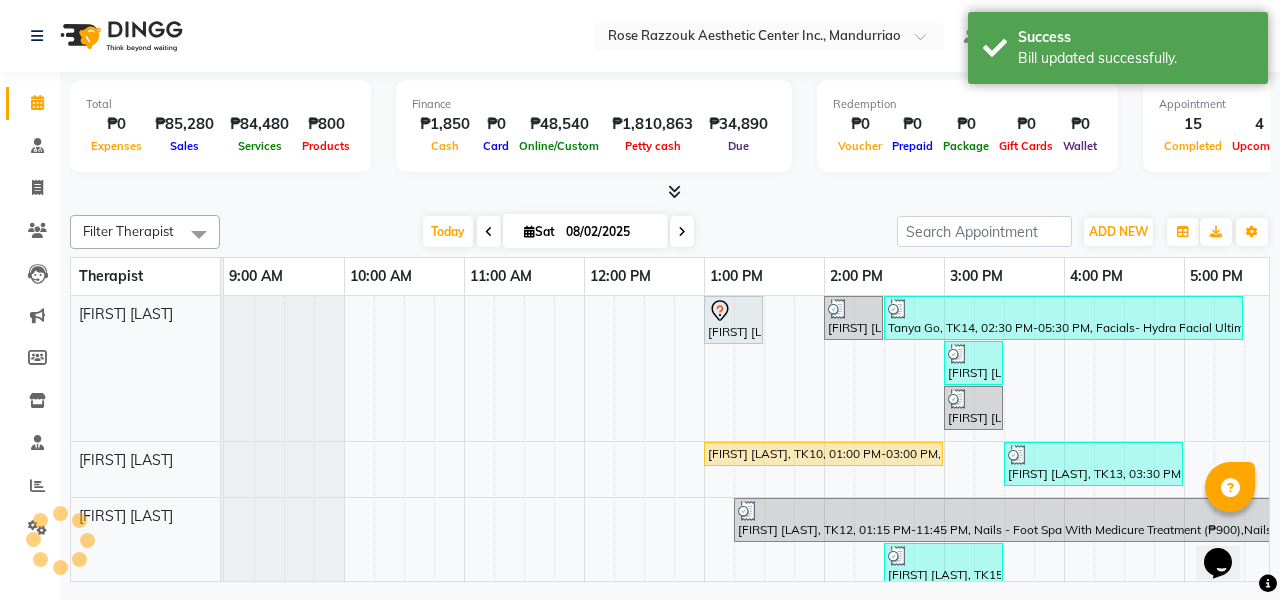 scroll, scrollTop: 0, scrollLeft: 0, axis: both 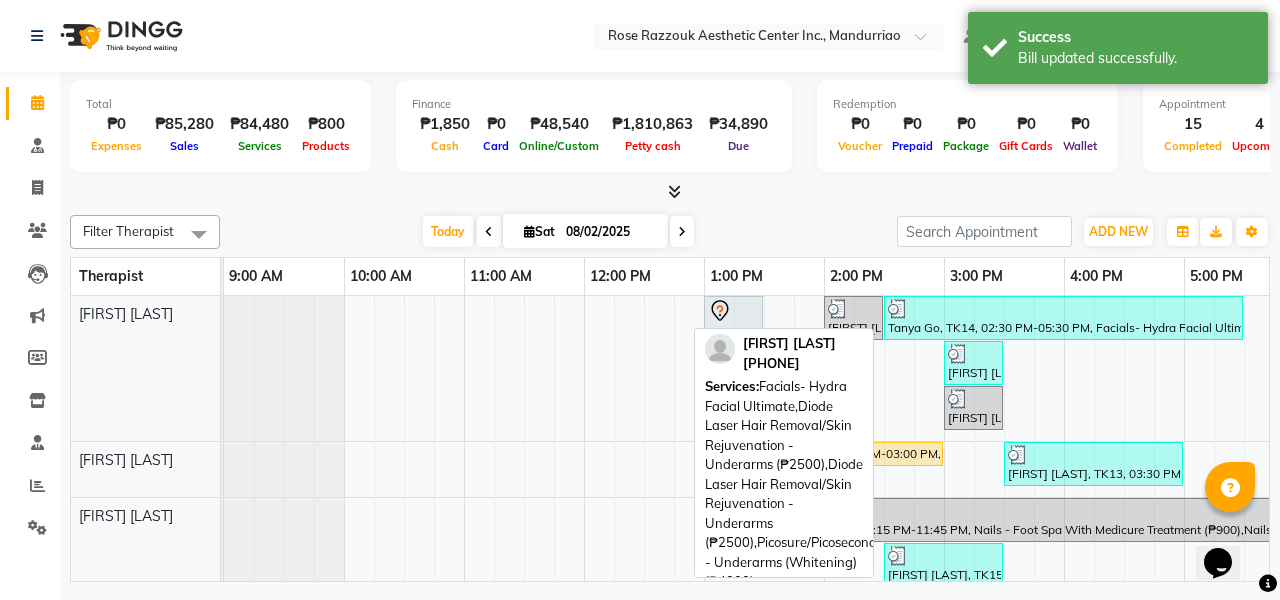 click on "Tanya Go, TK14, 02:30 PM-05:30 PM, Facials- Hydra Facial Ultimate,Diode Laser Hair Removal/Skin Rejuvenation  - Underarms (₱2500),Diode Laser Hair Removal/Skin Rejuvenation  - Underarms (₱2500),Picosure/Picosecond - Underarms (Whitening) (₱4000)" at bounding box center (1063, 318) 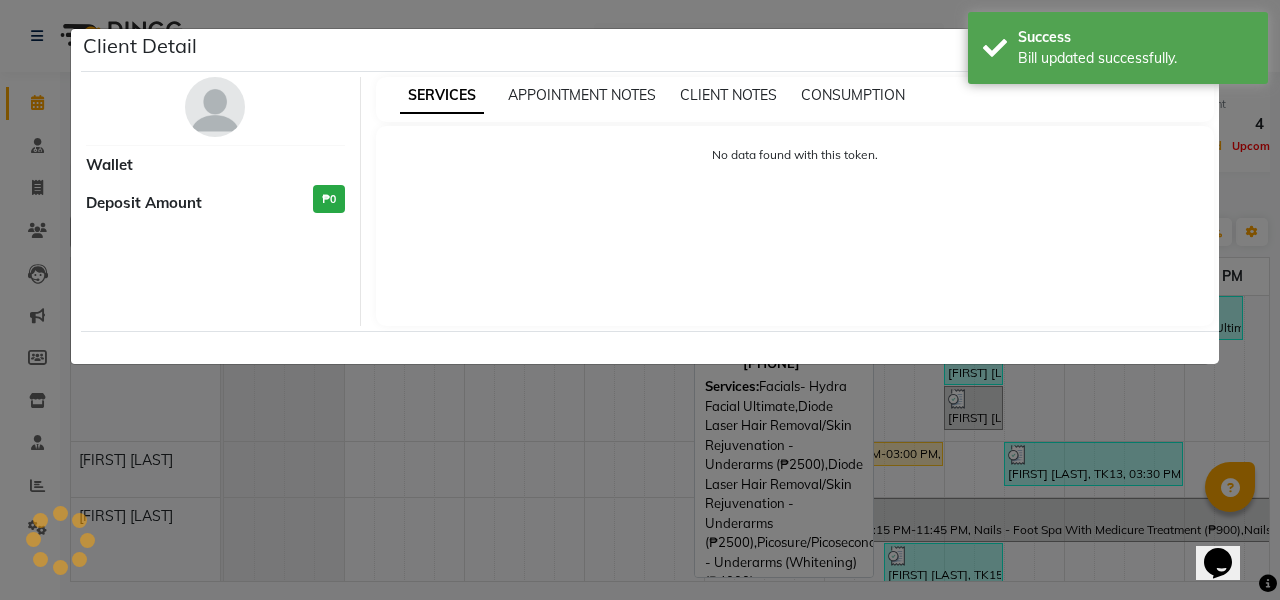 select on "3" 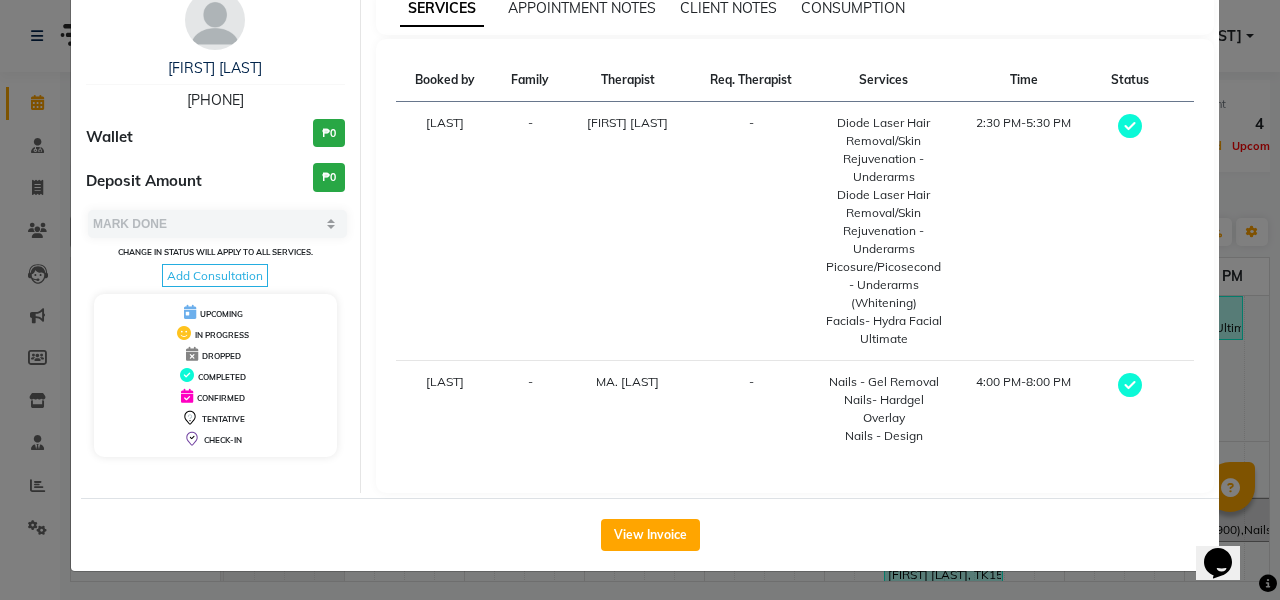 scroll, scrollTop: 105, scrollLeft: 0, axis: vertical 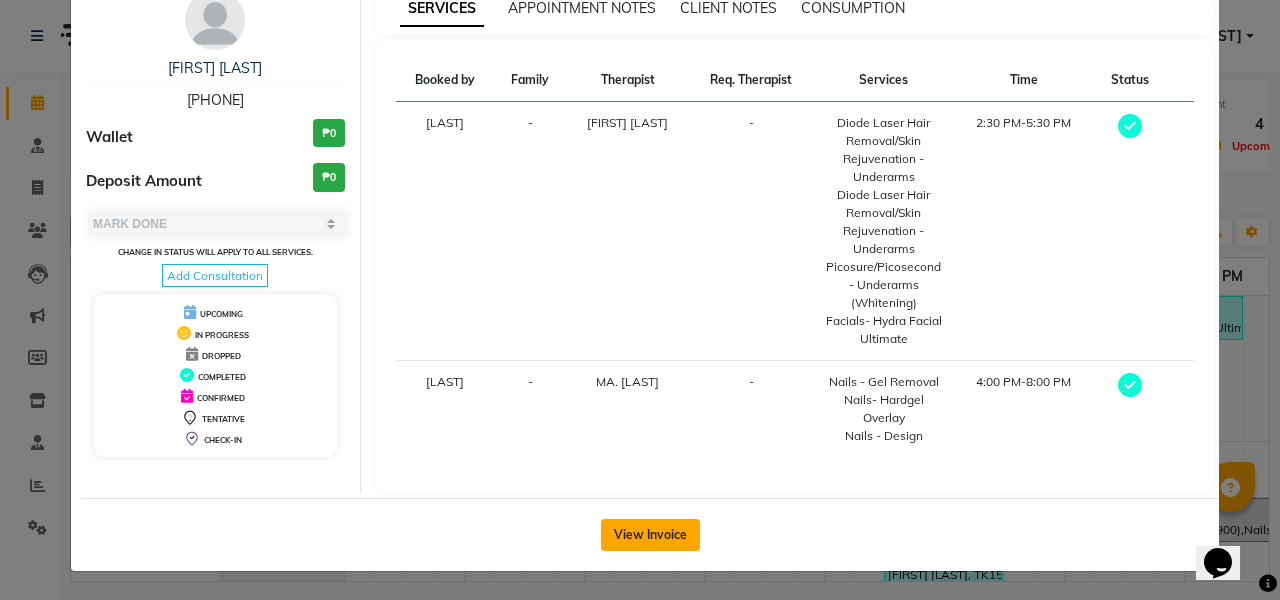 click on "View Invoice" 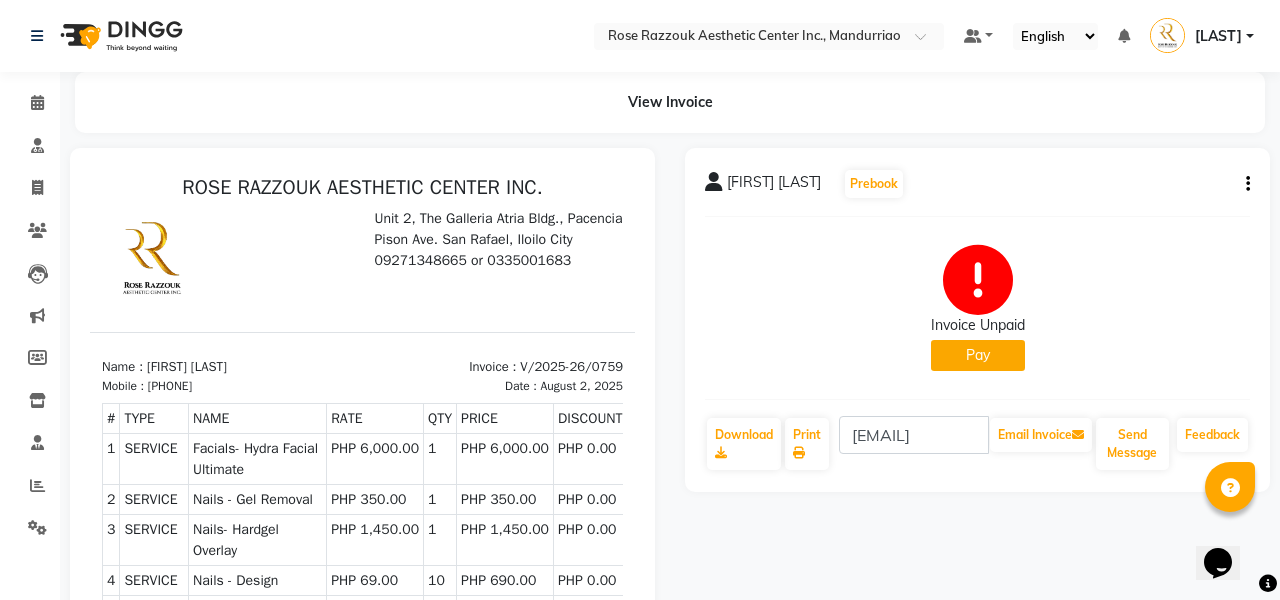 scroll, scrollTop: 0, scrollLeft: 0, axis: both 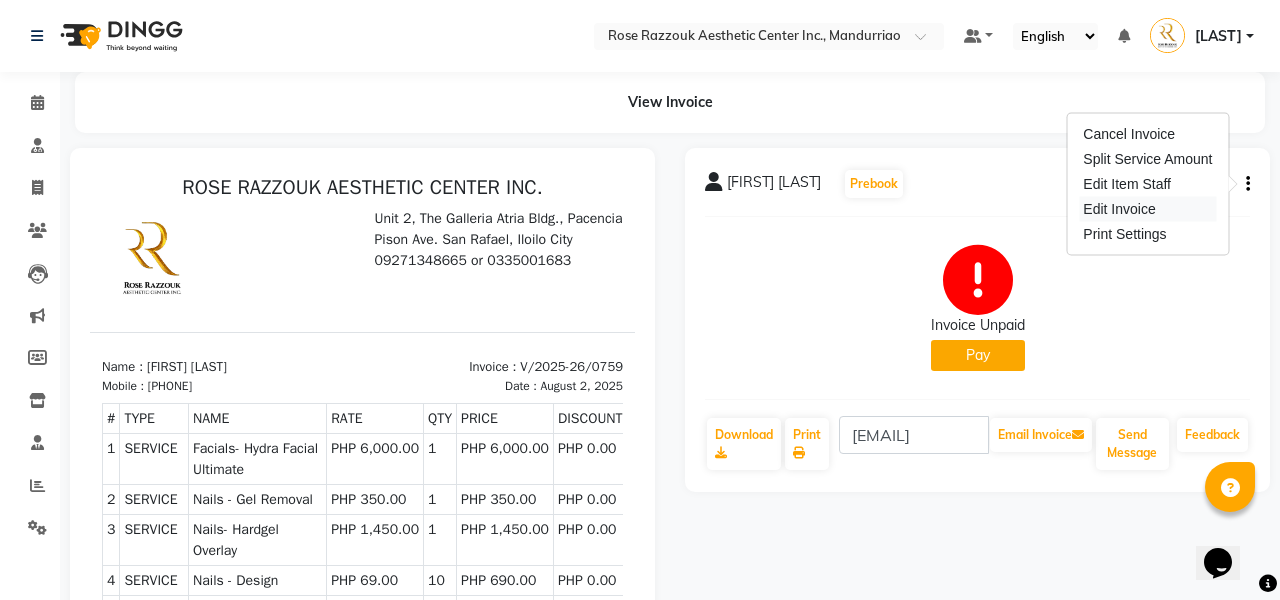 click on "Edit Invoice" at bounding box center (1147, 209) 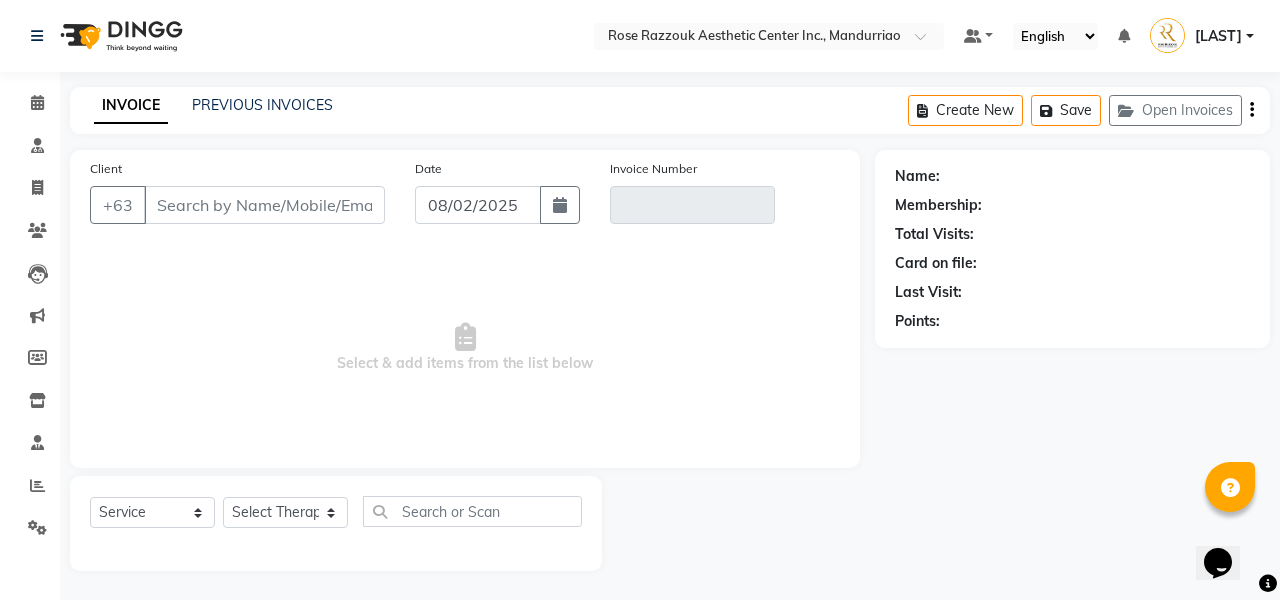 type on "9399171021" 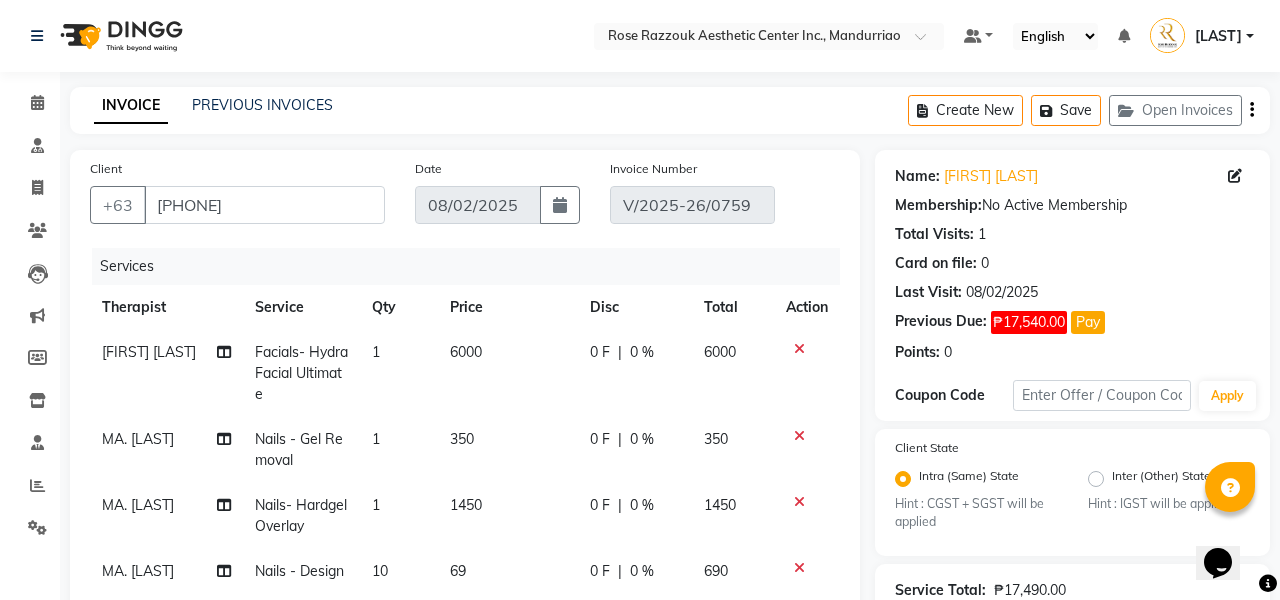 scroll, scrollTop: 0, scrollLeft: 0, axis: both 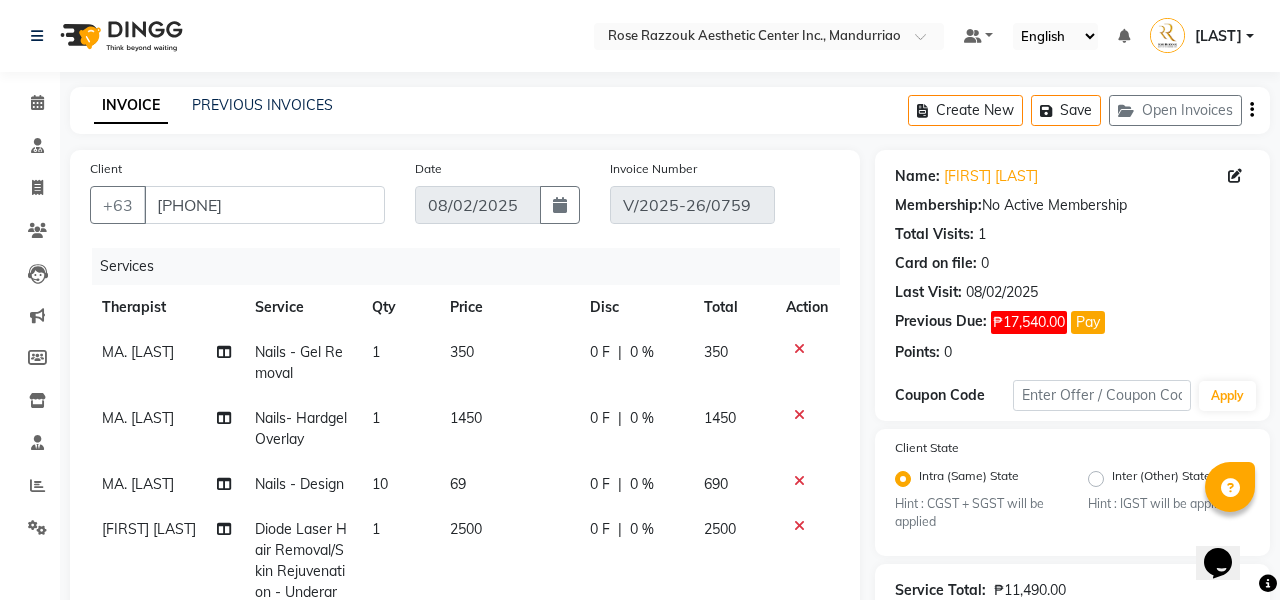 click 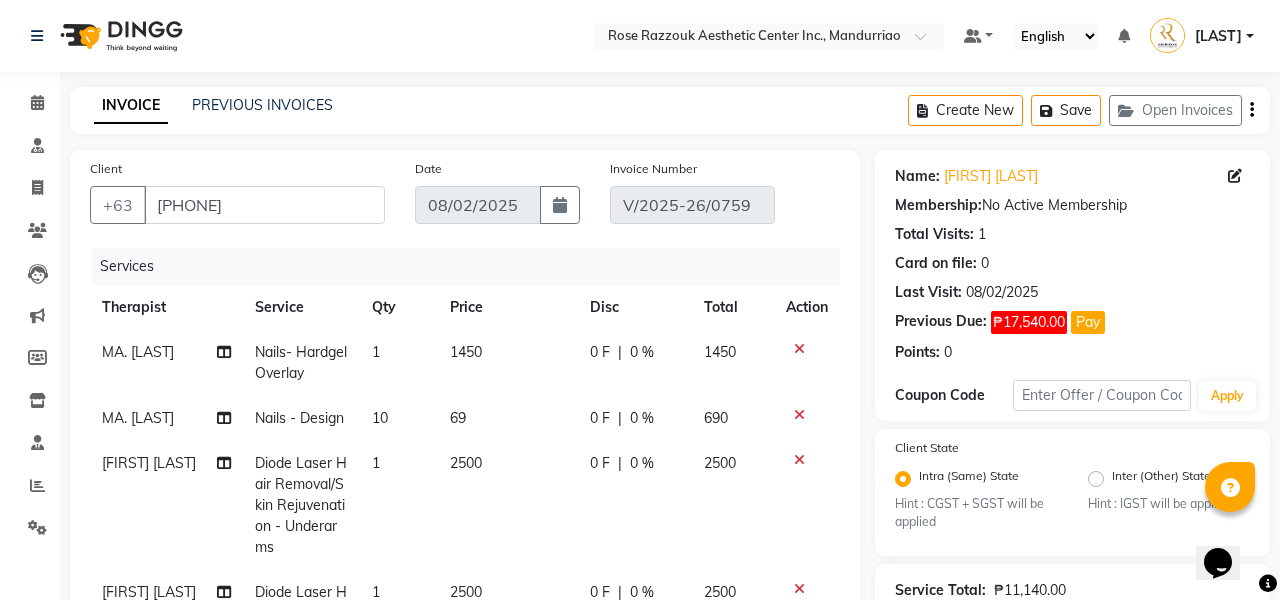 click 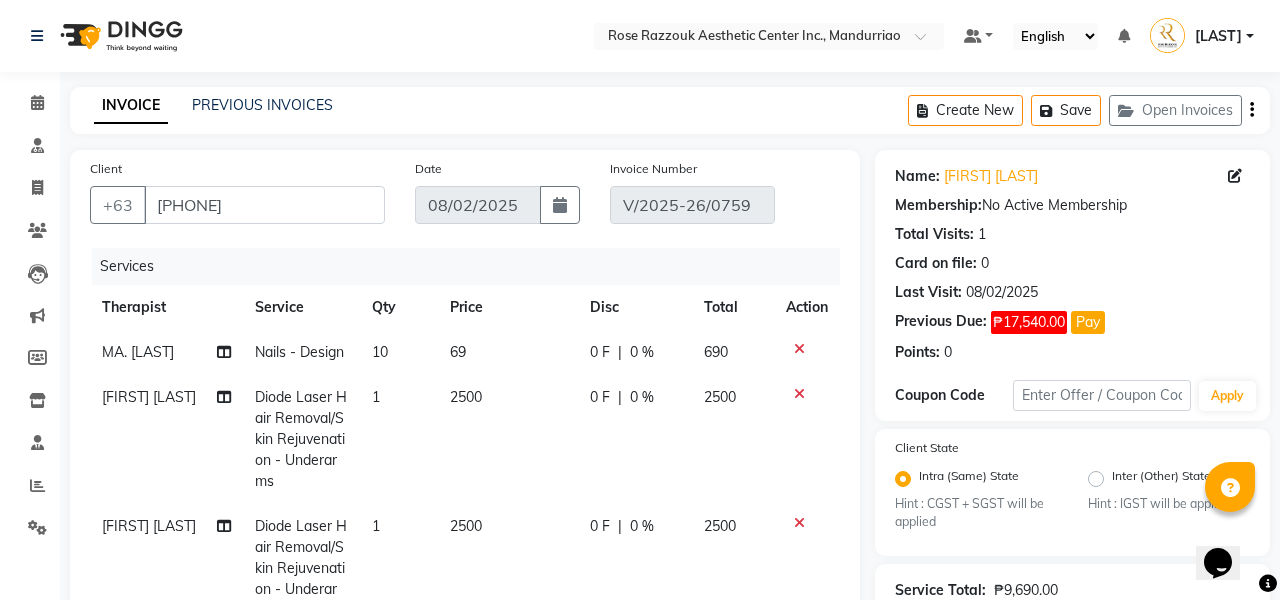 click 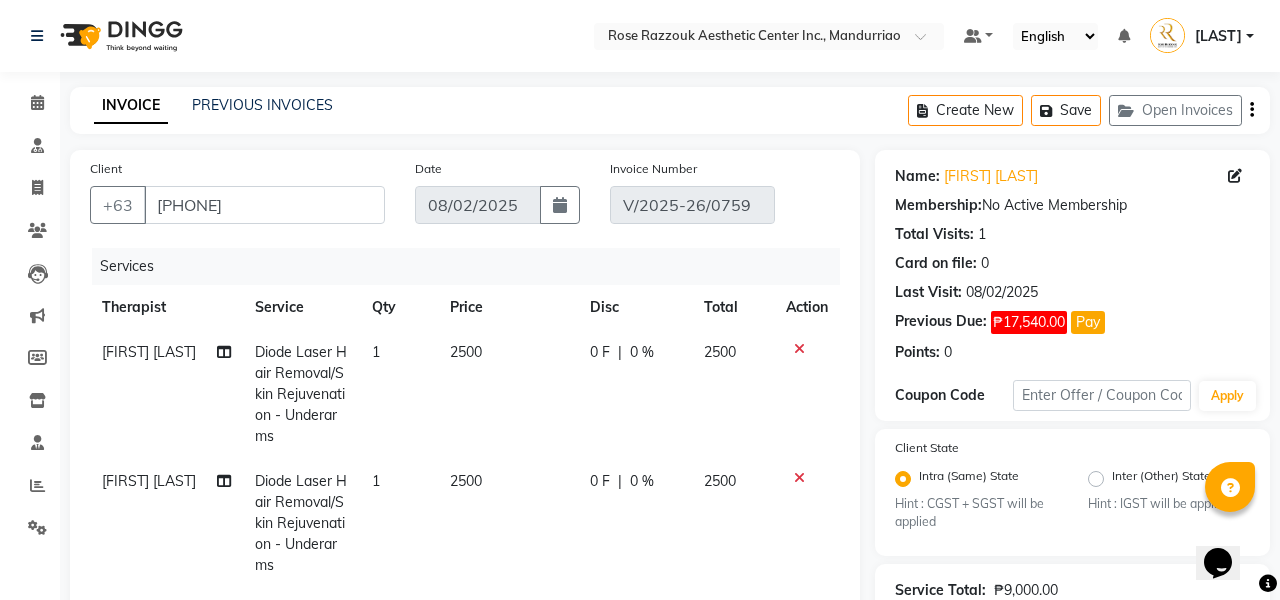 click 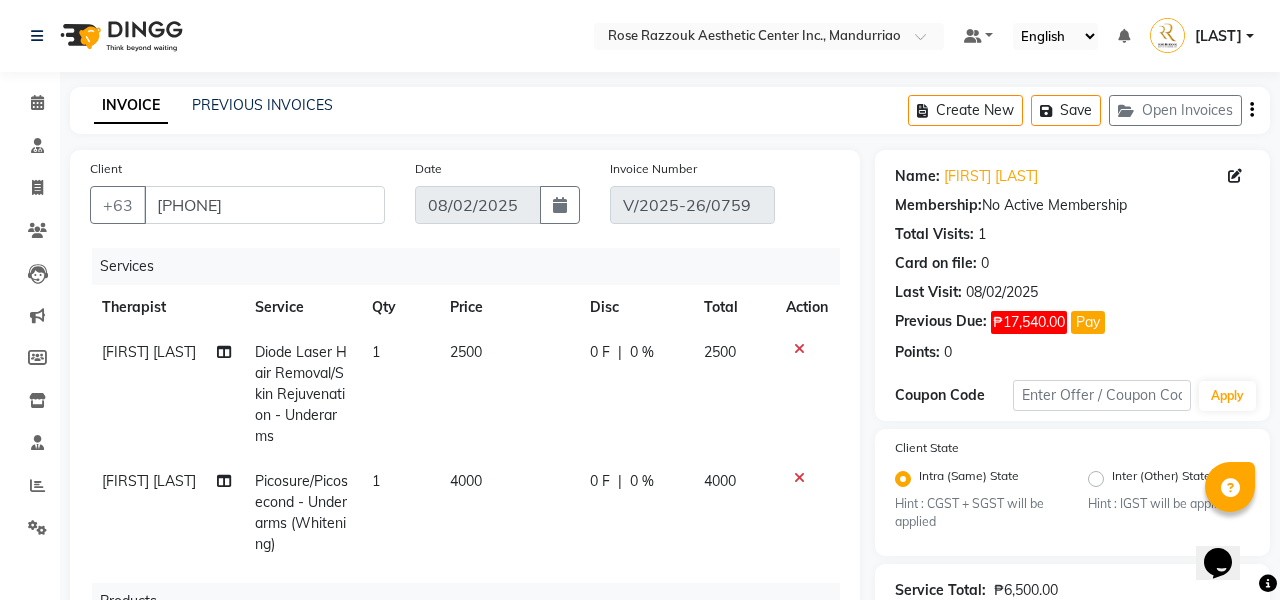 click 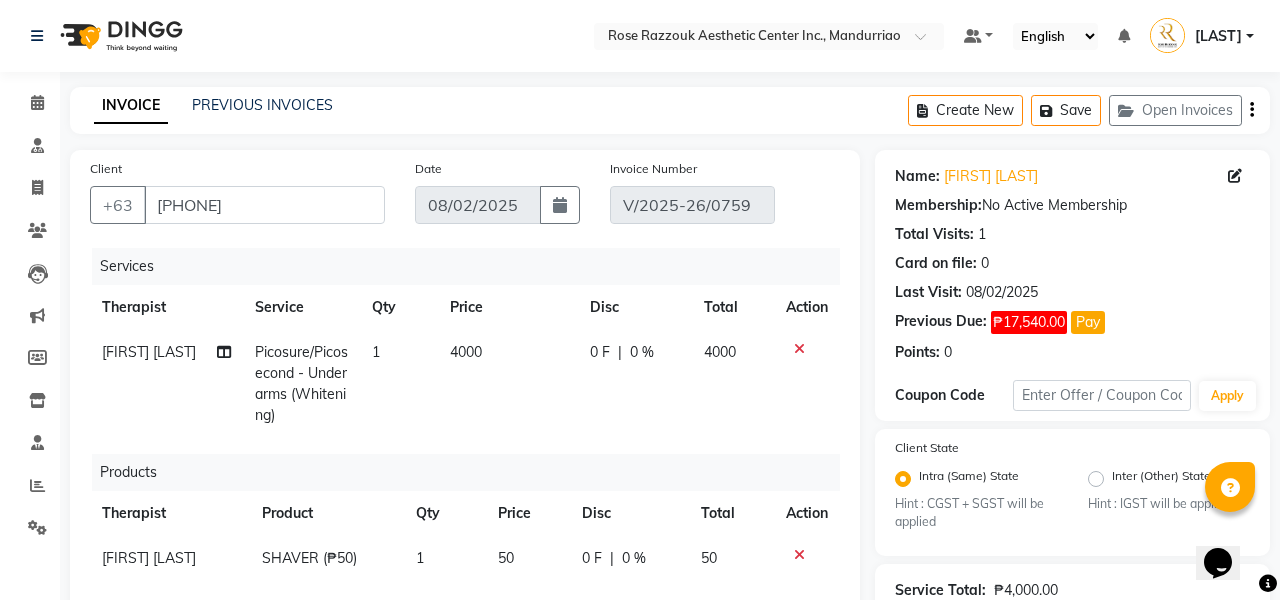 click 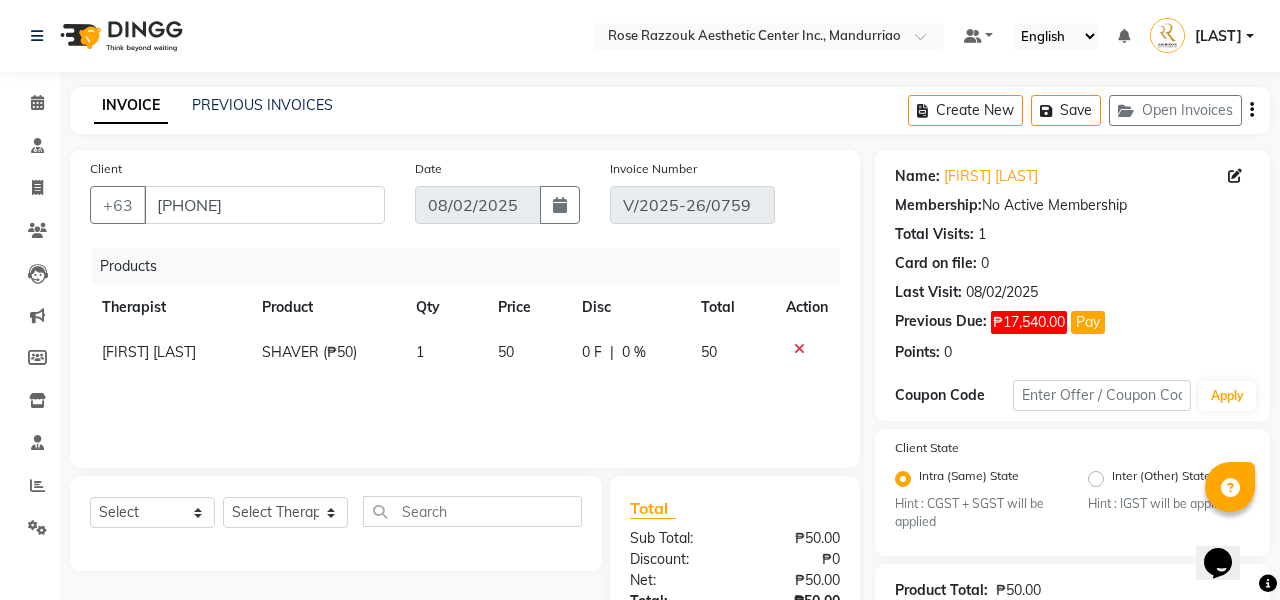 click 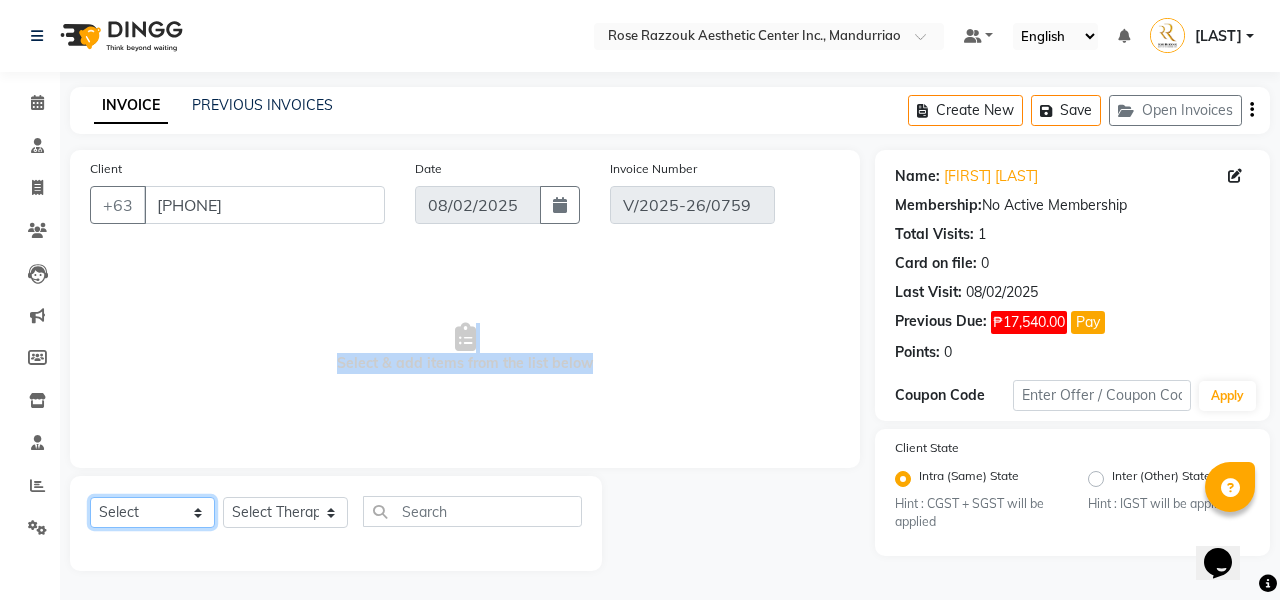select on "service" 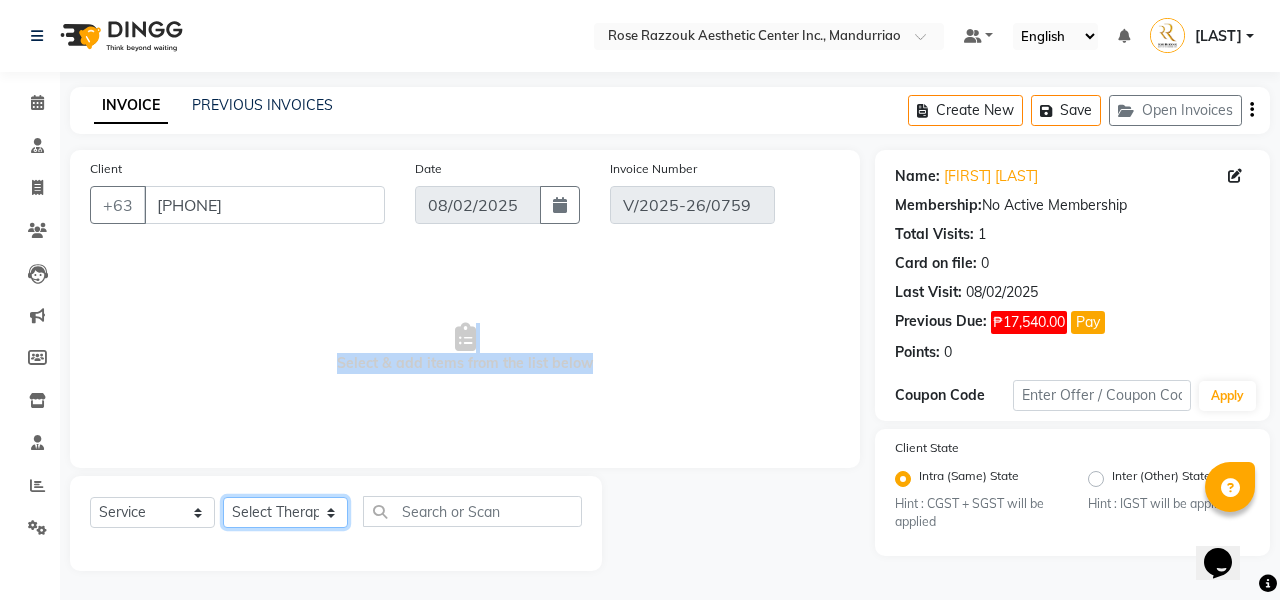 select on "46220" 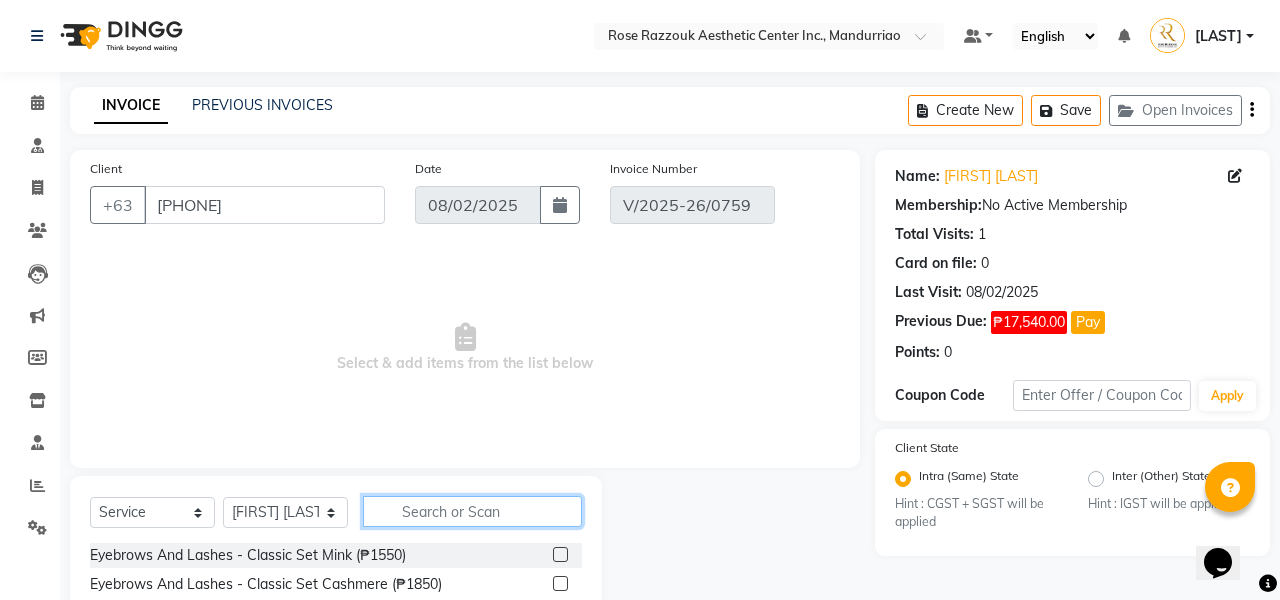 click 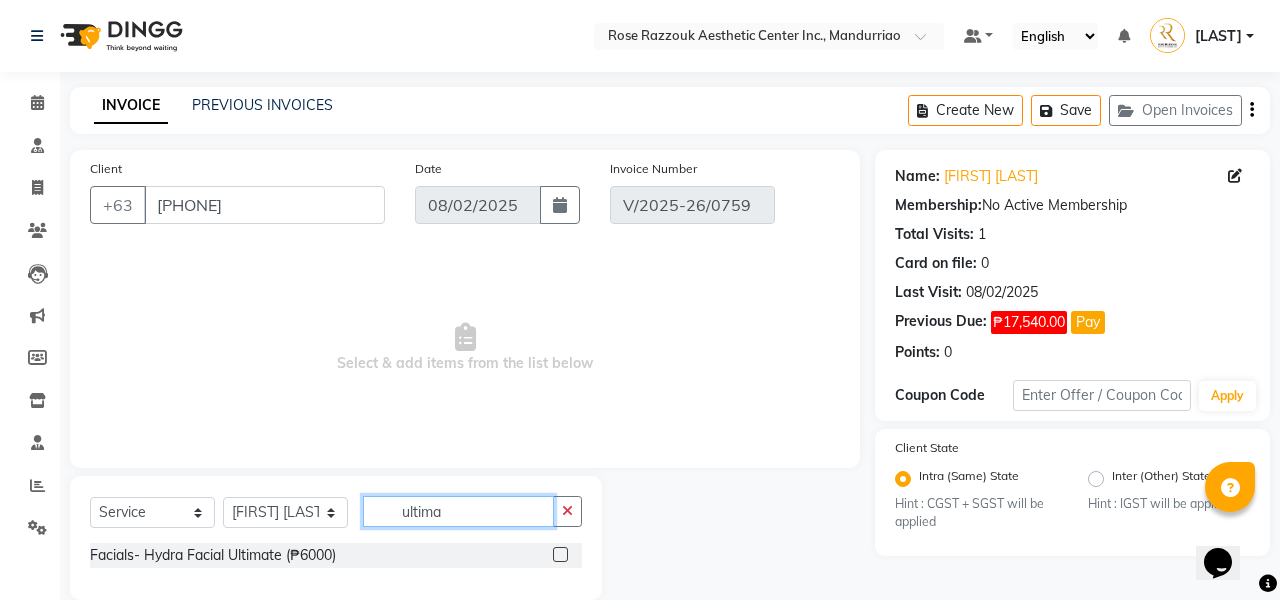 type on "ultima" 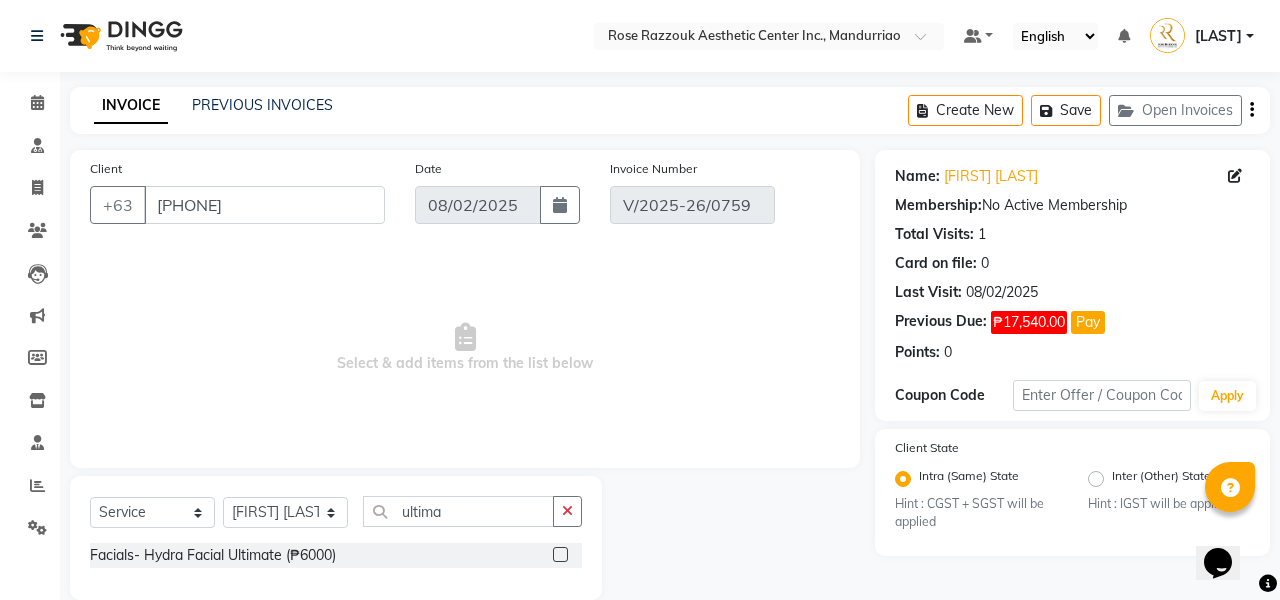 click 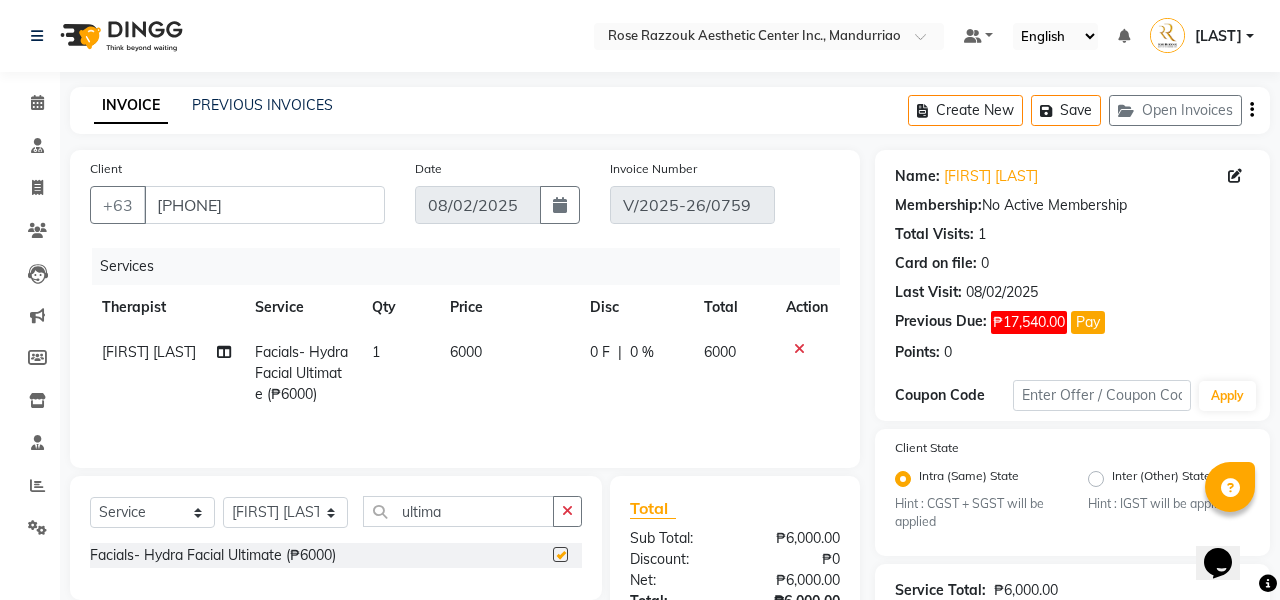 checkbox on "false" 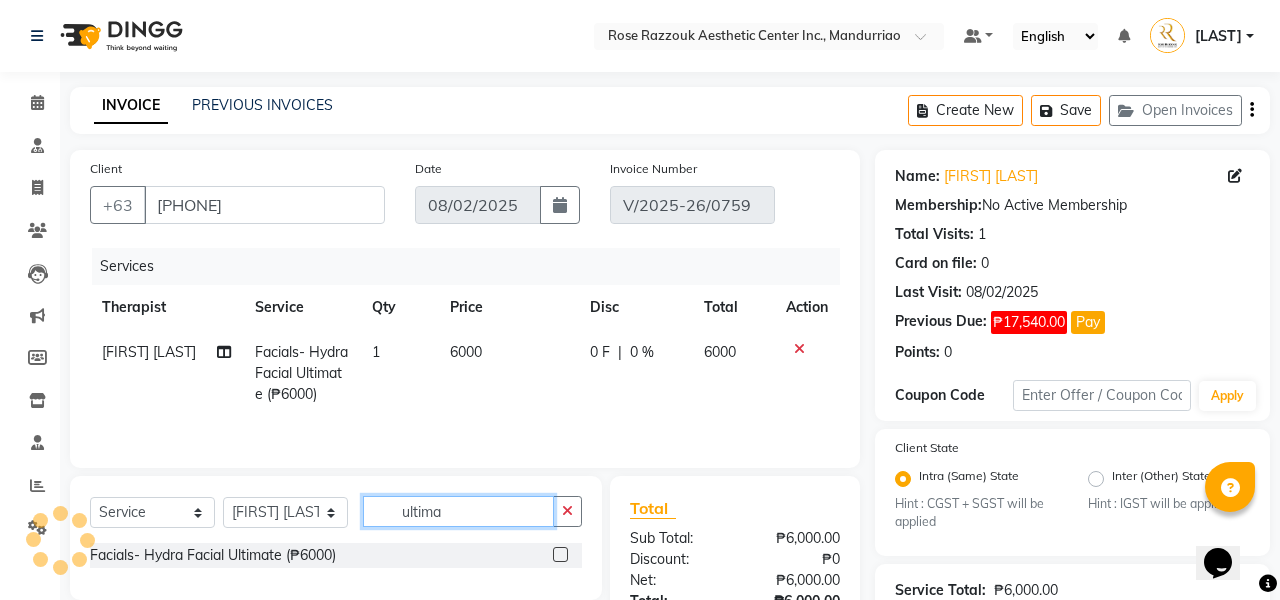 click on "ultima" 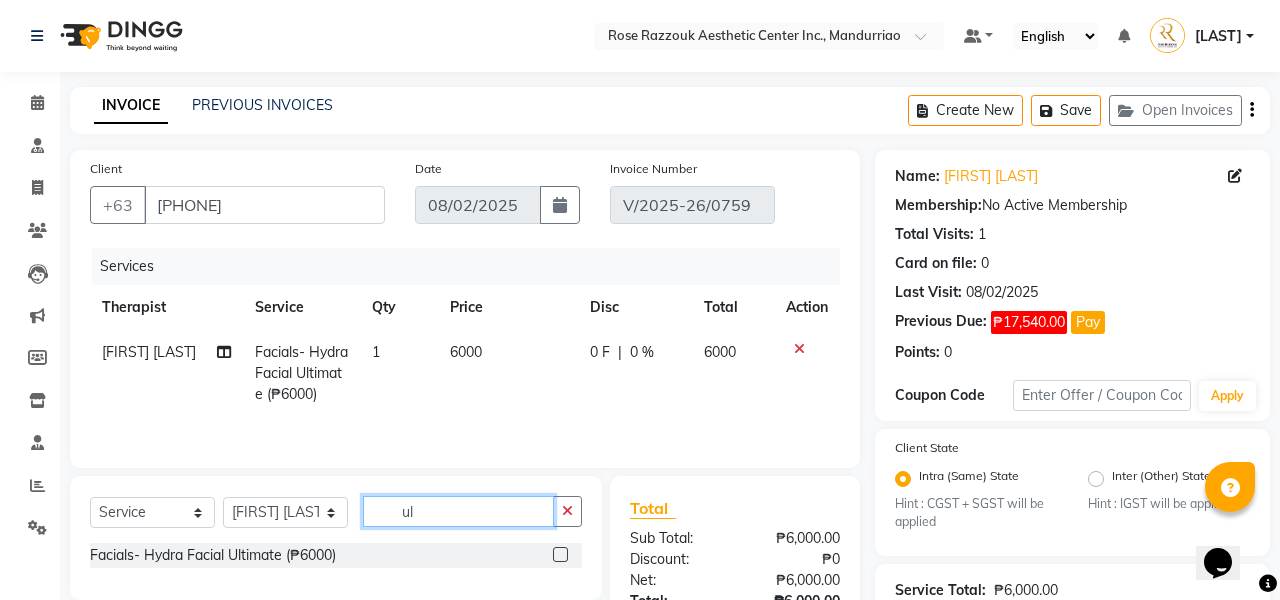 type on "u" 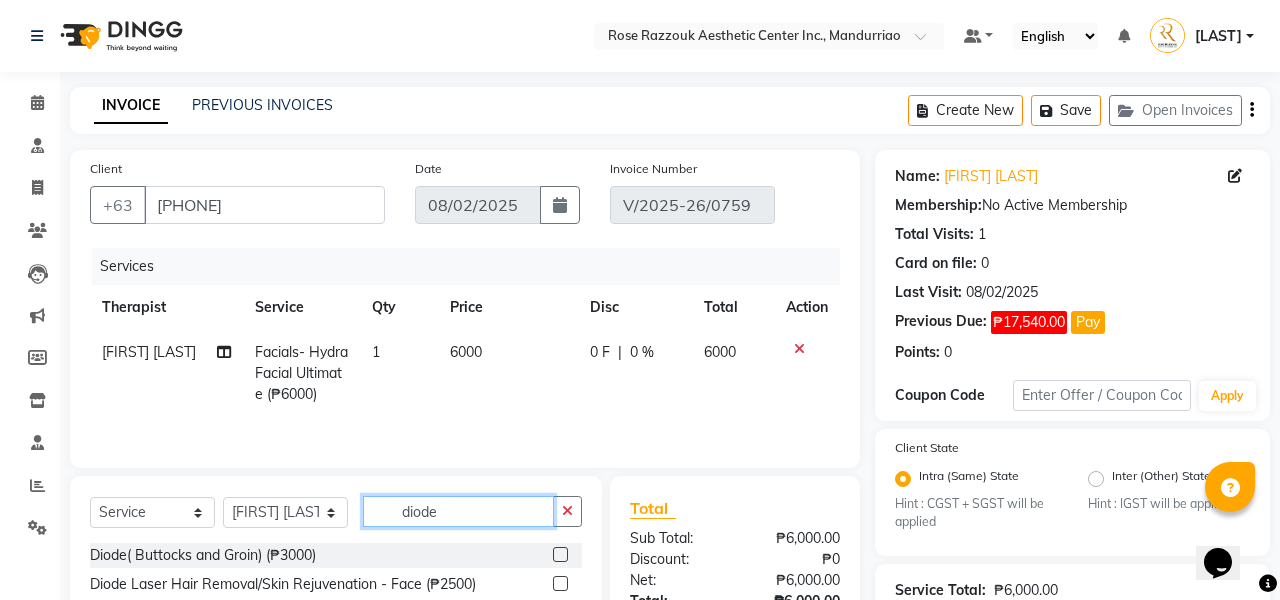 scroll, scrollTop: 67, scrollLeft: 0, axis: vertical 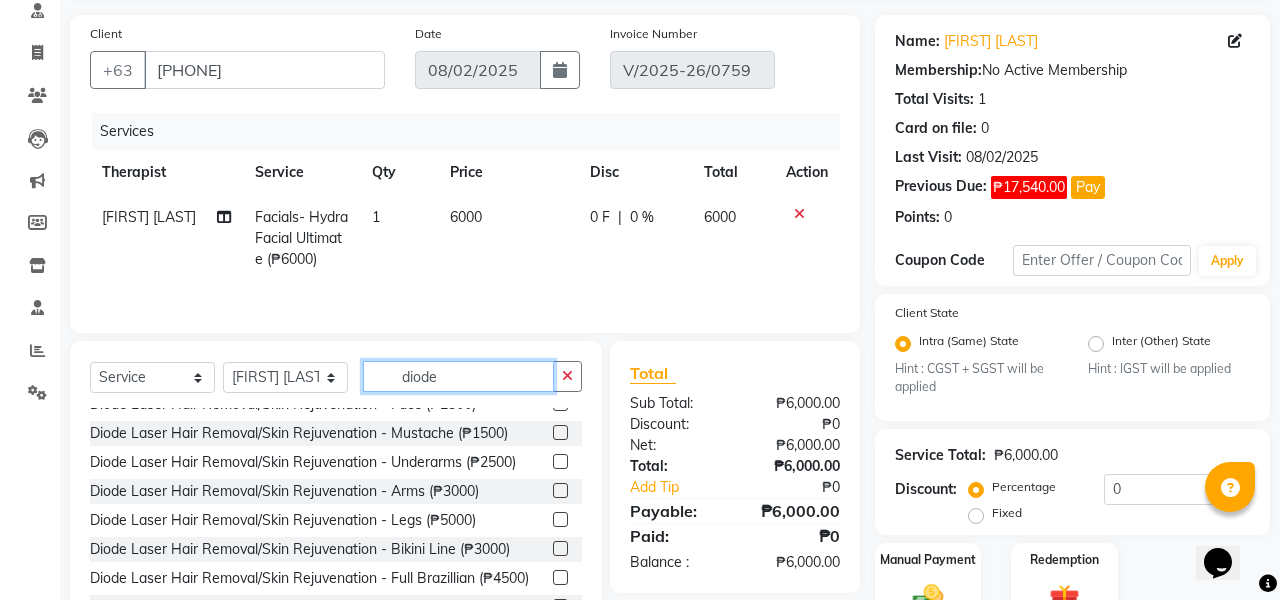 type on "diode" 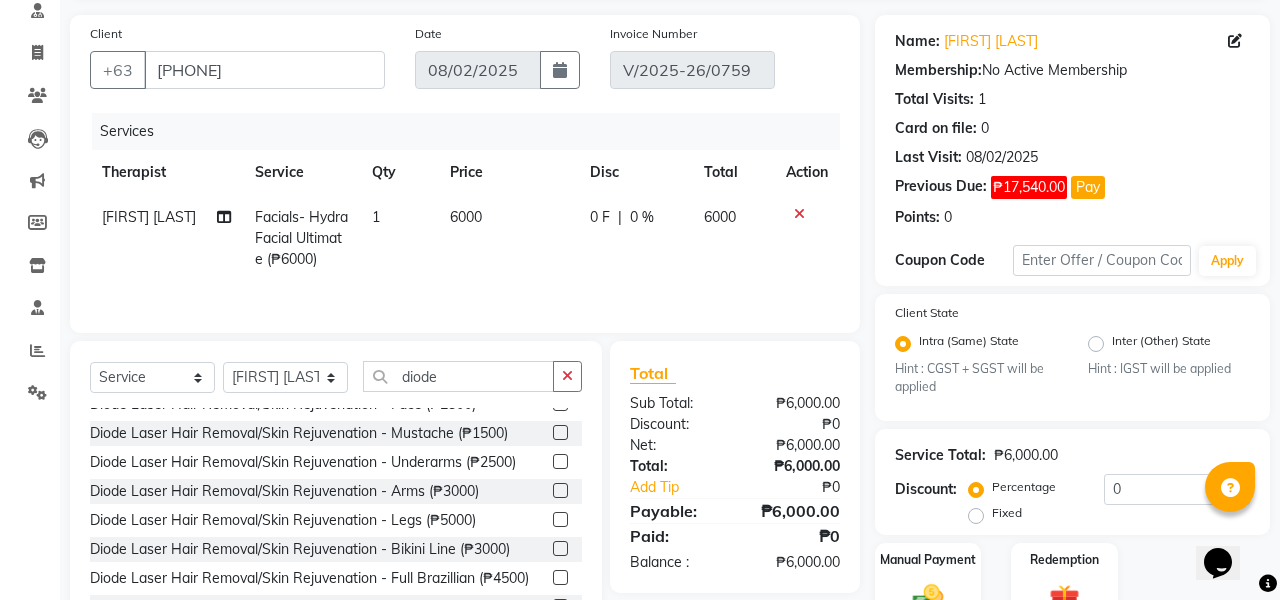 click 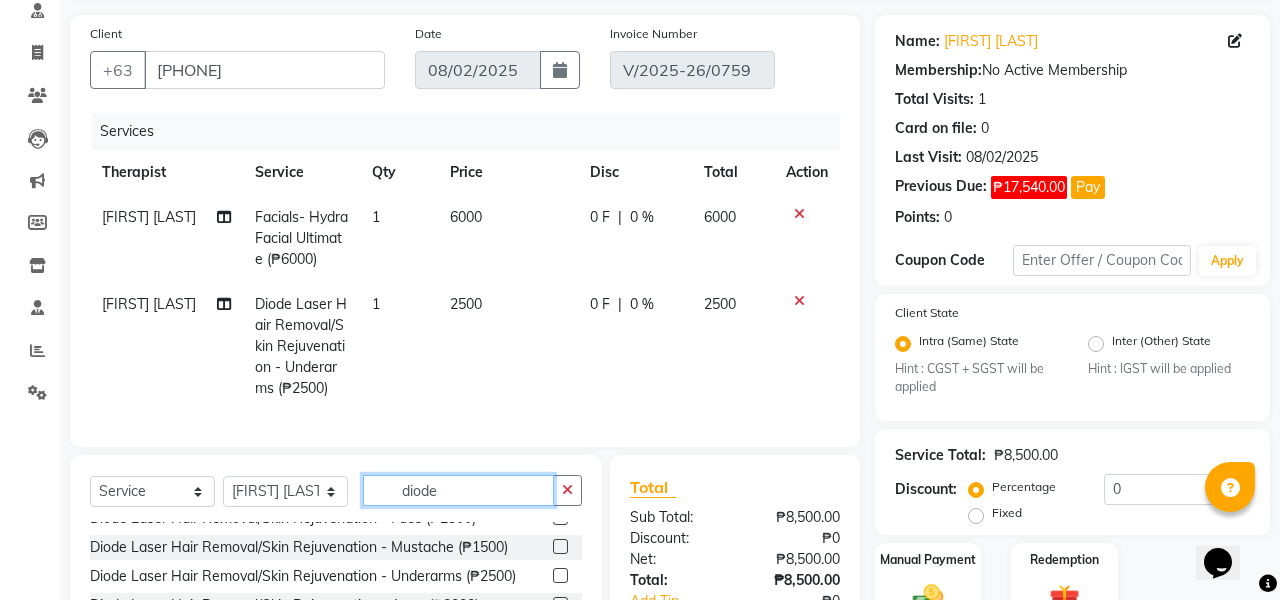 click on "diode" 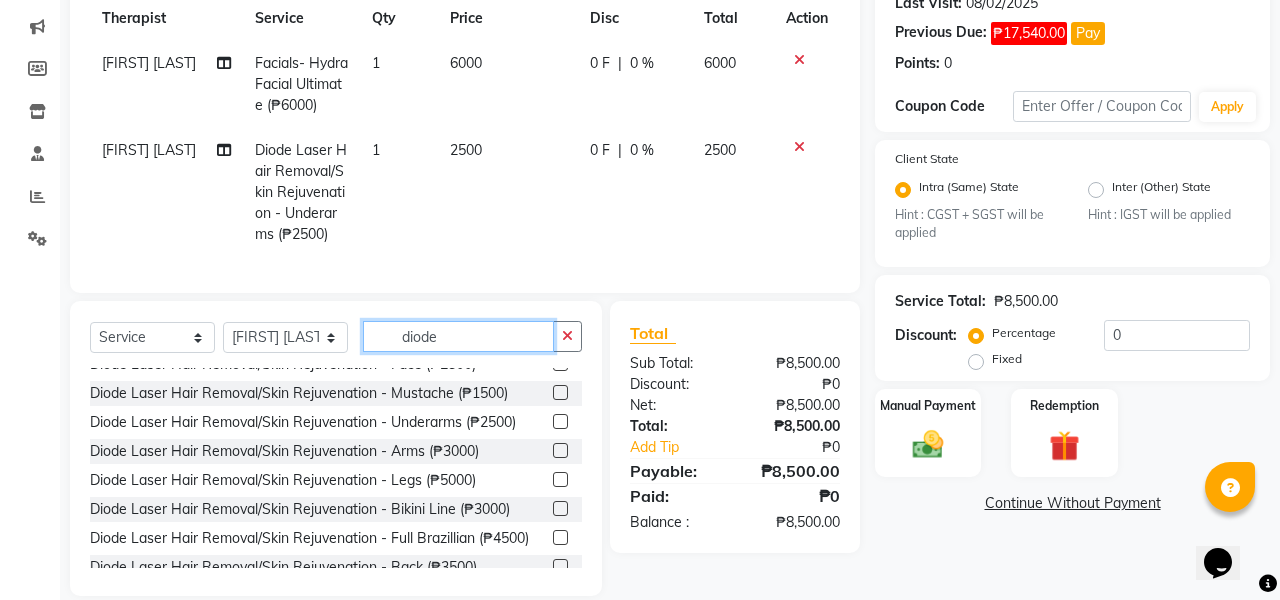 scroll, scrollTop: 294, scrollLeft: 0, axis: vertical 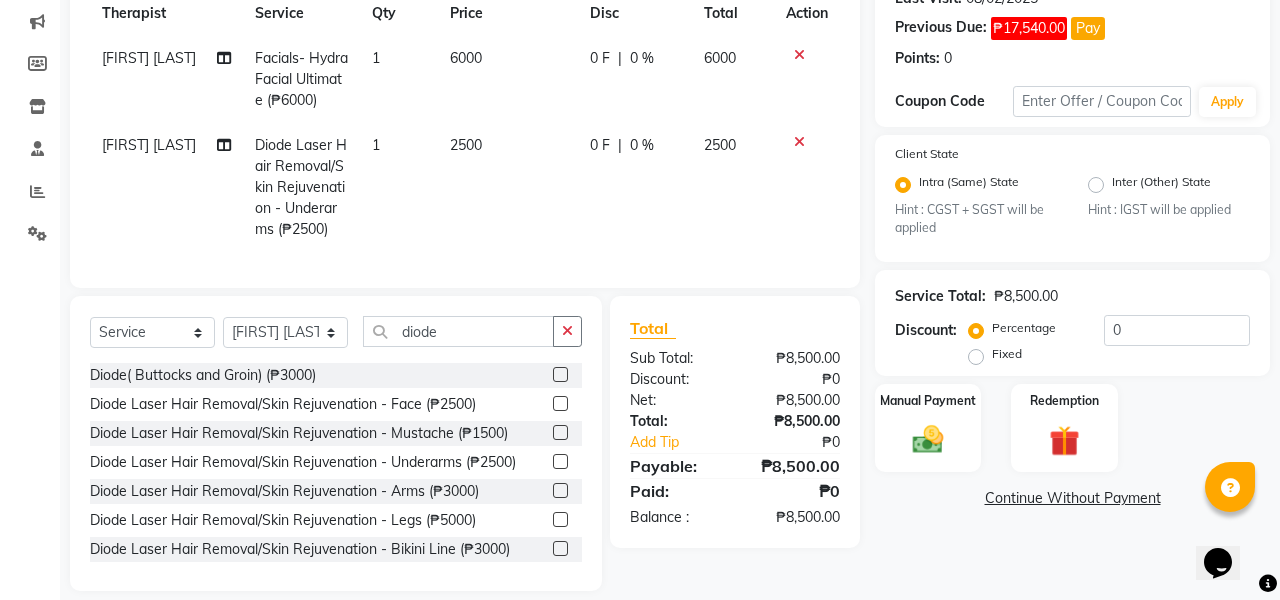 click 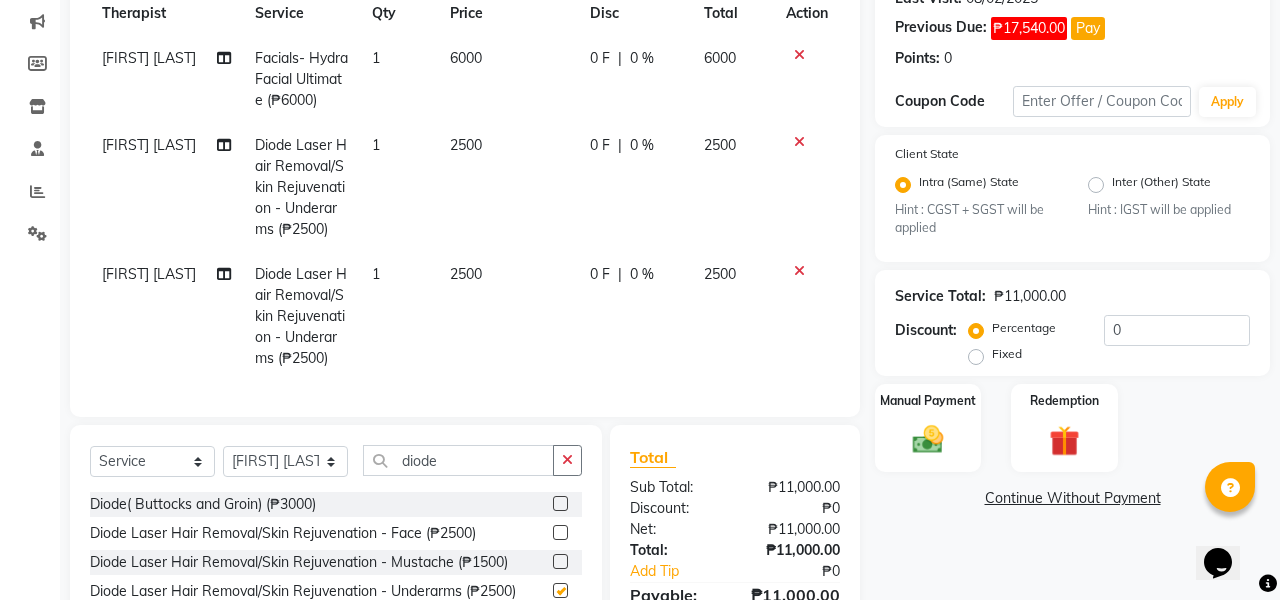 checkbox on "false" 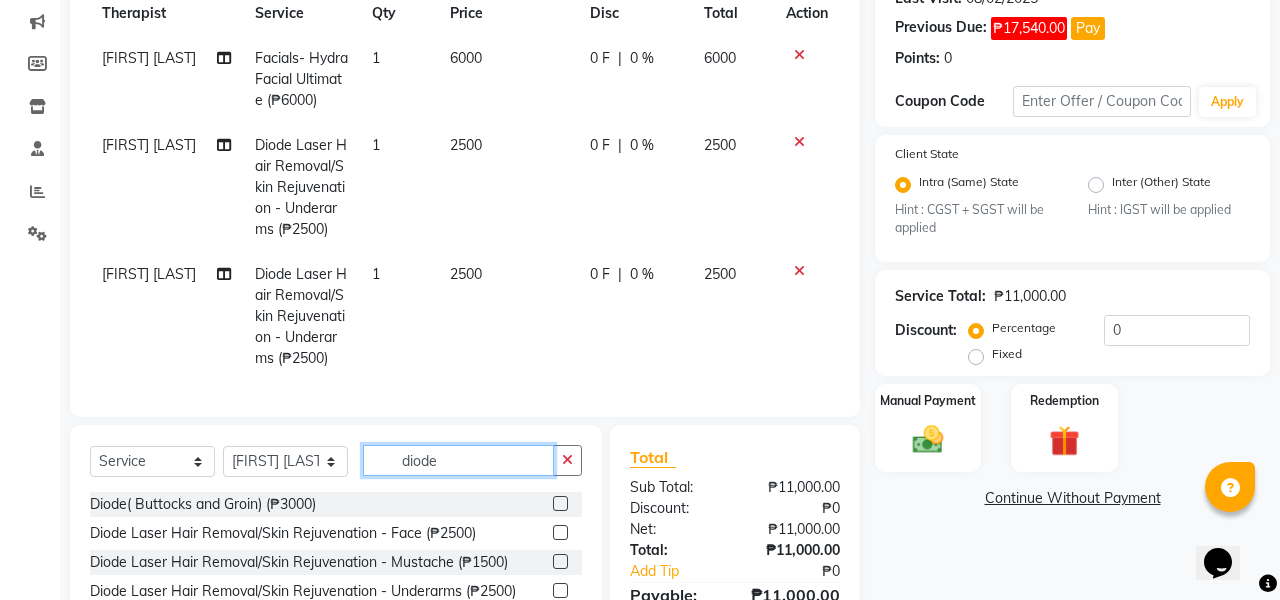 click on "diode" 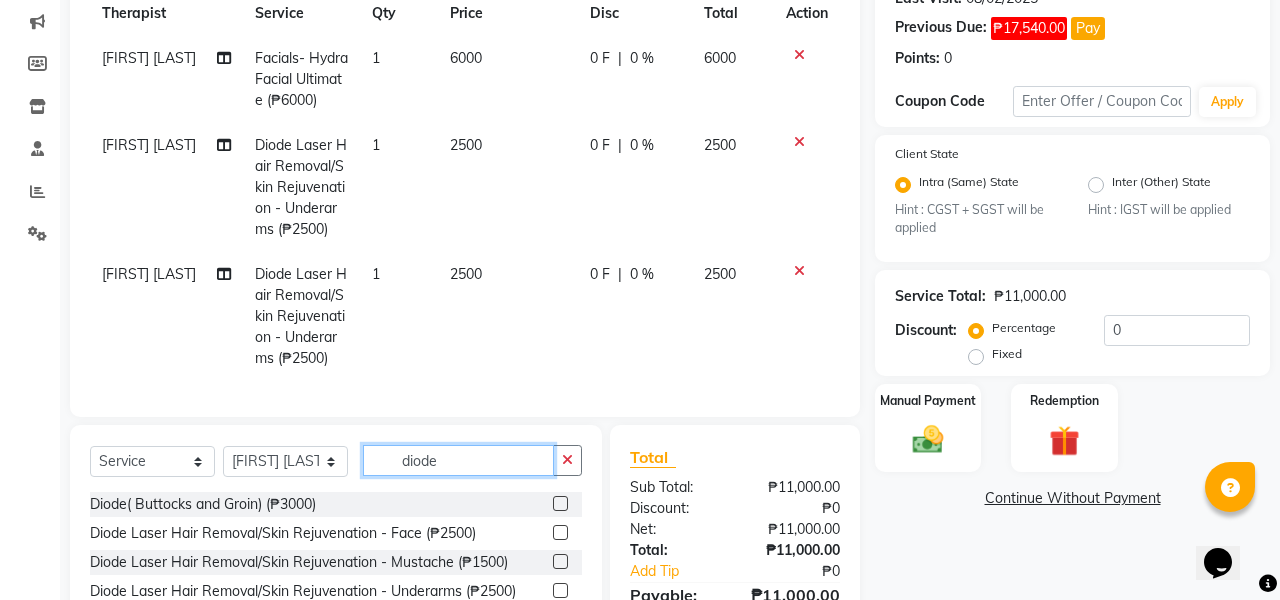 click on "diode" 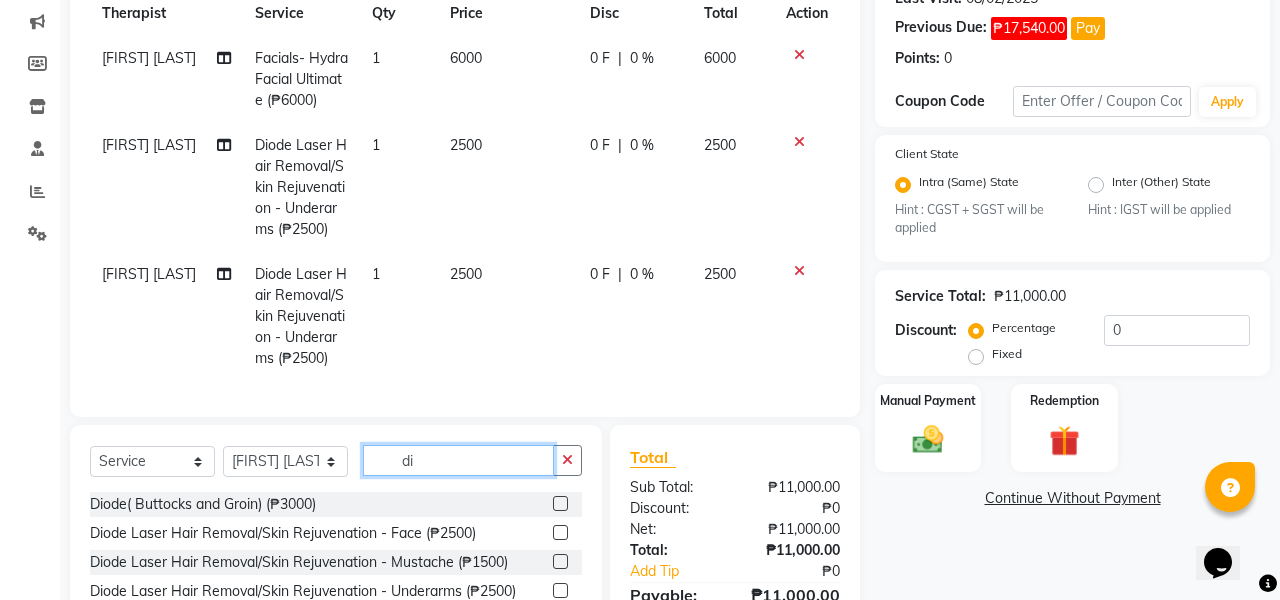 type on "d" 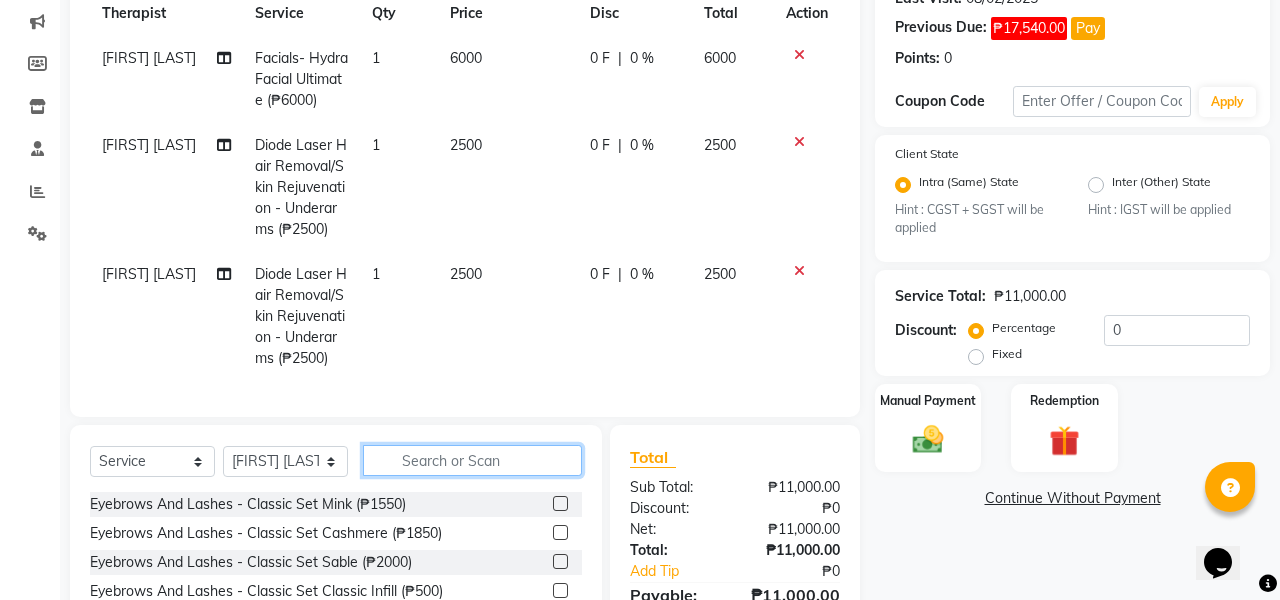 type on "o" 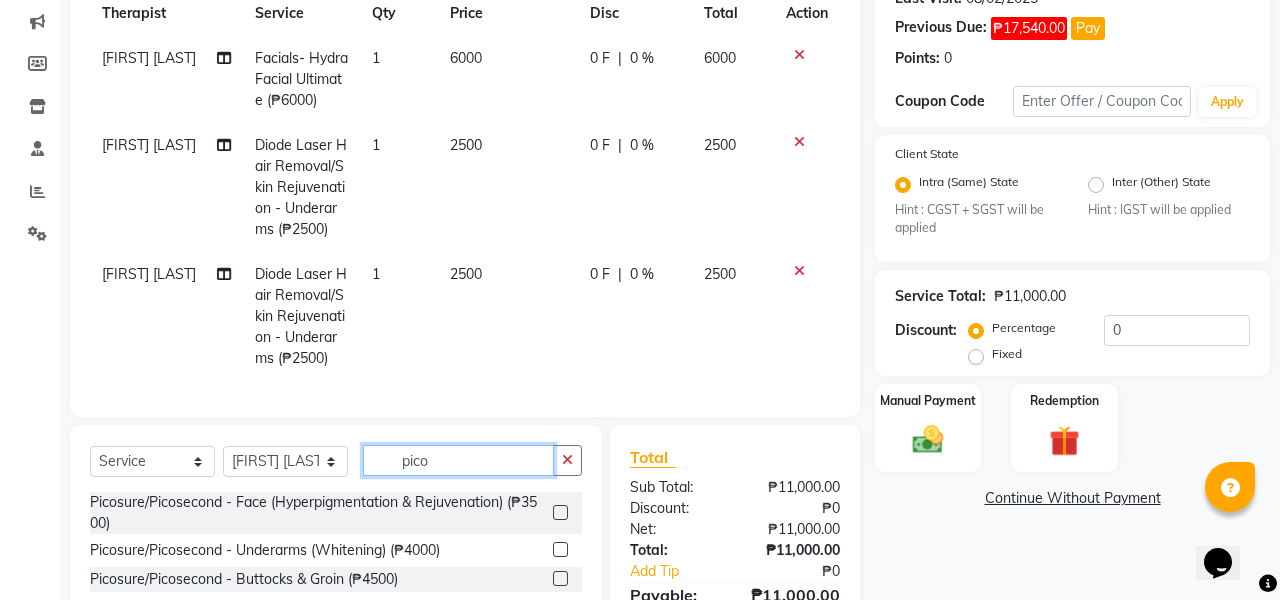 type on "pico" 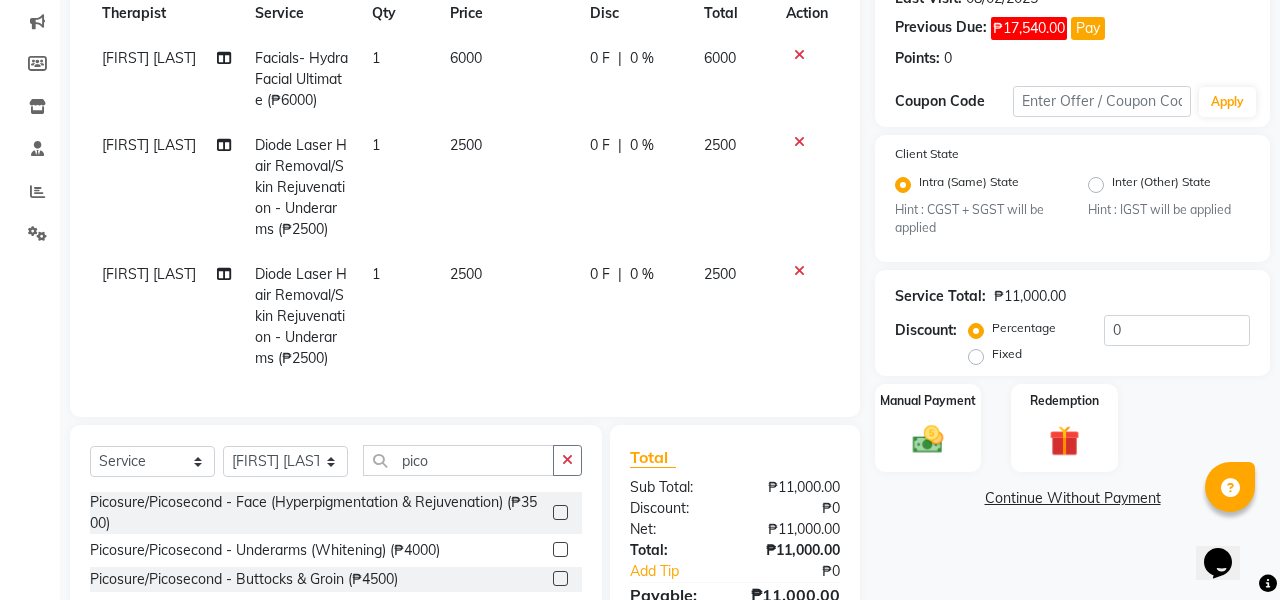 click 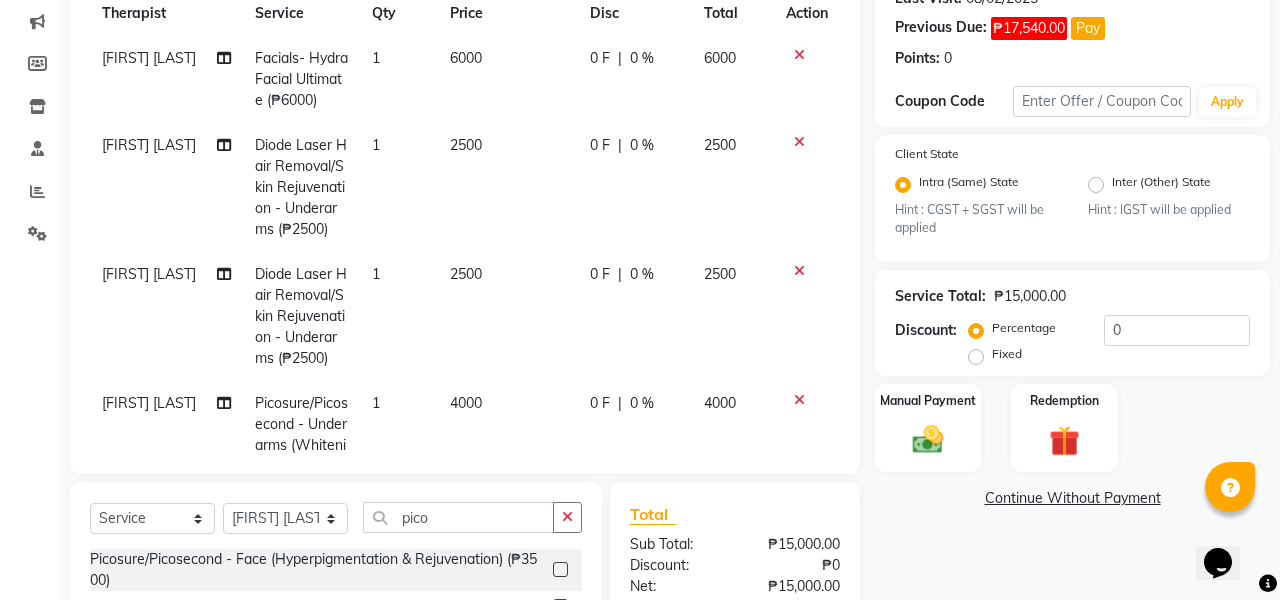 checkbox on "false" 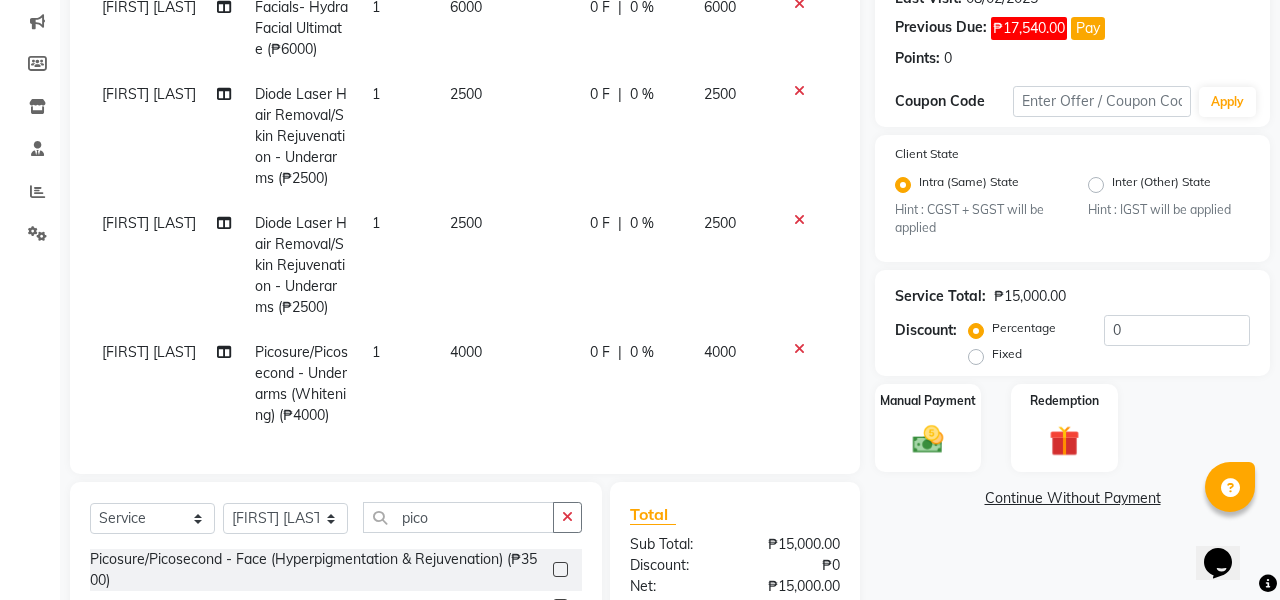 scroll, scrollTop: 72, scrollLeft: 0, axis: vertical 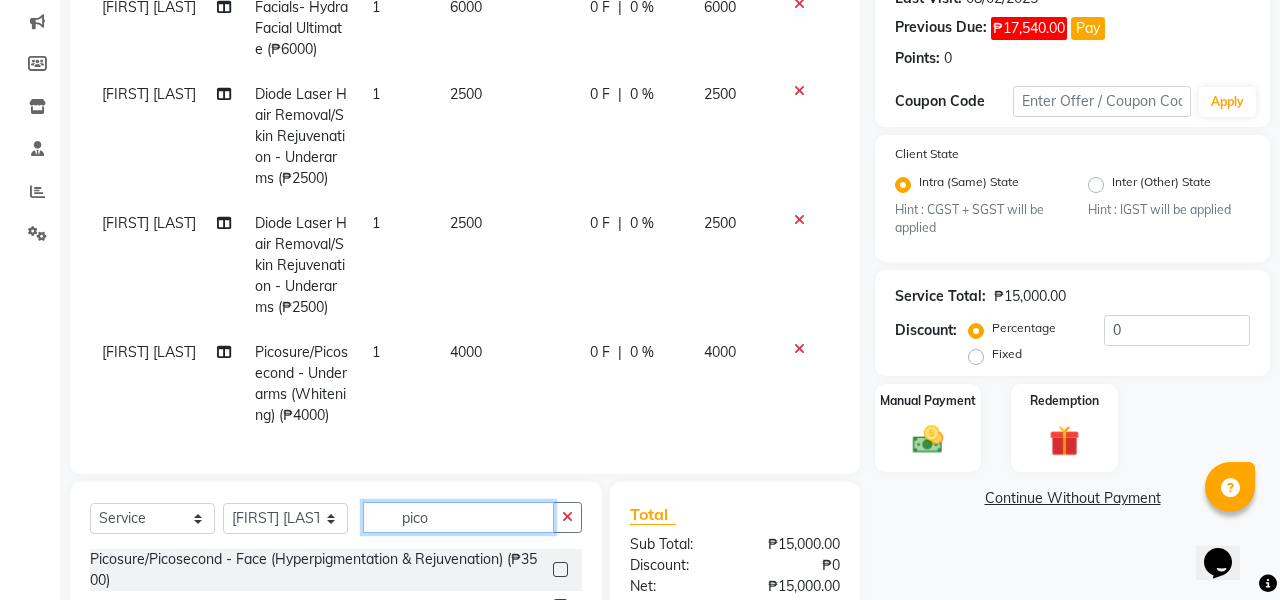 click on "pico" 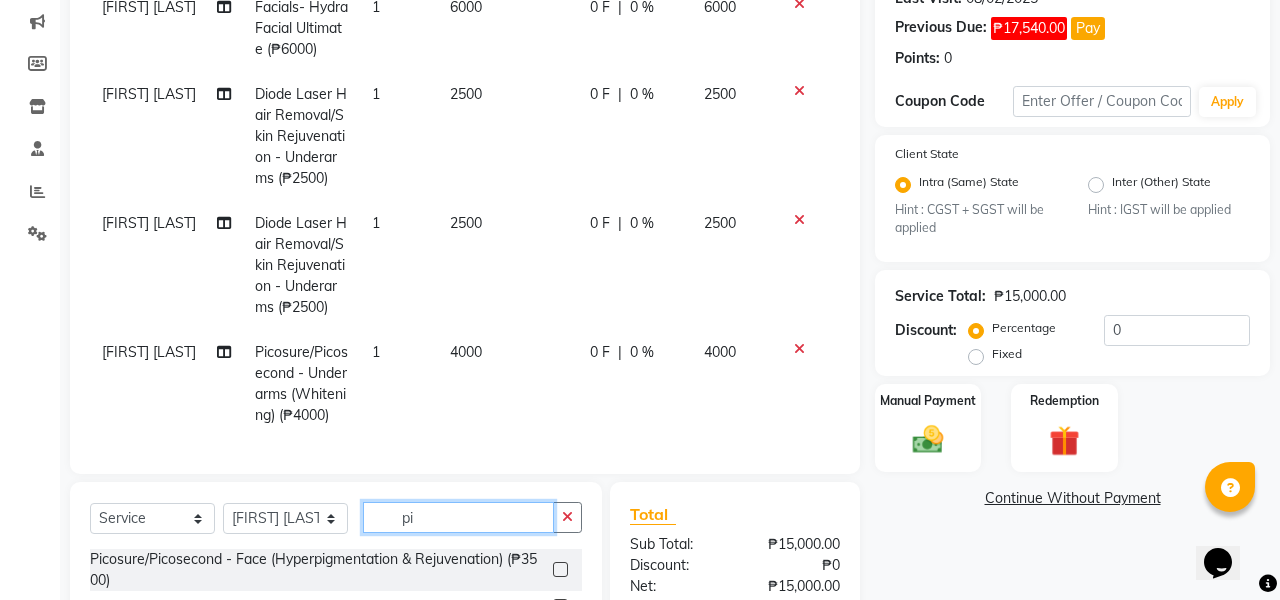 type on "p" 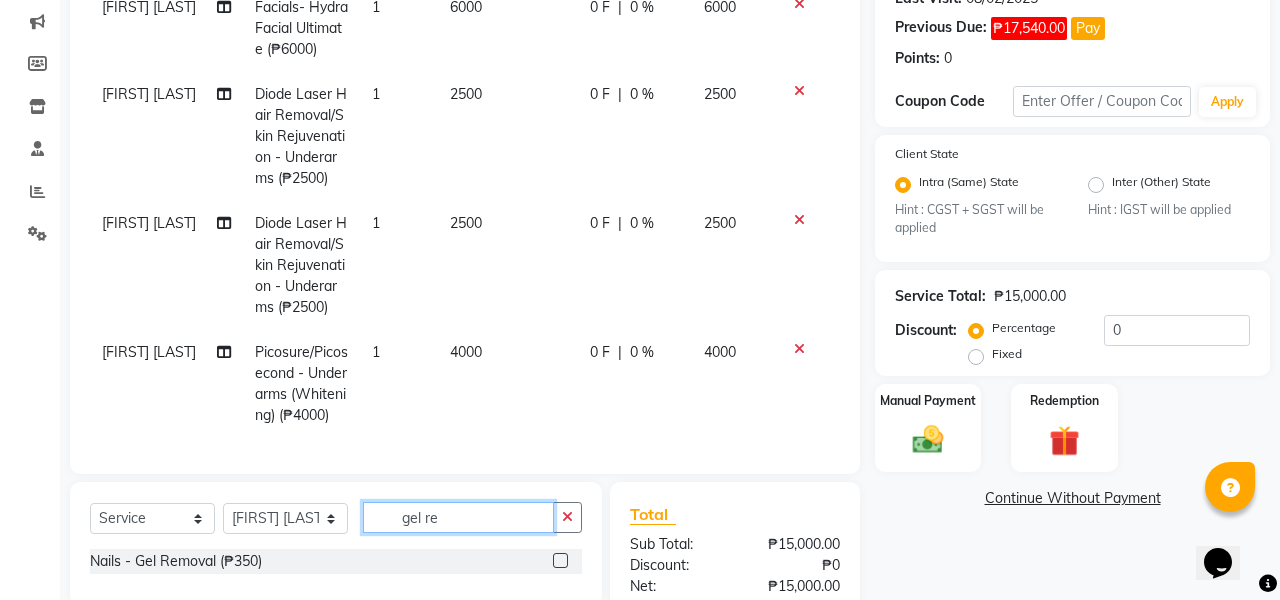type on "gel re" 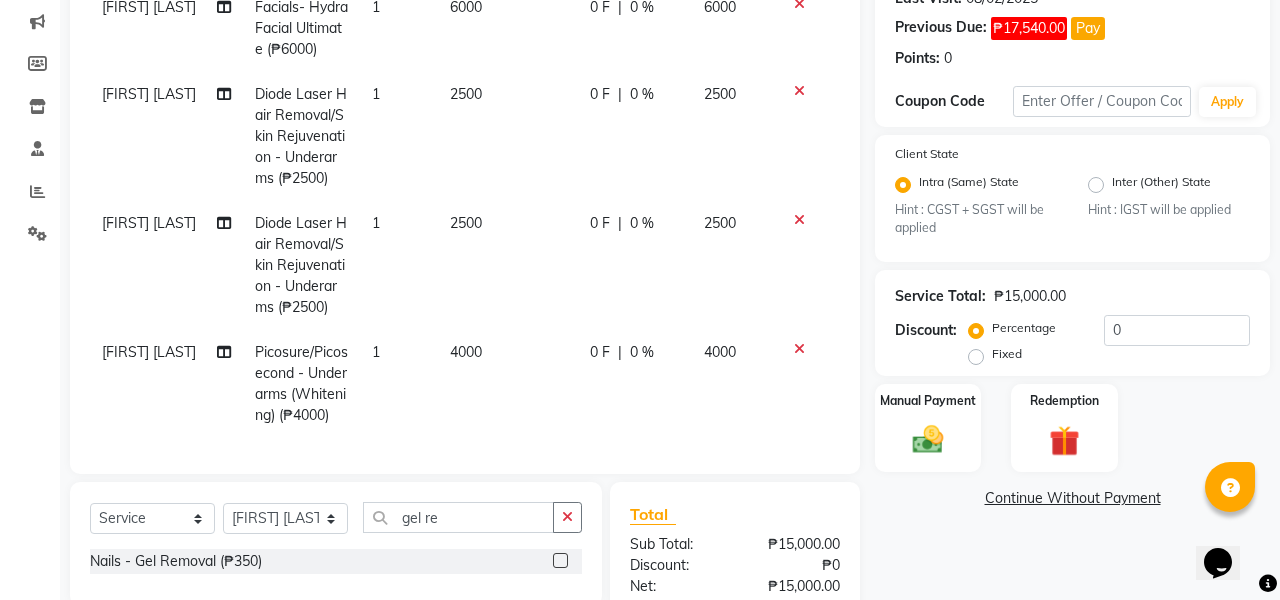 click 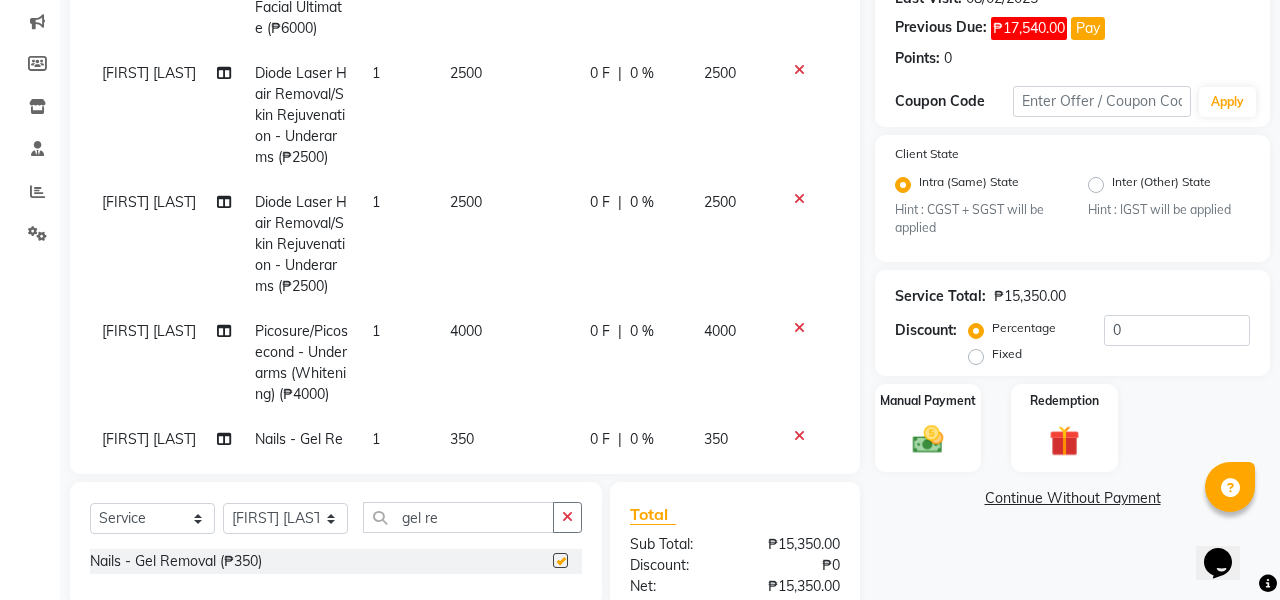 checkbox on "false" 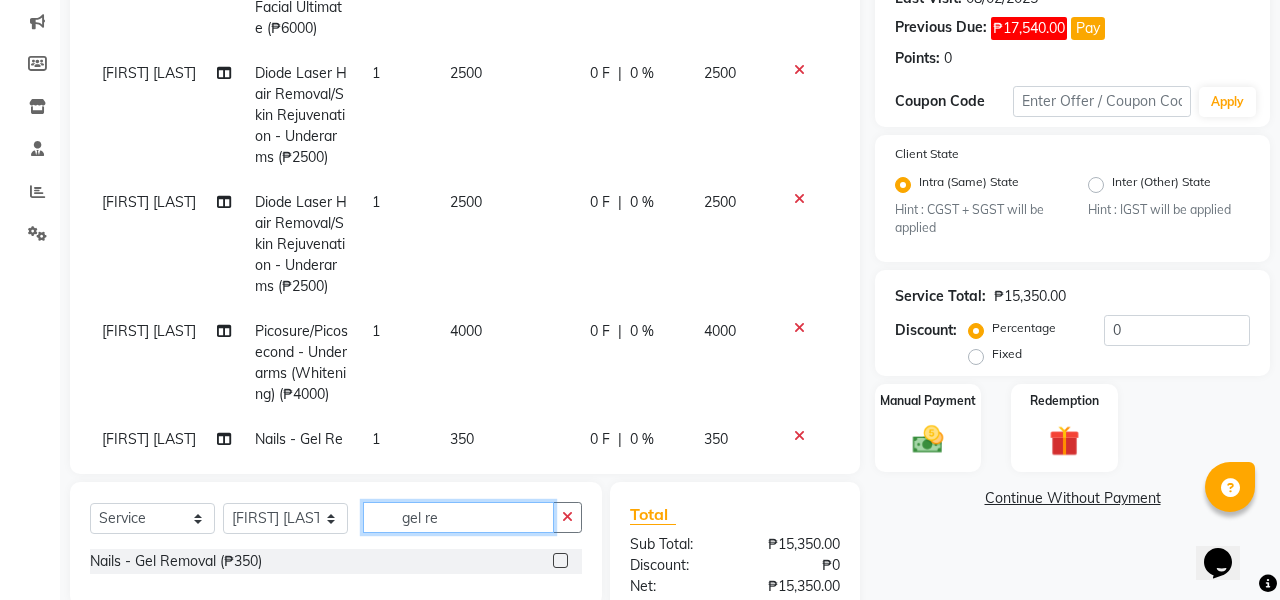 click on "gel re" 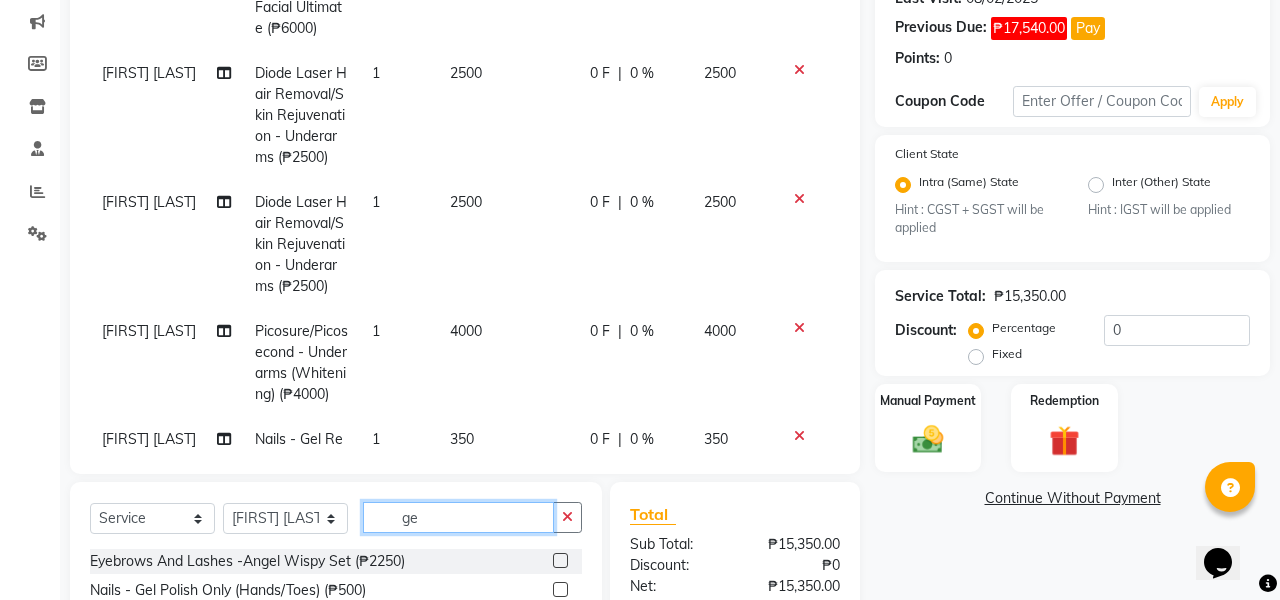 type on "g" 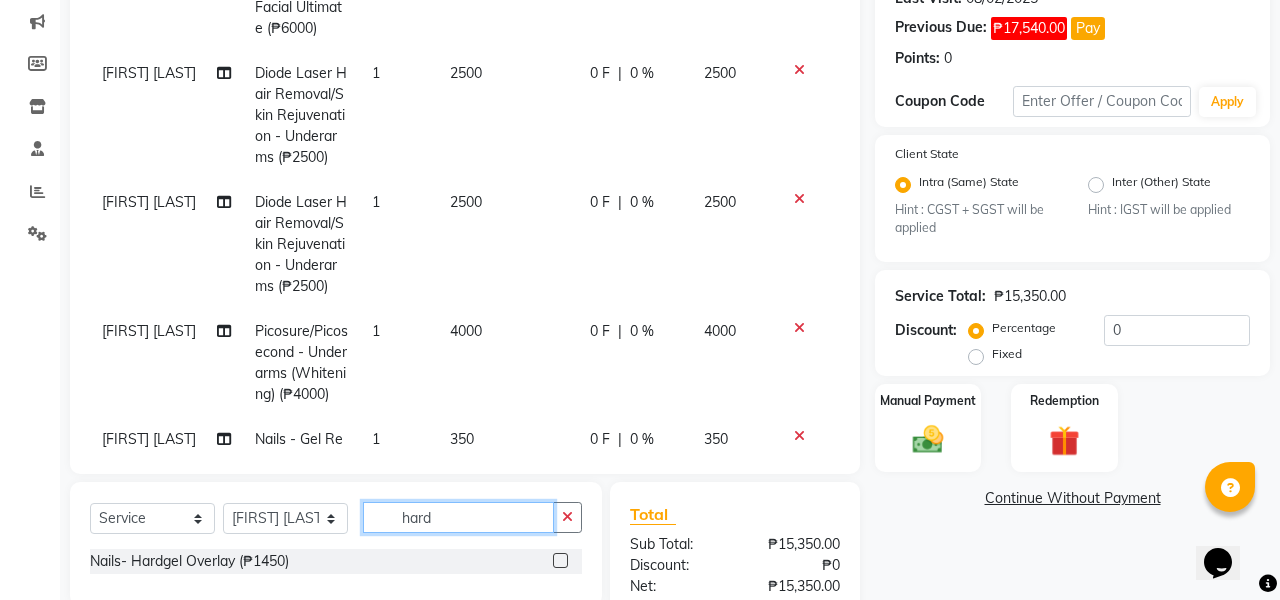 type on "hard" 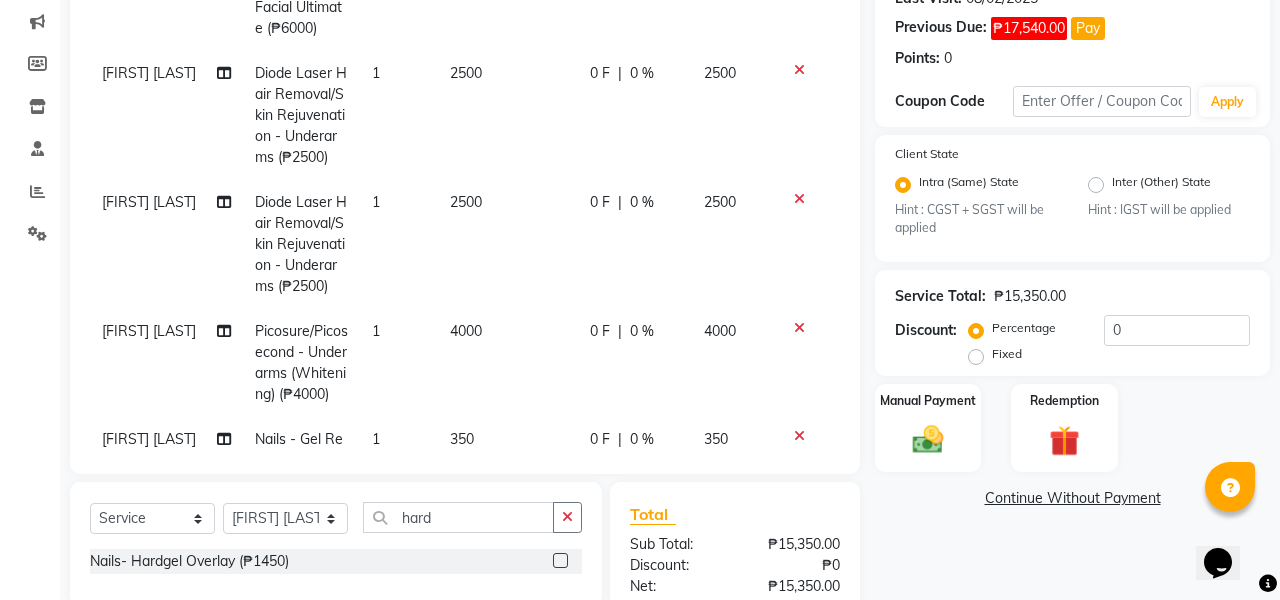 click 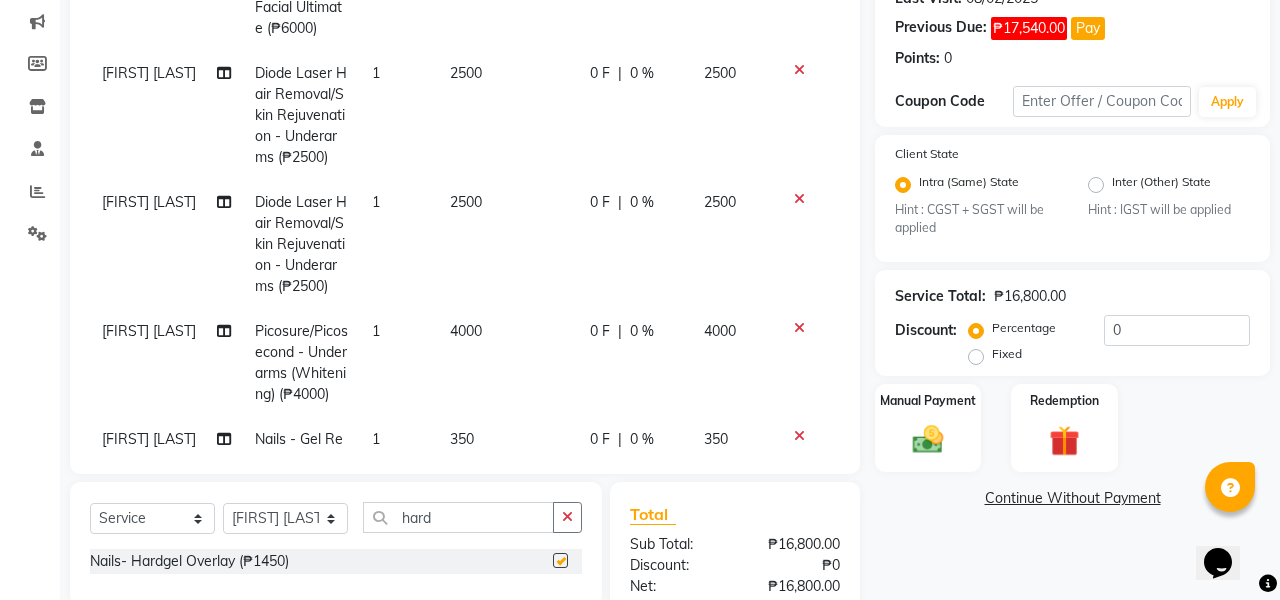 checkbox on "false" 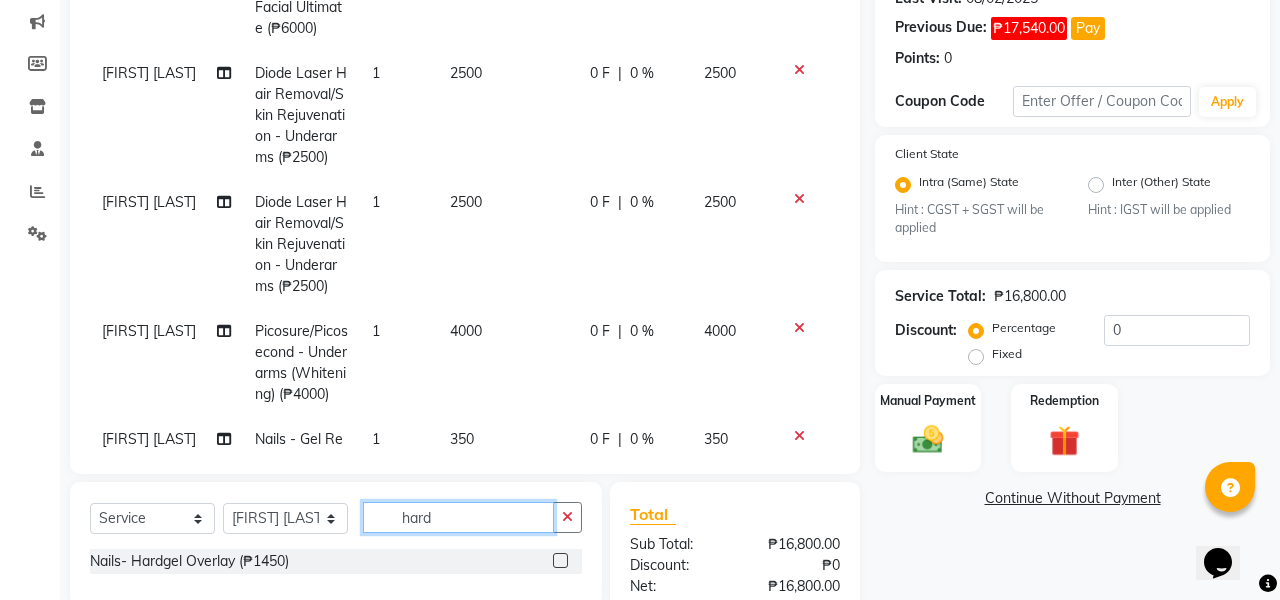 click on "hard" 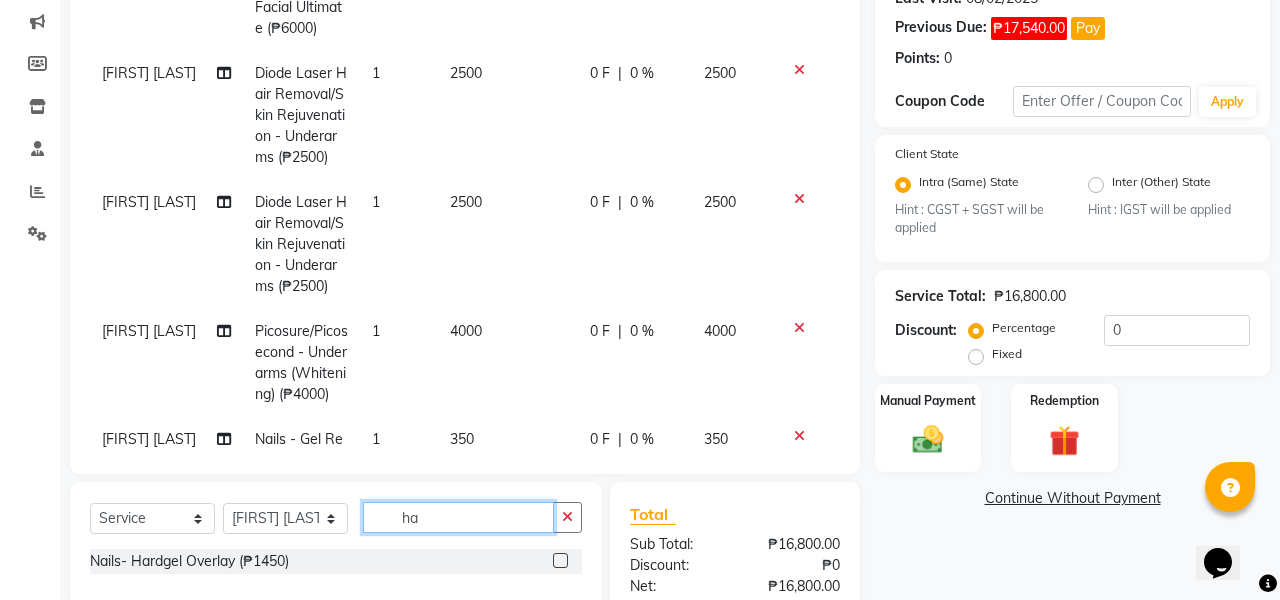 type on "h" 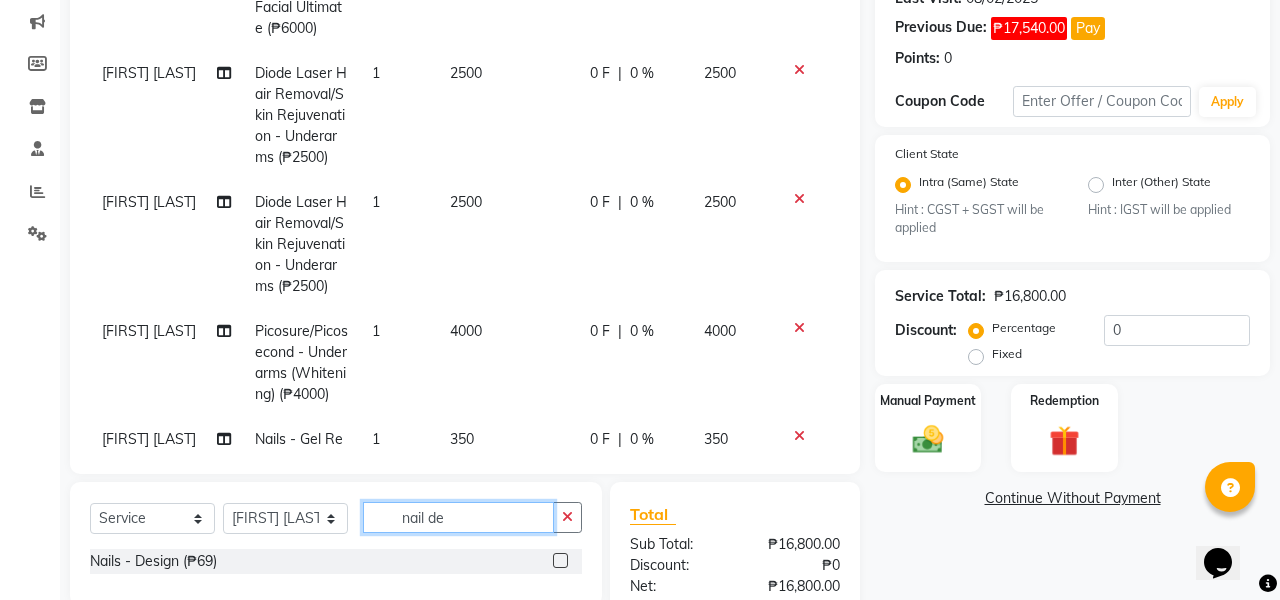 type on "nail de" 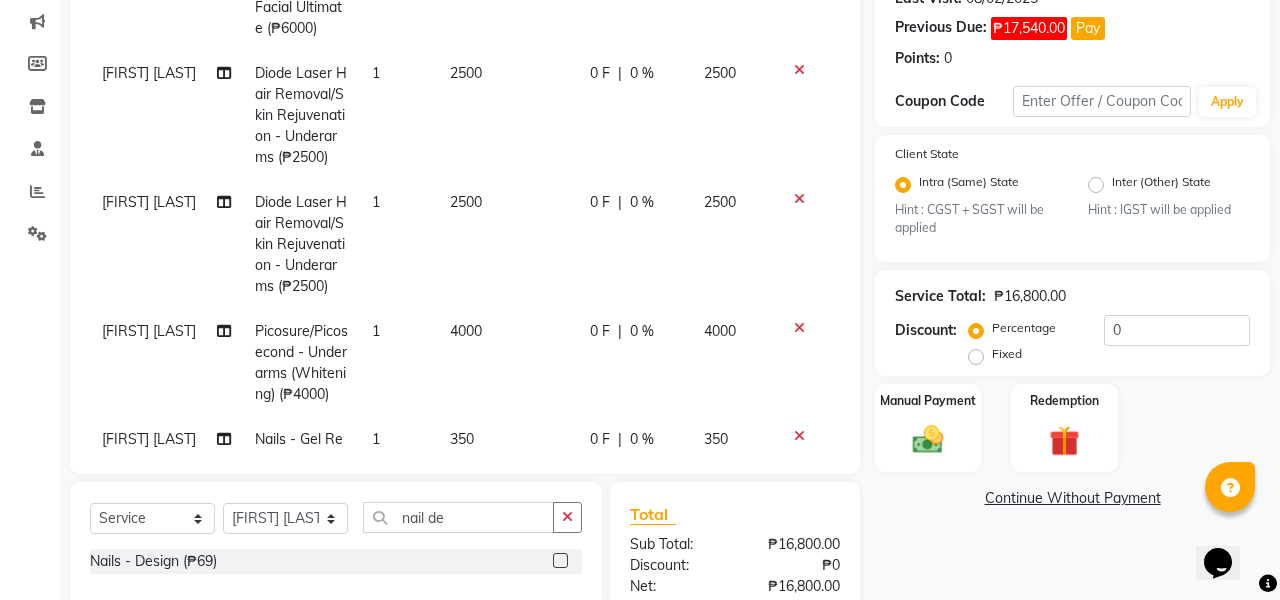 click 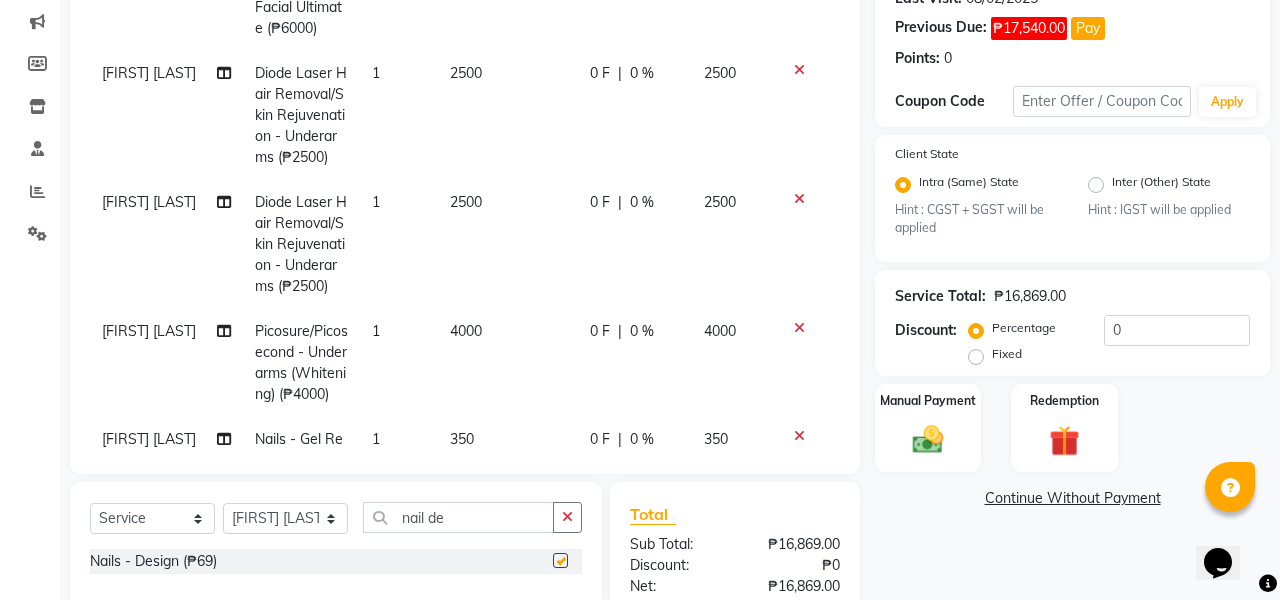 checkbox on "false" 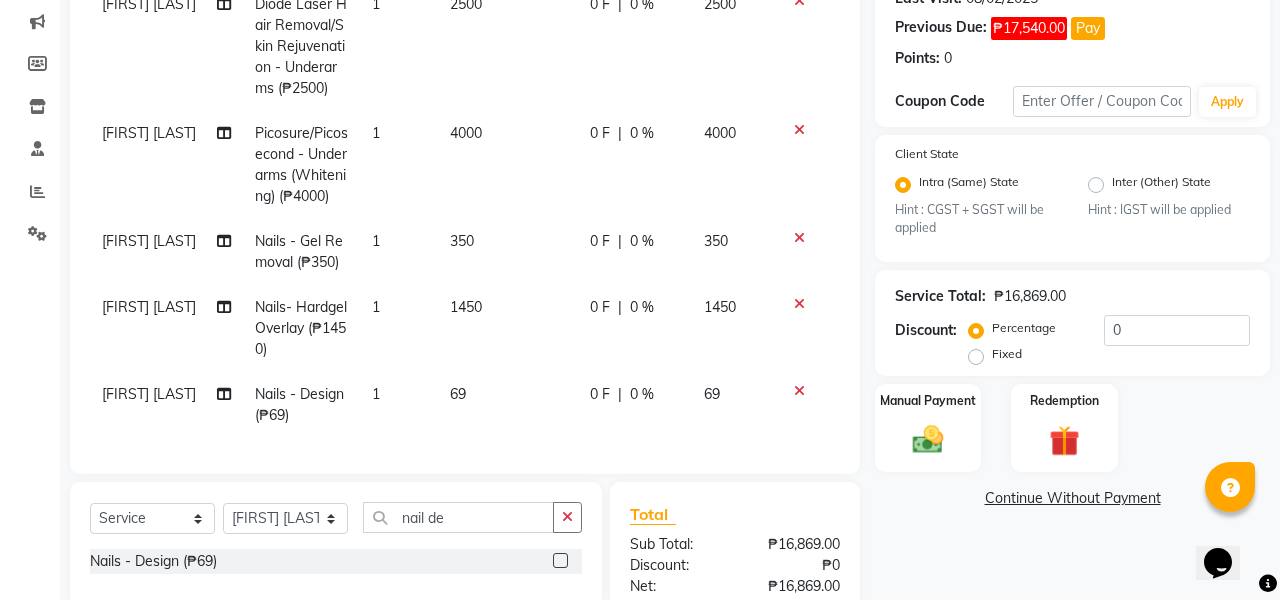 click on "1" 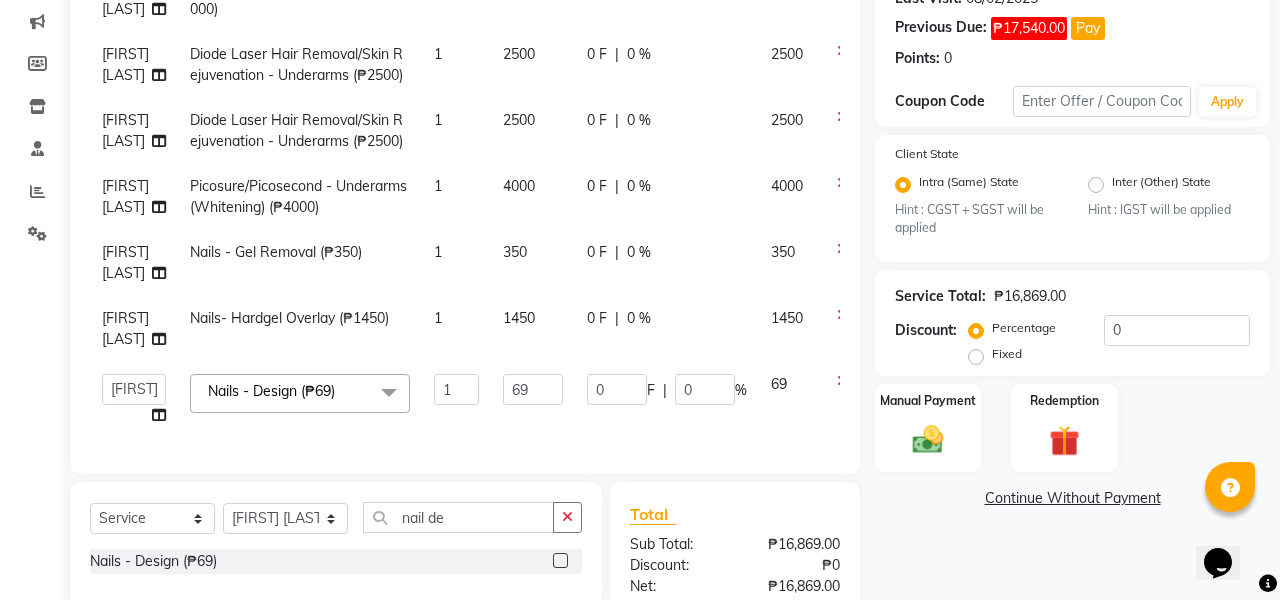 scroll, scrollTop: 196, scrollLeft: 0, axis: vertical 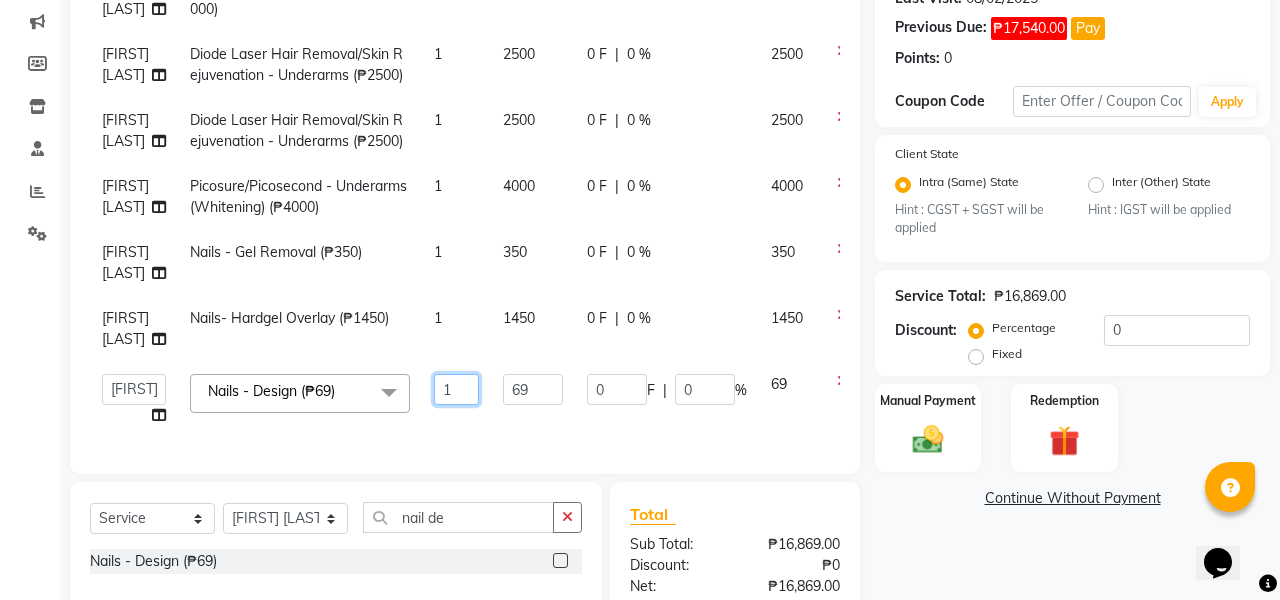 click on "1" 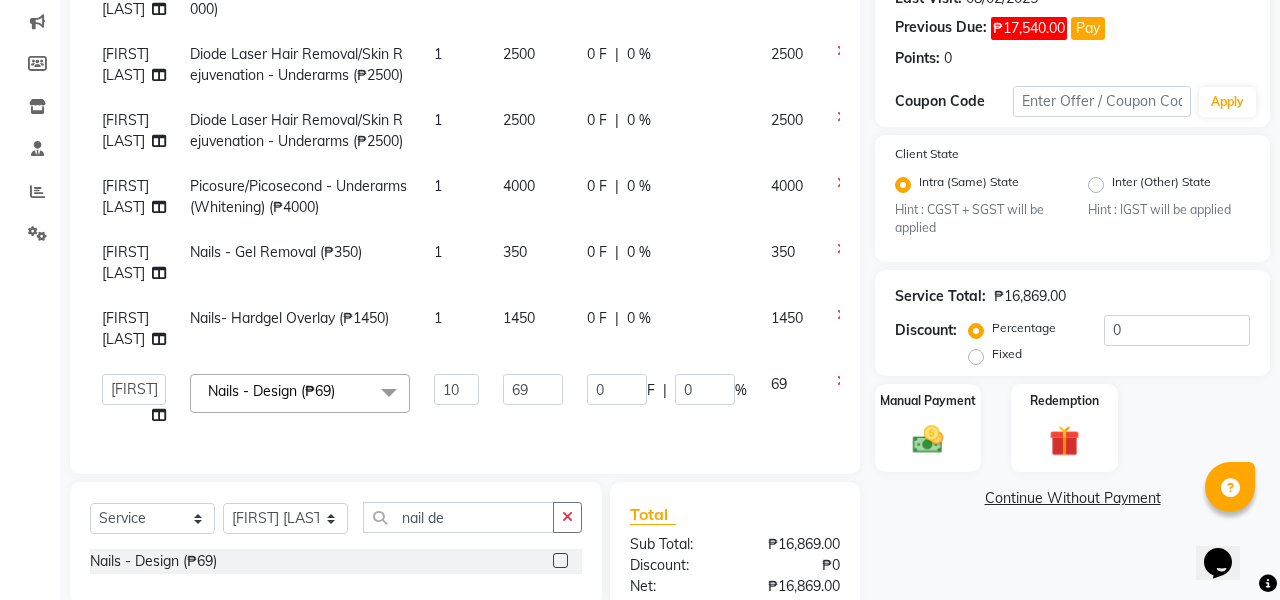 click on "NELIA MONES  Facials- Hydra Facial Ultimate (₱6000) 1 6000 0 F | 0 % 6000 NELIA MONES  Diode Laser Hair Removal/Skin Rejuvenation  - Underarms (₱2500) 1 2500 0 F | 0 % 2500 NELIA MONES  Diode Laser Hair Removal/Skin Rejuvenation  - Underarms (₱2500) 1 2500 0 F | 0 % 2500 NELIA MONES  Picosure/Picosecond - Underarms (Whitening) (₱4000) 1 4000 0 F | 0 % 4000 NELIA MONES  Nails - Gel Removal (₱350) 1 350 0 F | 0 % 350 NELIA MONES  Nails- Hardgel Overlay  (₱1450) 1 1450 0 F | 0 % 1450  APRIL JOY GUILLERMO   CIARA SHAYNE FLORES   EZRA JOHN   LIEZL GAROTE OPOLENCIA   MABELL DELA PENA   MA. FAITH NICANOR   MARY GRACE DORIN    MILIESSA KIRSTIE ESCANLAR   MOREEN JOY CASTOR   NELIA MONES    Oscar Razzouk   PRINCESS KATE ALARIN    RETCHEL MUYA    Rj Isabelle Reyes   Rose Ann Dee Razzouk   SUZANNE TABLAZON  Nails - Design  (₱69)  x Eyebrows And Lashes - Classic Set Mink (₱1550) Eyebrows And Lashes - Classic Set Cashmere (₱1850) Eyebrows And Lashes - Classic Set Sable (₱2000) Brows Threading (₱200)" 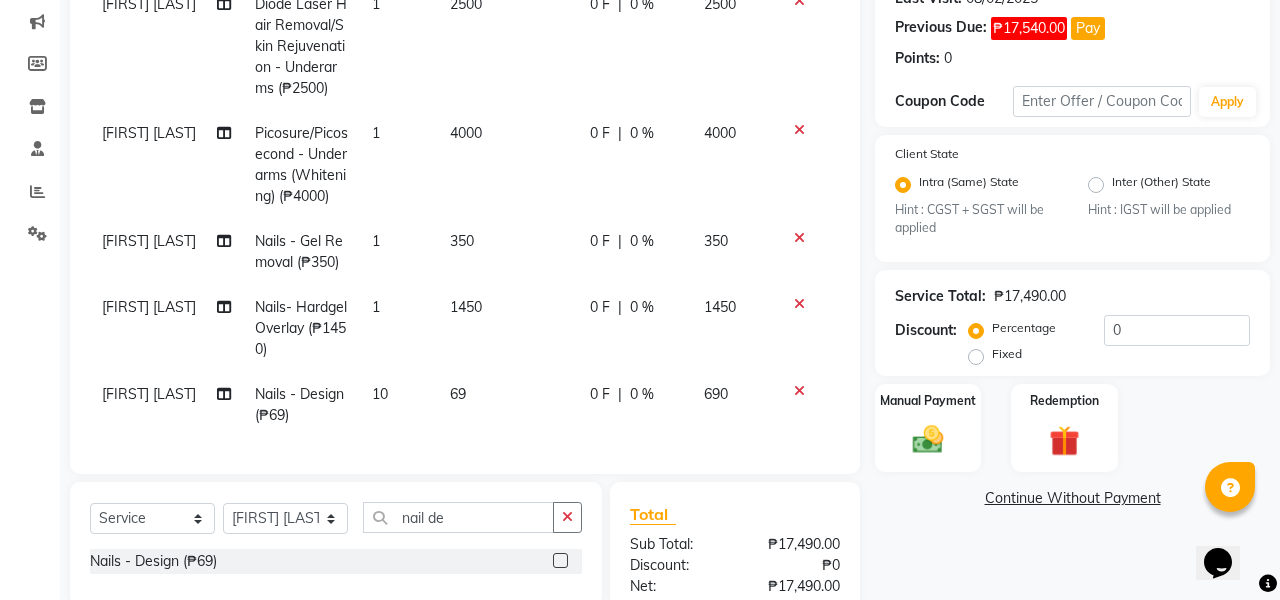 scroll, scrollTop: 291, scrollLeft: 0, axis: vertical 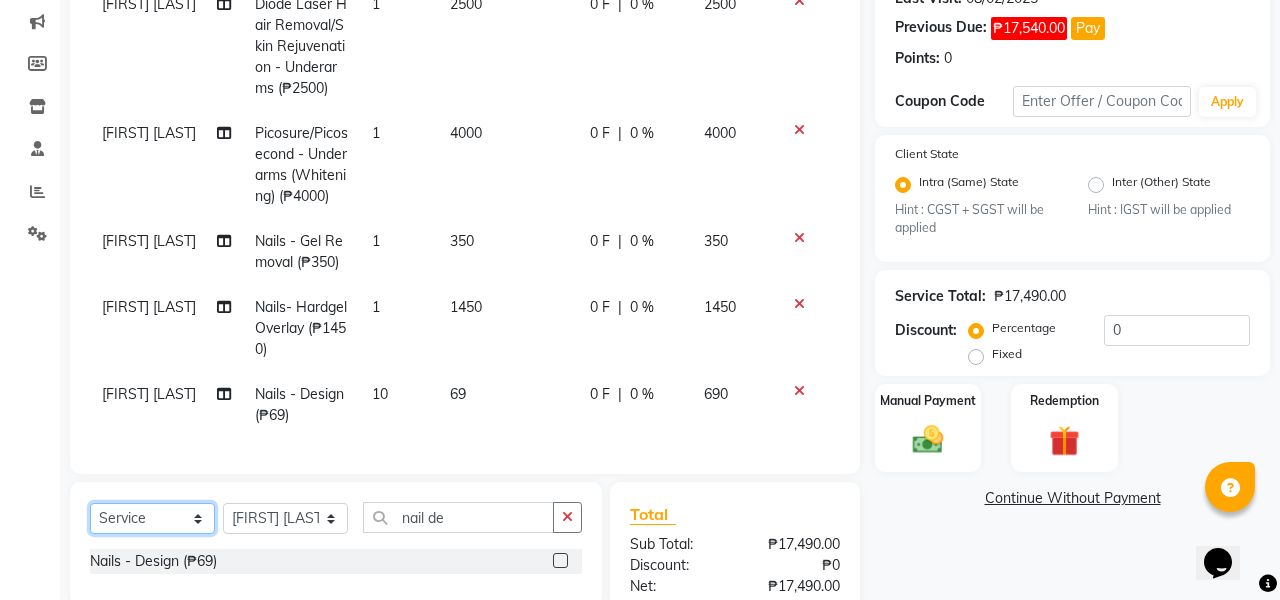 select on "product" 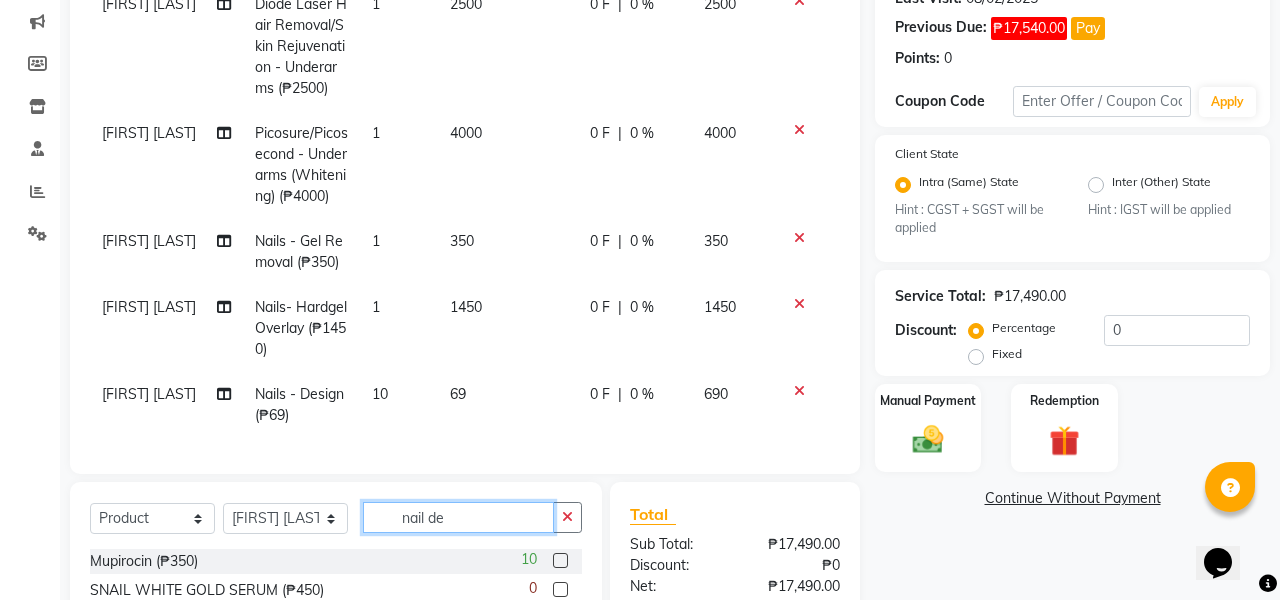 click on "nail de" 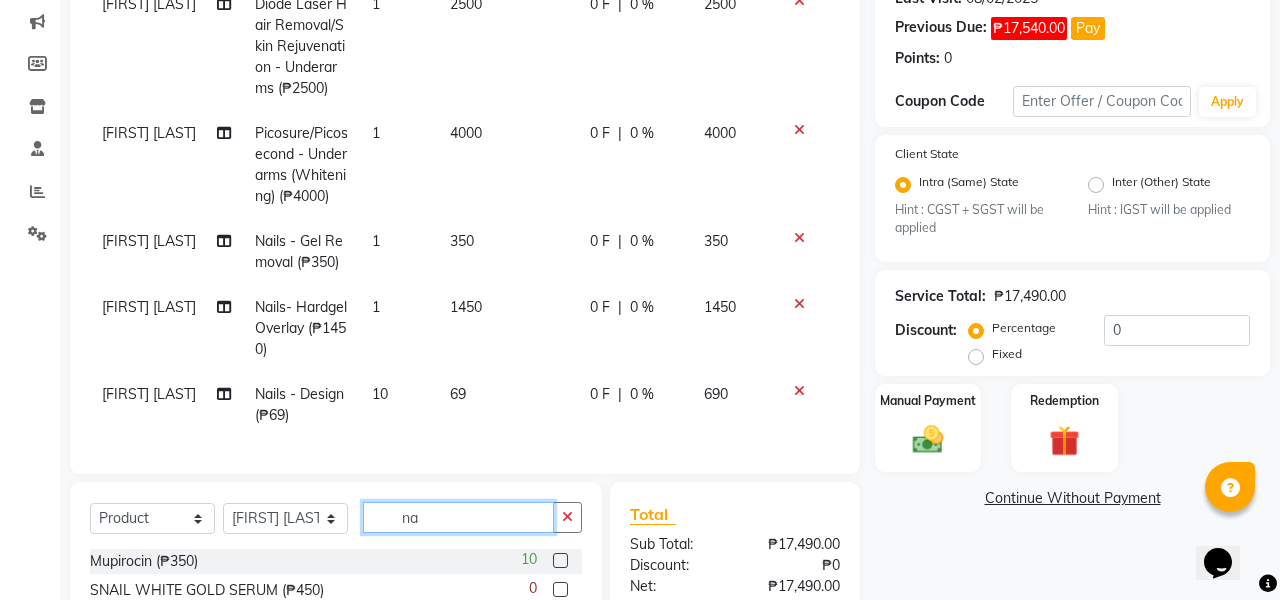 type on "n" 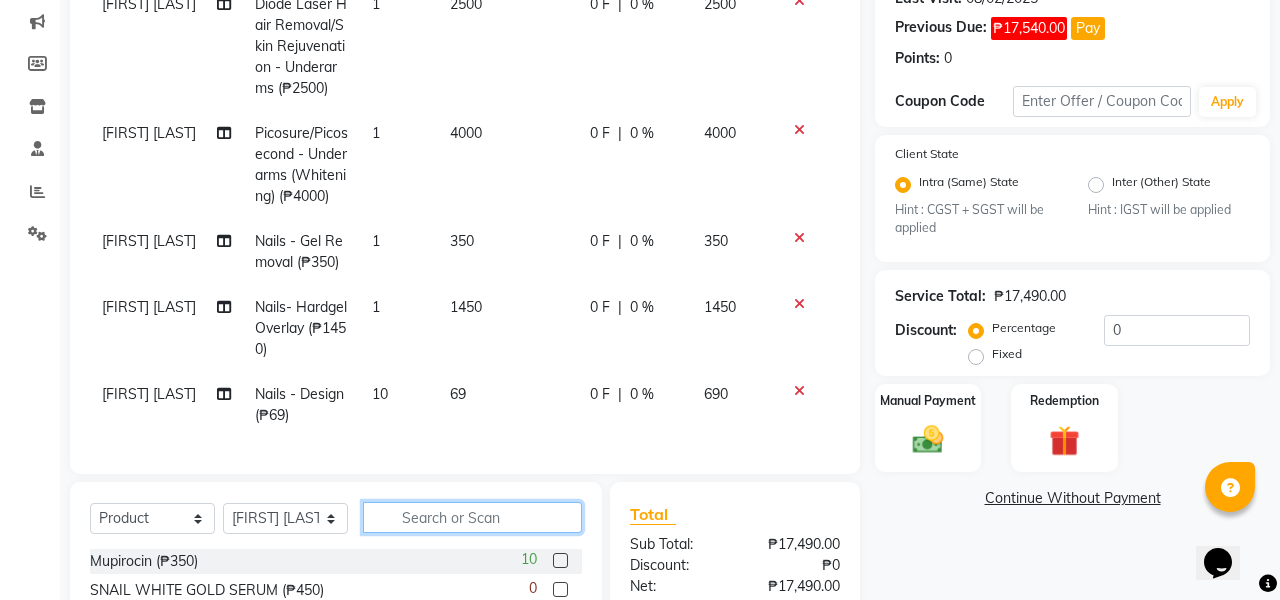 click 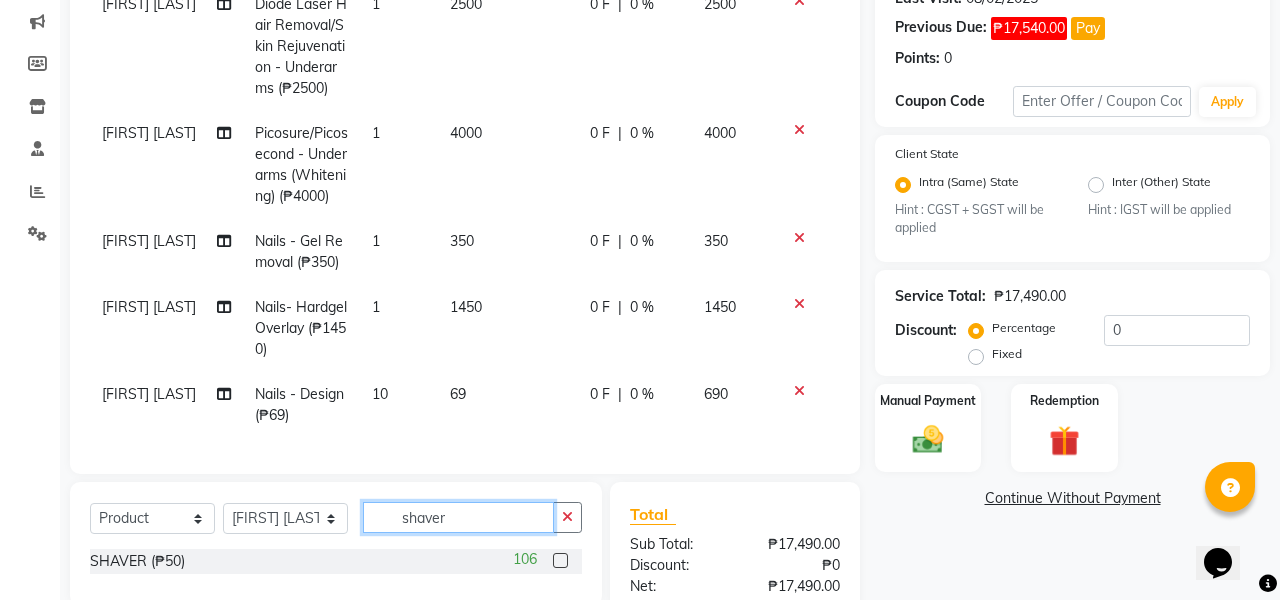 type on "shaver" 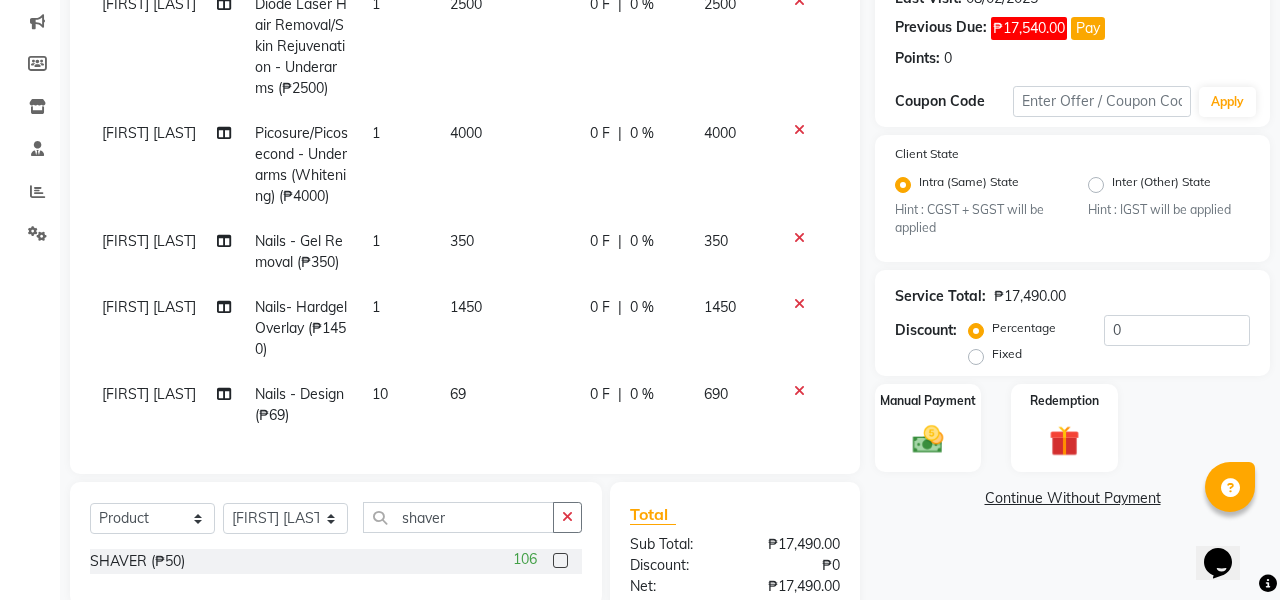 click 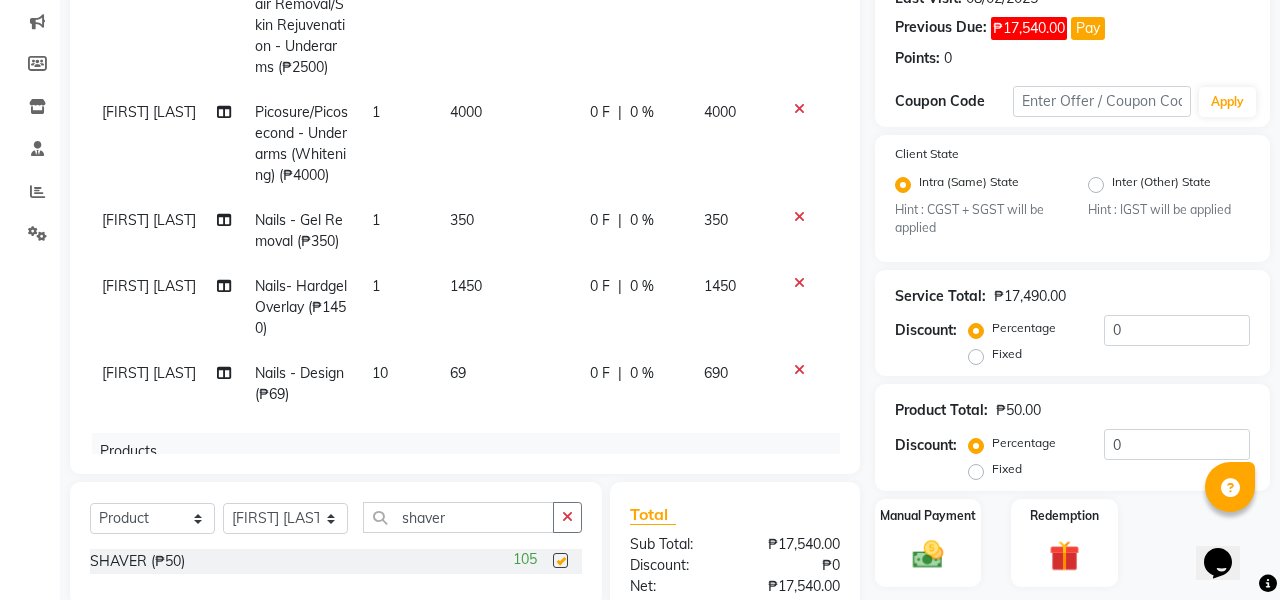 checkbox on "false" 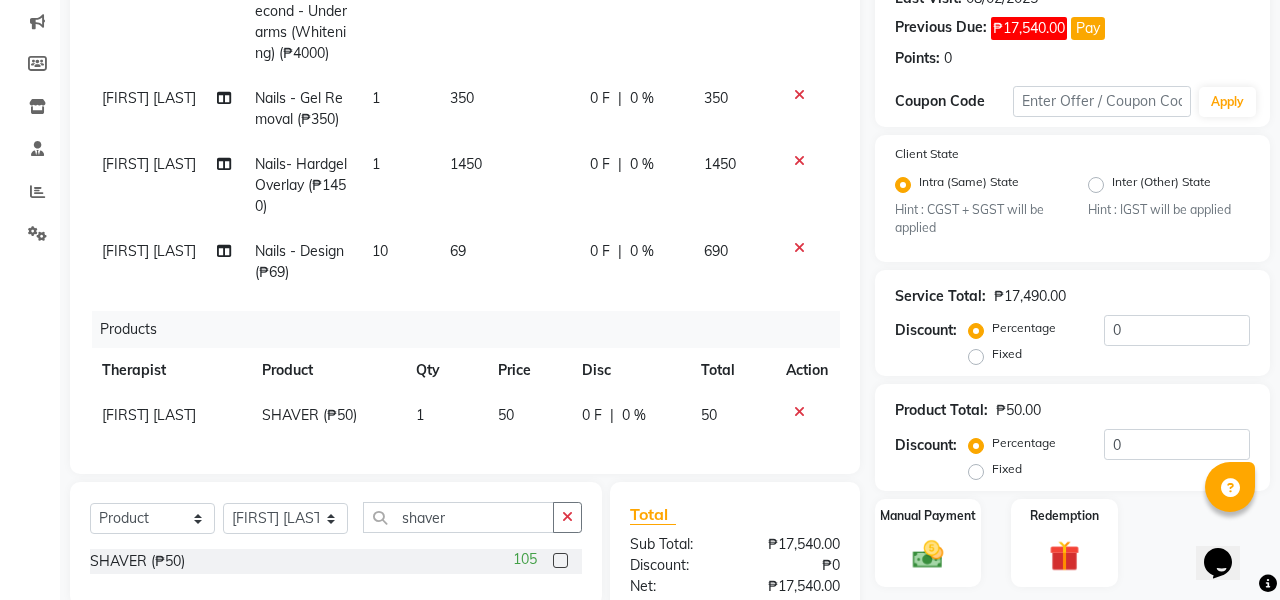 scroll, scrollTop: 434, scrollLeft: 0, axis: vertical 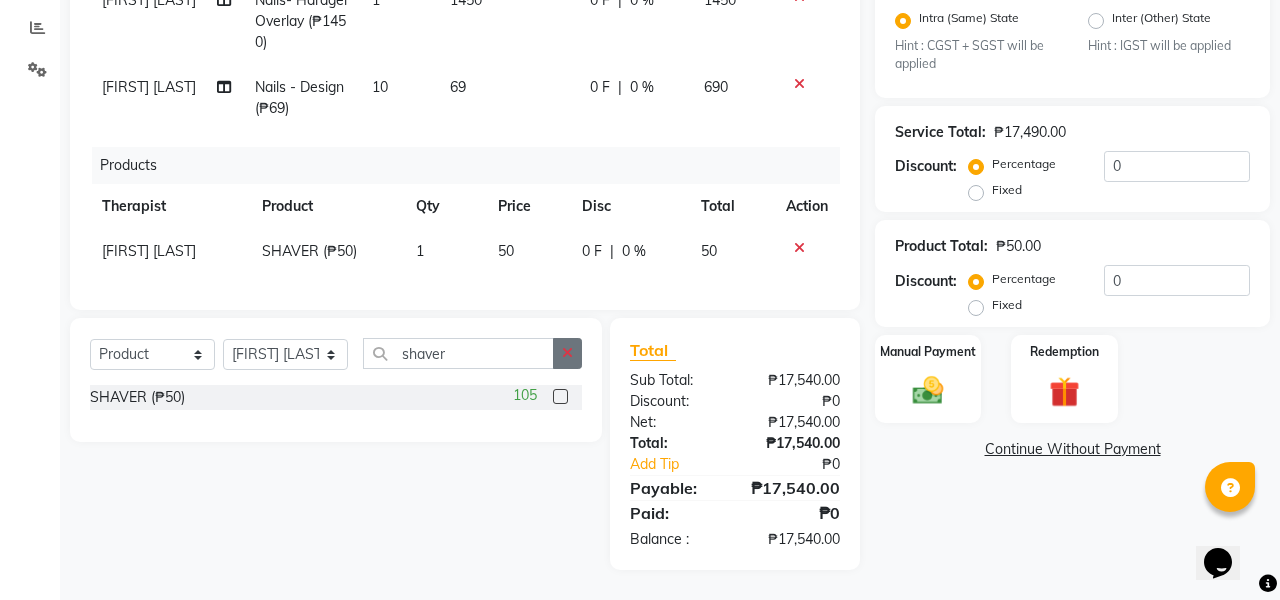 click 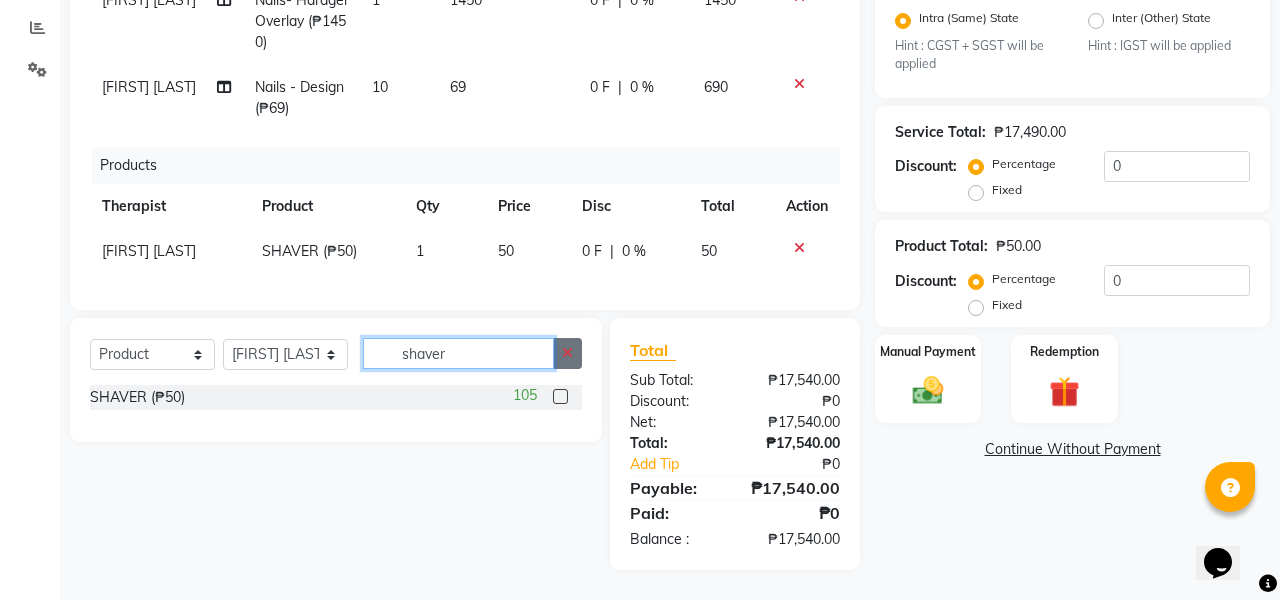 type 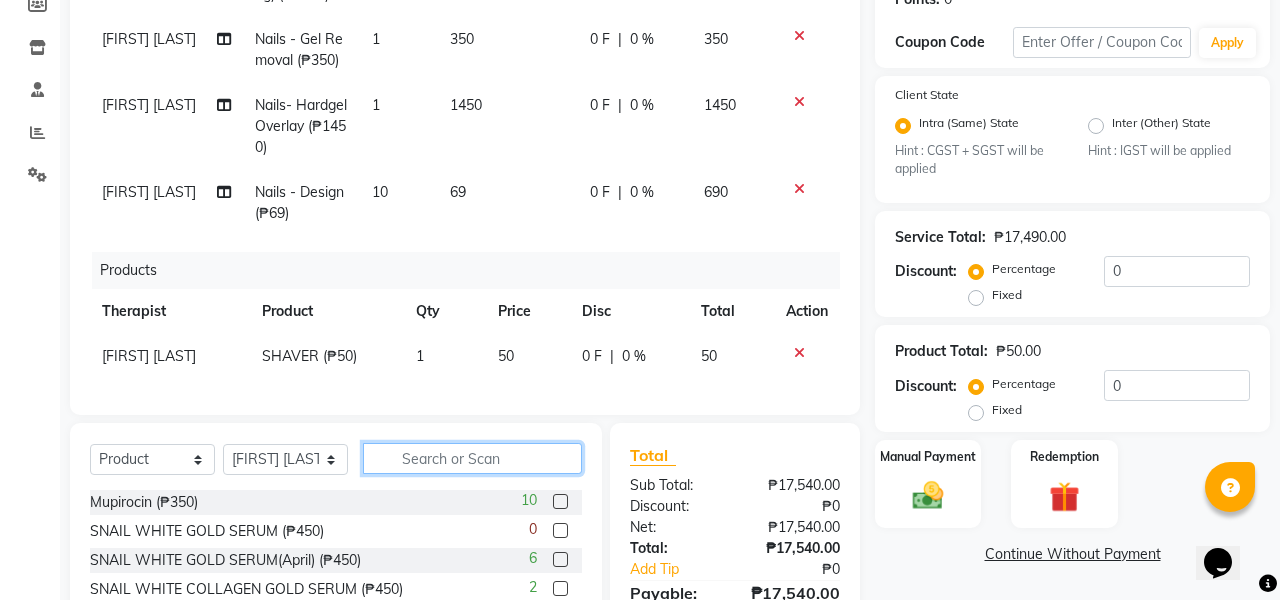 scroll, scrollTop: 230, scrollLeft: 0, axis: vertical 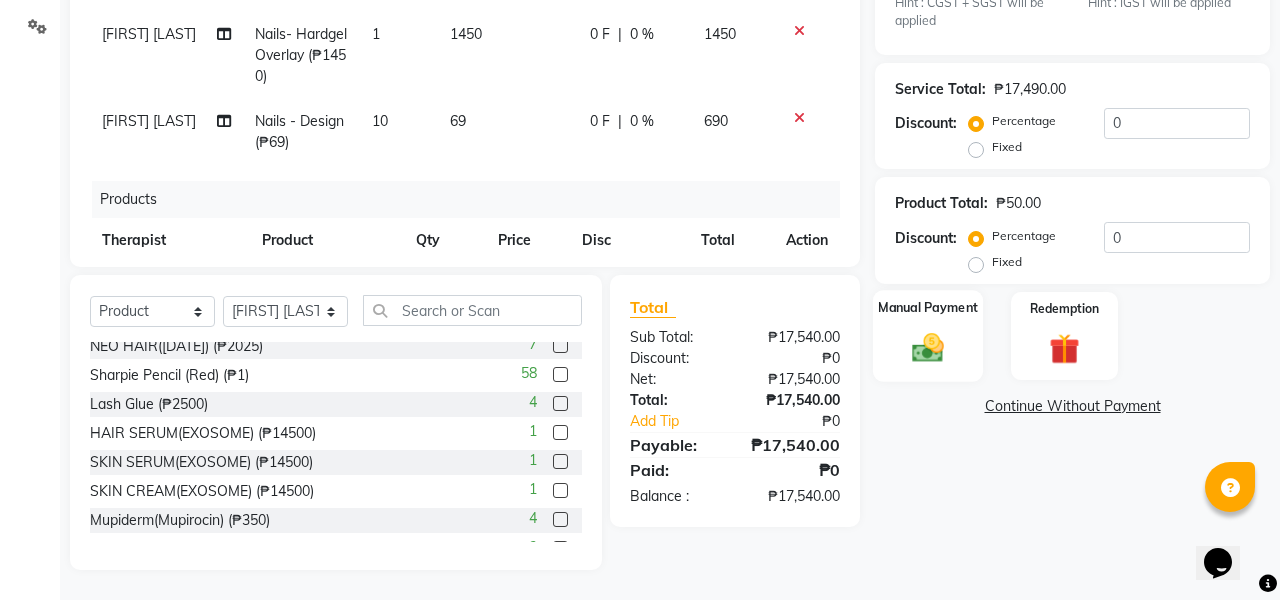 click 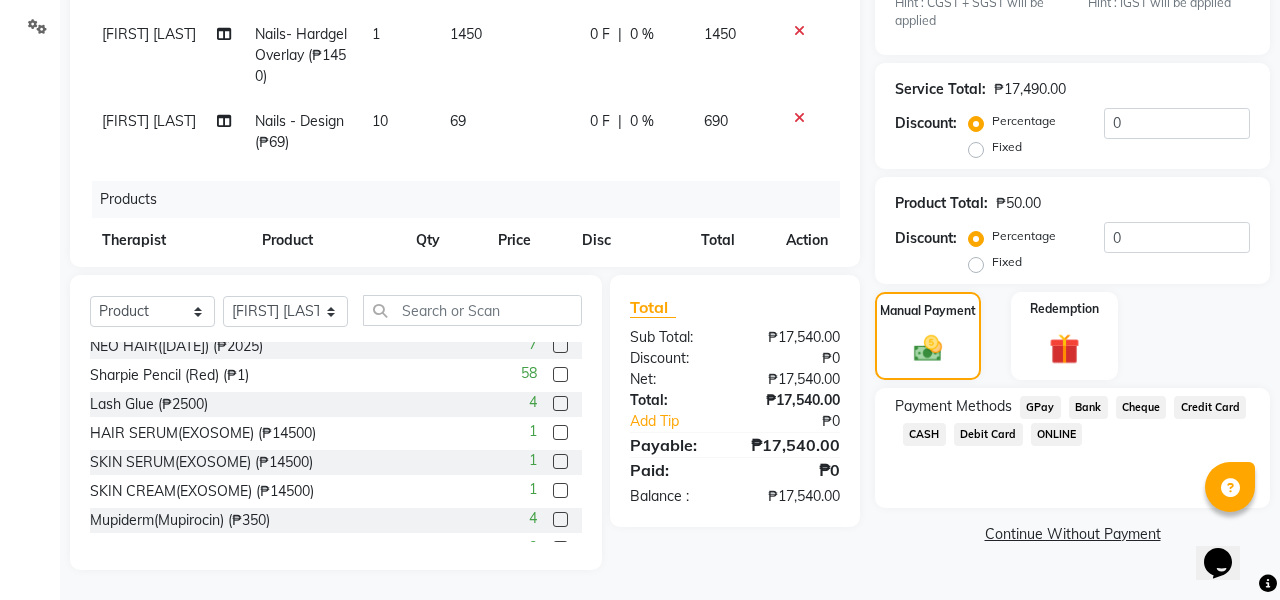 scroll, scrollTop: 501, scrollLeft: 0, axis: vertical 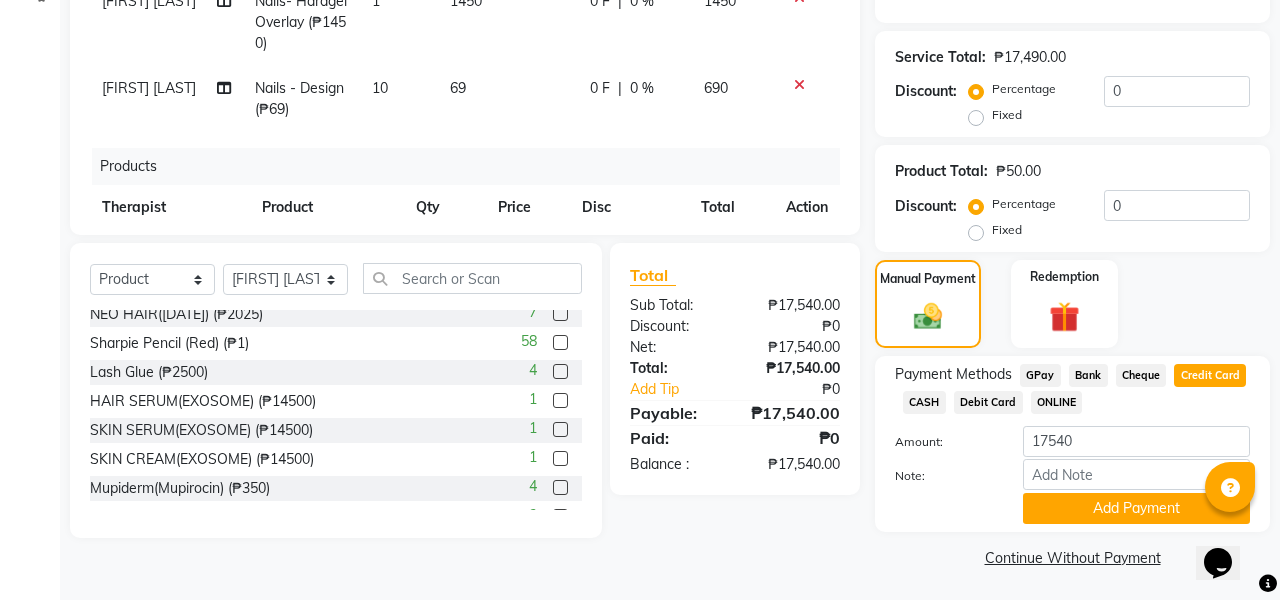 click on "[NAME]" 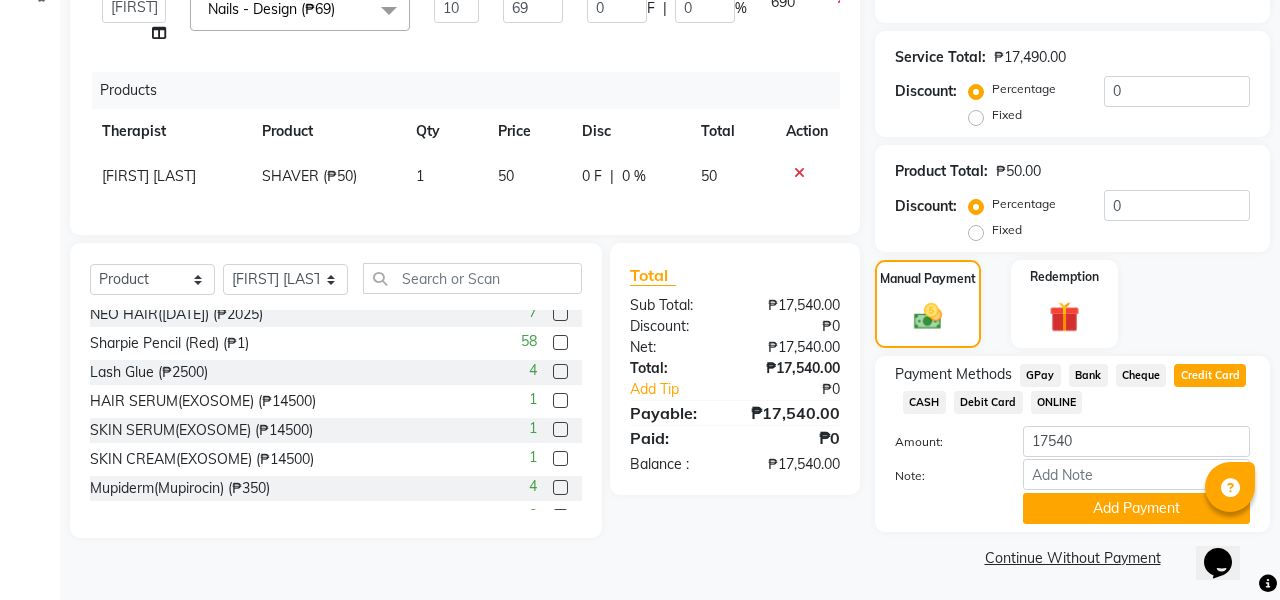 scroll, scrollTop: 285, scrollLeft: 0, axis: vertical 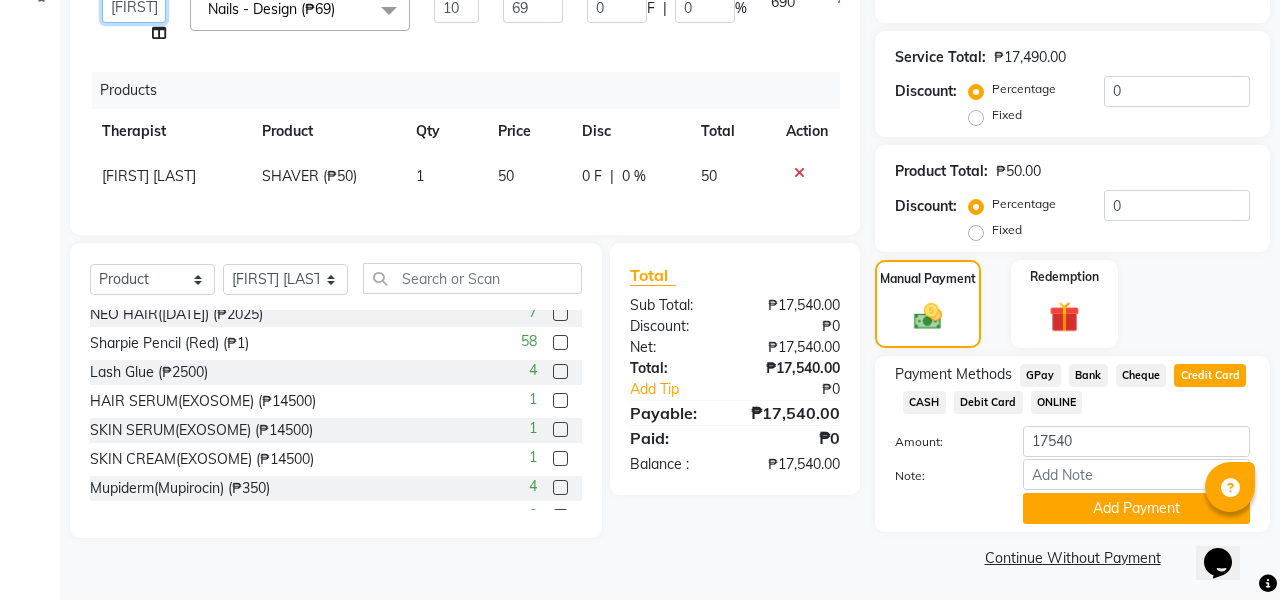 select on "50718" 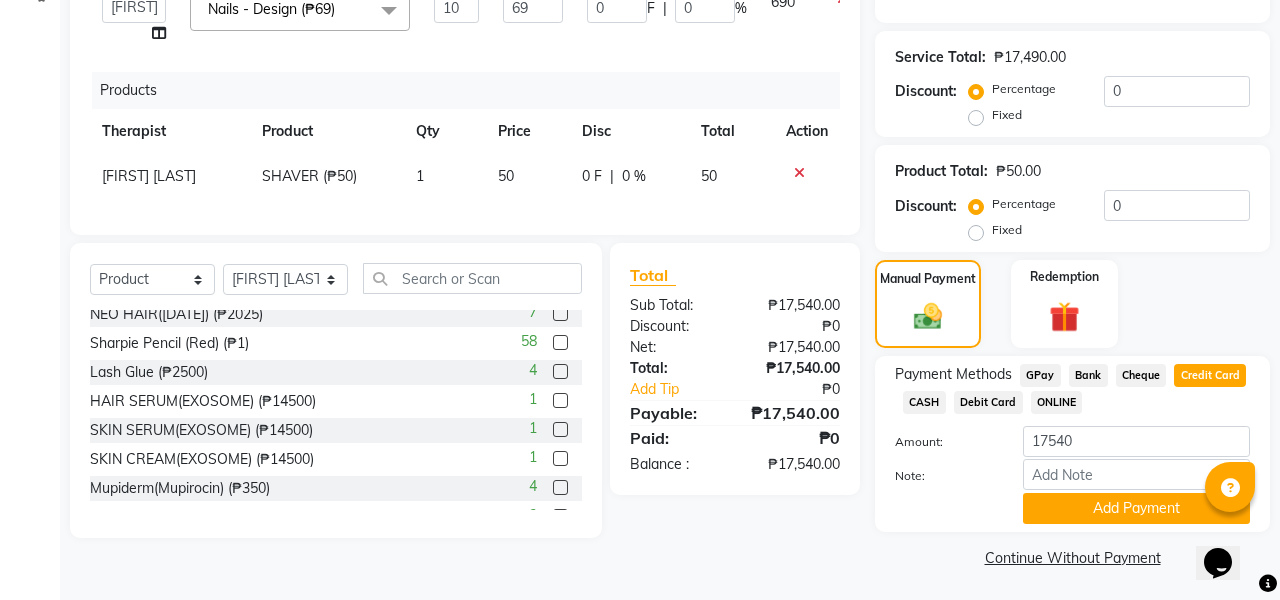scroll, scrollTop: 214, scrollLeft: 0, axis: vertical 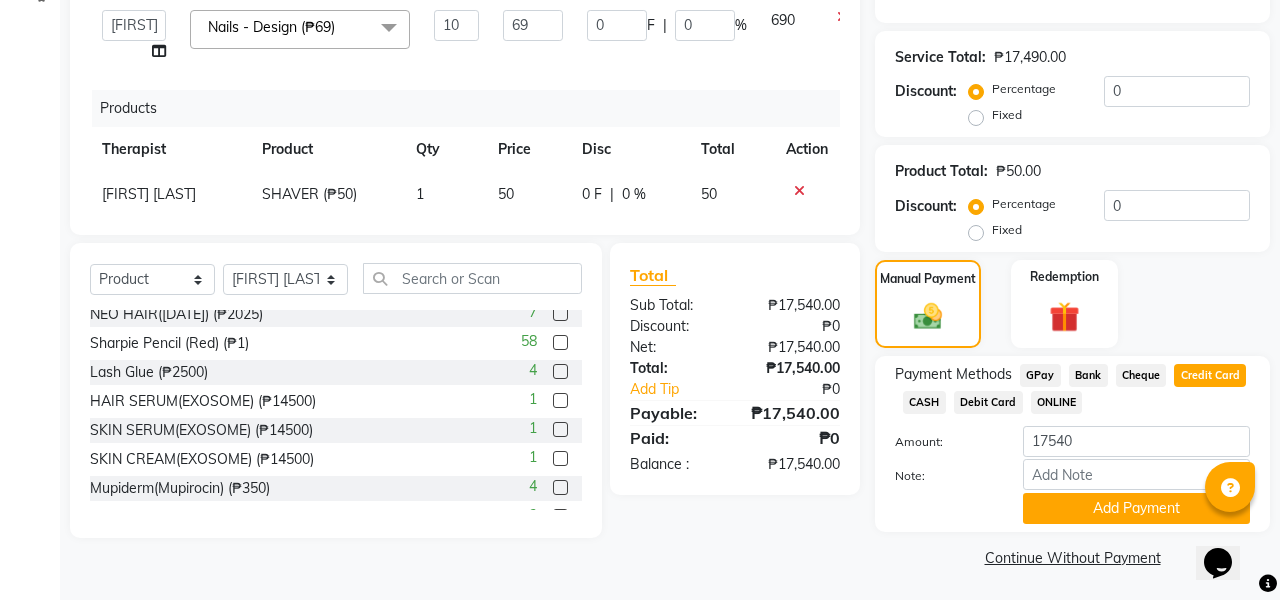 select on "50718" 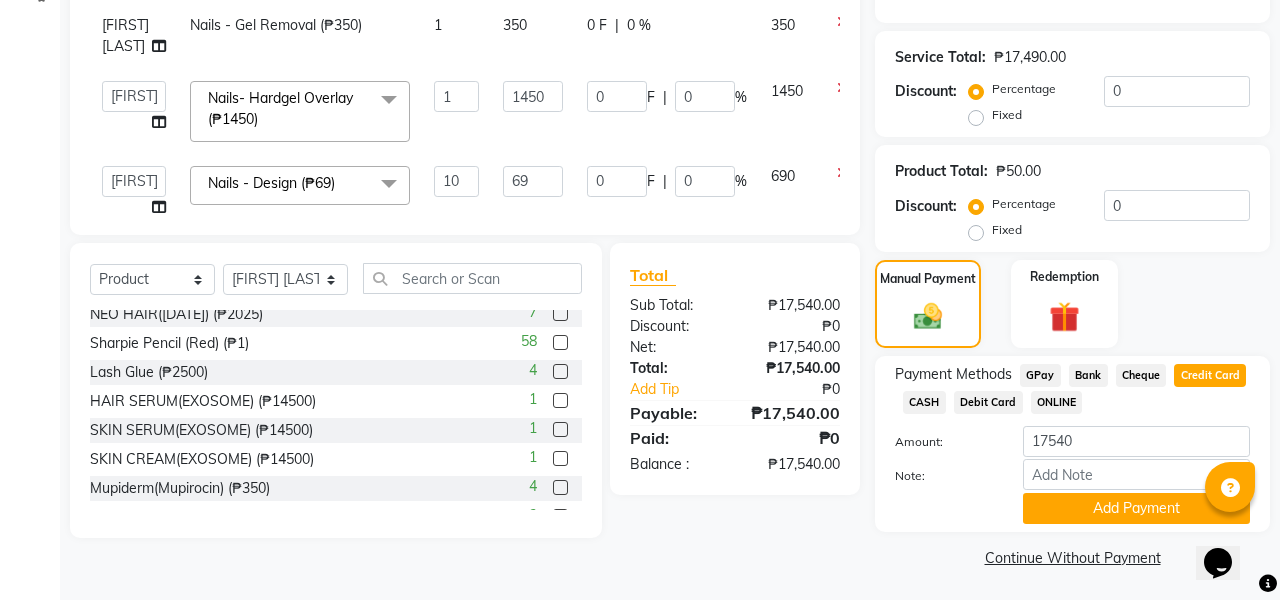 scroll, scrollTop: 50, scrollLeft: 0, axis: vertical 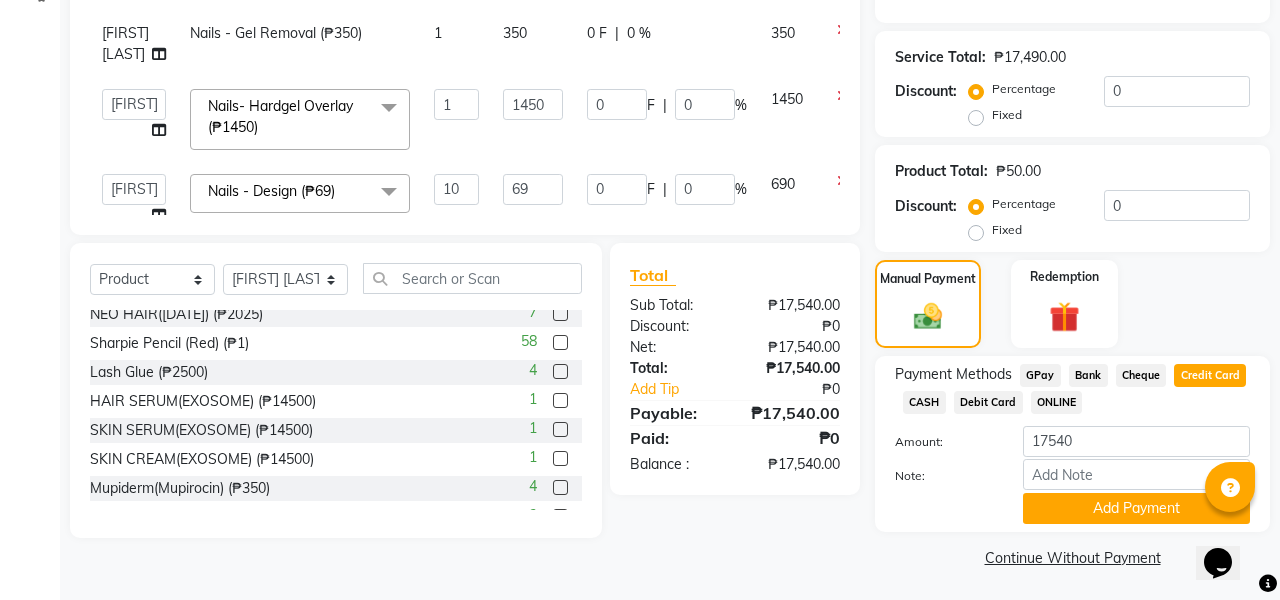 click on "[NAME]" 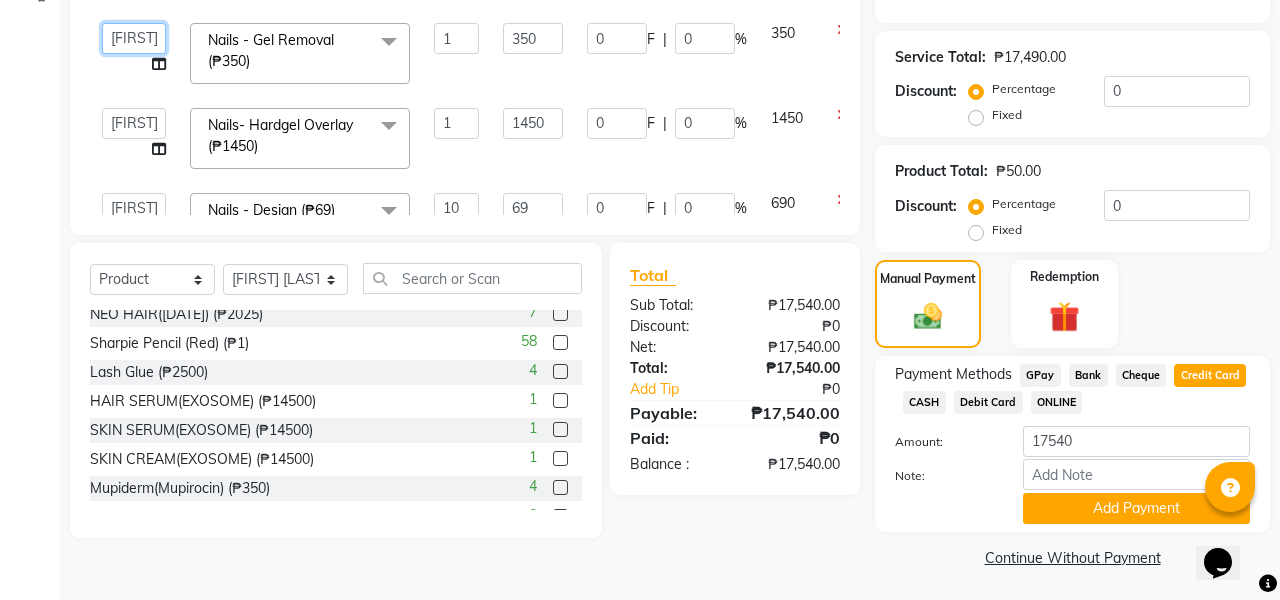 select on "50718" 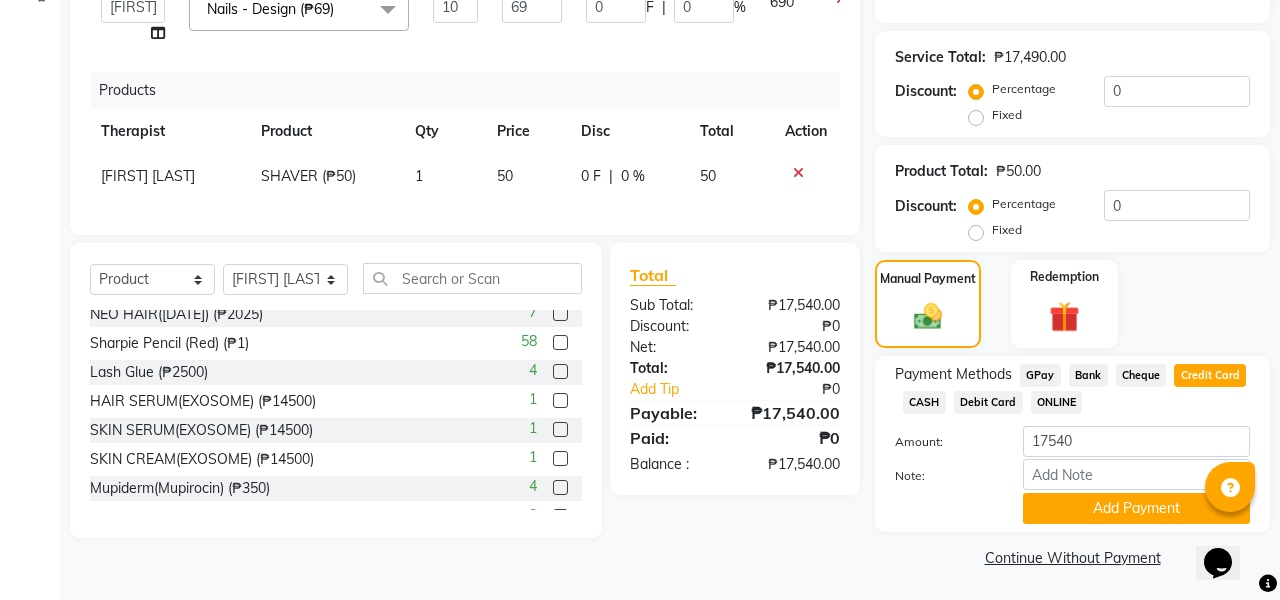 scroll, scrollTop: 333, scrollLeft: 2, axis: both 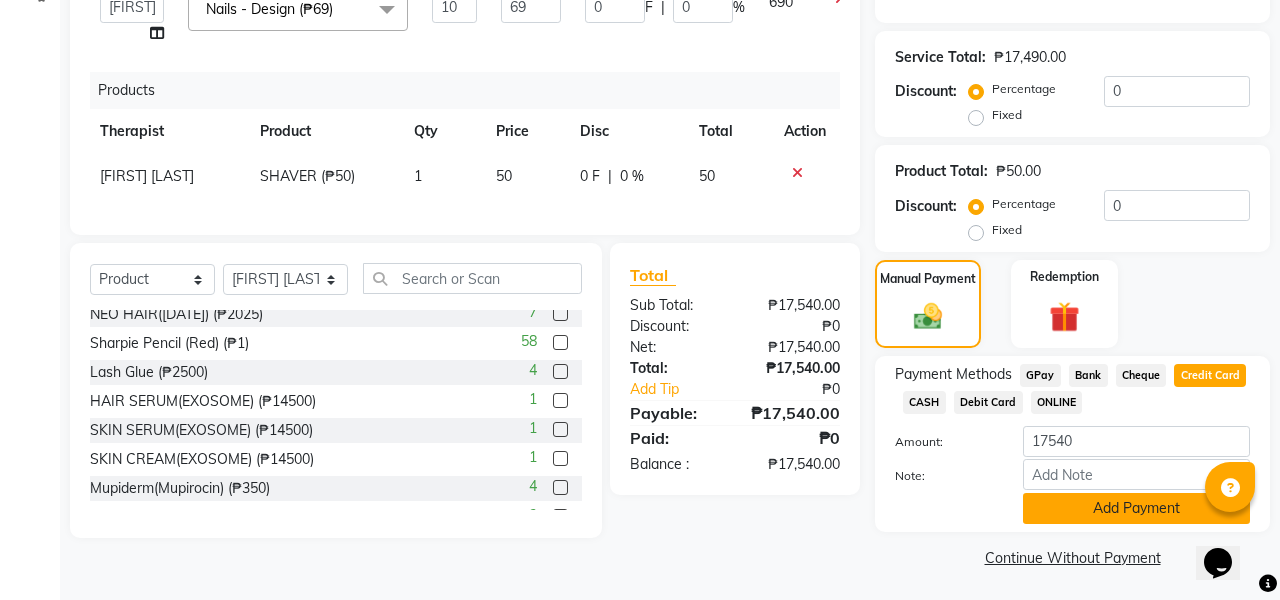 click on "Add Payment" 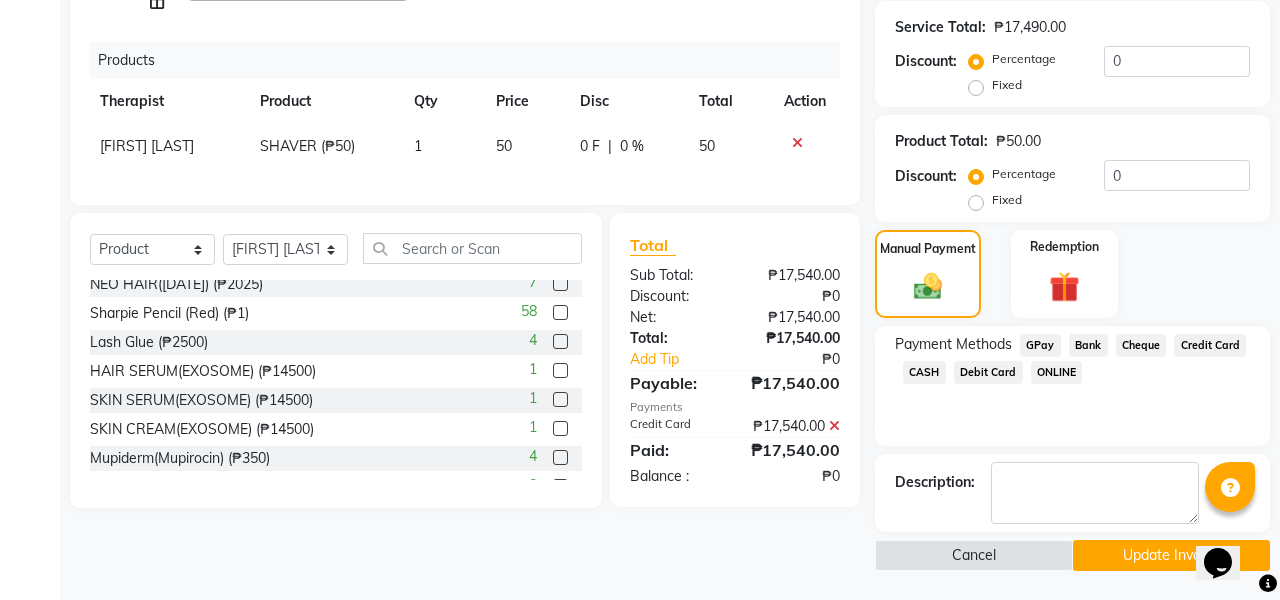 scroll, scrollTop: 562, scrollLeft: 0, axis: vertical 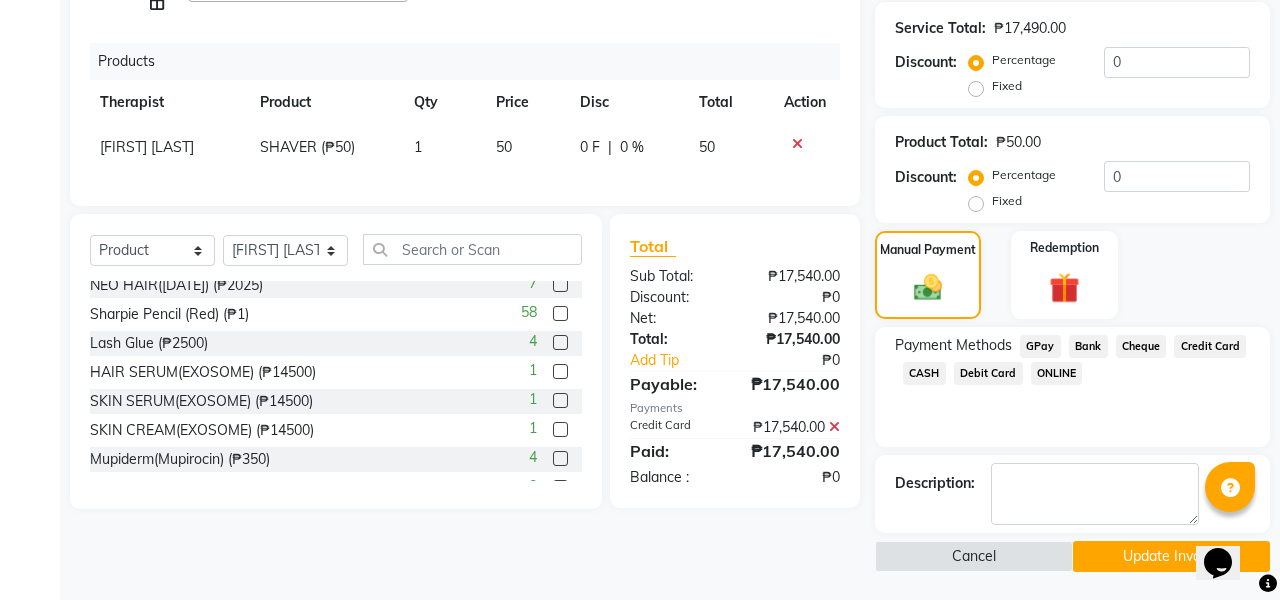 click on "INVOICE PREVIOUS INVOICES Create New   Save   Open Invoices  Client +63 9399171021 Date 08/02/2025 Invoice Number V/2025-26/0759 Services Therapist Service Qty Price Disc Total Action NELIA MONES  Facials- Hydra Facial Ultimate (₱6000) 1 6000 0 F | 0 % 6000 NELIA MONES  Diode Laser Hair Removal/Skin Rejuvenation  - Underarms (₱2500) 1 2500 0 F | 0 % 2500 NELIA MONES  Diode Laser Hair Removal/Skin Rejuvenation  - Underarms (₱2500) 1 2500 0 F | 0 % 2500 NELIA MONES  Picosure/Picosecond - Underarms (Whitening) (₱4000) 1 4000 0 F | 0 % 4000  APRIL JOY GUILLERMO   CIARA SHAYNE FLORES   EZRA JOHN   LIEZL GAROTE OPOLENCIA   MABELL DELA PENA   MA. FAITH NICANOR   MARY GRACE DORIN    MILIESSA KIRSTIE ESCANLAR   MOREEN JOY CASTOR   NELIA MONES    Oscar Razzouk   PRINCESS KATE ALARIN    RETCHEL MUYA    Rj Isabelle Reyes   Rose Ann Dee Razzouk   SUZANNE TABLAZON  Nails - Gel Removal (₱350)  x Eyebrows And Lashes - Classic Set Mink Eyebrows And Lashes - Classic Set Cashmere Eyebrows And Lashes - Hybrid Set Mink" 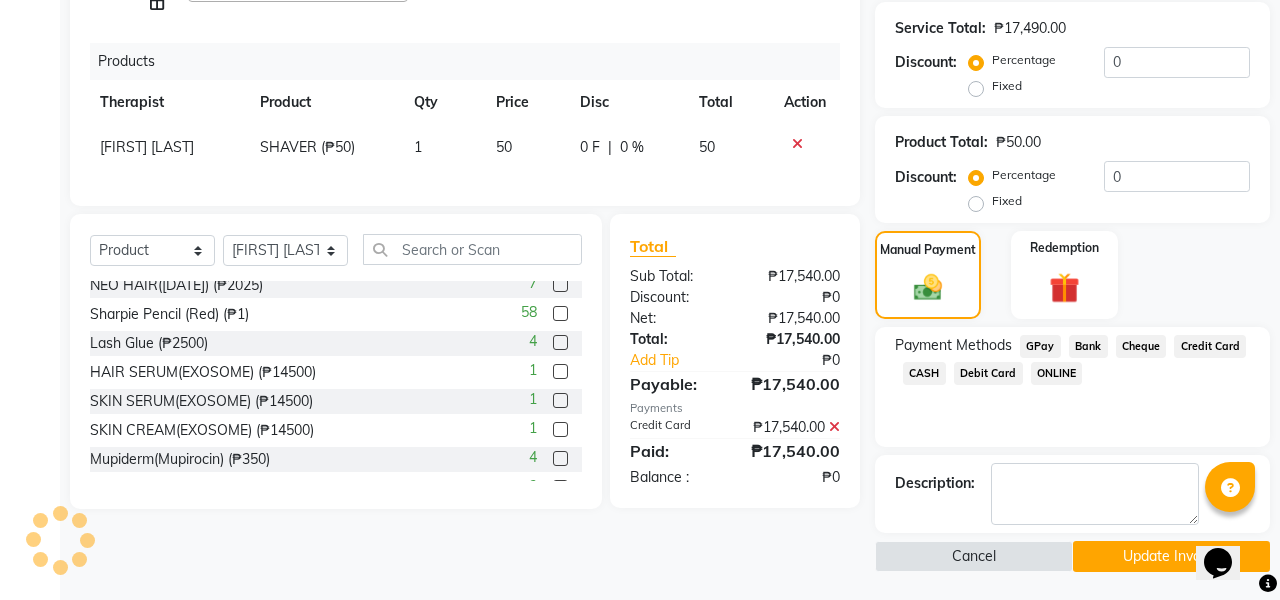 click on "Update Invoice" 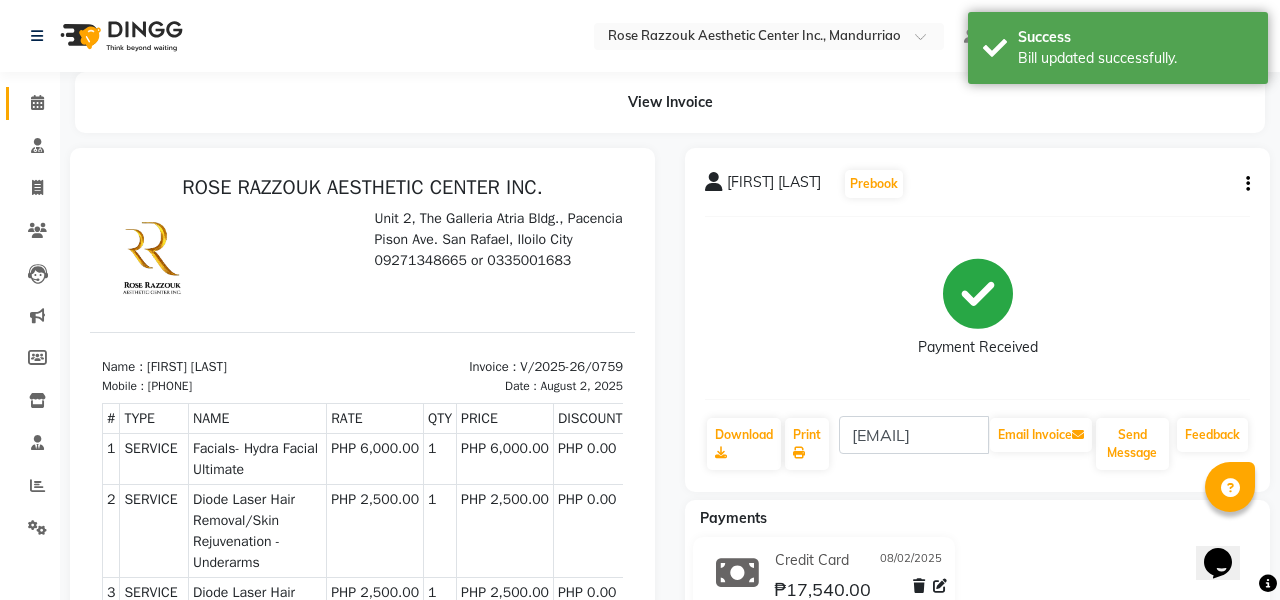 scroll, scrollTop: 0, scrollLeft: 0, axis: both 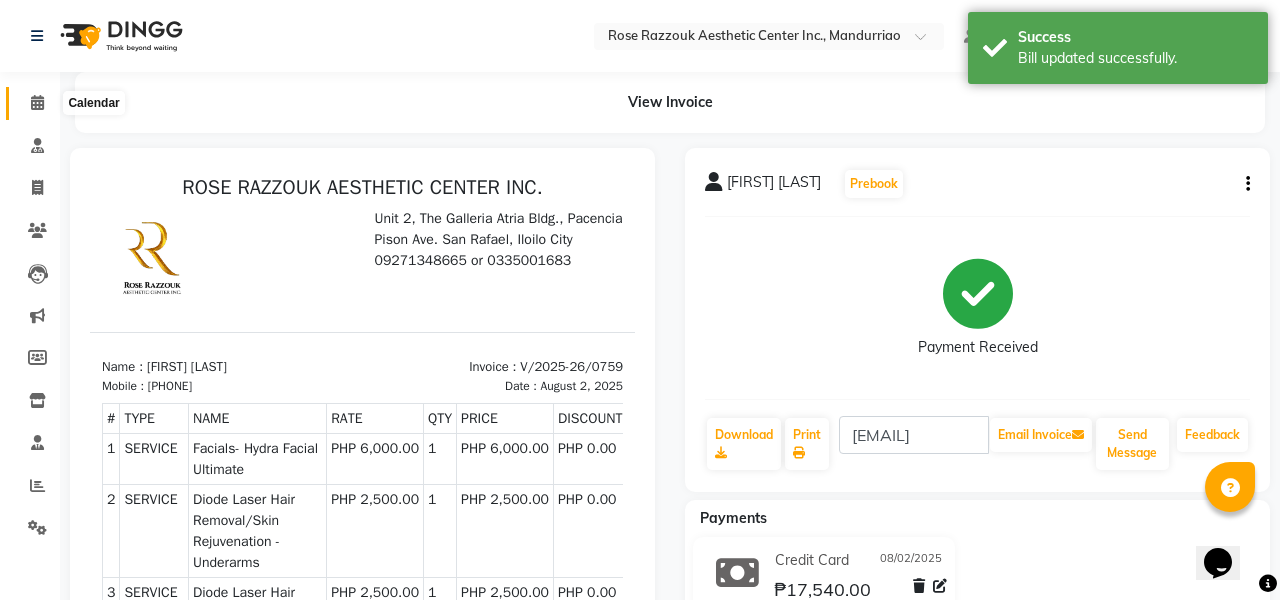 click 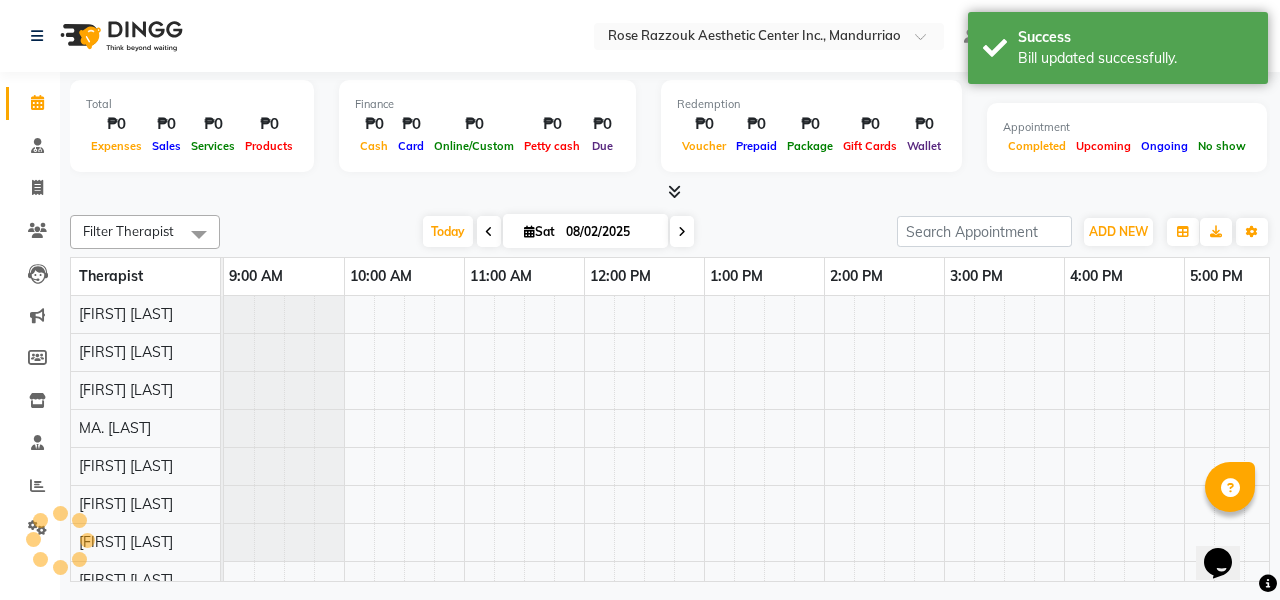 scroll, scrollTop: 0, scrollLeft: 0, axis: both 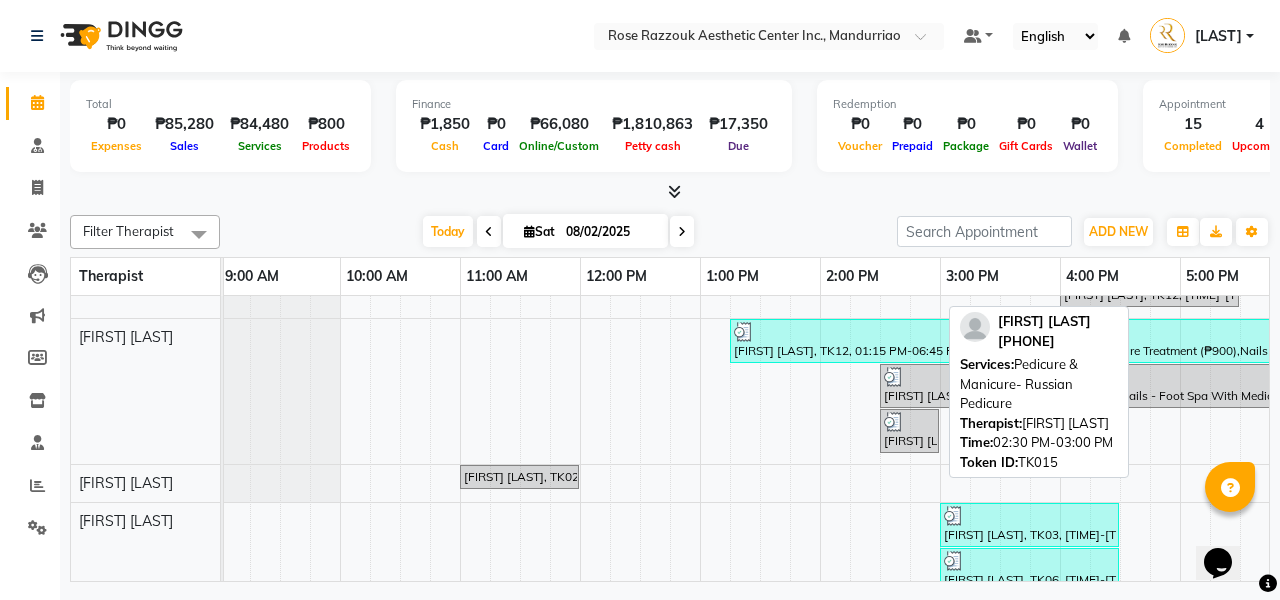 click on "[FIRST] [LAST], TK15, 02:30 PM-03:00 PM, Pedicure & Manicure- Russian Pedicure" at bounding box center [909, 431] 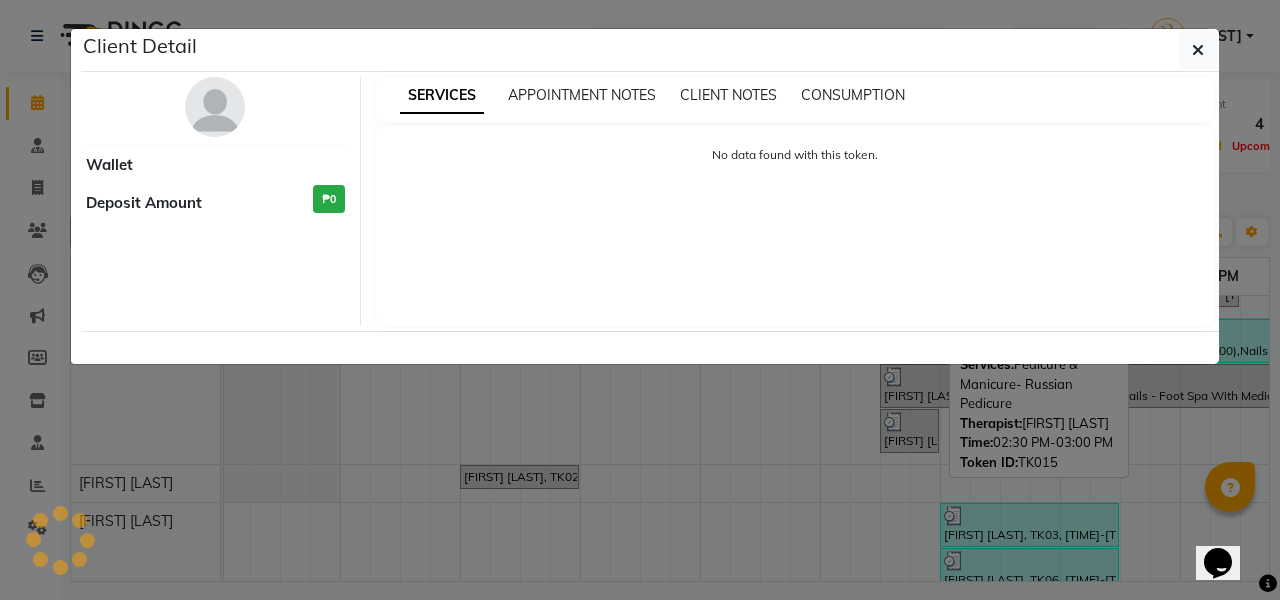 select on "3" 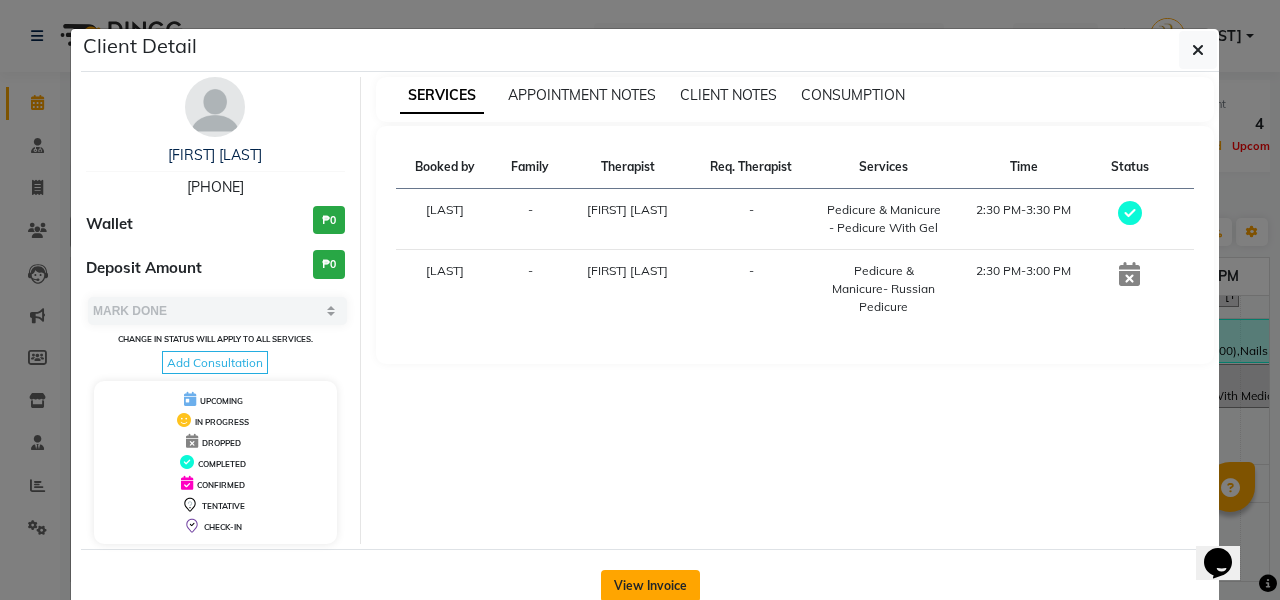 click on "View Invoice" 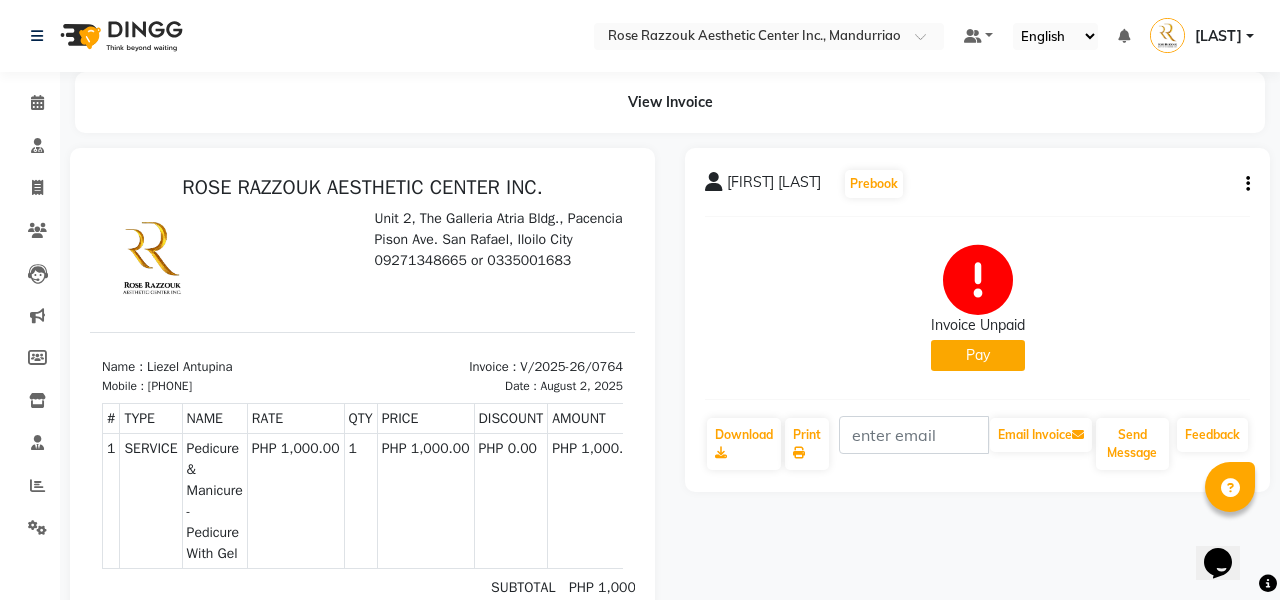 click 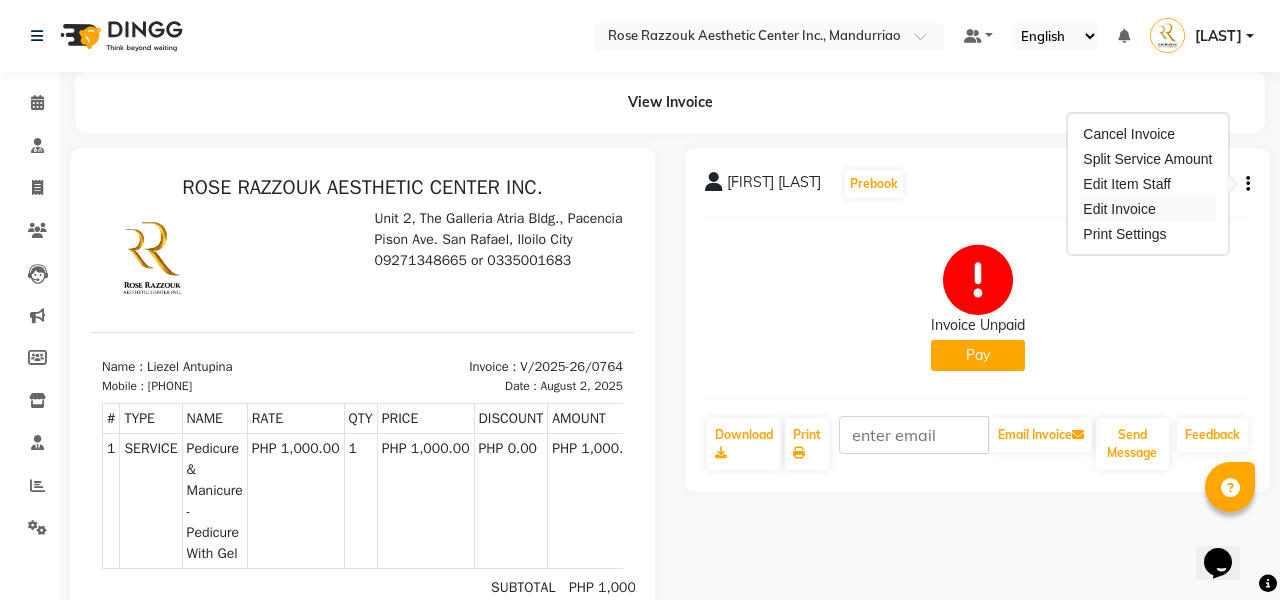 click on "Edit Invoice" at bounding box center (1147, 209) 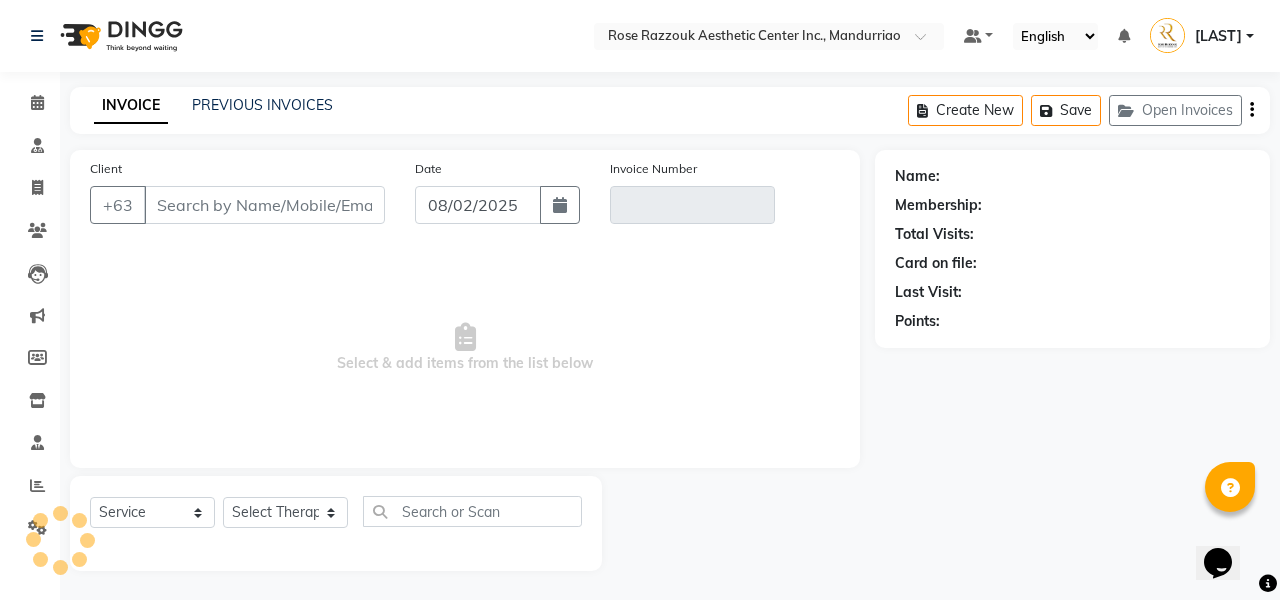 type on "[PHONE]" 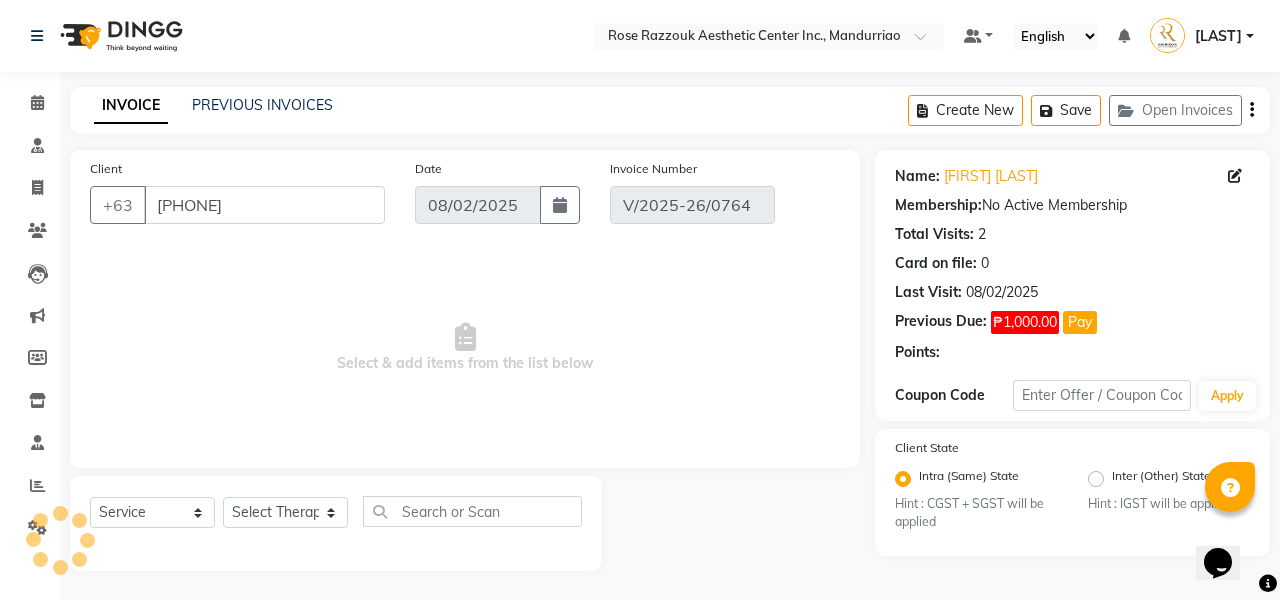 select on "select" 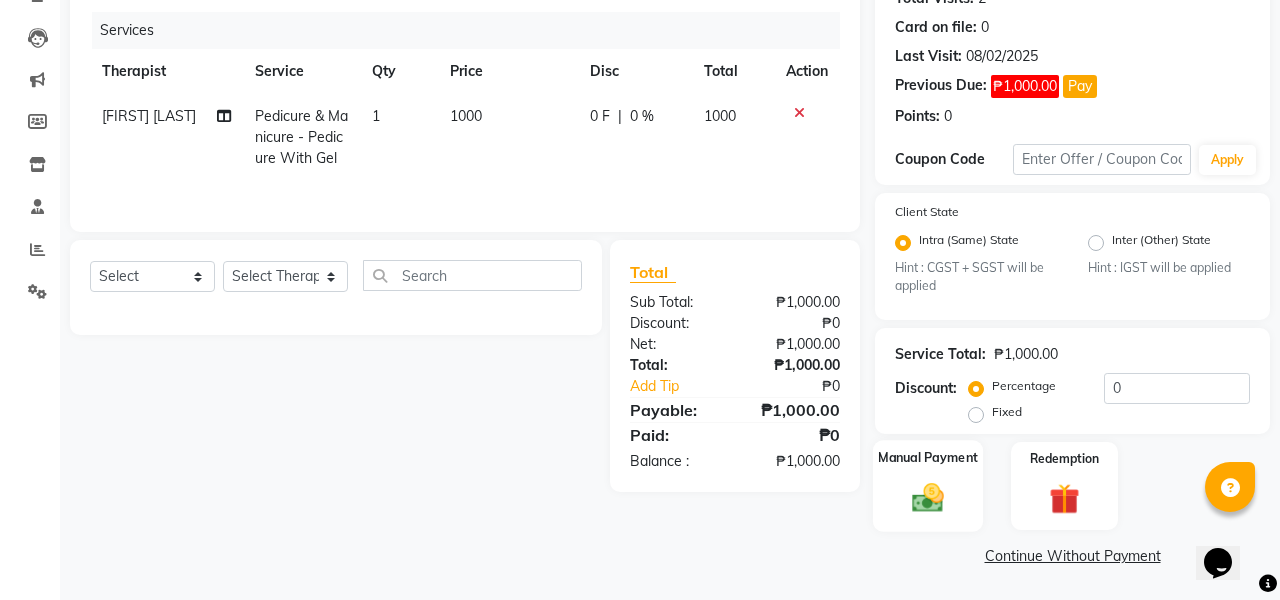 click on "Manual Payment" 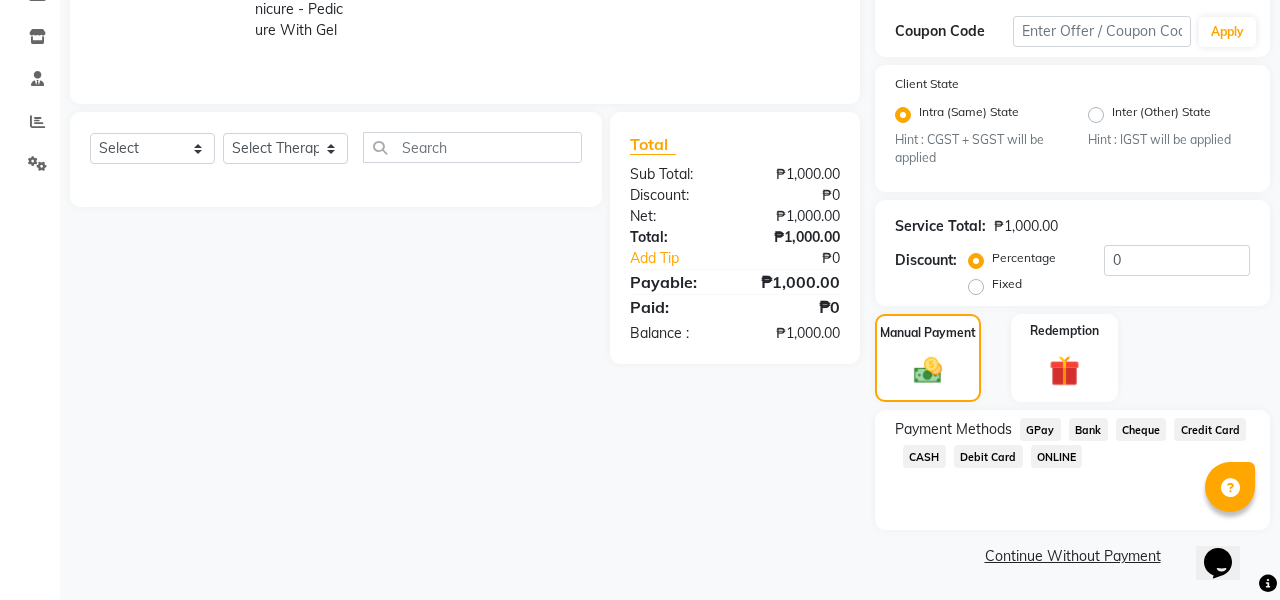click on "Credit Card" 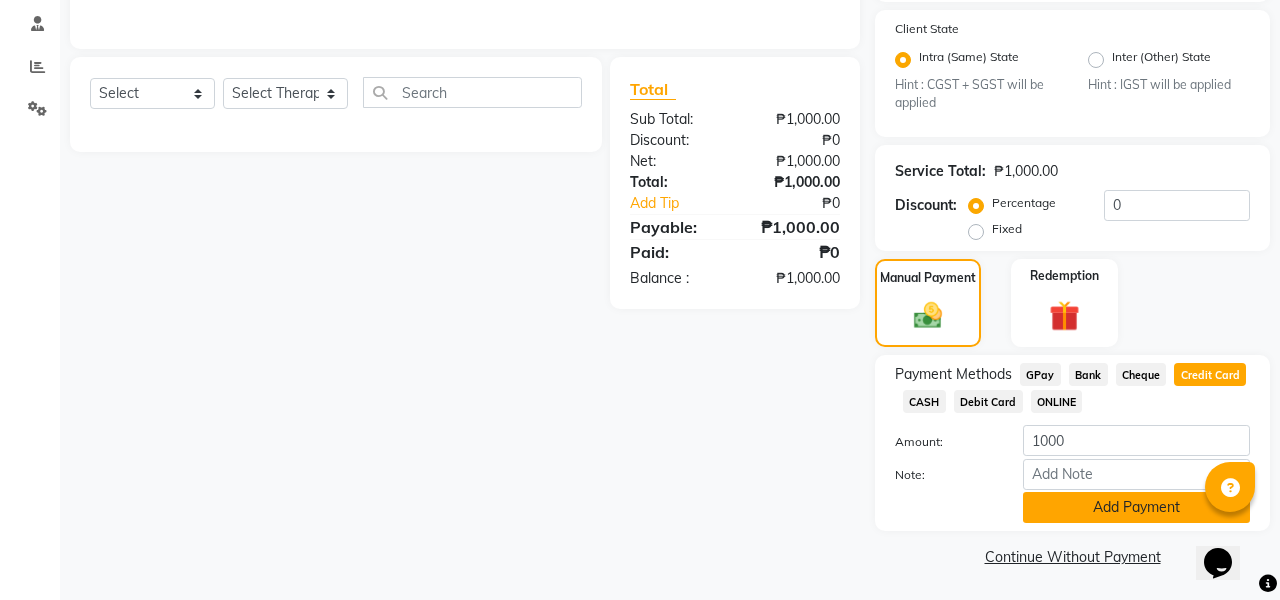 click on "Add Payment" 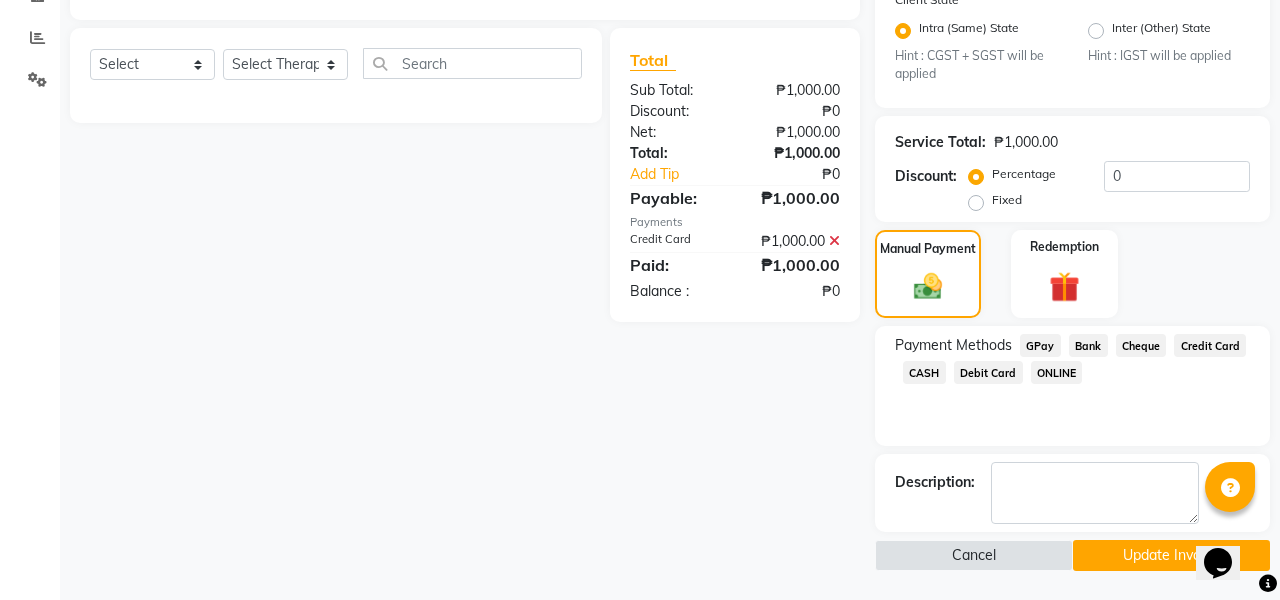 click on "Update Invoice" 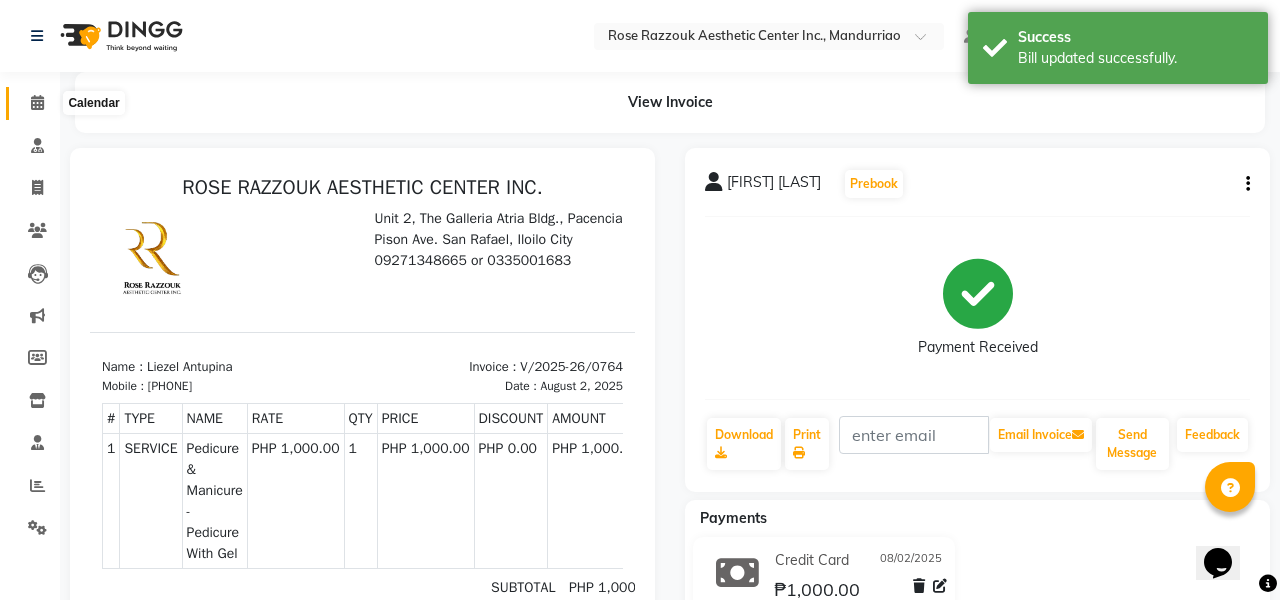 click 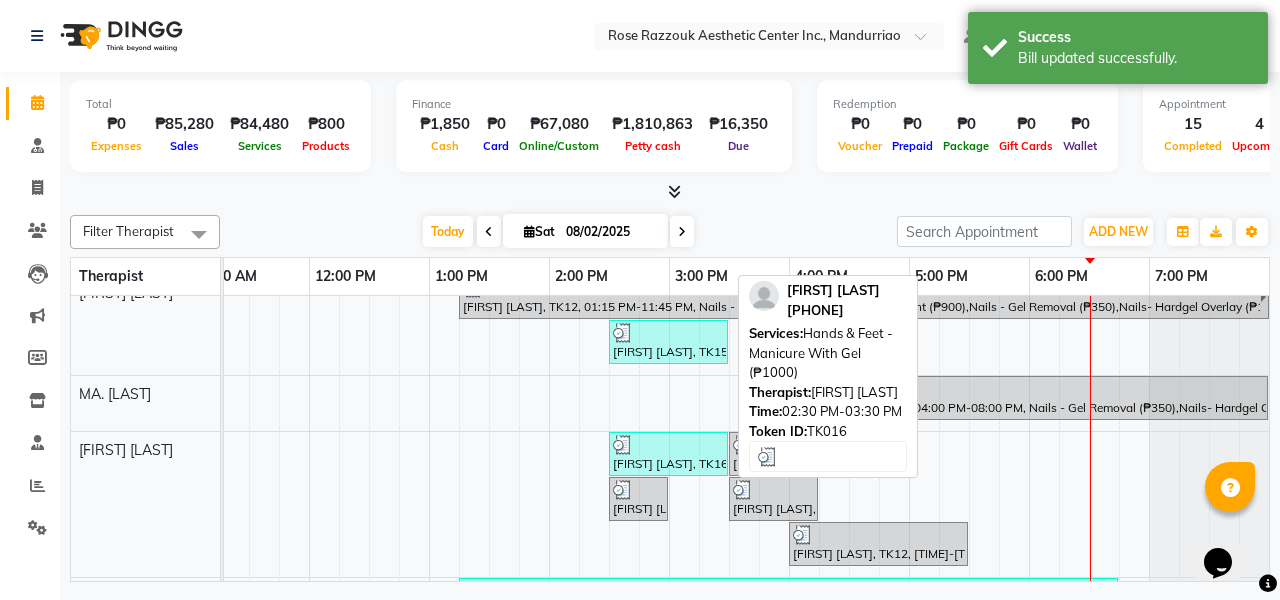 click at bounding box center [668, 445] 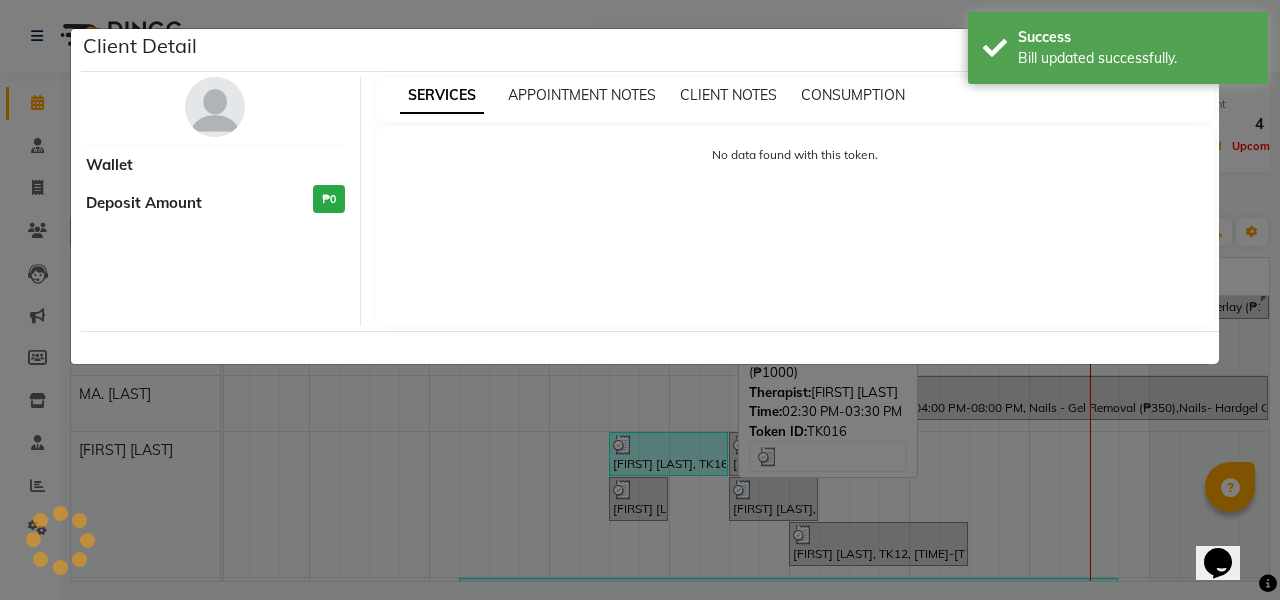 select on "3" 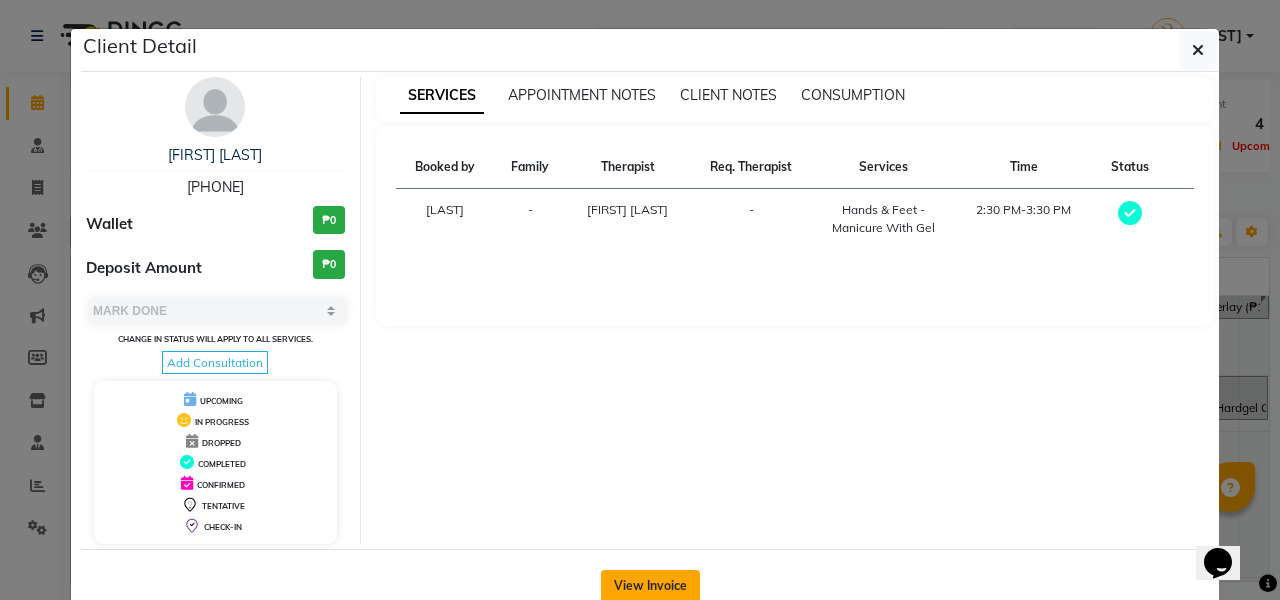 click on "View Invoice" 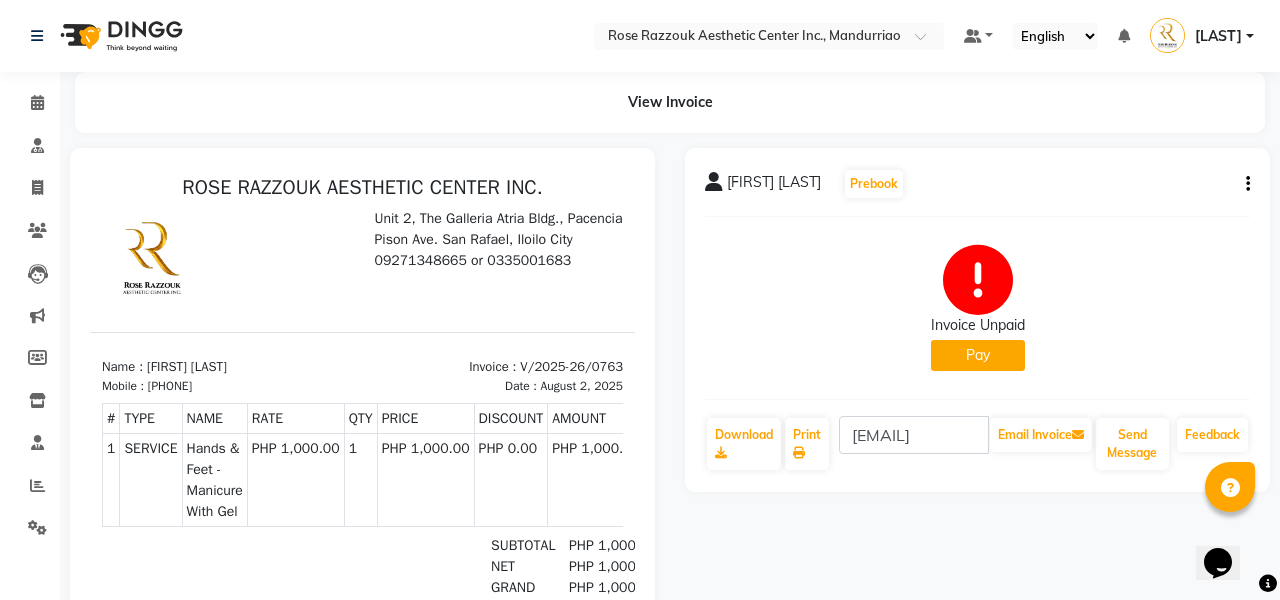 click 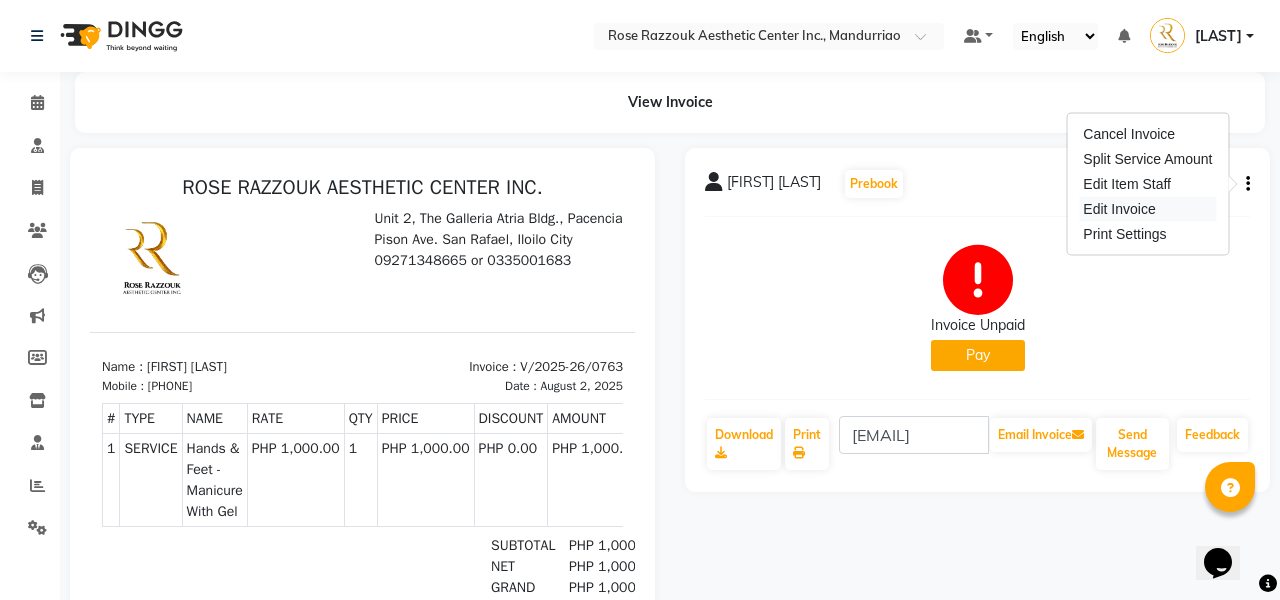 click on "Edit Invoice" at bounding box center [1147, 209] 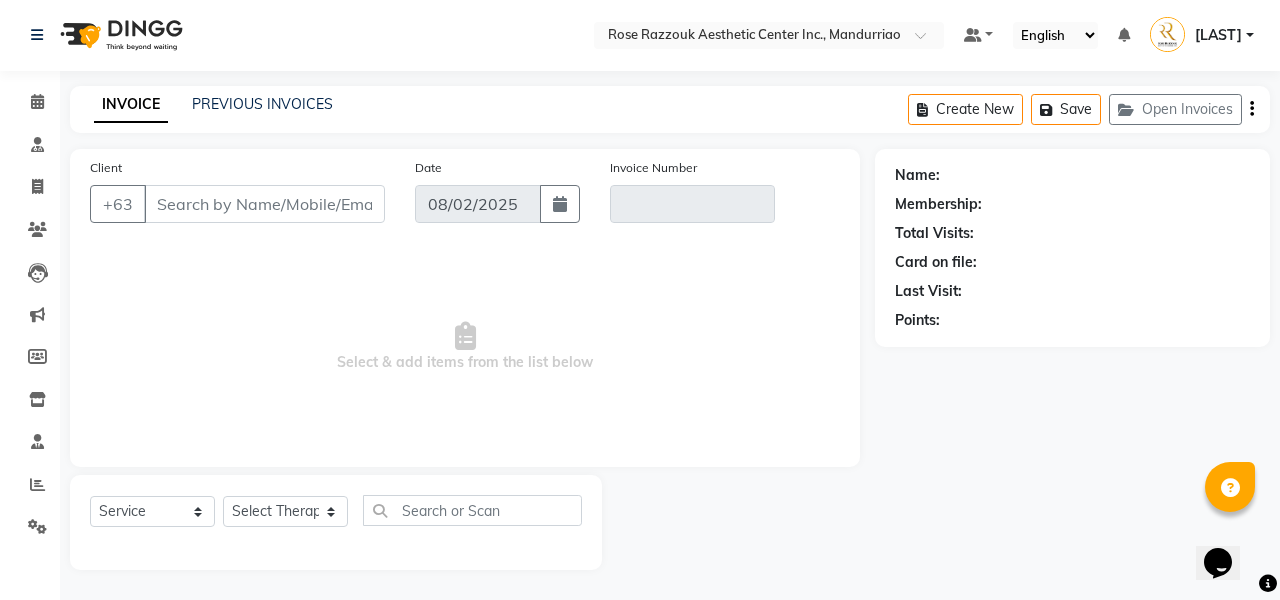type on "[PHONE]" 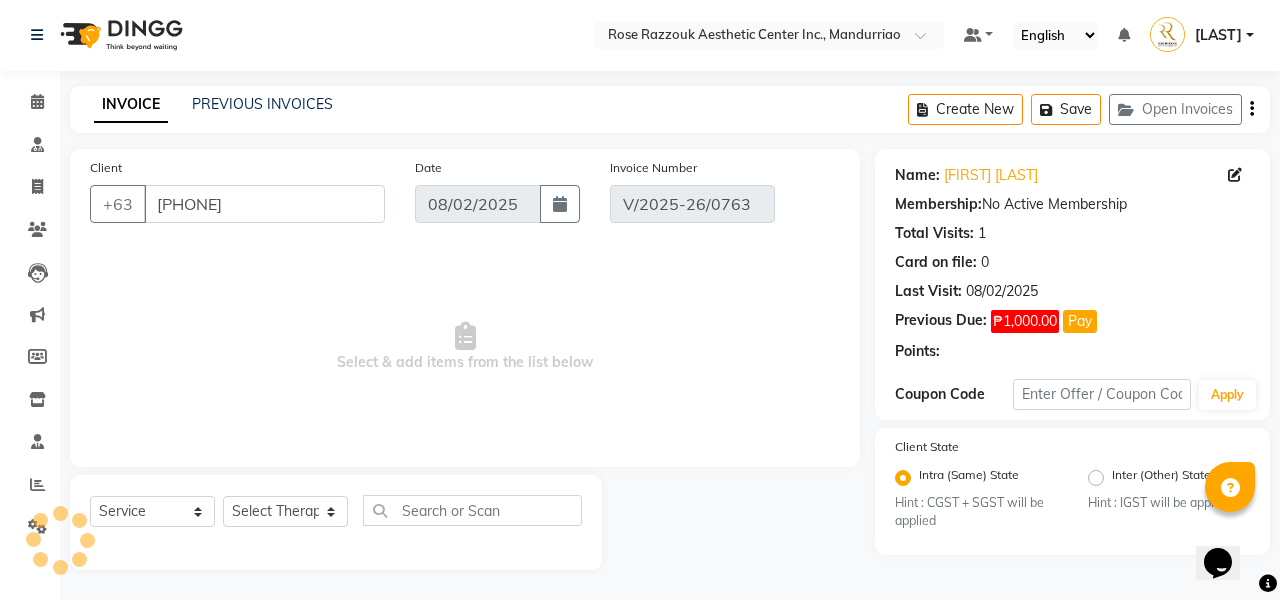 select on "select" 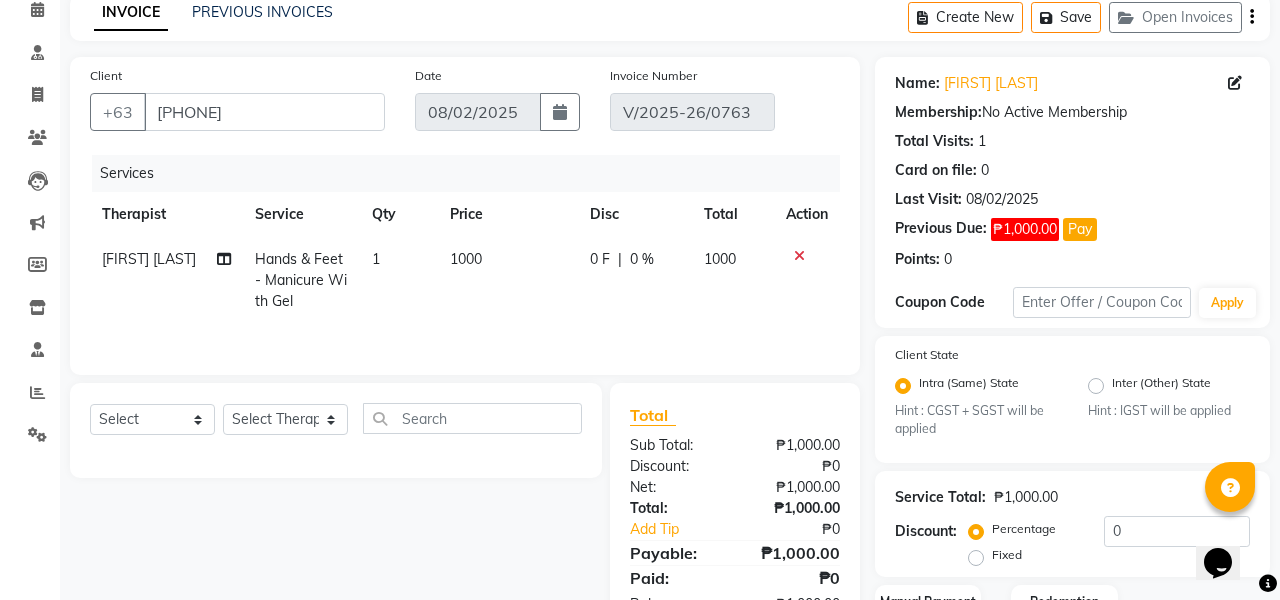 click on "[FIRST] [LAST]" 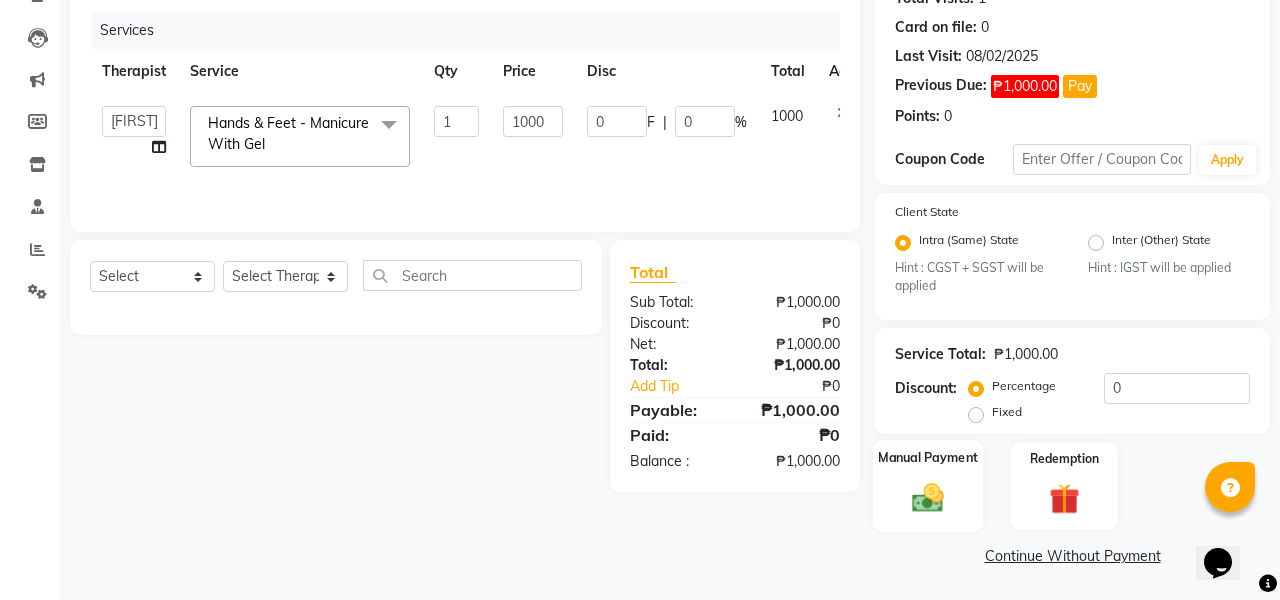 click 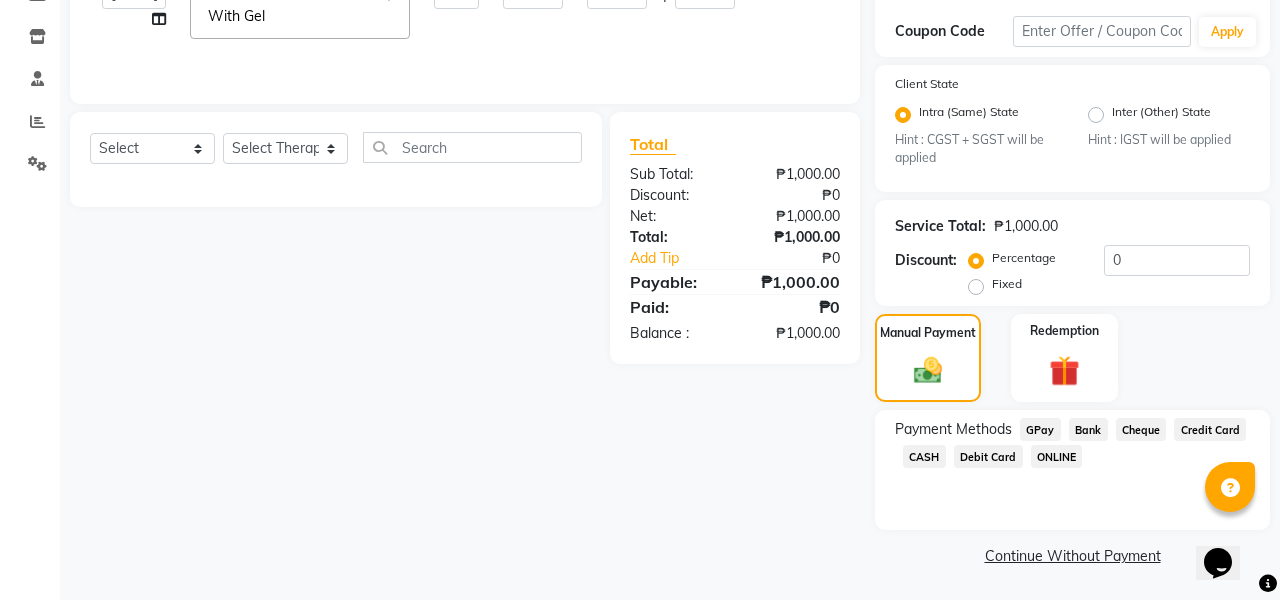 click on "Credit Card" 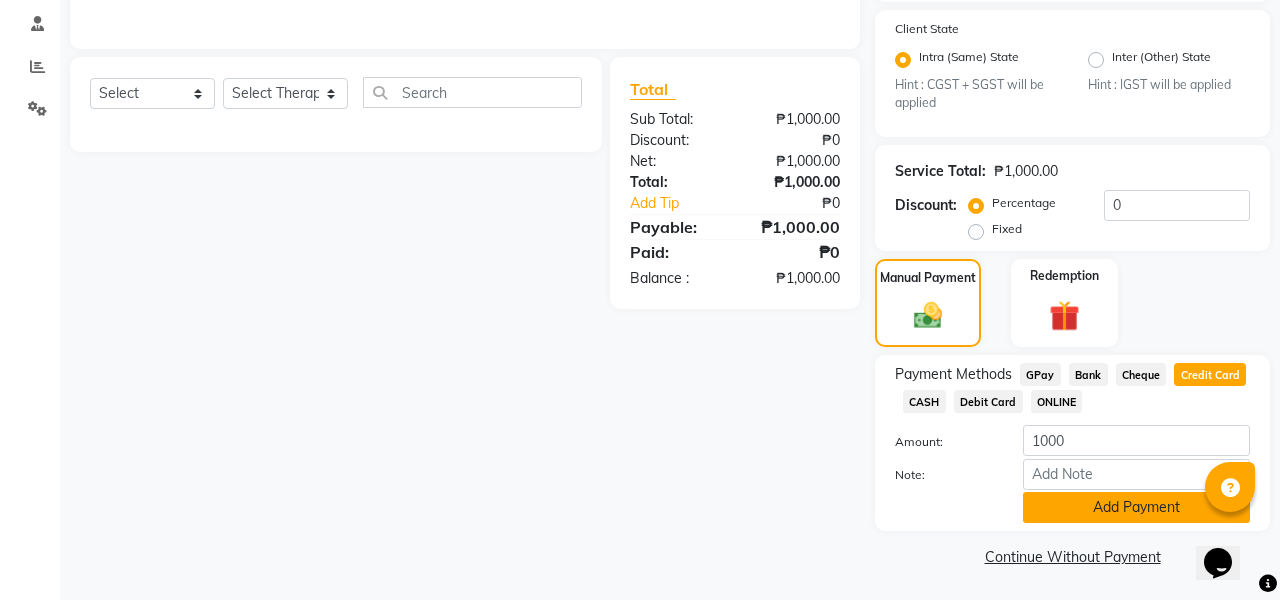 click on "Add Payment" 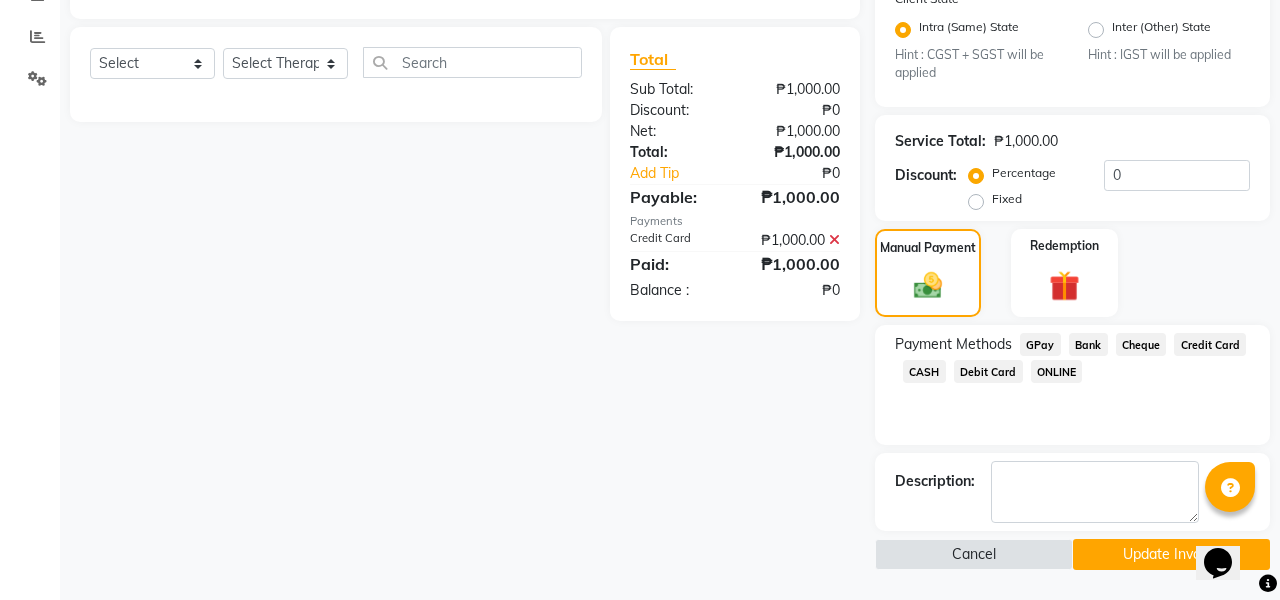 scroll, scrollTop: 448, scrollLeft: 0, axis: vertical 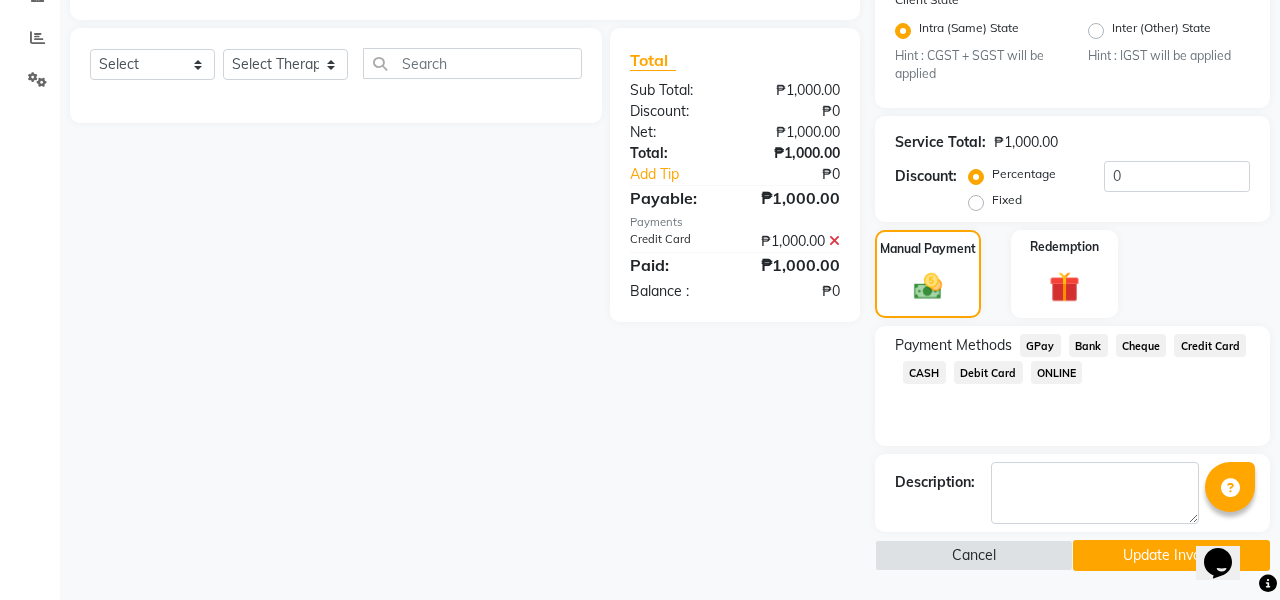click on "Update Invoice" 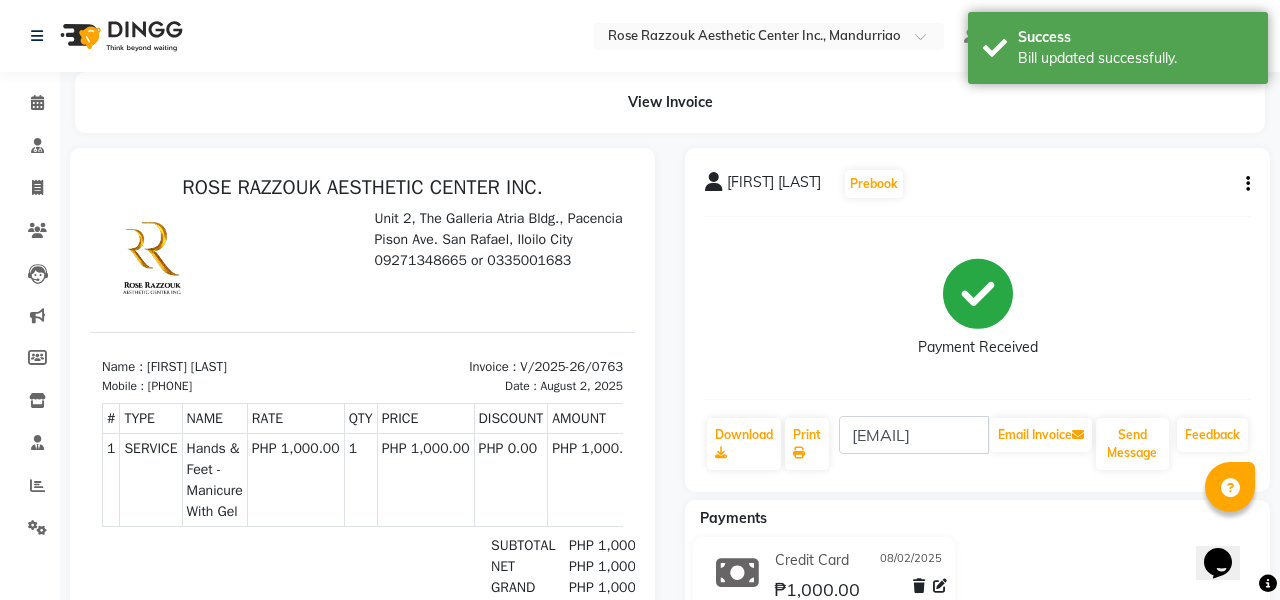 scroll, scrollTop: 0, scrollLeft: 0, axis: both 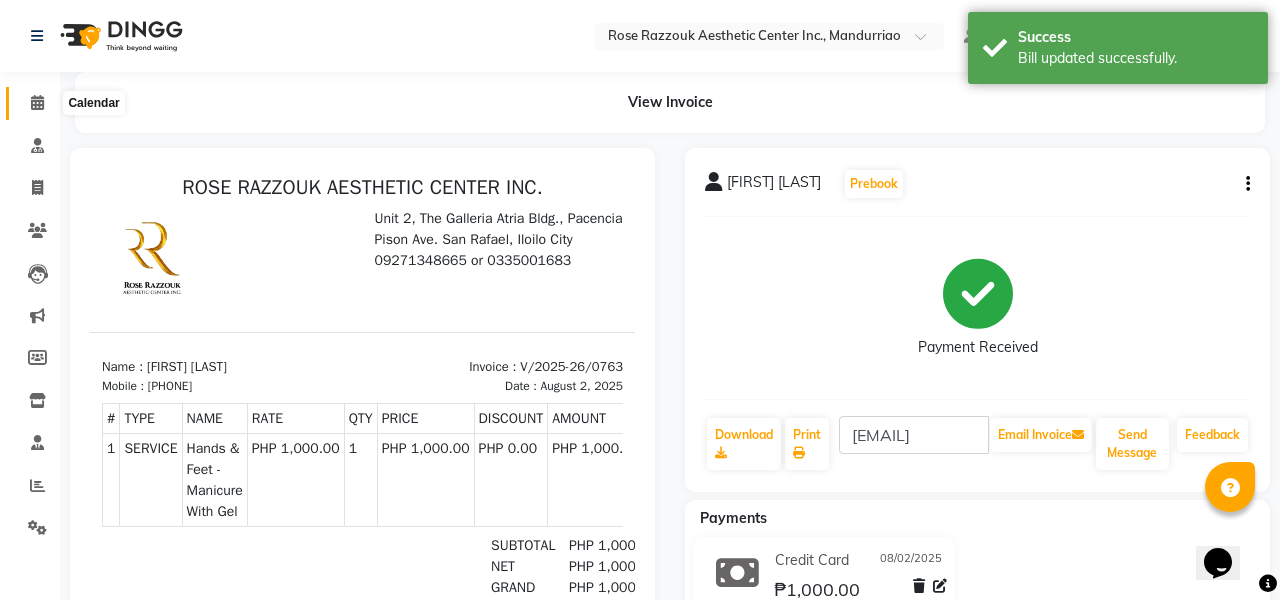 click 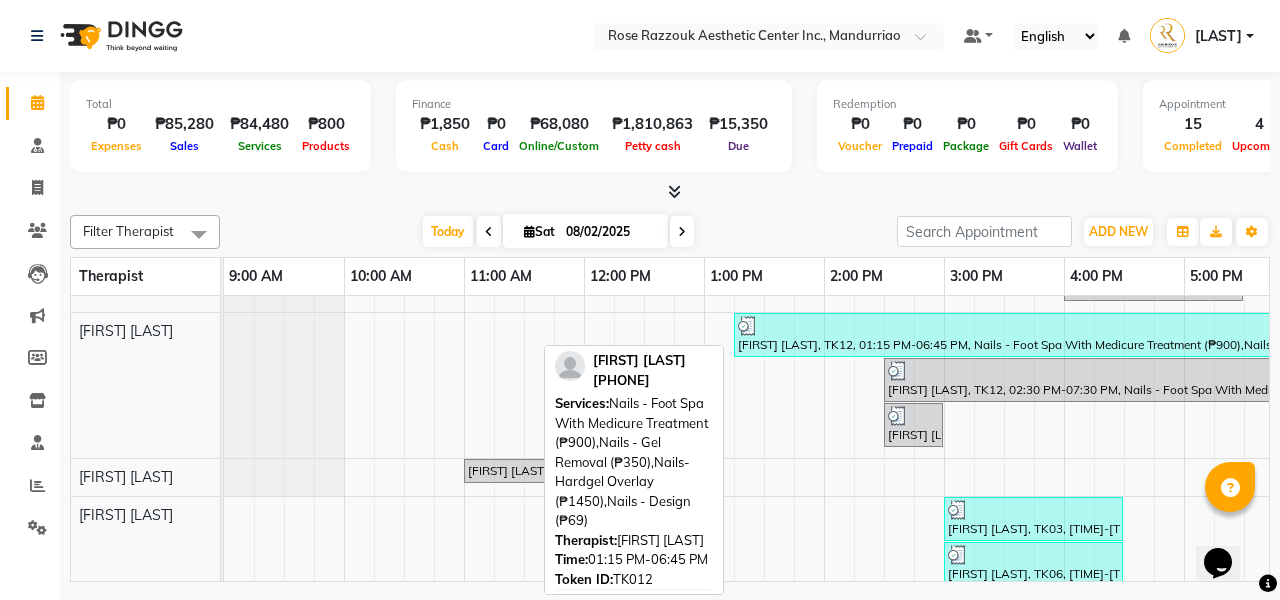 click on "Erika Celiz, TK12, 01:15 PM-06:45 PM, Nails - Foot Spa With Medicure Treatment (₱900),Nails - Gel Removal (₱350),Nails- Hardgel Overlay  (₱1450),Nails - Design  (₱69)" at bounding box center [1063, 335] 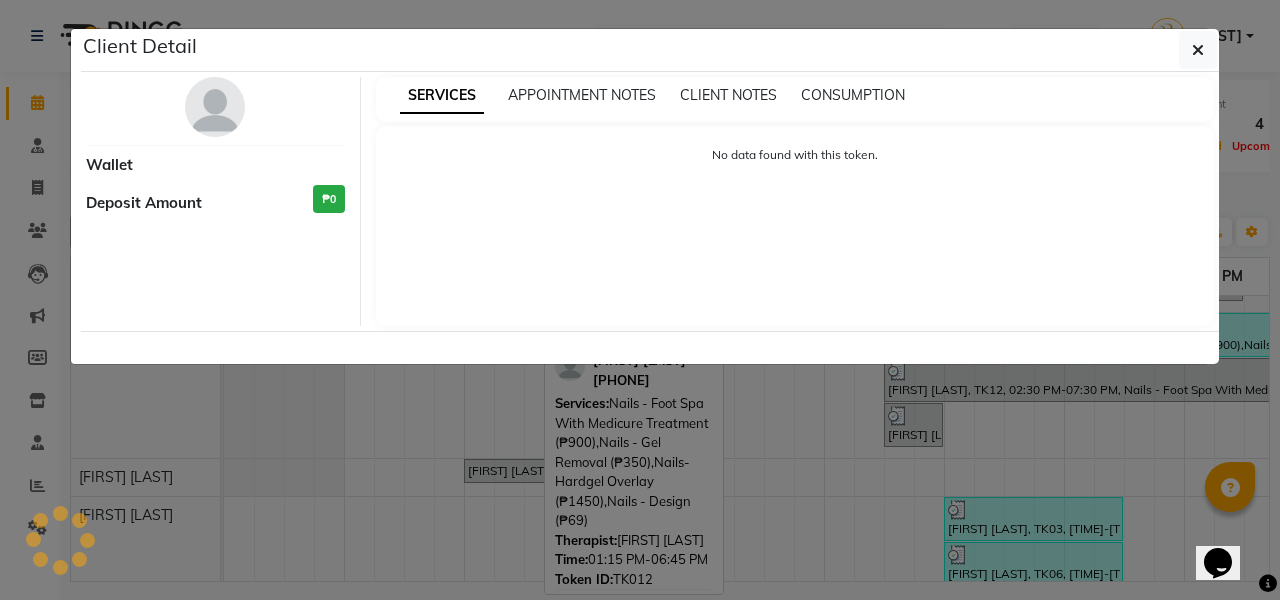 select on "3" 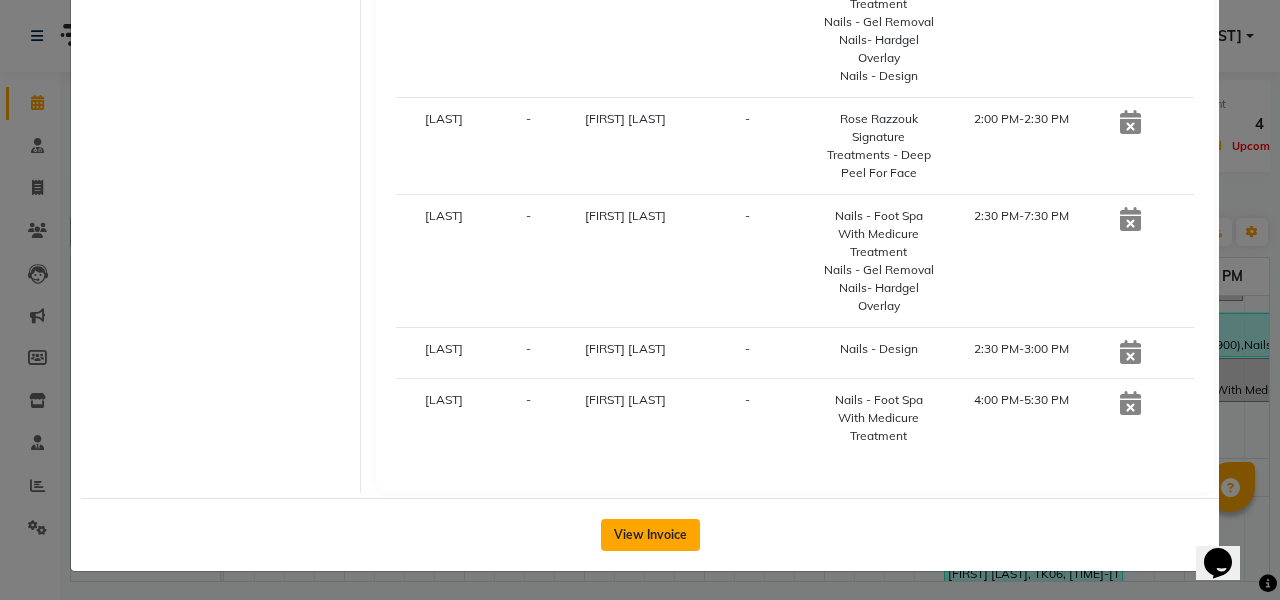 scroll, scrollTop: 853, scrollLeft: 0, axis: vertical 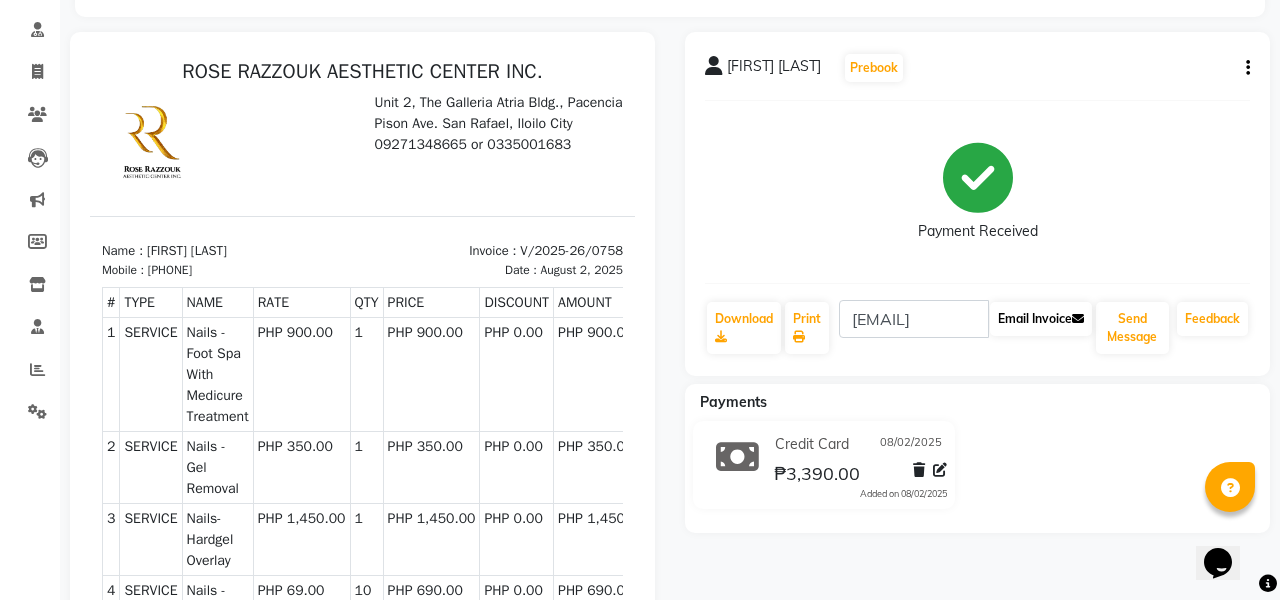 click on "Email Invoice" 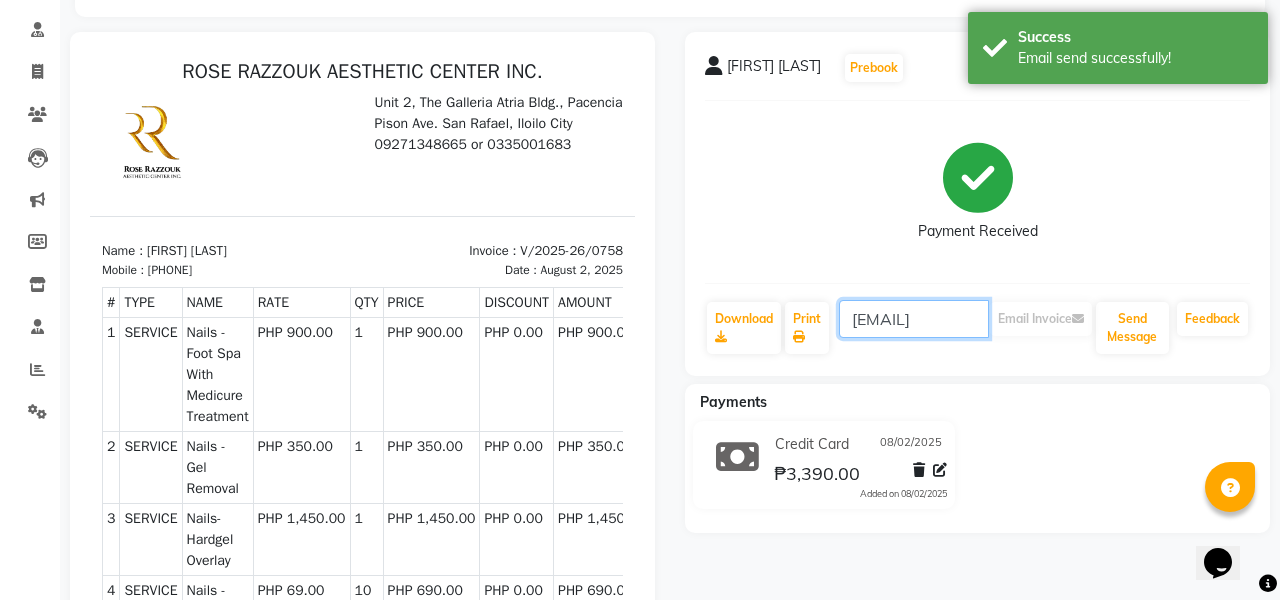 click on "akirebuh12@yahoo.com" 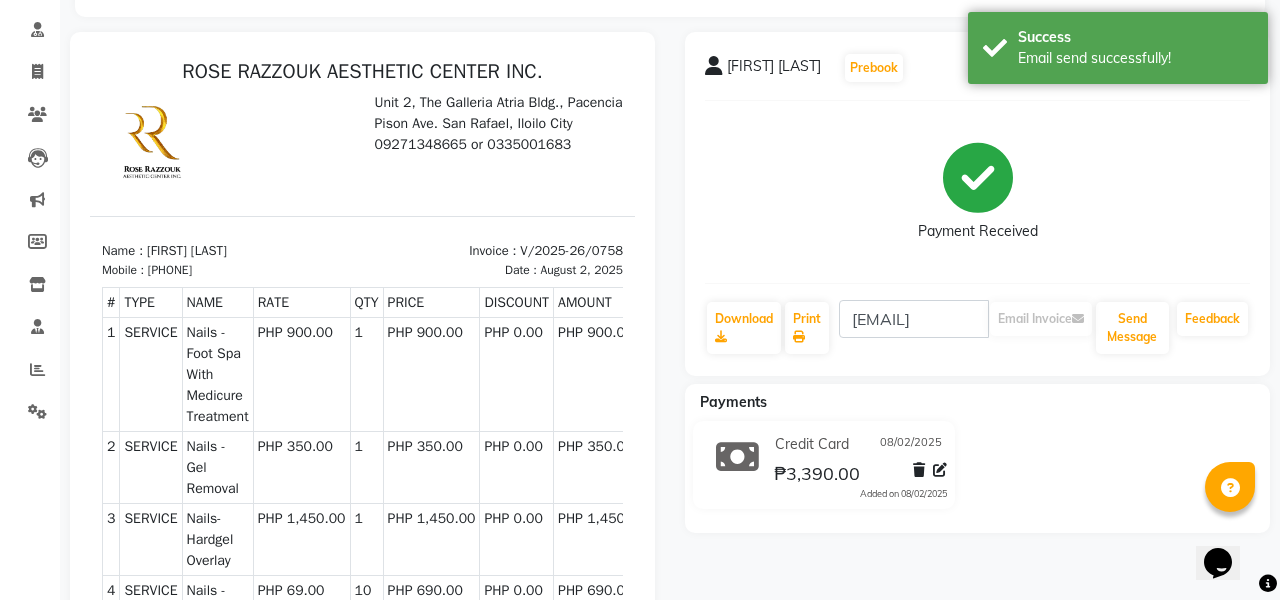 click on "Erika Celiz  Prebook   Payment Received  Download  Print  akirebuh12@yahoo.com  Email Invoice   Send Message Feedback" 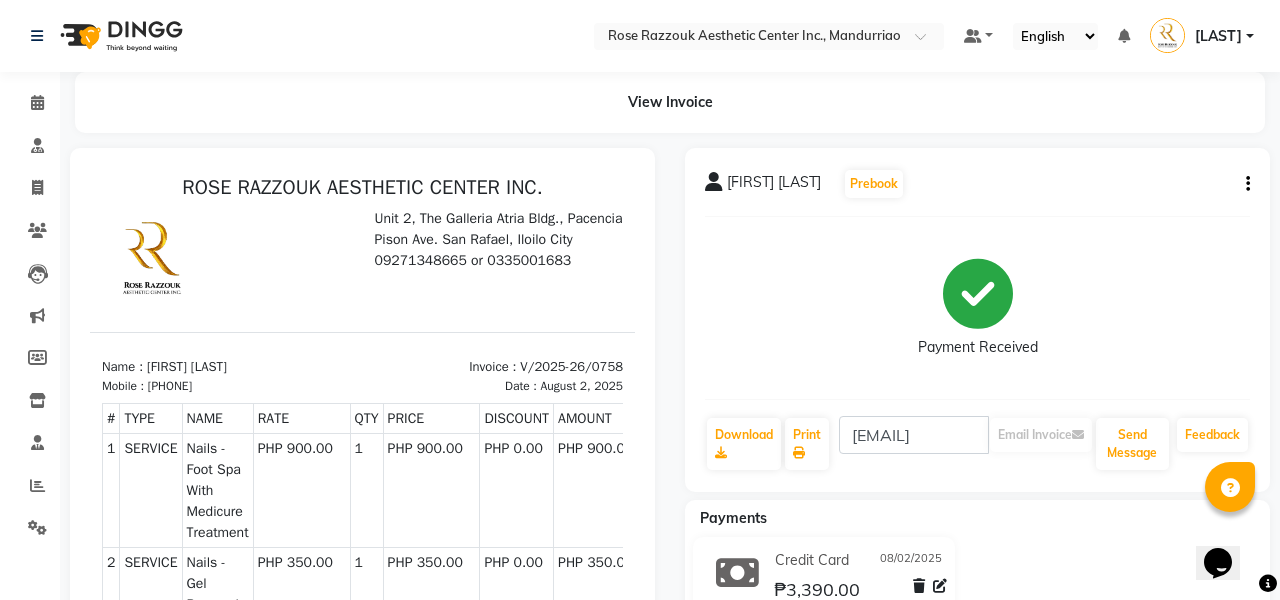 scroll, scrollTop: 0, scrollLeft: 0, axis: both 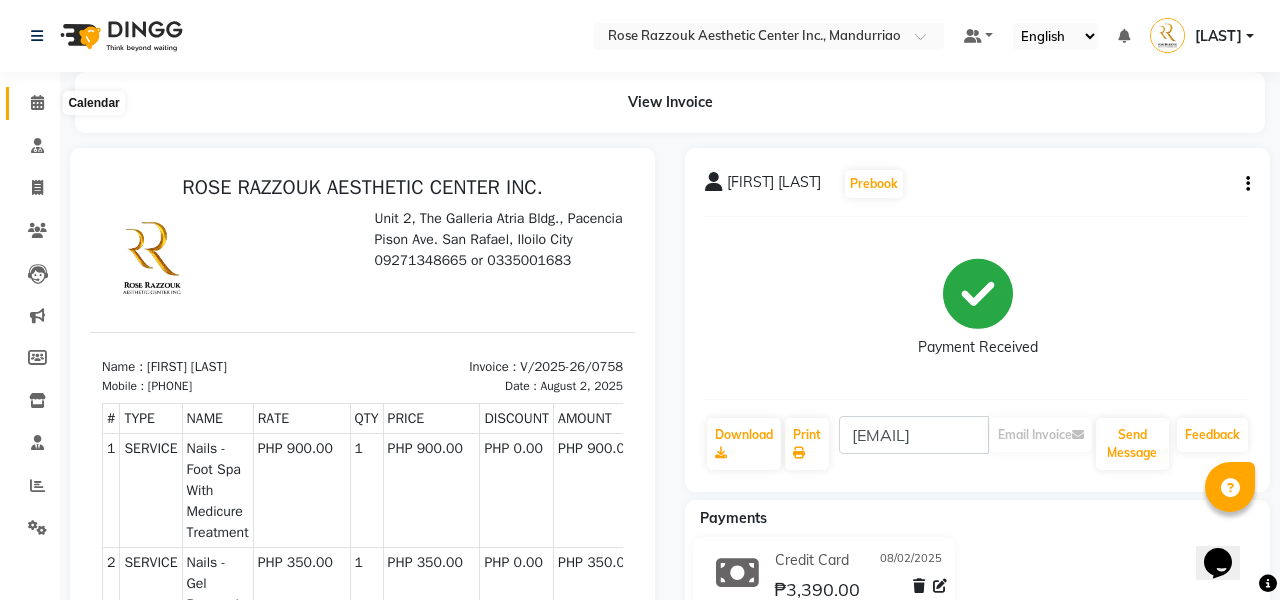 click 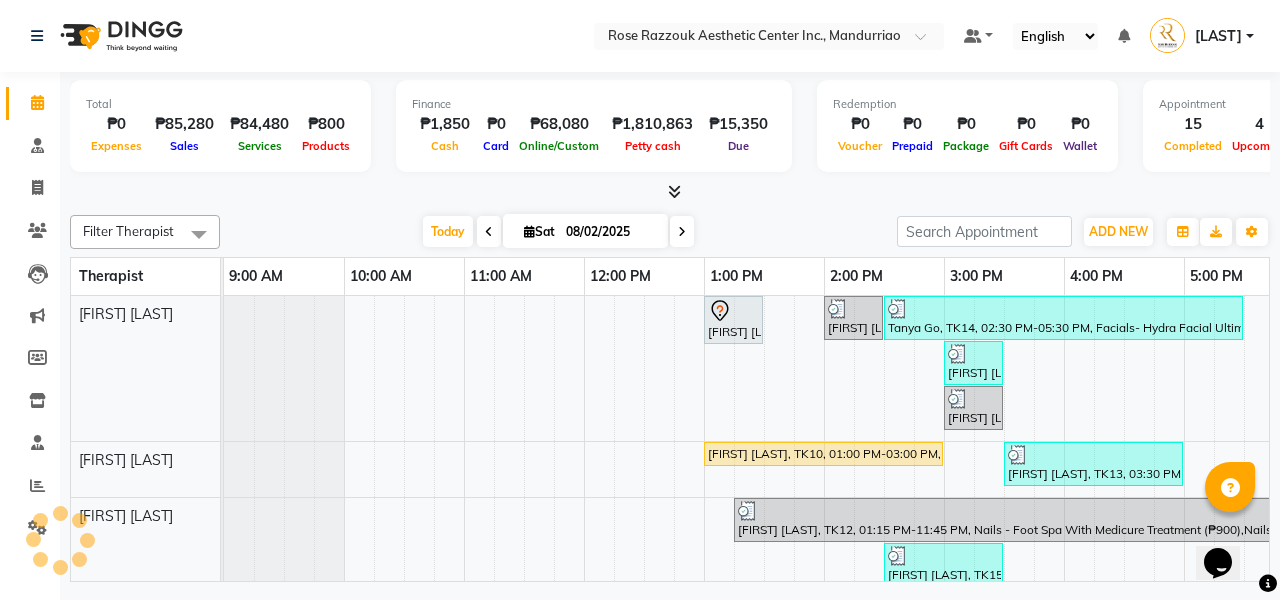 scroll, scrollTop: 0, scrollLeft: 0, axis: both 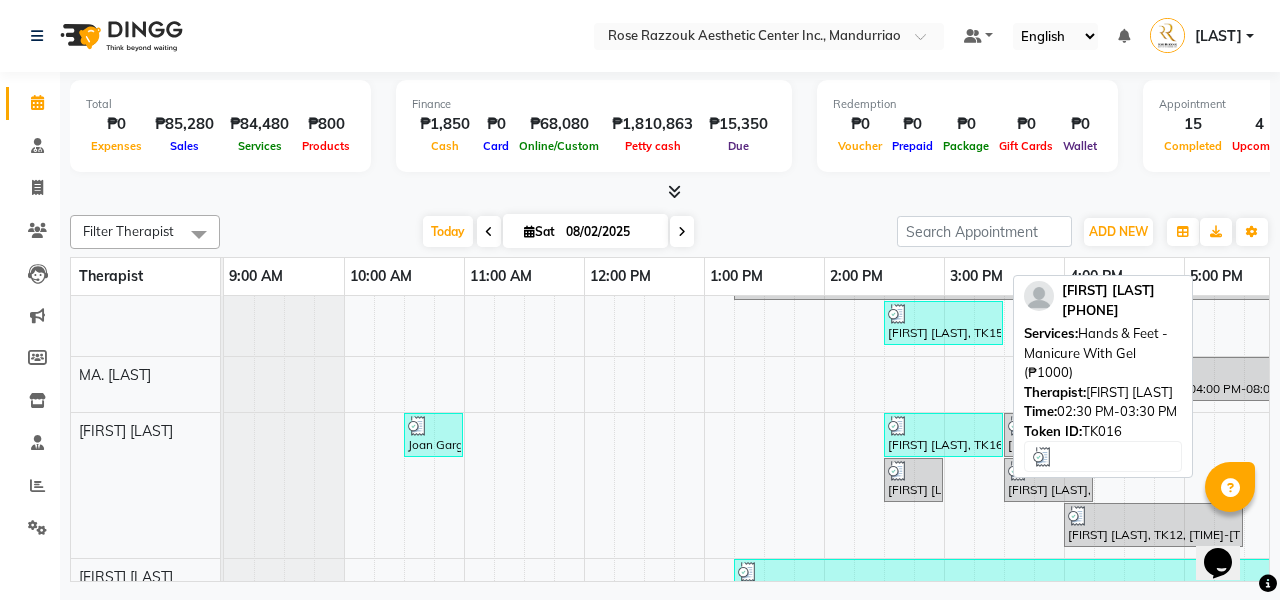 click on "[FIRST] [LAST], TK16, 02:30 PM-03:30 PM, Hands & Feet - Manicure With Gel (₱1000)" at bounding box center (943, 435) 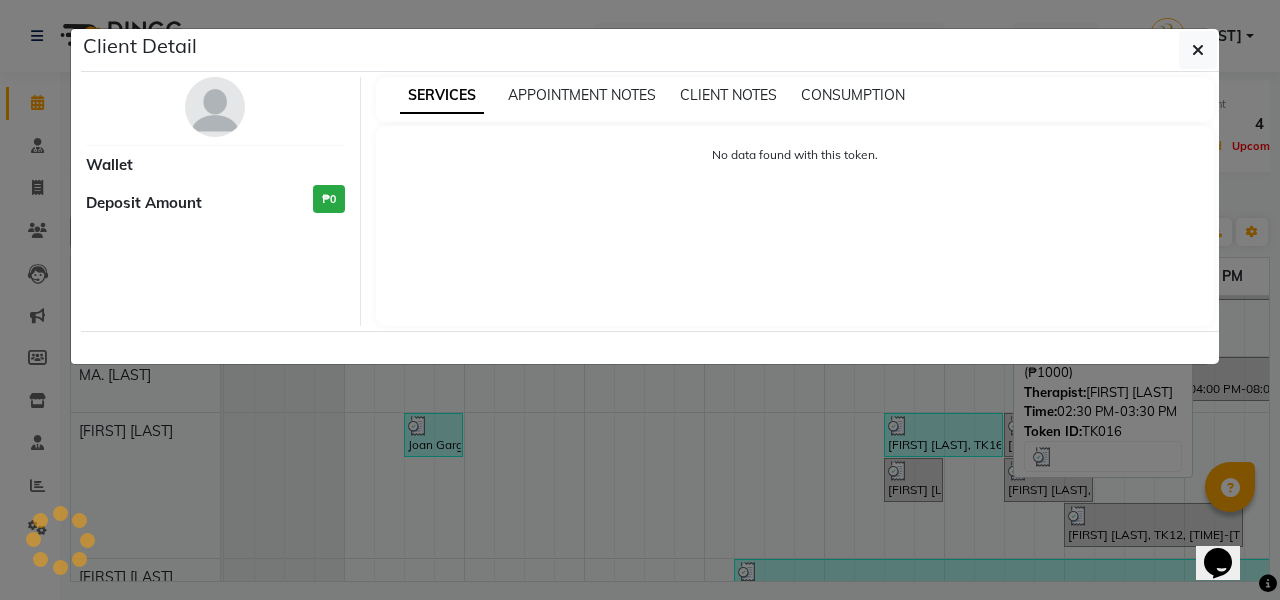 select on "3" 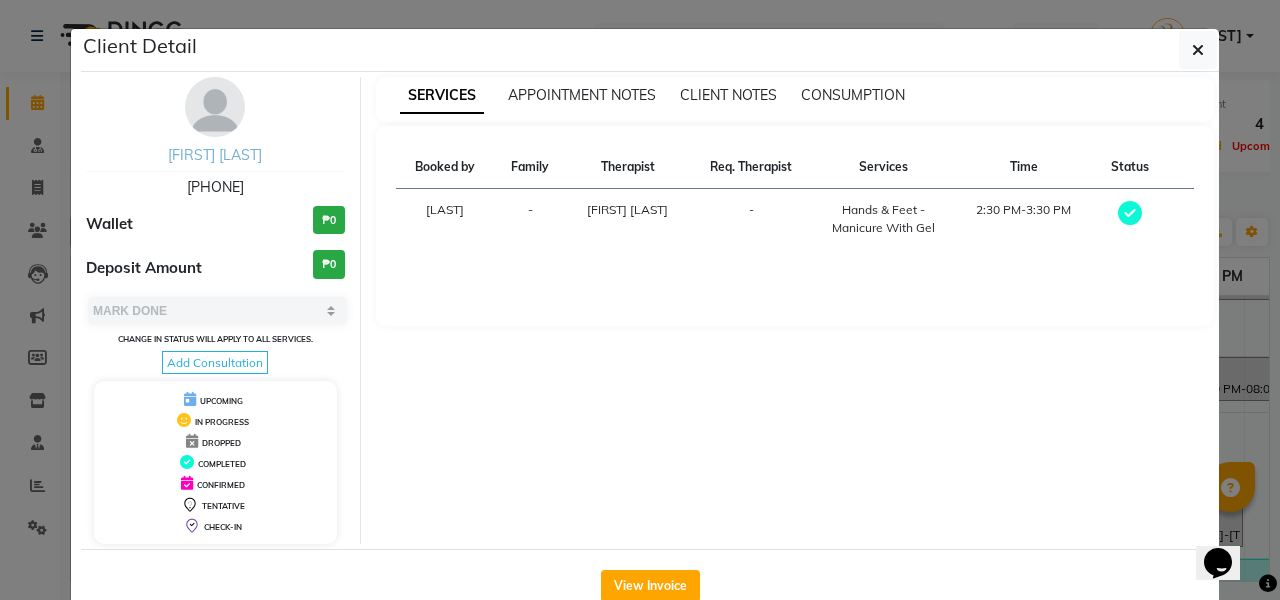 click on "[FIRST] [LAST]" at bounding box center [215, 155] 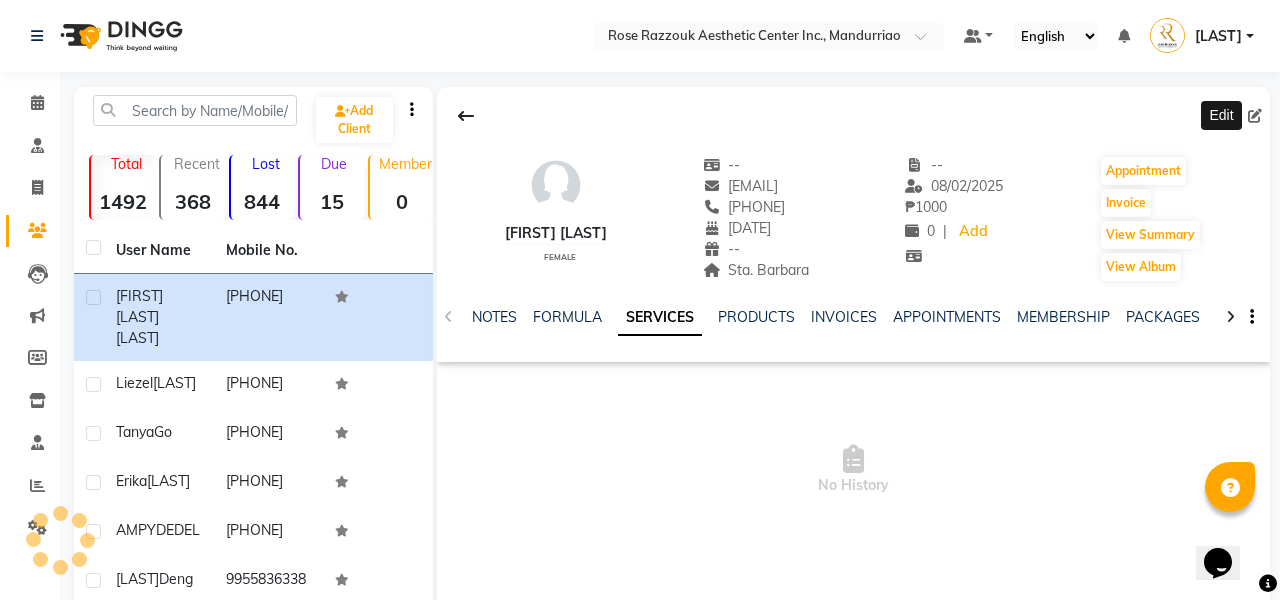 click 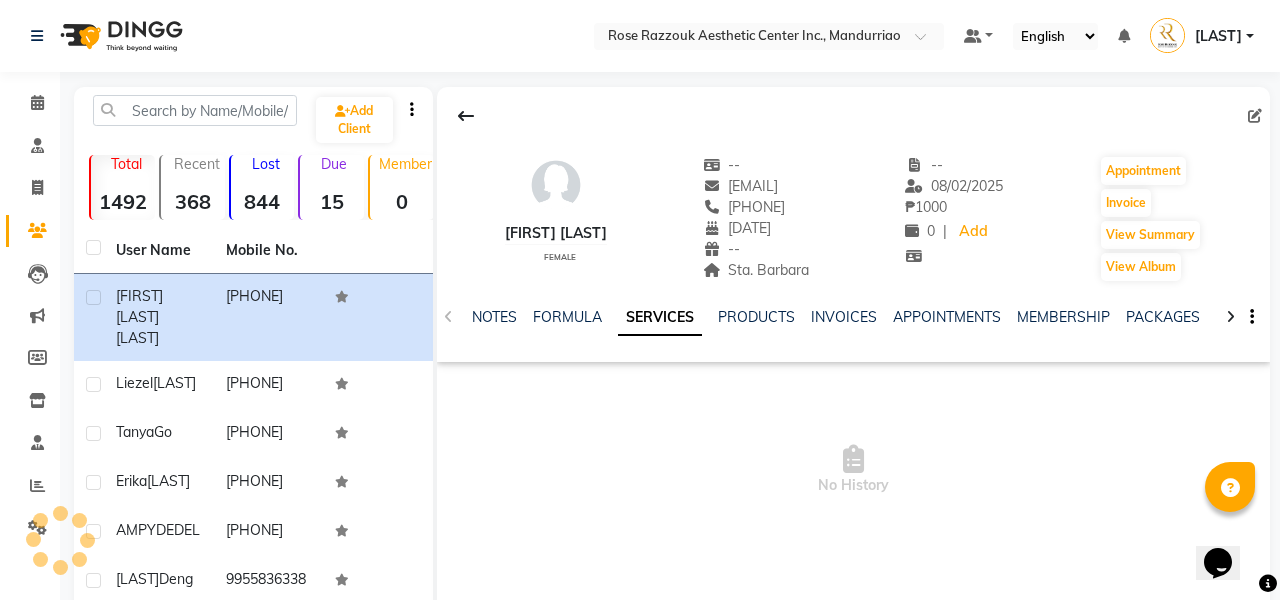 select on "20" 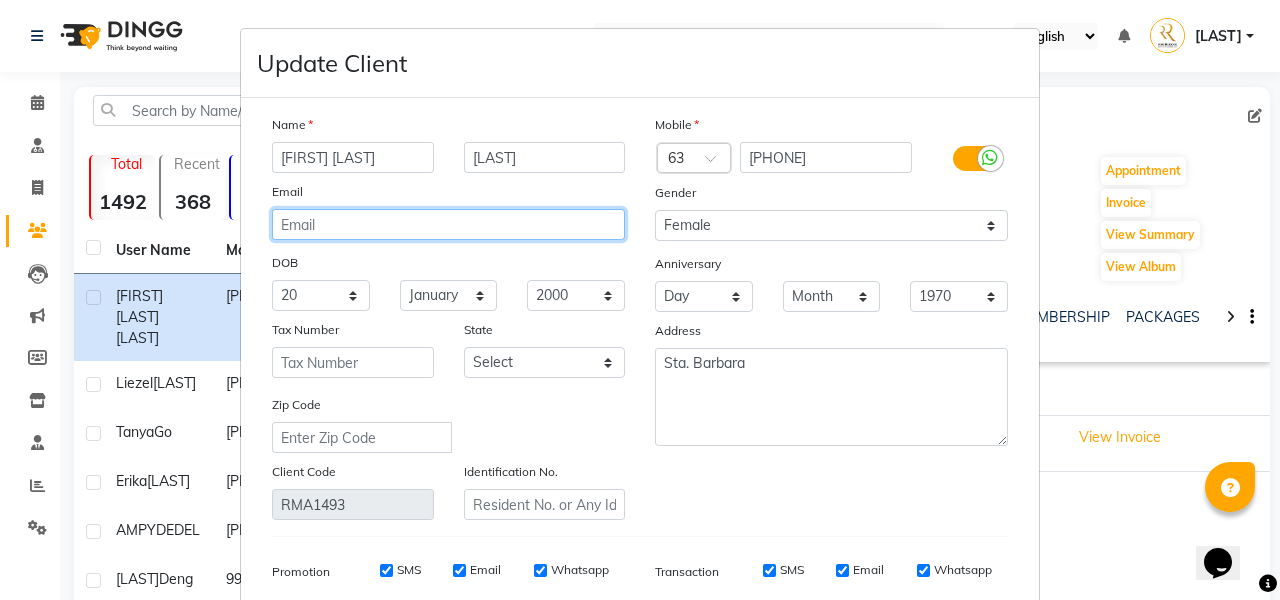paste on "akirebuh12" 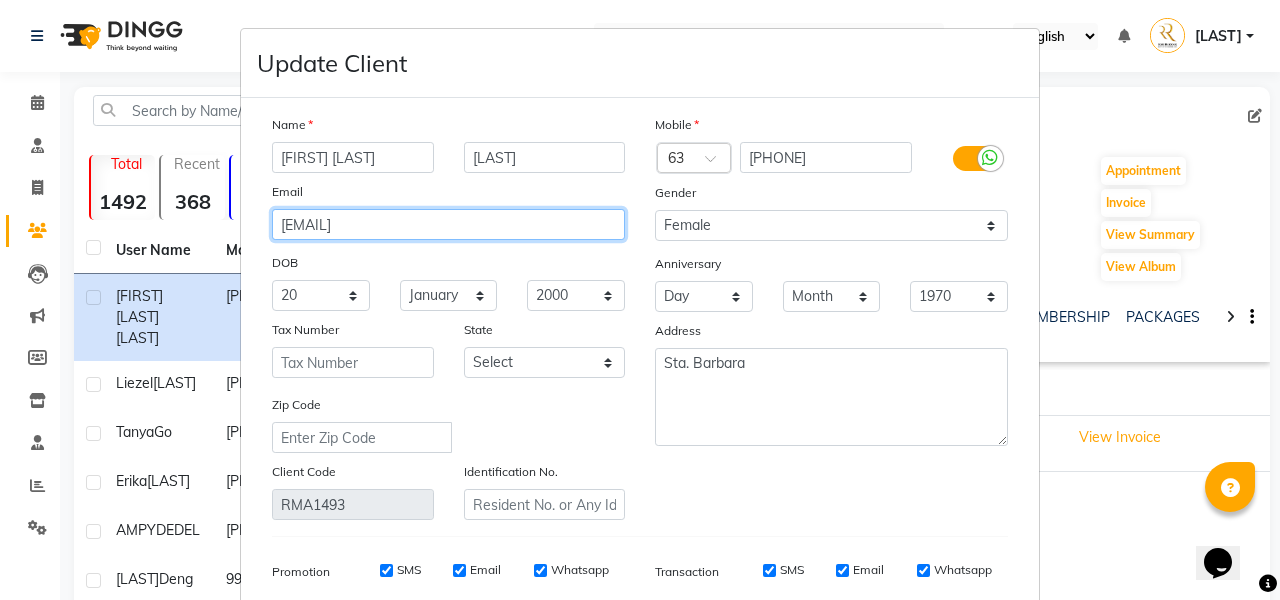 scroll, scrollTop: 0, scrollLeft: 0, axis: both 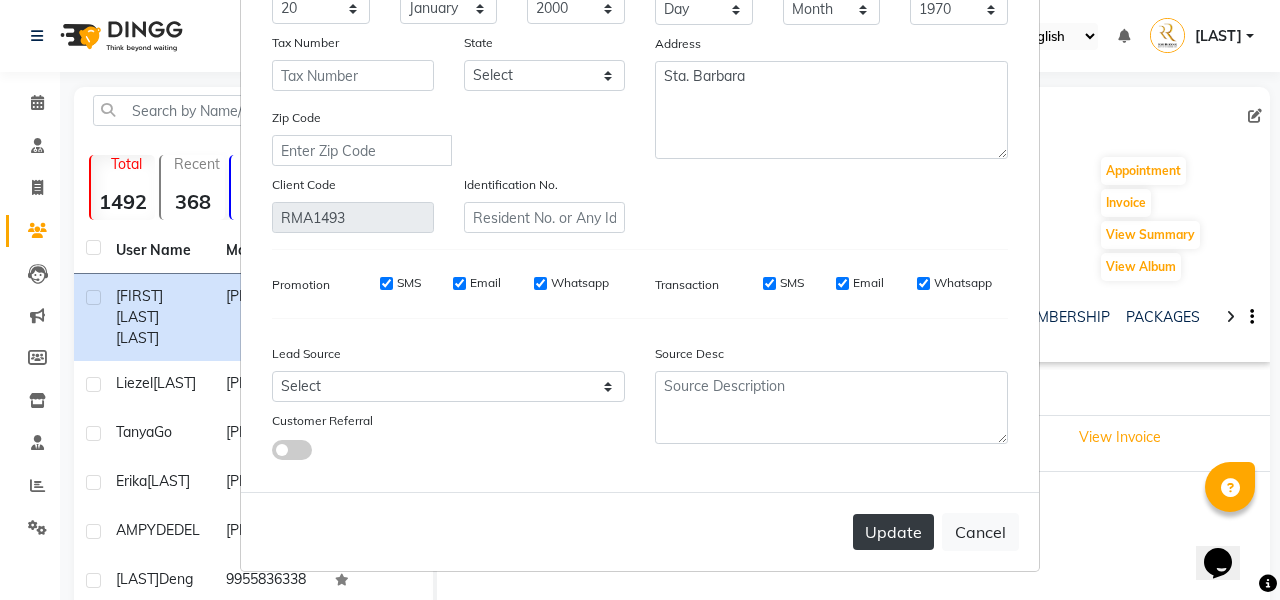 type on "akirebuh12@gmail.com" 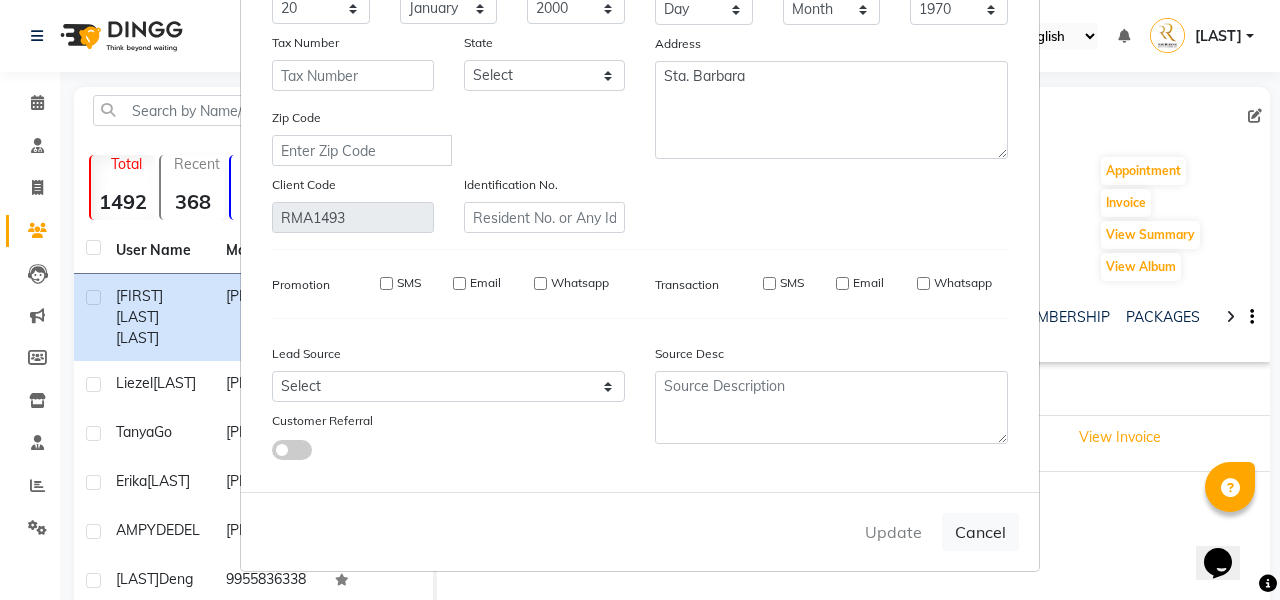 type 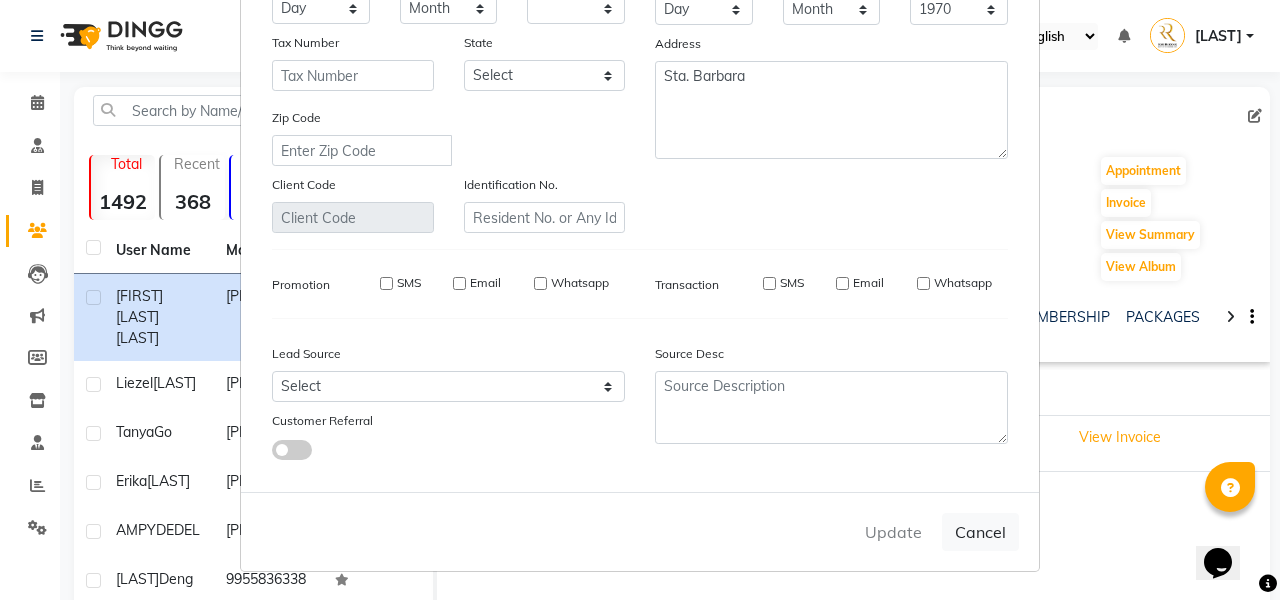 select 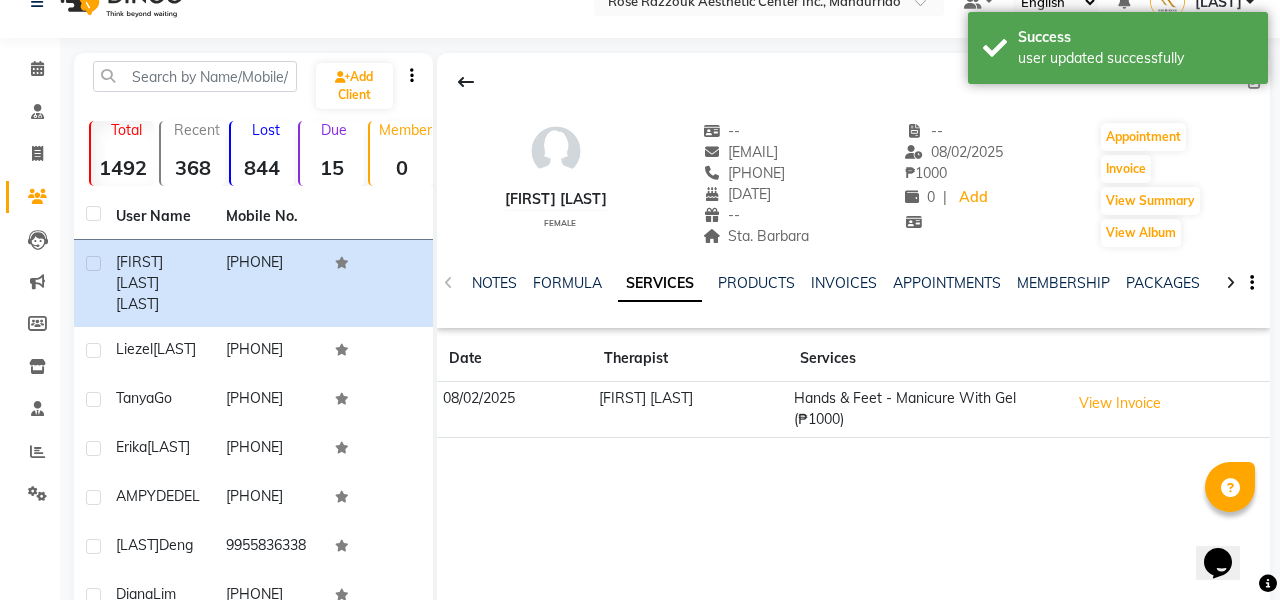 scroll, scrollTop: 24, scrollLeft: 0, axis: vertical 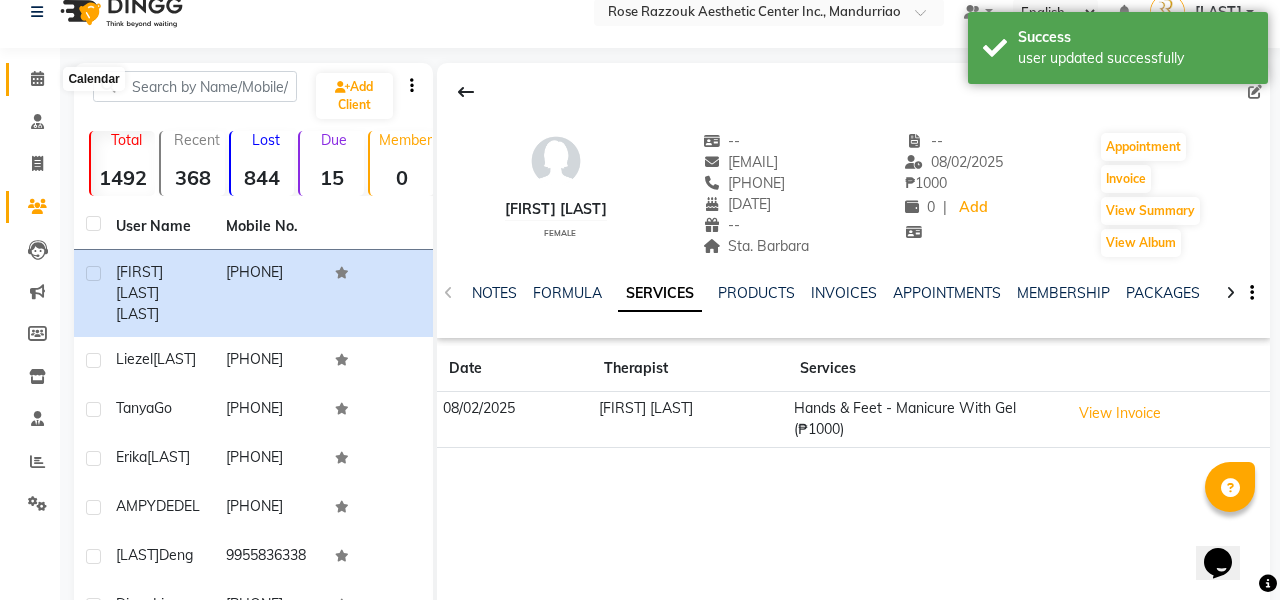 click 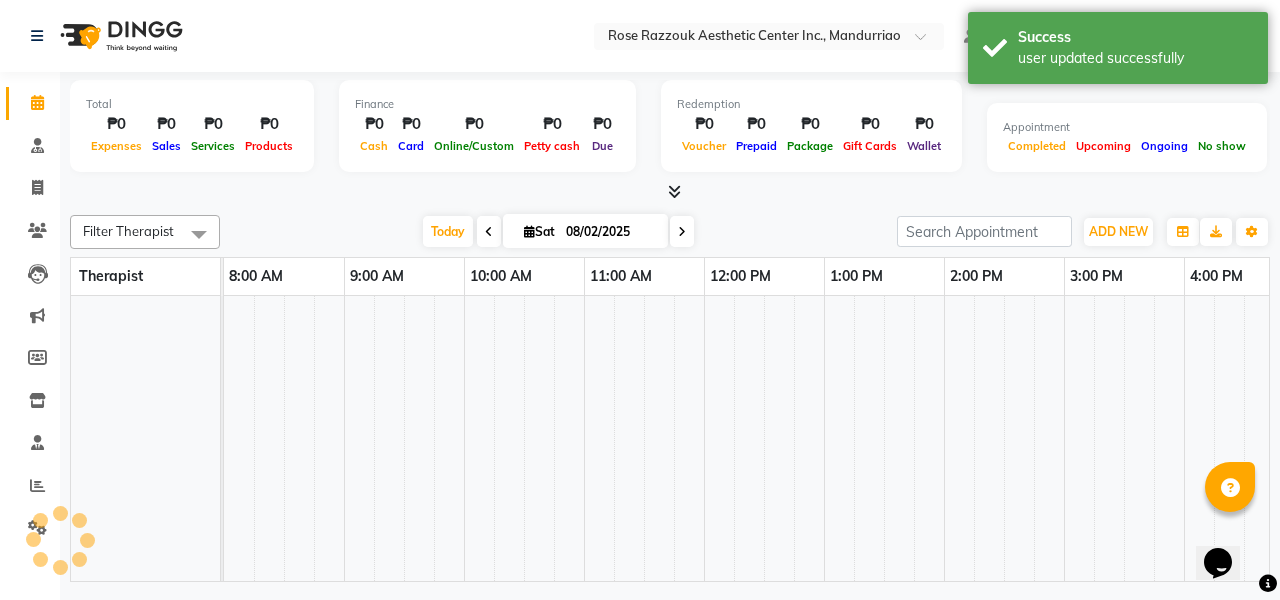 scroll, scrollTop: 0, scrollLeft: 0, axis: both 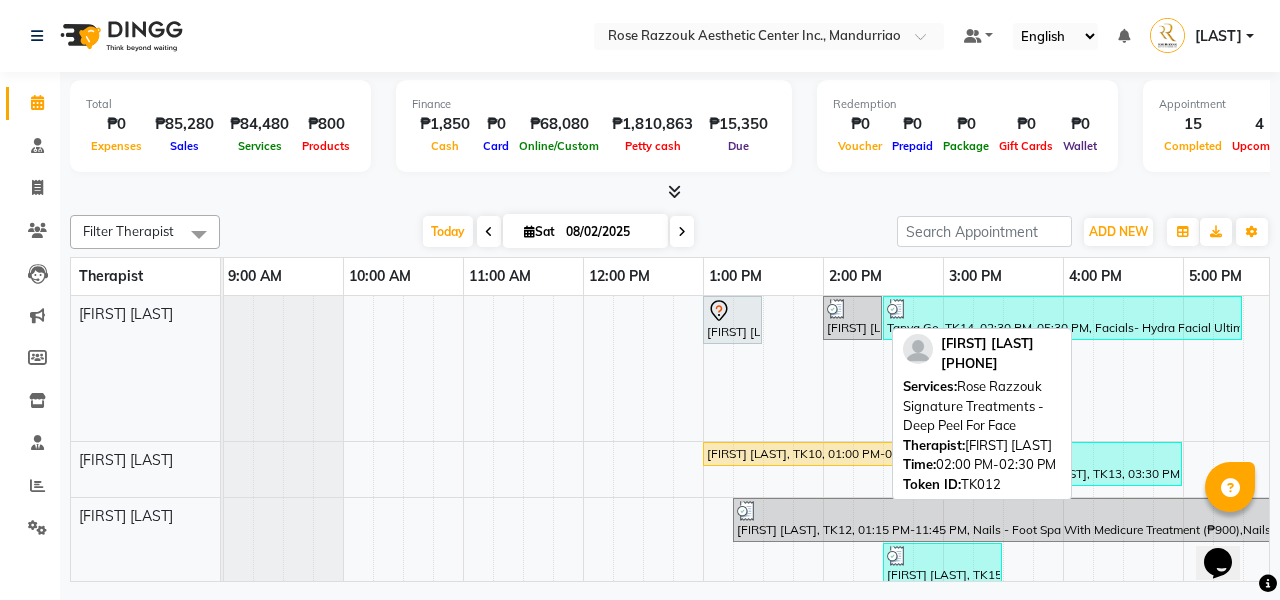 click on "[FIRST] [LAST], TK12, 02:00 PM-02:30 PM, [BRAND] Signature Treatments  - Deep Peel For Face" at bounding box center [852, 318] 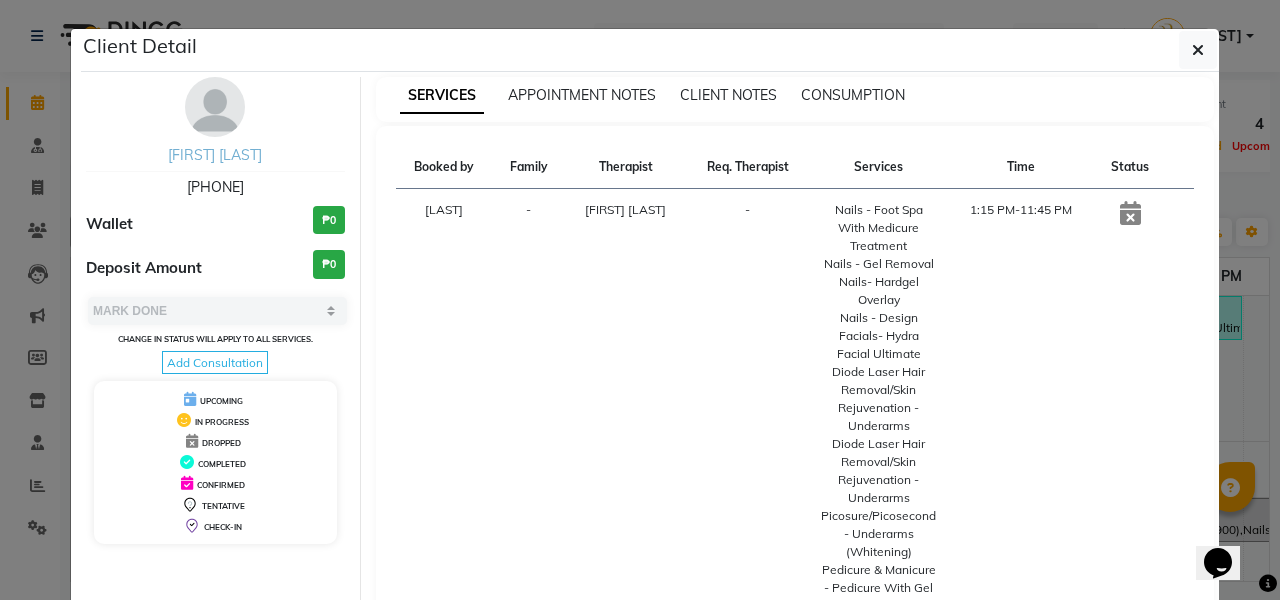 click on "[FIRST] [LAST]" at bounding box center [215, 155] 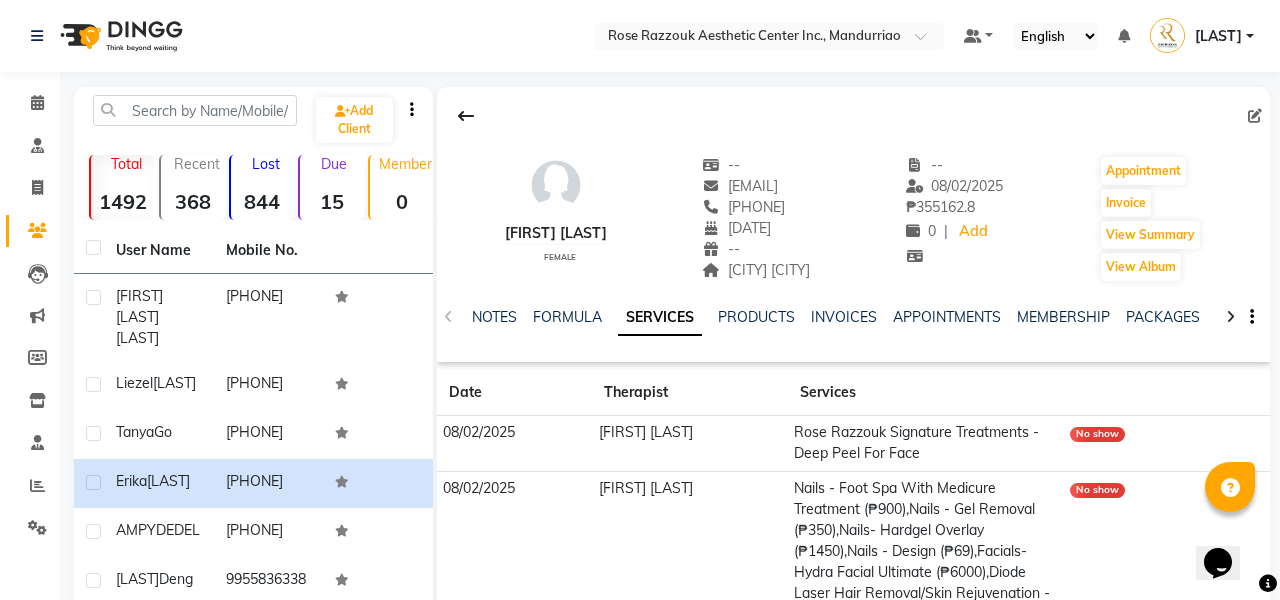 click 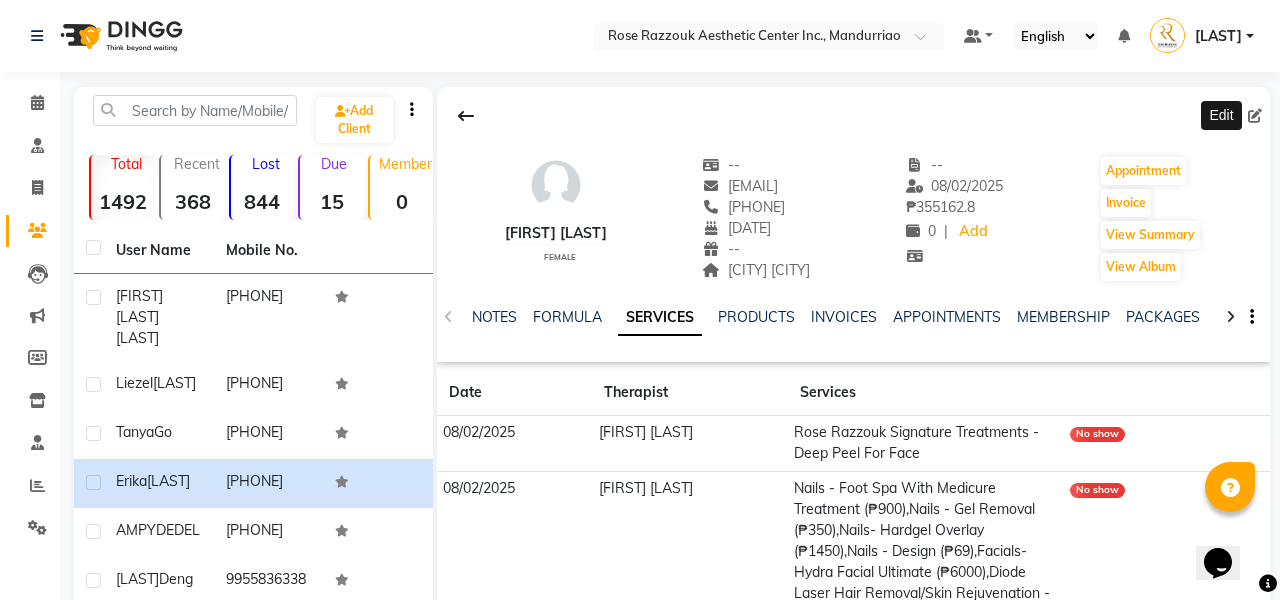 click 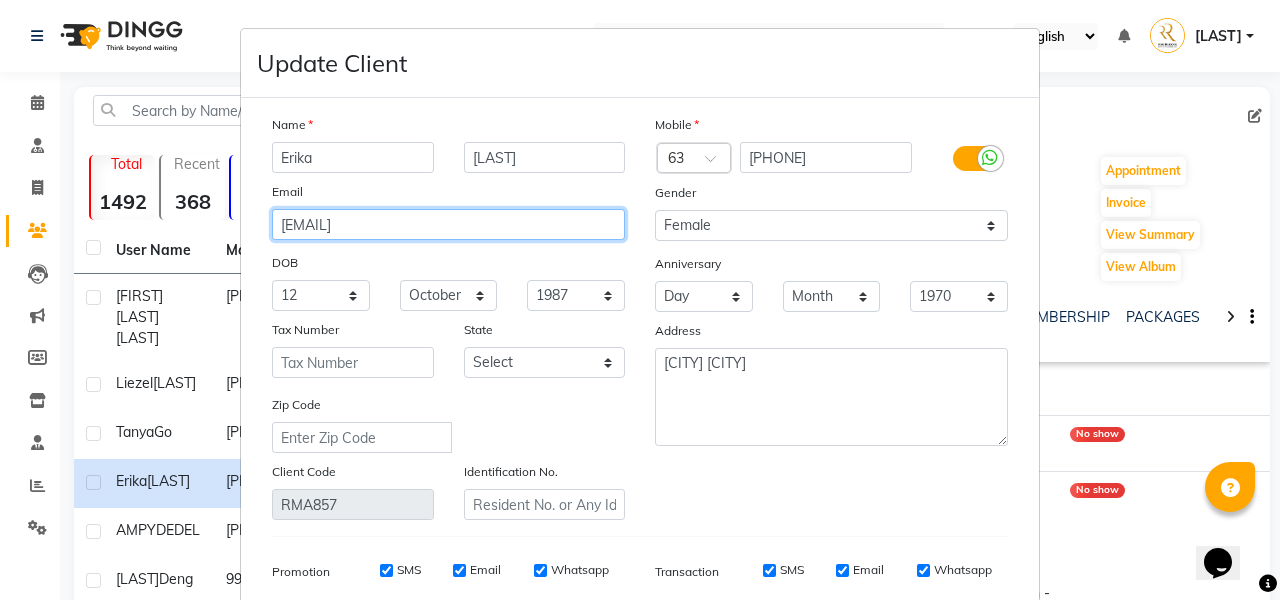 click on "akirebuh12@yahoo.com" at bounding box center (448, 224) 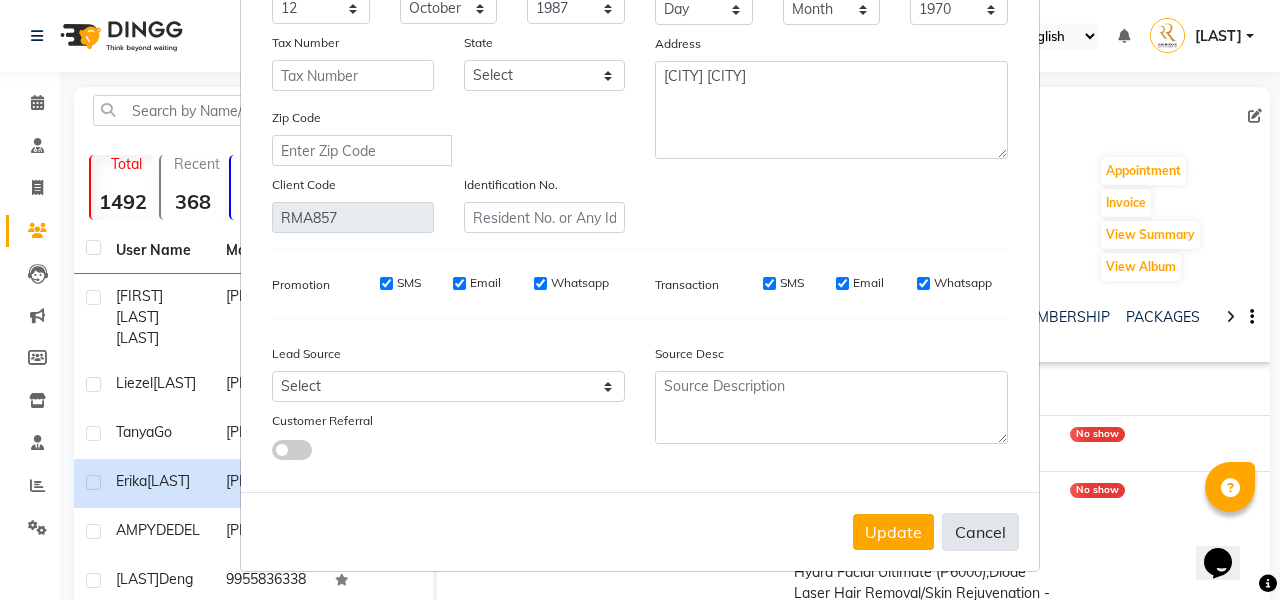 scroll, scrollTop: 287, scrollLeft: 0, axis: vertical 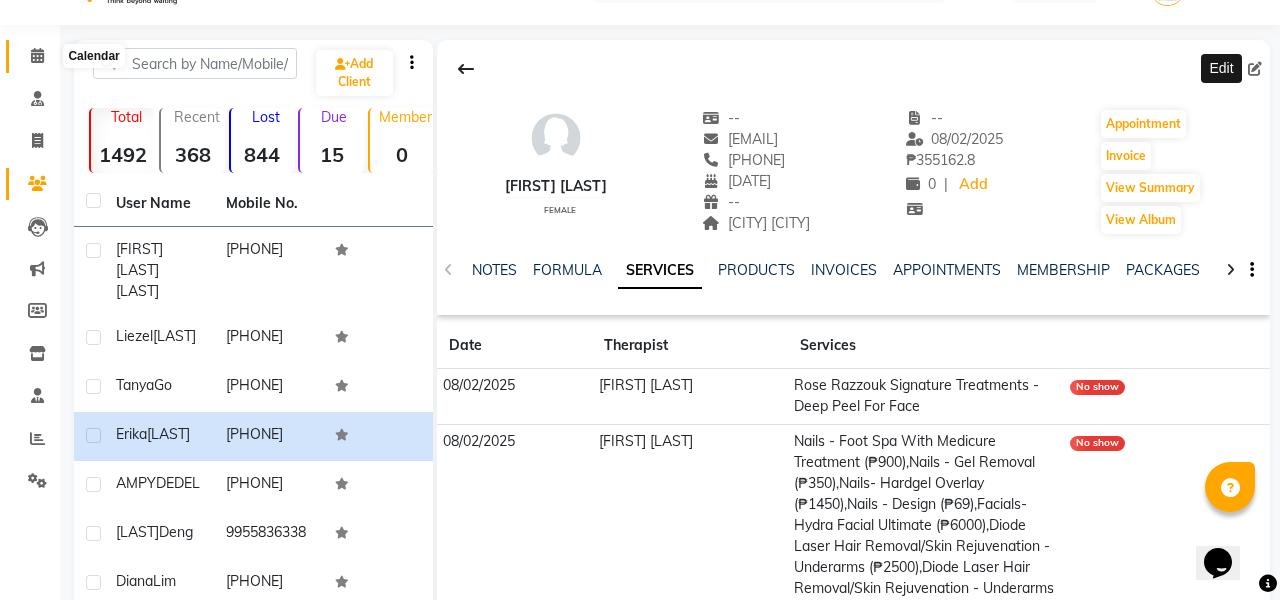 click 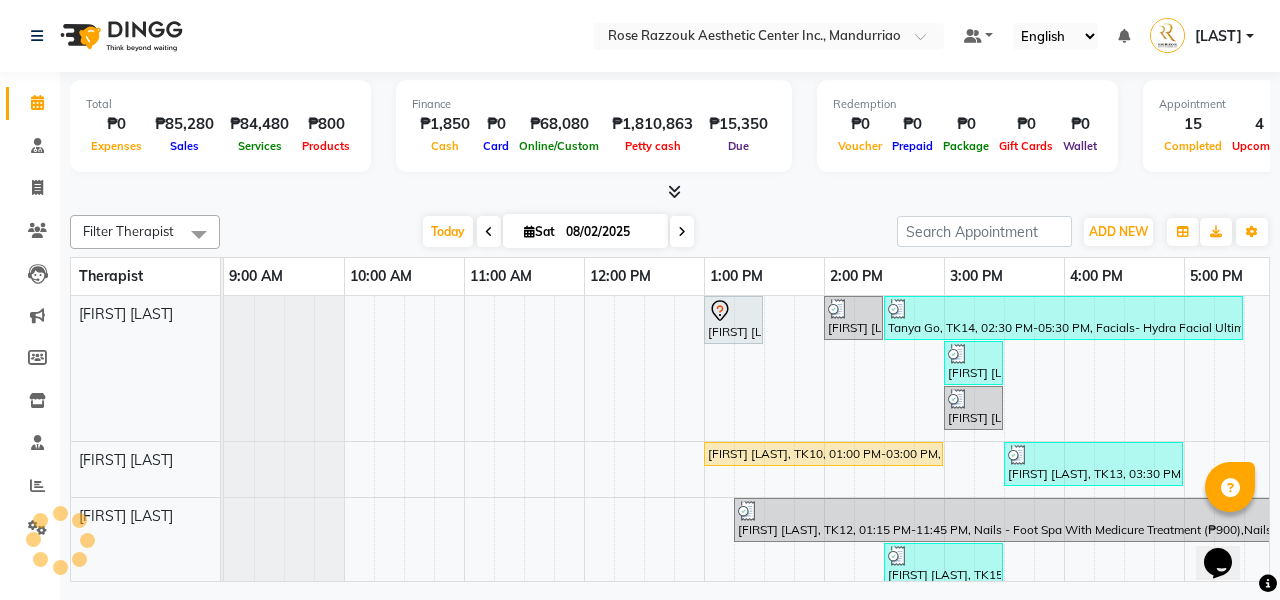 scroll, scrollTop: 0, scrollLeft: 0, axis: both 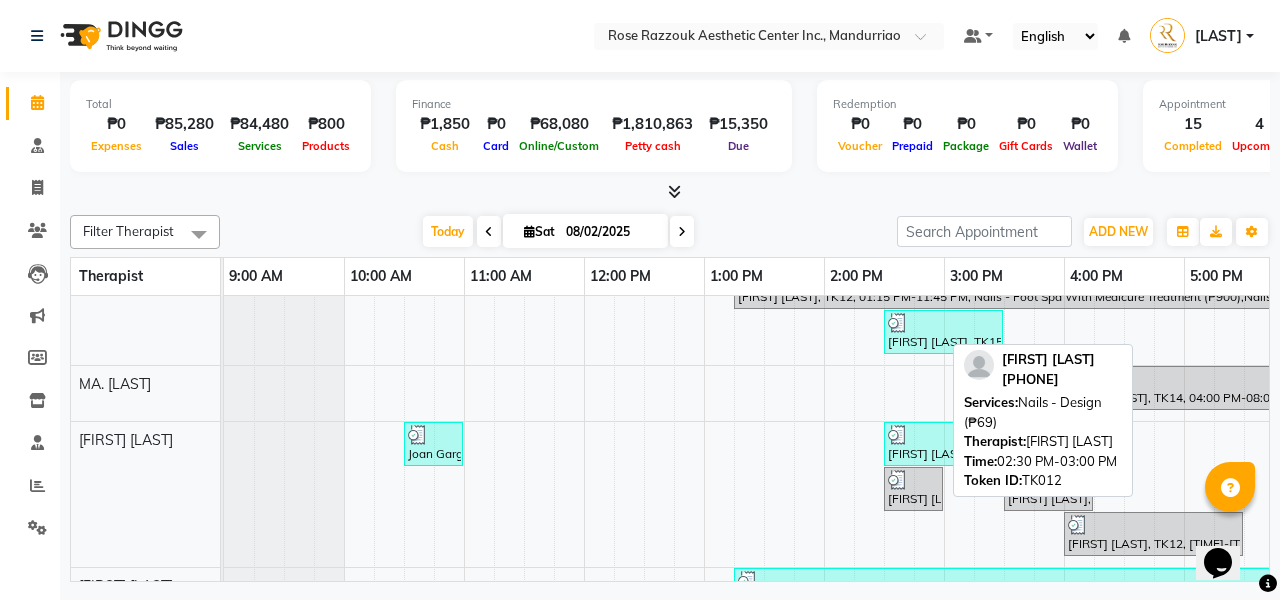 click at bounding box center [913, 480] 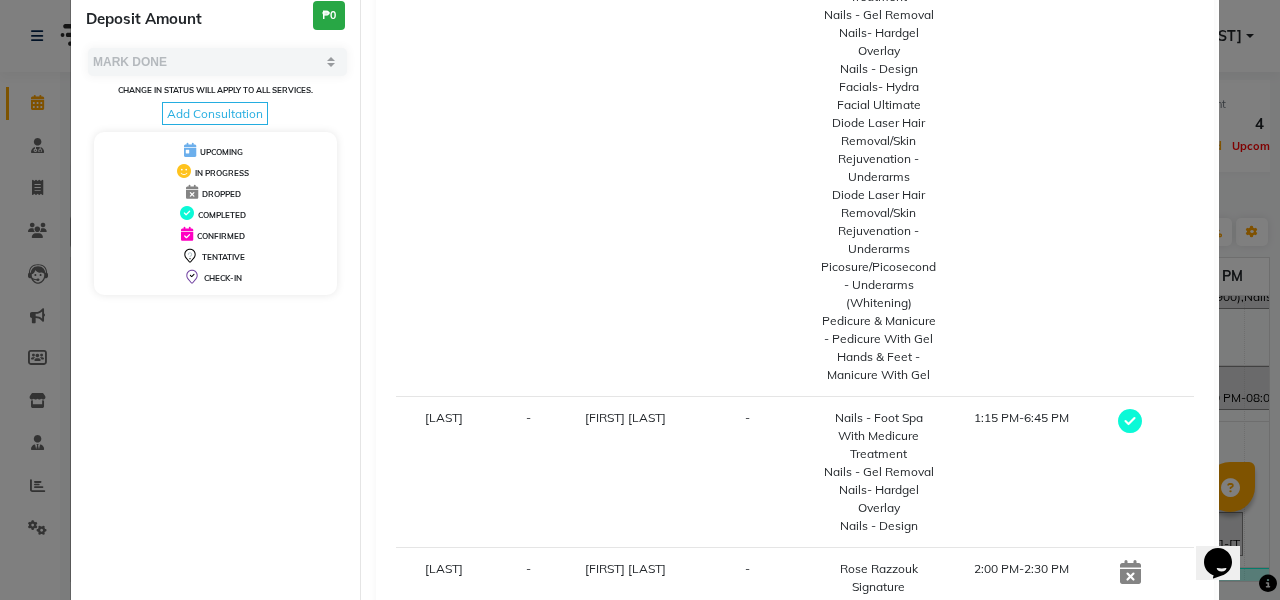 scroll, scrollTop: 62, scrollLeft: 0, axis: vertical 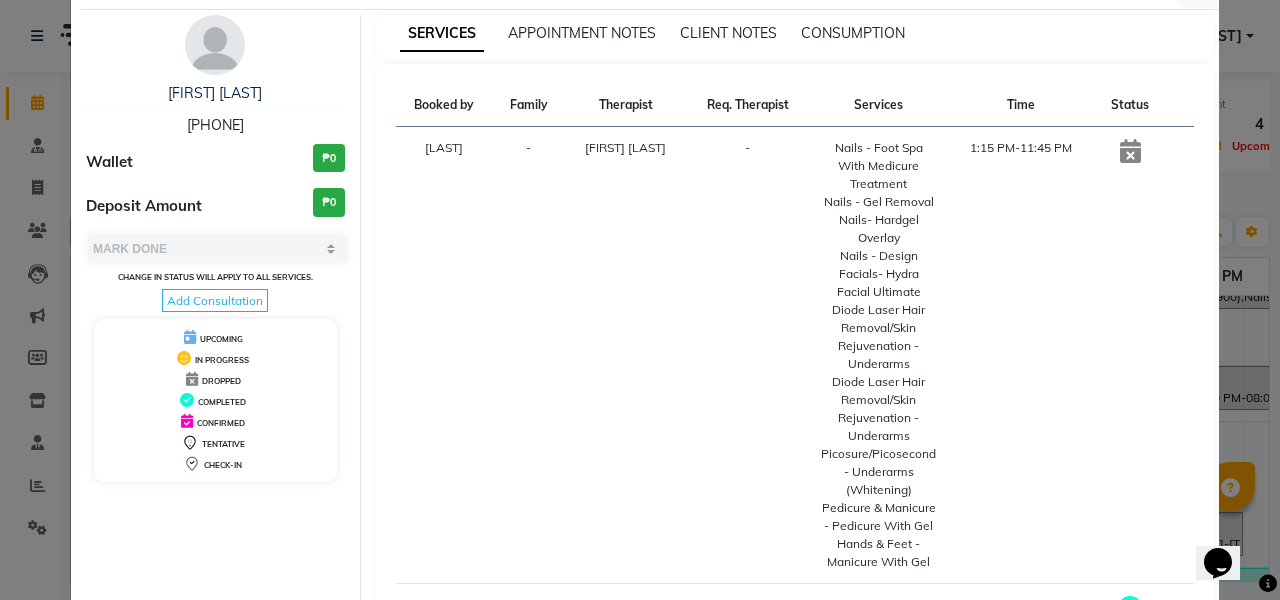 click on "Client Detail  Erika Celiz   9989501987 Wallet ₱0 Deposit Amount  ₱0  Select MARK DONE UPCOMING Change in status will apply to all services. Add Consultation UPCOMING IN PROGRESS DROPPED COMPLETED CONFIRMED TENTATIVE CHECK-IN SERVICES APPOINTMENT NOTES CLIENT NOTES CONSUMPTION Booked by Family Therapist Req. Therapist Services Time Status  MABELL DELA PENA  - CIARA SHAYNE FLORES -  Nails - Foot Spa With Medicure Treatment   Nails - Gel Removal   Nails- Hardgel Overlay    Nails - Design    Facials- Hydra Facial Ultimate   Diode Laser Hair Removal/Skin Rejuvenation  - Underarms   Diode Laser Hair Removal/Skin Rejuvenation  - Underarms   Picosure/Picosecond - Underarms (Whitening)   Pedicure & Manicure  - Pedicure With Gel   Hands & Feet  - Manicure With Gel   1:15 PM-11:45 PM   MABELL DELA PENA  - PRINCESS KATE ALARIN  -  Nails - Foot Spa With Medicure Treatment   Nails - Gel Removal   Nails- Hardgel Overlay    Nails - Design    1:15 PM-6:45 PM   MABELL DELA PENA  - NELIA MONES  -  2:00 PM-2:30 PM  - - - -" 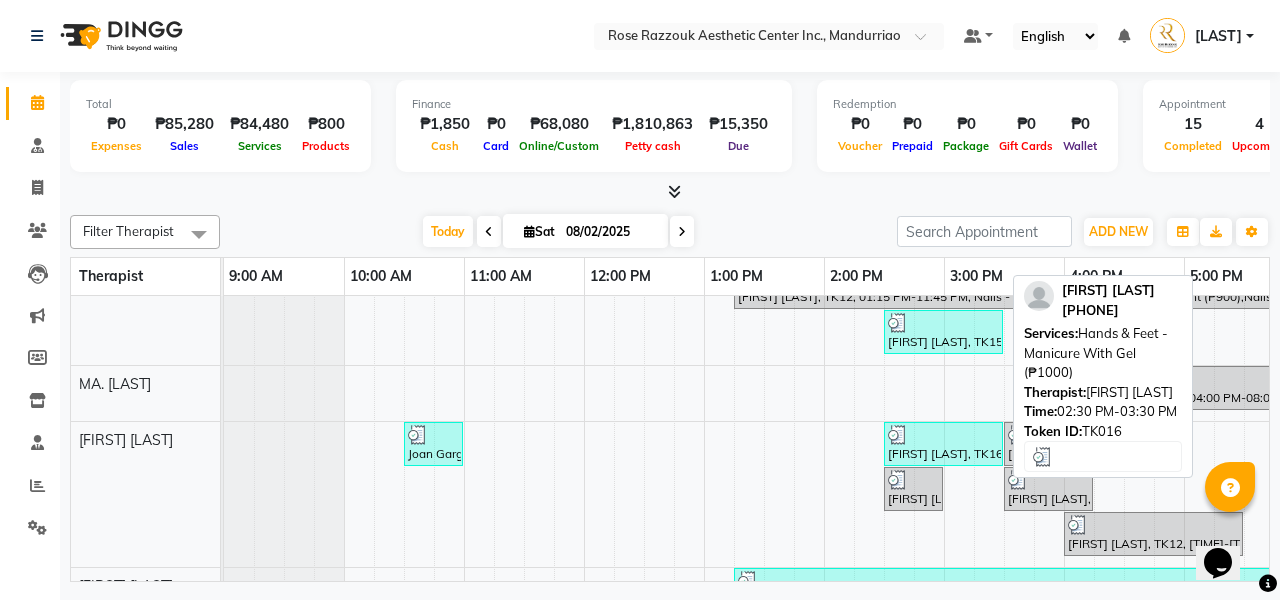 scroll, scrollTop: 126, scrollLeft: 0, axis: vertical 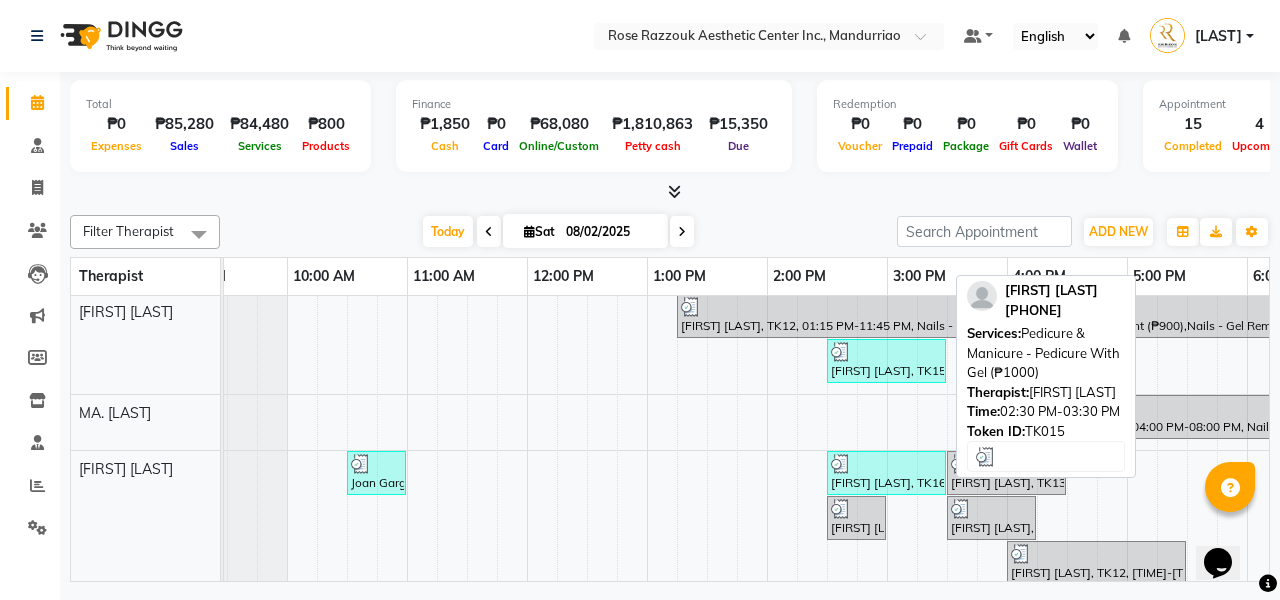 click on "[FIRST] [LAST], TK15, 02:30 PM-03:30 PM, Pedicure & Manicure - Pedicure With Gel (₱1000)" at bounding box center [886, 361] 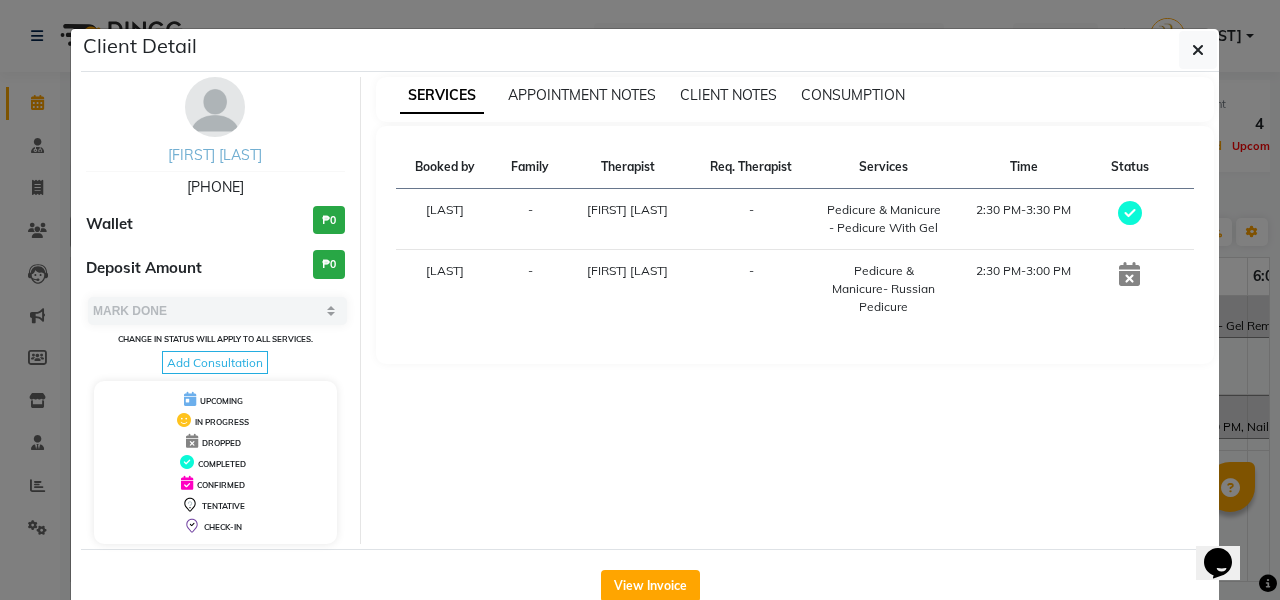 click on "[FIRST] [LAST]" at bounding box center (215, 155) 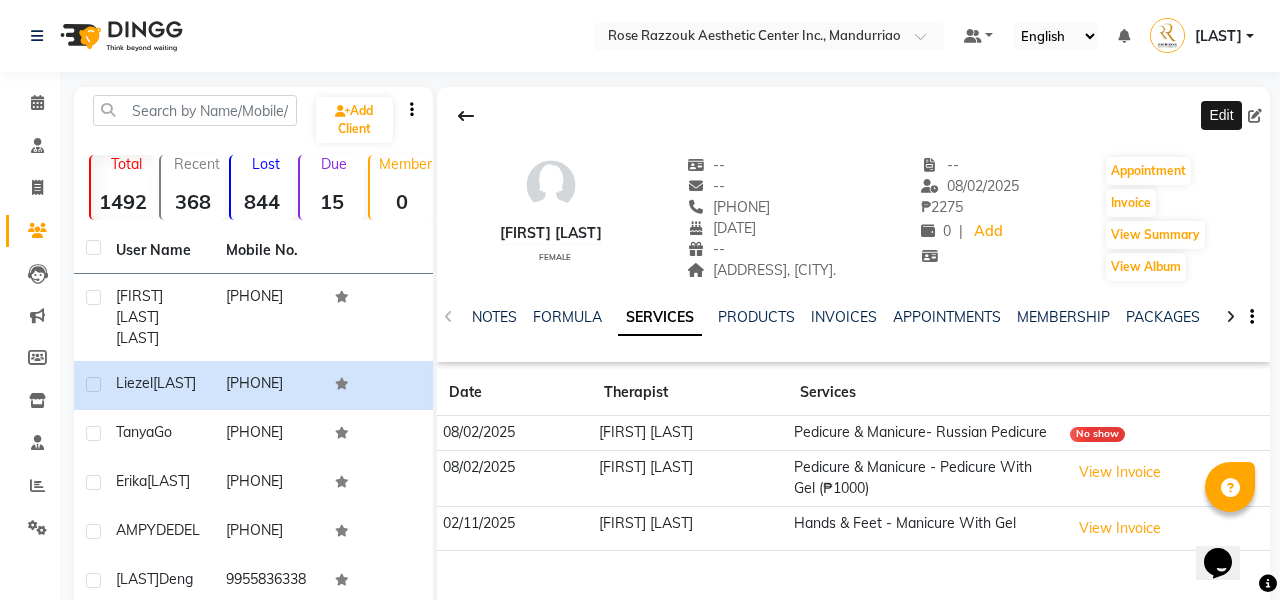 click 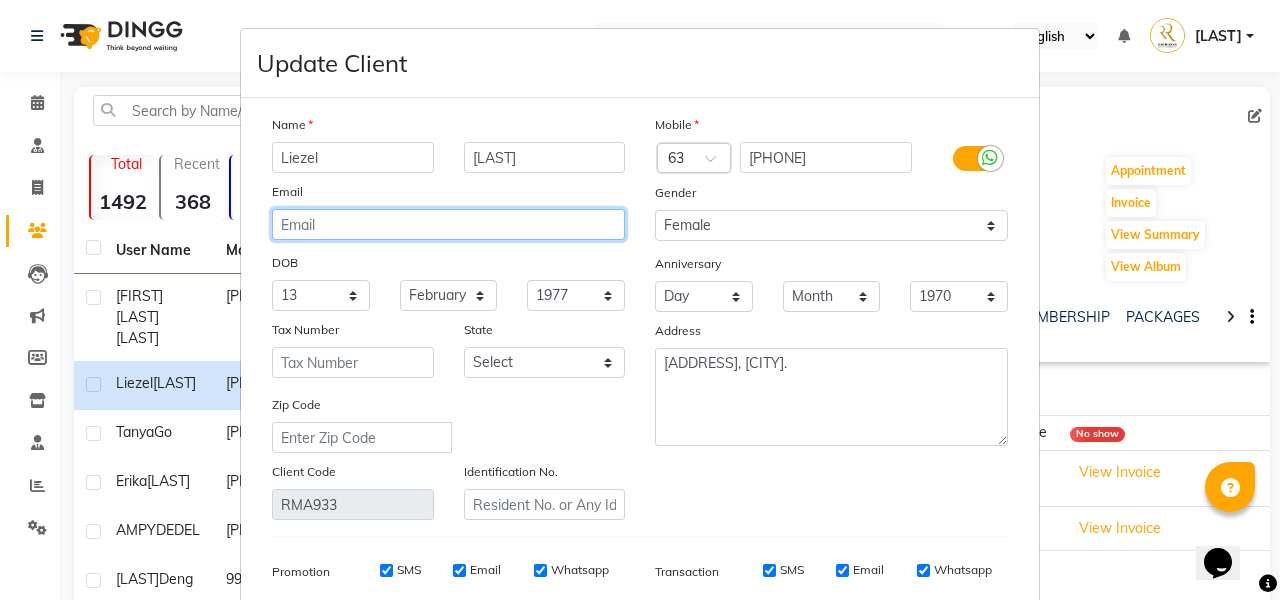 click at bounding box center (448, 224) 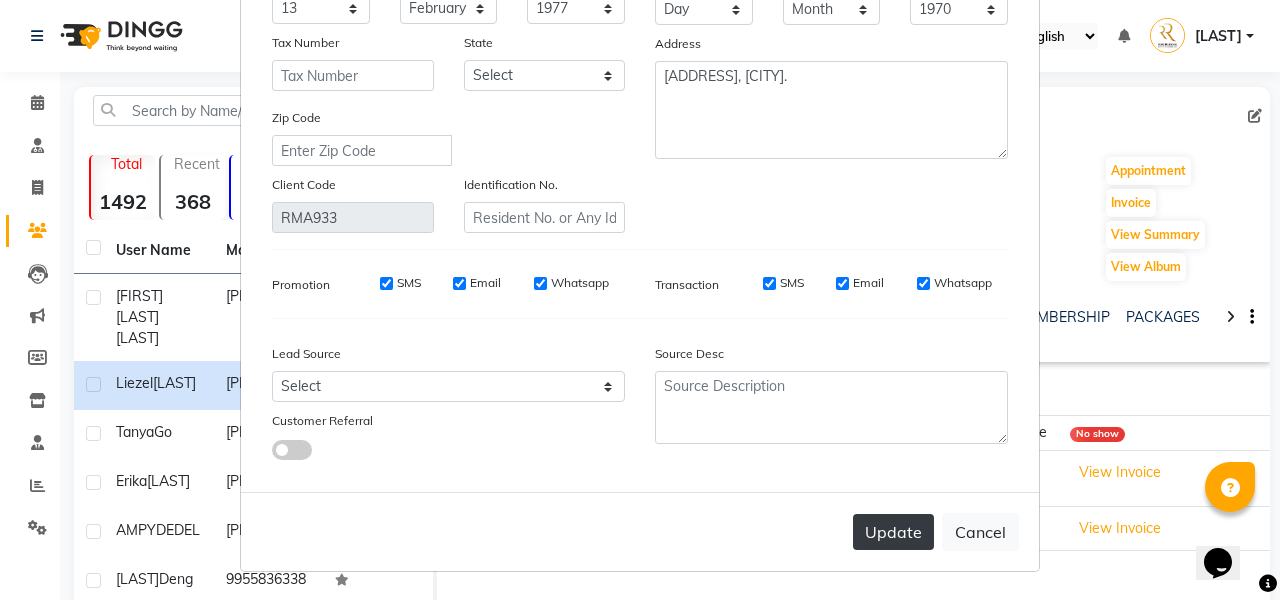 click on "Update" at bounding box center (893, 532) 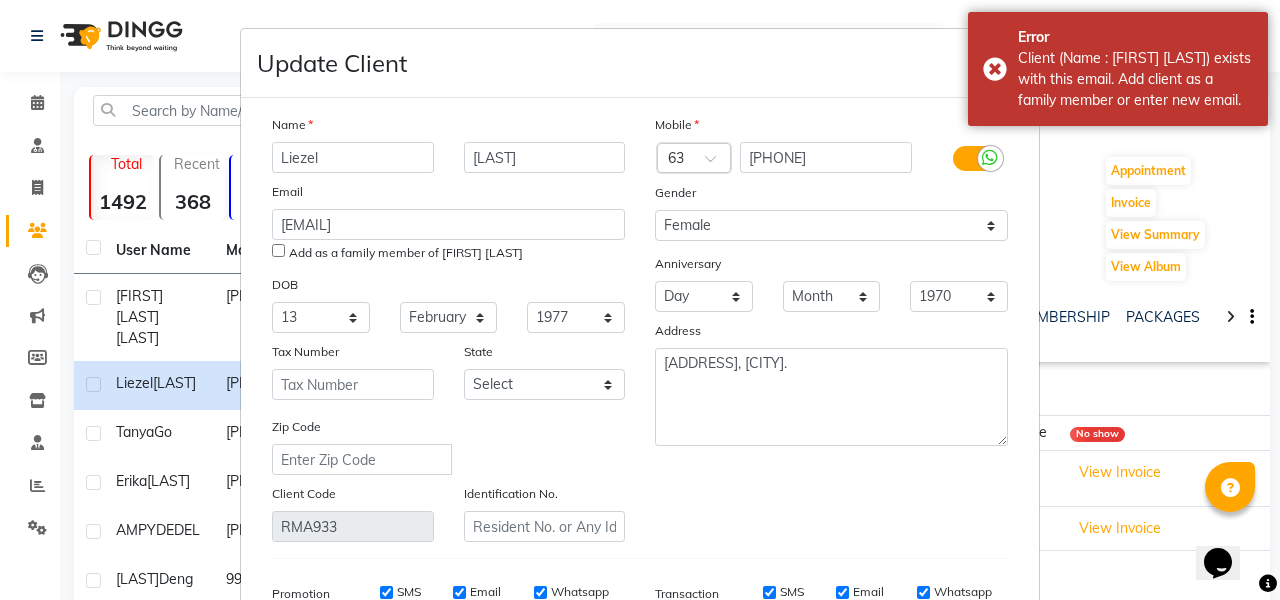 click on "Add as a family member of Erika Celiz" at bounding box center [278, 250] 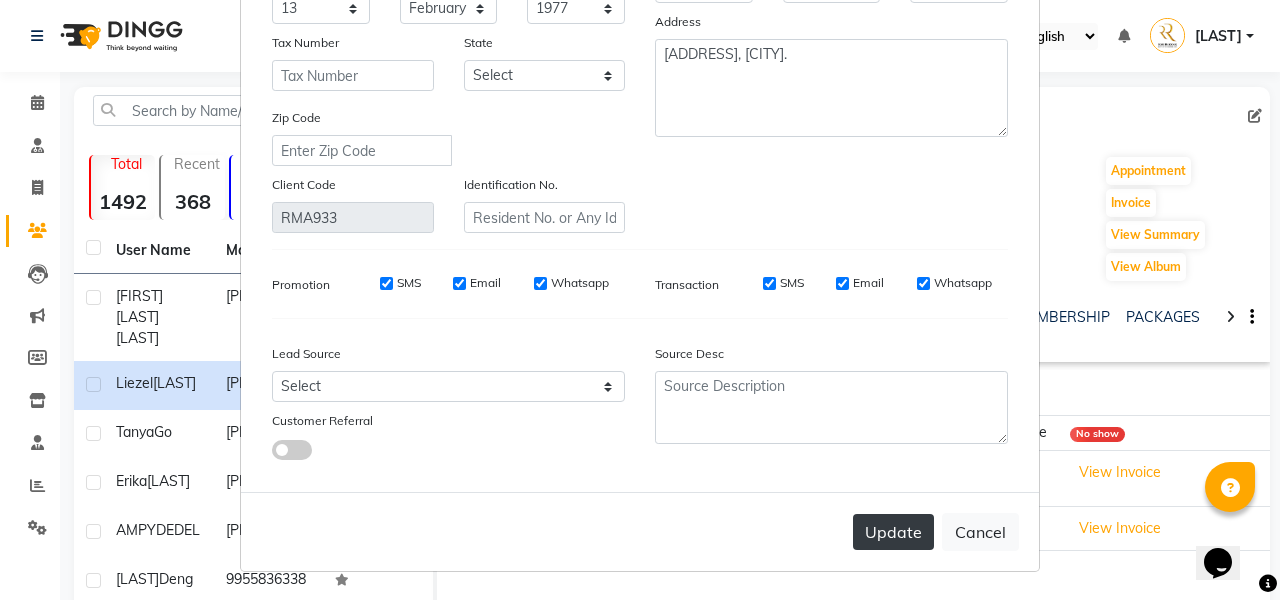 click on "Update" at bounding box center [893, 532] 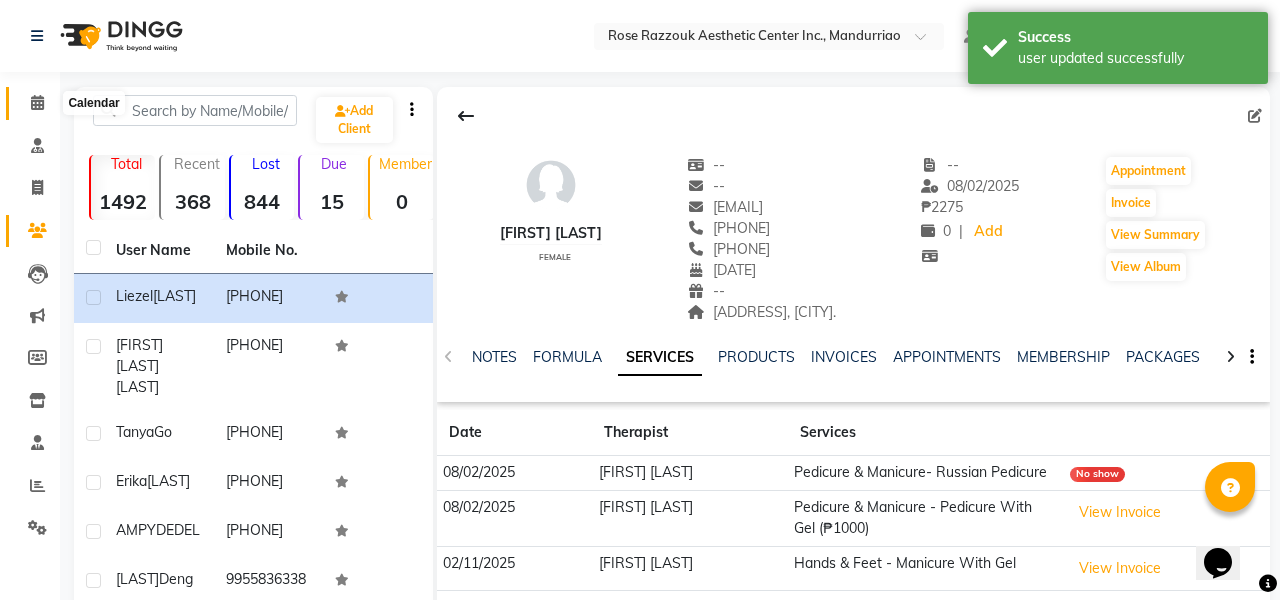 click 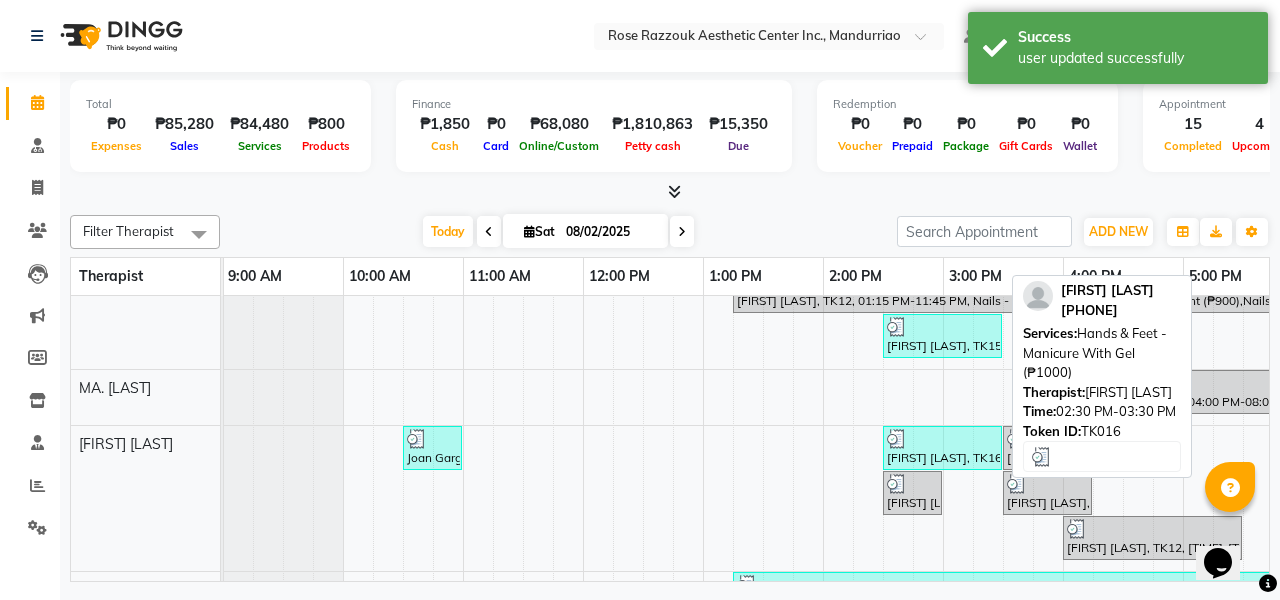 click at bounding box center [942, 439] 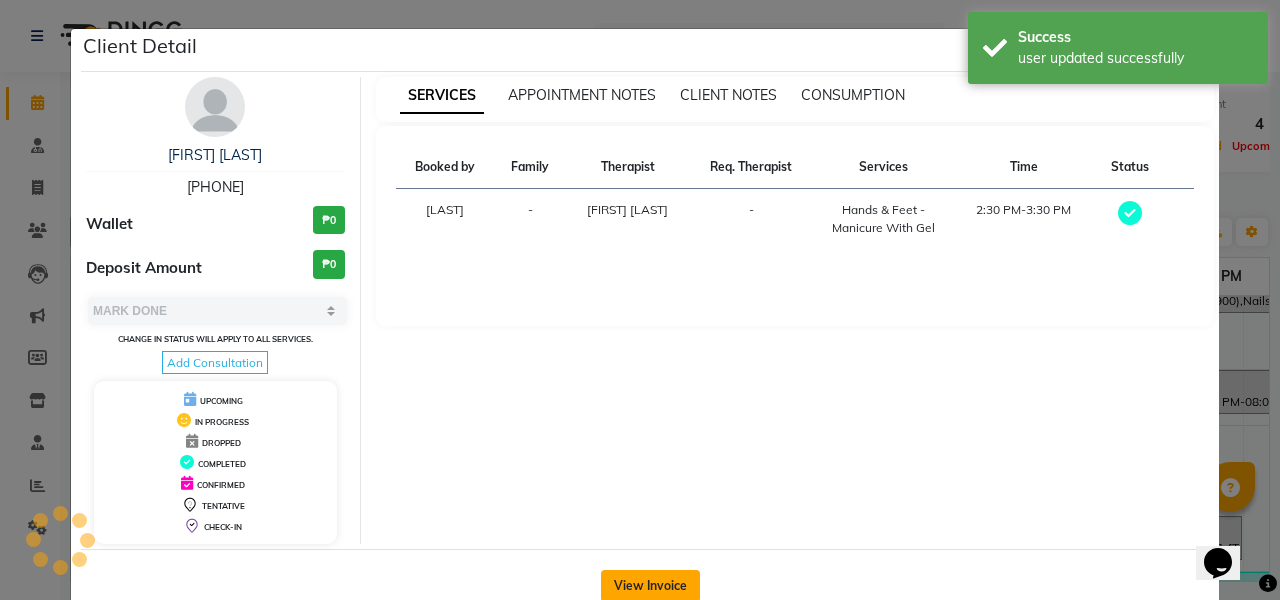 click on "View Invoice" 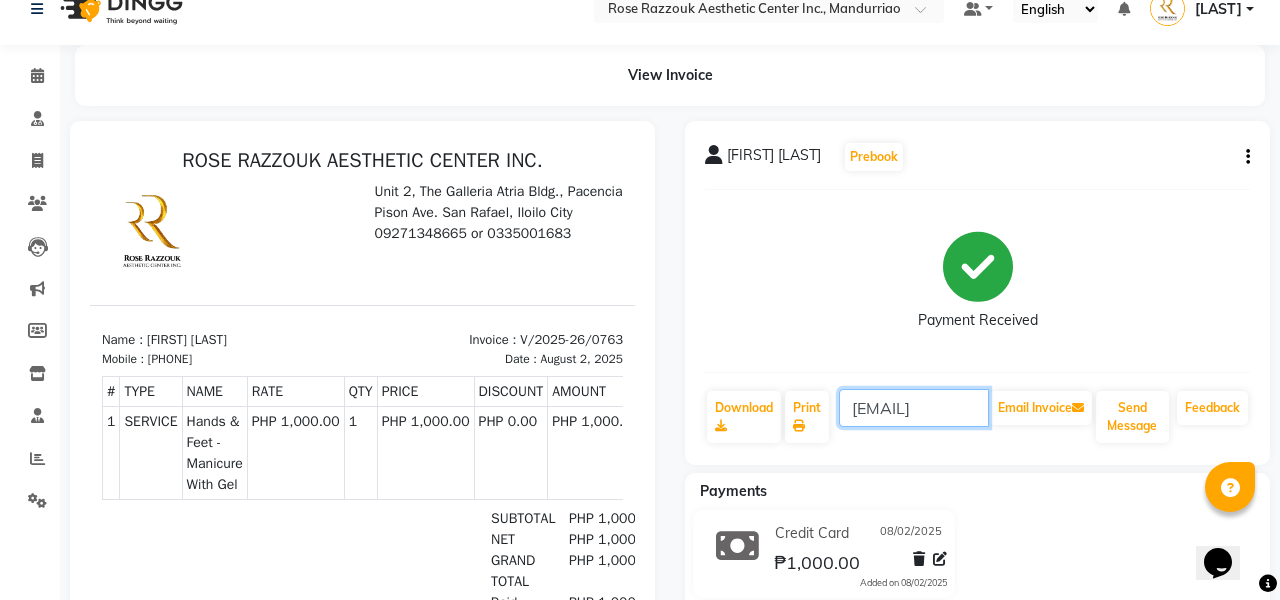 click on "akirebuh12@gmail.com" 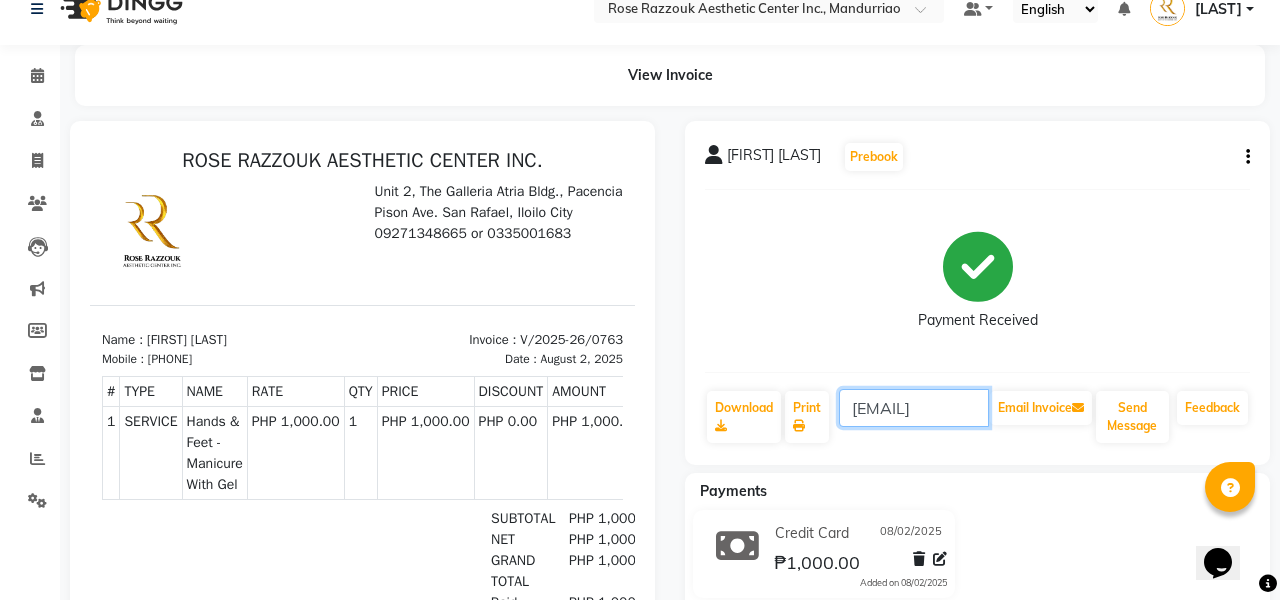 click on "akirebuh12@gmail.com" 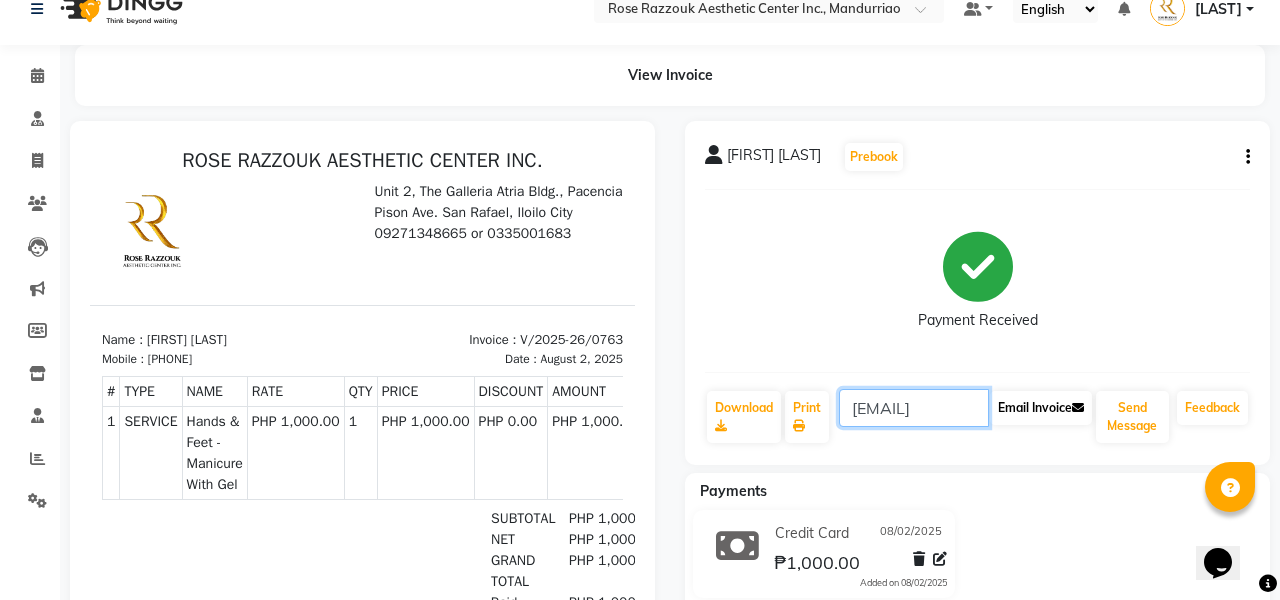drag, startPoint x: 852, startPoint y: 406, endPoint x: 1029, endPoint y: 405, distance: 177.00282 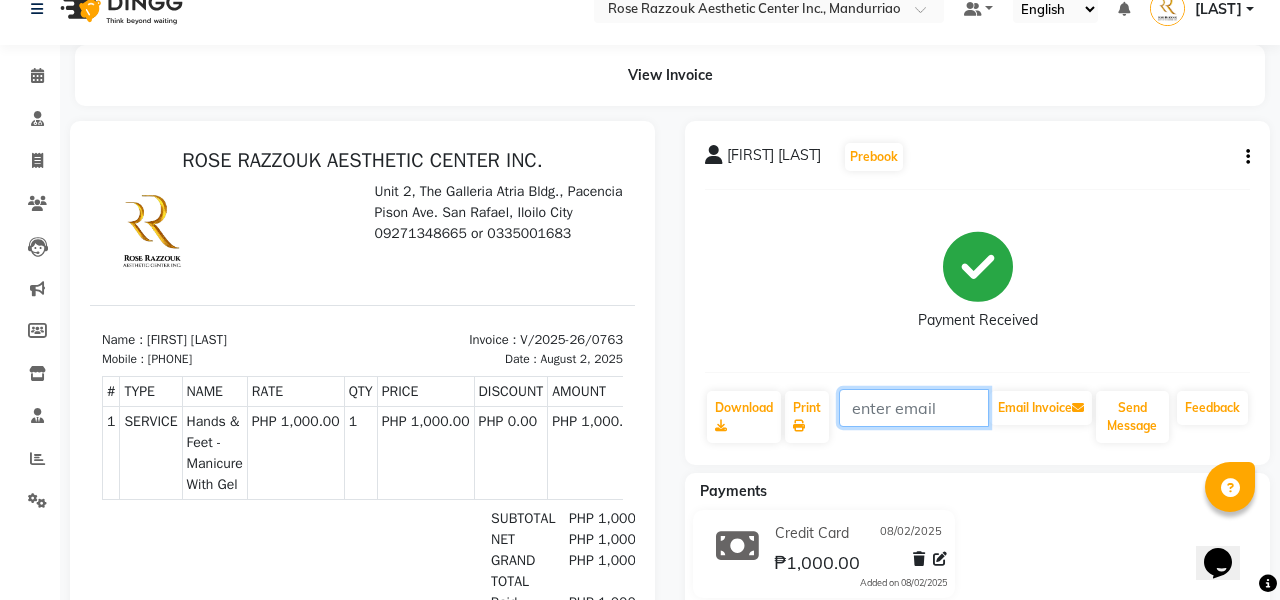 click 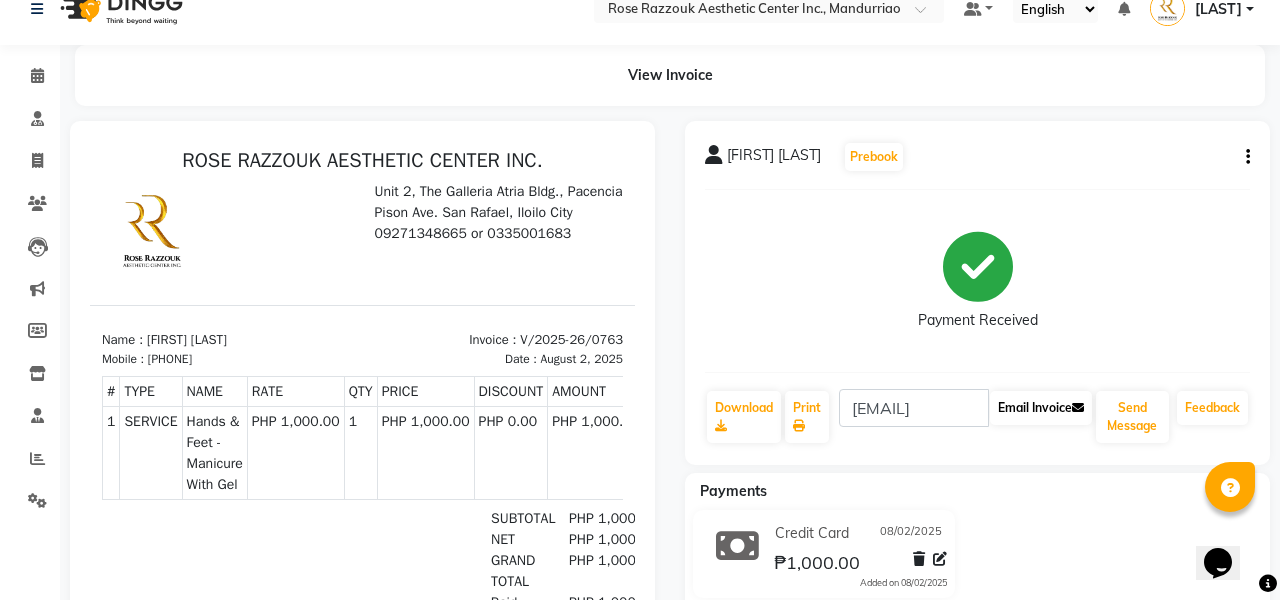click on "Email Invoice" 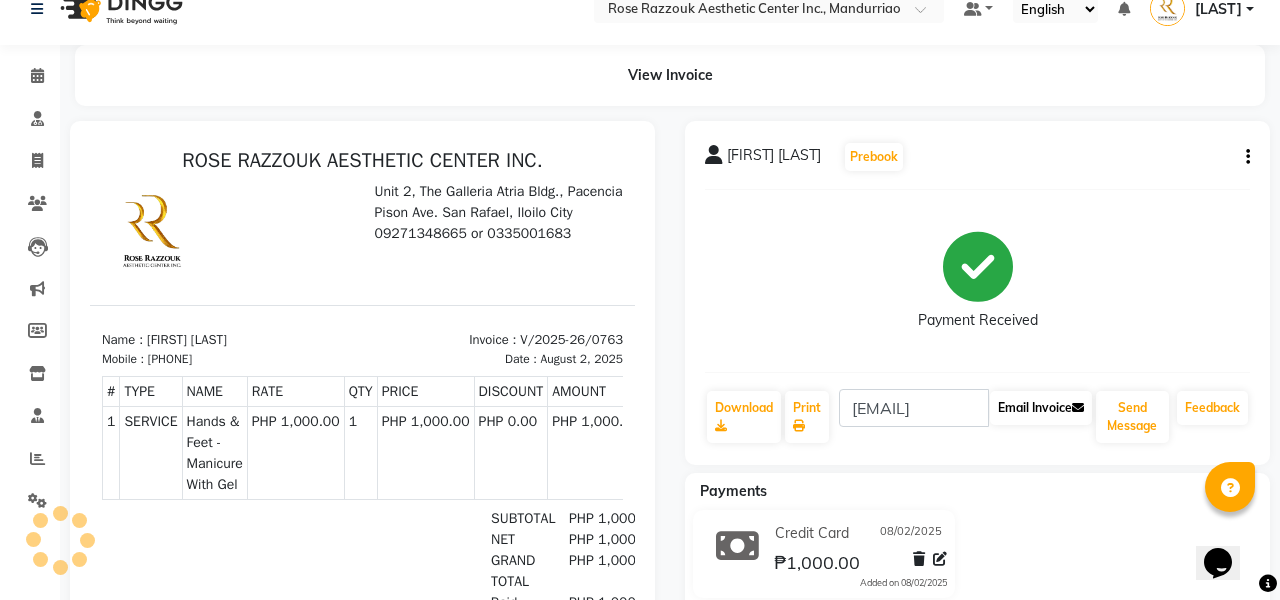 click on "Email Invoice" 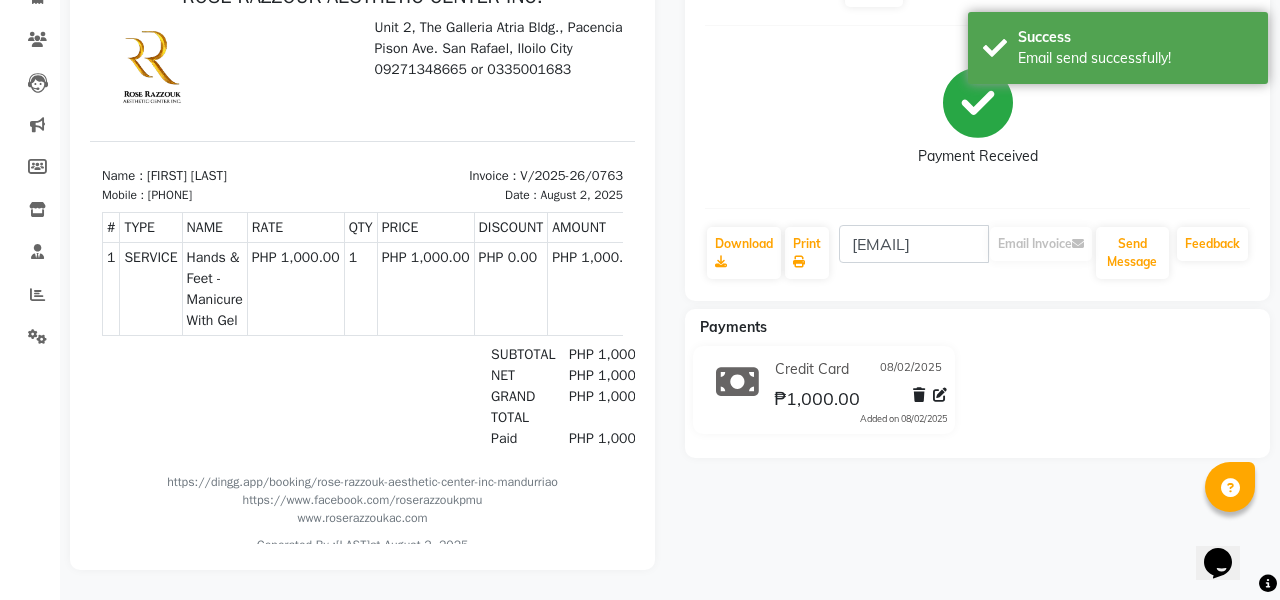scroll, scrollTop: 0, scrollLeft: 0, axis: both 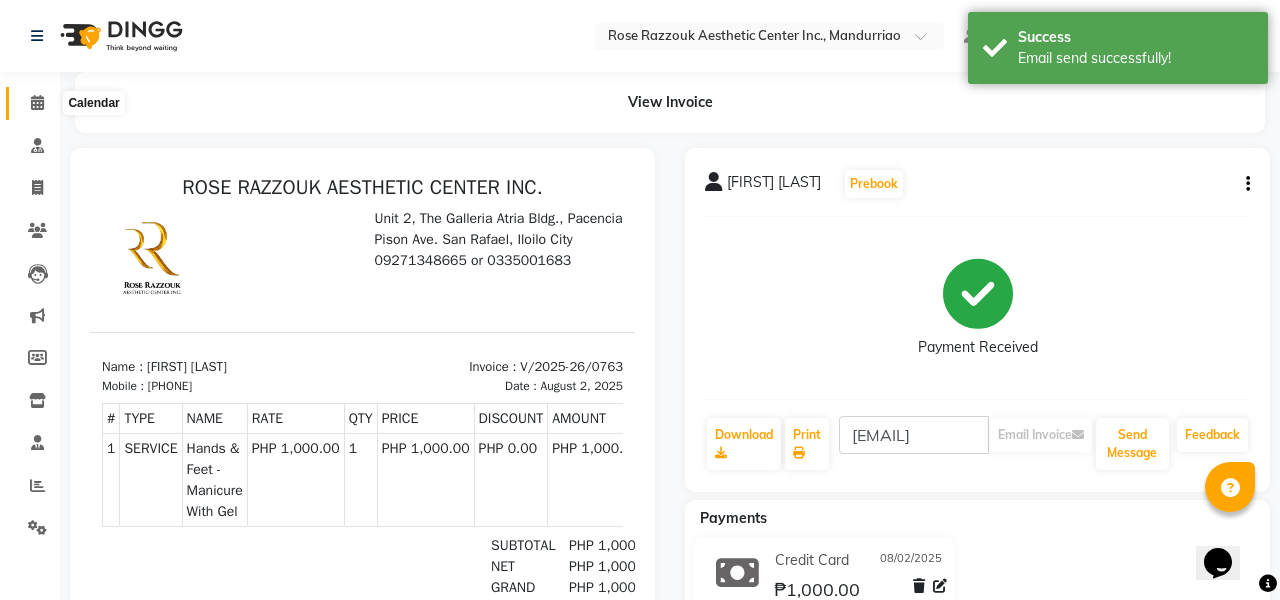 click 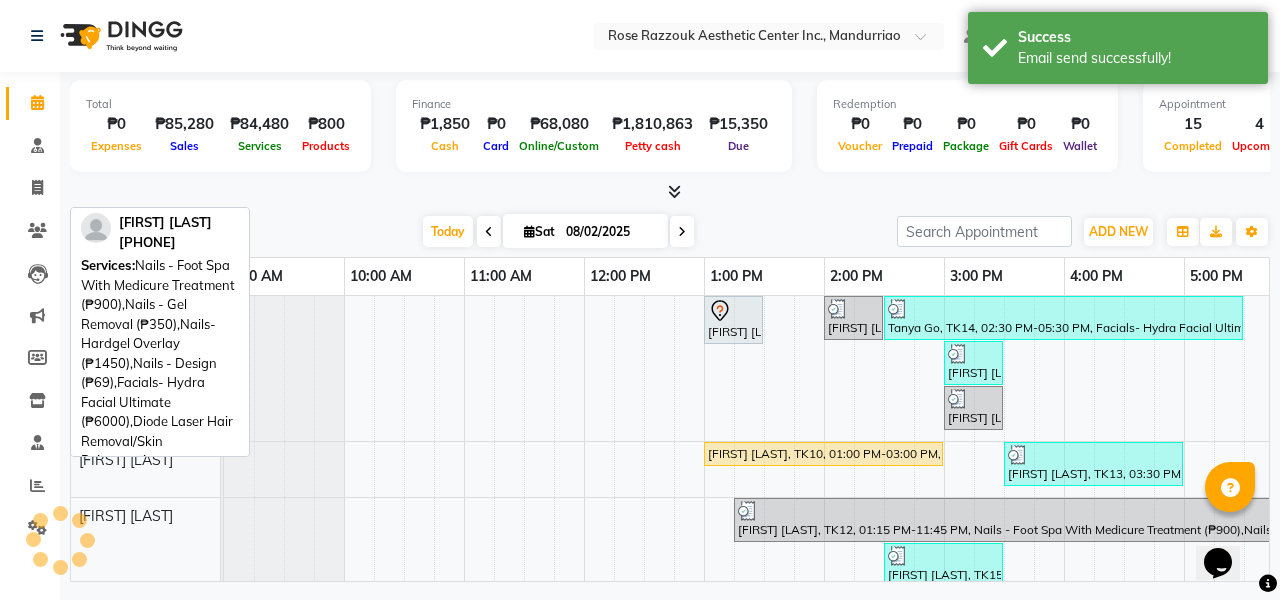 scroll, scrollTop: 0, scrollLeft: 0, axis: both 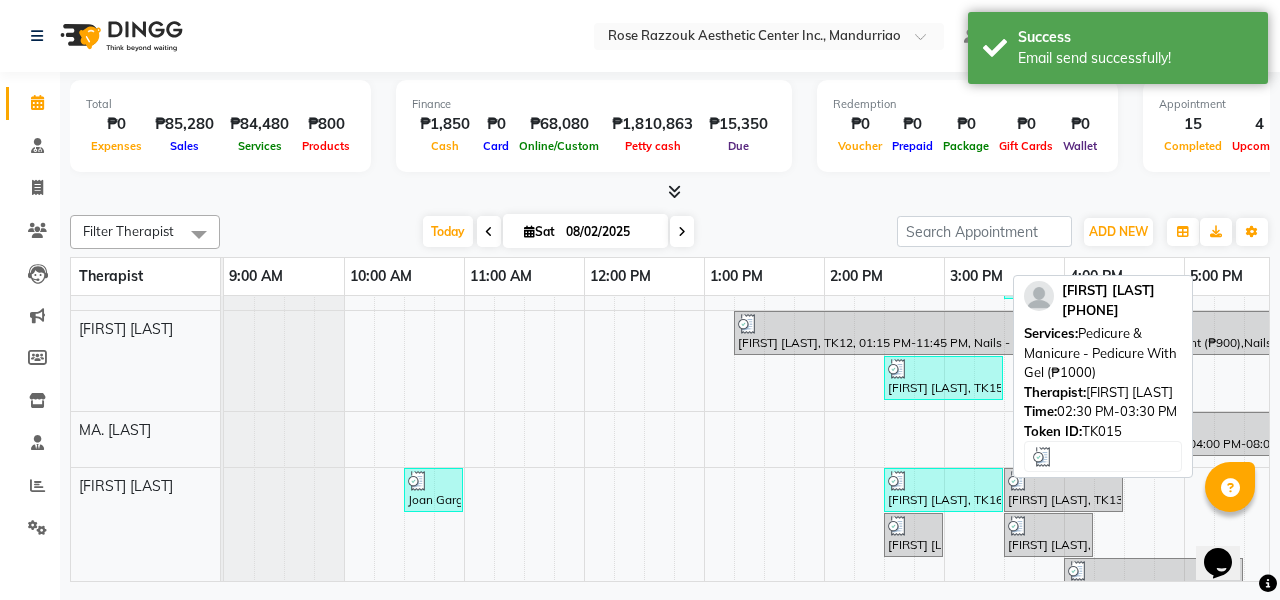 click on "[FIRST] [LAST], TK15, 02:30 PM-03:30 PM, Pedicure & Manicure - Pedicure With Gel (₱1000)" at bounding box center [943, 378] 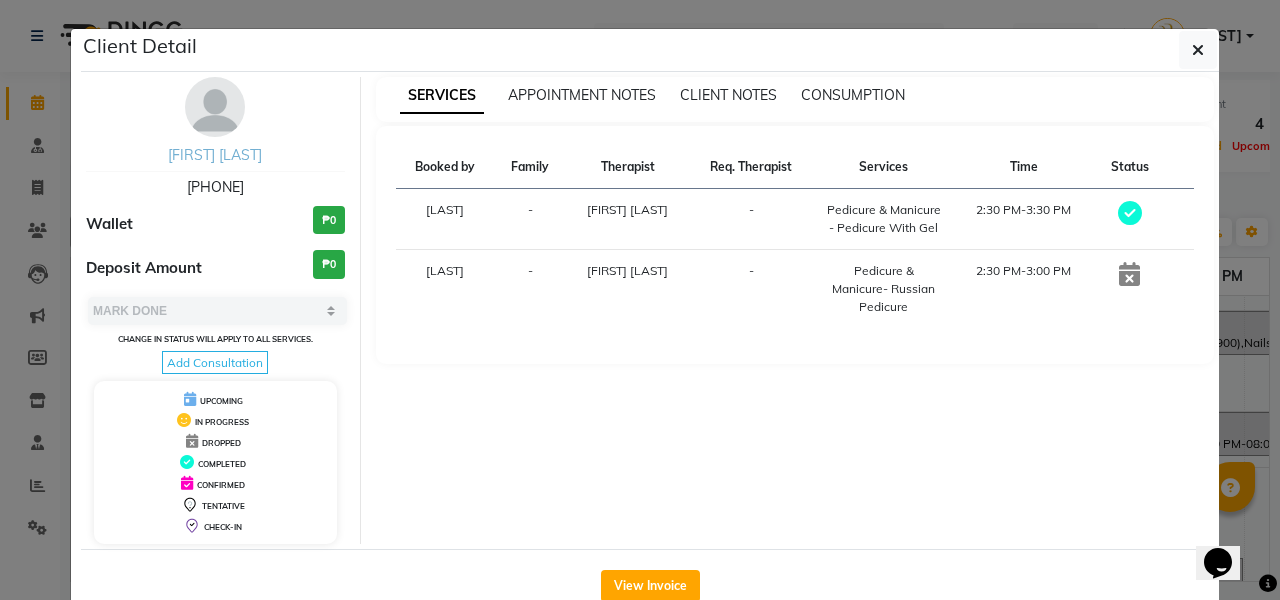 click on "[FIRST] [LAST]" at bounding box center (215, 155) 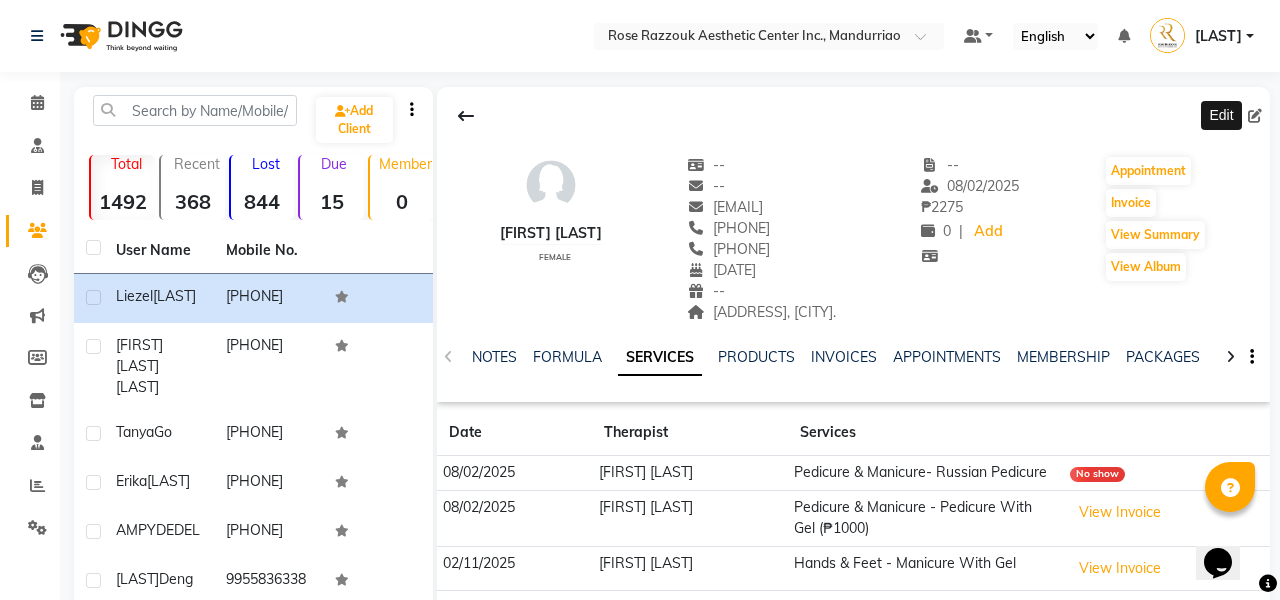 click 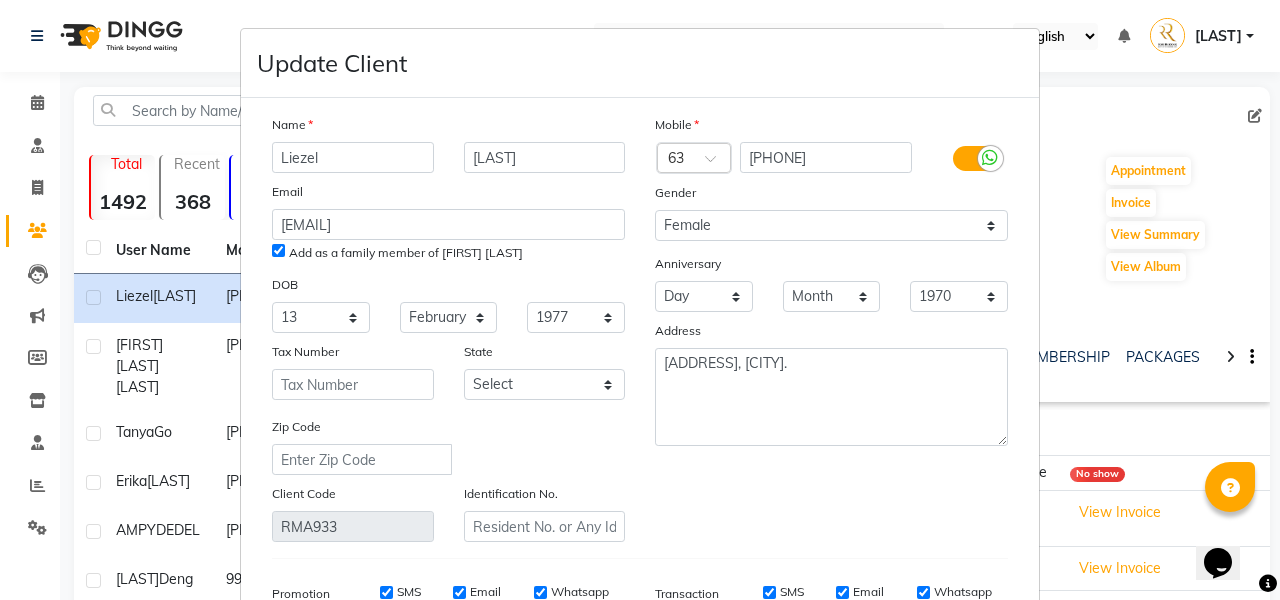click on "Update Client Name Liezel Antupina Email akirebuh12@yahoo.com Add as a family member of Erika Celiz DOB Day 01 02 03 04 05 06 07 08 09 10 11 12 13 14 15 16 17 18 19 20 21 22 23 24 25 26 27 28 29 30 31 Month January February March April May June July August September October November December 1940 1941 1942 1943 1944 1945 1946 1947 1948 1949 1950 1951 1952 1953 1954 1955 1956 1957 1958 1959 1960 1961 1962 1963 1964 1965 1966 1967 1968 1969 1970 1971 1972 1973 1974 1975 1976 1977 1978 1979 1980 1981 1982 1983 1984 1985 1986 1987 1988 1989 1990 1991 1992 1993 1994 1995 1996 1997 1998 1999 2000 2001 2002 2003 2004 2005 2006 2007 2008 2009 2010 2011 2012 2013 2014 2015 2016 2017 2018 2019 2020 2021 2022 2023 2024 Tax Number State Select Batangas Bicol Bulacan Cagayan Caraga Central Luzon Central Mindanao Central Visayas Cordillera Davao Eastern Visayas Greater Metropolitan Area Ilocos Laguna Luzon Mactan Metropolitan Manila Area Muslim Mindanao Northern Mindanao Southern Mindanao Southern Tagalog Western Mindanao" at bounding box center [640, 300] 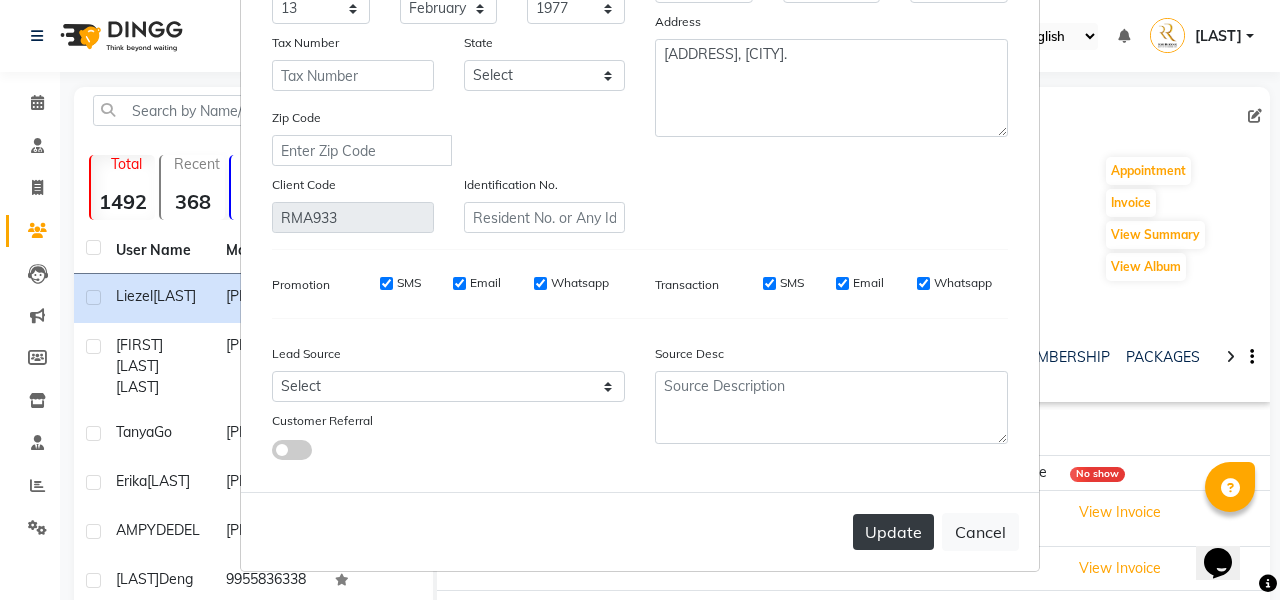 click on "Update" at bounding box center (893, 532) 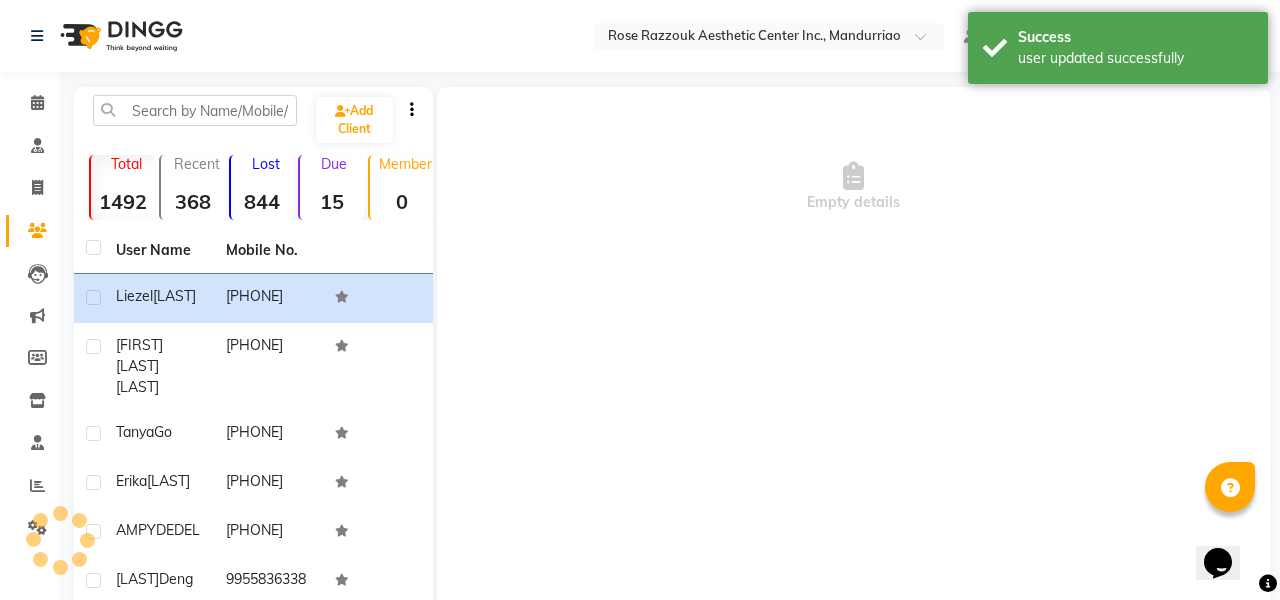 scroll, scrollTop: 287, scrollLeft: 0, axis: vertical 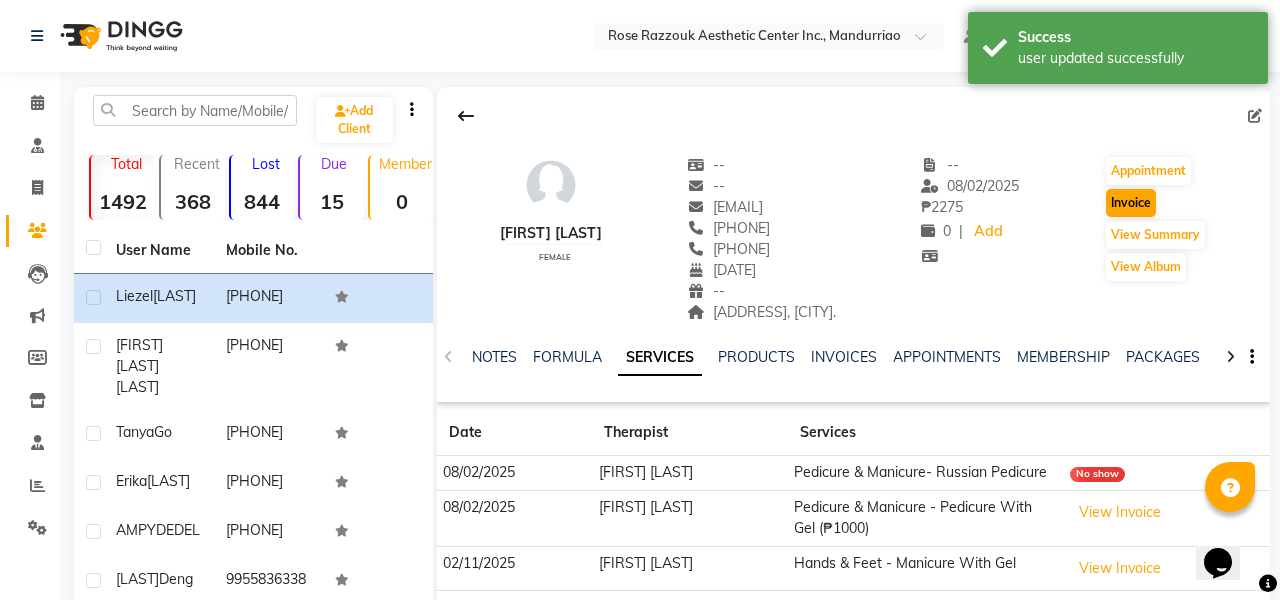 click on "Invoice" 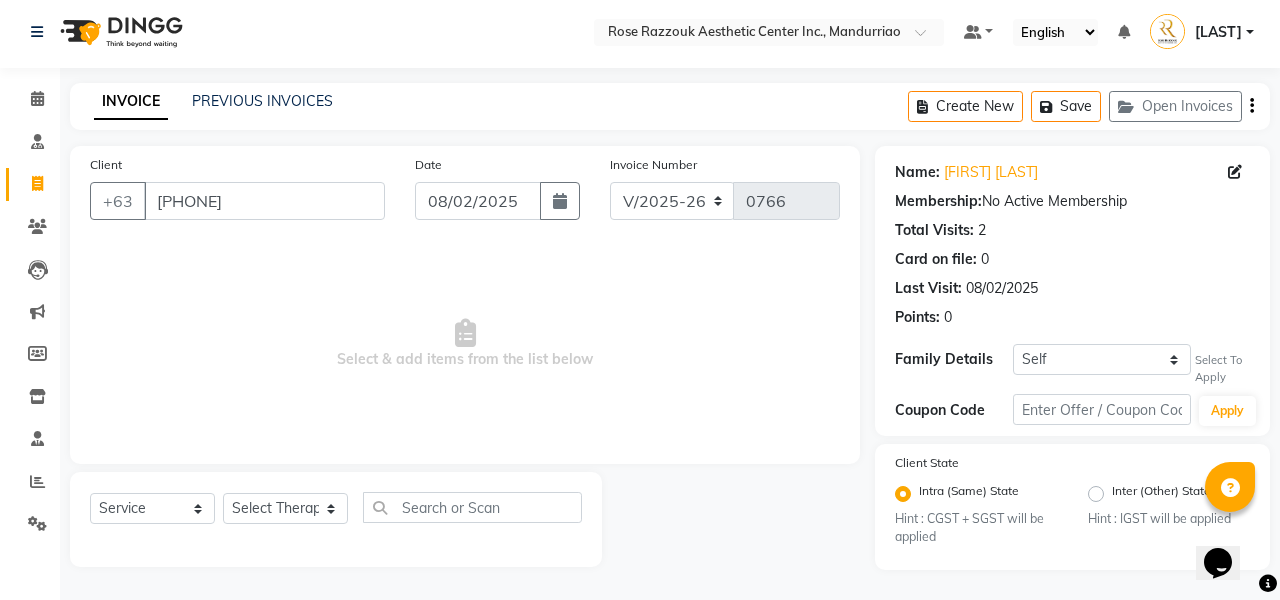 scroll, scrollTop: 2, scrollLeft: 0, axis: vertical 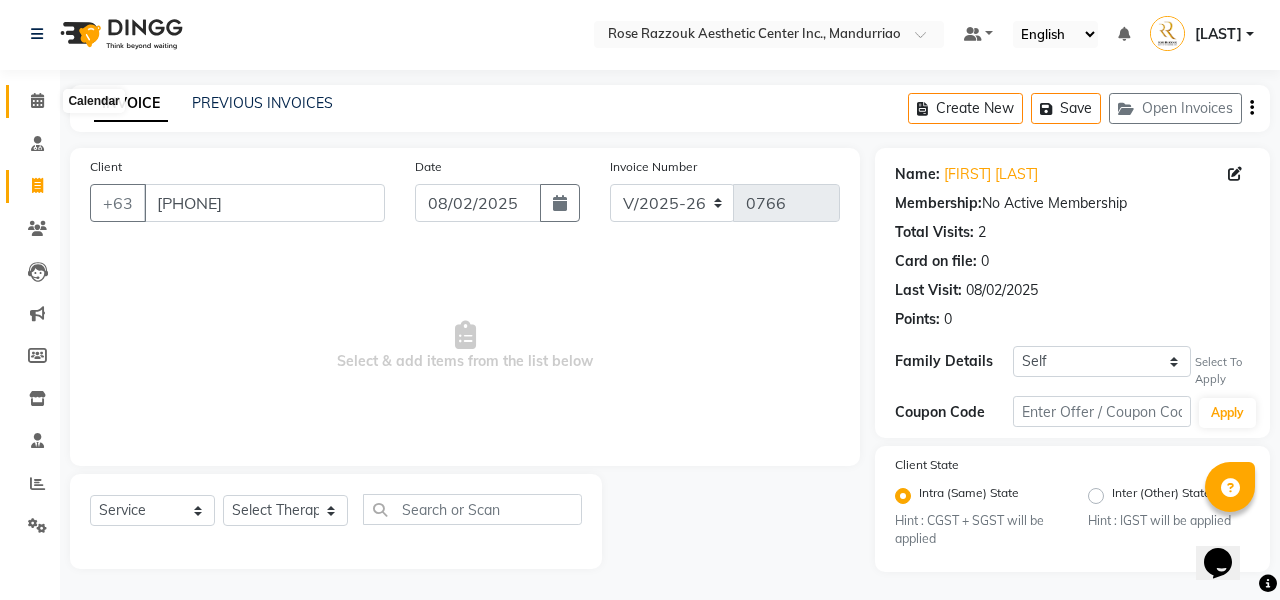click 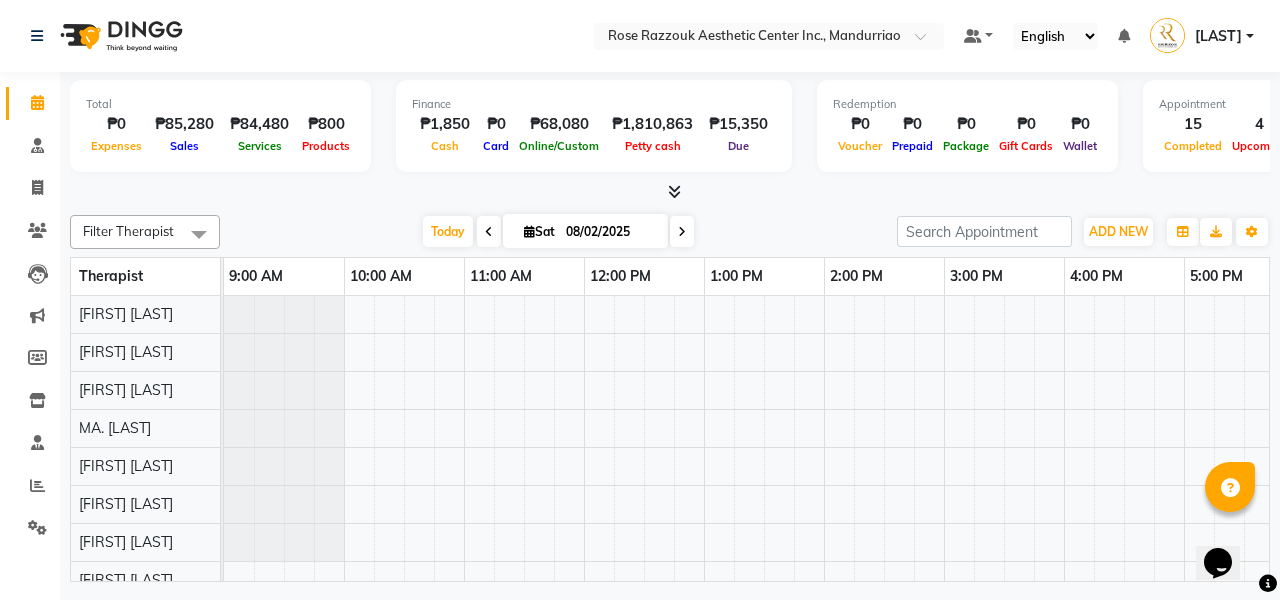 scroll, scrollTop: 0, scrollLeft: 0, axis: both 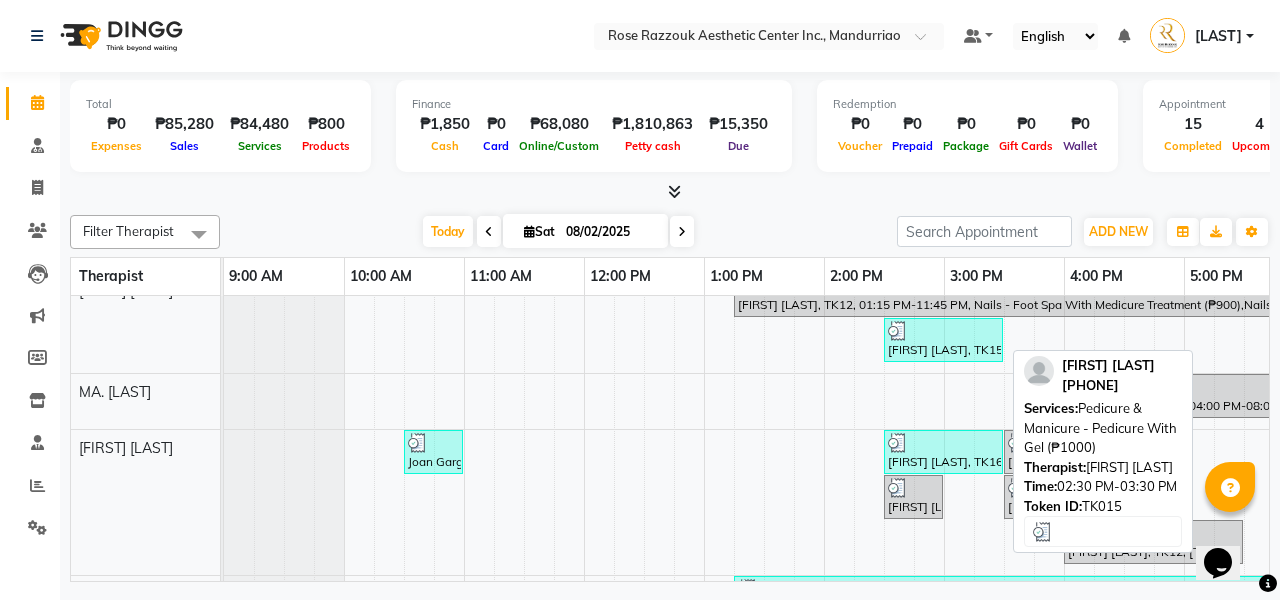 click at bounding box center (943, 331) 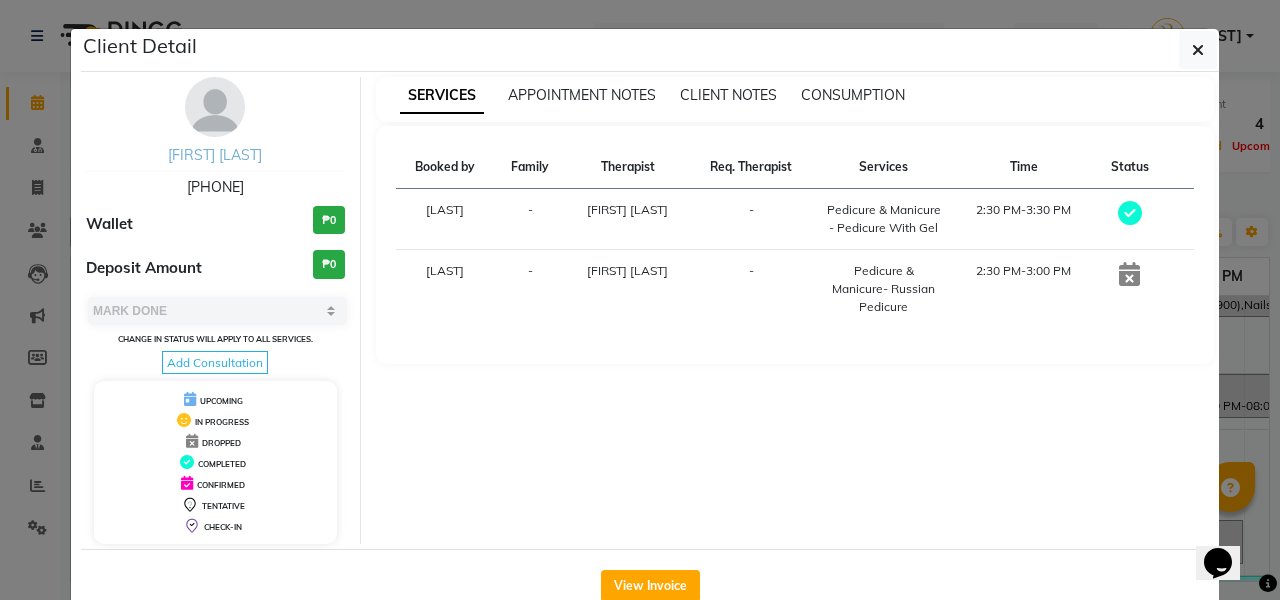 click on "[FIRST] [LAST]" at bounding box center [215, 155] 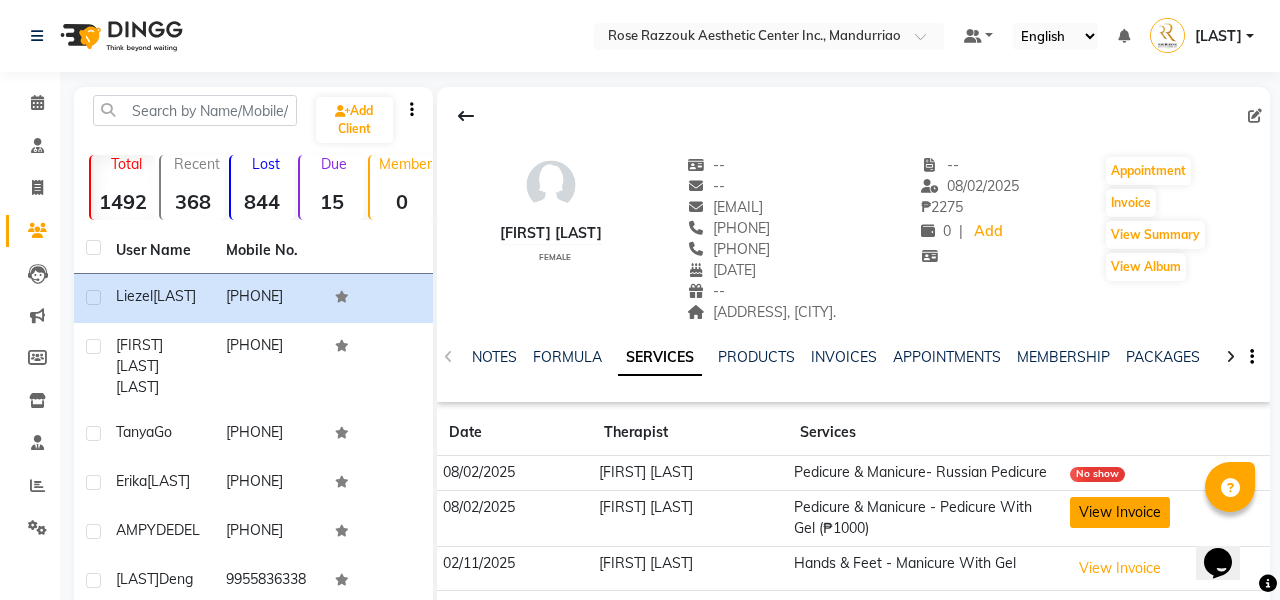 click on "View Invoice" 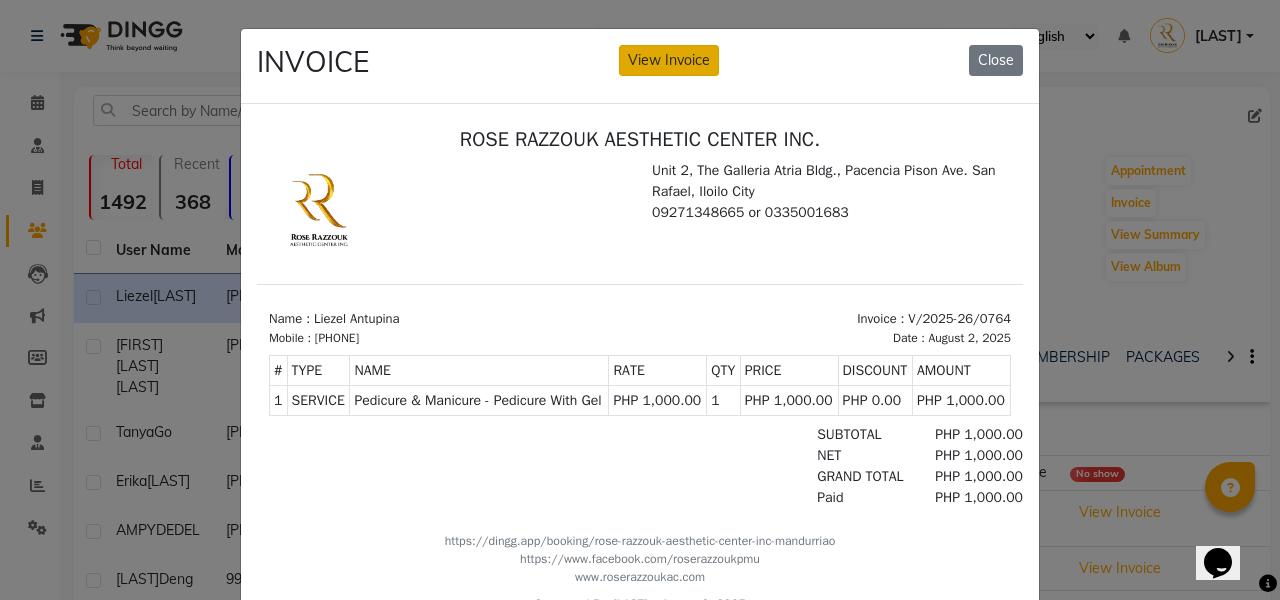 click on "View Invoice" 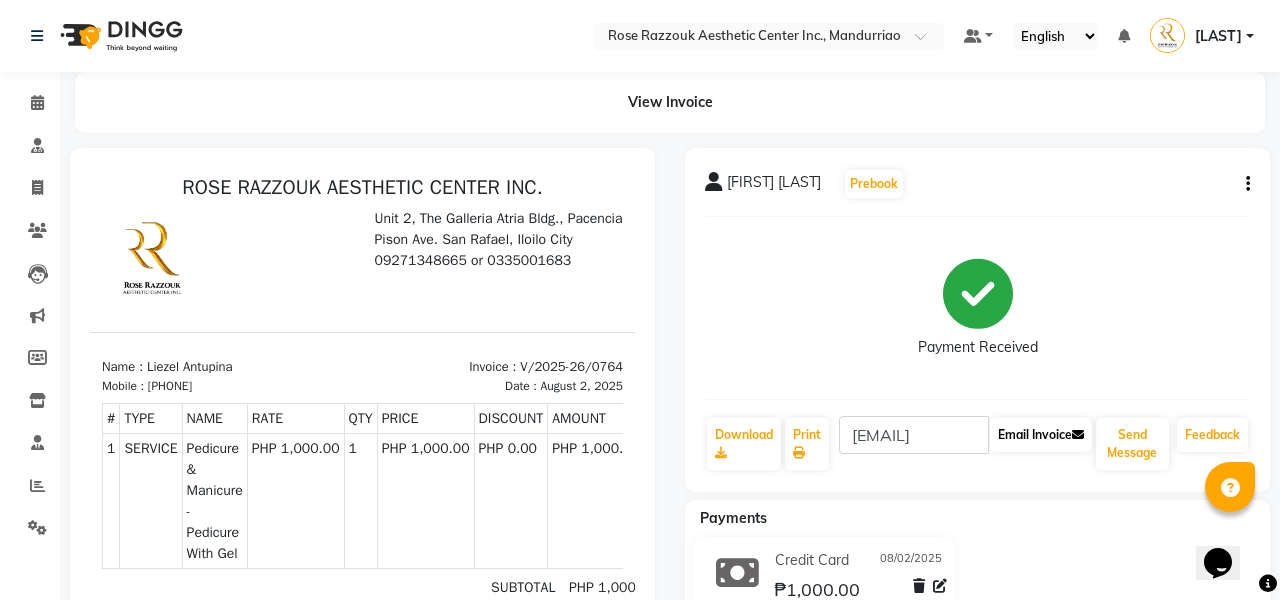 click on "Email Invoice" 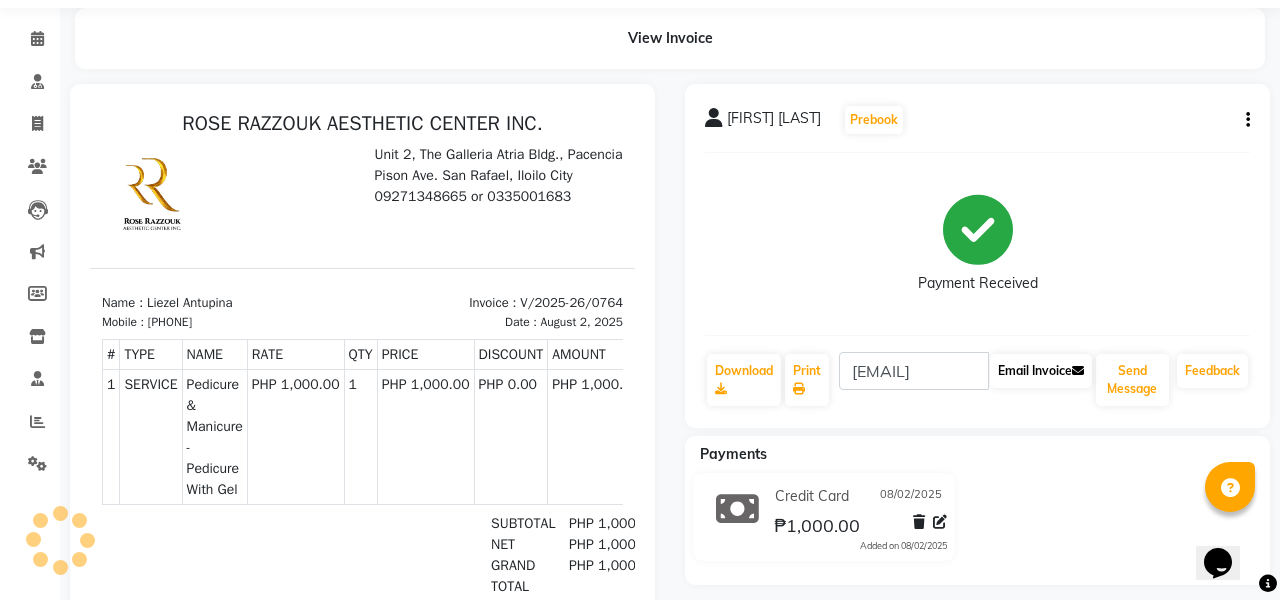 click on "Email Invoice" 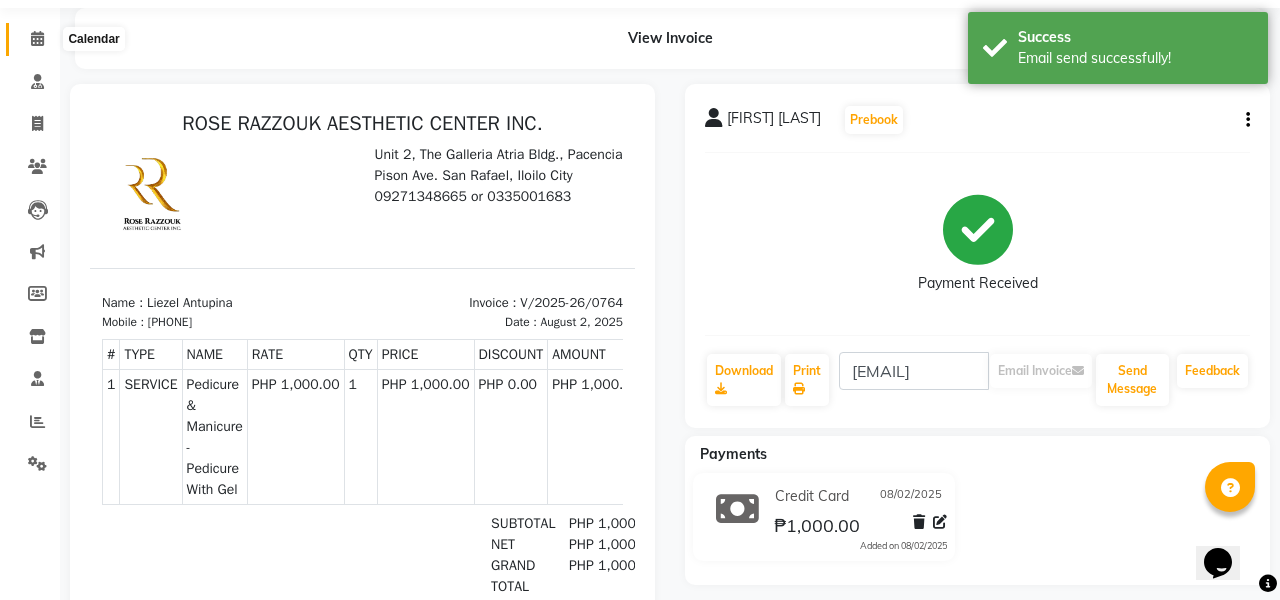 click 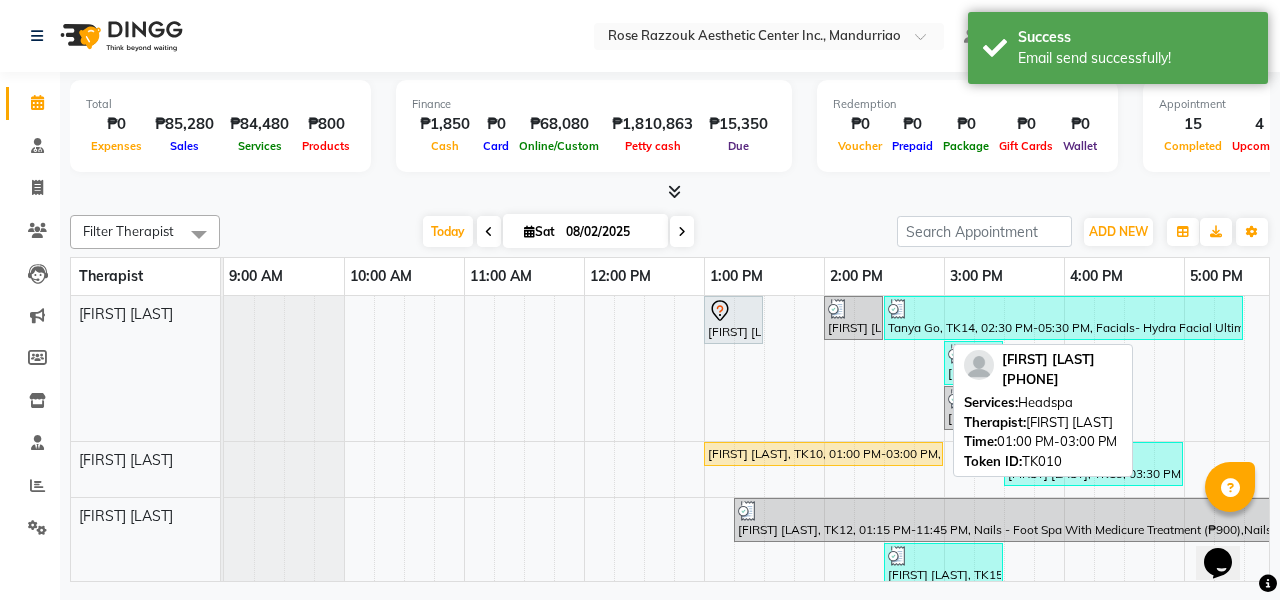 click on "[FIRST] [LAST], TK10, 01:00 PM-03:00 PM, Headspa" at bounding box center [823, 454] 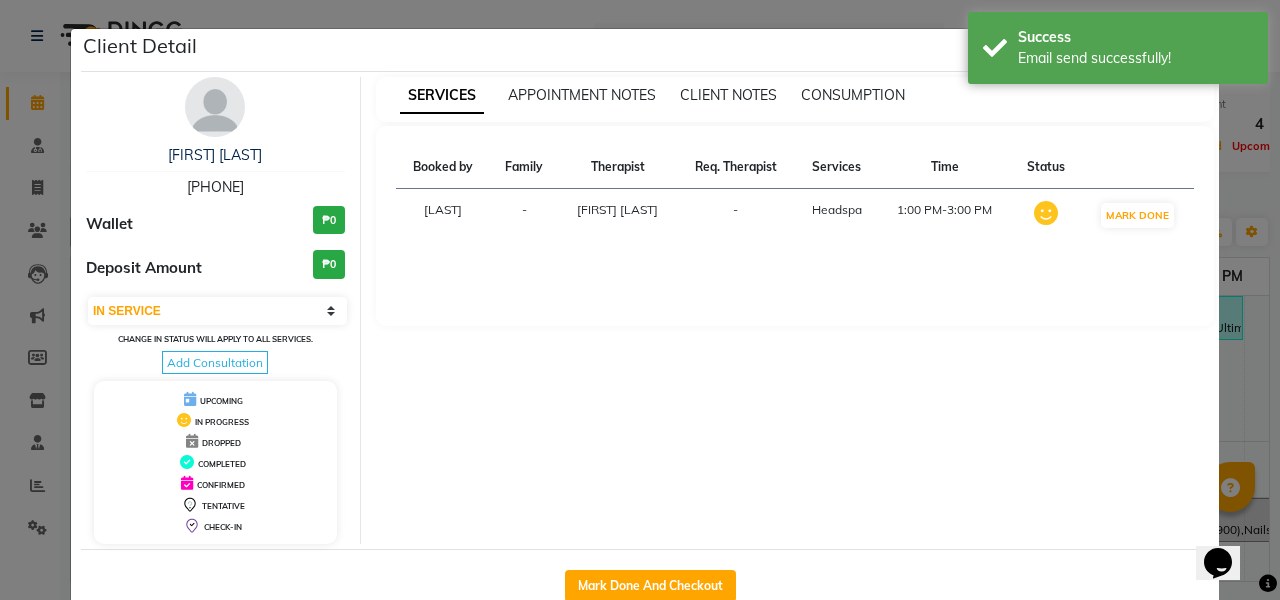 click on "Client Detail  Greta Colon   9616591818 Wallet ₱0 Deposit Amount  ₱0  Select IN SERVICE CONFIRMED TENTATIVE CHECK IN MARK DONE DROPPED UPCOMING Change in status will apply to all services. Add Consultation UPCOMING IN PROGRESS DROPPED COMPLETED CONFIRMED TENTATIVE CHECK-IN SERVICES APPOINTMENT NOTES CLIENT NOTES CONSUMPTION Booked by Family Therapist Req. Therapist Services Time Status  MABELL DELA PENA  - MOREEN JOY CASTOR -  Headspa   1:00 PM-3:00 PM   MARK DONE   Mark Done And Checkout" 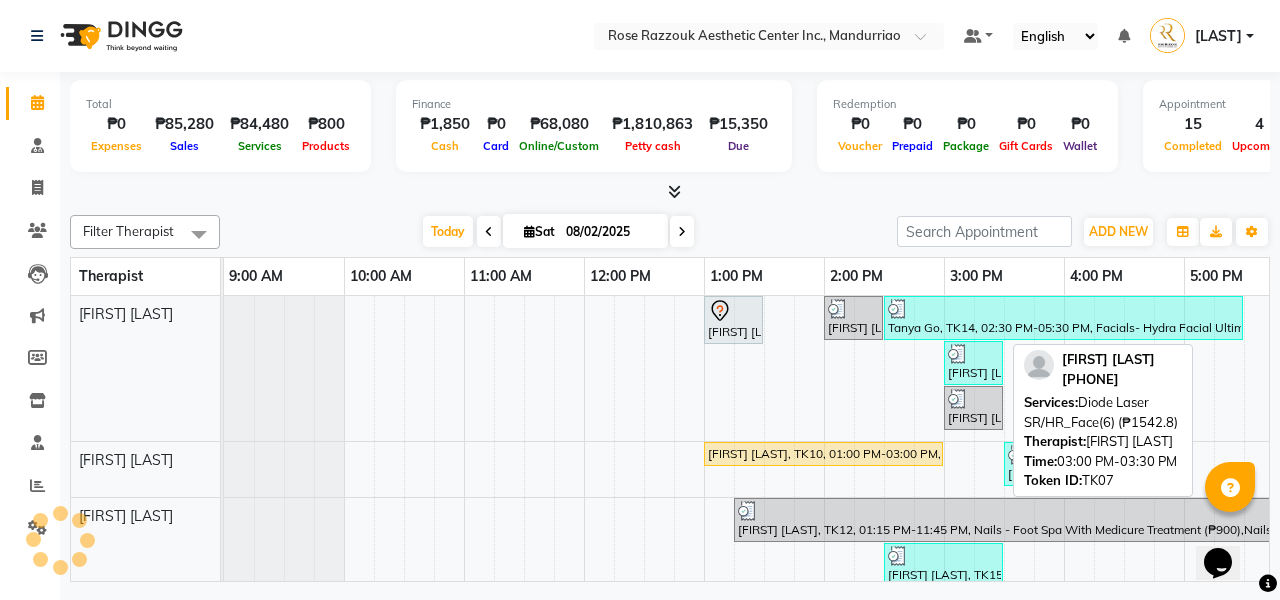 click at bounding box center [973, 399] 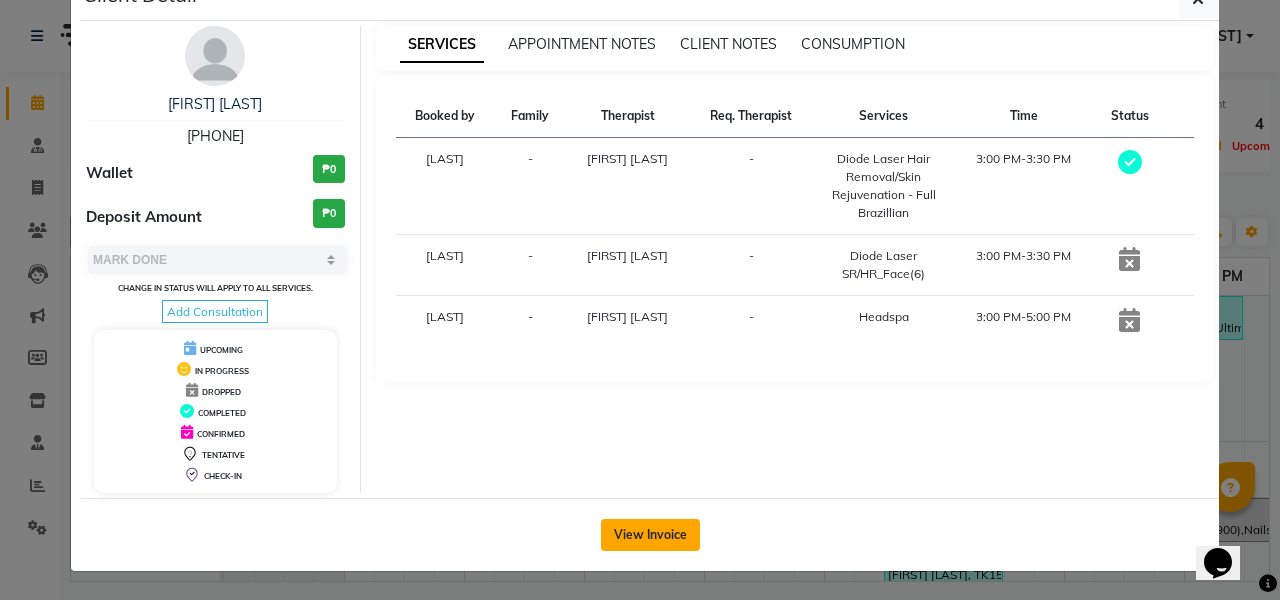 click on "View Invoice" 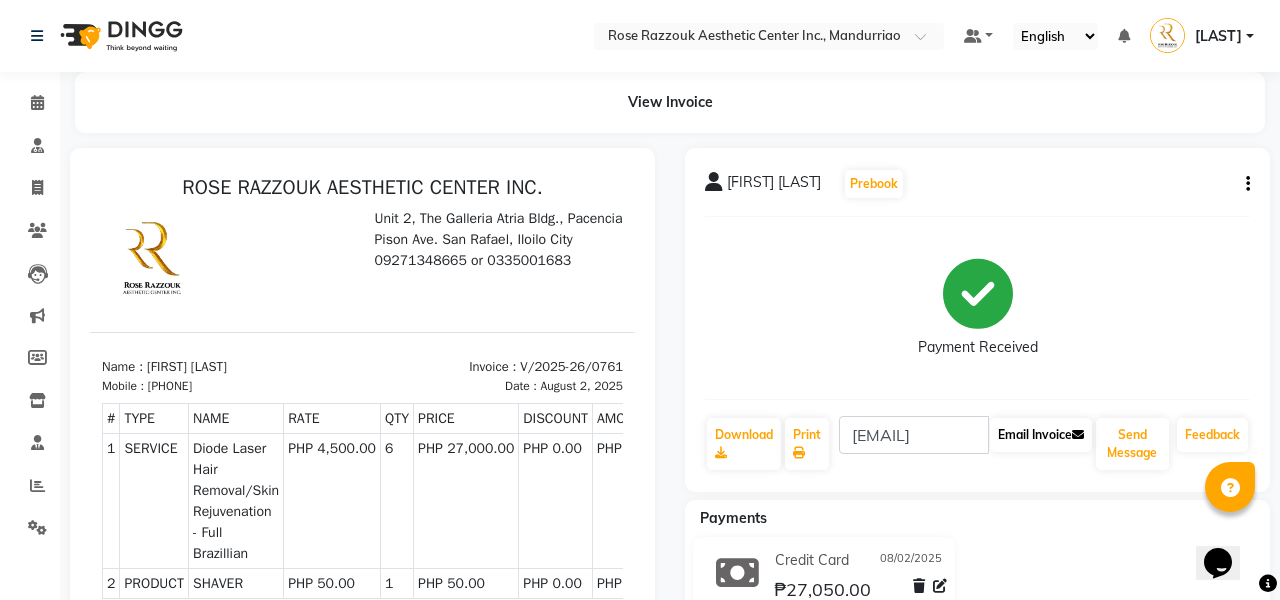 click on "Email Invoice" 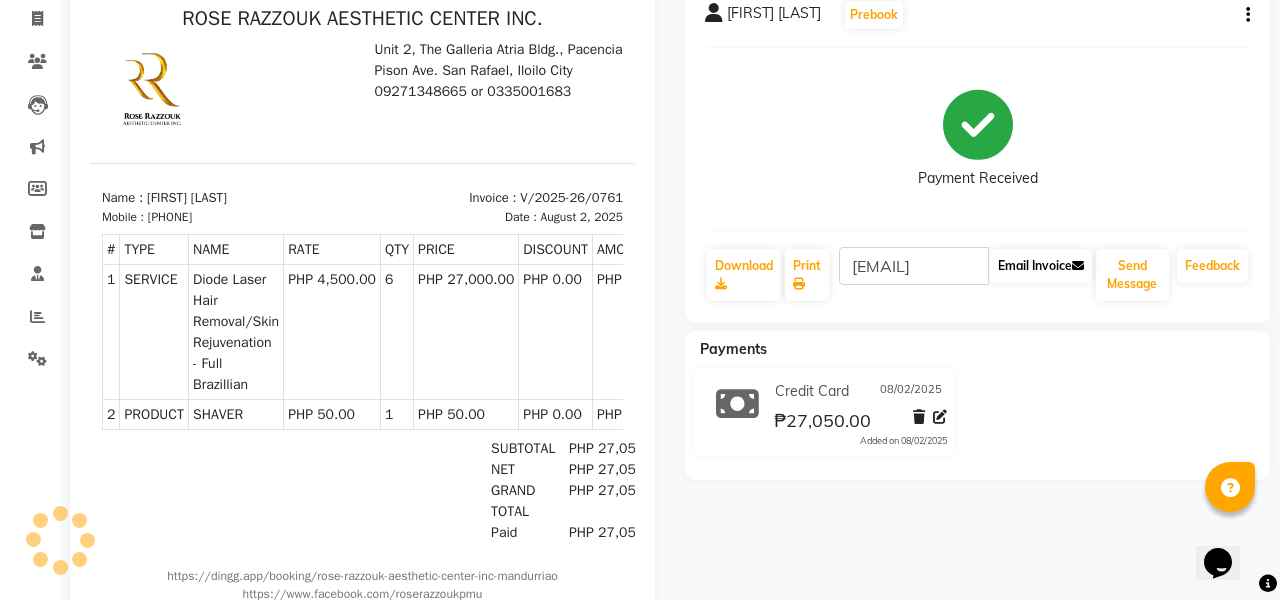 click on "Email Invoice" 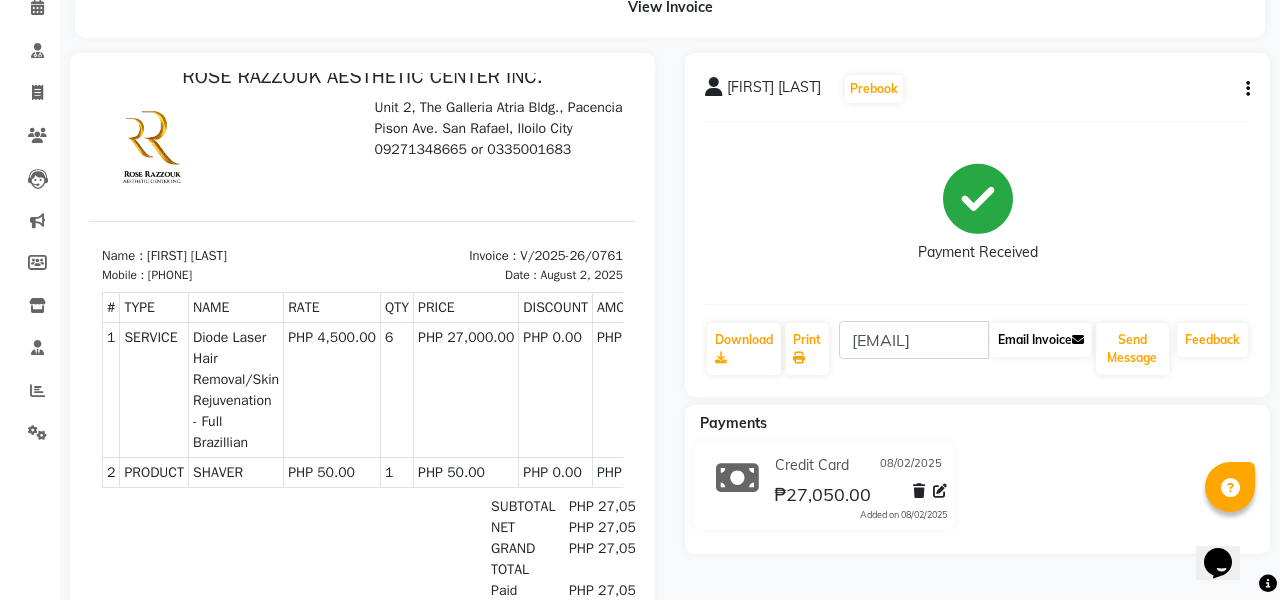 scroll, scrollTop: 84, scrollLeft: 0, axis: vertical 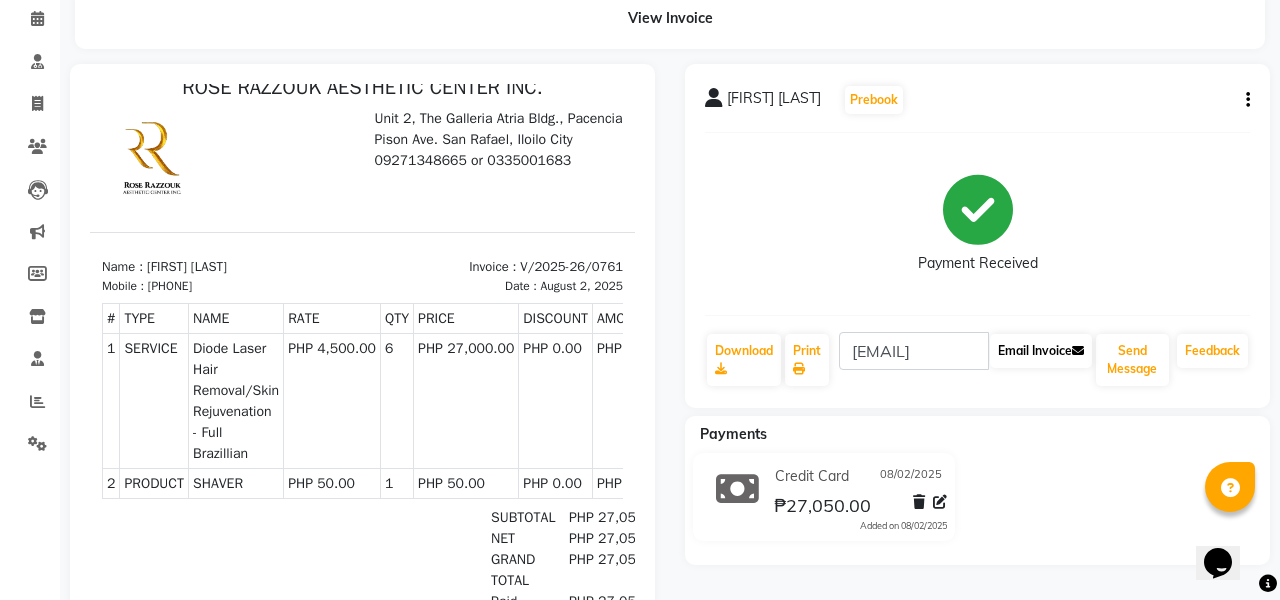 click on "Email Invoice" 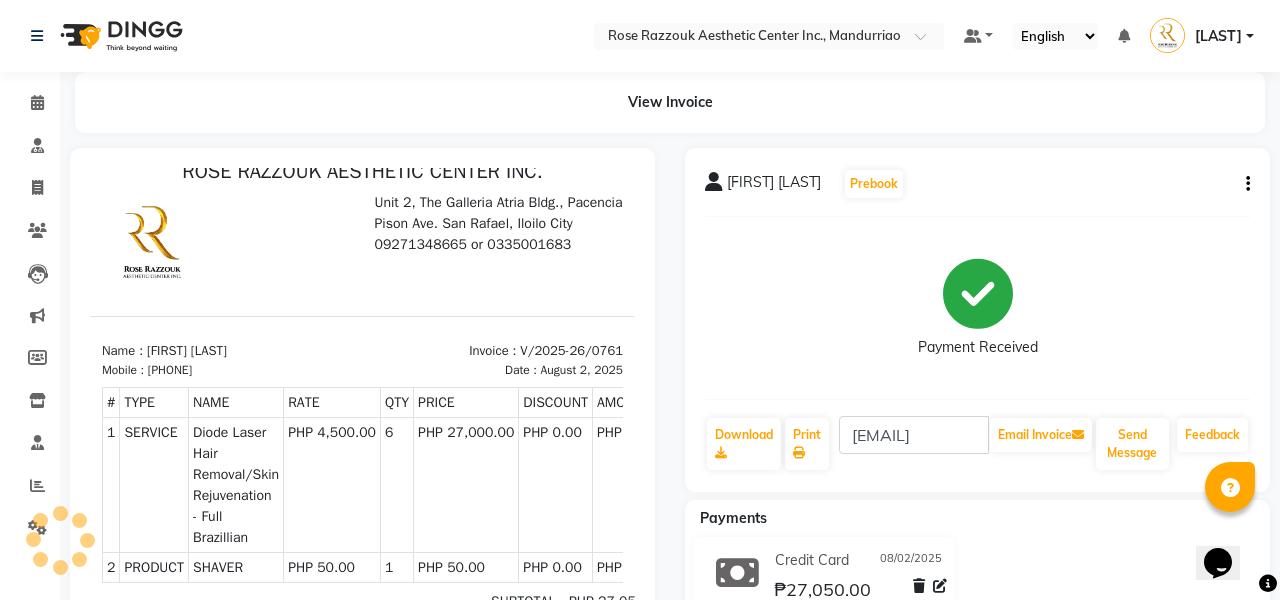 scroll, scrollTop: -1, scrollLeft: 0, axis: vertical 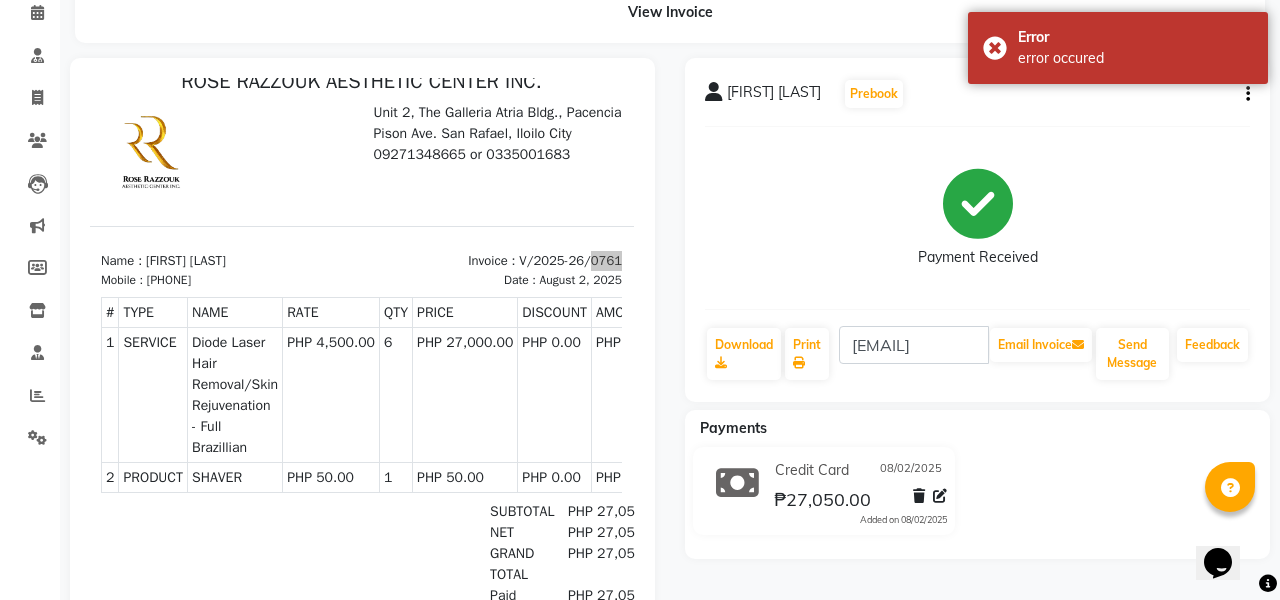 click on "Send Message" 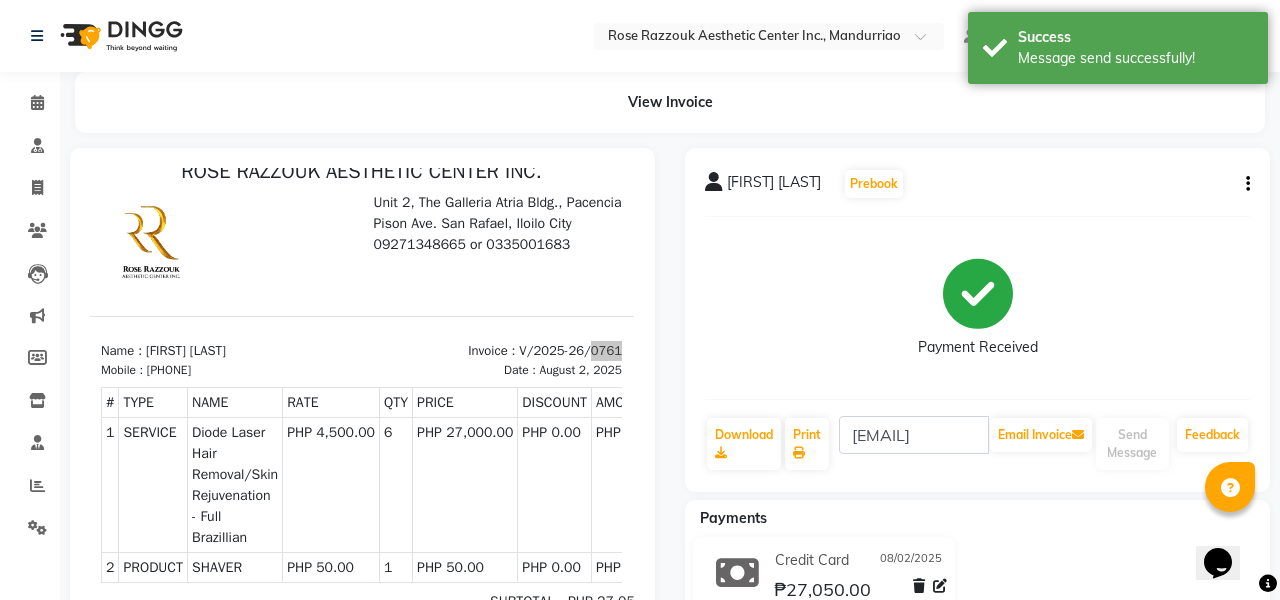 scroll, scrollTop: 0, scrollLeft: 0, axis: both 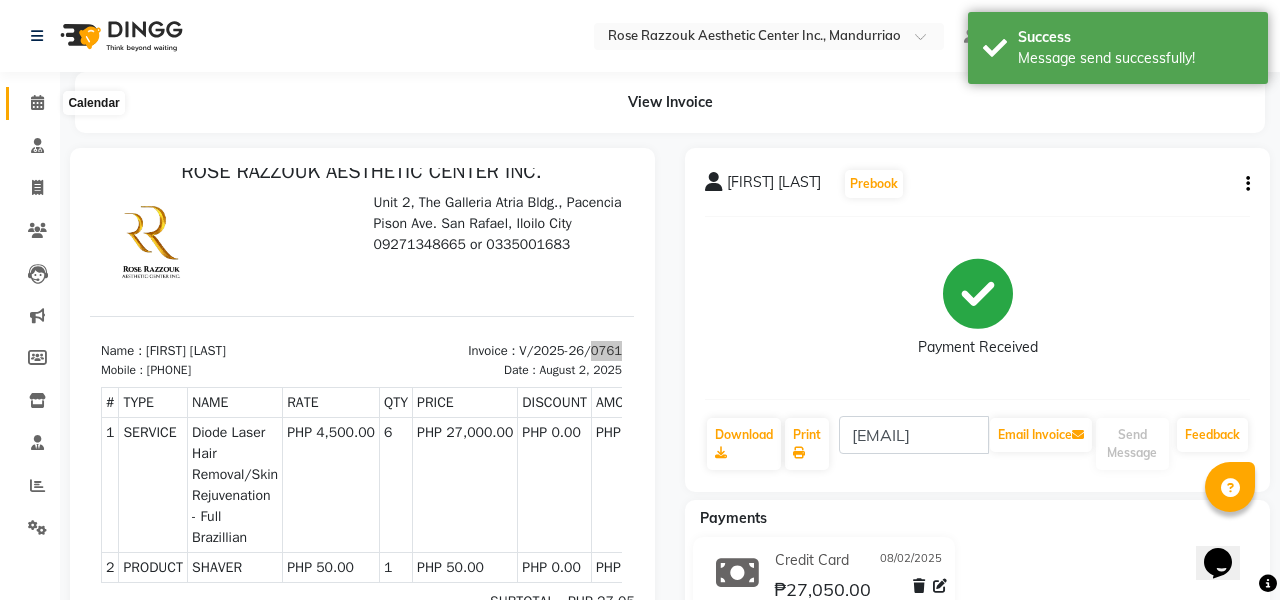 click 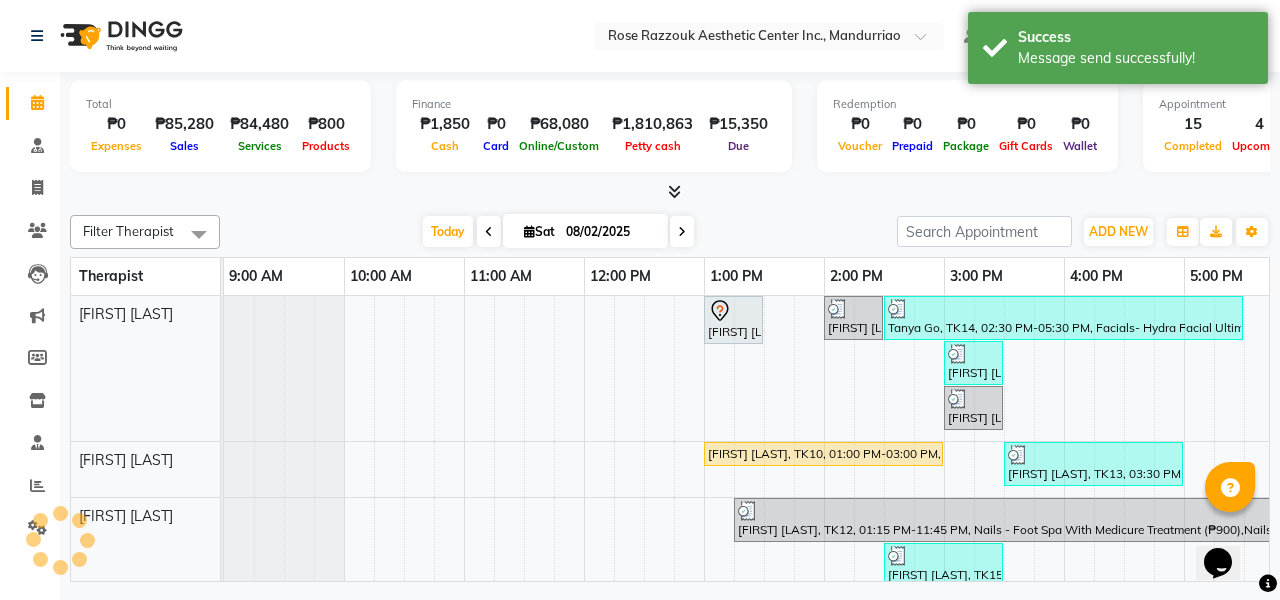 scroll, scrollTop: 0, scrollLeft: 0, axis: both 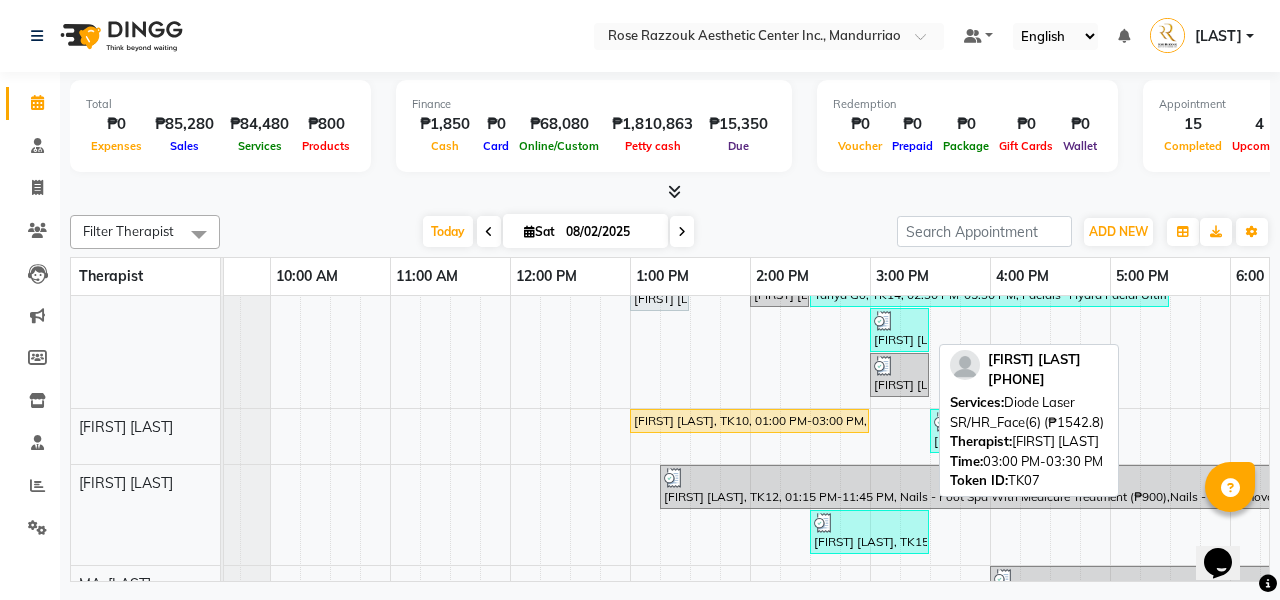 click at bounding box center [899, 366] 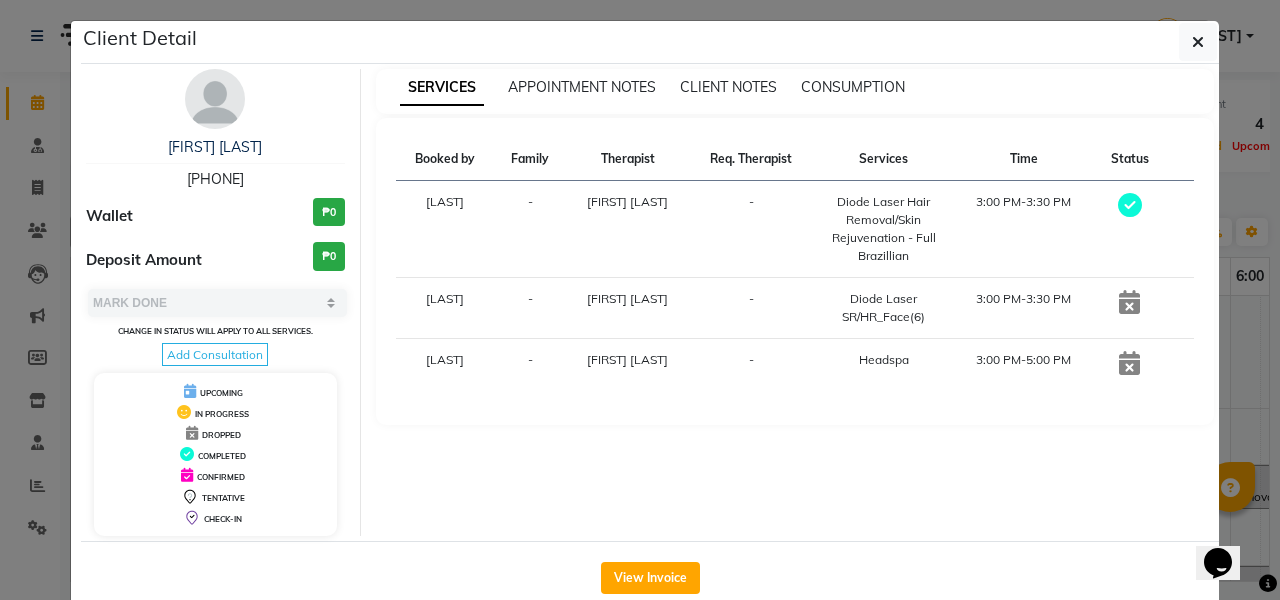scroll, scrollTop: 0, scrollLeft: 0, axis: both 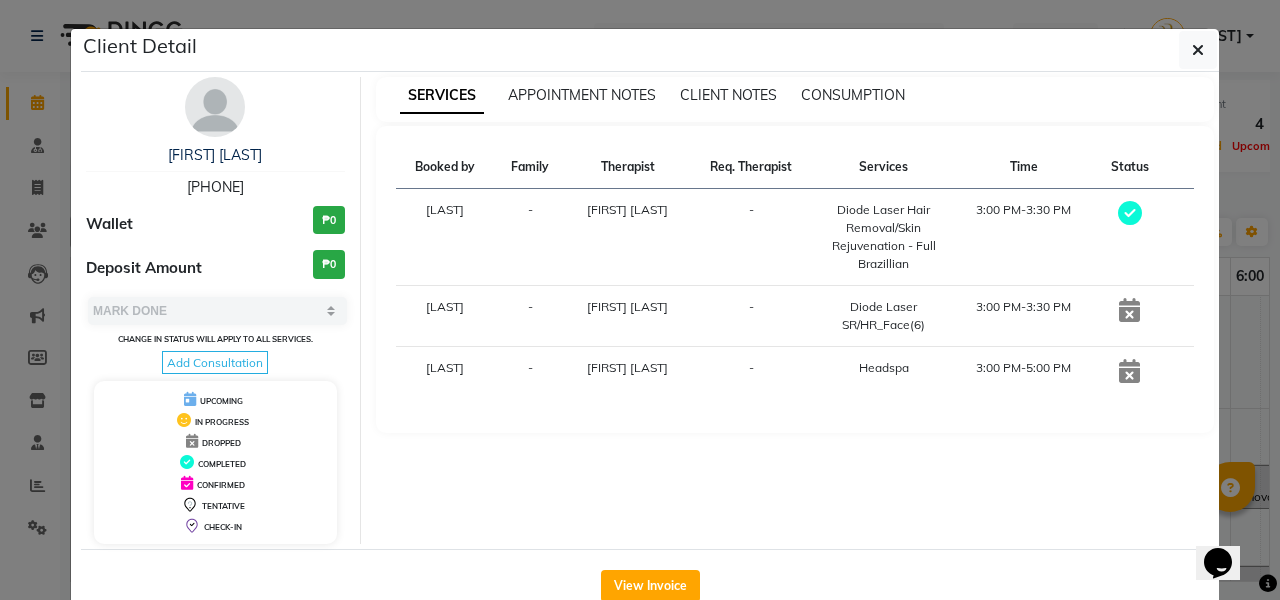 click on "Client Detail  Diana Lim   9164178886 Wallet ₱0 Deposit Amount  ₱0  Select MARK DONE UPCOMING Change in status will apply to all services. Add Consultation UPCOMING IN PROGRESS DROPPED COMPLETED CONFIRMED TENTATIVE CHECK-IN SERVICES APPOINTMENT NOTES CLIENT NOTES CONSUMPTION Booked by Family Therapist Req. Therapist Services Time Status  MABELL DELA PENA  - NELIA MONES  -  Diode Laser Hair Removal/Skin Rejuvenation  - Full Brazillian   3:00 PM-3:30 PM   MABELL DELA PENA  - NELIA MONES  -  Diode Laser SR/HR_Face(6)   3:00 PM-3:30 PM   MABELL DELA PENA  - LIEZL GAROTE OPOLENCIA -  Headspa   3:00 PM-5:00 PM   View Invoice" 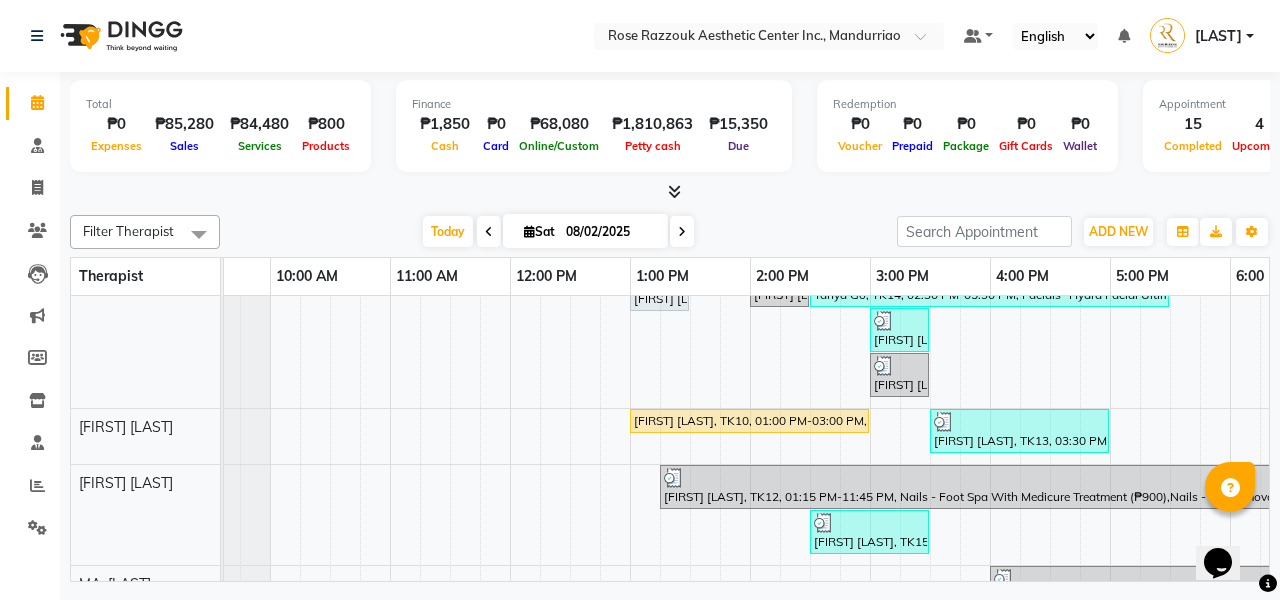 scroll, scrollTop: -3, scrollLeft: 74, axis: both 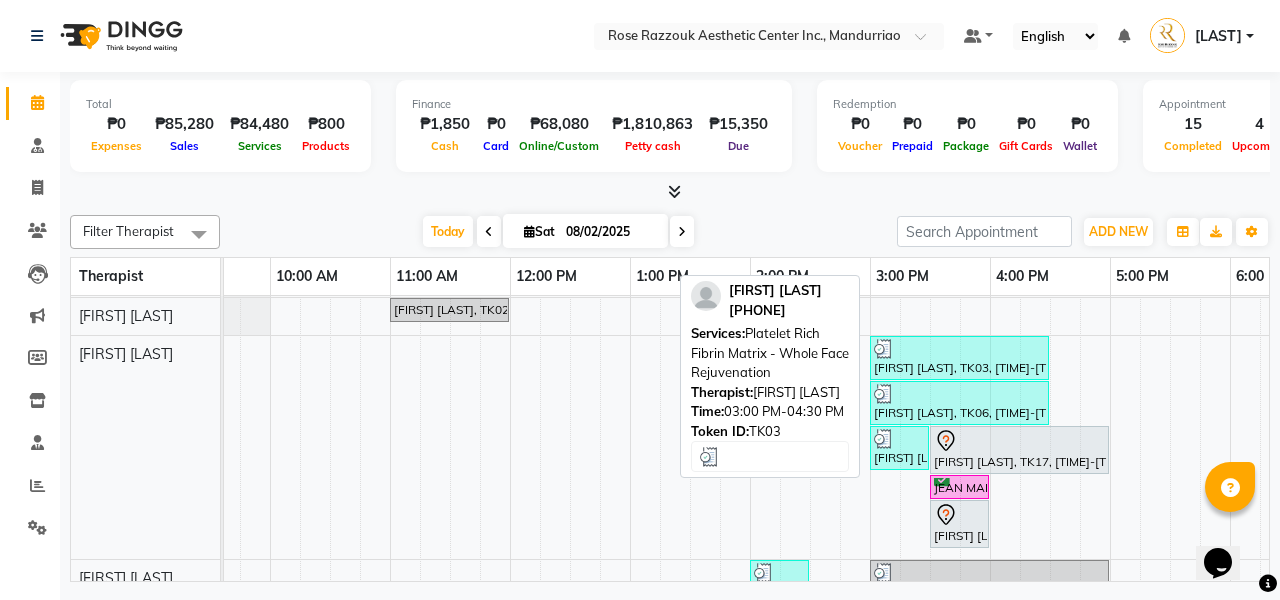 click on "[FIRST] [LAST], TK03, 03:00 PM-04:30 PM, Platelet Rich Fibrin Matrix - Whole Face Rejuvenation" at bounding box center (959, 358) 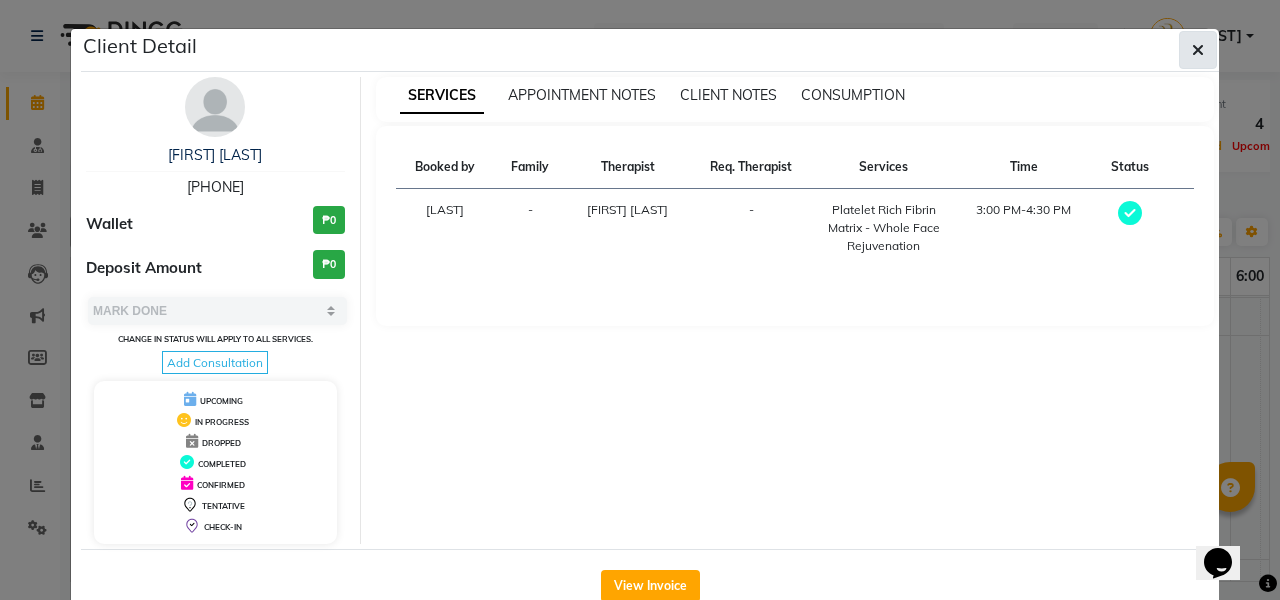 click 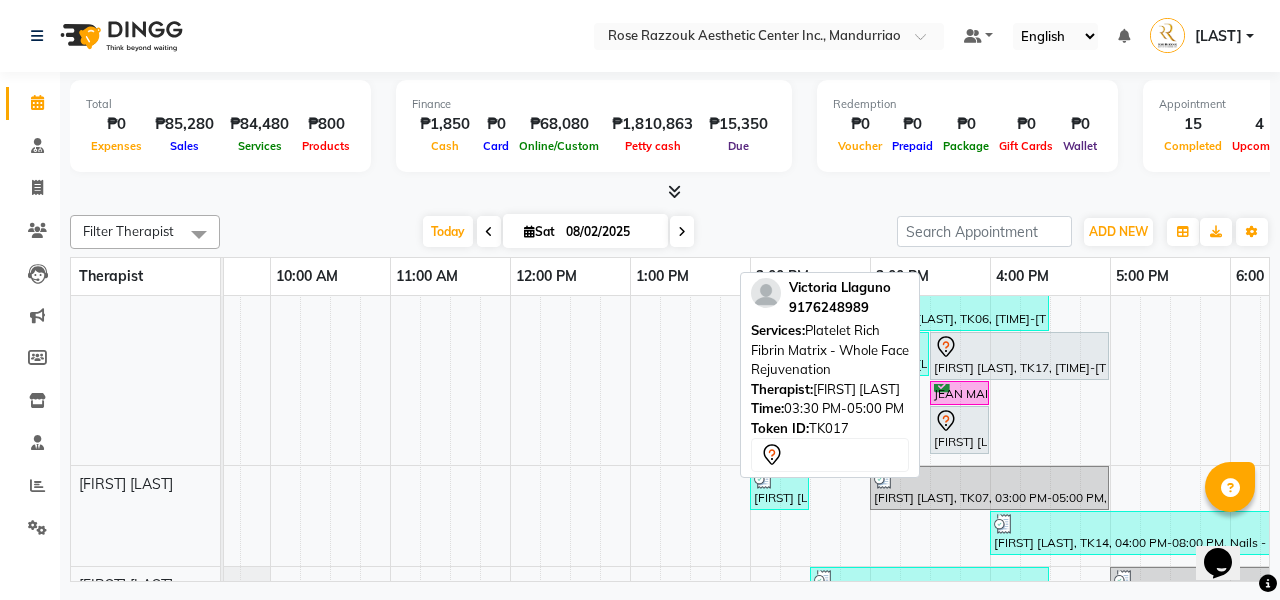 click at bounding box center (1019, 347) 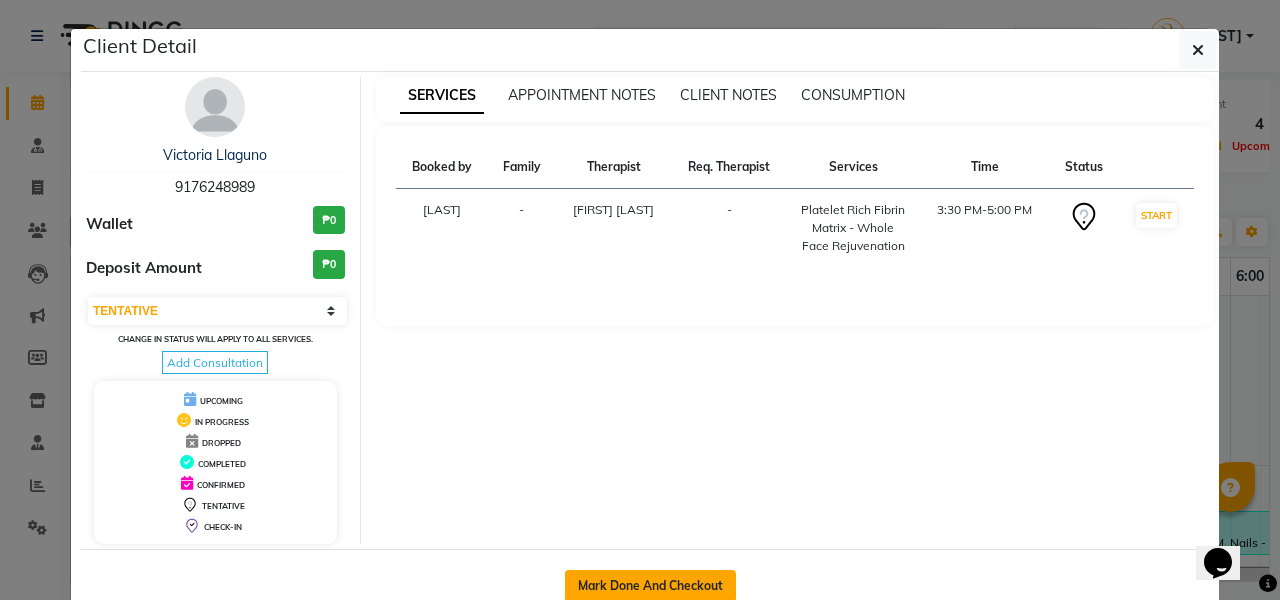 click on "Mark Done And Checkout" 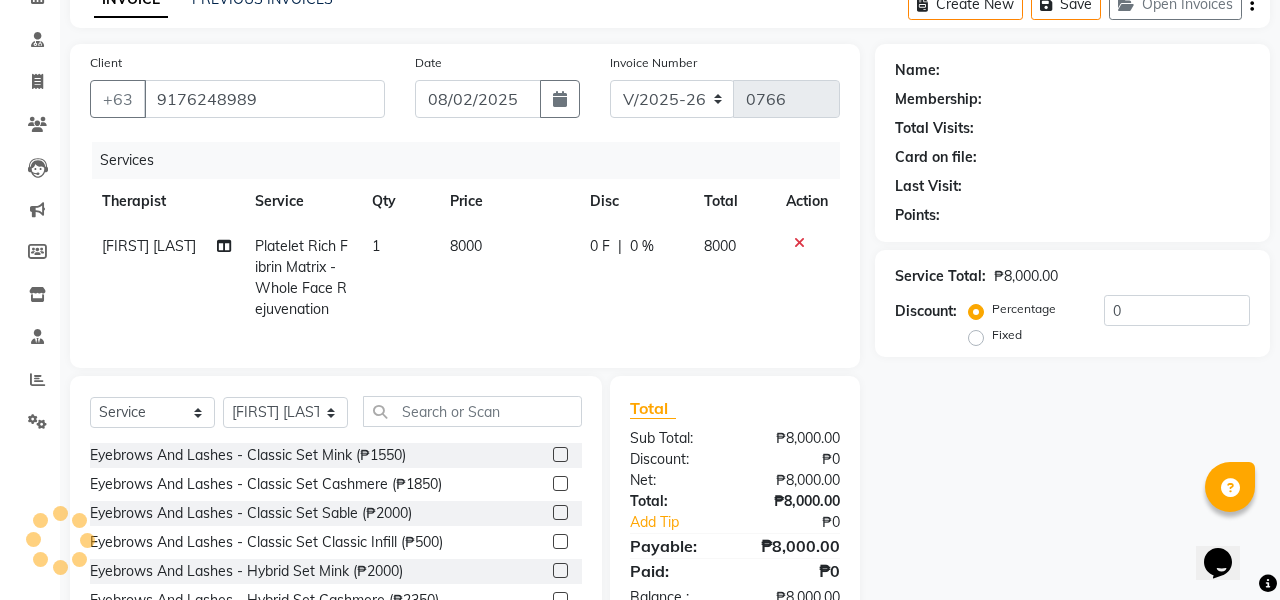 click on "8000" 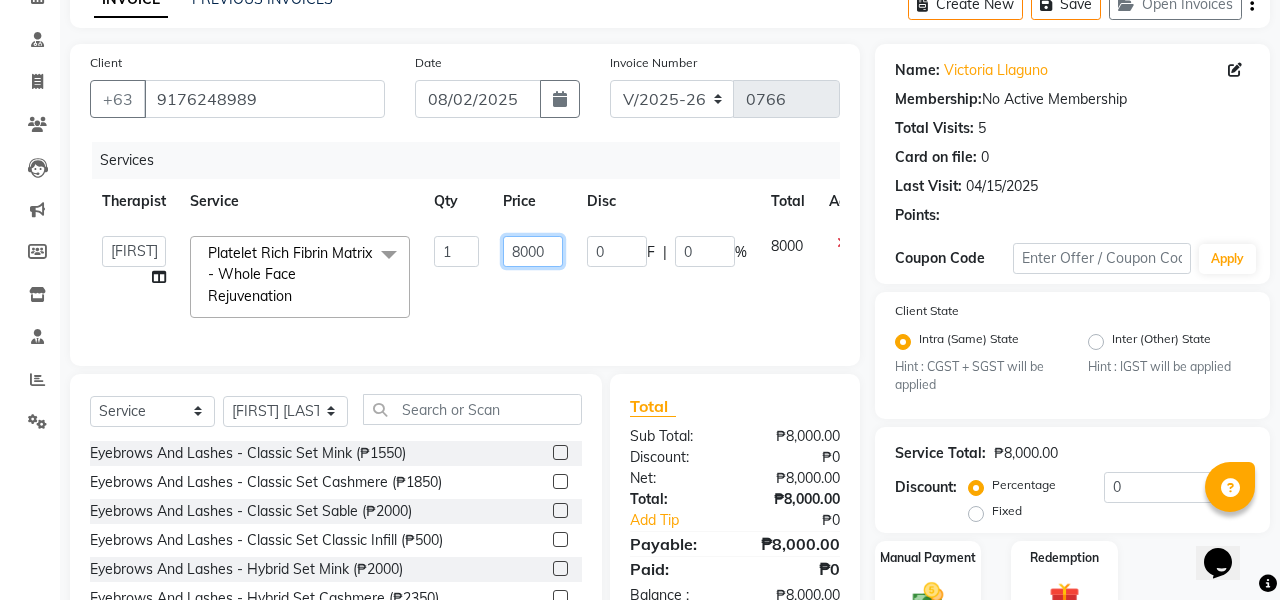 click on "8000" 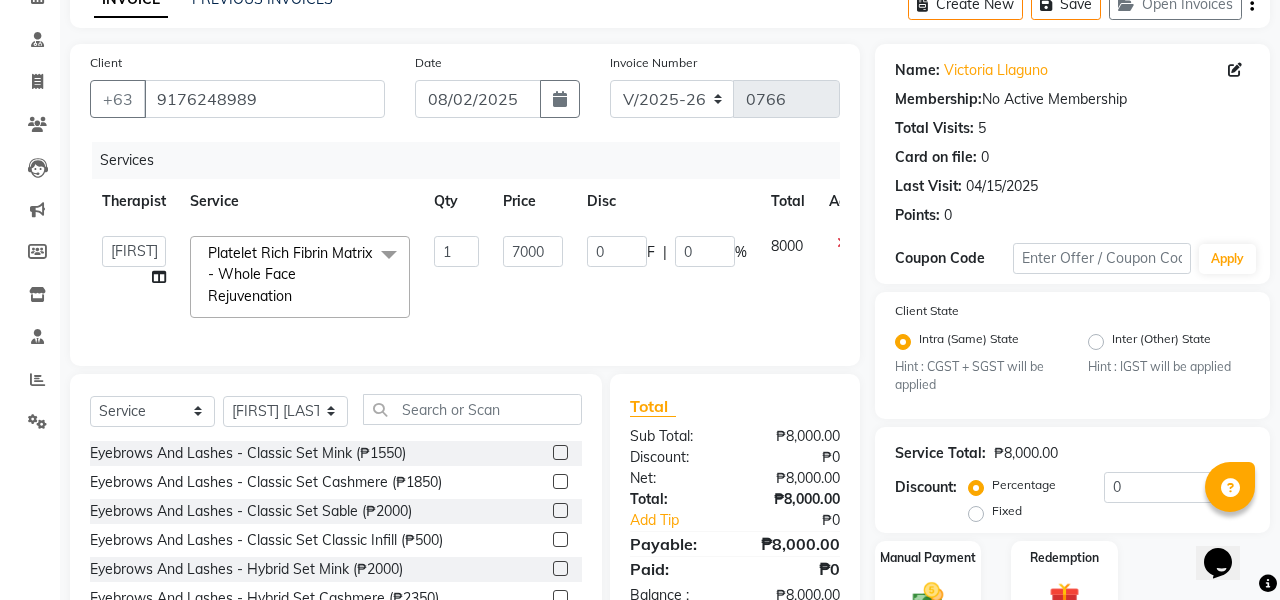click on "0 F | 0 %" 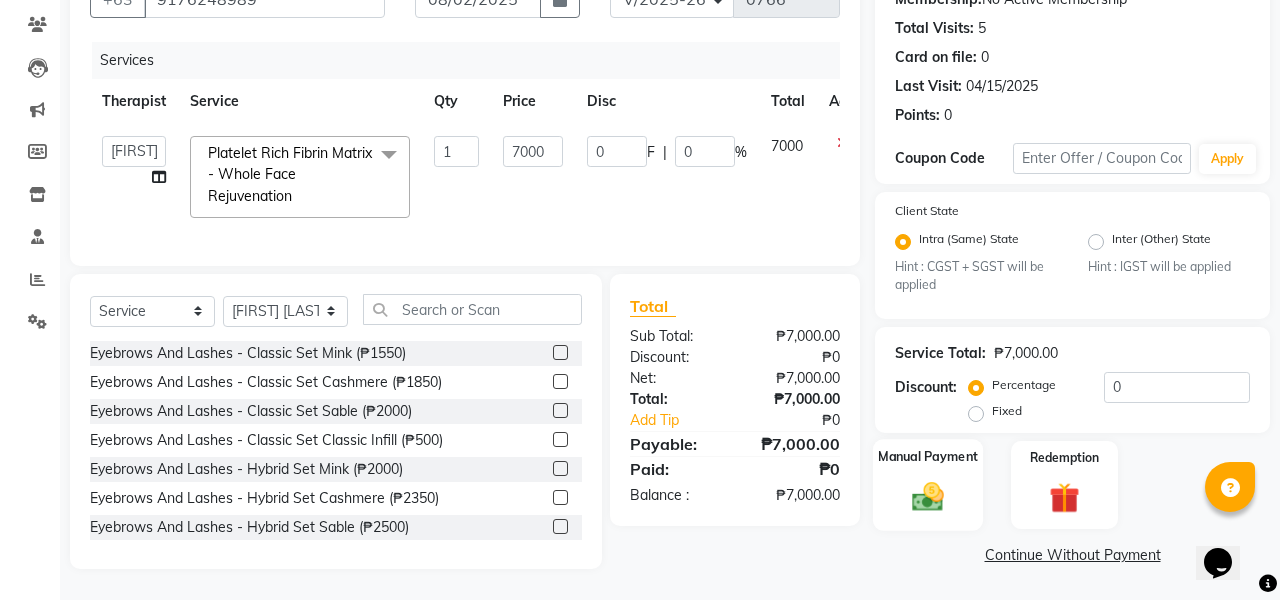 click on "Manual Payment" 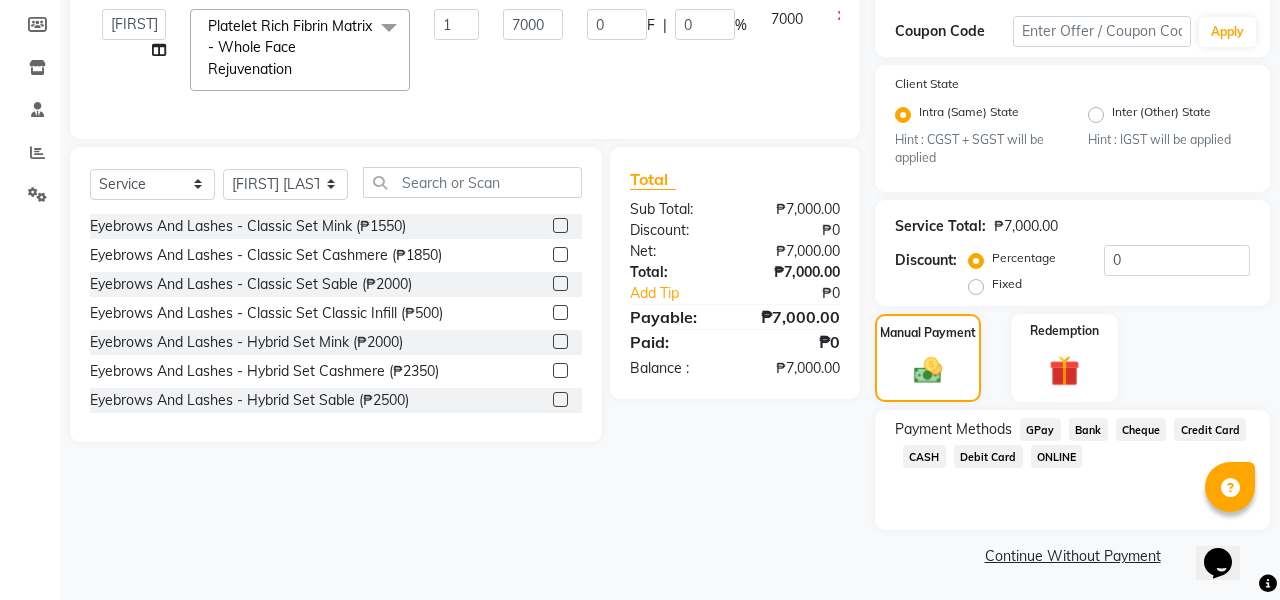 click on "GPay" 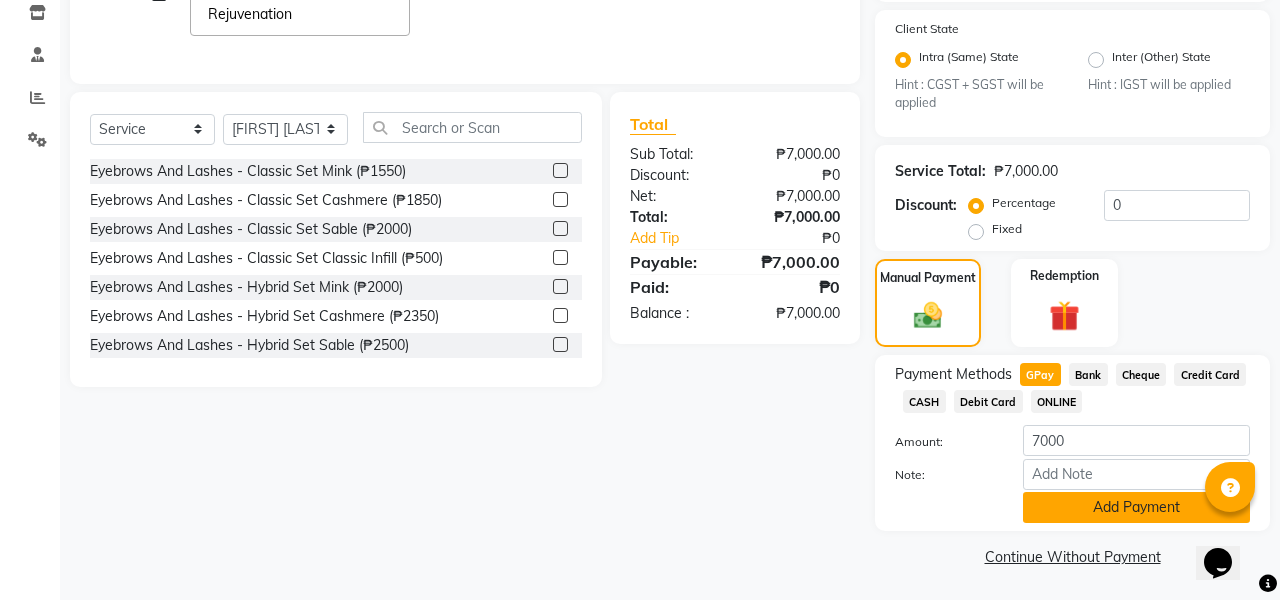 click on "Add Payment" 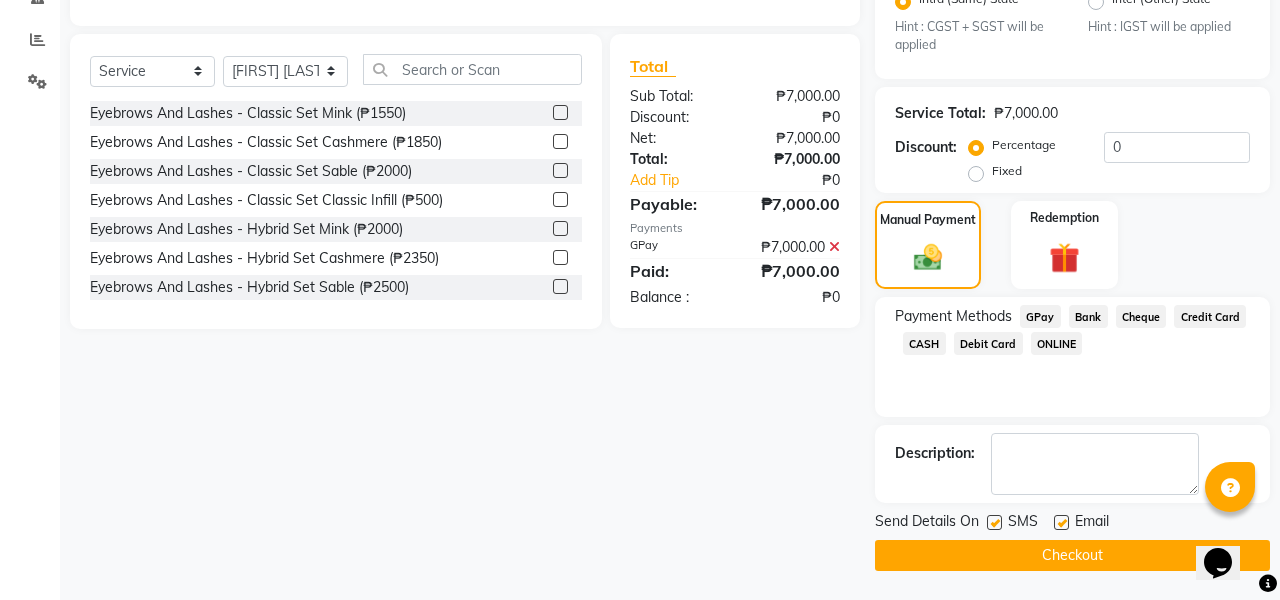 click on "Checkout" 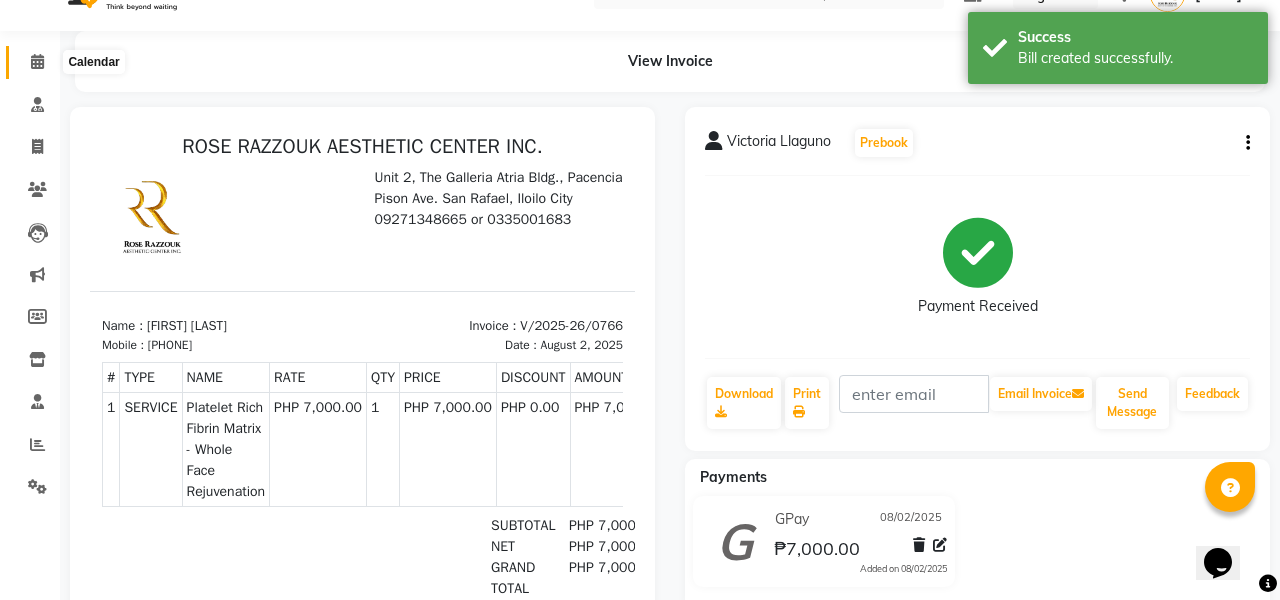 click 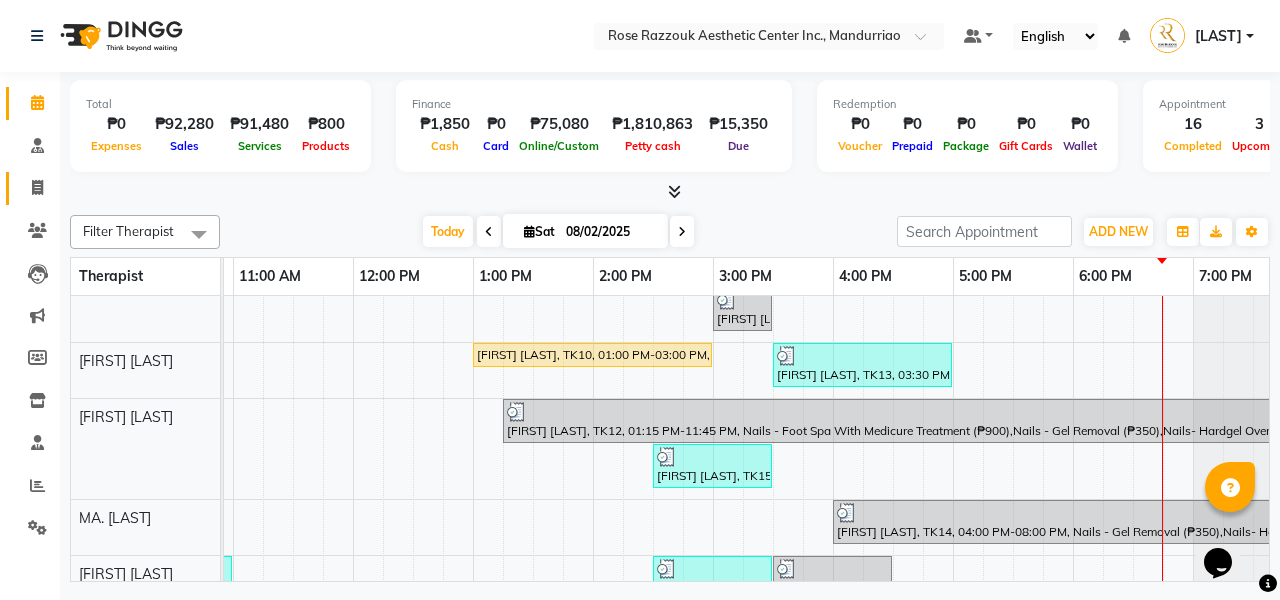 click 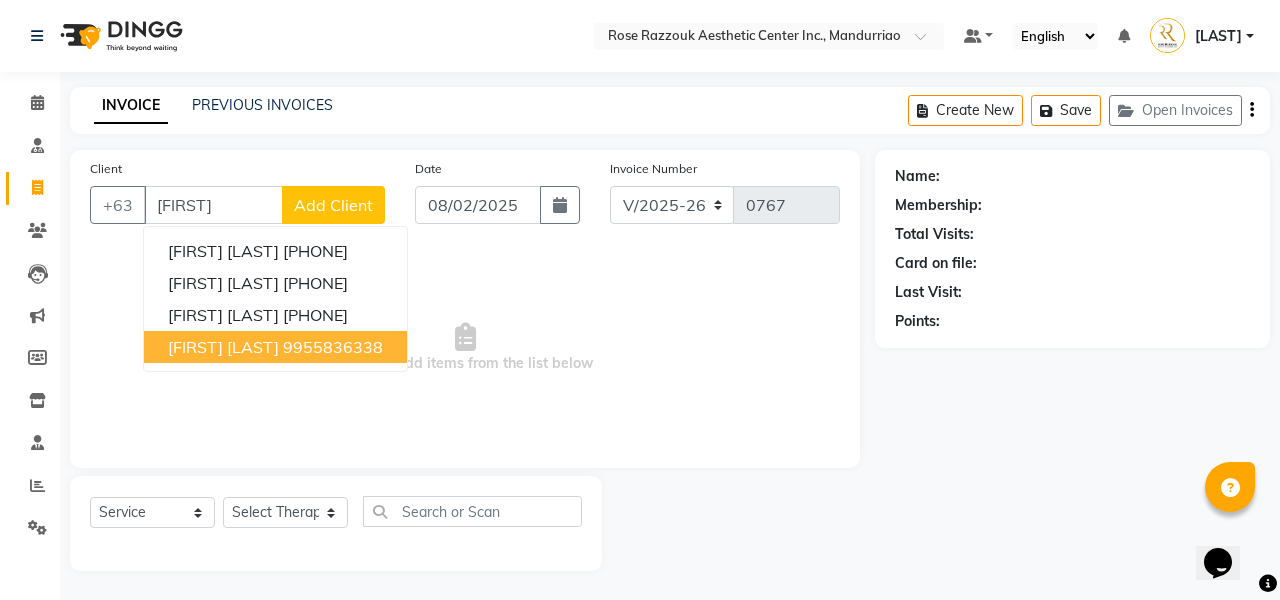 click on "[NAME]" at bounding box center (223, 347) 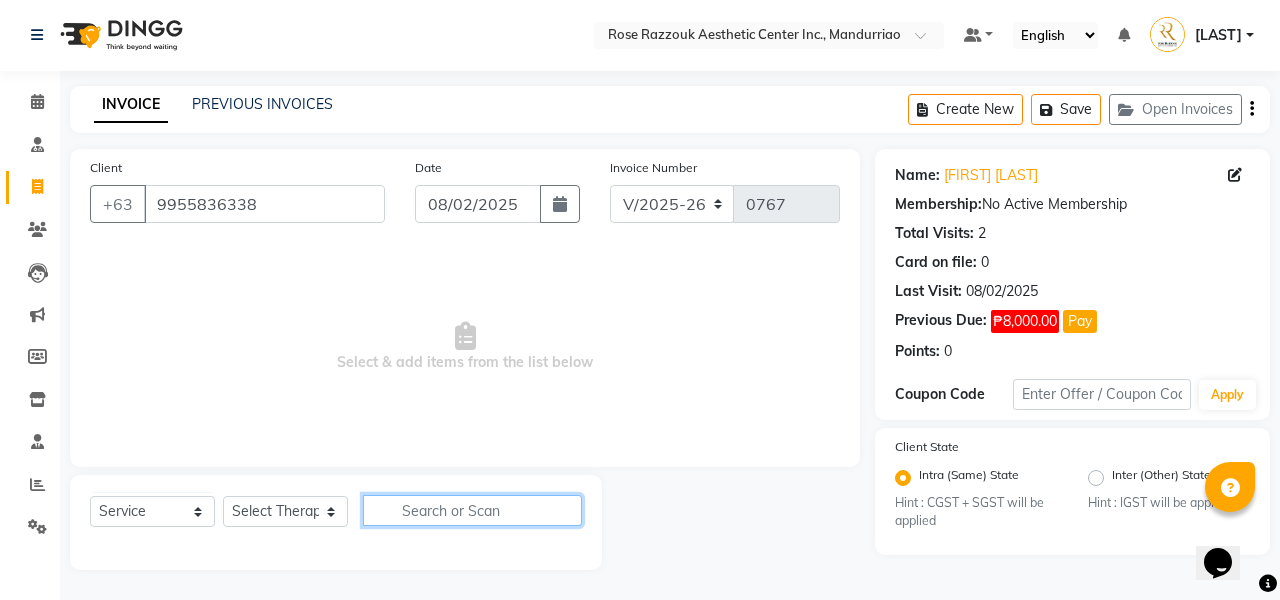 click 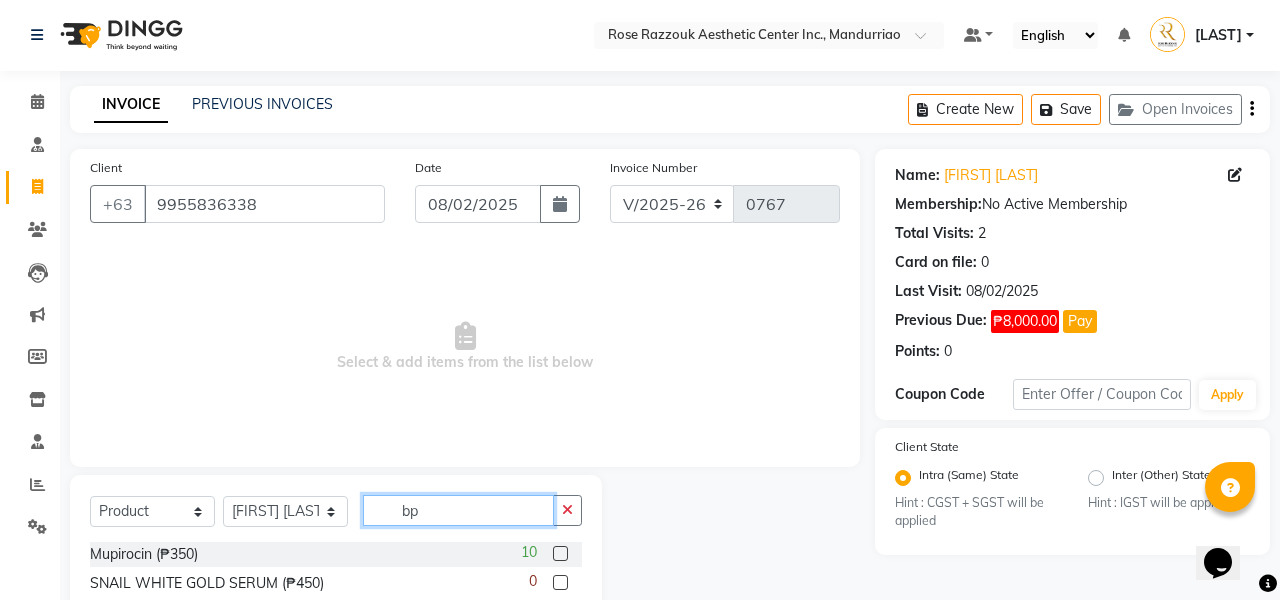 click on "bp" 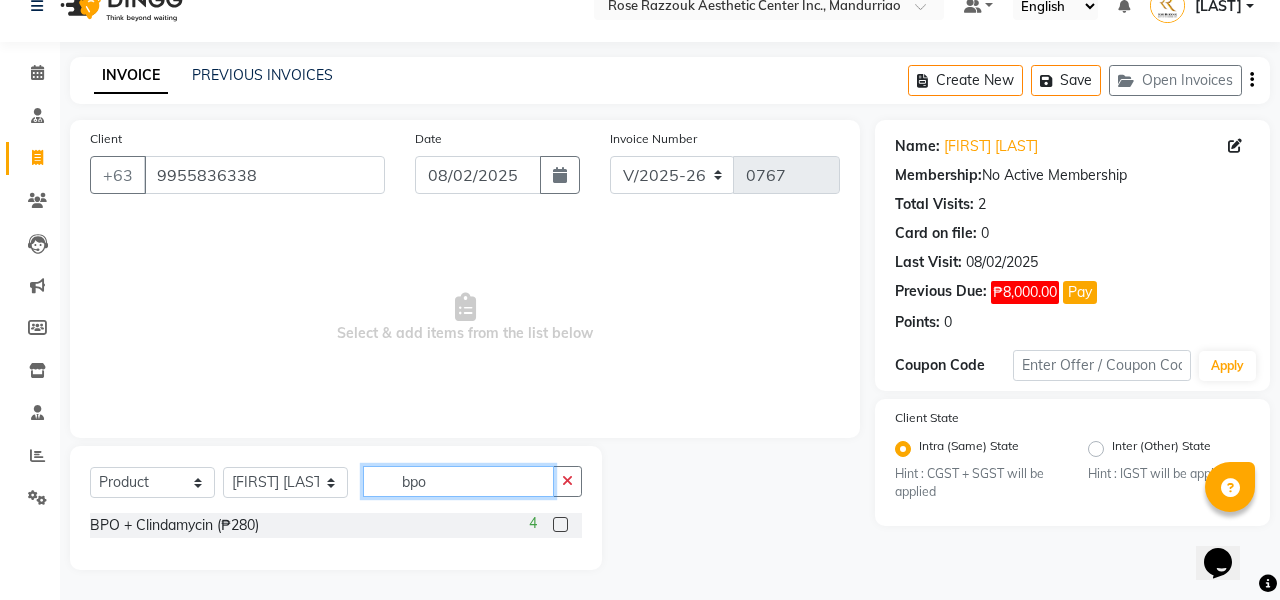 scroll, scrollTop: 30, scrollLeft: 0, axis: vertical 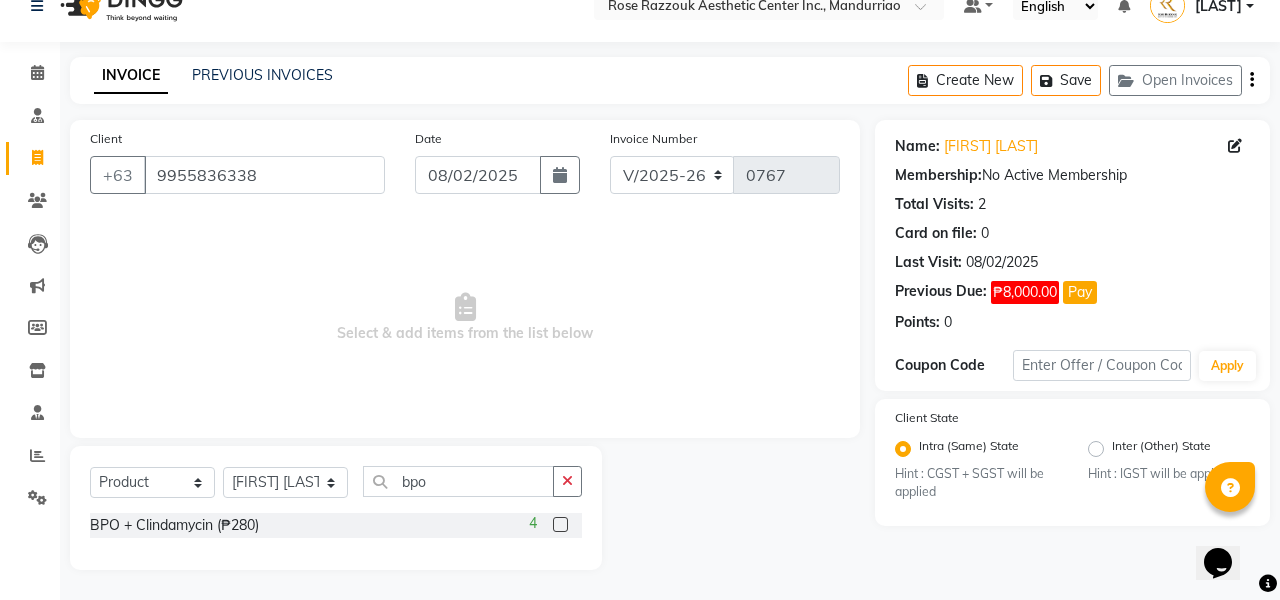 click 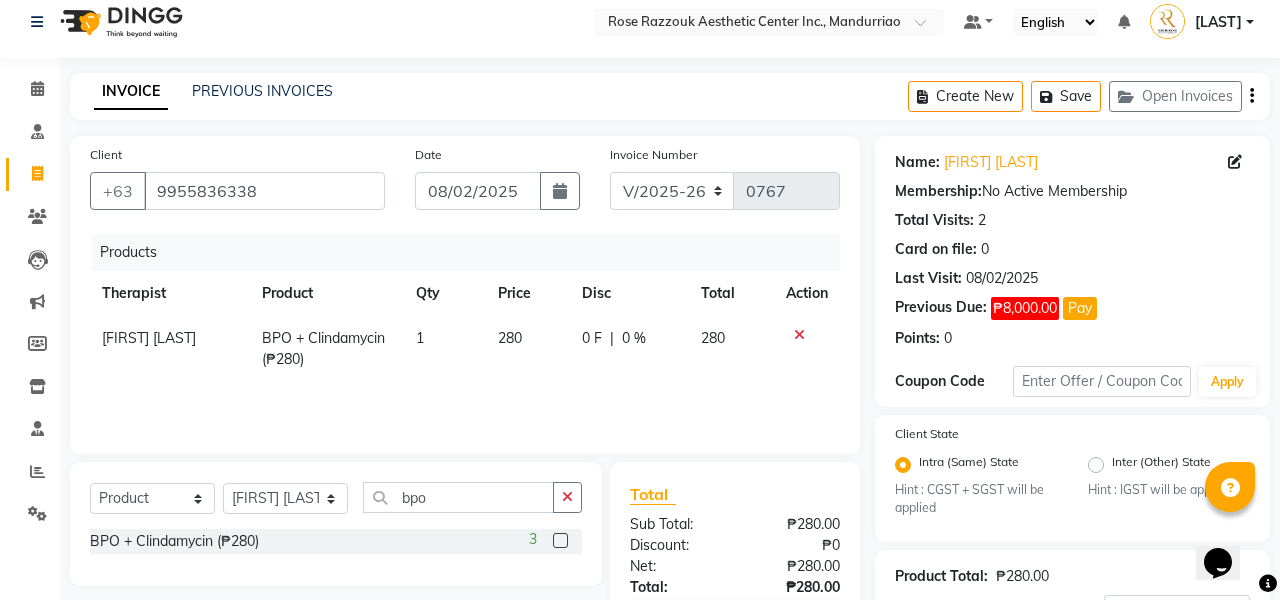 scroll, scrollTop: 0, scrollLeft: 0, axis: both 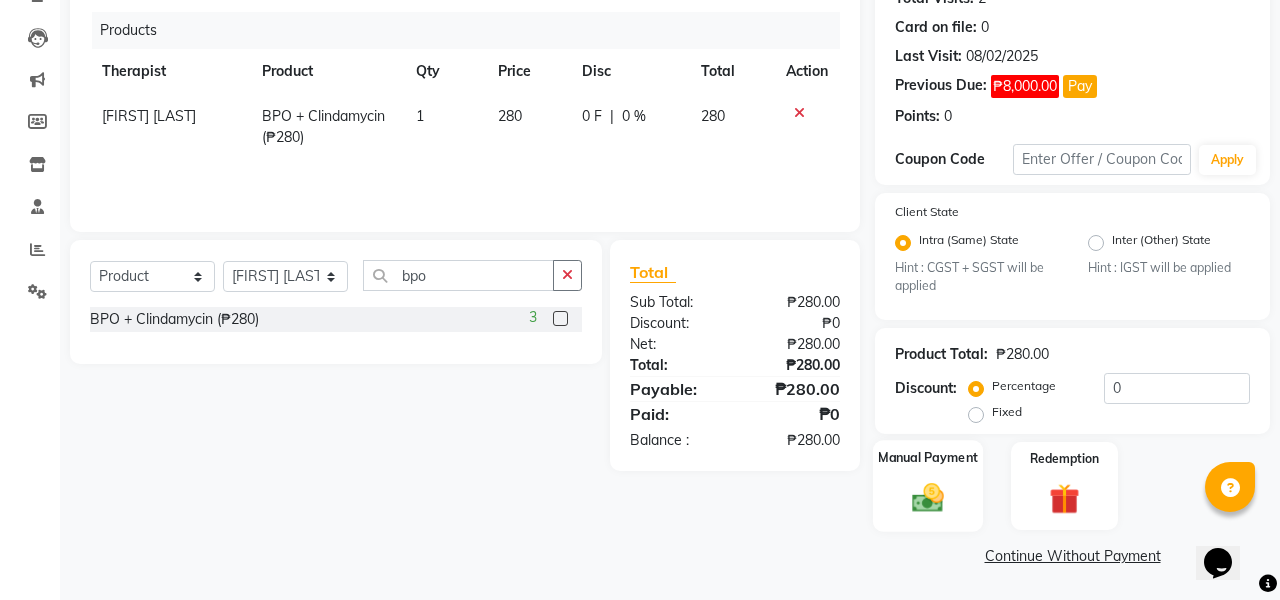 click 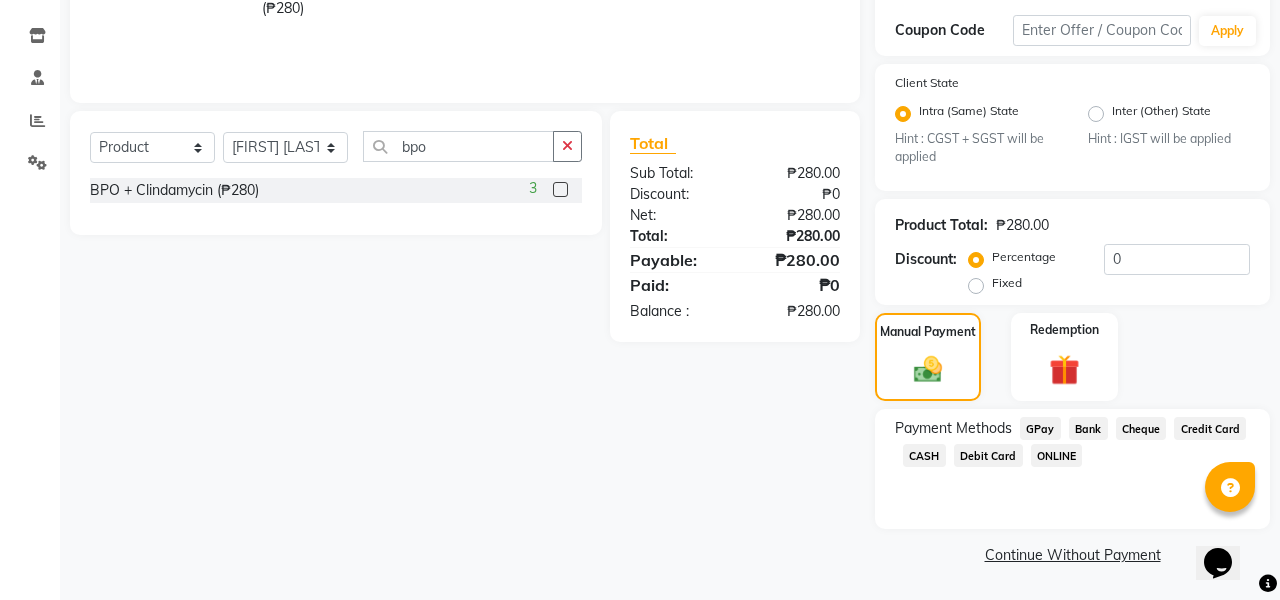 scroll, scrollTop: 364, scrollLeft: 0, axis: vertical 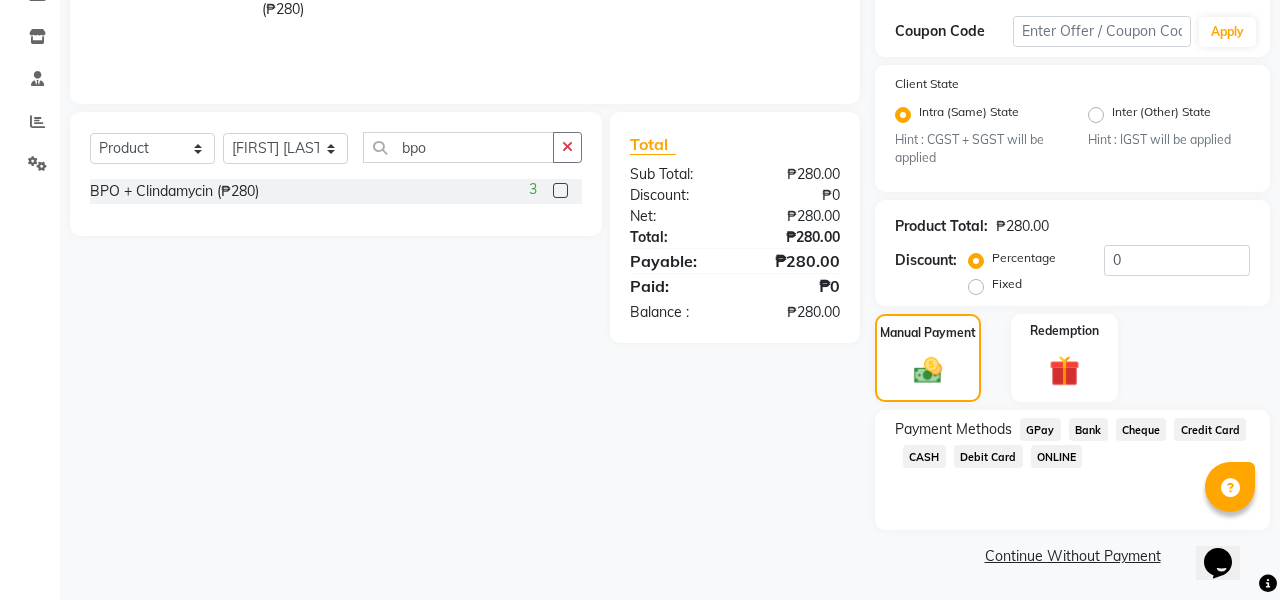 click on "CASH" 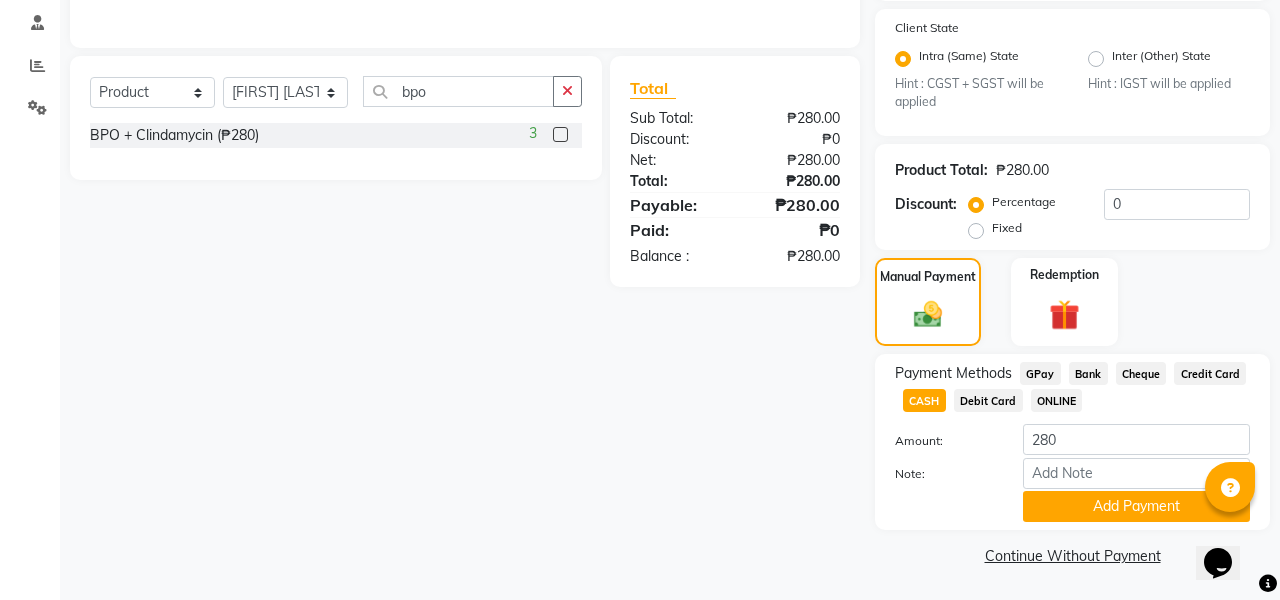 scroll, scrollTop: 419, scrollLeft: 0, axis: vertical 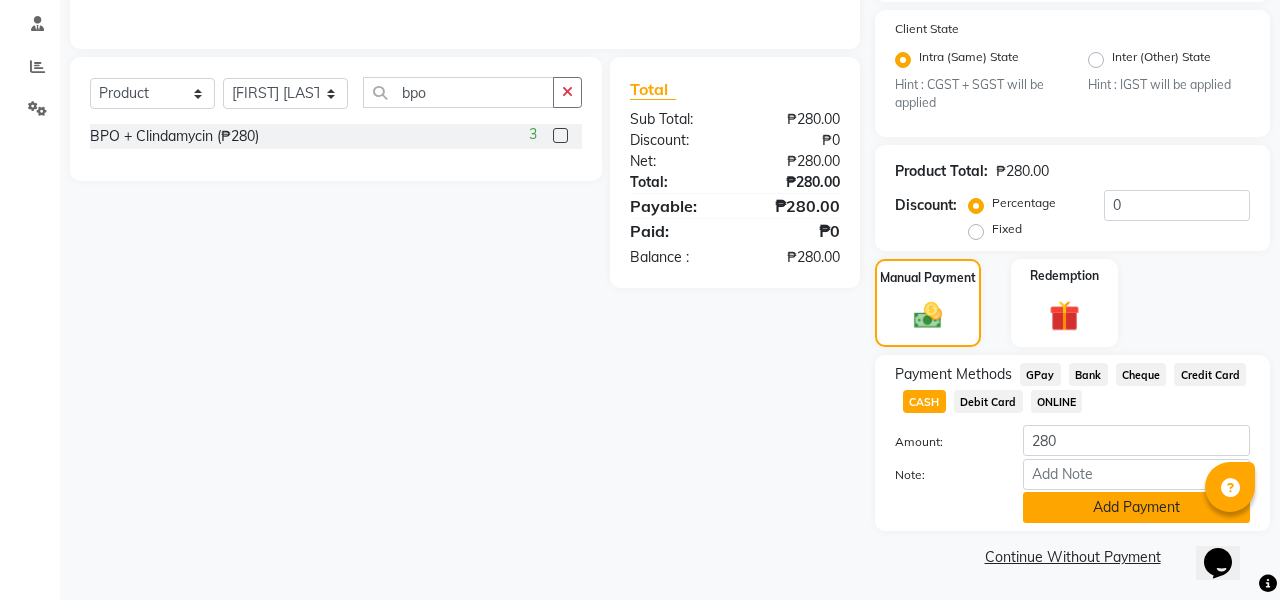 click on "Add Payment" 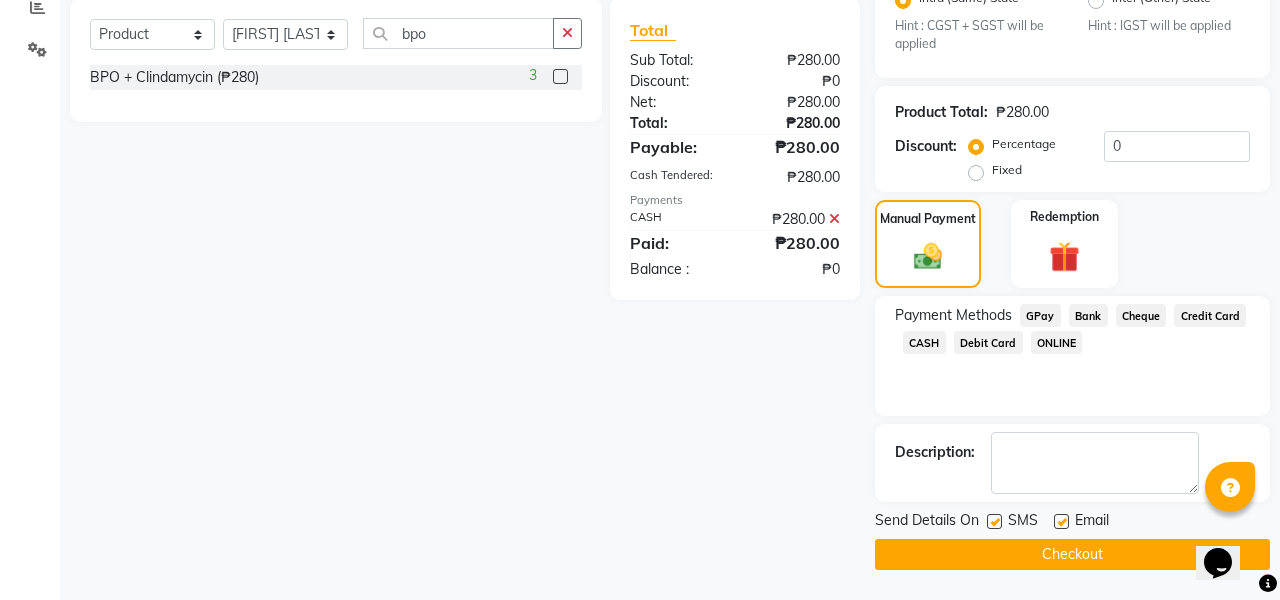 scroll, scrollTop: 477, scrollLeft: 0, axis: vertical 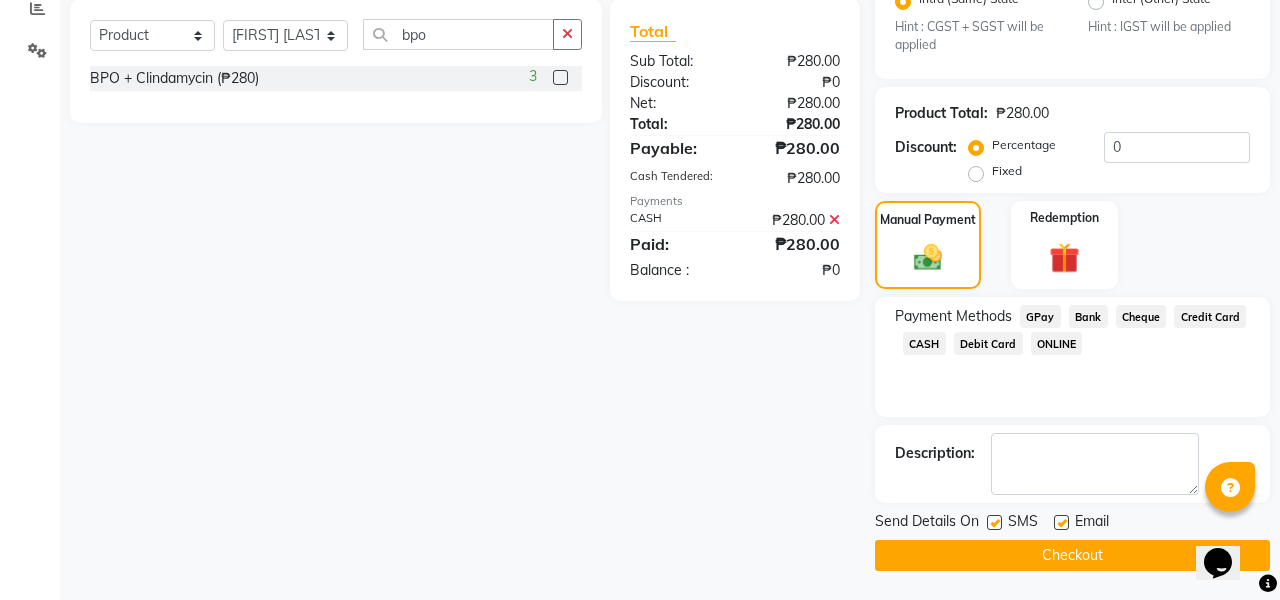 click on "Checkout" 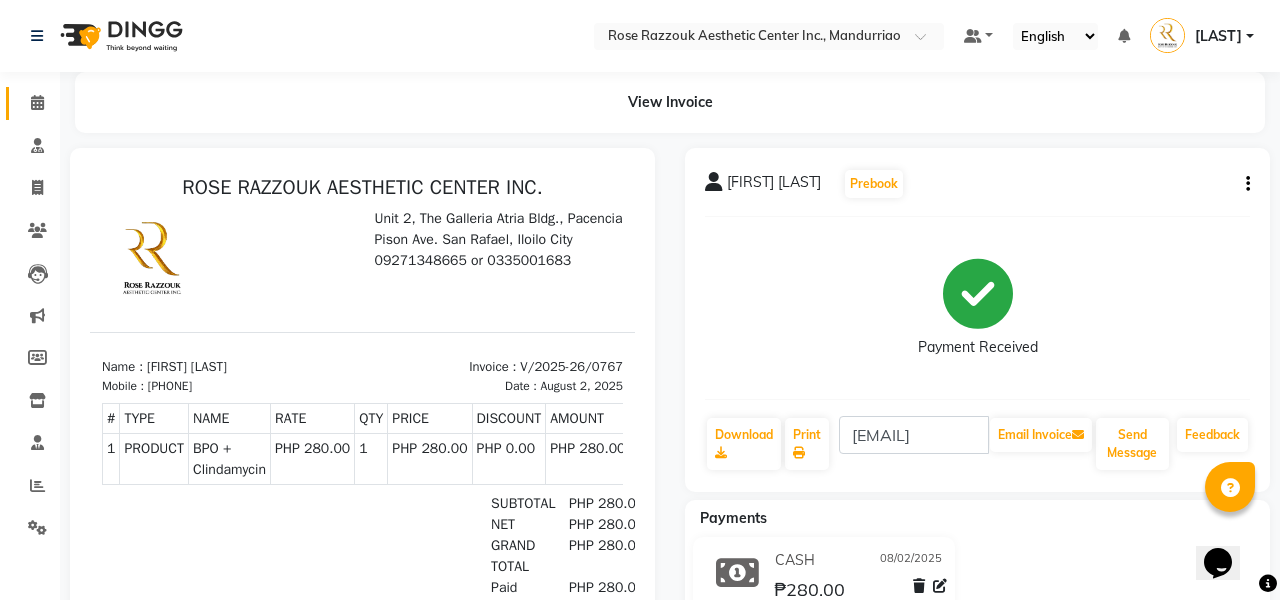 scroll, scrollTop: 0, scrollLeft: 0, axis: both 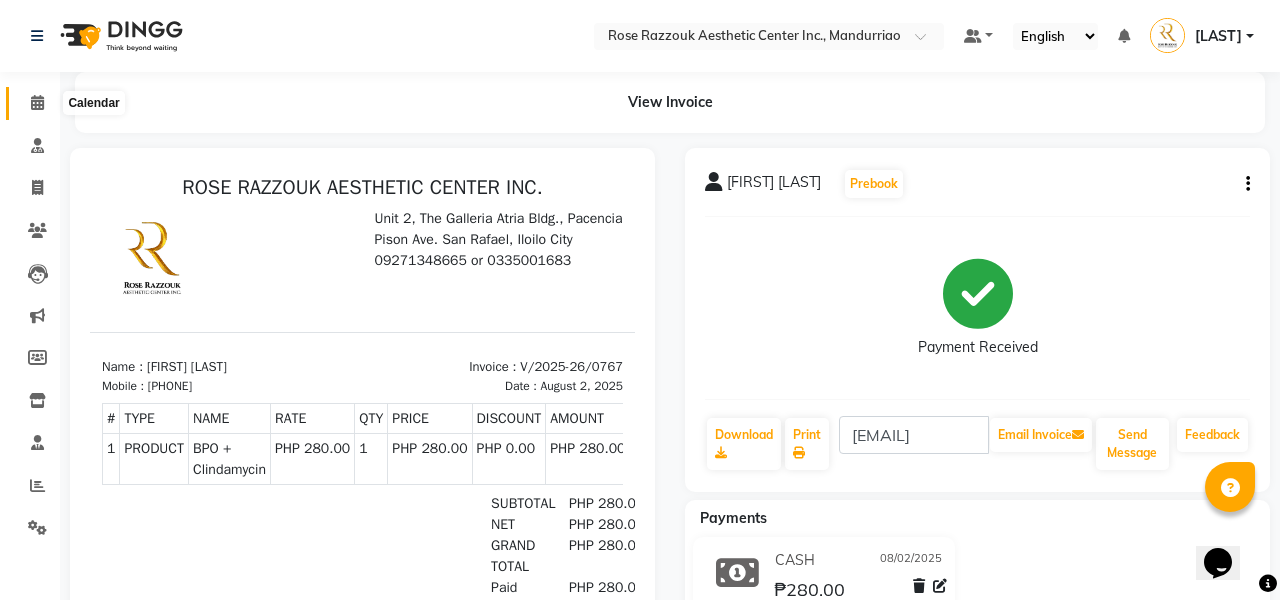 click 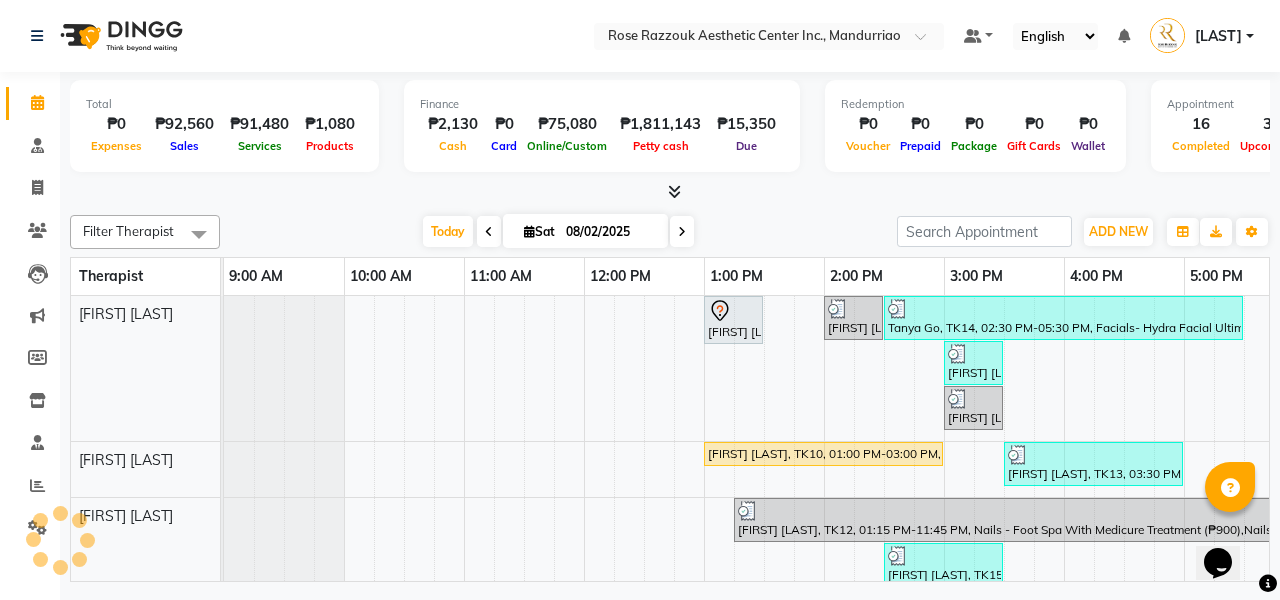 scroll, scrollTop: 0, scrollLeft: 275, axis: horizontal 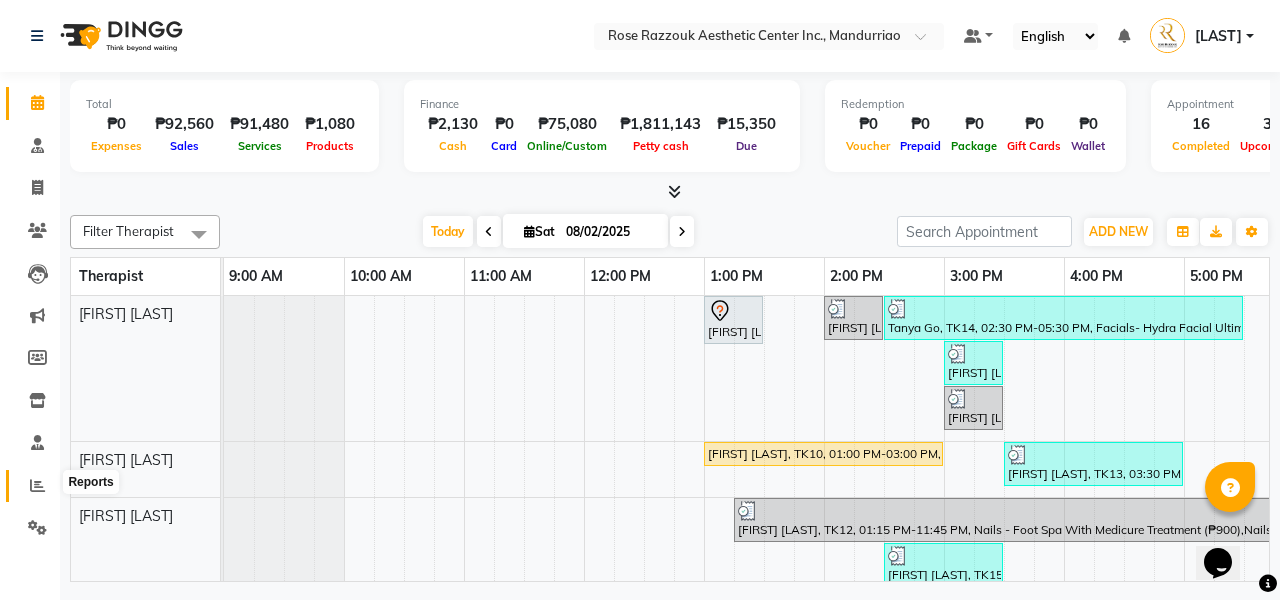 click 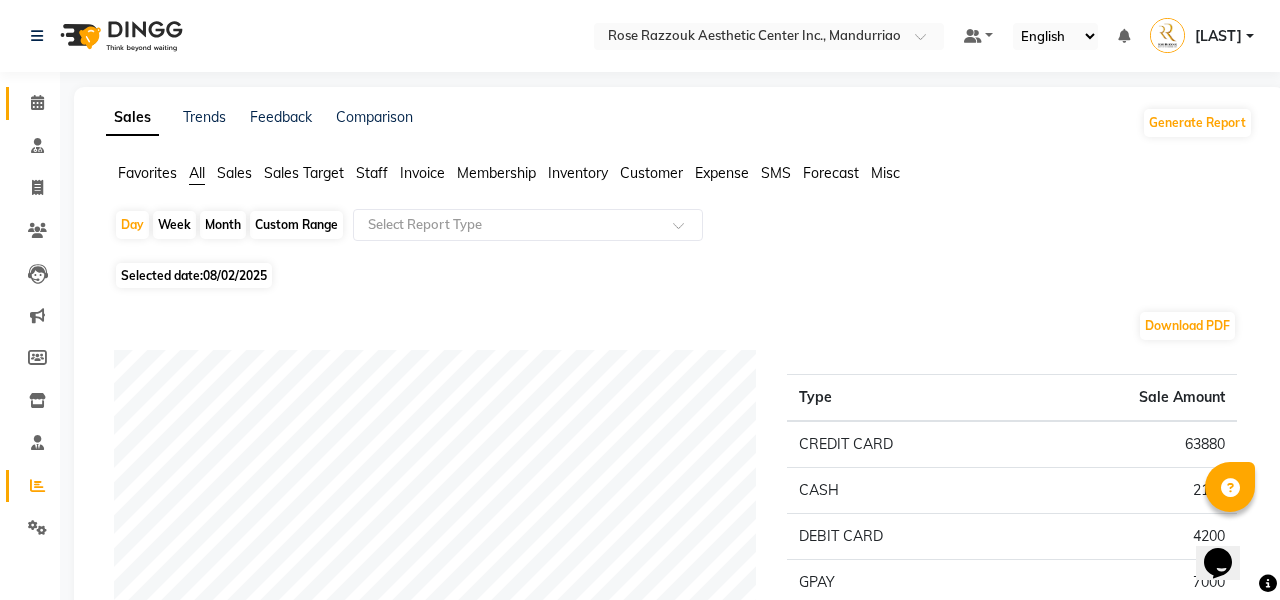 scroll, scrollTop: 0, scrollLeft: 0, axis: both 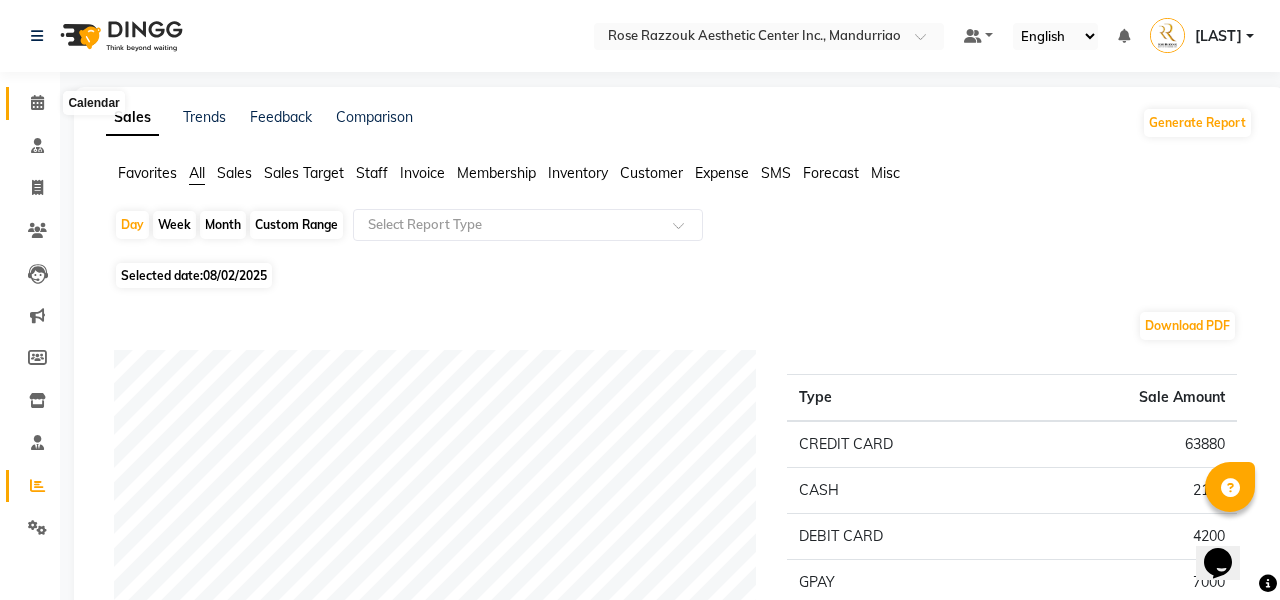 click 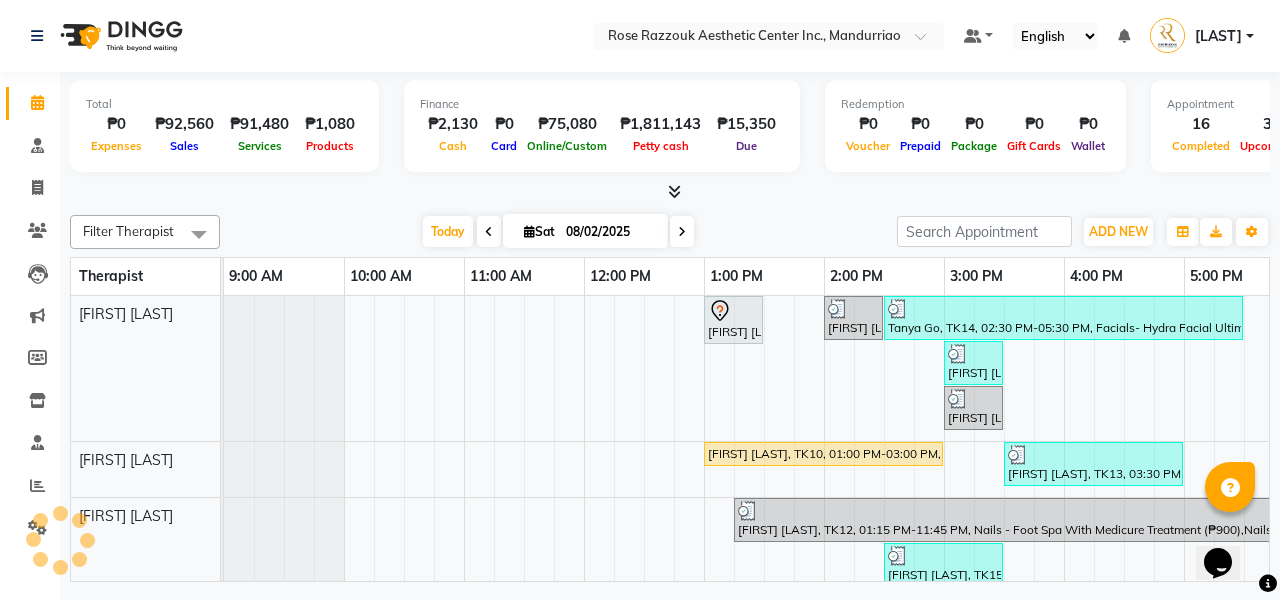 scroll, scrollTop: 0, scrollLeft: 0, axis: both 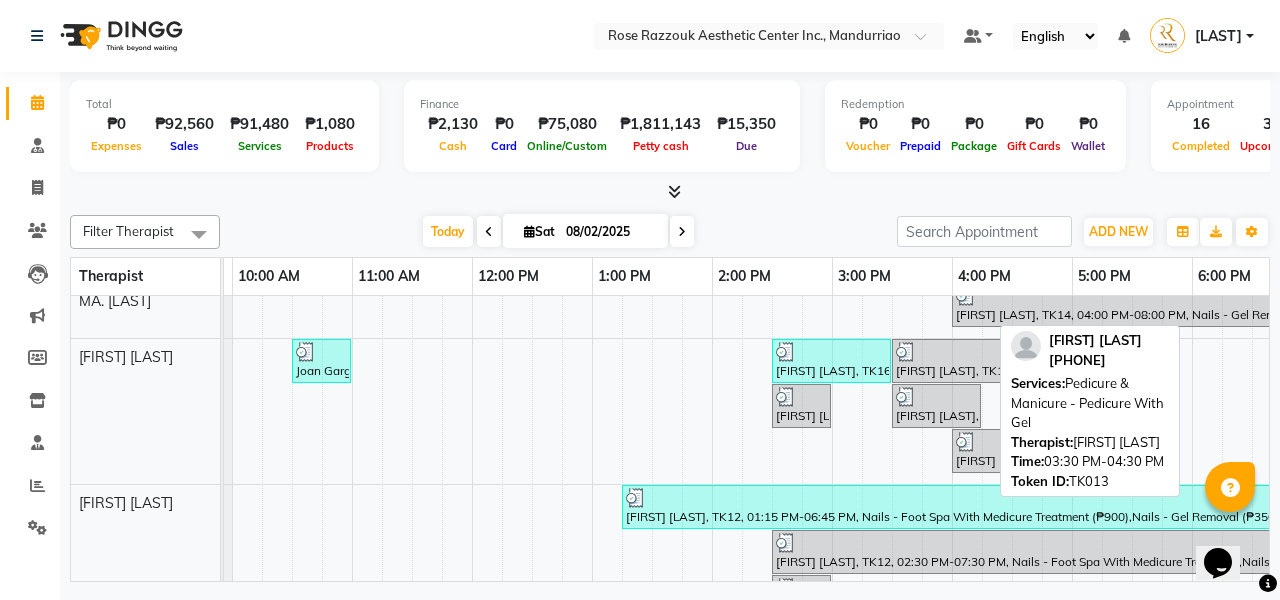 click on "[FIRST] [LAST], TK13, 03:30 PM-04:30 PM, Pedicure & Manicure  - Pedicure With Gel" at bounding box center [951, 361] 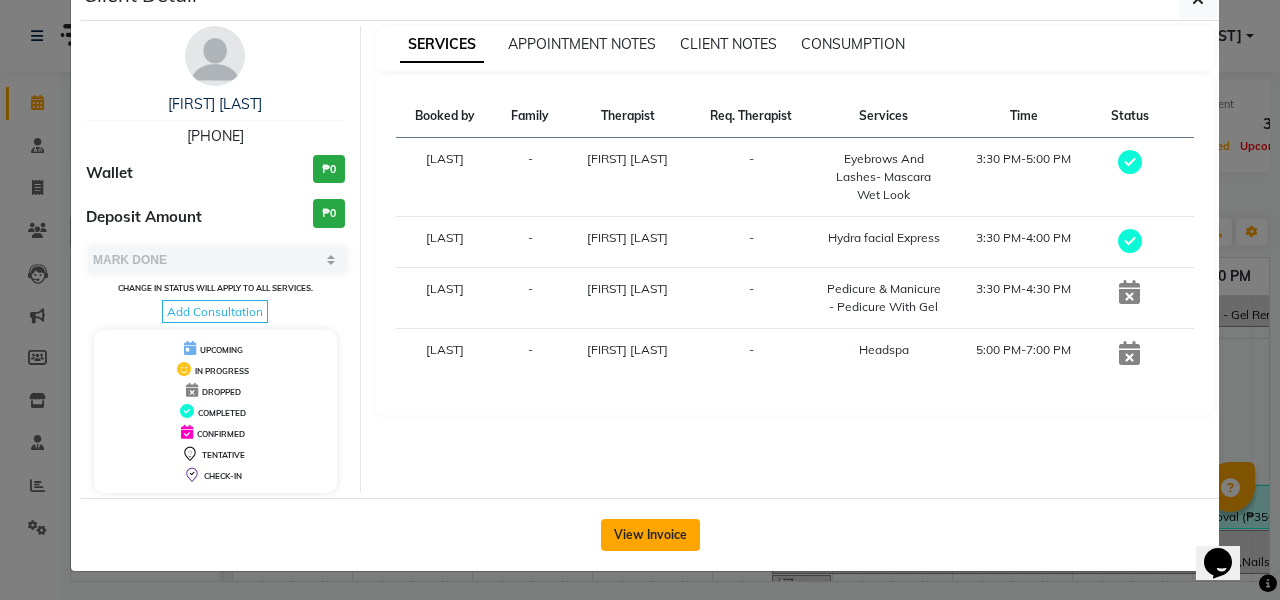 click on "View Invoice" 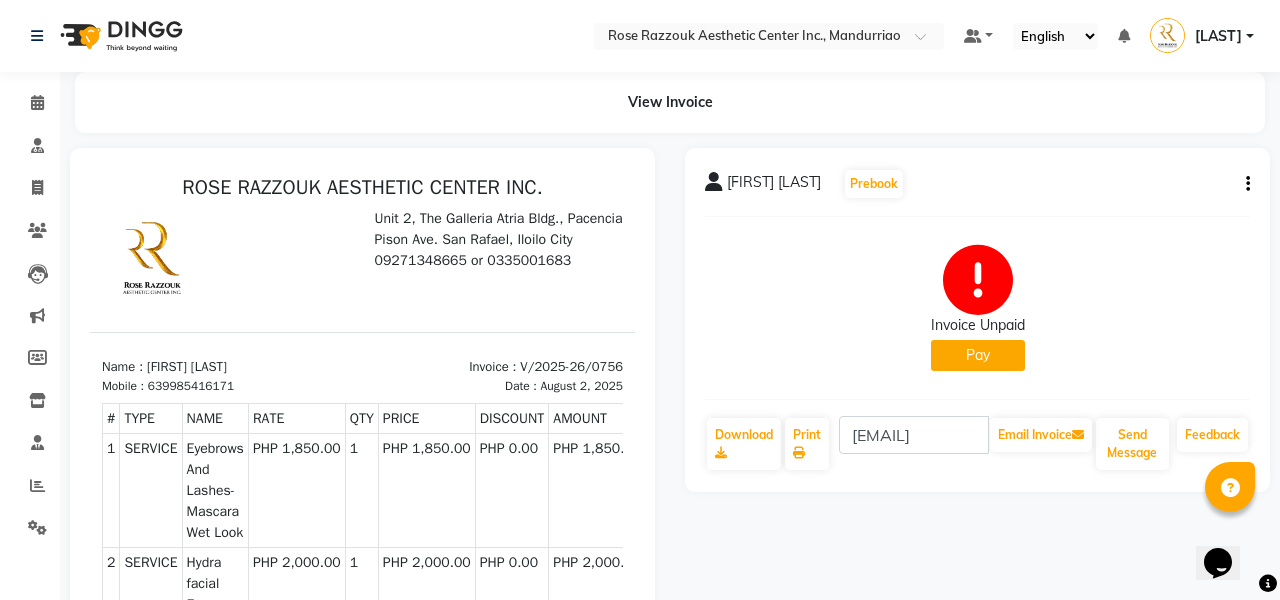 click 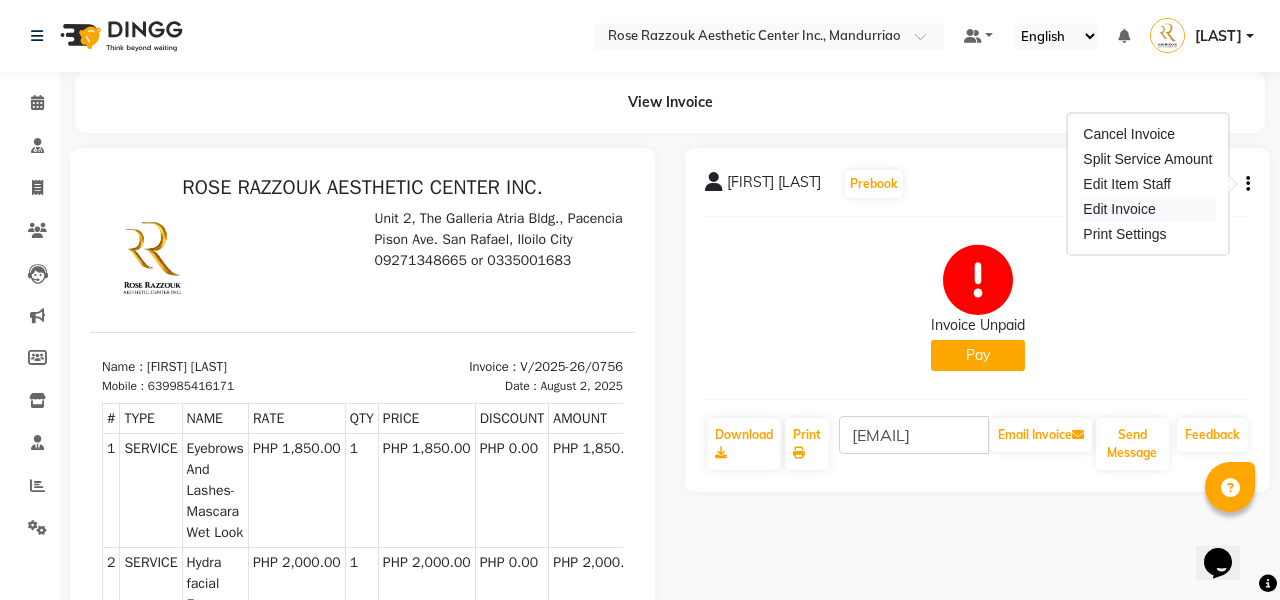 click on "Edit Invoice" at bounding box center [1147, 209] 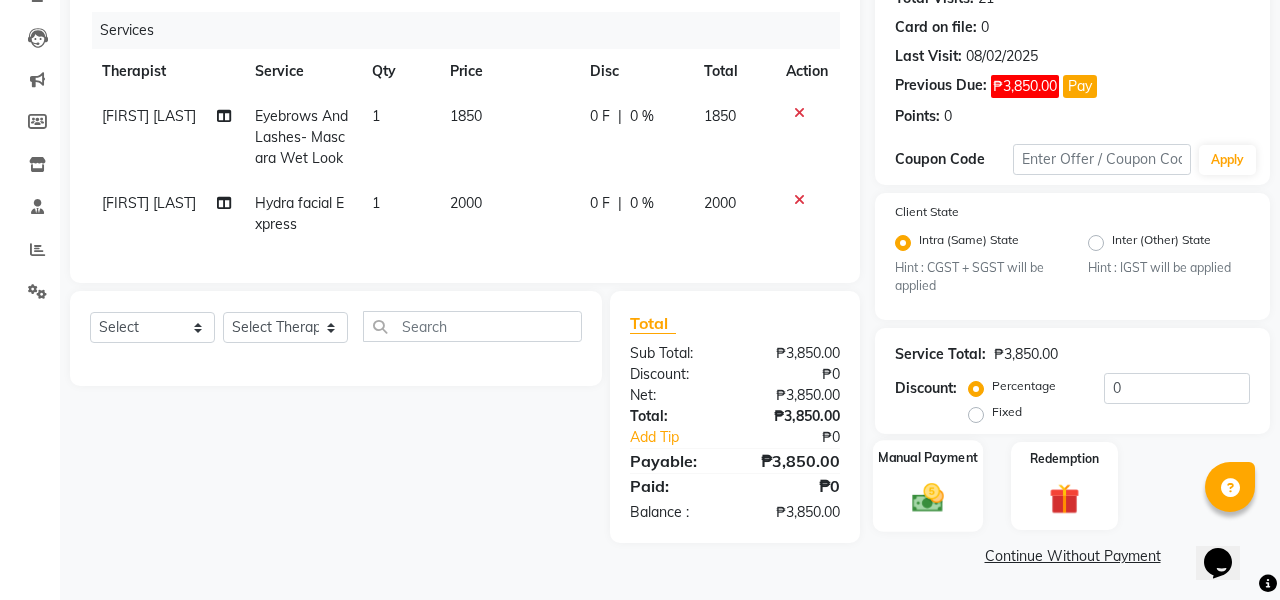 click on "Manual Payment" 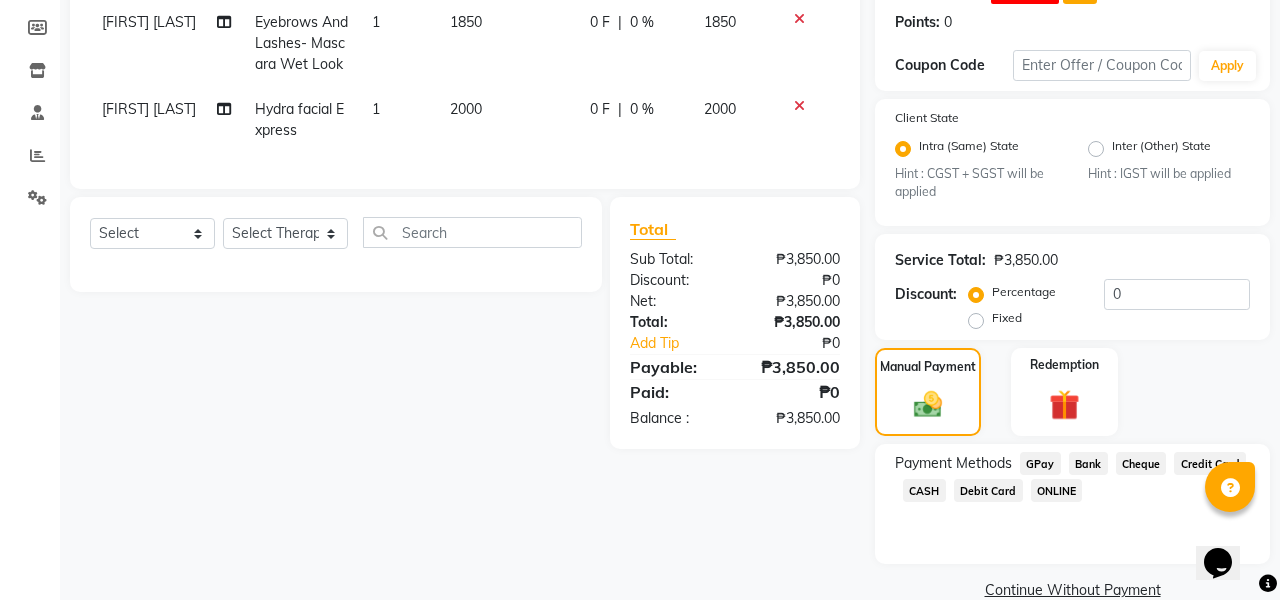 click on "Debit Card" 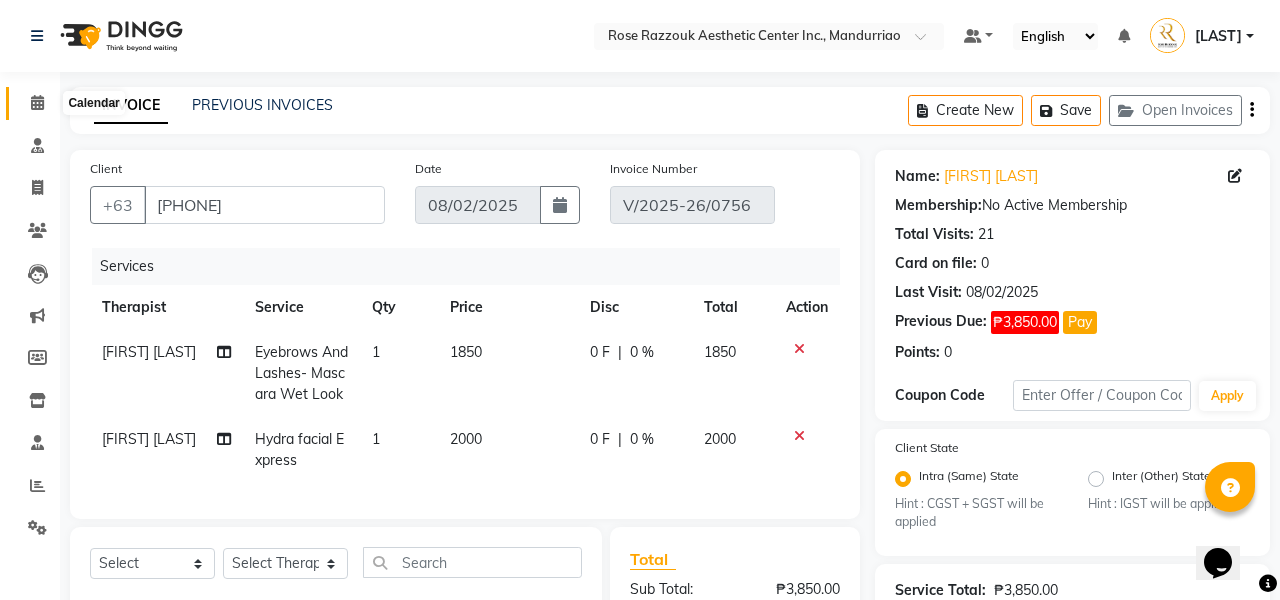 click 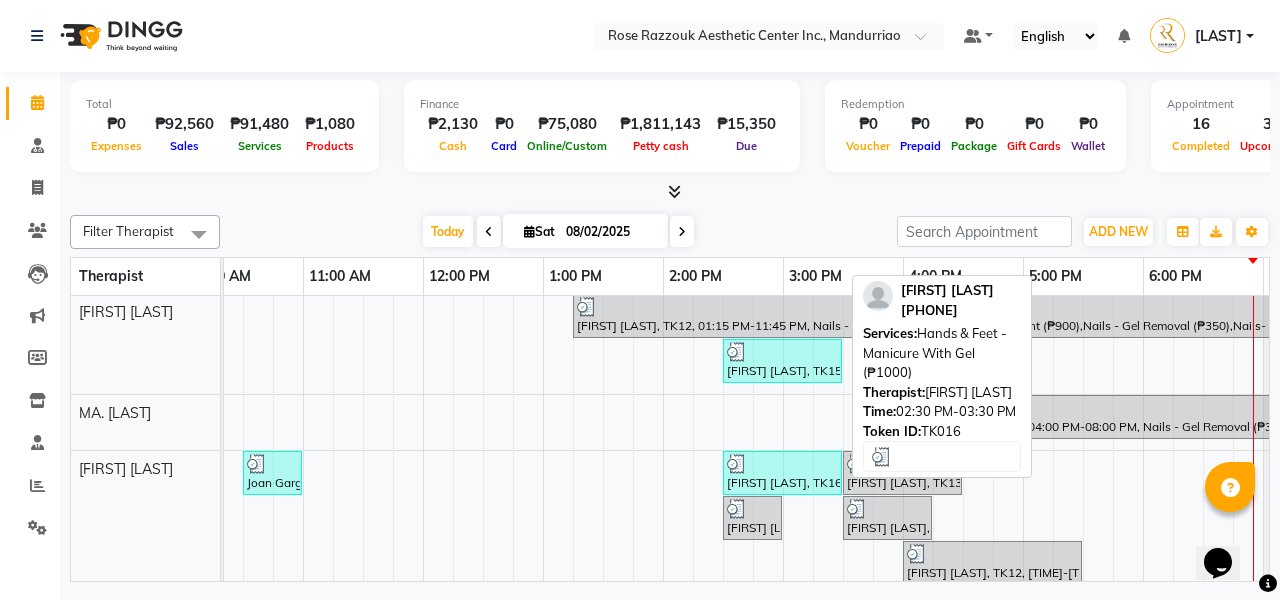 click on "[FIRST] [LAST], TK16, 02:30 PM-03:30 PM, Hands & Feet - Manicure With Gel (₱1000)" at bounding box center (782, 473) 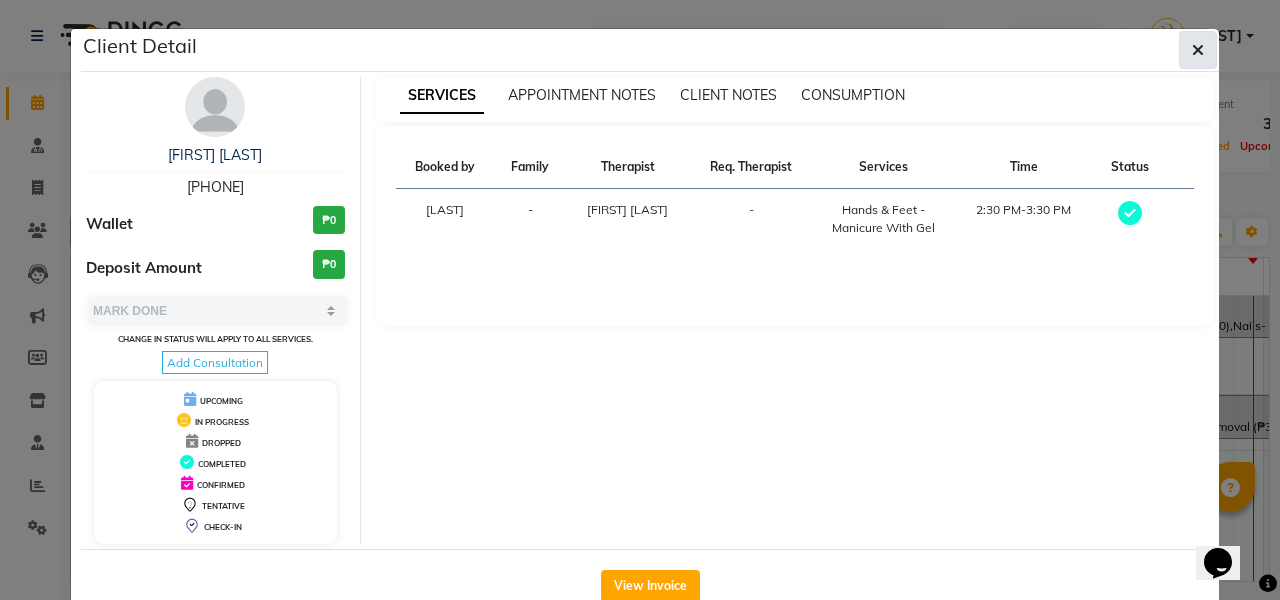 click 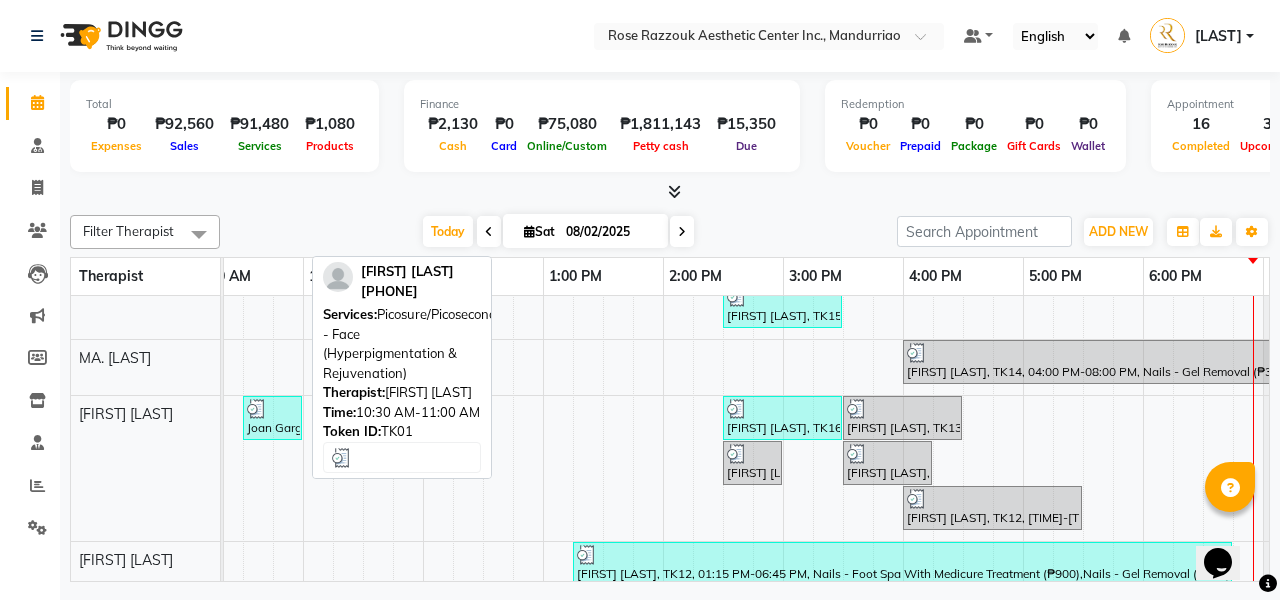 click on "Joan Gargantos, TK01, 10:30 AM-11:00 AM, Picosure/Picosecond - Face (Hyperpigmentation & Rejuvenation)" at bounding box center [272, 418] 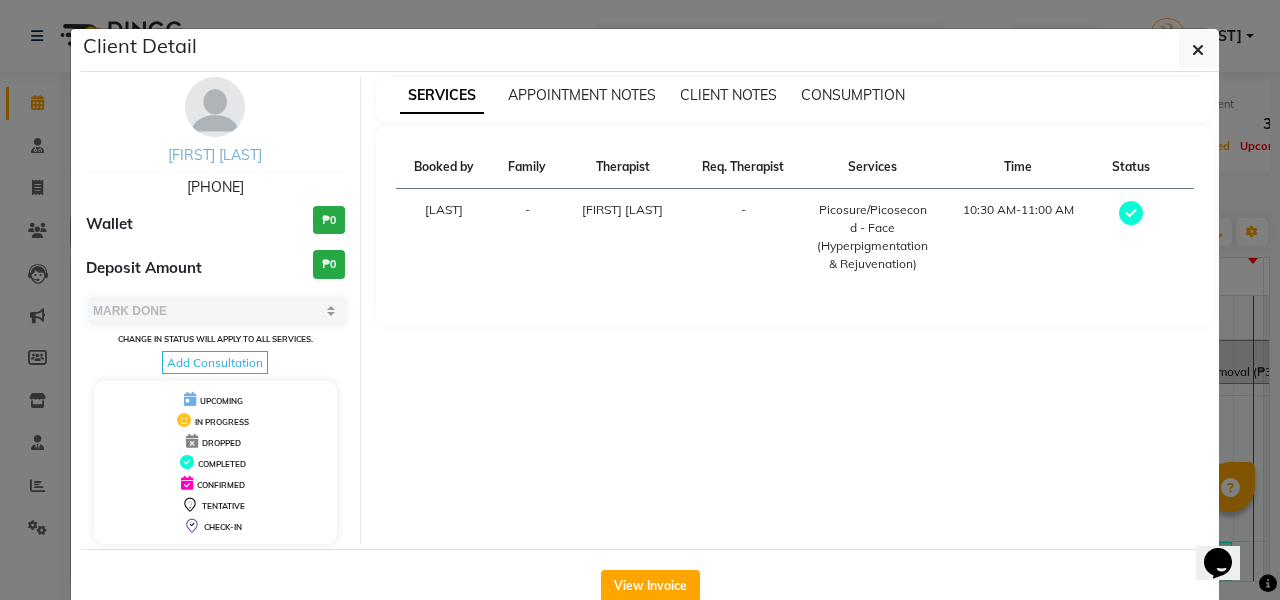 click on "[FIRST] [LAST]" at bounding box center (215, 155) 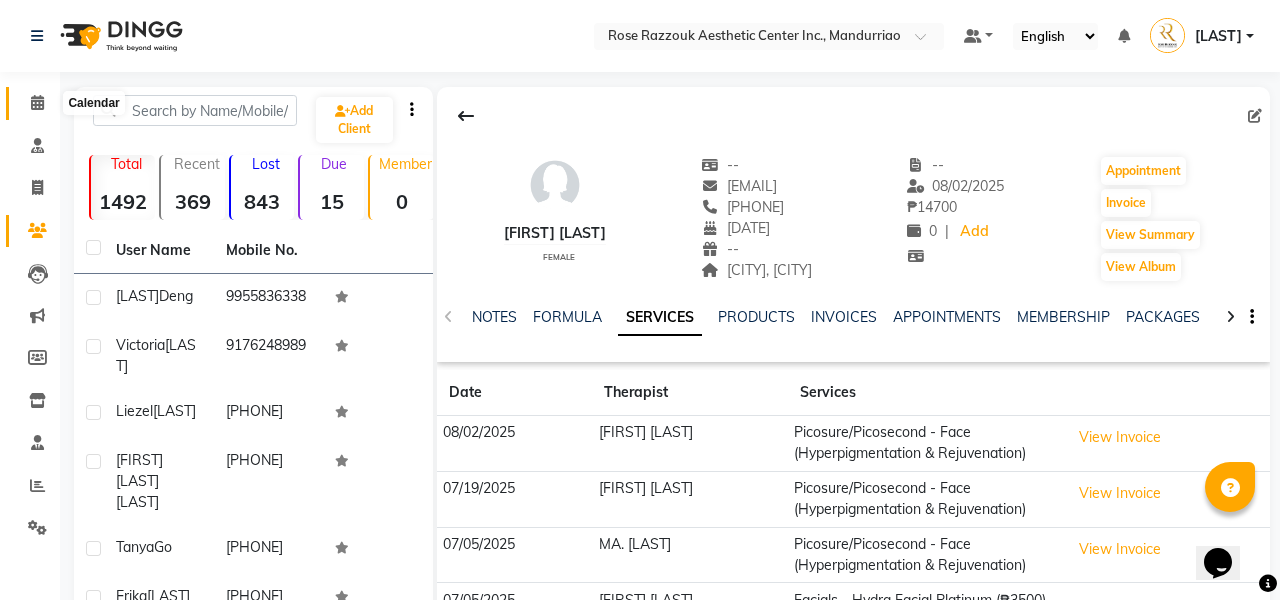 click 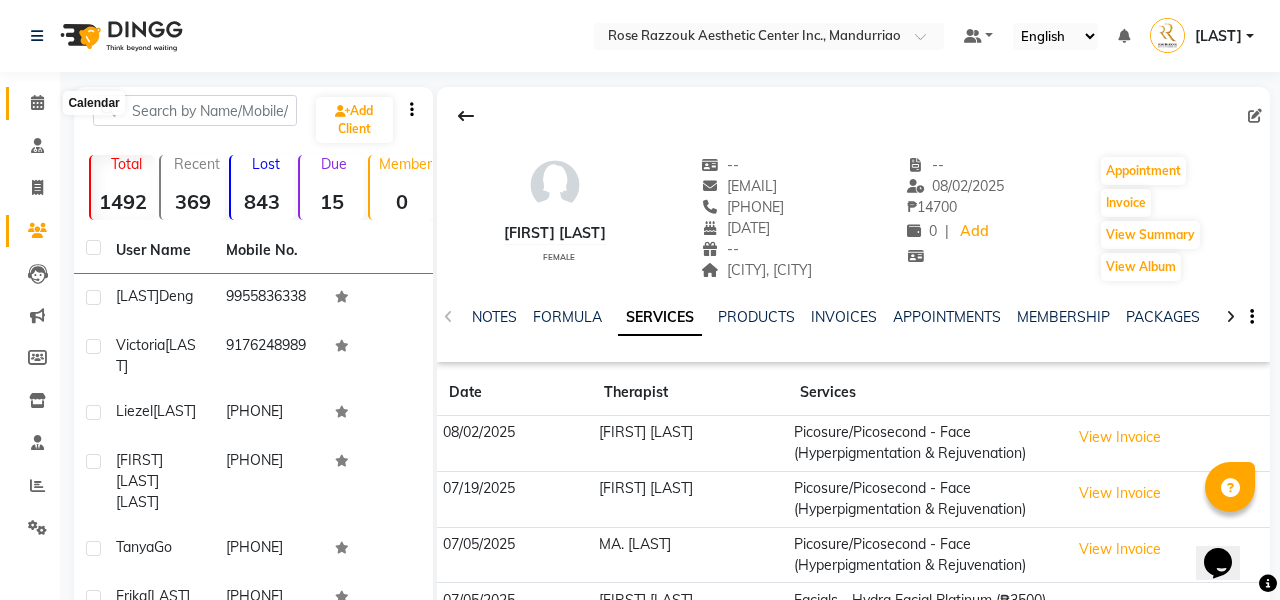 click 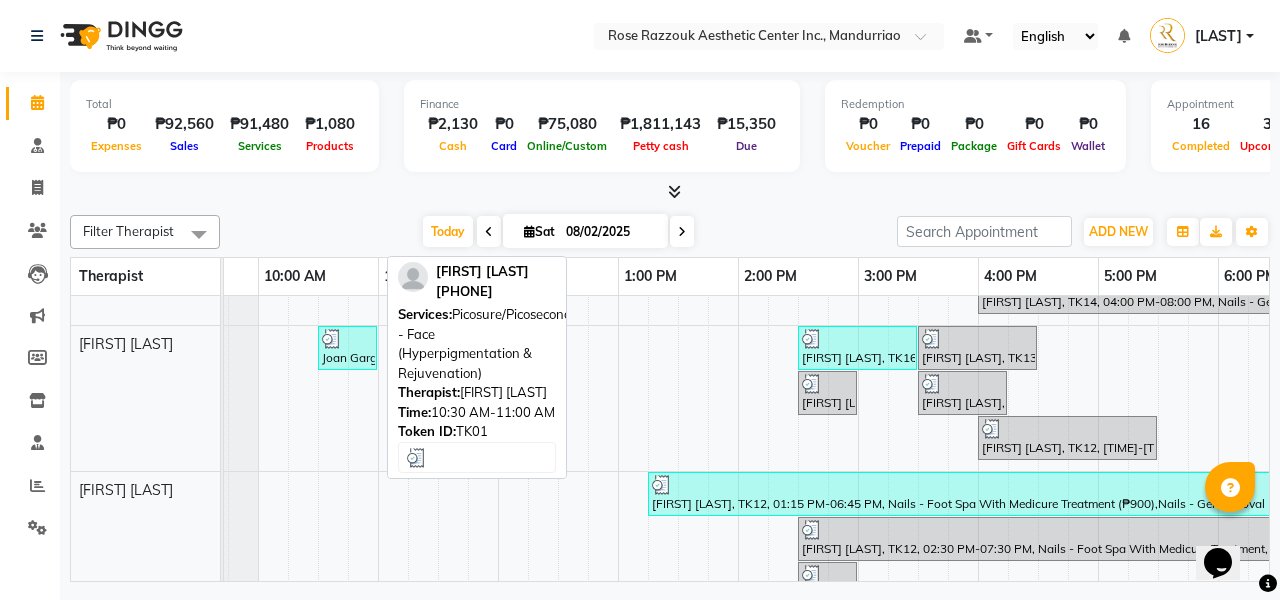 click on "Joan Gargantos, TK01, 10:30 AM-11:00 AM, Picosure/Picosecond - Face (Hyperpigmentation & Rejuvenation)" at bounding box center (347, 348) 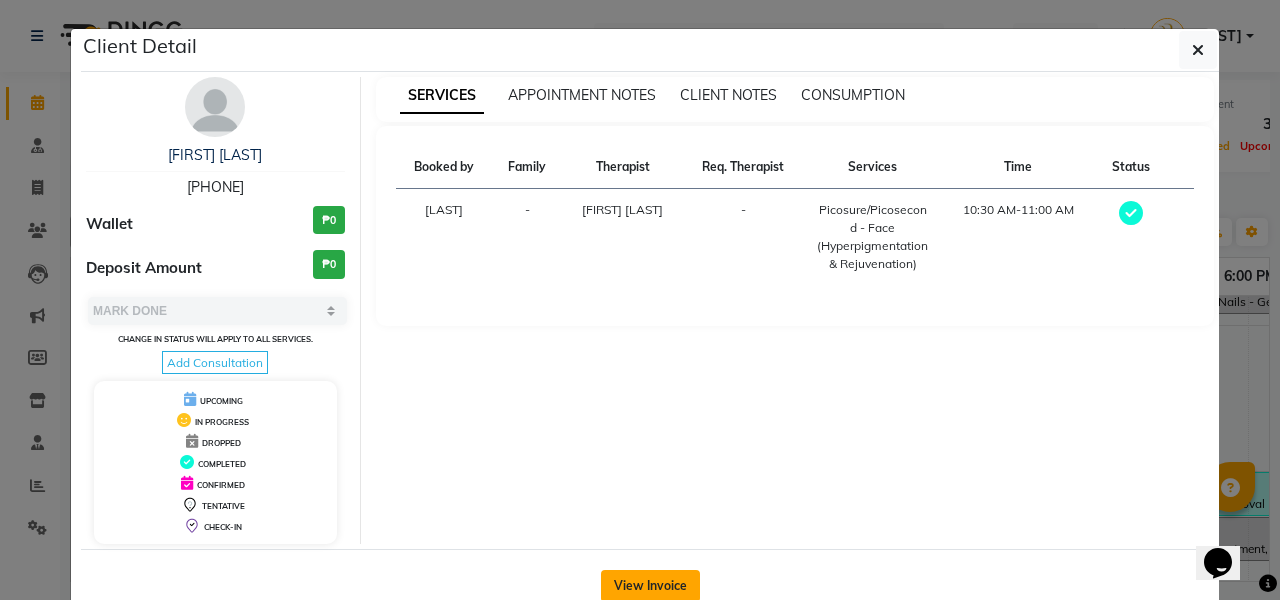 click on "View Invoice" 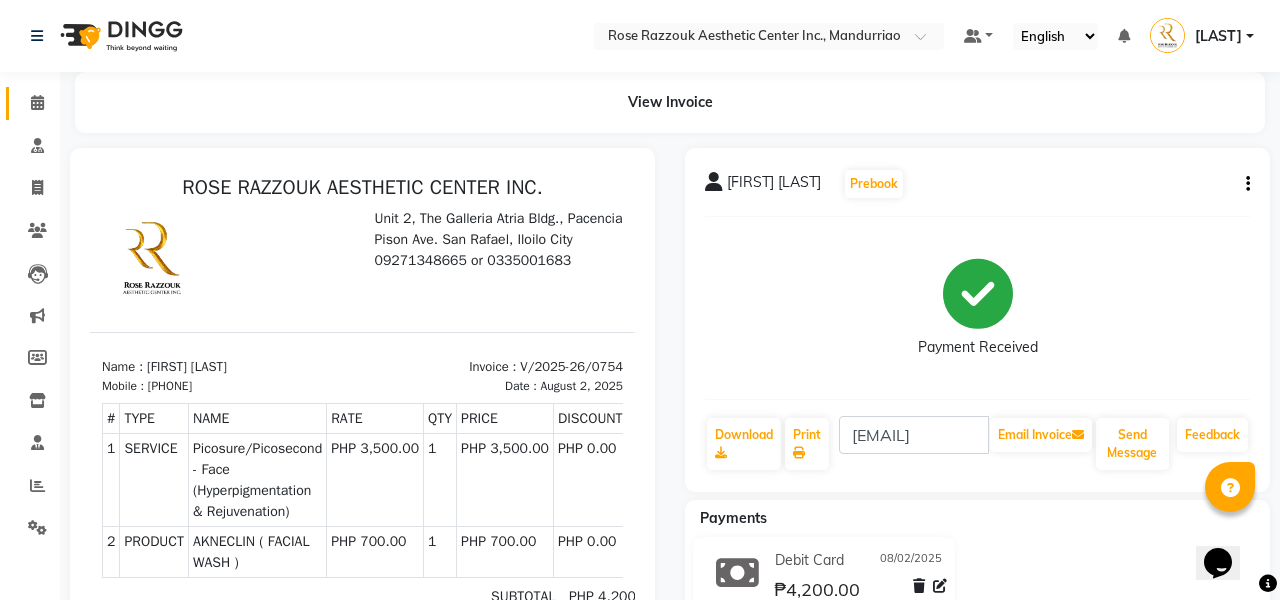 click 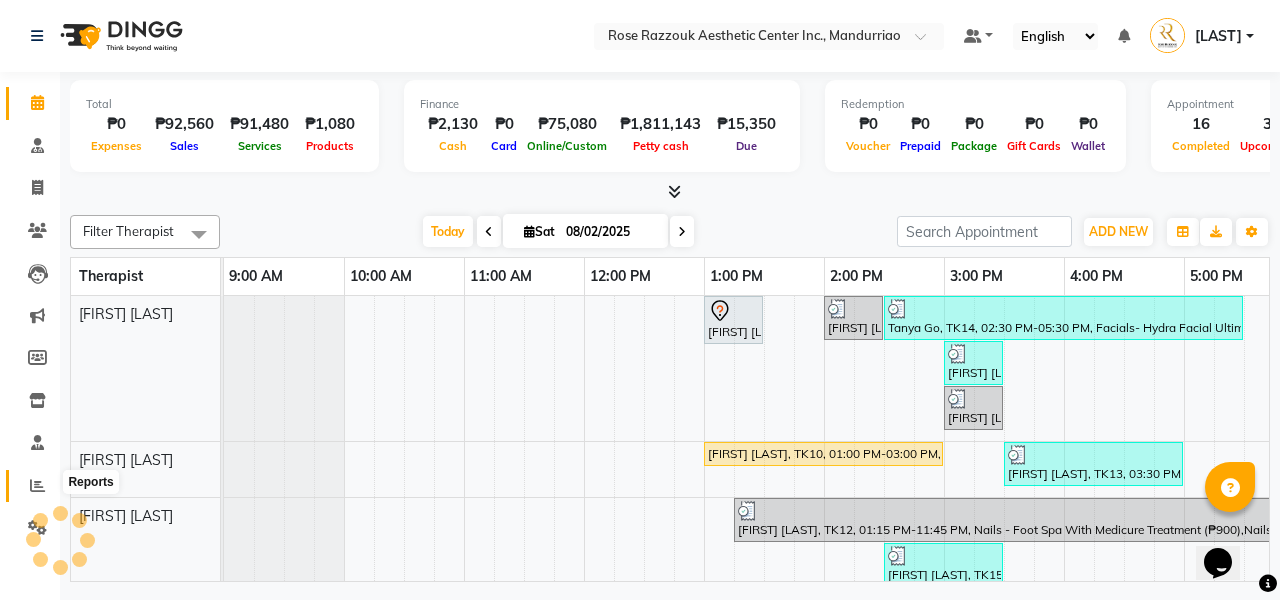 click 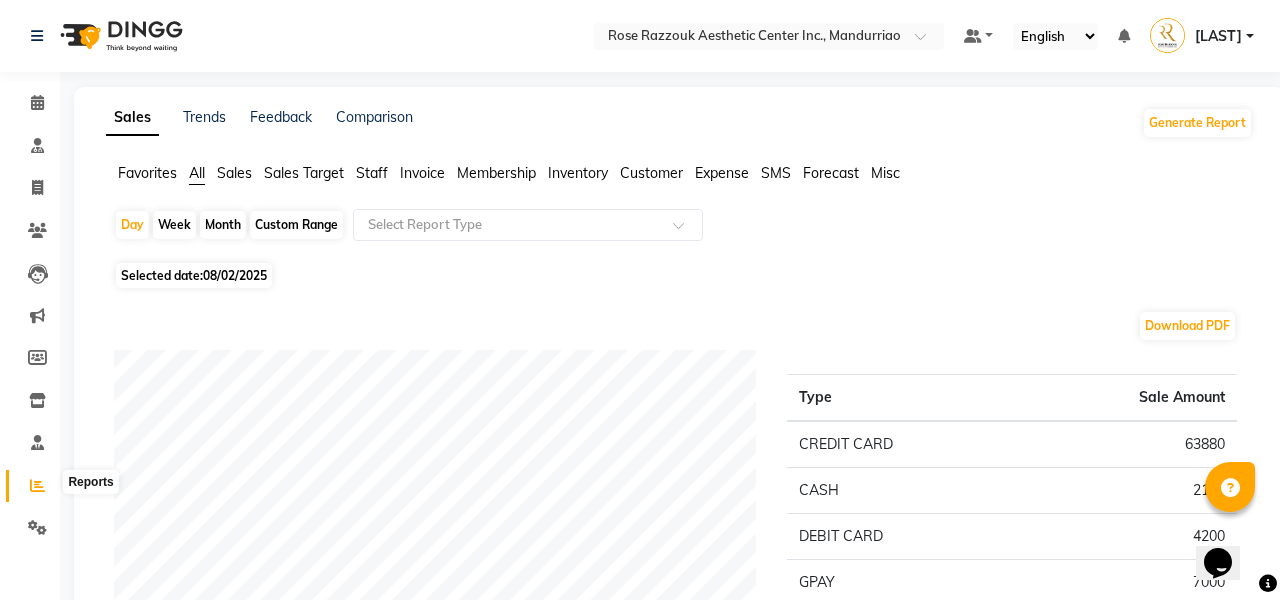 click 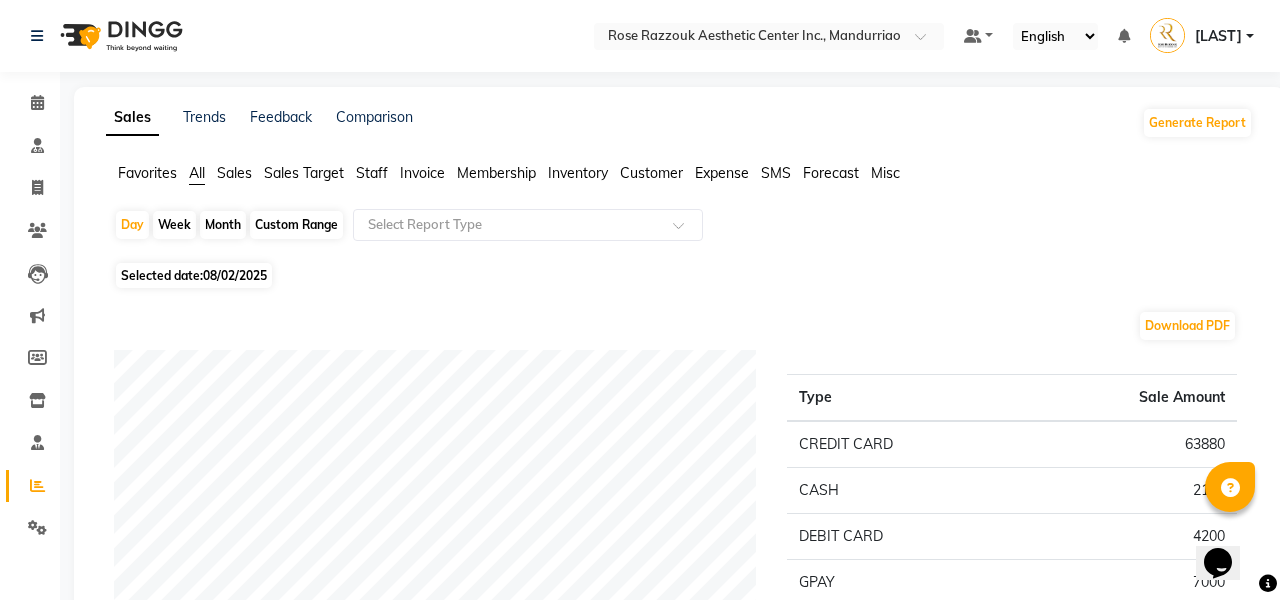 click on "Month" 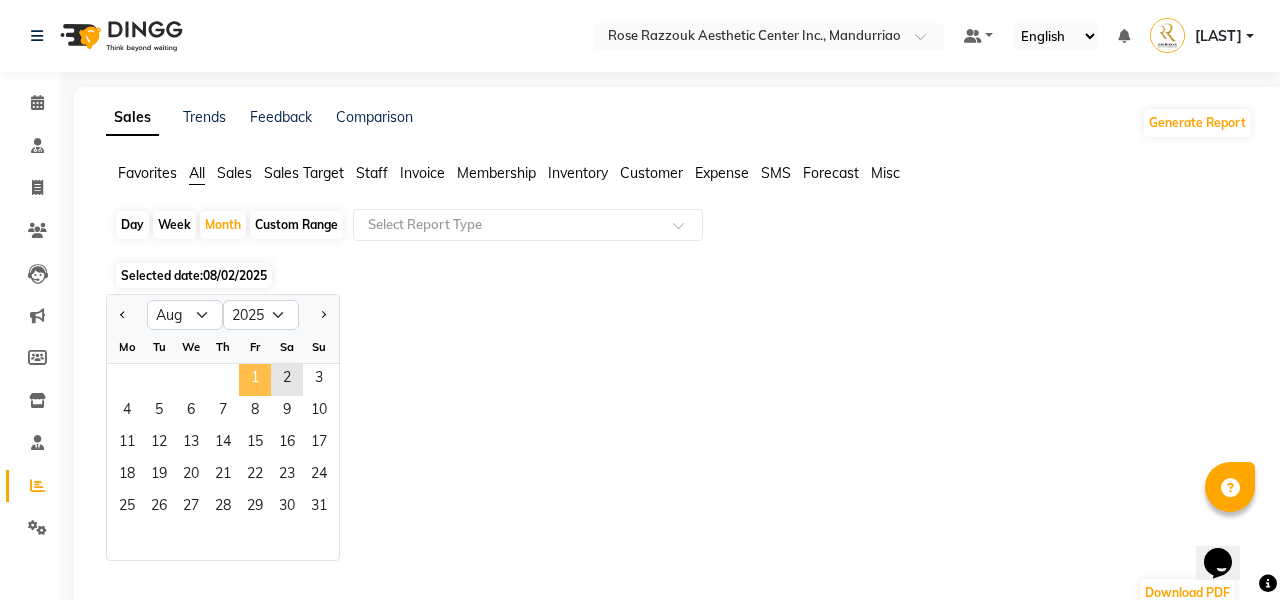 click on "1" 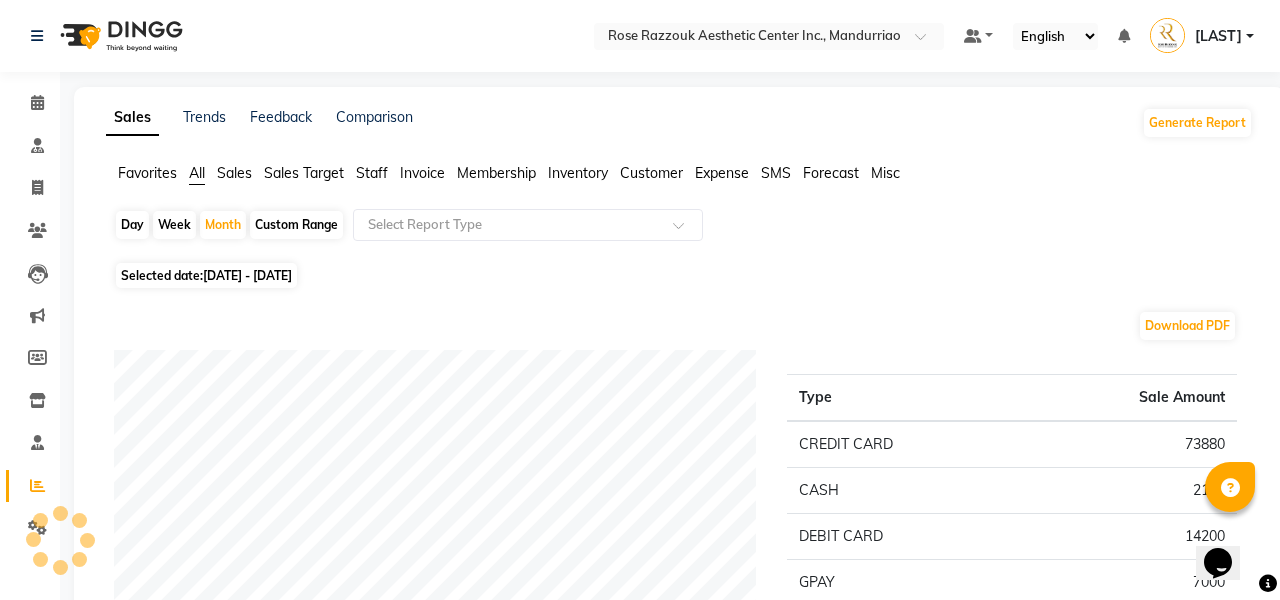 click on "Day" 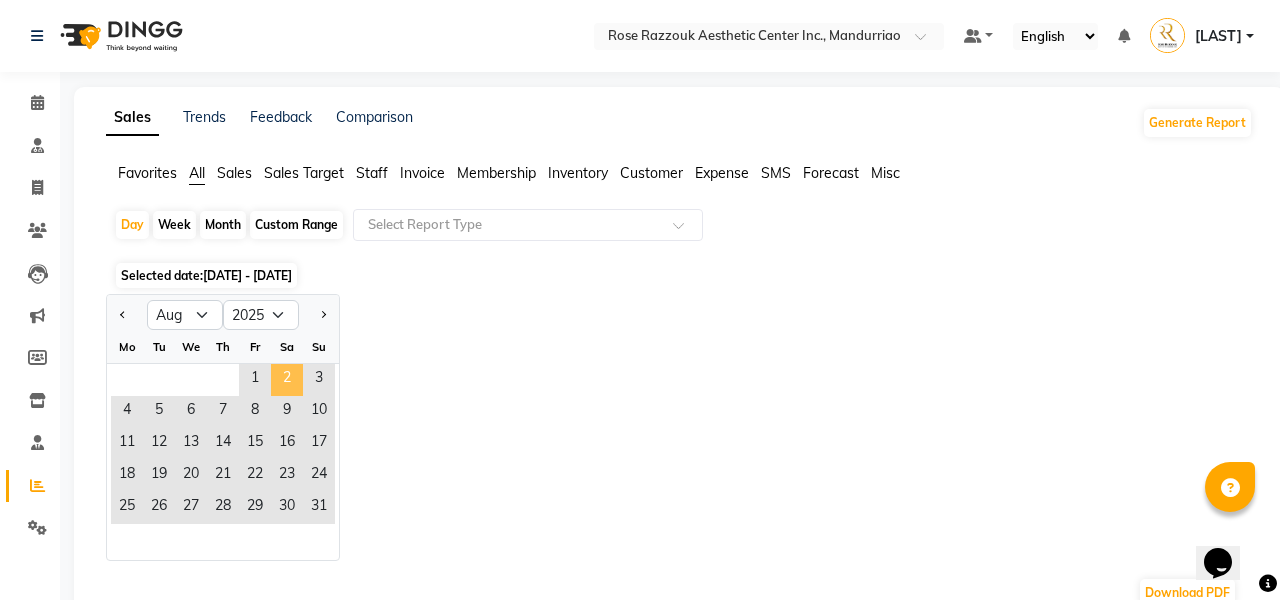 click on "2" 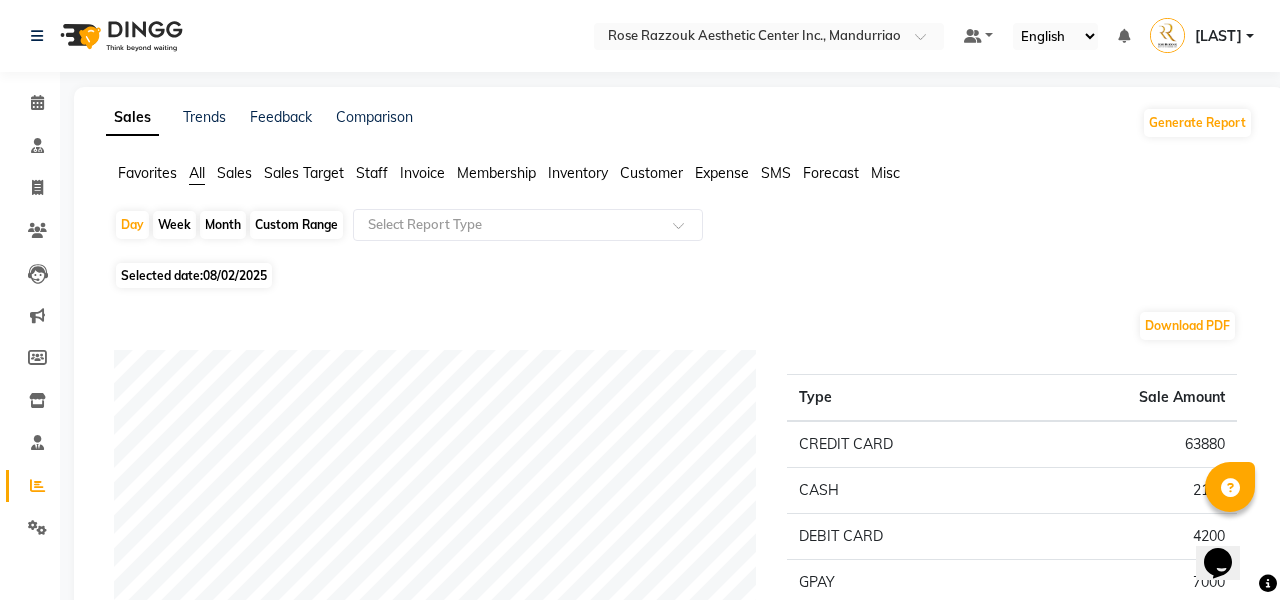scroll, scrollTop: -1, scrollLeft: 0, axis: vertical 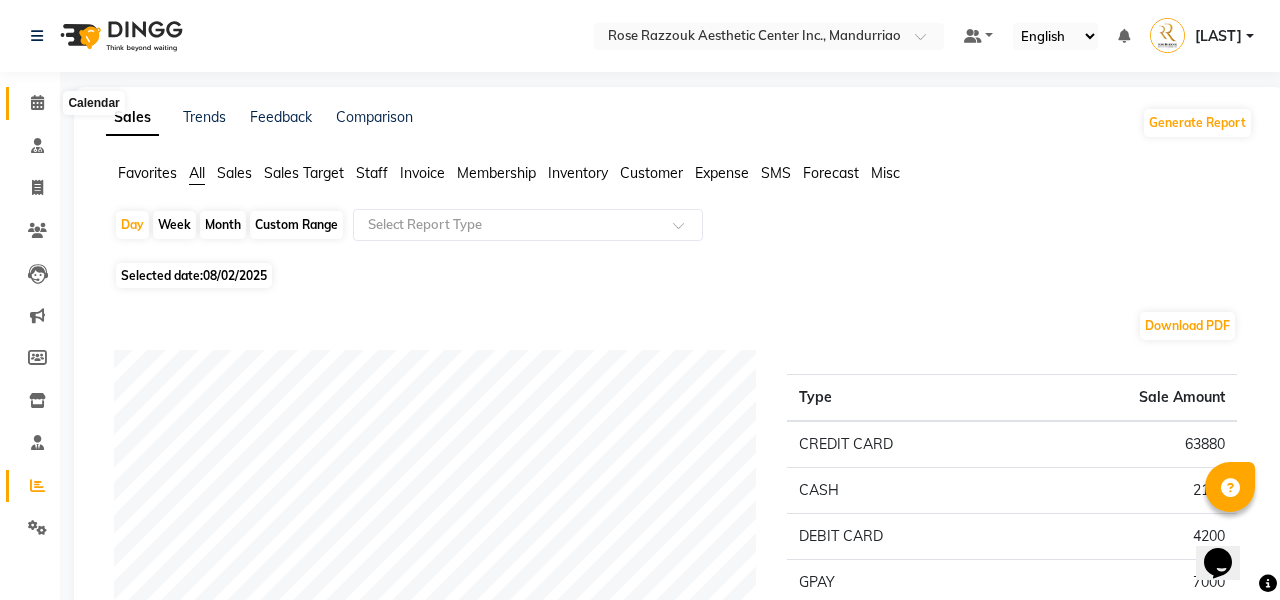 click 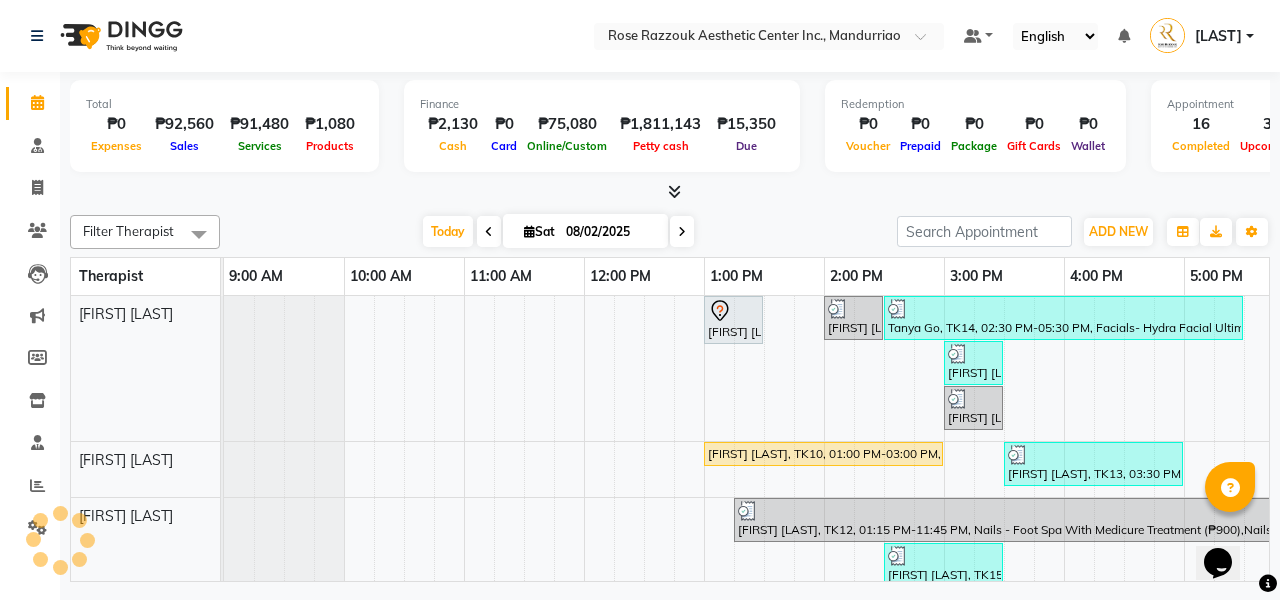 scroll, scrollTop: 0, scrollLeft: 0, axis: both 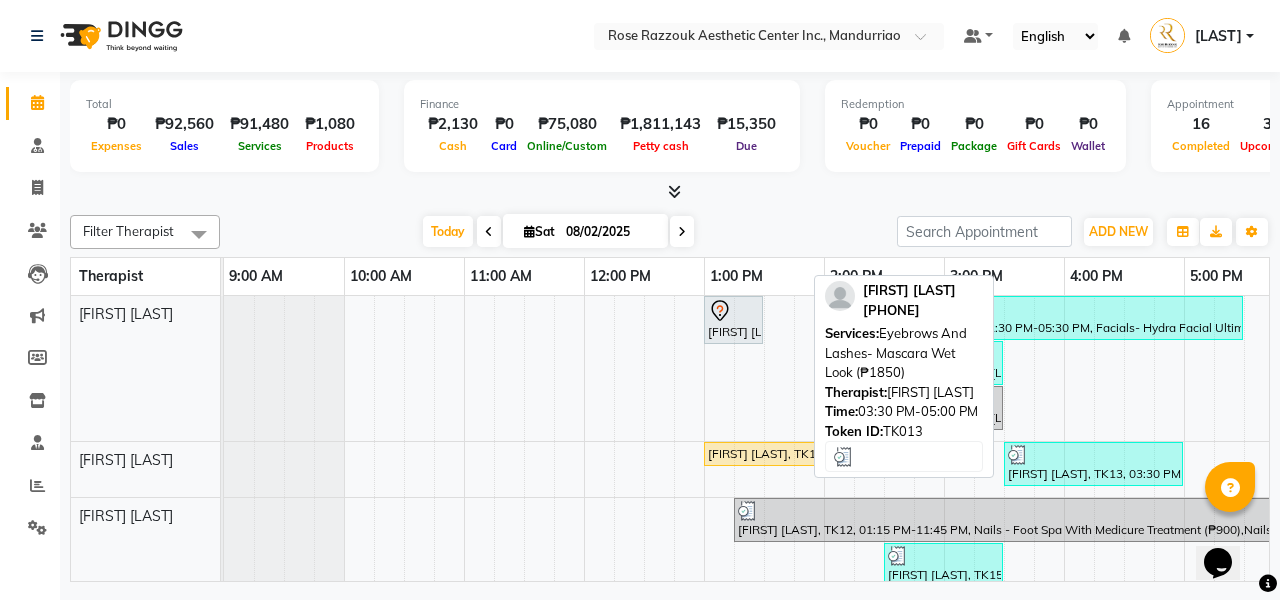 click on "[FIRST] [LAST], TK13, 03:30 PM-05:00 PM, Eyebrows And Lashes- Mascara Wet Look (₱1850)" at bounding box center (1093, 464) 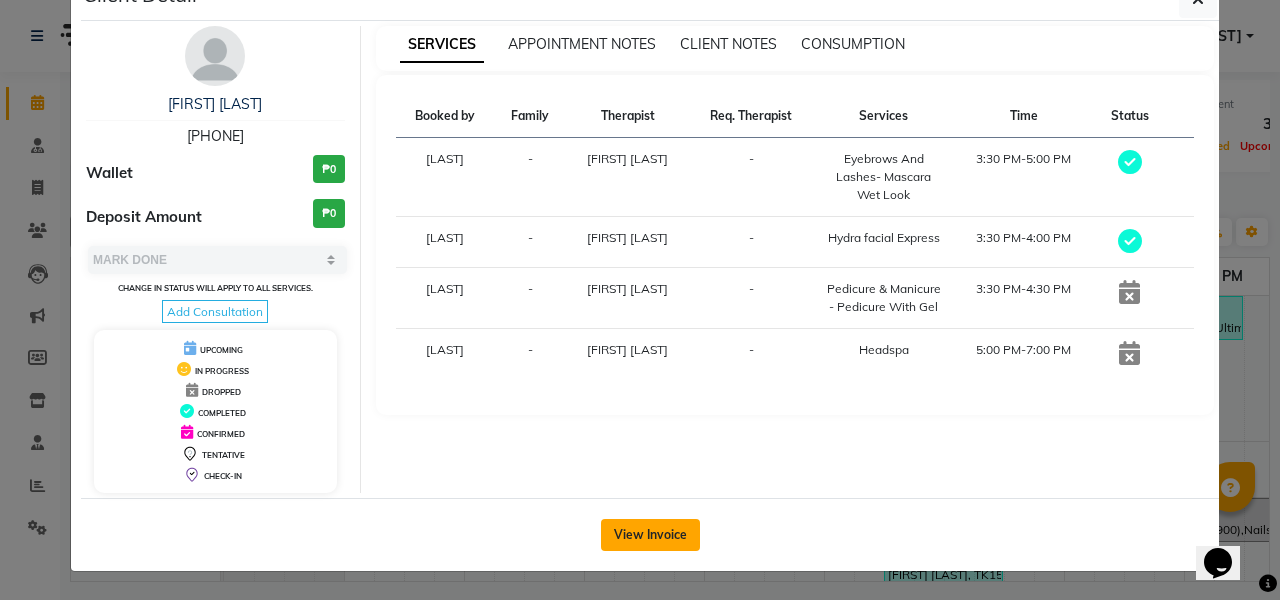 click on "View Invoice" 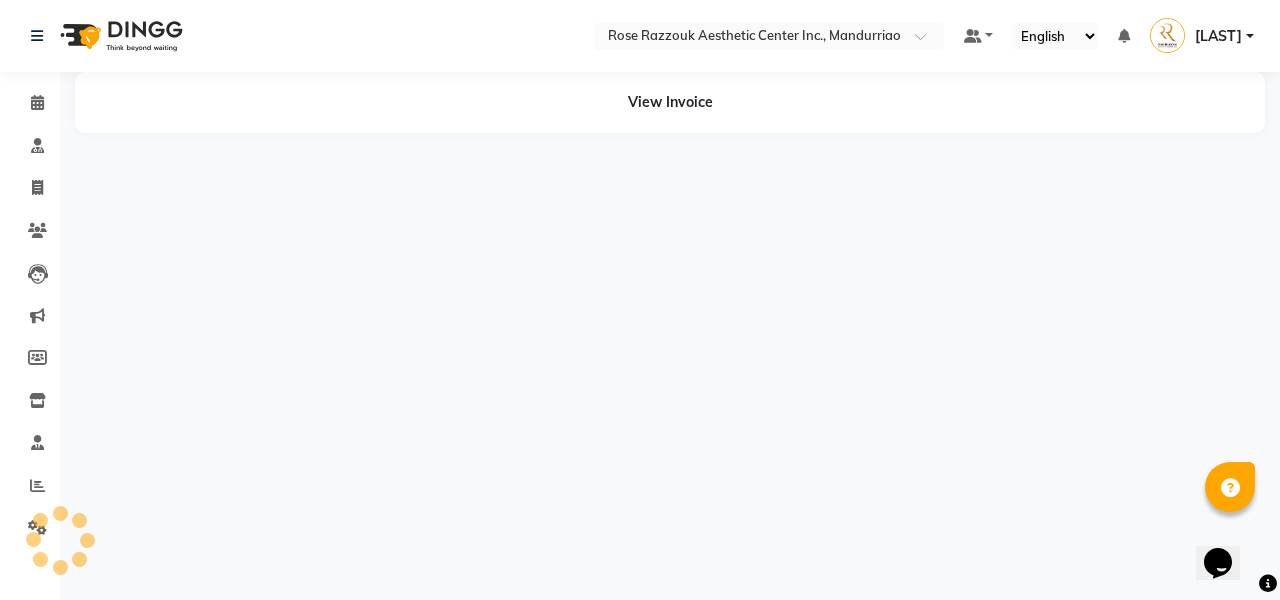 scroll, scrollTop: 65, scrollLeft: 0, axis: vertical 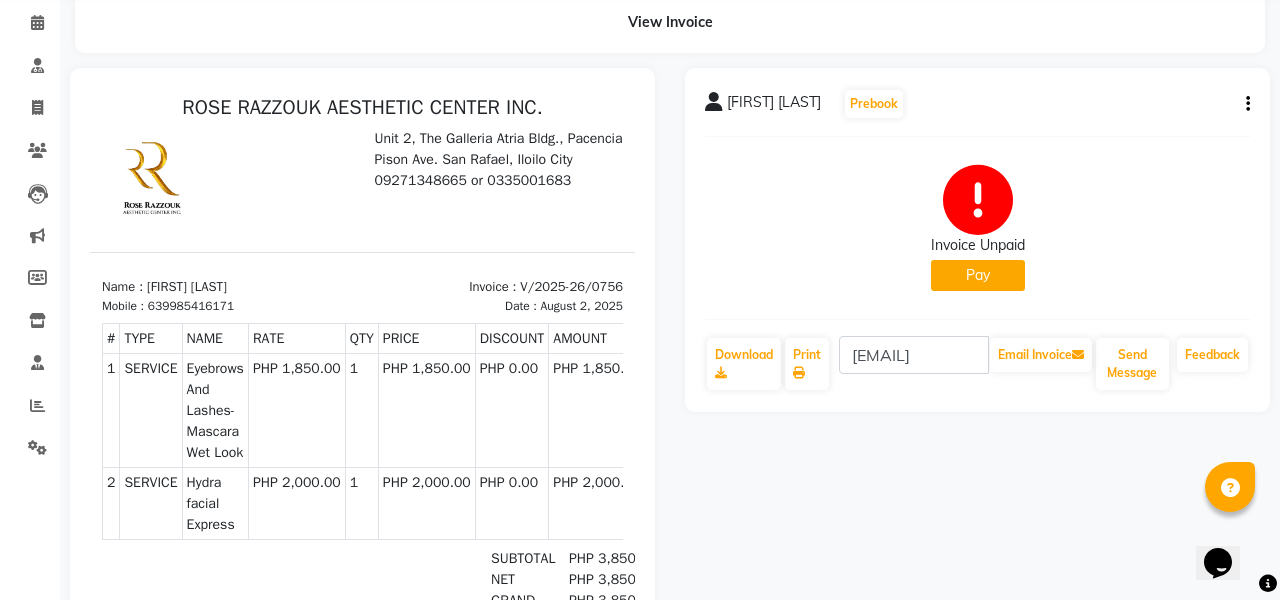 click 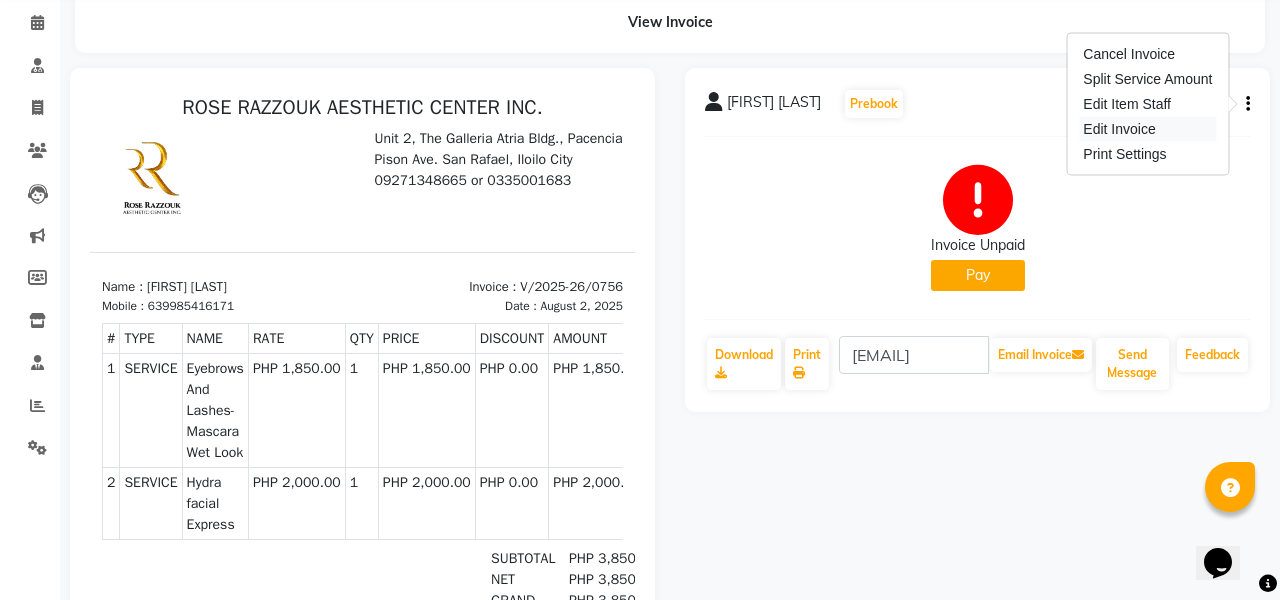 click on "Edit Invoice" at bounding box center [1147, 129] 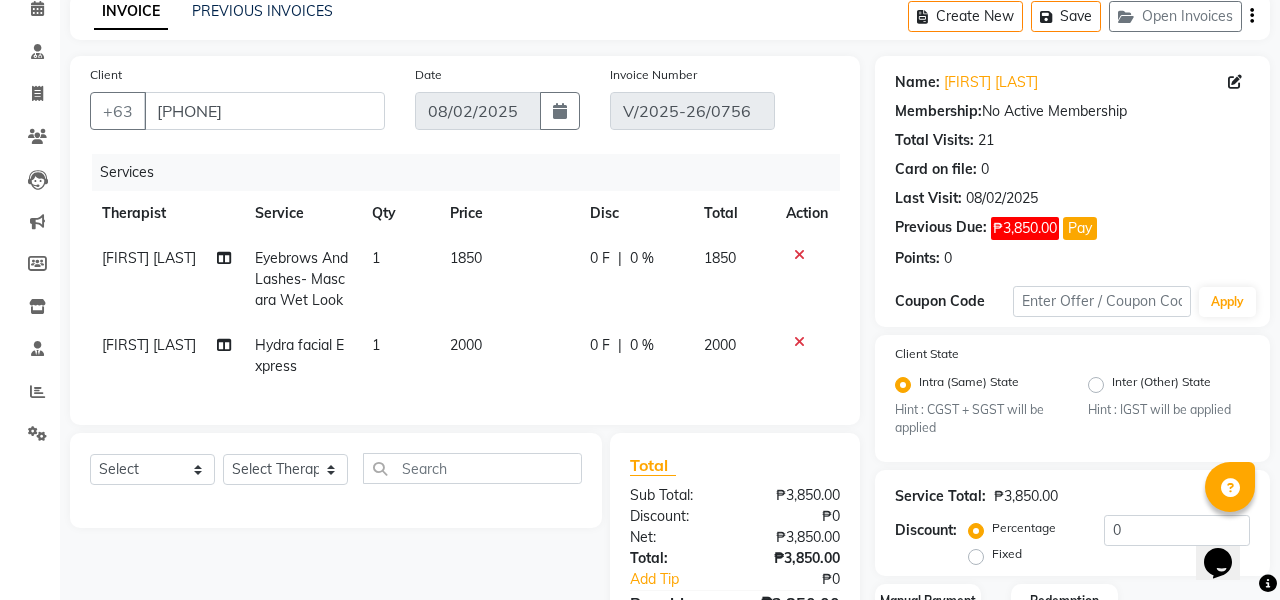 scroll, scrollTop: 105, scrollLeft: 0, axis: vertical 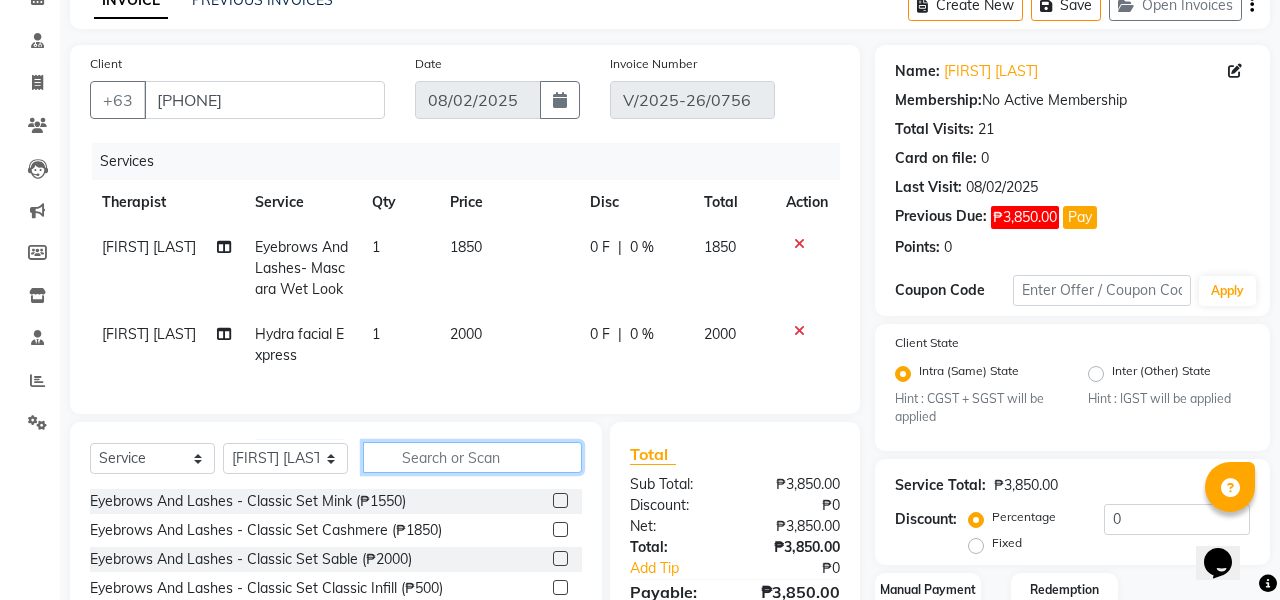 click 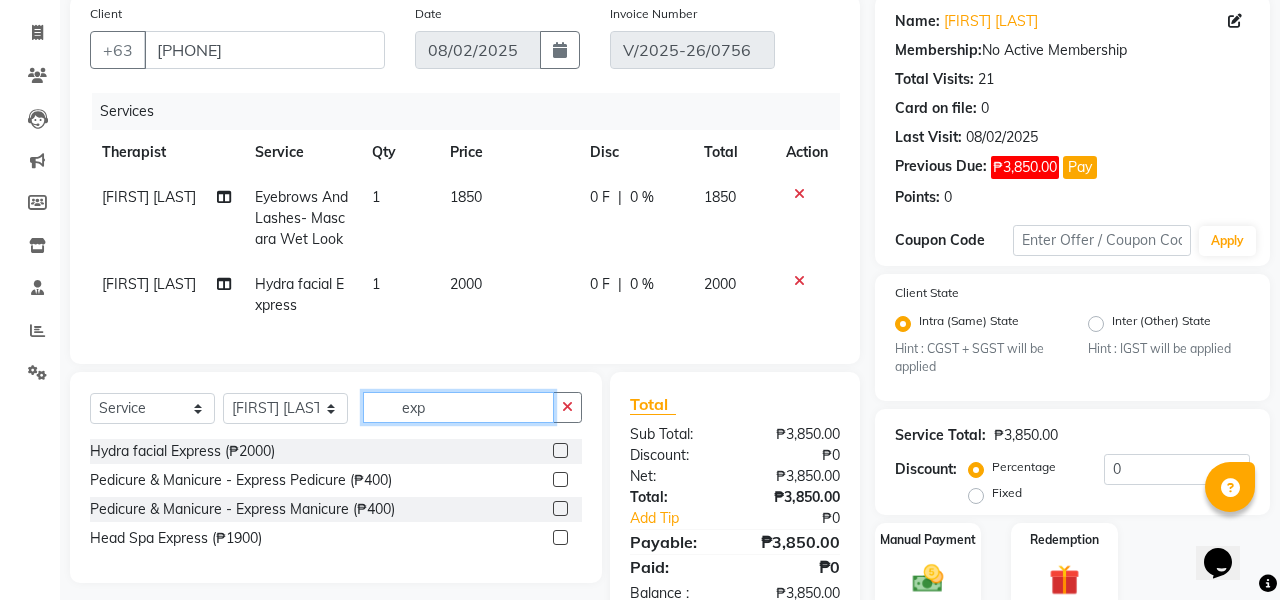 scroll, scrollTop: 169, scrollLeft: 0, axis: vertical 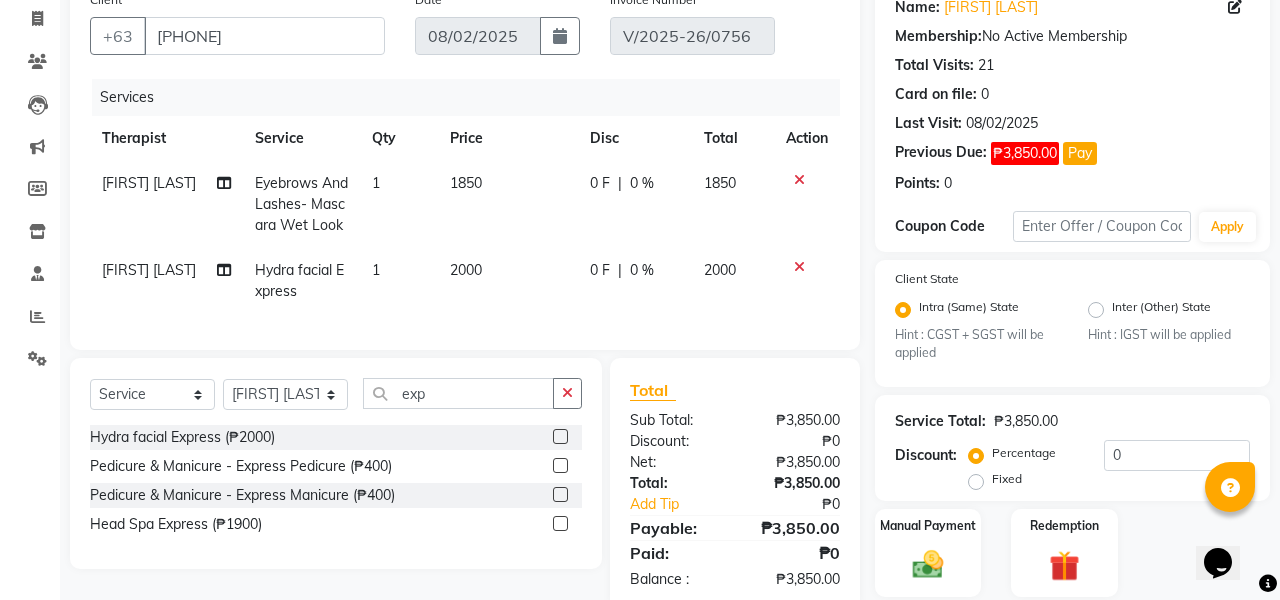 click 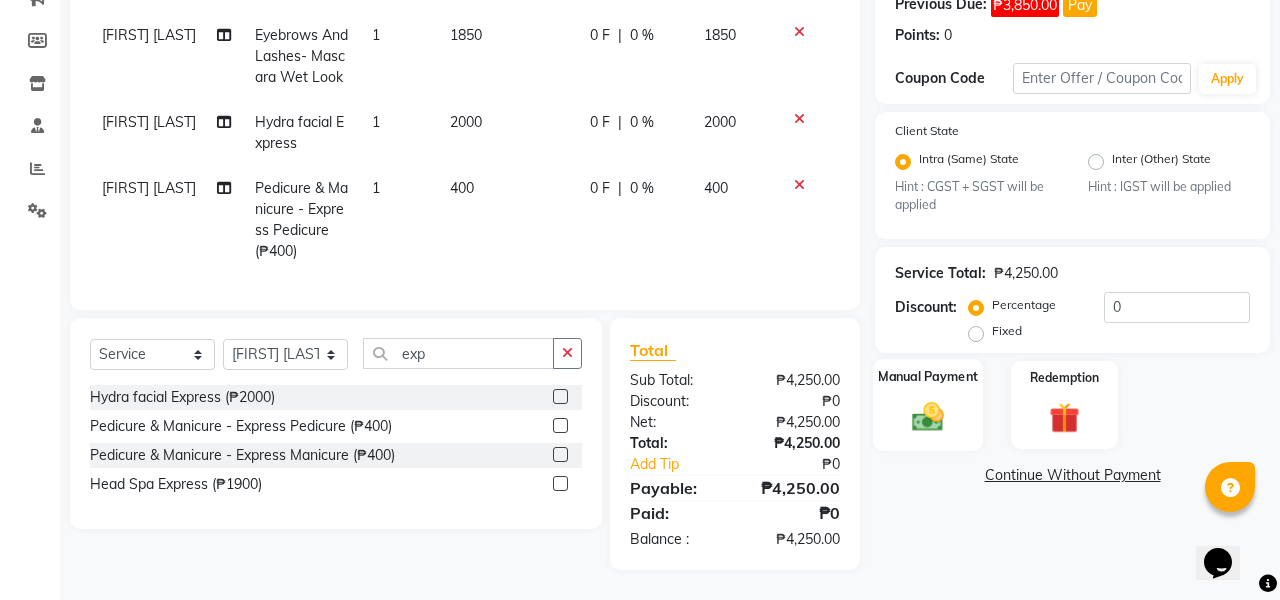 click 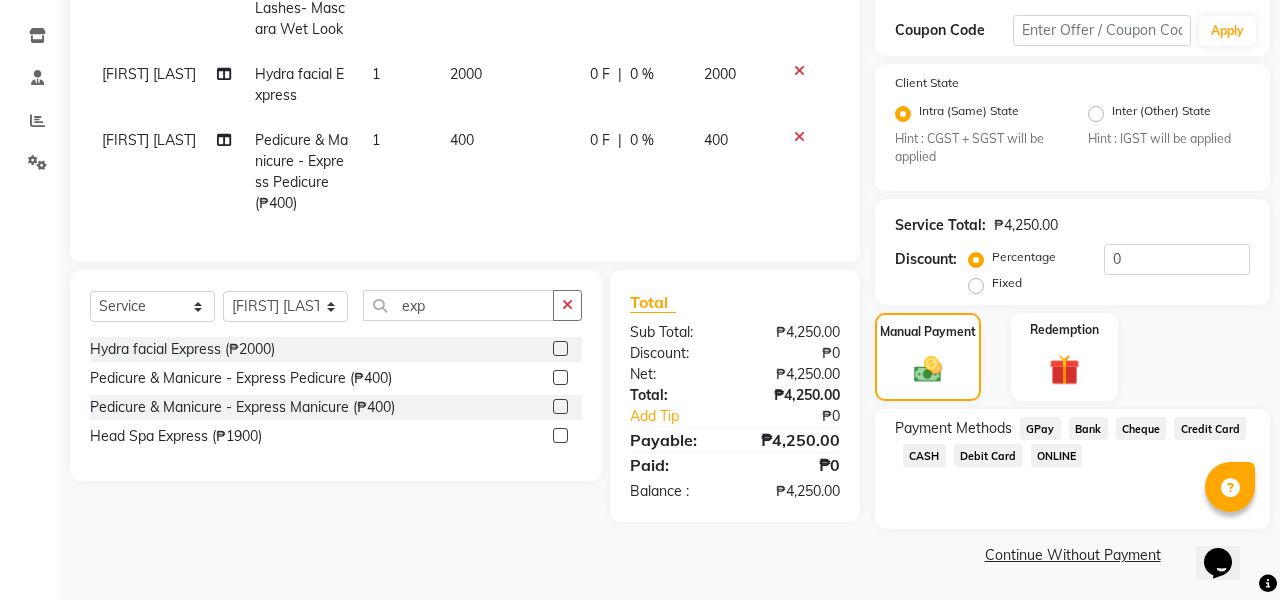 scroll, scrollTop: 364, scrollLeft: 0, axis: vertical 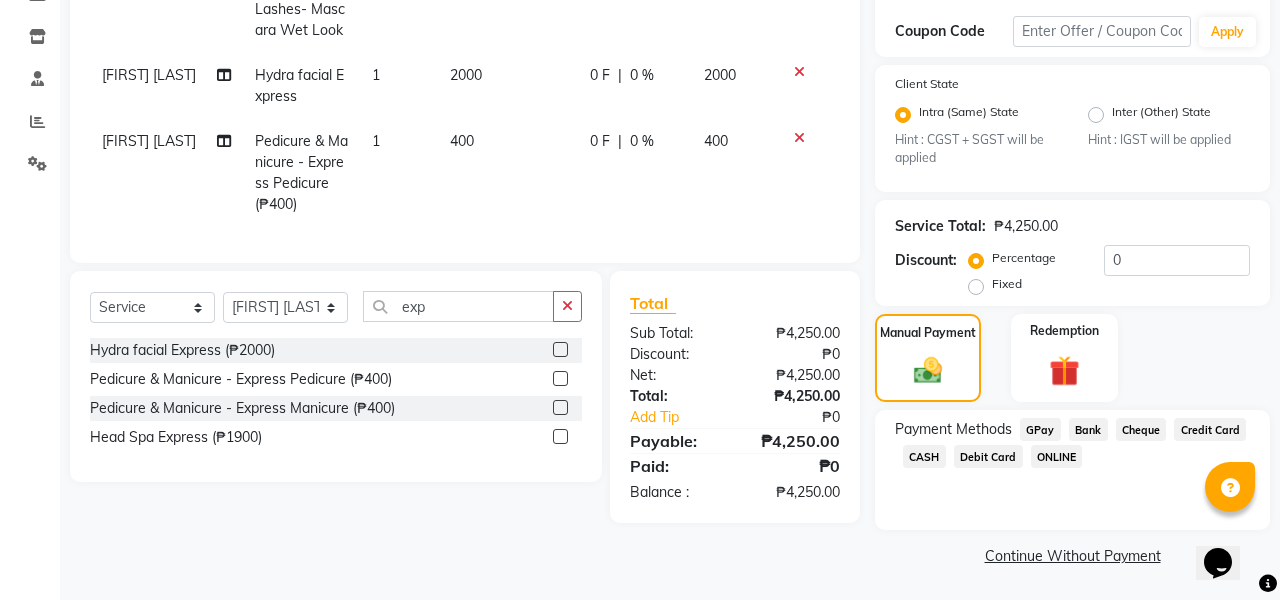 click on "Debit Card" 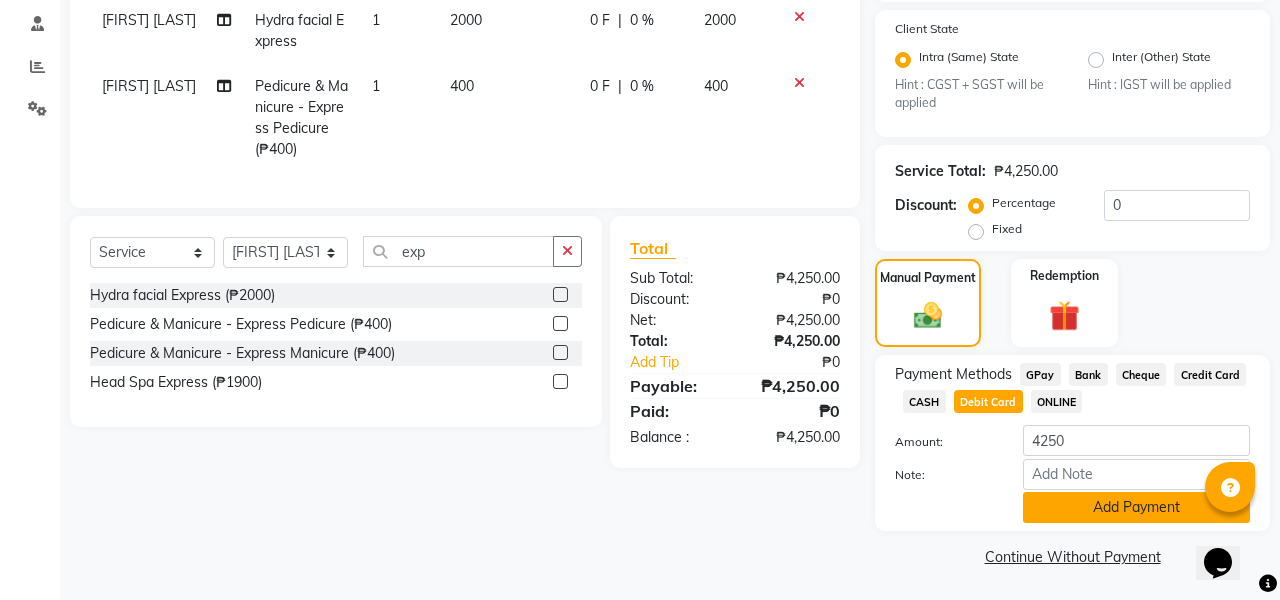 click on "Add Payment" 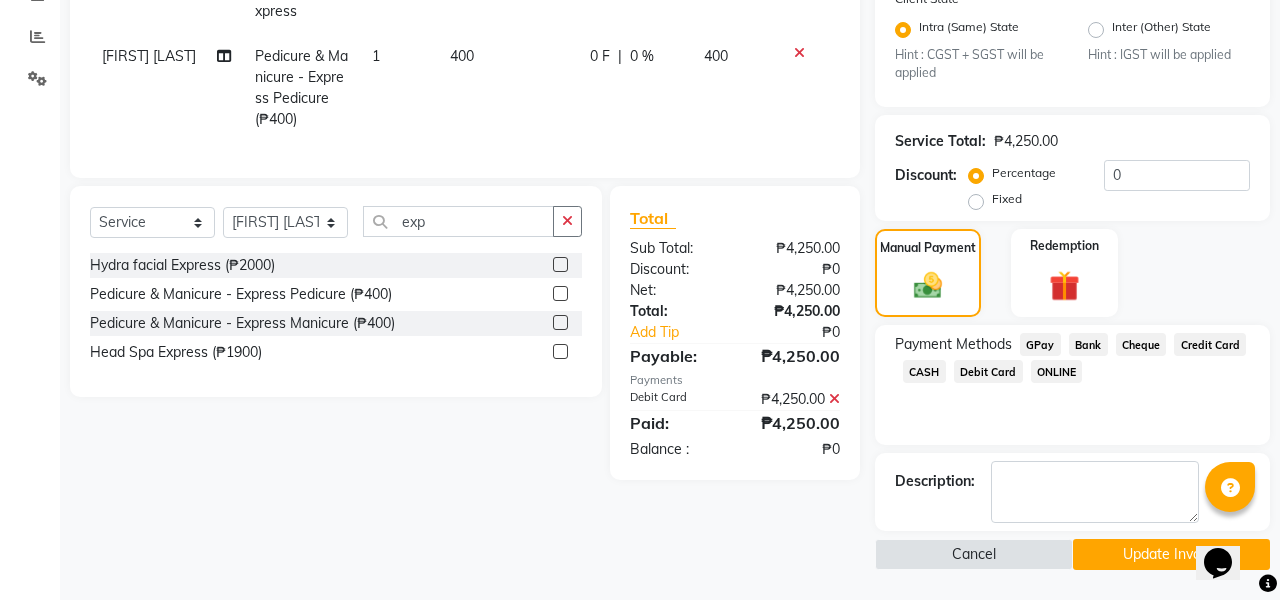 scroll, scrollTop: 448, scrollLeft: 0, axis: vertical 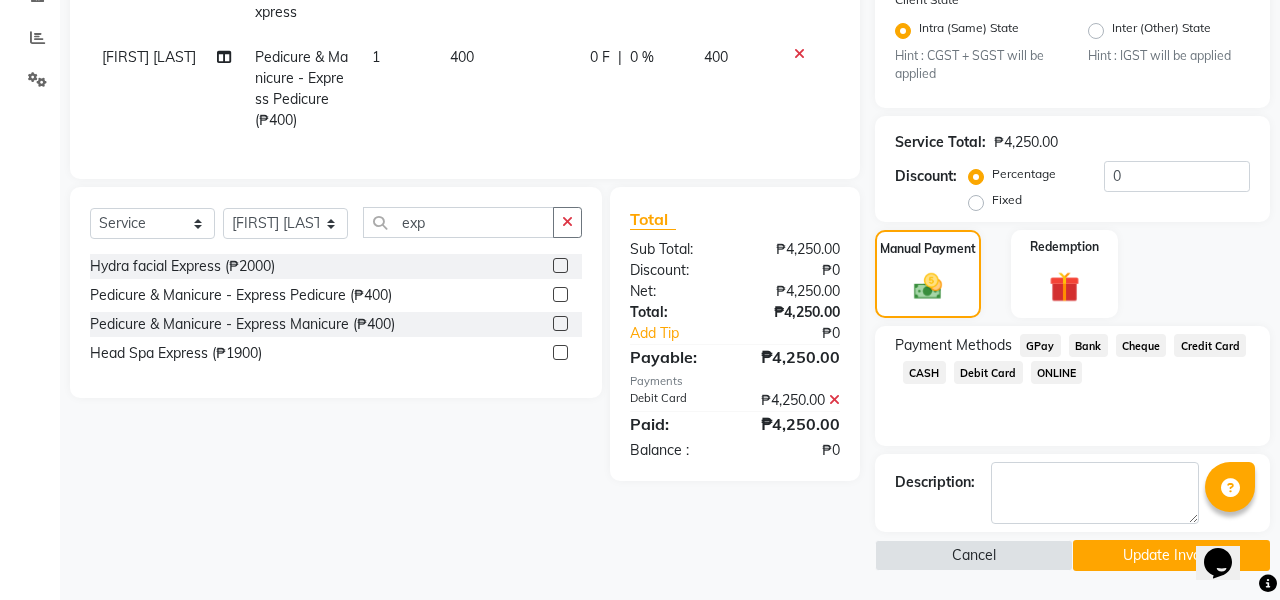 click on "Update Invoice" 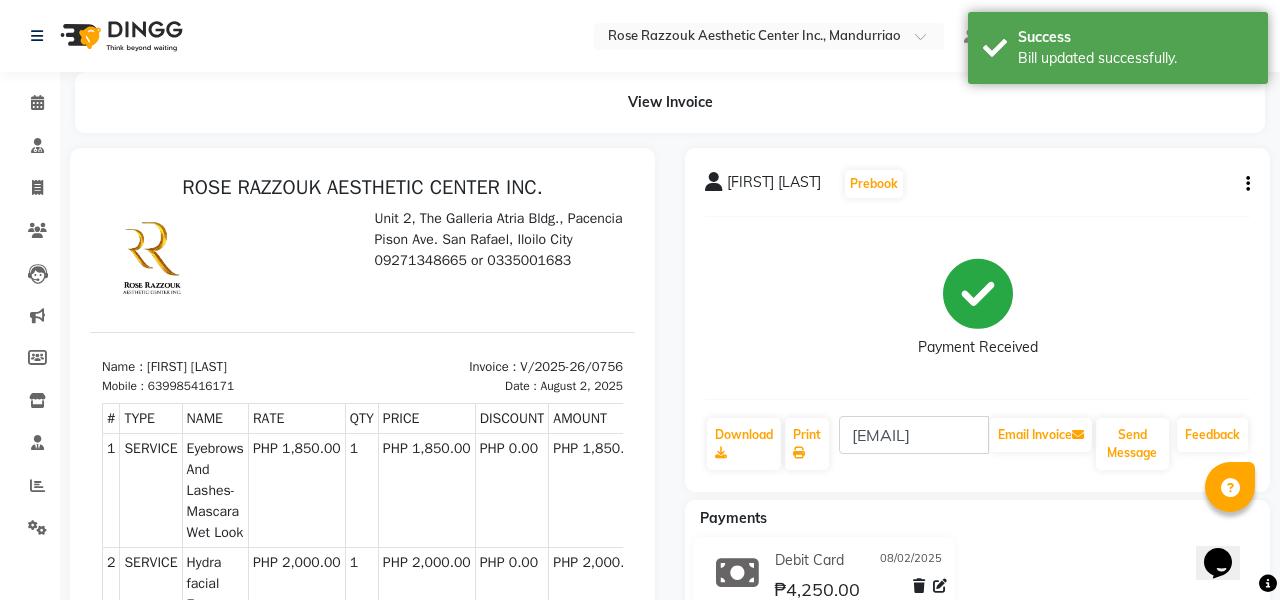 scroll, scrollTop: 0, scrollLeft: 0, axis: both 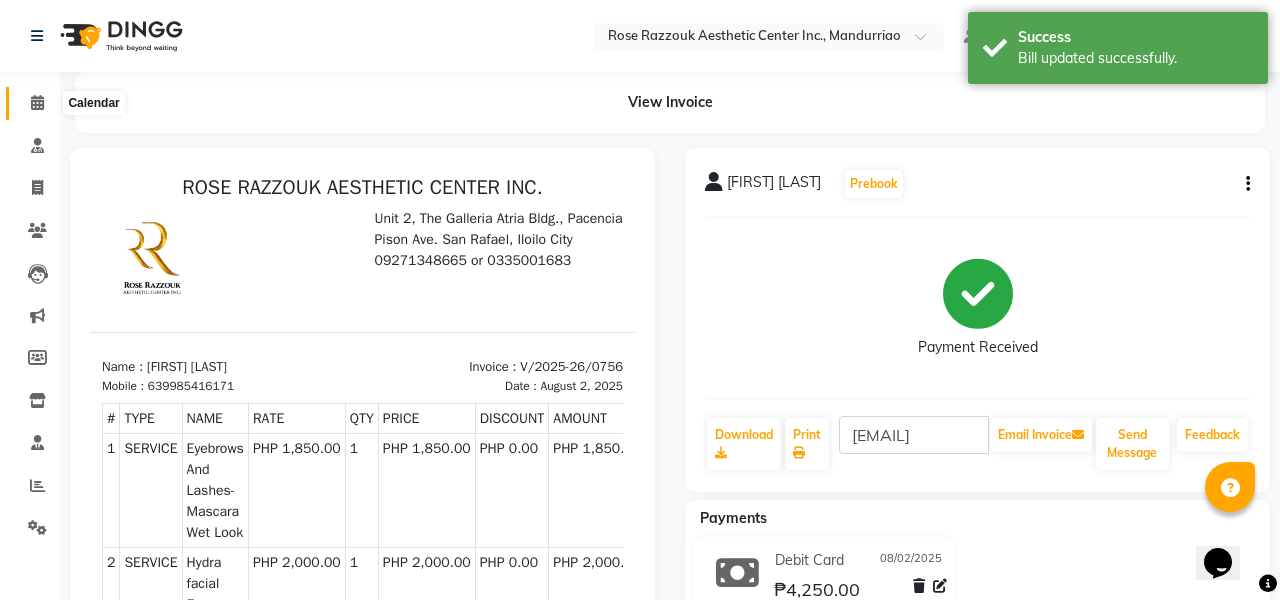 click 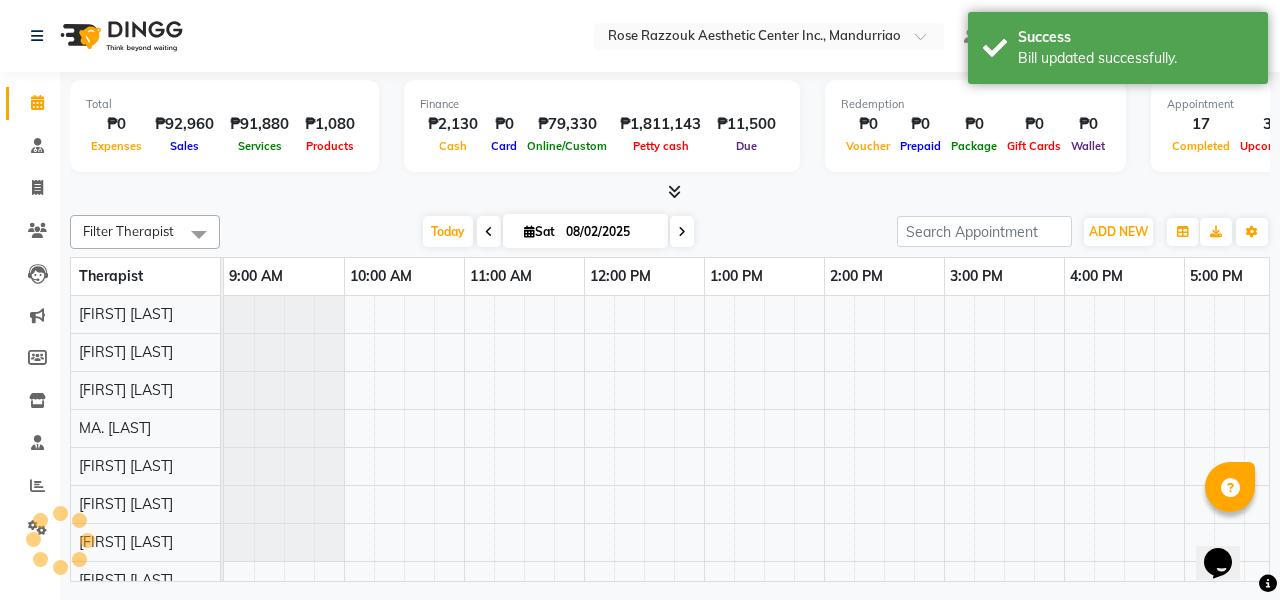 scroll, scrollTop: 0, scrollLeft: 0, axis: both 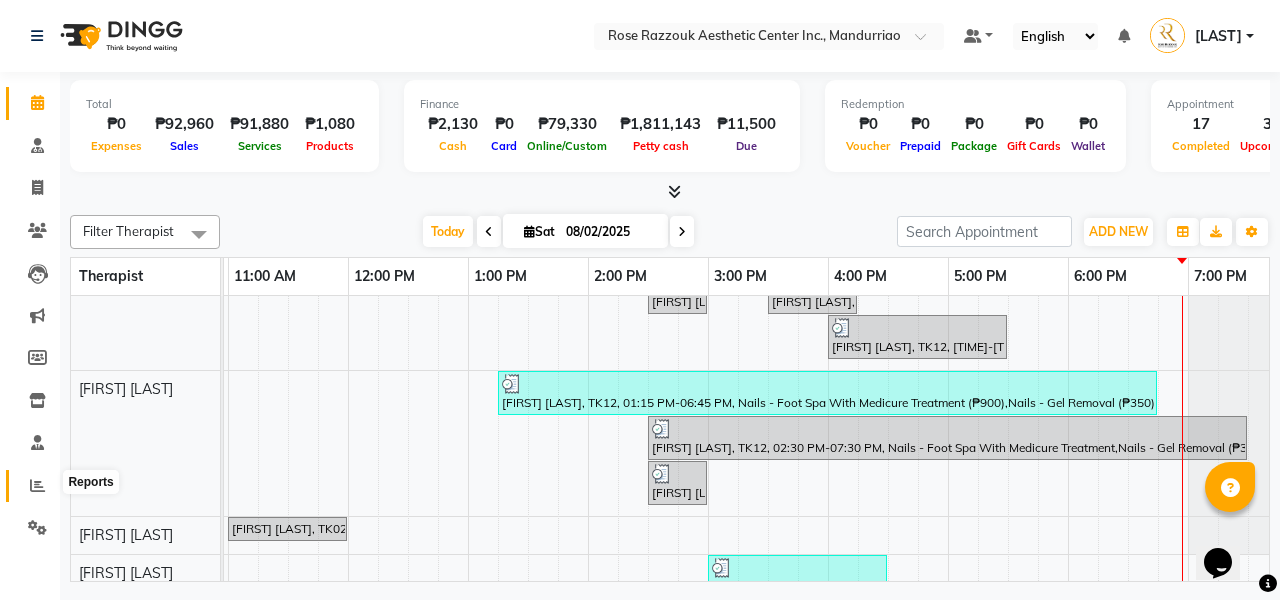 click 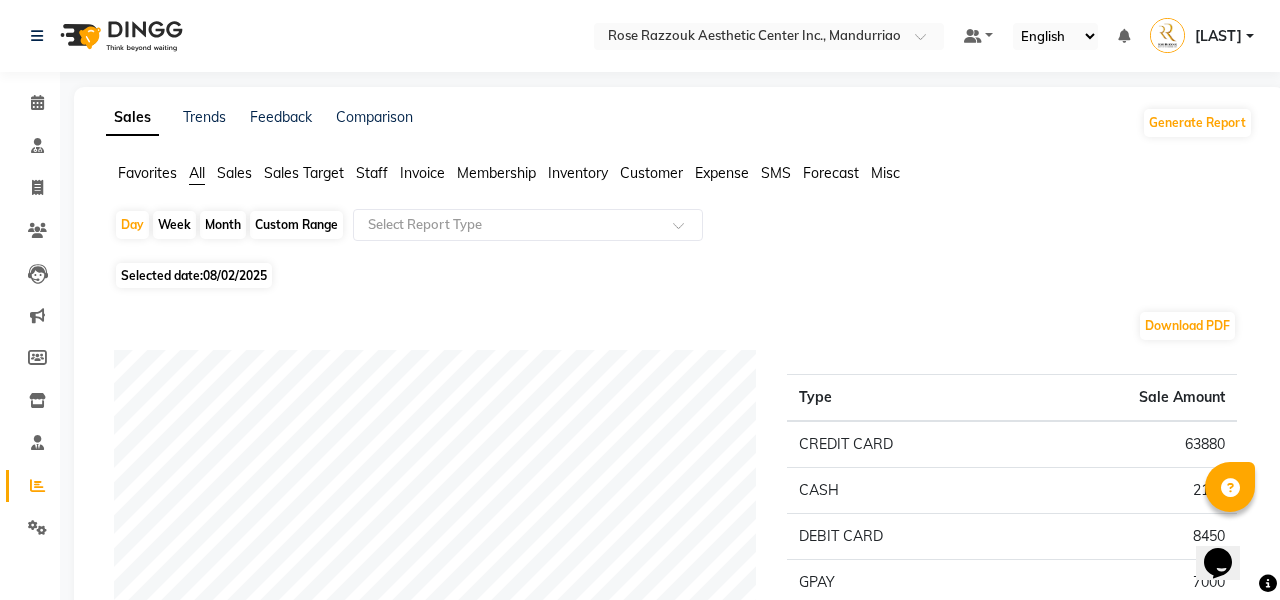 scroll, scrollTop: 0, scrollLeft: 0, axis: both 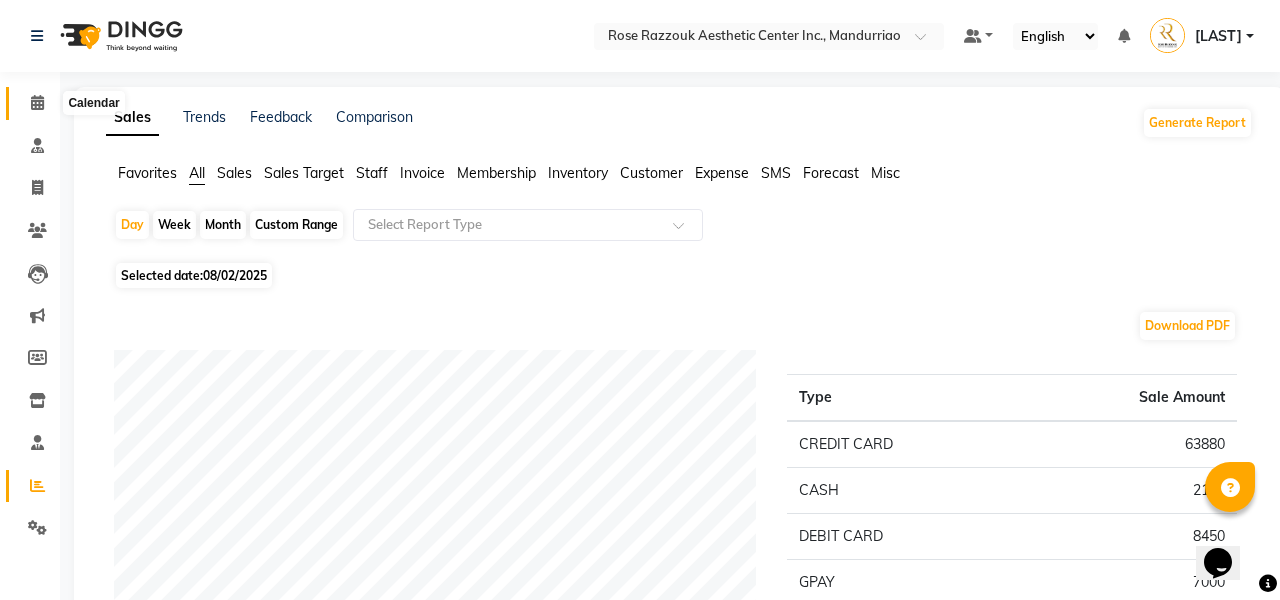 click 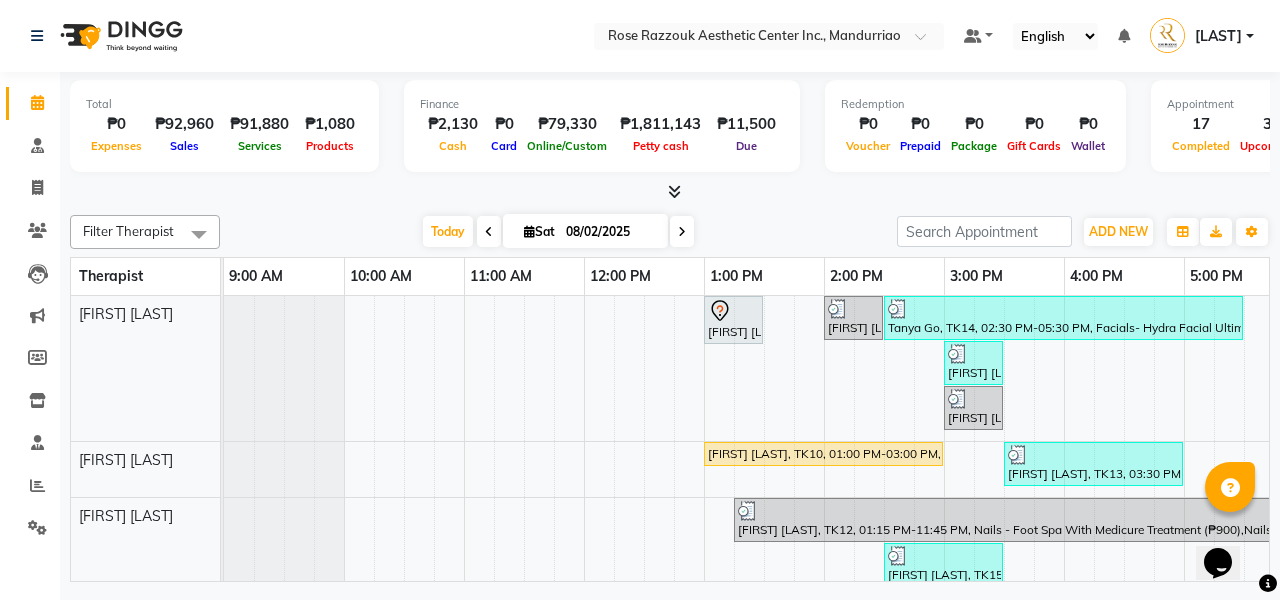 scroll, scrollTop: 0, scrollLeft: 0, axis: both 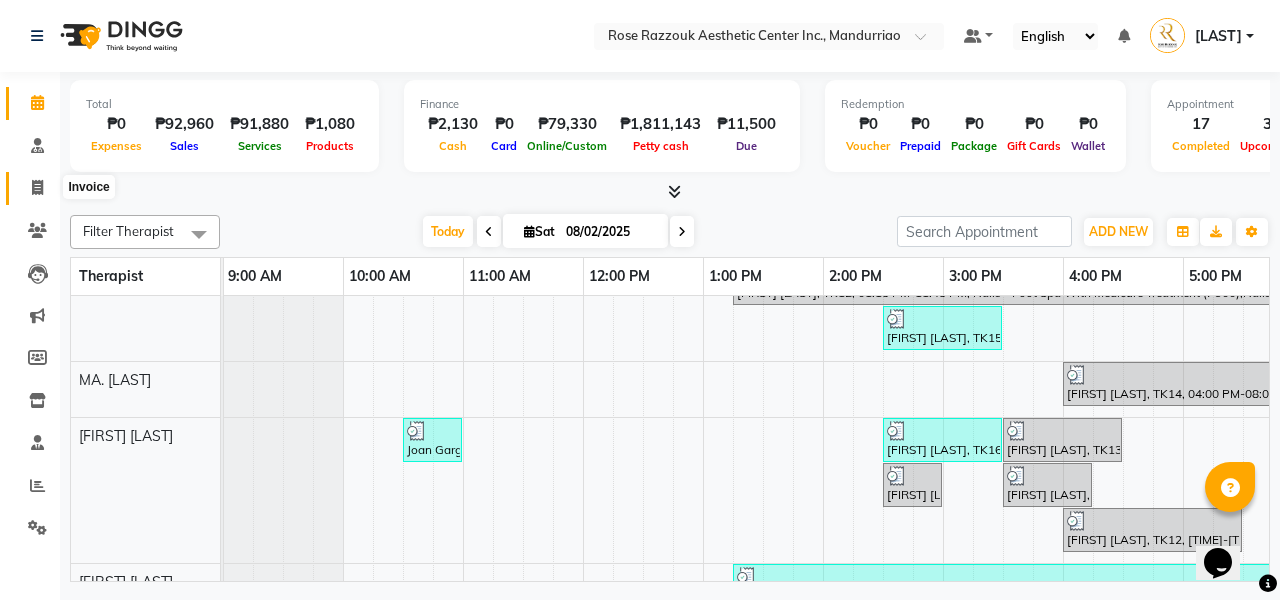 click 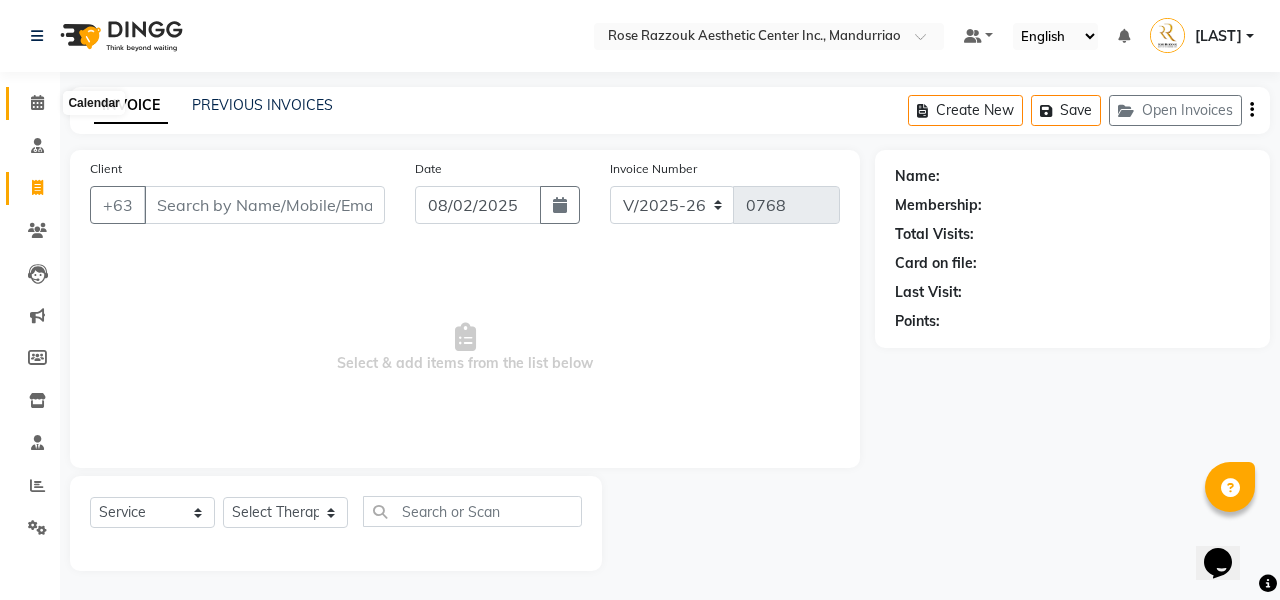 click 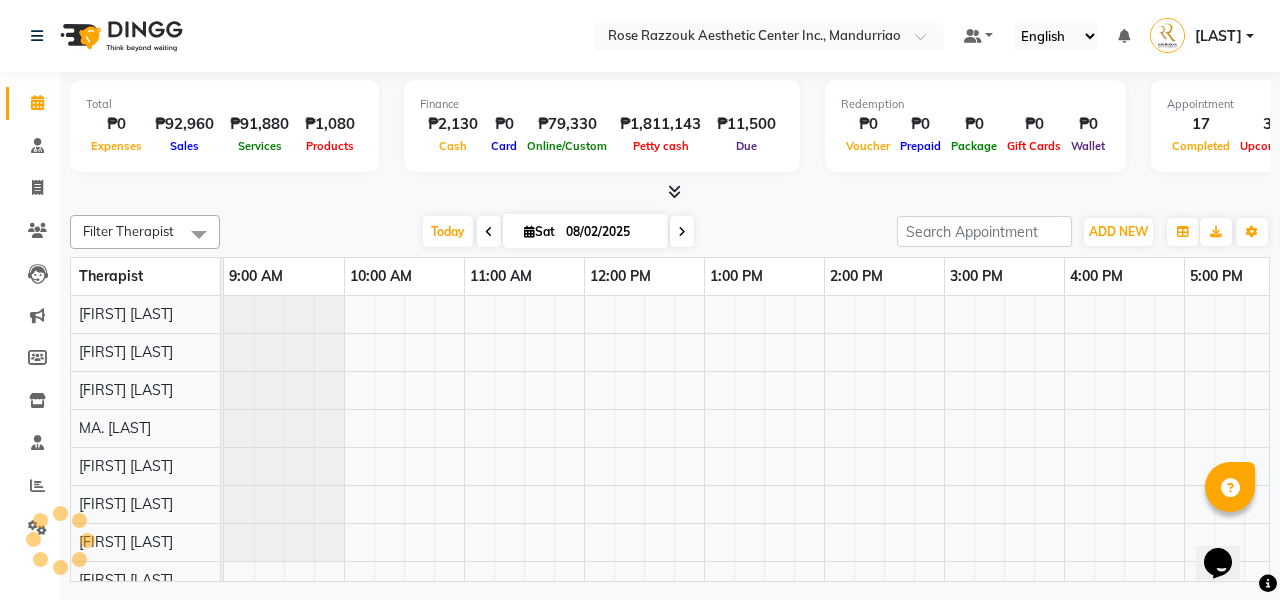 scroll, scrollTop: 0, scrollLeft: 0, axis: both 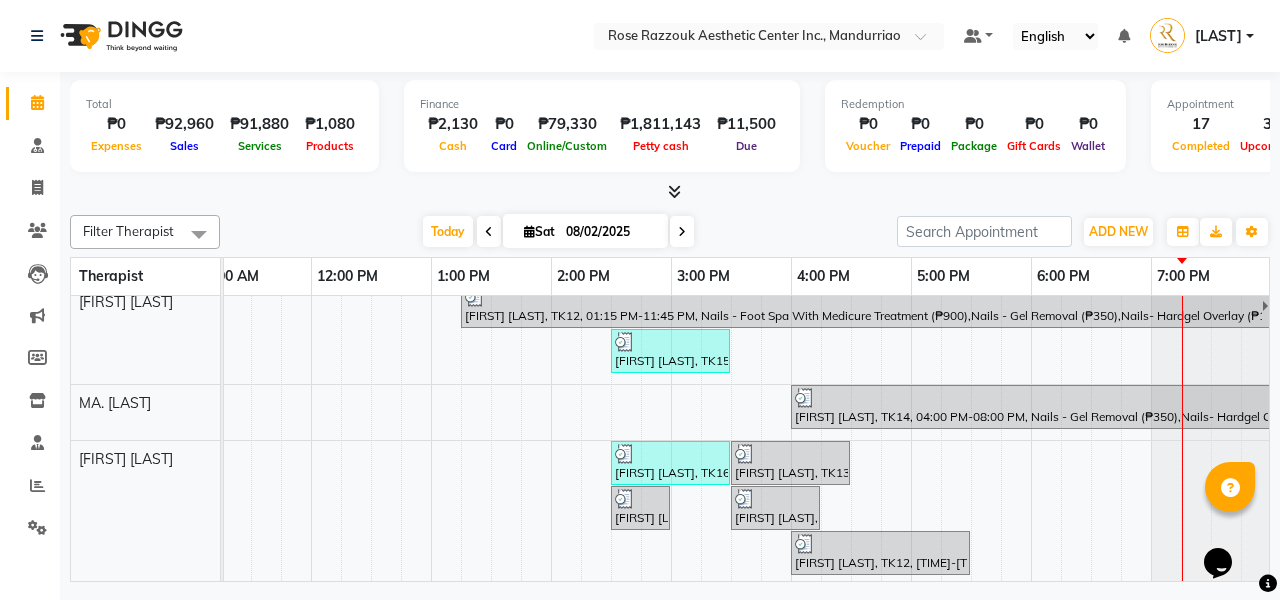 click on "Greta Colon, TK11, 01:00 PM-01:30 PM, Picosure/Picosecond - Face (Hyperpigmentation & Rejuvenation)     Erika Celiz, TK12, 02:00 PM-02:30 PM, Rose Razzouk Signature Treatments  - Deep Peel For Face     Tanya Go, TK14, 02:30 PM-05:30 PM, Facials- Hydra Facial Ultimate,Diode Laser Hair Removal/Skin Rejuvenation  - Underarms (₱2500),Diode Laser Hair Removal/Skin Rejuvenation  - Underarms (₱2500),Picosure/Picosecond - Underarms (Whitening) (₱4000)     Diana Lim, TK07, 03:00 PM-03:30 PM, Diode Laser Hair Removal/Skin Rejuvenation  - Full Brazillian (₱4500)     Diana Lim, TK07, 03:00 PM-03:30 PM, Diode Laser SR/HR_Face(6) (₱1542.8)    Greta Colon, TK10, 01:00 PM-03:00 PM, Headspa     AMPY DEDEL, TK13, 03:30 PM-05:00 PM, Eyebrows And Lashes- Mascara Wet Look (₱1850)         Liezel Antupina, TK15, 02:30 PM-03:30 PM, Pedicure & Manicure  - Pedicure With Gel (₱1000)     Tanya Go, TK14, 04:00 PM-08:00 PM, Nails - Gel Removal (₱350),Nails- Hardgel Overlay  (₱1450),Nails - Design  (₱69)" at bounding box center [611, 659] 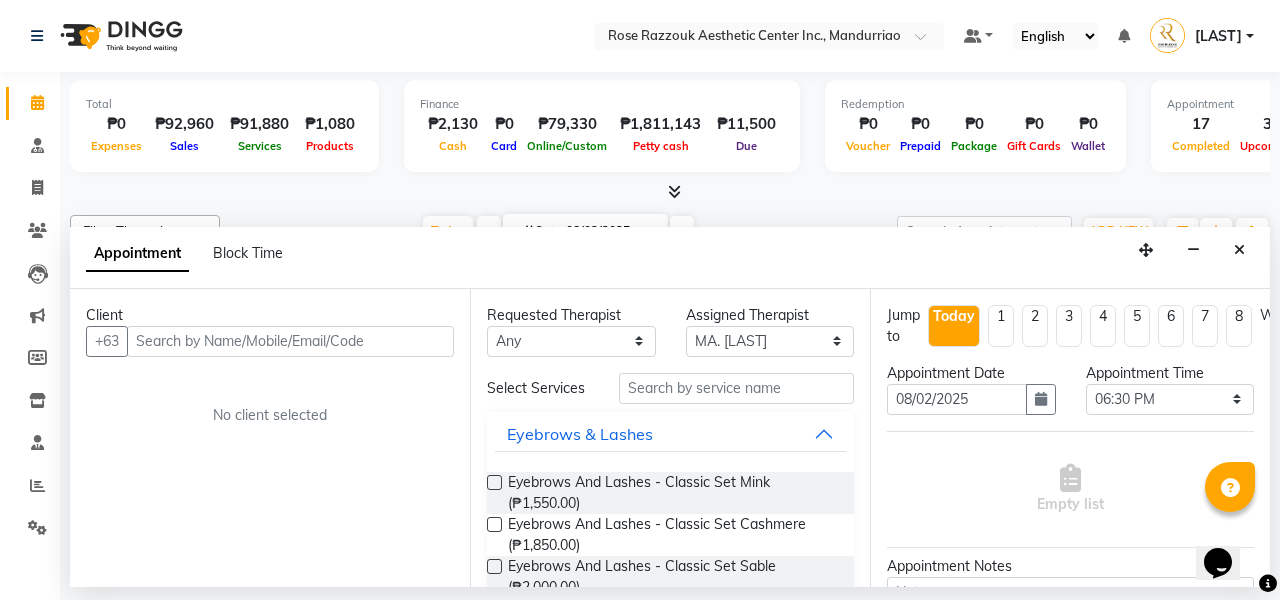 click at bounding box center (290, 341) 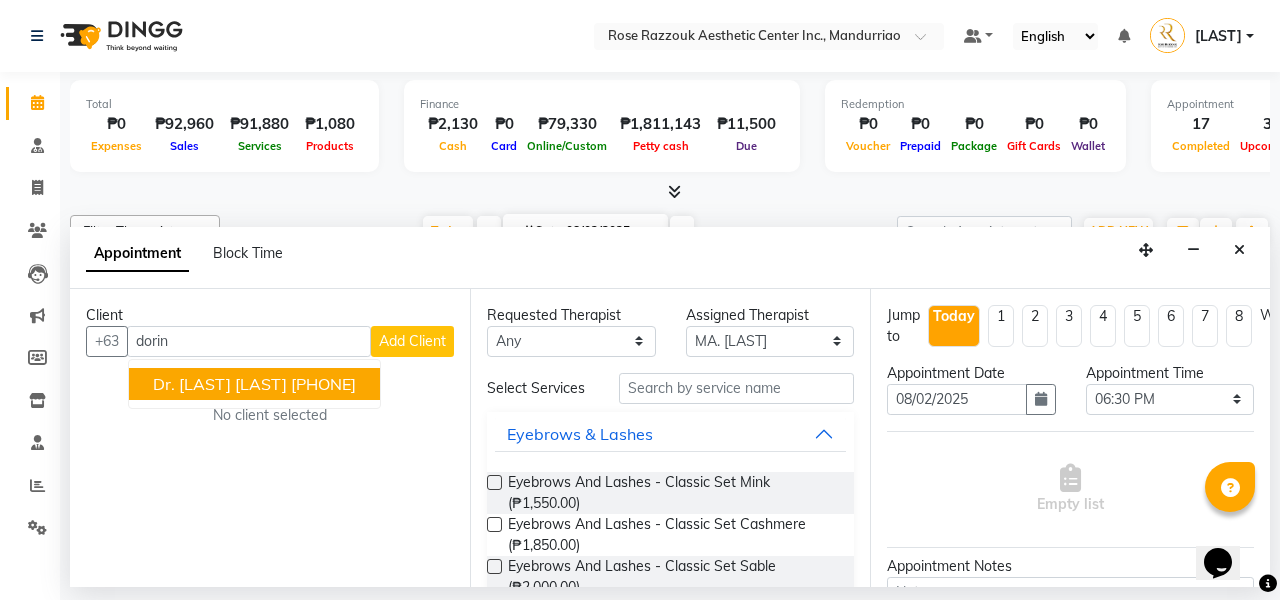 click on "9285502272" at bounding box center (323, 384) 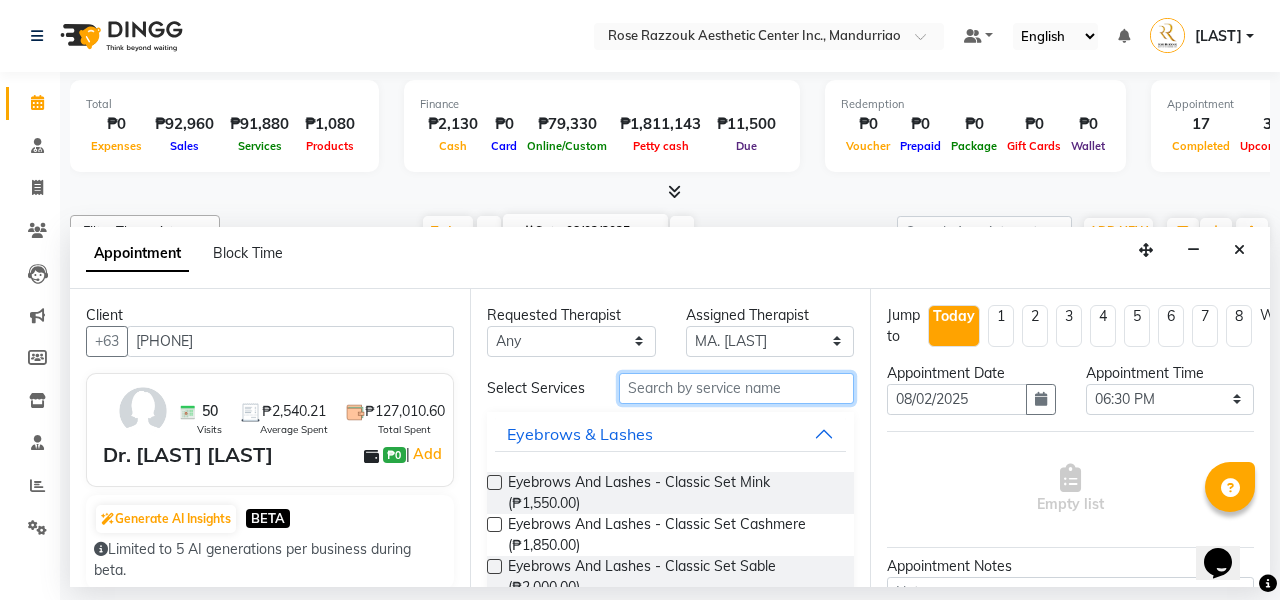 click at bounding box center (736, 388) 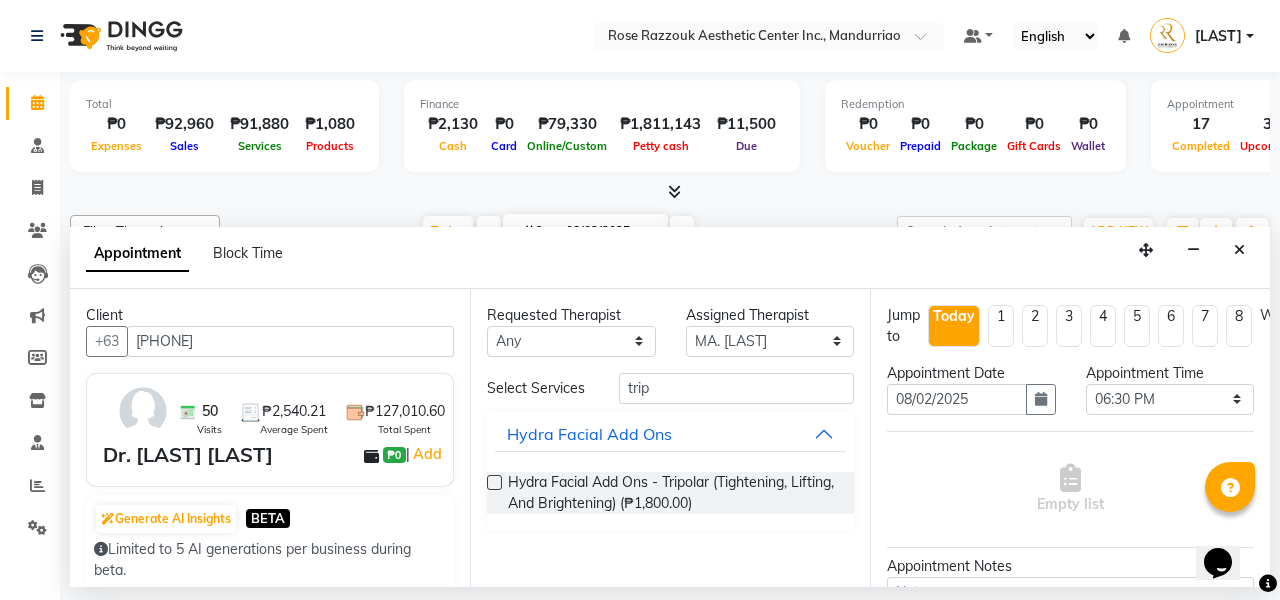 drag, startPoint x: 750, startPoint y: 390, endPoint x: 492, endPoint y: 479, distance: 272.9194 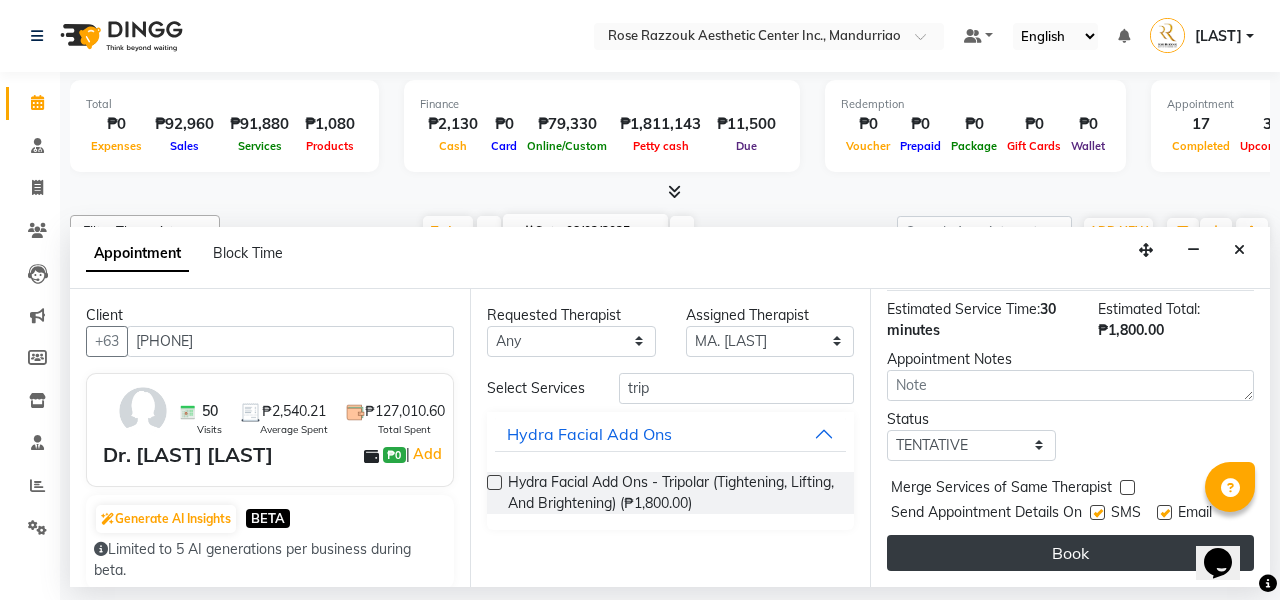 click on "Book" at bounding box center (1070, 553) 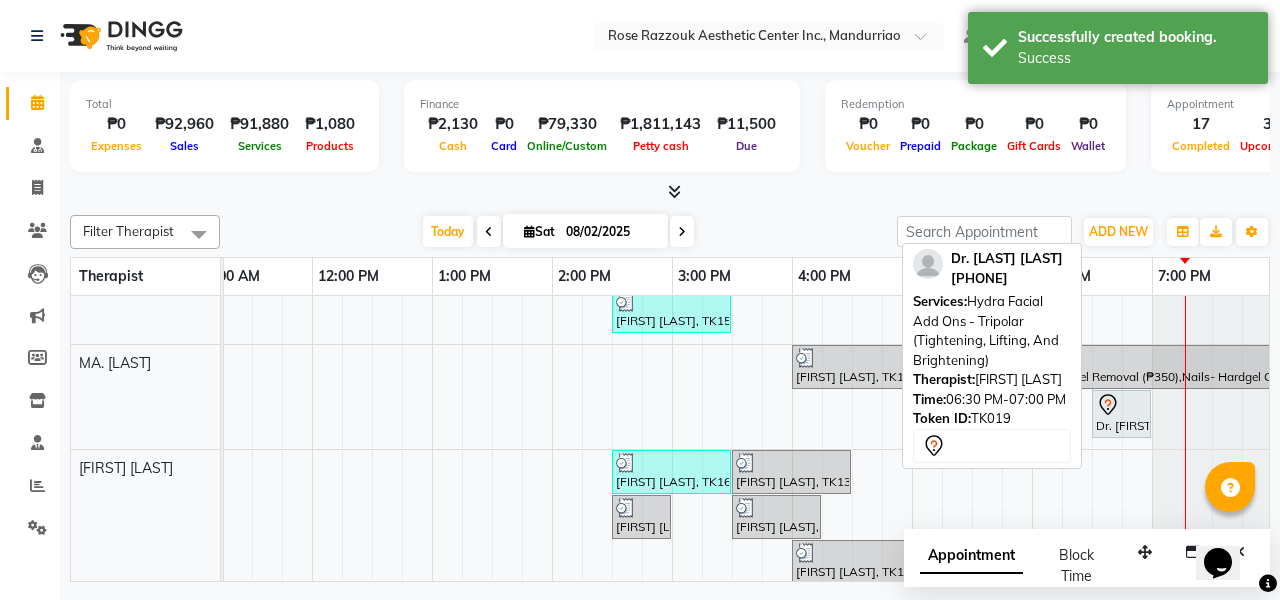 click at bounding box center [1121, 405] 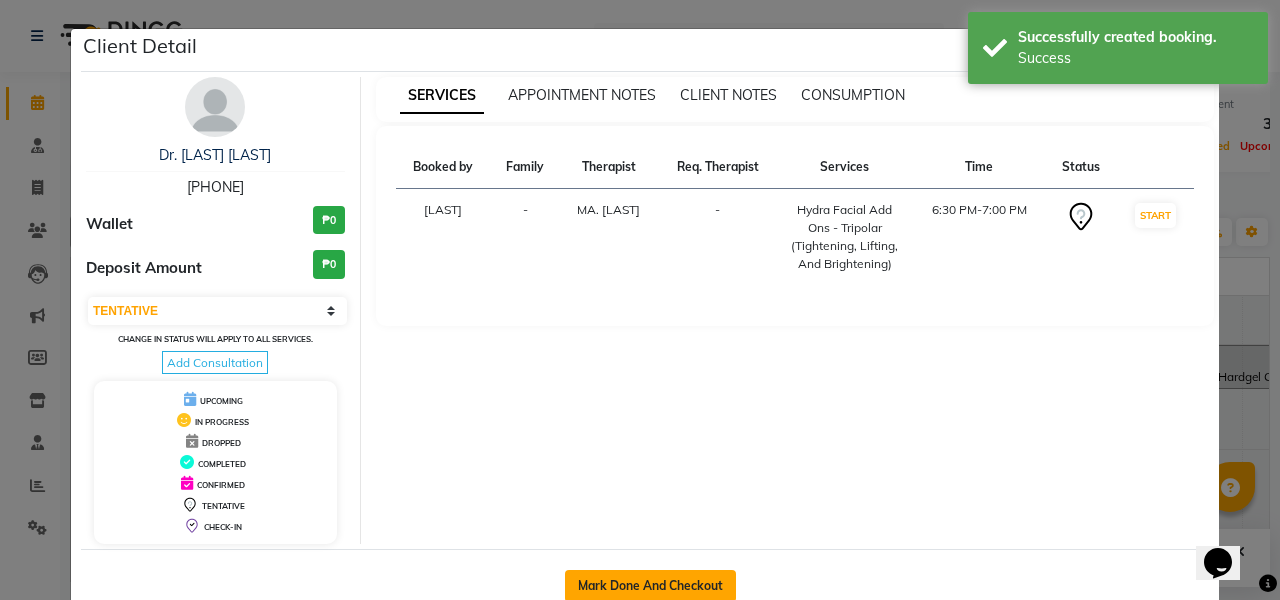 click on "Mark Done And Checkout" 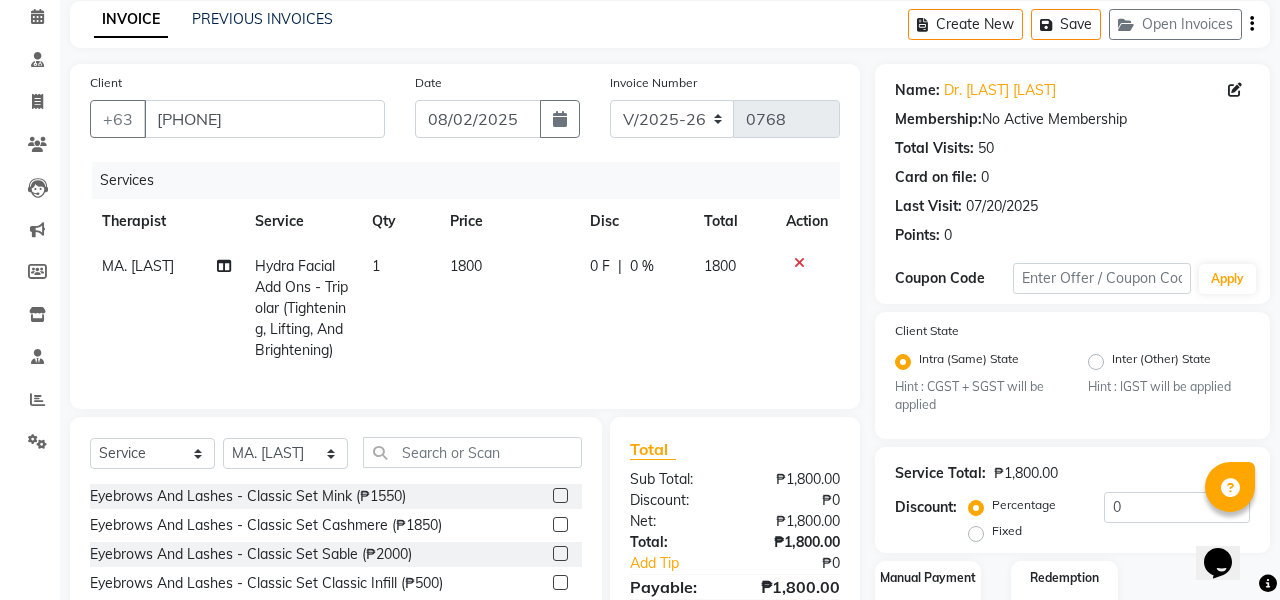 click on "0 %" 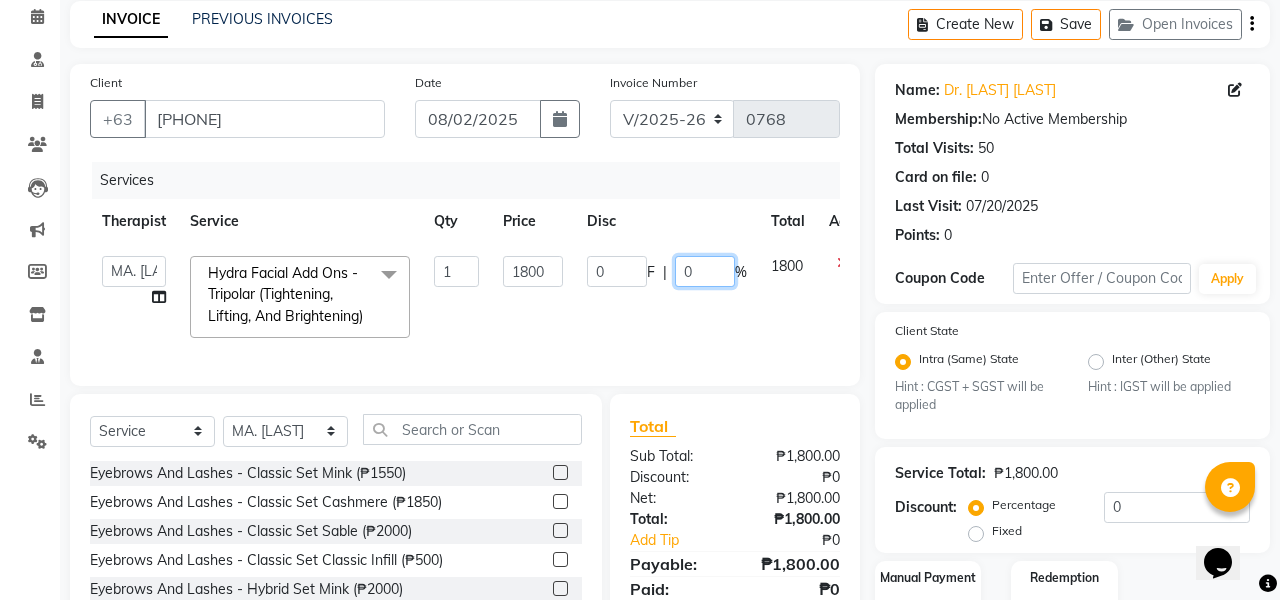 click on "0" 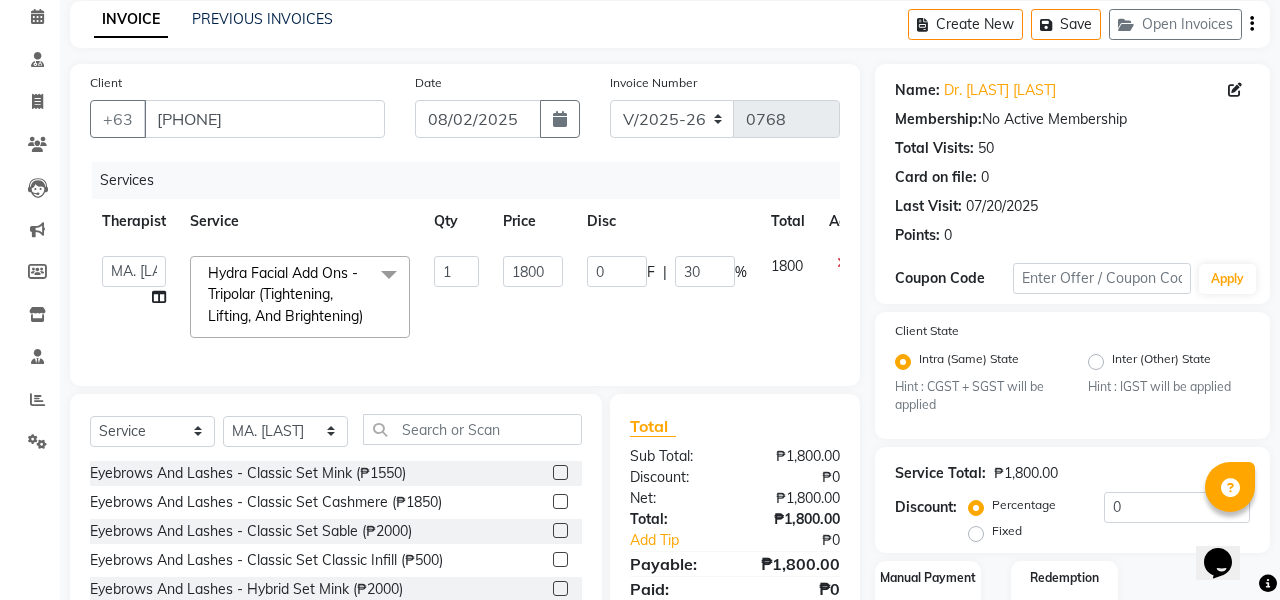 click on "APRIL JOY GUILLERMO   CIARA SHAYNE FLORES   EZRA JOHN   LIEZL GAROTE OPOLENCIA   MABELL DELA PENA   MA. FAITH NICANOR   MARY GRACE DORIN    MILIESSA KIRSTIE ESCANLAR   MOREEN JOY CASTOR   NELIA MONES    Oscar Razzouk   PRINCESS KATE ALARIN    RETCHEL MUYA    Rj Isabelle Reyes   Rose Ann Dee Razzouk   SUZANNE TABLAZON  Hydra Facial Add Ons  - Tripolar (Tightening, Lifting, And Brightening)  x Eyebrows And Lashes - Classic Set Mink (₱1550) Eyebrows And Lashes - Classic Set Cashmere (₱1850) Eyebrows And Lashes - Classic Set Sable (₱2000) Eyebrows And Lashes - Classic Set Classic Infill (₱500) Eyebrows And Lashes - Hybrid Set Mink (₱2000) Eyebrows And Lashes - Hybrid Set Cashmere (₱2350) Eyebrows And Lashes - Hybrid Set Sable (₱2500) Eyebrows And Lashes - Hybrid Set Hybrid Infill (₱700) Eyebrows And Lashes - Russian Volume Set Mink (₱2500) Eyebrows And Lashes - Russian Volume Set Cashmere (₱2850) Eyebrows And Lashes - Russian Volume Set Sable (₱3000) Brows Threading (₱200) 1 1800 0 F | %" 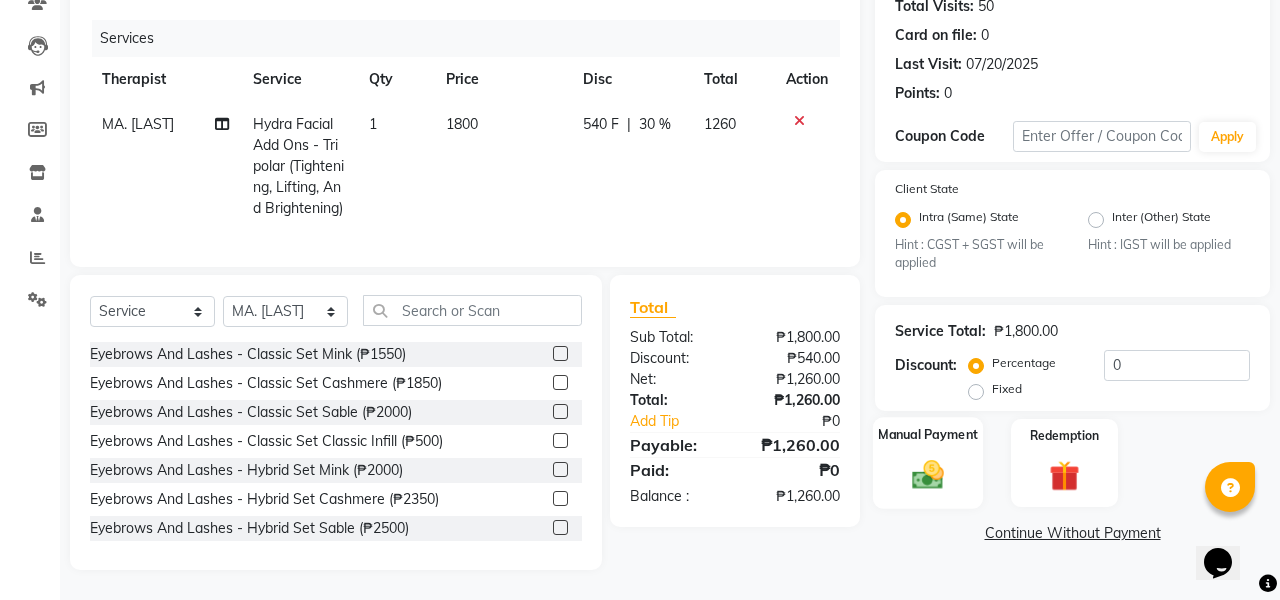 click on "Manual Payment" 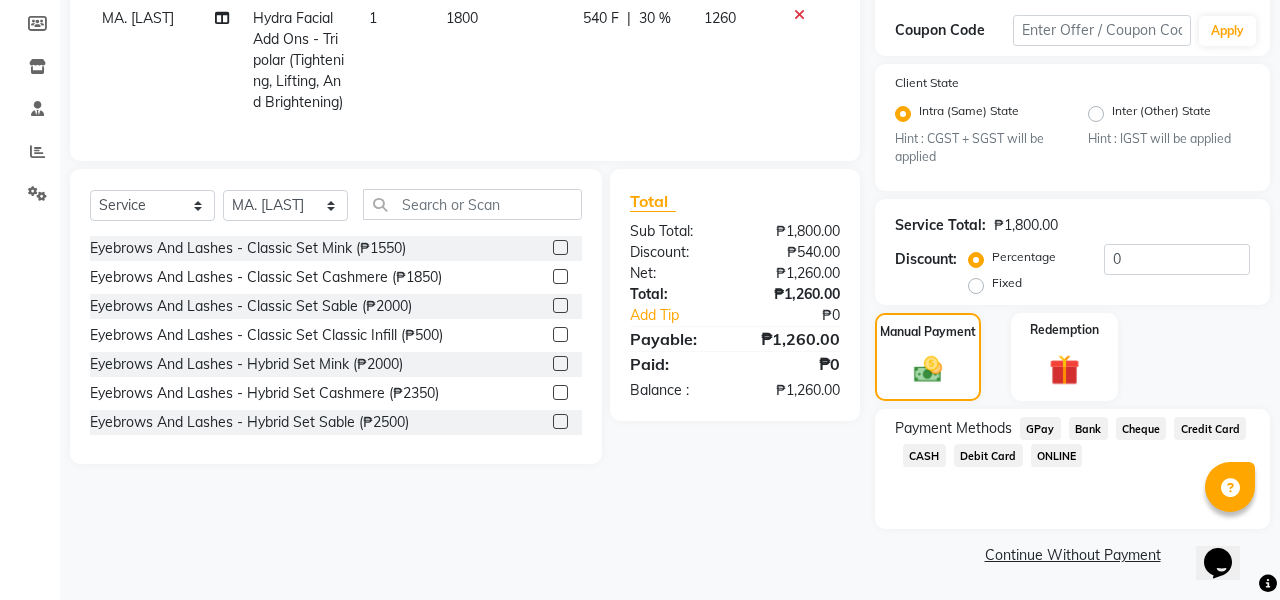 scroll, scrollTop: 333, scrollLeft: 0, axis: vertical 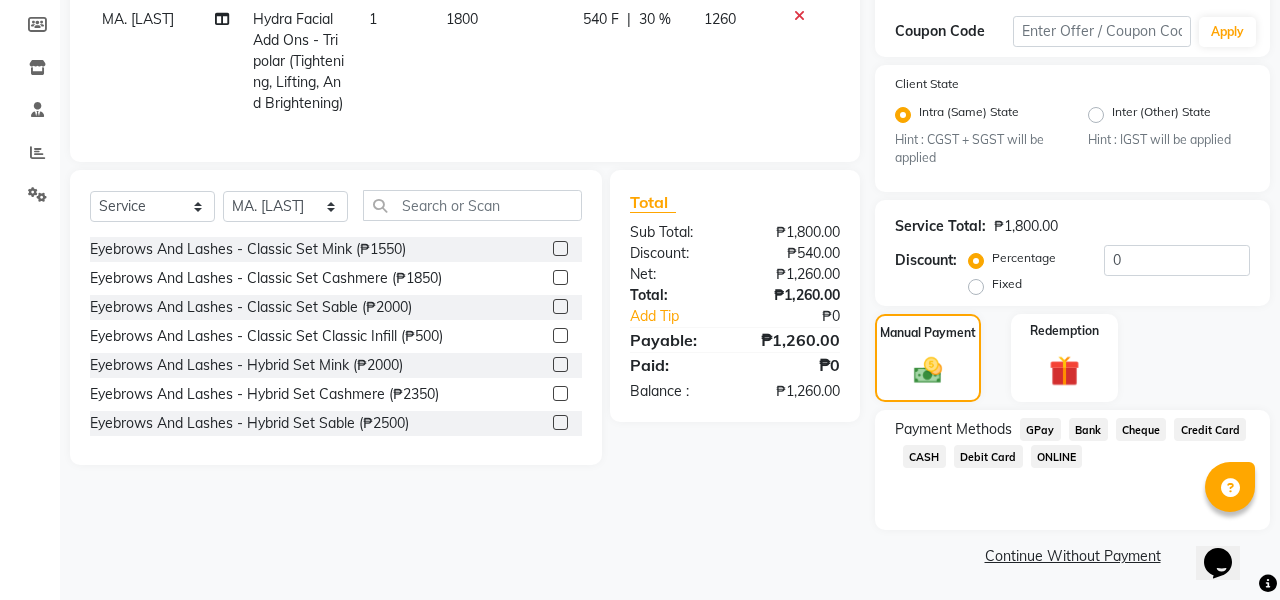 click on "Bank" 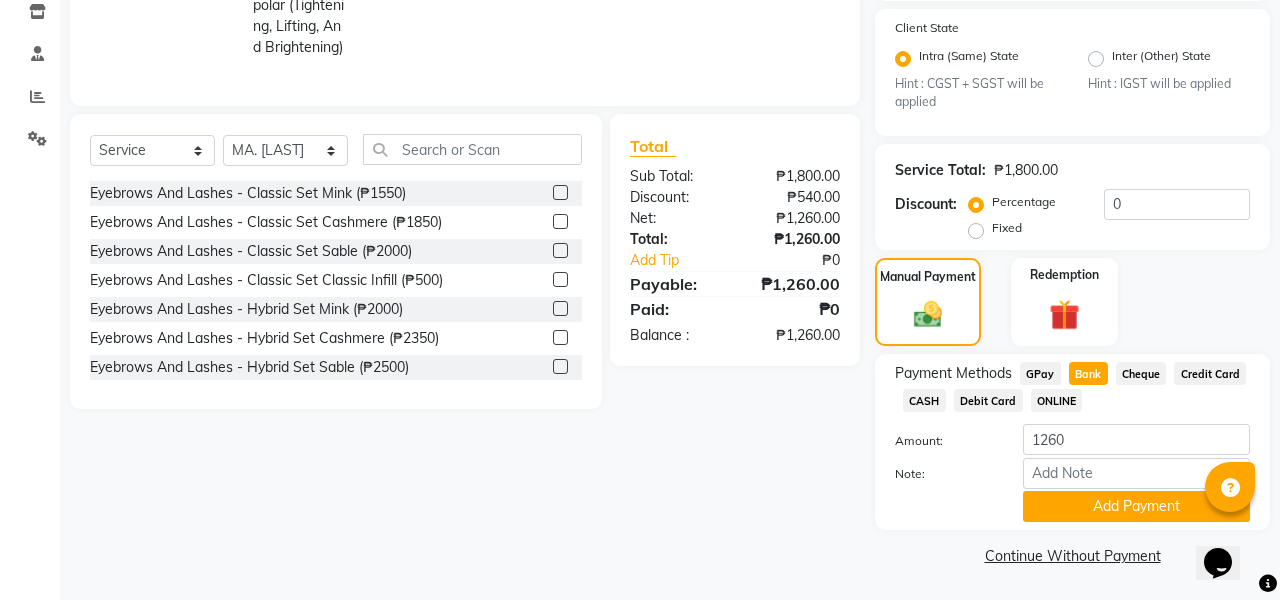 scroll, scrollTop: 388, scrollLeft: 0, axis: vertical 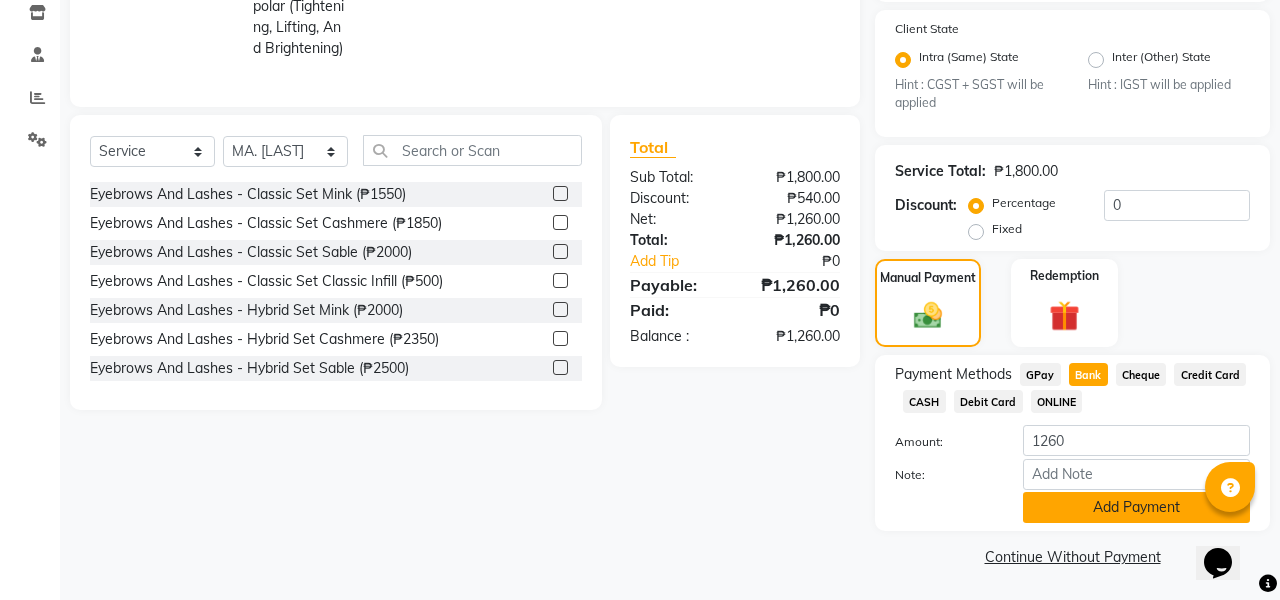 click on "Add Payment" 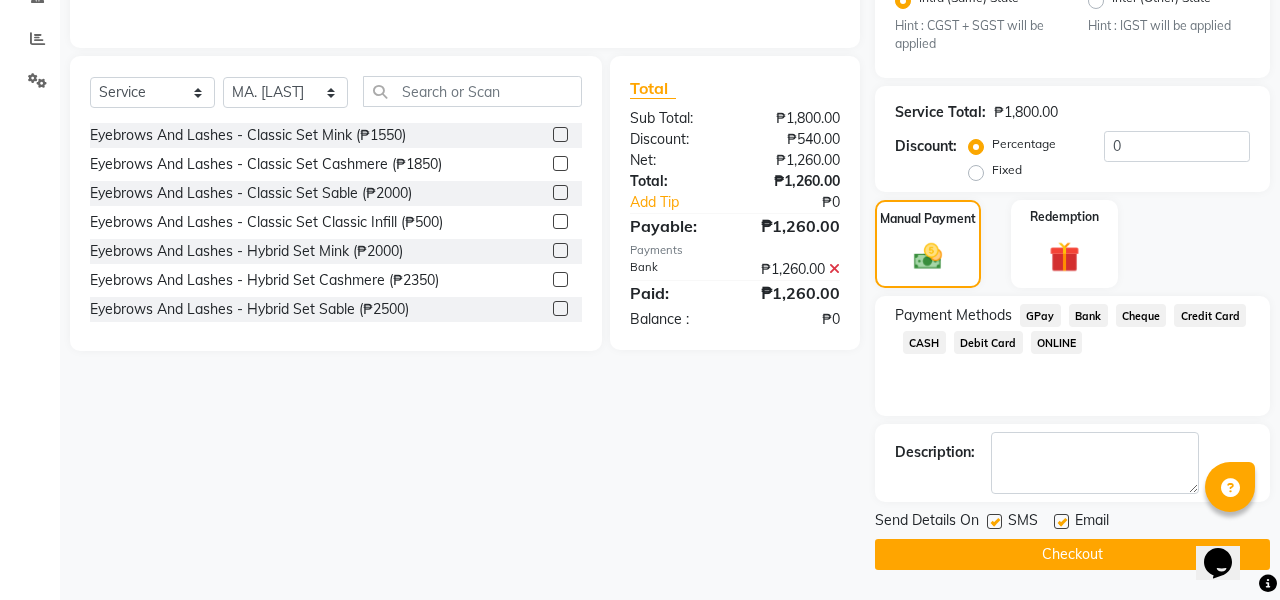 scroll, scrollTop: 446, scrollLeft: 0, axis: vertical 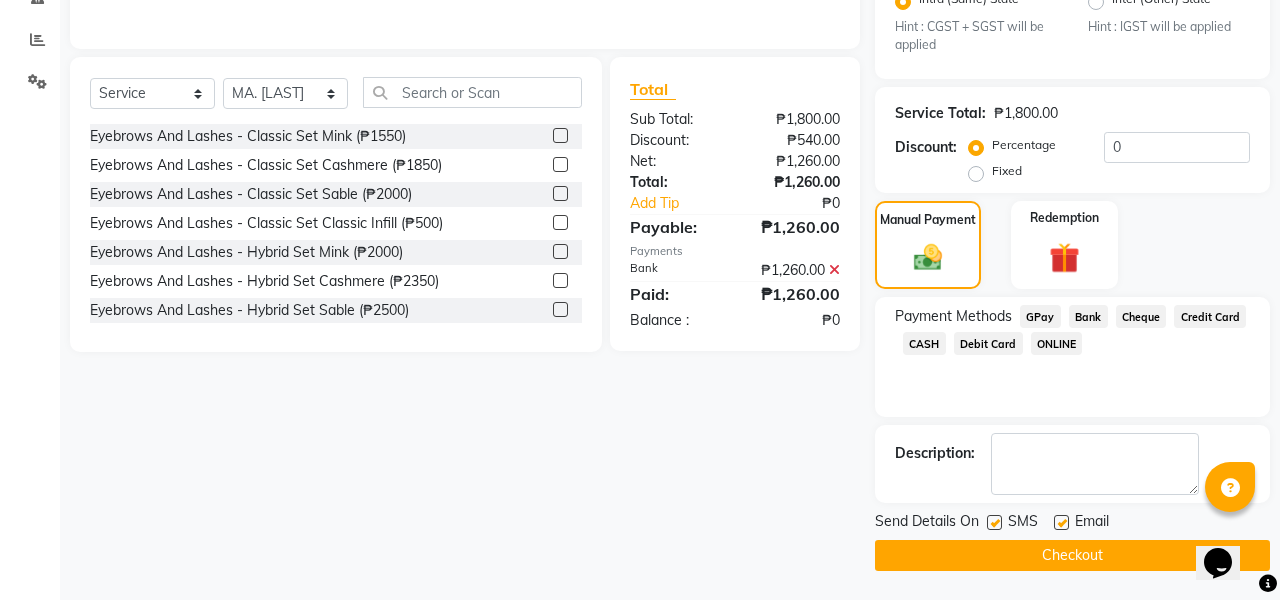 click on "Checkout" 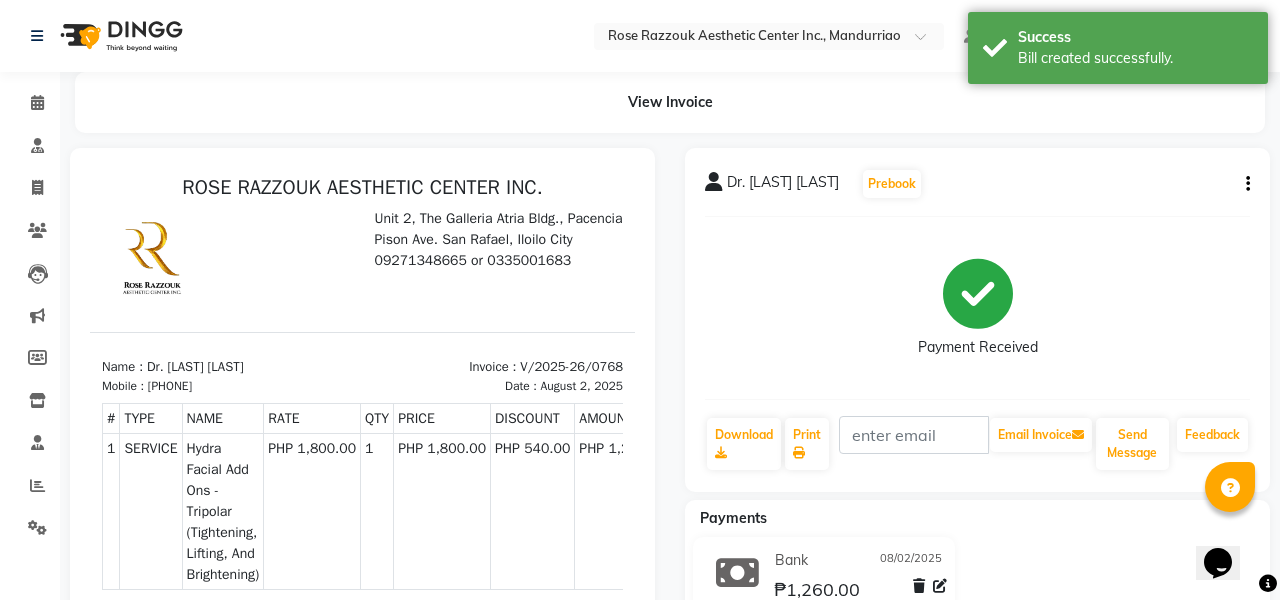 scroll, scrollTop: 0, scrollLeft: 0, axis: both 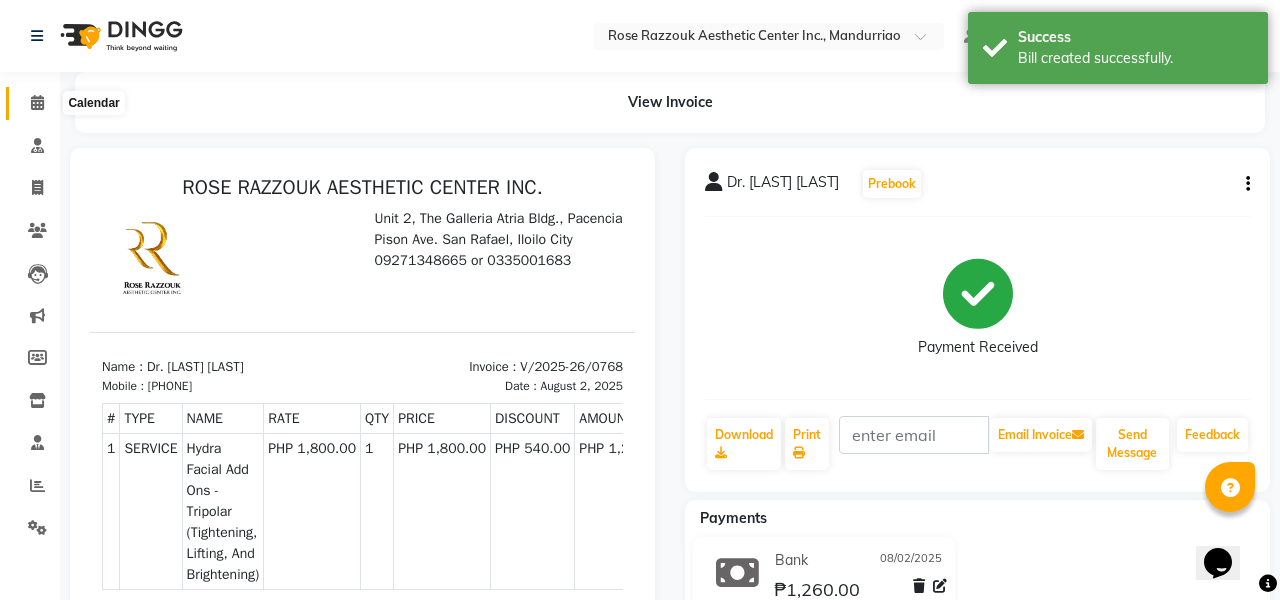 click 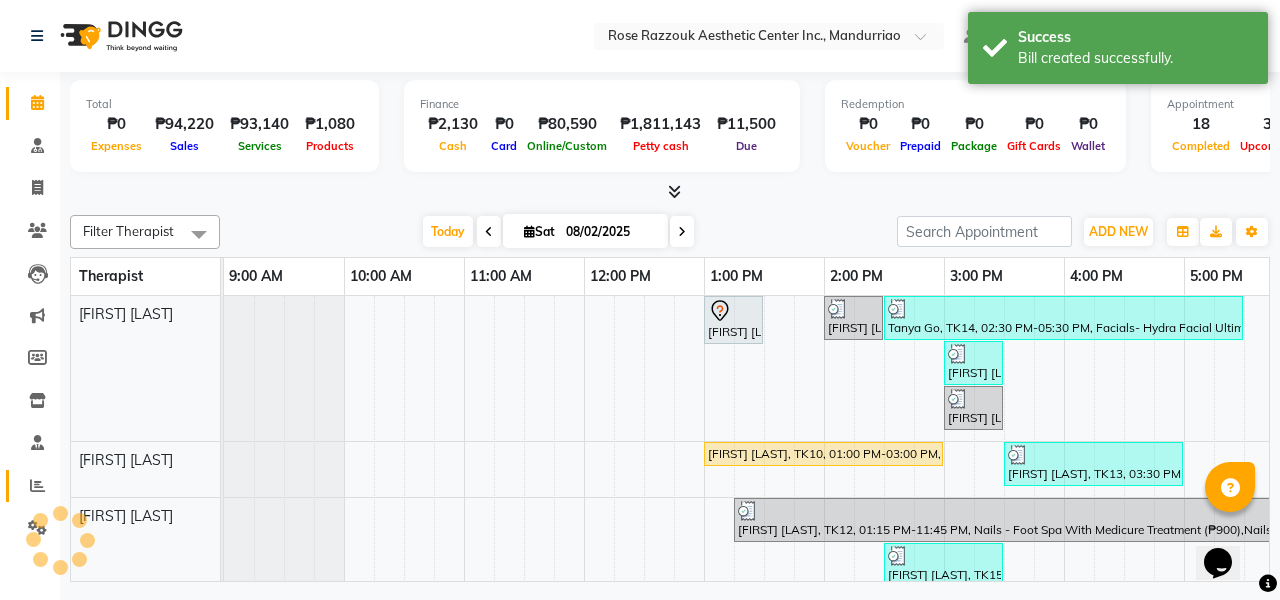 scroll, scrollTop: 0, scrollLeft: 0, axis: both 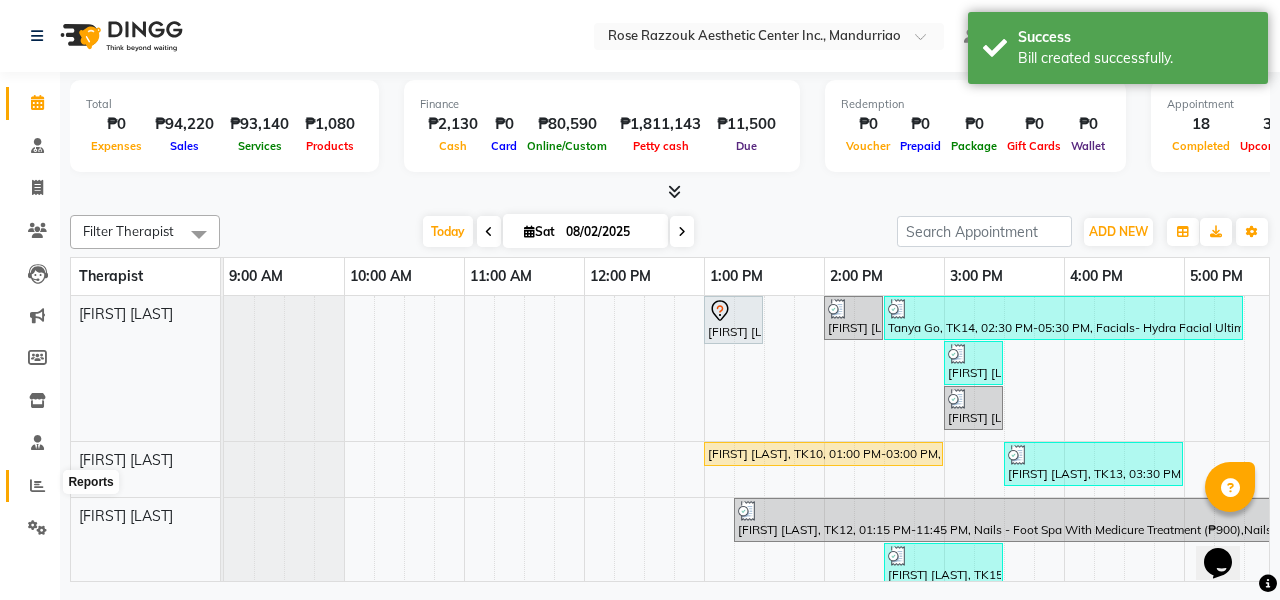 click 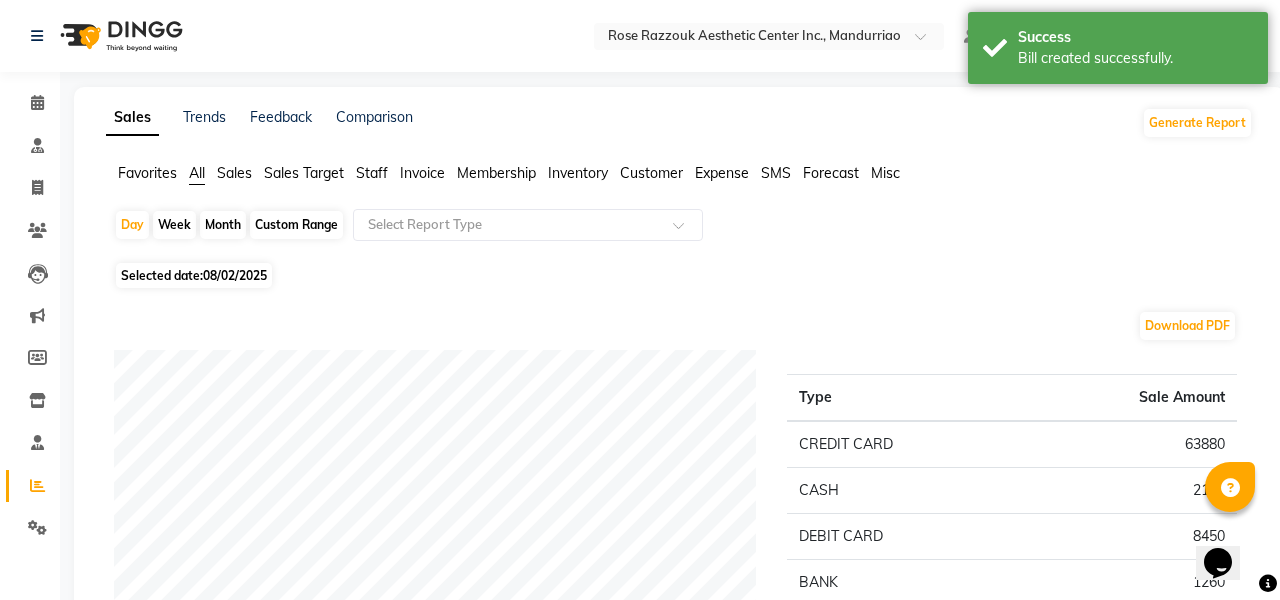 scroll, scrollTop: 0, scrollLeft: 0, axis: both 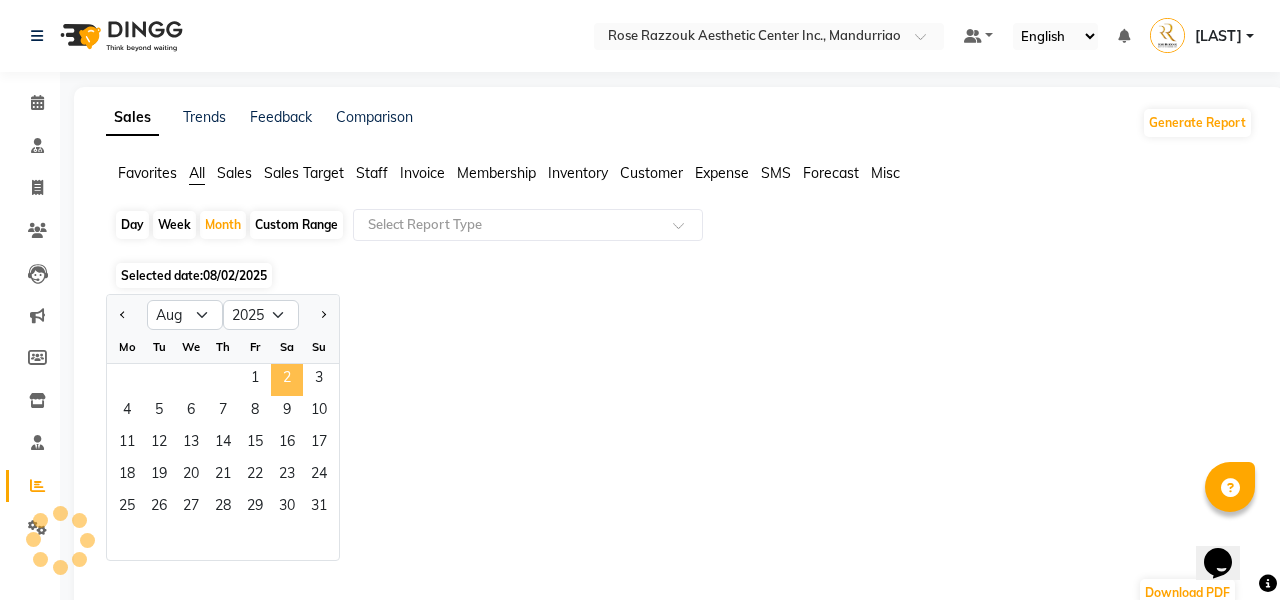 click on "2" 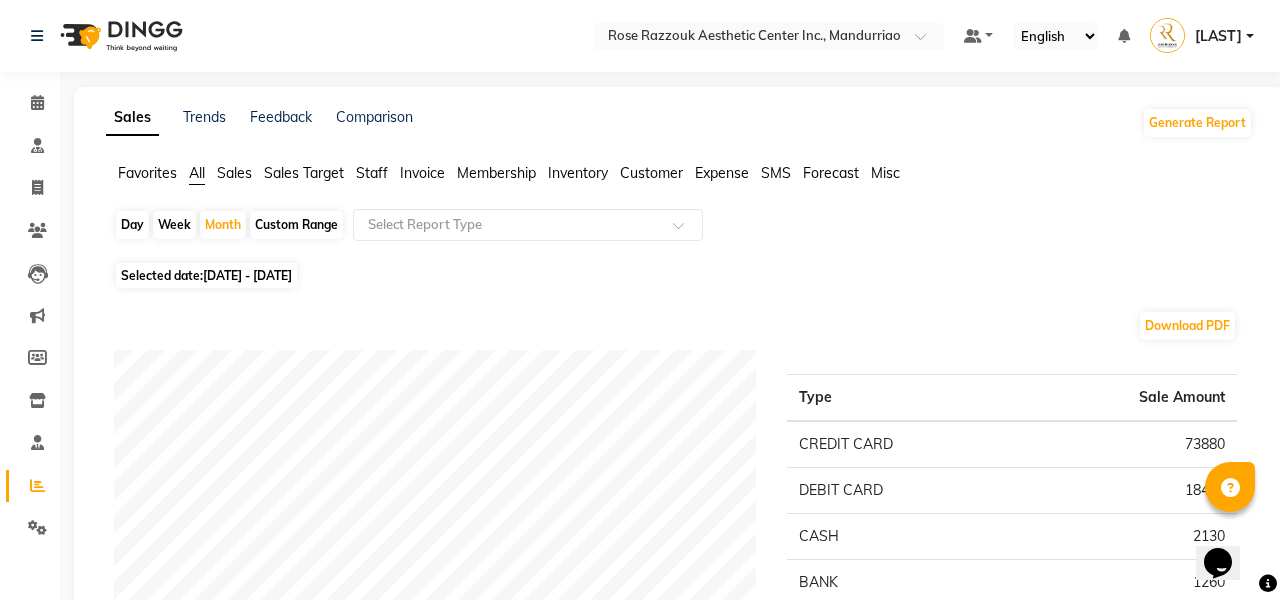 click on "Day" 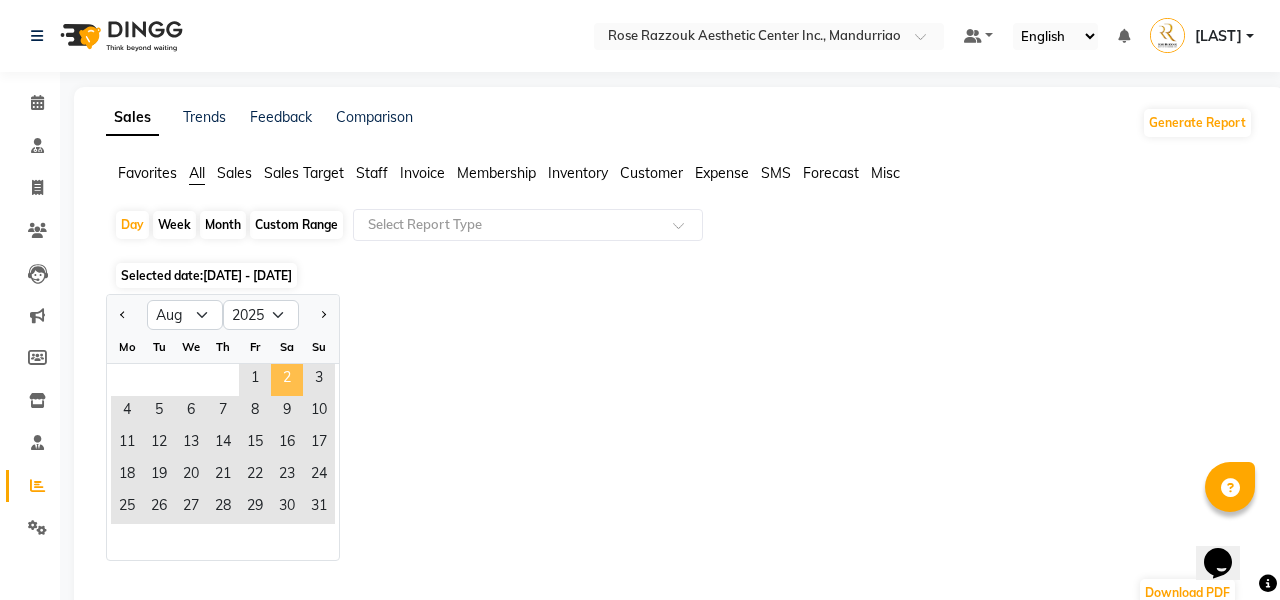 click on "2" 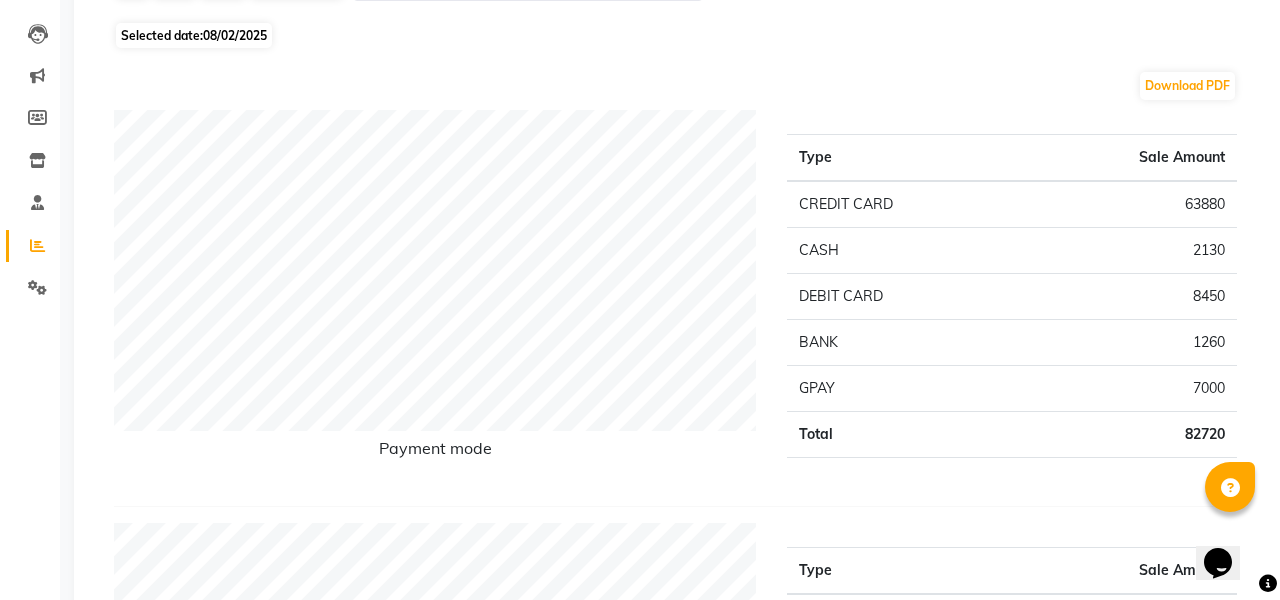 scroll, scrollTop: 234, scrollLeft: 0, axis: vertical 